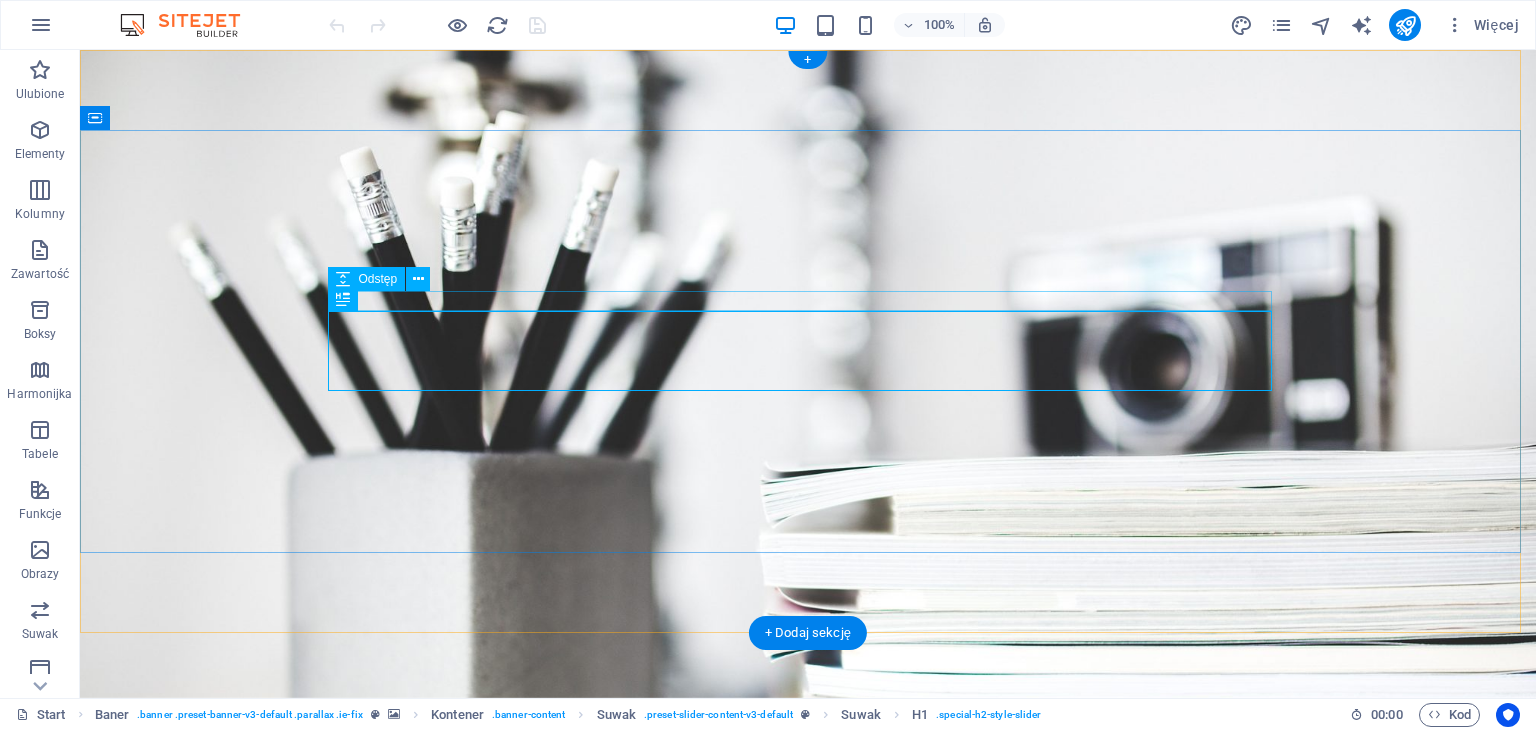 scroll, scrollTop: 0, scrollLeft: 0, axis: both 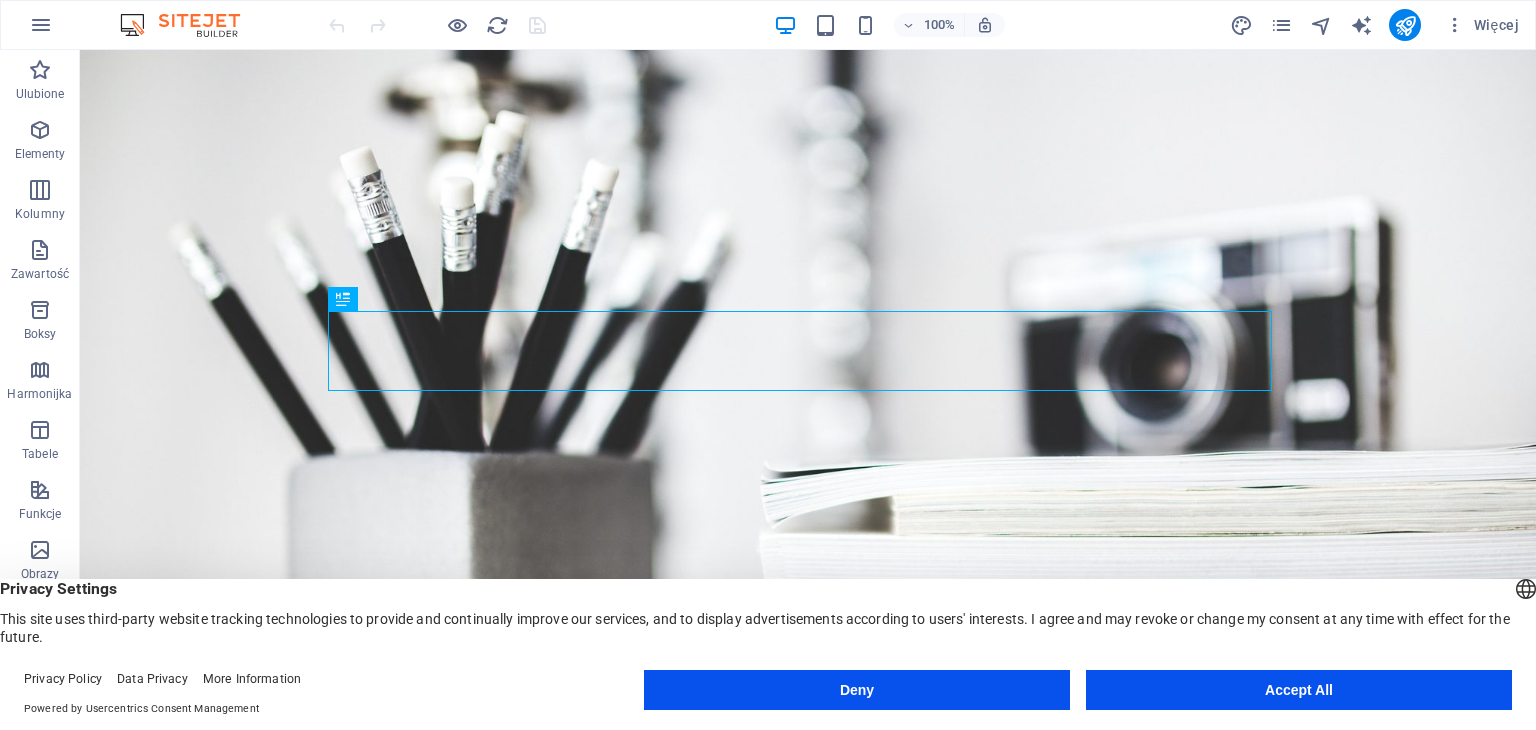 click on "Accept All" at bounding box center (1299, 690) 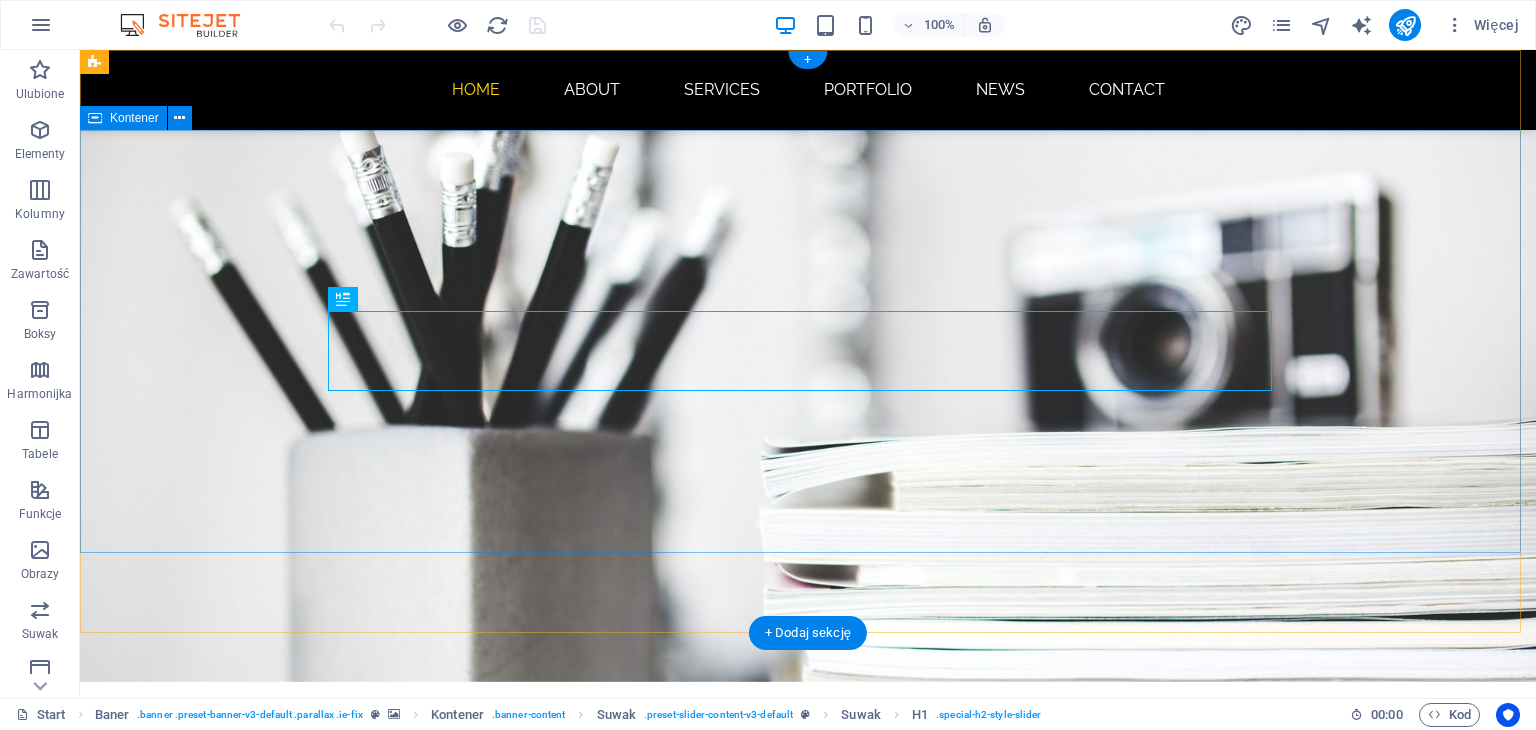 scroll, scrollTop: 0, scrollLeft: 0, axis: both 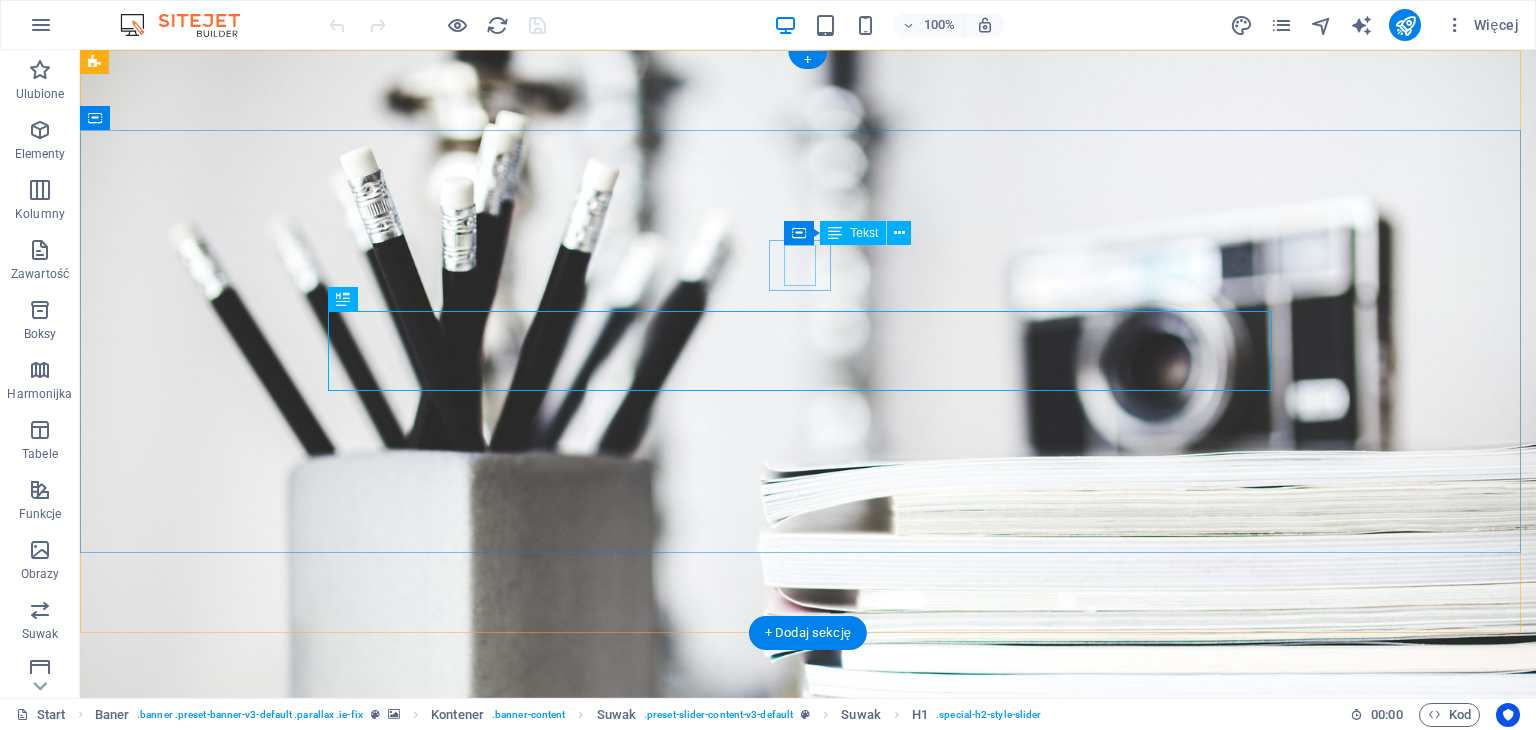 click on "I'm" at bounding box center (808, 883) 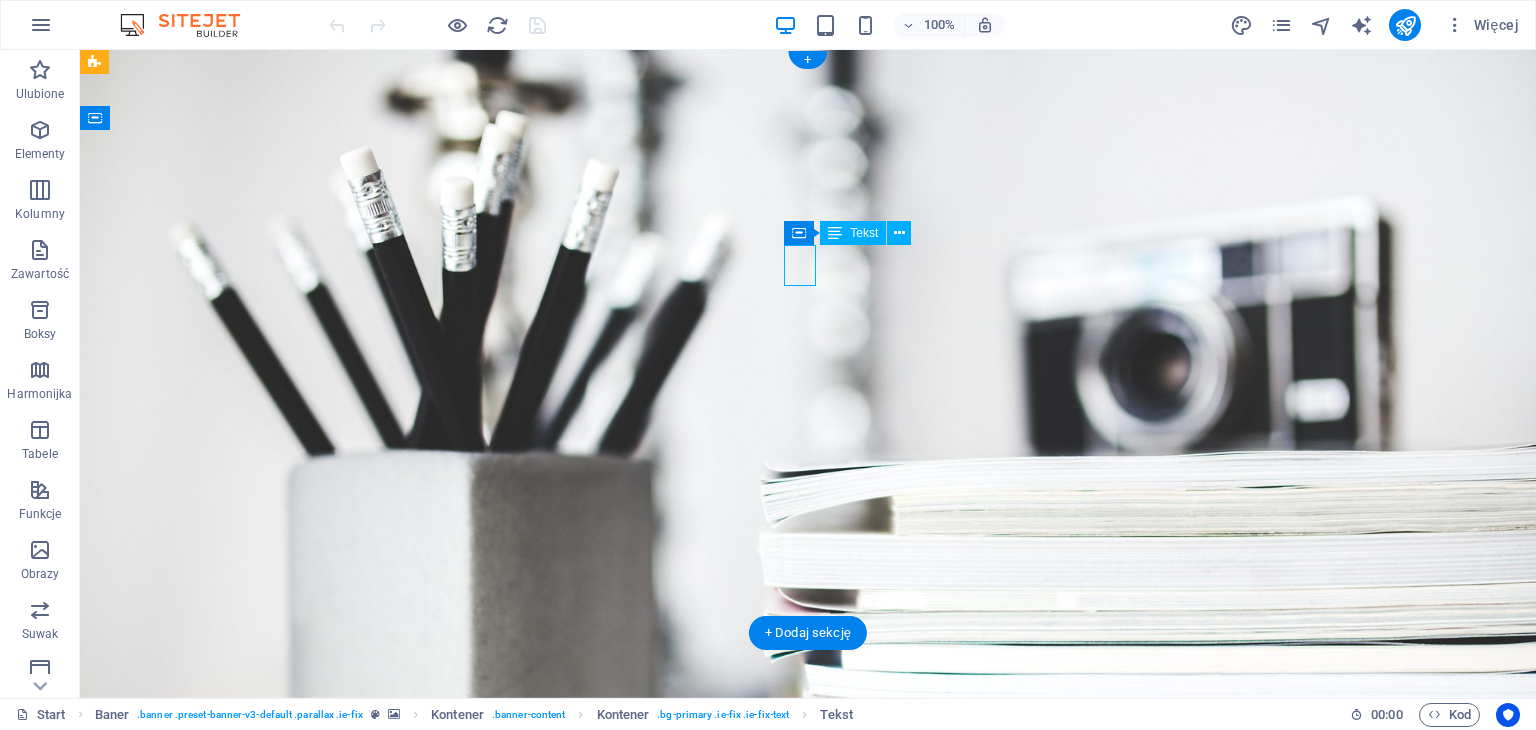click on "I'm" at bounding box center [808, 883] 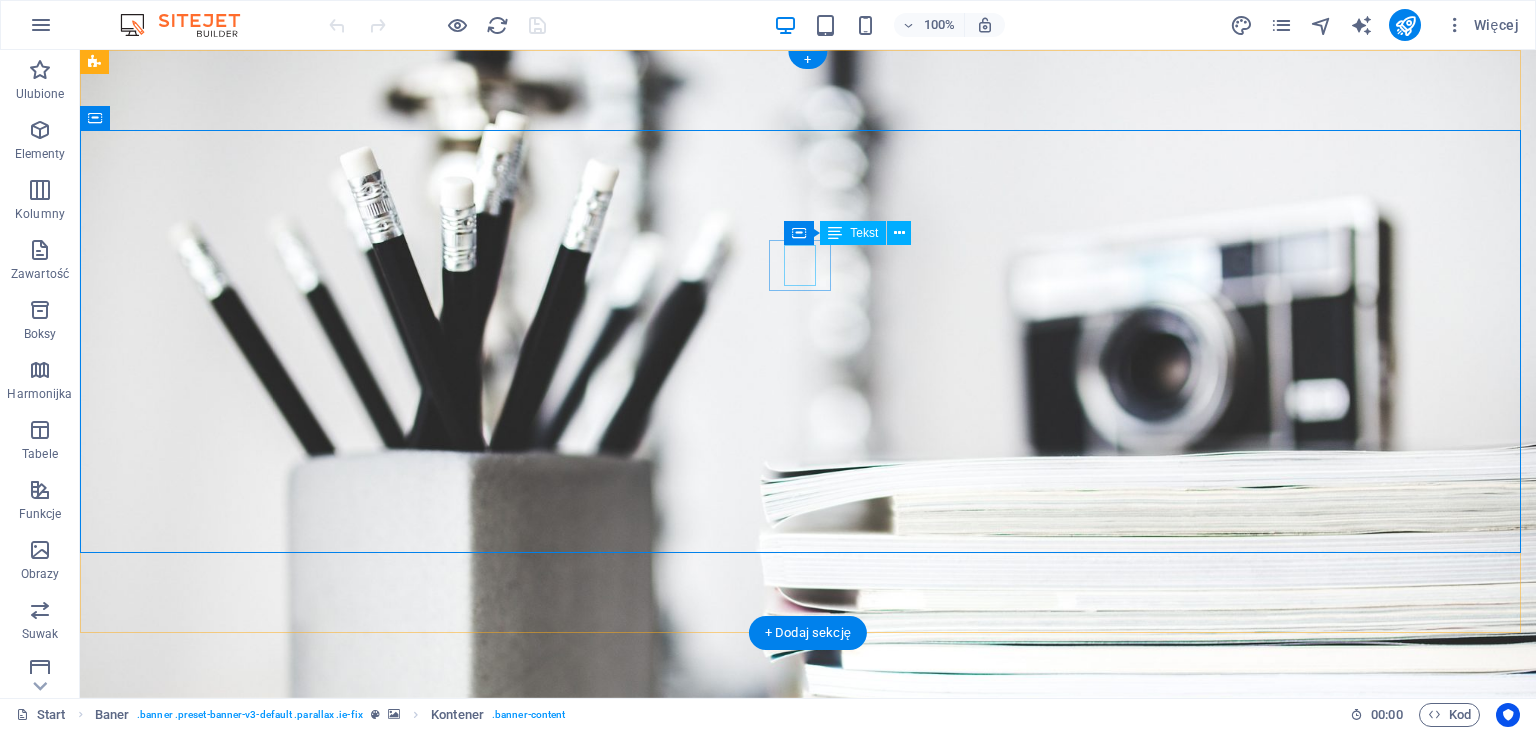 click on "I'm" at bounding box center (808, 883) 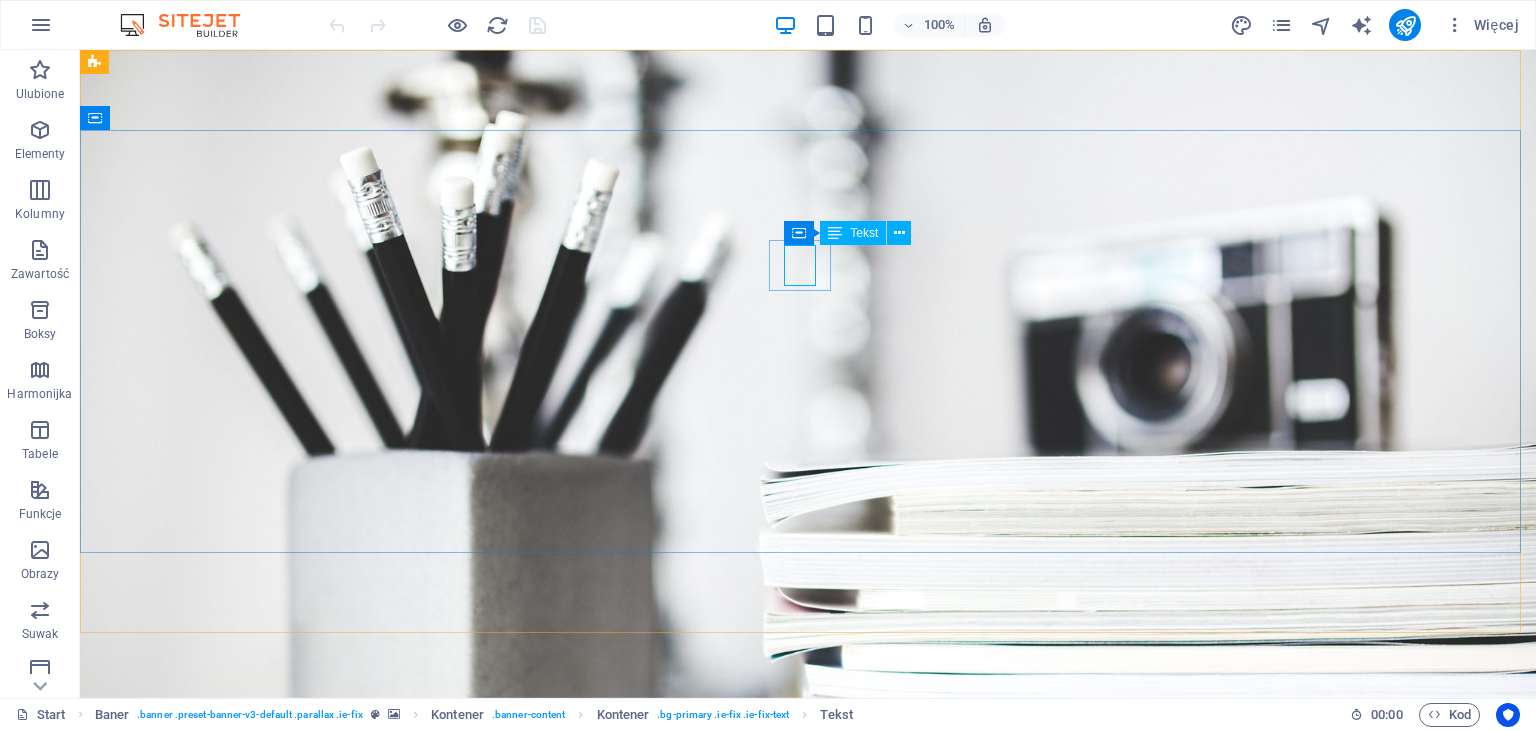 click at bounding box center (835, 233) 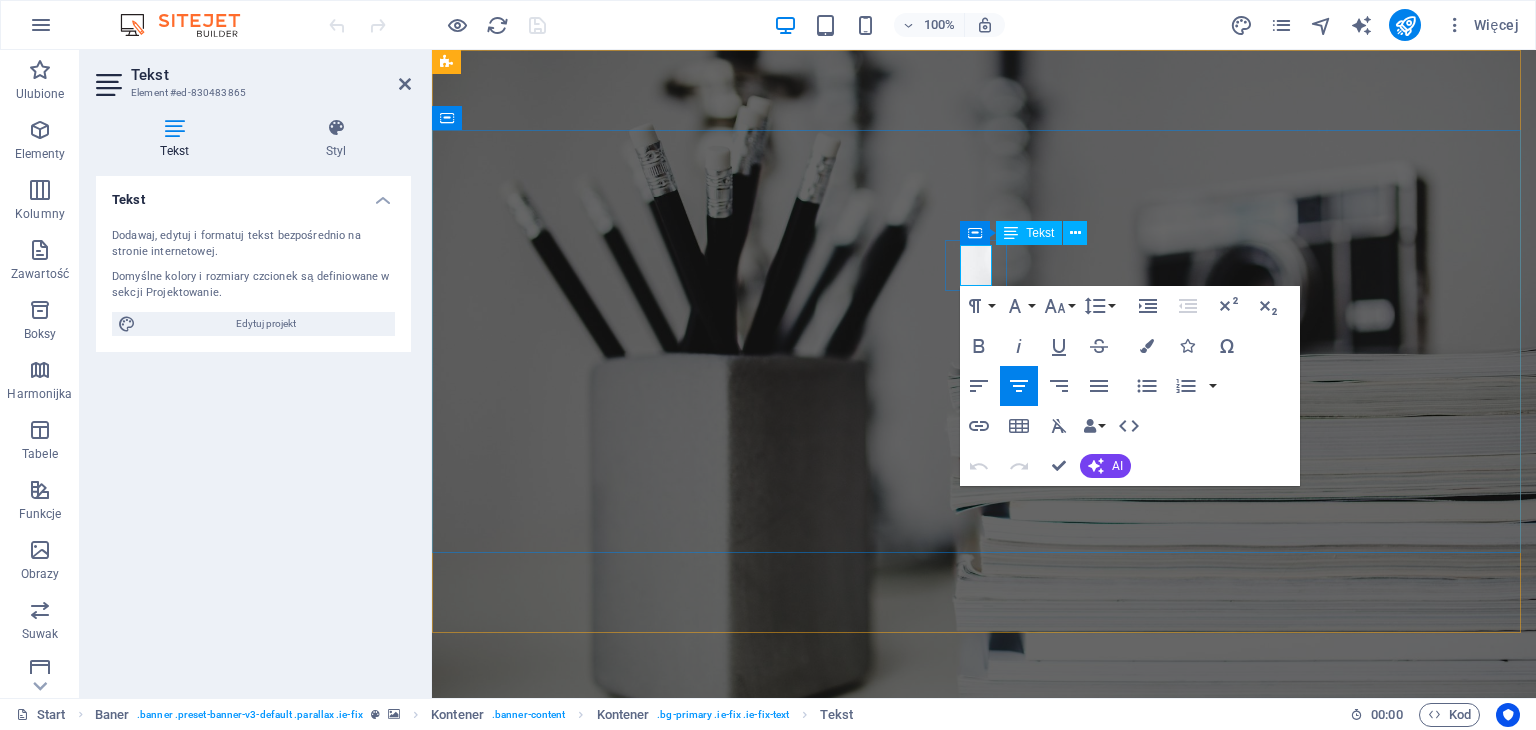 type 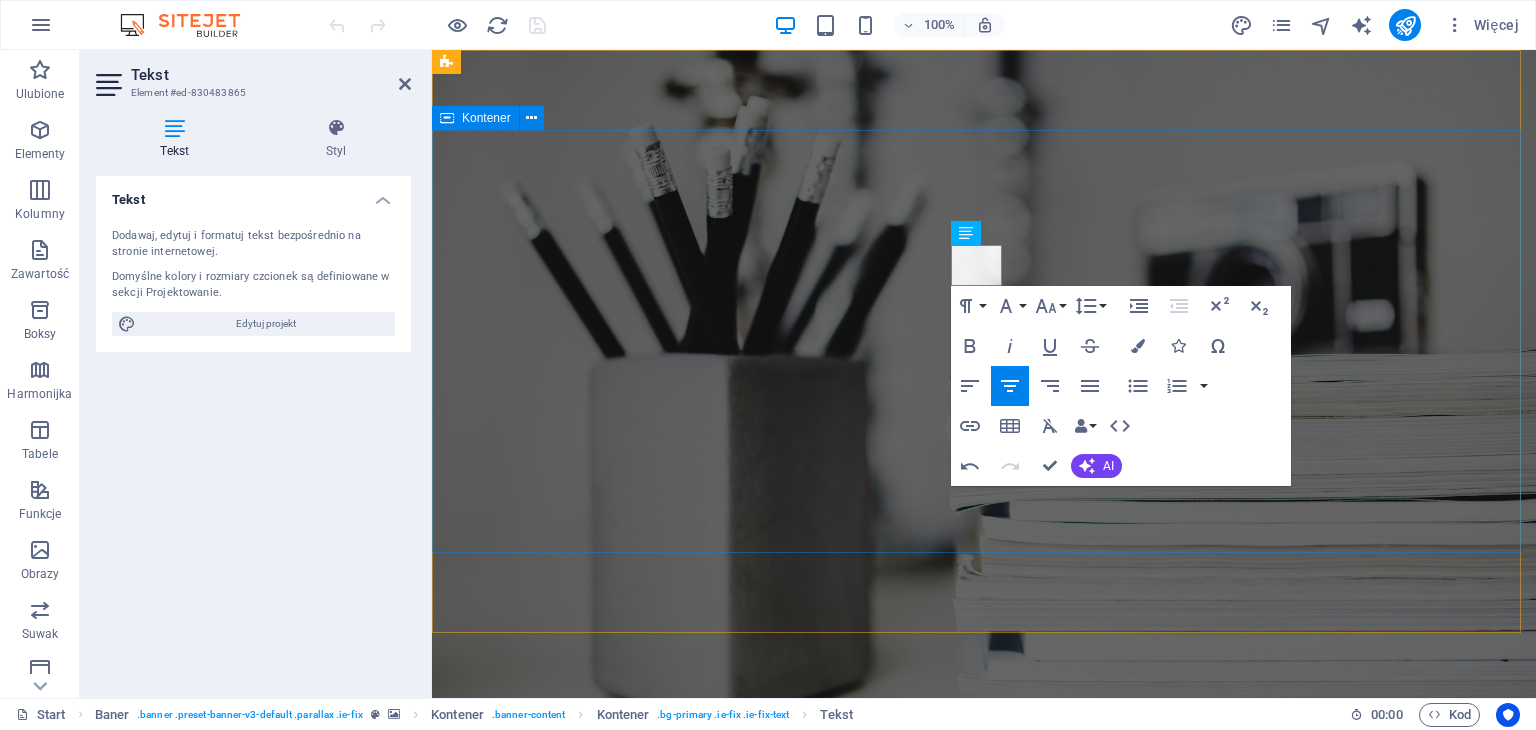 click on "I'm a   Webdesigner Developer Photographer" at bounding box center (984, 1019) 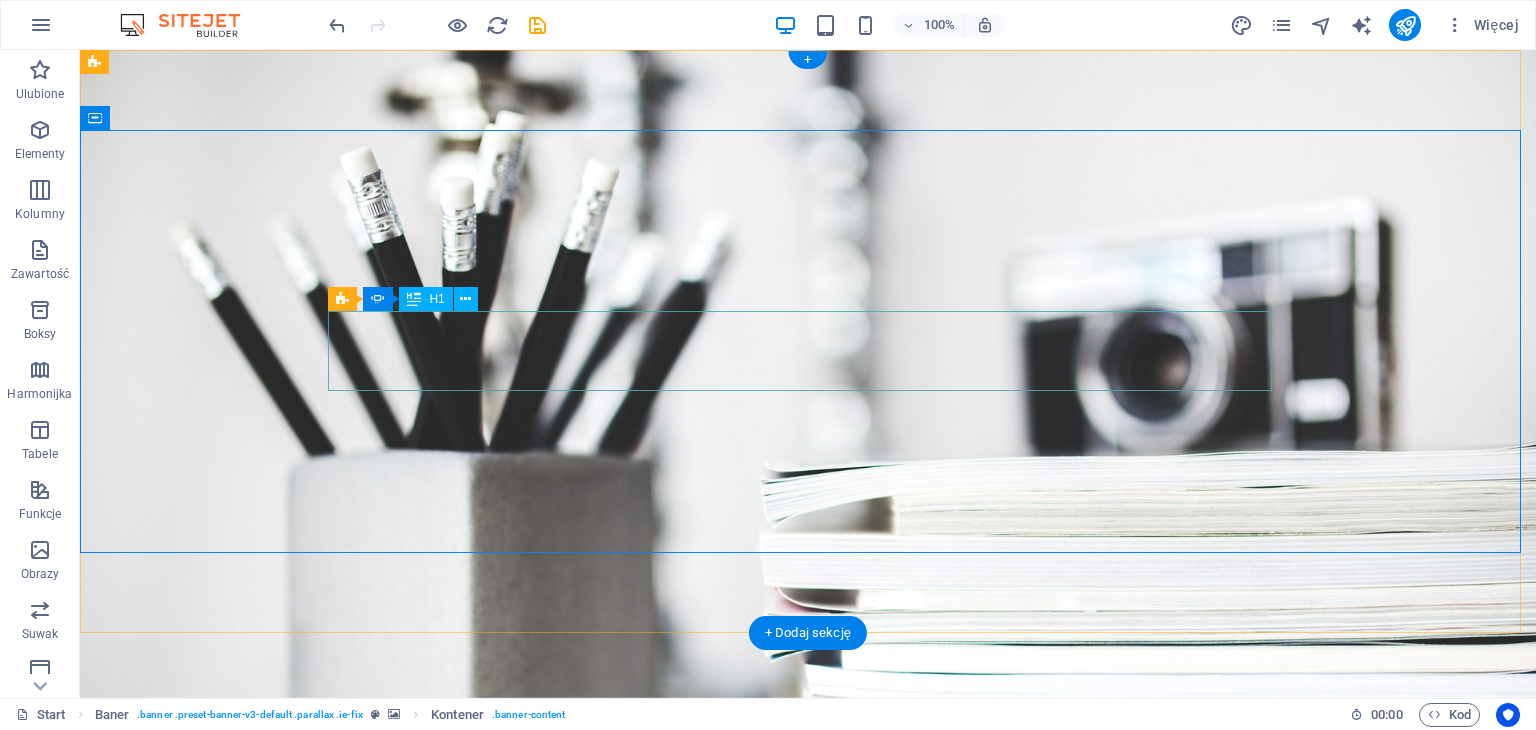 click on "Developer" at bounding box center (-136, 1049) 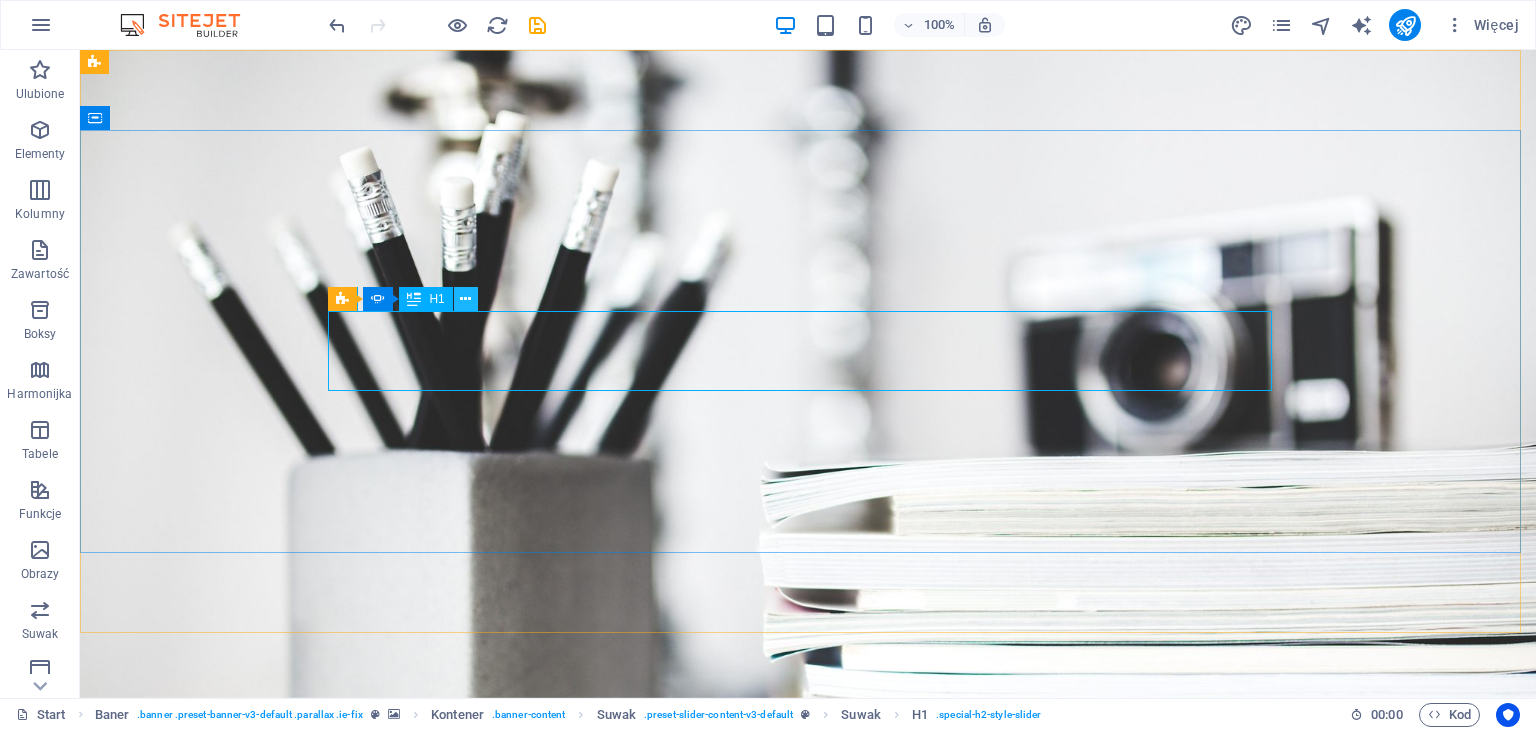 click at bounding box center (465, 299) 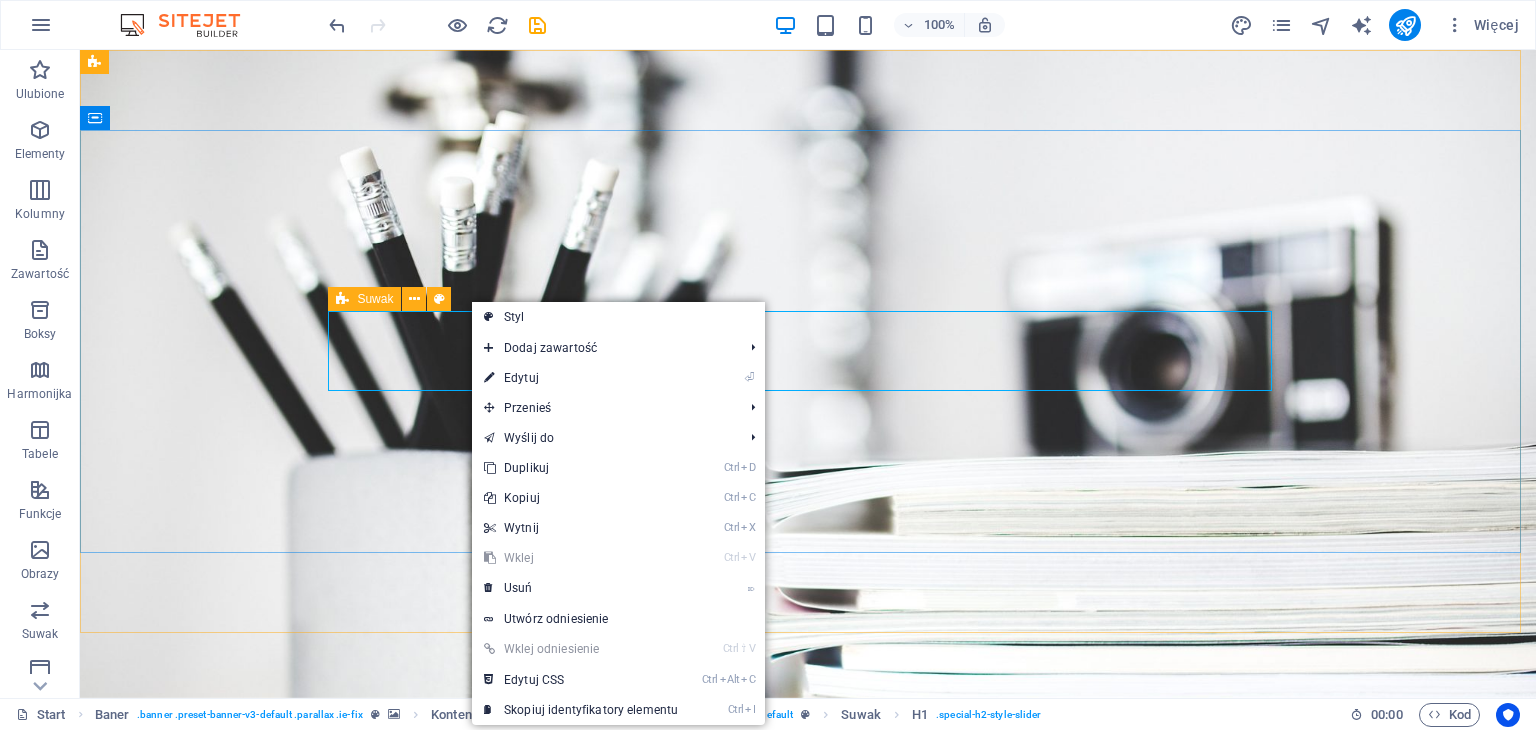 click on "Suwak" at bounding box center [364, 299] 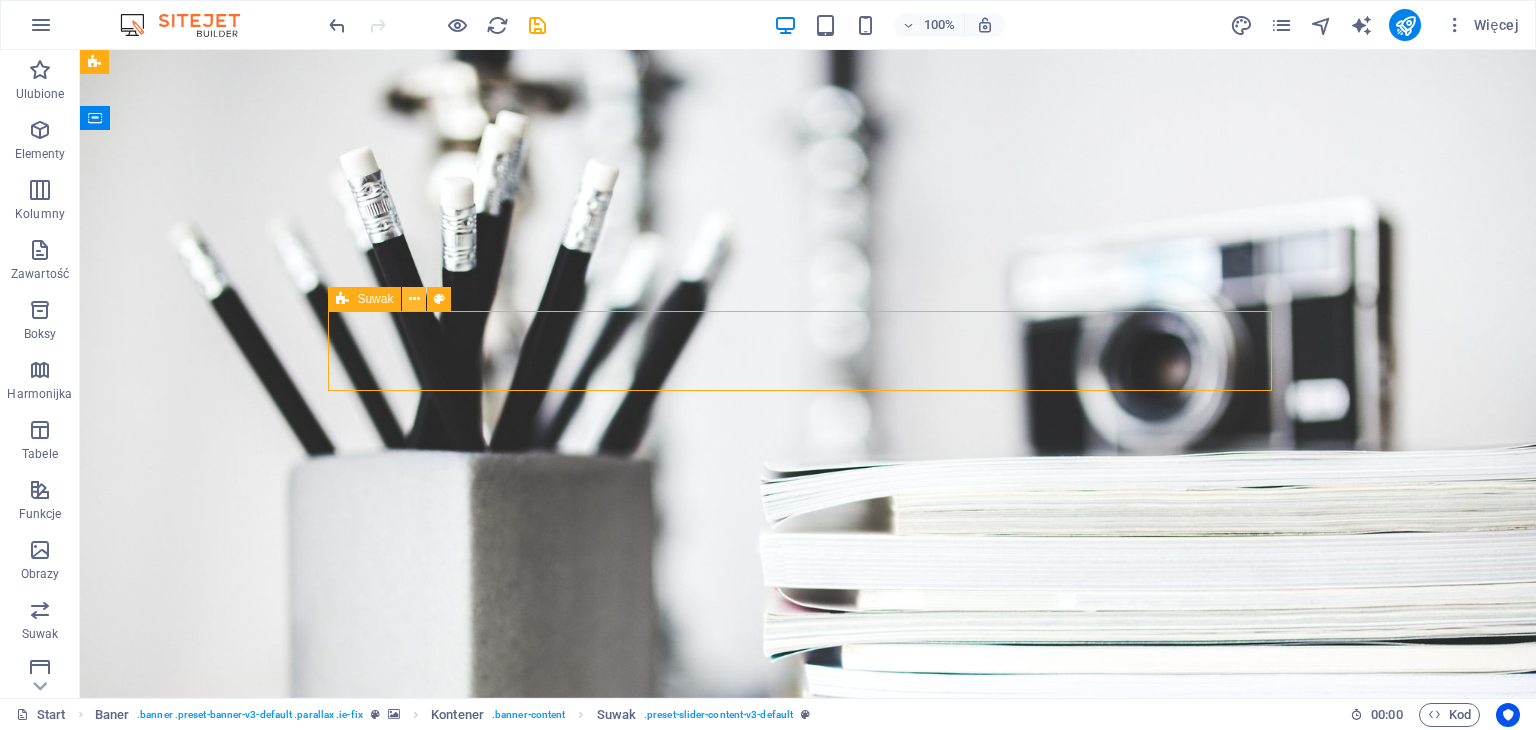 click at bounding box center (414, 299) 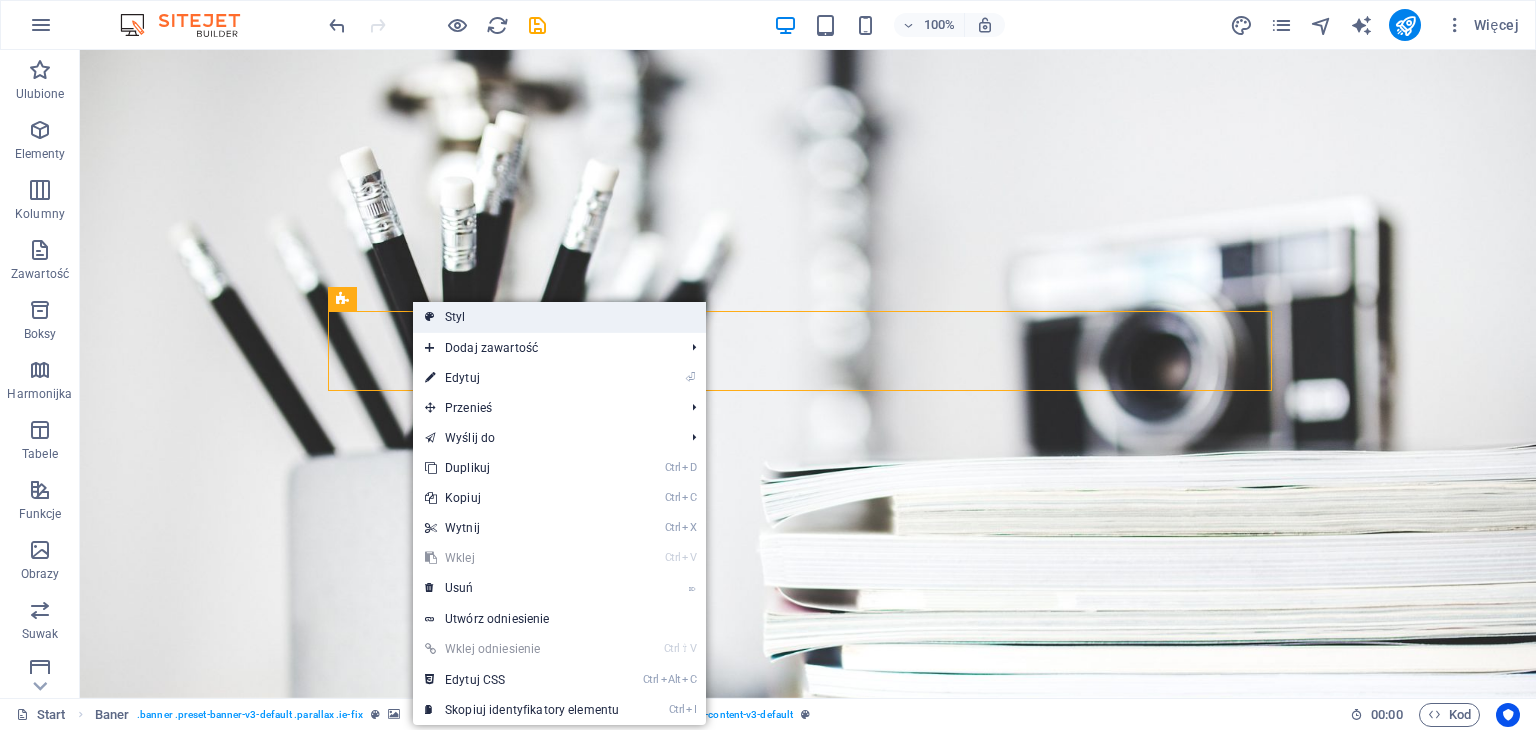 click on "Styl" at bounding box center [559, 317] 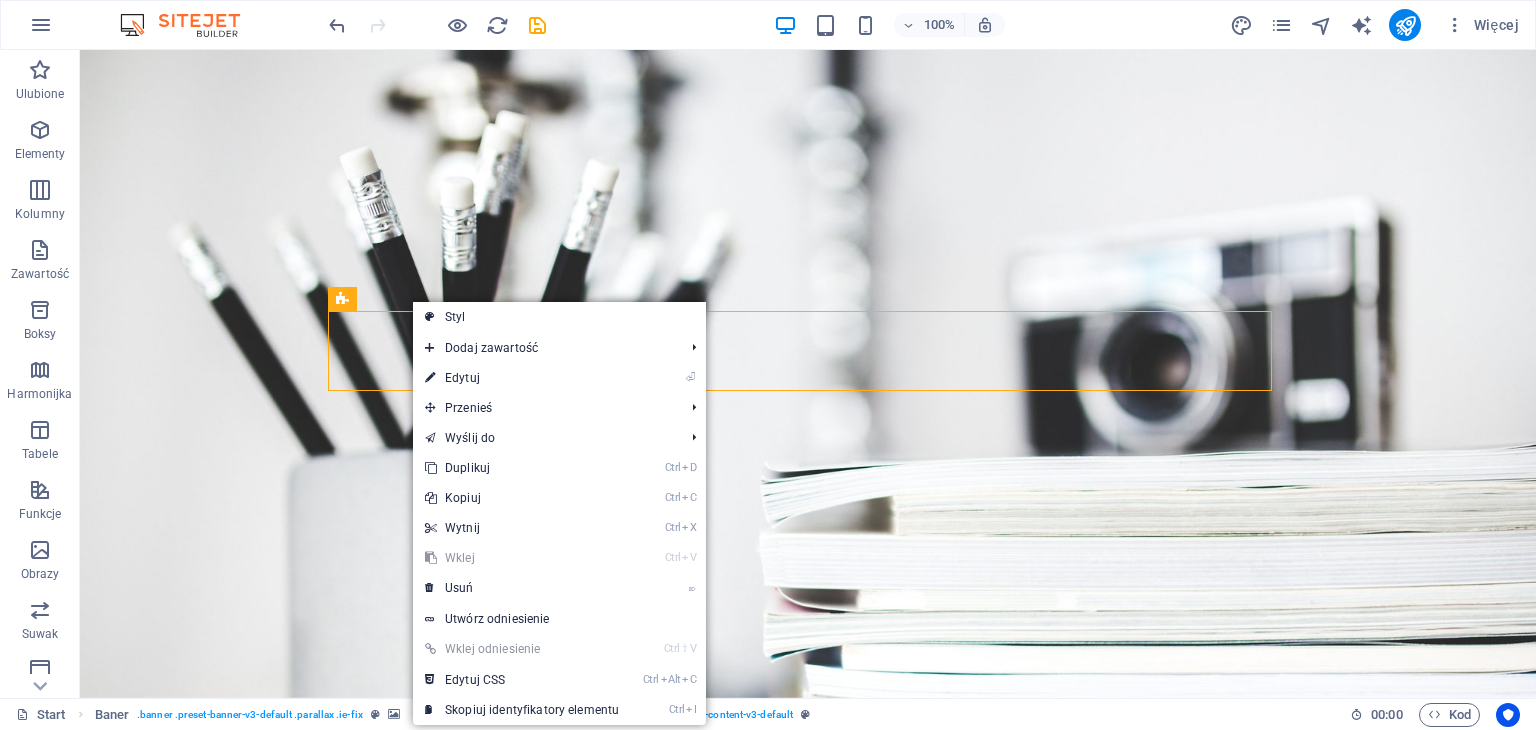 select on "rem" 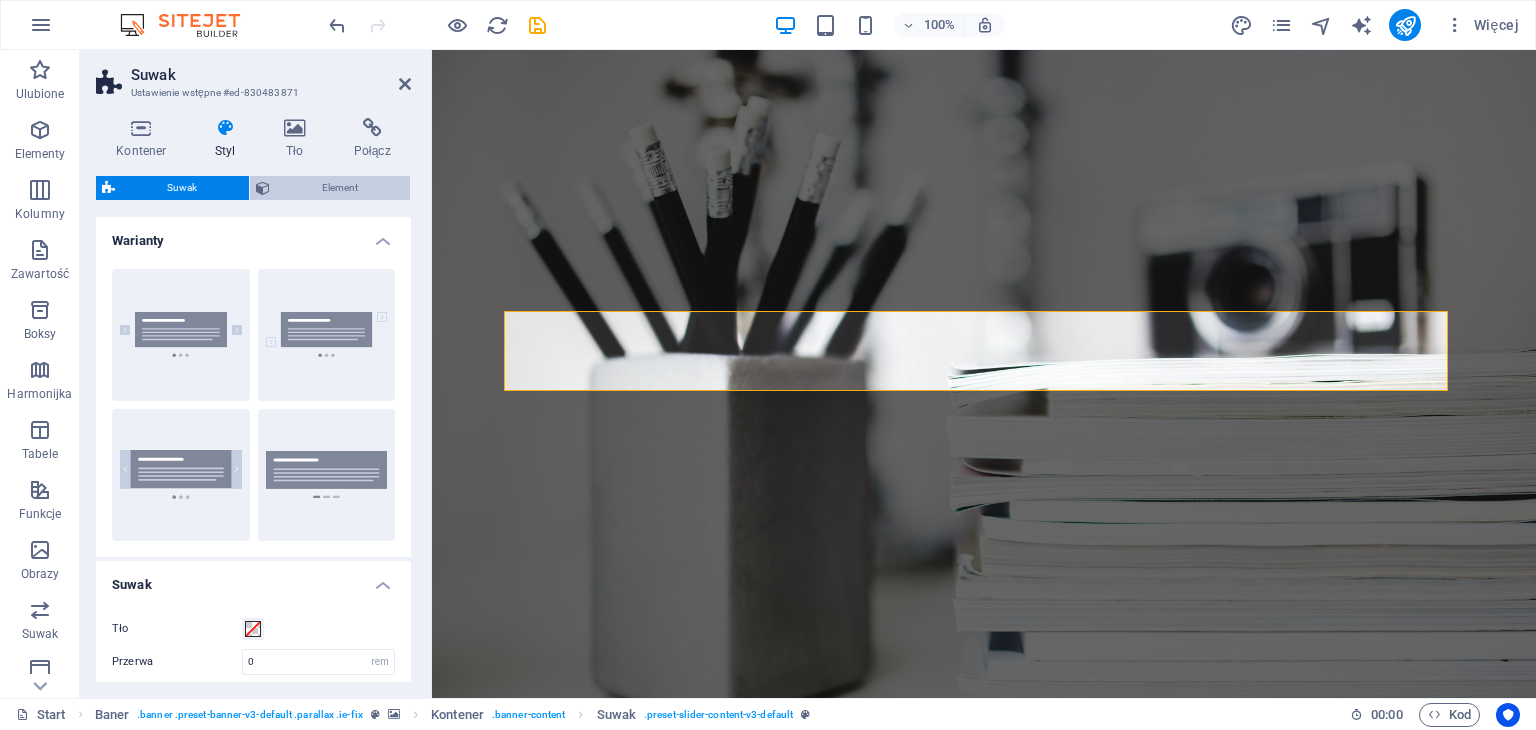 click on "Element" at bounding box center [340, 188] 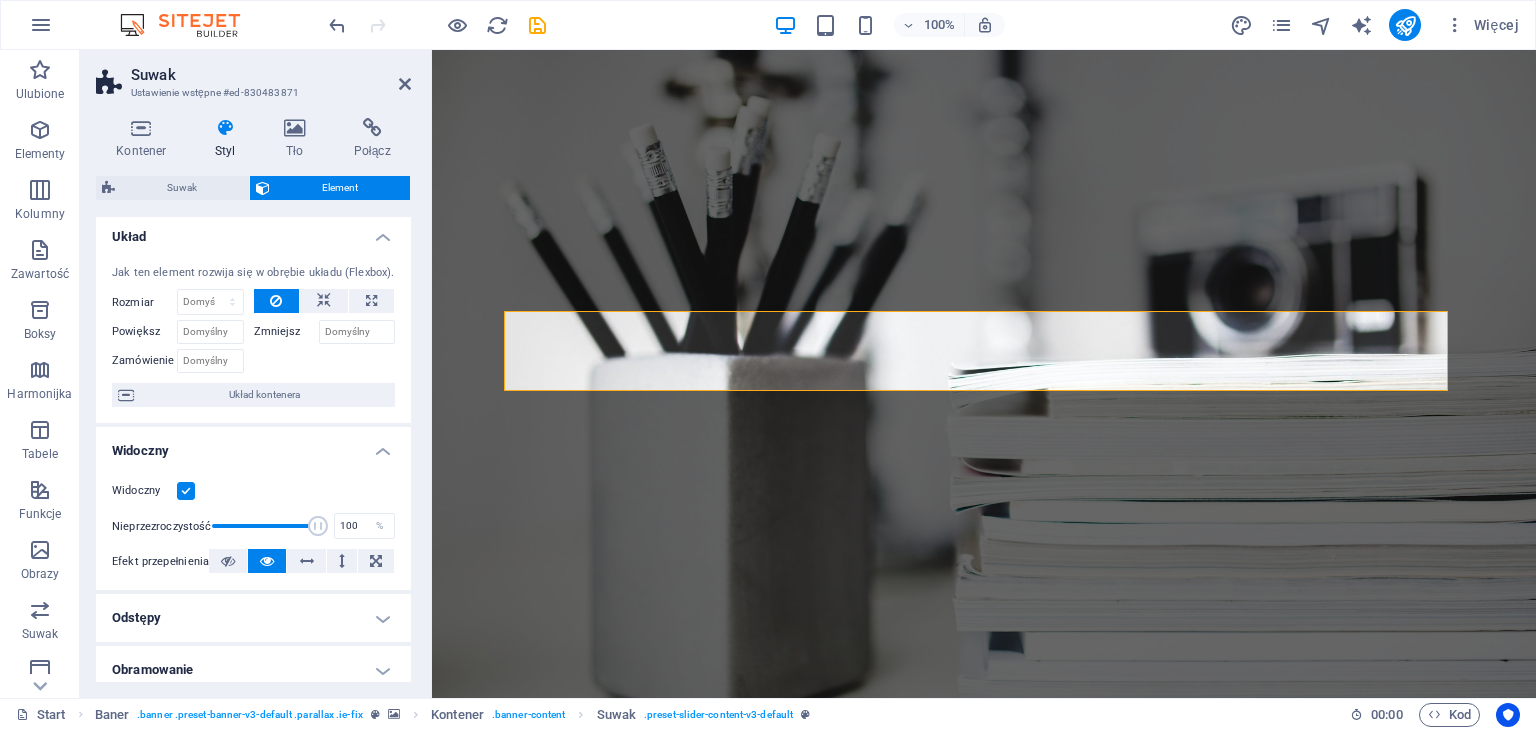 scroll, scrollTop: 0, scrollLeft: 0, axis: both 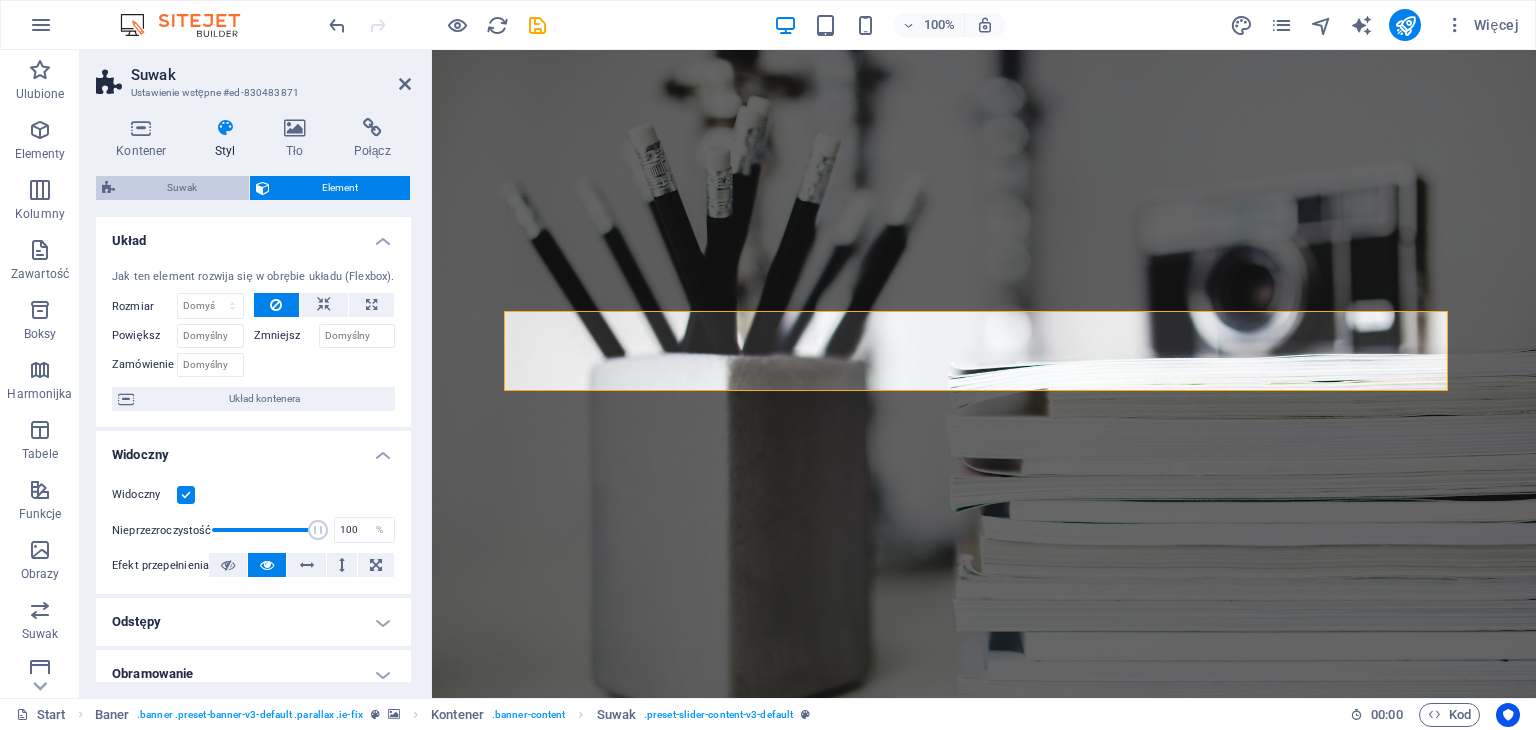 click on "Suwak" at bounding box center (182, 188) 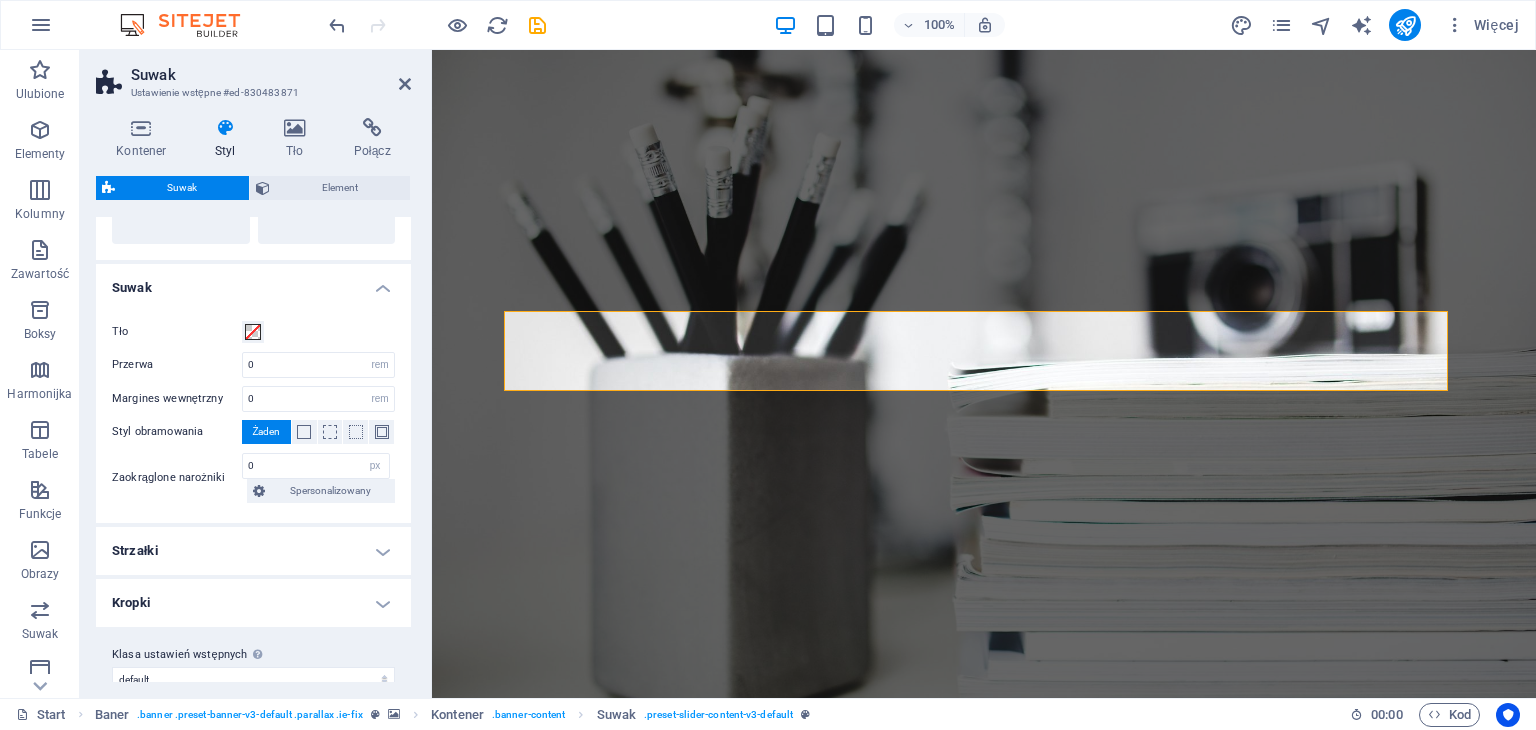 scroll, scrollTop: 320, scrollLeft: 0, axis: vertical 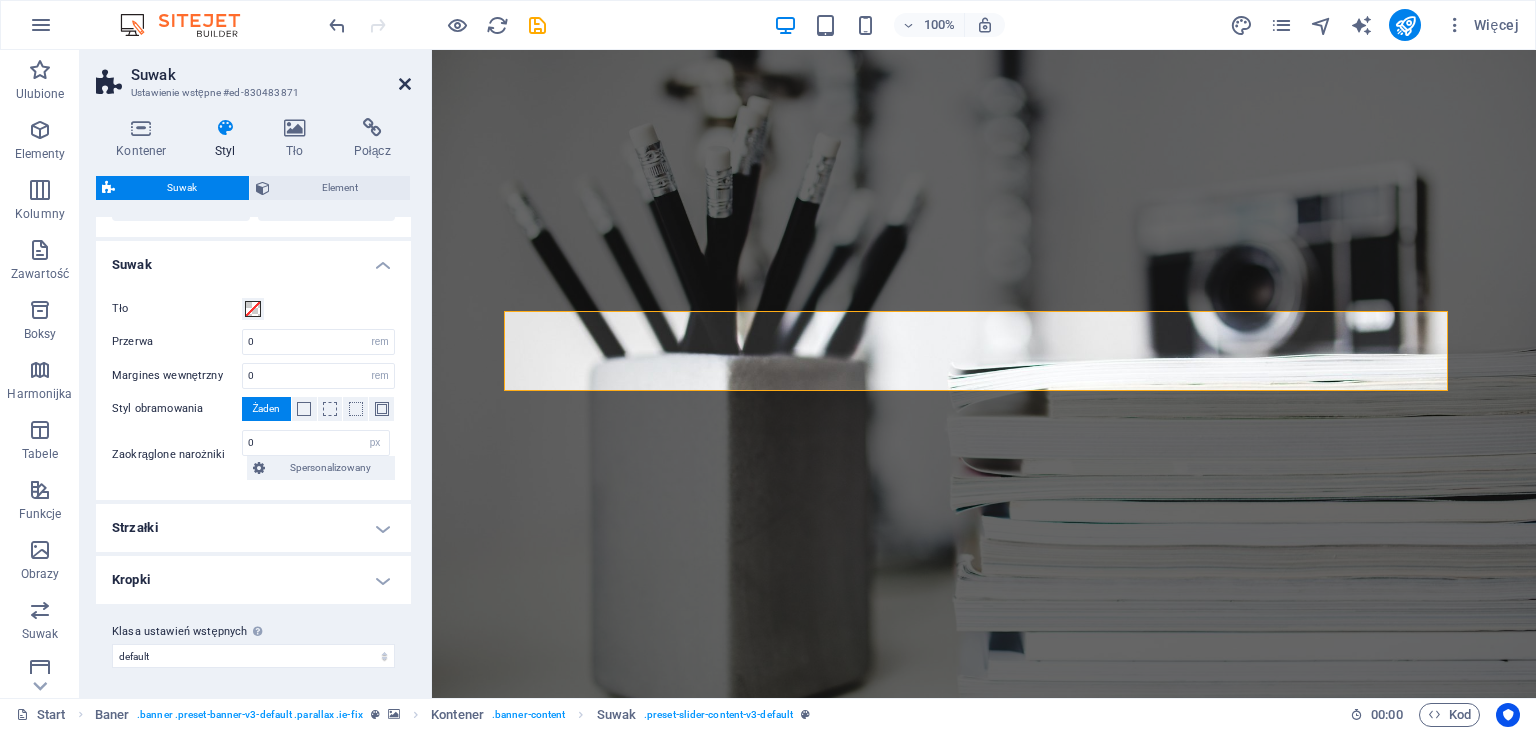 click at bounding box center (405, 84) 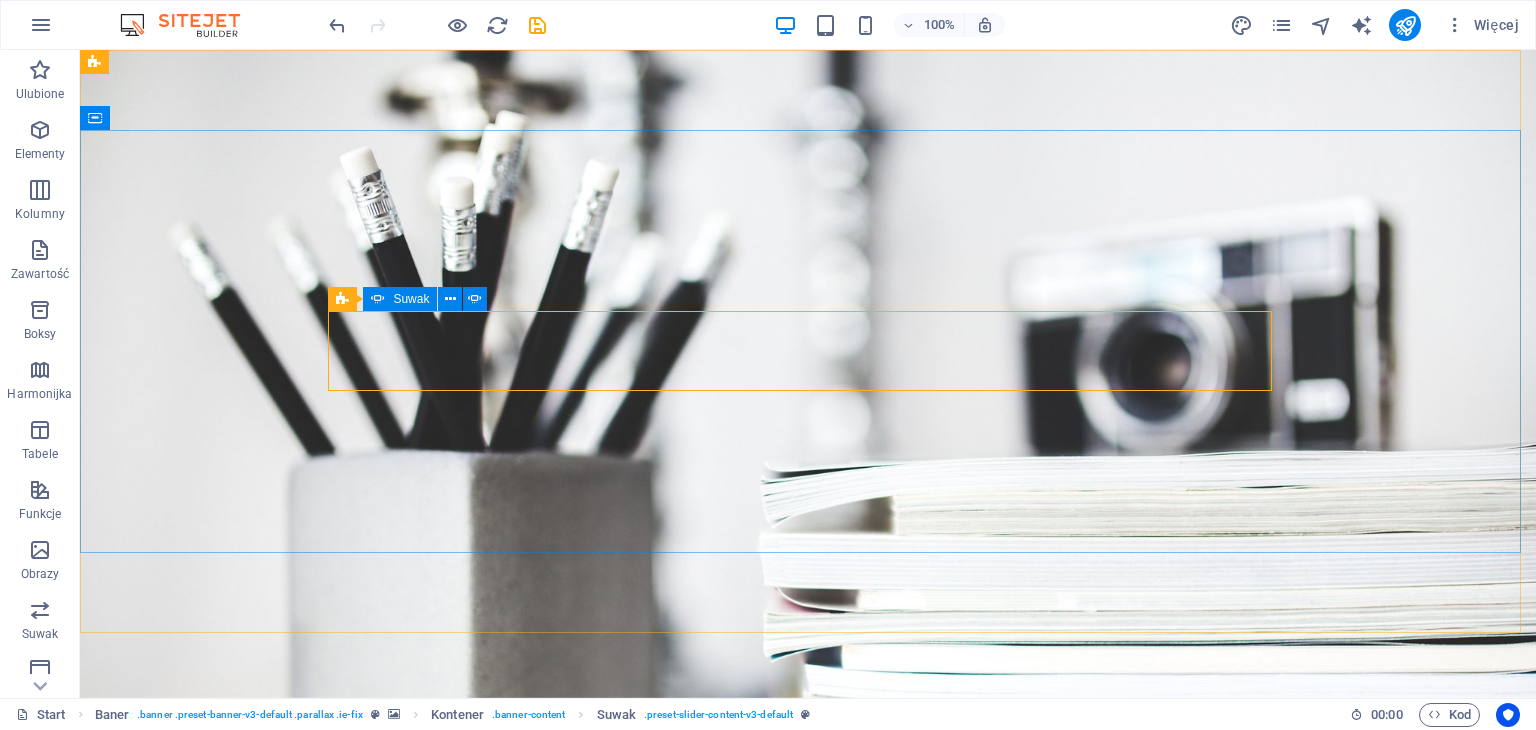 click on "Suwak" at bounding box center (411, 299) 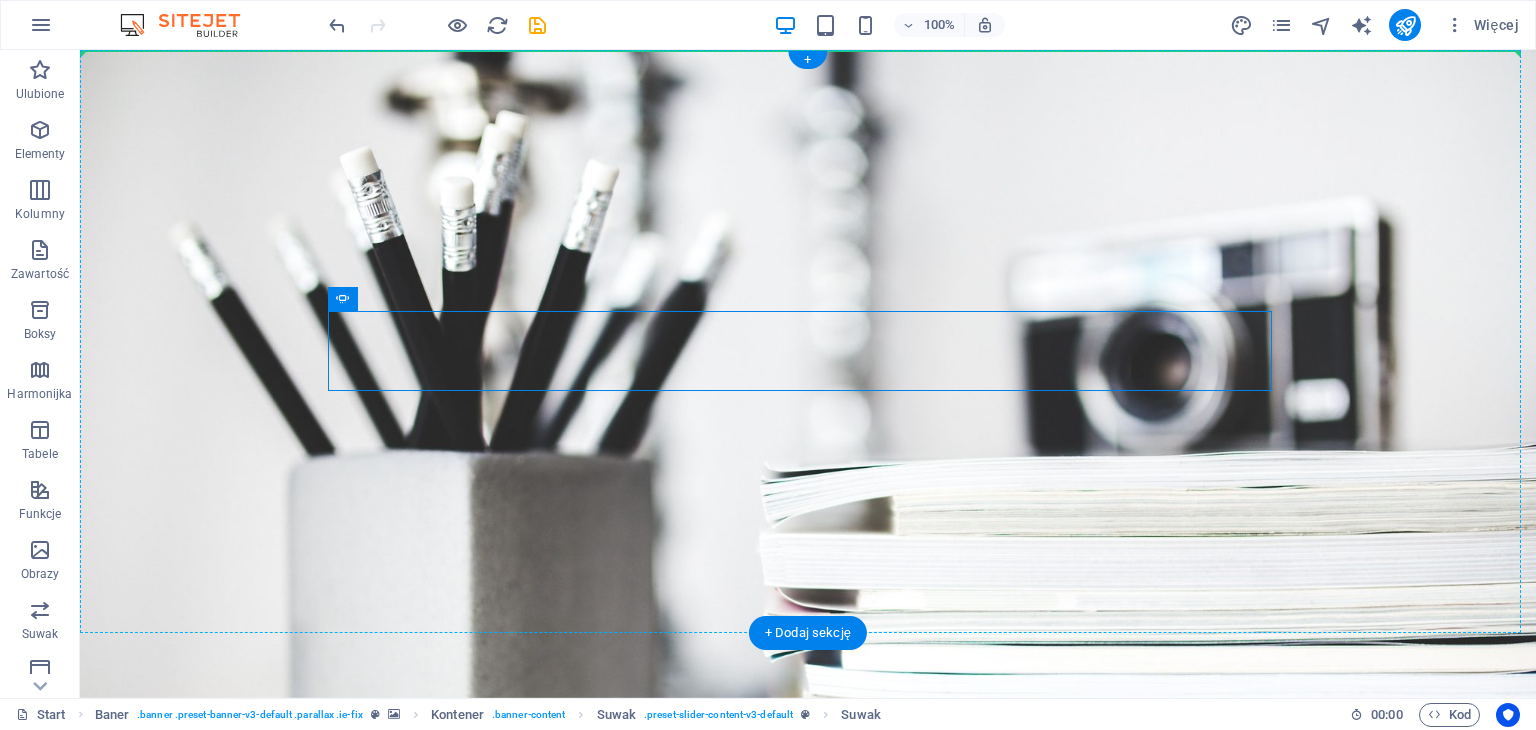 drag, startPoint x: 487, startPoint y: 349, endPoint x: 575, endPoint y: 241, distance: 139.31259 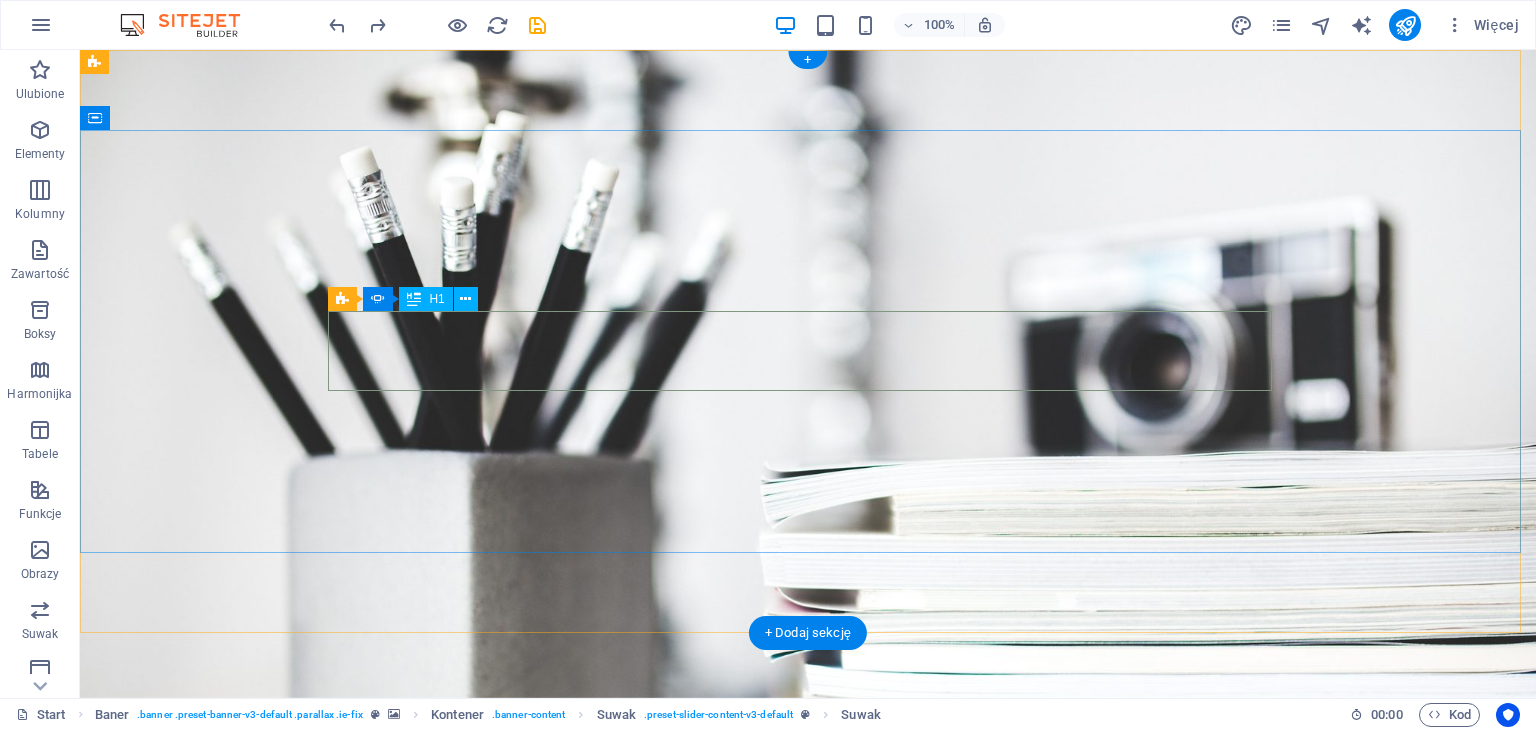 click on "Webdesigner" at bounding box center (808, 969) 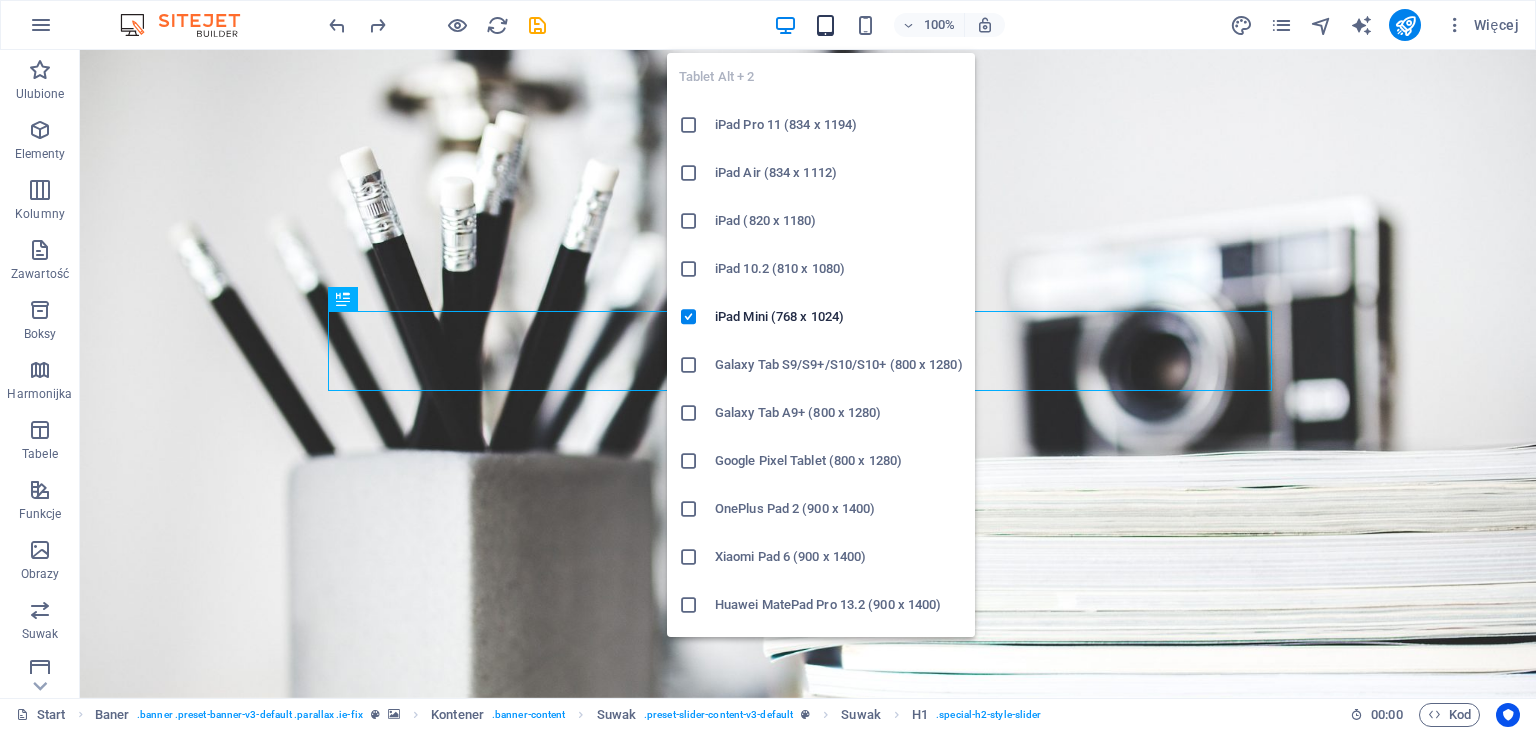 click at bounding box center (825, 25) 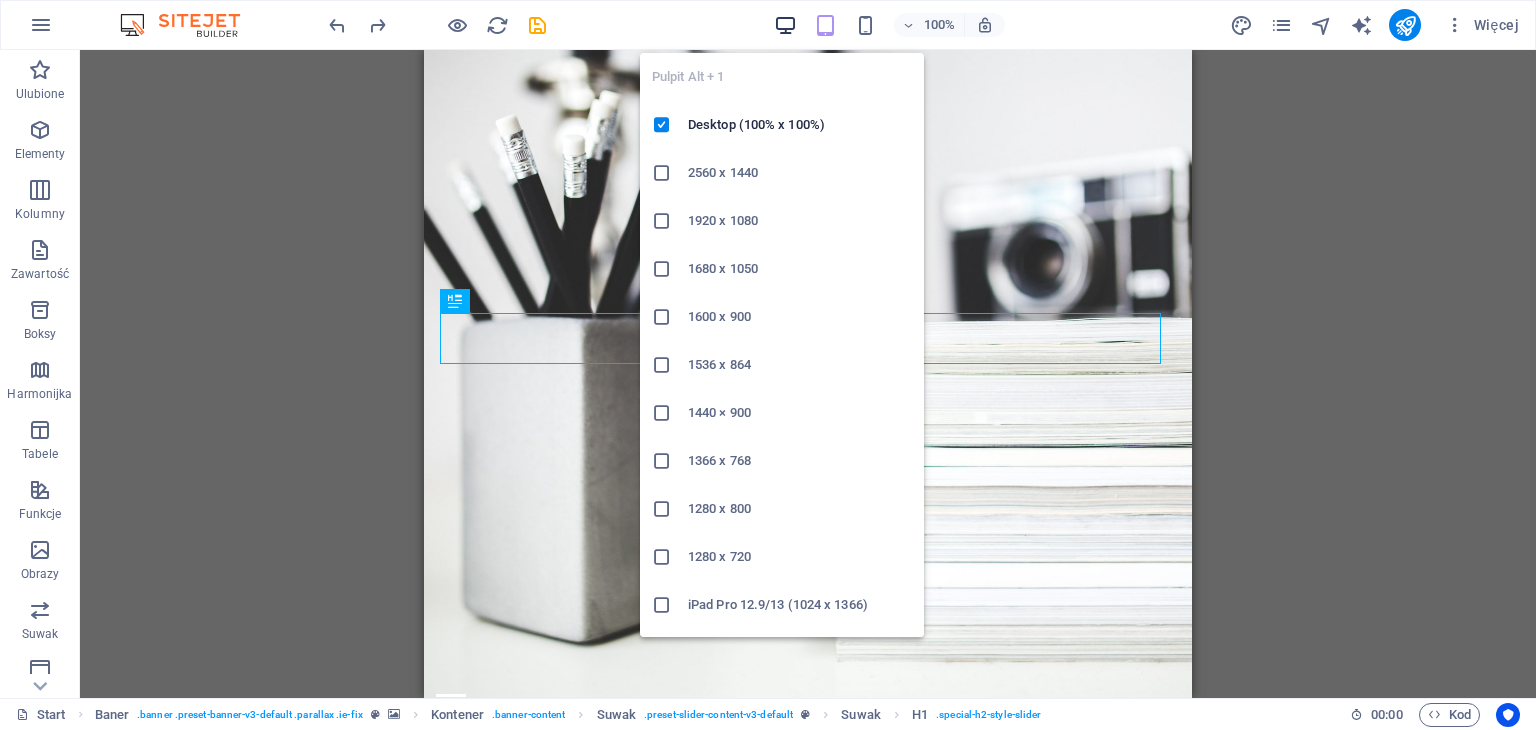 click at bounding box center [785, 25] 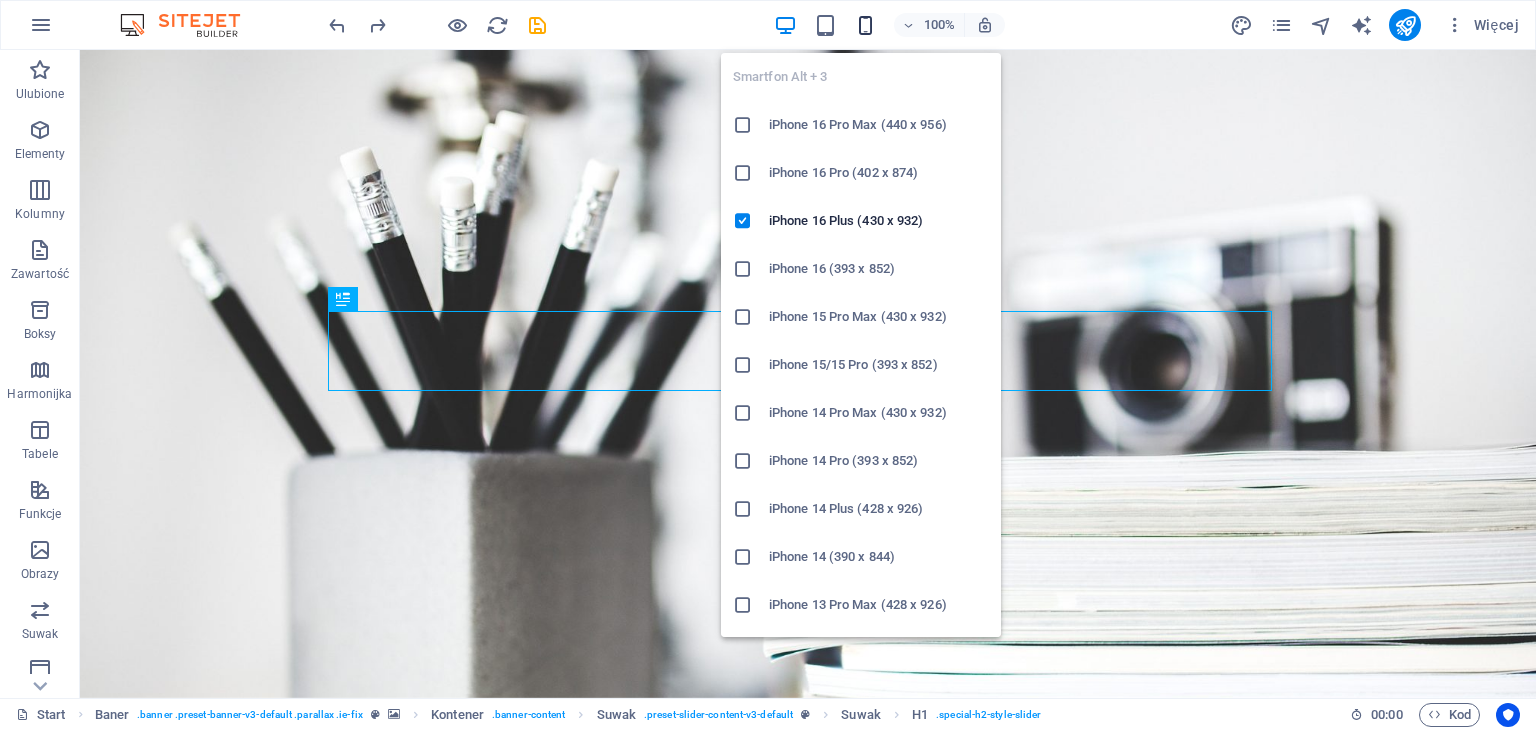 click at bounding box center [865, 25] 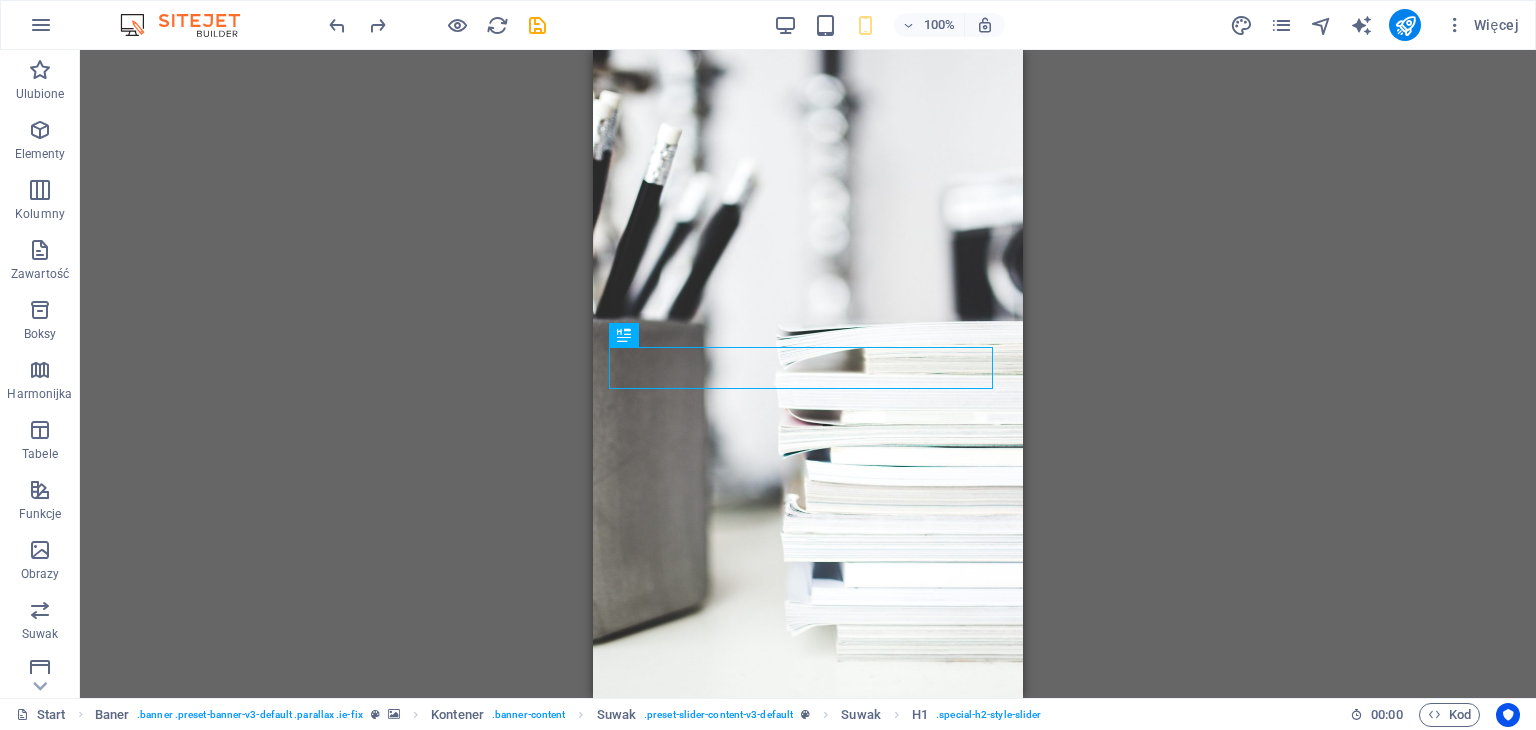click on "100% Więcej" at bounding box center (926, 25) 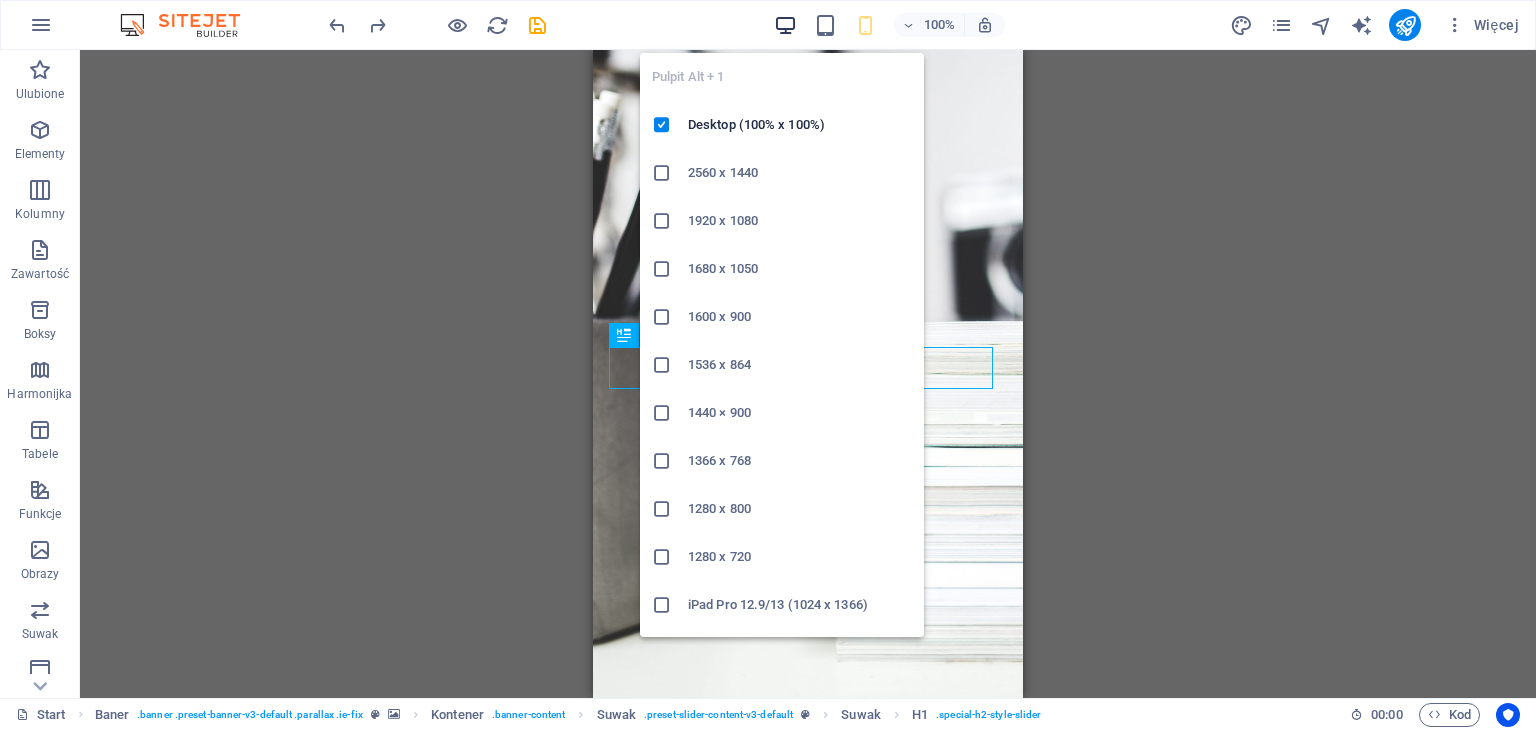 click at bounding box center (785, 25) 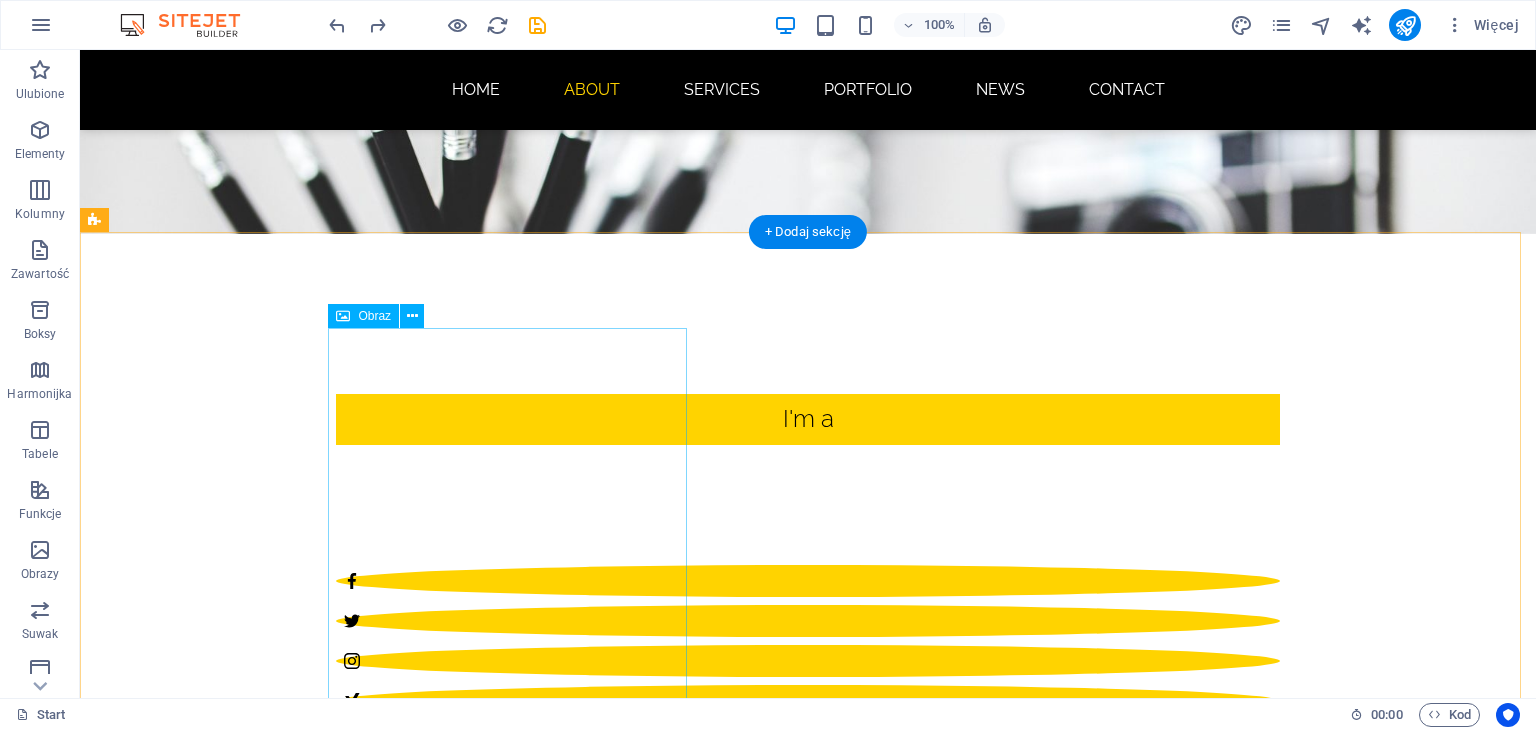 scroll, scrollTop: 500, scrollLeft: 0, axis: vertical 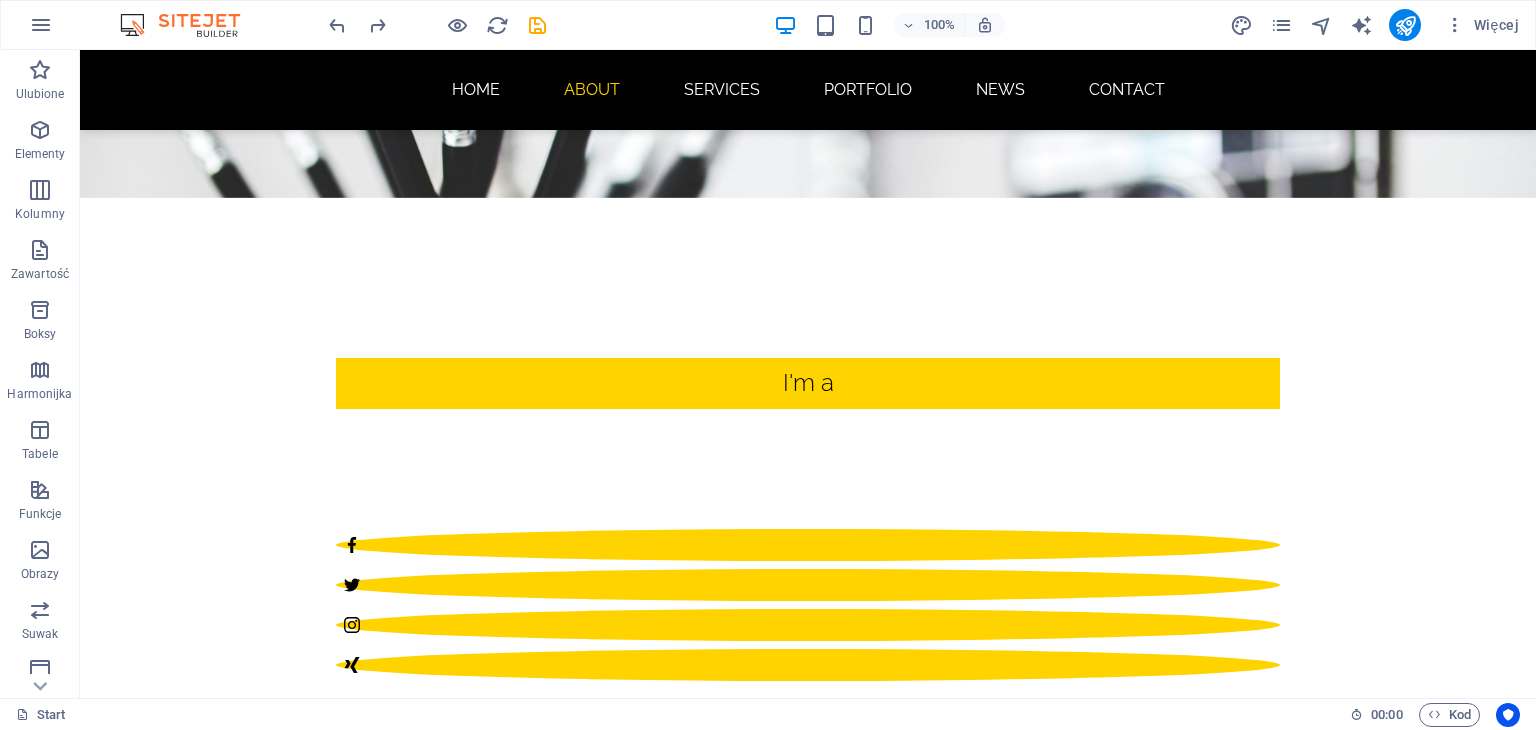 click at bounding box center (190, 25) 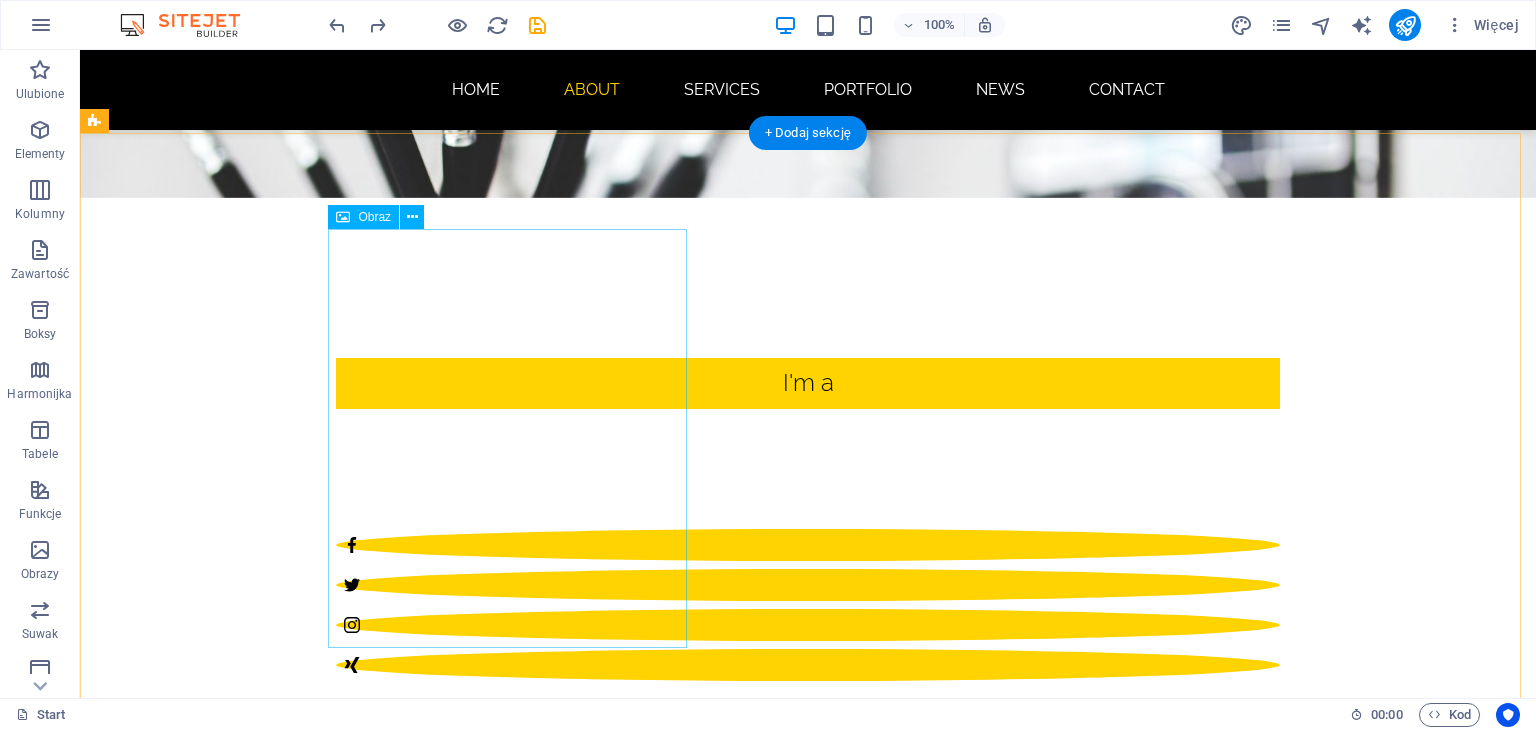click at bounding box center [568, 1294] 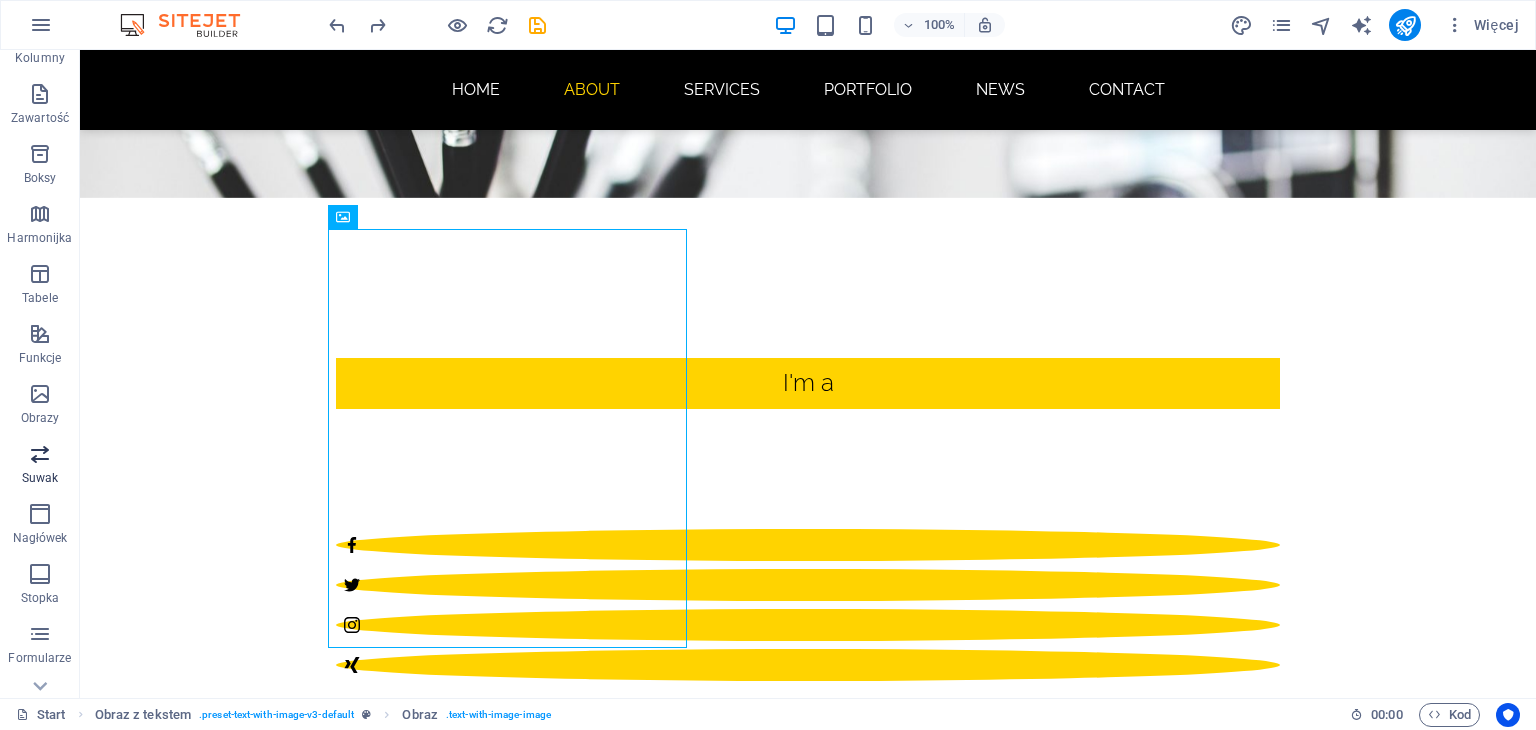 scroll, scrollTop: 200, scrollLeft: 0, axis: vertical 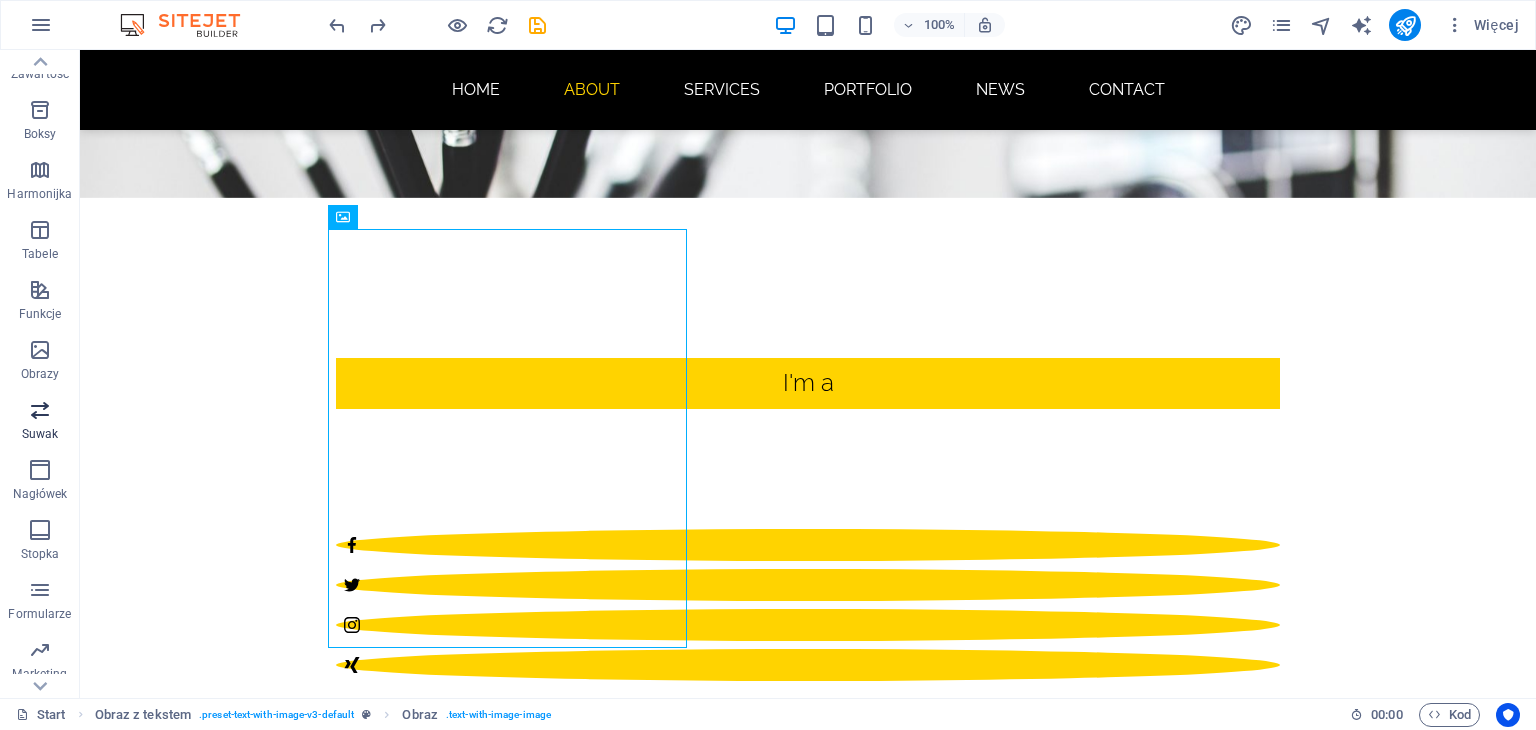 click at bounding box center [40, 410] 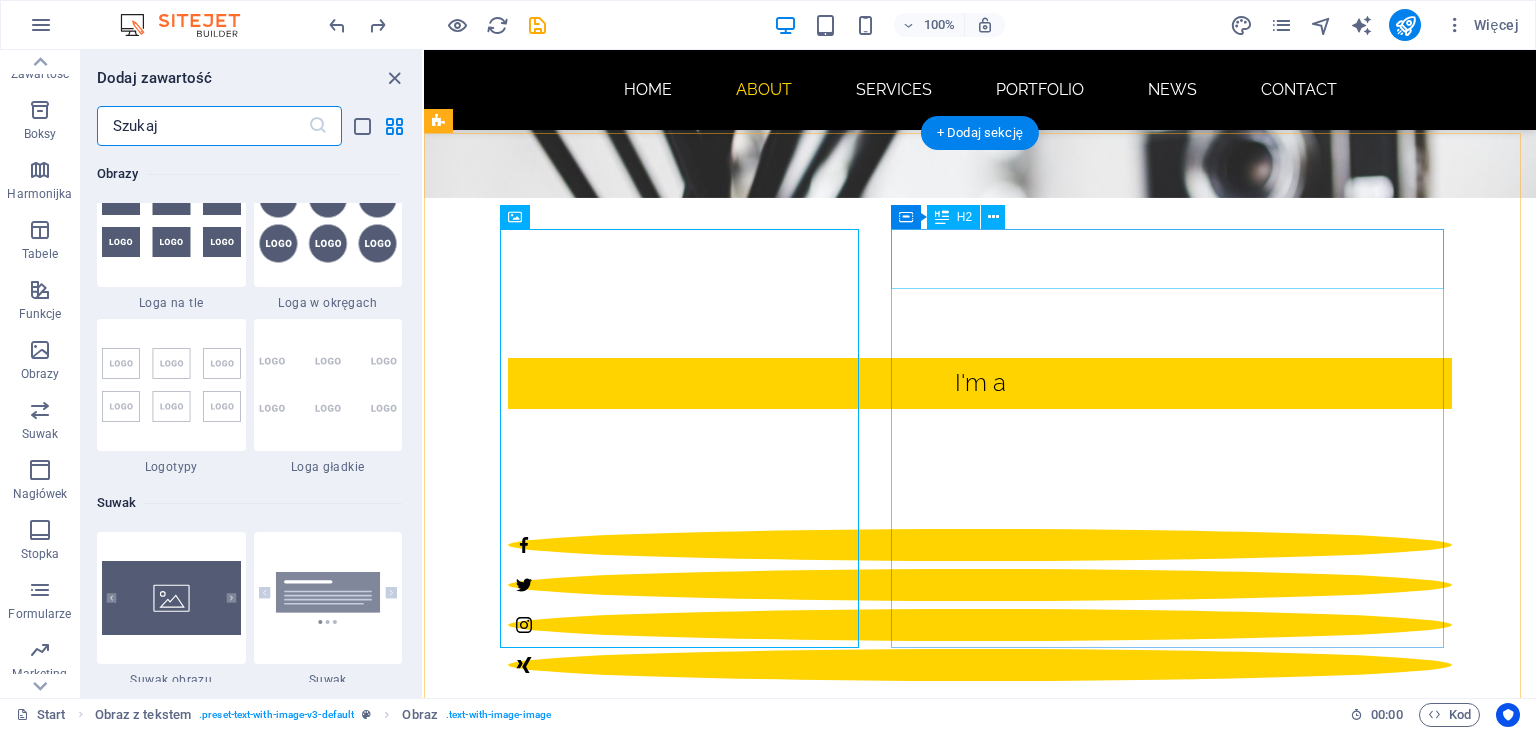 scroll, scrollTop: 11336, scrollLeft: 0, axis: vertical 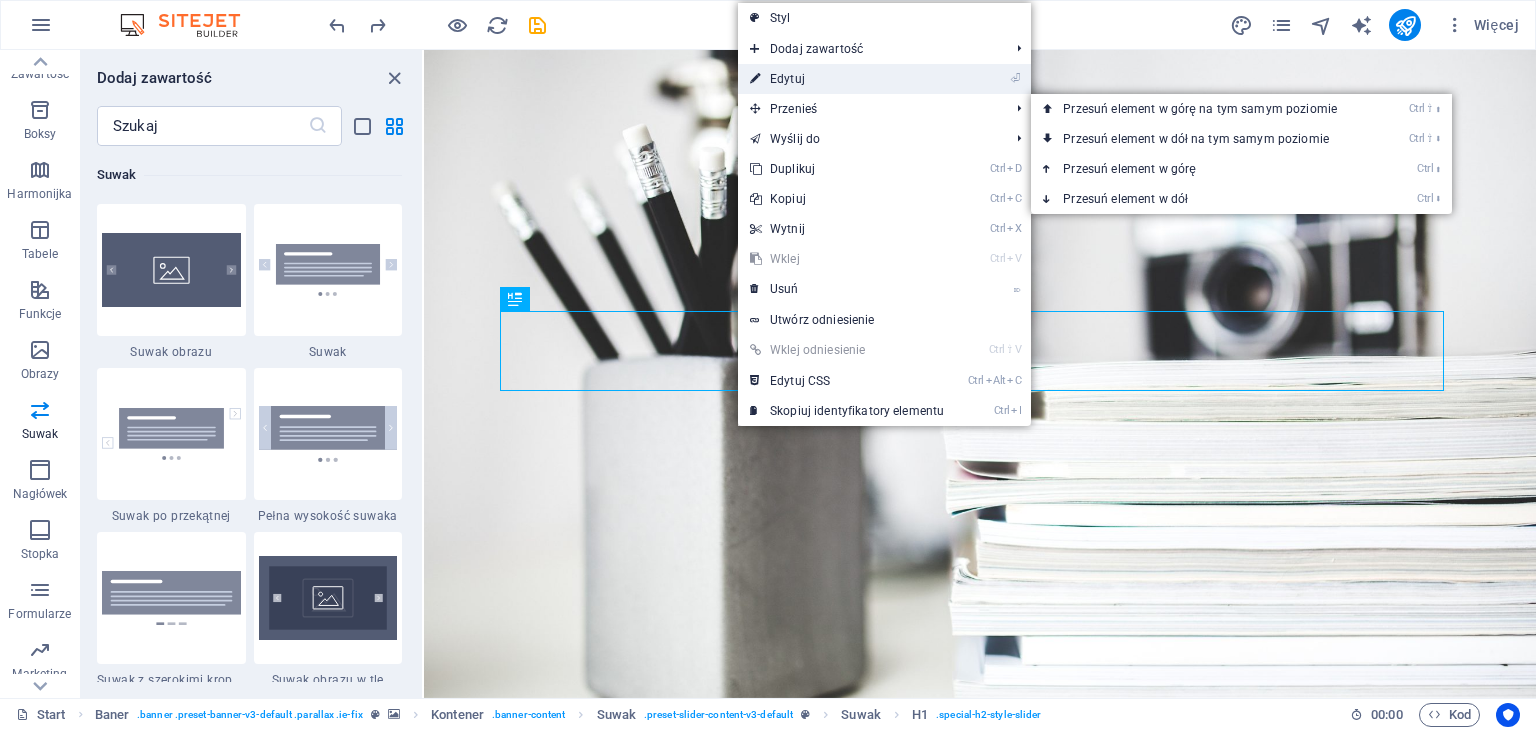 click on "⏎  Edytuj" at bounding box center (847, 79) 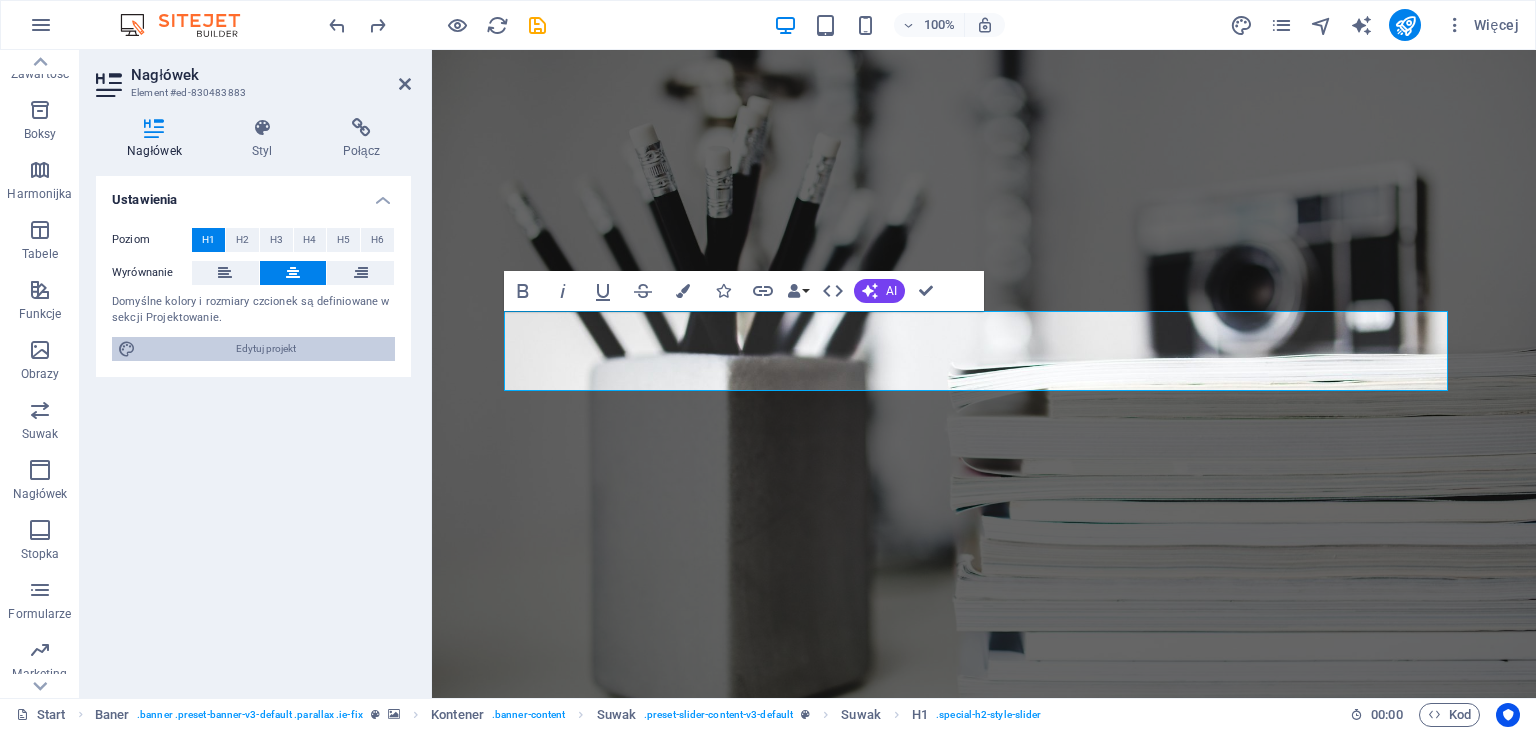 click on "Edytuj projekt" at bounding box center [265, 349] 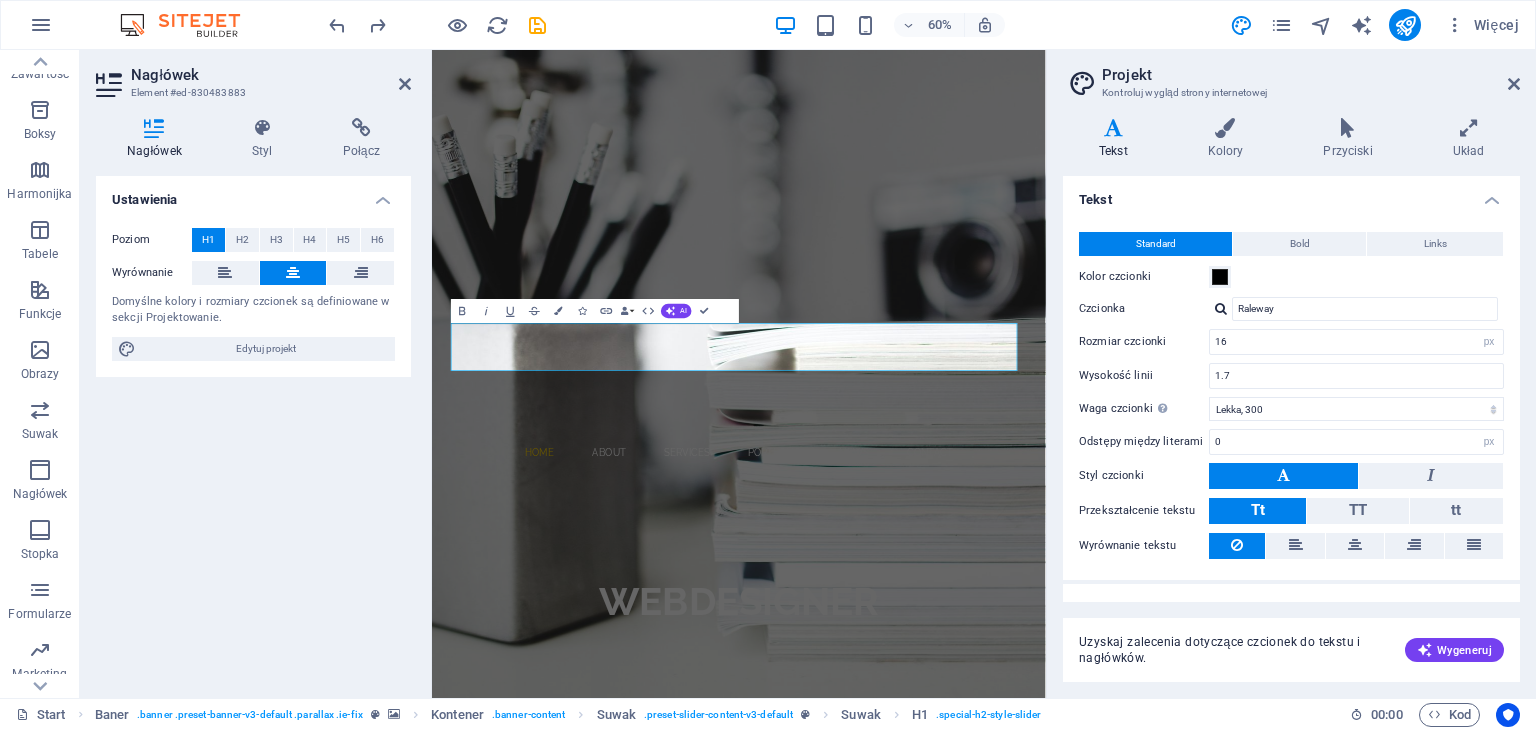 click at bounding box center (1113, 128) 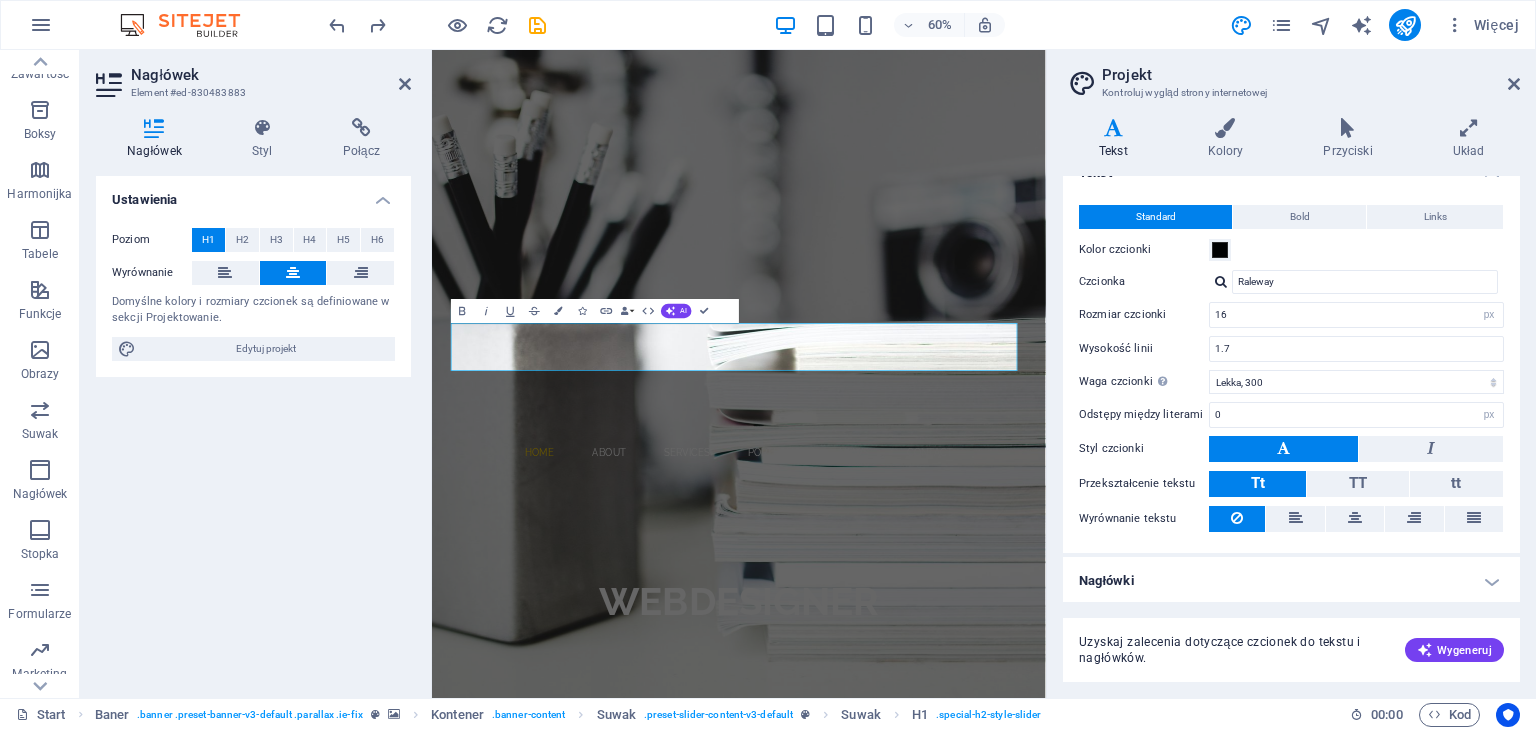 click on "Nagłówki" at bounding box center [1291, 581] 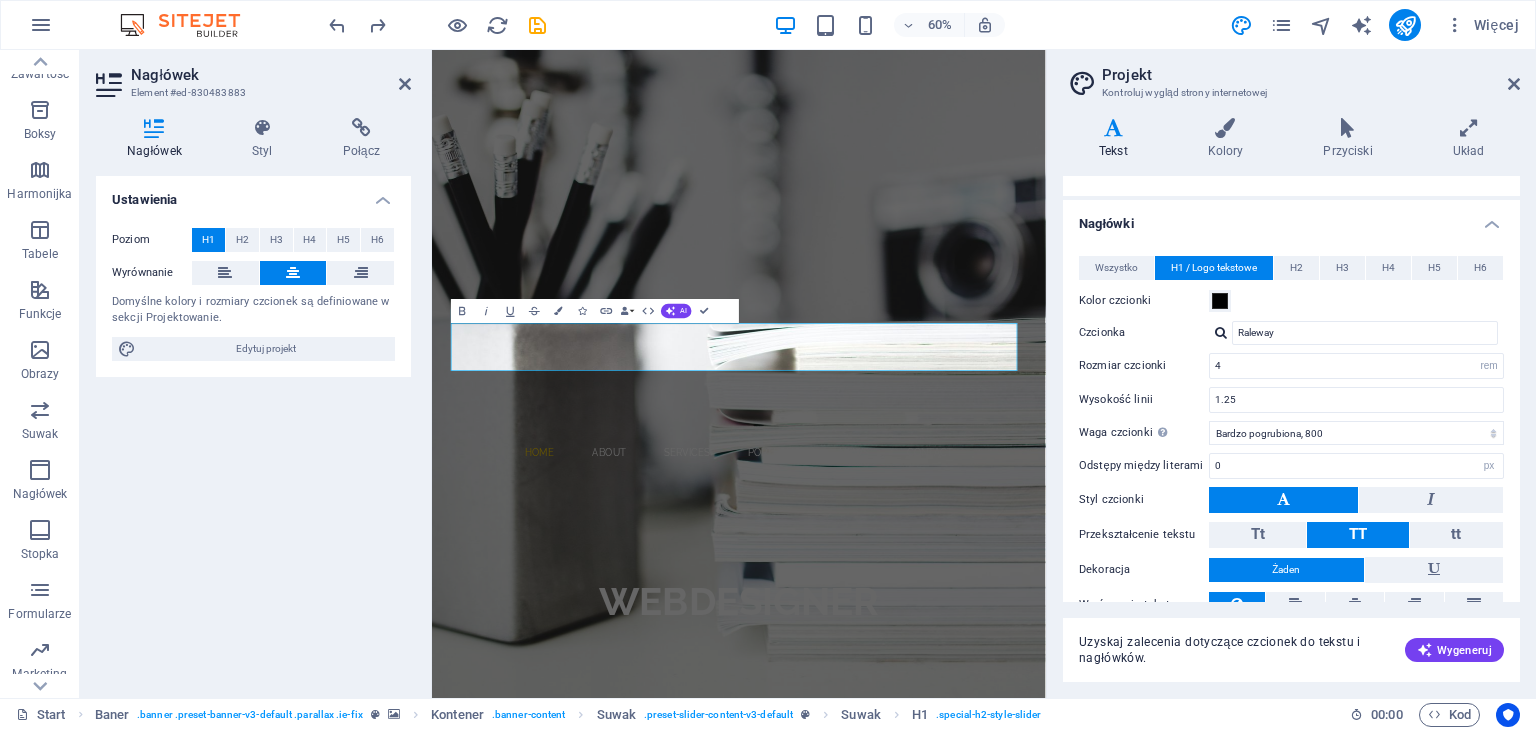scroll, scrollTop: 448, scrollLeft: 0, axis: vertical 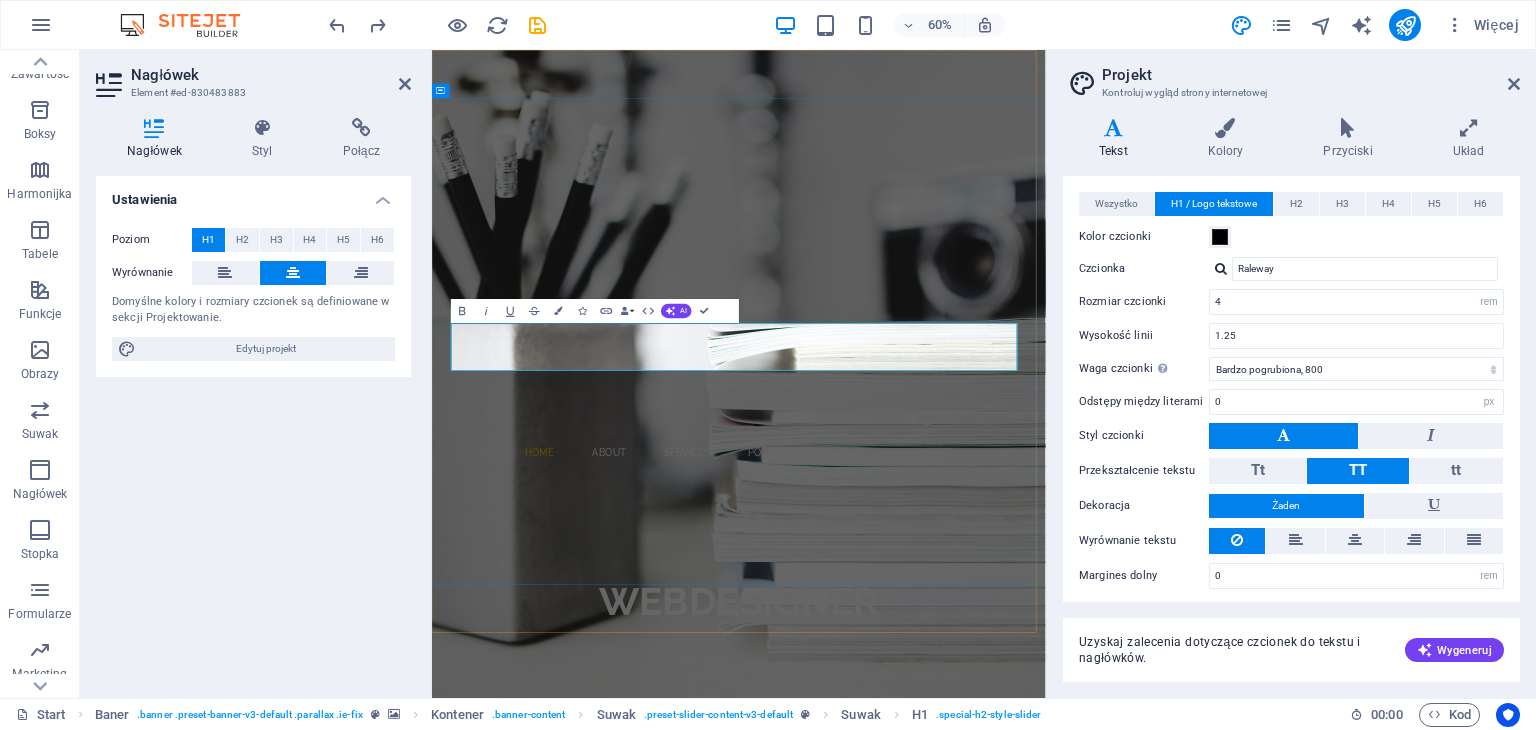 click on "Webdesigner" at bounding box center (944, 969) 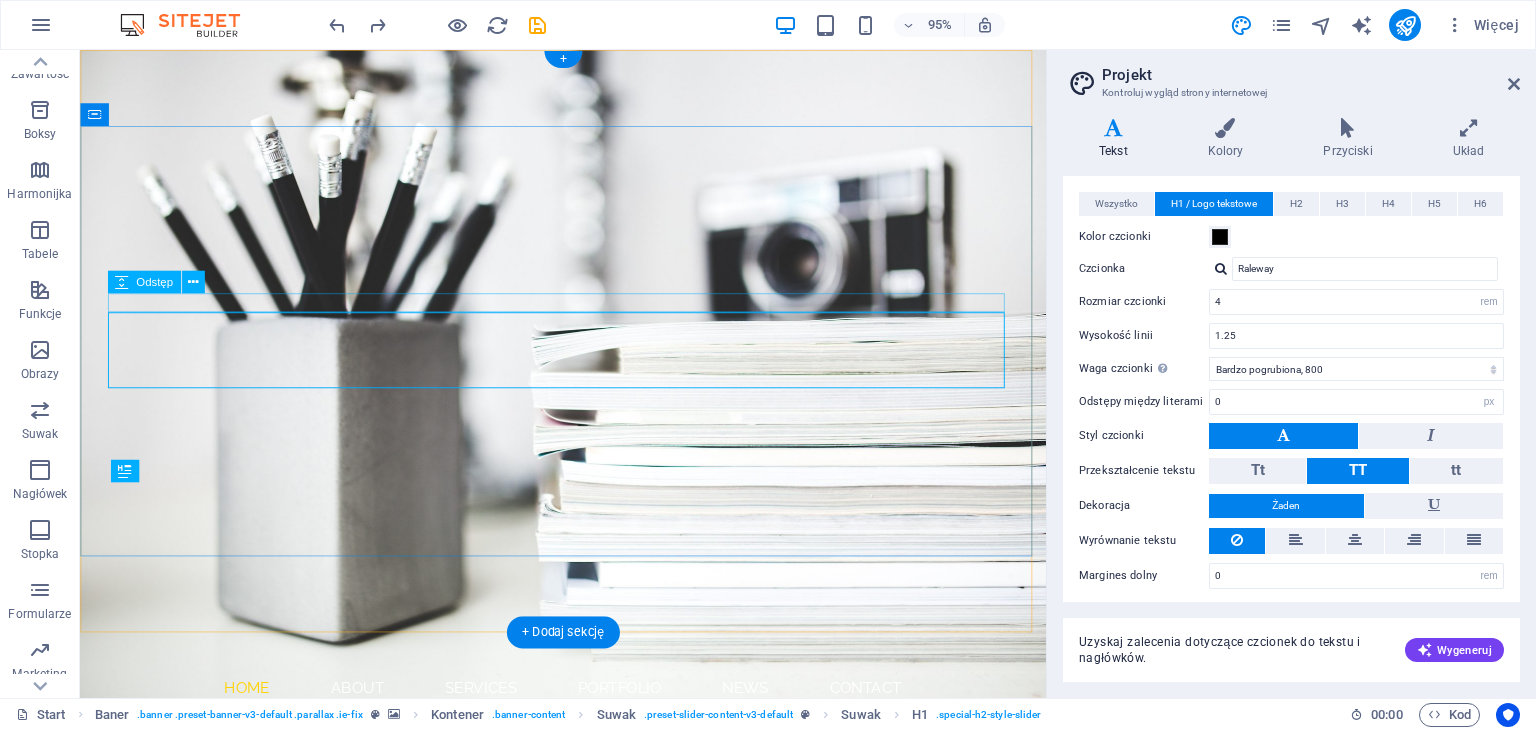 click at bounding box center [589, 919] 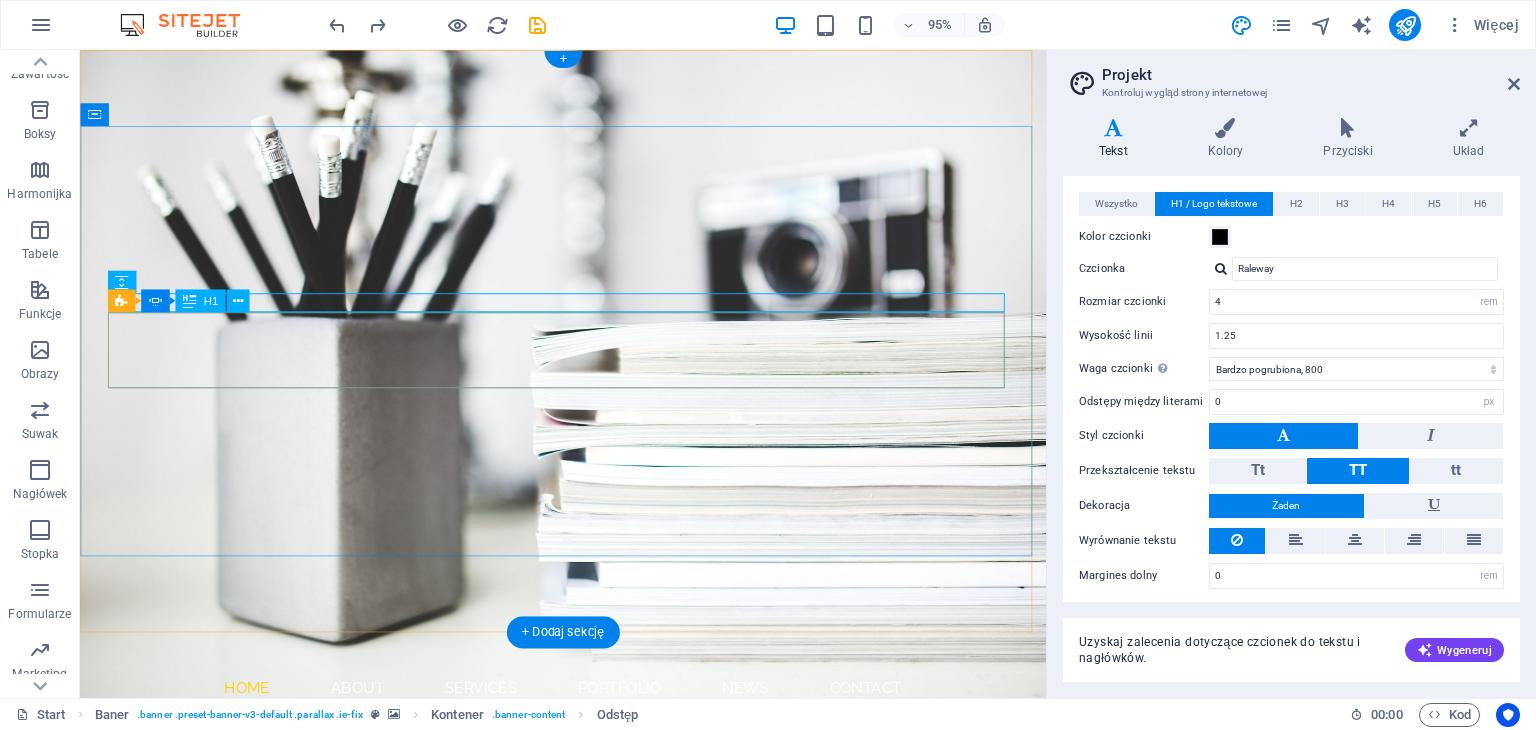 click on "Webdesigner" at bounding box center [589, 969] 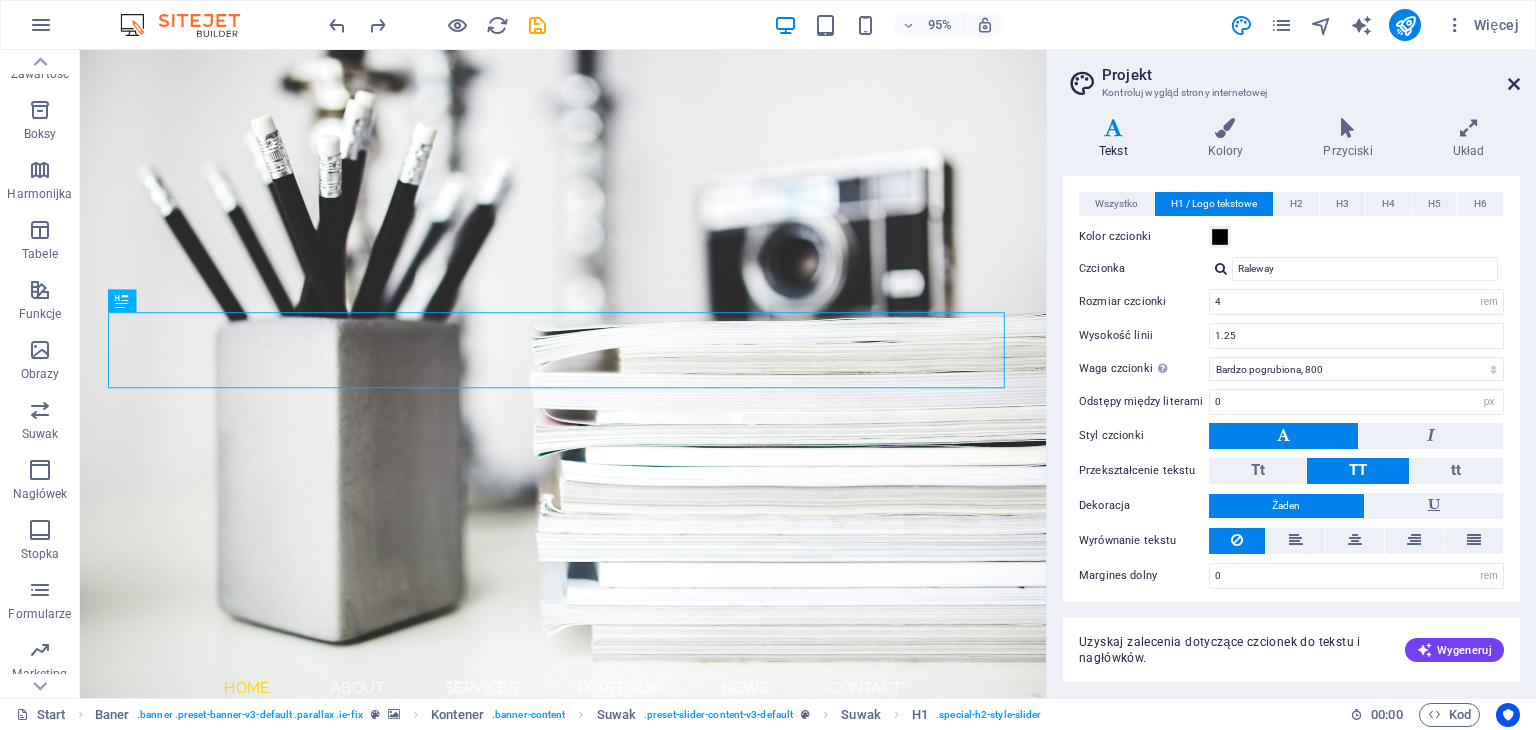 click at bounding box center [1514, 84] 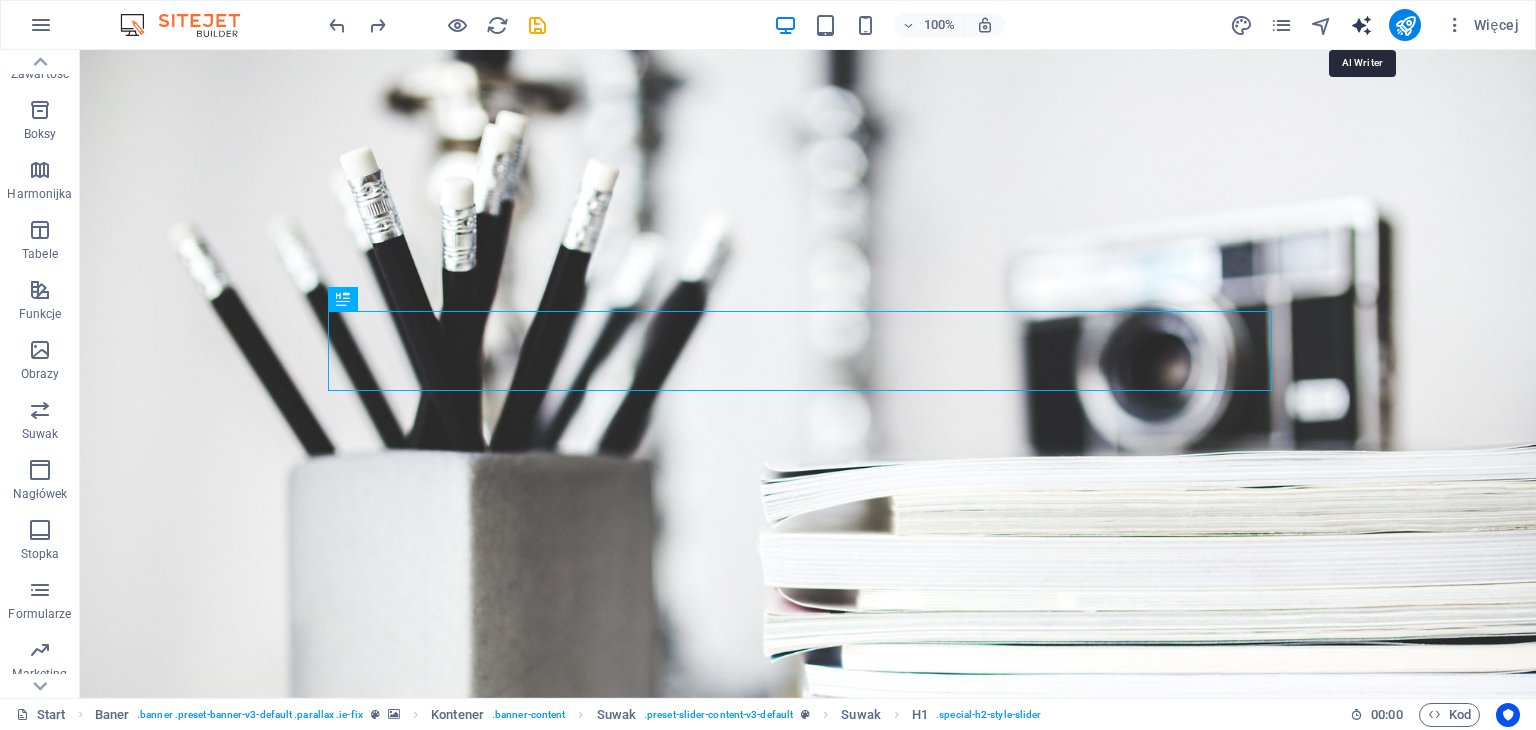 click at bounding box center (1361, 25) 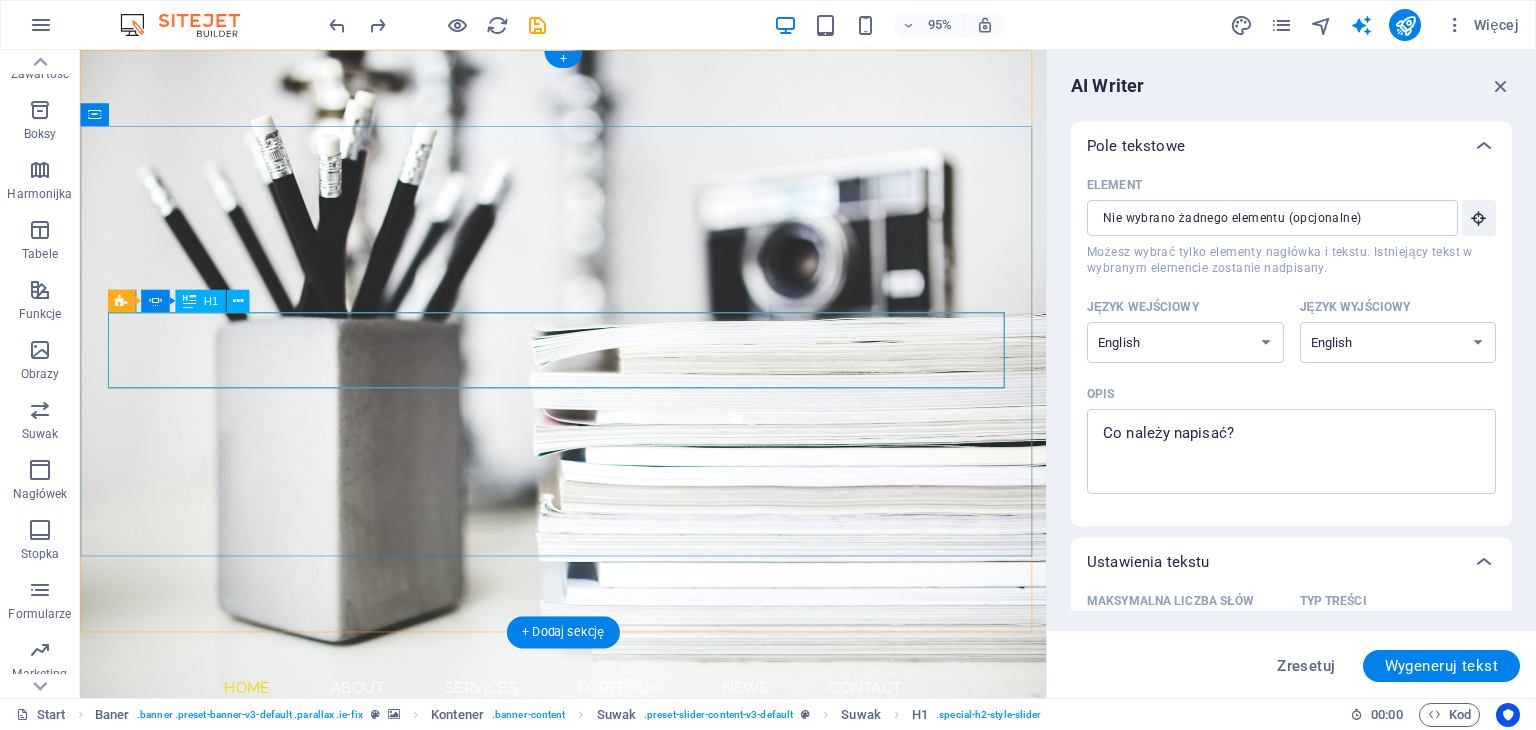 click on "Developer" at bounding box center (-355, 1049) 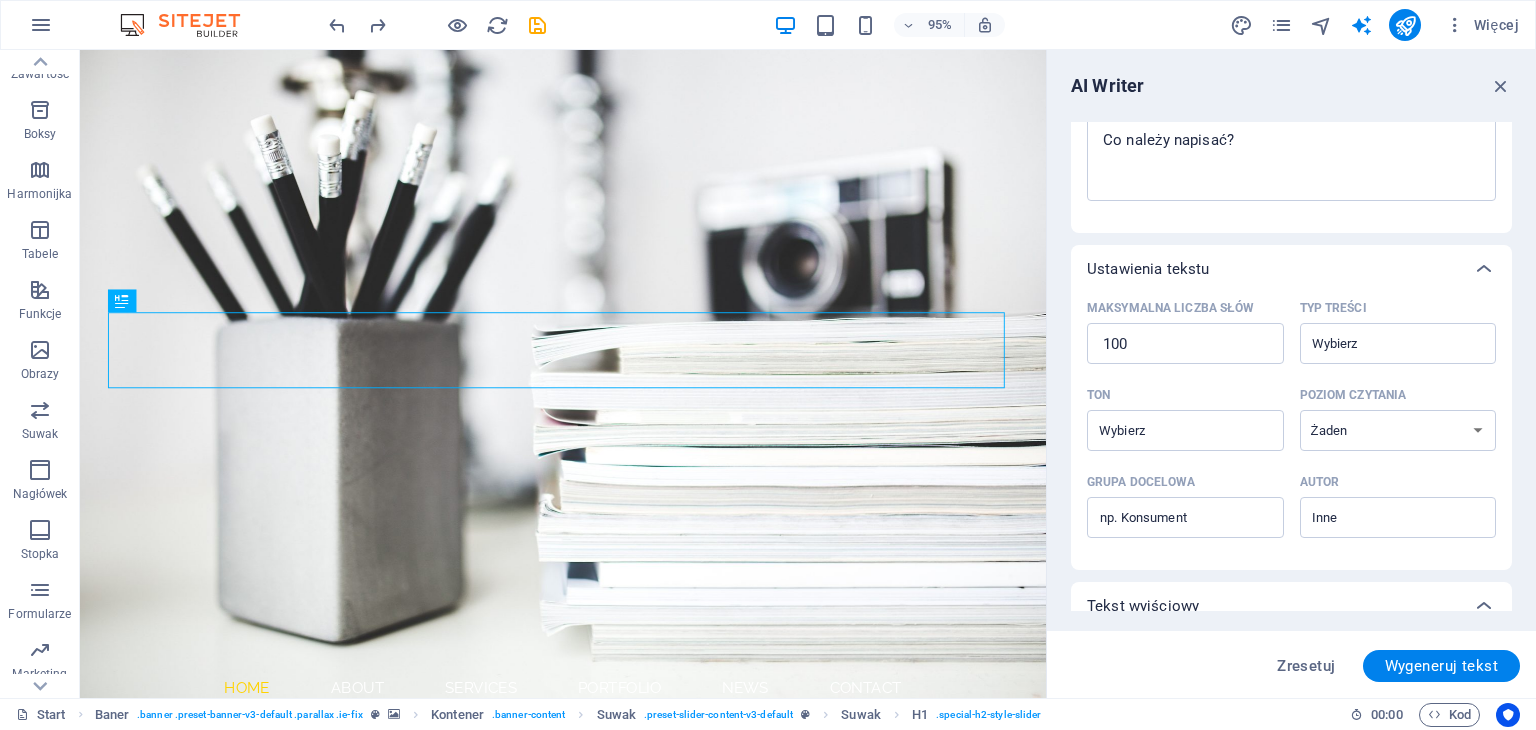 scroll, scrollTop: 300, scrollLeft: 0, axis: vertical 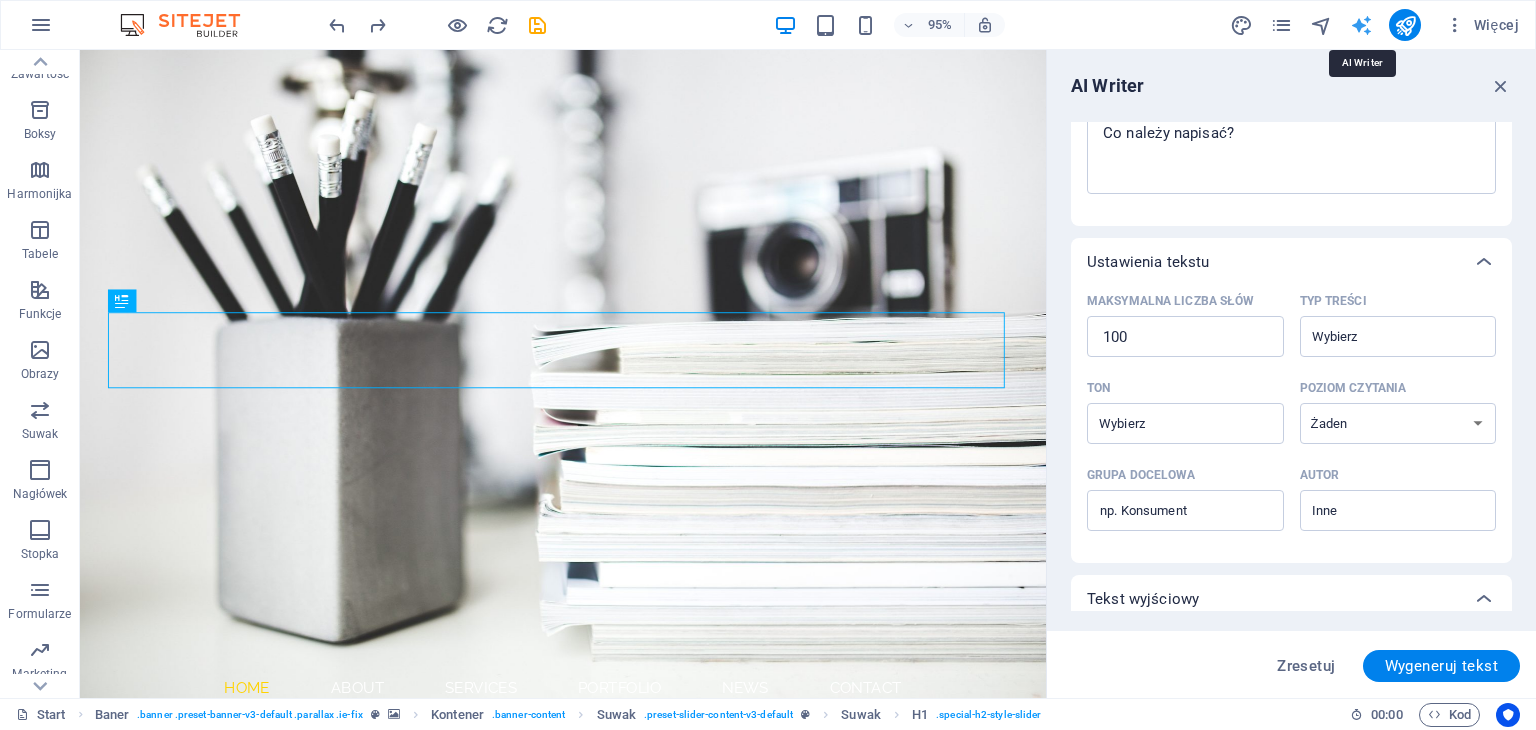 click at bounding box center [1361, 25] 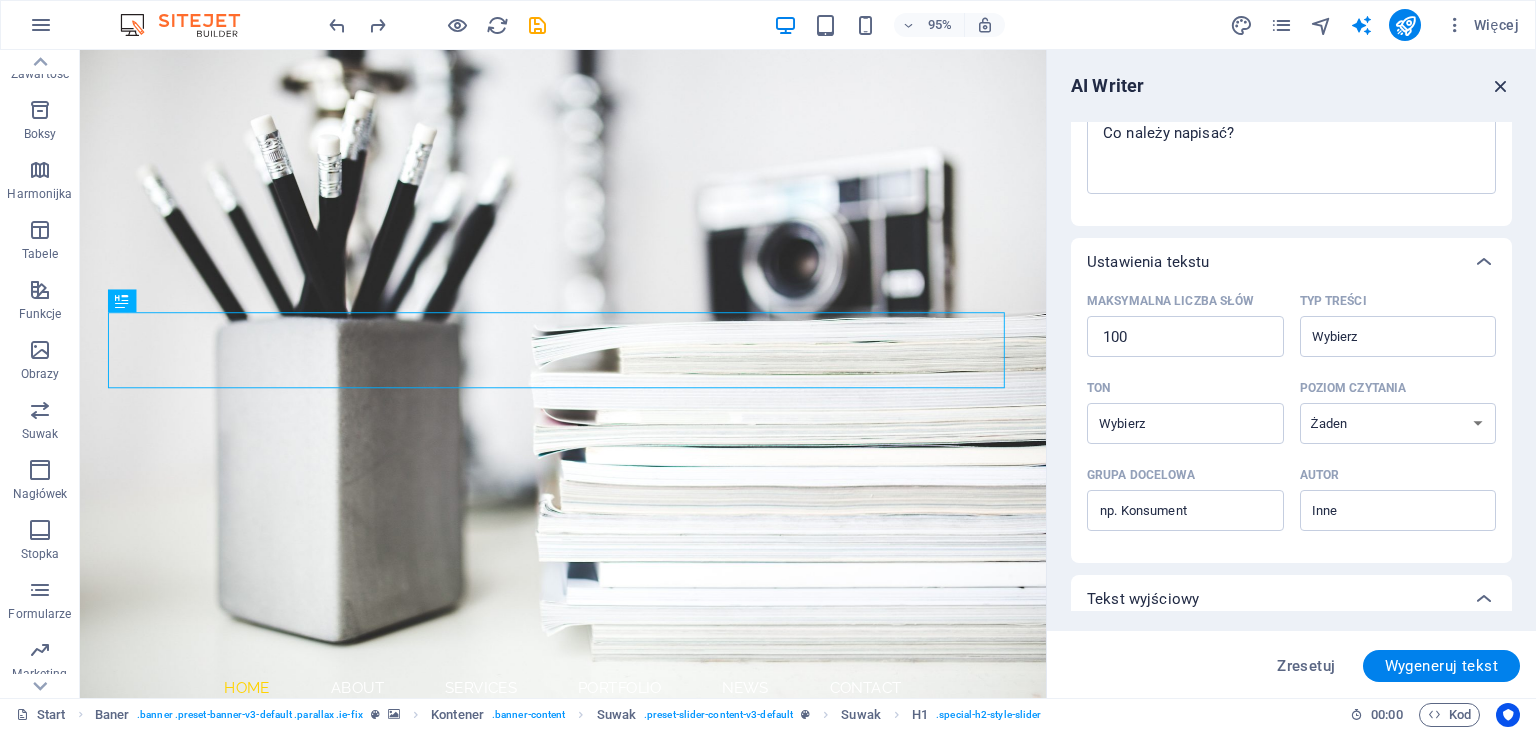 click at bounding box center (1501, 86) 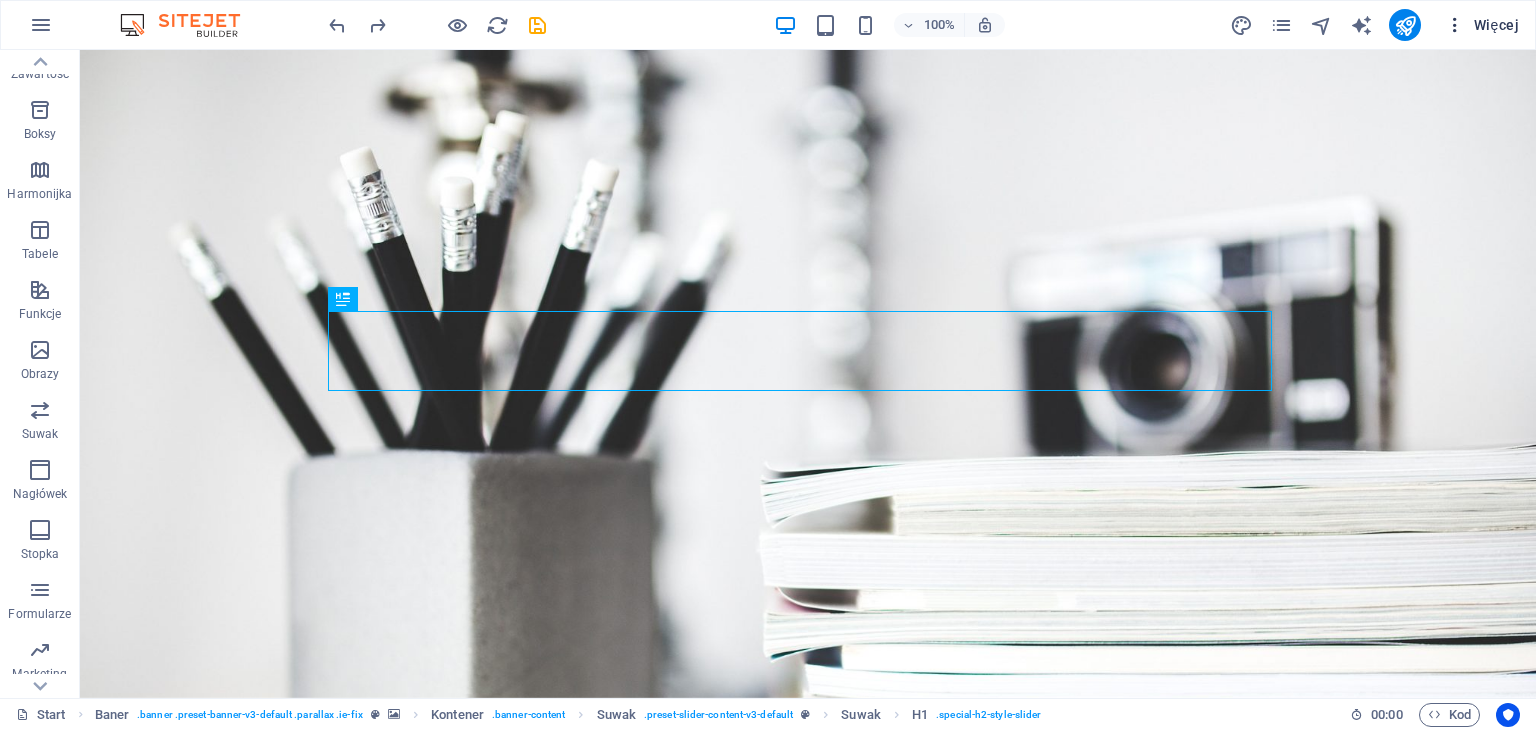 click at bounding box center (1455, 25) 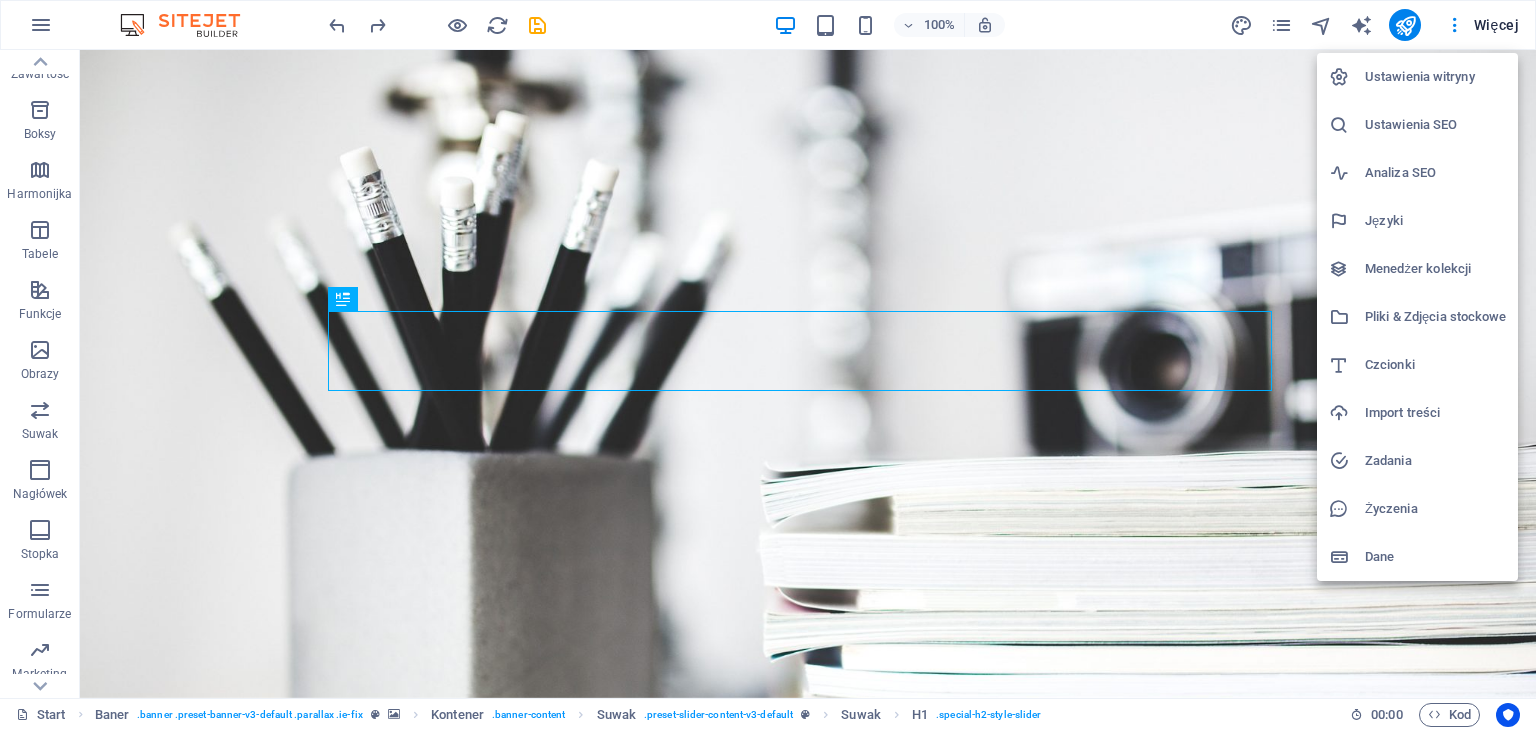 click at bounding box center (768, 365) 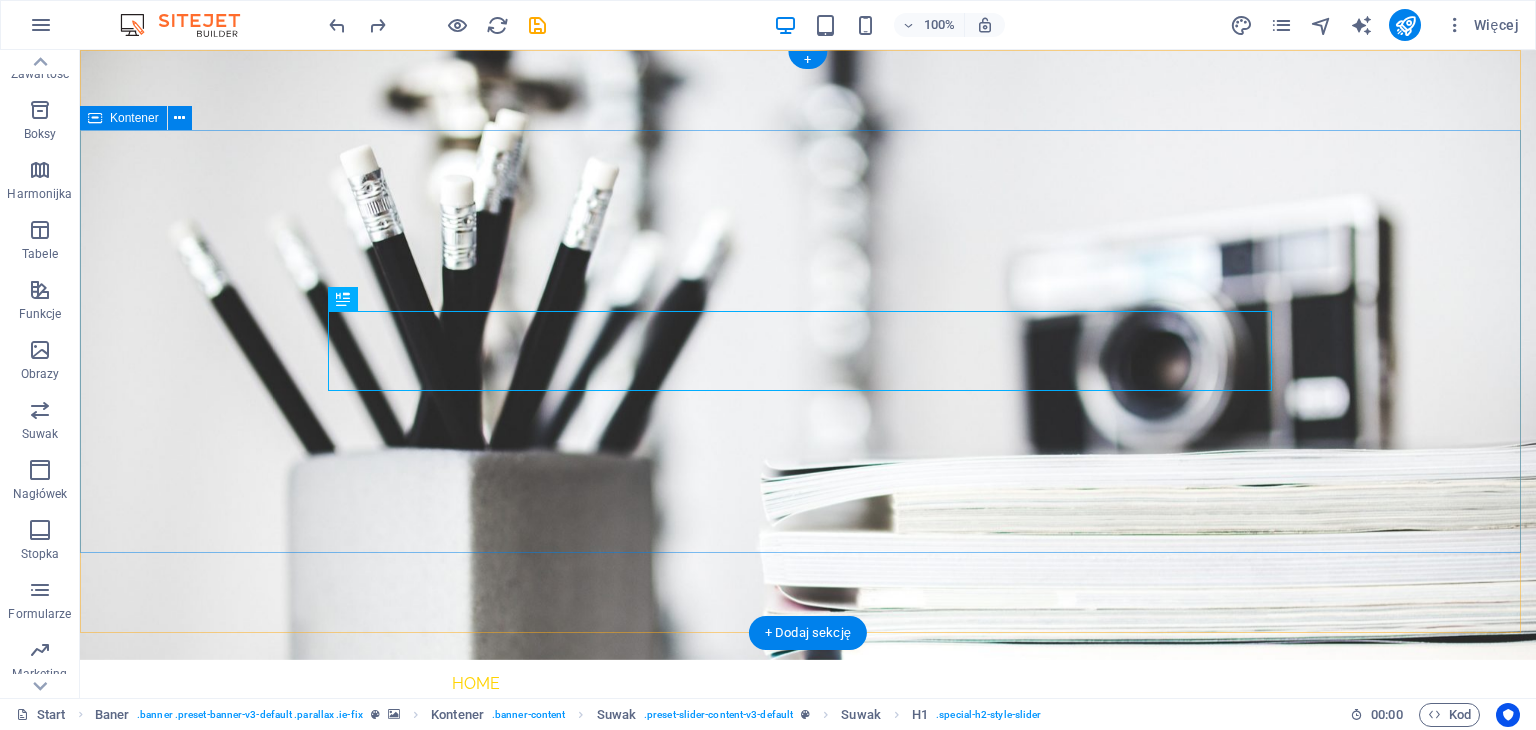 scroll, scrollTop: 200, scrollLeft: 0, axis: vertical 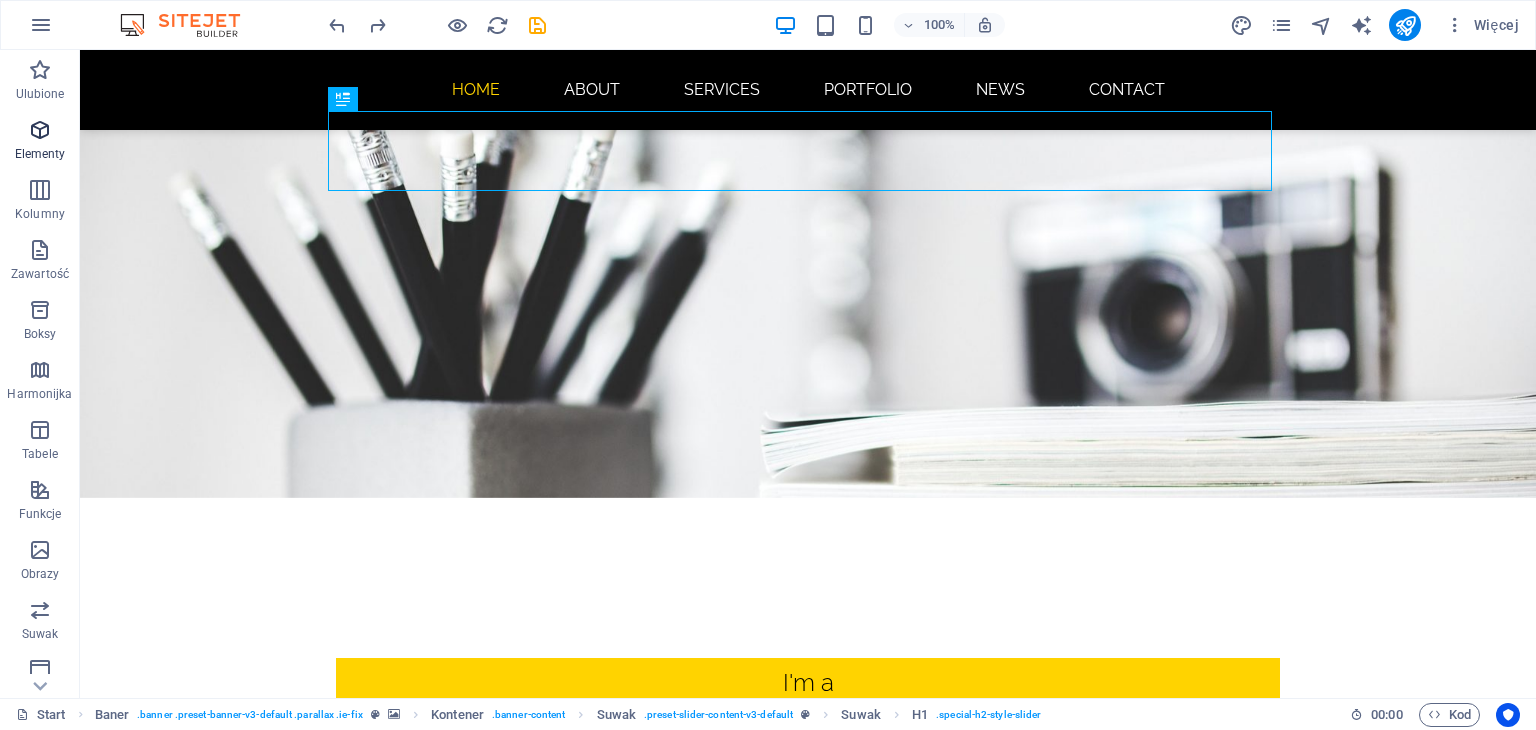click at bounding box center (40, 130) 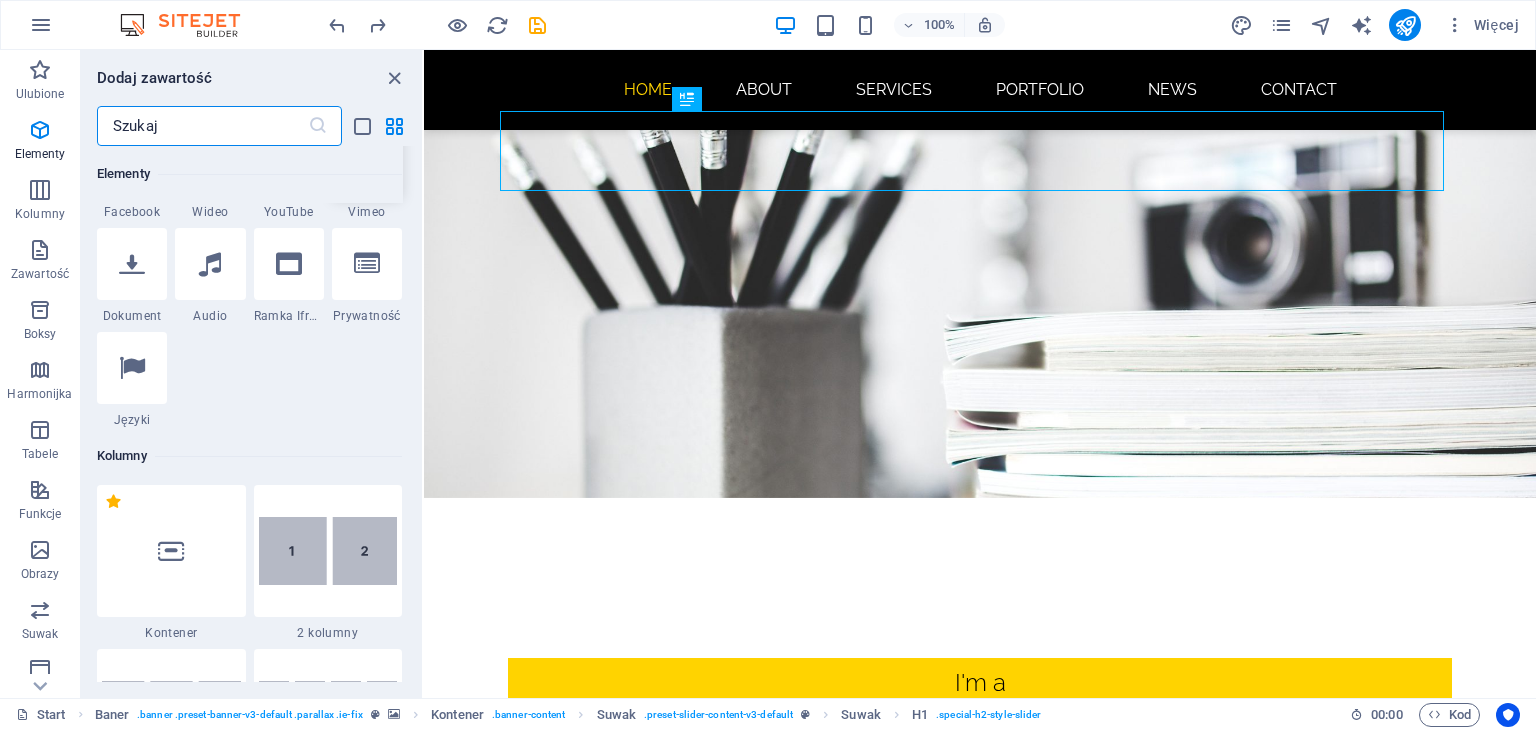 scroll, scrollTop: 712, scrollLeft: 0, axis: vertical 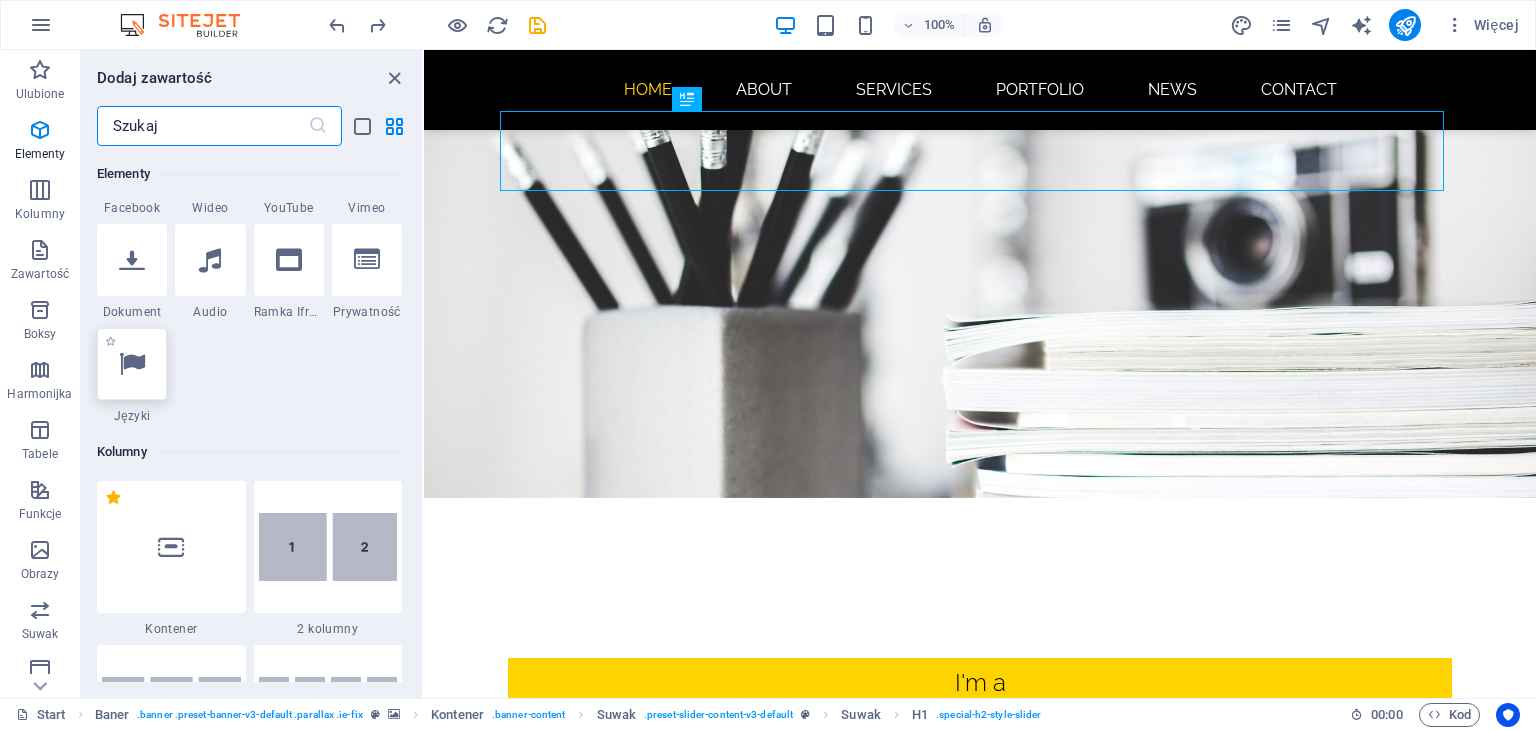 click at bounding box center (132, 364) 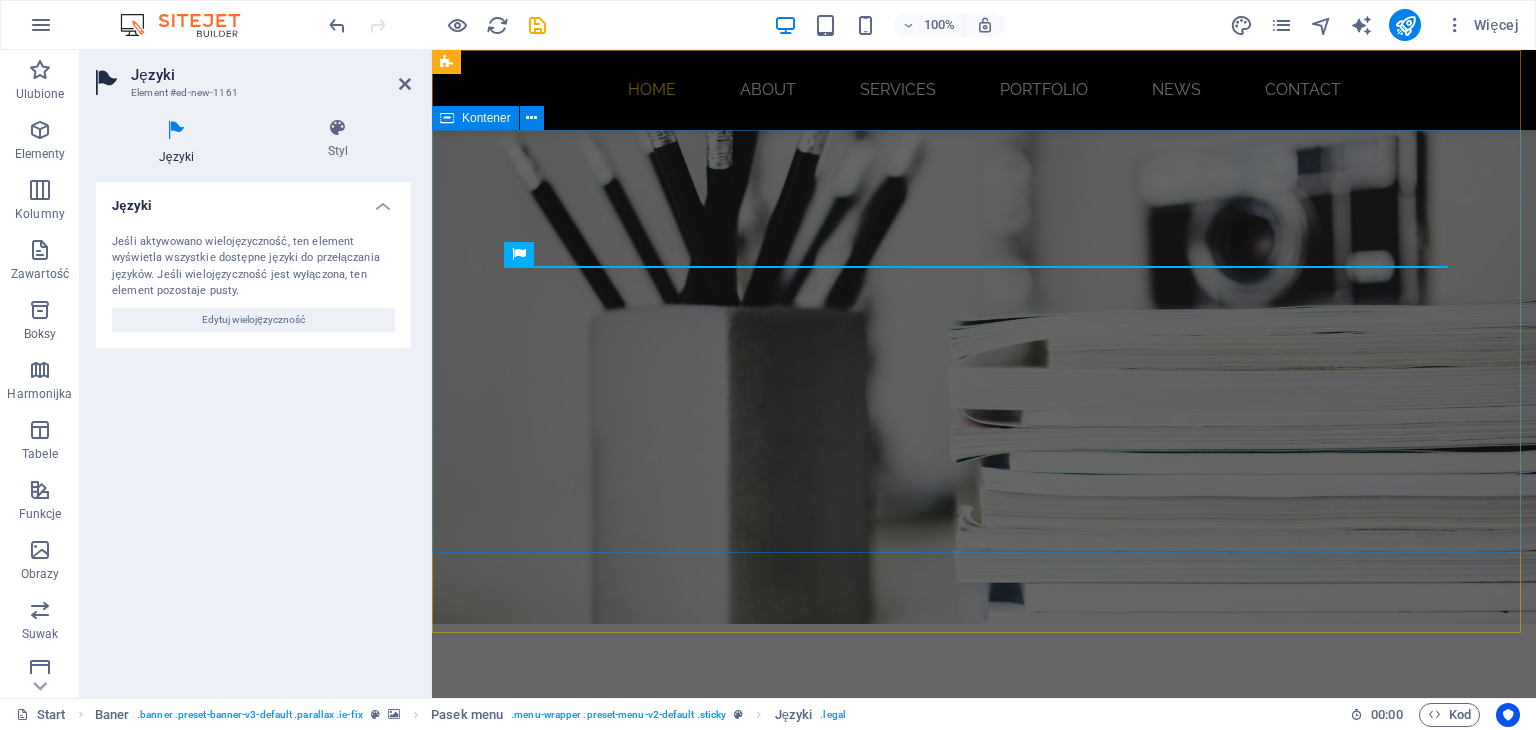 scroll, scrollTop: 0, scrollLeft: 0, axis: both 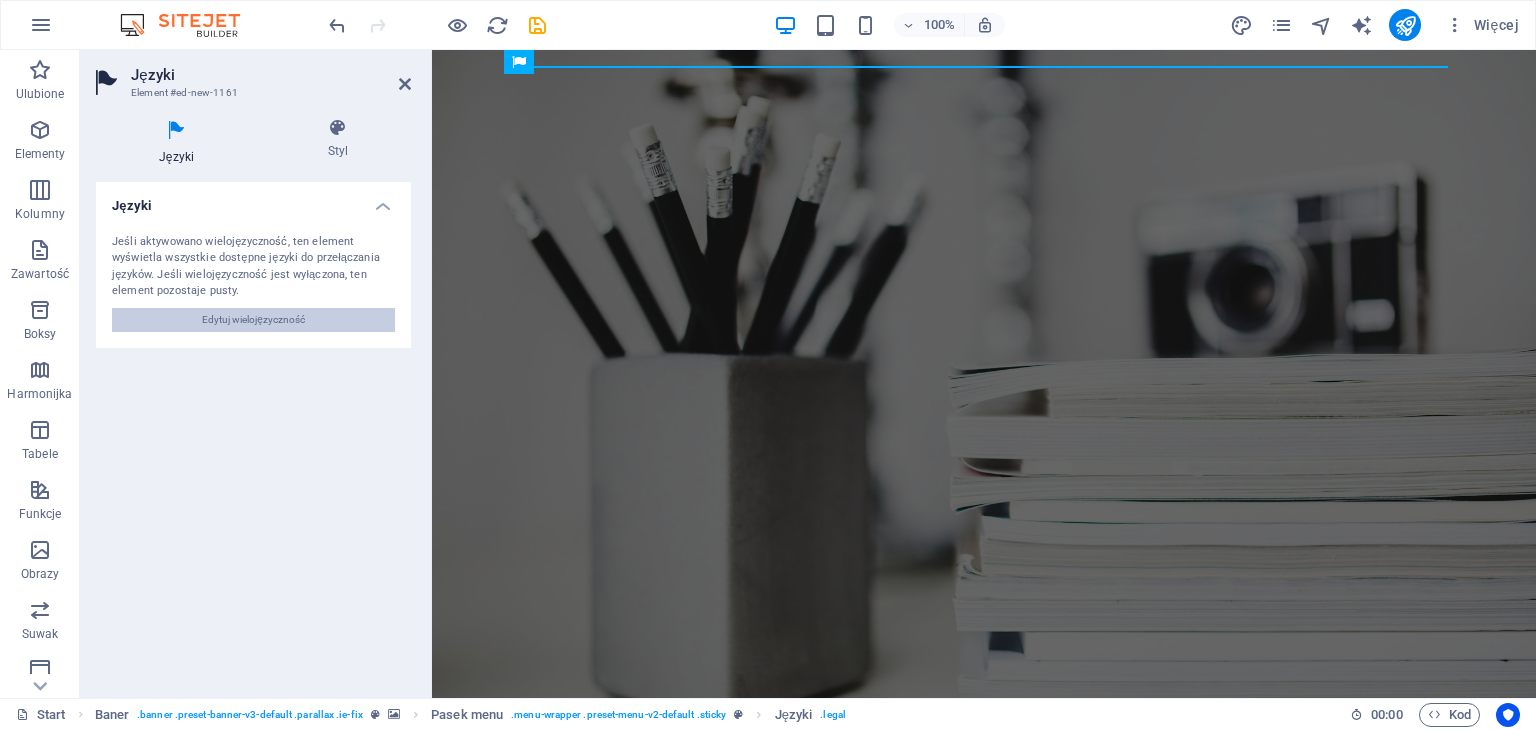 click on "Edytuj wielojęzyczność" at bounding box center (253, 320) 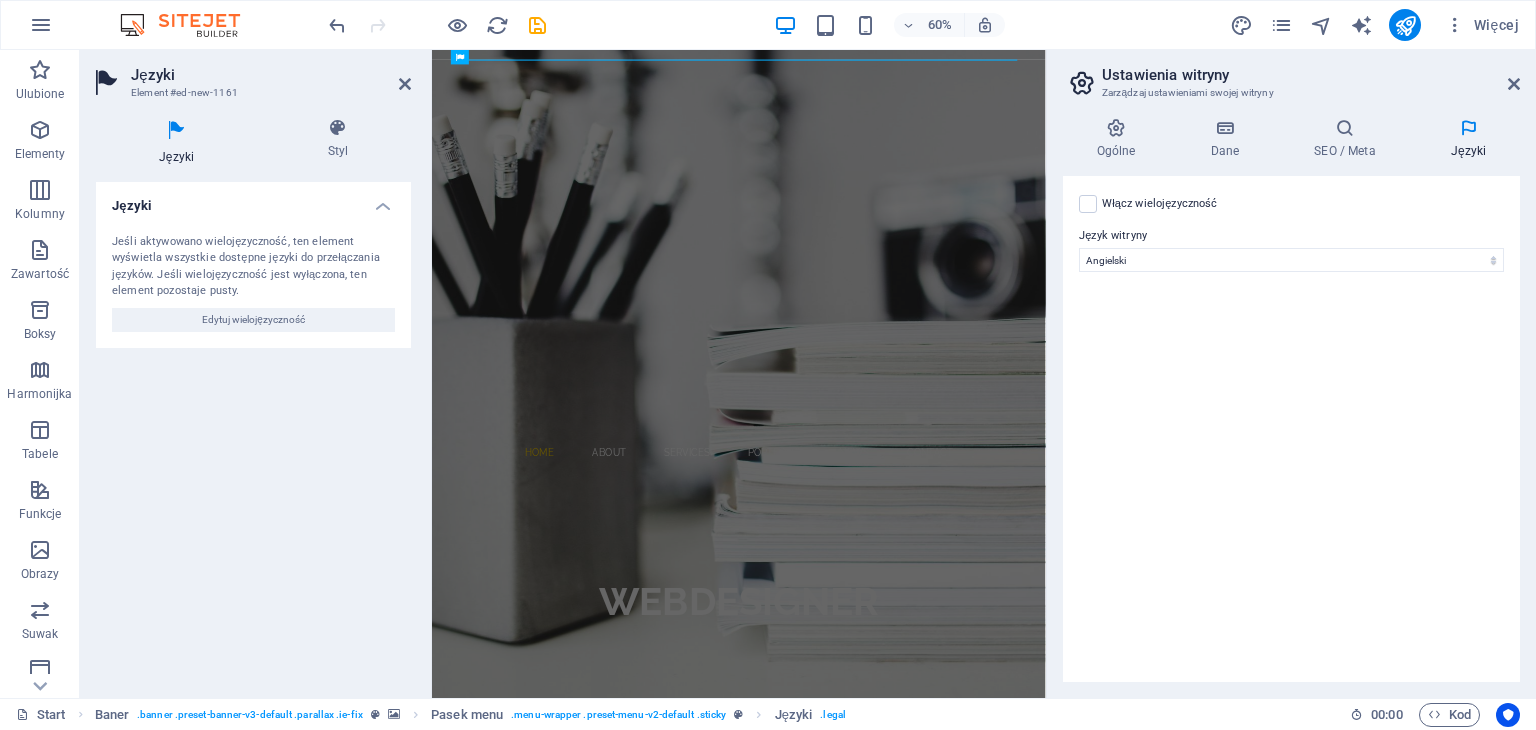 click on "Włącz wielojęzyczność Aby wyłączyć wielojęzyczność, usuń wszystkie języki, aż pozostanie tylko jeden język." at bounding box center [1160, 204] 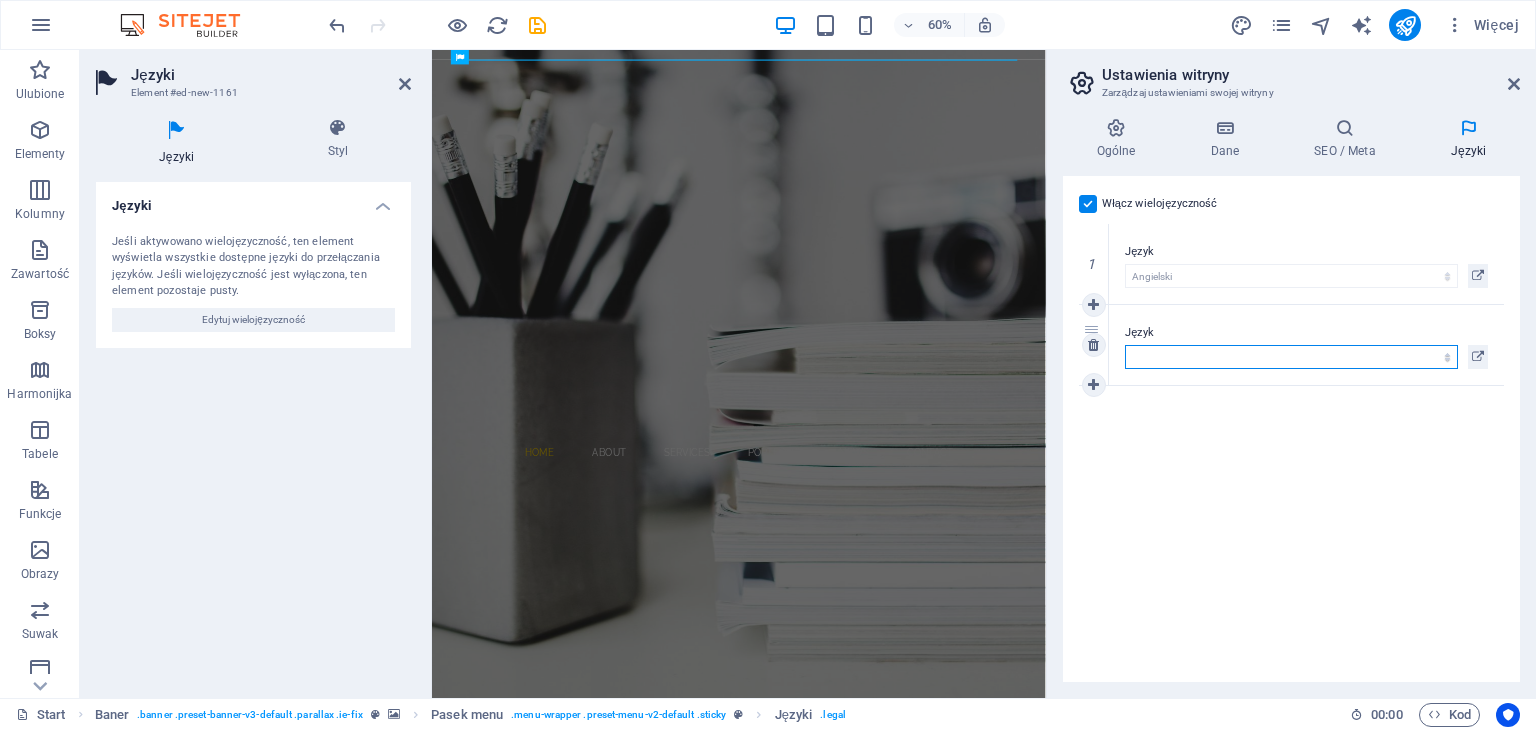 click on "Abkhazian Afar Afrikaans Akan Albanian Amharic Angielski Arabic Aragonese Armenian Assamese Avaric Avestan Aymara Azerbaijani Bambara Bashkir Basque Belarusian Bengali Bihari languages Bislama Bokmål Bosnian Breton Bulgarian Burmese Catalan Central Khmer Chamorro Chechen Chinese Church Slavic Chuvash Cornish Corsican Cree Croatian Czeski Danish Dutch Dzongkha Esperanto Estonian Ewe Faroese Farsi (Persian) Fijian Finnish French Fulah Gaelic Galician Ganda Georgian Greek Greenlandic Guaraní Gujarati Haitian Creole Hausa Hebrew Herero Hindi Hiri Motu Hiszpański Hungarian Icelandic Ido Igbo Indonesian Interlingua Interlingue Inuktitut Inupiaq Irish Italian Japanese Javanese Kannada Kanuri Kashmiri Kazakh Kikuyu Kinyarwanda Komi Kongo Korean Kurdish Kwanyama Kyrgyz Lao Latvian Limburgish Lingala Lithuanian Luba-Katanga Luxembourgish Łaciński Macedonian Malagasy Malay Malayalam Maldivian Maltese Manx Maori Marathi Marshallese Mongolian Nauru Navajo Ndonga Nepali Niemiecki North Ndebele Northern Sami Norwegian" at bounding box center (1291, 357) 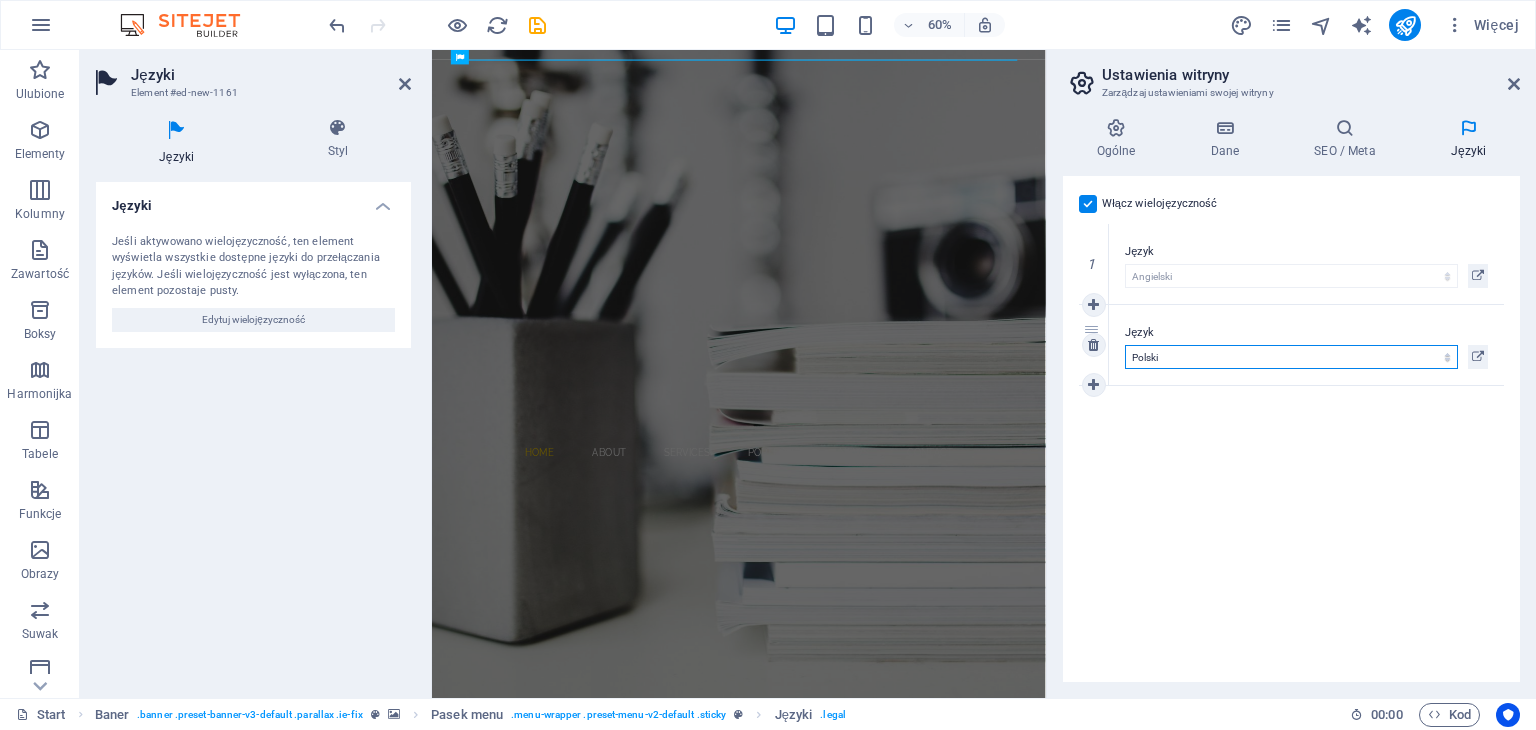 click on "Abkhazian Afar Afrikaans Akan Albanian Amharic Angielski Arabic Aragonese Armenian Assamese Avaric Avestan Aymara Azerbaijani Bambara Bashkir Basque Belarusian Bengali Bihari languages Bislama Bokmål Bosnian Breton Bulgarian Burmese Catalan Central Khmer Chamorro Chechen Chinese Church Slavic Chuvash Cornish Corsican Cree Croatian Czeski Danish Dutch Dzongkha Esperanto Estonian Ewe Faroese Farsi (Persian) Fijian Finnish French Fulah Gaelic Galician Ganda Georgian Greek Greenlandic Guaraní Gujarati Haitian Creole Hausa Hebrew Herero Hindi Hiri Motu Hiszpański Hungarian Icelandic Ido Igbo Indonesian Interlingua Interlingue Inuktitut Inupiaq Irish Italian Japanese Javanese Kannada Kanuri Kashmiri Kazakh Kikuyu Kinyarwanda Komi Kongo Korean Kurdish Kwanyama Kyrgyz Lao Latvian Limburgish Lingala Lithuanian Luba-Katanga Luxembourgish Łaciński Macedonian Malagasy Malay Malayalam Maldivian Maltese Manx Maori Marathi Marshallese Mongolian Nauru Navajo Ndonga Nepali Niemiecki North Ndebele Northern Sami Norwegian" at bounding box center (1291, 357) 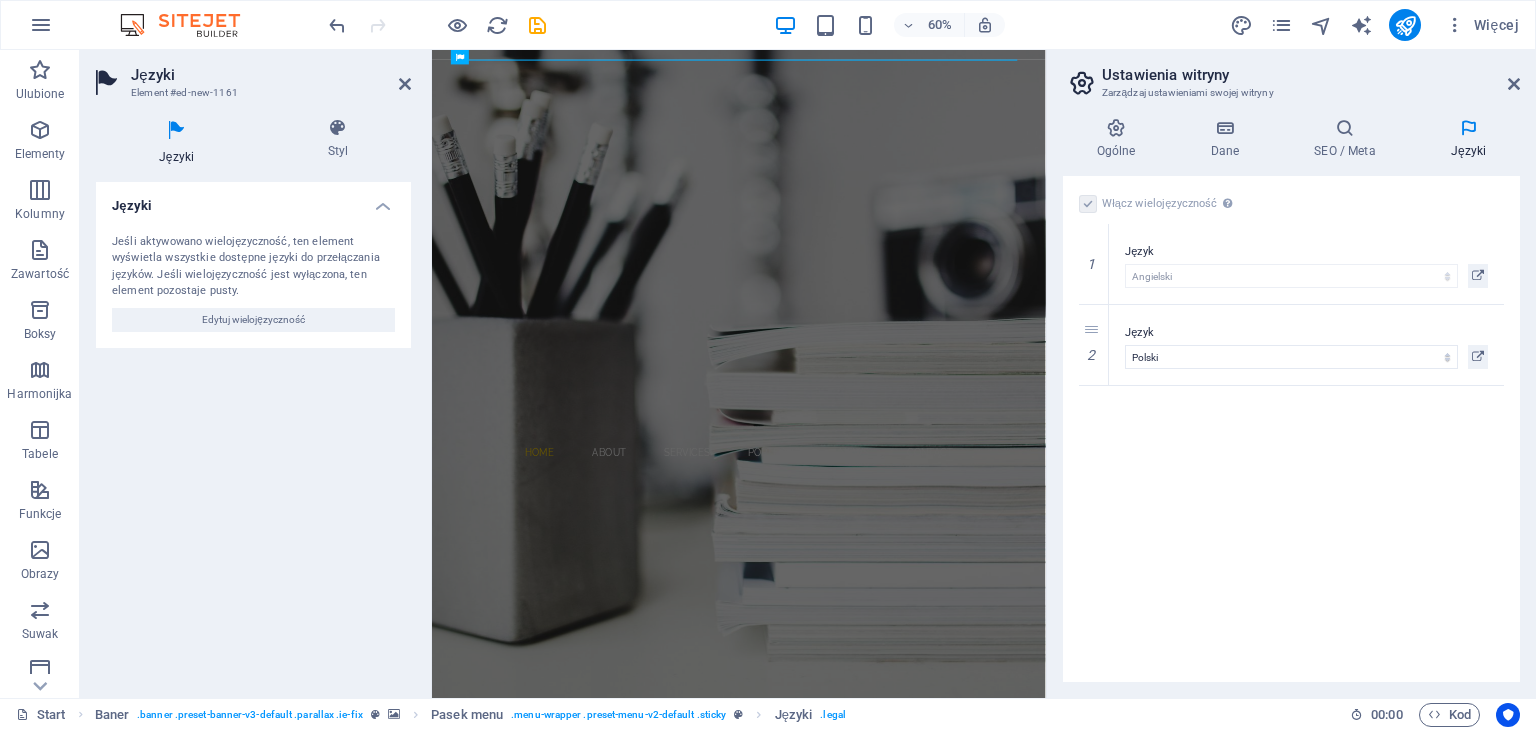 click at bounding box center [176, 131] 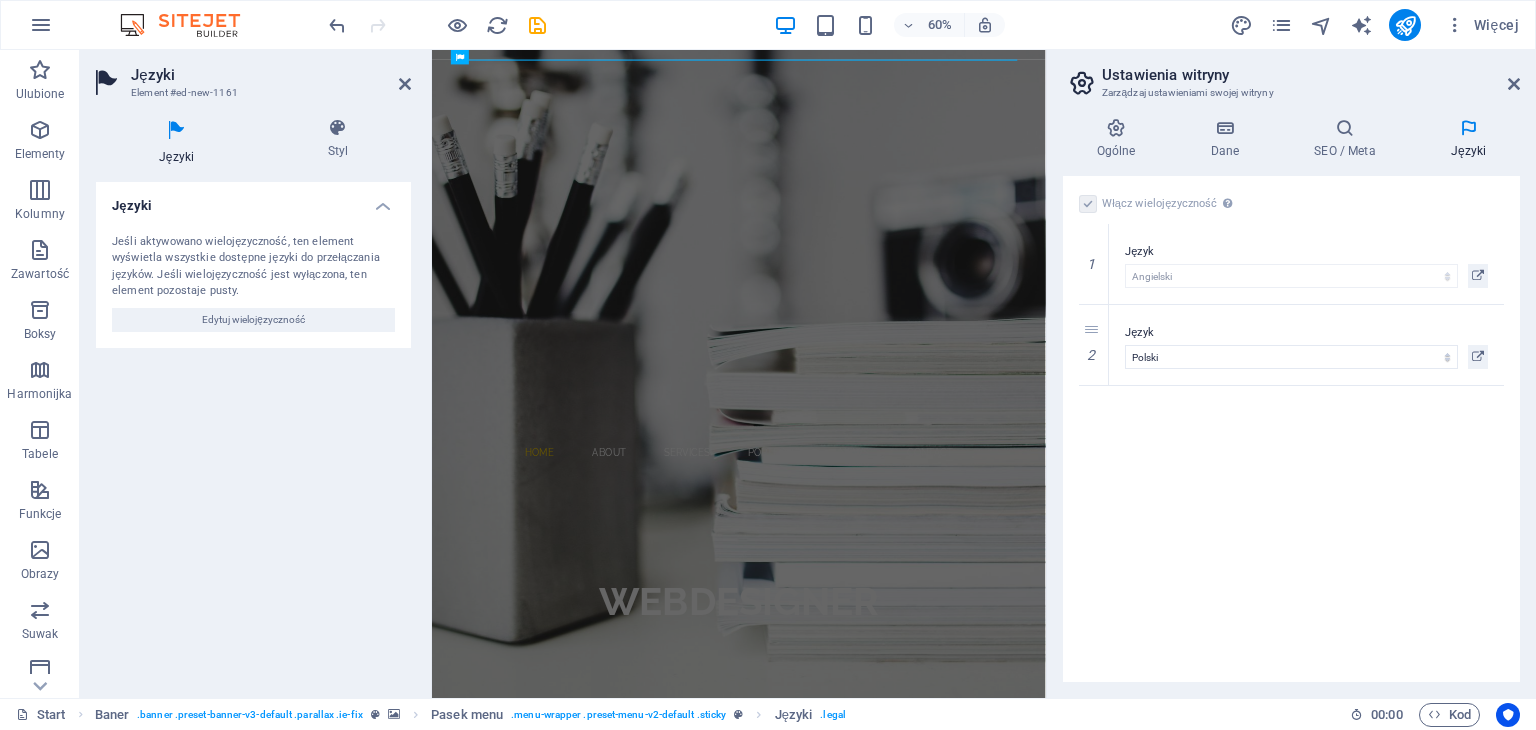 click at bounding box center [1468, 128] 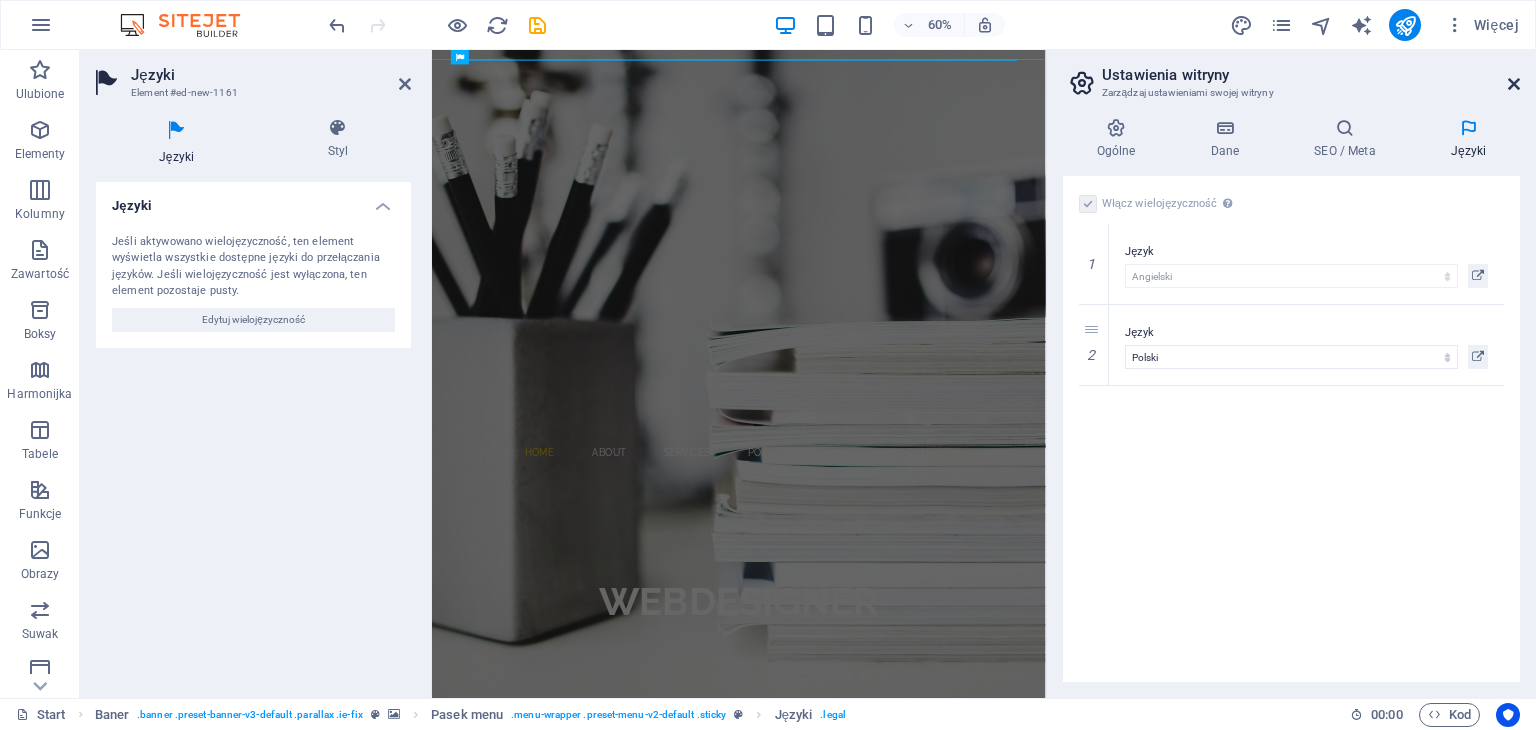 click at bounding box center (1514, 84) 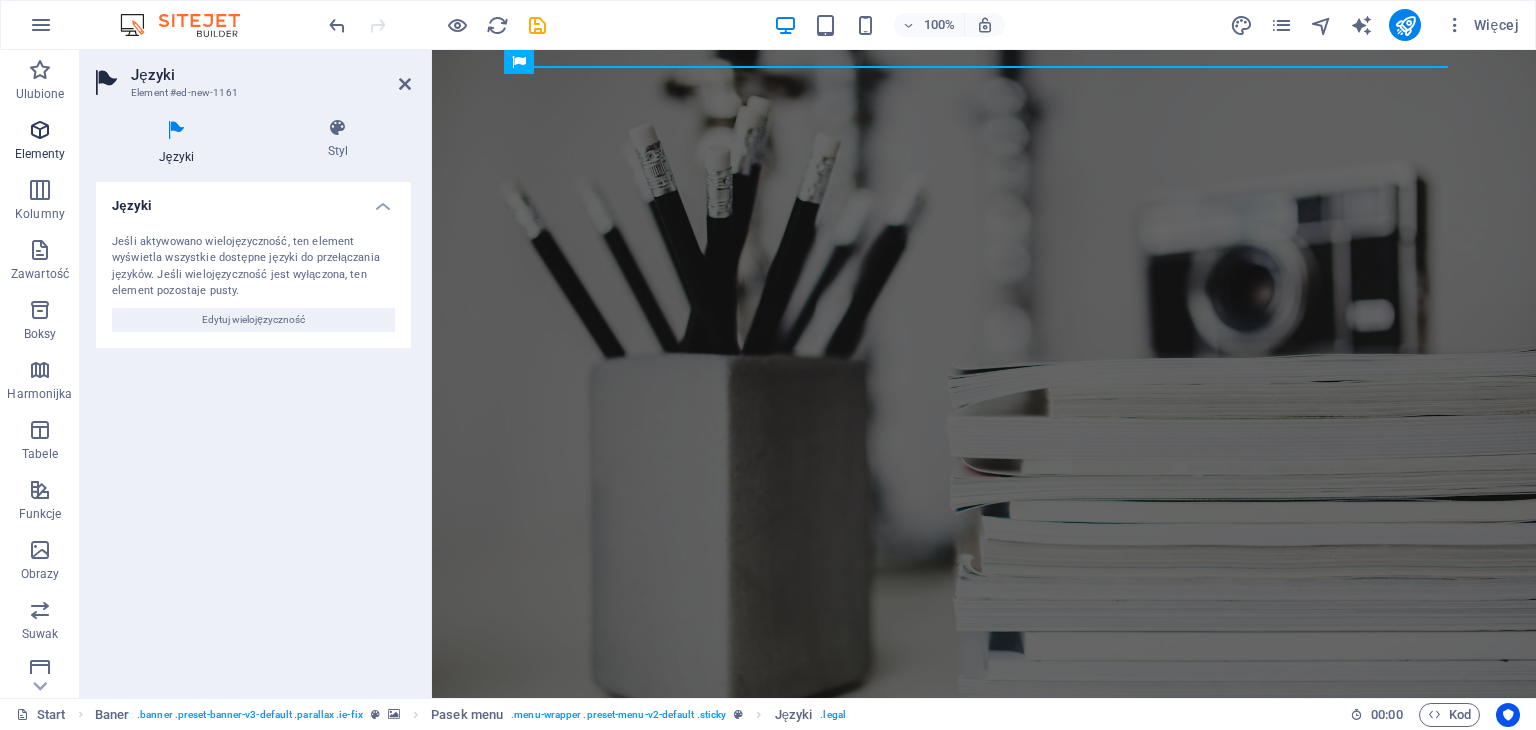 click at bounding box center (40, 130) 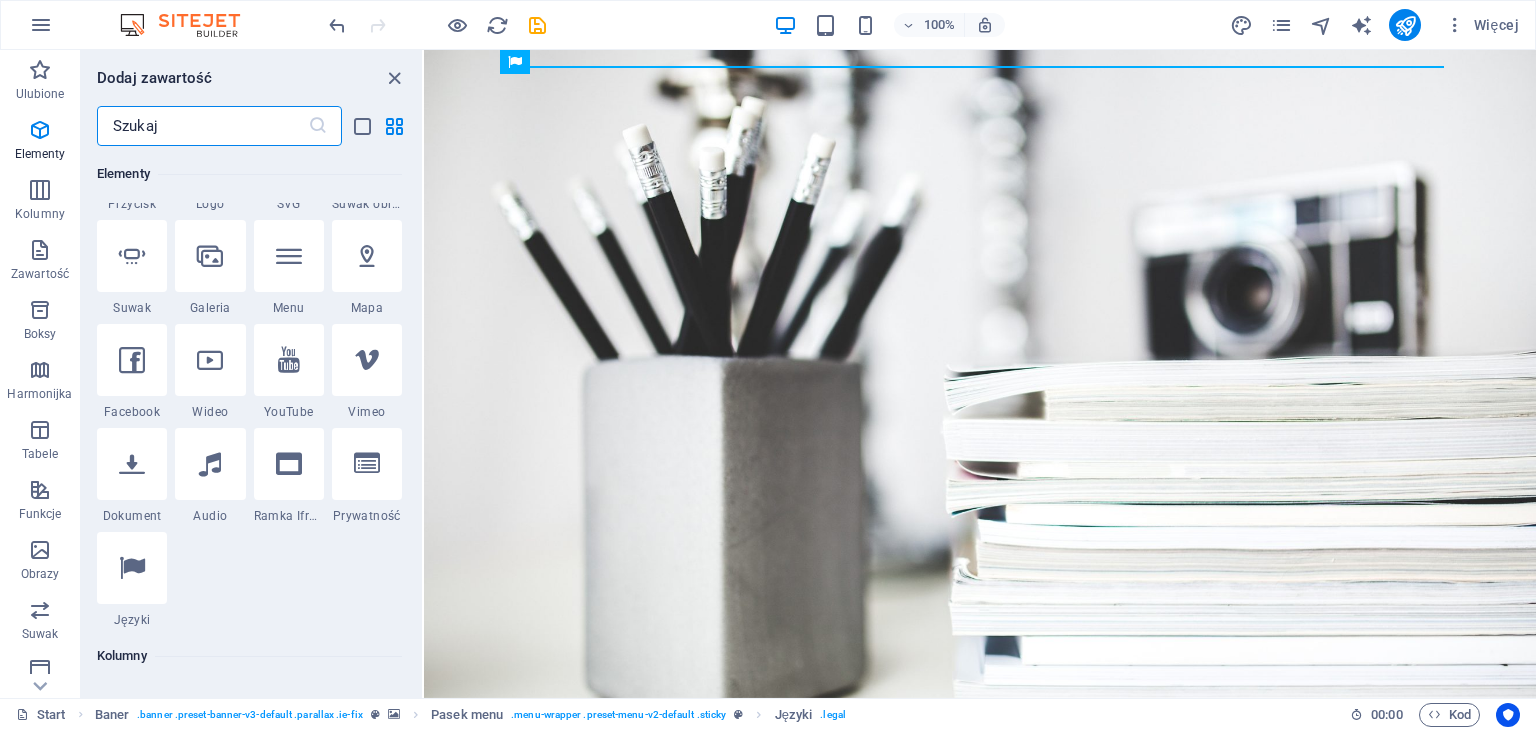 scroll, scrollTop: 512, scrollLeft: 0, axis: vertical 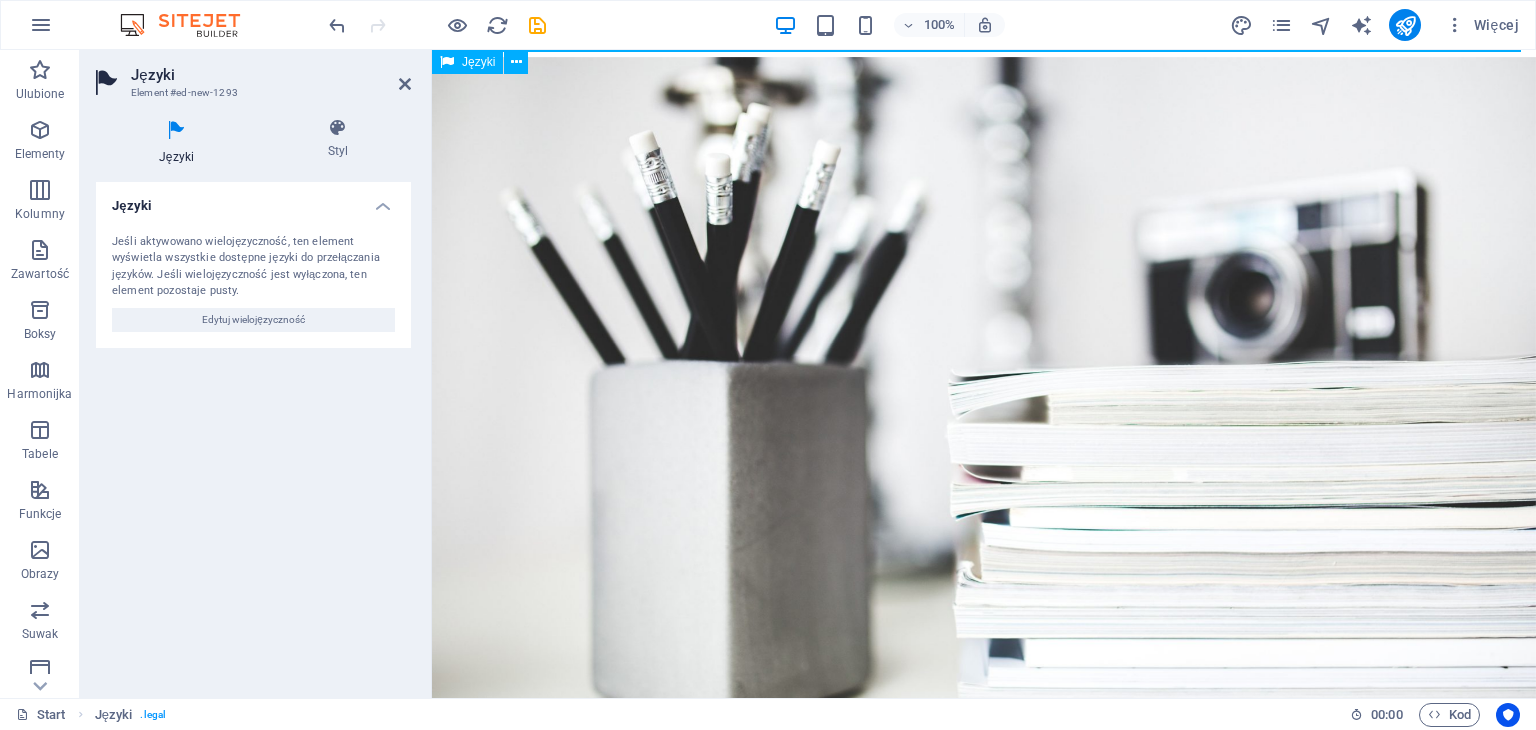 click at bounding box center (447, 62) 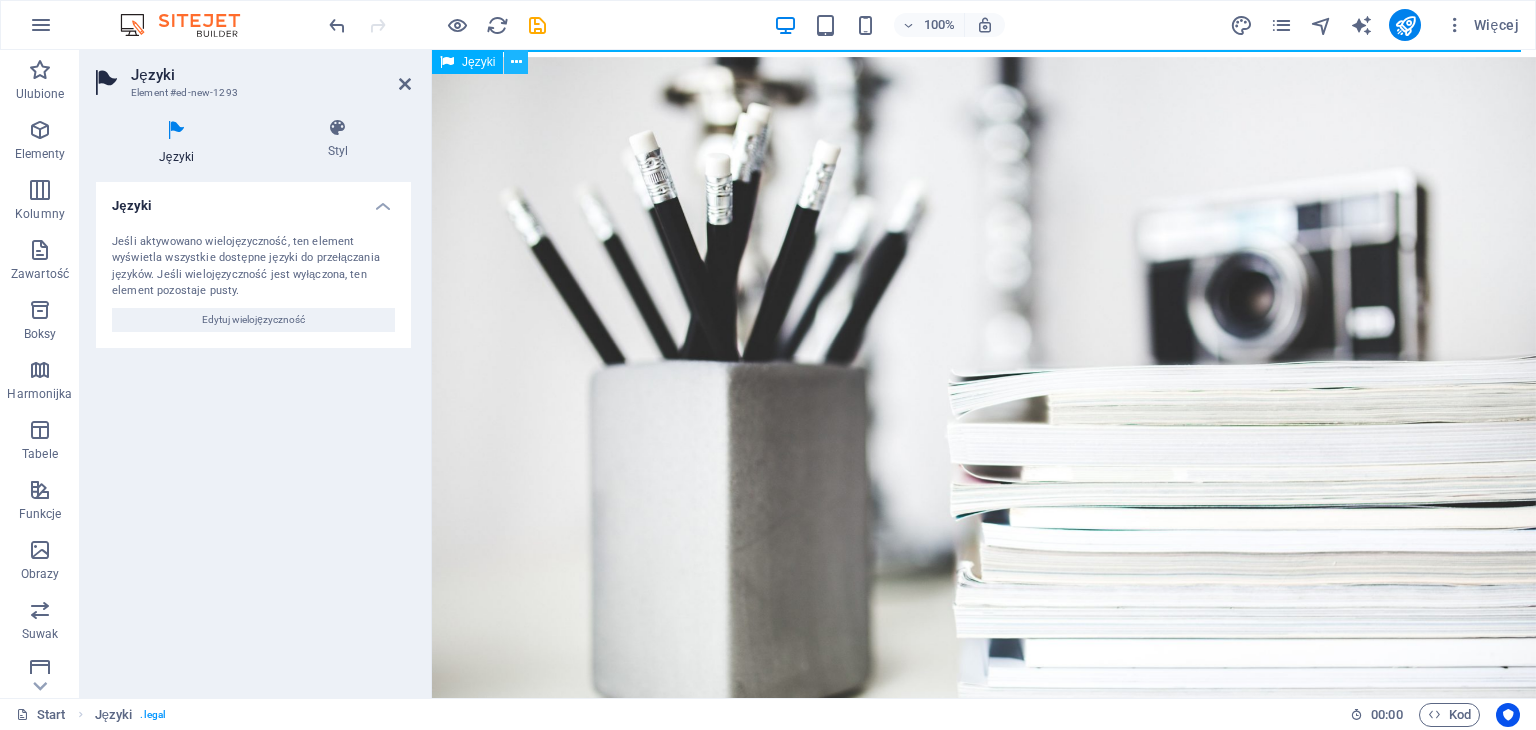 click at bounding box center (516, 62) 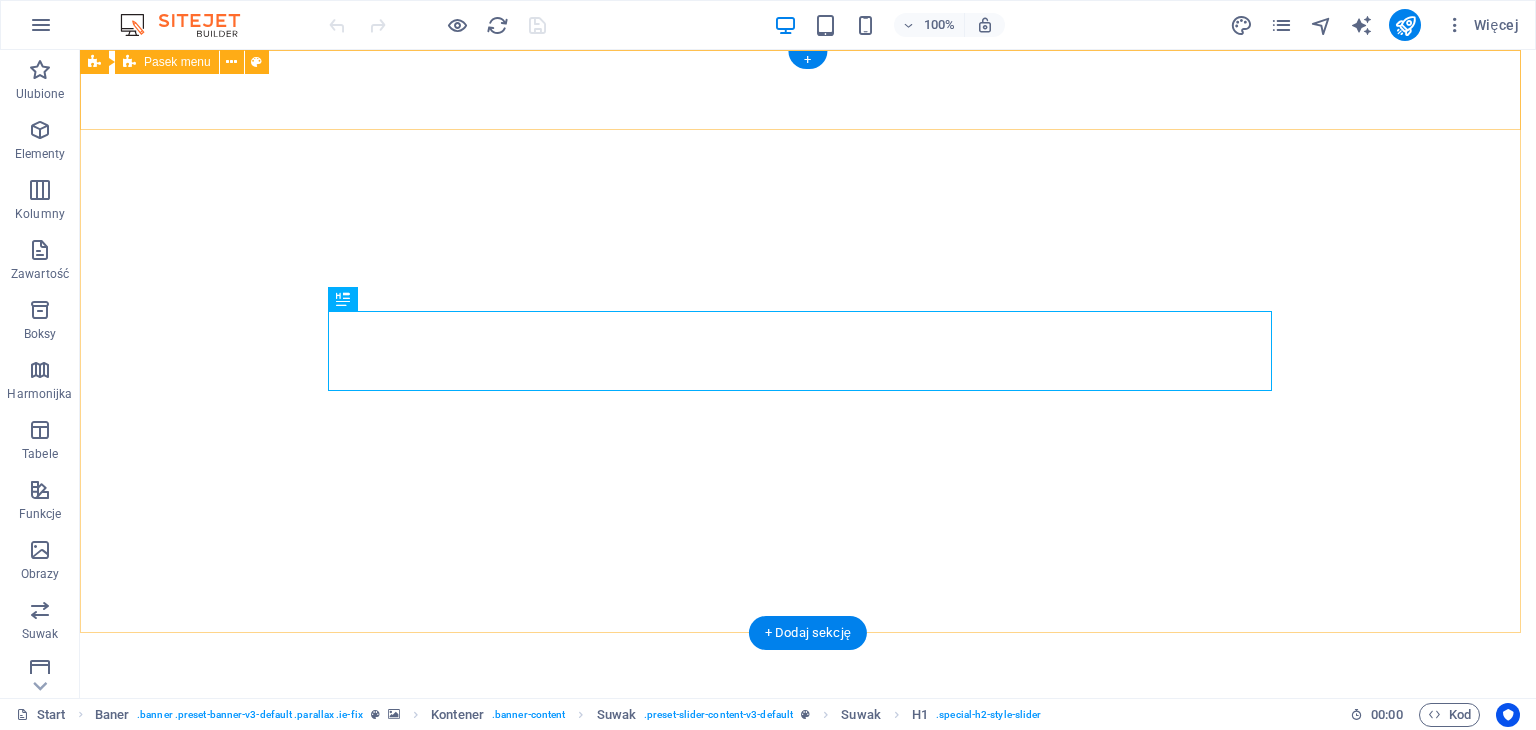 scroll, scrollTop: 0, scrollLeft: 0, axis: both 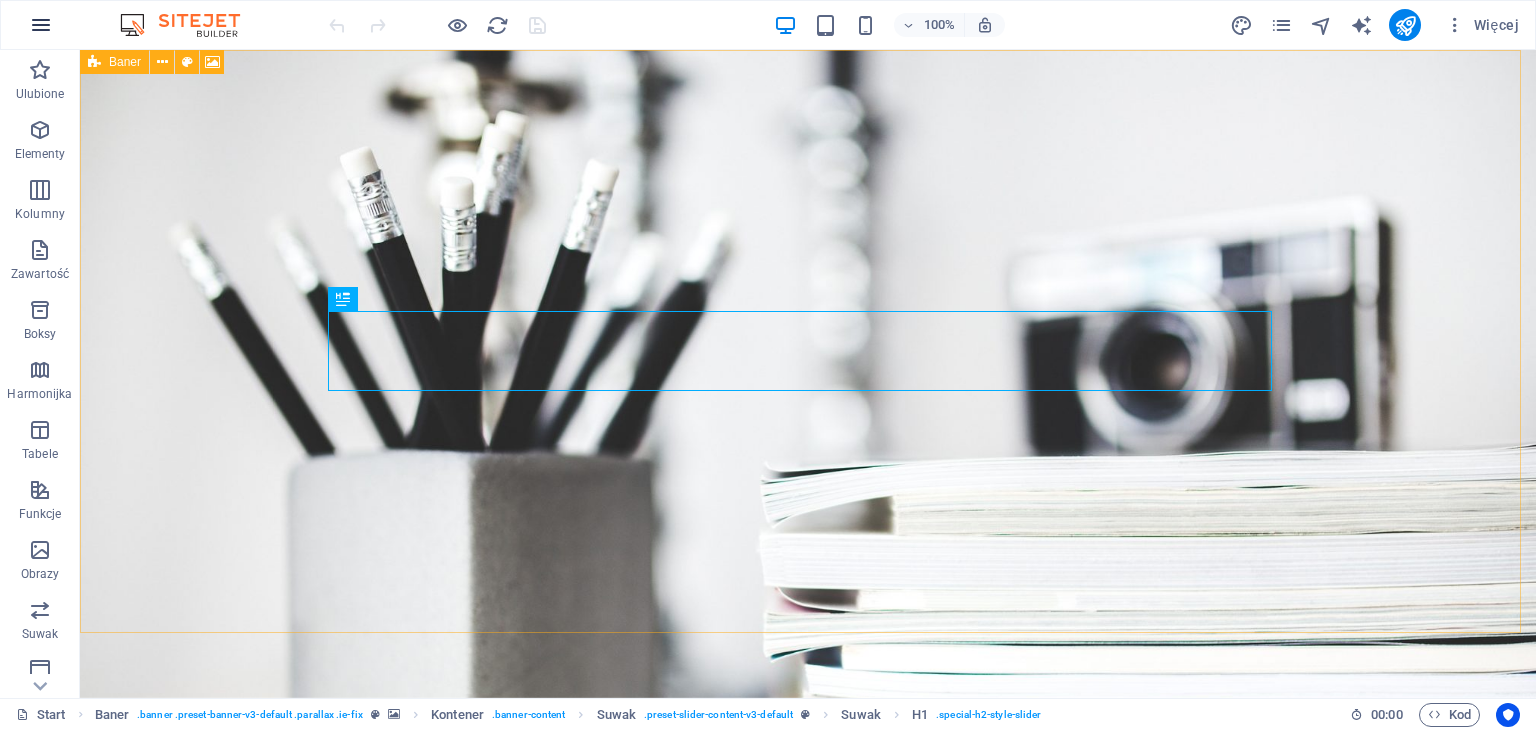 click at bounding box center (41, 25) 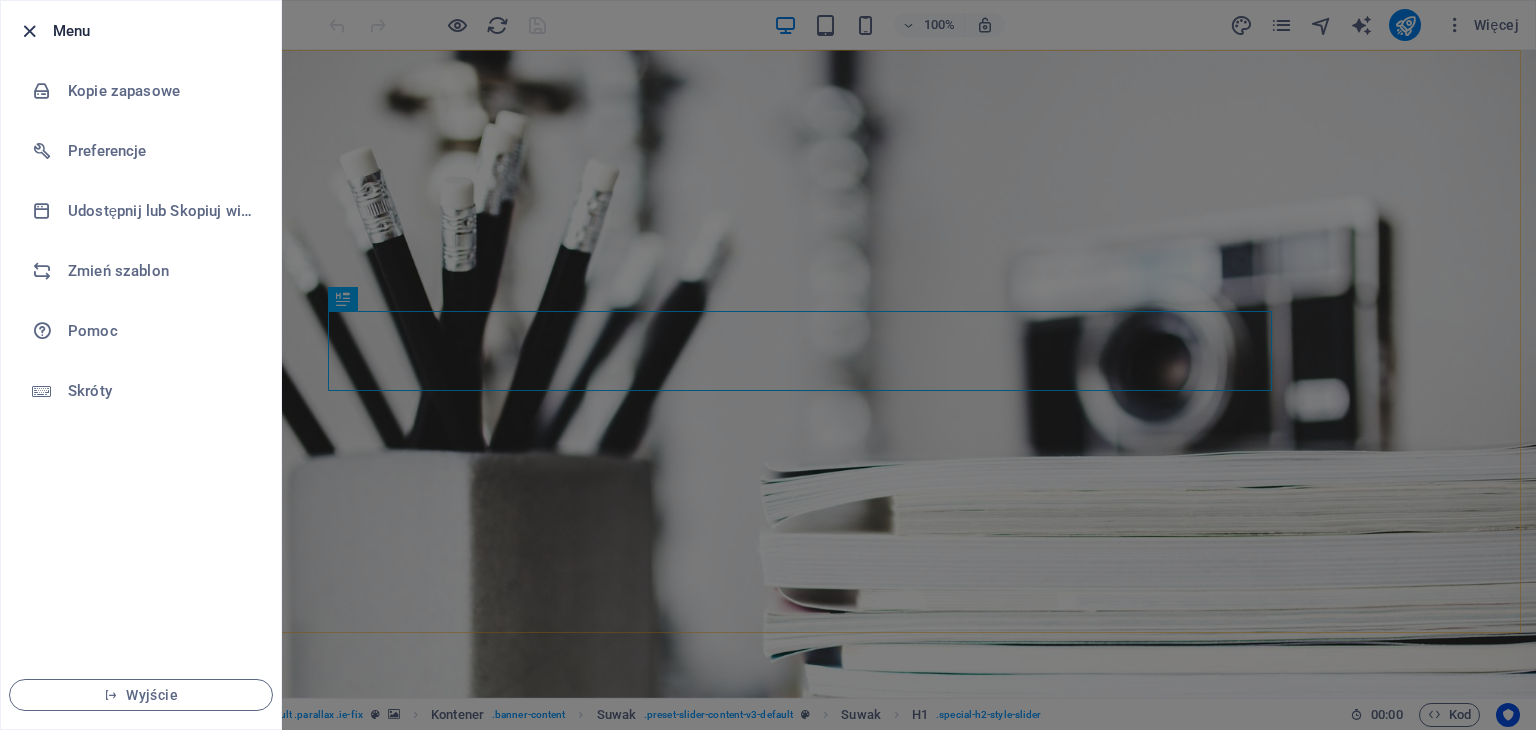 click at bounding box center (29, 31) 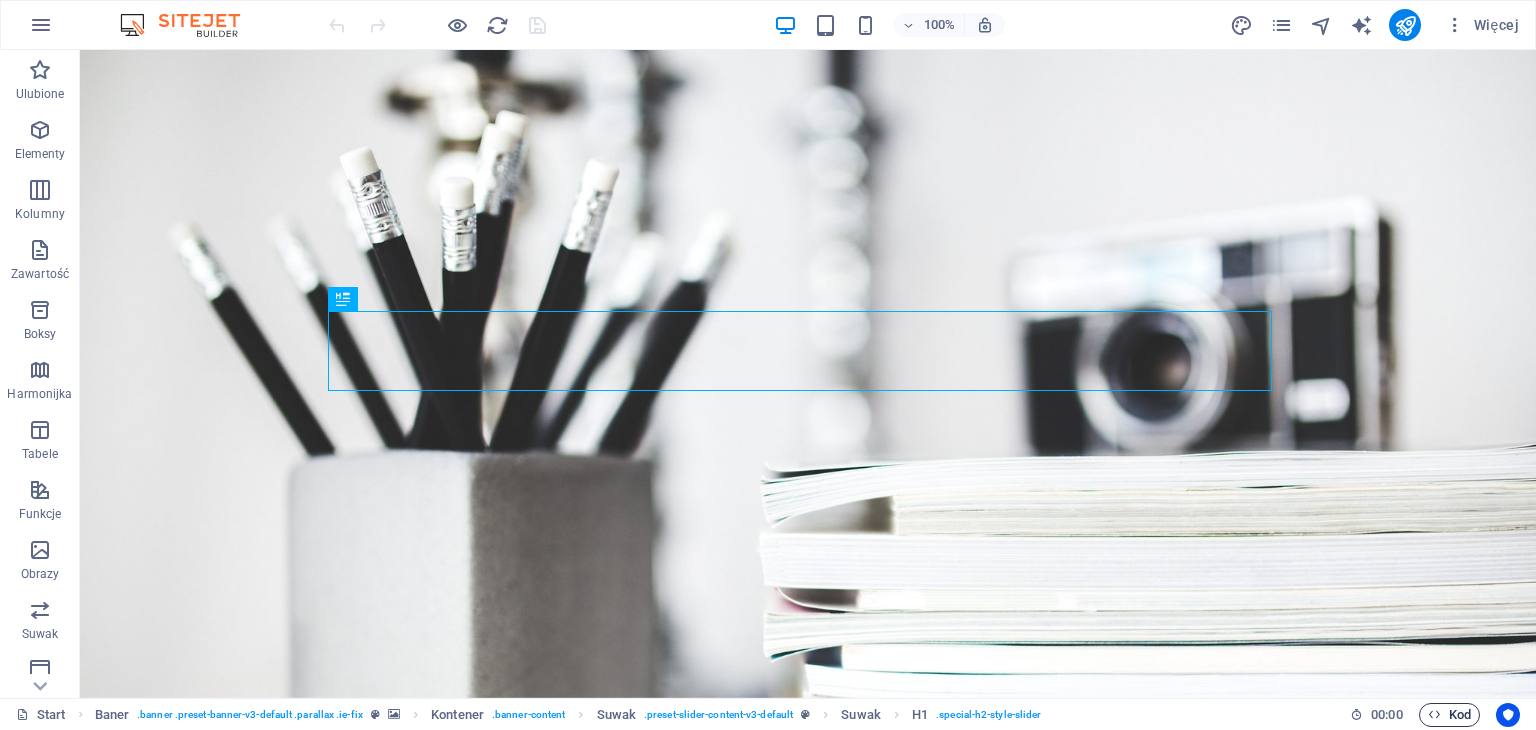 click at bounding box center (1434, 714) 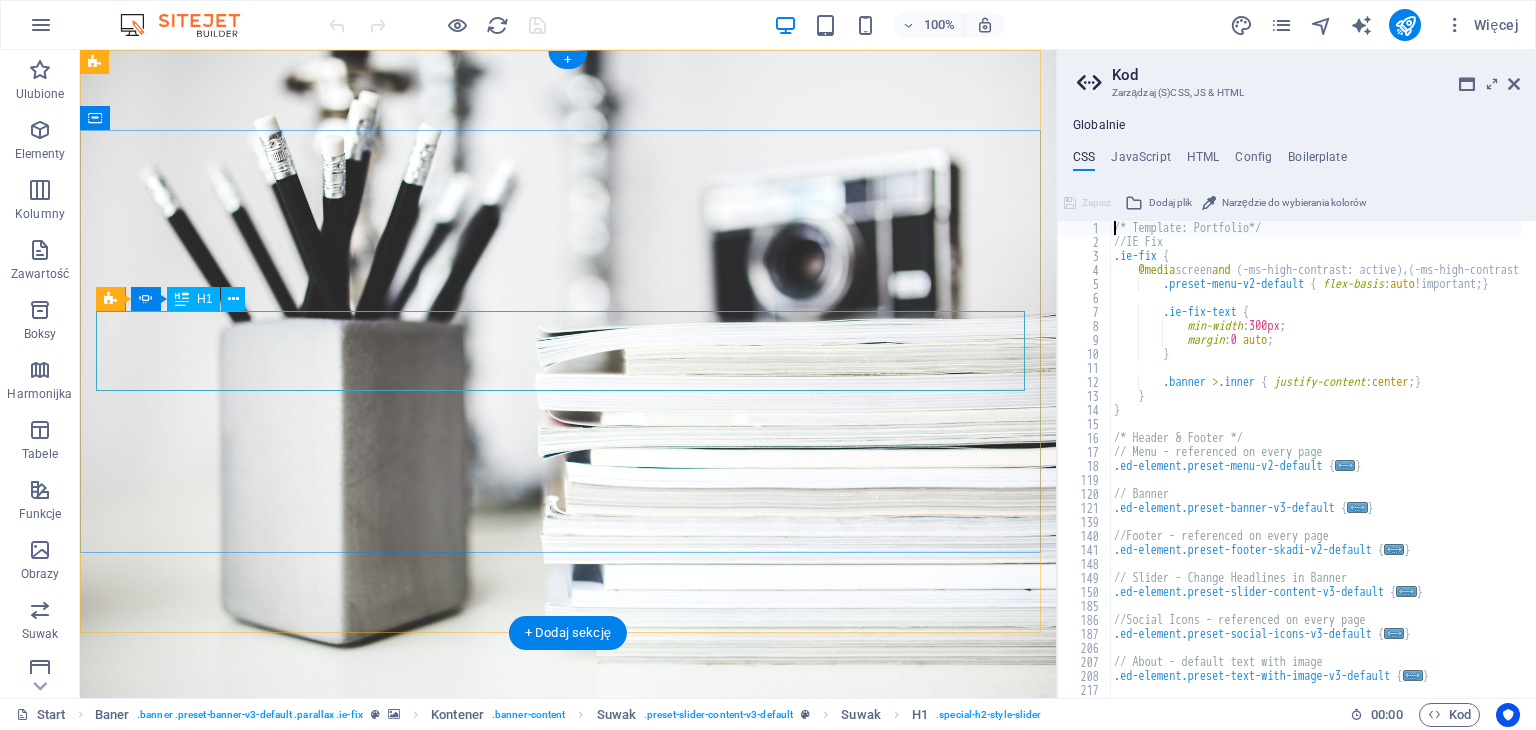 click on "Photographer" at bounding box center [-1298, 1129] 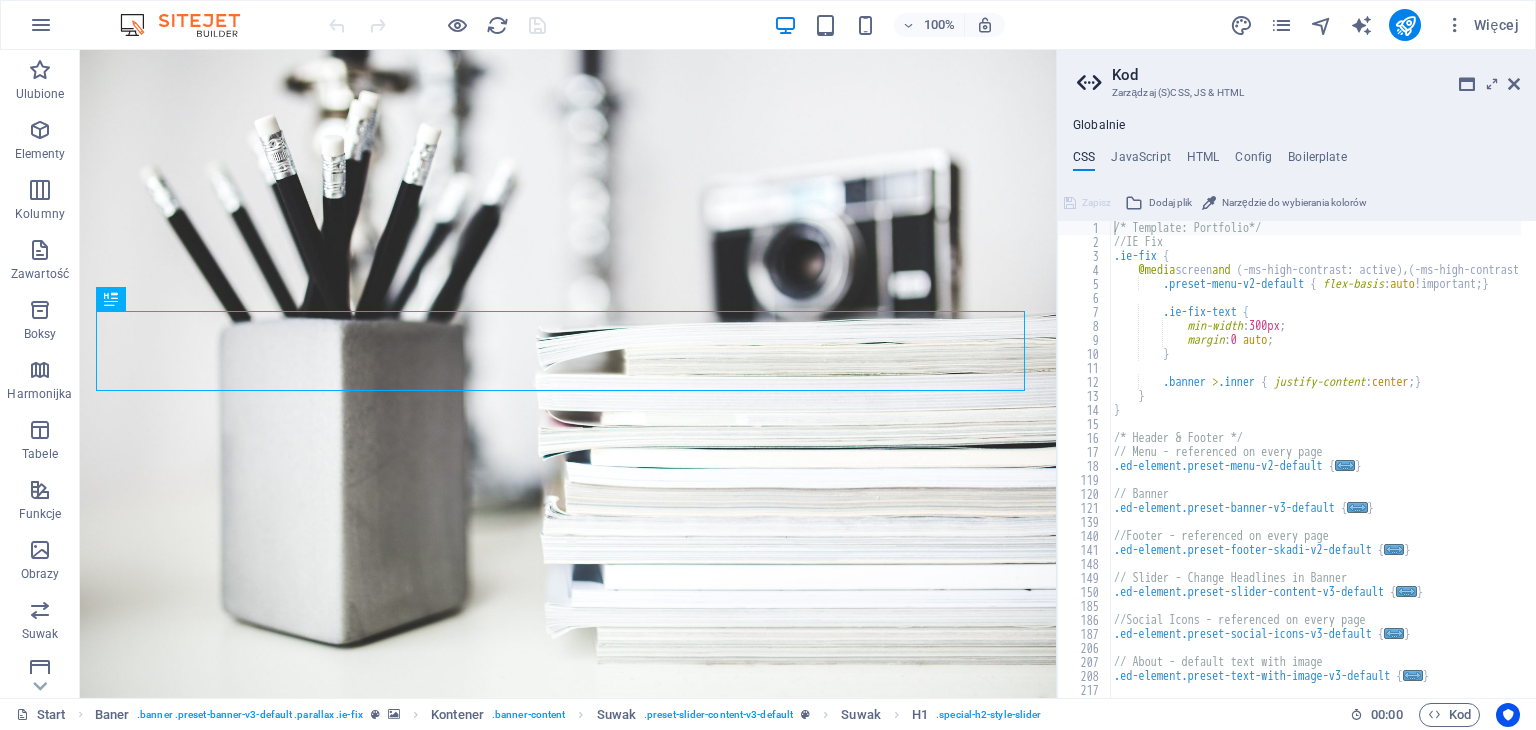 click on "/* Template: Portfolio*/ //IE Fix  .ie-fix   {      @media  screen  and   ( -ms-high-contrast: active ) ,  ( -ms-high-contrast:  none )   {           .preset-menu-v2-default   {   flex-basis :  auto  !important;  }                .ie-fix-text   {                min-width :  300px ;                margin :  0   auto ;           }                .banner   > .inner   {   justify-content :  center ;  }      } } /* Header & Footer */ // Menu - referenced on every page .ed-element.preset-menu-v2-default   { ... } // Banner .ed-element.preset-banner-v3-default   { ... } //Footer - referenced on every page .ed-element.preset-footer-skadi-v2-default   { ... } // Slider - Change Headlines in Banner .ed-element.preset-slider-content-v3-default   { ... } //Social Icons - referenced on every page .ed-element.preset-social-icons-v3-default   { ... } // About - default text with image .ed-element.preset-text-with-image-v3-default   { ... }" at bounding box center [1377, 466] 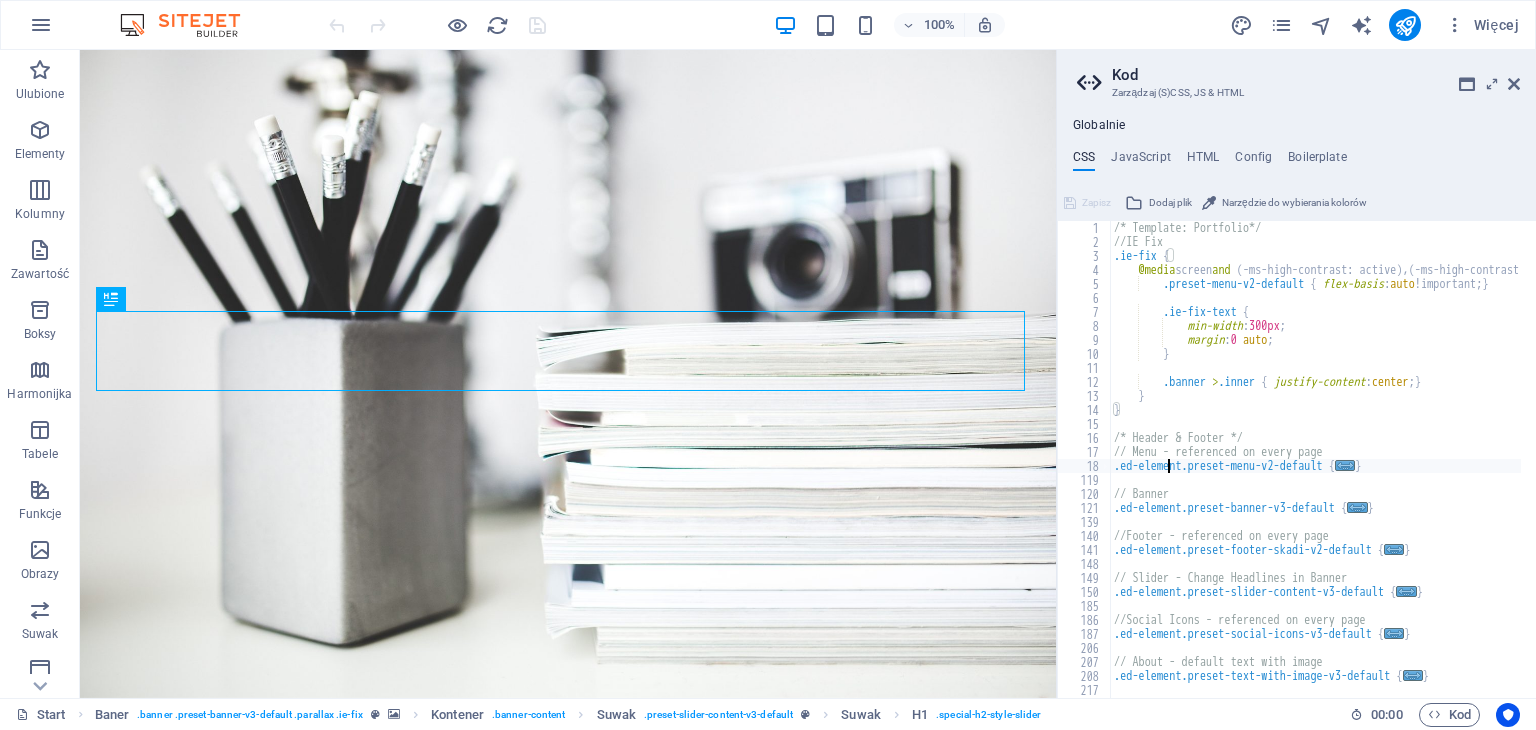 click on "/* Template: Portfolio*/ //IE Fix  .ie-fix   {      @media  screen  and   ( -ms-high-contrast: active ) ,  ( -ms-high-contrast:  none )   {           .preset-menu-v2-default   {   flex-basis :  auto  !important;  }                .ie-fix-text   {                min-width :  300px ;                margin :  0   auto ;           }                .banner   > .inner   {   justify-content :  center ;  }      } } /* Header & Footer */ // Menu - referenced on every page .ed-element.preset-menu-v2-default   { ... } // Banner .ed-element.preset-banner-v3-default   { ... } //Footer - referenced on every page .ed-element.preset-footer-skadi-v2-default   { ... } // Slider - Change Headlines in Banner .ed-element.preset-slider-content-v3-default   { ... } //Social Icons - referenced on every page .ed-element.preset-social-icons-v3-default   { ... } // About - default text with image .ed-element.preset-text-with-image-v3-default   { ... }" at bounding box center (1377, 466) 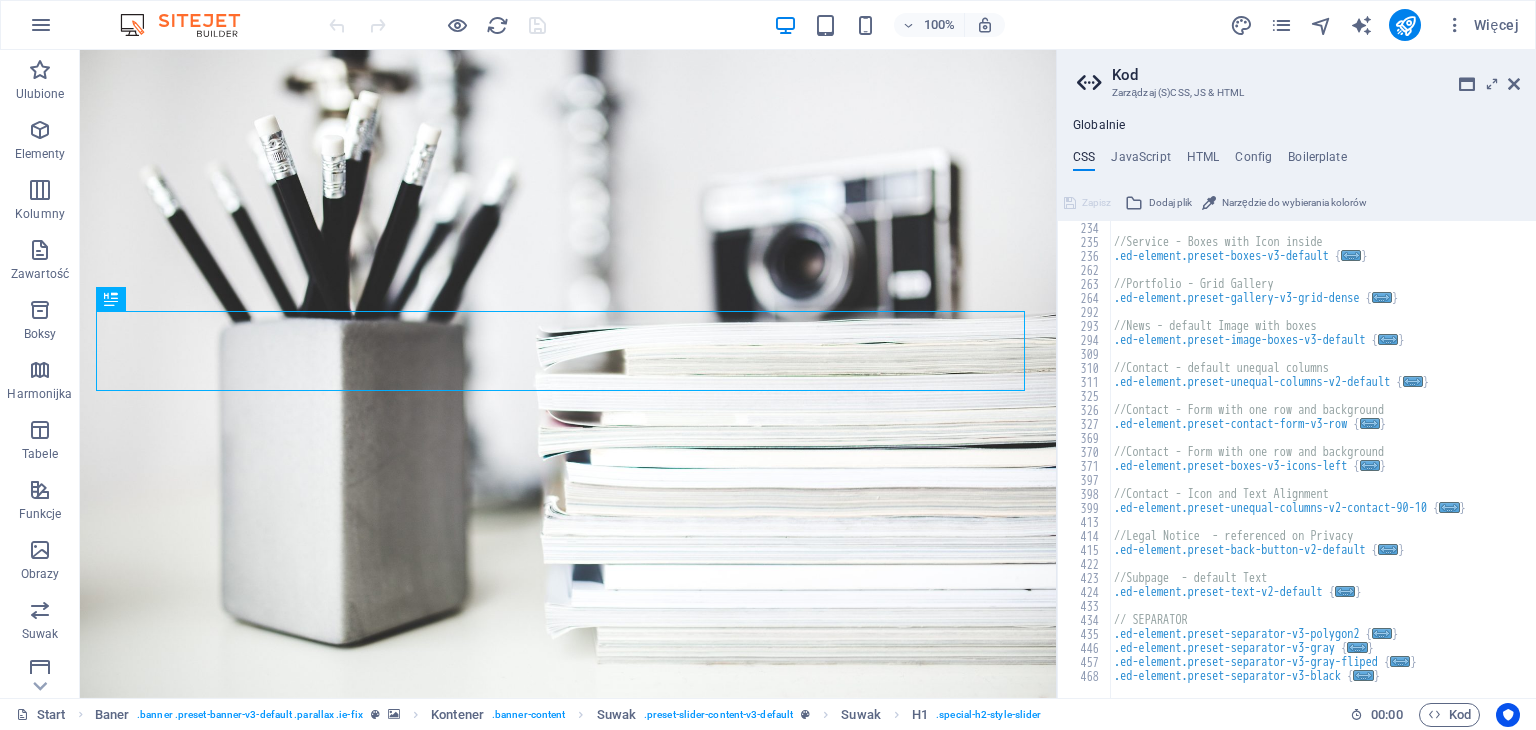 scroll, scrollTop: 504, scrollLeft: 0, axis: vertical 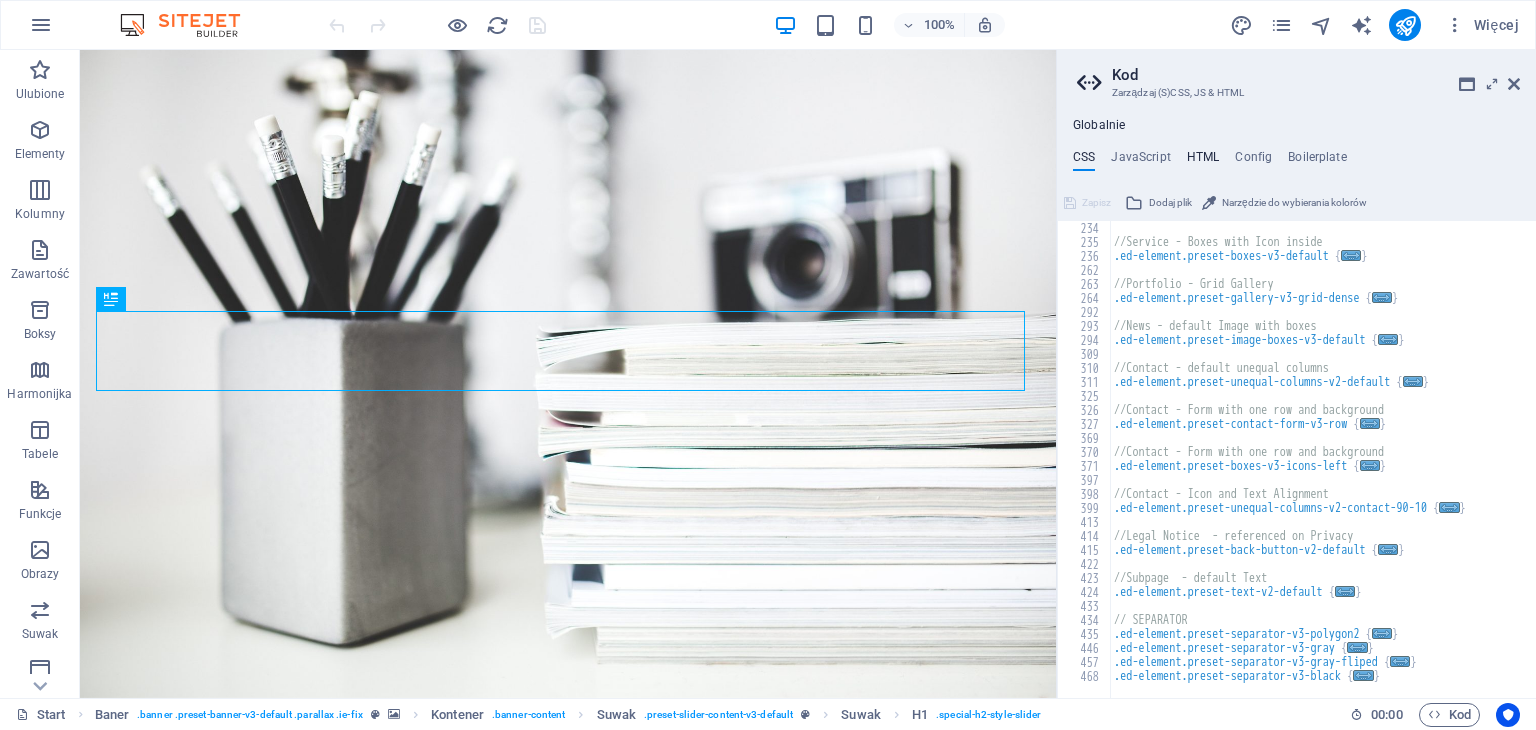 click on "HTML" at bounding box center (1203, 161) 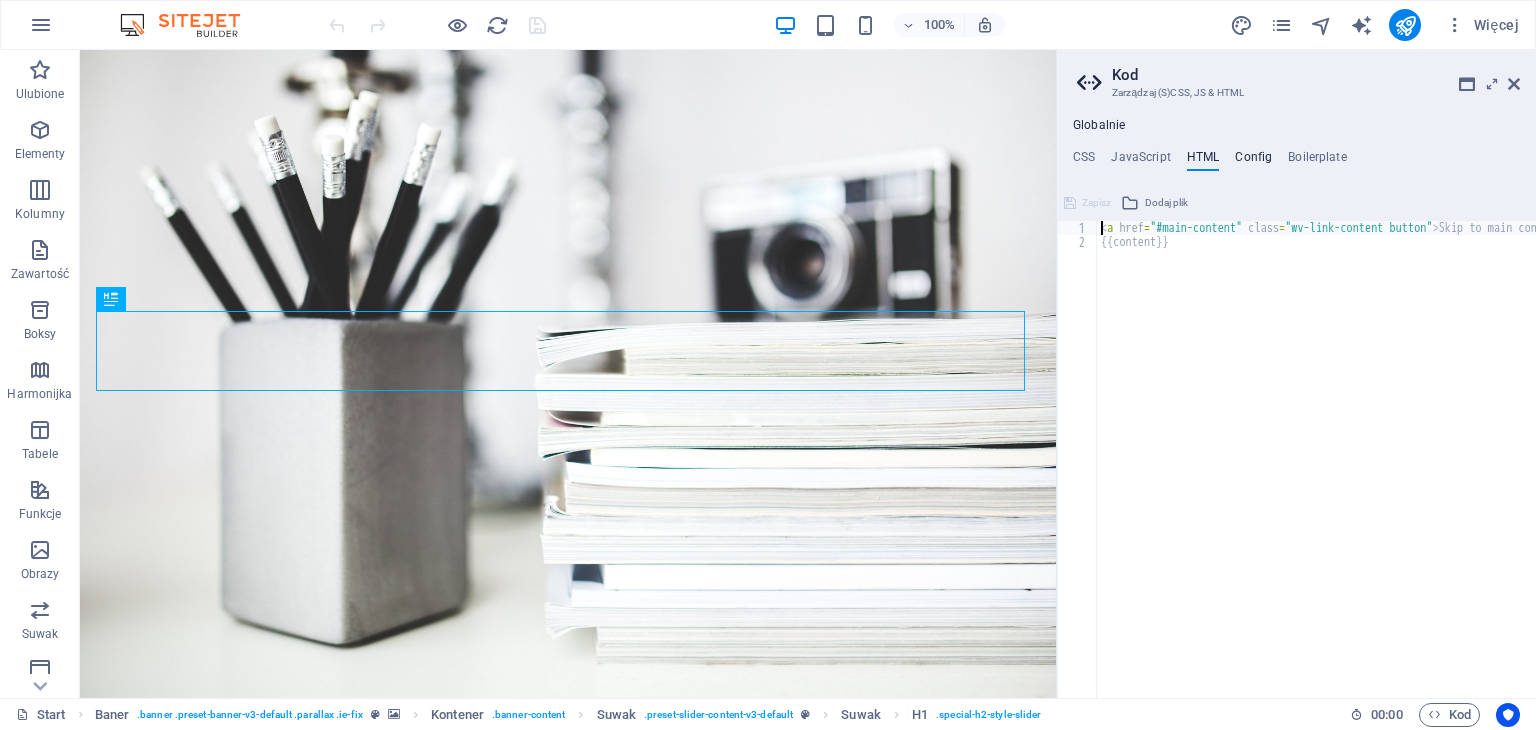 click on "Config" at bounding box center [1253, 161] 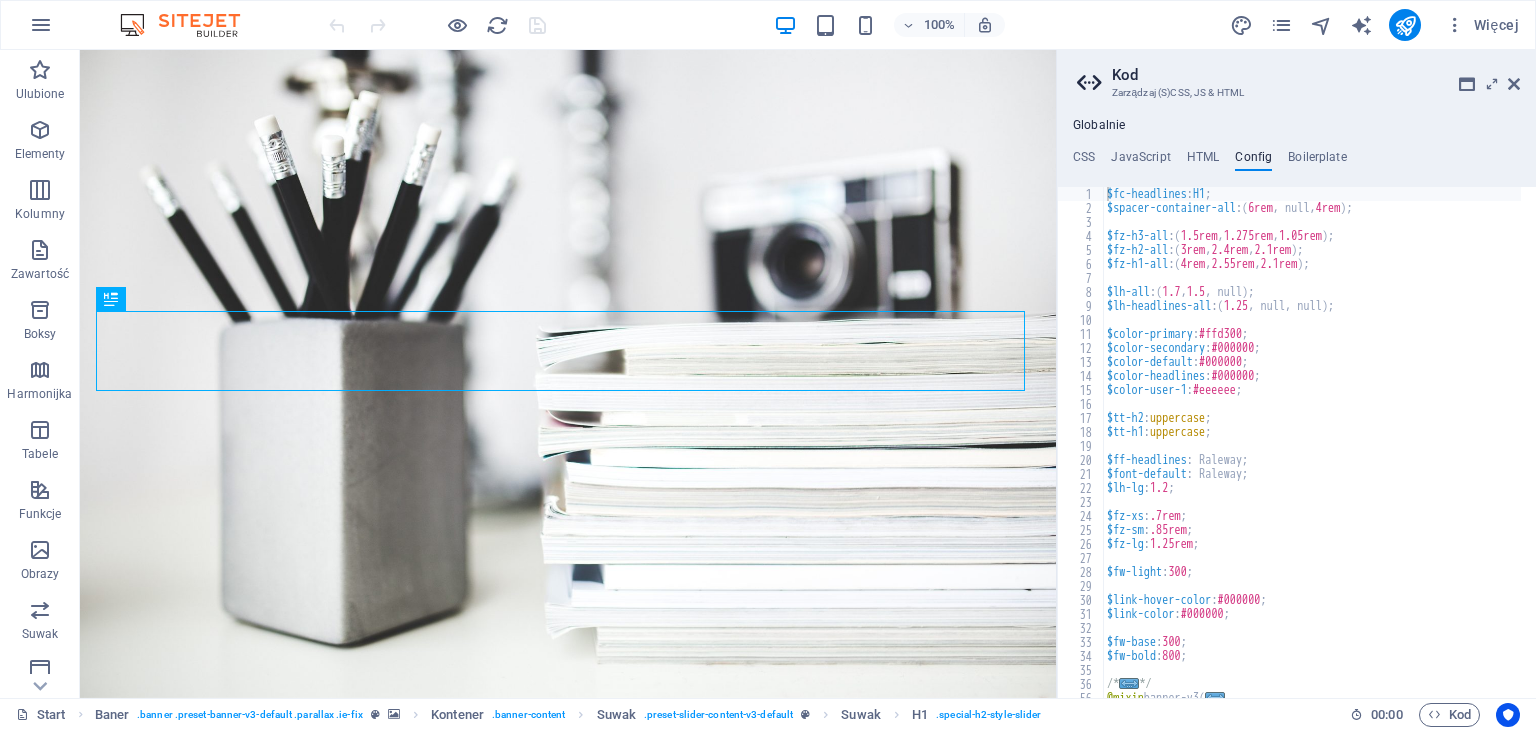 click on "Globalnie CSS JavaScript HTML Config Boilerplate .ed-element.preset-menu-v2-default { 234 235 236 262 263 264 292 293 294 309 310 311 325 326 327 369 370 371 397 398 399 413 414 415 422 423 424 433 434 435 446 457 468 //Service - Boxes with Icon inside .ed-element.preset-boxes-v3-default   { ... } //Portfolio - Grid Gallery .ed-element.preset-gallery-v3-grid-dense   { ... } //News - default Image with boxes .ed-element.preset-image-boxes-v3-default   { ... } //Contact - default unequal columns .ed-element.preset-unequal-columns-v2-default   { ... } //Contact - Form with one row and background .ed-element.preset-contact-form-v3-row   { ... } //Contact - Form with one row and background .ed-element.preset-boxes-v3-icons-left   { ... } //Contact - Icon and Text Alignment .ed-element.preset-unequal-columns-v2-contact-90-10   { ... } //Legal Notice  - referenced on Privacy .ed-element.preset-back-button-v2-default   { ... } //Subpage  - default Text  .ed-element.preset-text-v2-default   { ... } // SEPARATOR   { }" at bounding box center (1296, 408) 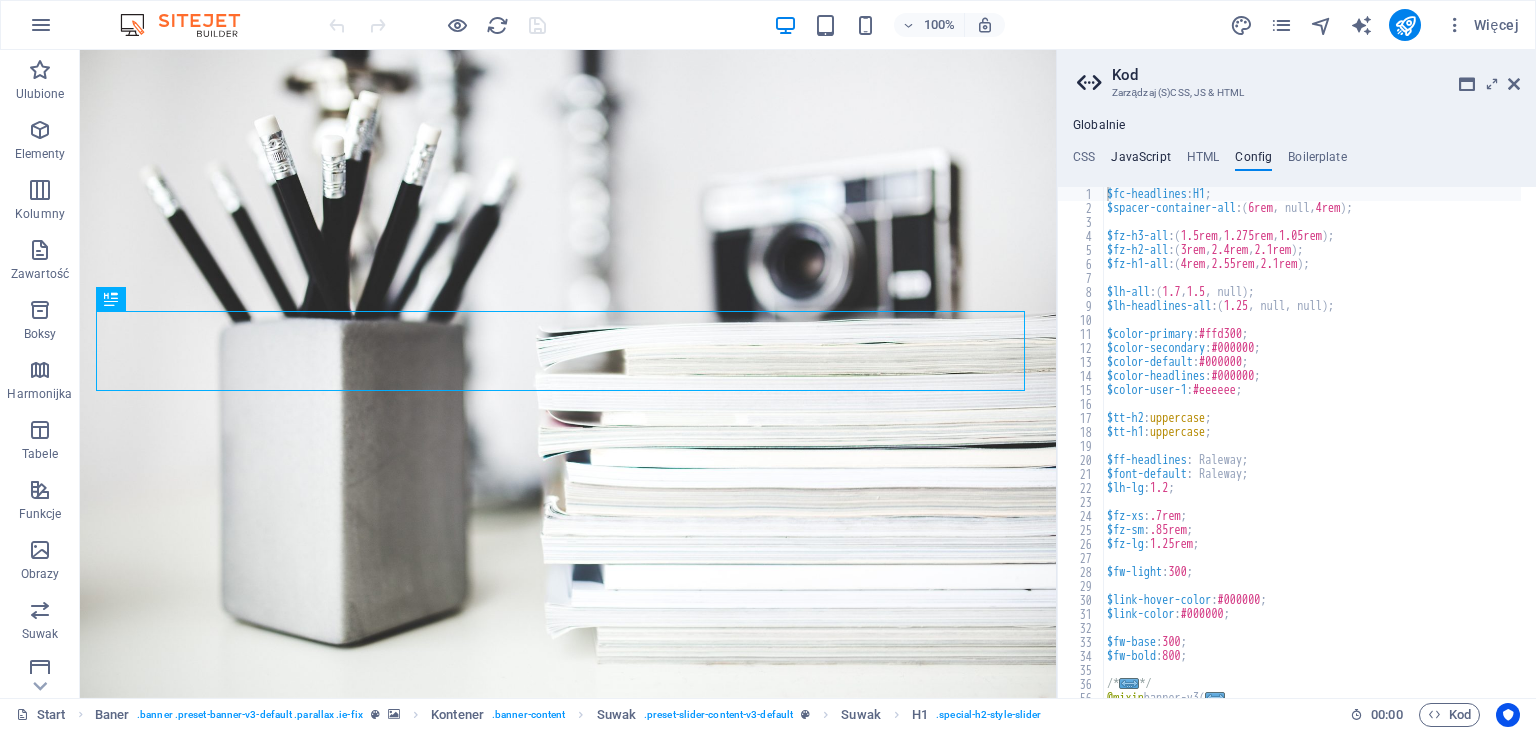 click on "JavaScript" at bounding box center (1140, 161) 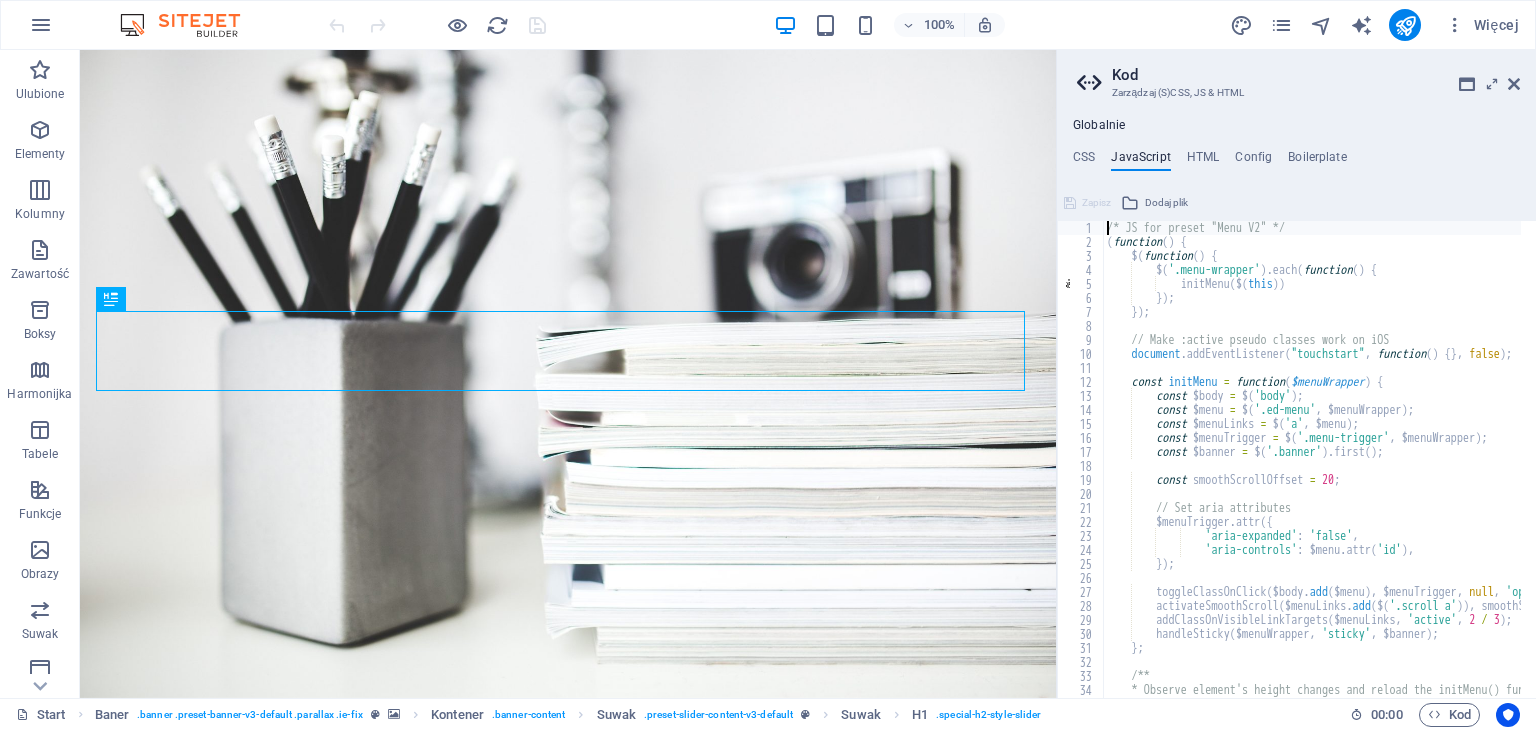 scroll, scrollTop: 120, scrollLeft: 0, axis: vertical 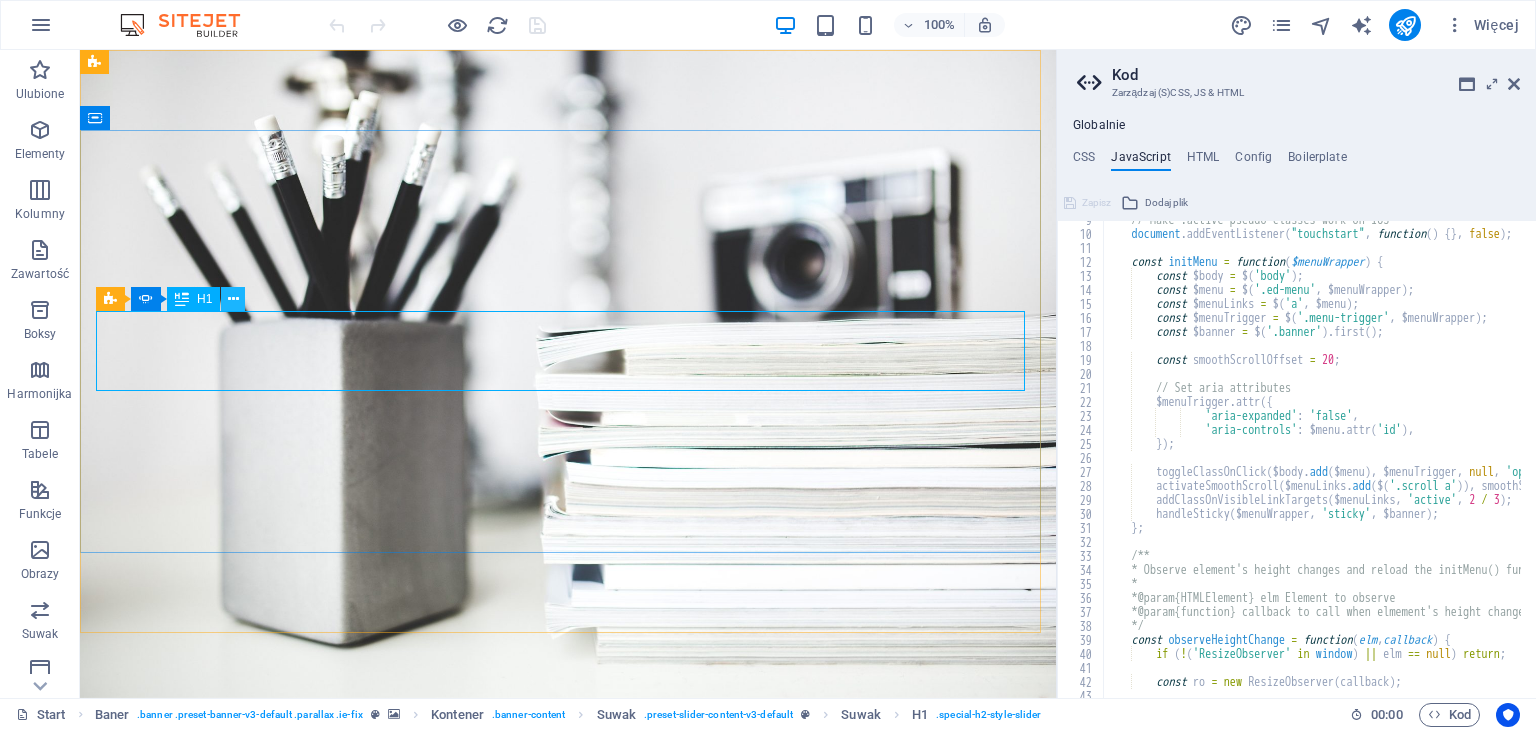 click at bounding box center (233, 299) 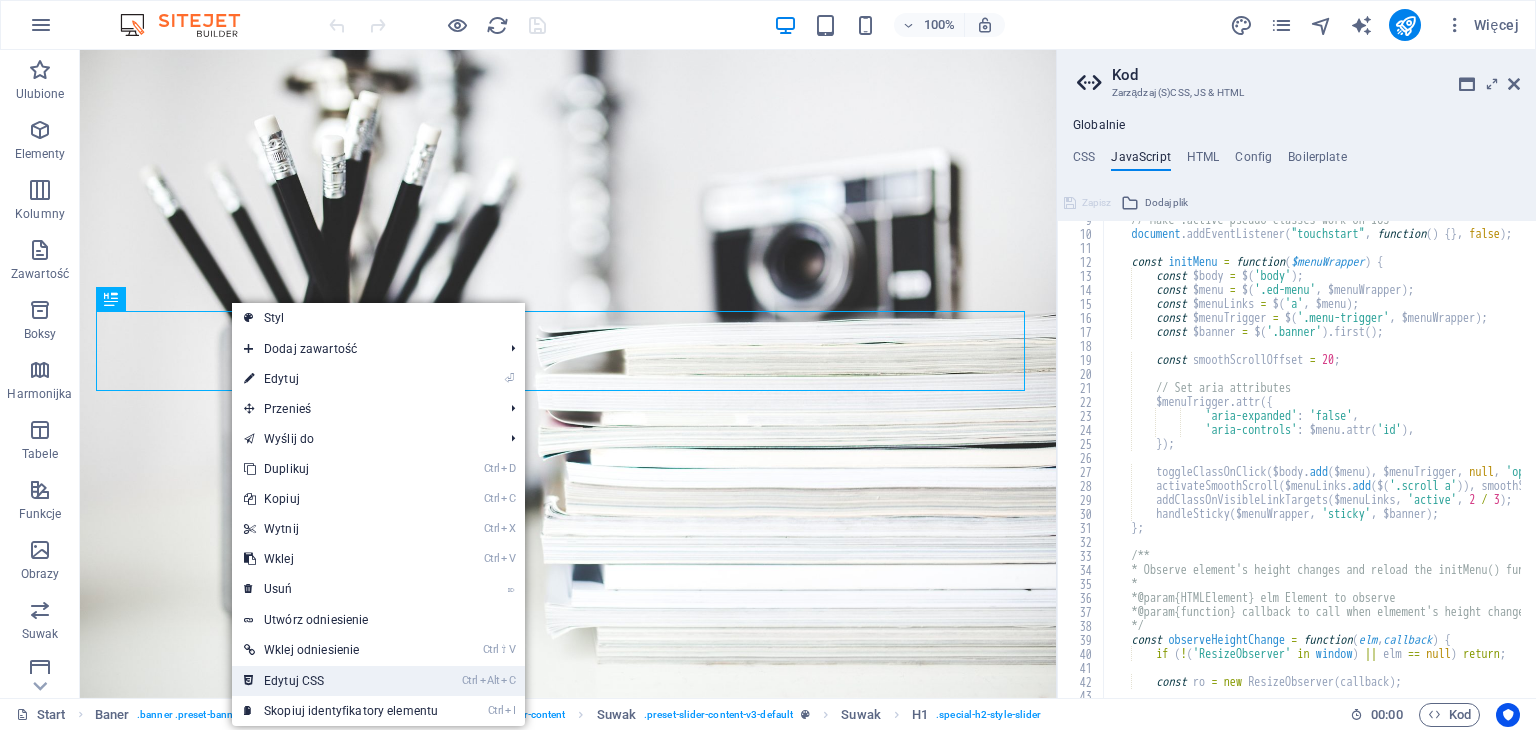click on "Ctrl Alt C  Edytuj CSS" at bounding box center [341, 681] 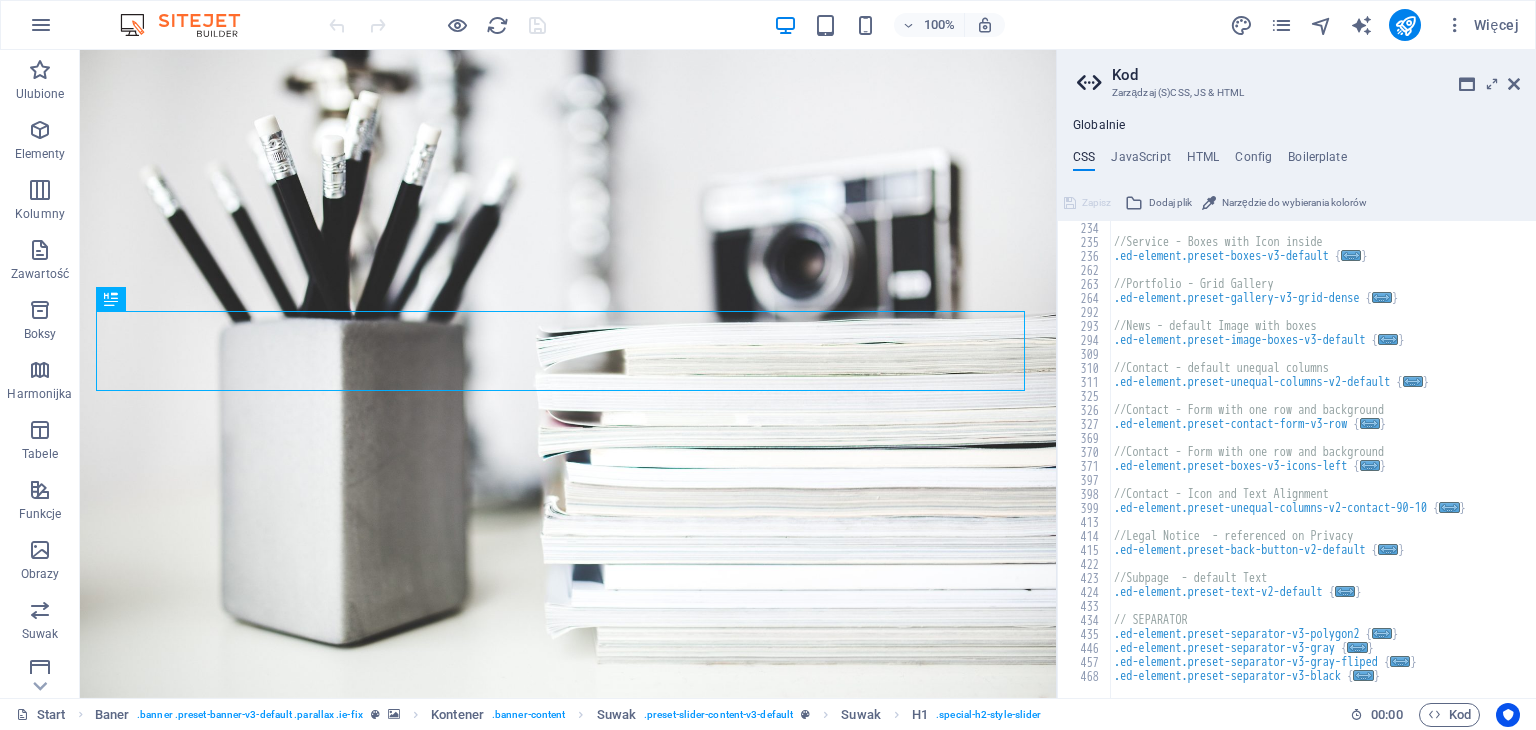 click on "//Service - Boxes with Icon inside .ed-element.preset-boxes-v3-default   { ... } //Portfolio - Grid Gallery .ed-element.preset-gallery-v3-grid-dense   { ... } //News - default Image with boxes .ed-element.preset-image-boxes-v3-default   { ... } //Contact - default unequal columns .ed-element.preset-unequal-columns-v2-default   { ... } //Contact - Form with one row and background .ed-element.preset-contact-form-v3-row   { ... } //Contact - Form with one row and background .ed-element.preset-boxes-v3-icons-left   { ... } //Contact - Icon and Text Alignment .ed-element.preset-unequal-columns-v2-contact-90-10   { ... } //Legal Notice  - referenced on Privacy .ed-element.preset-back-button-v2-default   { ... } //Subpage  - default Text  .ed-element.preset-text-v2-default   { ... } // SEPARATOR .ed-element.preset-separator-v3-polygon2   { ... } .ed-element.preset-separator-v3-gray   { ... } .ed-element.preset-separator-v3-gray-fliped   { ... } .ed-element.preset-separator-v3-black   { ... }" at bounding box center (1377, 466) 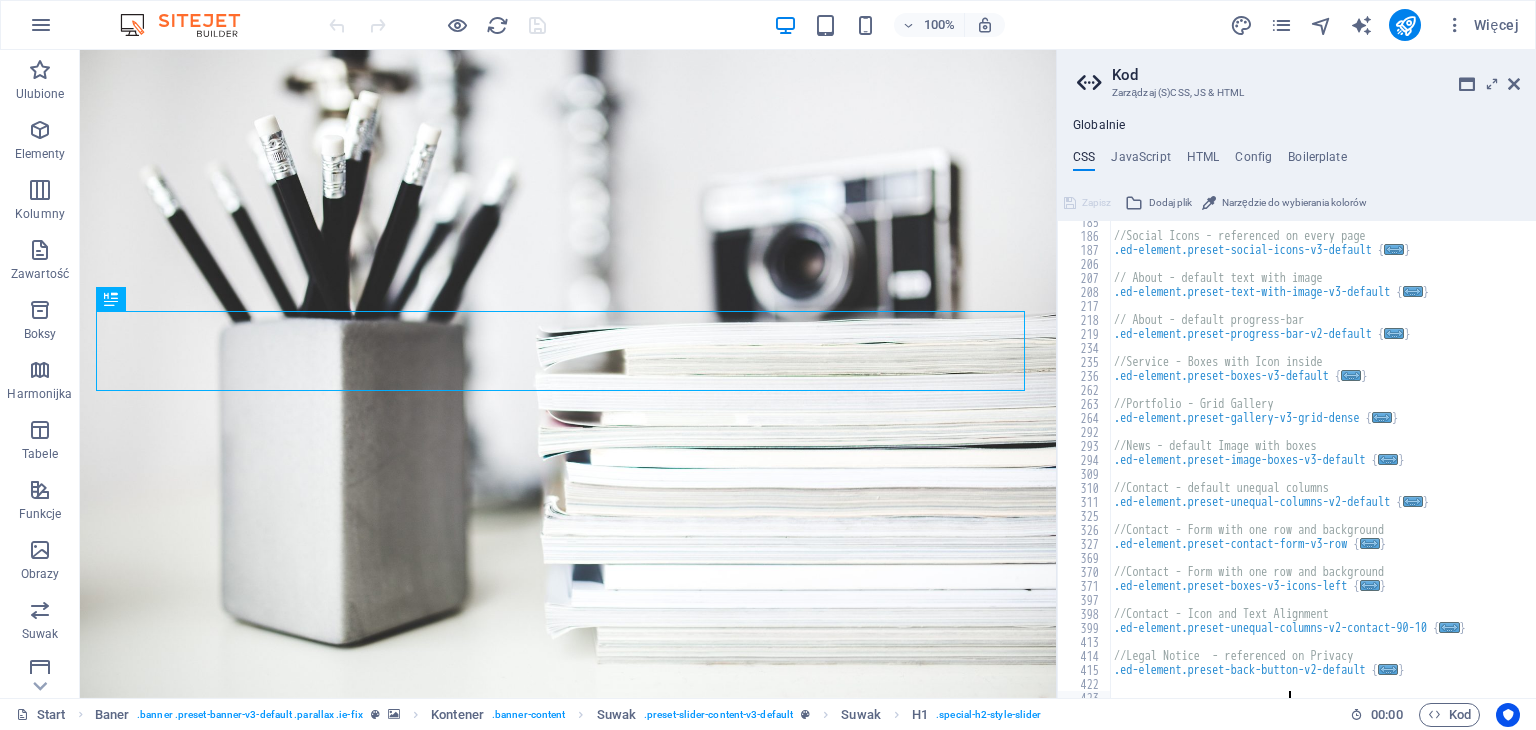 scroll, scrollTop: 204, scrollLeft: 0, axis: vertical 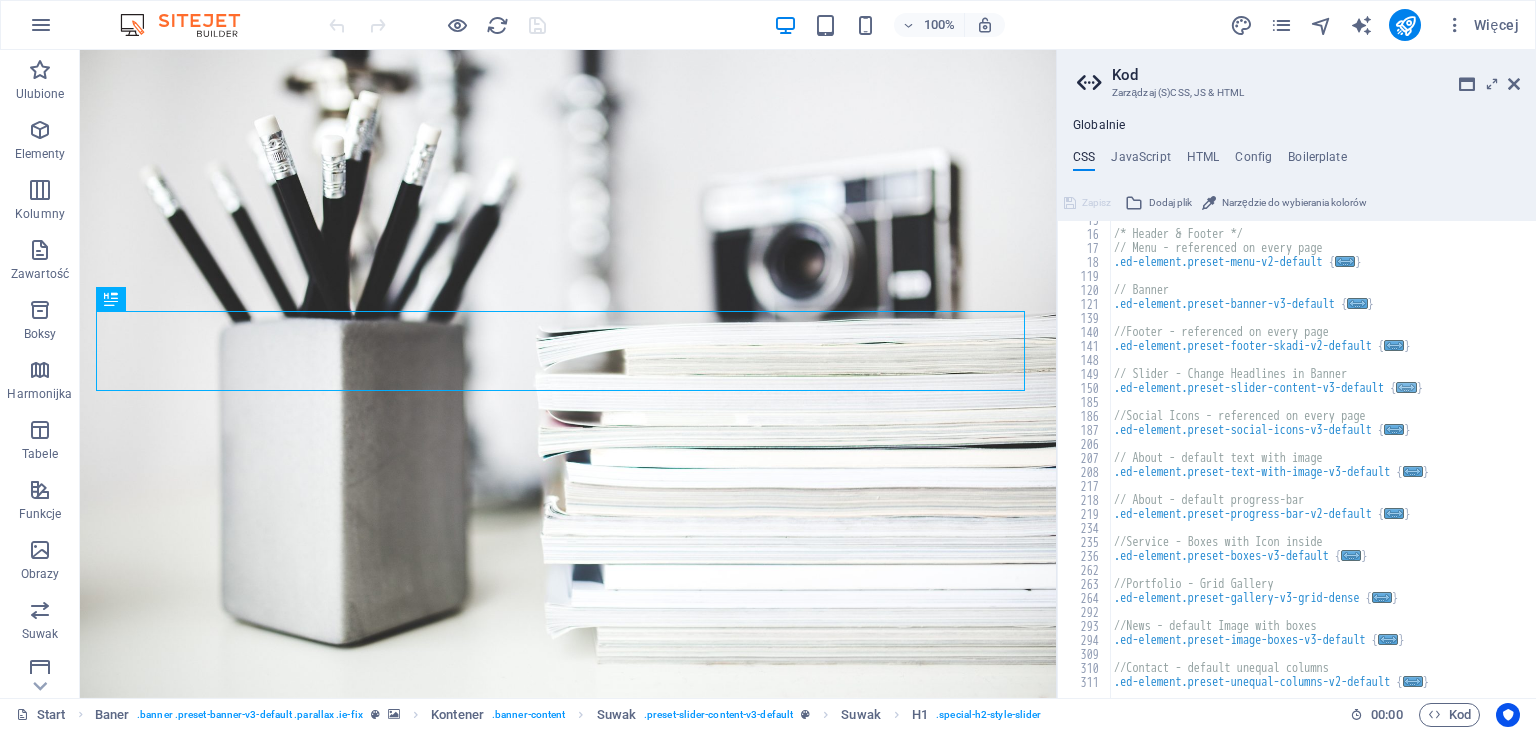 type on ".ed-element.preset-slider-content-v3-default {" 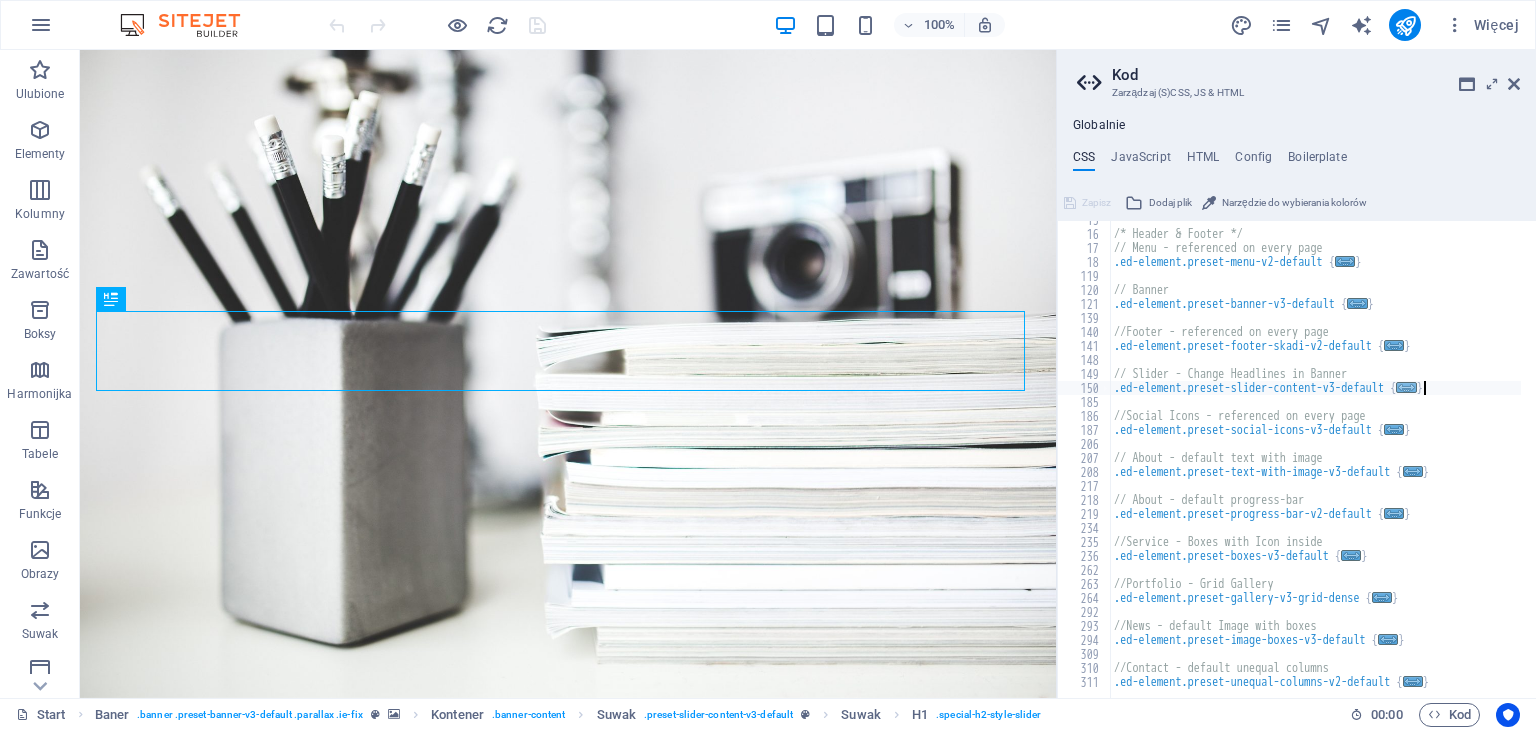 click on "..." at bounding box center [1407, 387] 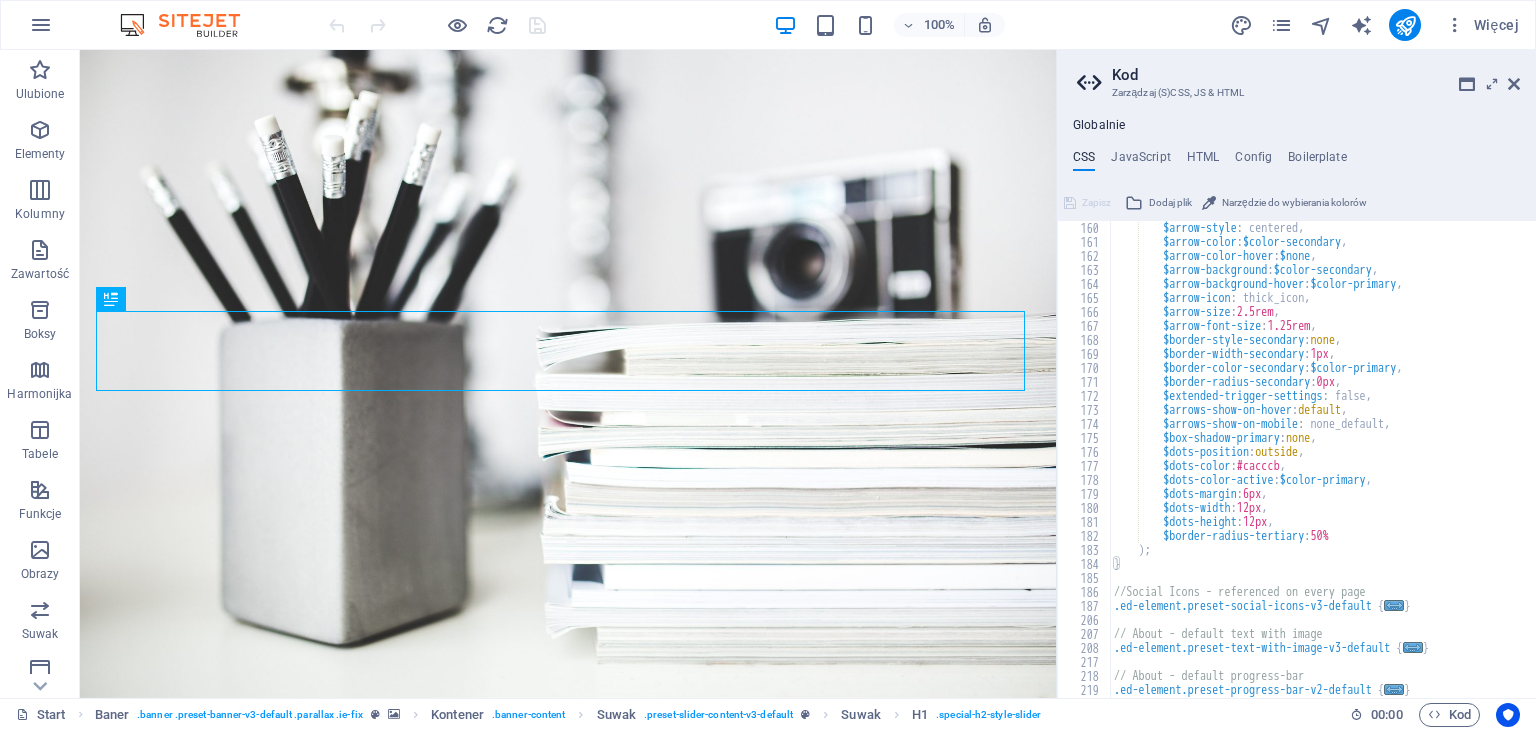scroll, scrollTop: 504, scrollLeft: 0, axis: vertical 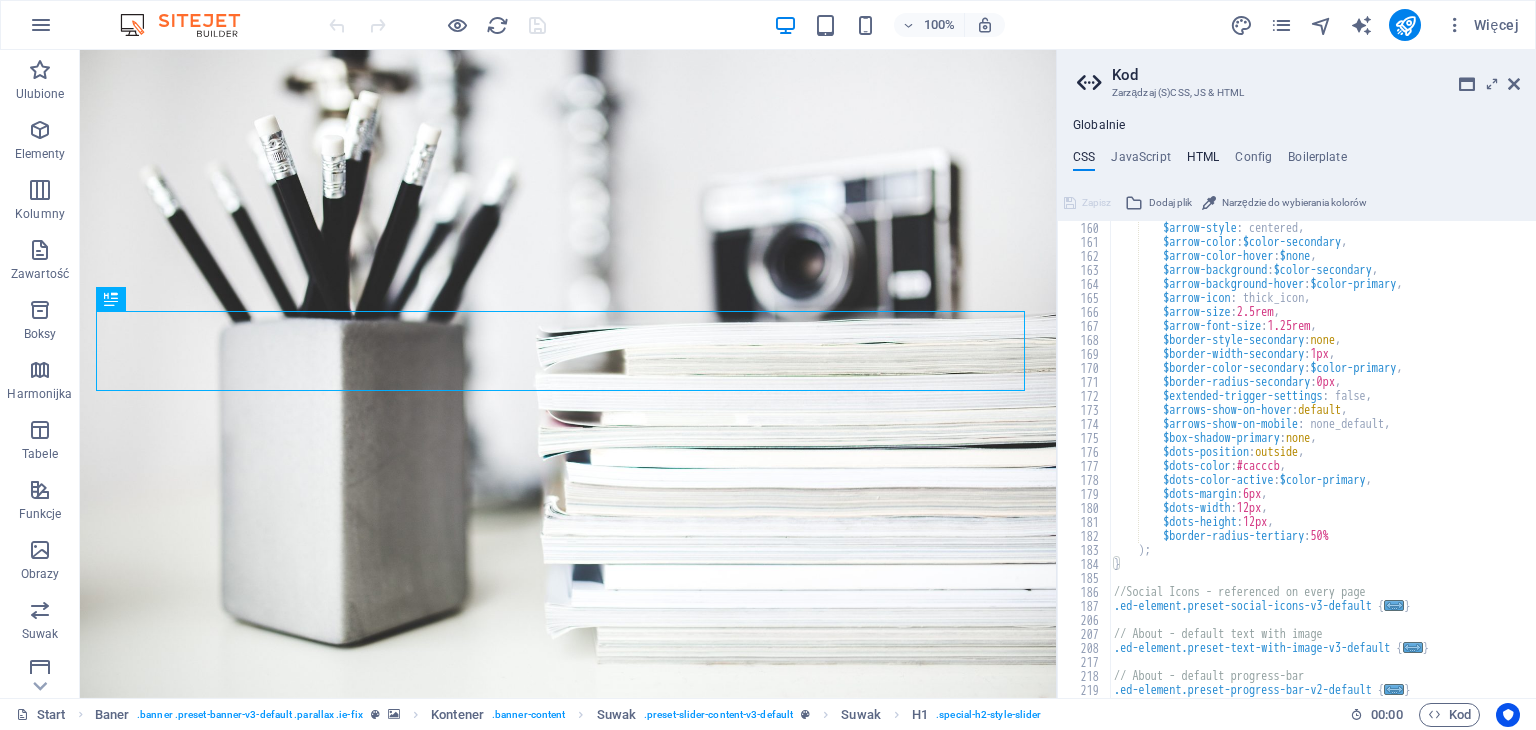 click on "HTML" at bounding box center (1203, 161) 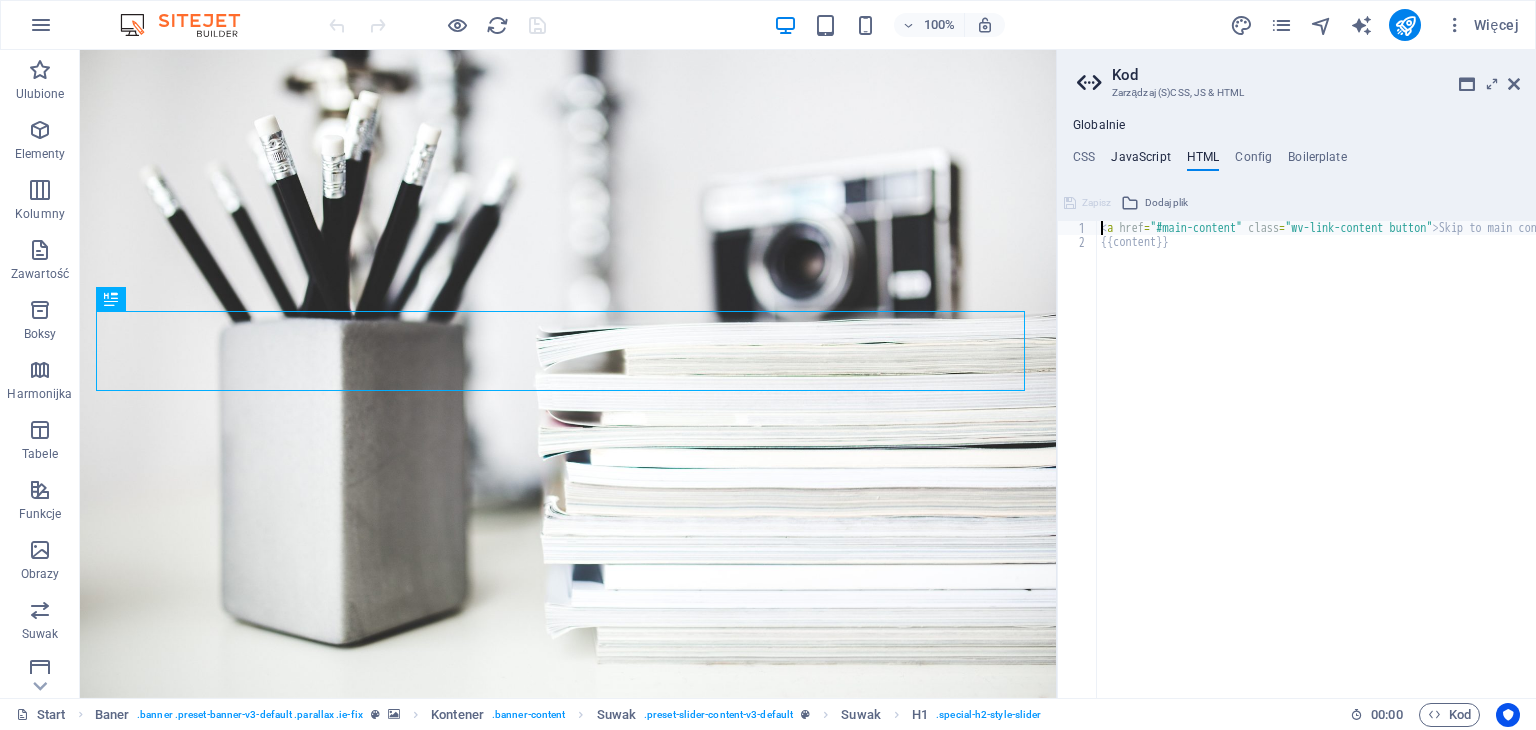 click on "JavaScript" at bounding box center (1140, 161) 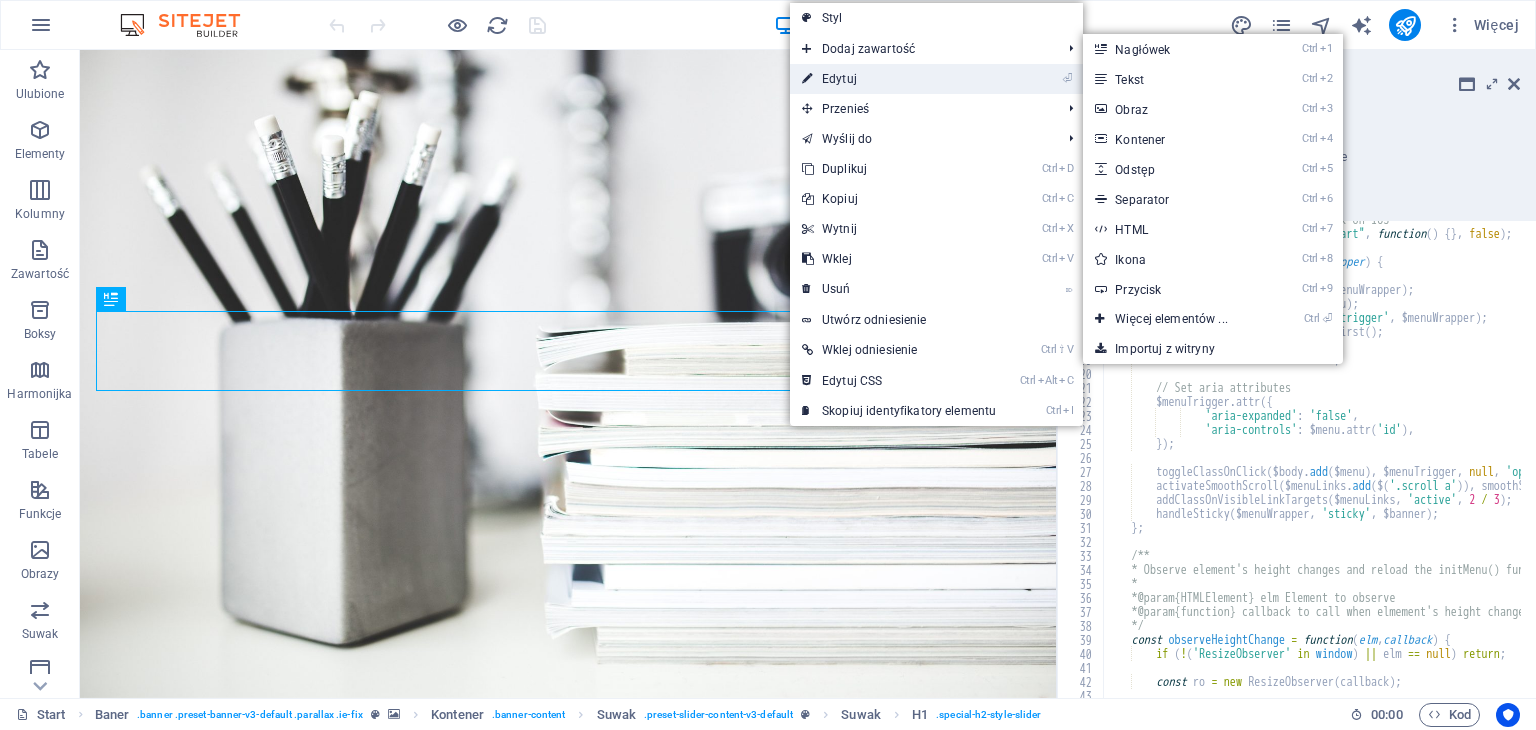 click on "⏎  Edytuj" at bounding box center (899, 79) 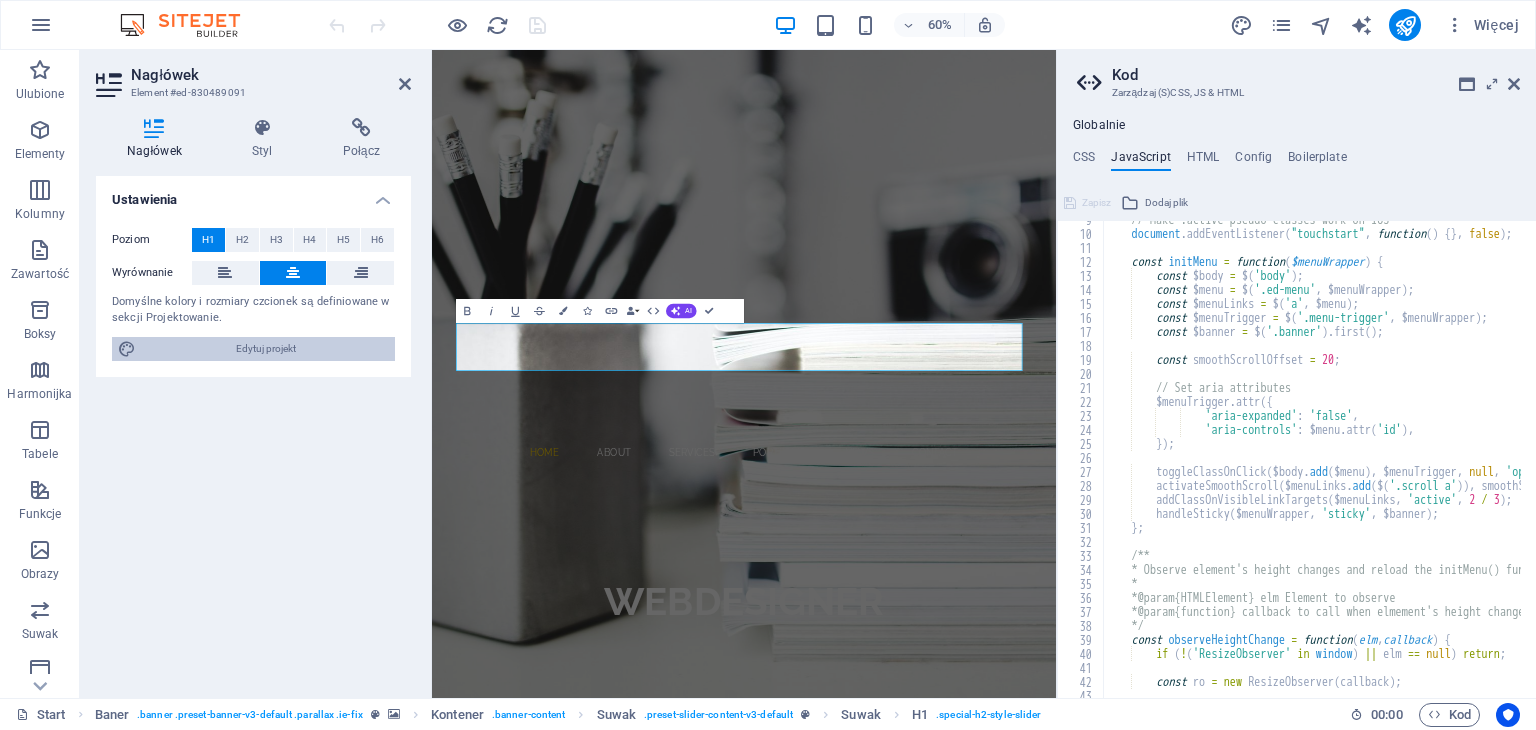 click on "Edytuj projekt" at bounding box center (265, 349) 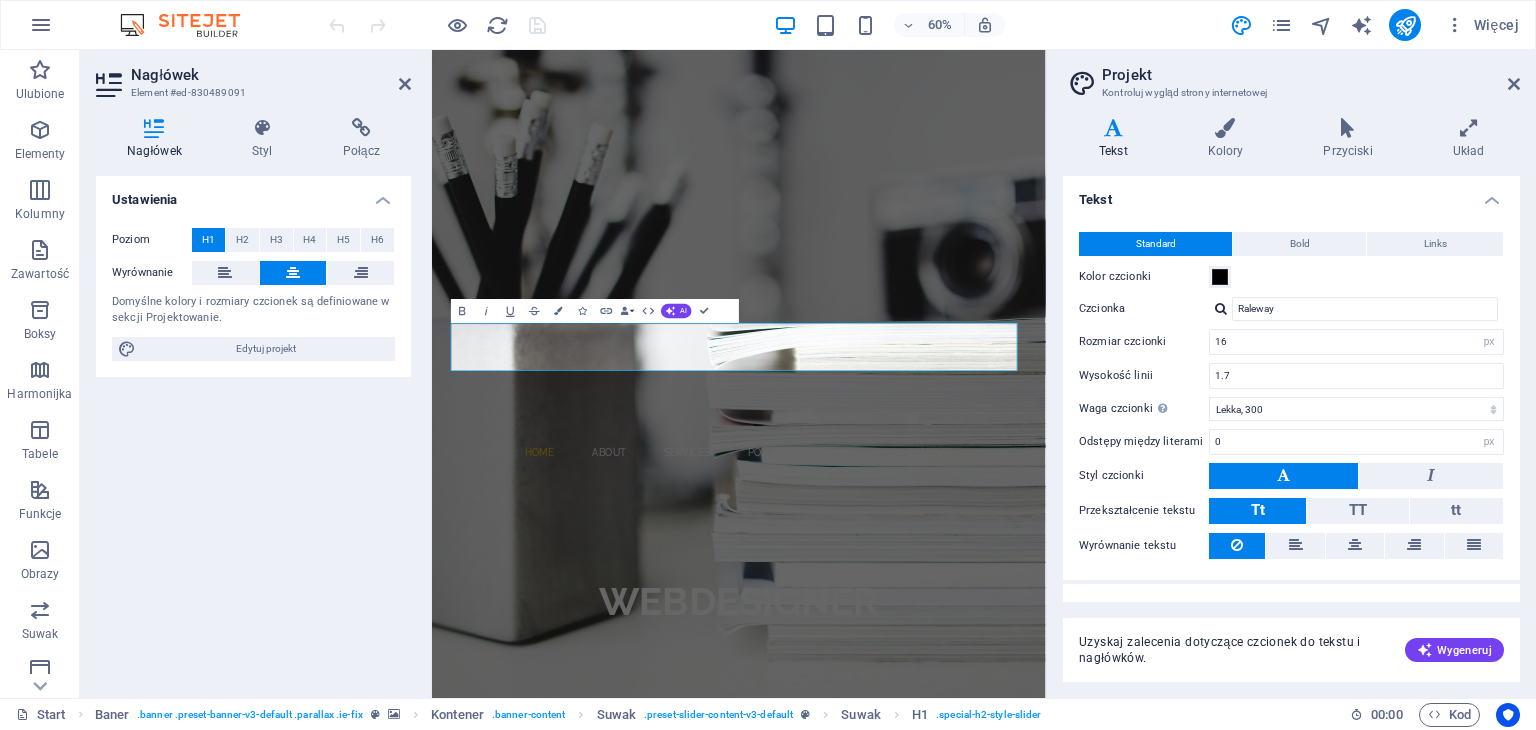 click on "Start Baner . banner .preset-banner-v3-default .parallax .ie-fix Kontener . banner-content Suwak . preset-slider-content-v3-default Suwak H1 . special-h2-style-slider 00 : 00 Kod" at bounding box center [768, 714] 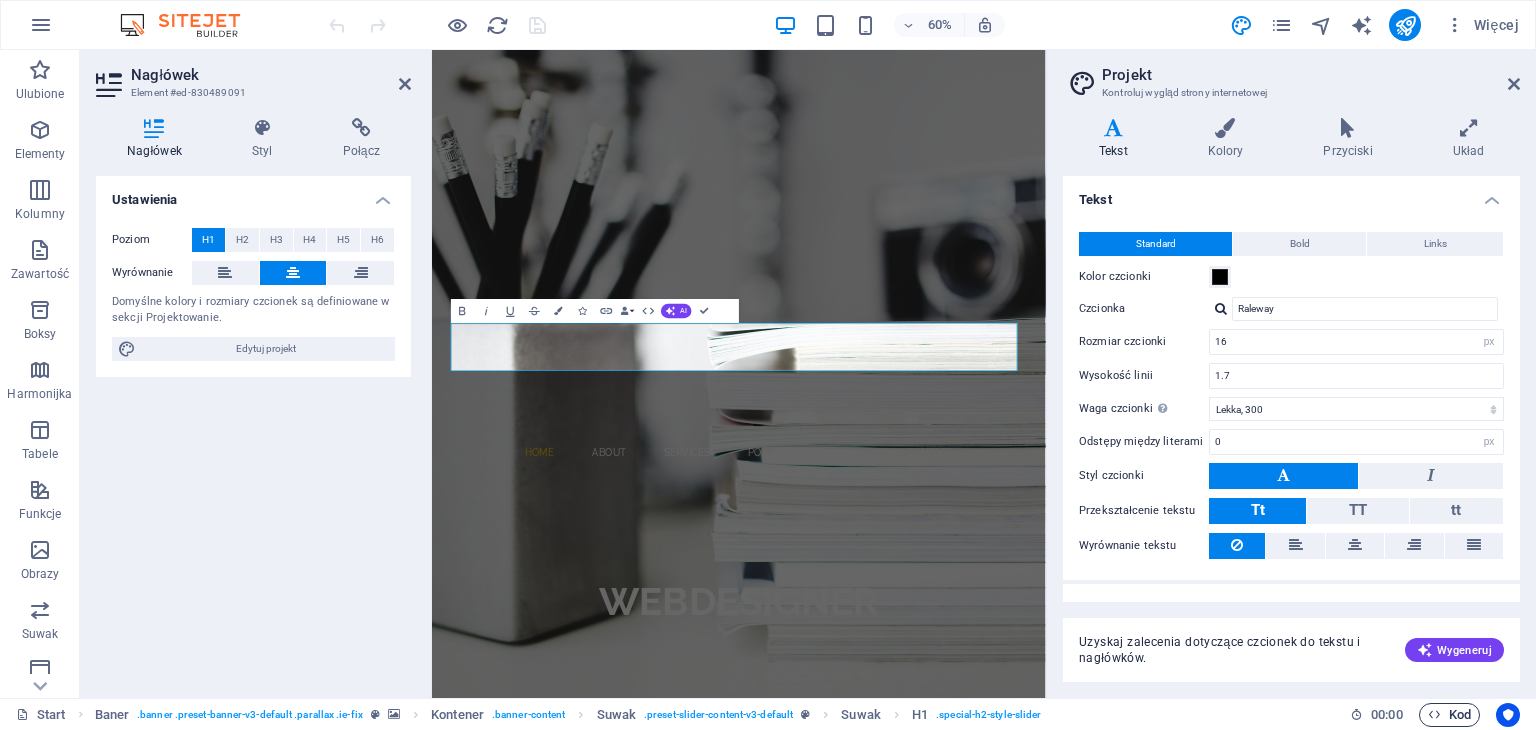 click on "Kod" at bounding box center (1449, 715) 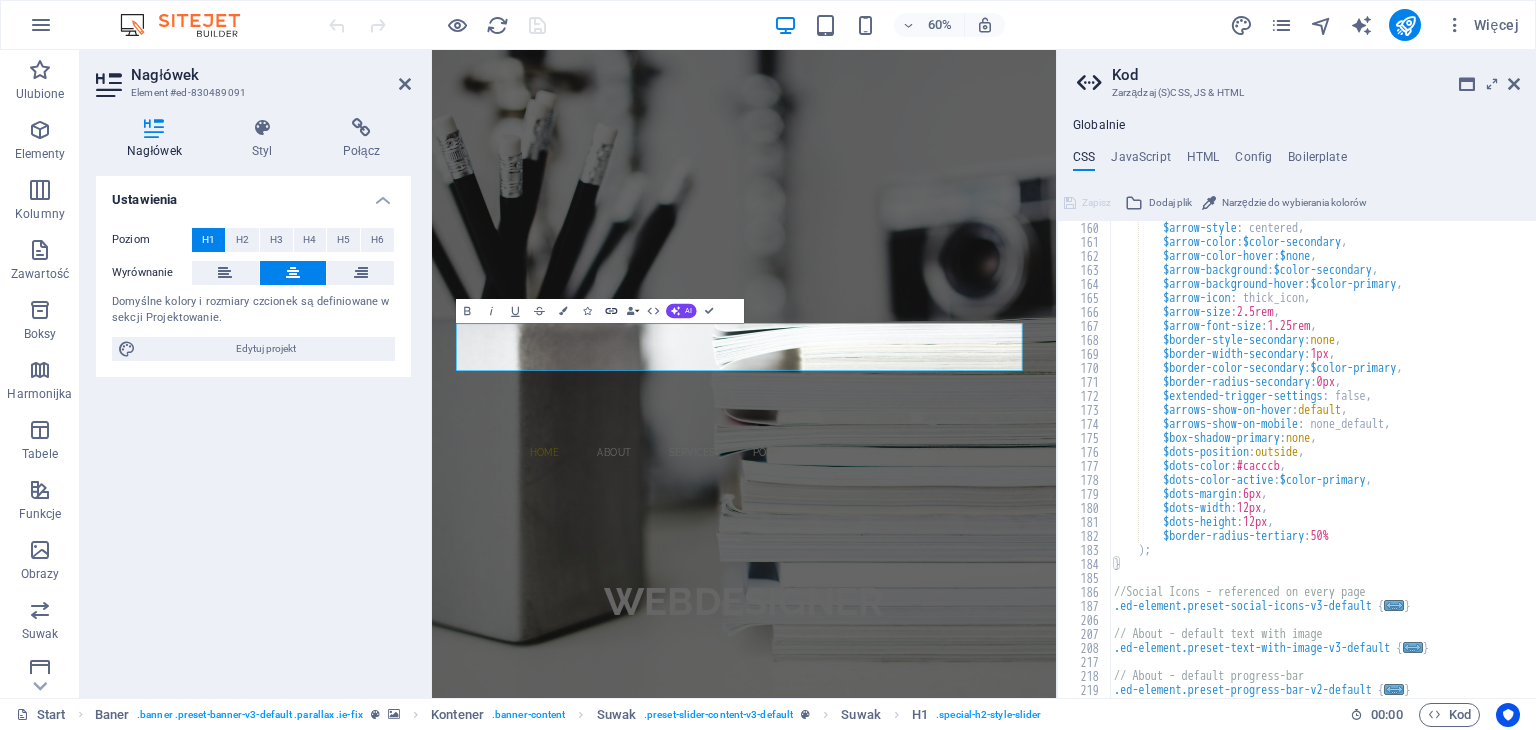 click 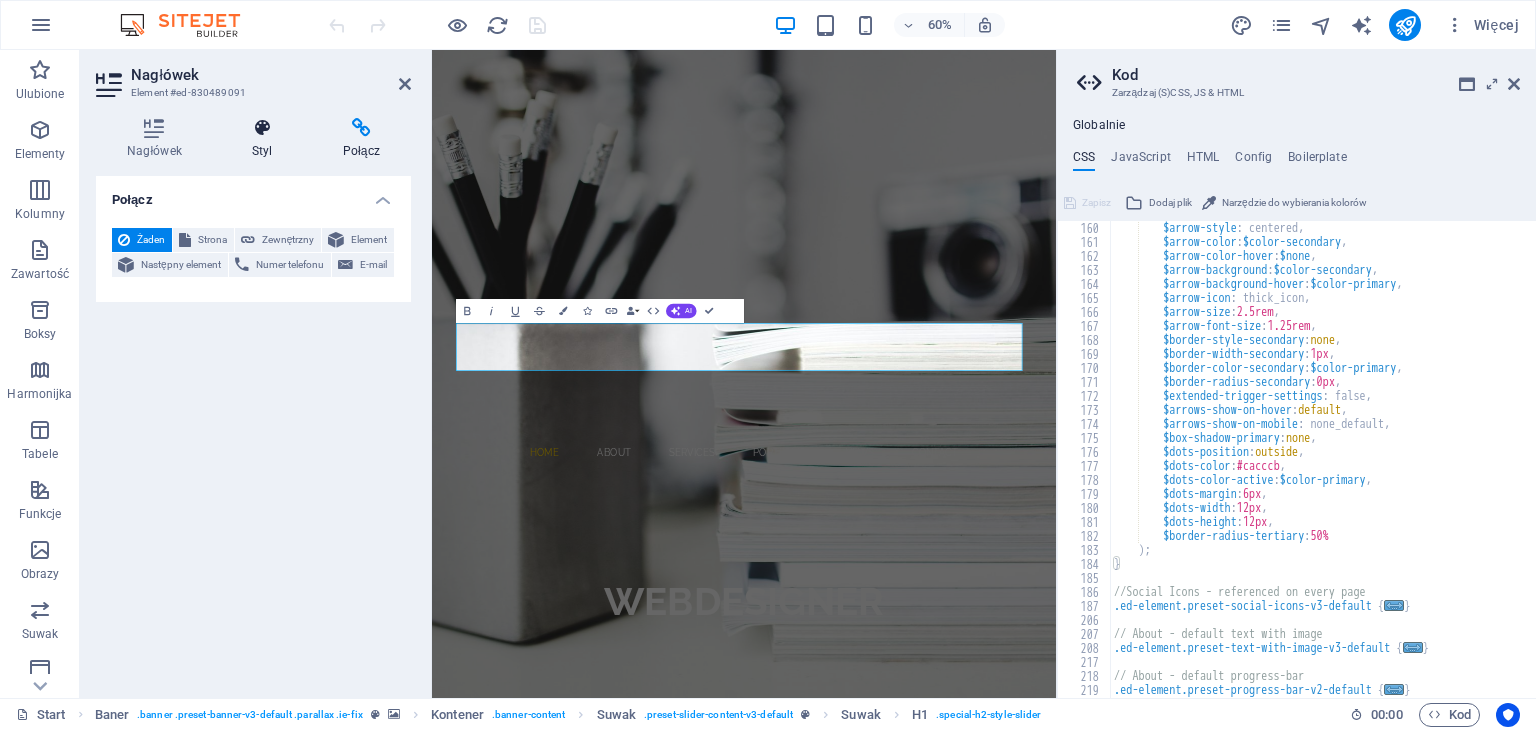 click at bounding box center [262, 128] 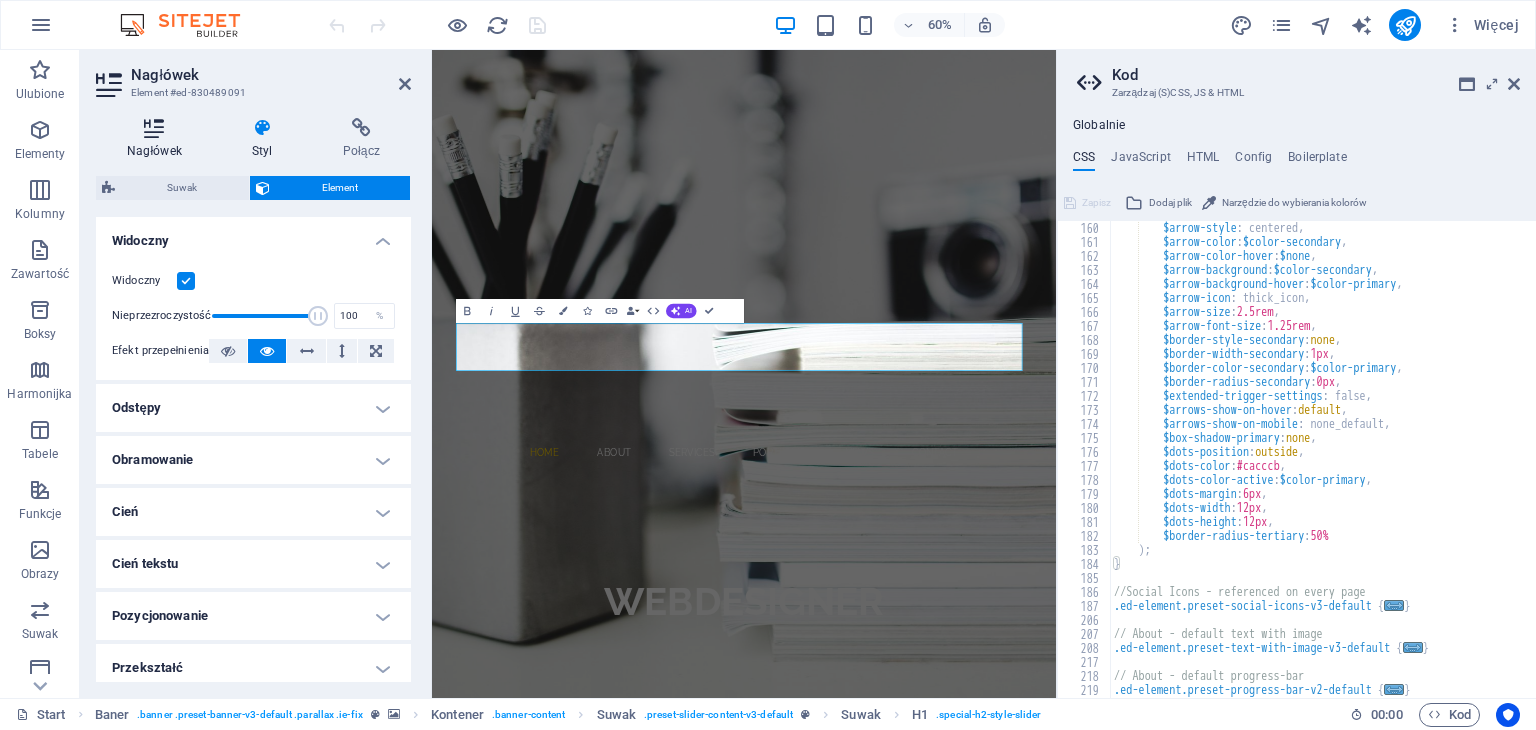 click at bounding box center (154, 128) 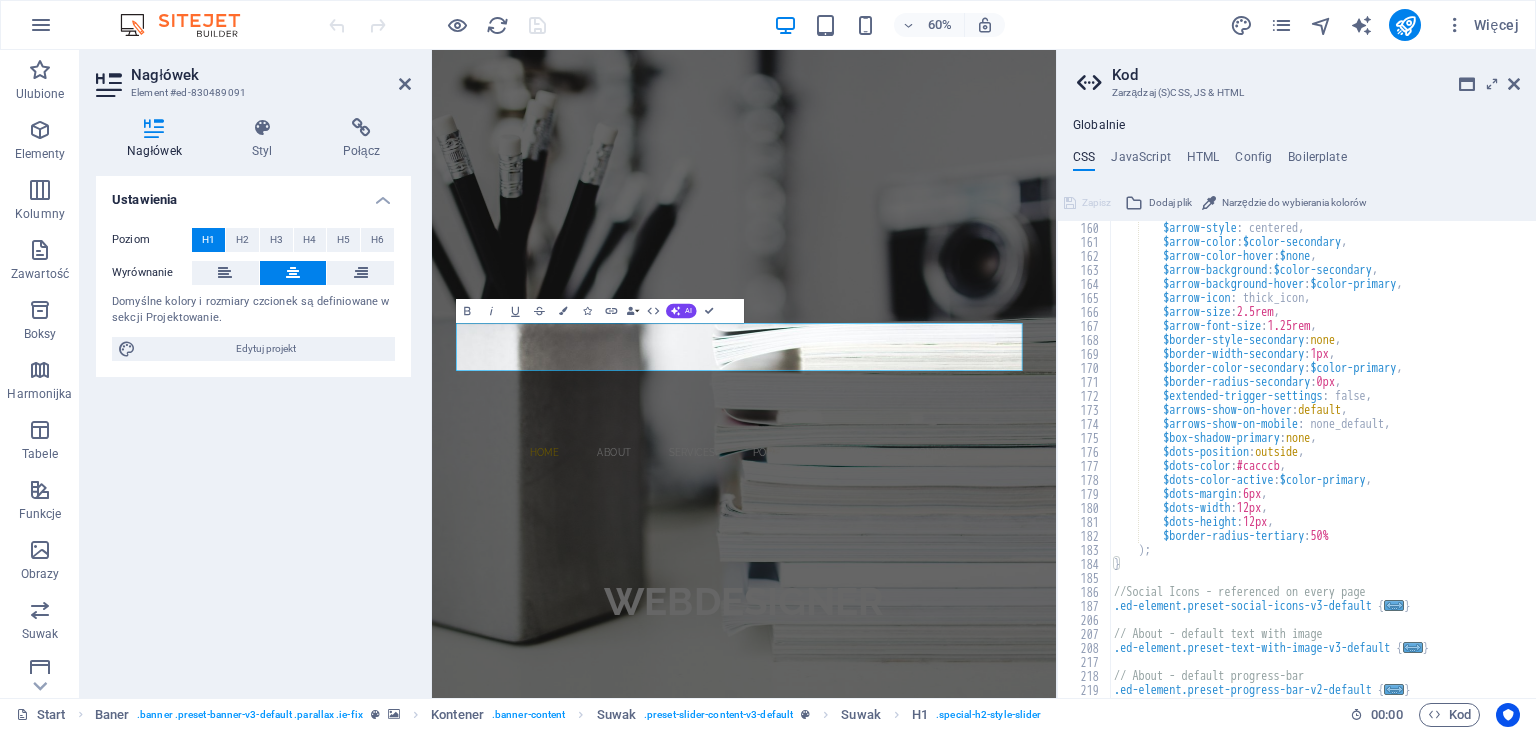 click on "Kod Zarządzaj (S)CSS, JS & HTML Globalnie CSS JavaScript HTML Config Boilerplate .ed-element.preset-slider-content-v3-default { 160 161 162 163 164 165 166 167 168 169 170 171 172 173 174 175 176 177 178 179 180 181 182 183 184 185 186 187 206 207 208 217 218 219           $arrow-style : centered,            $arrow-color :  $color-secondary ,            $arrow-color-hover :  $none ,            $arrow-background :  $color-secondary ,            $arrow-background-hover :  $color-primary ,            $arrow-icon : thick_icon,            $arrow-size :  2.5rem ,            $arrow-font-size :  1.25rem ,            $border-style-secondary :  none ,            $border-width-secondary :  1px ,            $border-color-secondary :  $color-primary ,            $border-radius-secondary :  0px ,            $extended-trigger-settings : false,            $arrows-show-on-hover :  default ,            $arrows-show-on-mobile : none_default,            $box-shadow-primary :  none ,            $dots-position :  outside ," at bounding box center [1296, 374] 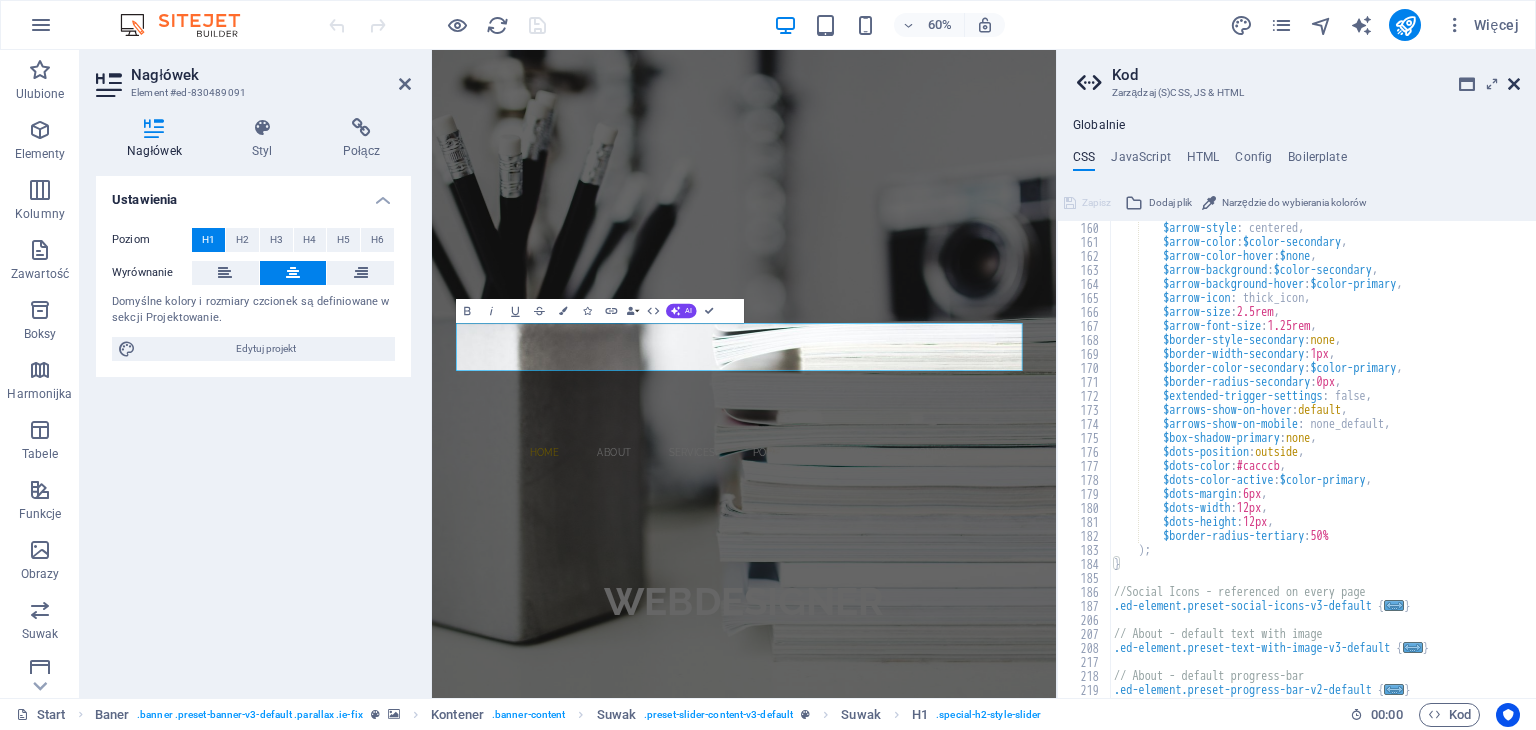 click at bounding box center (1514, 84) 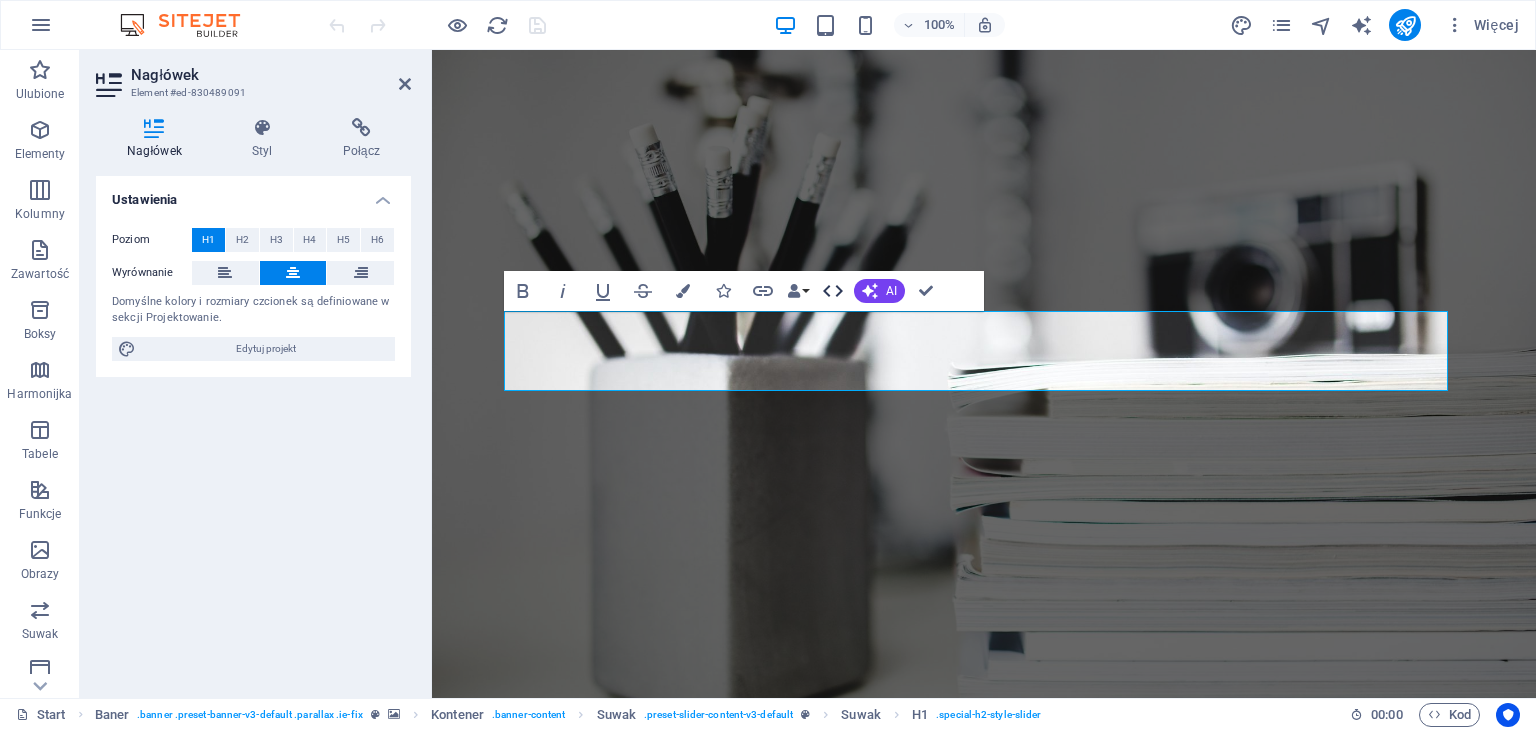 click 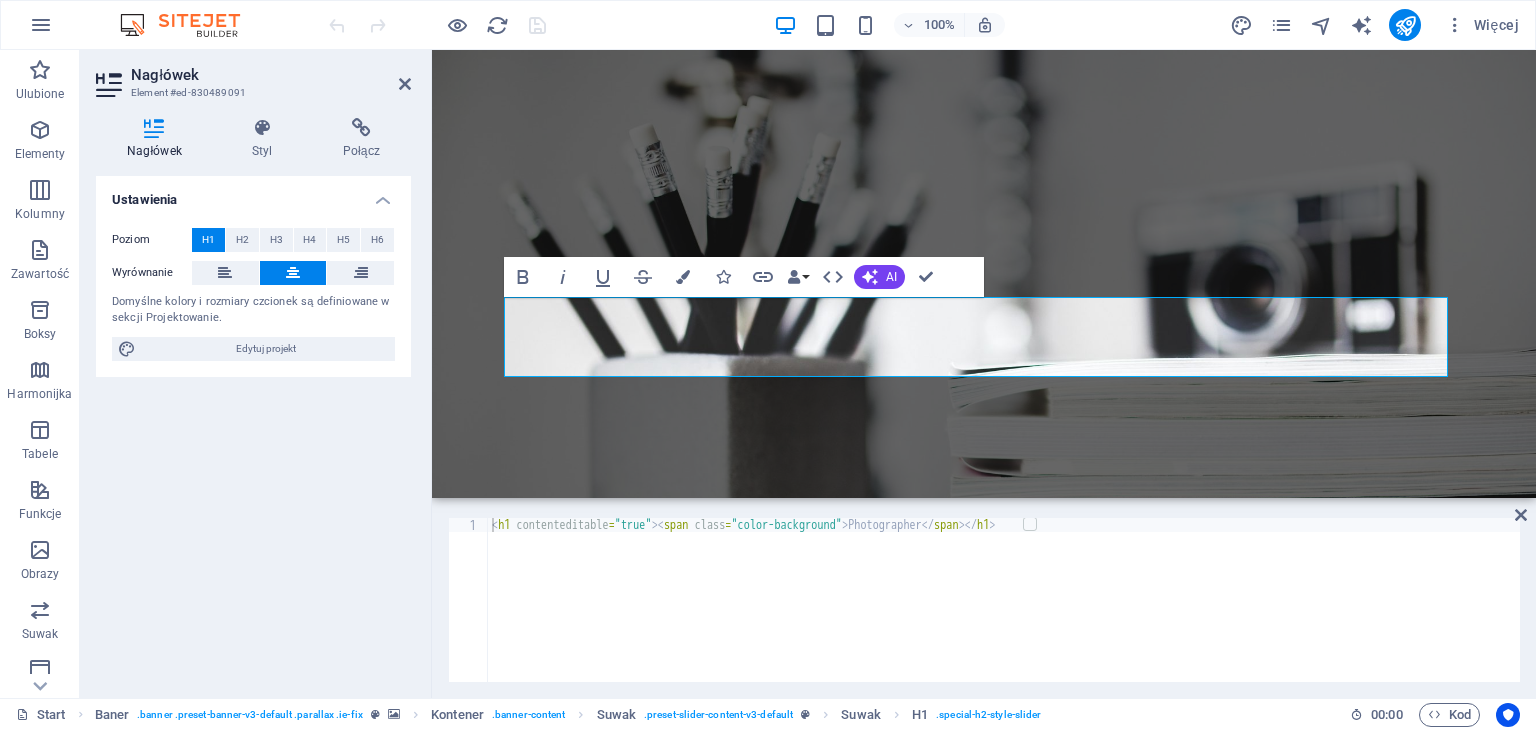 type on "<h1 contenteditable="true"><span class="color-background">Photographer</span></h1>" 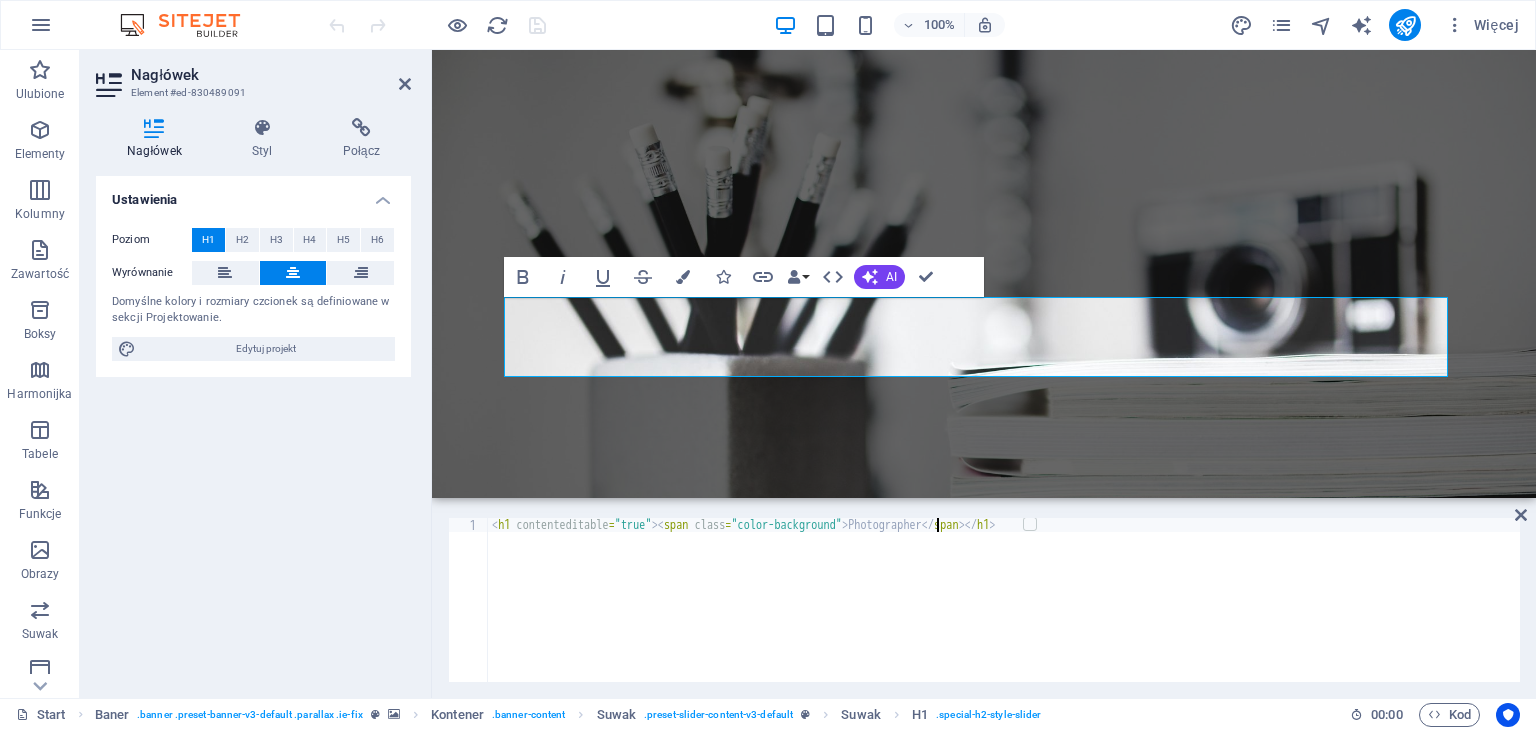 click on "< h1   contenteditable = "true" > < span   class = "color-background" > Photographer </ span > </ h1 >" at bounding box center [1004, 614] 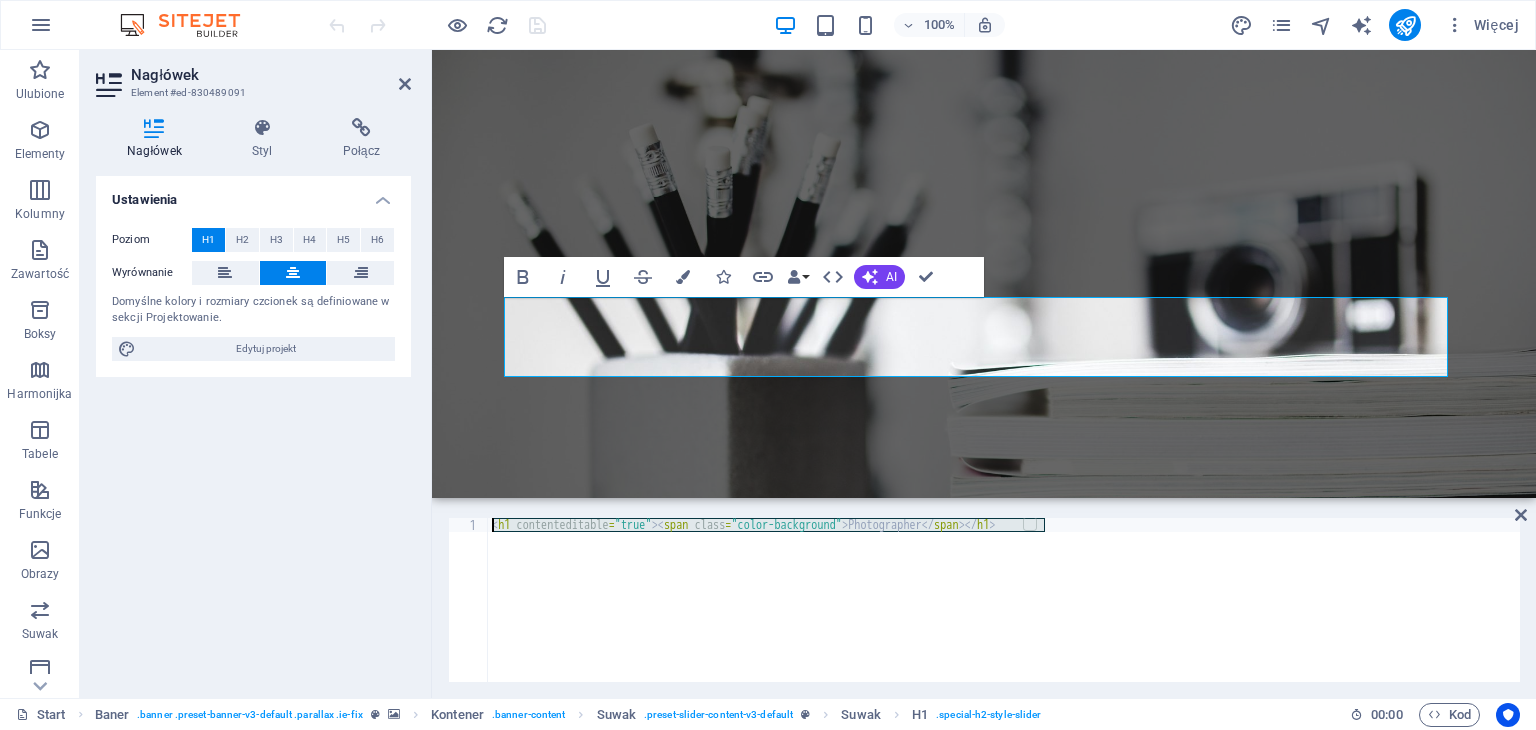 drag, startPoint x: 1064, startPoint y: 525, endPoint x: 309, endPoint y: 473, distance: 756.78864 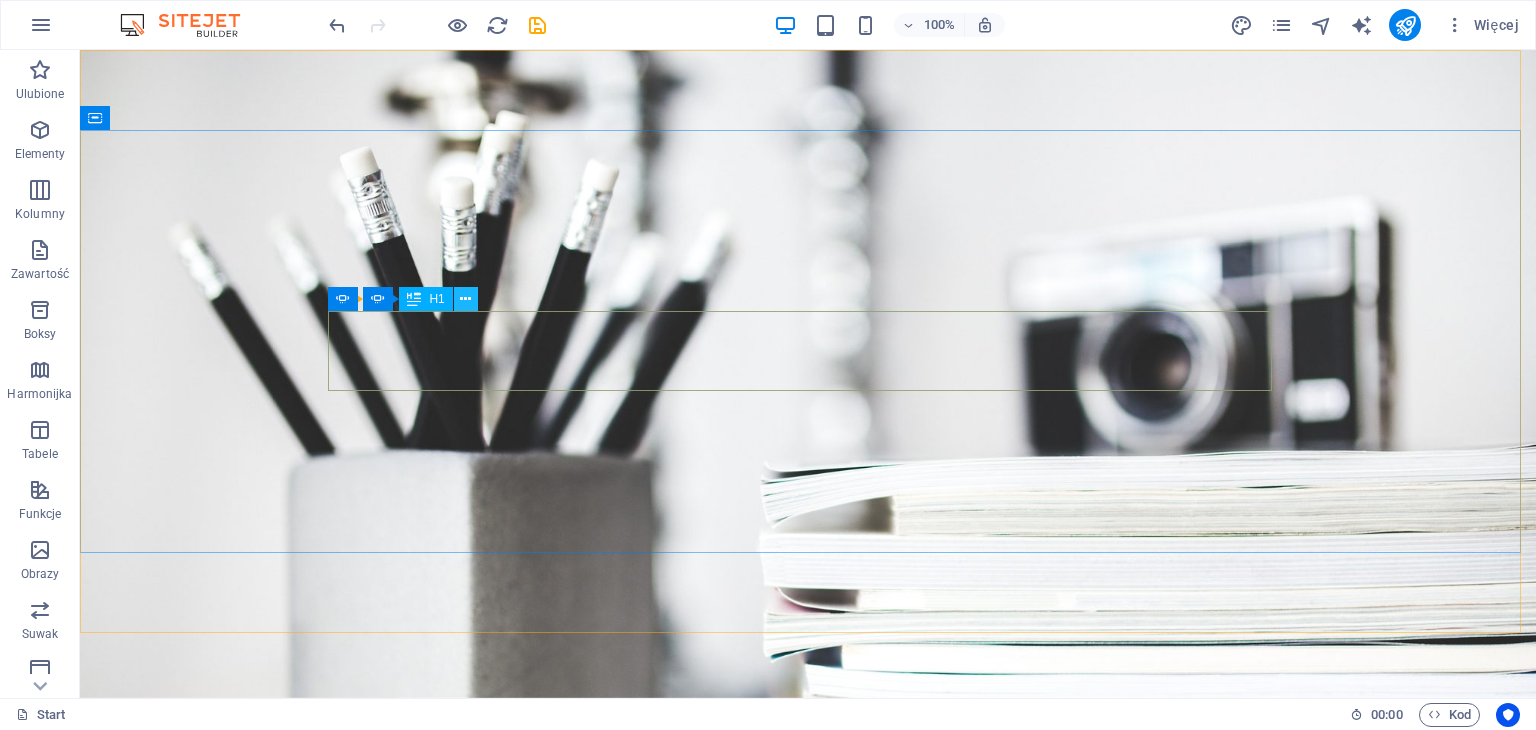 click at bounding box center (465, 299) 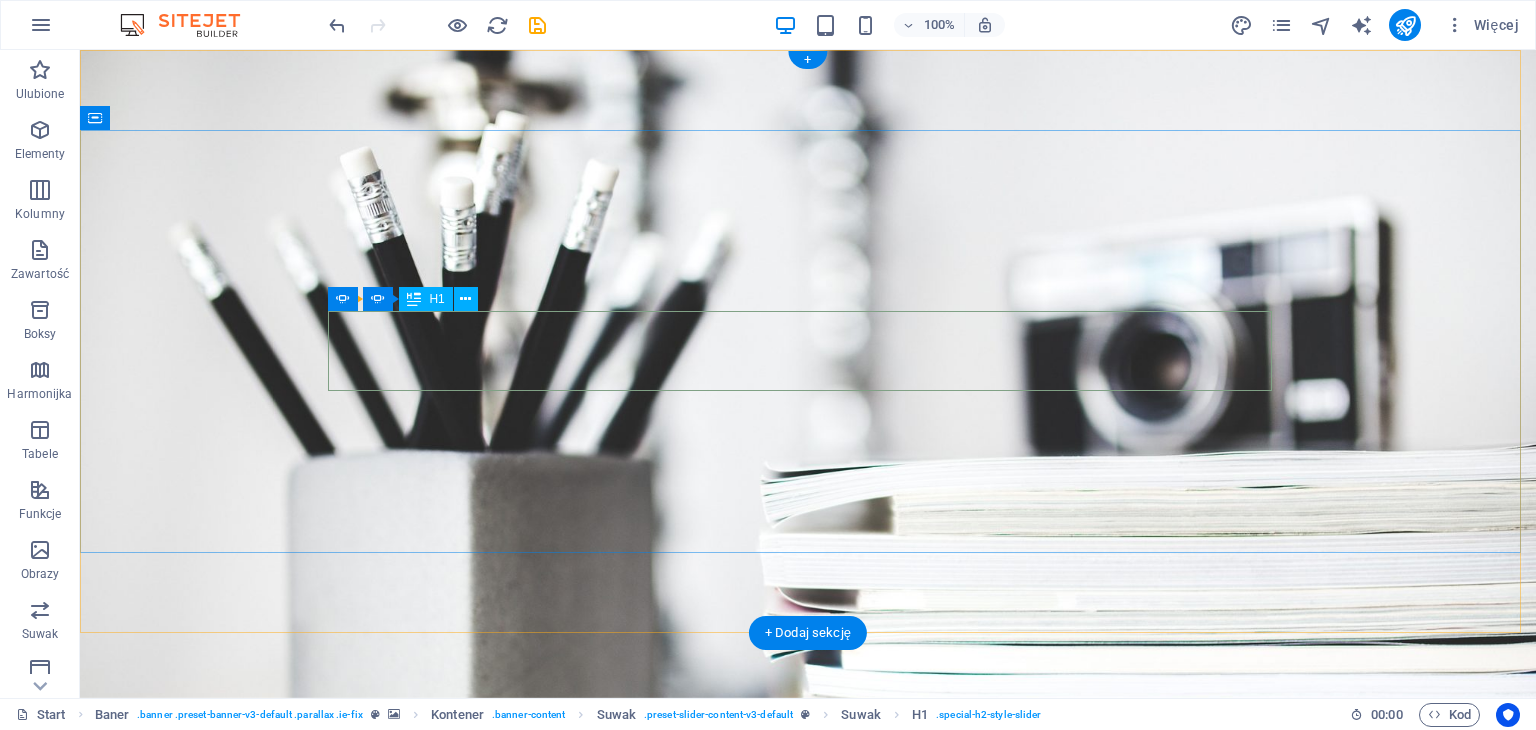 click on "Webdesigner" at bounding box center (808, 969) 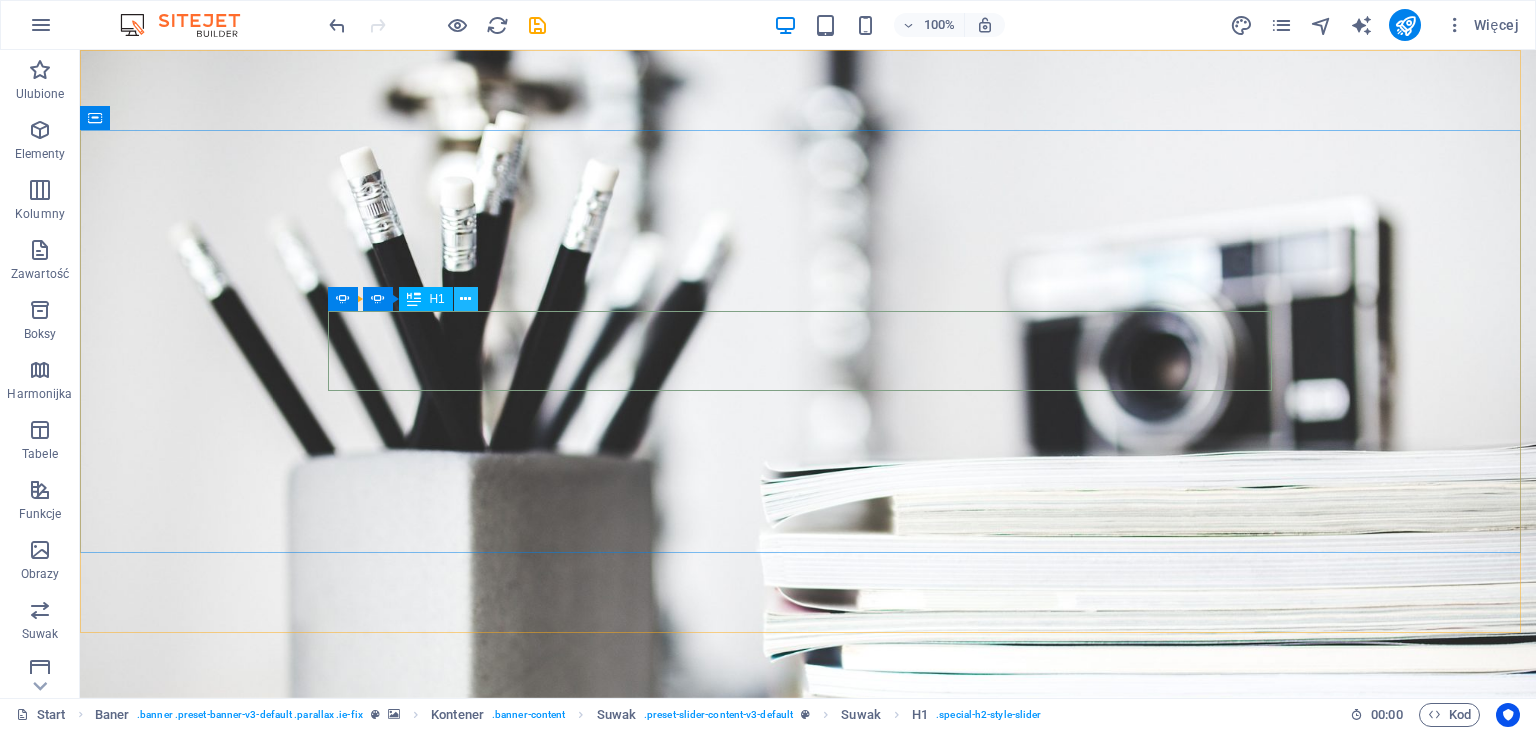 click at bounding box center [465, 299] 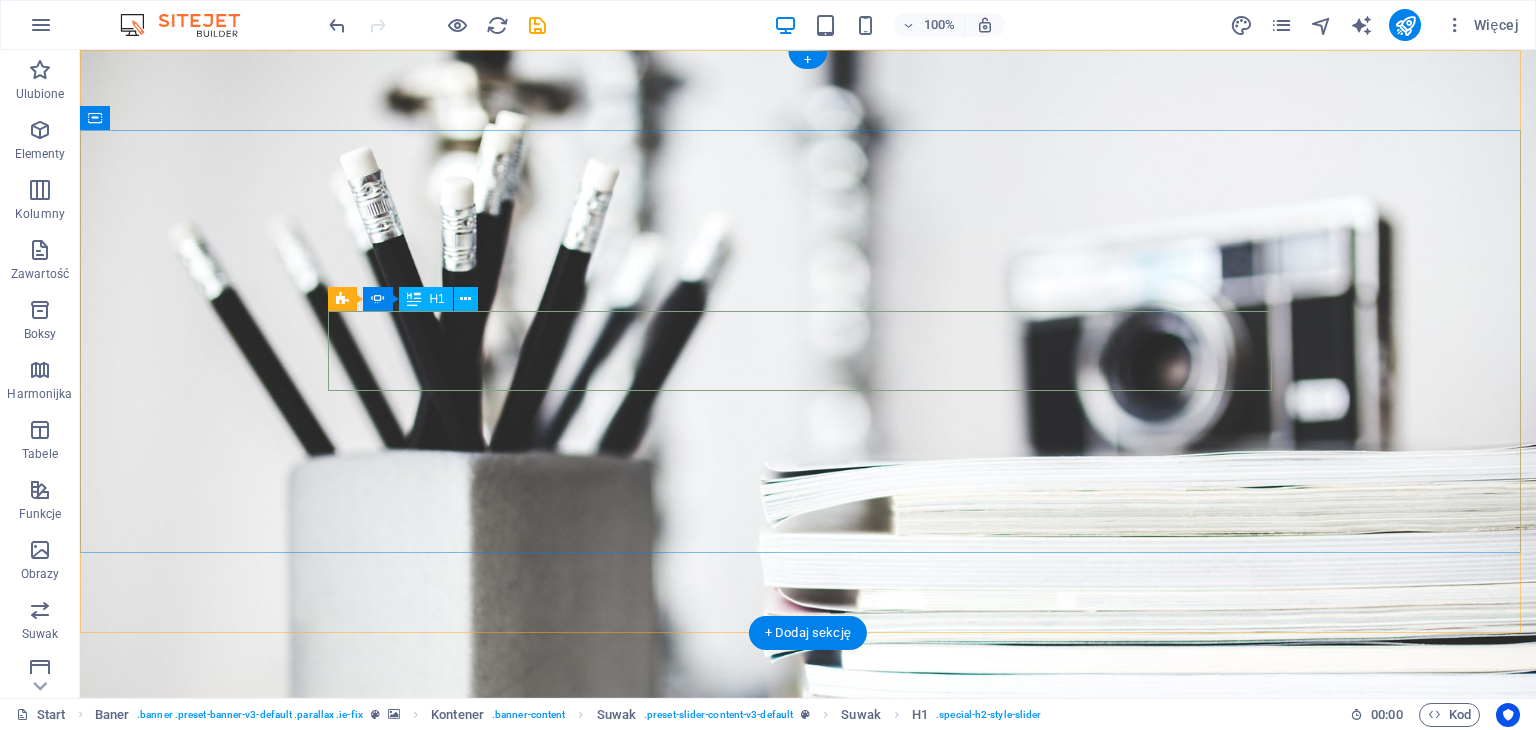 click on "Webdesigner" at bounding box center (808, 969) 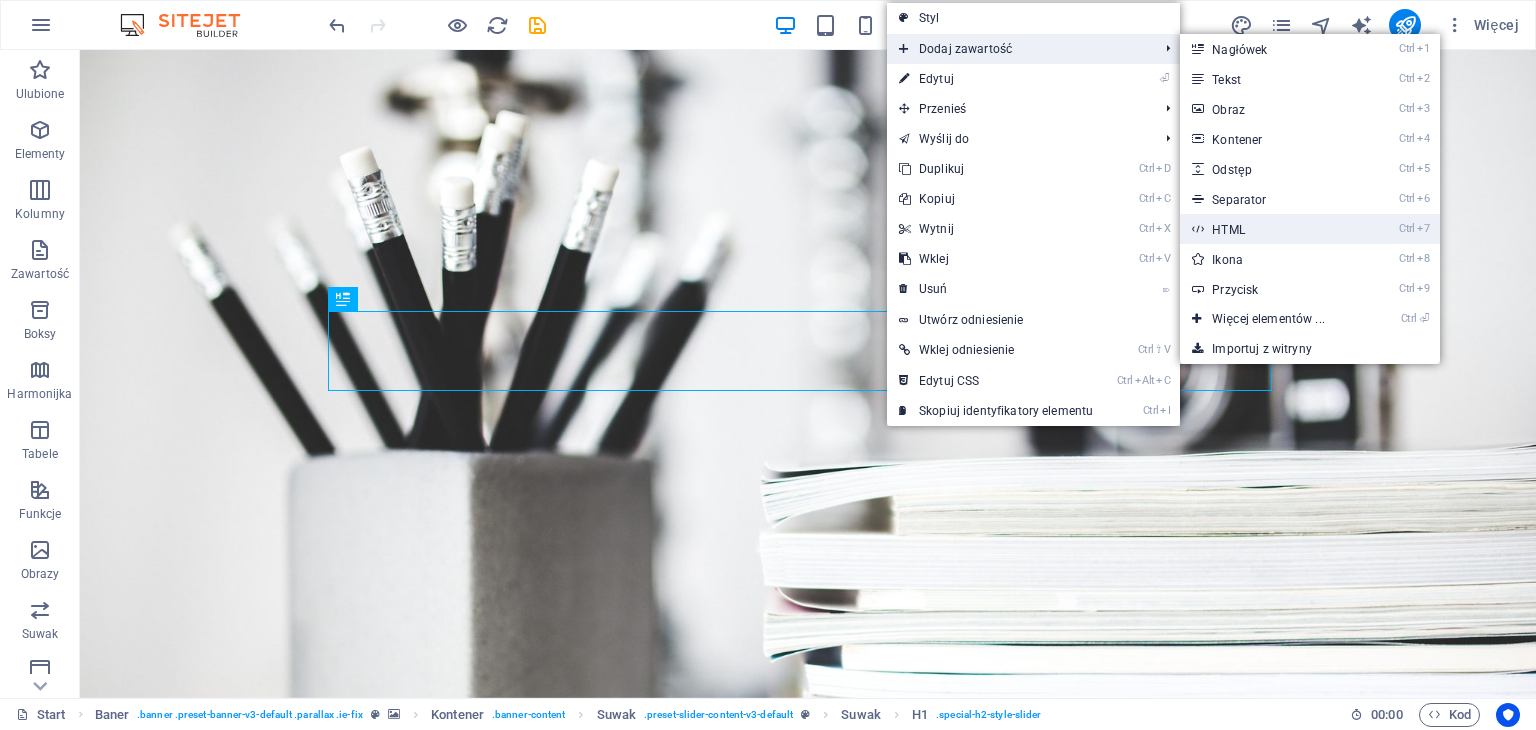 click on "Ctrl 7  HTML" at bounding box center (1272, 229) 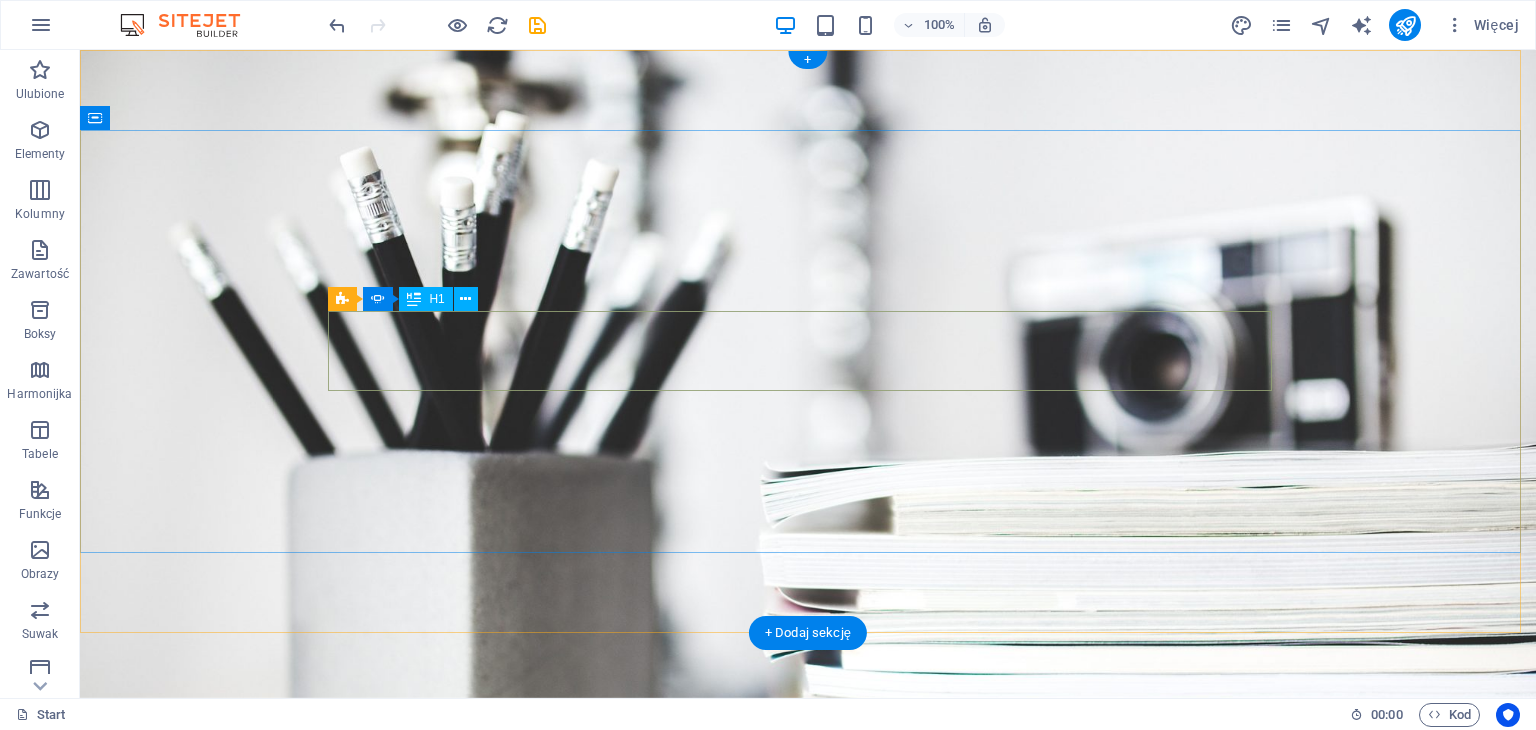 click on "Webdesigner" at bounding box center (808, 969) 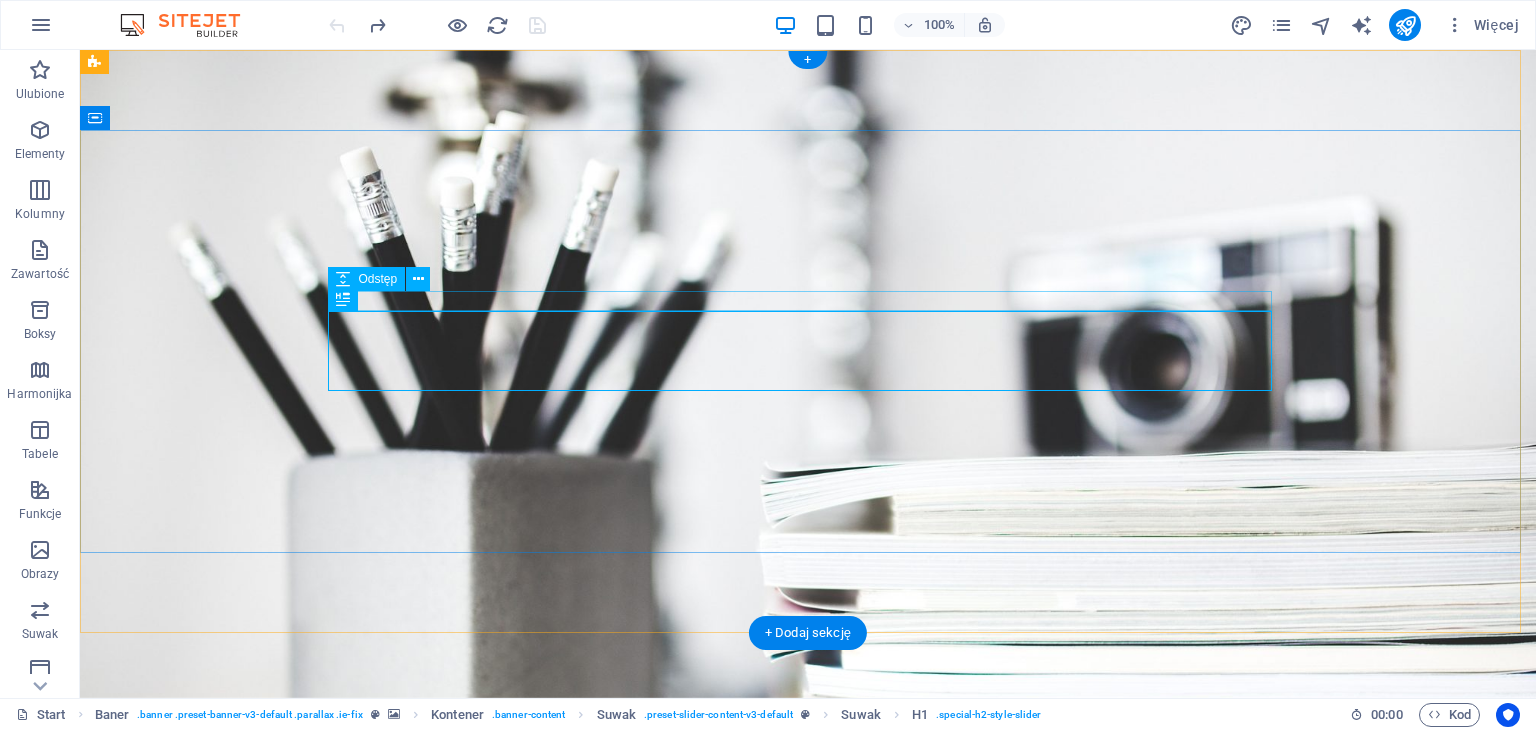 click on "I'm    Webdesigner Developer Photographer" at bounding box center [808, 1019] 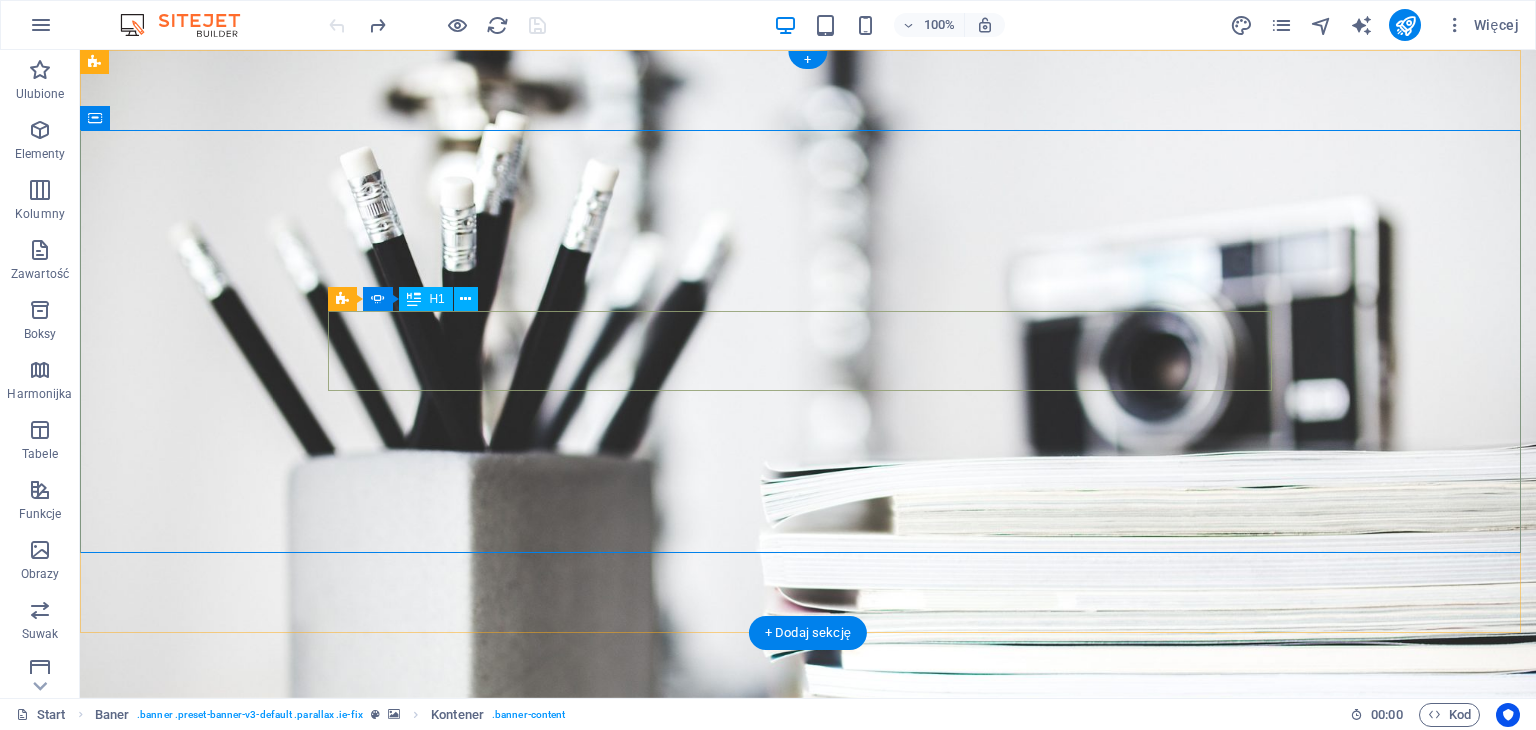 click on "Webdesigner" at bounding box center [808, 969] 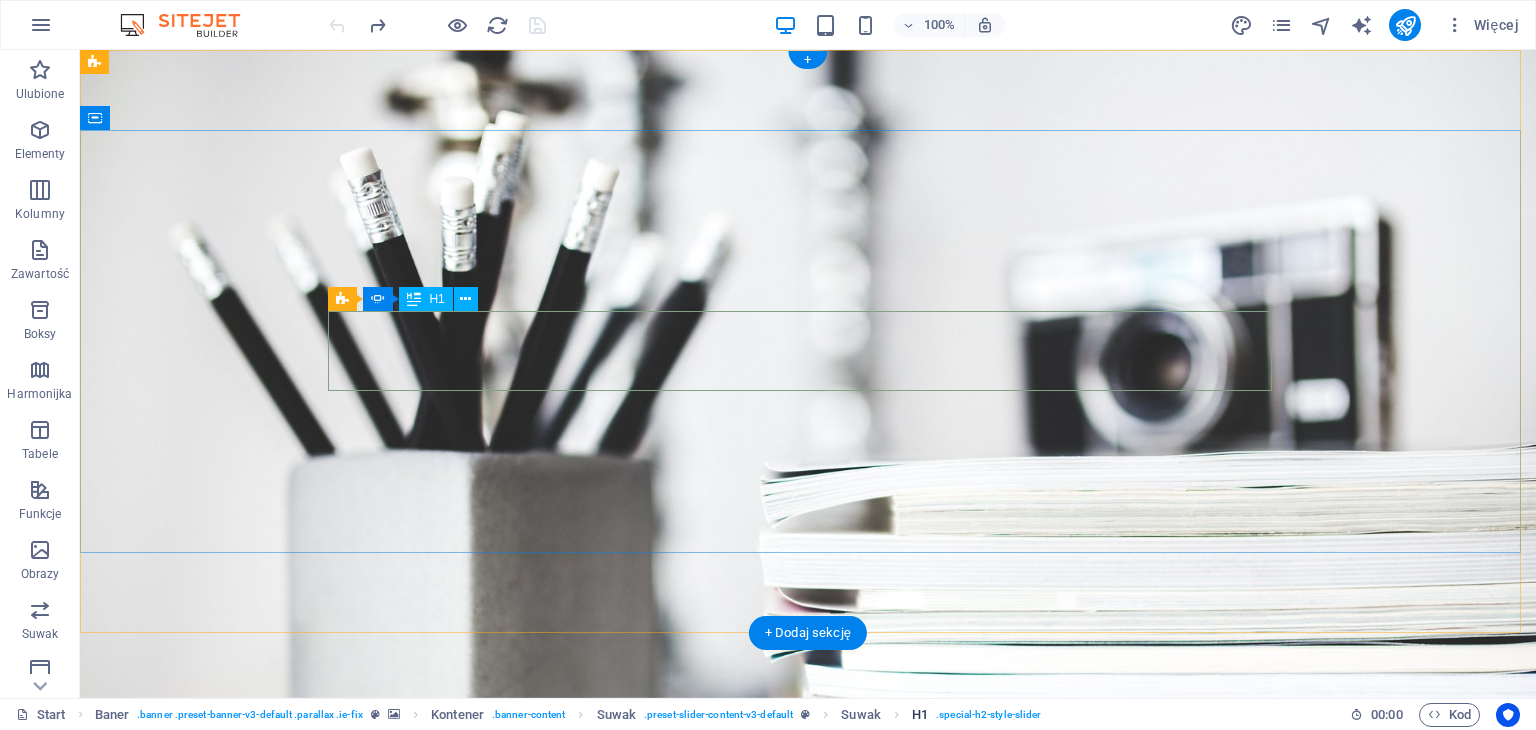 click on ". special-h2-style-slider" at bounding box center [988, 715] 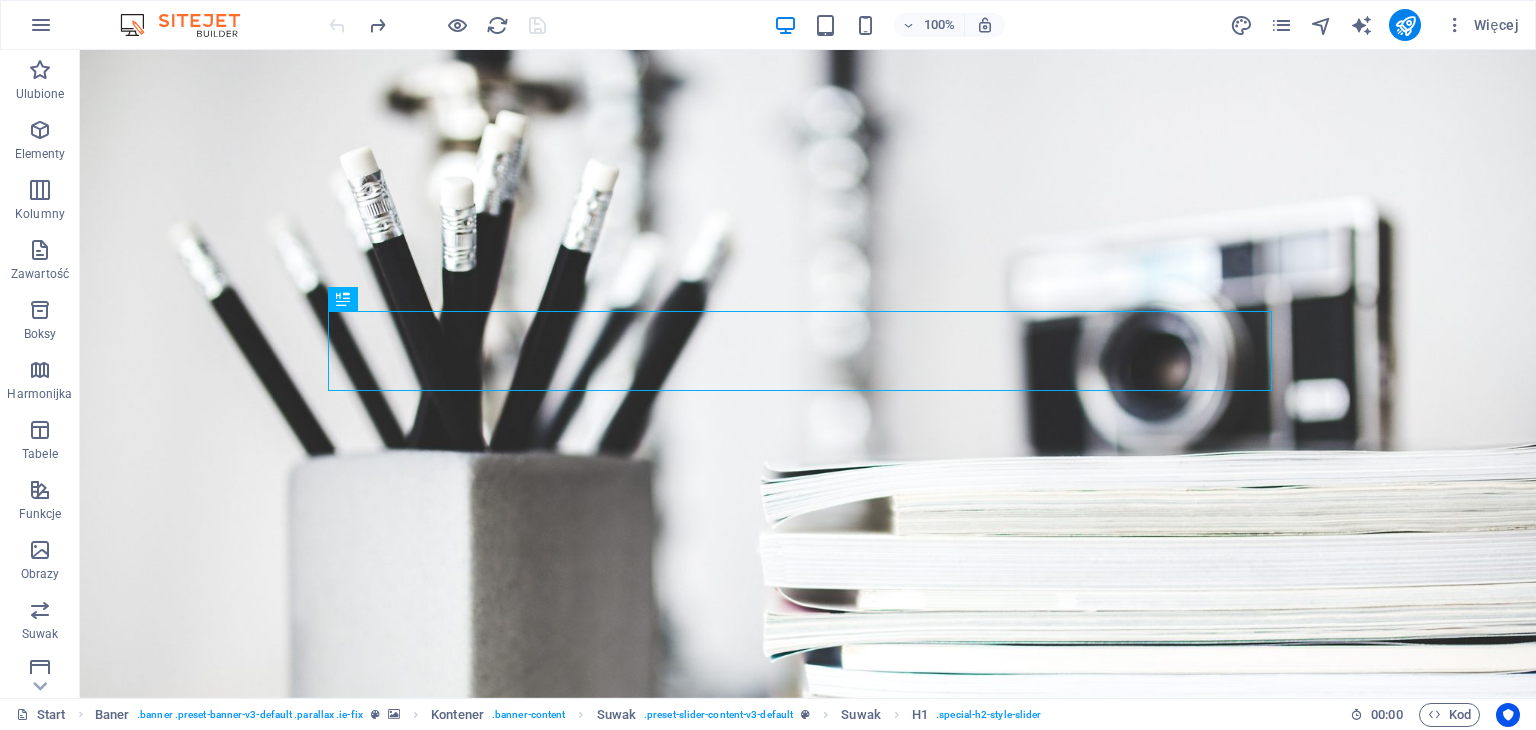 click at bounding box center (896, 714) 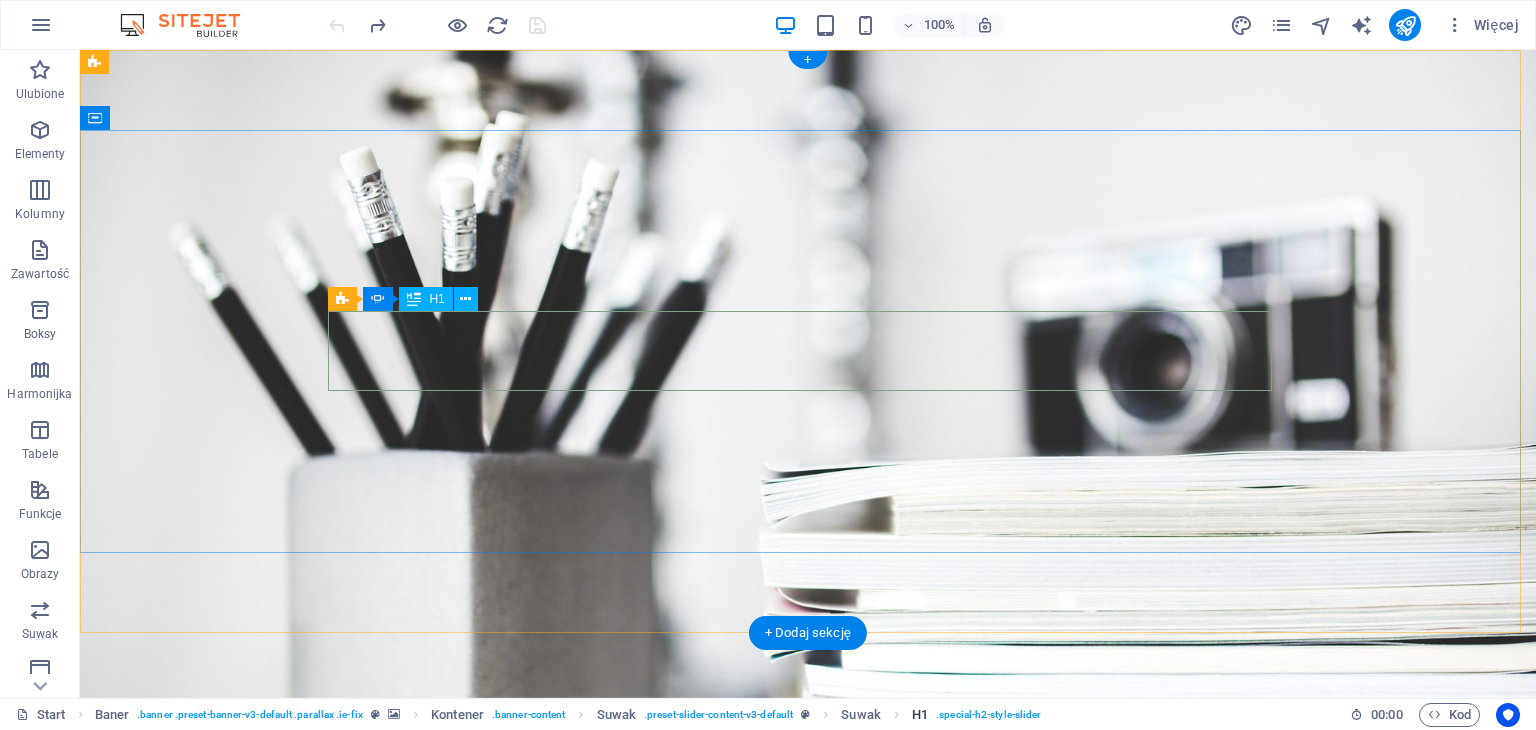 click on "H1" at bounding box center [920, 715] 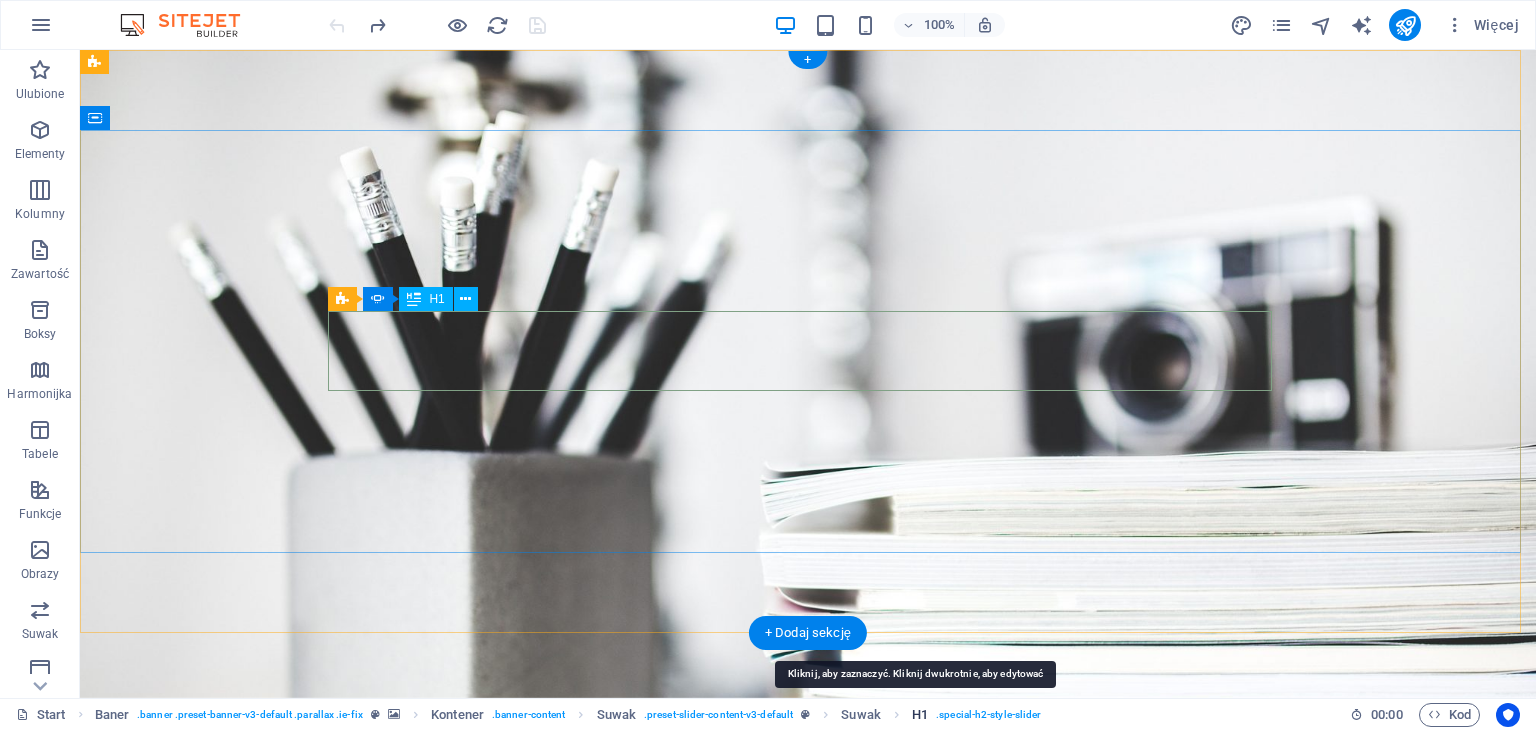 click on "H1" at bounding box center [920, 715] 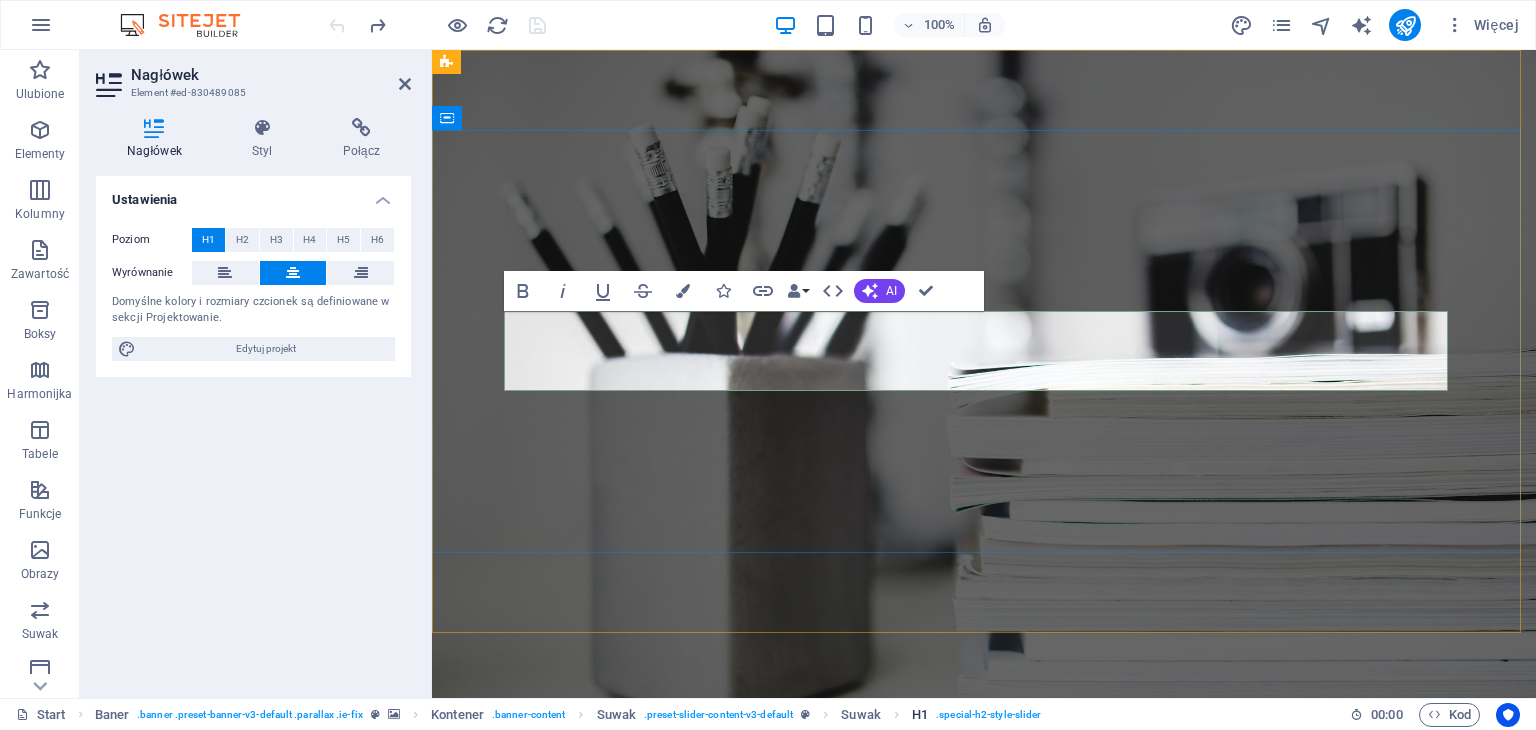 click on ". special-h2-style-slider" at bounding box center (988, 715) 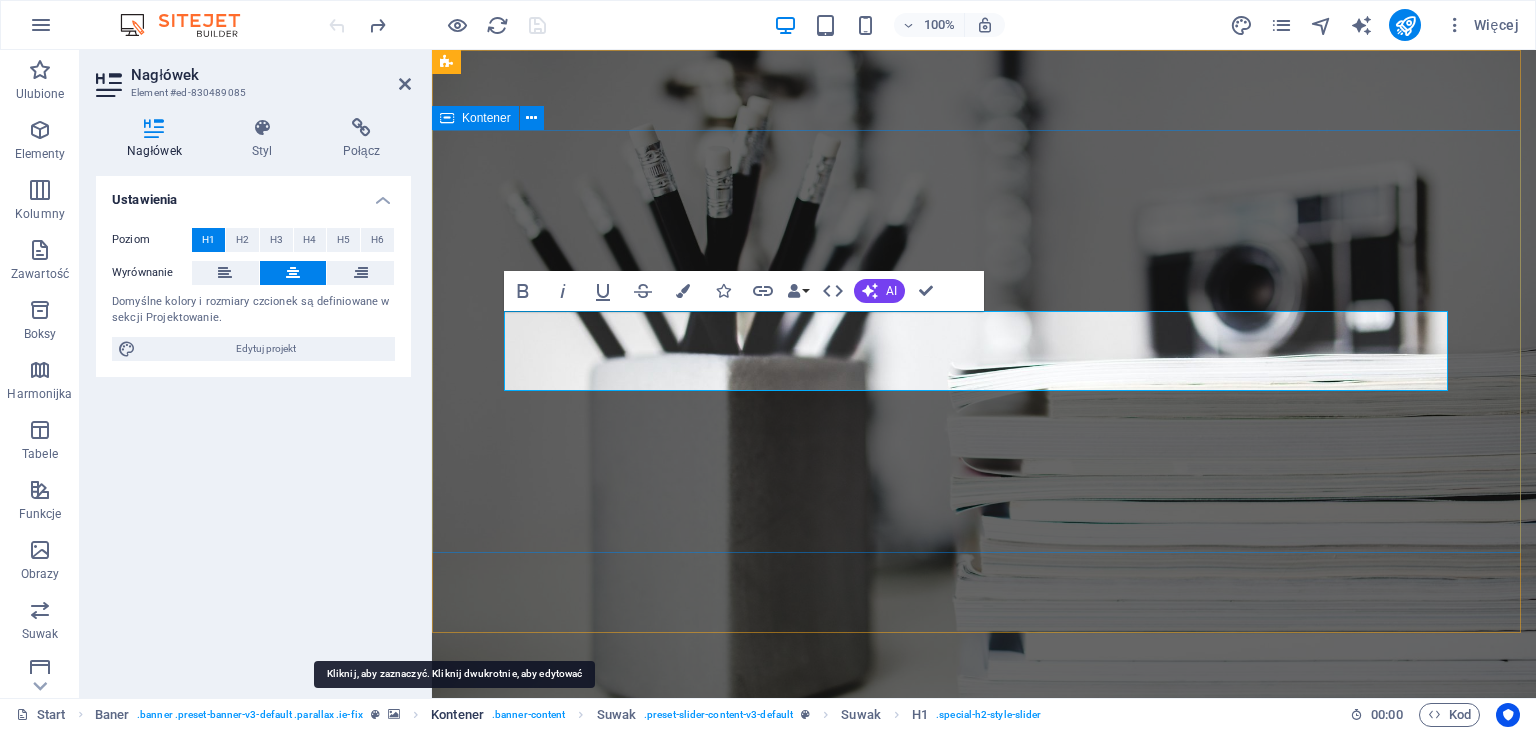 click on "Kontener" at bounding box center (457, 715) 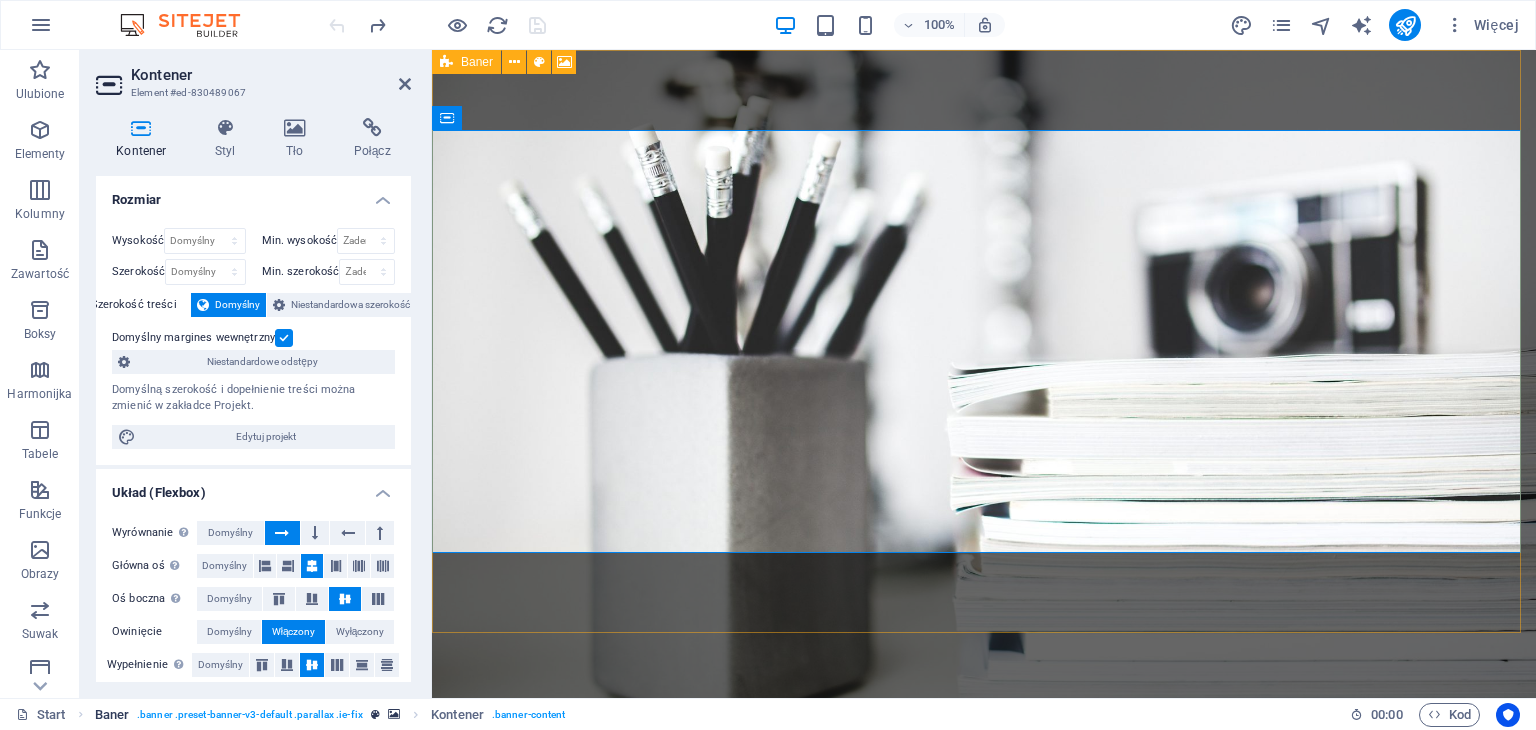 click on ". banner .preset-banner-v3-default .parallax .ie-fix" at bounding box center [250, 715] 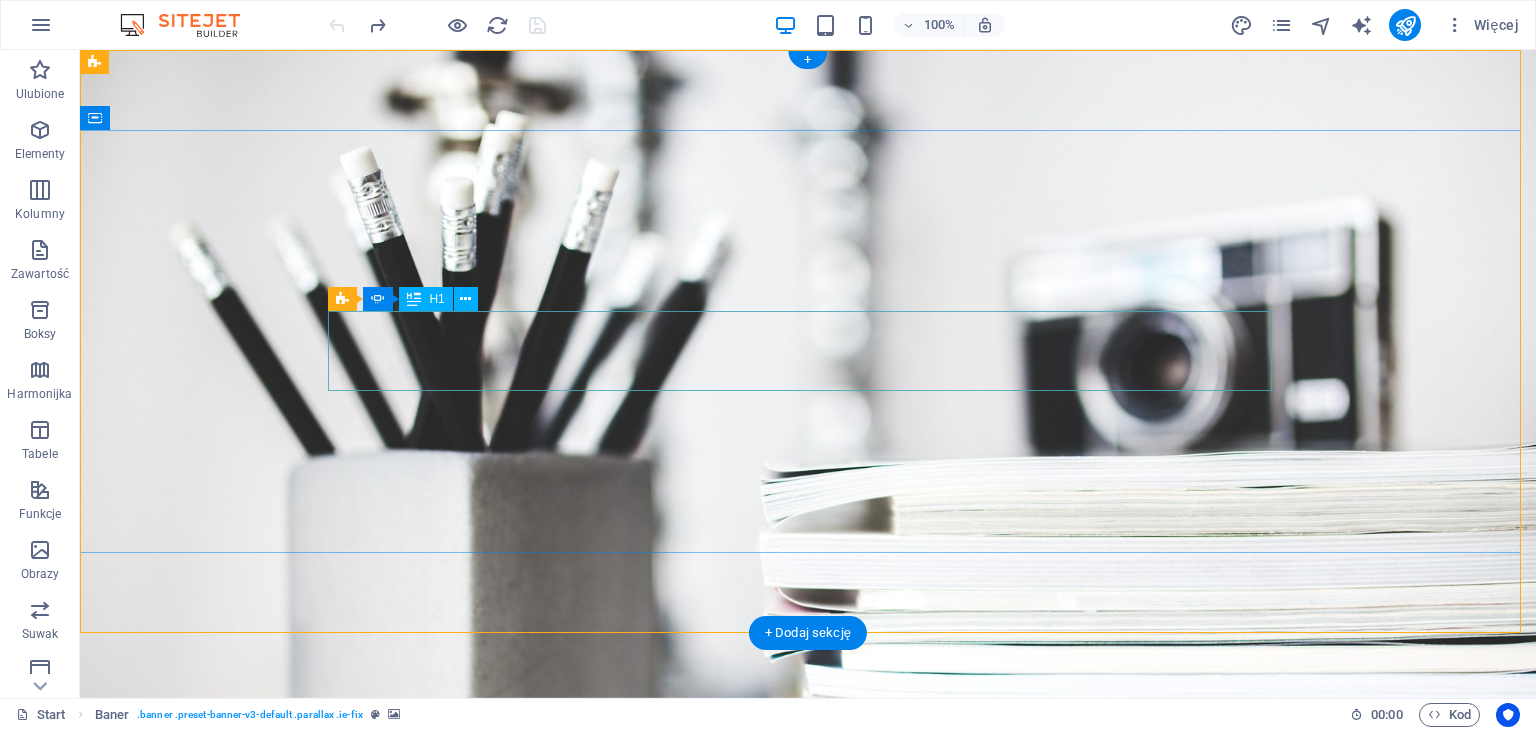 click on "Developer" at bounding box center (-136, 1049) 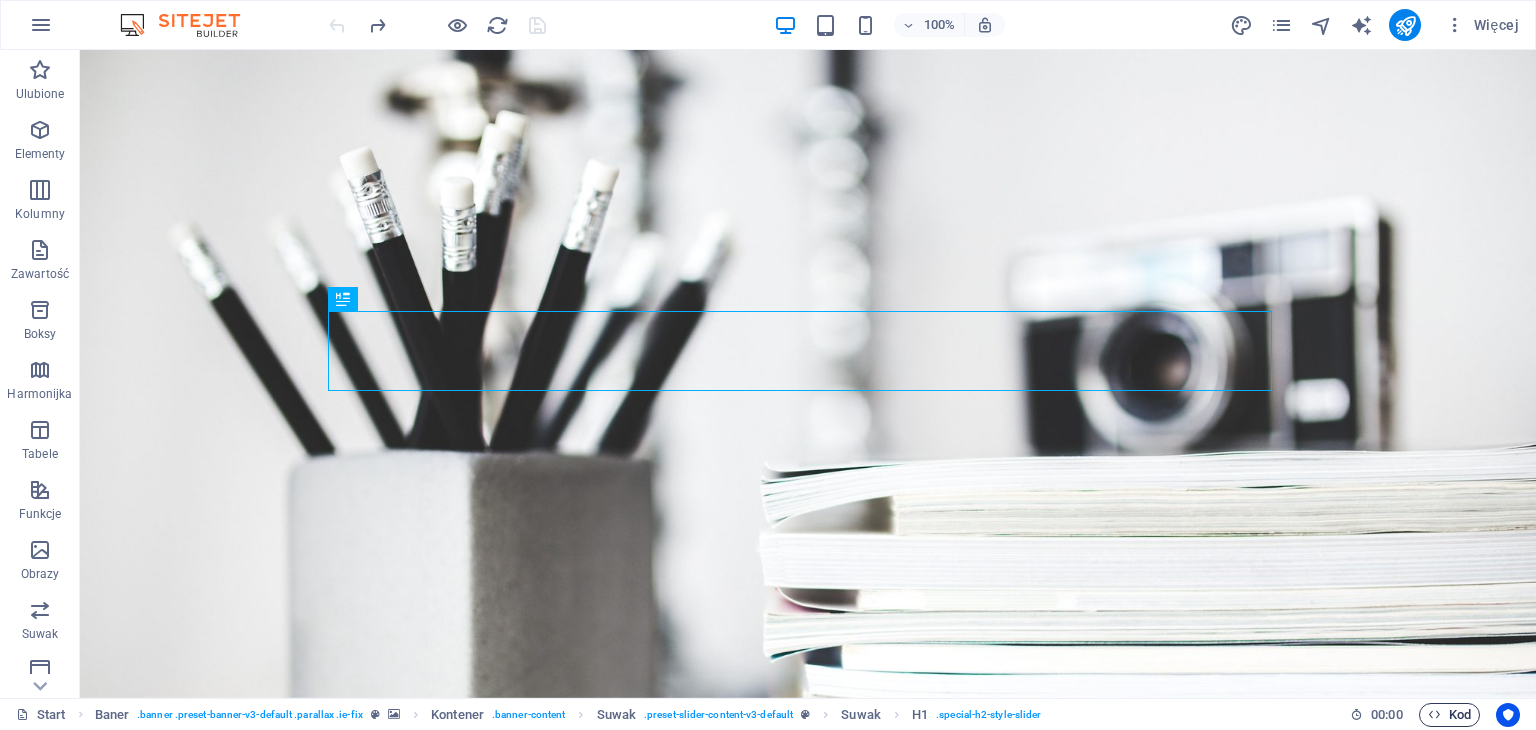 click on "Kod" at bounding box center (1449, 715) 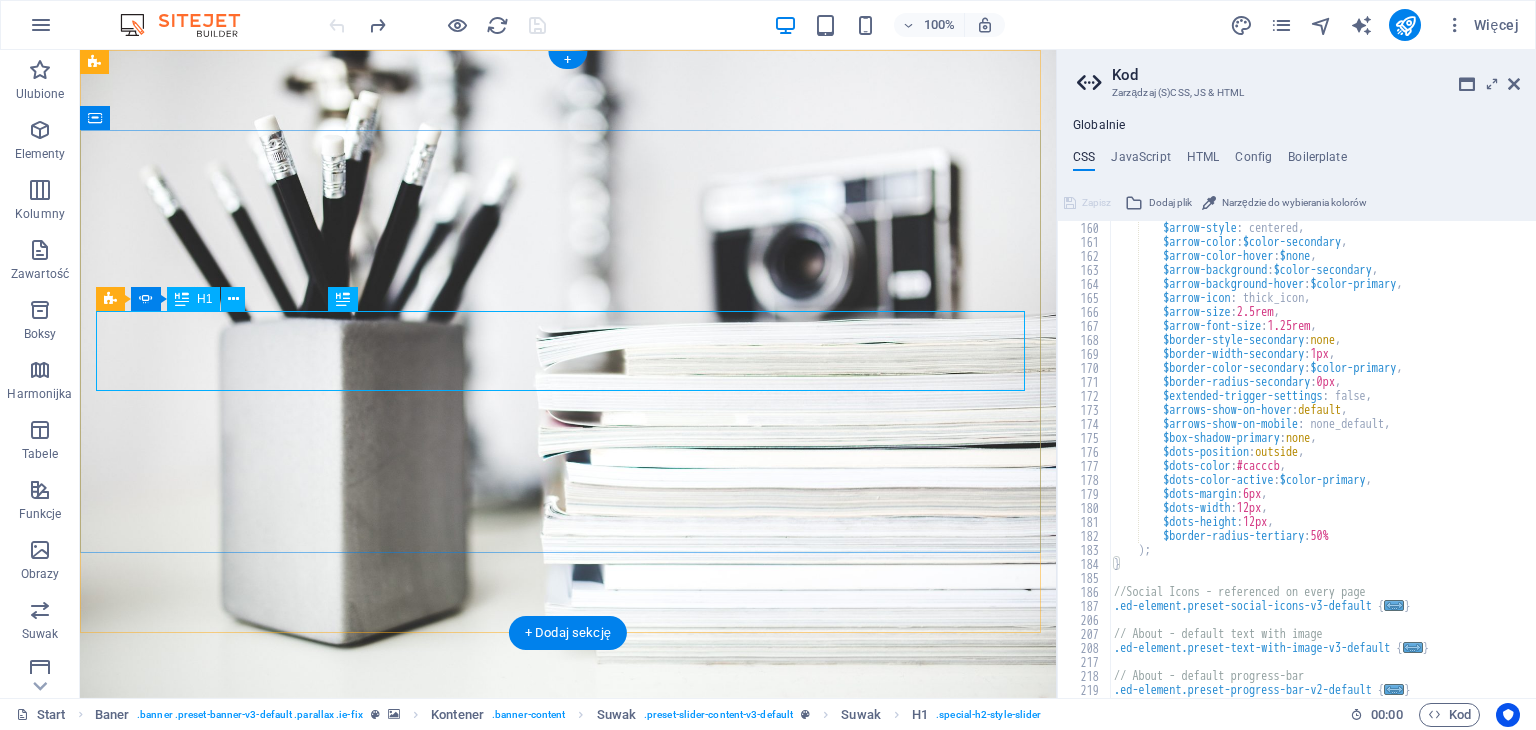 click on "Photographer" at bounding box center [-1298, 1129] 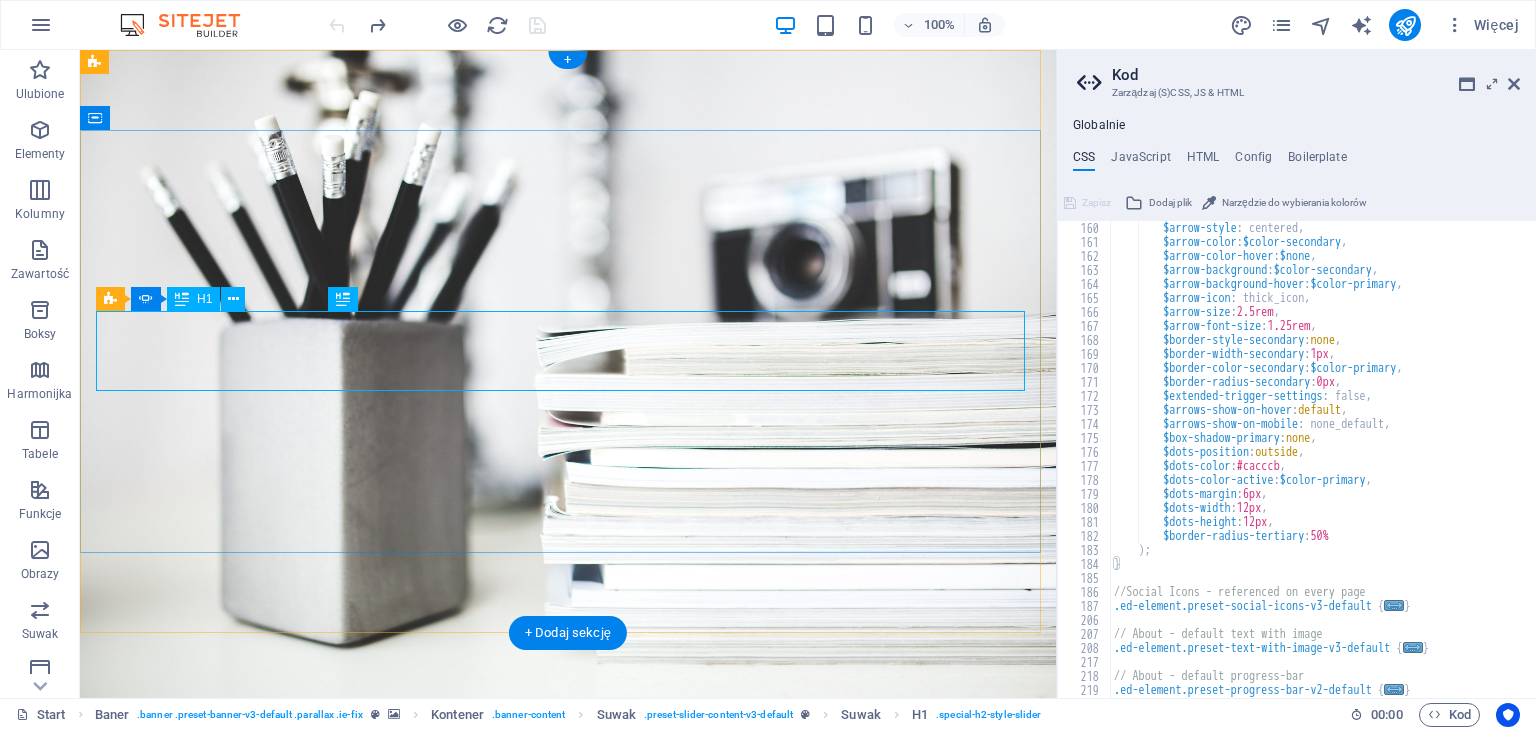 click on "Photographer" at bounding box center [-1298, 1129] 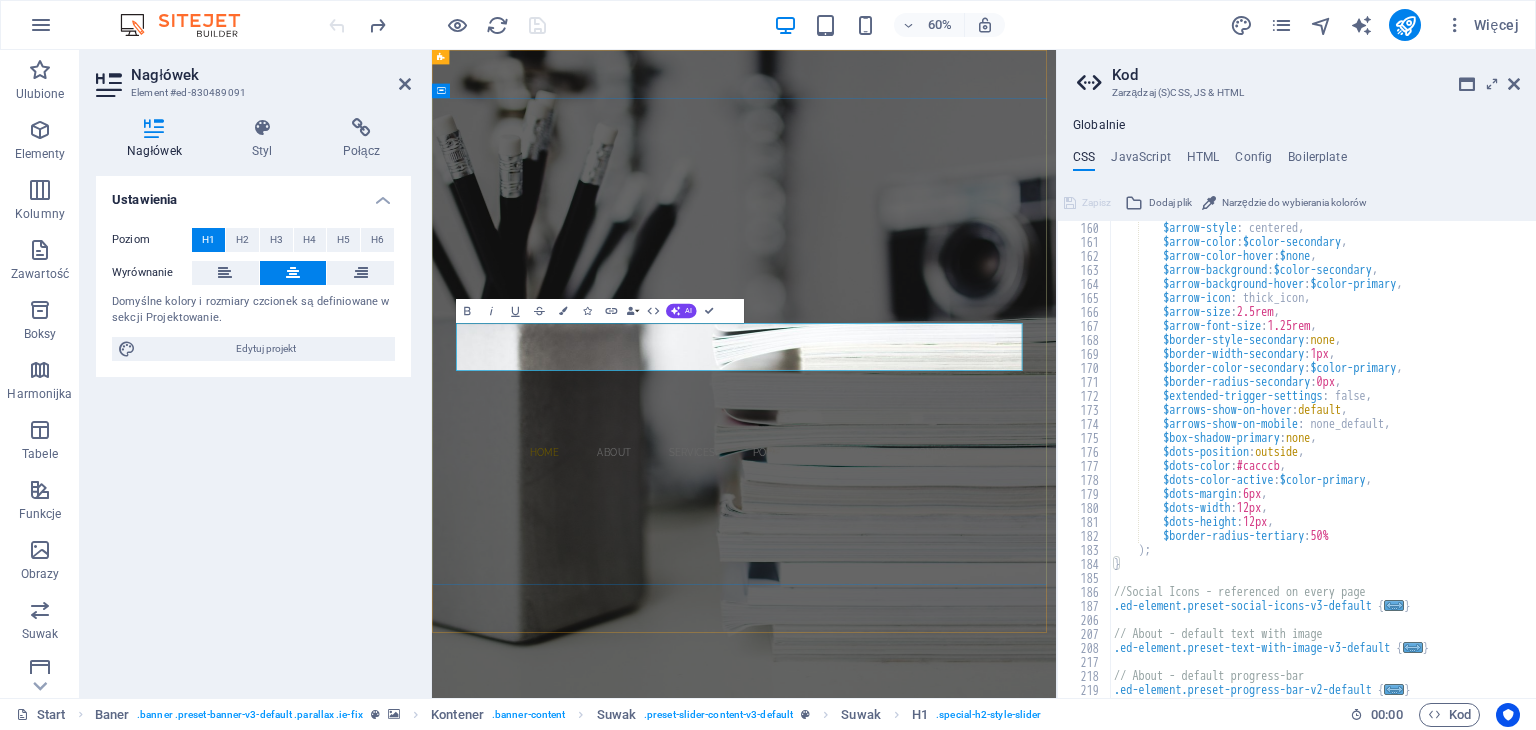 click on "Photographer" at bounding box center [-936, 1128] 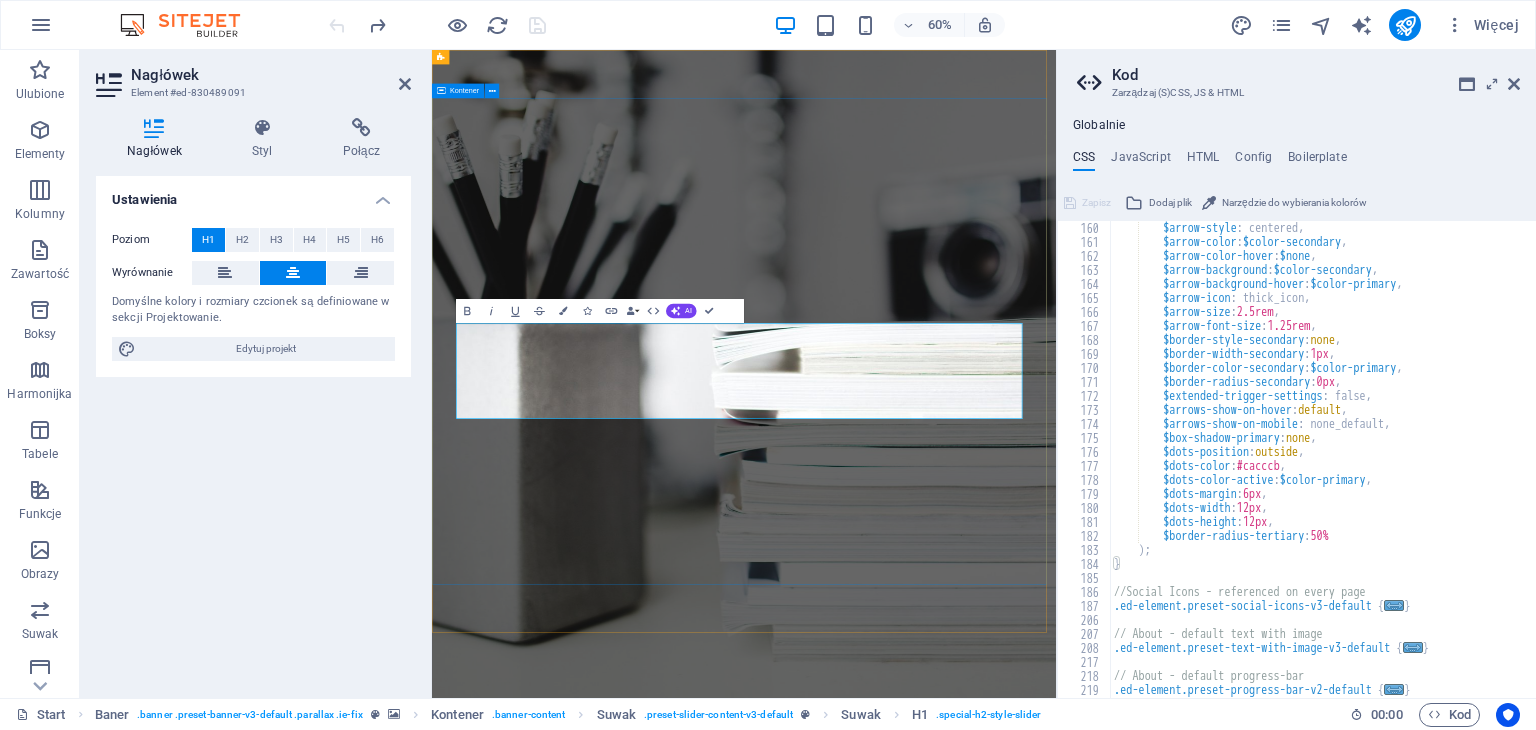 drag, startPoint x: 1146, startPoint y: 764, endPoint x: 1209, endPoint y: 486, distance: 285.04913 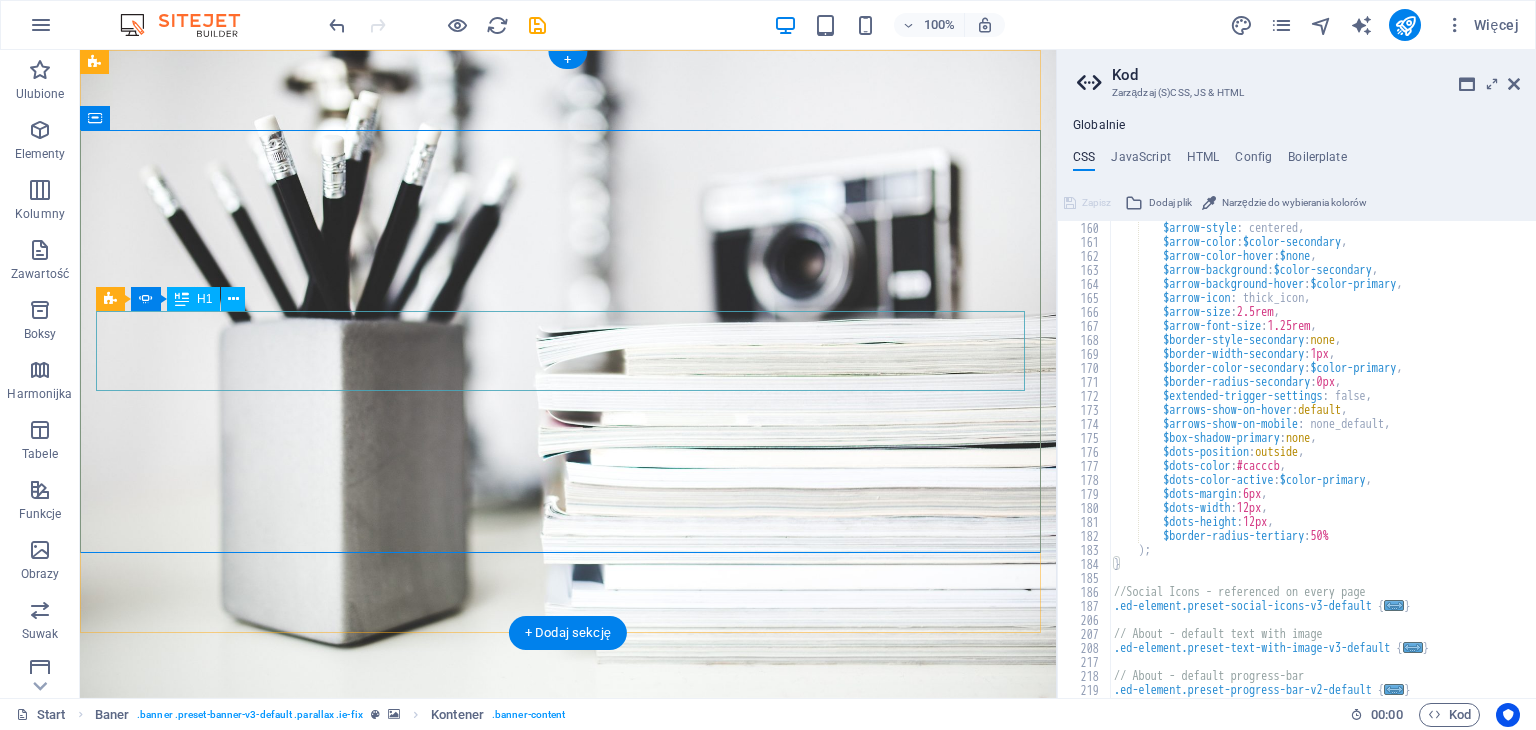 click at bounding box center [-1298, 1129] 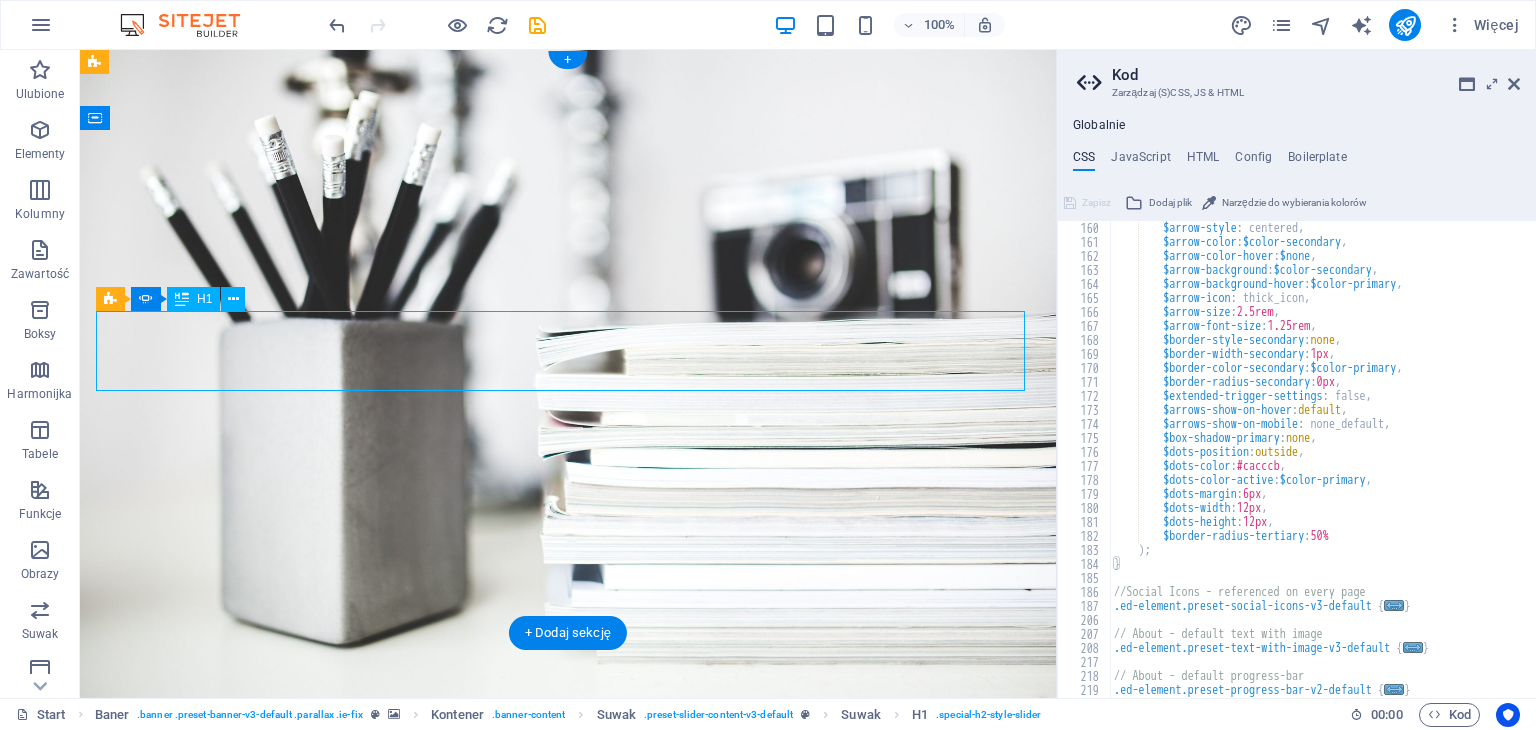 click at bounding box center (-1298, 1129) 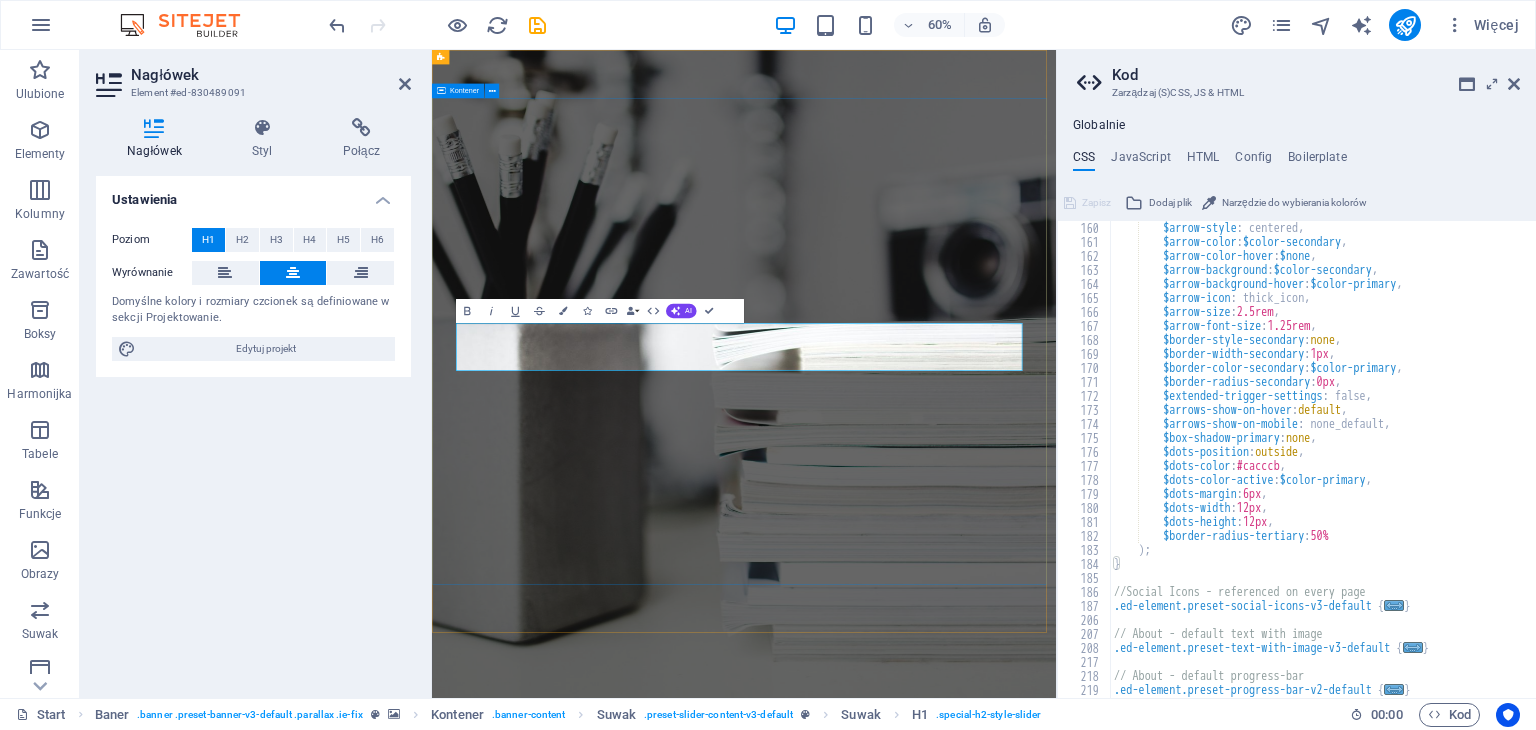 click on "I'm    Webdesigner Developer" at bounding box center (952, 1439) 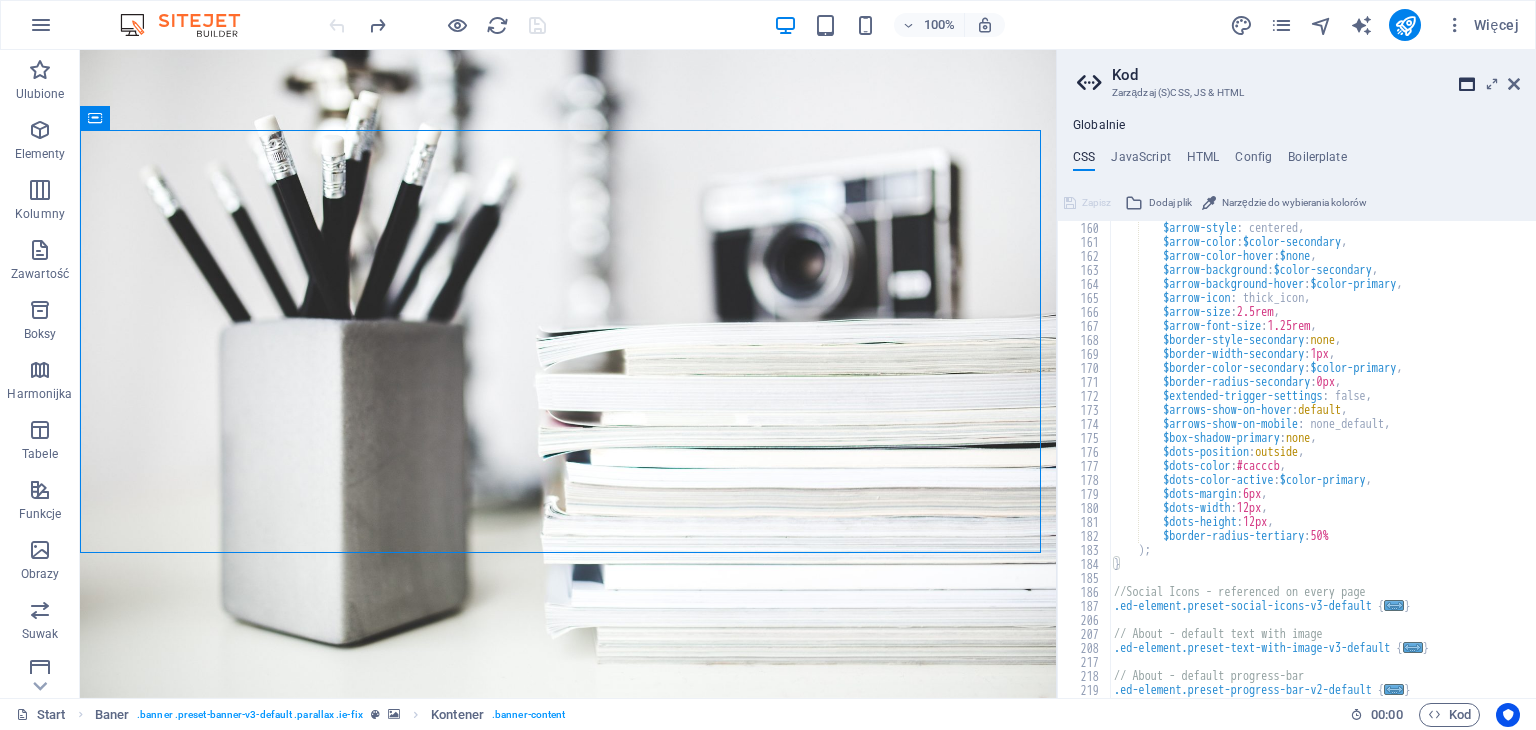click at bounding box center [1467, 84] 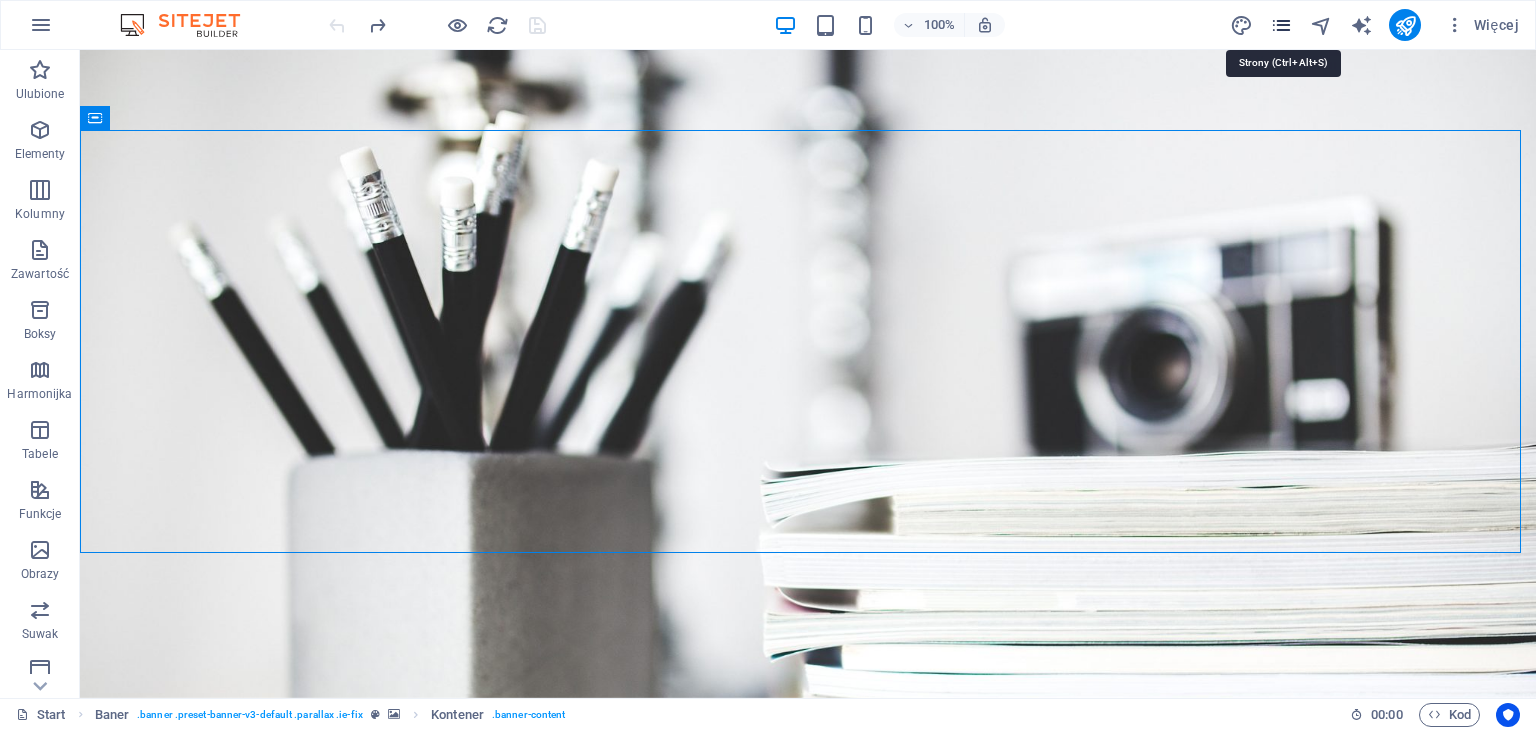 click at bounding box center (1281, 25) 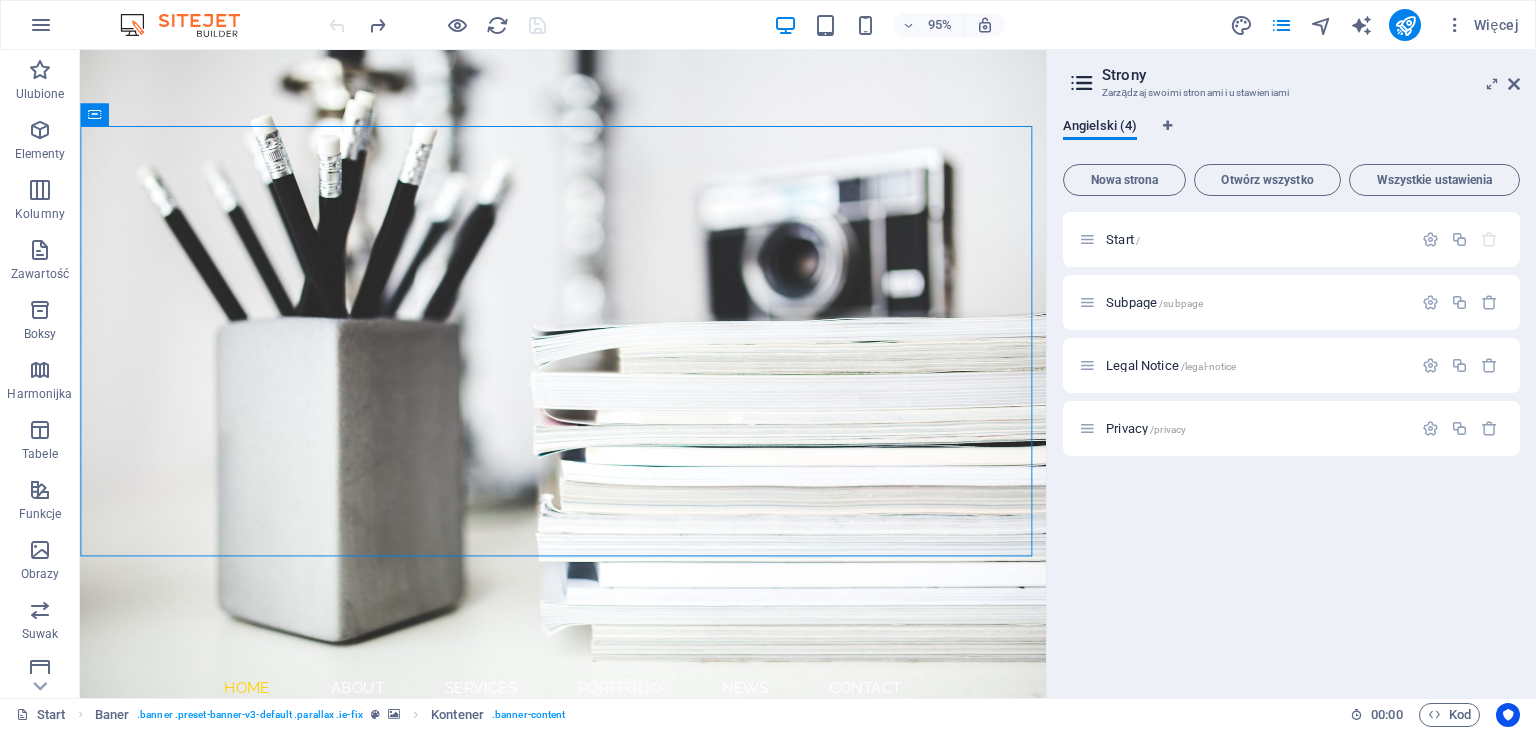 click on "Więcej" at bounding box center (1378, 25) 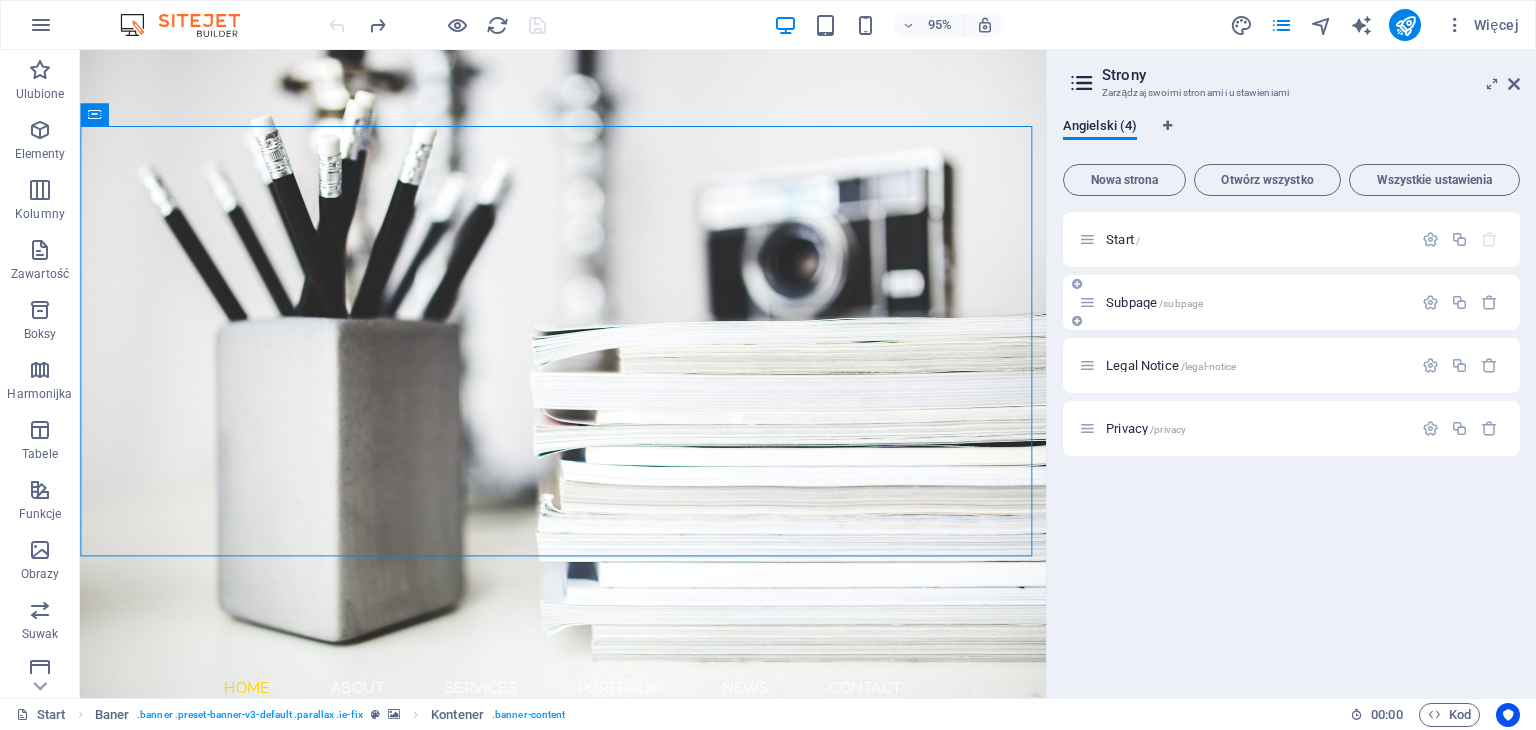 click on "Subpage /subpage" at bounding box center (1245, 302) 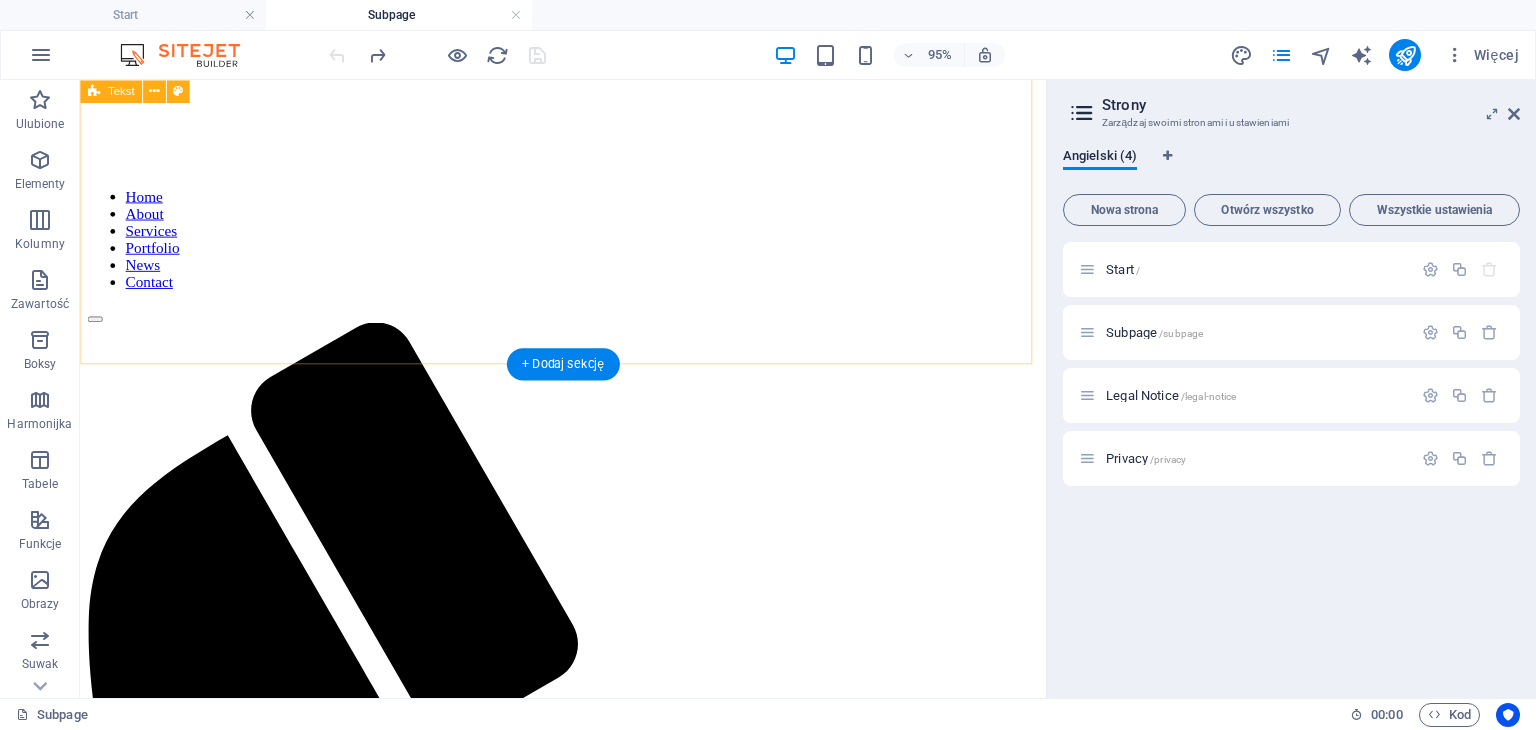 scroll, scrollTop: 542, scrollLeft: 0, axis: vertical 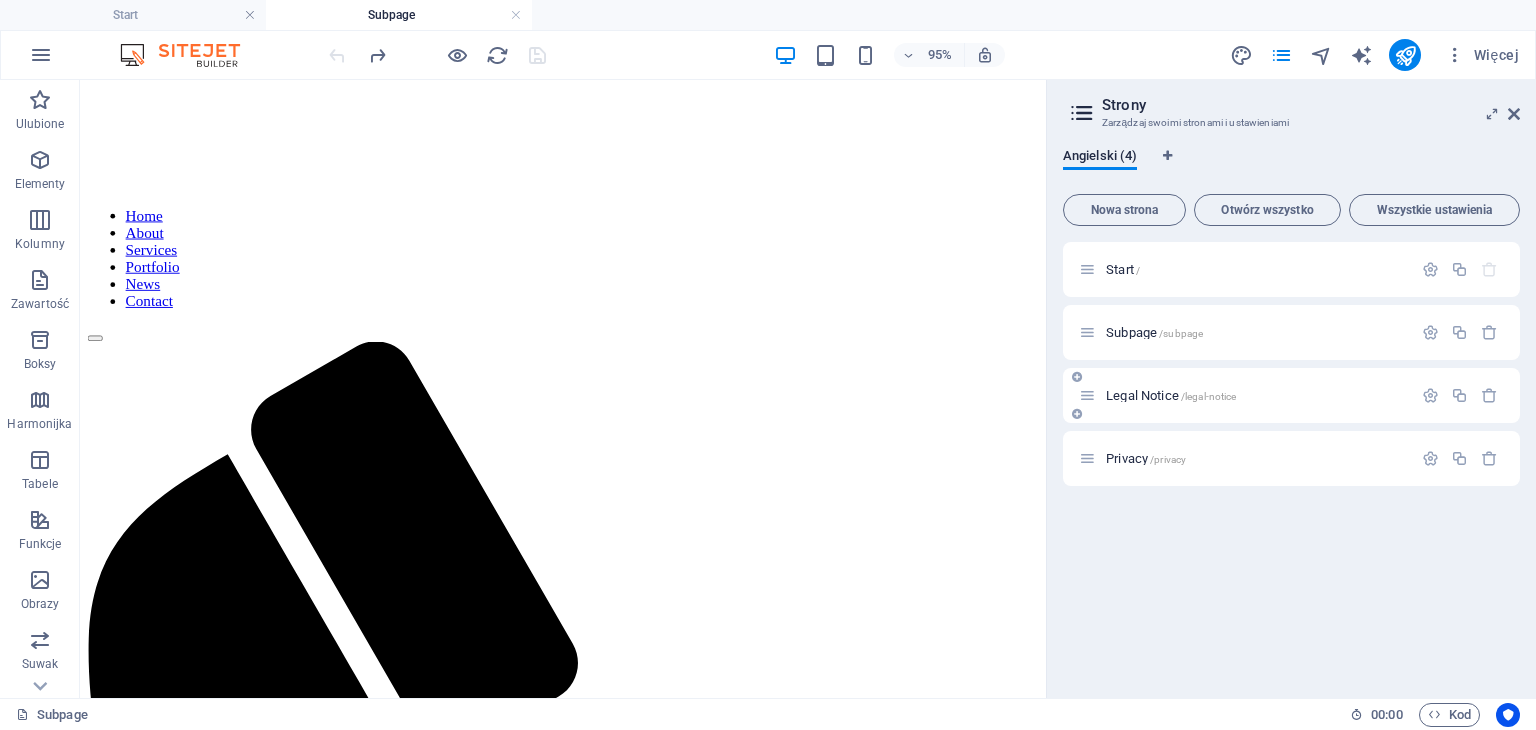 click on "Legal Notice /legal-notice" at bounding box center [1291, 395] 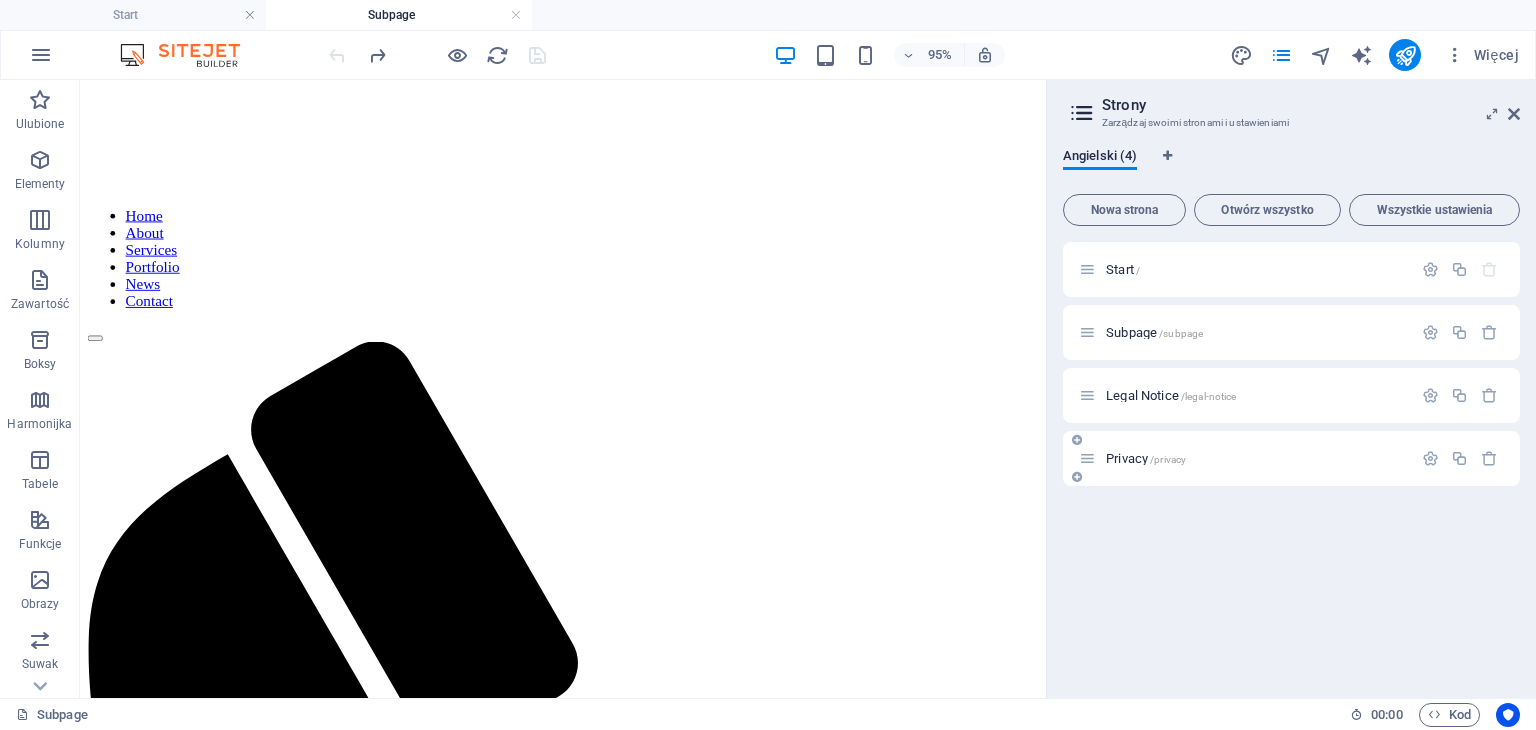 scroll, scrollTop: 0, scrollLeft: 0, axis: both 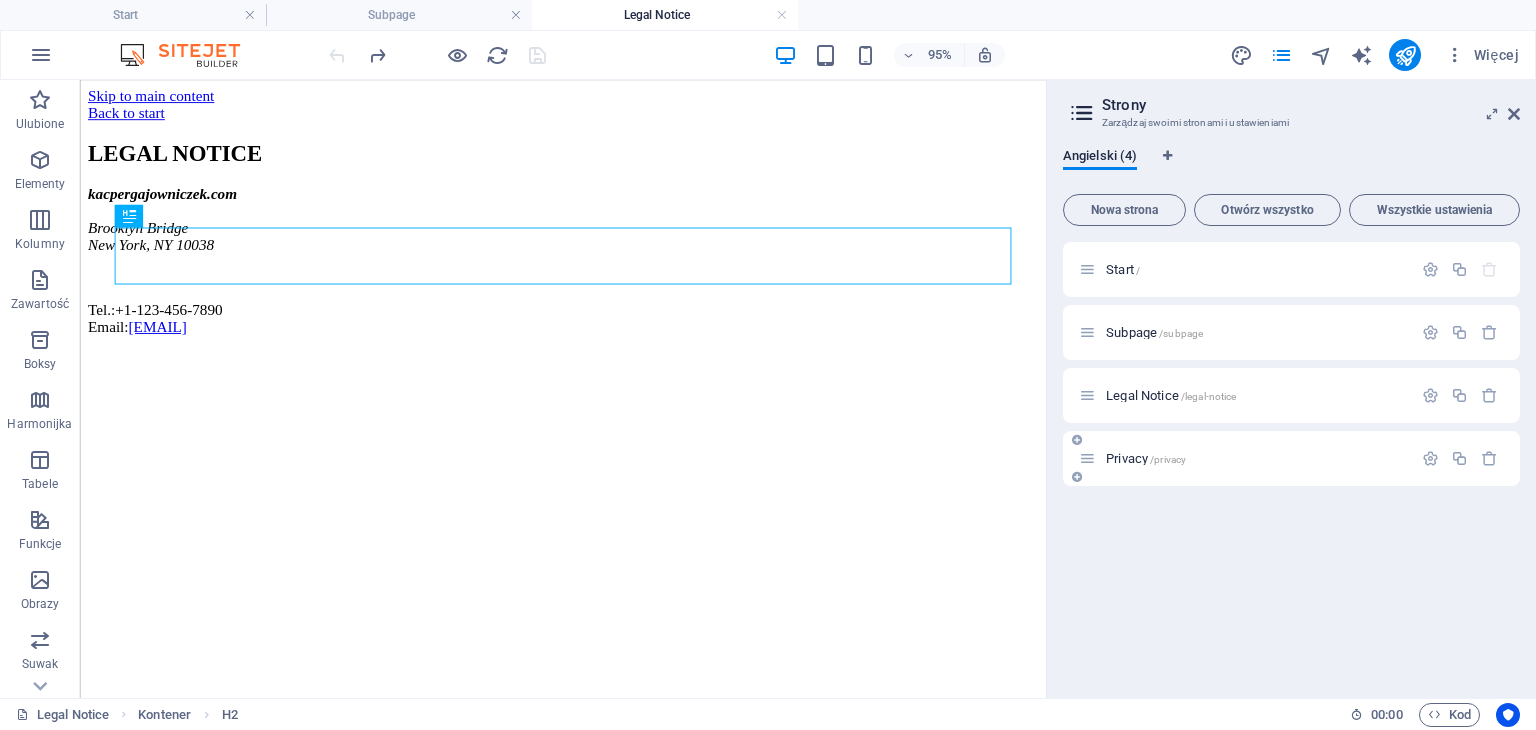 click on "Privacy /privacy" at bounding box center (1245, 458) 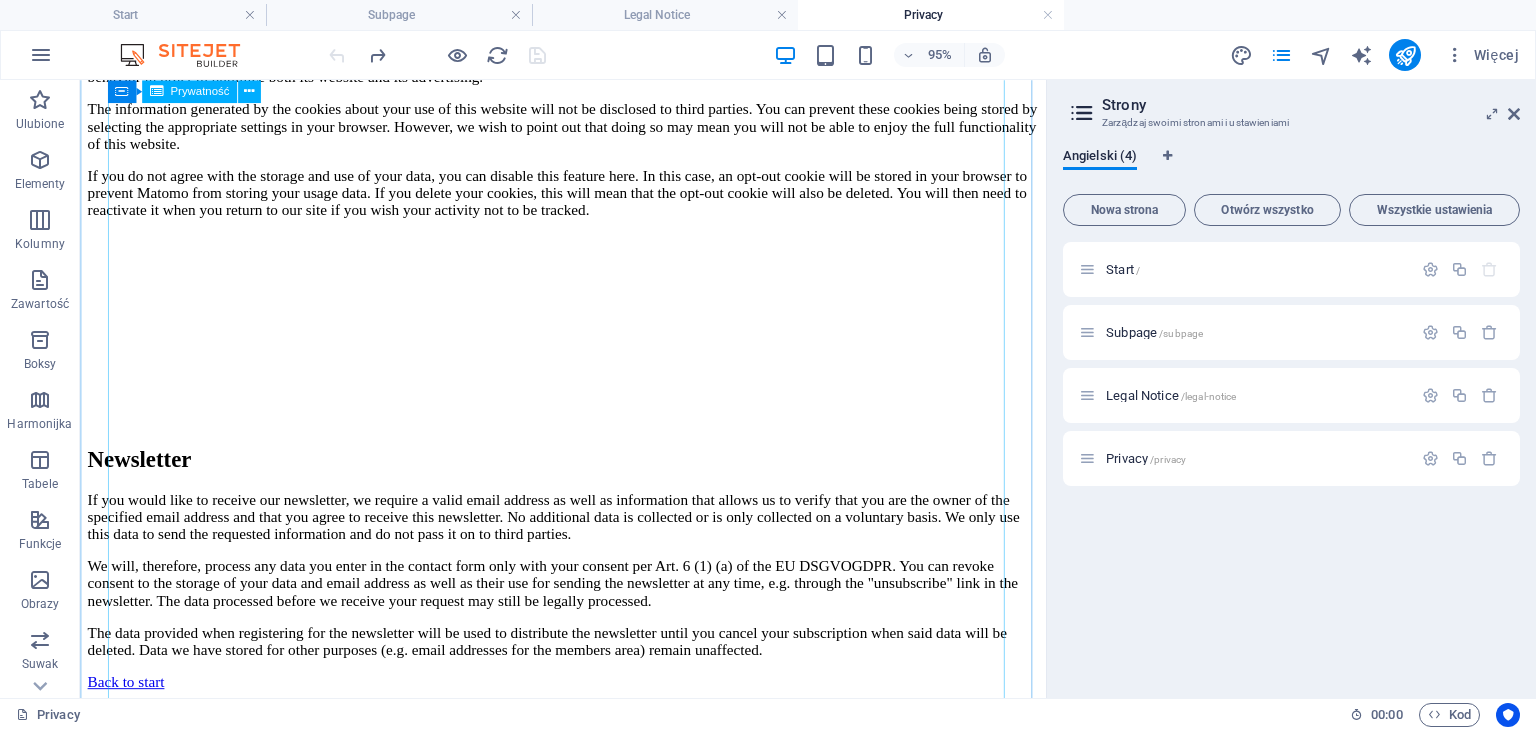 scroll, scrollTop: 5347, scrollLeft: 0, axis: vertical 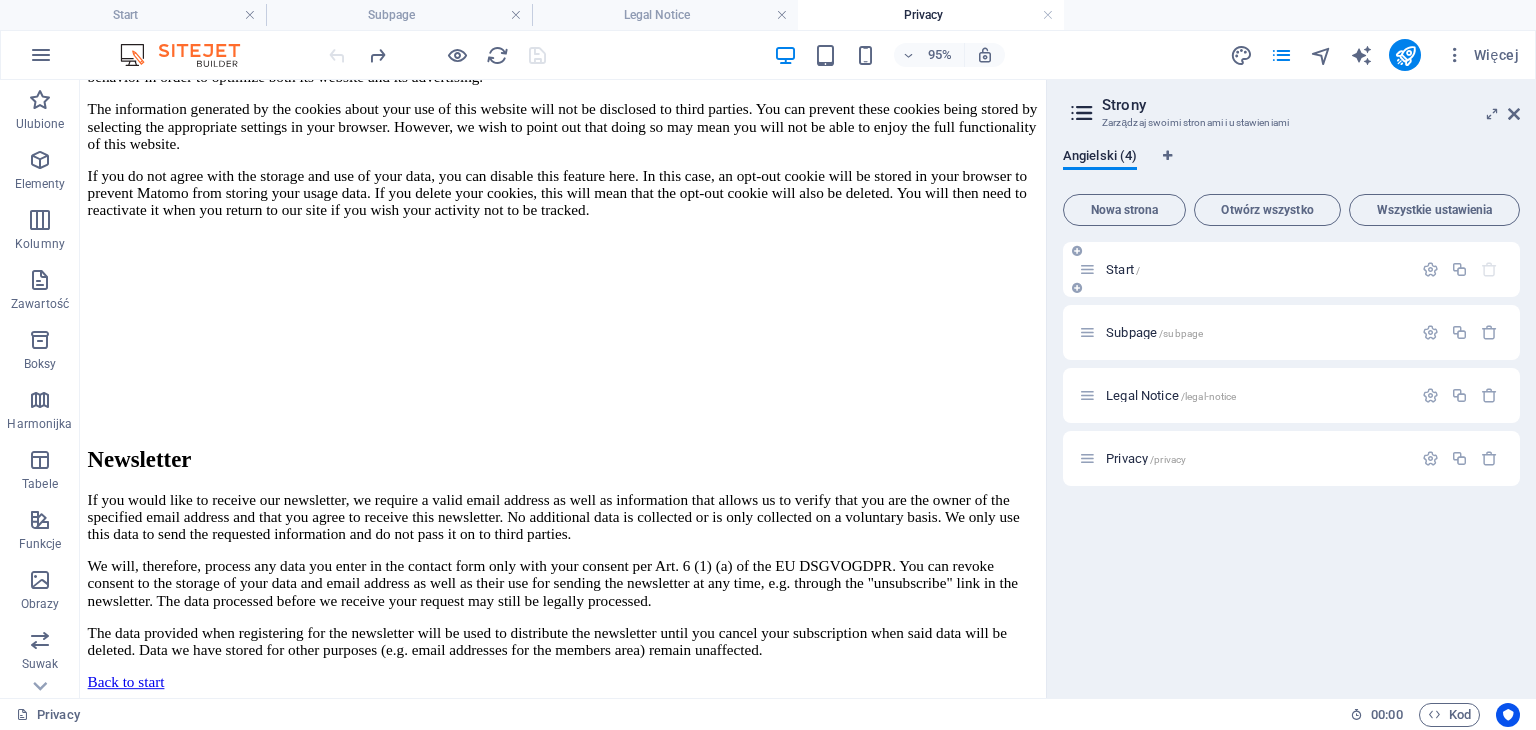 click on "Start /" at bounding box center (1123, 269) 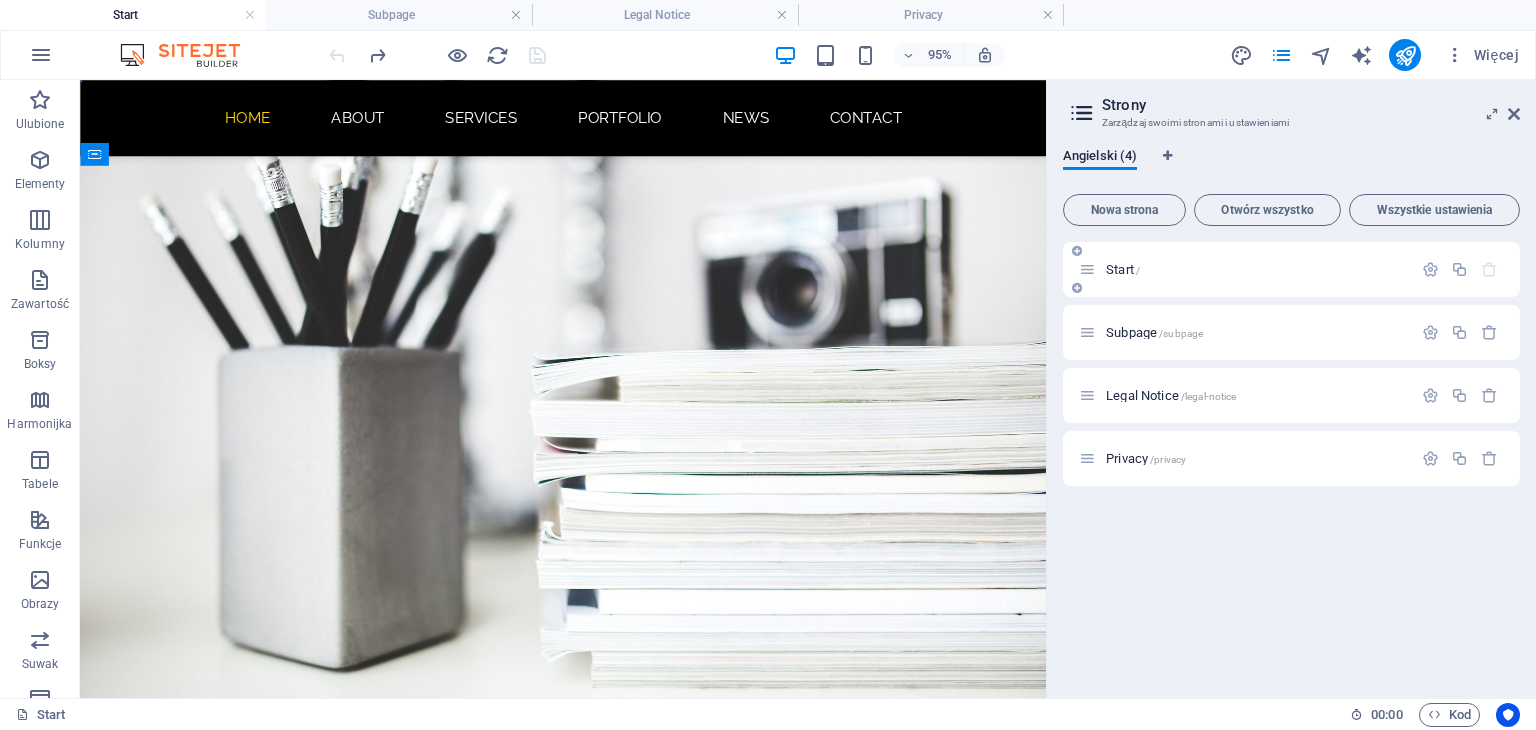 scroll, scrollTop: 0, scrollLeft: 0, axis: both 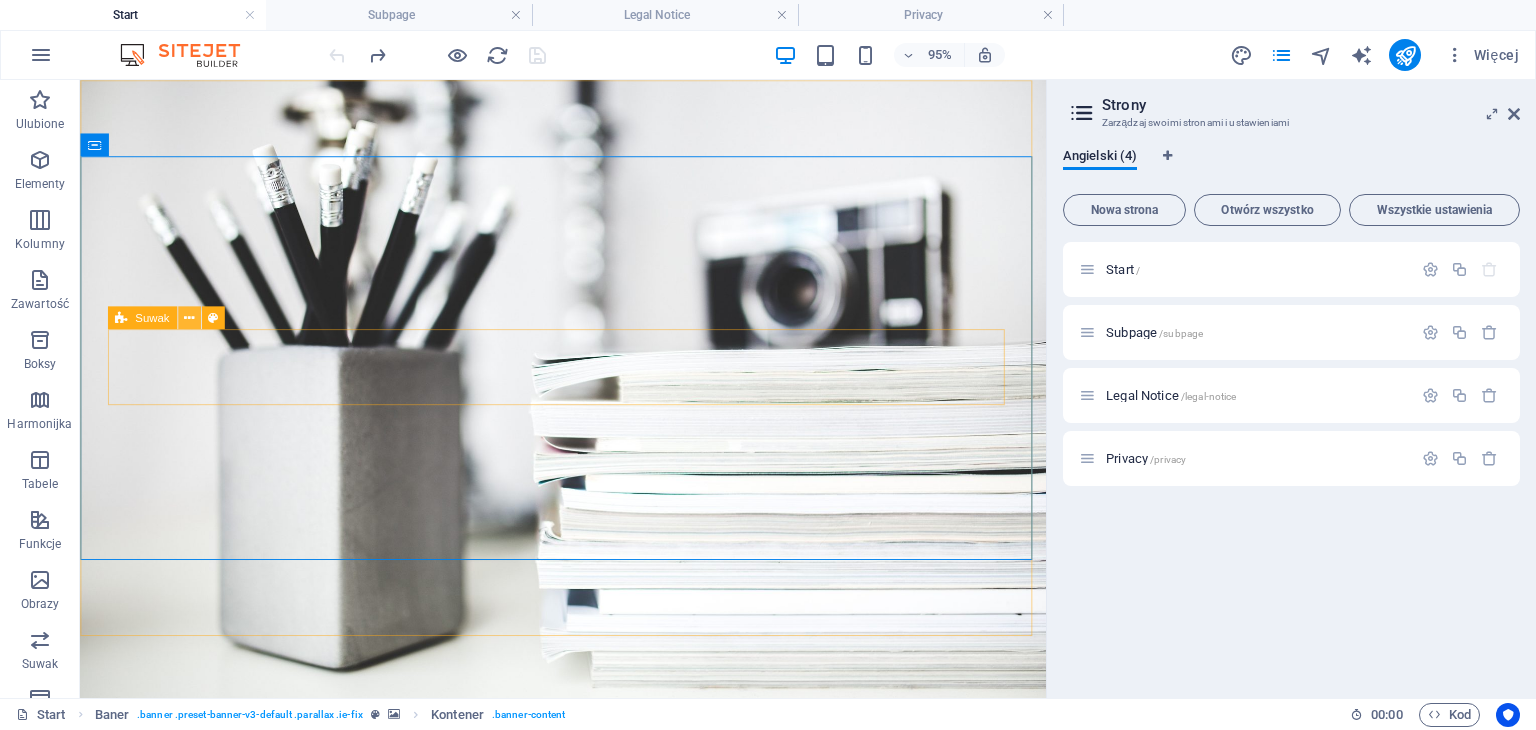 click at bounding box center [189, 318] 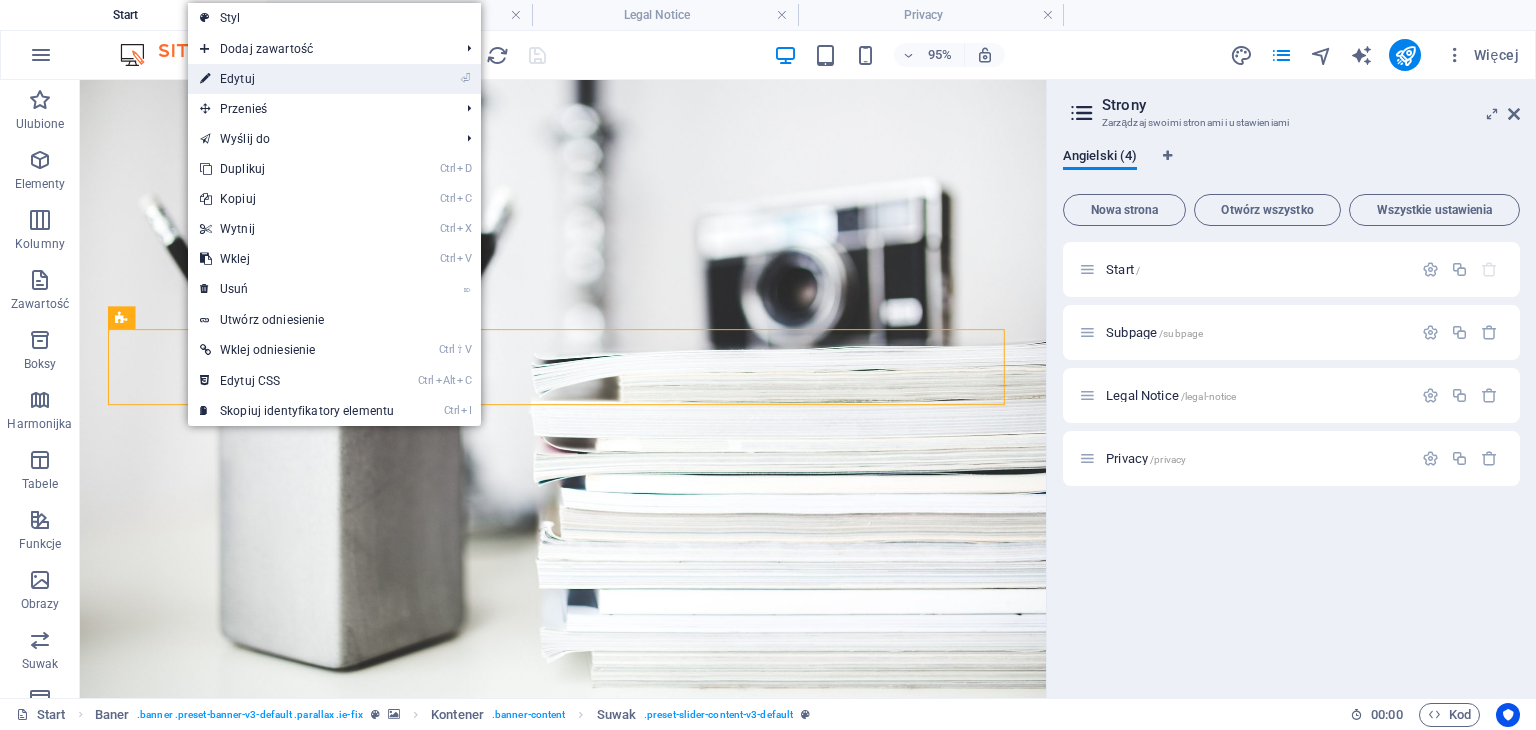 click on "⏎  Edytuj" at bounding box center [297, 79] 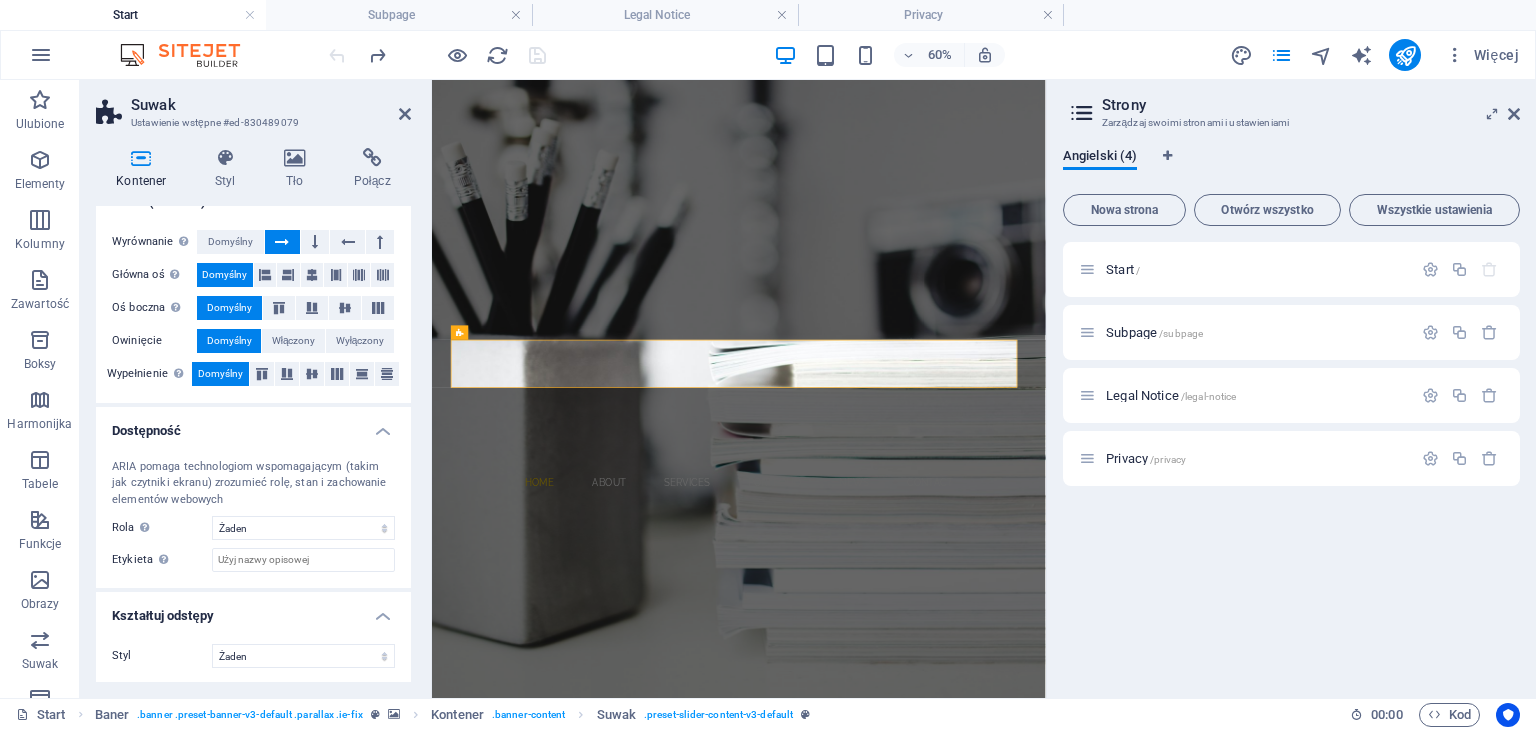 scroll, scrollTop: 322, scrollLeft: 0, axis: vertical 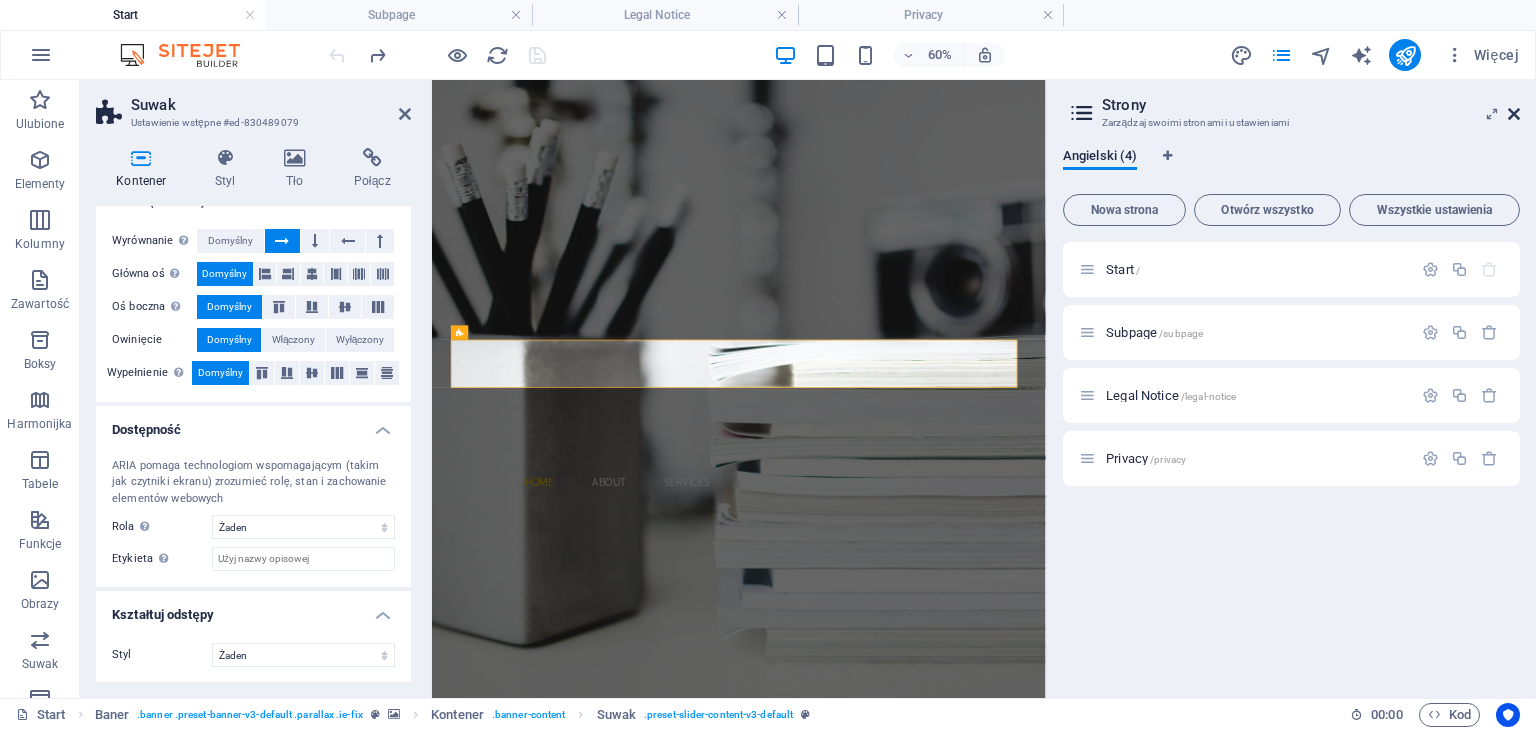 click at bounding box center [1514, 114] 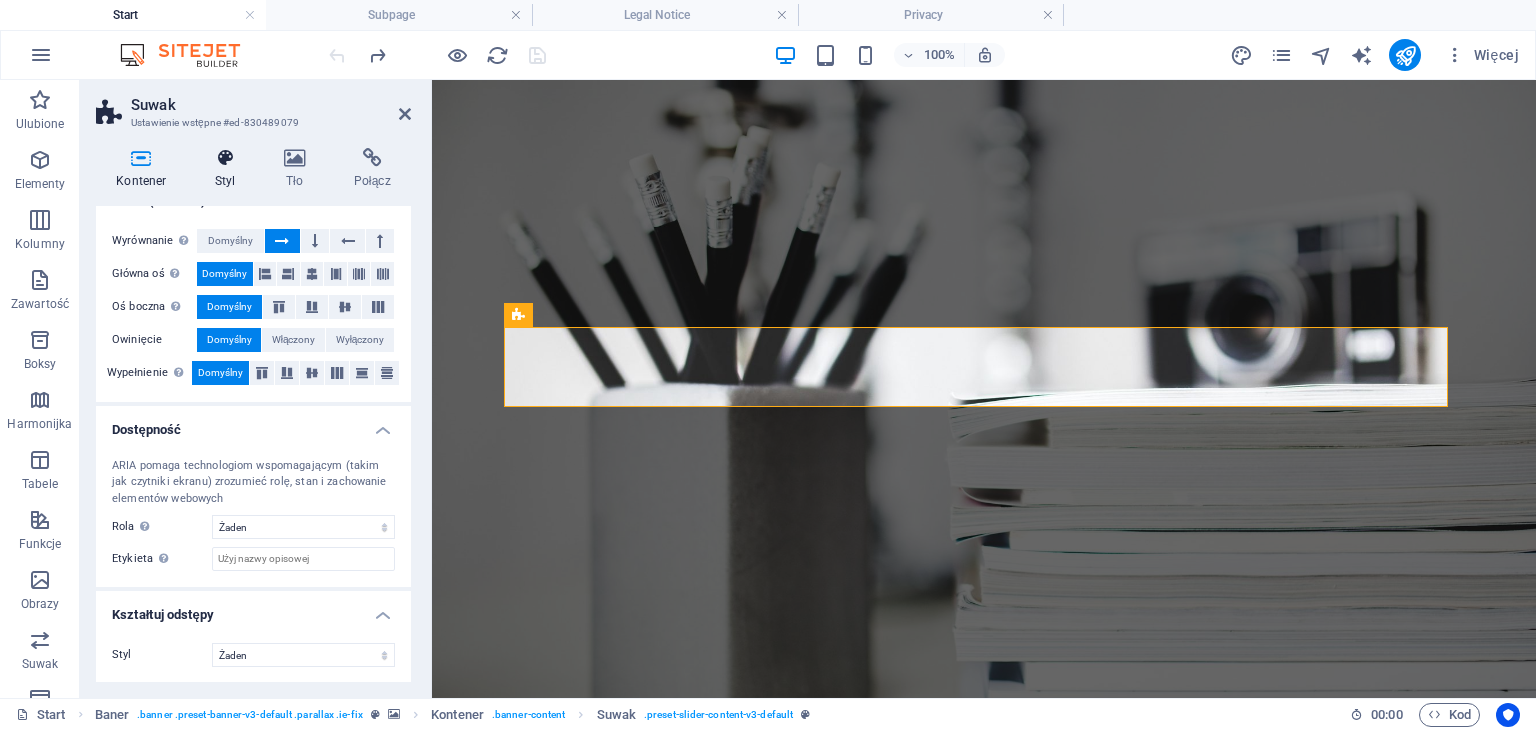 click at bounding box center [225, 158] 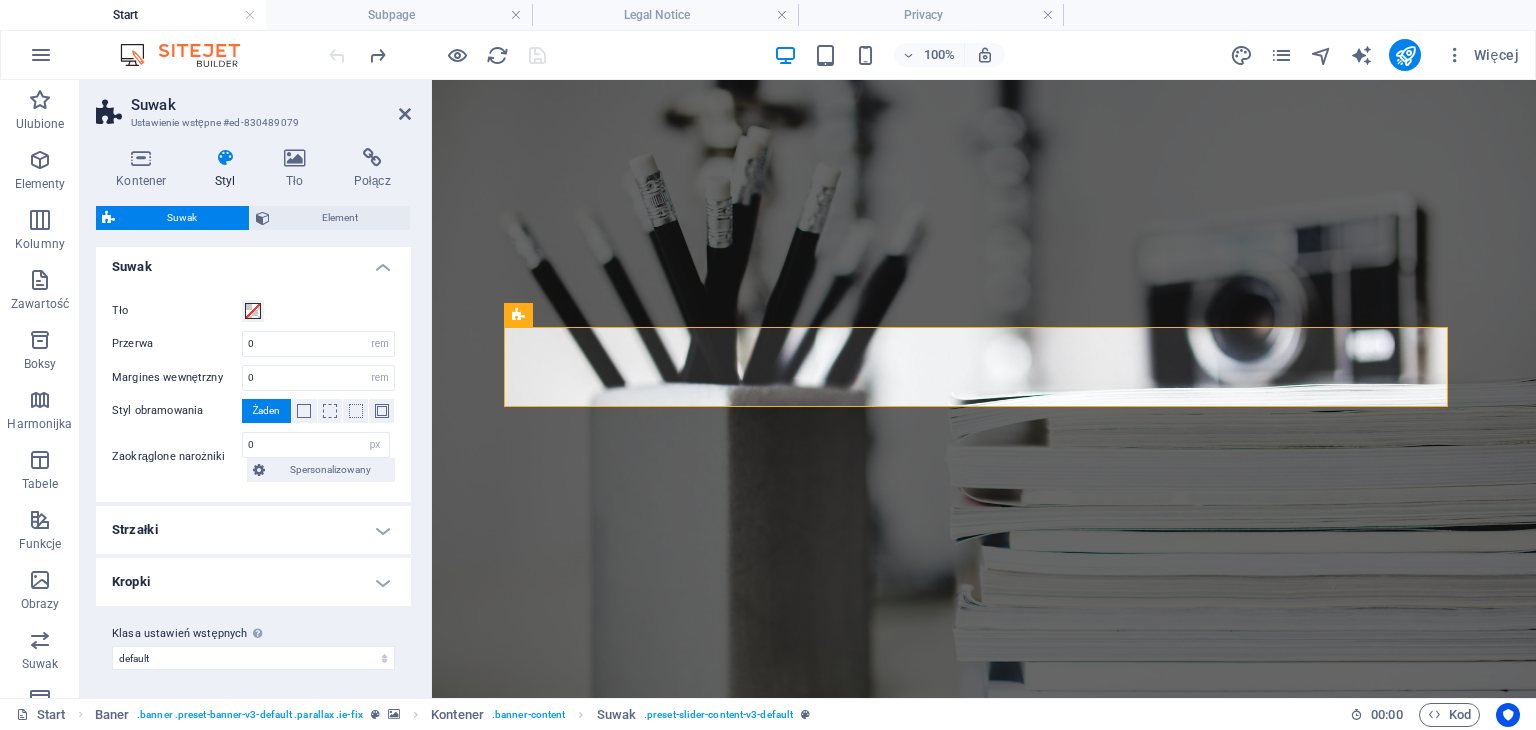 scroll, scrollTop: 350, scrollLeft: 0, axis: vertical 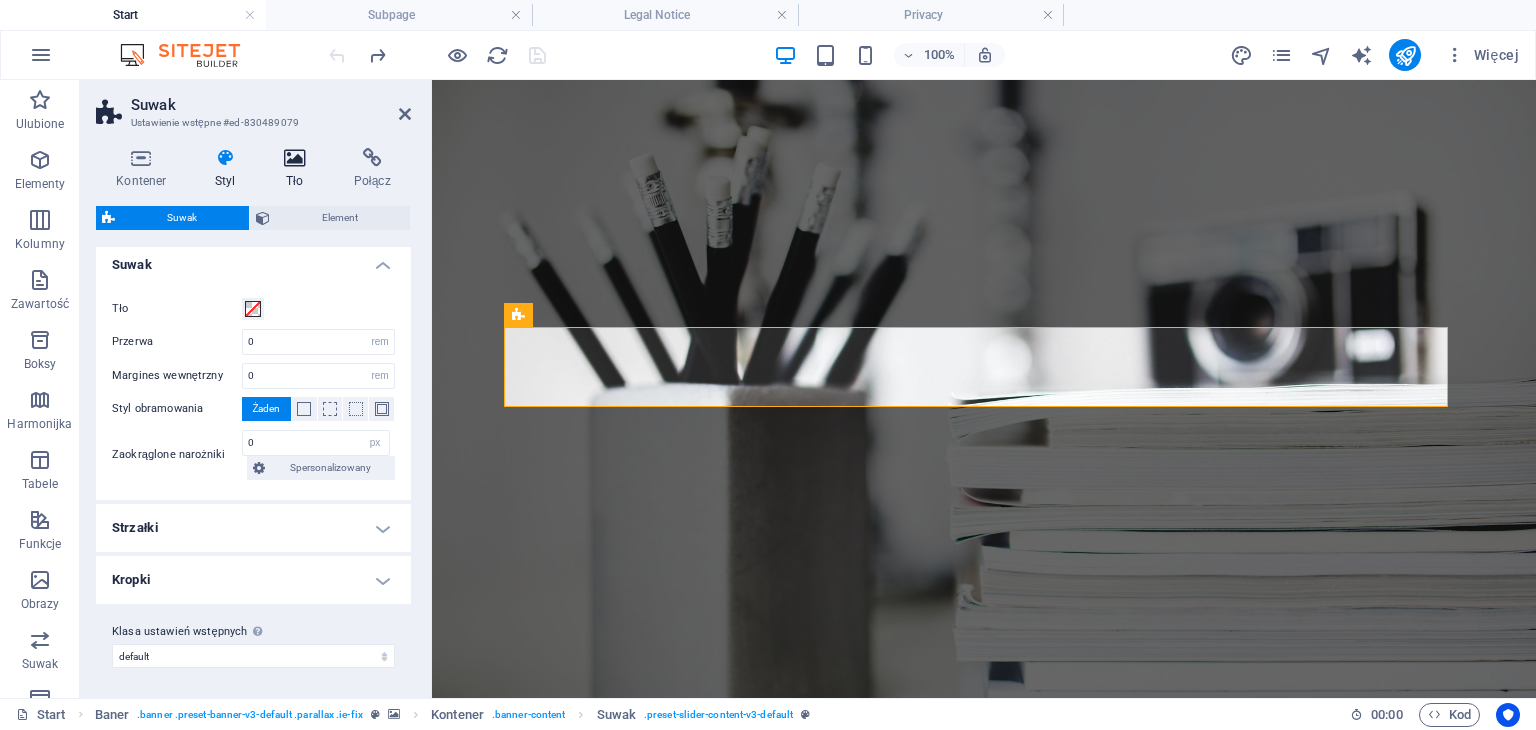 click at bounding box center [295, 158] 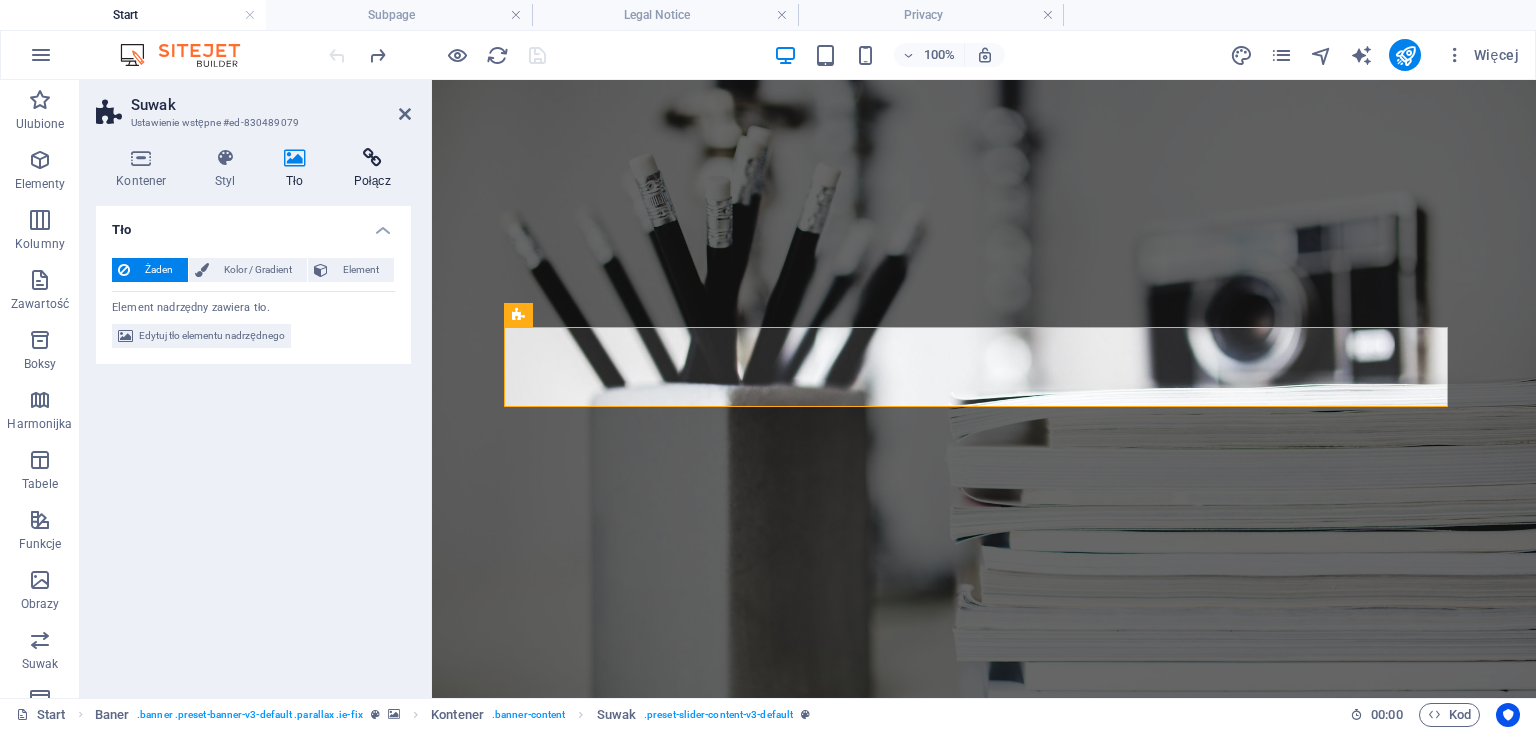 click at bounding box center [372, 158] 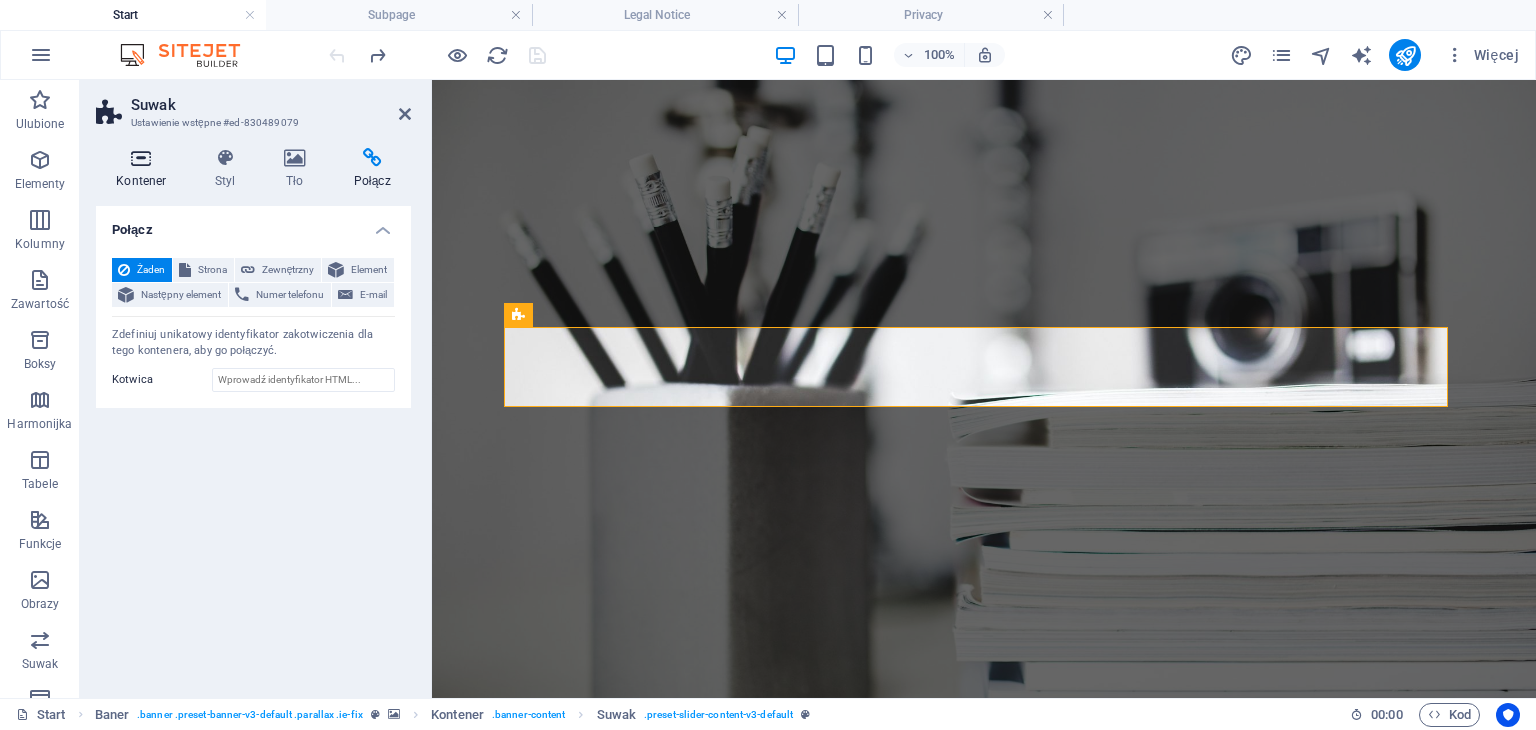 click at bounding box center (141, 158) 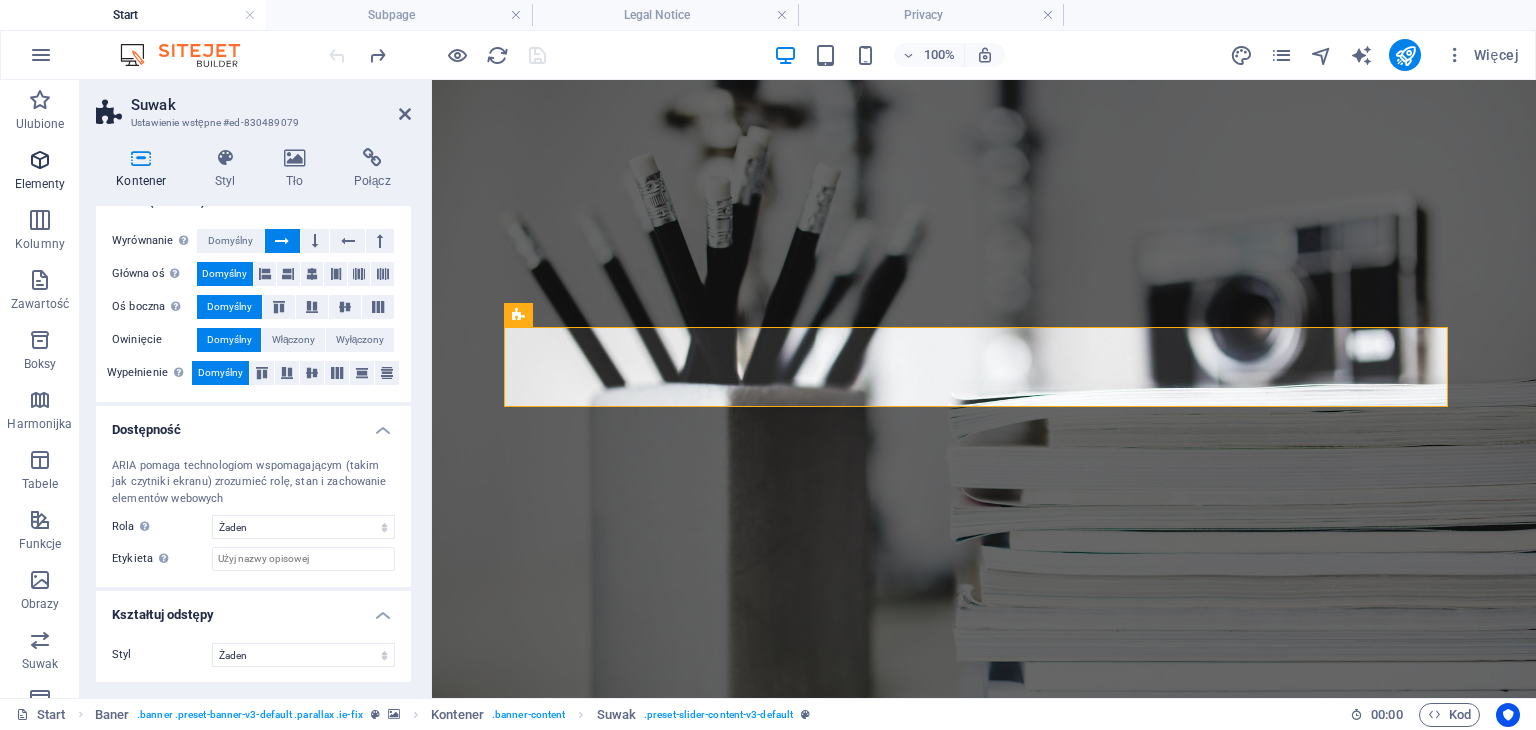click at bounding box center (40, 160) 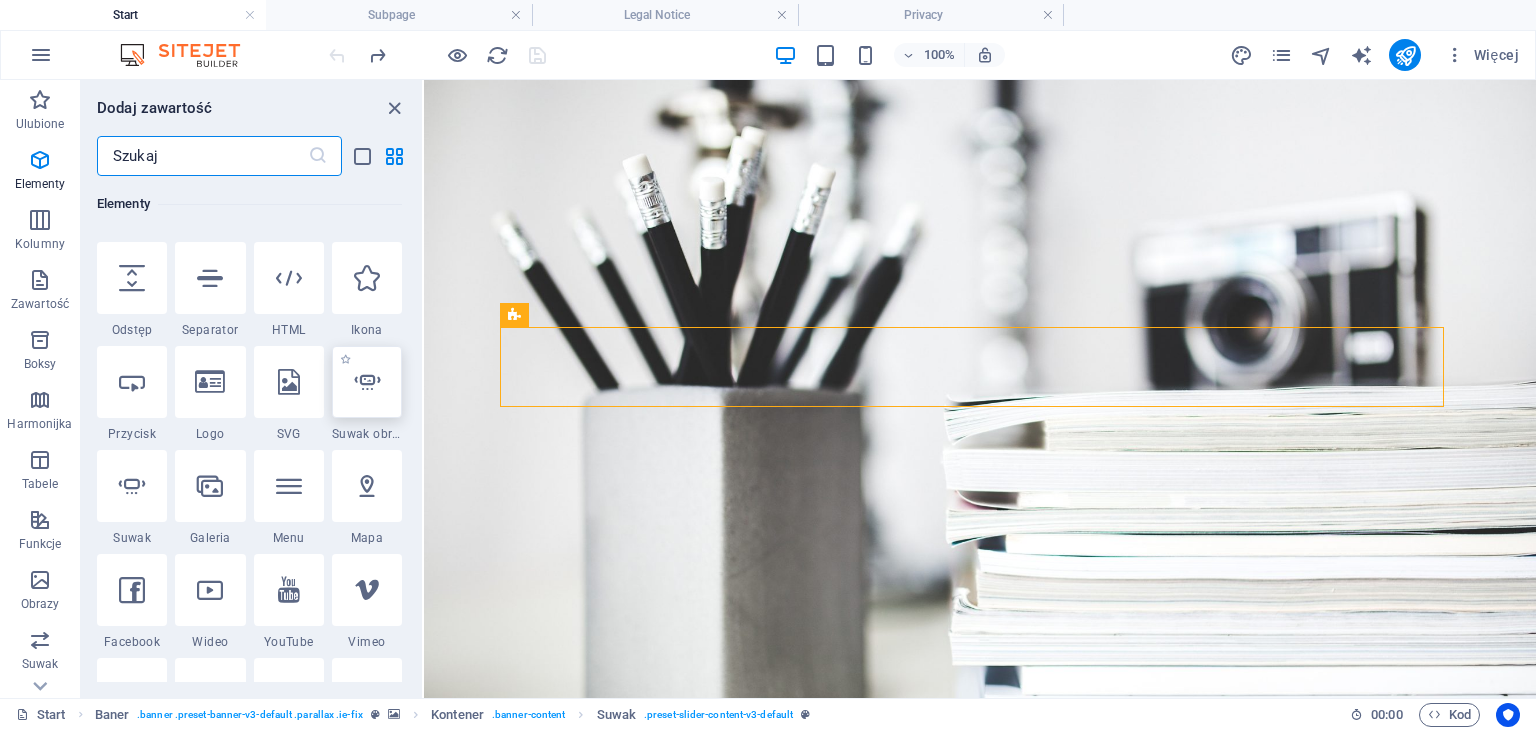 scroll, scrollTop: 312, scrollLeft: 0, axis: vertical 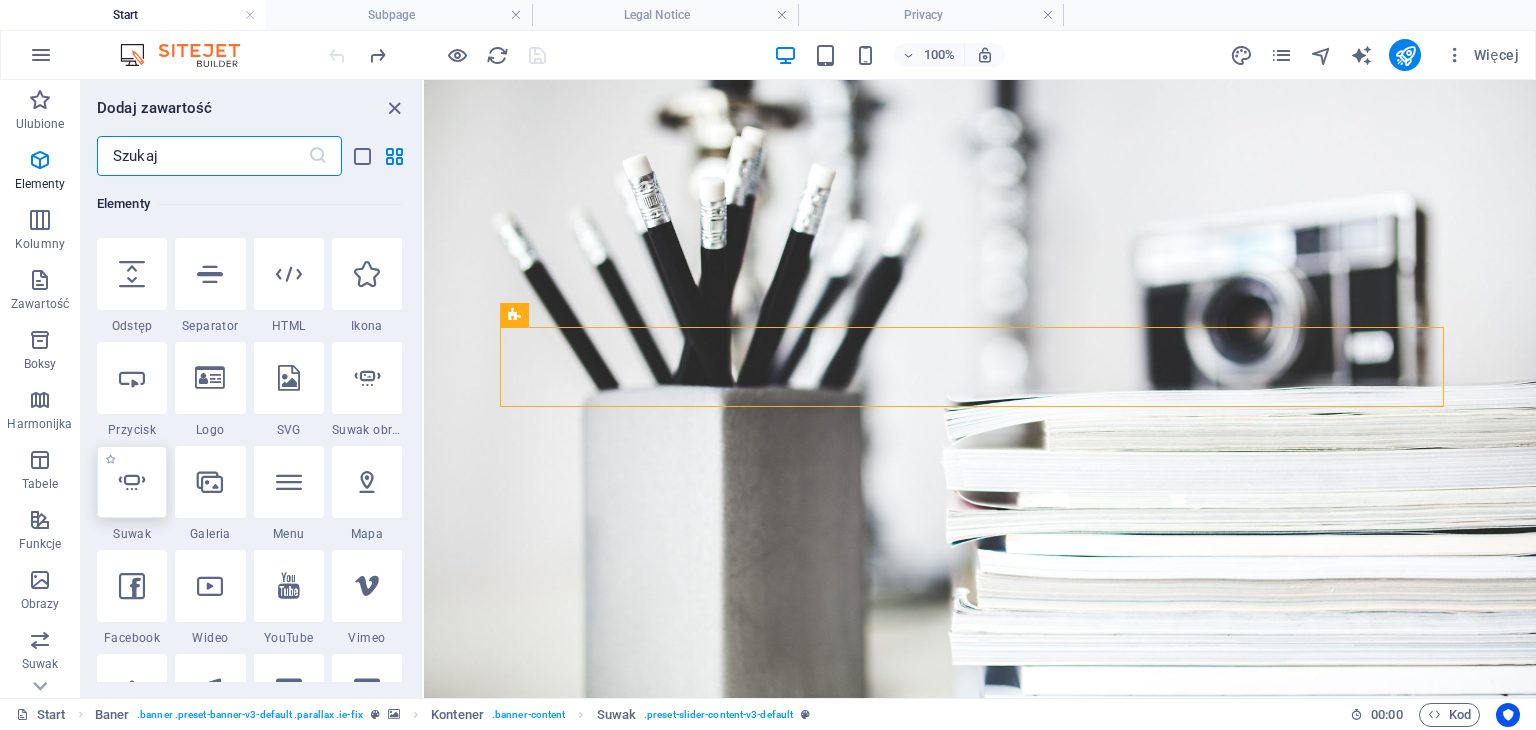 click at bounding box center (132, 482) 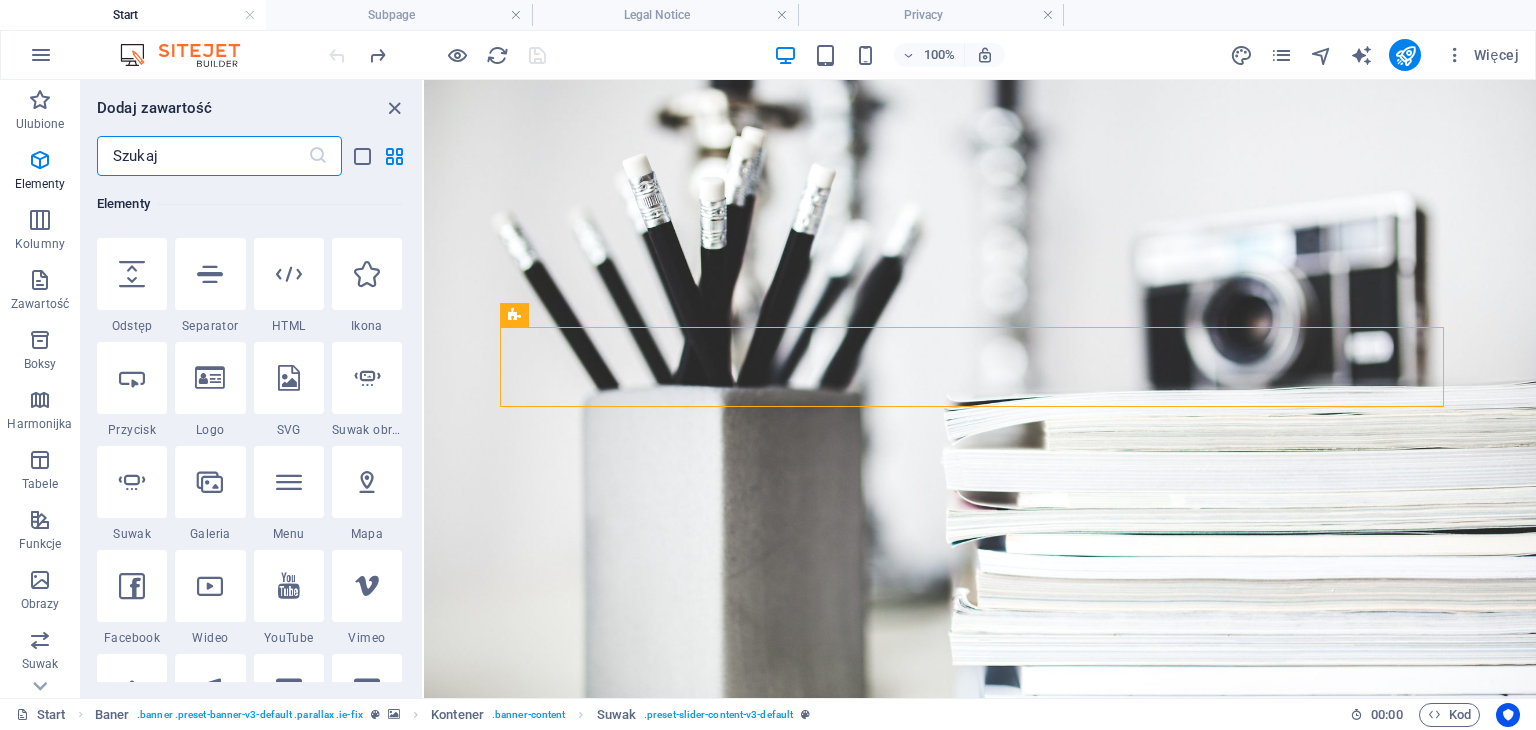 select on "ms" 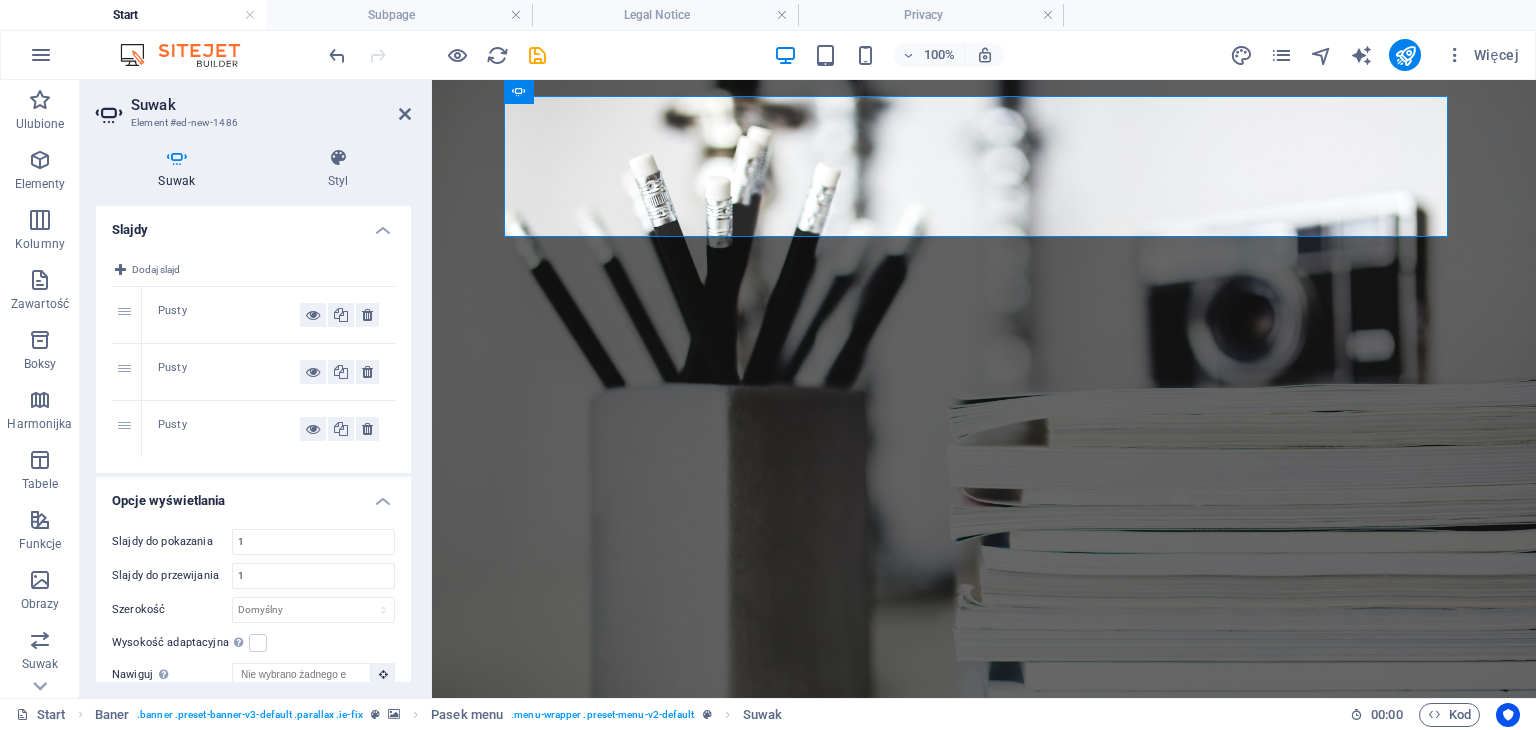 click on "Pusty" at bounding box center [229, 315] 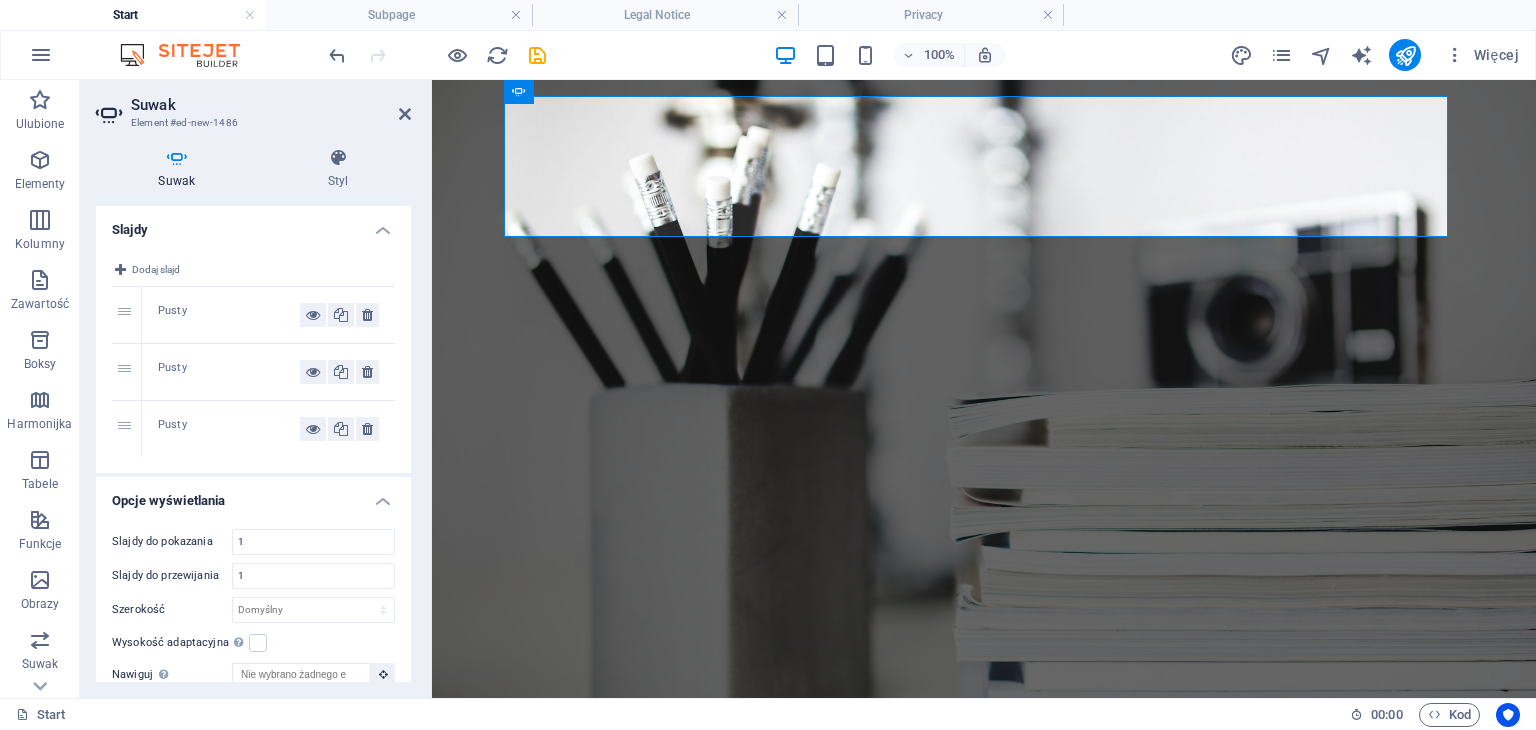 click on "Pusty" at bounding box center [229, 315] 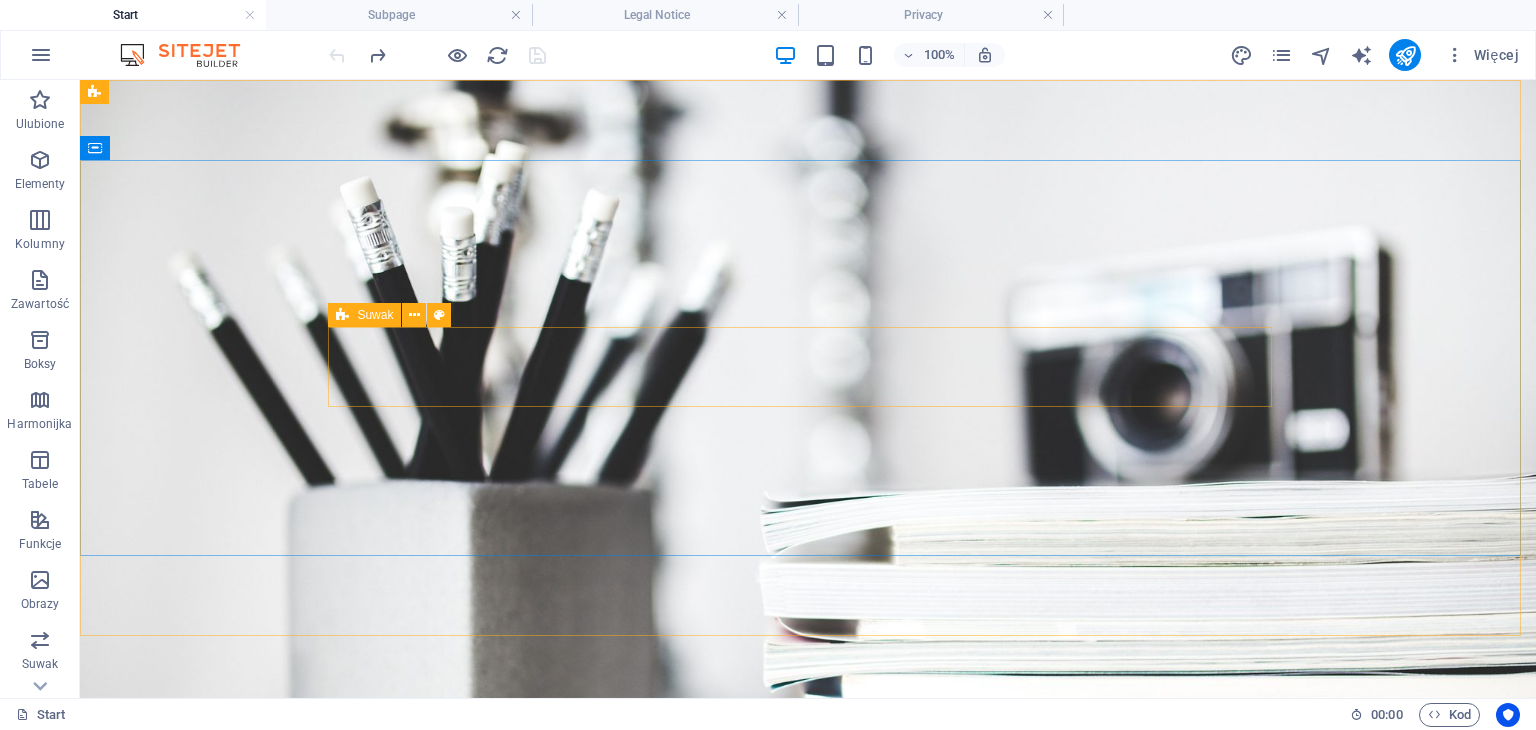 click at bounding box center [342, 315] 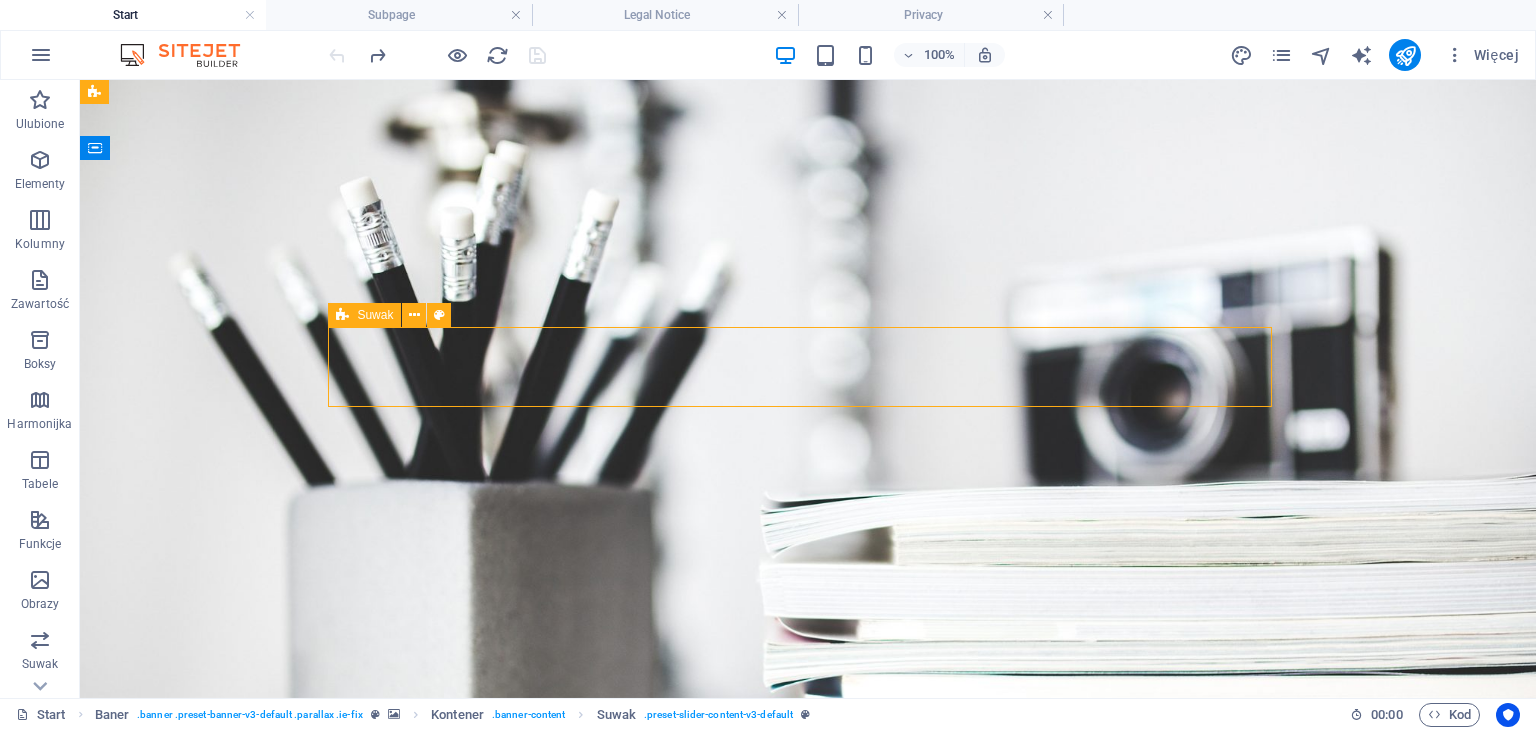 click at bounding box center [342, 315] 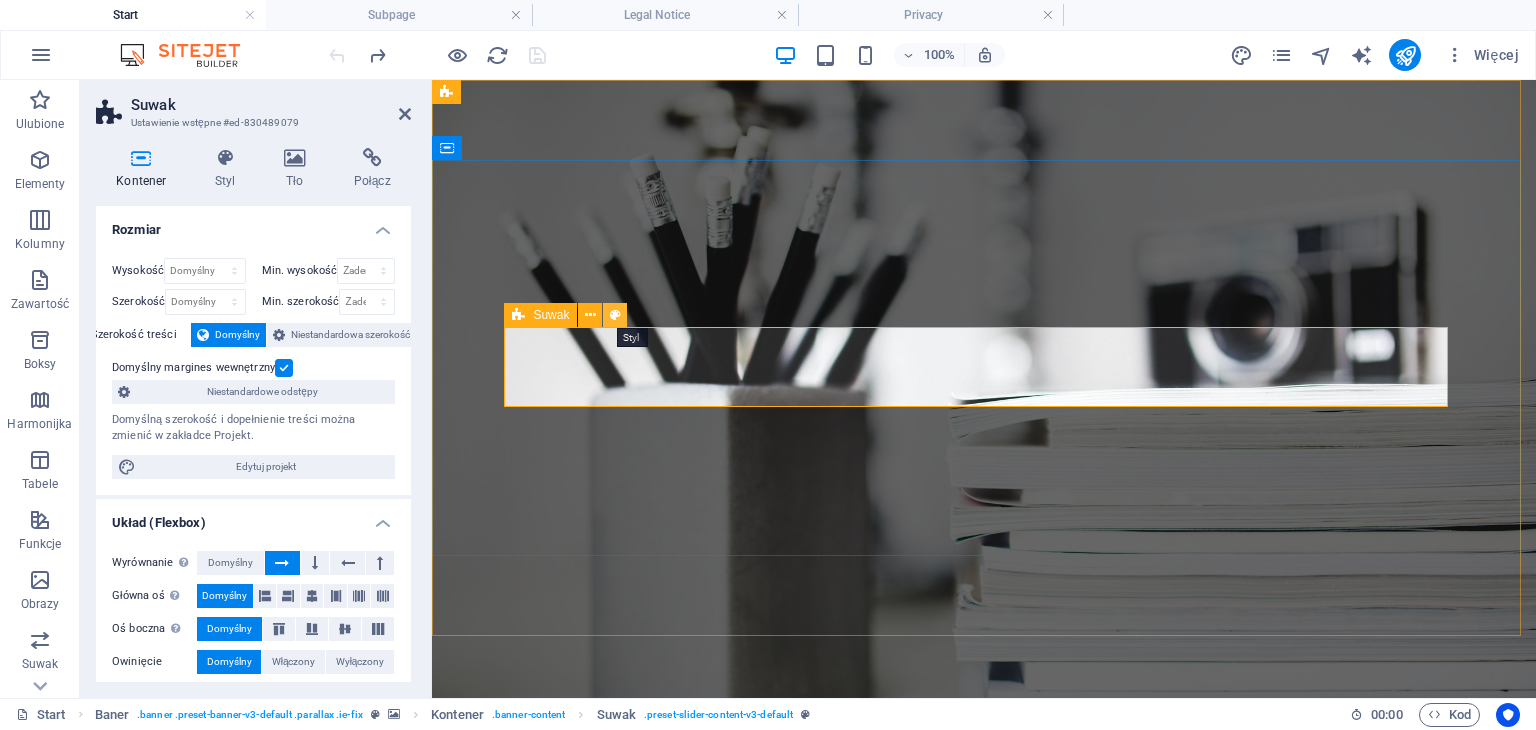 click at bounding box center [615, 315] 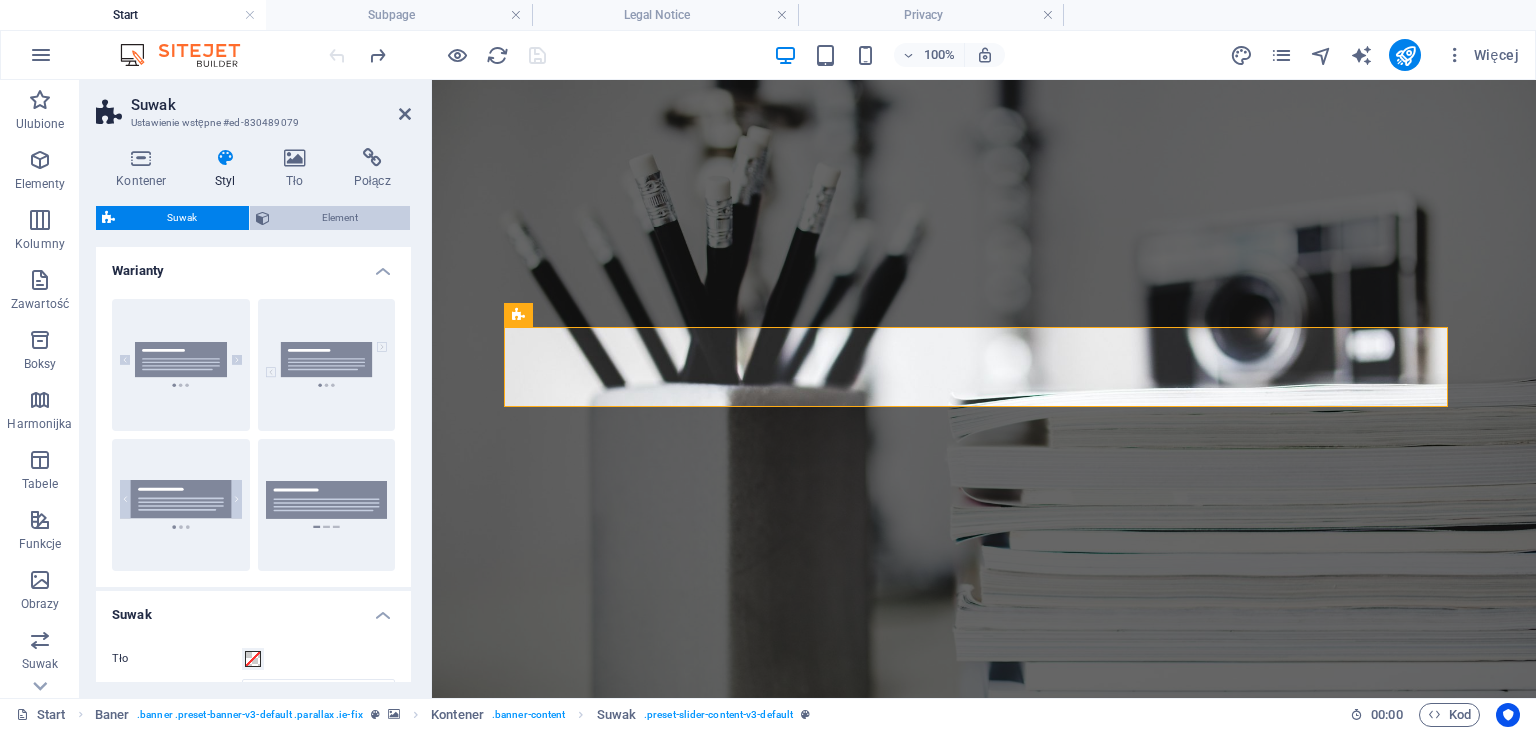 click on "Element" at bounding box center [340, 218] 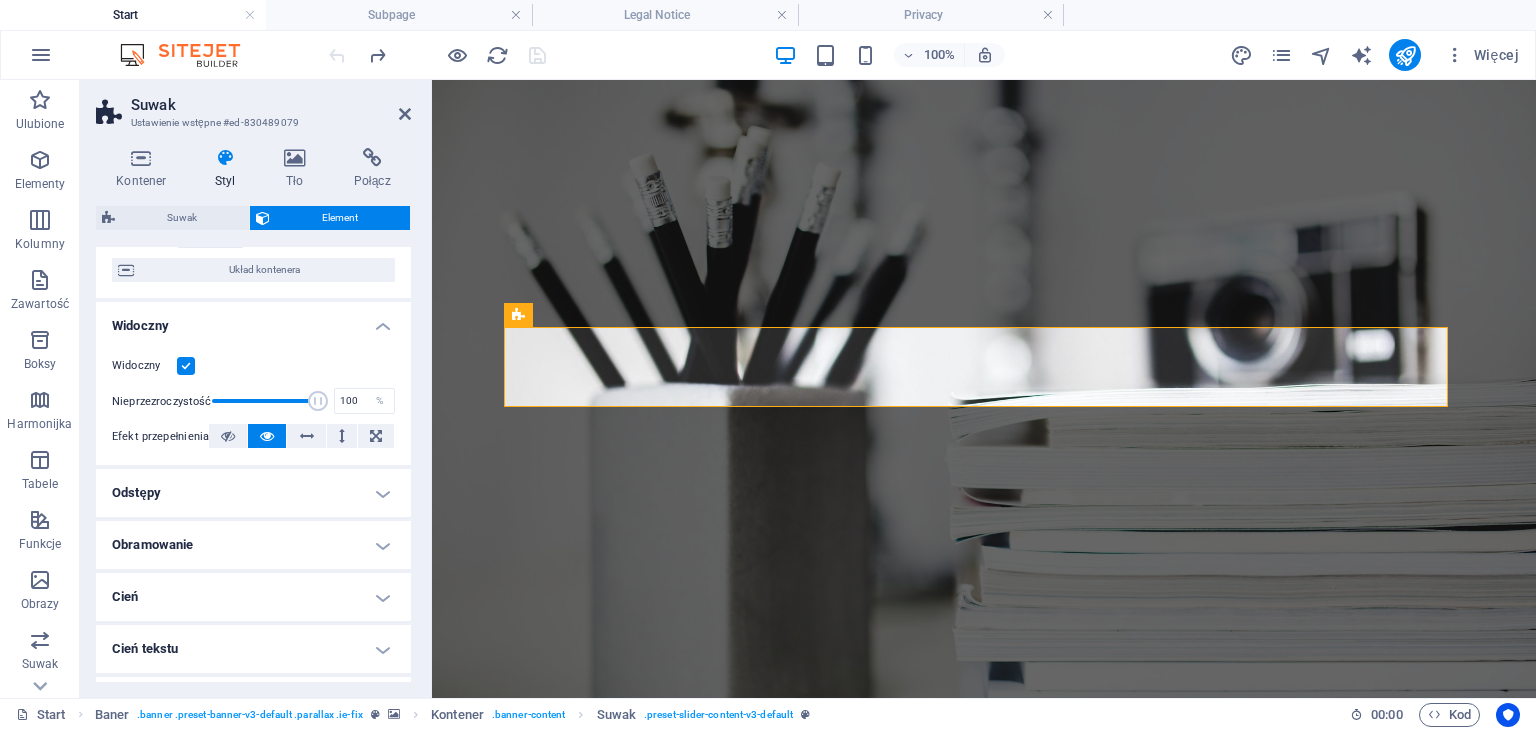 scroll, scrollTop: 200, scrollLeft: 0, axis: vertical 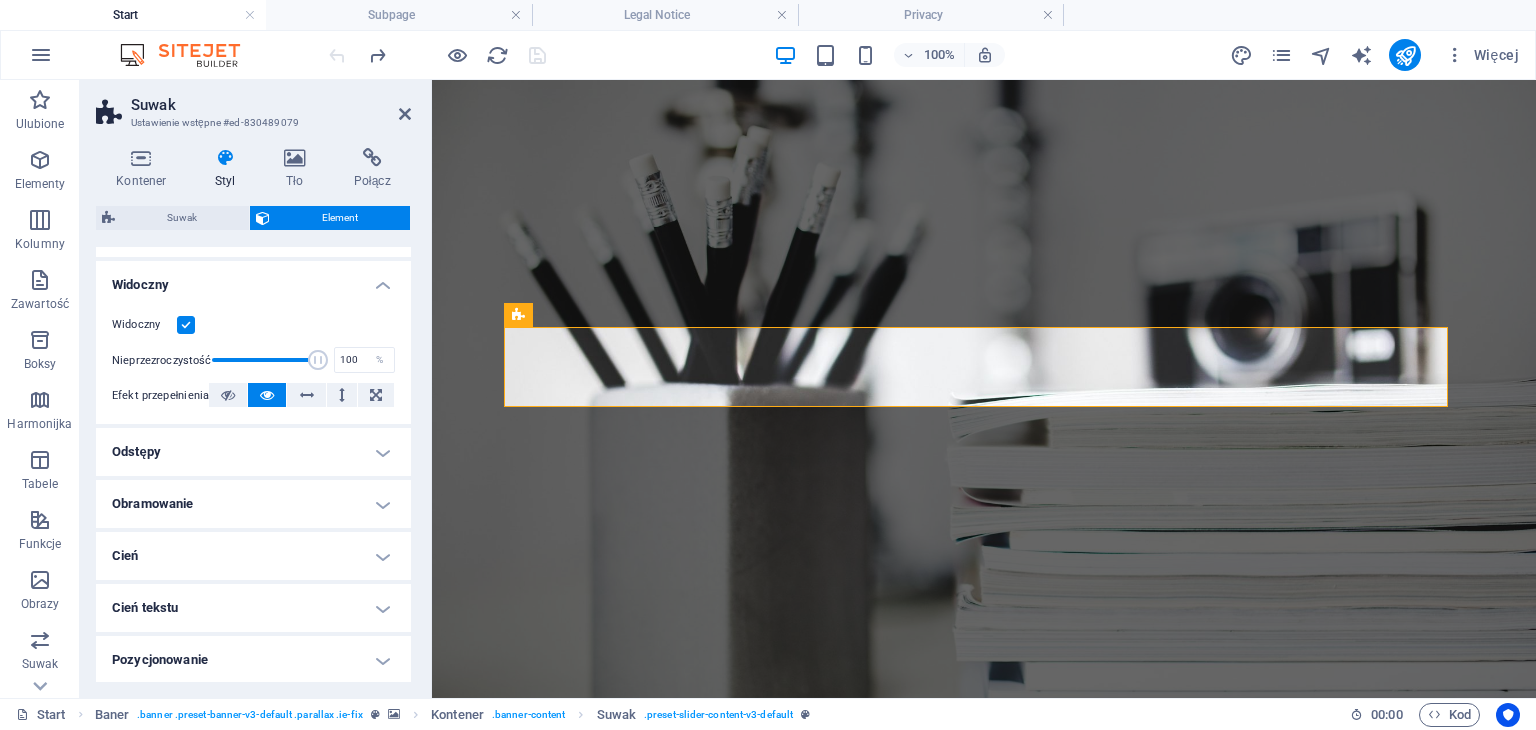 click on "Odstępy" at bounding box center [253, 452] 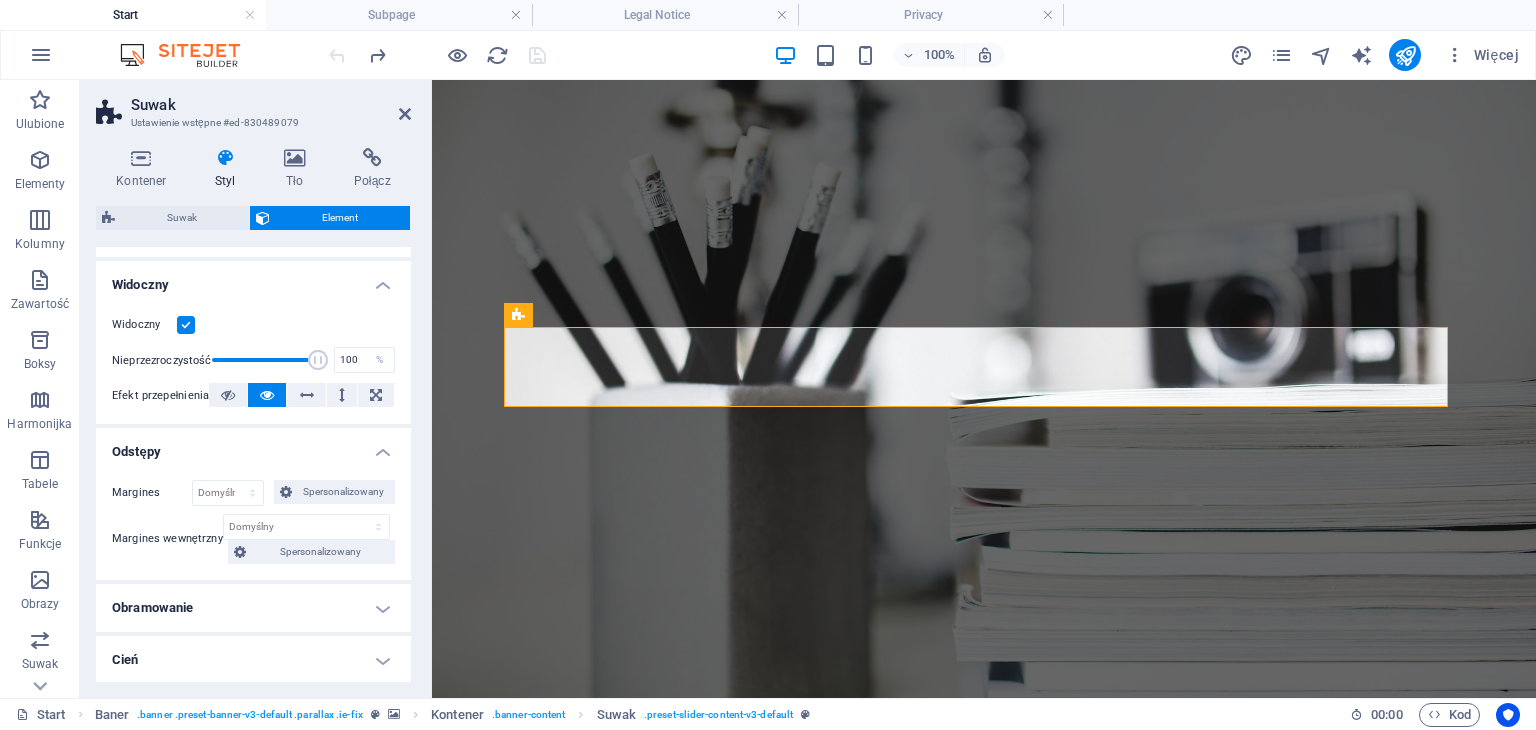 click on "Odstępy" at bounding box center (253, 446) 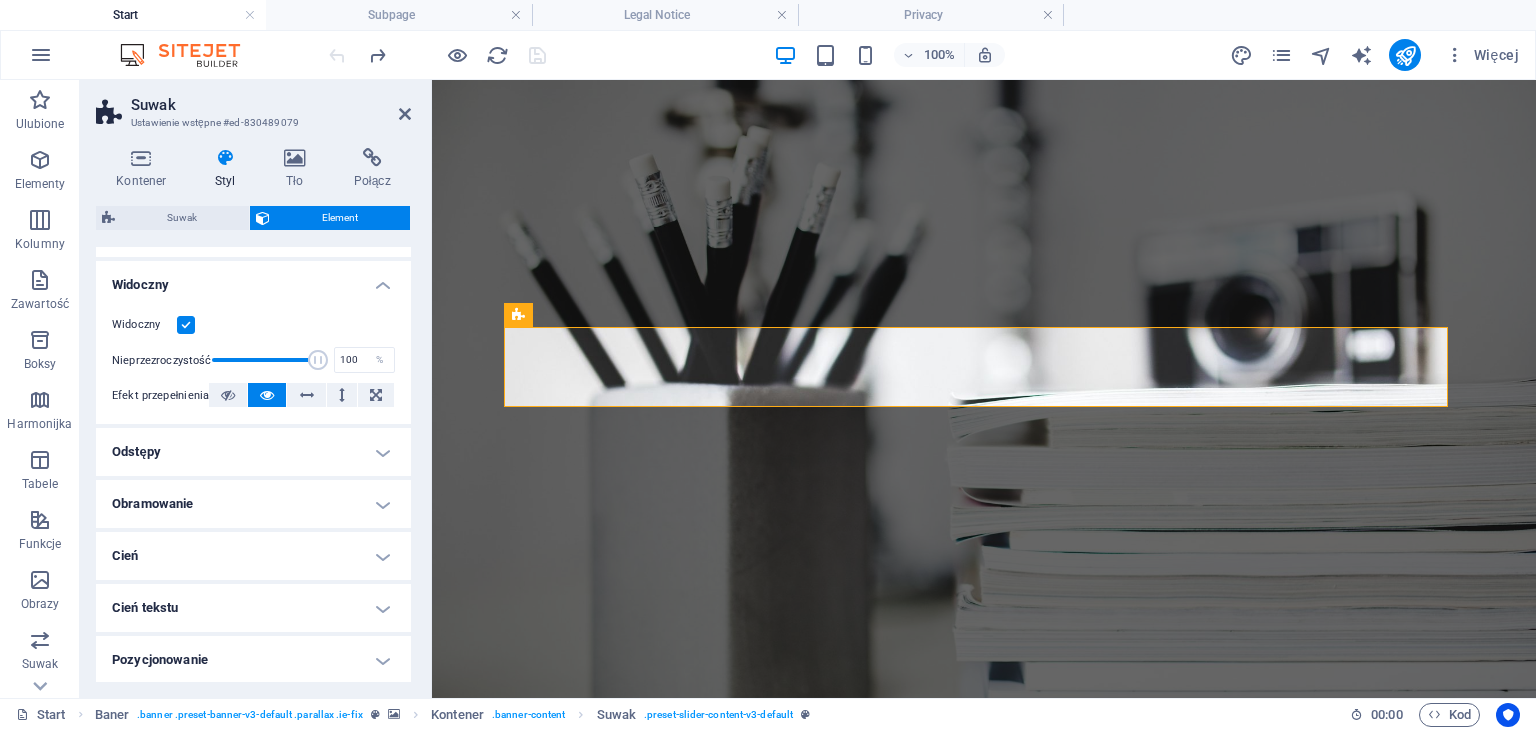 click on "Obramowanie" at bounding box center (253, 504) 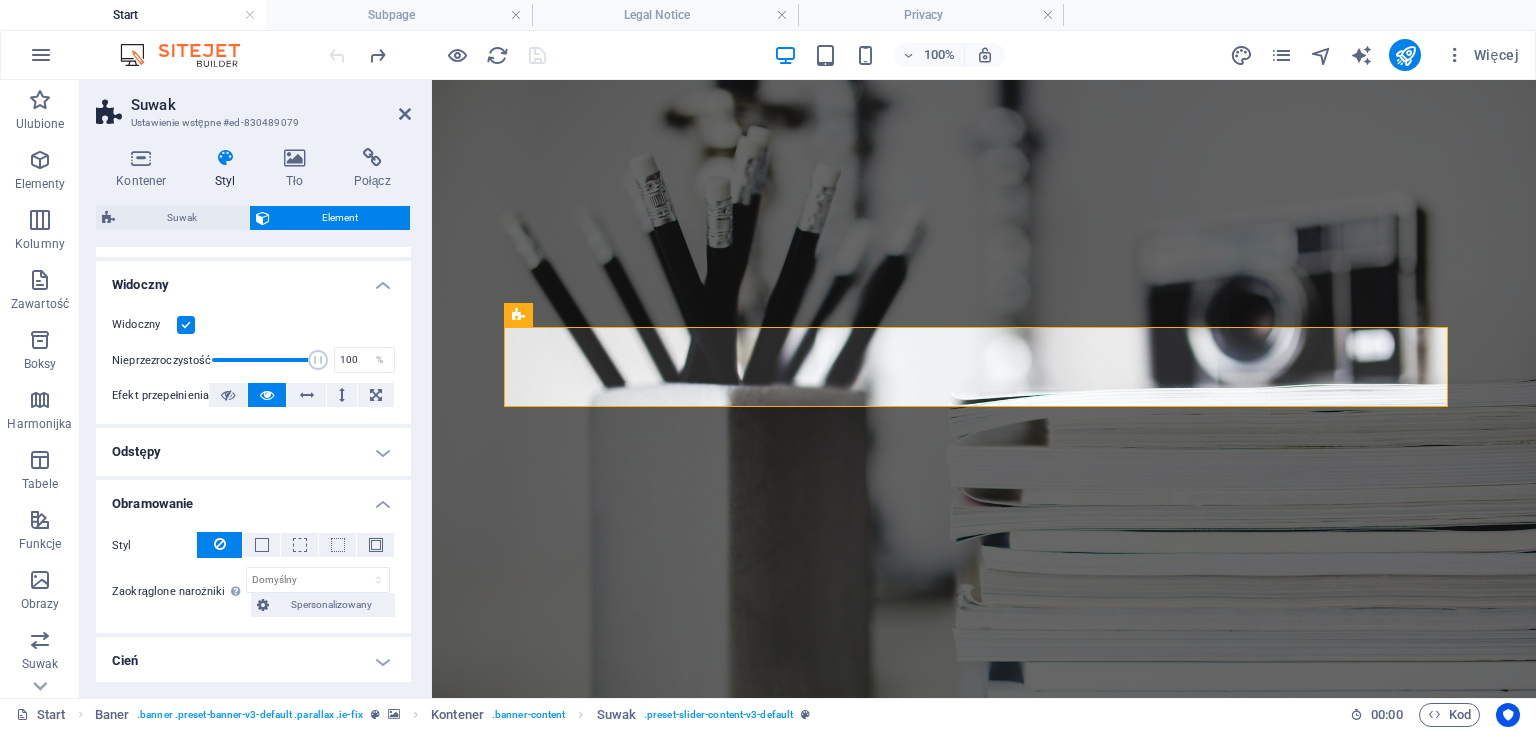 click on "Obramowanie" at bounding box center [253, 498] 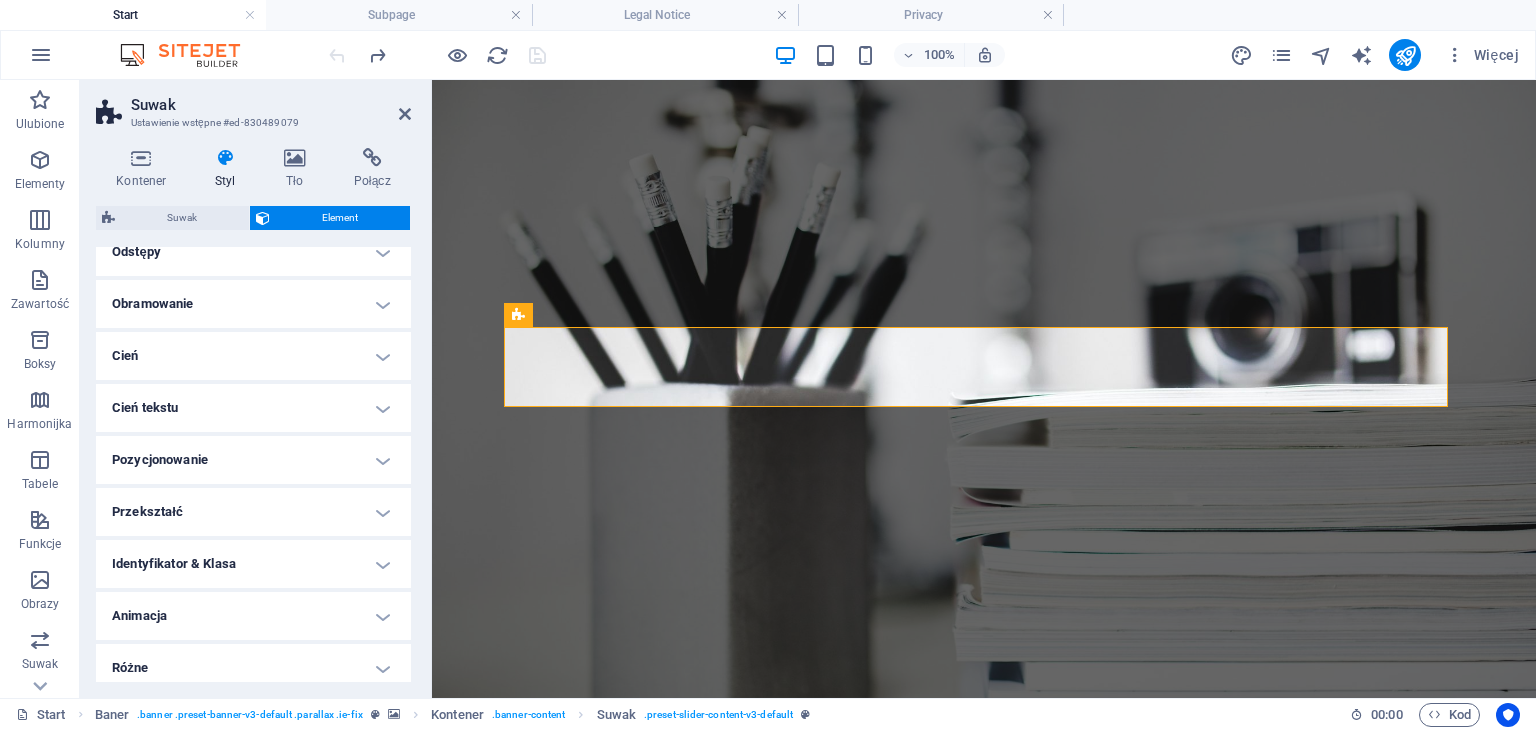 scroll, scrollTop: 409, scrollLeft: 0, axis: vertical 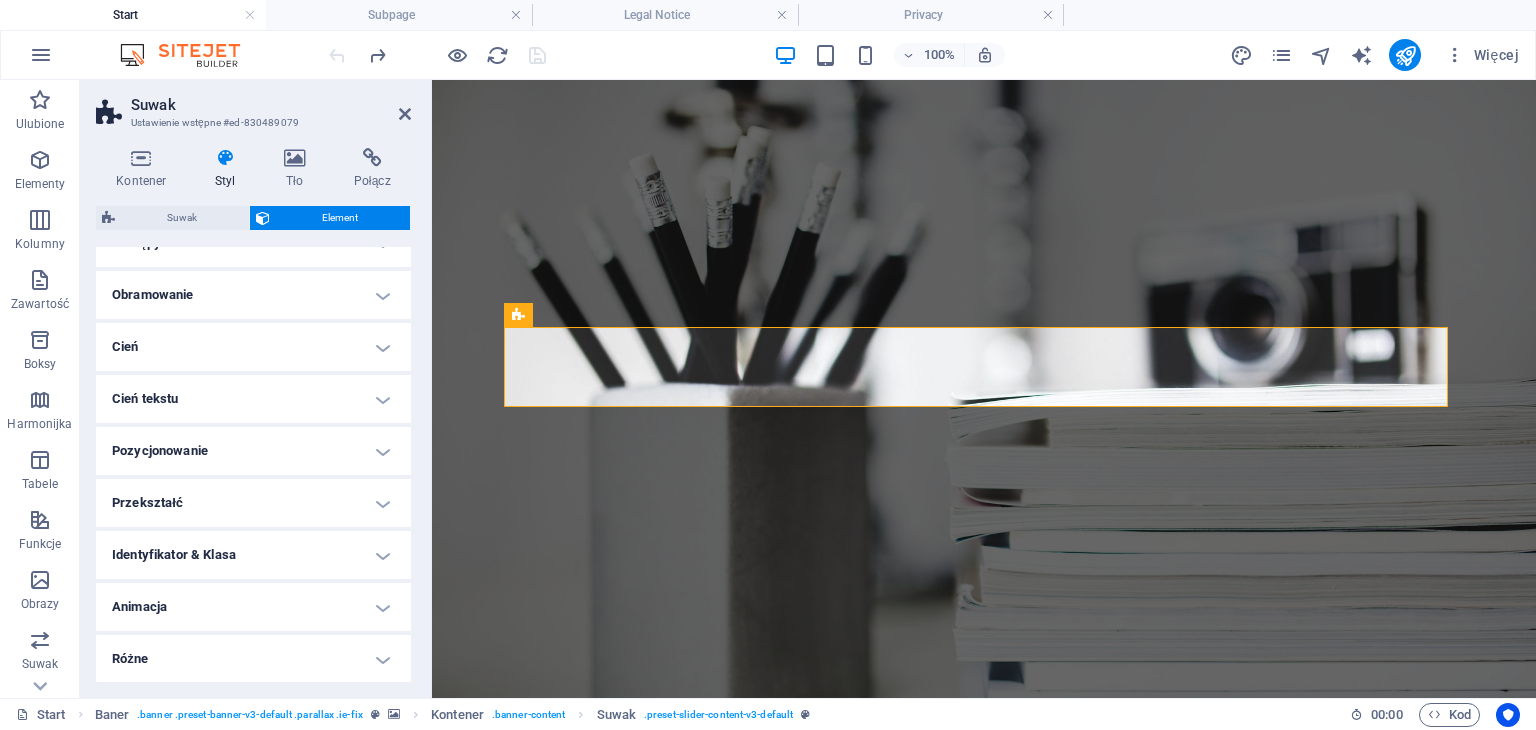 click on "Różne" at bounding box center (253, 659) 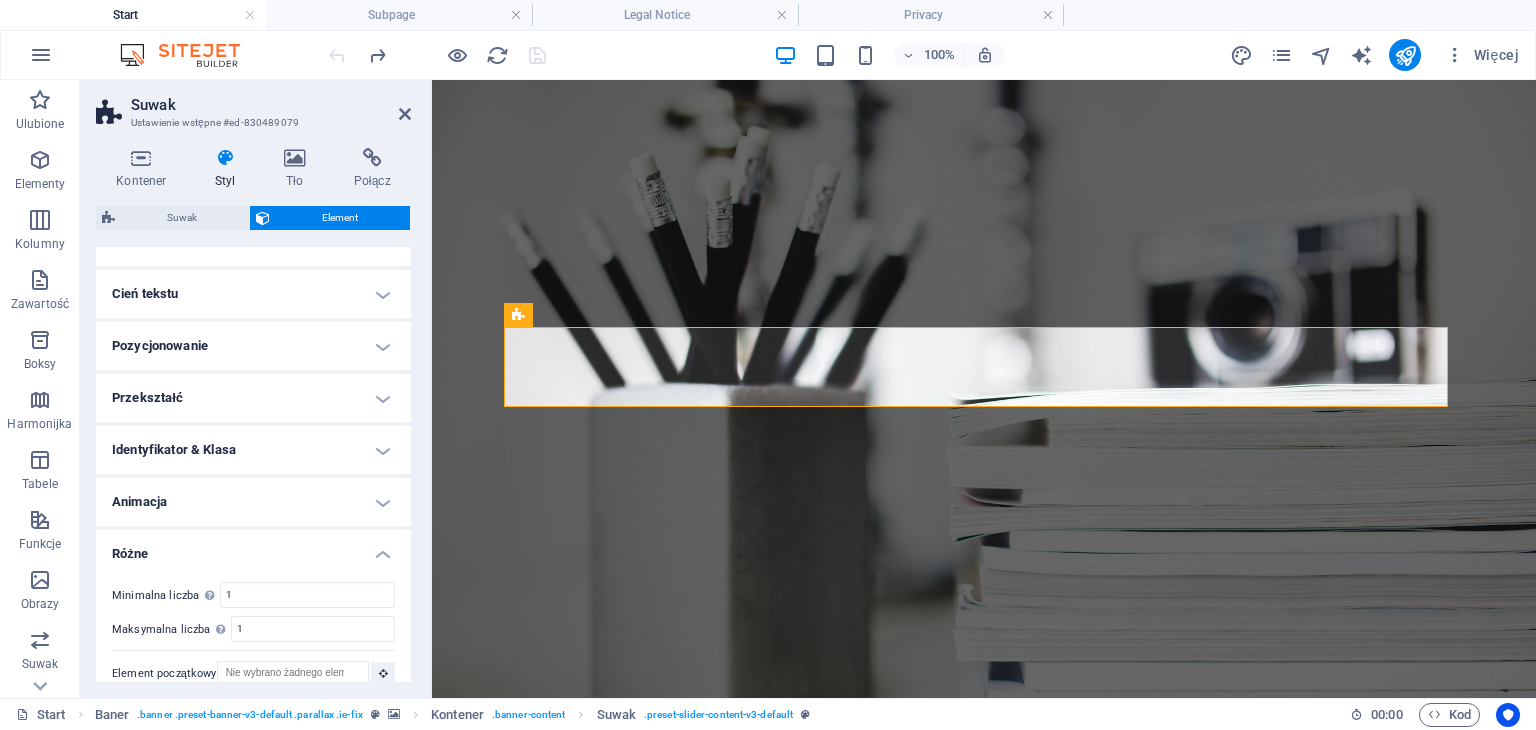 scroll, scrollTop: 532, scrollLeft: 0, axis: vertical 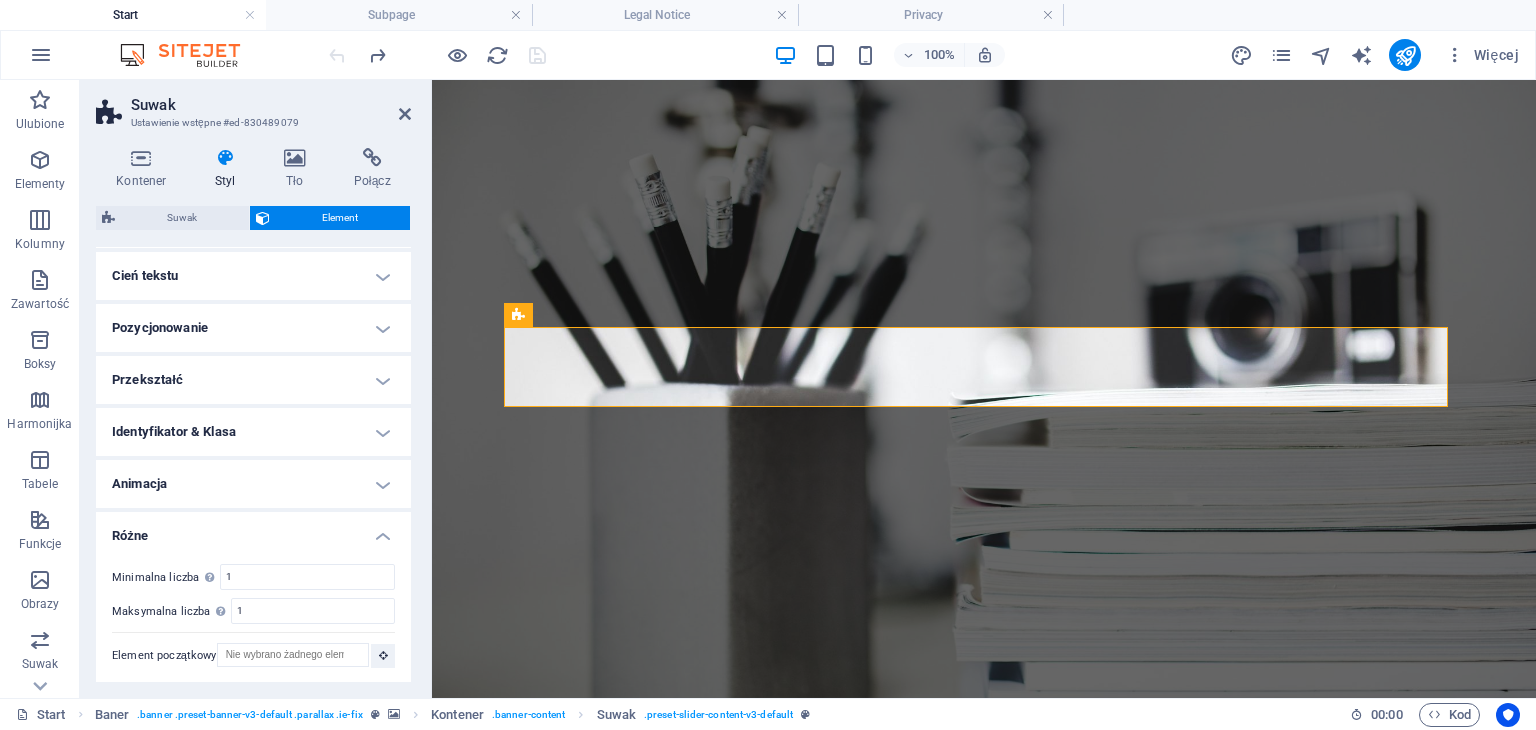 click on "Animacja" at bounding box center (253, 484) 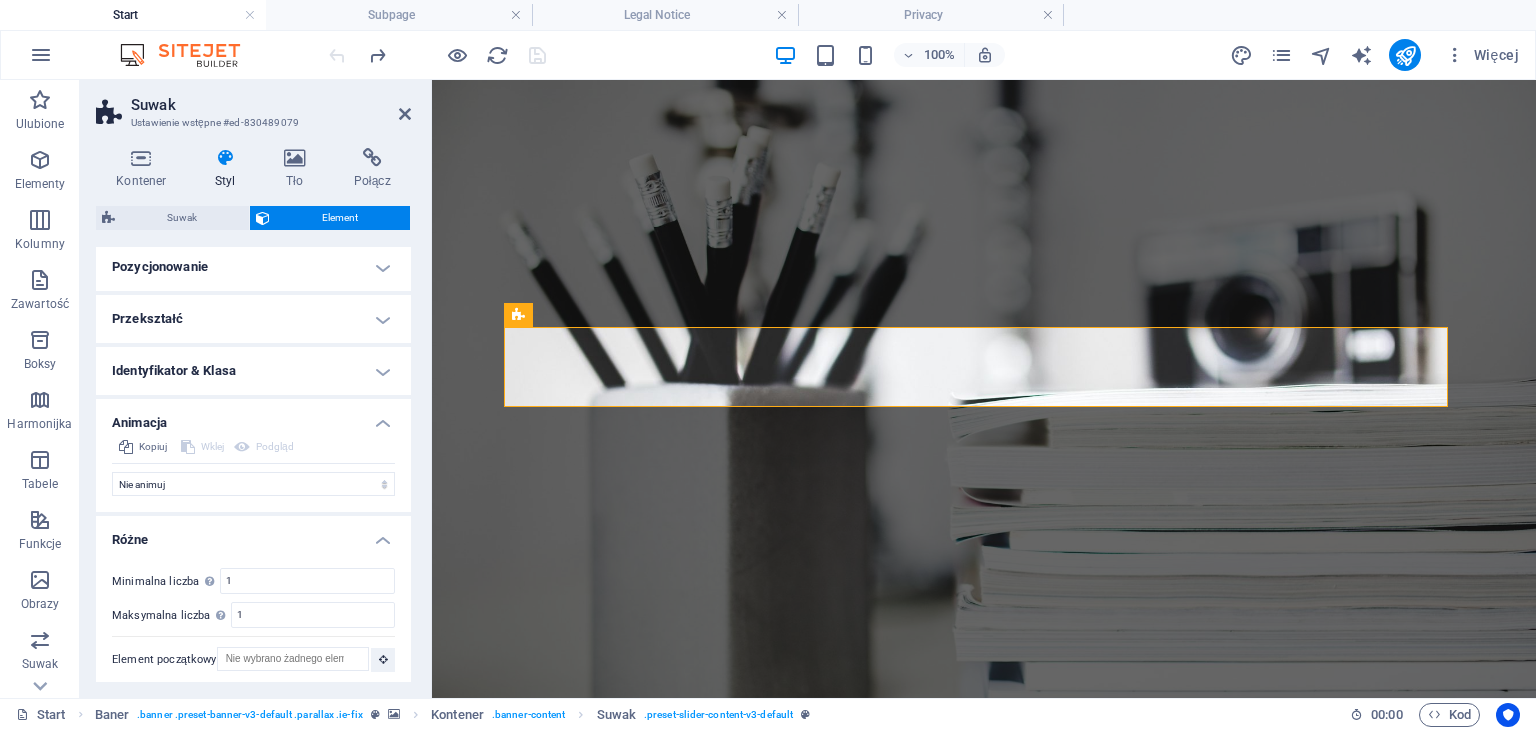 scroll, scrollTop: 597, scrollLeft: 0, axis: vertical 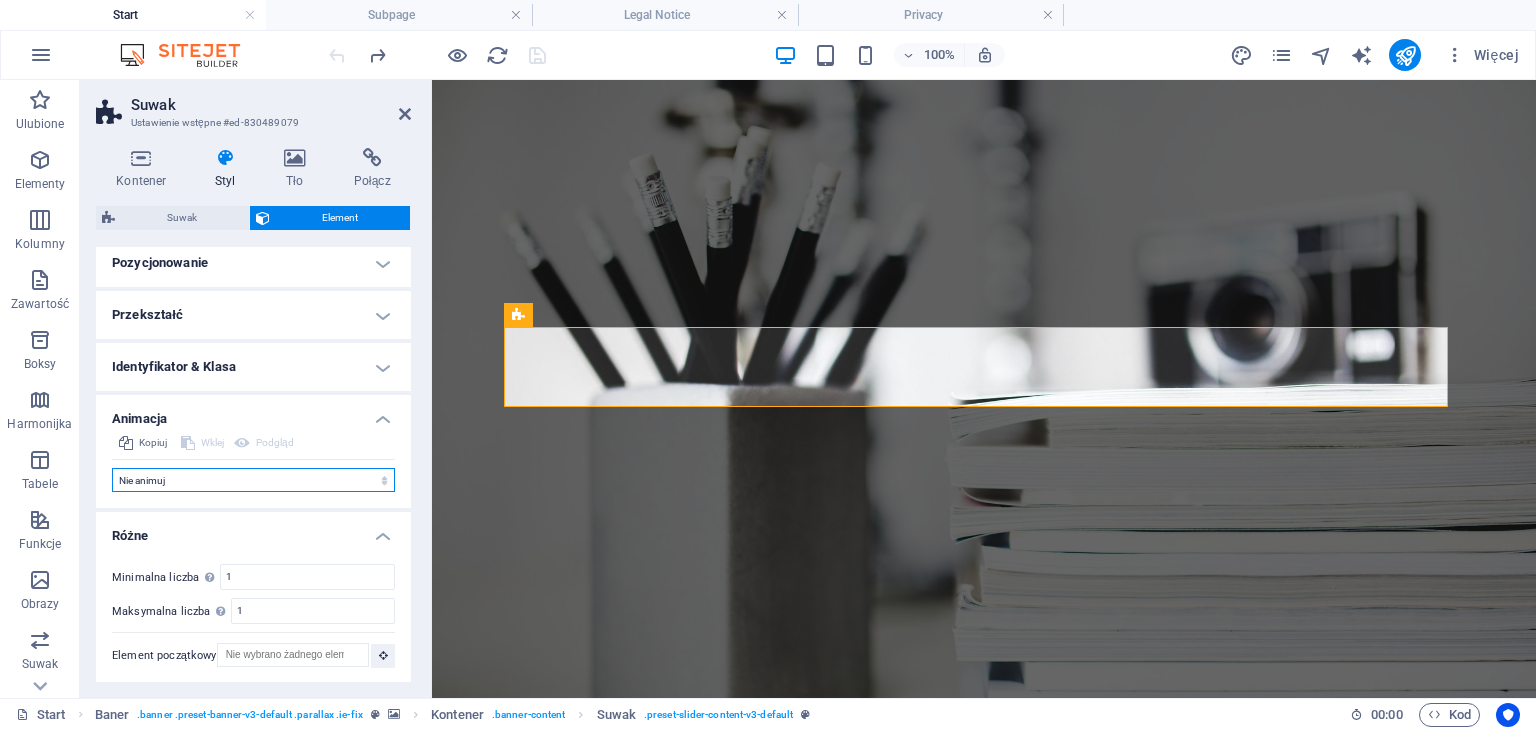 click on "Nie animuj Pokaż / Ukryj Przesuń w górę/w dół Powiększ/oddal Przesuń od lewej do prawej Przesuń od prawej do lewej Przesuń z góry na dół Przesuń od dołu do góry Puls Mignięcie Otwórz jako nakładkę" at bounding box center (253, 480) 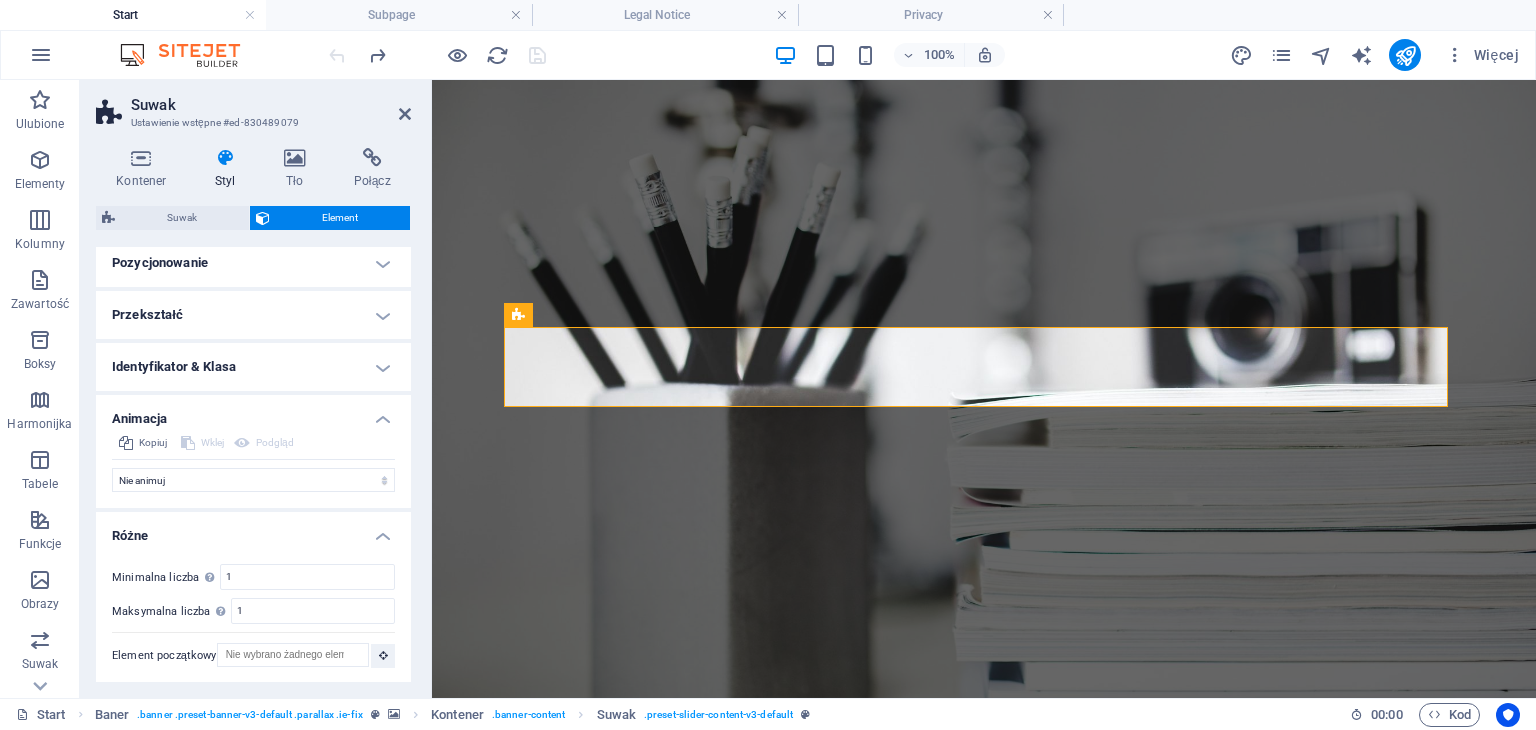 click on "Ustawienie wstępne #ed-830489079" at bounding box center [251, 123] 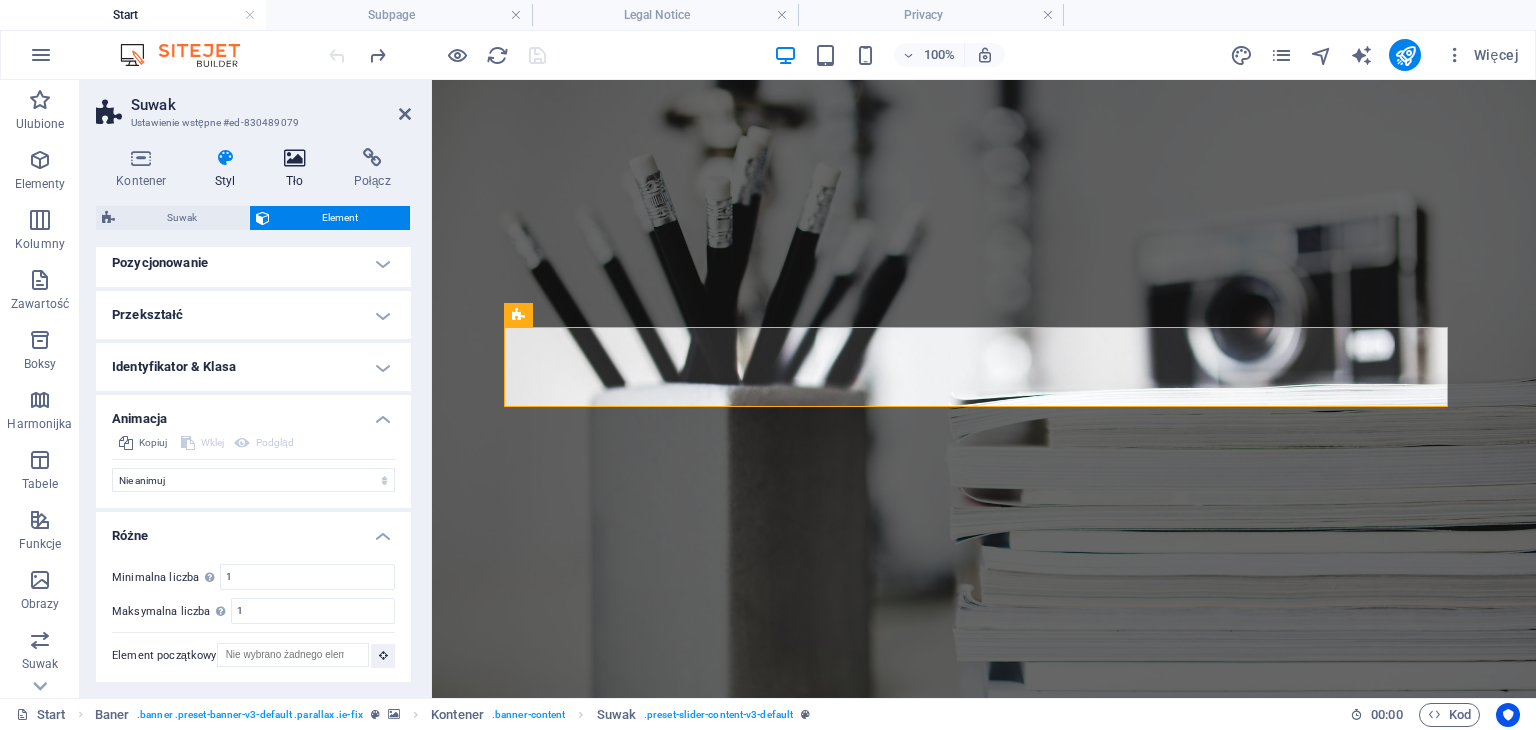 click at bounding box center (295, 158) 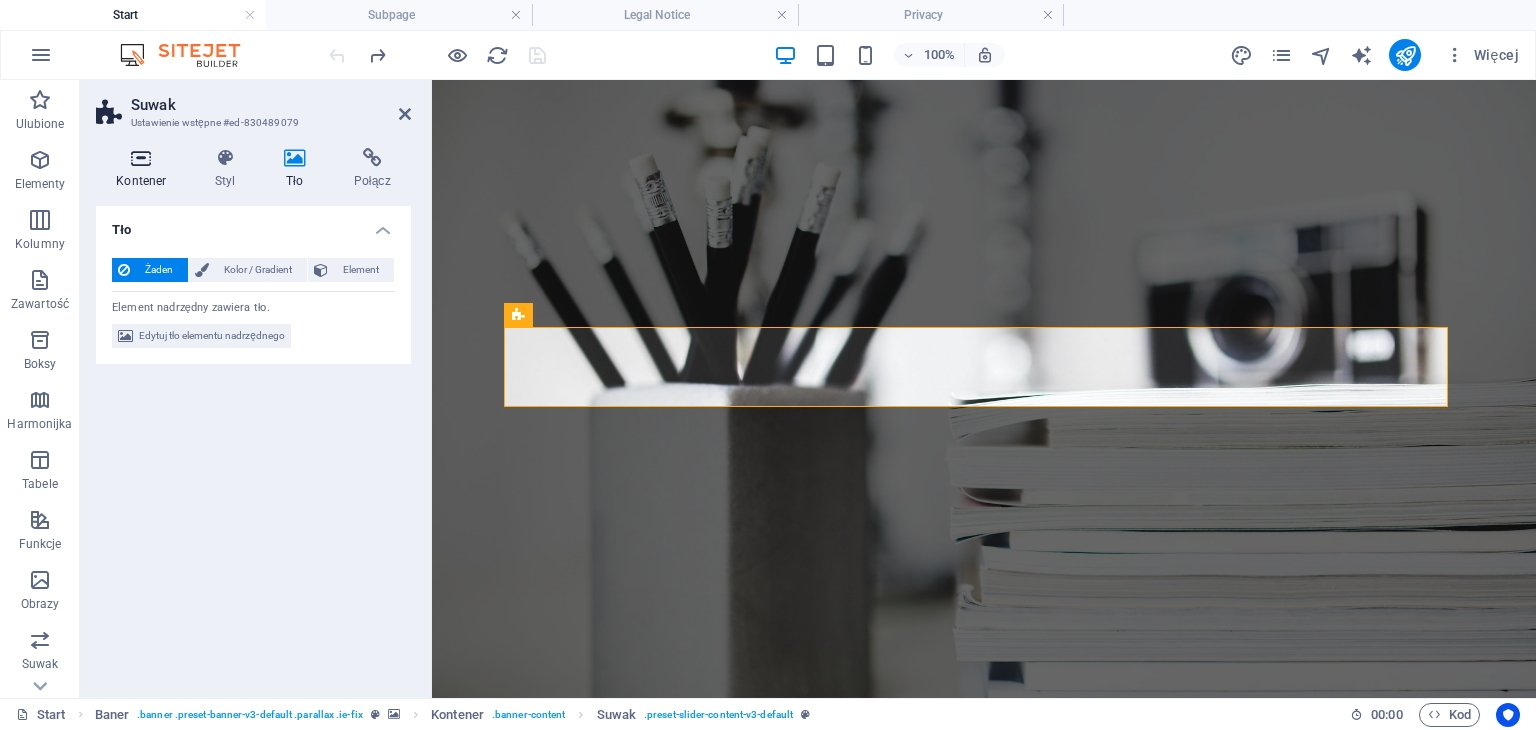 click at bounding box center [141, 158] 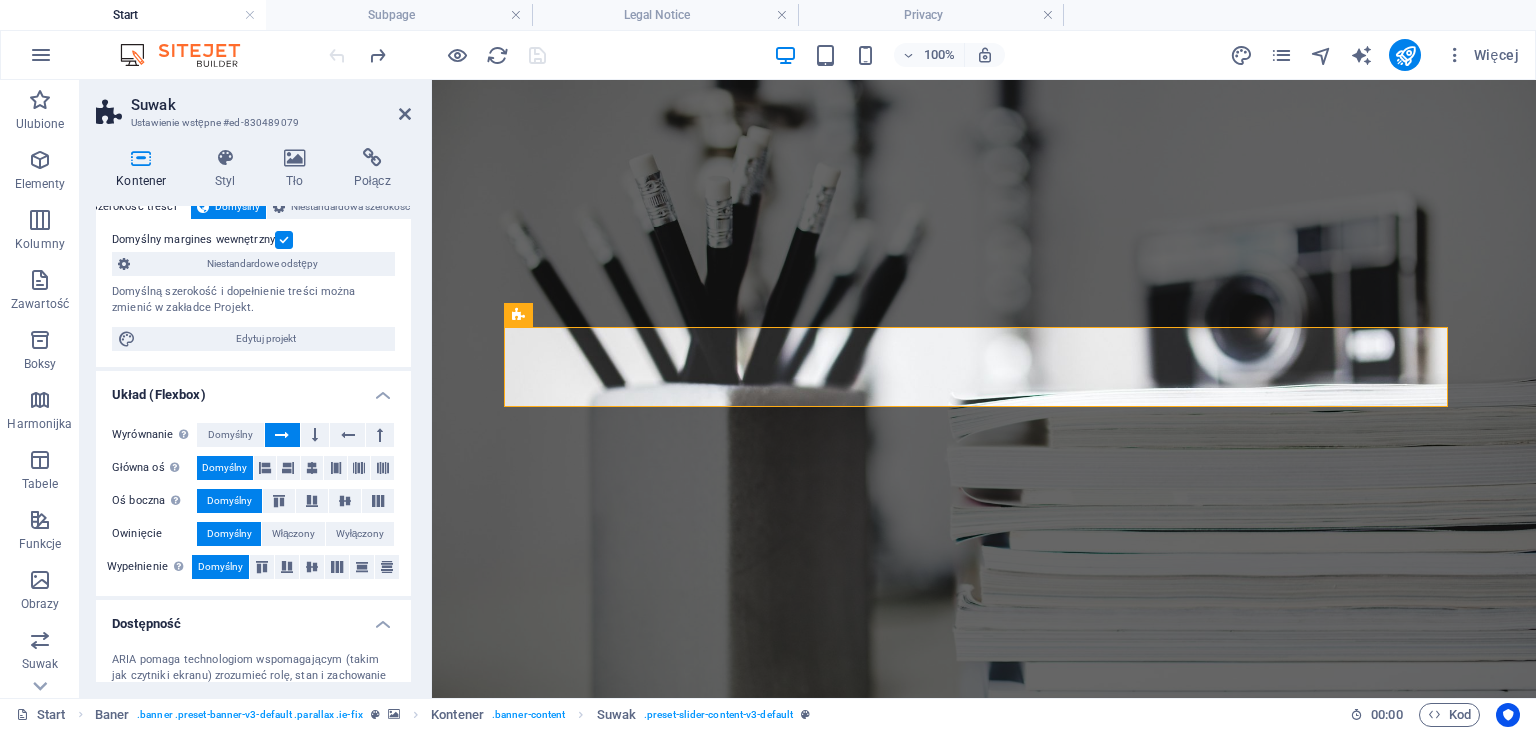 scroll, scrollTop: 0, scrollLeft: 0, axis: both 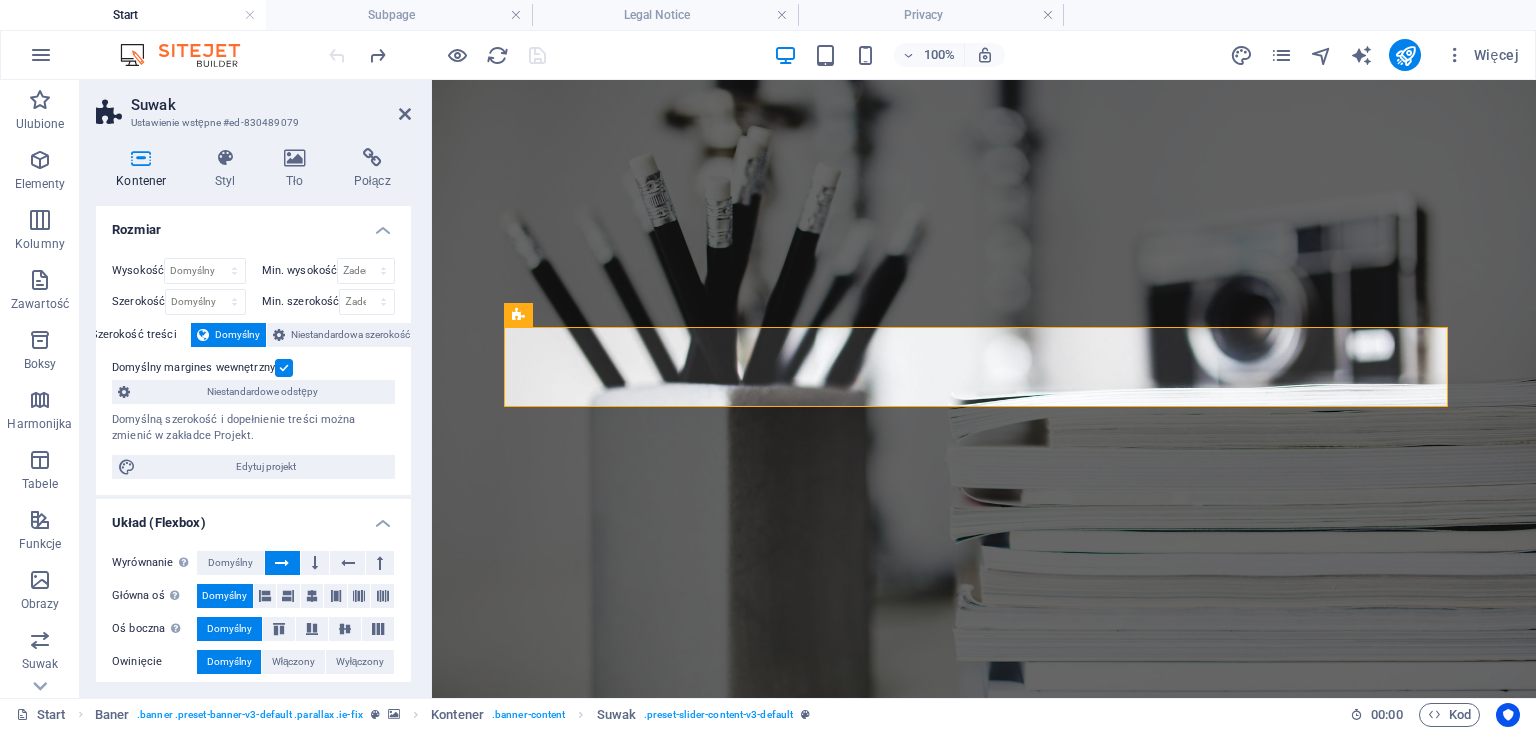 click on "Suwak" at bounding box center (271, 105) 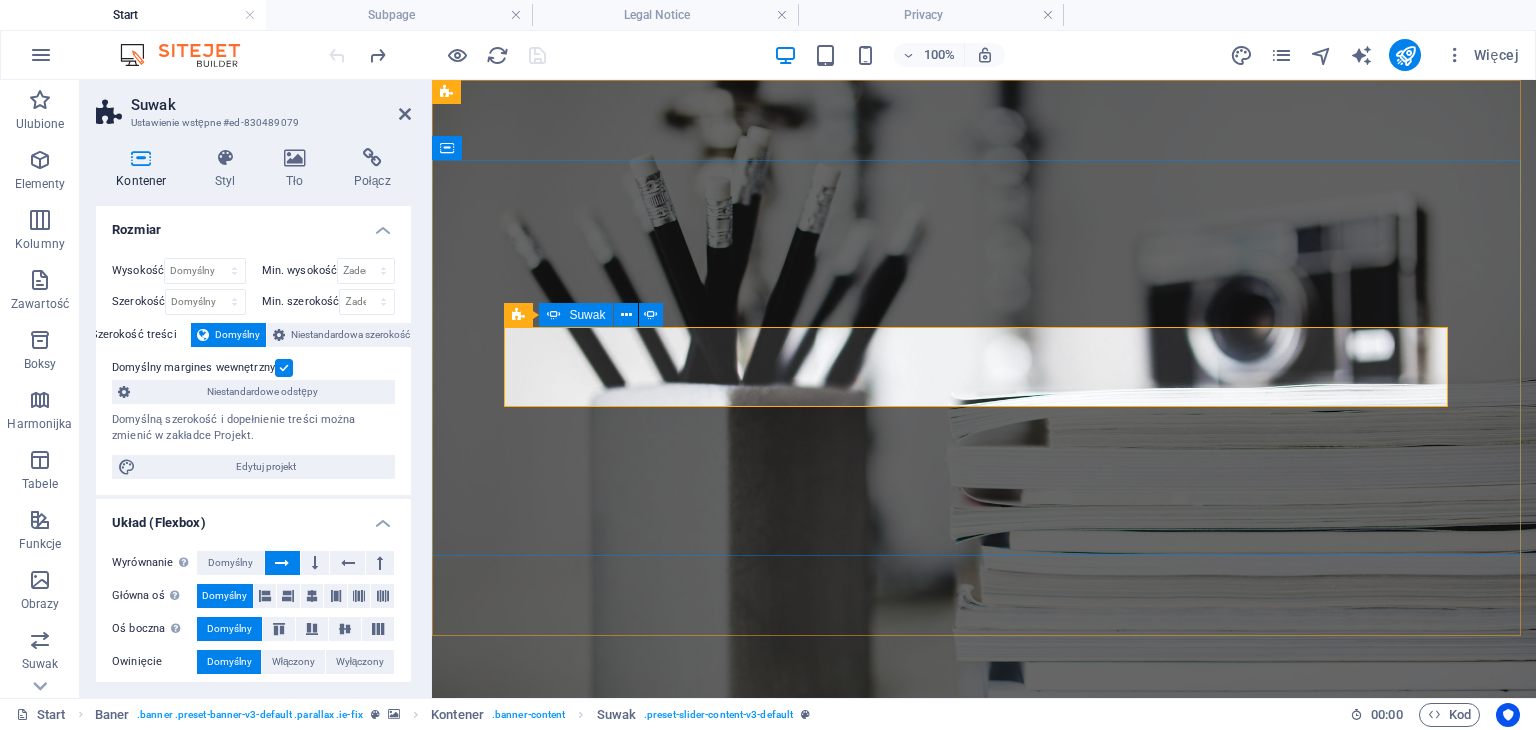 click on "Suwak" at bounding box center [587, 315] 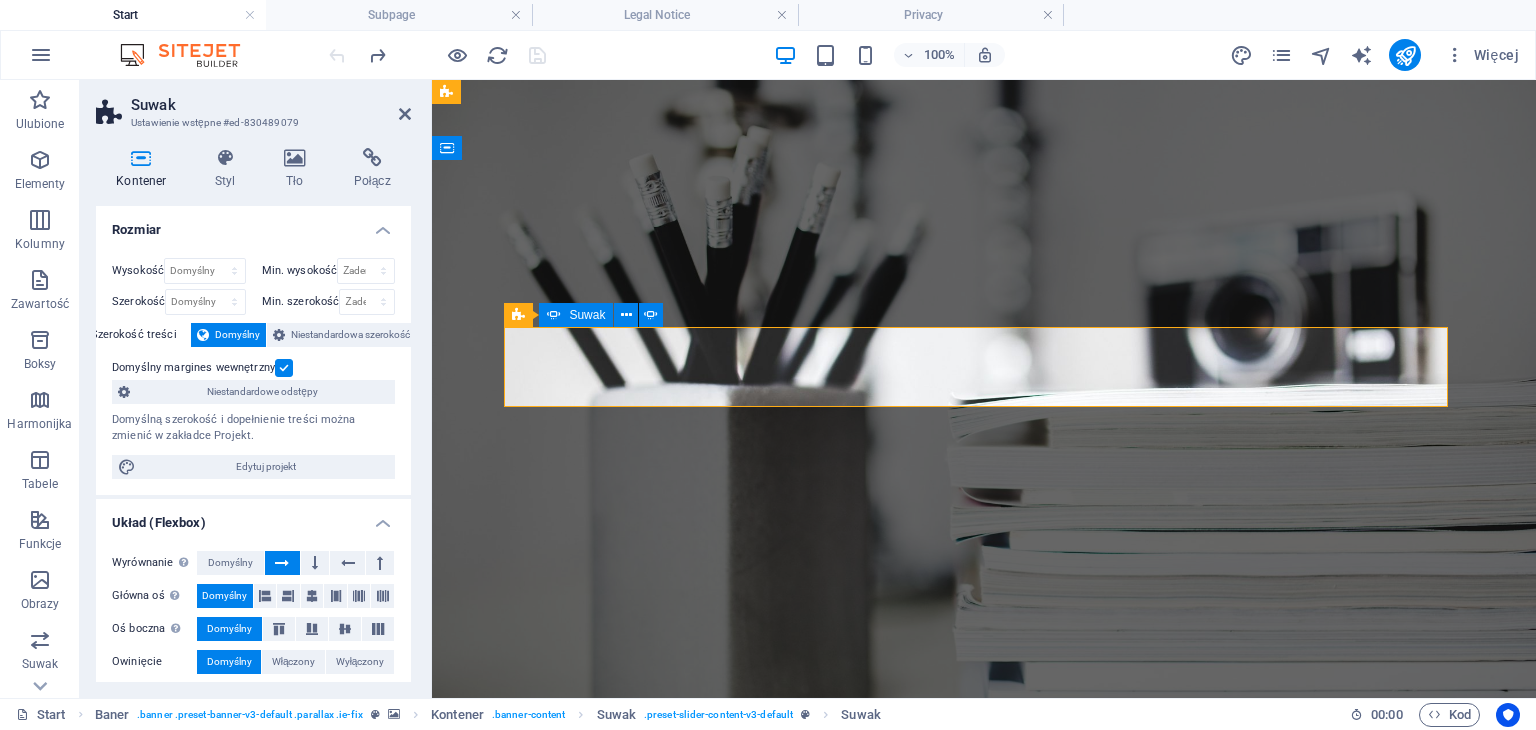 click on "Suwak" at bounding box center (587, 315) 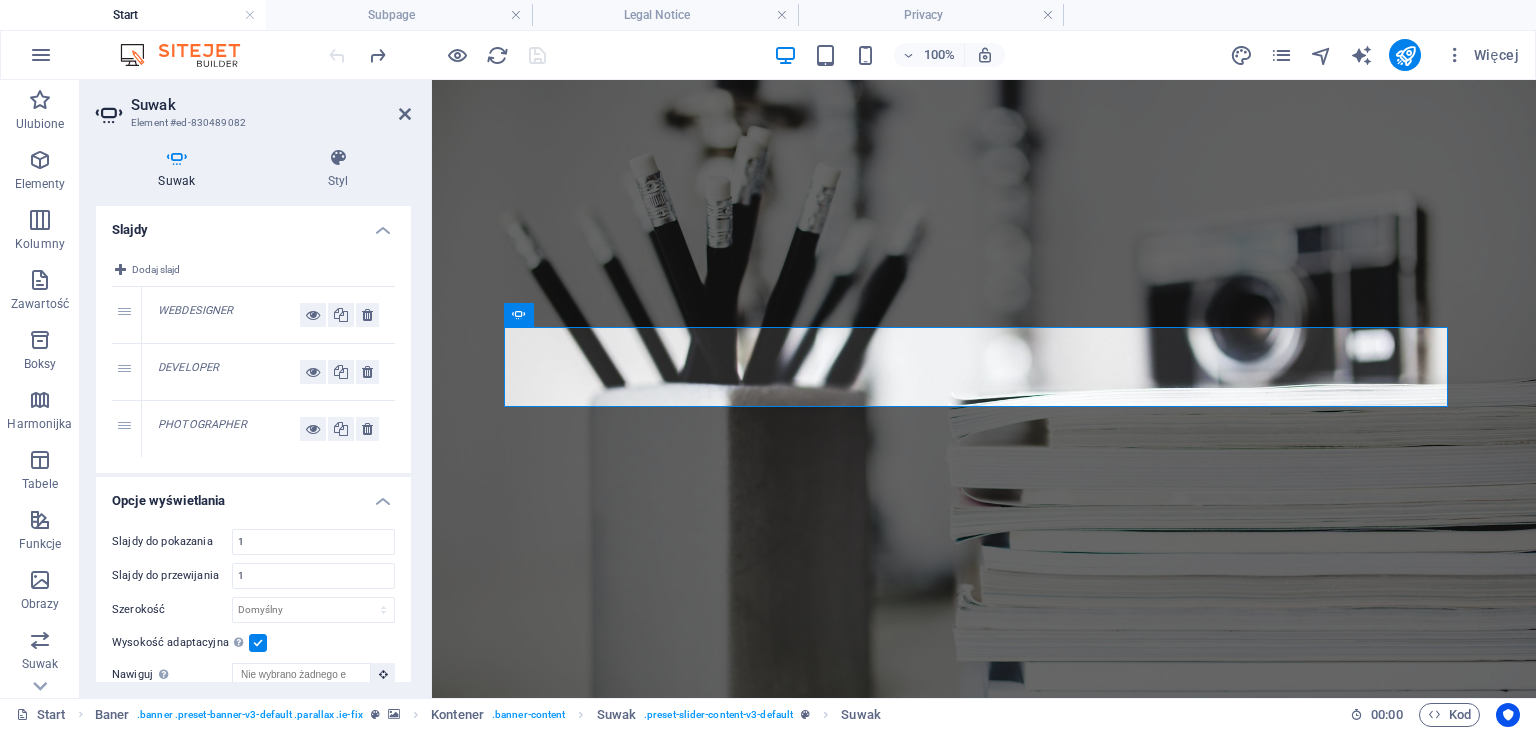 click on "WEBDESIGNER" at bounding box center (229, 315) 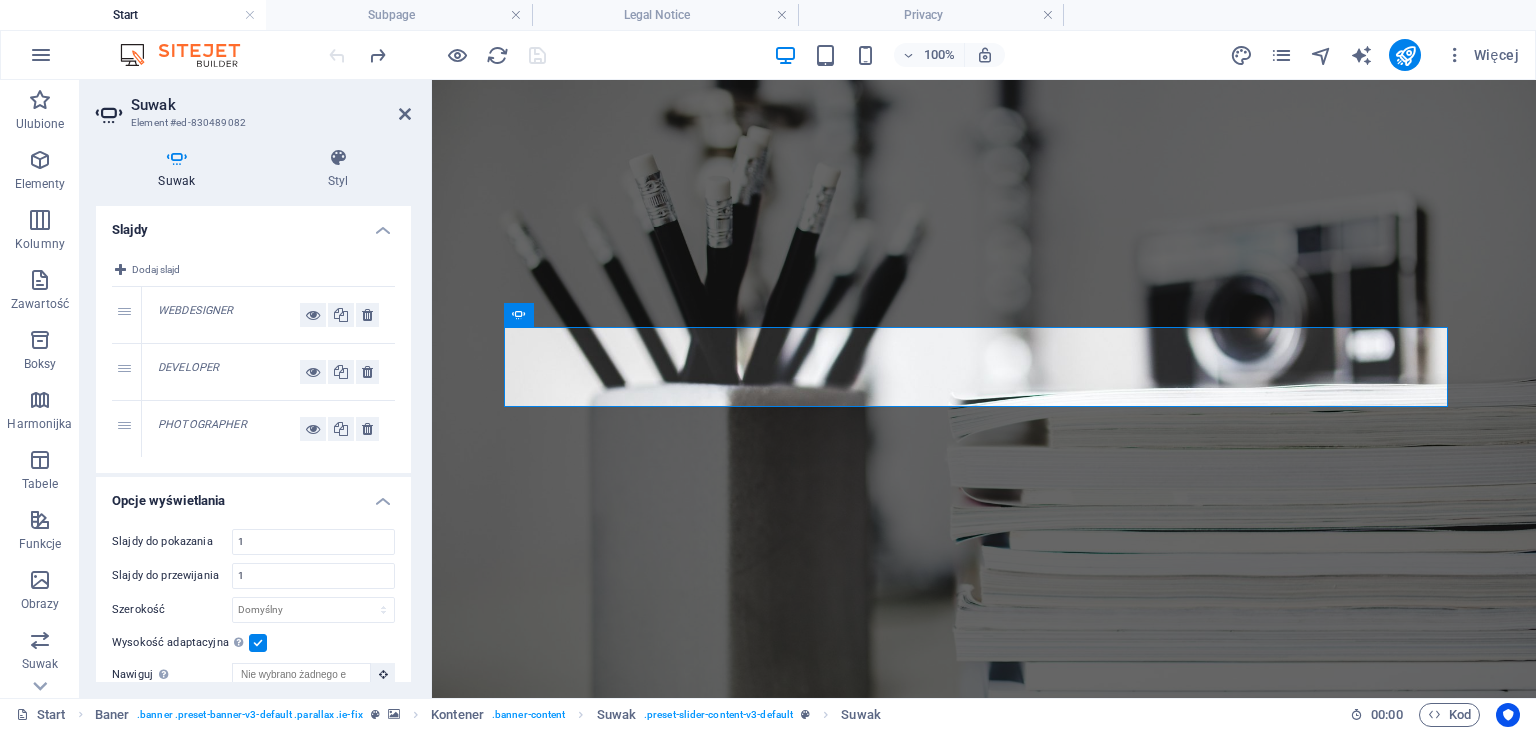 click on "WEBDESIGNER" at bounding box center [229, 315] 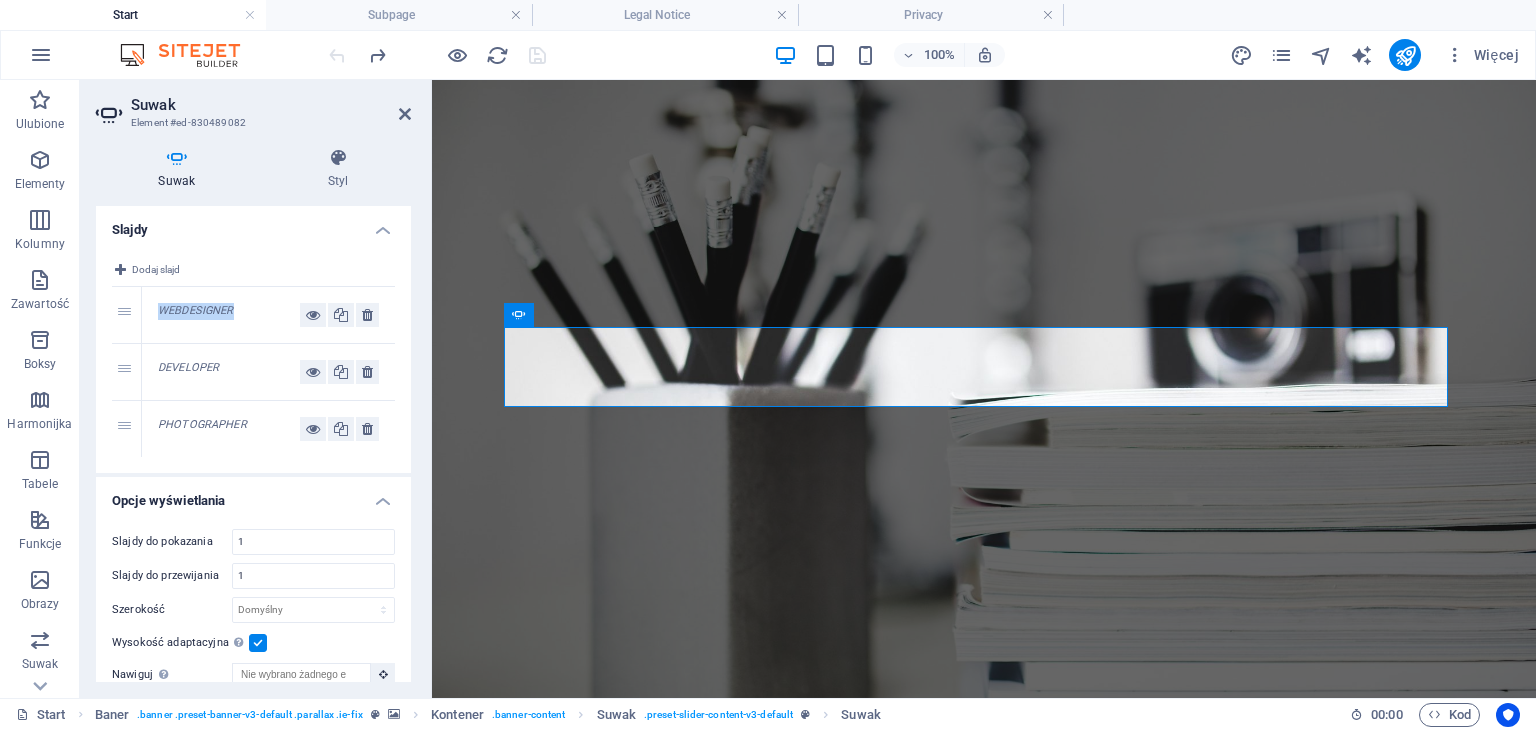 click on "WEBDESIGNER" at bounding box center [229, 315] 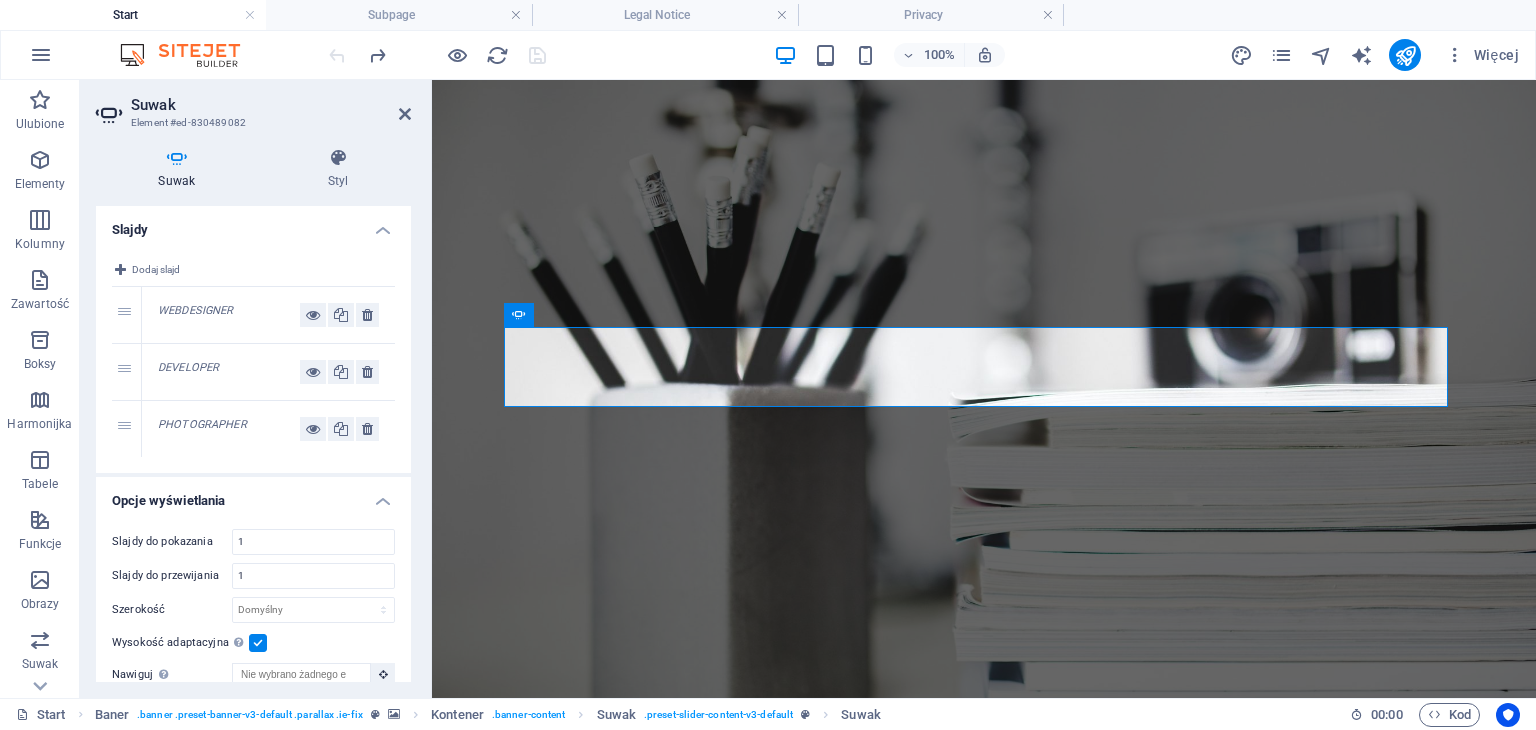 click on "WEBDESIGNER" at bounding box center [229, 315] 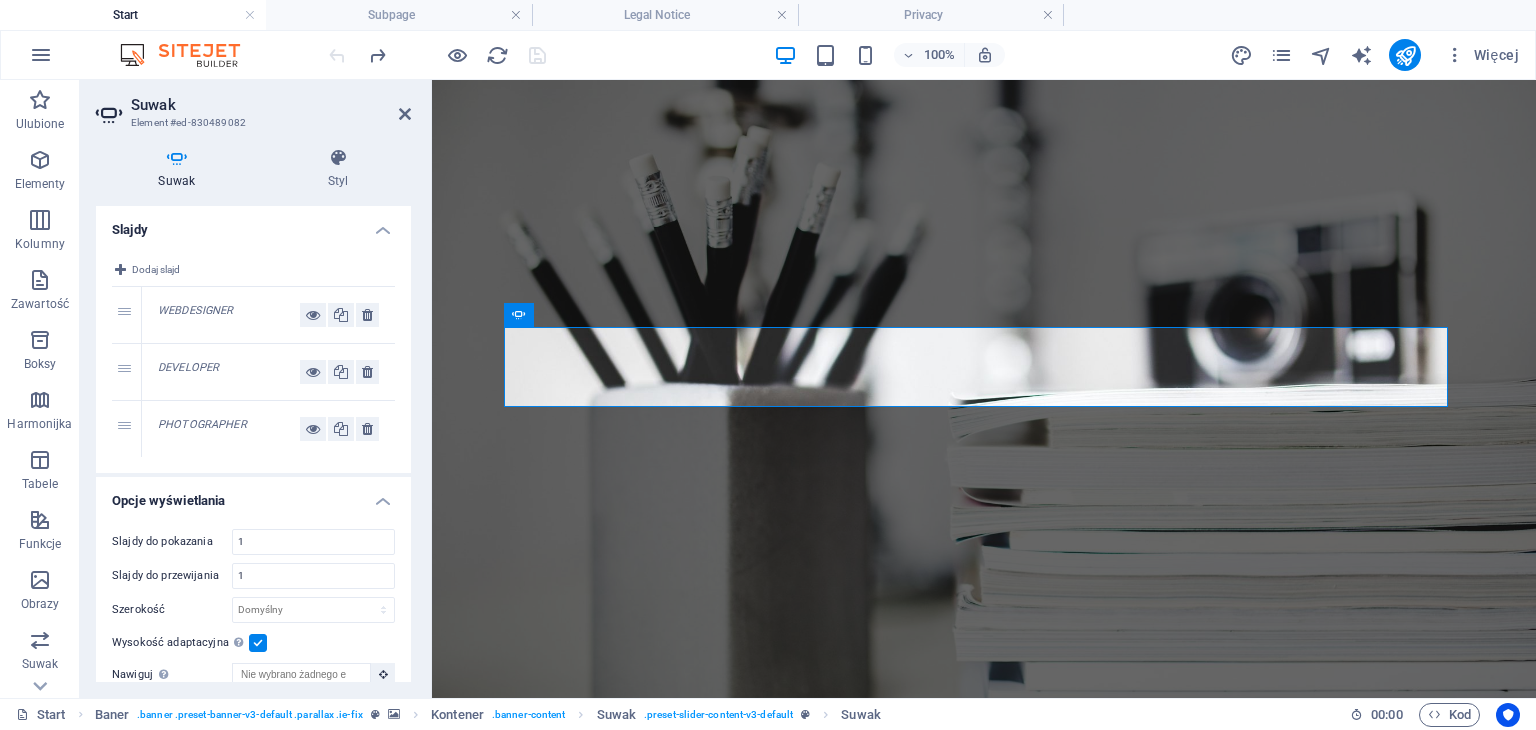 click on "WEBDESIGNER" at bounding box center [229, 315] 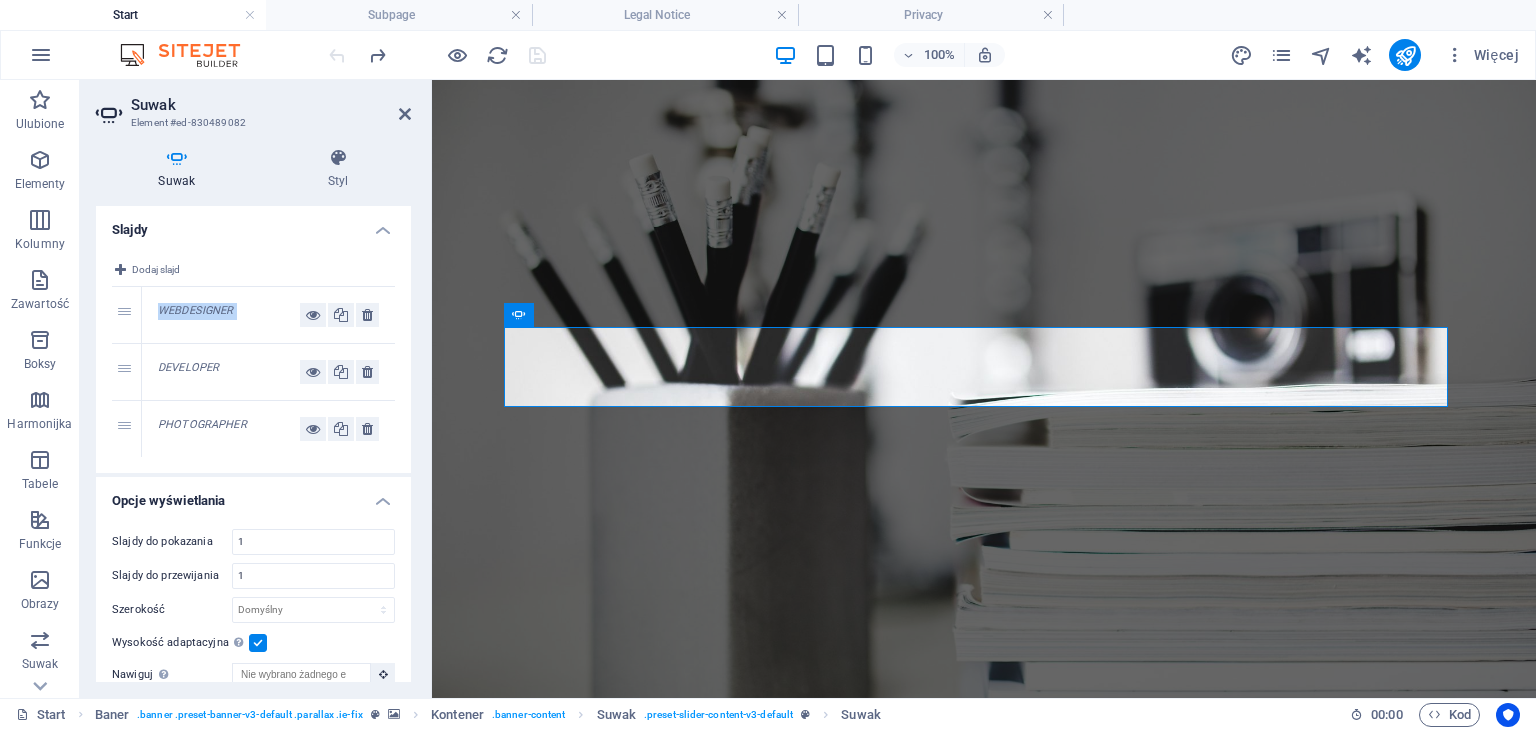 click on "WEBDESIGNER" at bounding box center (229, 315) 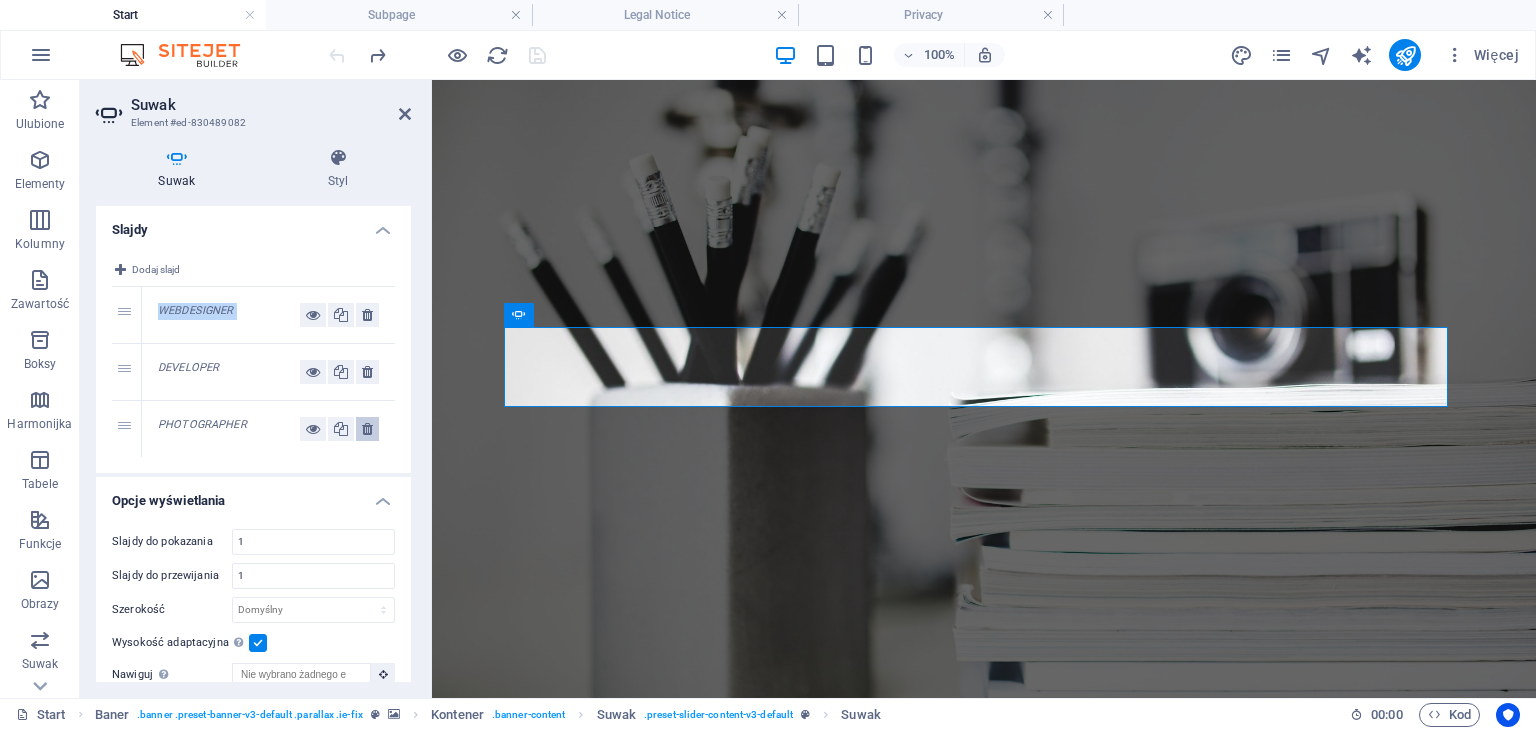 click at bounding box center [367, 429] 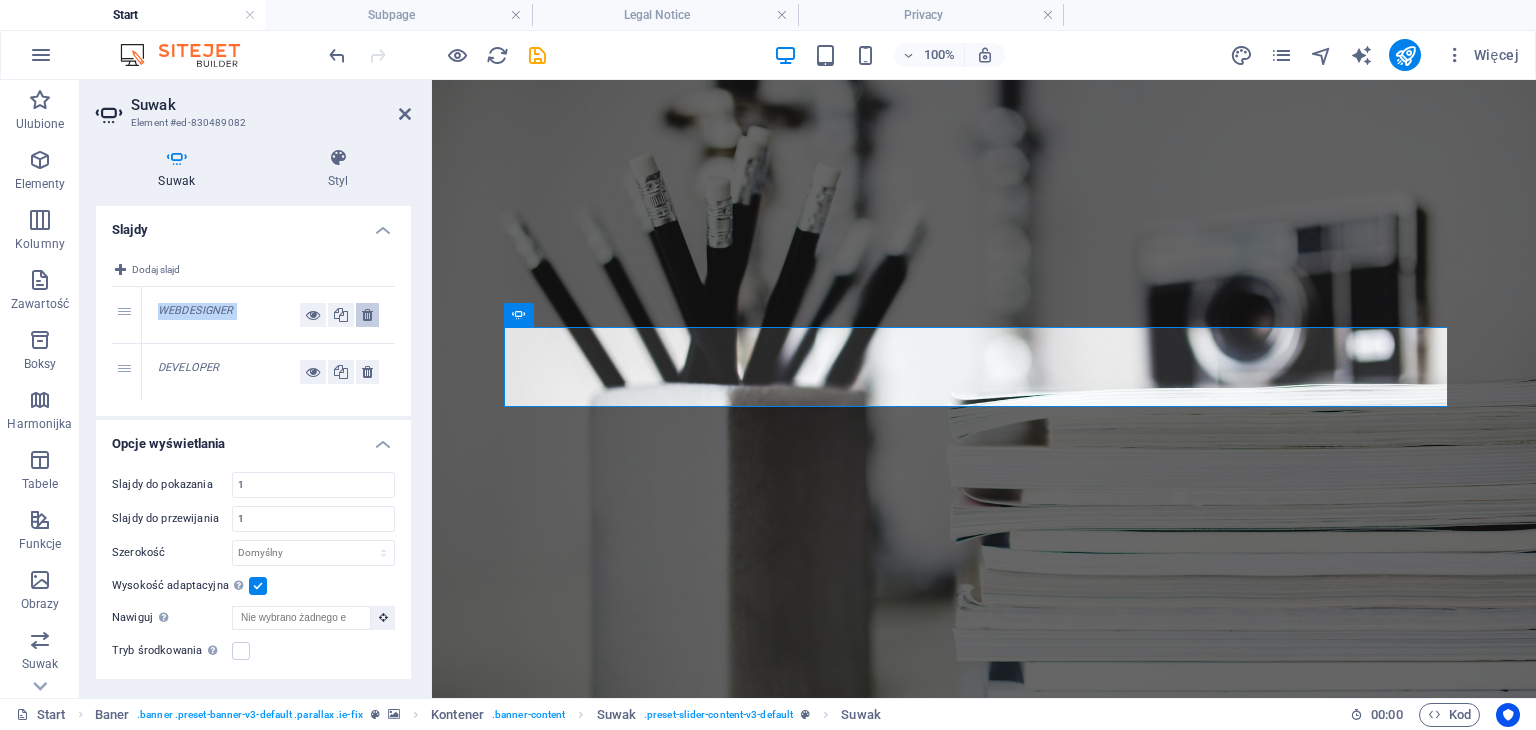 click at bounding box center [367, 315] 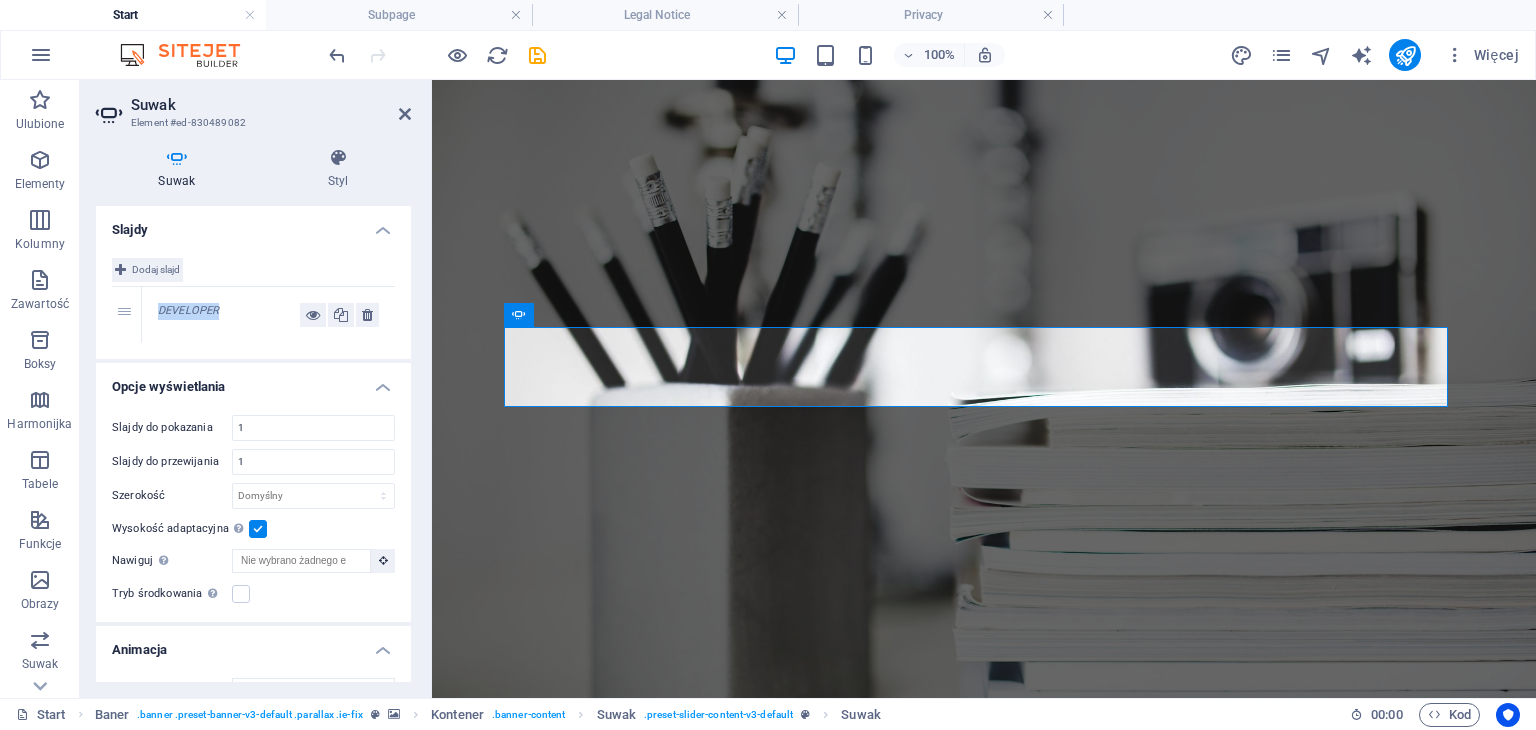 click on "Dodaj slajd" at bounding box center [156, 270] 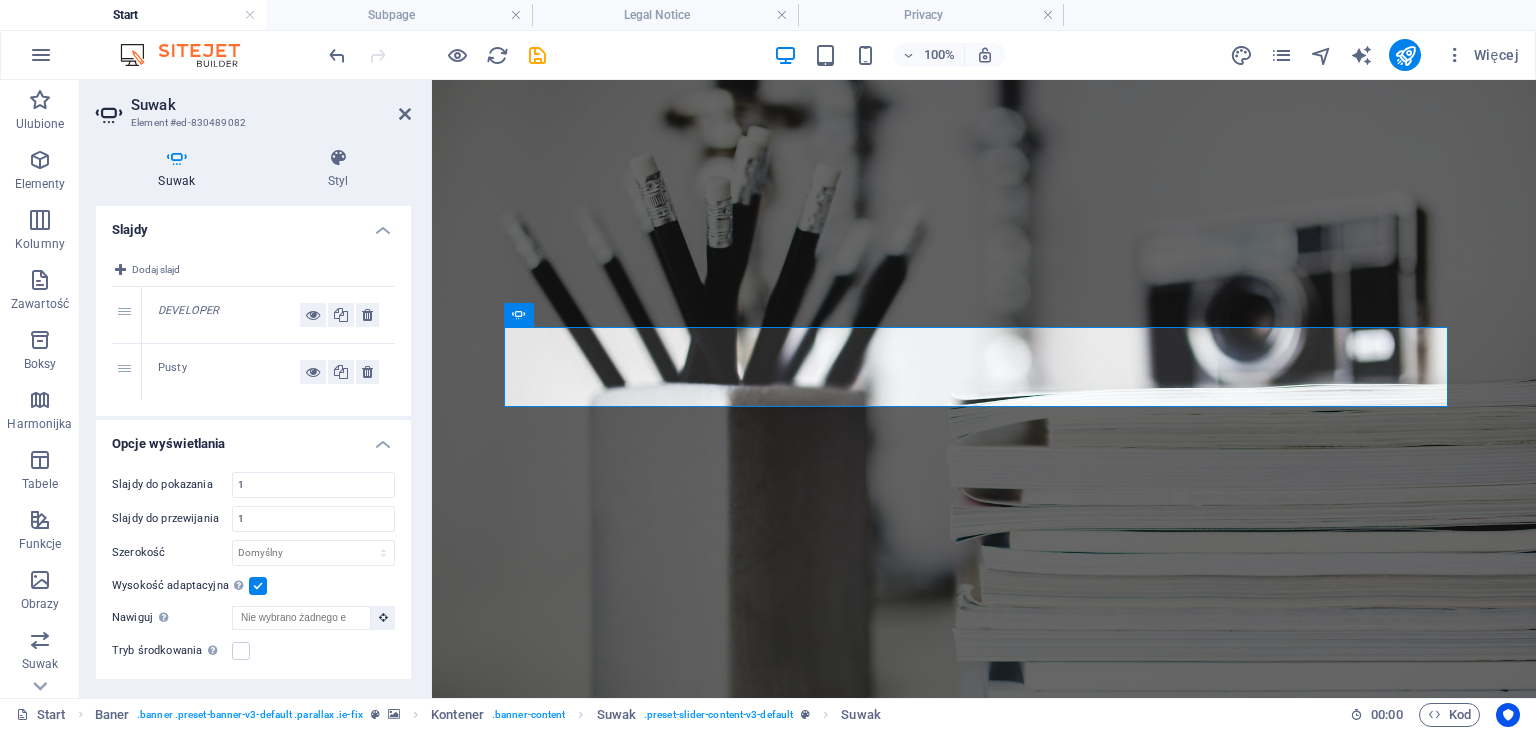 click on "Pusty" at bounding box center [229, 372] 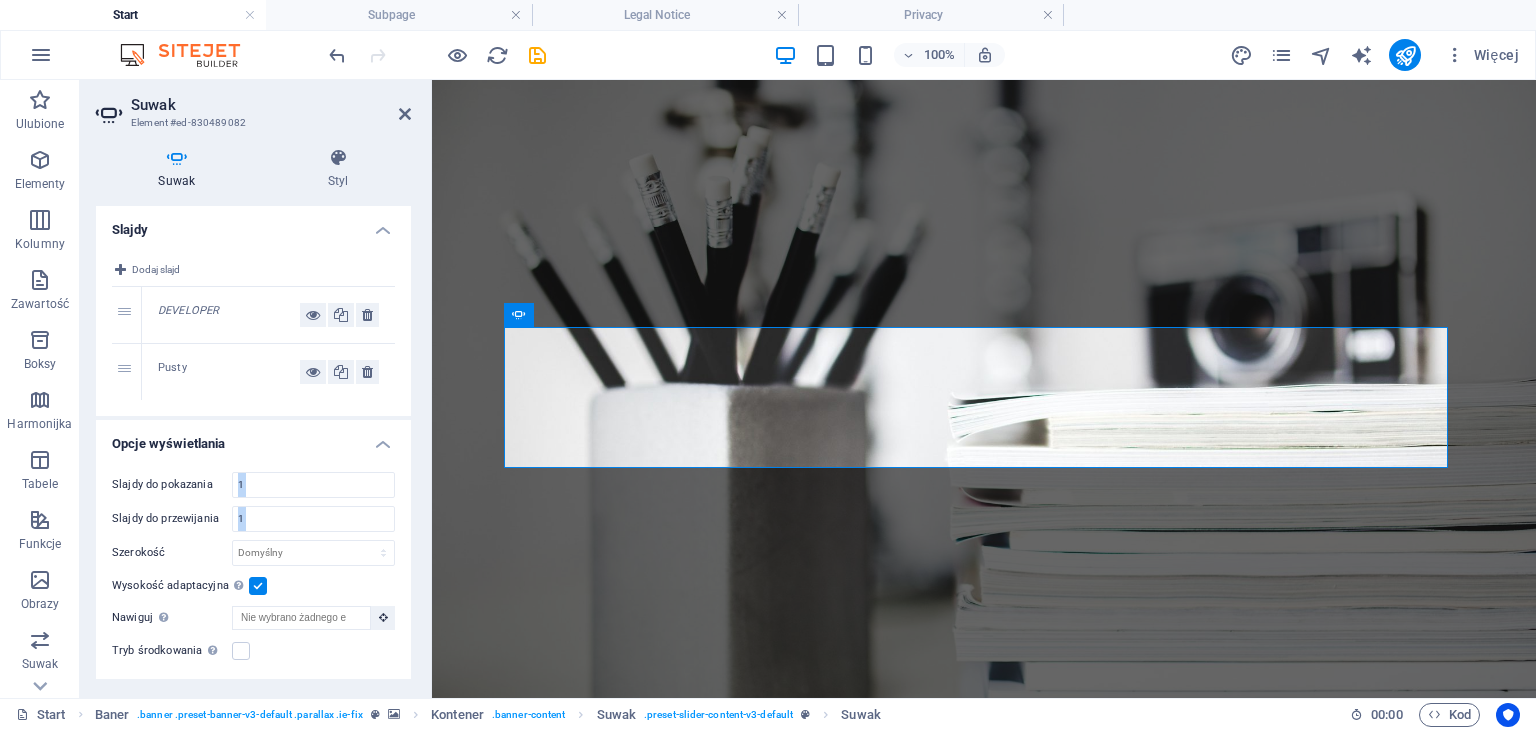 click on "Pusty" at bounding box center [229, 372] 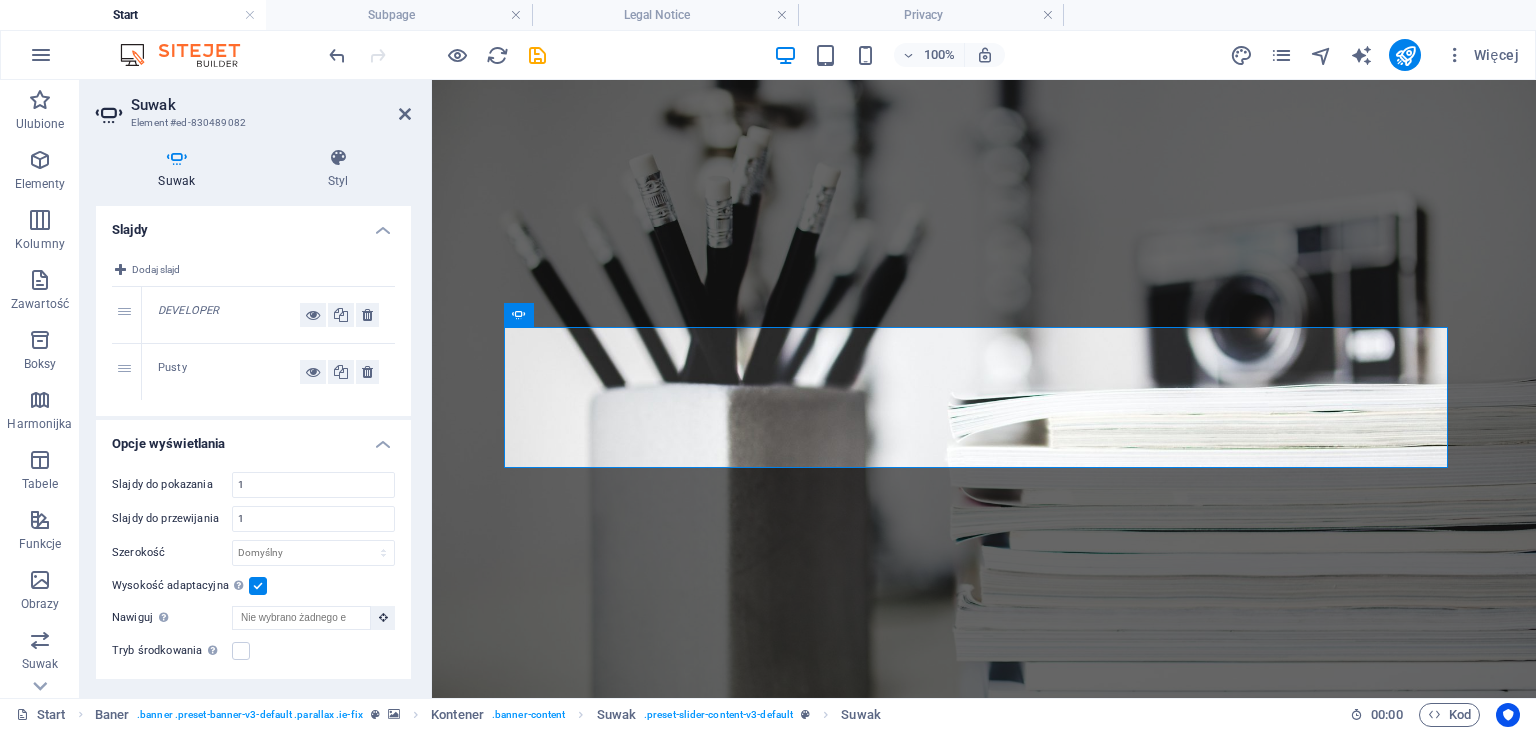 click on "Pusty" at bounding box center [229, 372] 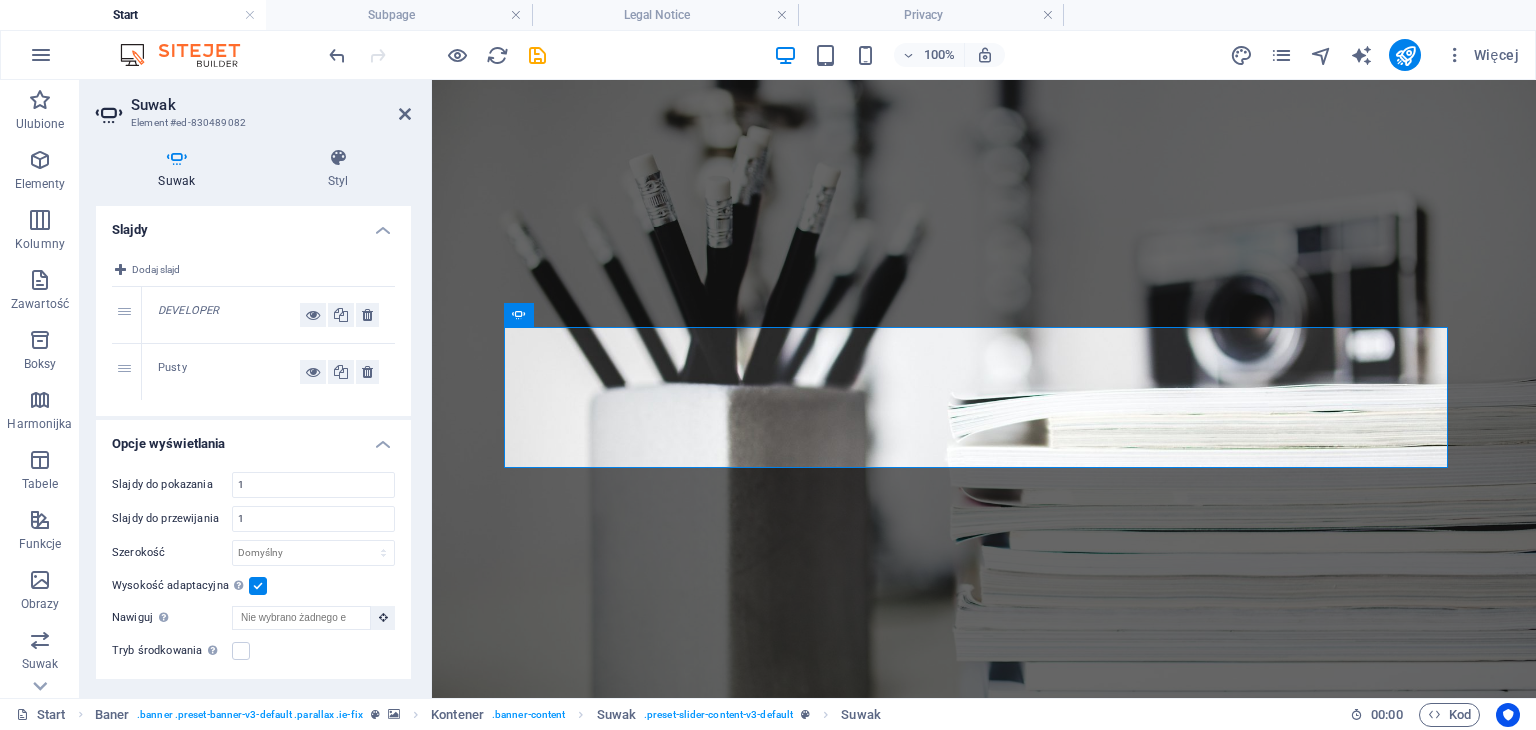 click on "Pusty" at bounding box center (229, 372) 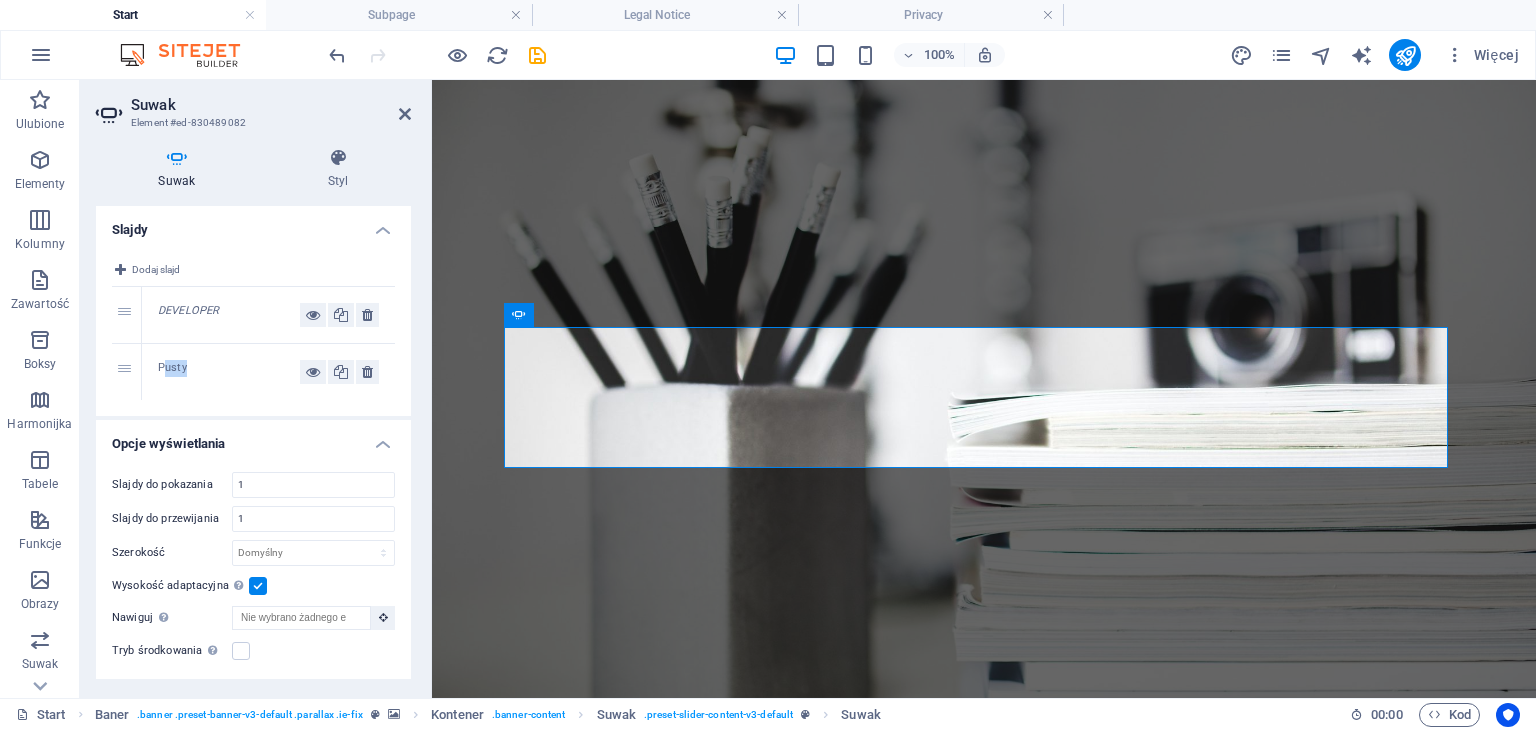 drag, startPoint x: 167, startPoint y: 368, endPoint x: 196, endPoint y: 385, distance: 33.61547 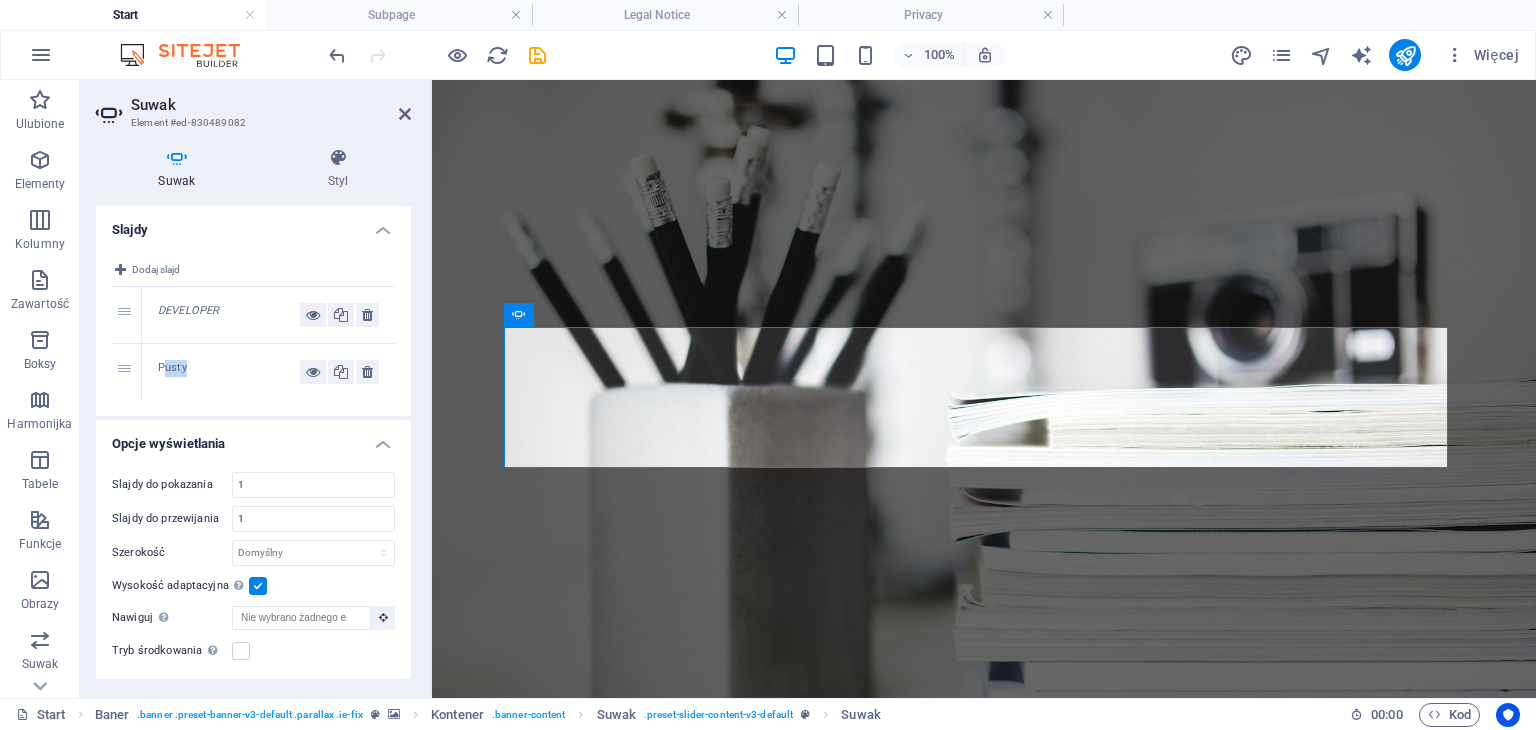 click on "Pusty" at bounding box center [268, 372] 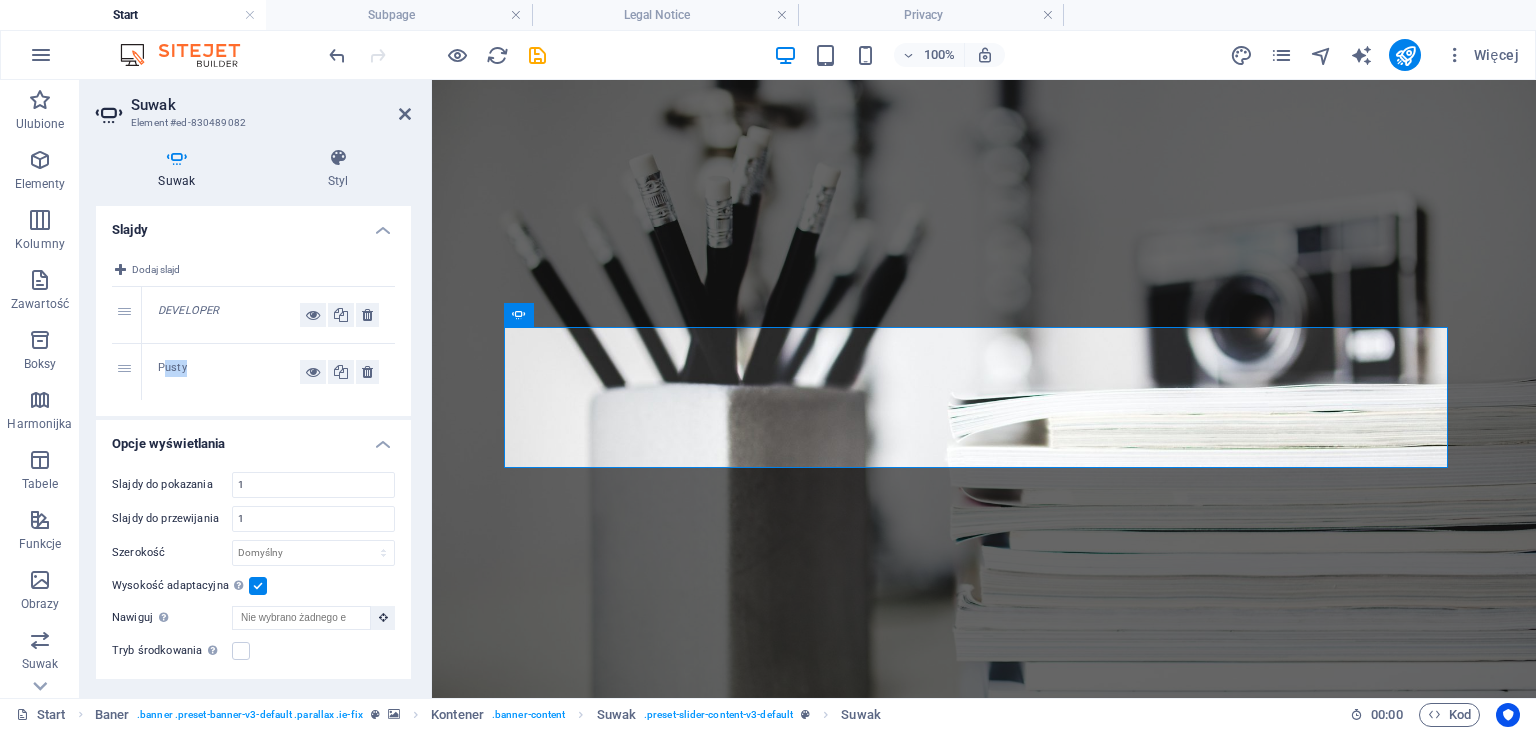 click on "Pusty" at bounding box center (229, 372) 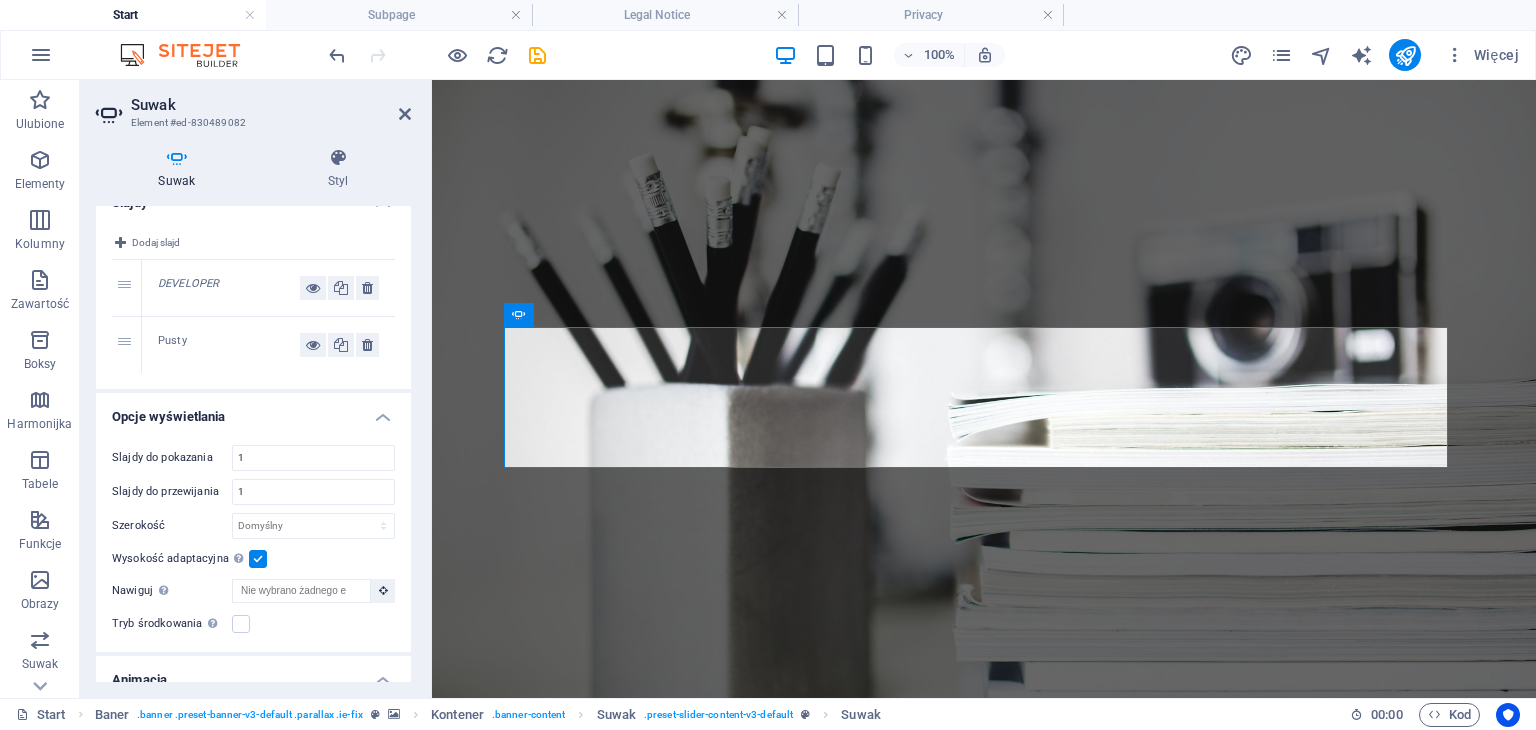 scroll, scrollTop: 0, scrollLeft: 0, axis: both 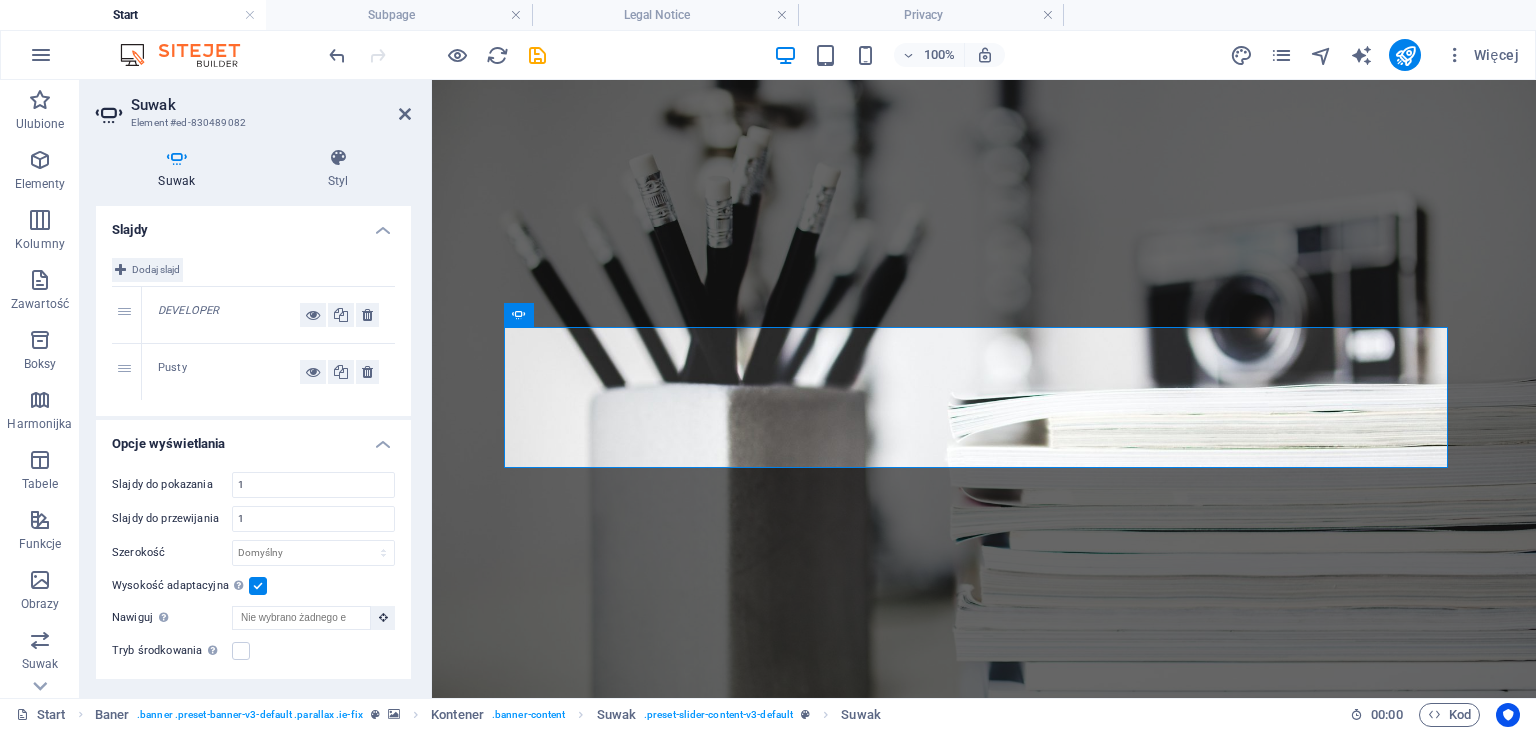 click on "Dodaj slajd" at bounding box center [156, 270] 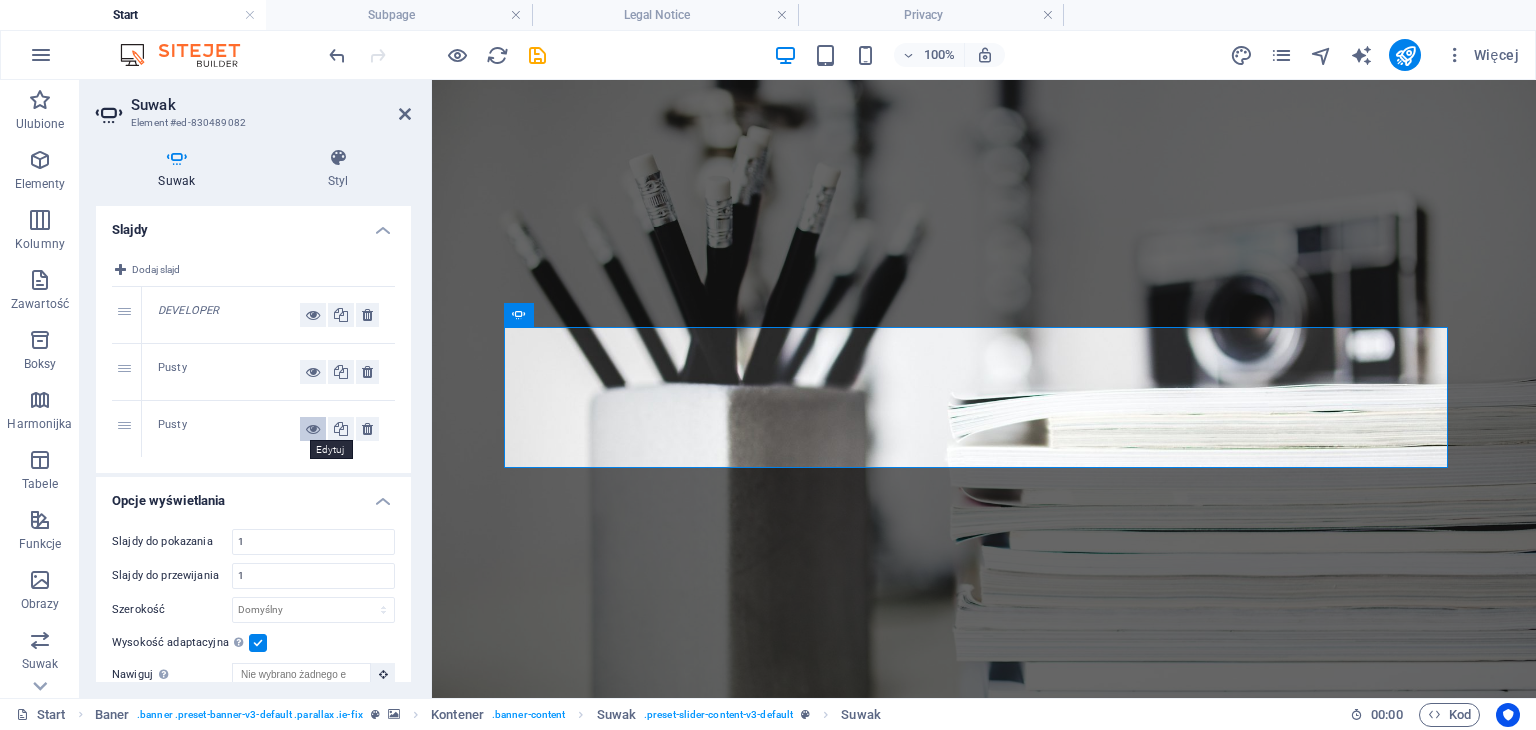 click at bounding box center (313, 429) 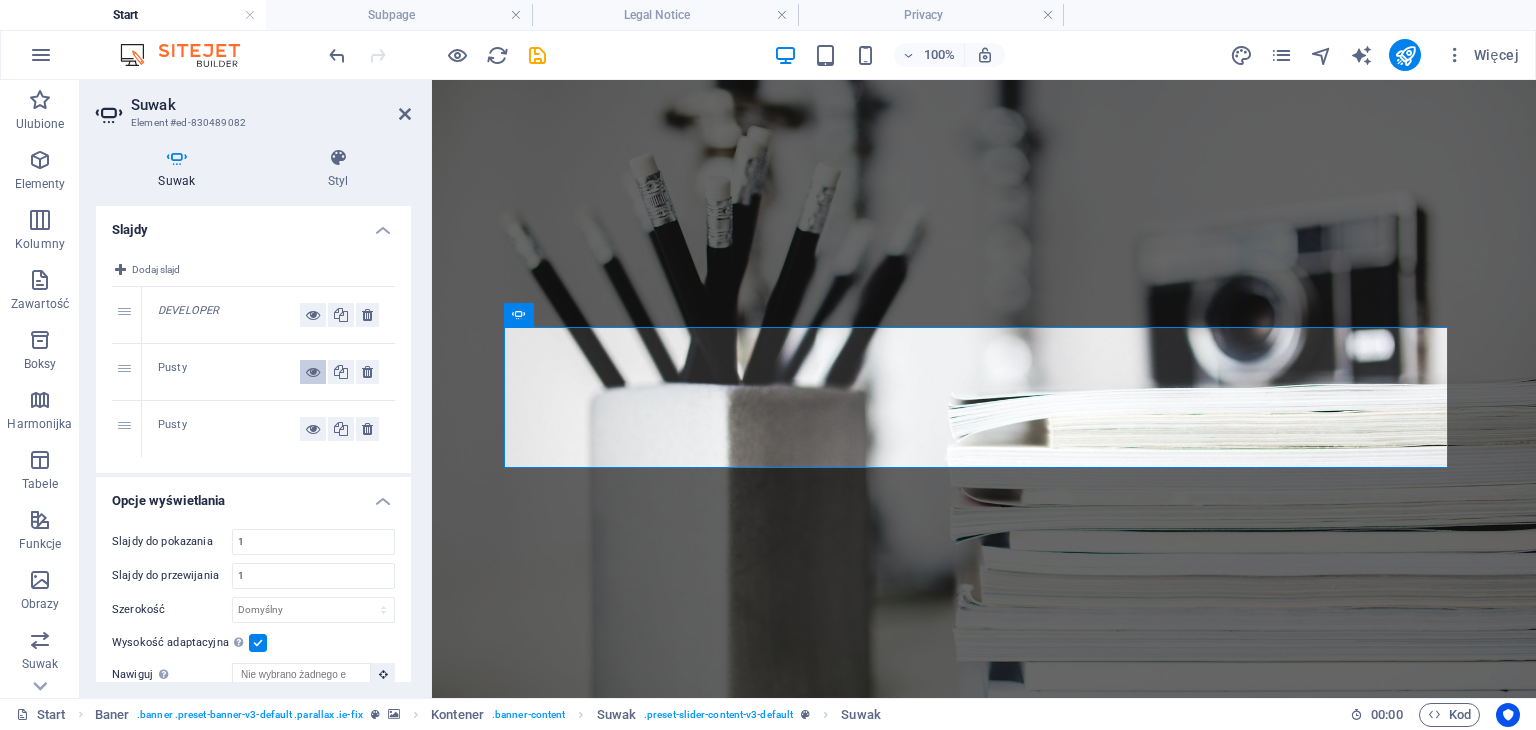click at bounding box center (313, 372) 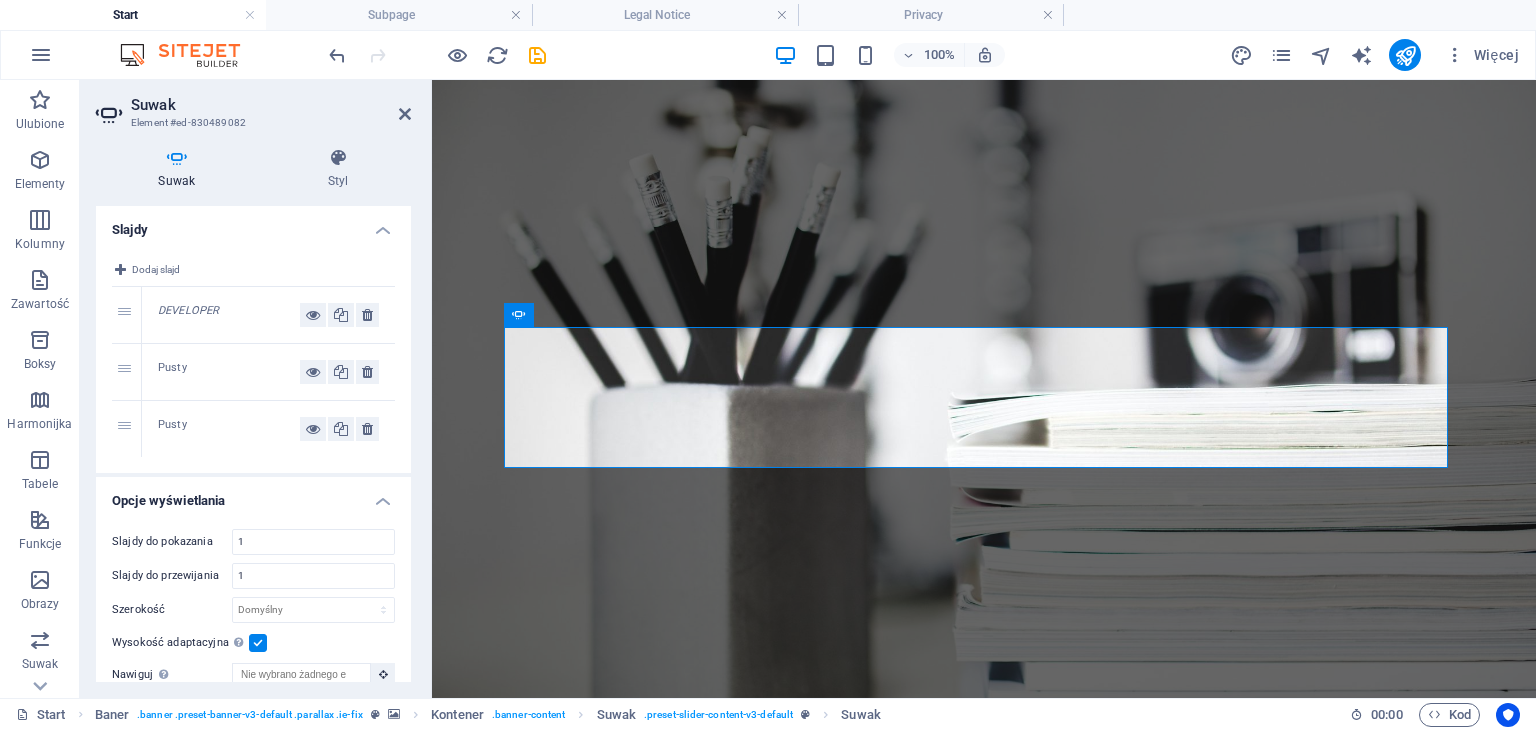 drag, startPoint x: 245, startPoint y: 369, endPoint x: 200, endPoint y: 365, distance: 45.17743 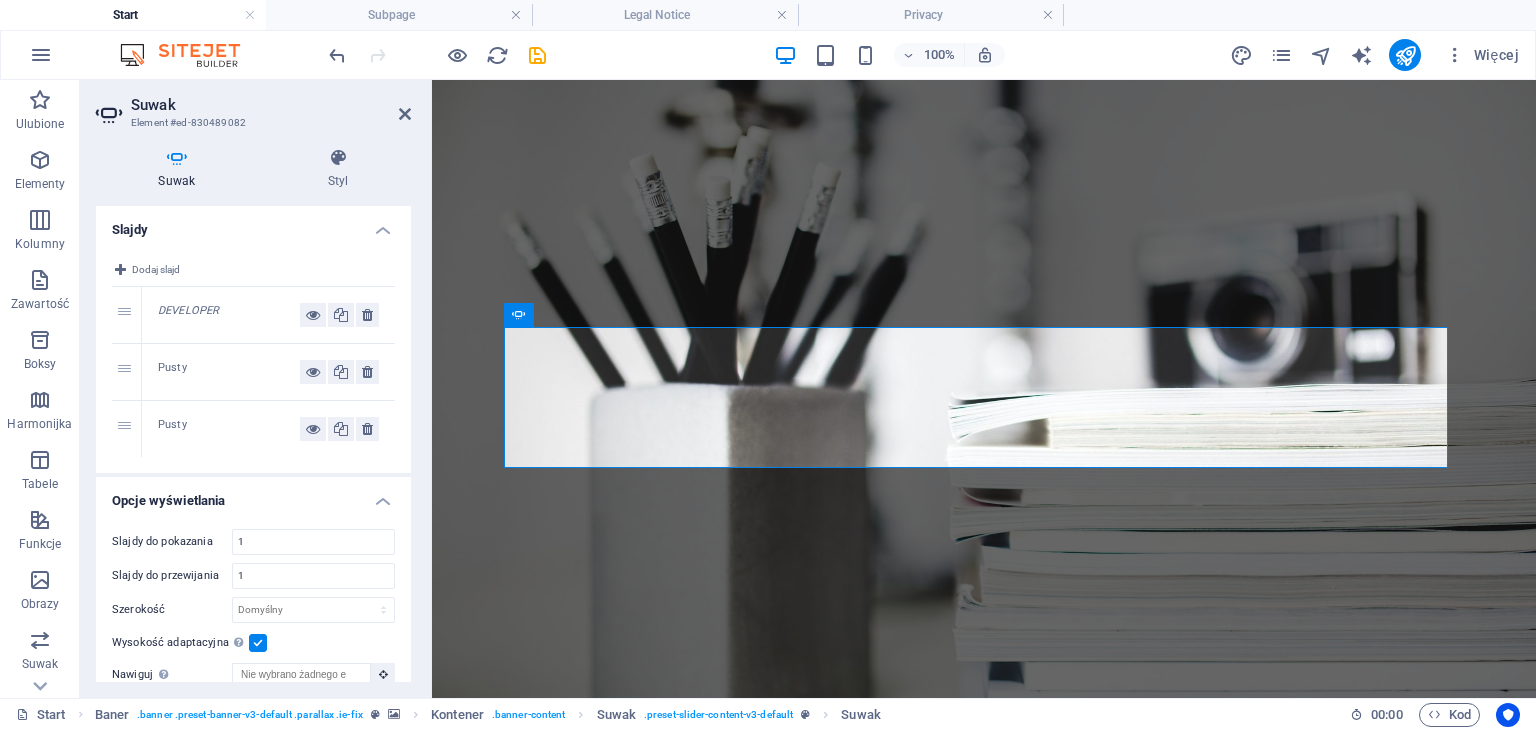 click on "Pusty" at bounding box center (229, 372) 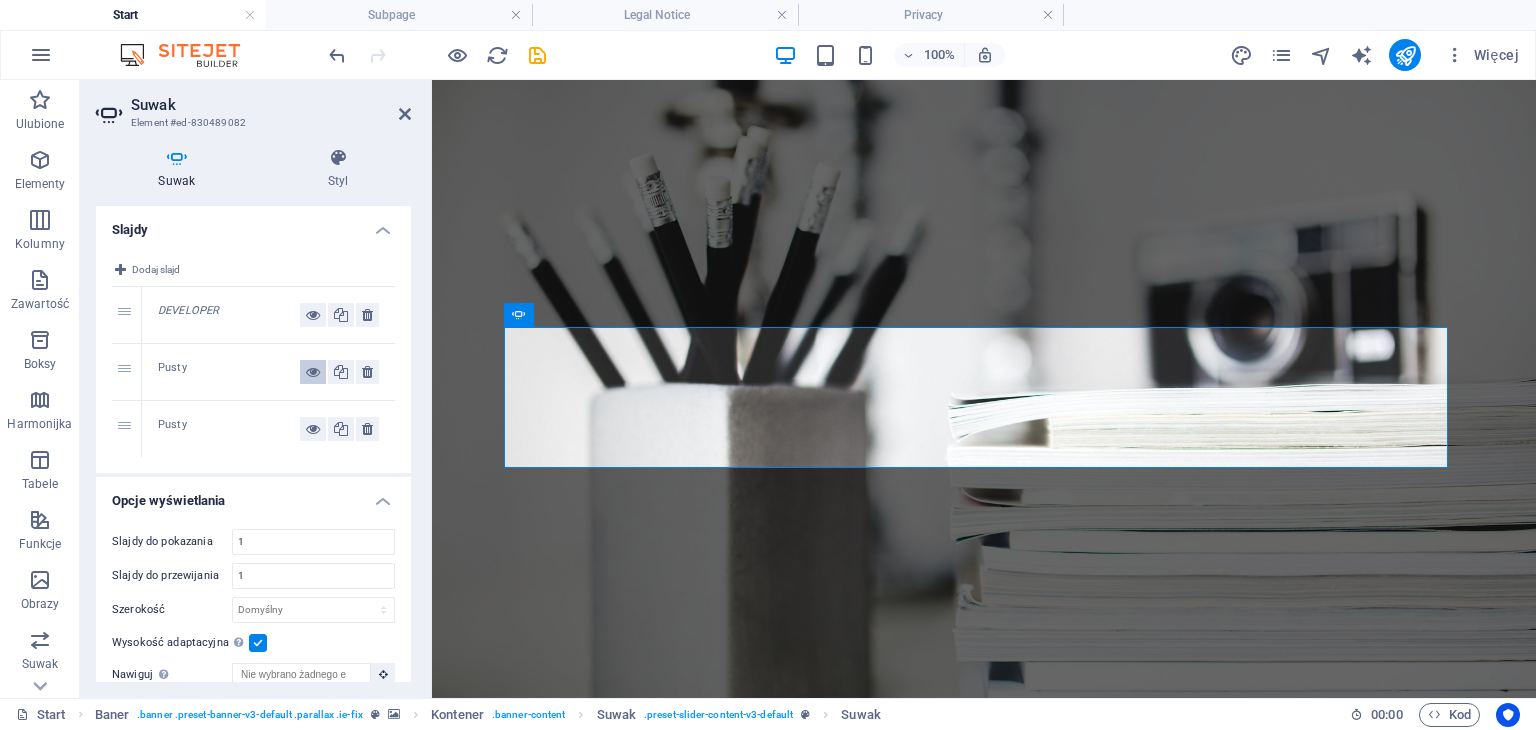click at bounding box center (313, 372) 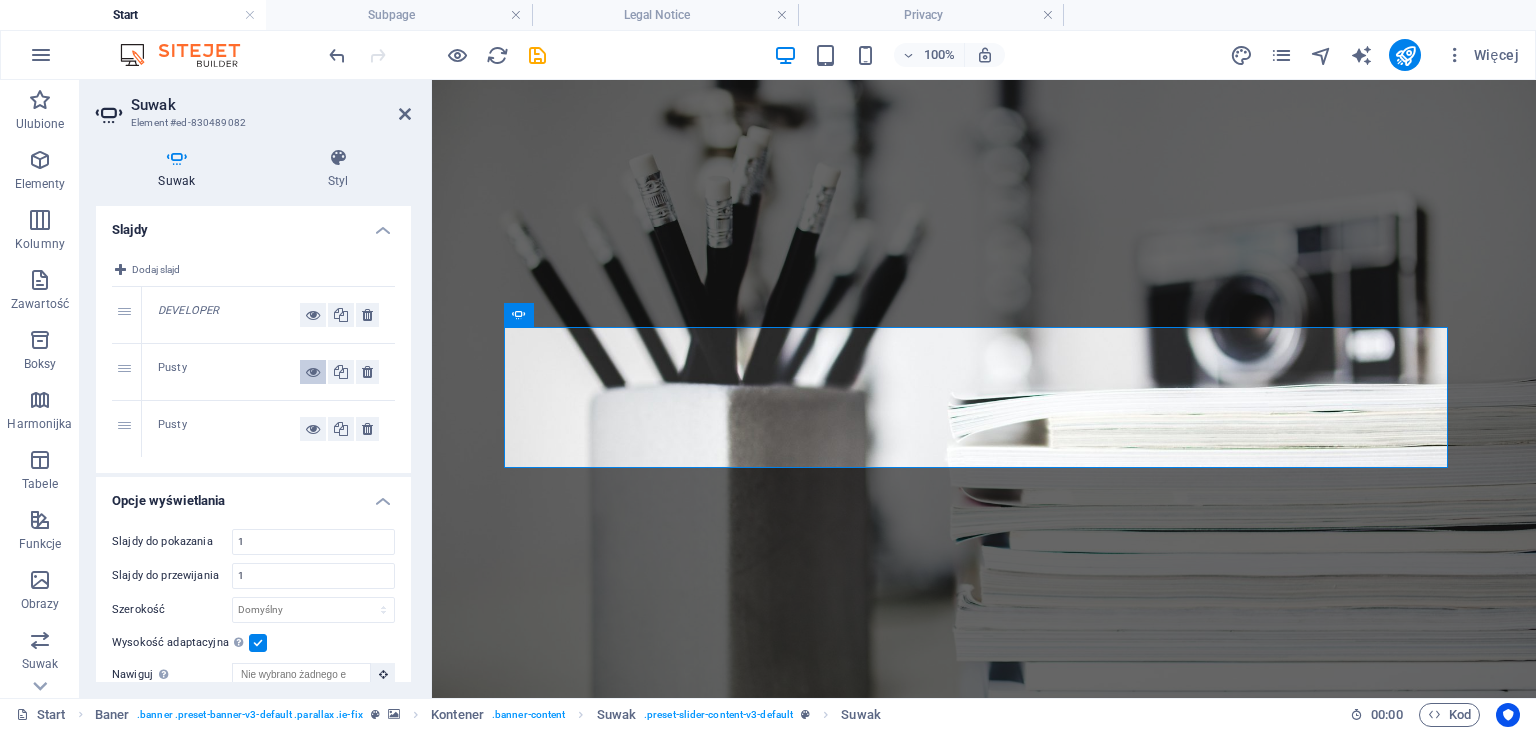 click at bounding box center [313, 372] 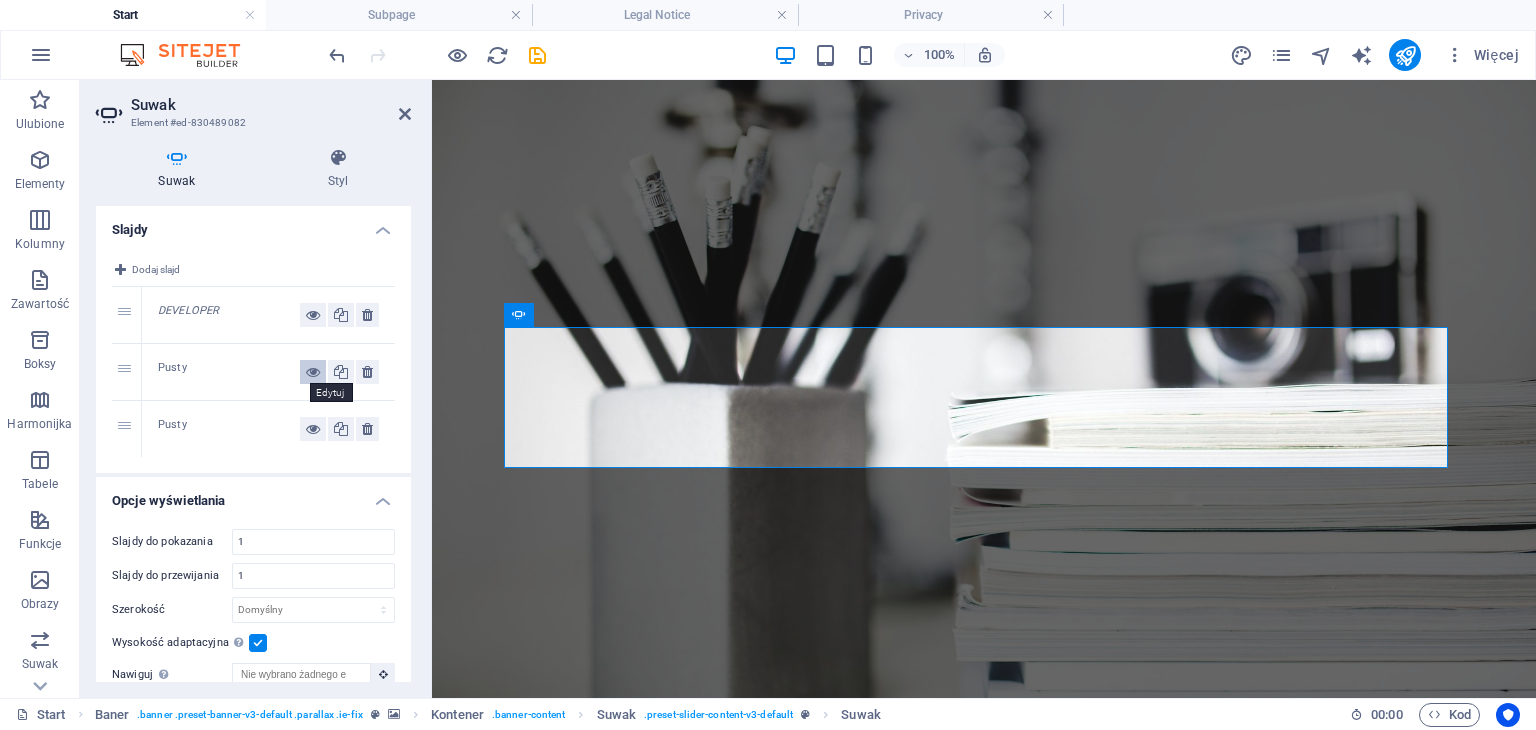 click at bounding box center [313, 372] 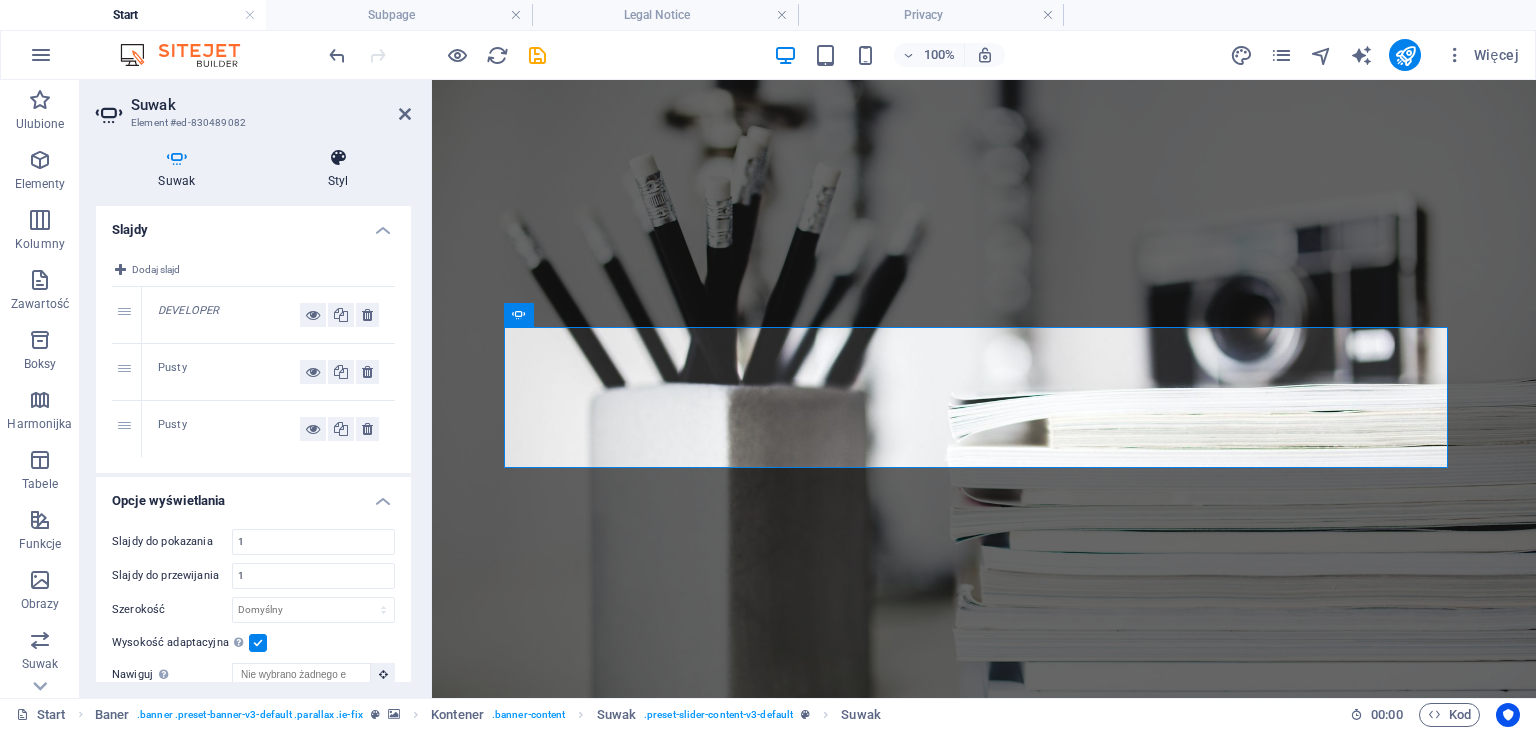click on "Styl" at bounding box center [338, 169] 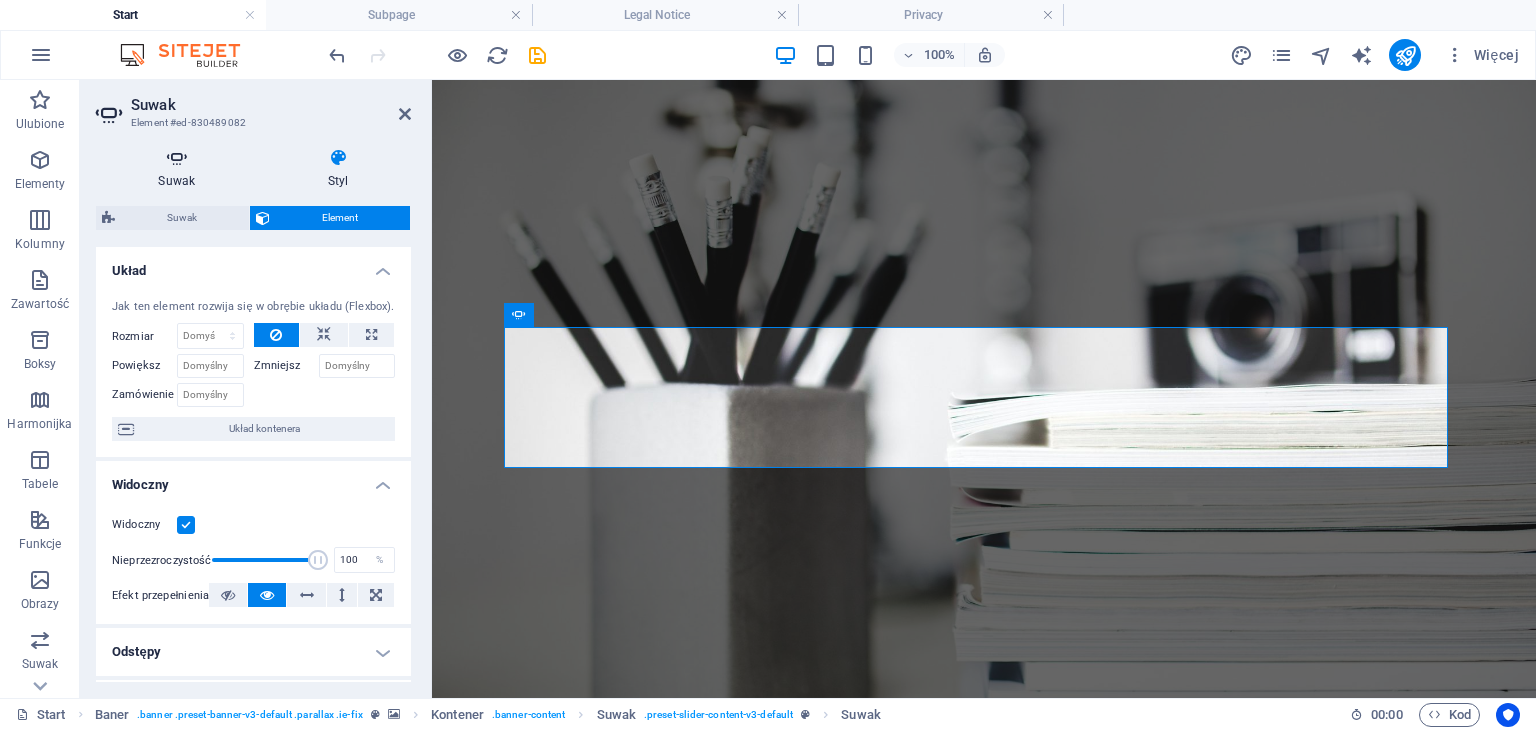 click on "Suwak" at bounding box center (181, 169) 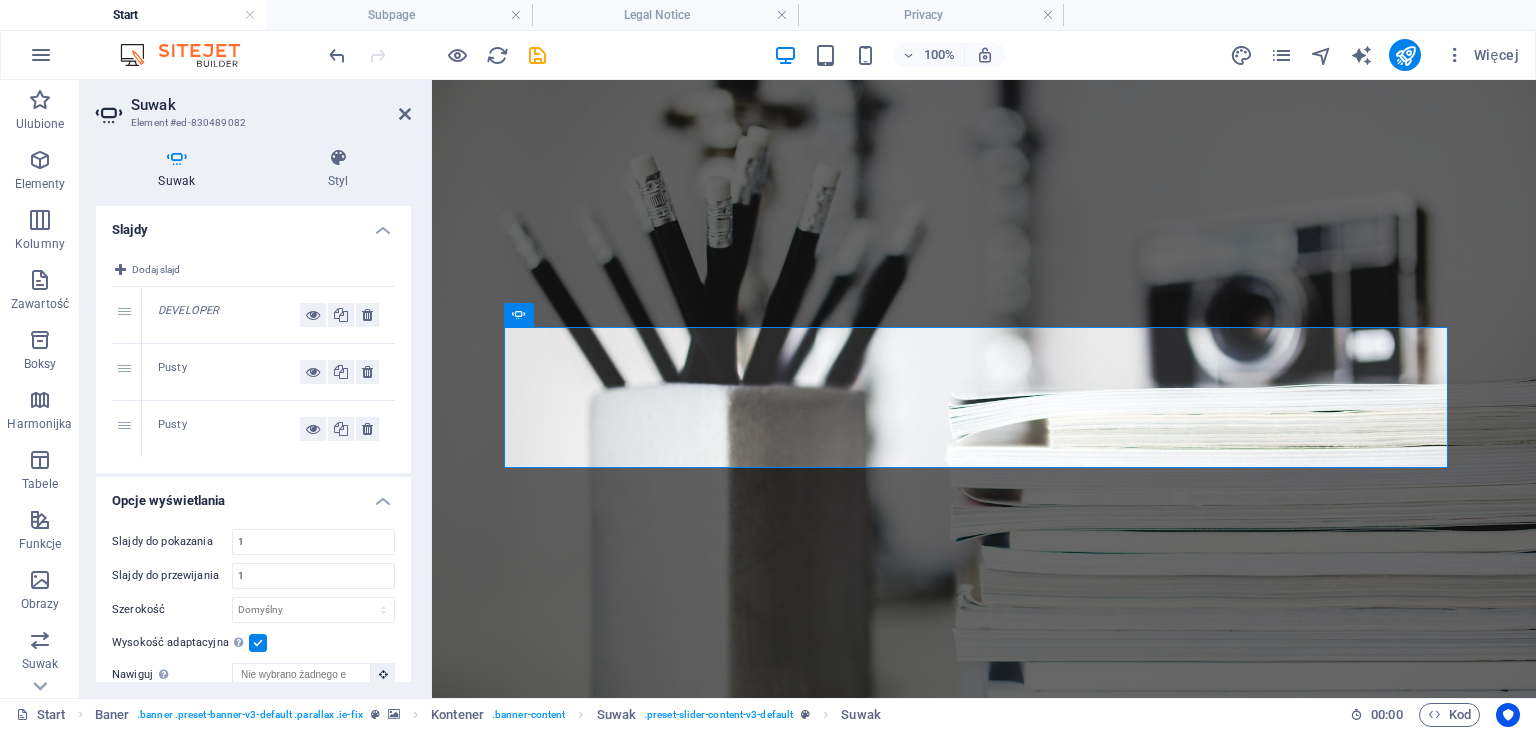click on "Pusty" at bounding box center (268, 372) 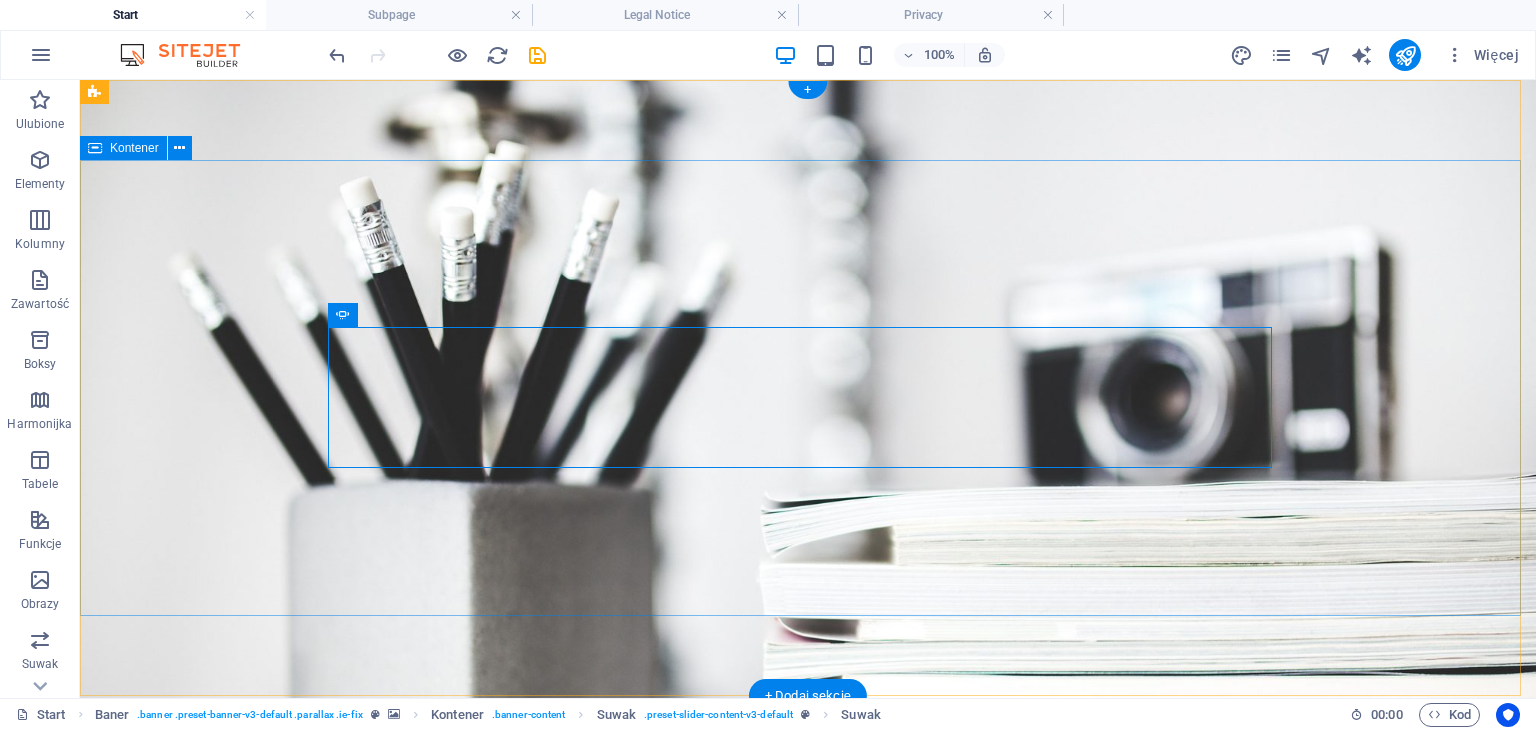 click on "I'm    Developer Upuść treść tutaj lub  Dodaj elementy  Wklej schowek Upuść treść tutaj lub  Dodaj elementy  Wklej schowek" at bounding box center (808, 1066) 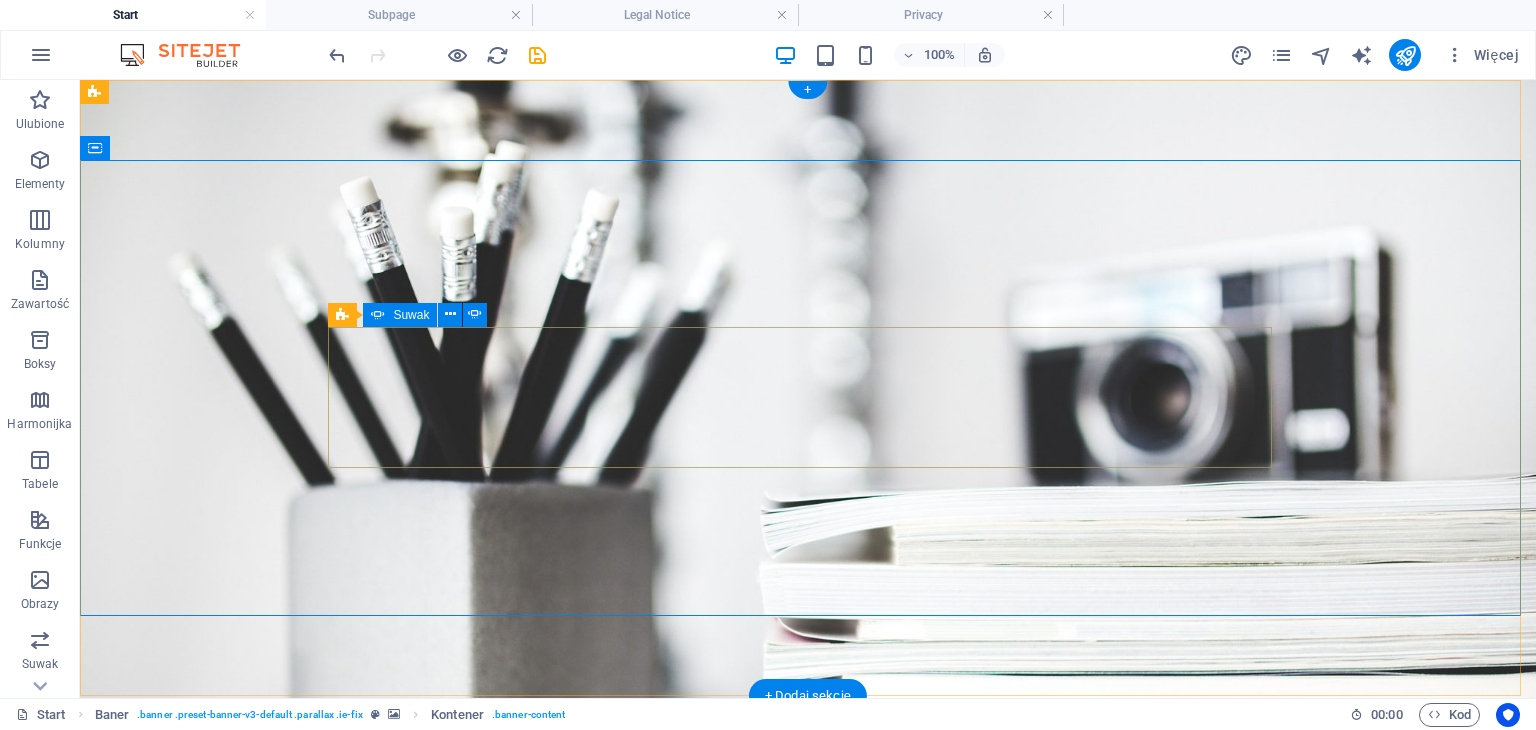 click on "Upuść treść tutaj lub  Dodaj elementy  Wklej schowek" at bounding box center [-136, 1096] 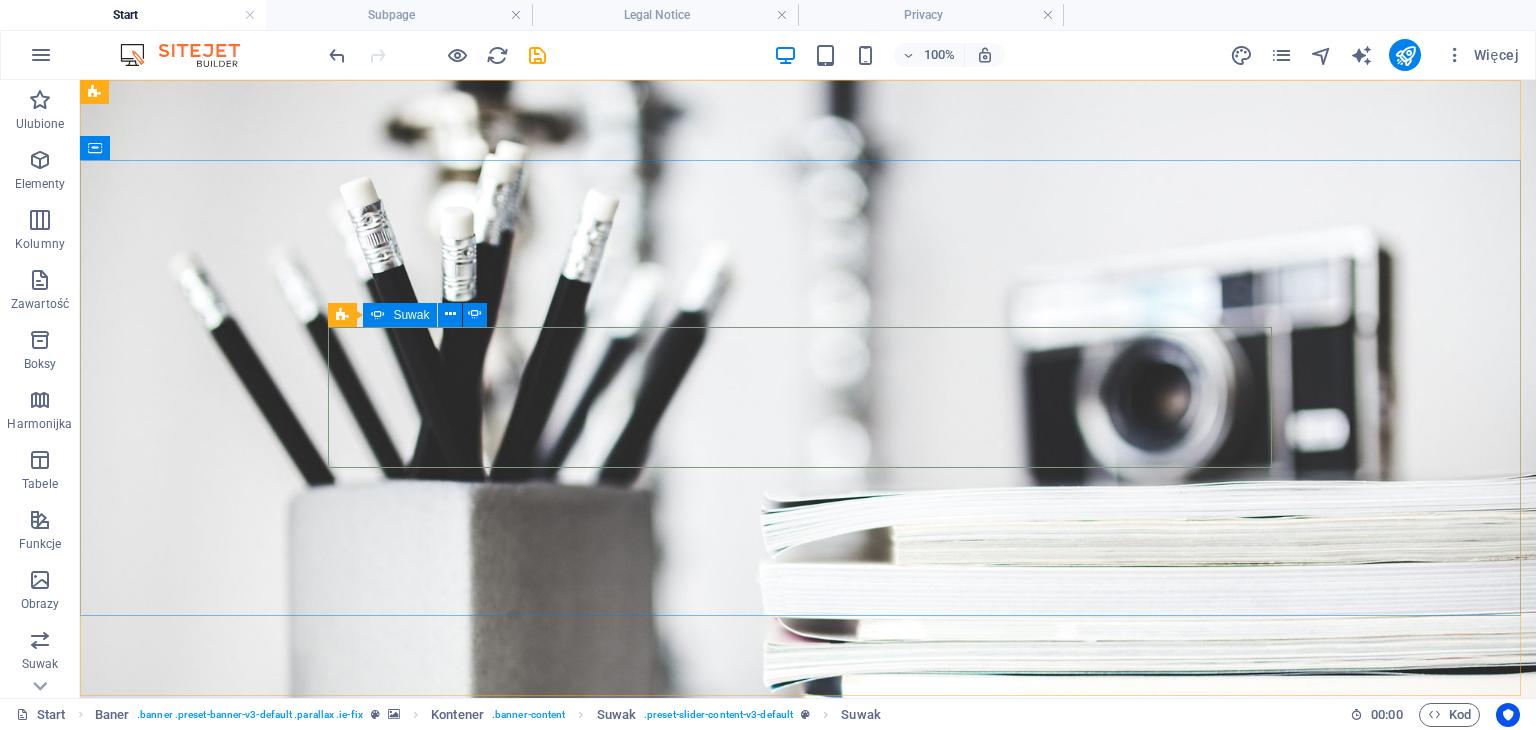 click on "Suwak" at bounding box center [411, 315] 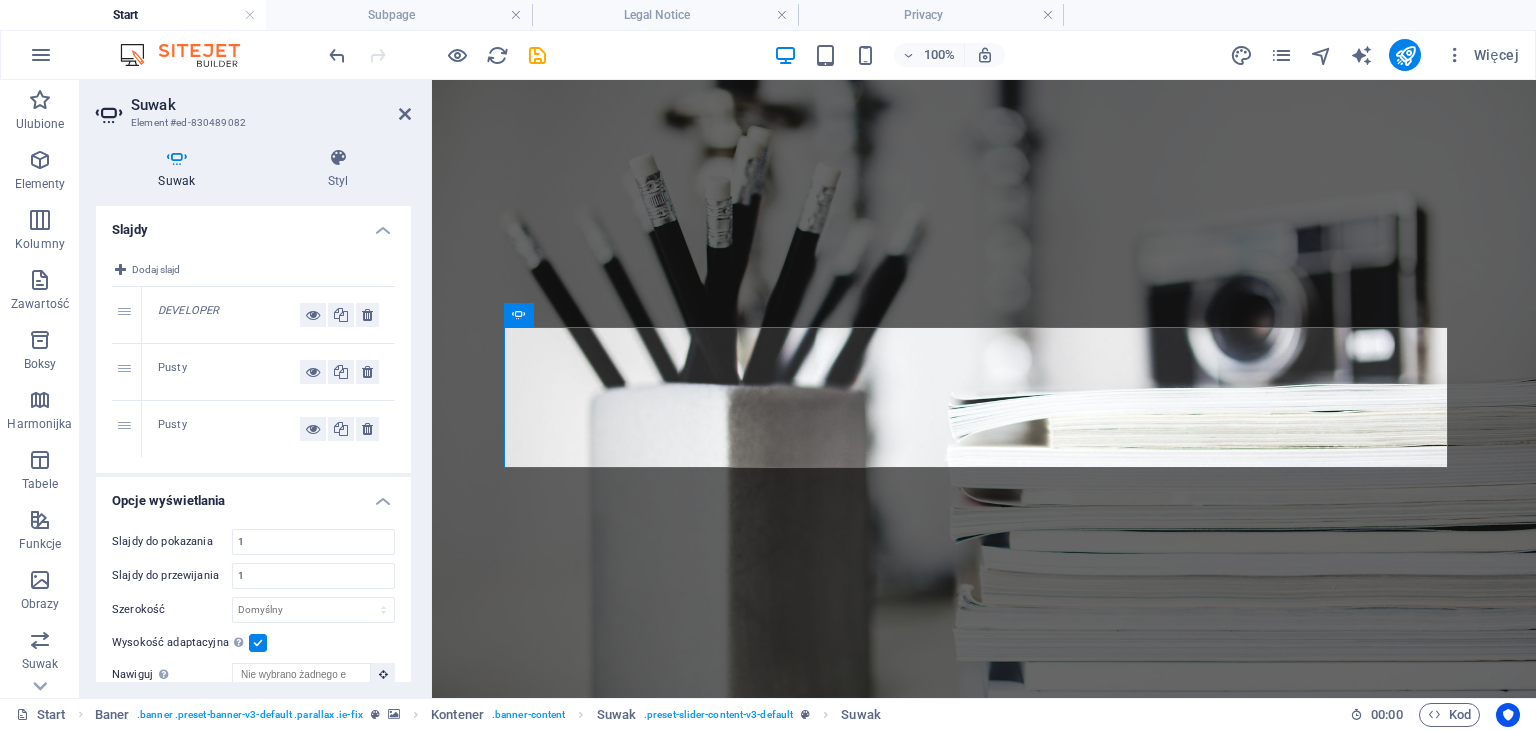 click on "Pusty" at bounding box center (229, 372) 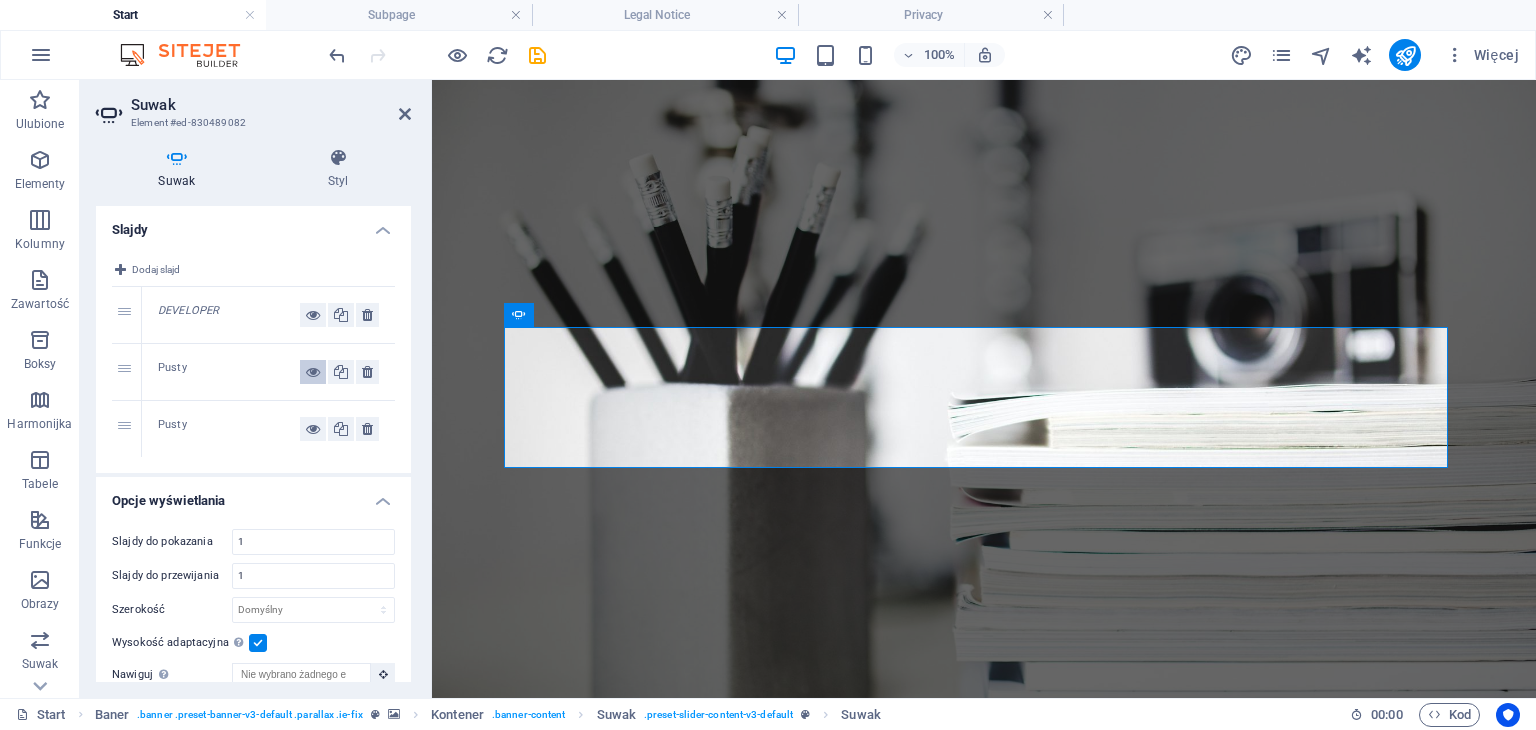 click at bounding box center [313, 372] 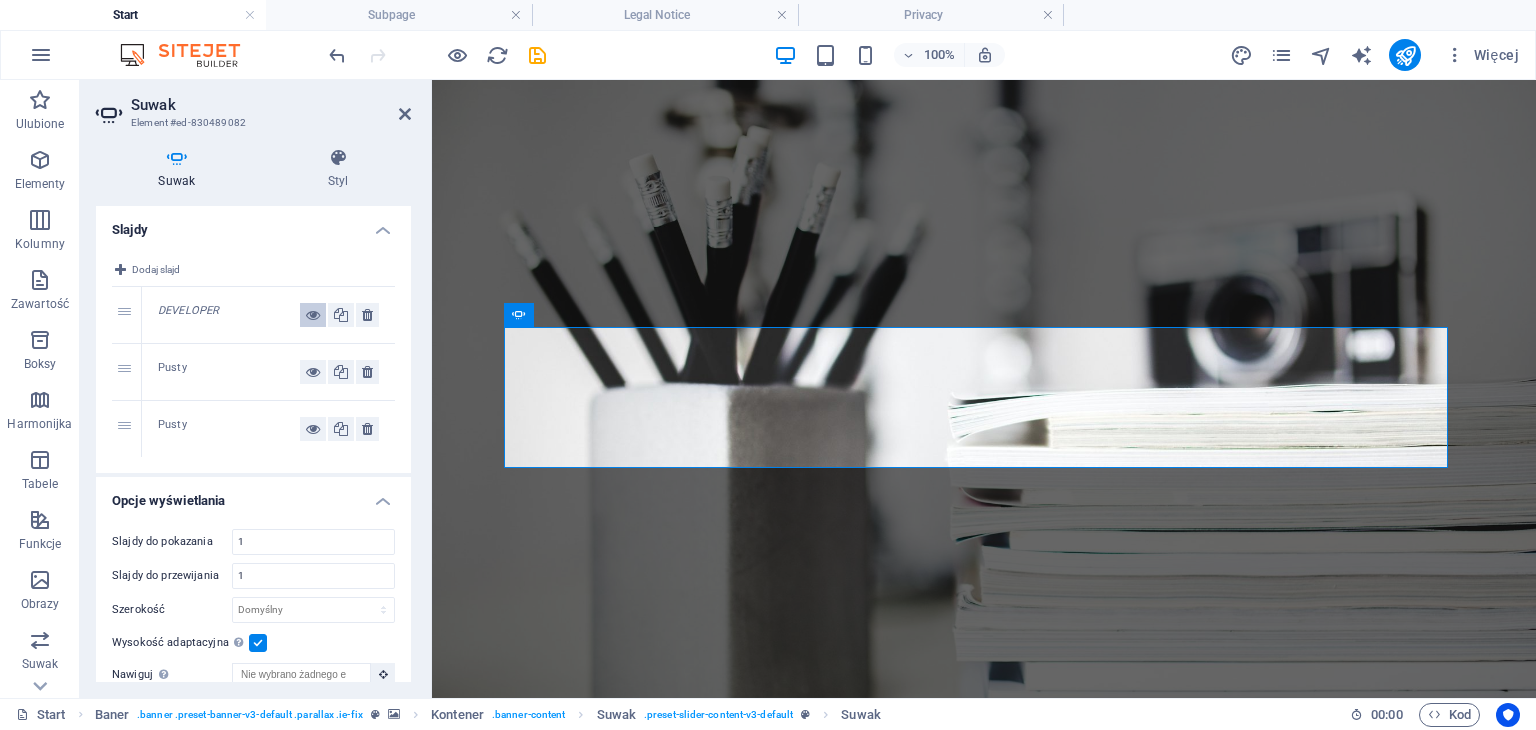 click at bounding box center [313, 315] 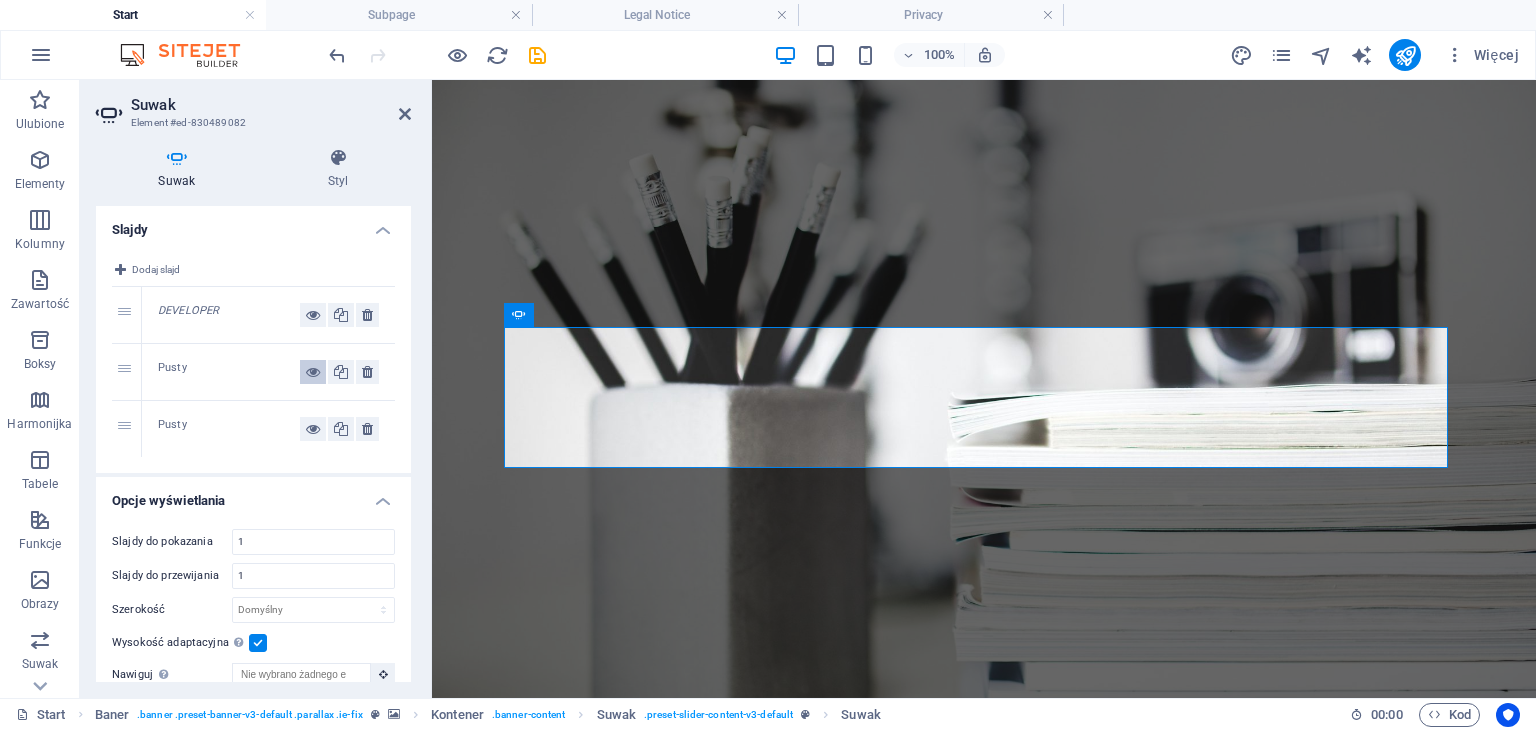 click at bounding box center (313, 372) 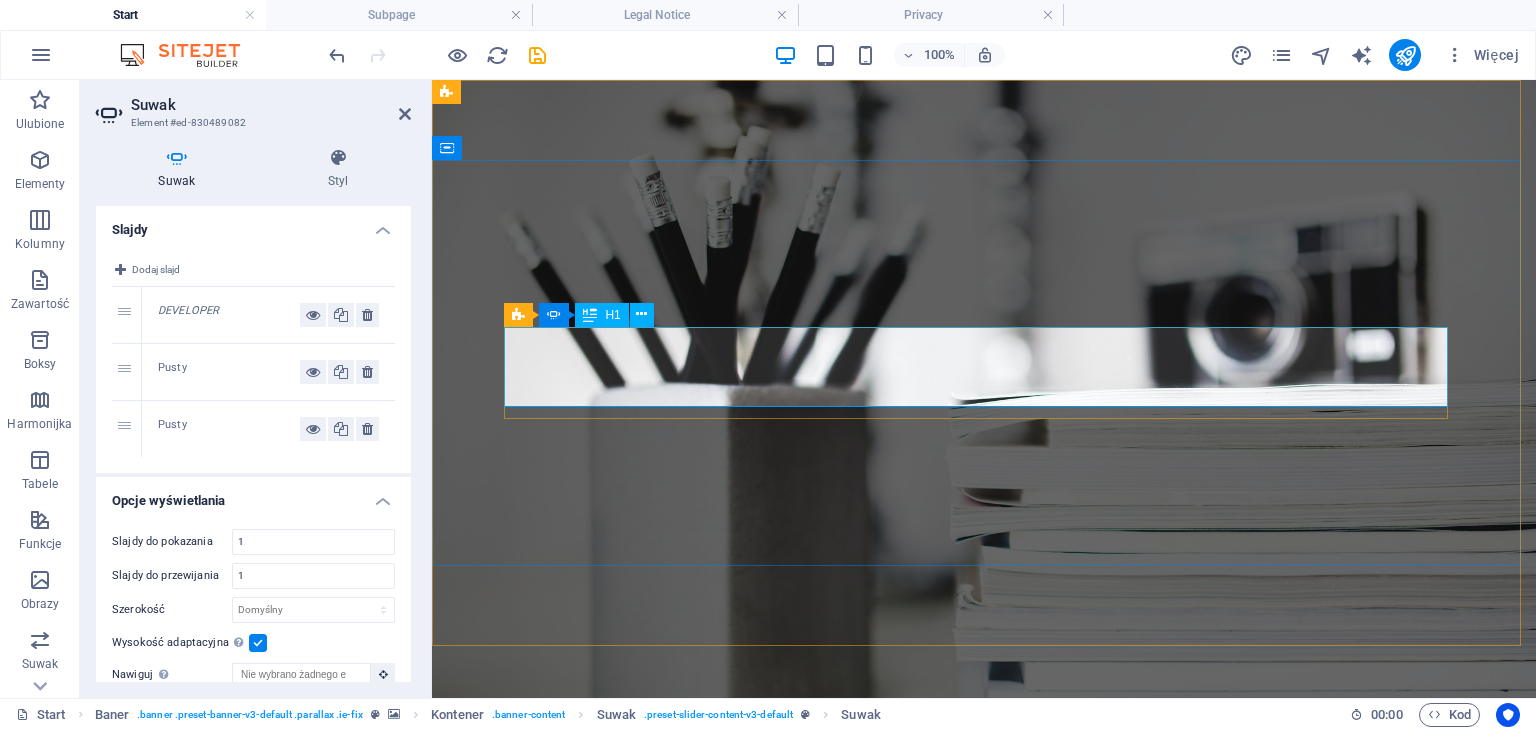 click on "Developer" at bounding box center (984, 985) 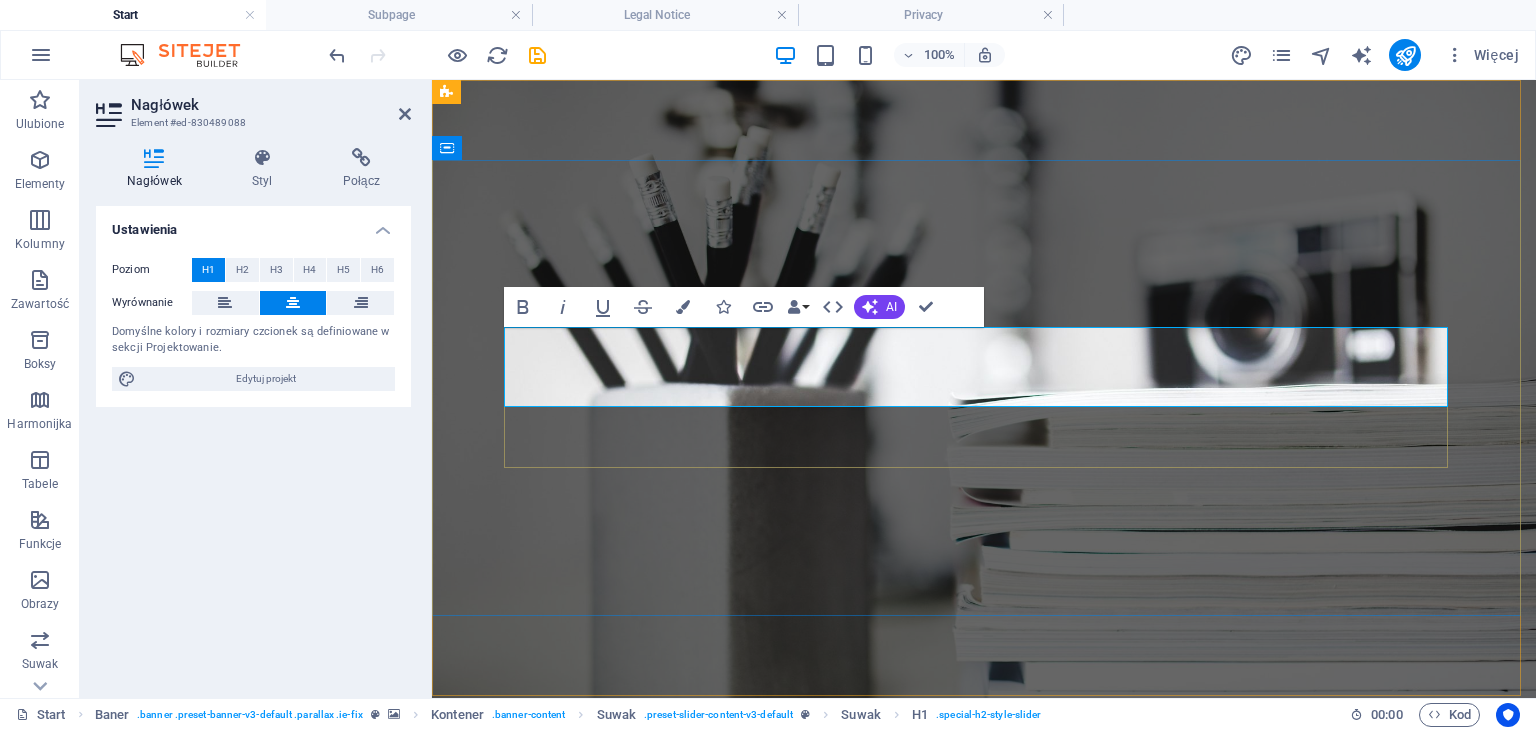 click on "Upuść treść tutaj lub  Dodaj elementy  Wklej schowek" at bounding box center (40, 1096) 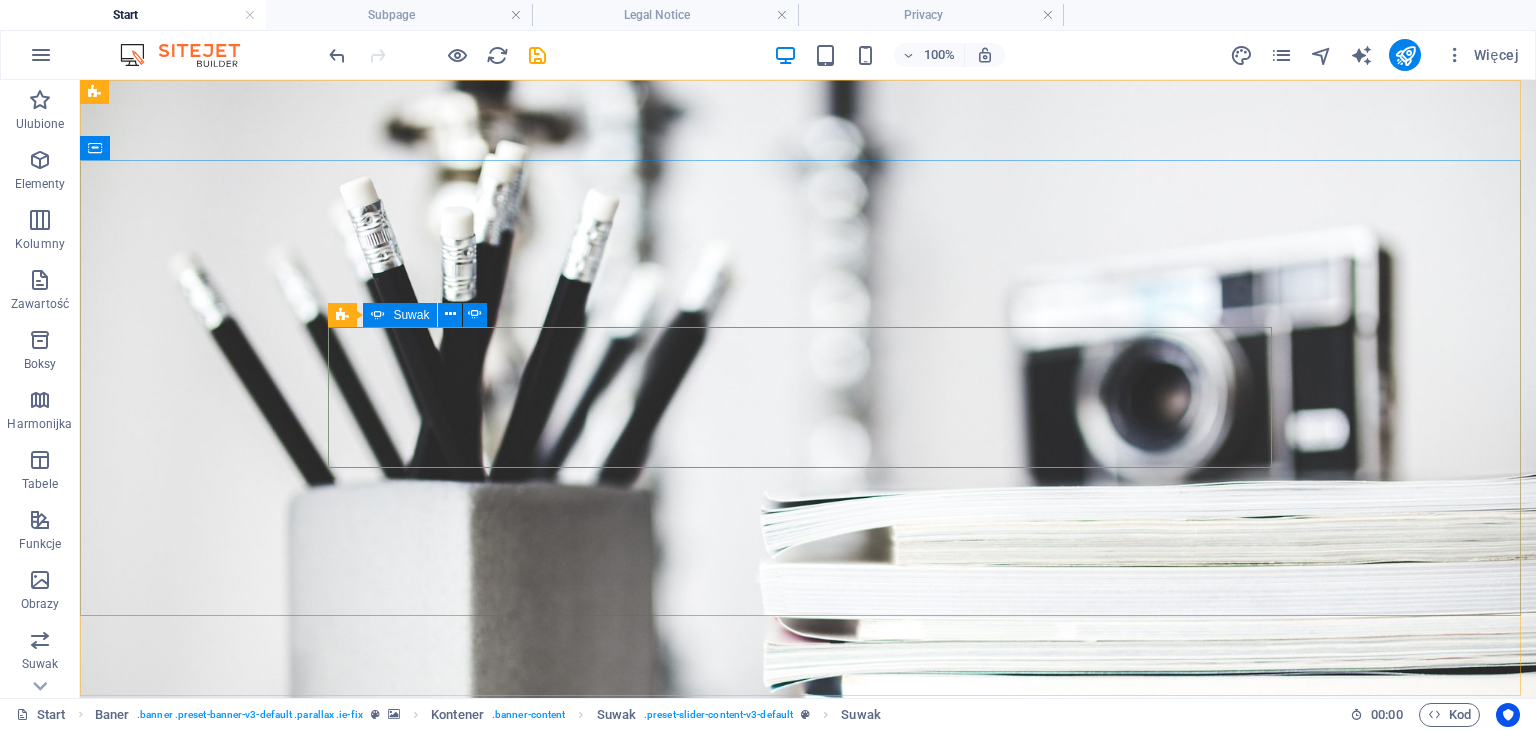 click on "Suwak" at bounding box center [411, 315] 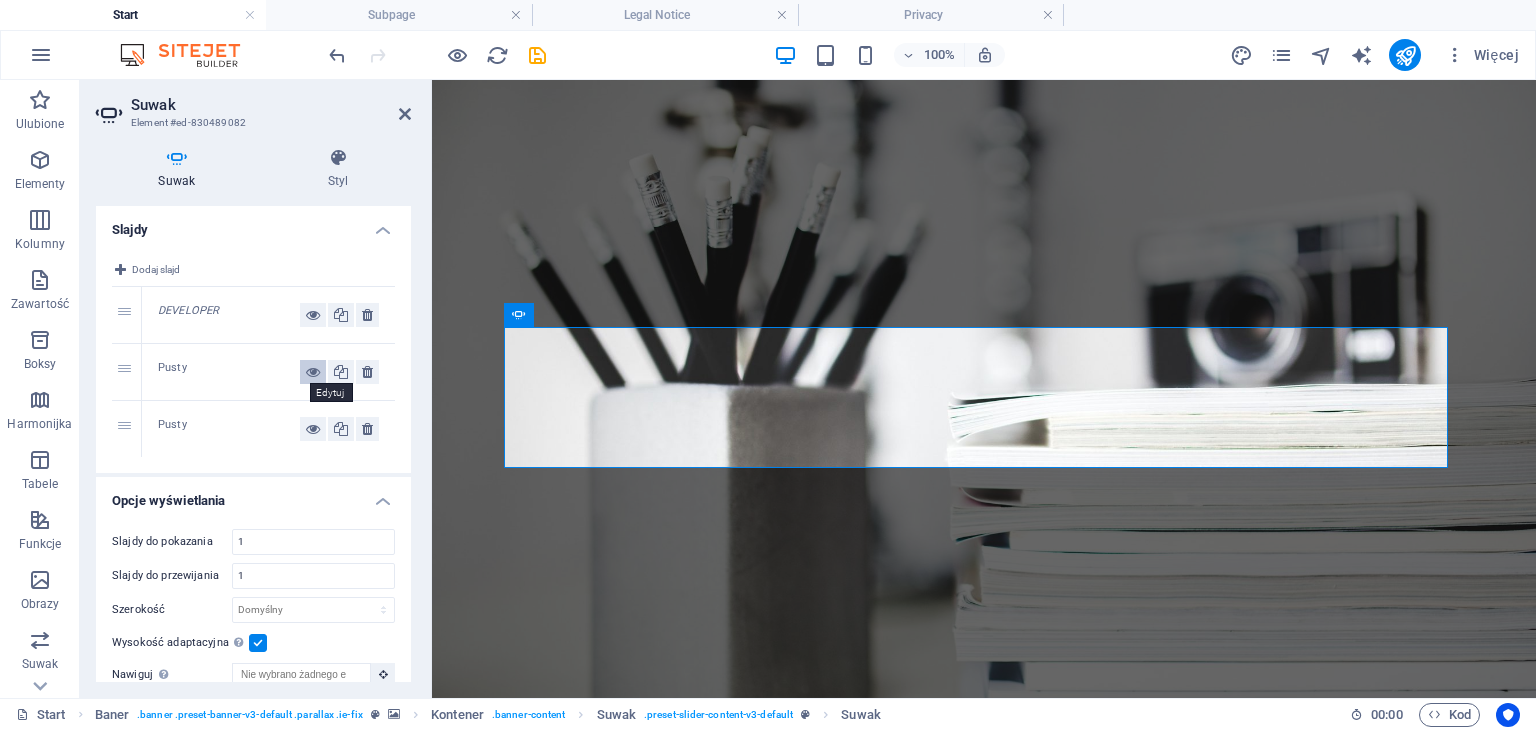 click at bounding box center [313, 372] 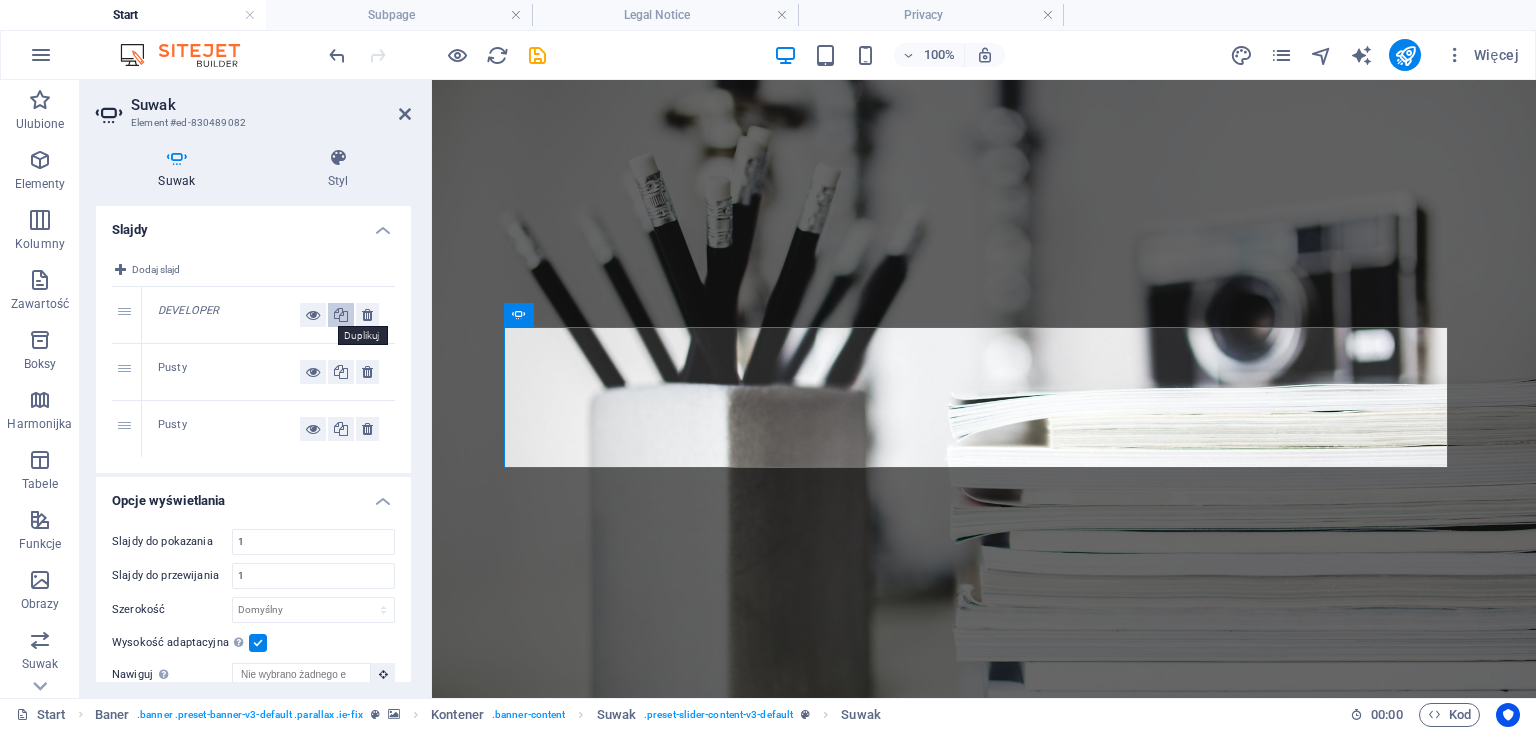 click at bounding box center [341, 315] 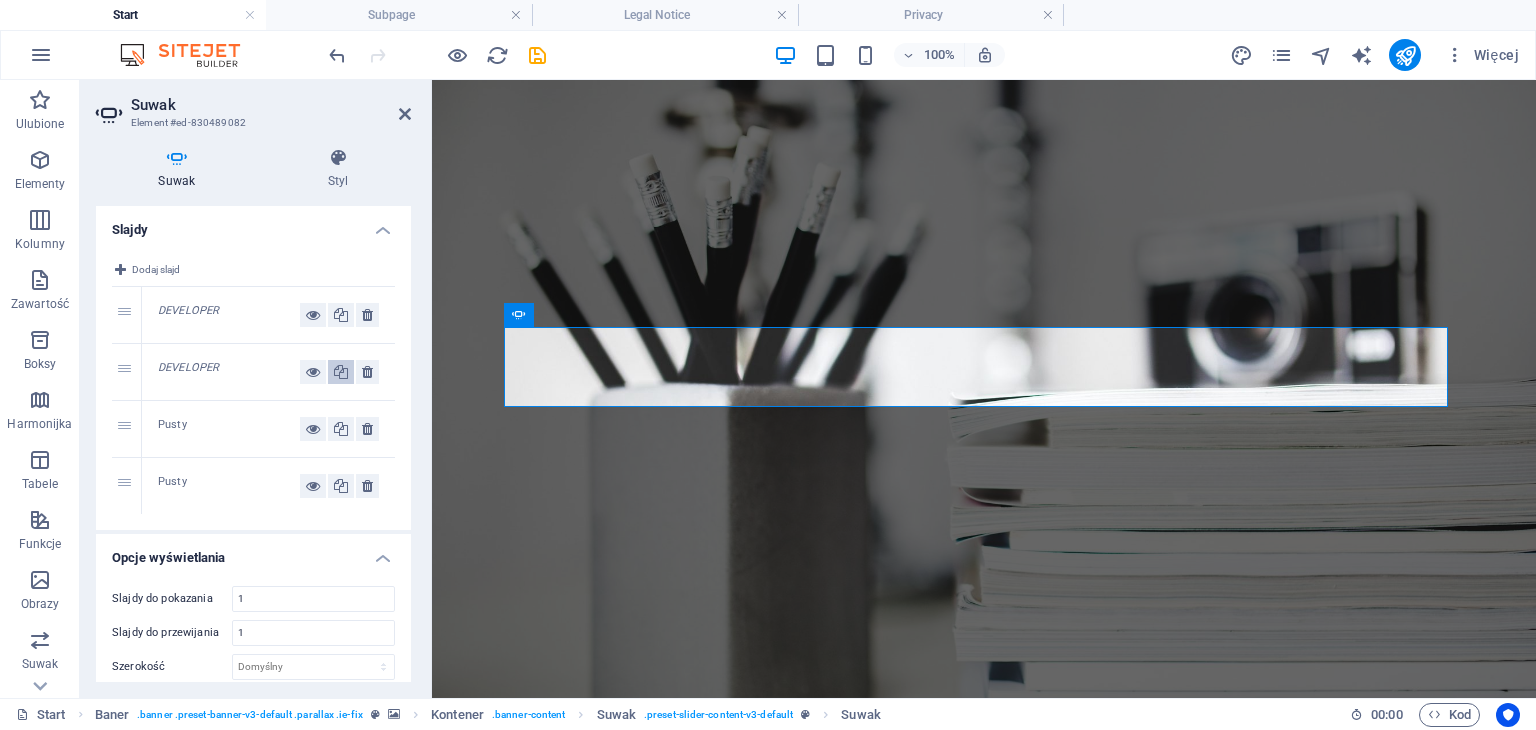 click at bounding box center [341, 372] 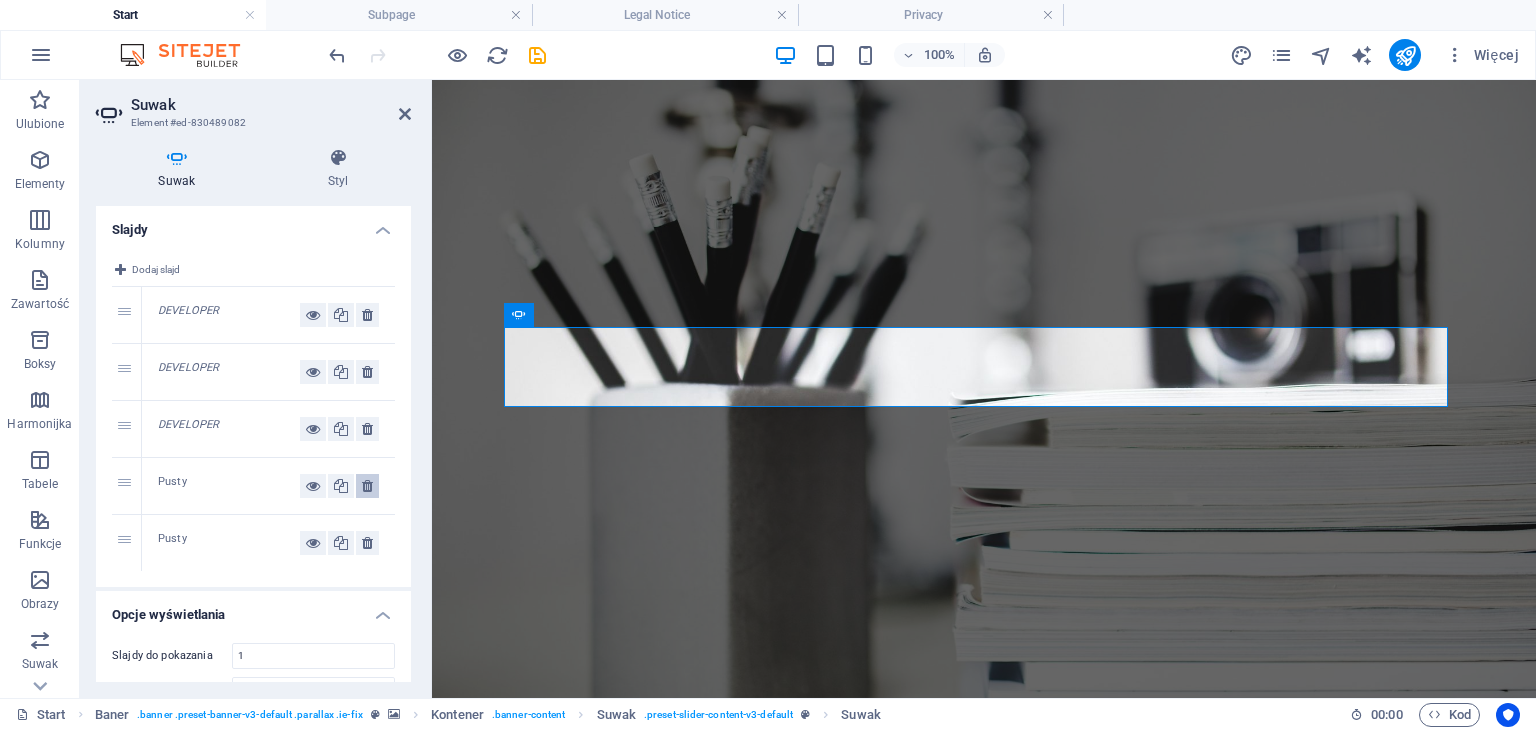 click at bounding box center (367, 486) 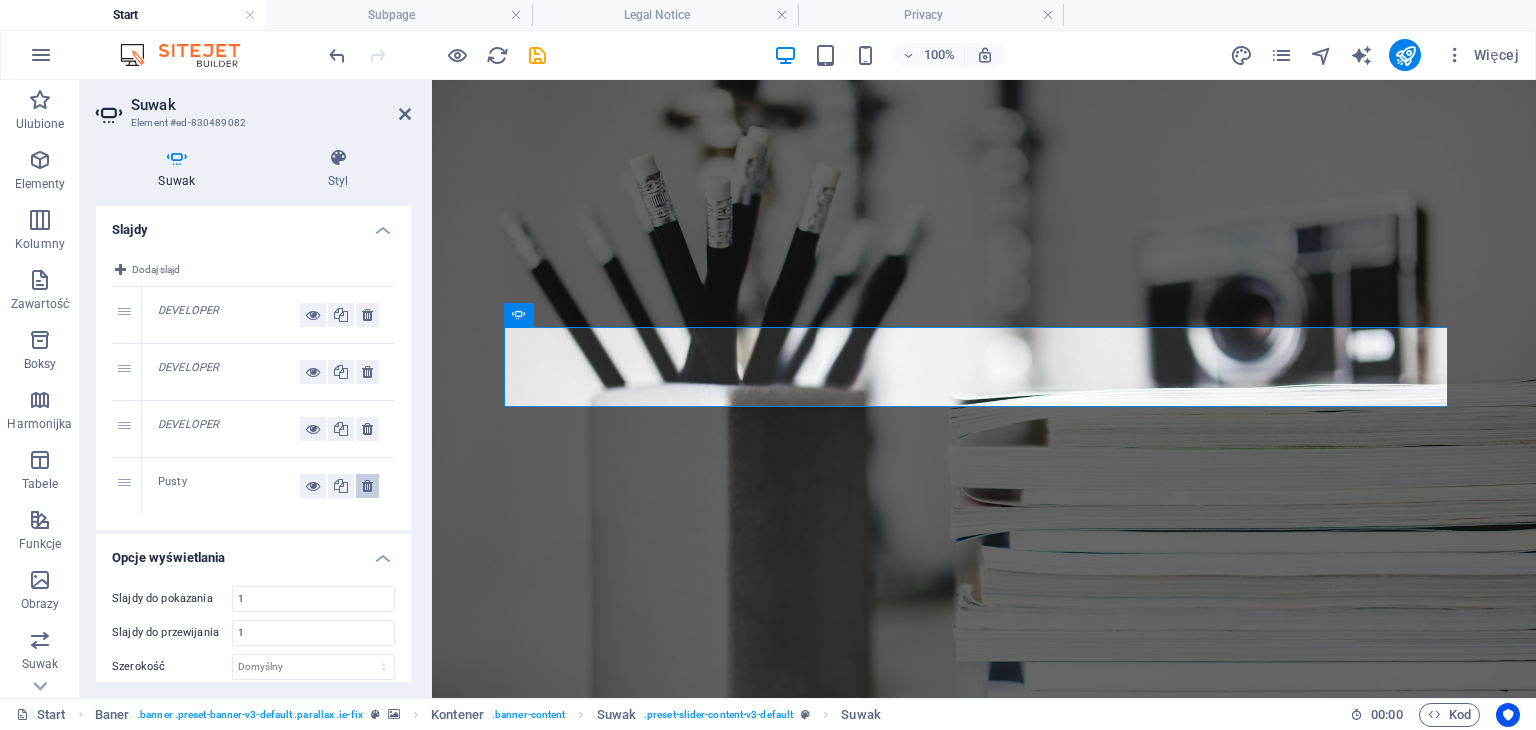 click at bounding box center [367, 486] 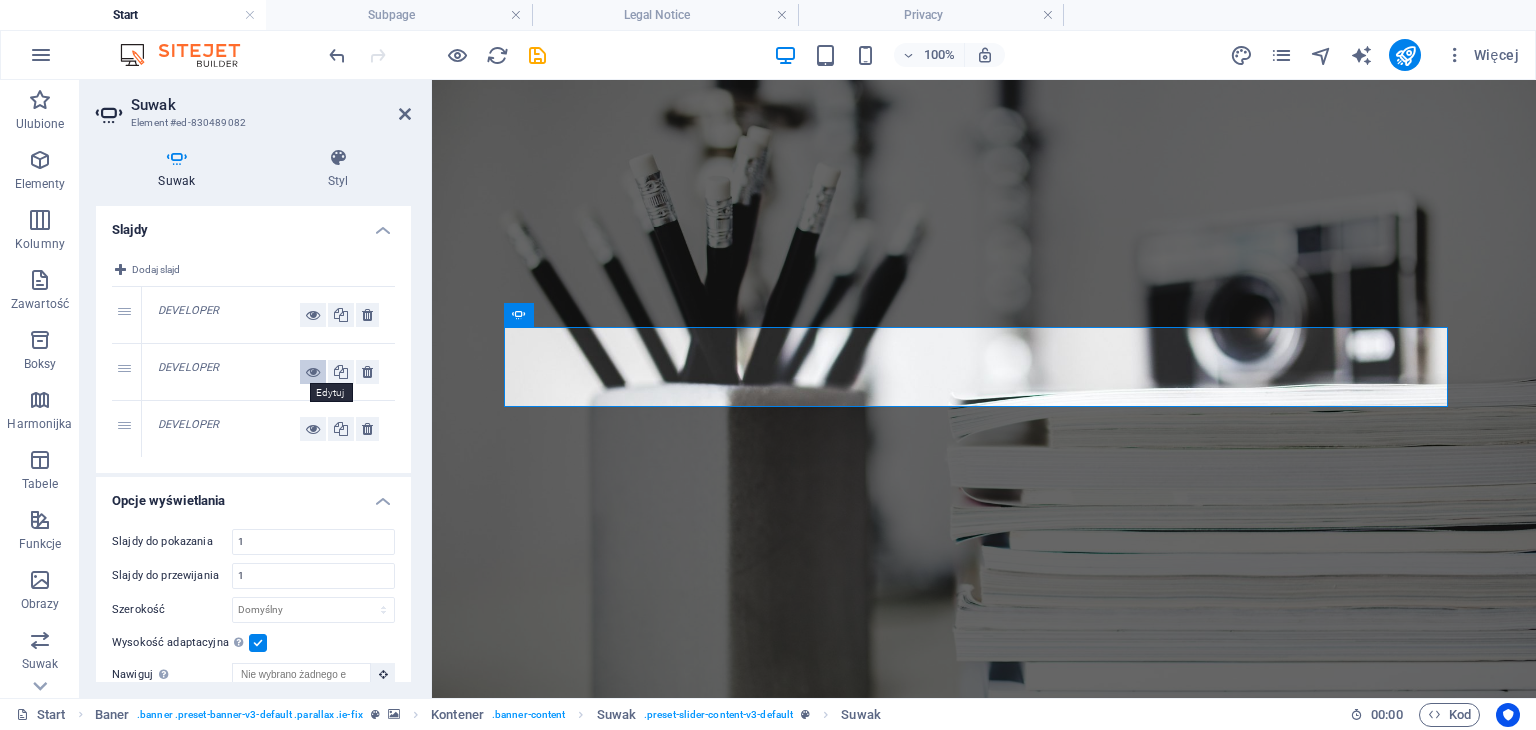 click at bounding box center [313, 372] 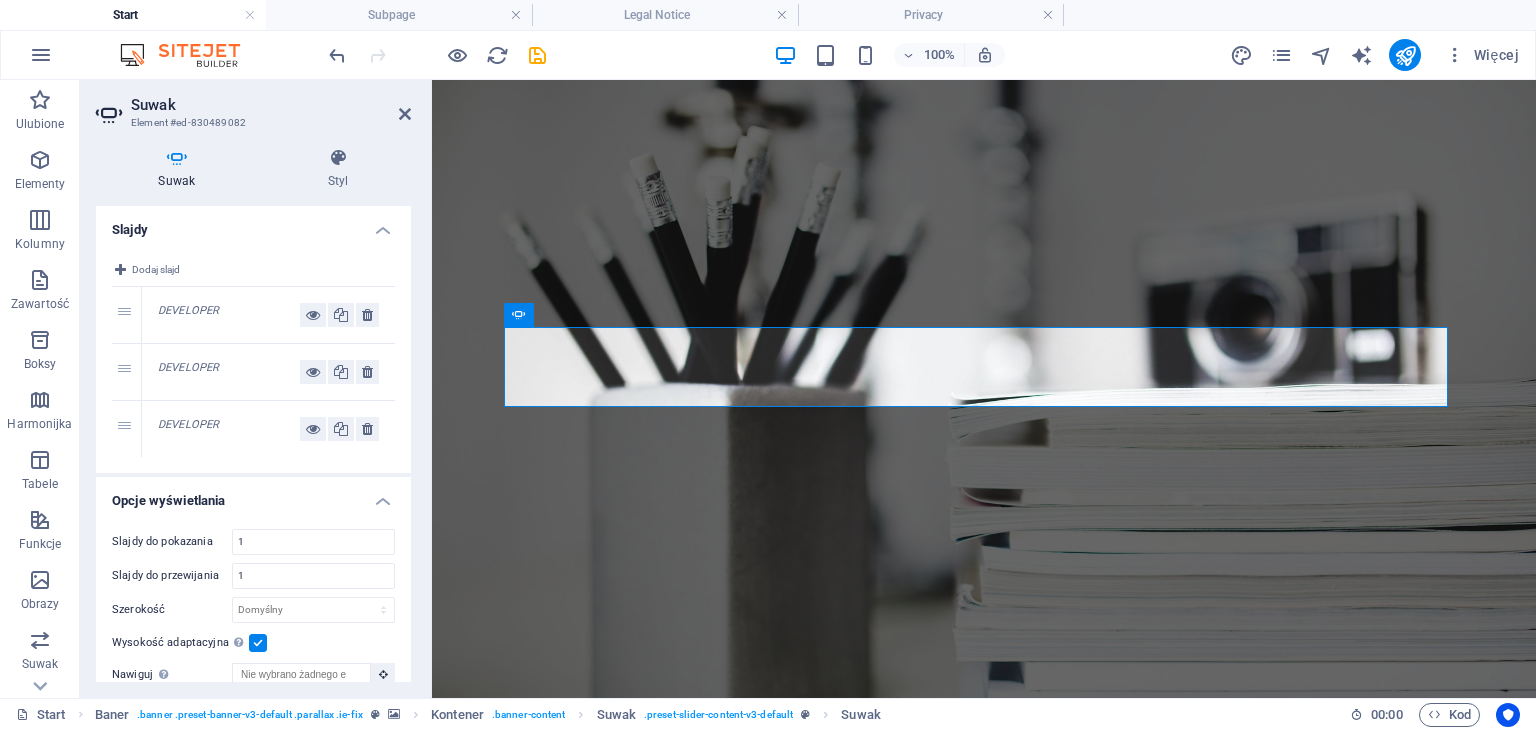 type 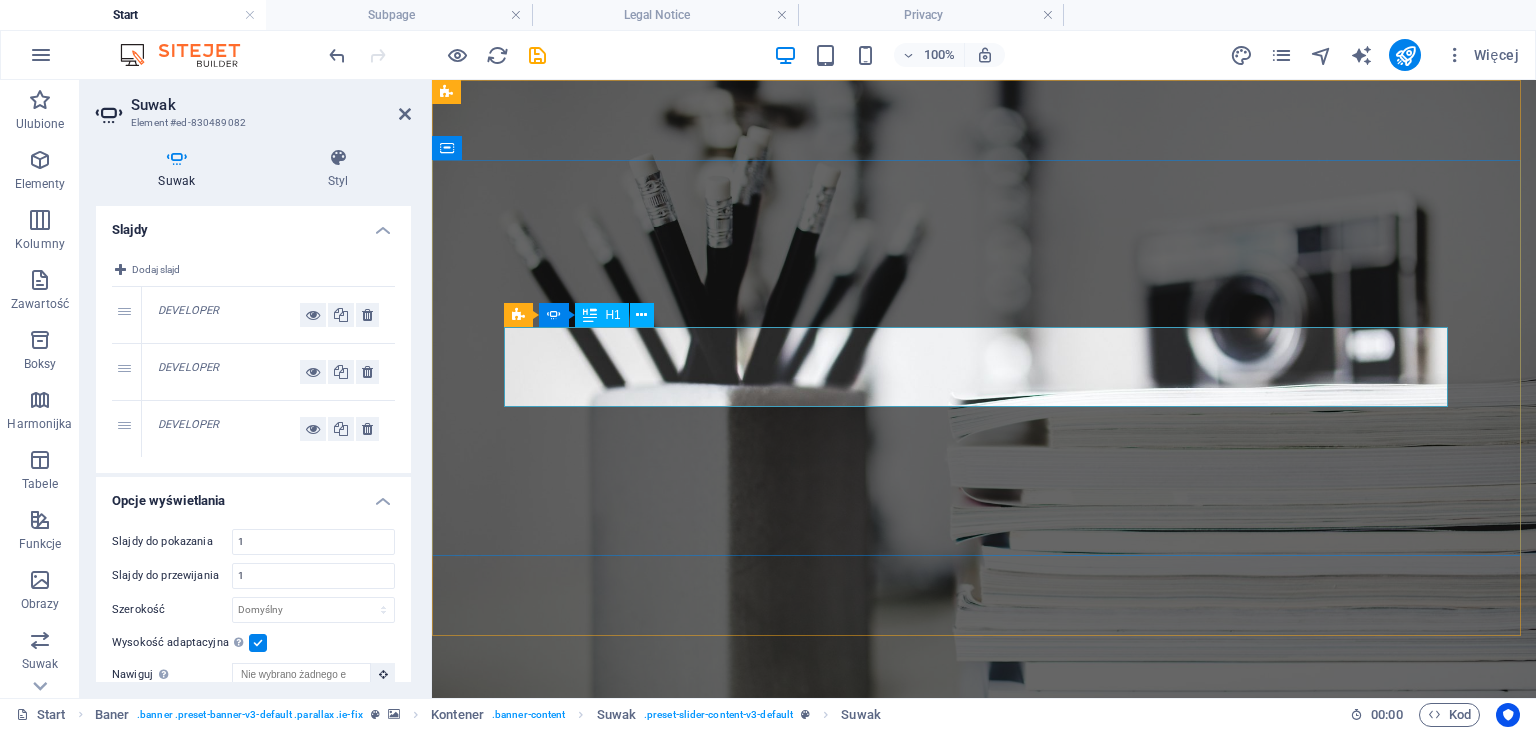 click on "Developer" at bounding box center (40, 1050) 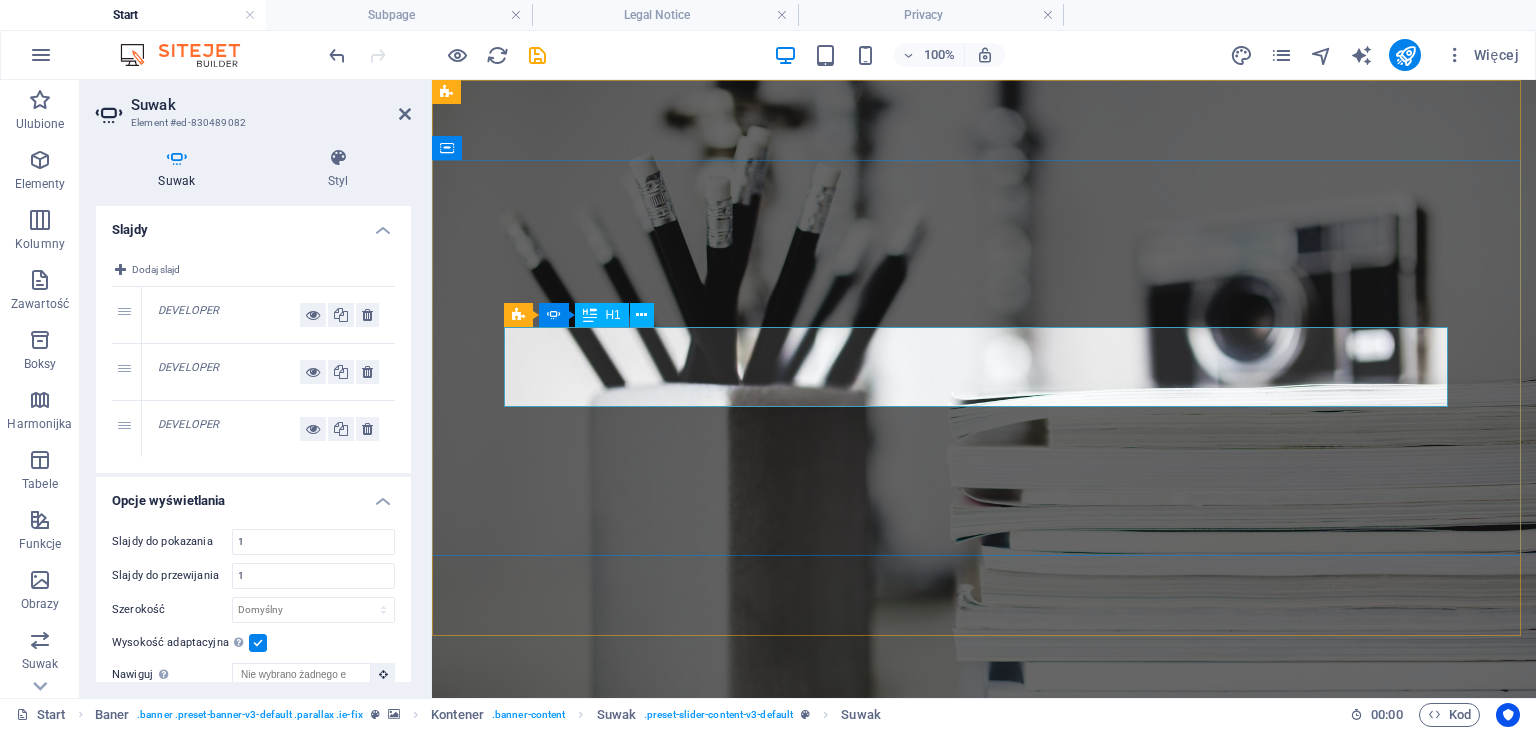 click on "Developer" at bounding box center (40, 1050) 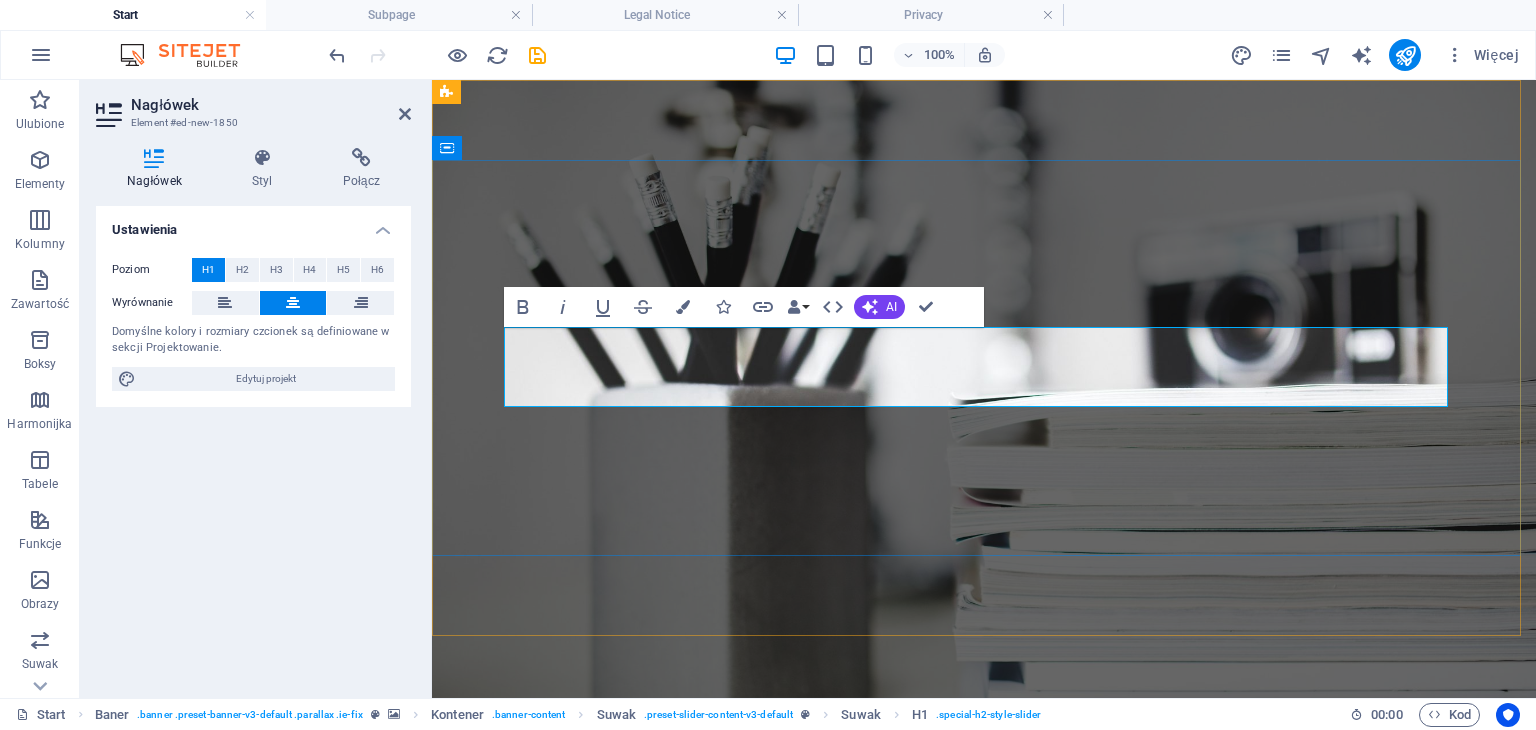 type 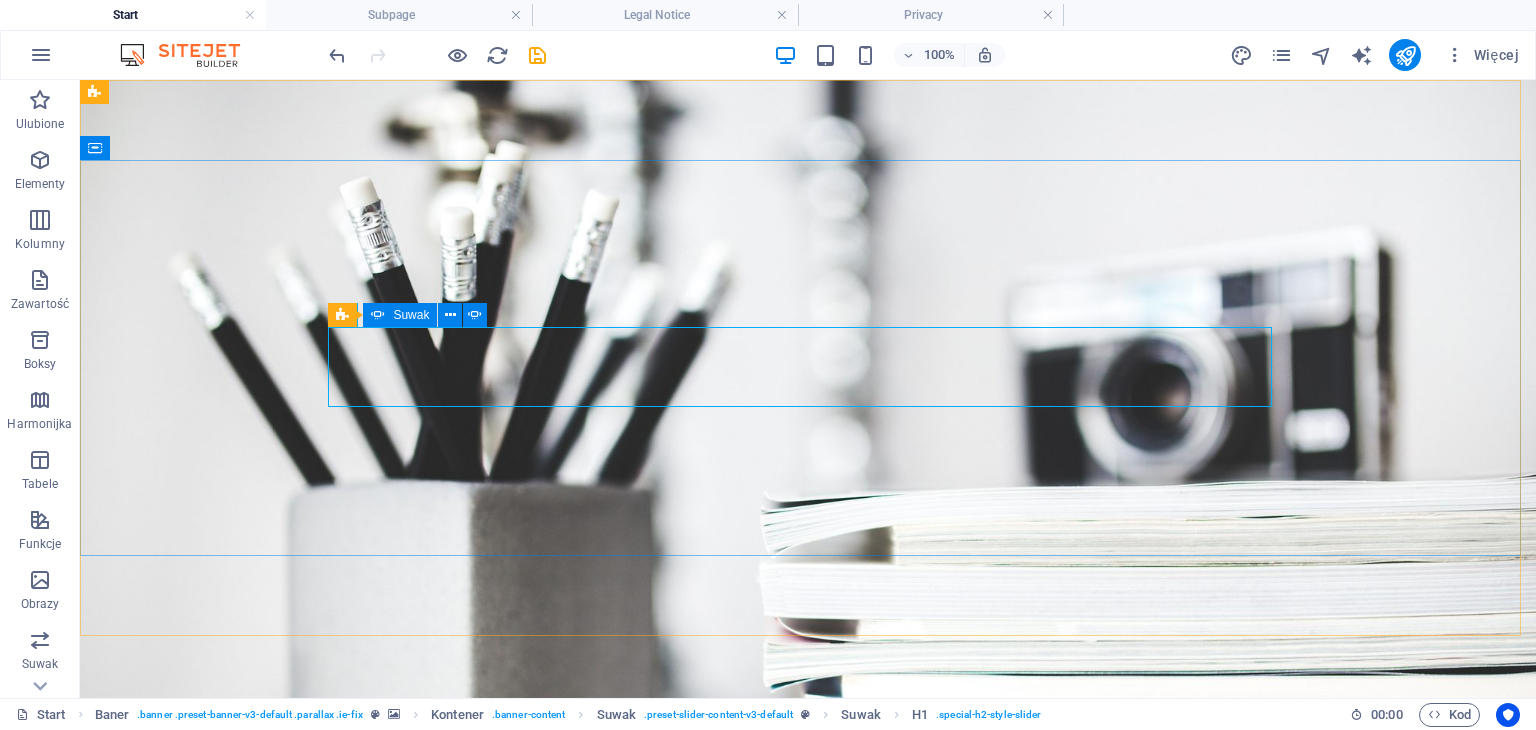 click at bounding box center (378, 315) 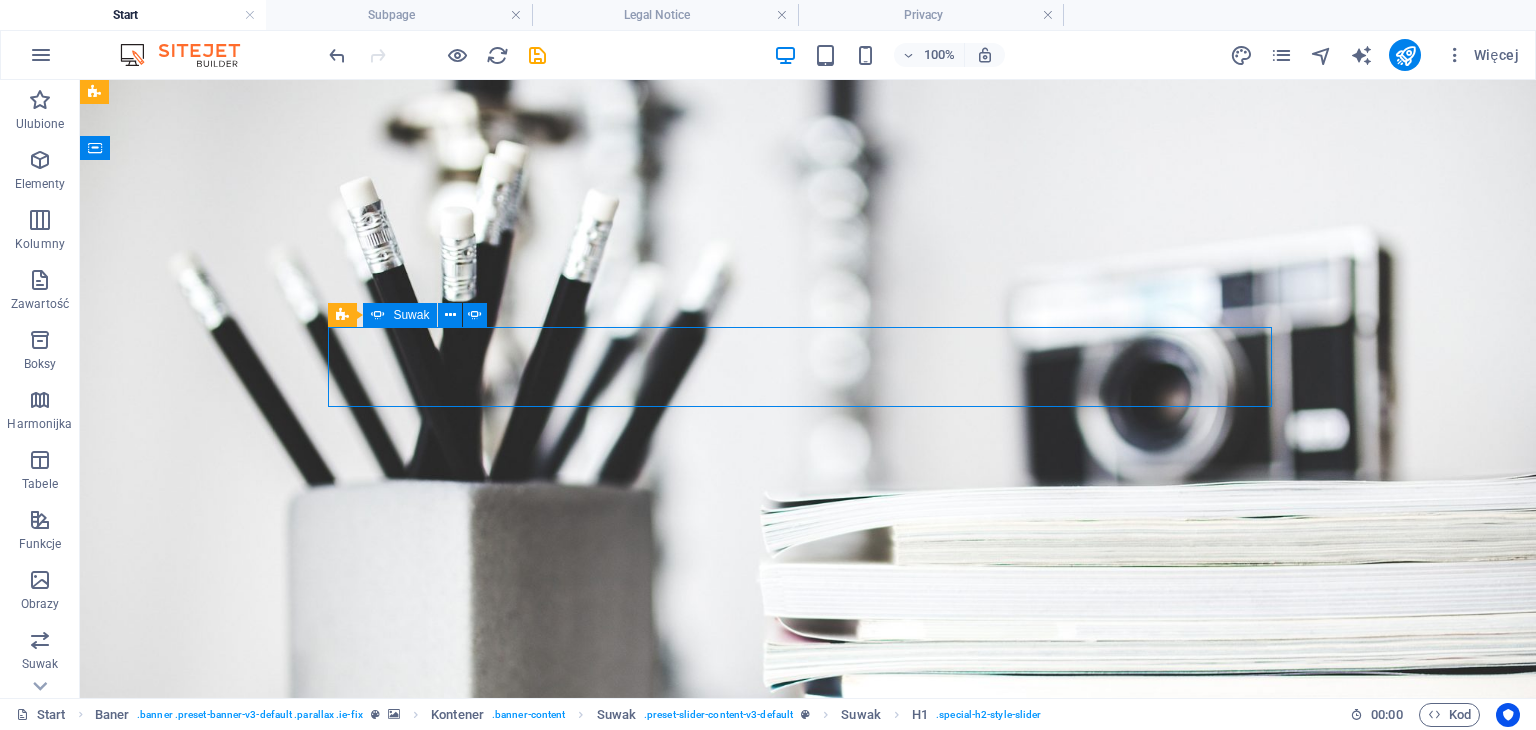 click on "Suwak" at bounding box center [400, 315] 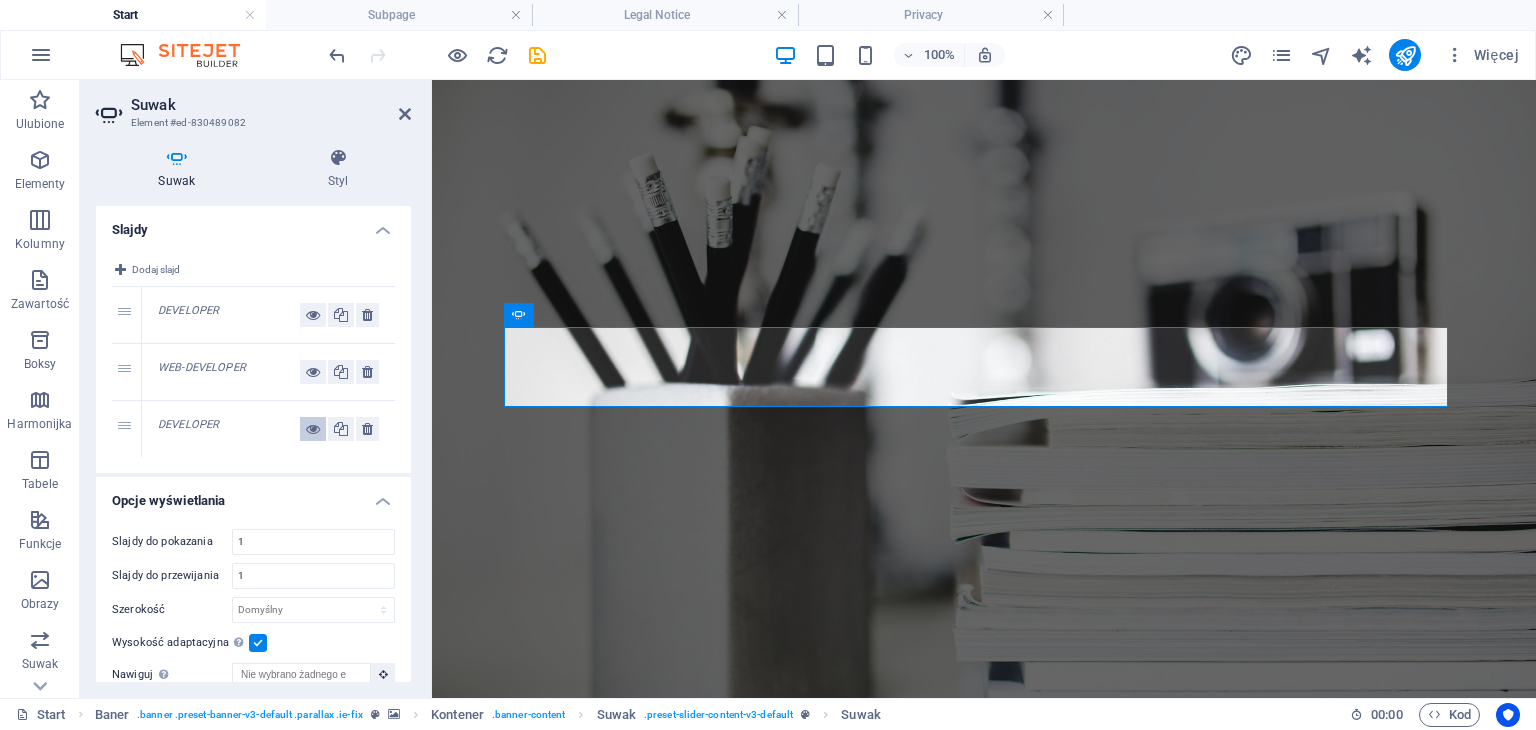 click at bounding box center [313, 429] 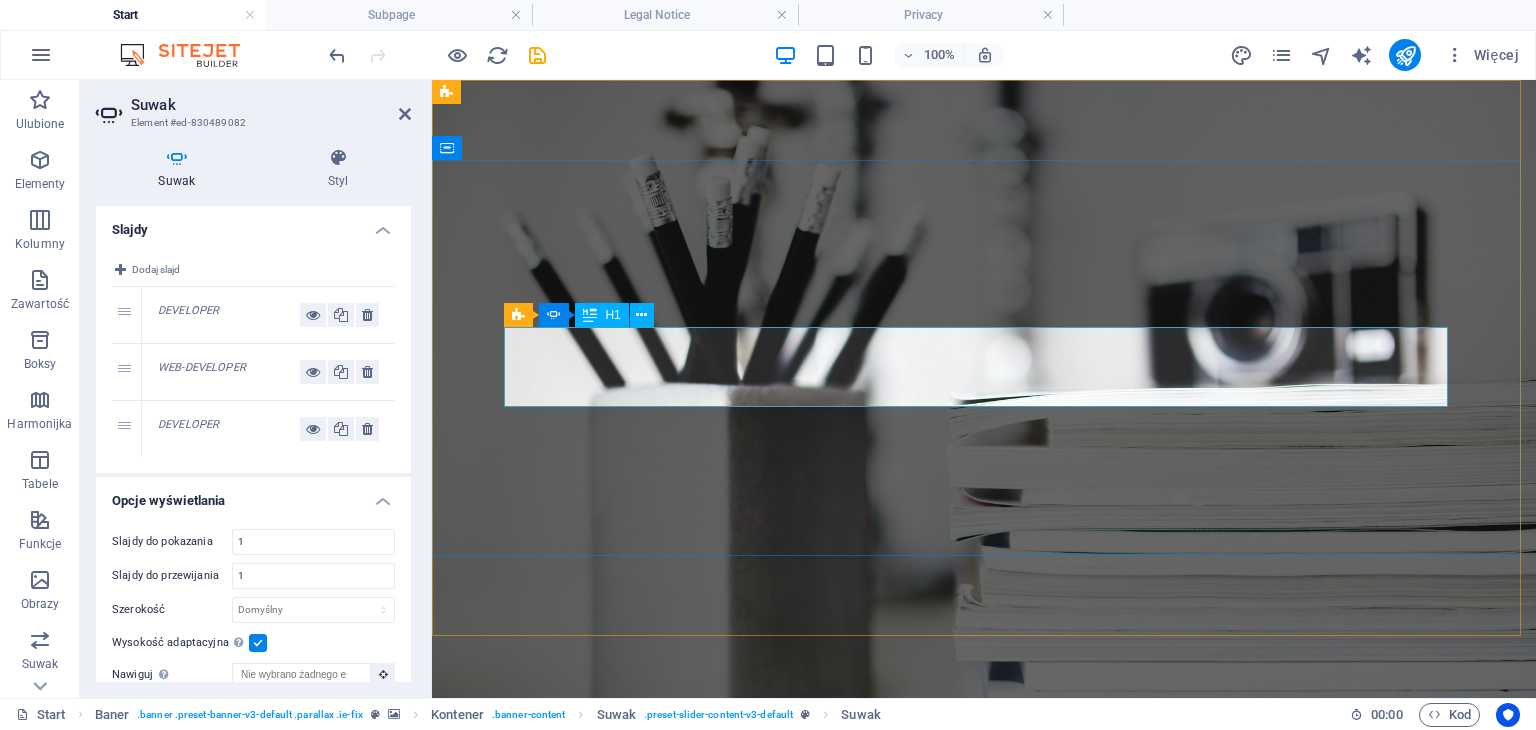 click on "Developer WEB-DEVELOPEr Developer" at bounding box center (1928, 1050) 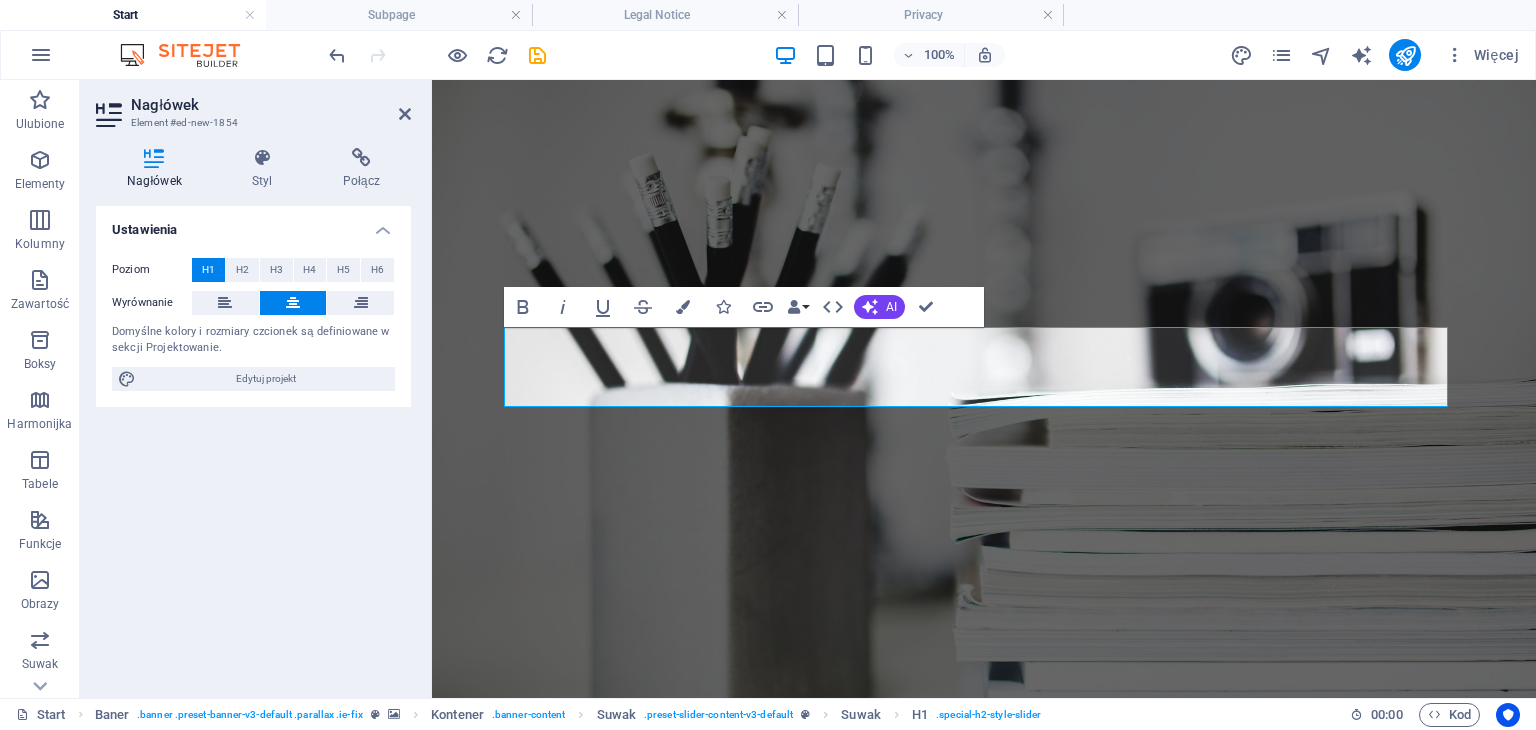 type 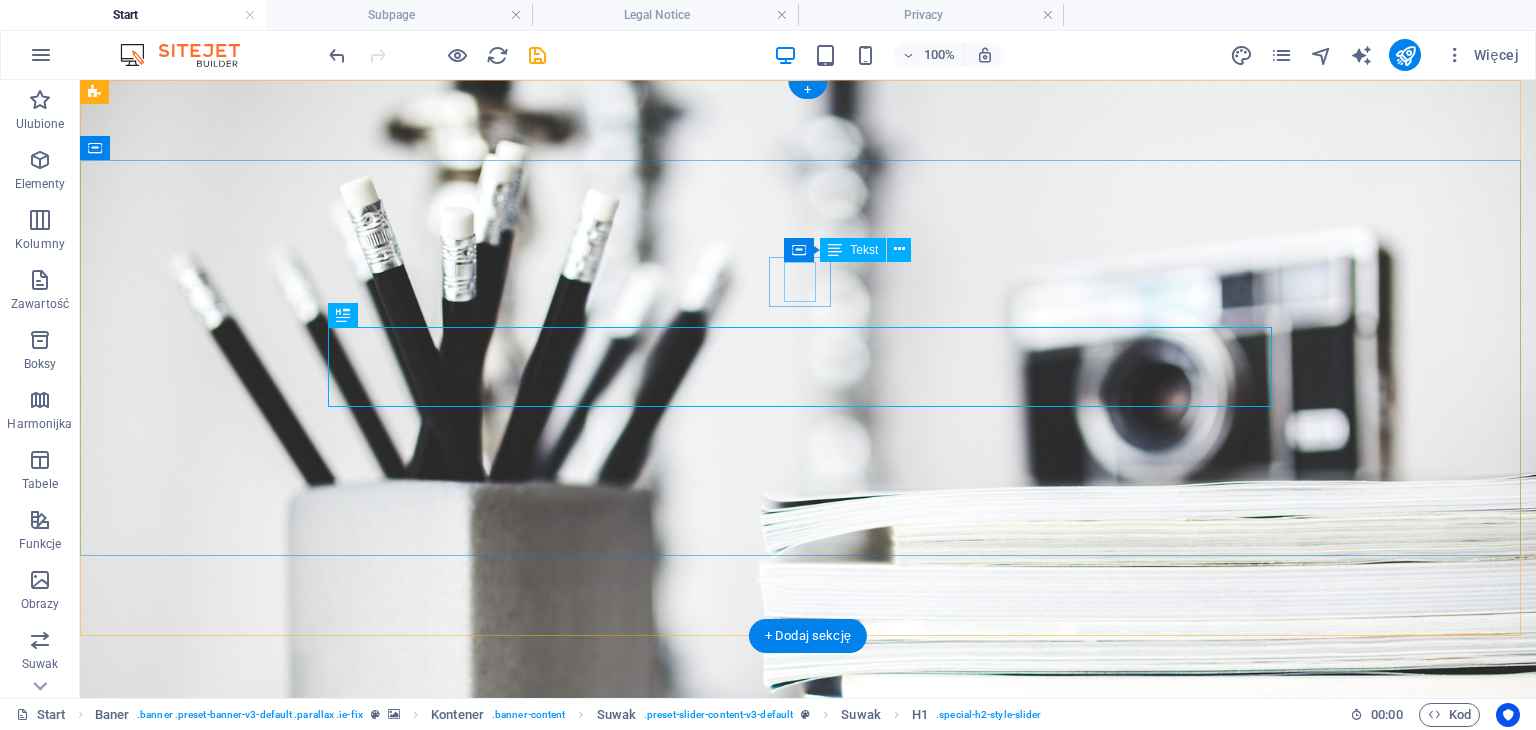 click on "I'm" at bounding box center (808, 884) 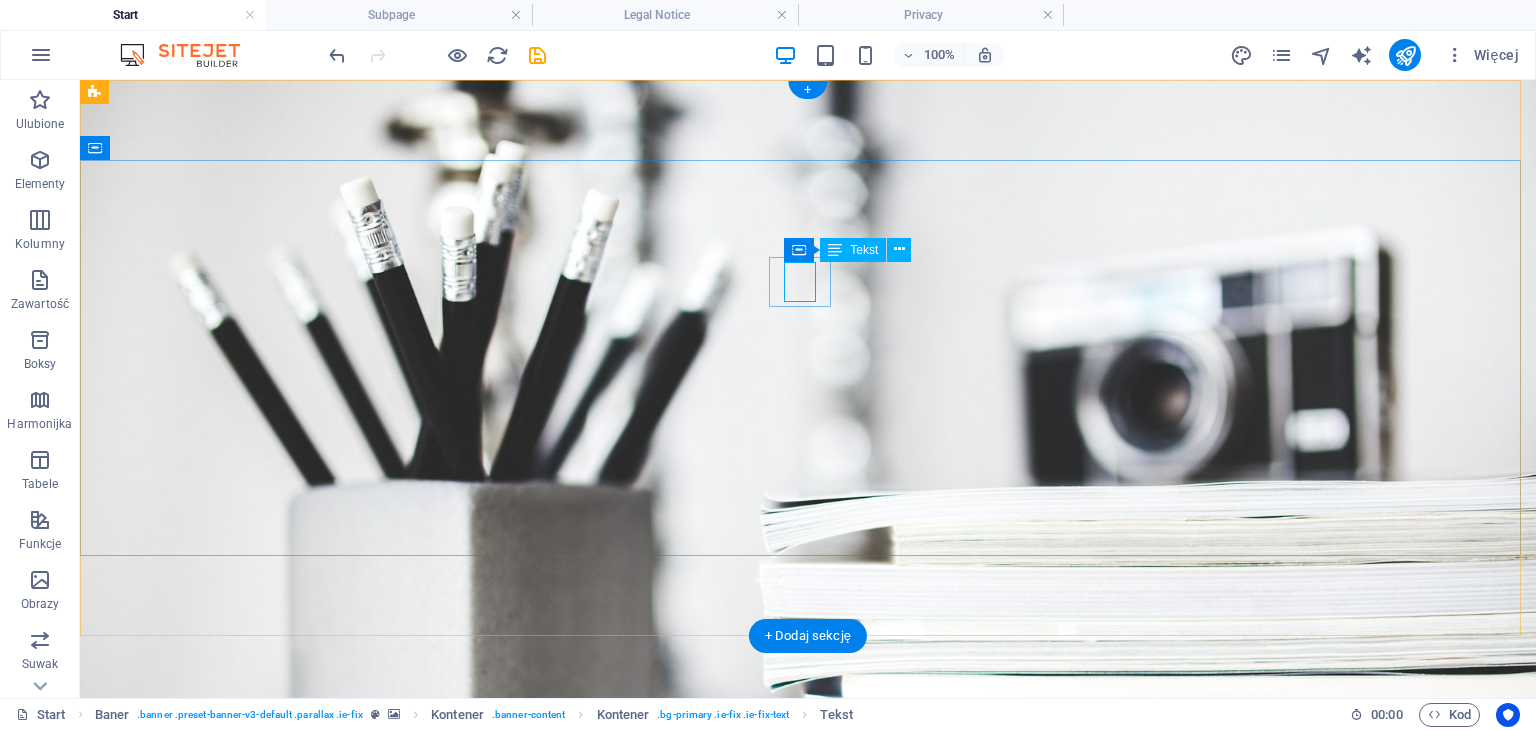 click on "I'm" at bounding box center [808, 884] 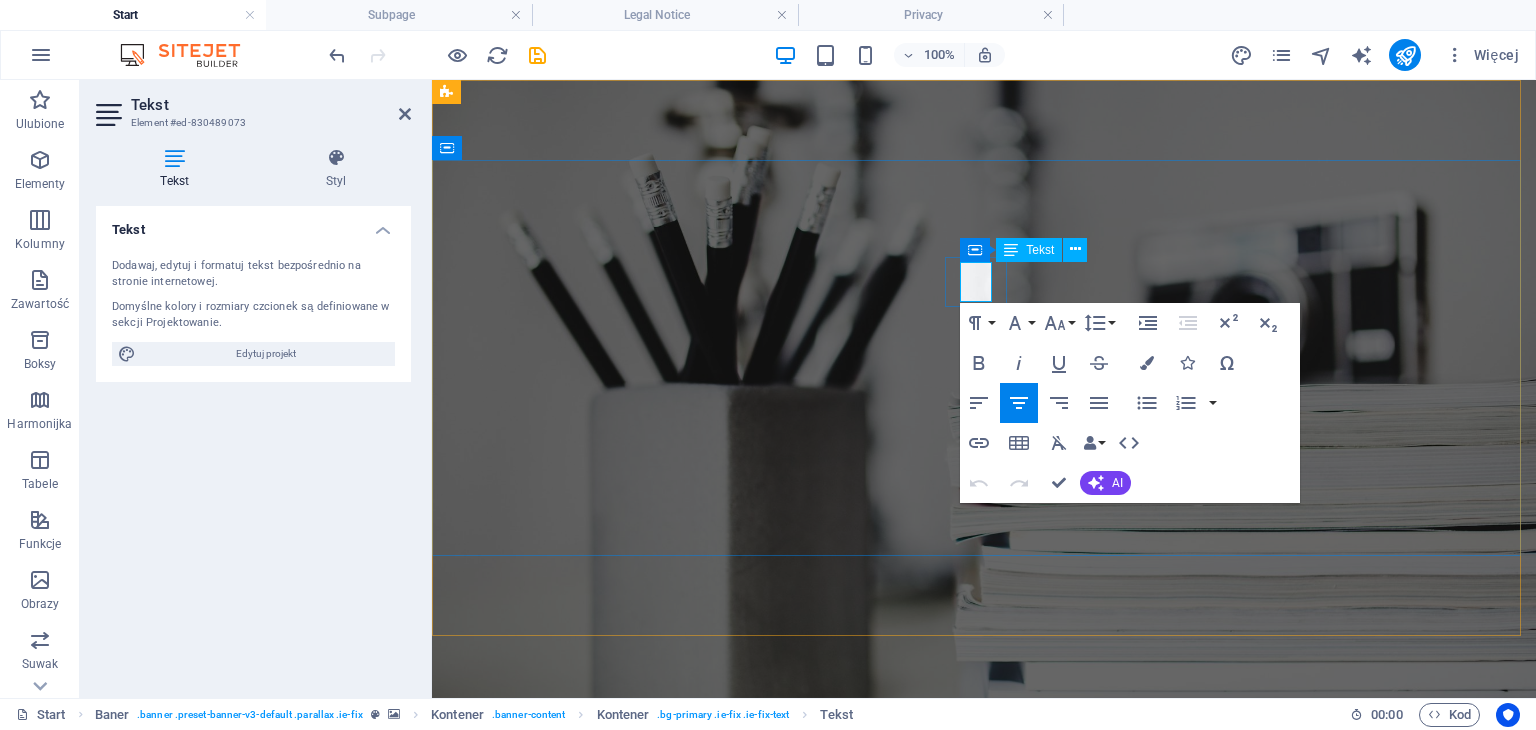 click on "I'm" at bounding box center (984, 883) 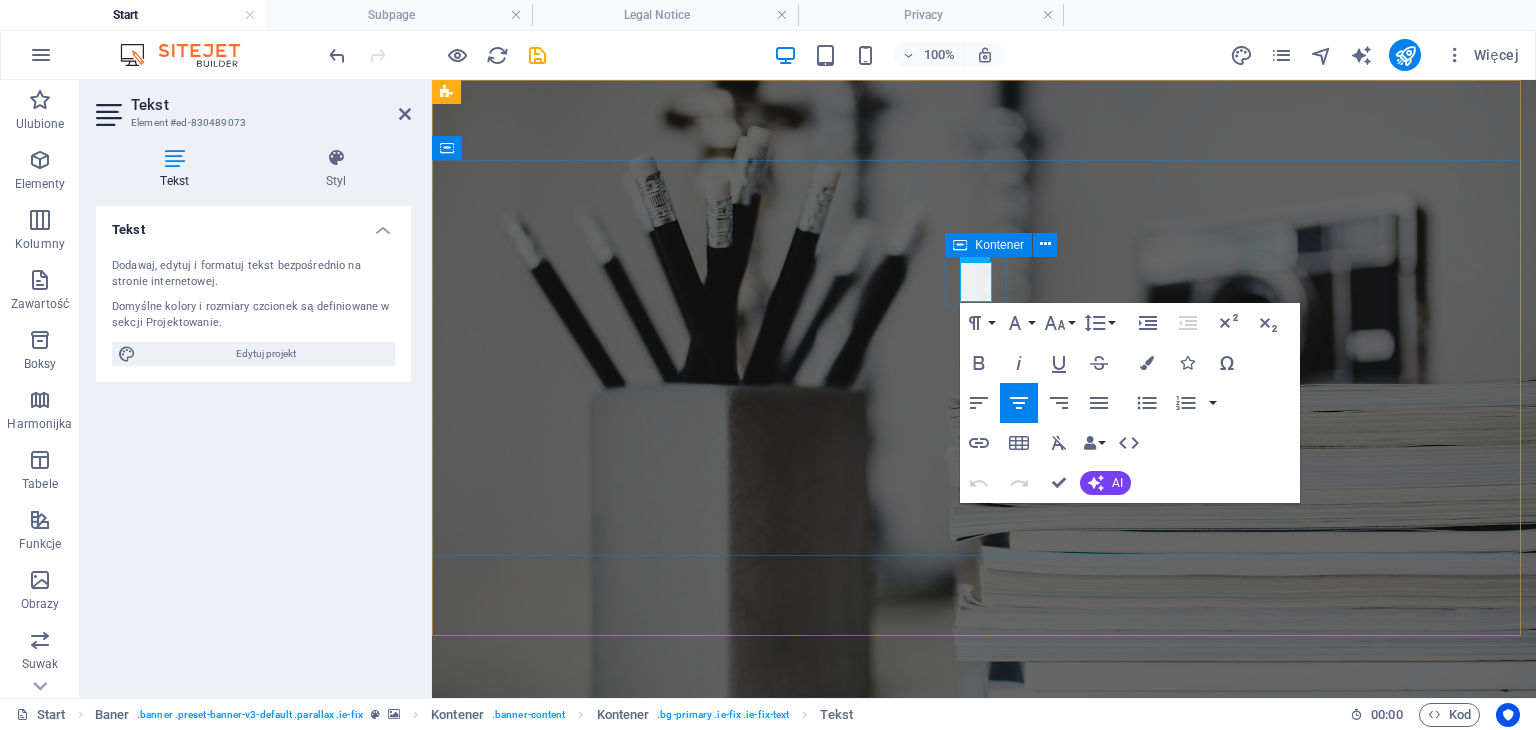type 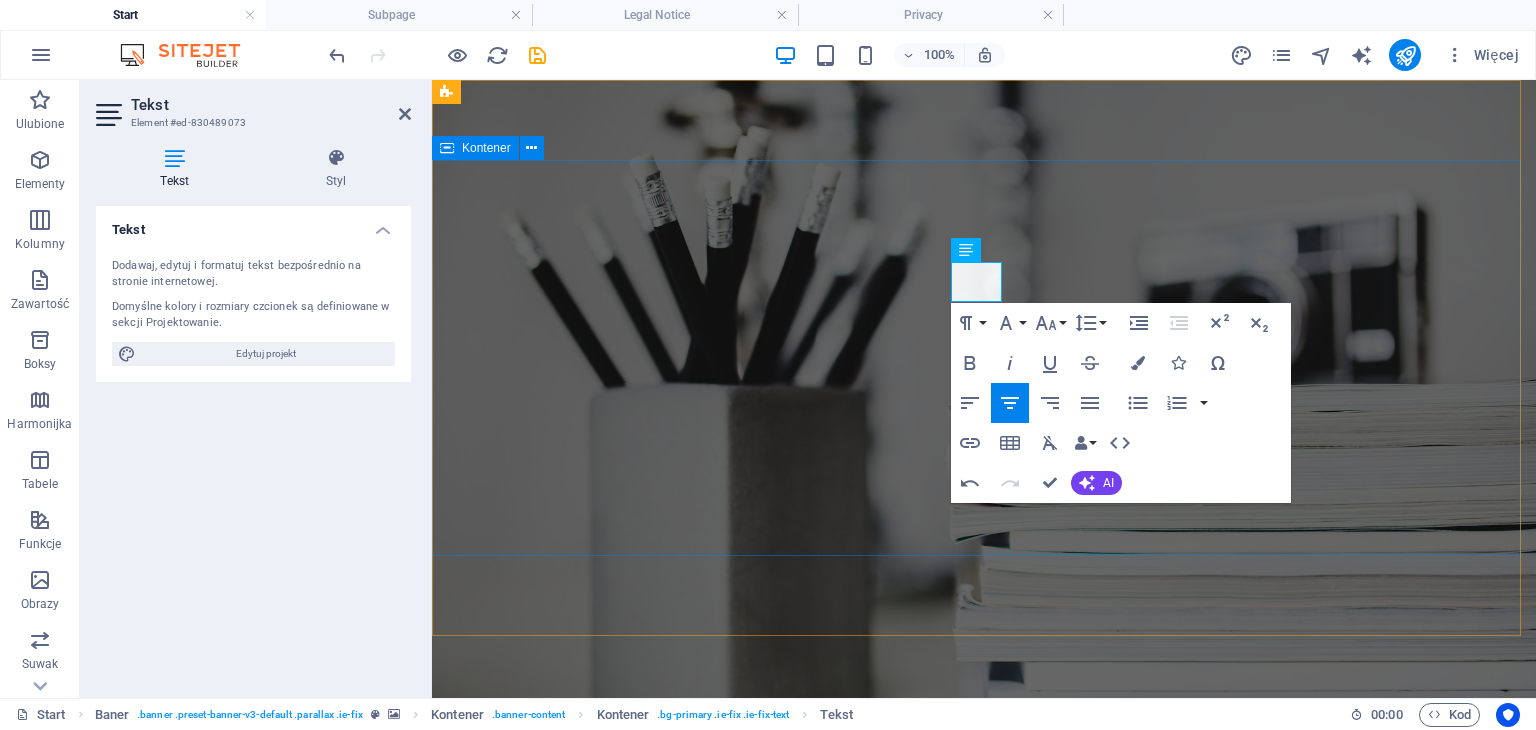 click on "I'm a   Developer WEB-DEVELOPEr IT STUDENT" at bounding box center [984, 1020] 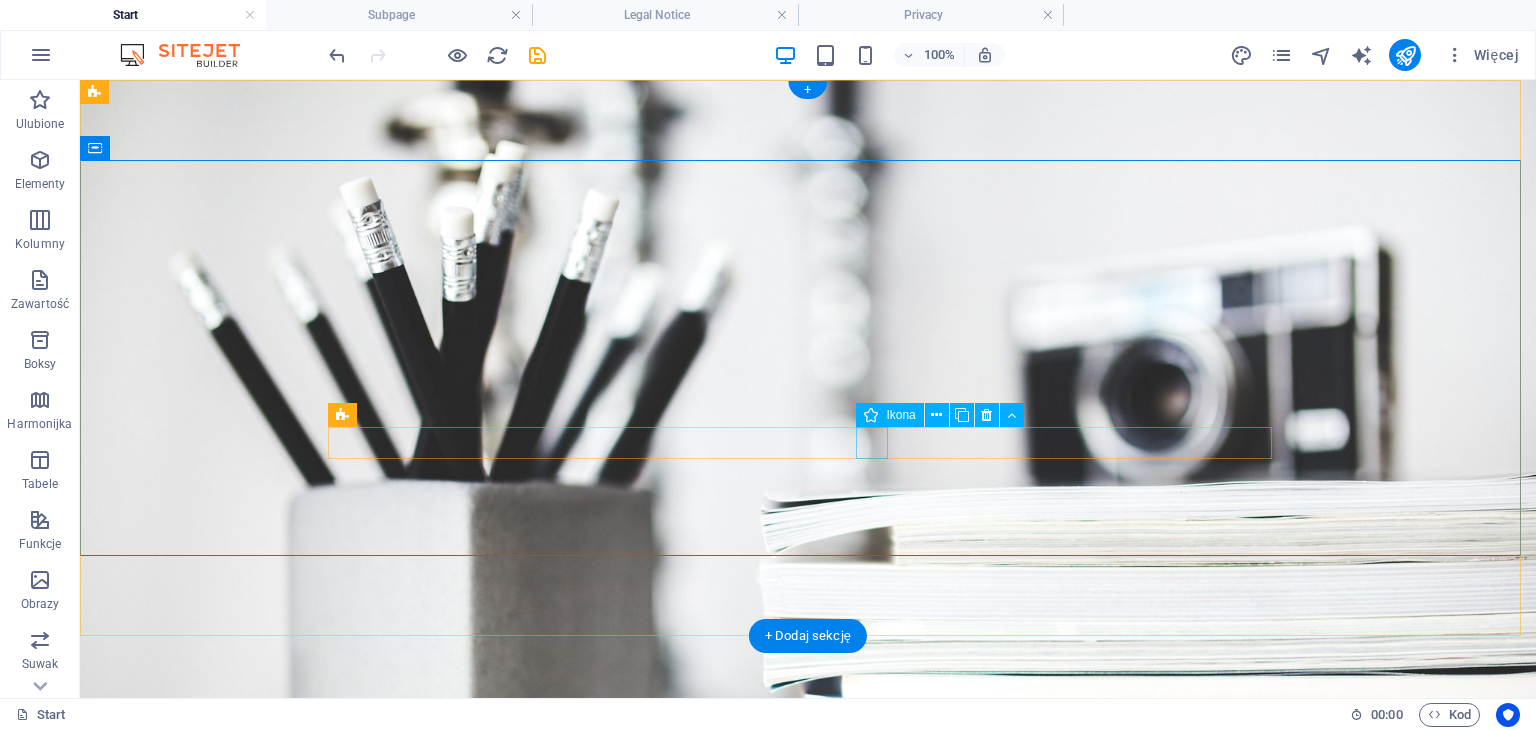 click at bounding box center (808, 1166) 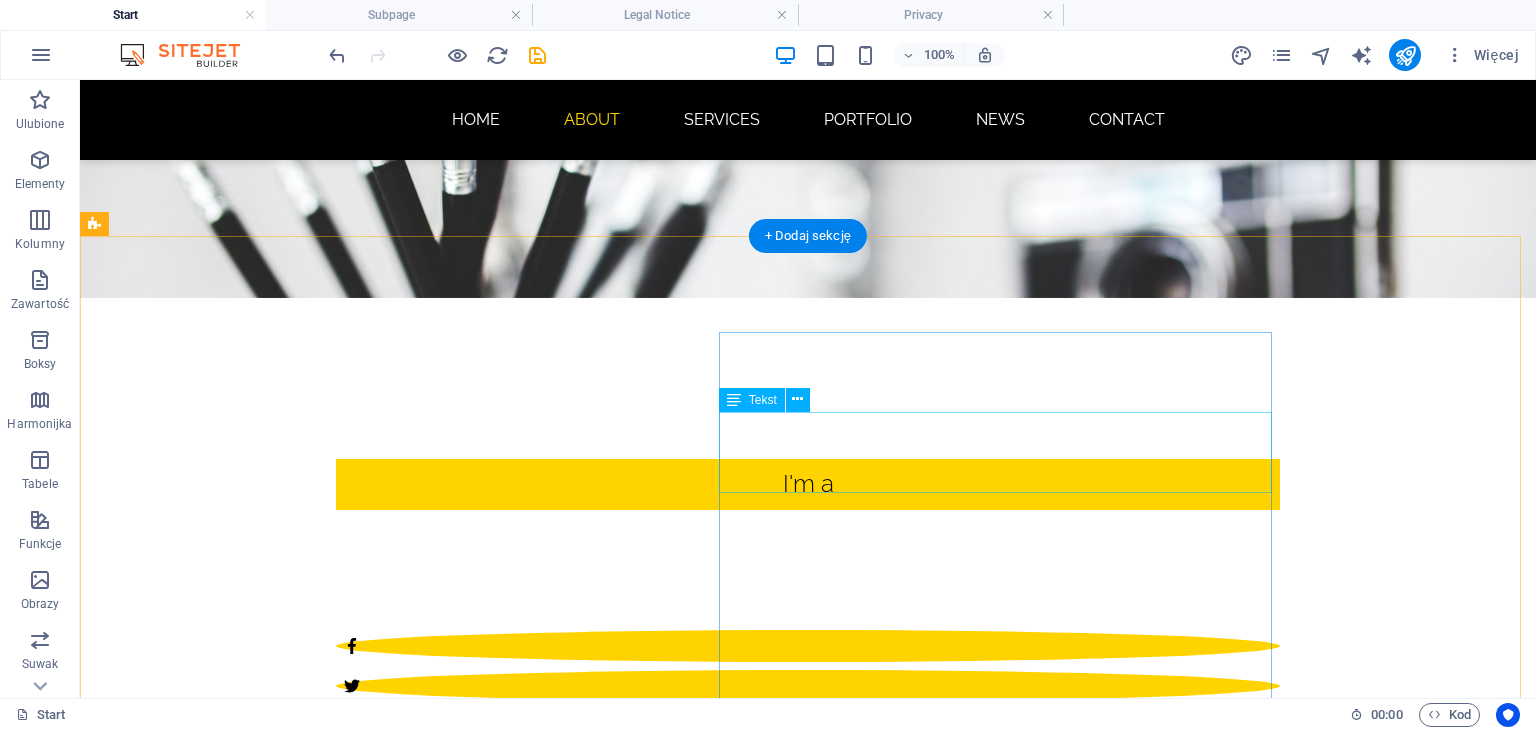 scroll, scrollTop: 500, scrollLeft: 0, axis: vertical 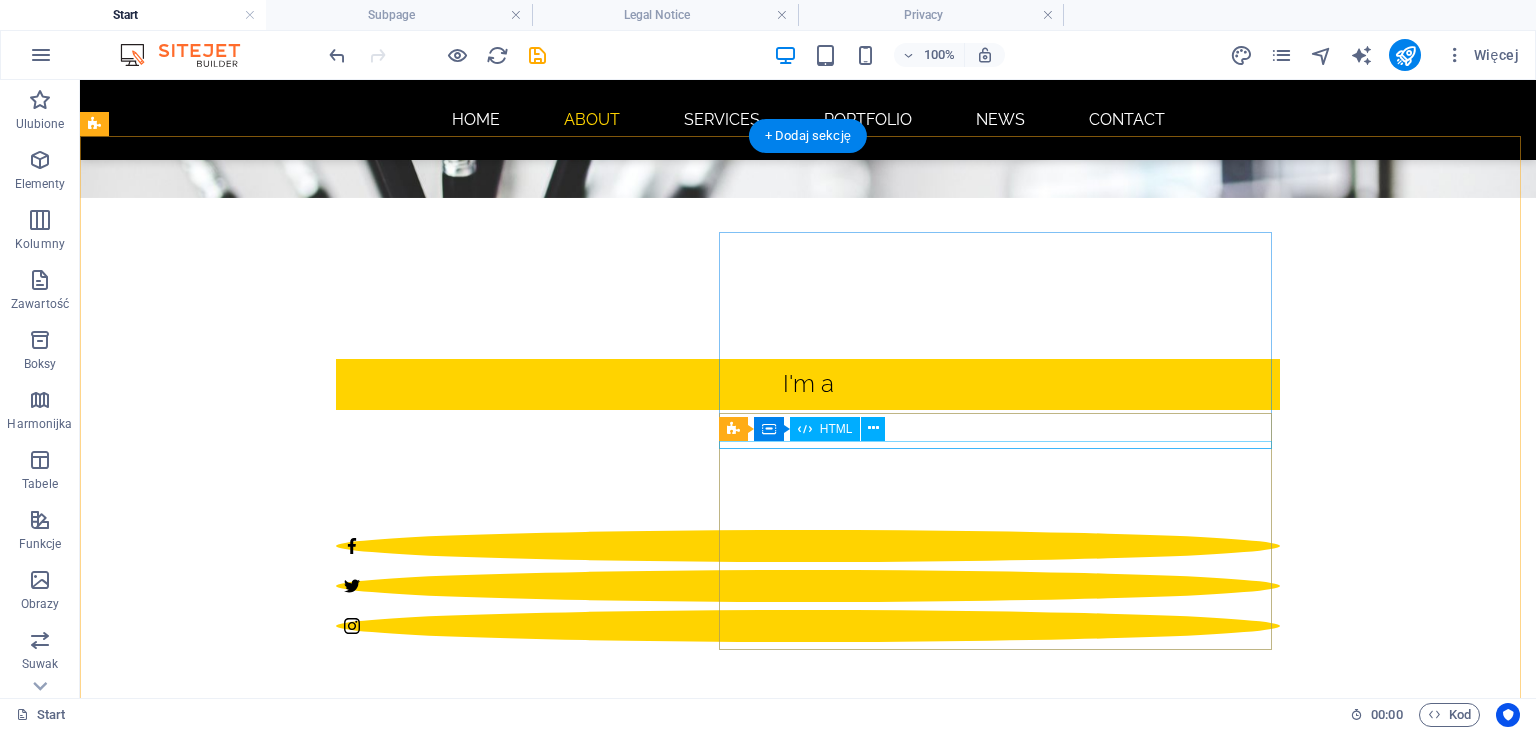 click at bounding box center [568, 1825] 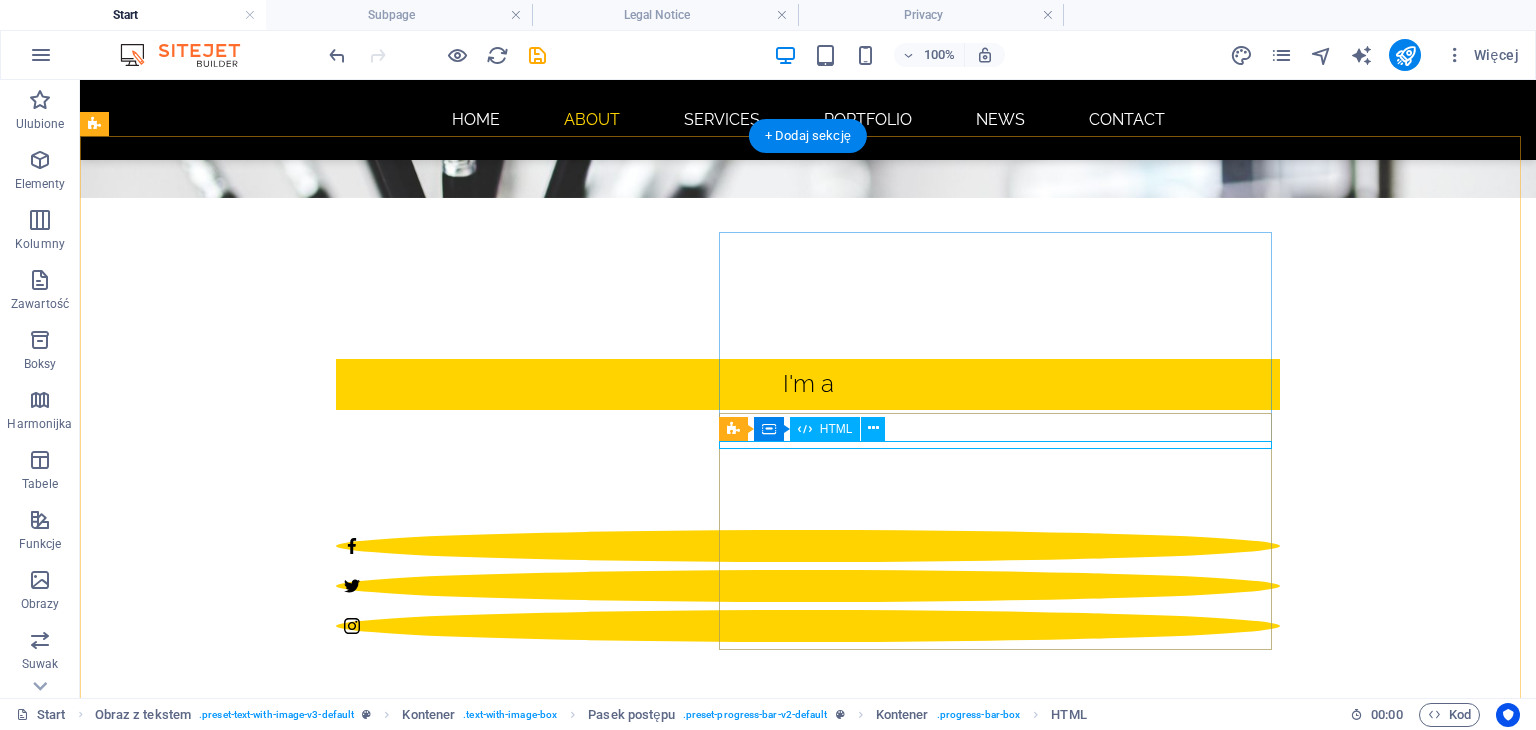 click at bounding box center [568, 1825] 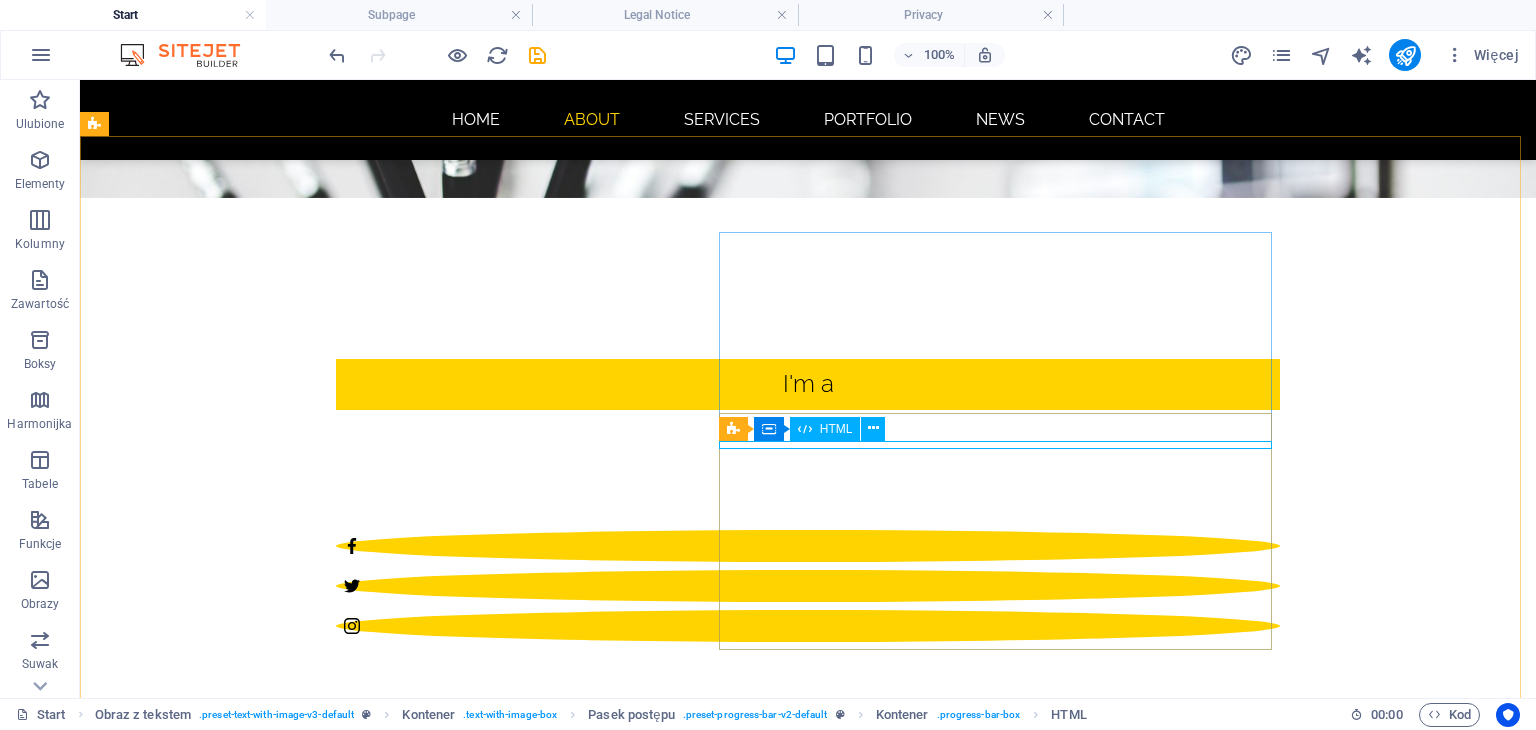 drag, startPoint x: 841, startPoint y: 517, endPoint x: 763, endPoint y: 437, distance: 111.73182 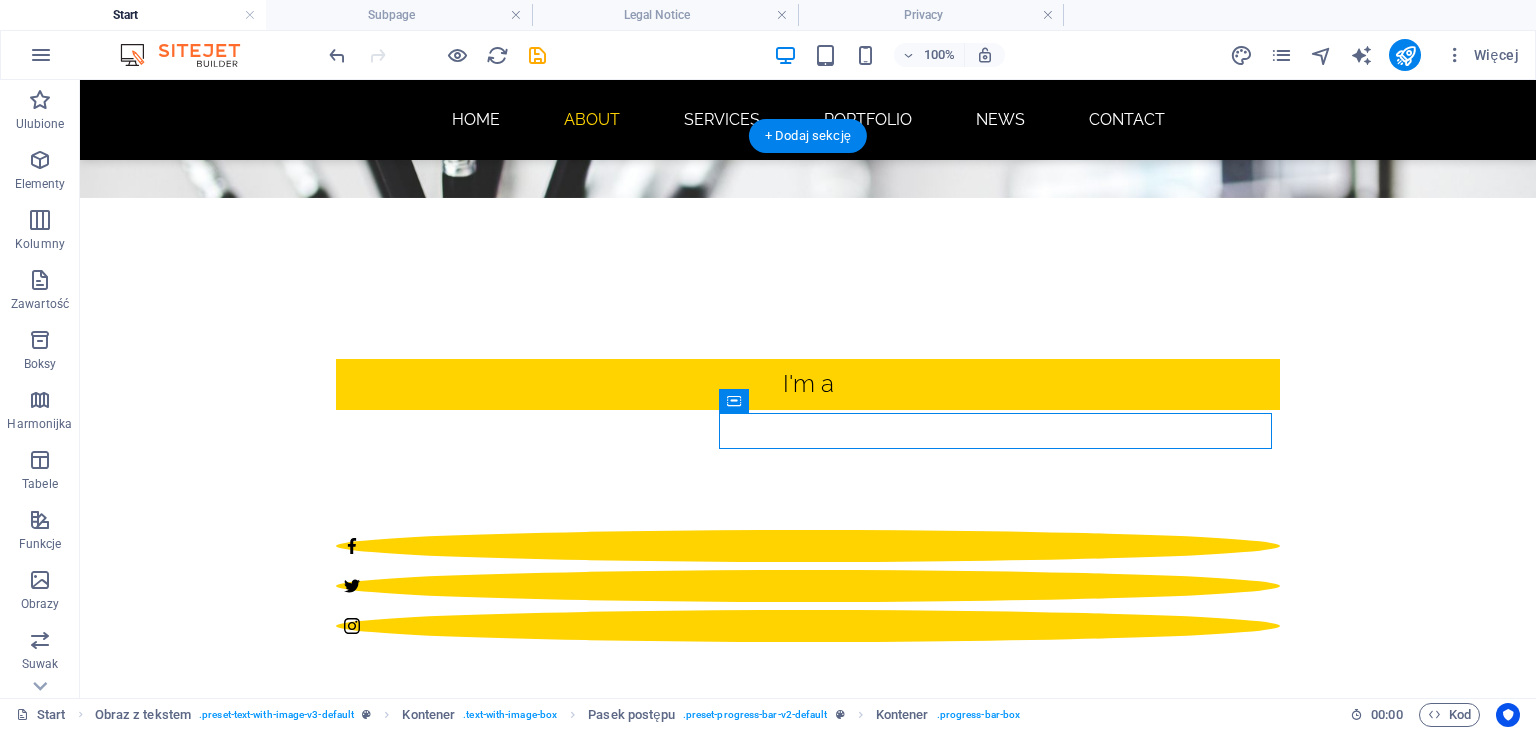 click on "Sitejet" at bounding box center (568, 1780) 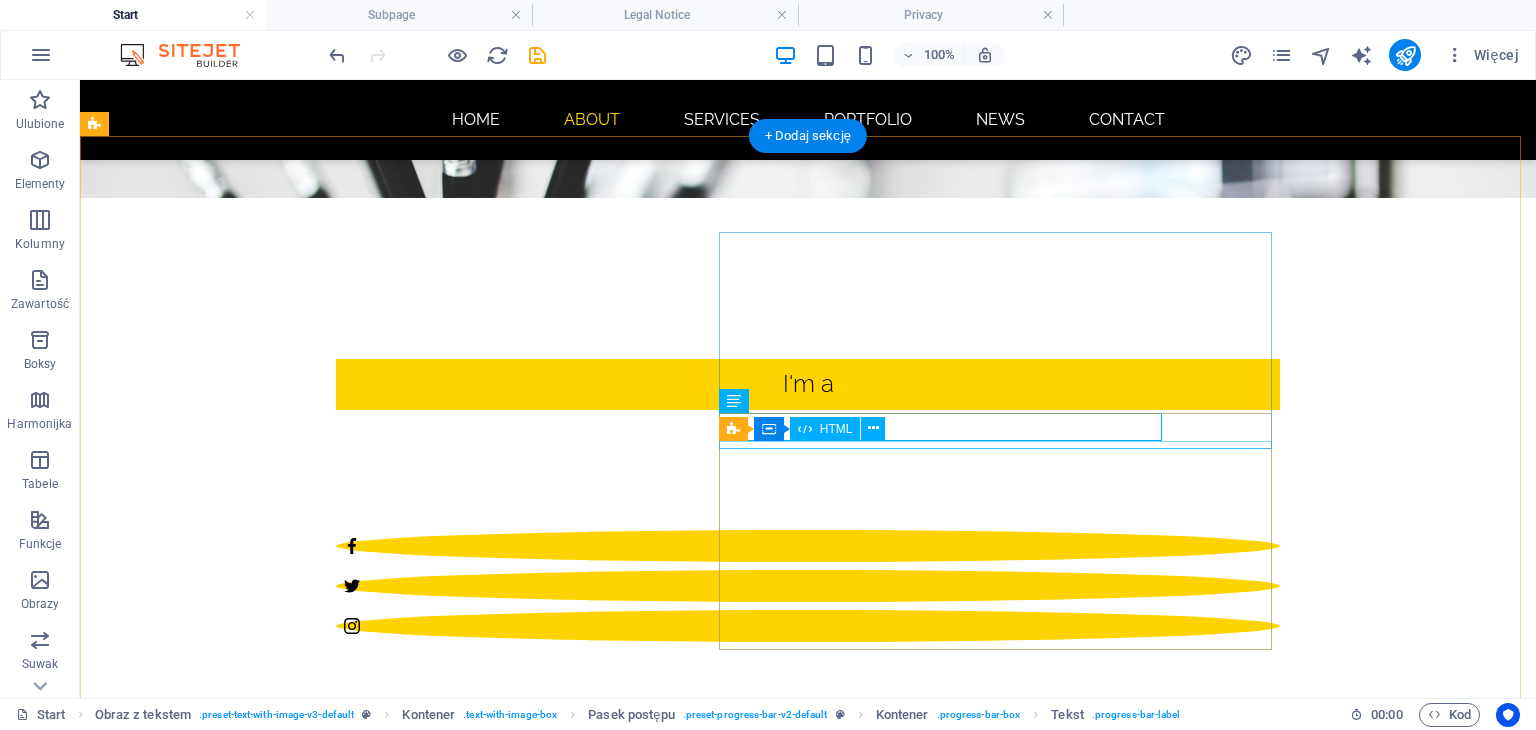 click at bounding box center (568, 1825) 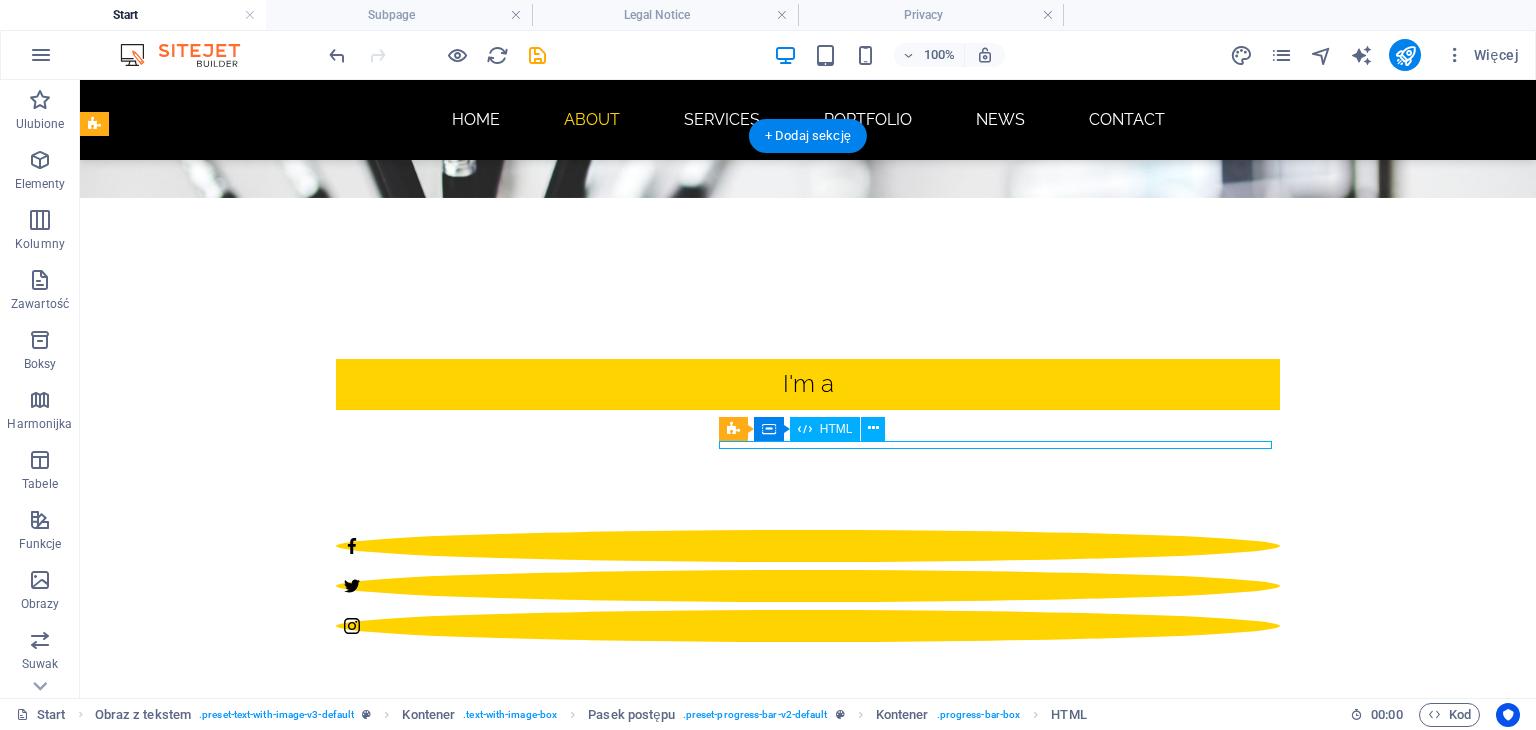 click at bounding box center [568, 1825] 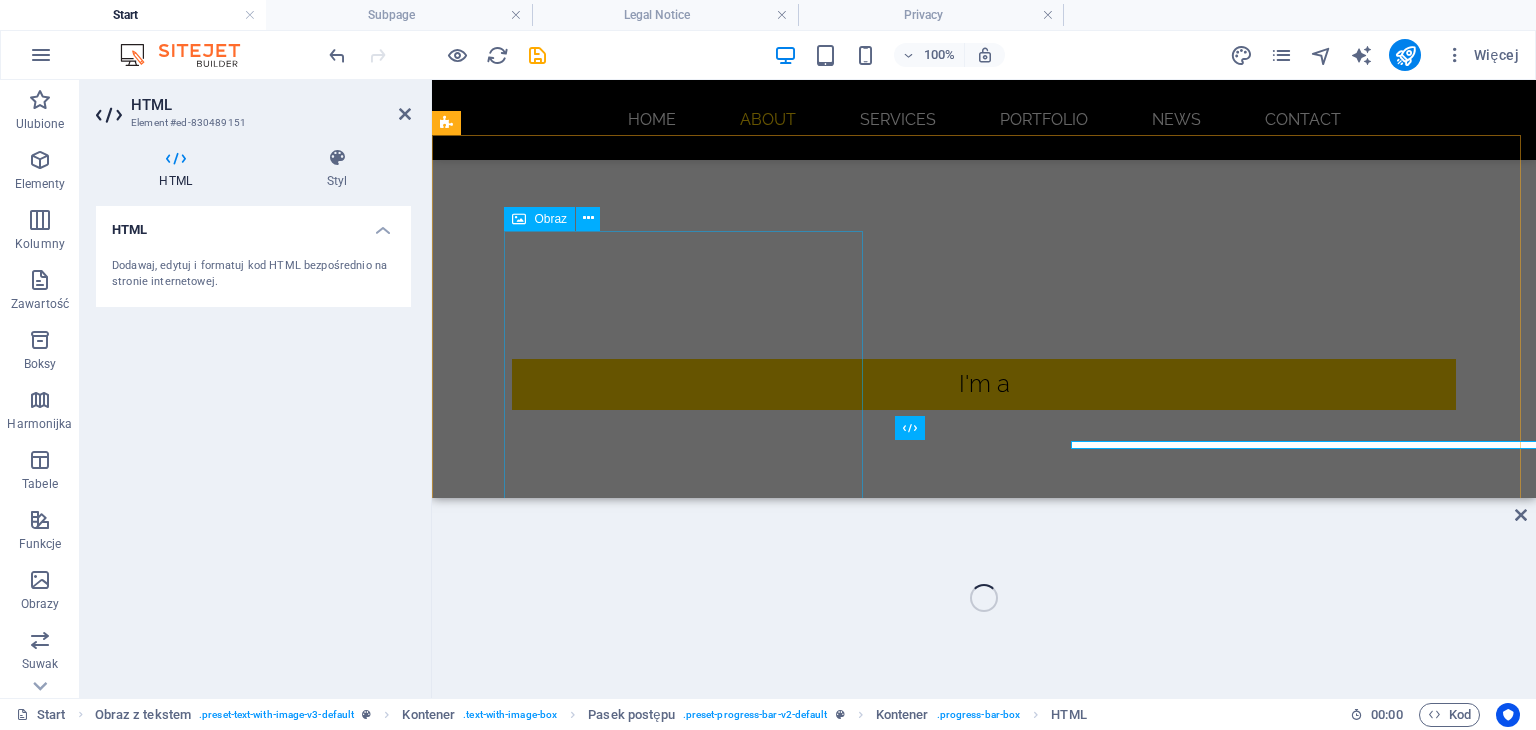 click at bounding box center [920, 1255] 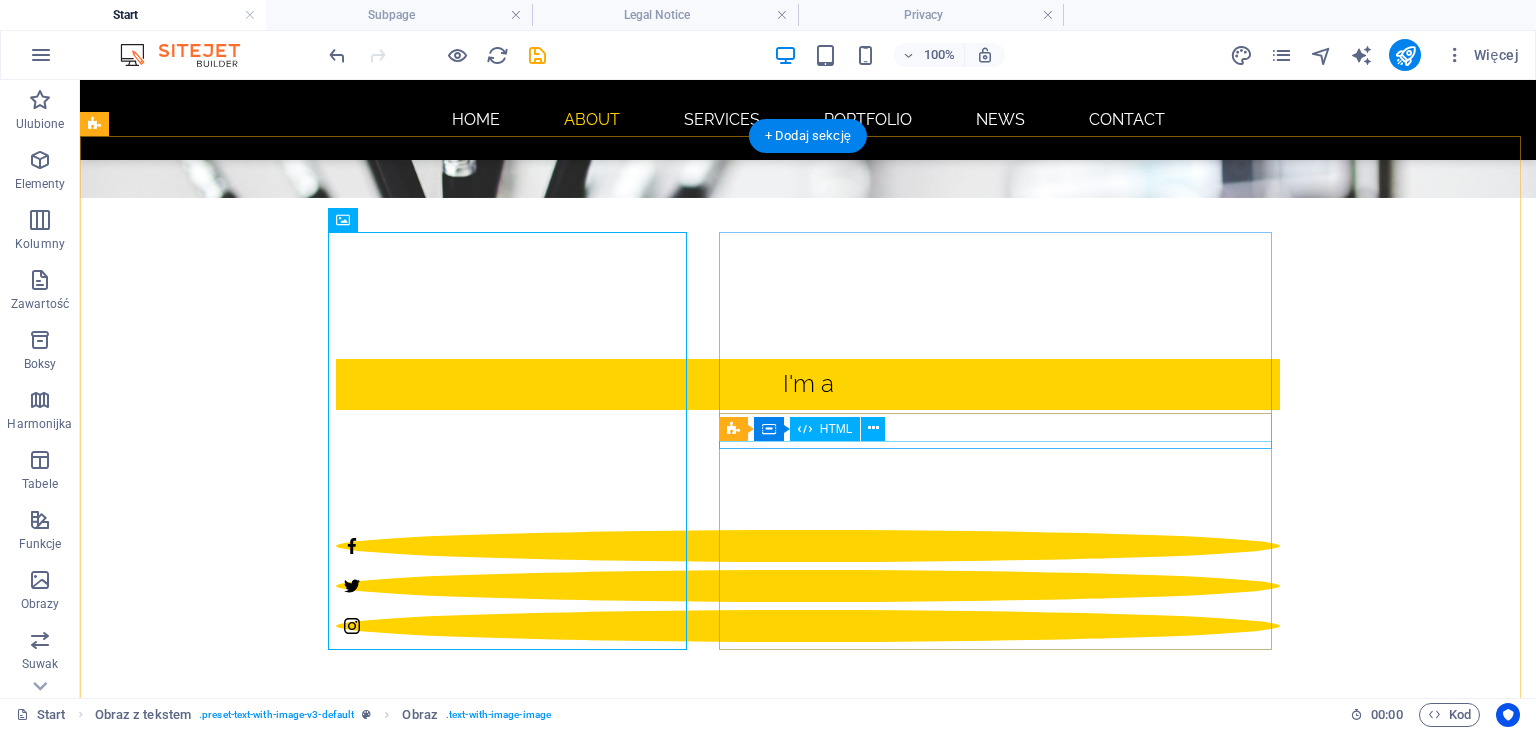 click at bounding box center (568, 1825) 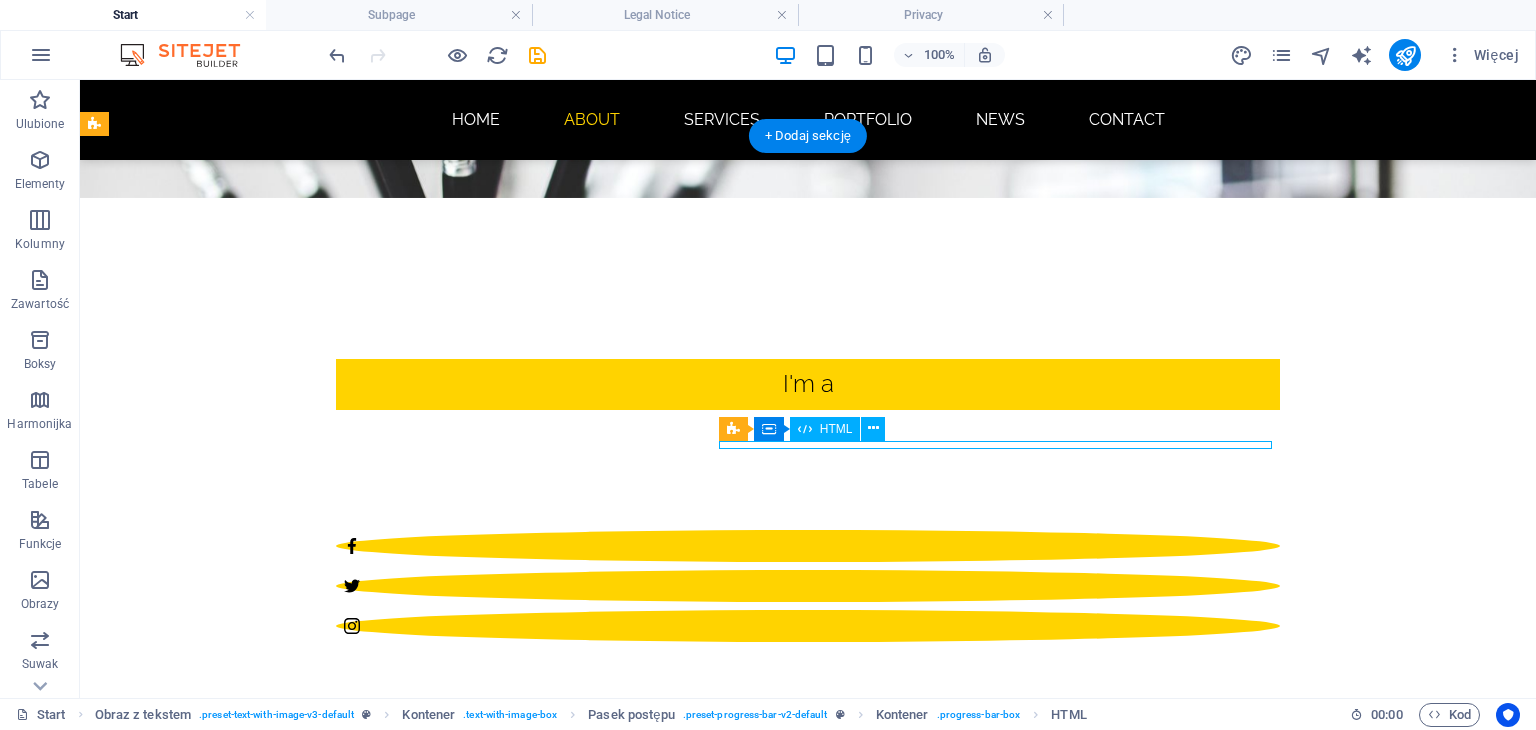 click at bounding box center [568, 1825] 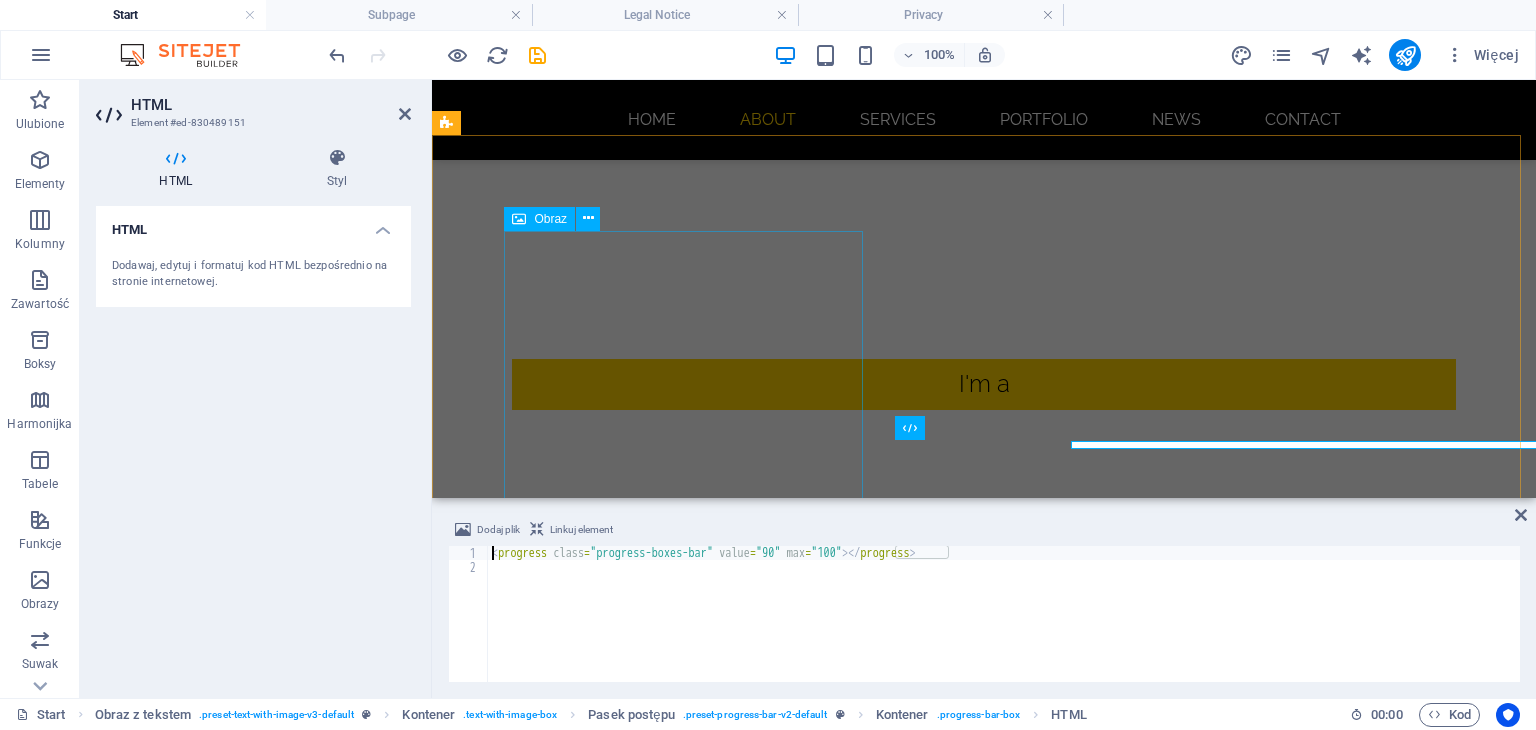click at bounding box center [920, 1255] 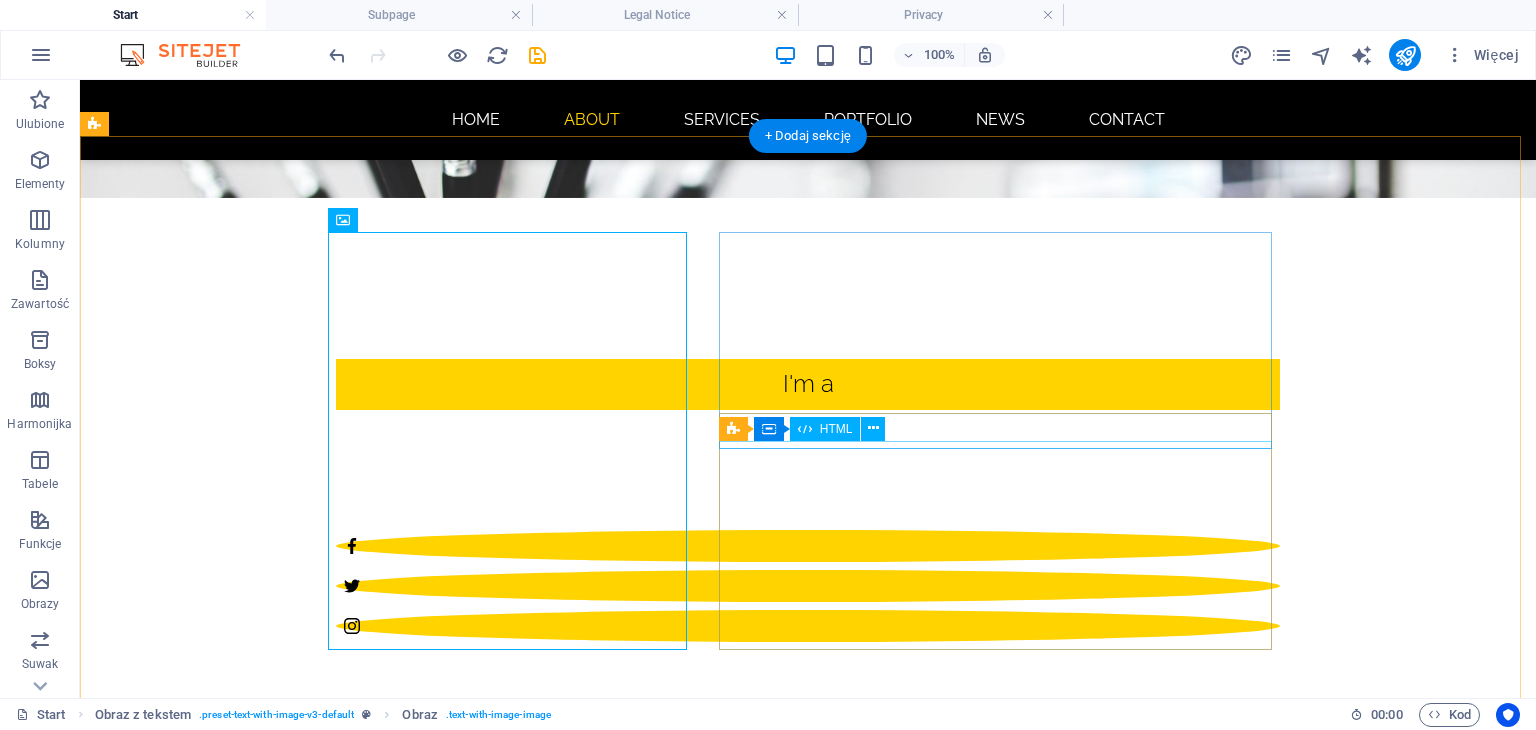 click at bounding box center (568, 1825) 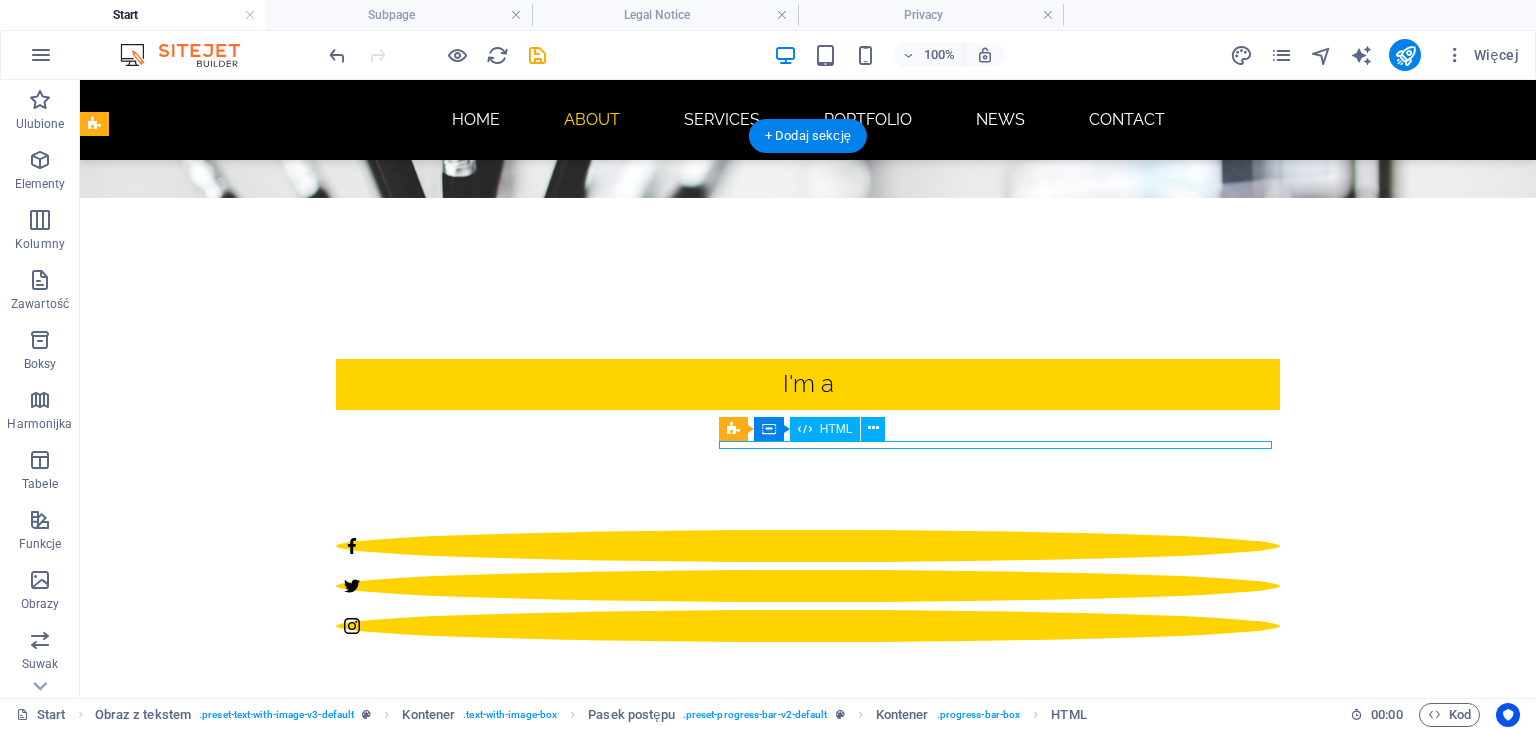 click at bounding box center (568, 1825) 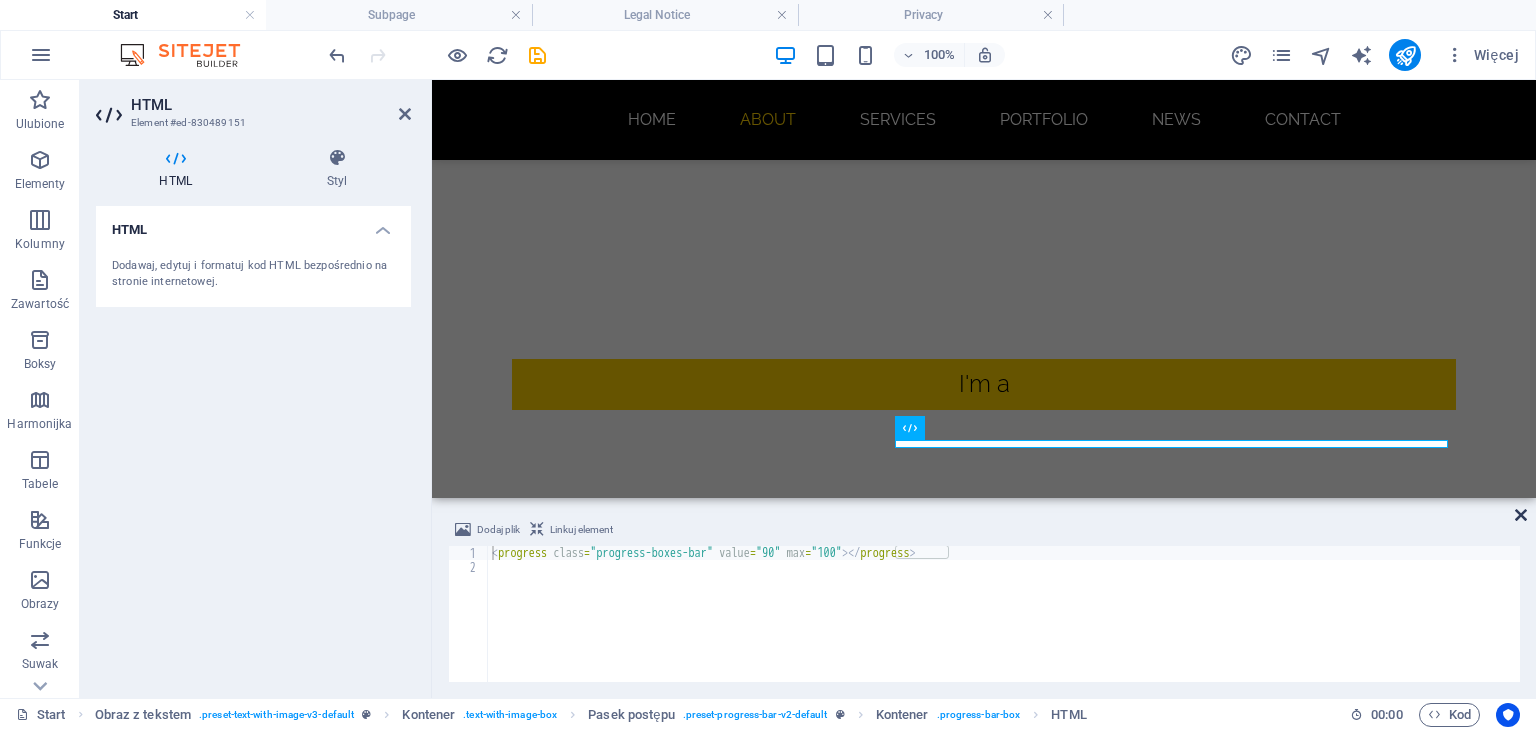 click at bounding box center [1521, 515] 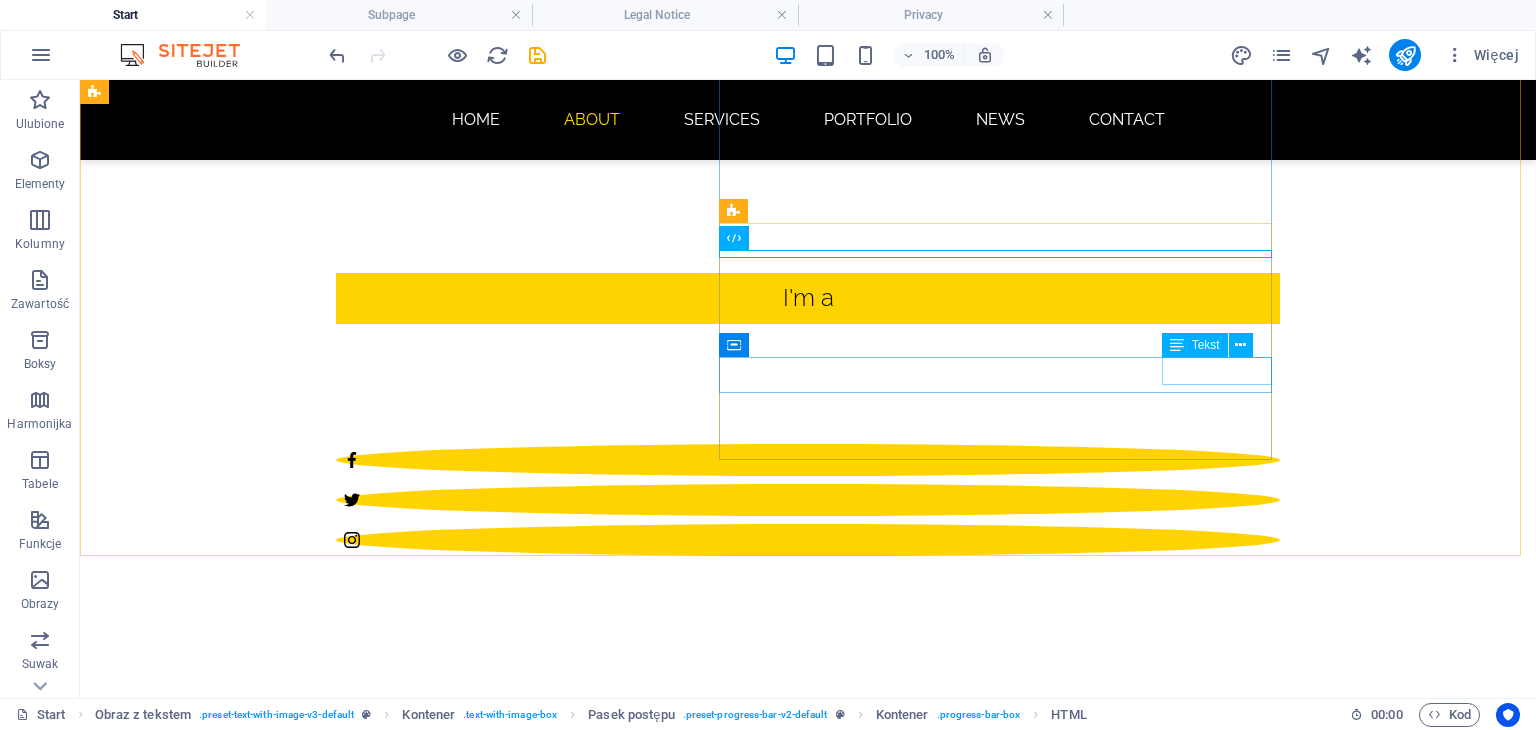 scroll, scrollTop: 700, scrollLeft: 0, axis: vertical 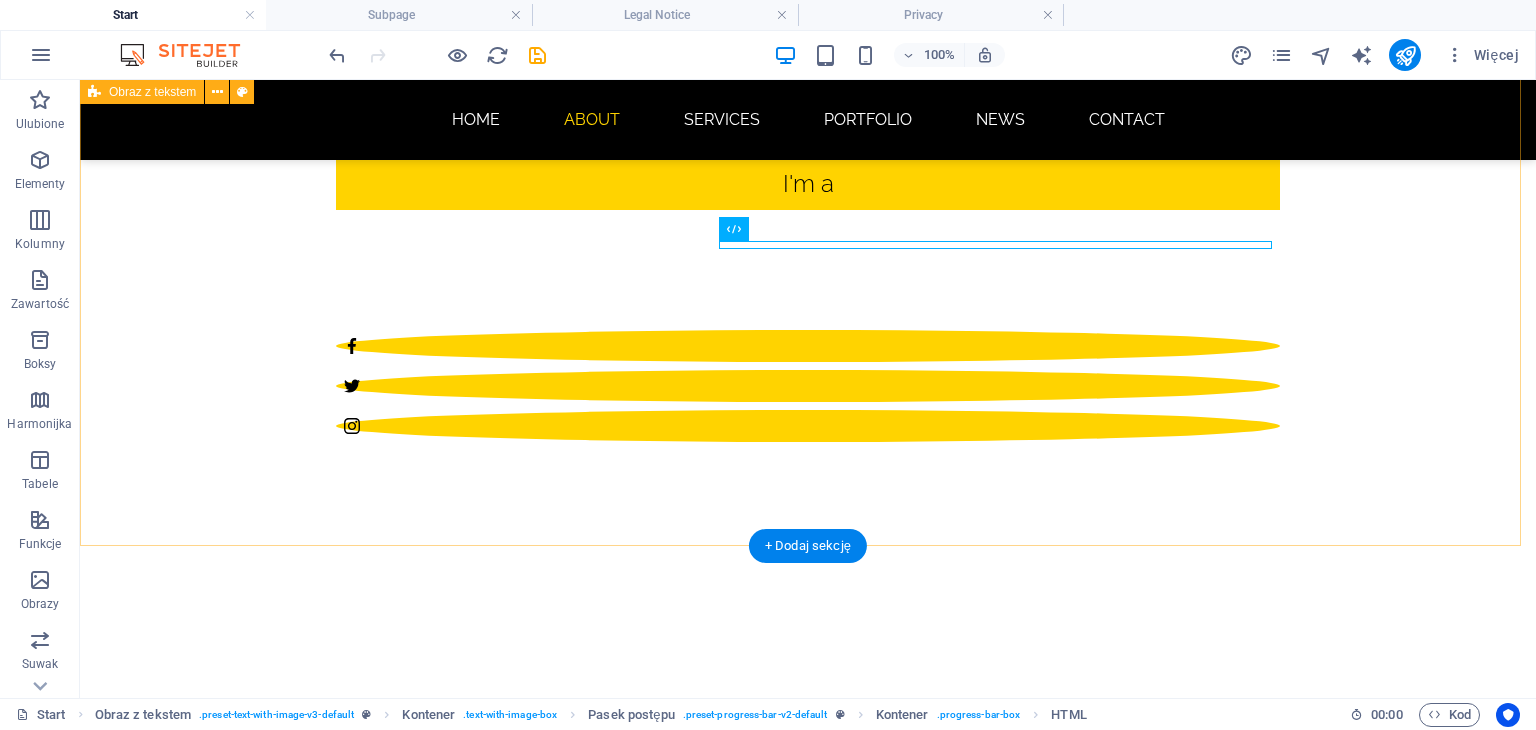 click on "About me Lorem ipsum dolor sit amet, consectetuer adipiscing elit. Aenean commodo ligula eget dolor. Lorem ipsum dolor sit amet, consectetuer adipiscing elit leget dolor. Sitejet 90%
Photoshop 70%
Illustrator 90%
HTML5 & CSS3 85%" at bounding box center (808, 1313) 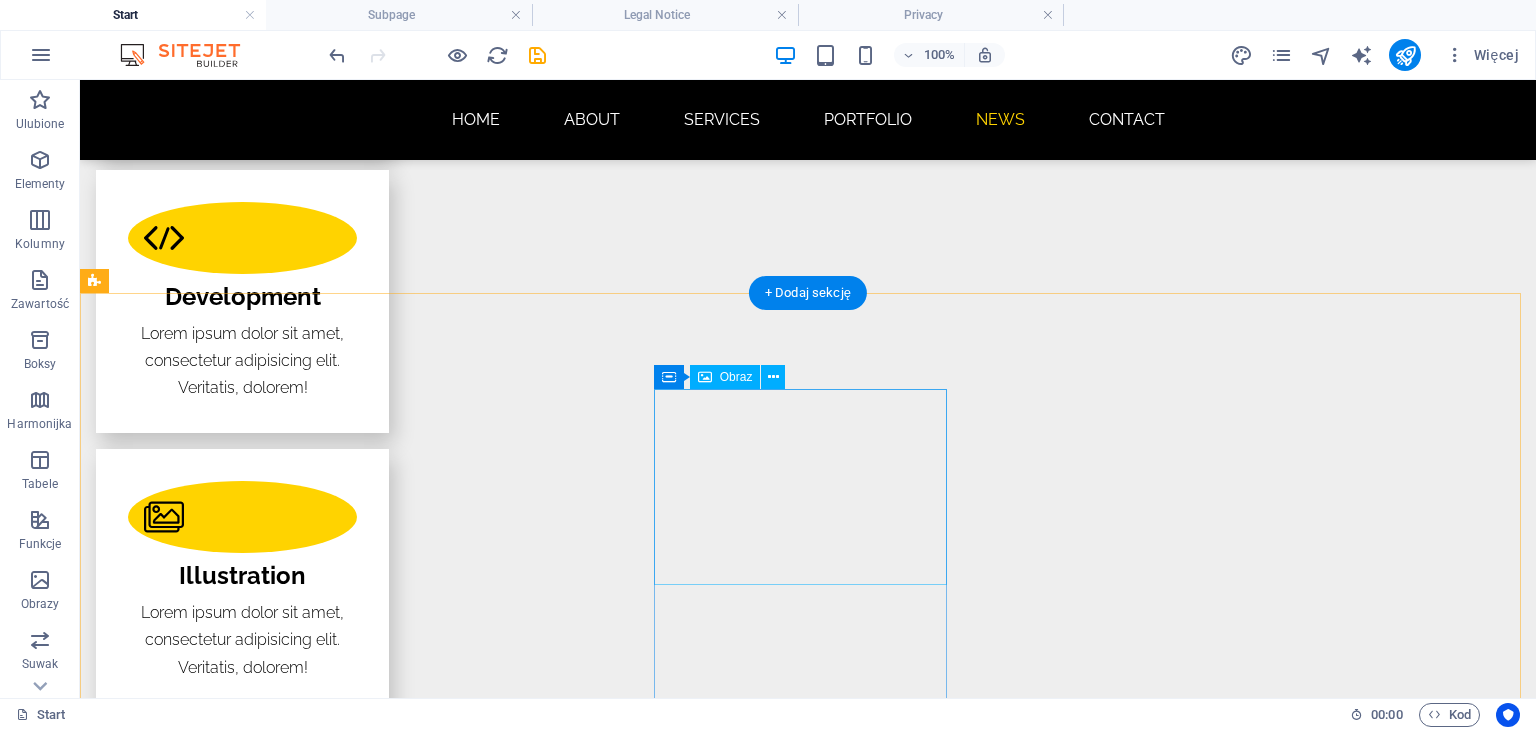 scroll, scrollTop: 2900, scrollLeft: 0, axis: vertical 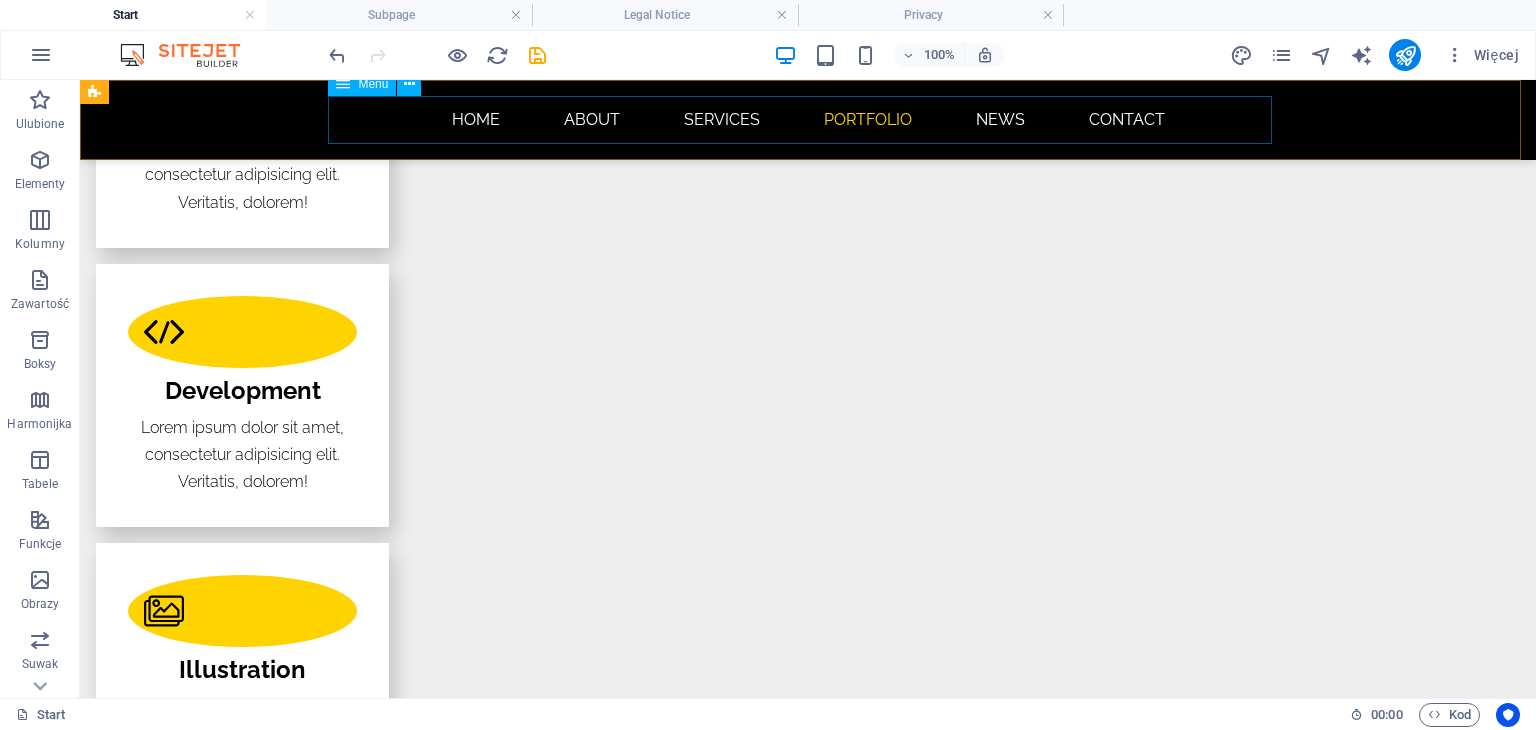 click on "Home About Services Portfolio News Contact" at bounding box center (808, 120) 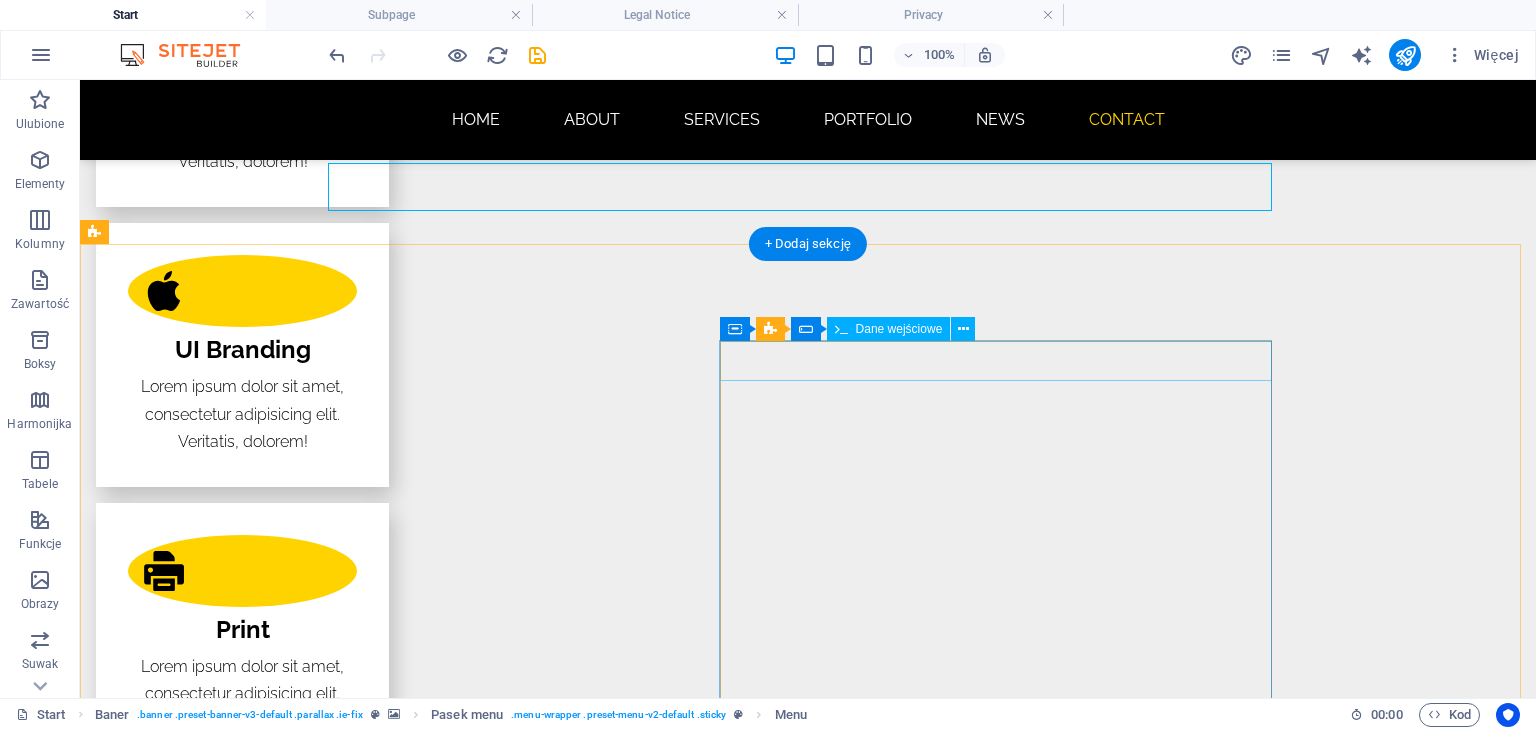 scroll, scrollTop: 3800, scrollLeft: 0, axis: vertical 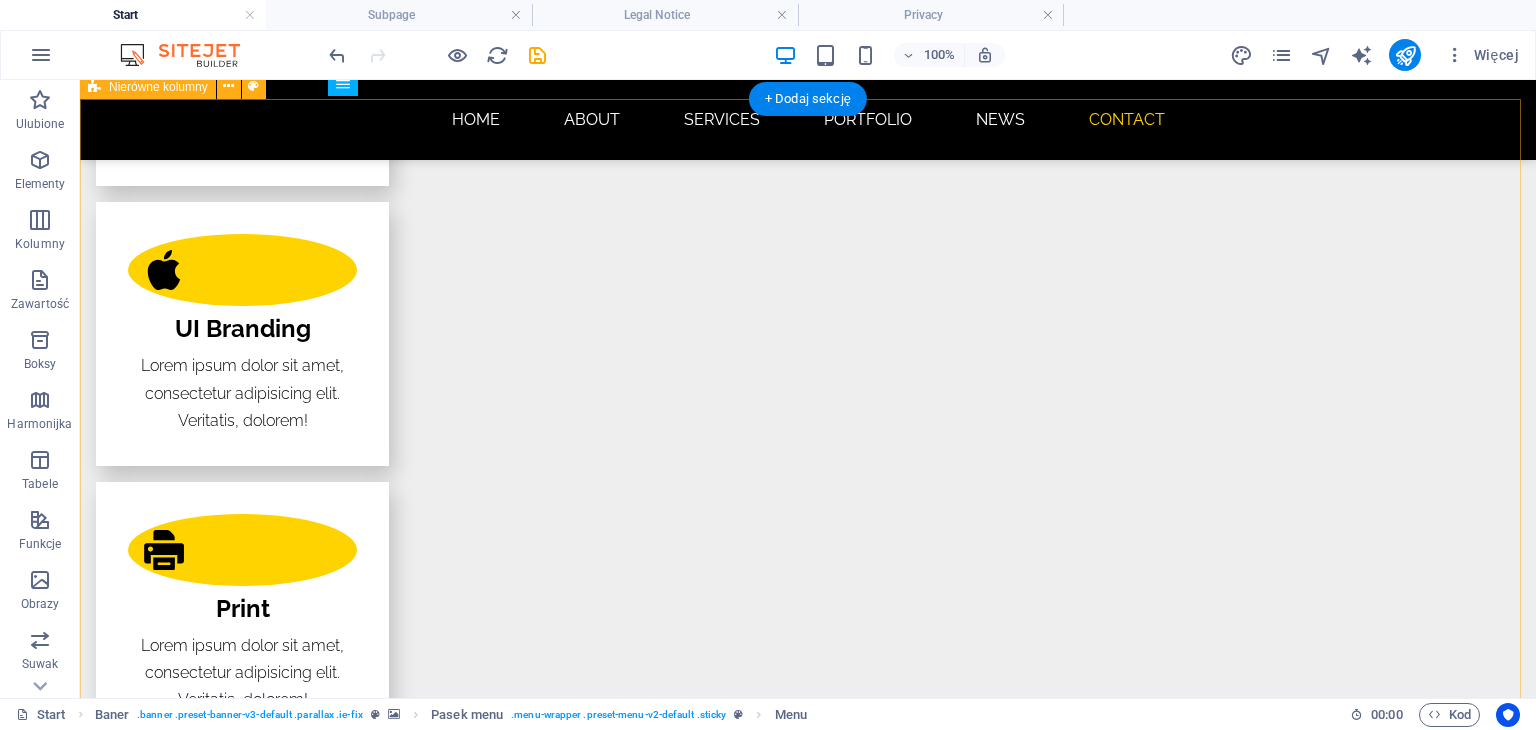 click on "CONTACT Lorem olik ipsum dolor sit amet libero consectetur adipisicing elit. Phone [PHONE] [EMAIL] Address [CITY] [CITY], [STATE]   [POSTAL_CODE]   I have read and understand the privacy policy. Nieczytelny? Załaduj nowy Submit" at bounding box center (808, 4099) 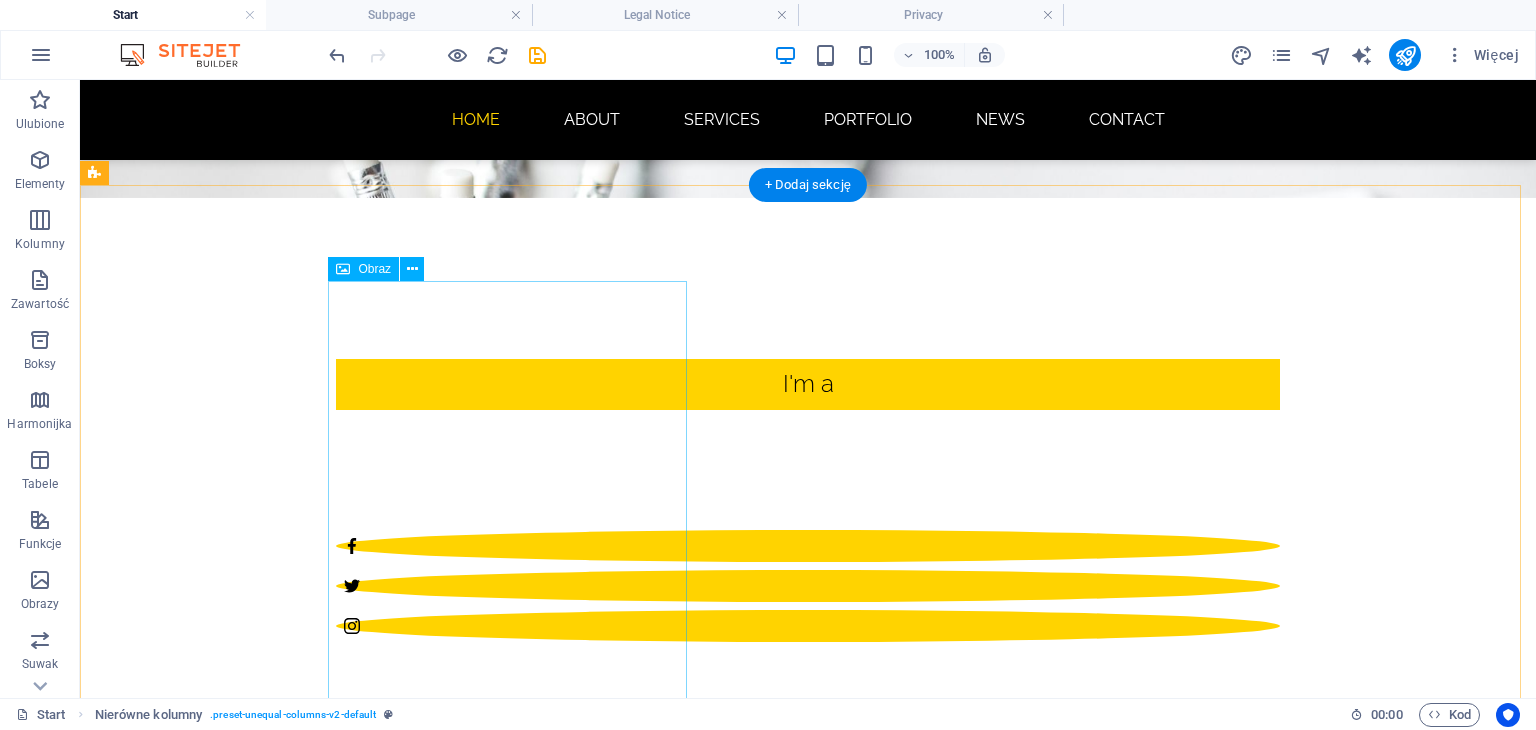 scroll, scrollTop: 0, scrollLeft: 0, axis: both 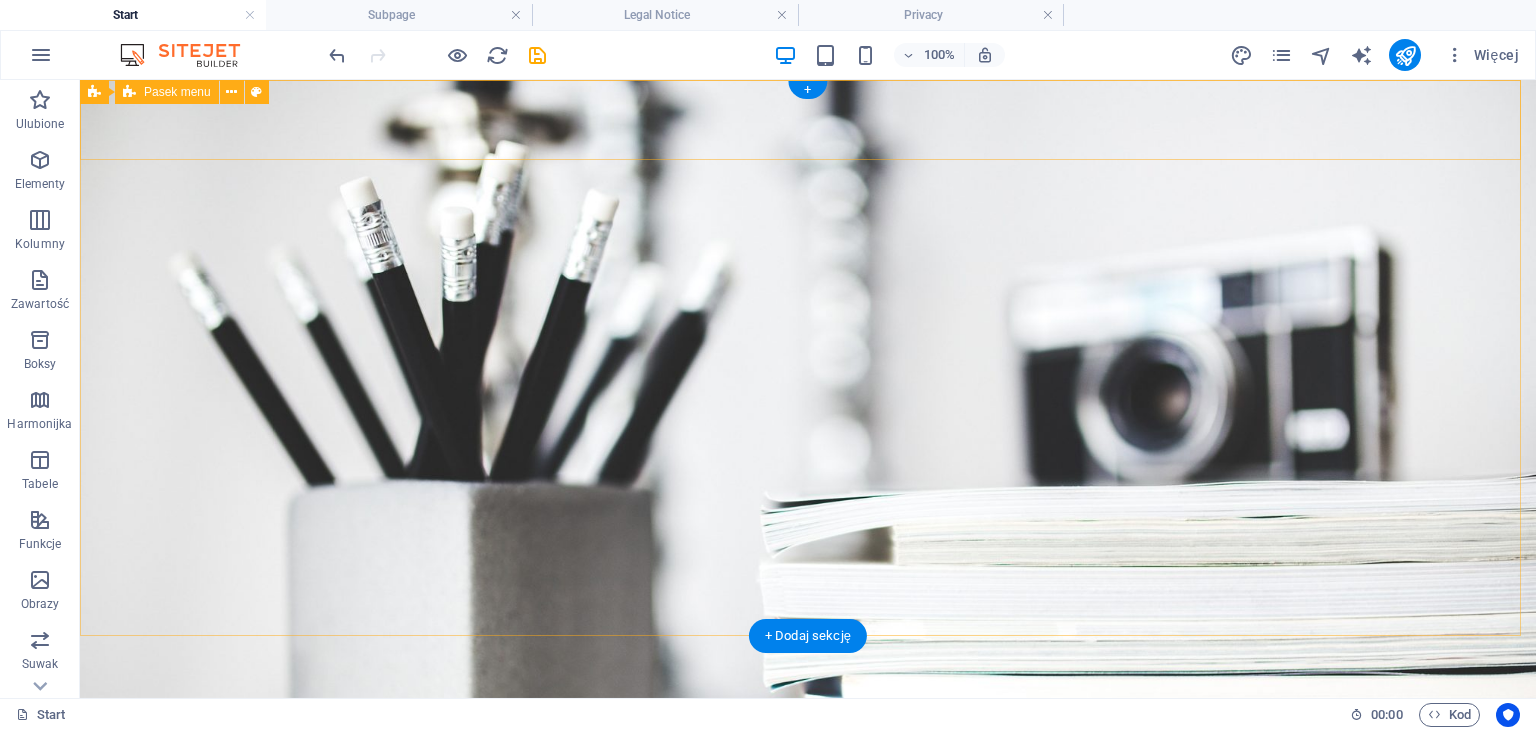 click on "Home About Services Portfolio News Contact" at bounding box center (808, 723) 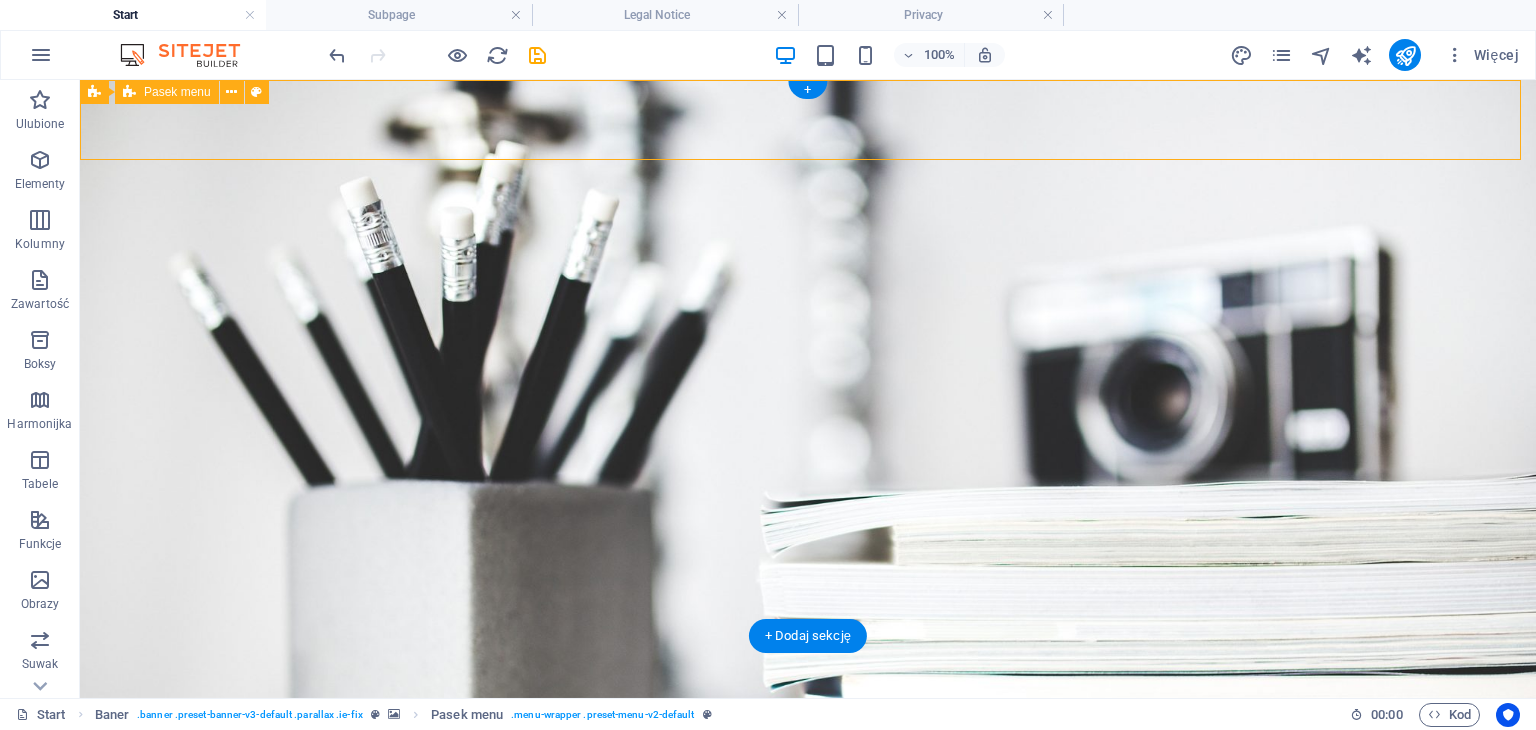 click on "Home About Services Portfolio News Contact" at bounding box center [808, 723] 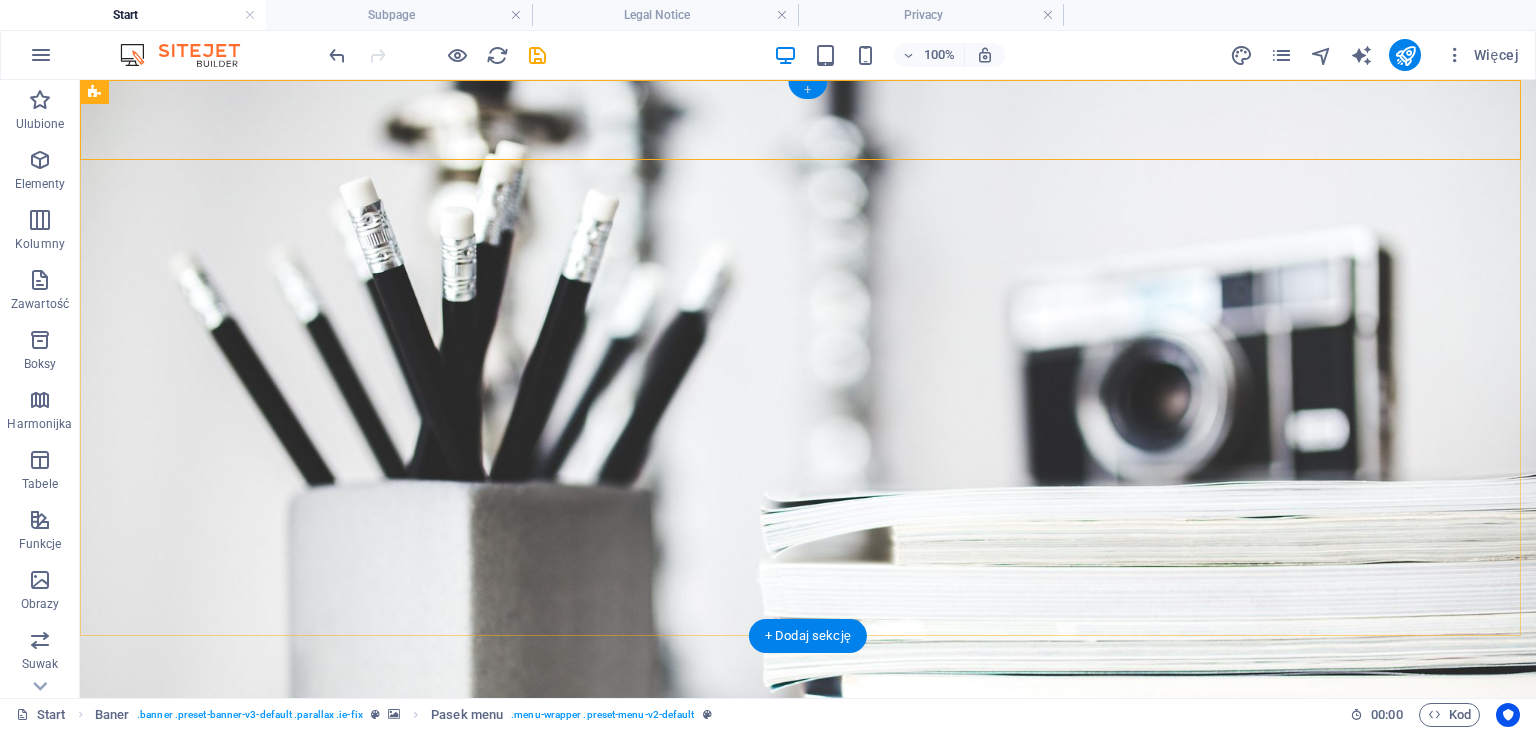 click on "+" at bounding box center (807, 90) 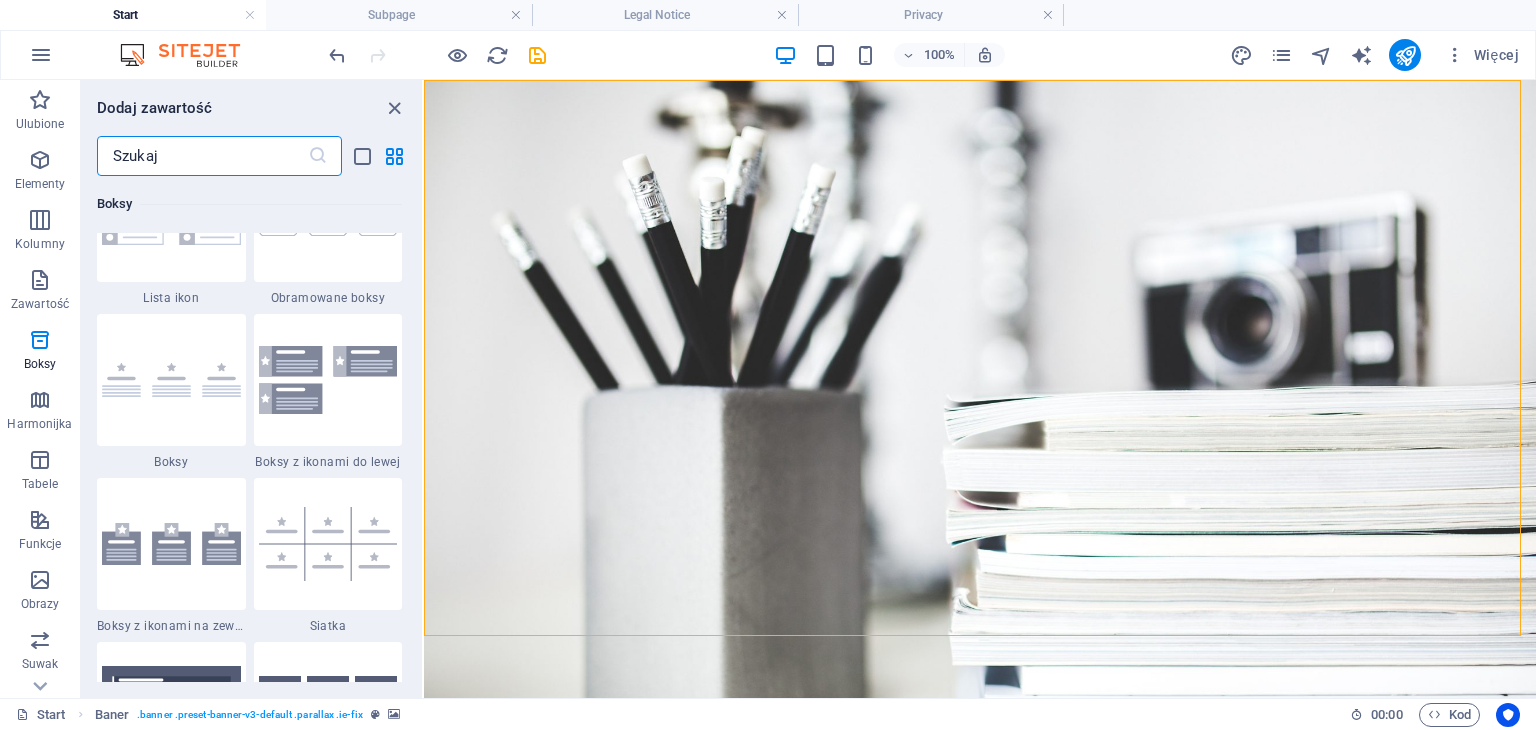 scroll, scrollTop: 5699, scrollLeft: 0, axis: vertical 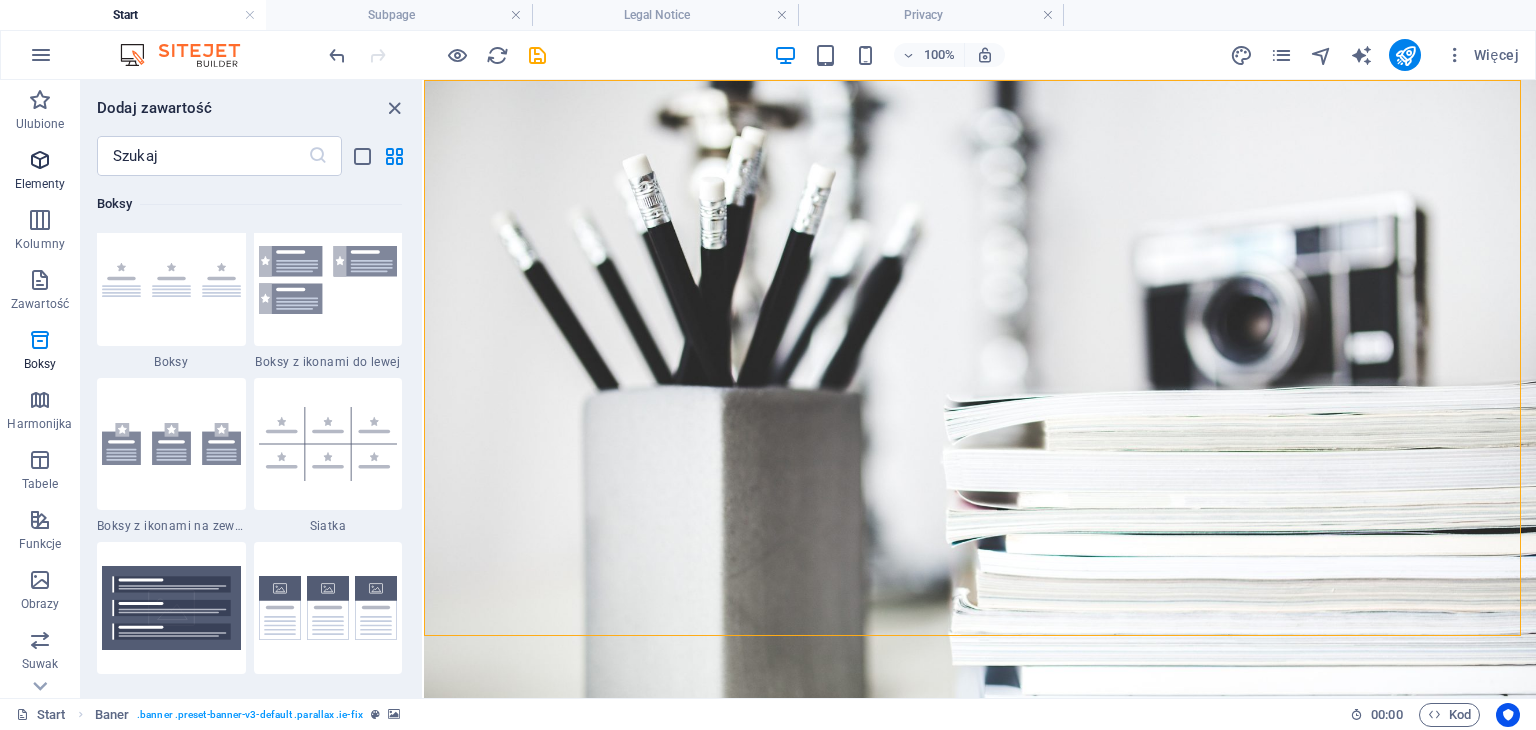 click at bounding box center [40, 160] 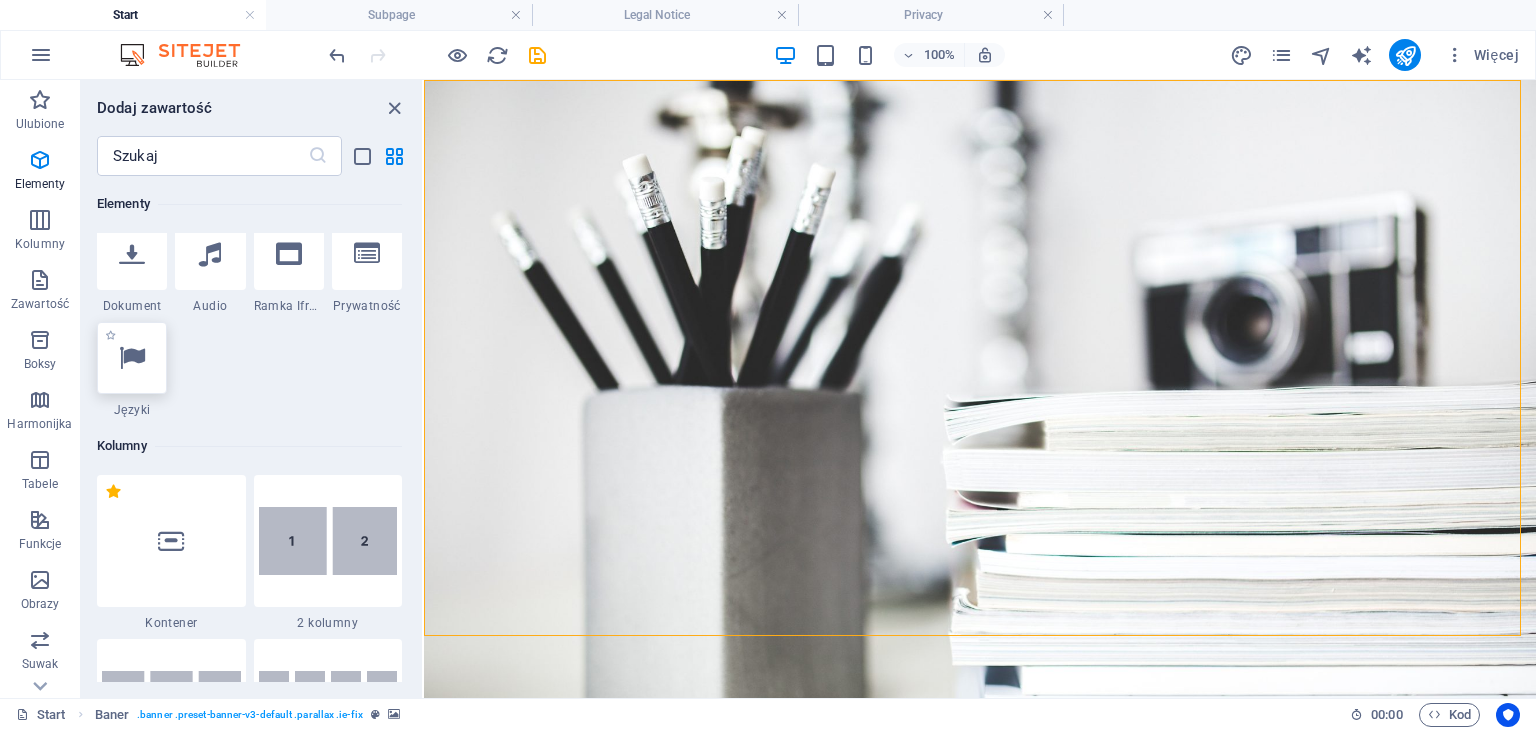 scroll, scrollTop: 713, scrollLeft: 0, axis: vertical 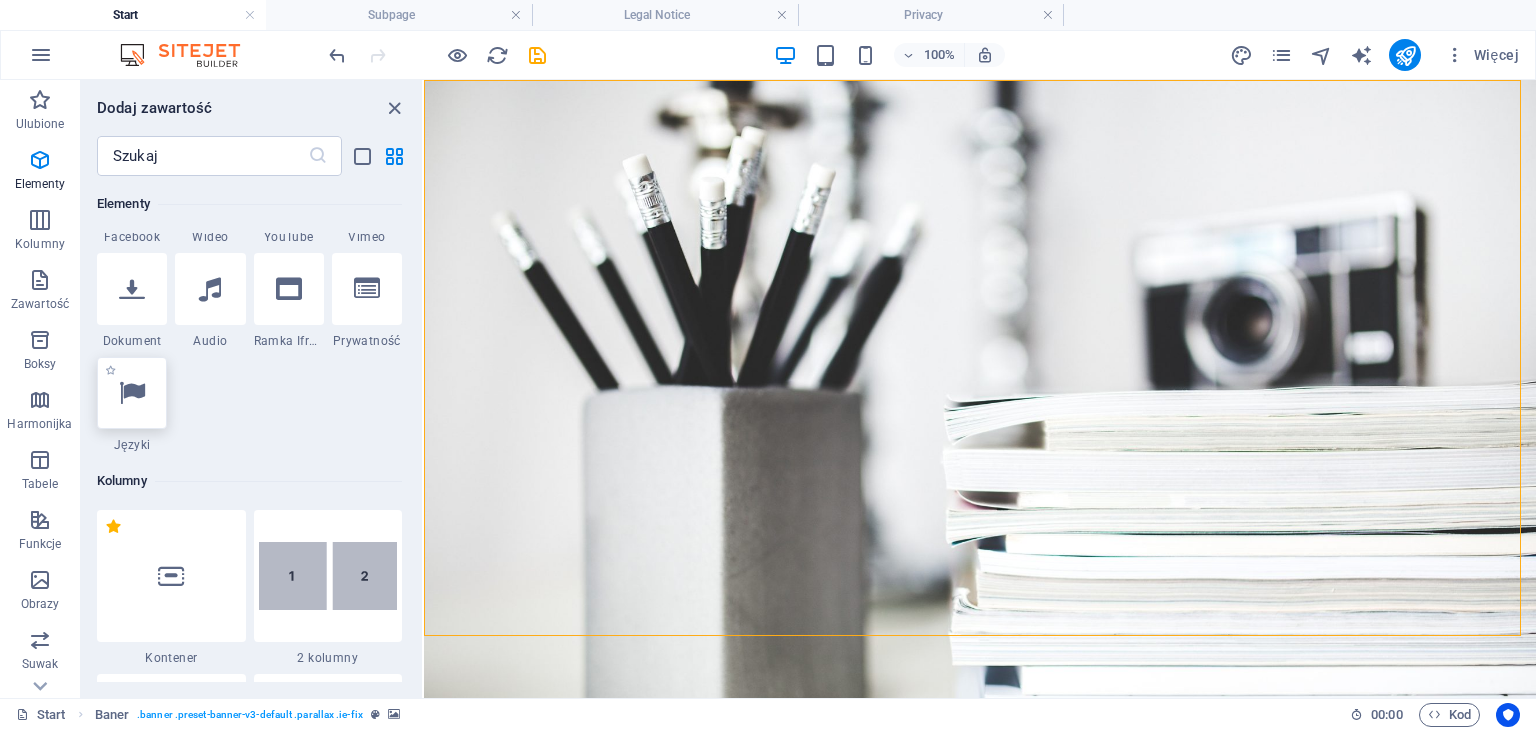 click at bounding box center [132, 393] 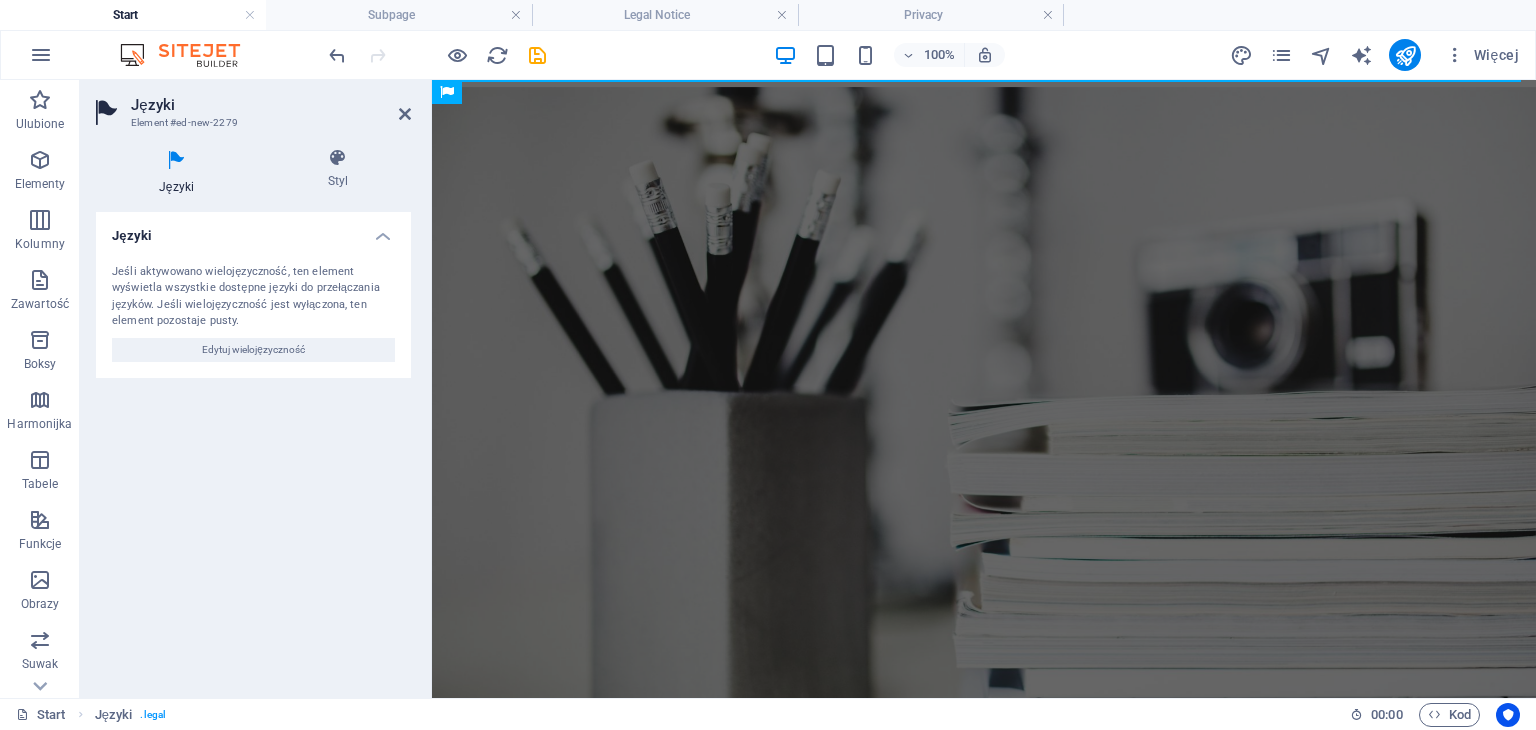 click on "Jeśli aktywowano wielojęzyczność, ten element wyświetla wszystkie dostępne języki do przełączania języków. Jeśli wielojęzyczność jest wyłączona, ten element pozostaje pusty. Edytuj wielojęzyczność" at bounding box center [253, 313] 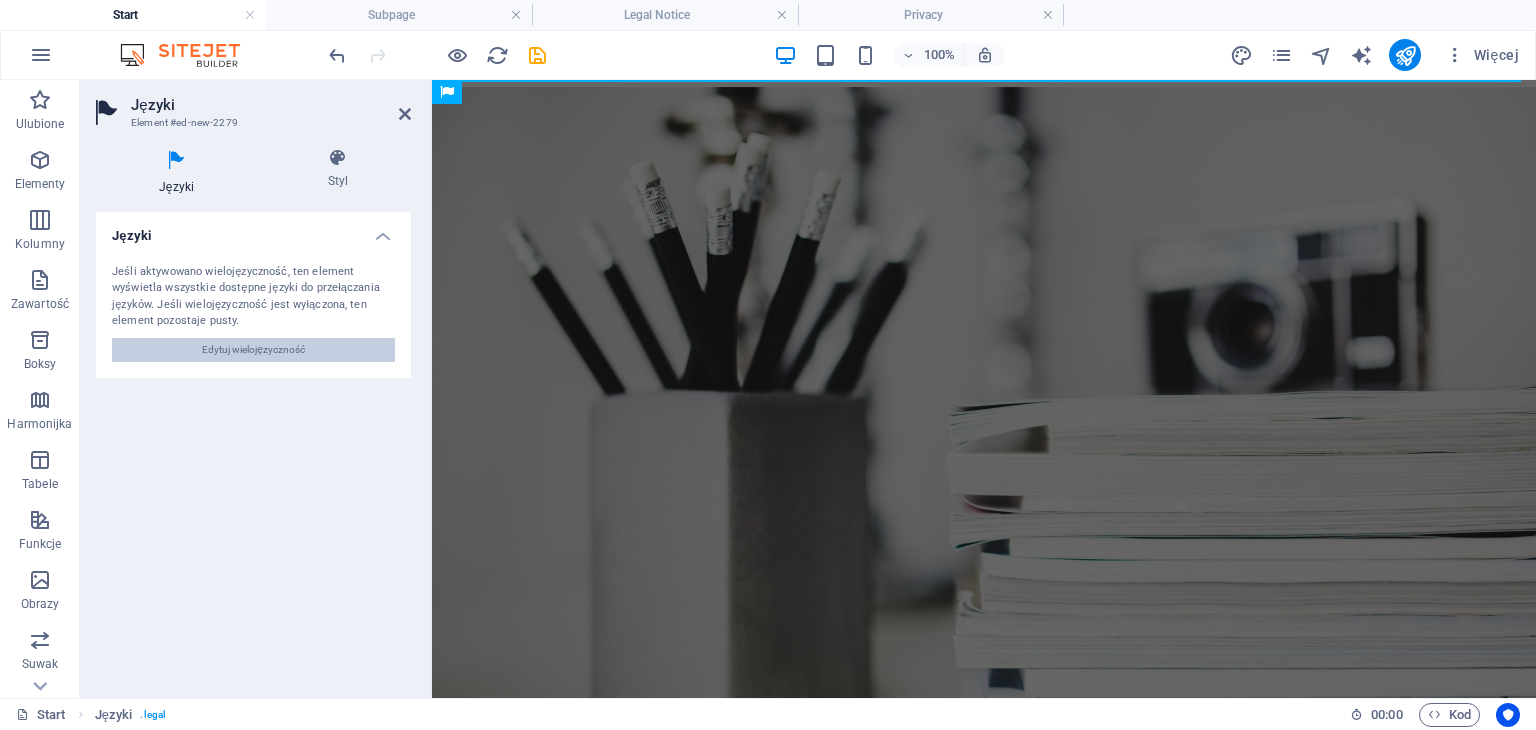 click on "Edytuj wielojęzyczność" at bounding box center (253, 350) 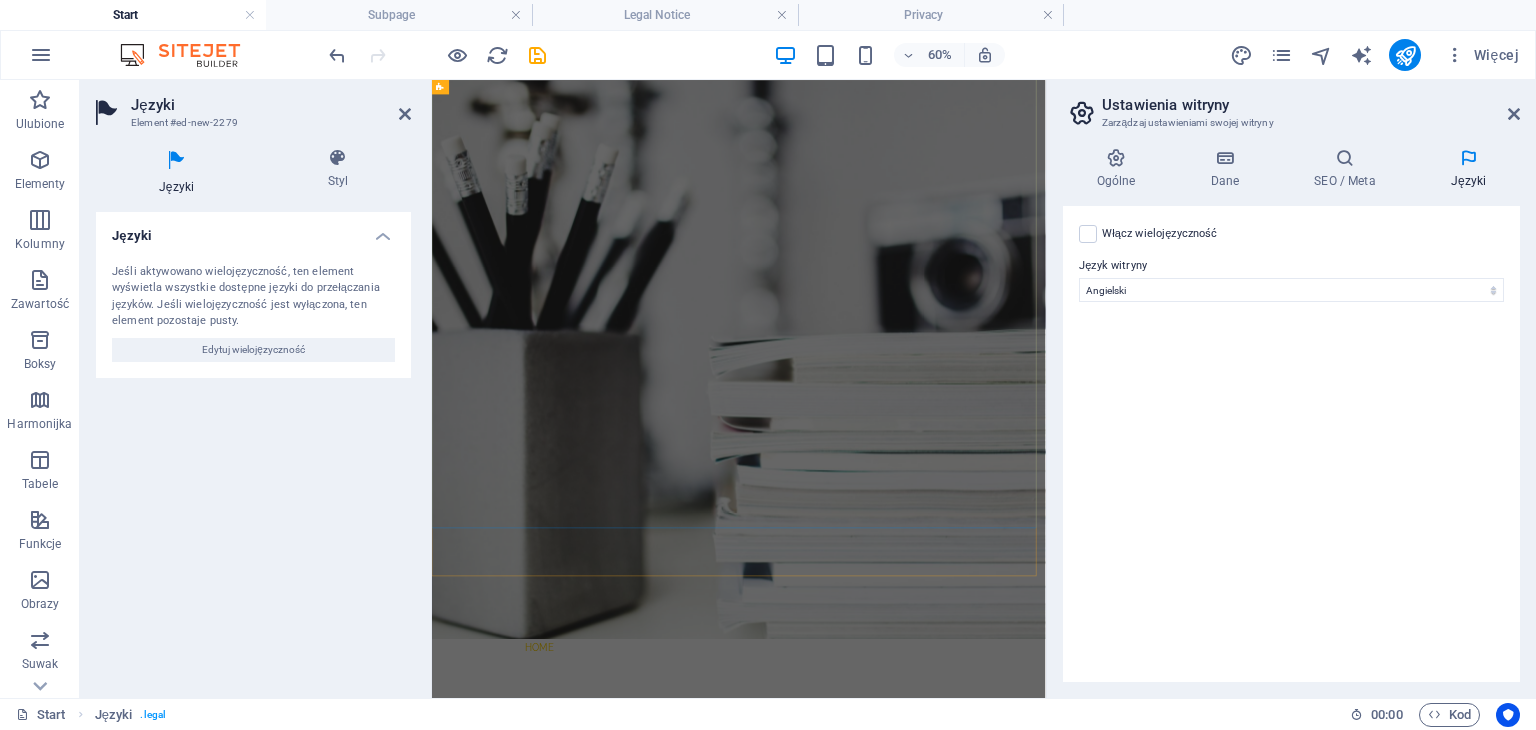 scroll, scrollTop: 100, scrollLeft: 0, axis: vertical 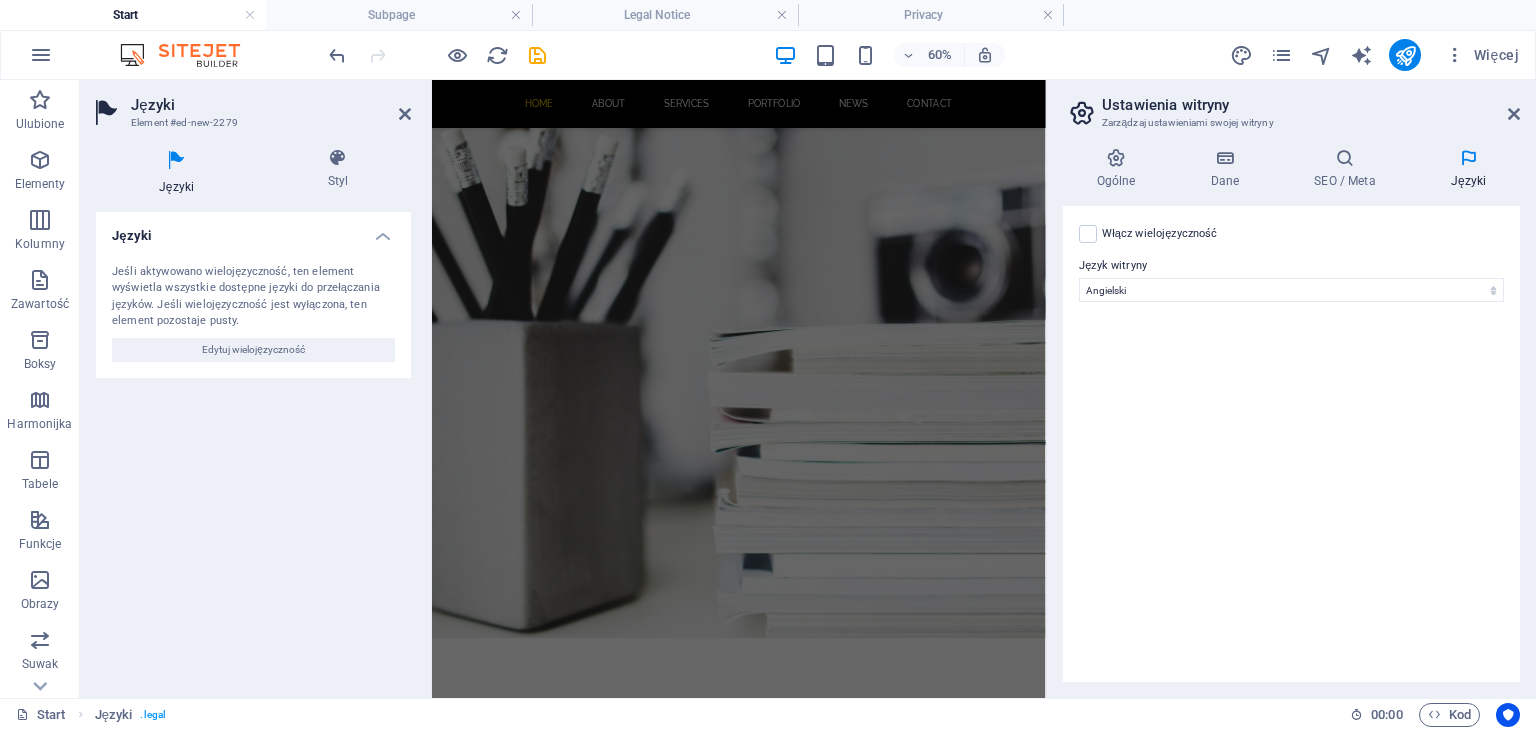 click on "Włącz wielojęzyczność Aby wyłączyć wielojęzyczność, usuń wszystkie języki, aż pozostanie tylko jeden język." at bounding box center (1160, 234) 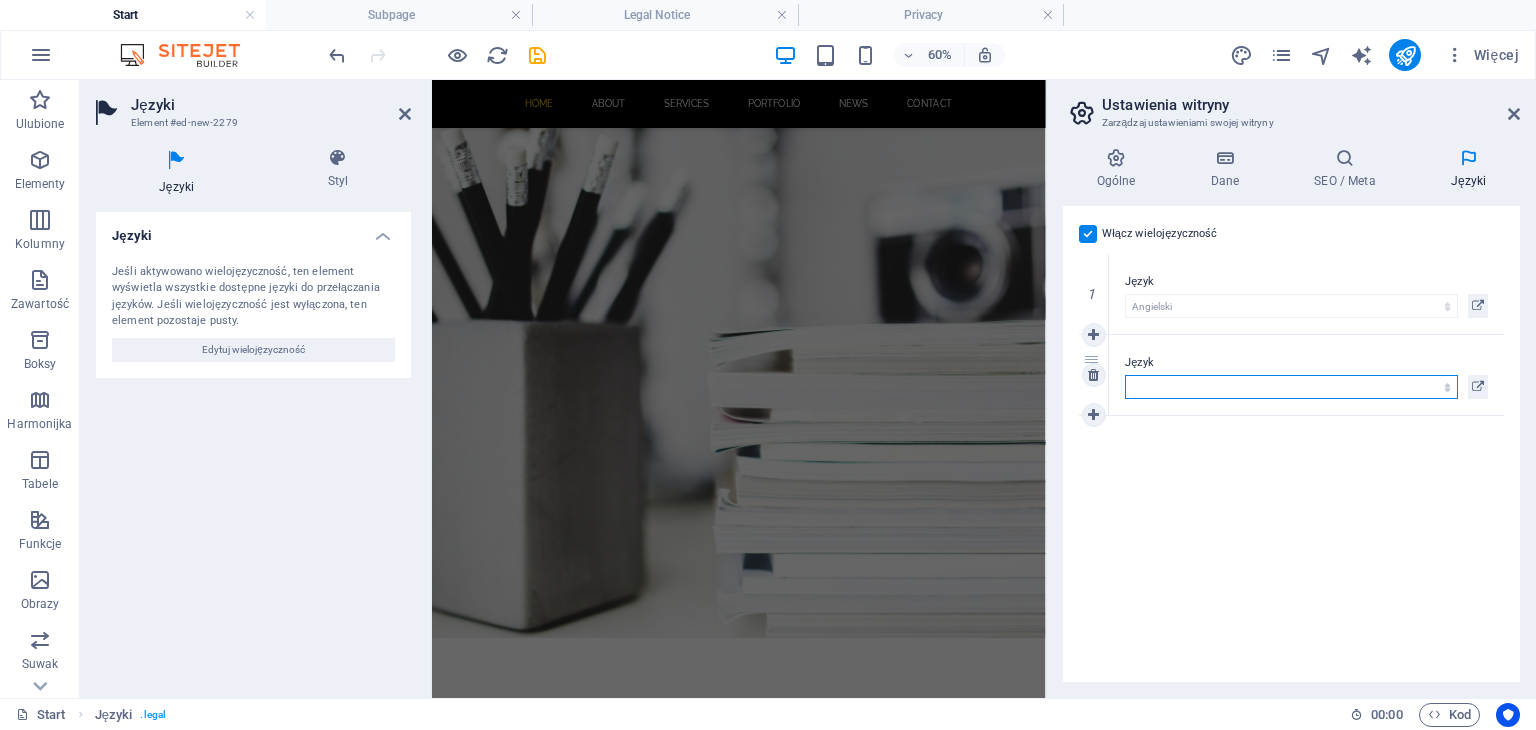 click on "Abkhazian Afar Afrikaans Akan Albanian Amharic Angielski Arabic Aragonese Armenian Assamese Avaric Avestan Aymara Azerbaijani Bambara Bashkir Basque Belarusian Bengali Bihari languages Bislama Bokmål Bosnian Breton Bulgarian Burmese Catalan Central Khmer Chamorro Chechen Chinese Church Slavic Chuvash Cornish Corsican Cree Croatian Czeski Danish Dutch Dzongkha Esperanto Estonian Ewe Faroese Farsi (Persian) Fijian Finnish French Fulah Gaelic Galician Ganda Georgian Greek Greenlandic Guaraní Gujarati Haitian Creole Hausa Hebrew Herero Hindi Hiri Motu Hiszpański Hungarian Icelandic Ido Igbo Indonesian Interlingua Interlingue Inuktitut Inupiaq Irish Italian Japanese Javanese Kannada Kanuri Kashmiri Kazakh Kikuyu Kinyarwanda Komi Kongo Korean Kurdish Kwanyama Kyrgyz Lao Latvian Limburgish Lingala Lithuanian Luba-Katanga Luxembourgish Łaciński Macedonian Malagasy Malay Malayalam Maldivian Maltese Manx Maori Marathi Marshallese Mongolian Nauru Navajo Ndonga Nepali Niemiecki North Ndebele Northern Sami Norwegian" at bounding box center [1291, 387] 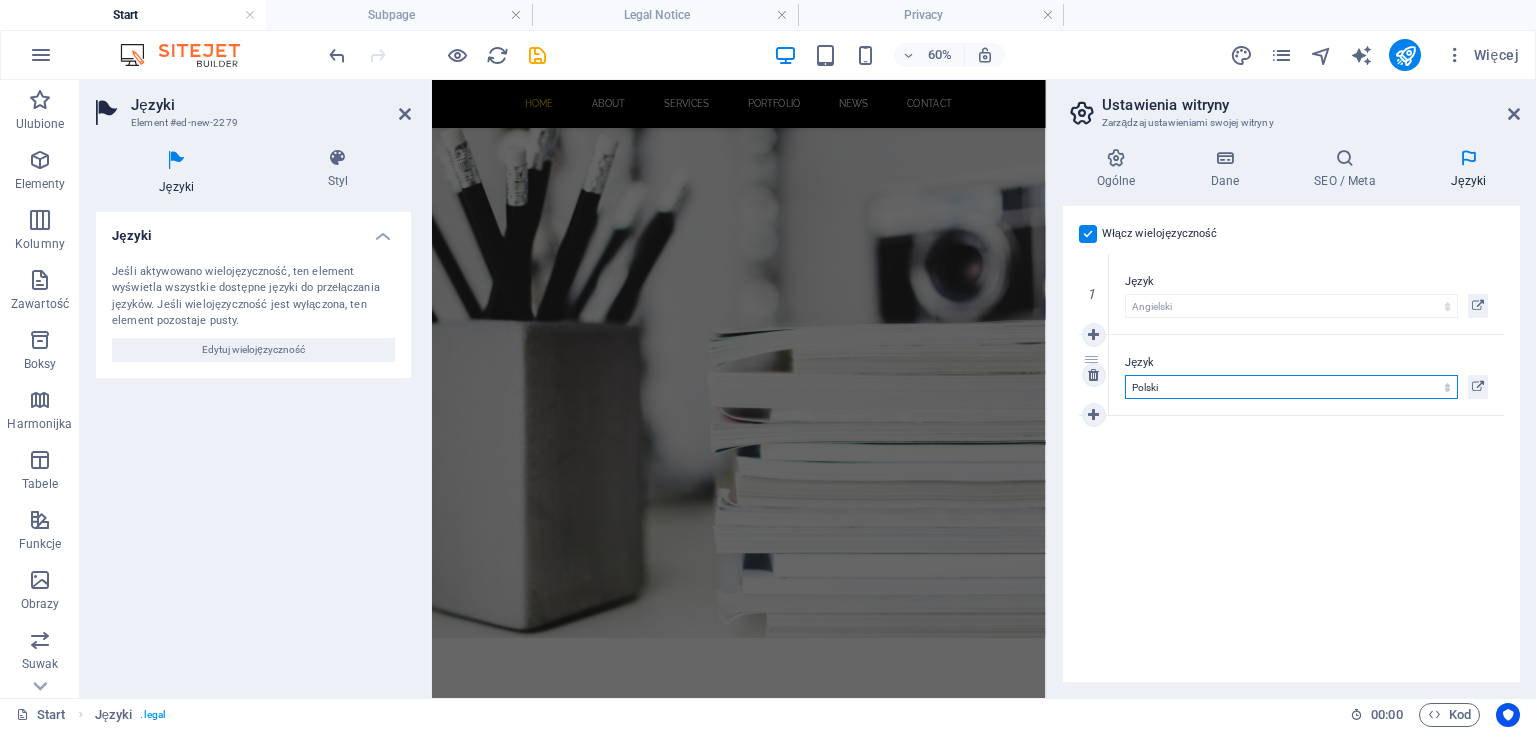 click on "Abkhazian Afar Afrikaans Akan Albanian Amharic Angielski Arabic Aragonese Armenian Assamese Avaric Avestan Aymara Azerbaijani Bambara Bashkir Basque Belarusian Bengali Bihari languages Bislama Bokmål Bosnian Breton Bulgarian Burmese Catalan Central Khmer Chamorro Chechen Chinese Church Slavic Chuvash Cornish Corsican Cree Croatian Czeski Danish Dutch Dzongkha Esperanto Estonian Ewe Faroese Farsi (Persian) Fijian Finnish French Fulah Gaelic Galician Ganda Georgian Greek Greenlandic Guaraní Gujarati Haitian Creole Hausa Hebrew Herero Hindi Hiri Motu Hiszpański Hungarian Icelandic Ido Igbo Indonesian Interlingua Interlingue Inuktitut Inupiaq Irish Italian Japanese Javanese Kannada Kanuri Kashmiri Kazakh Kikuyu Kinyarwanda Komi Kongo Korean Kurdish Kwanyama Kyrgyz Lao Latvian Limburgish Lingala Lithuanian Luba-Katanga Luxembourgish Łaciński Macedonian Malagasy Malay Malayalam Maldivian Maltese Manx Maori Marathi Marshallese Mongolian Nauru Navajo Ndonga Nepali Niemiecki North Ndebele Northern Sami Norwegian" at bounding box center (1291, 387) 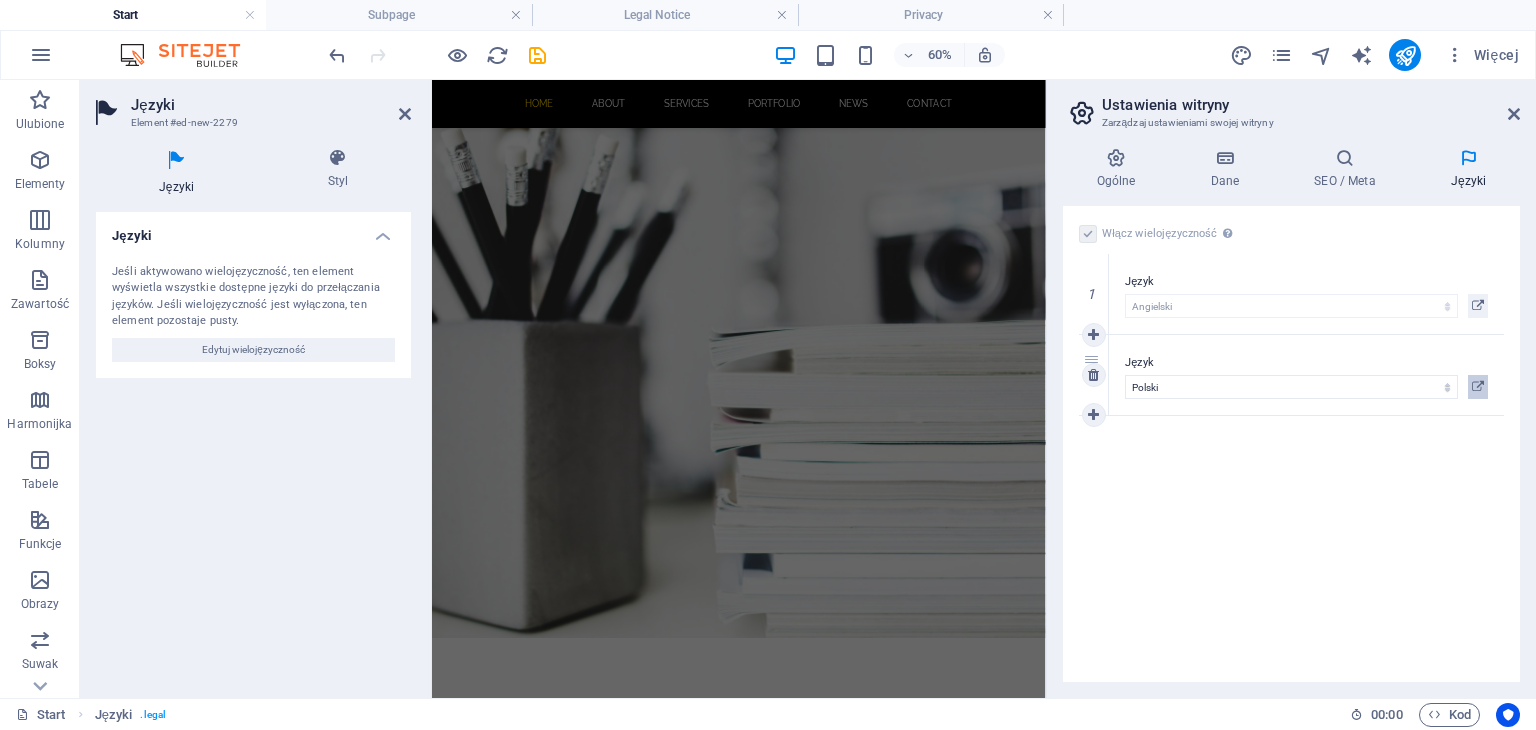 click at bounding box center (1478, 387) 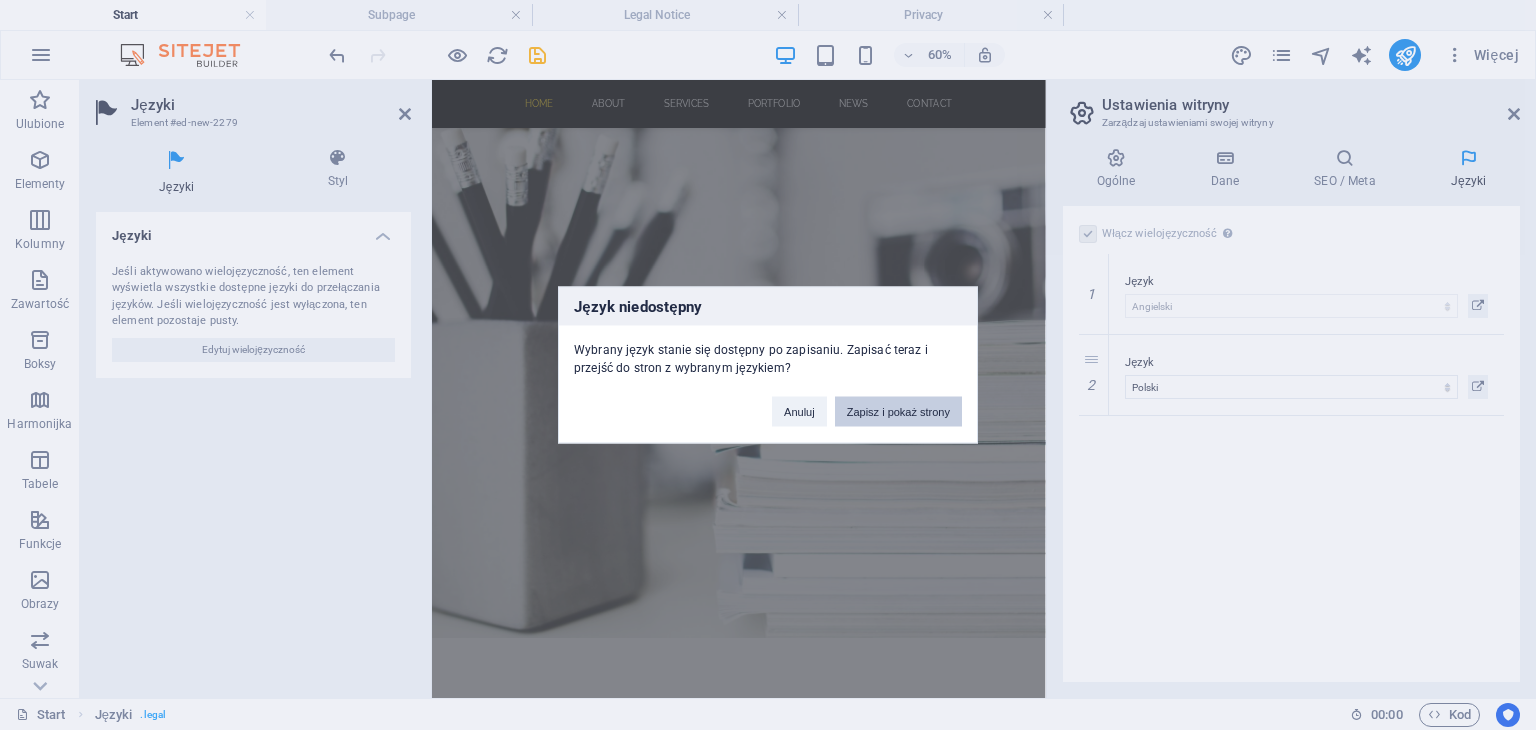 click on "Zapisz i pokaż strony" at bounding box center (898, 412) 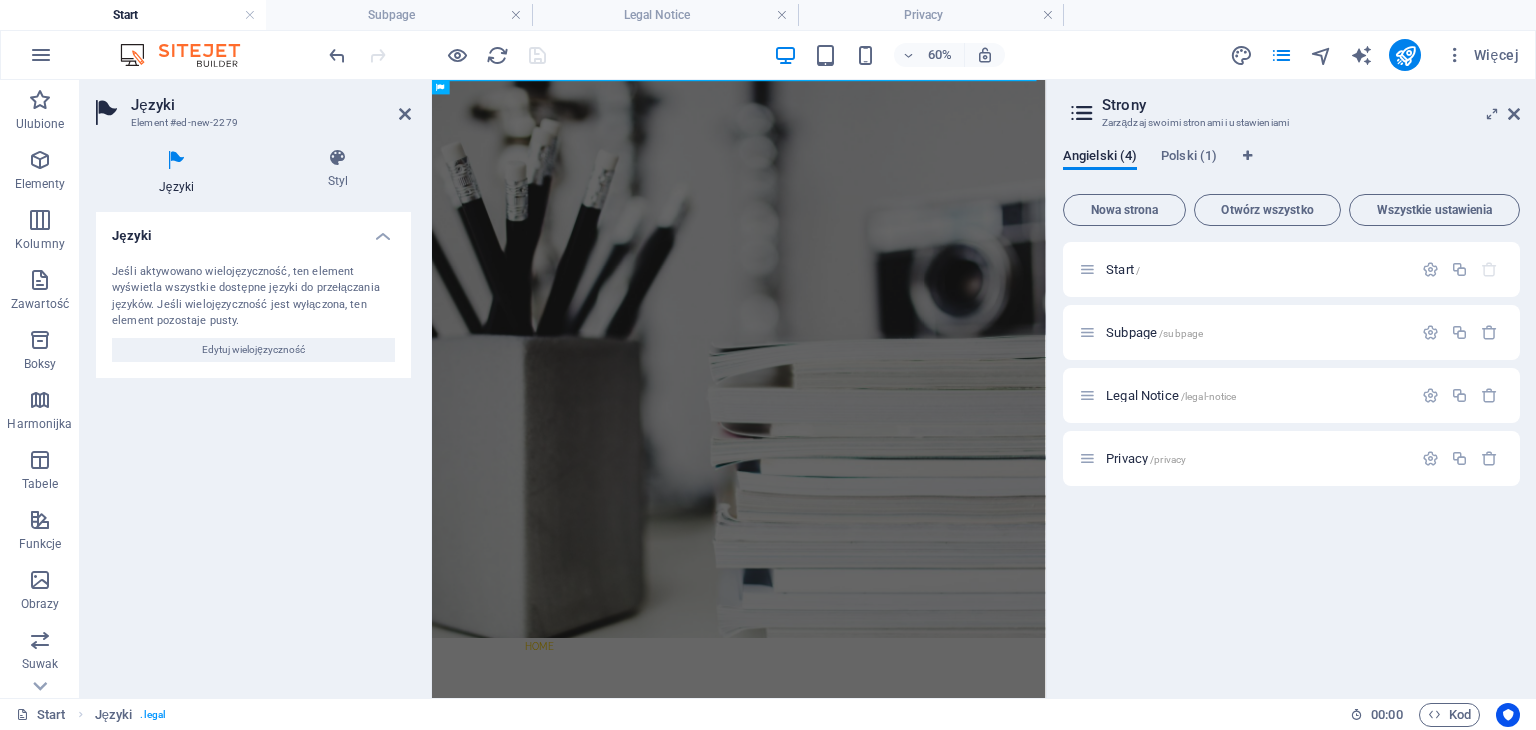 click at bounding box center (1489, 395) 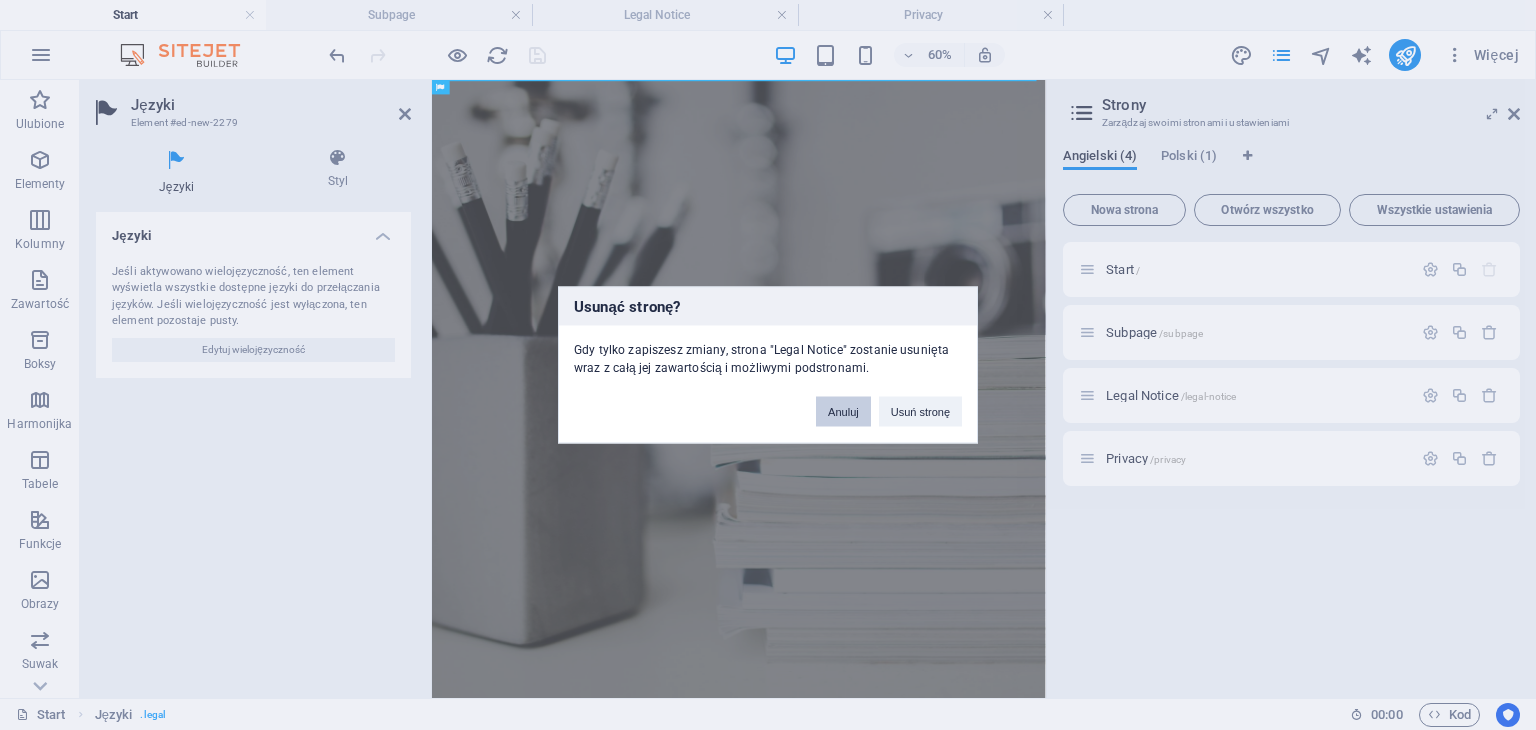 click on "Anuluj" at bounding box center (843, 412) 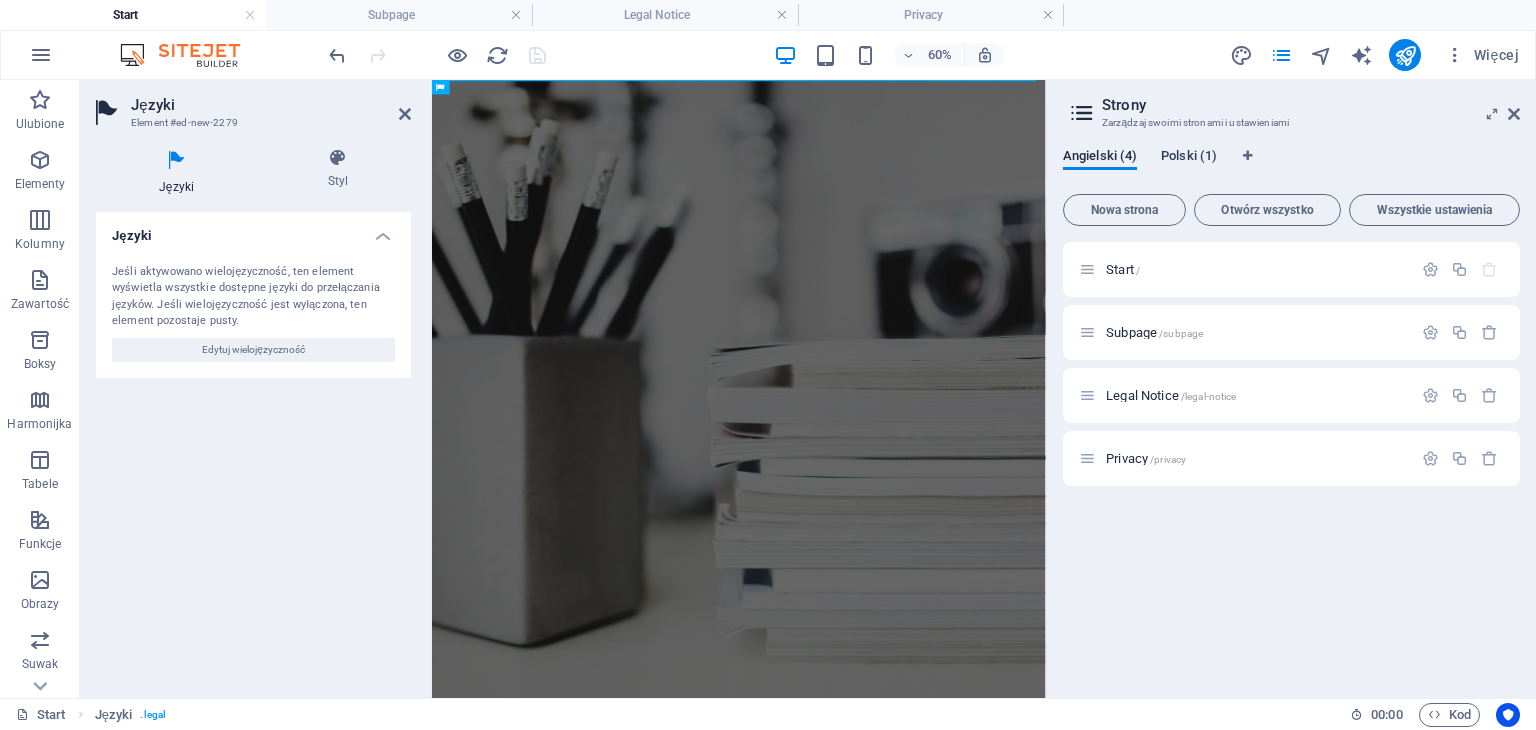 click on "Polski (1)" at bounding box center [1189, 158] 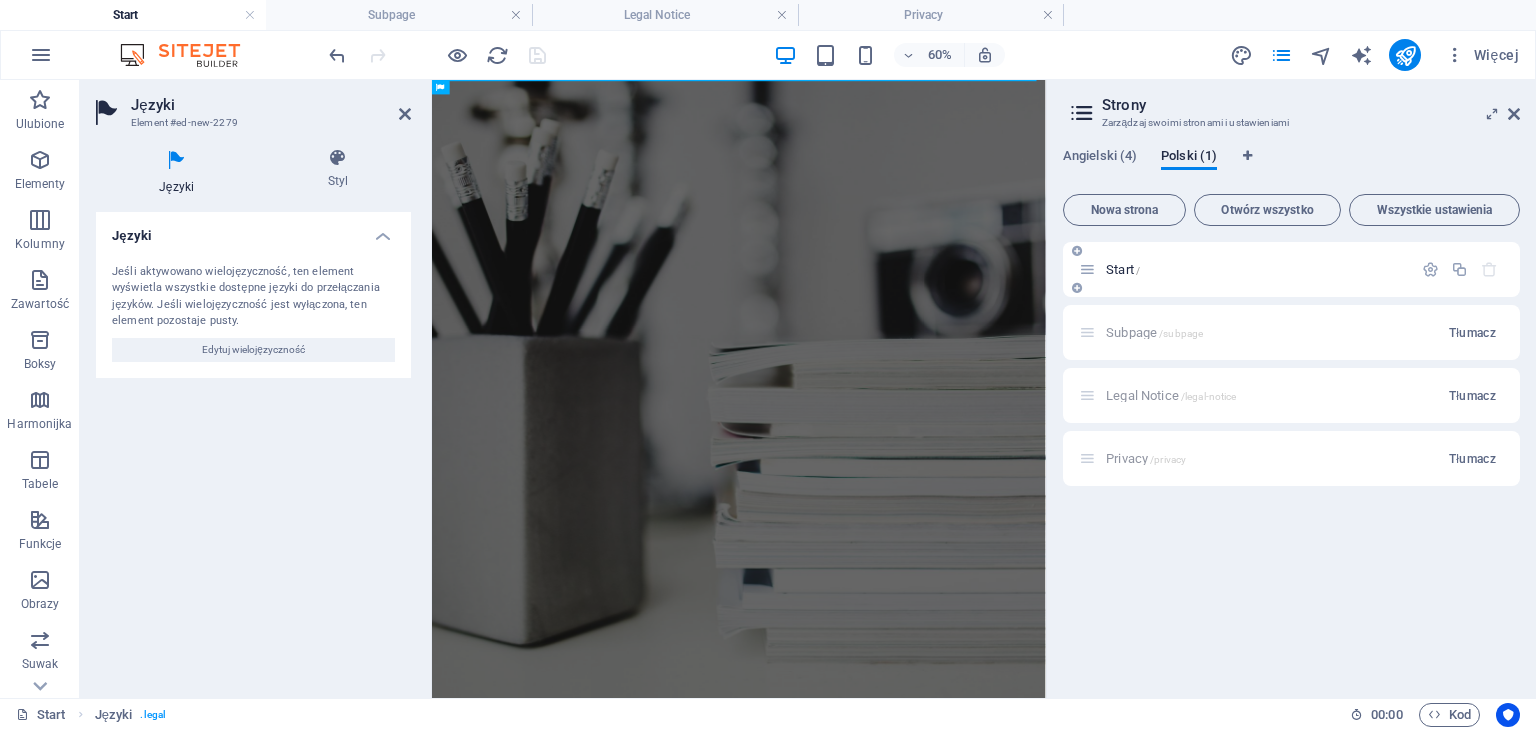click on "Start /" at bounding box center (1123, 269) 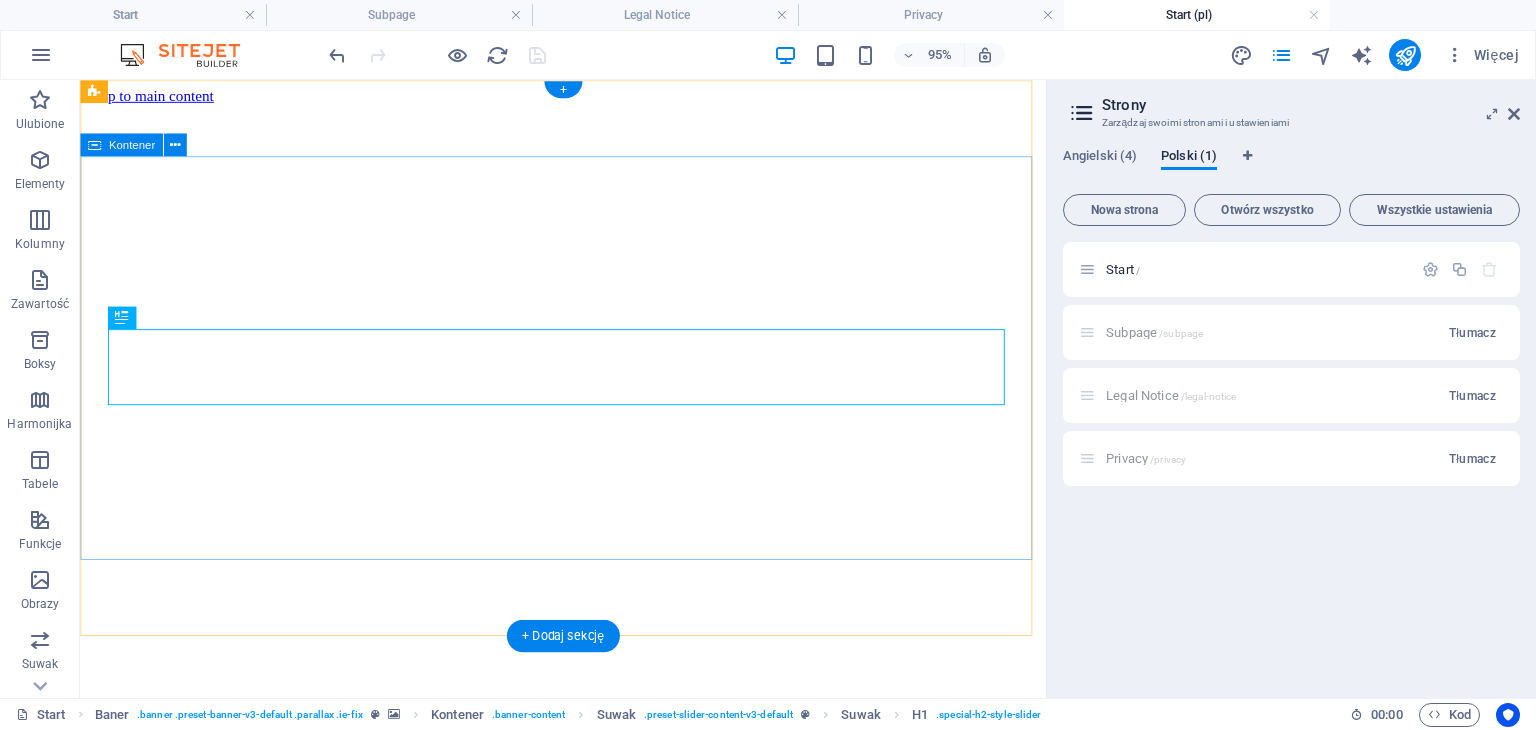 scroll, scrollTop: 0, scrollLeft: 0, axis: both 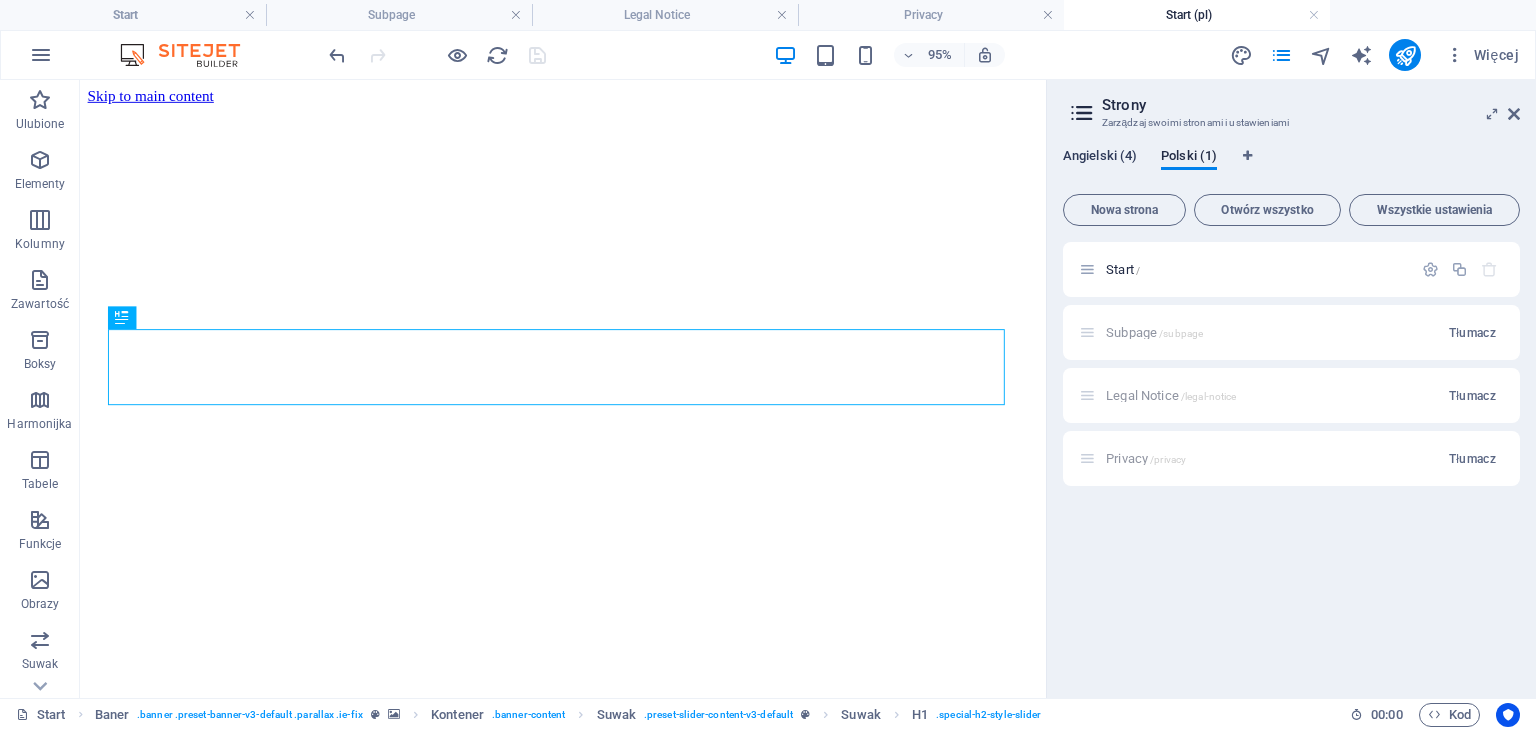 click on "Angielski (4)" at bounding box center (1100, 158) 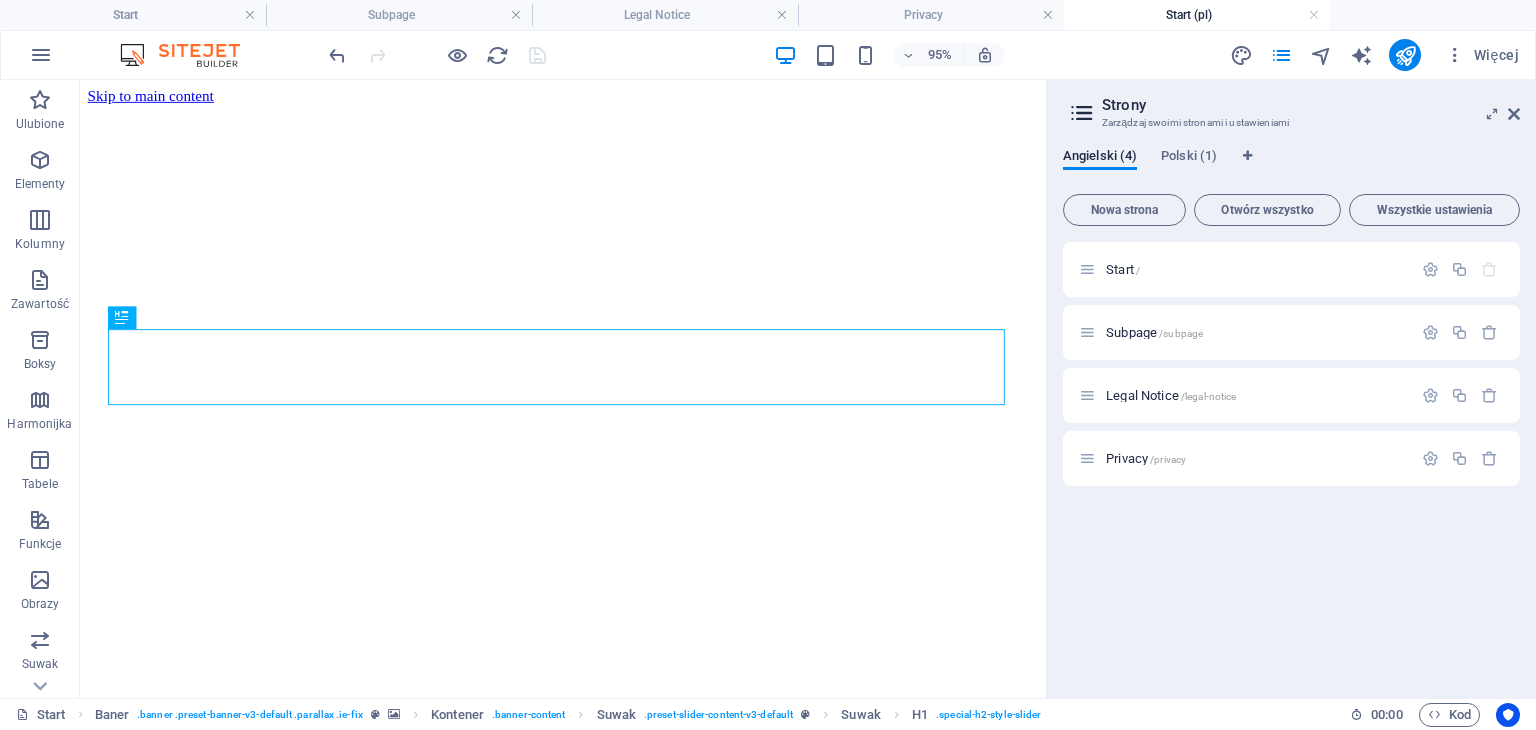 click on "Angielski (4) Polski (1) Nowa strona Otwórz wszystko Wszystkie ustawienia Start / Subpage /subpage Legal Notice /legal-notice Privacy /privacy" at bounding box center [1291, 415] 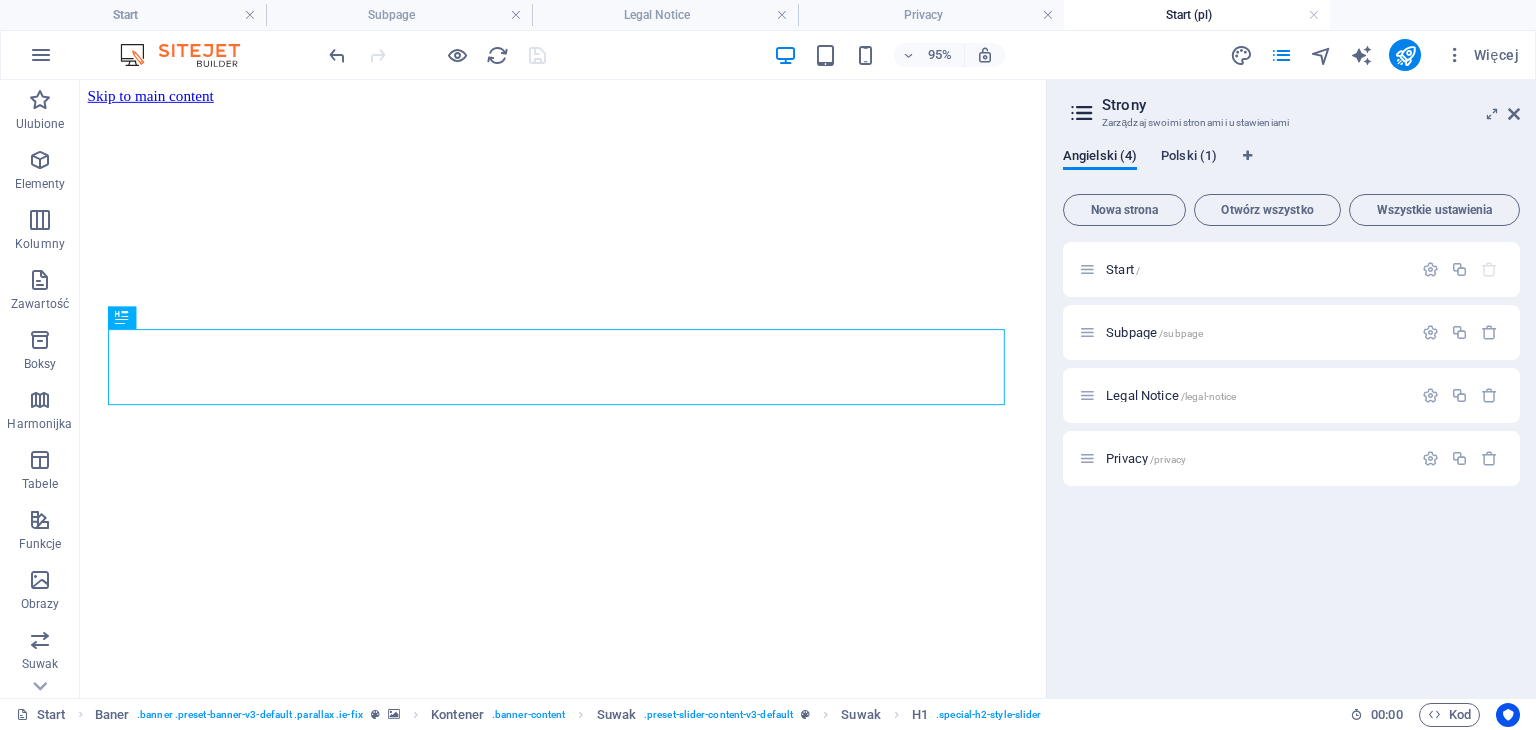 click on "Polski (1)" at bounding box center (1189, 158) 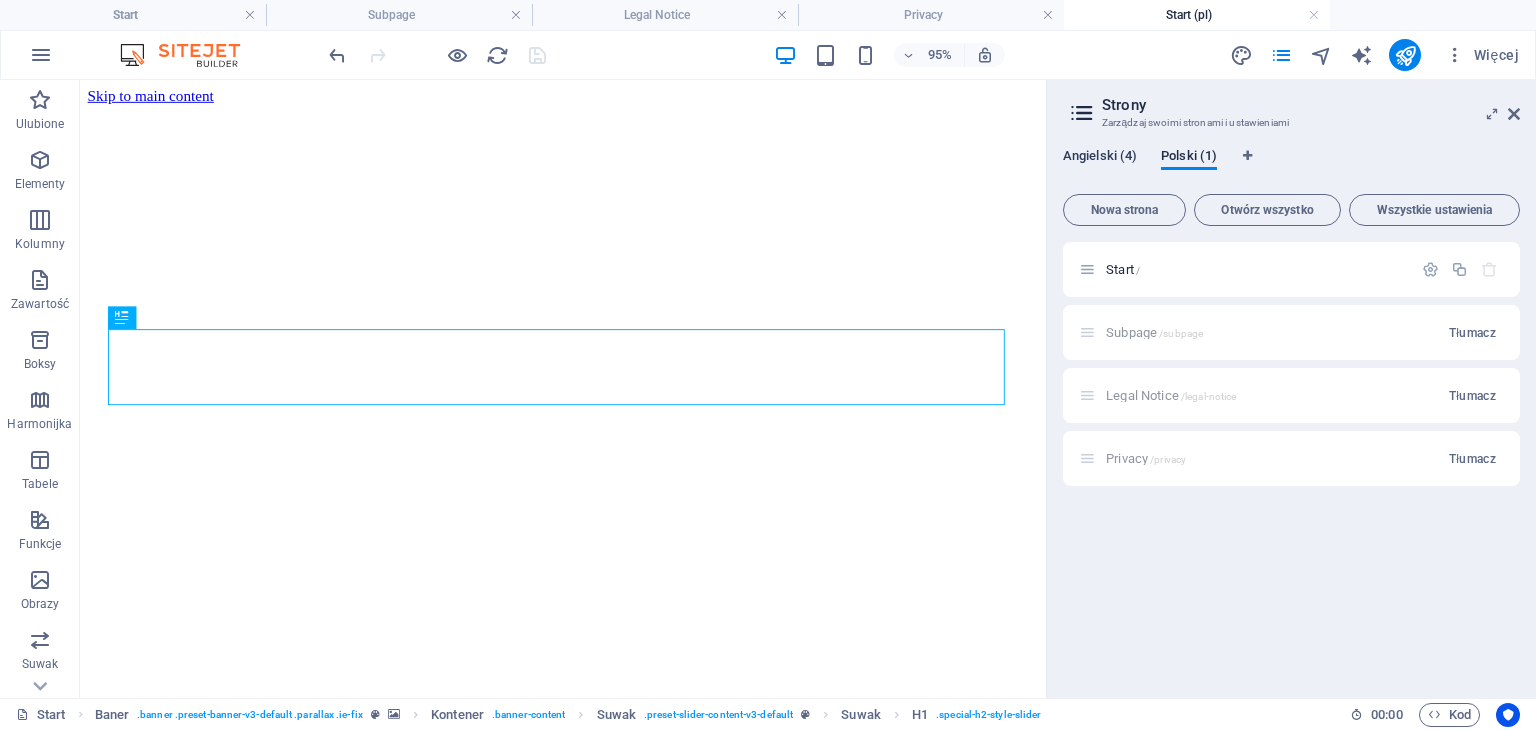click on "Angielski (4)" at bounding box center [1100, 158] 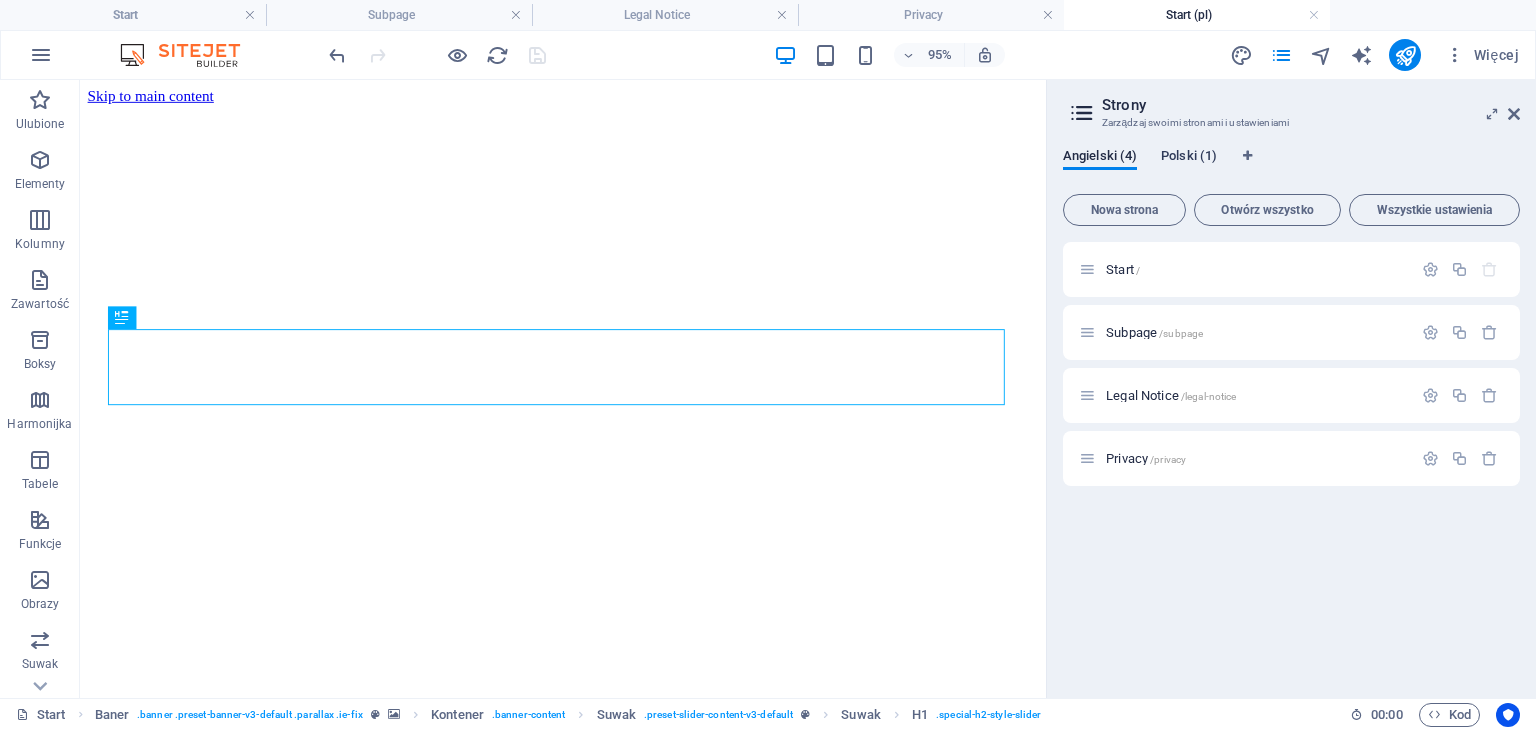 click on "Polski (1)" at bounding box center (1189, 158) 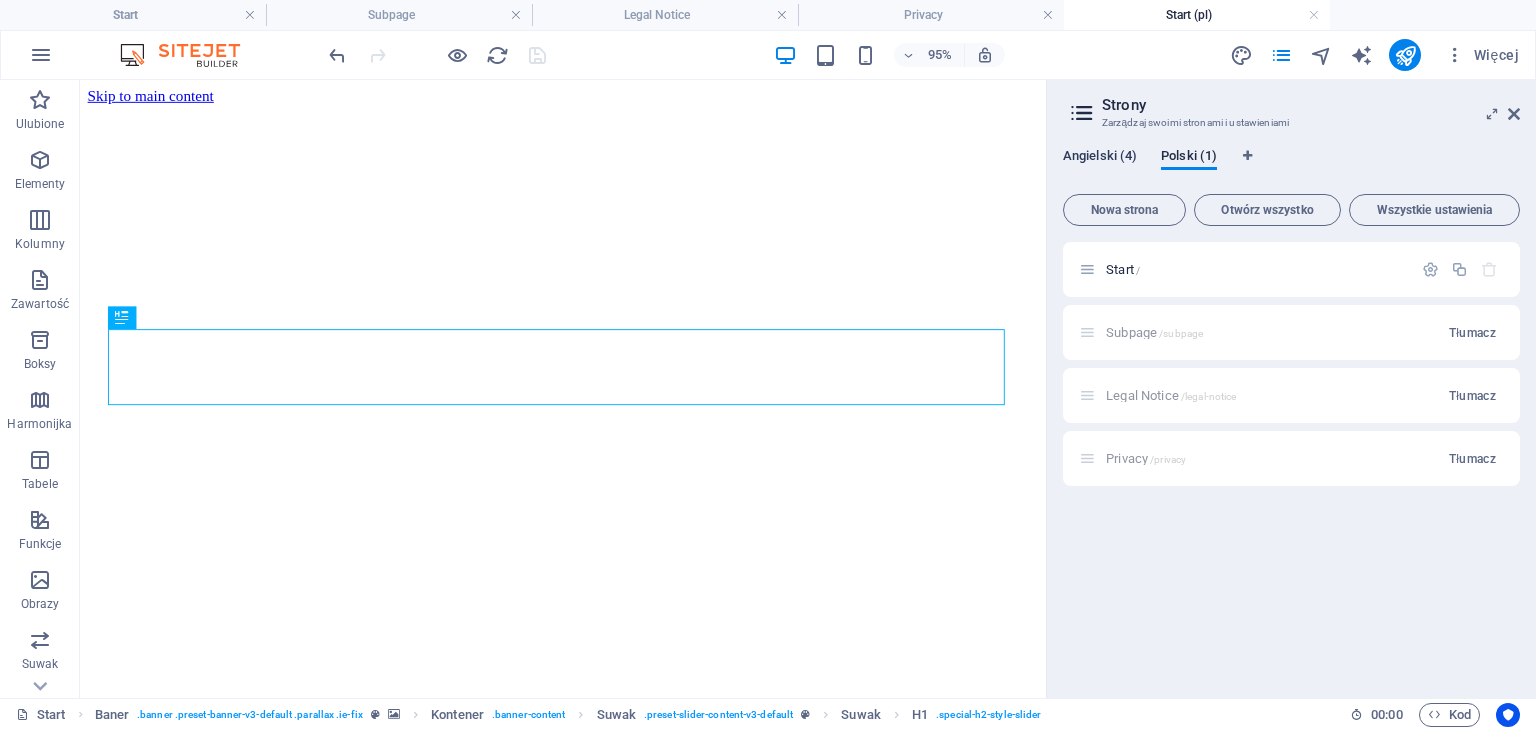 click on "Angielski (4)" at bounding box center (1100, 158) 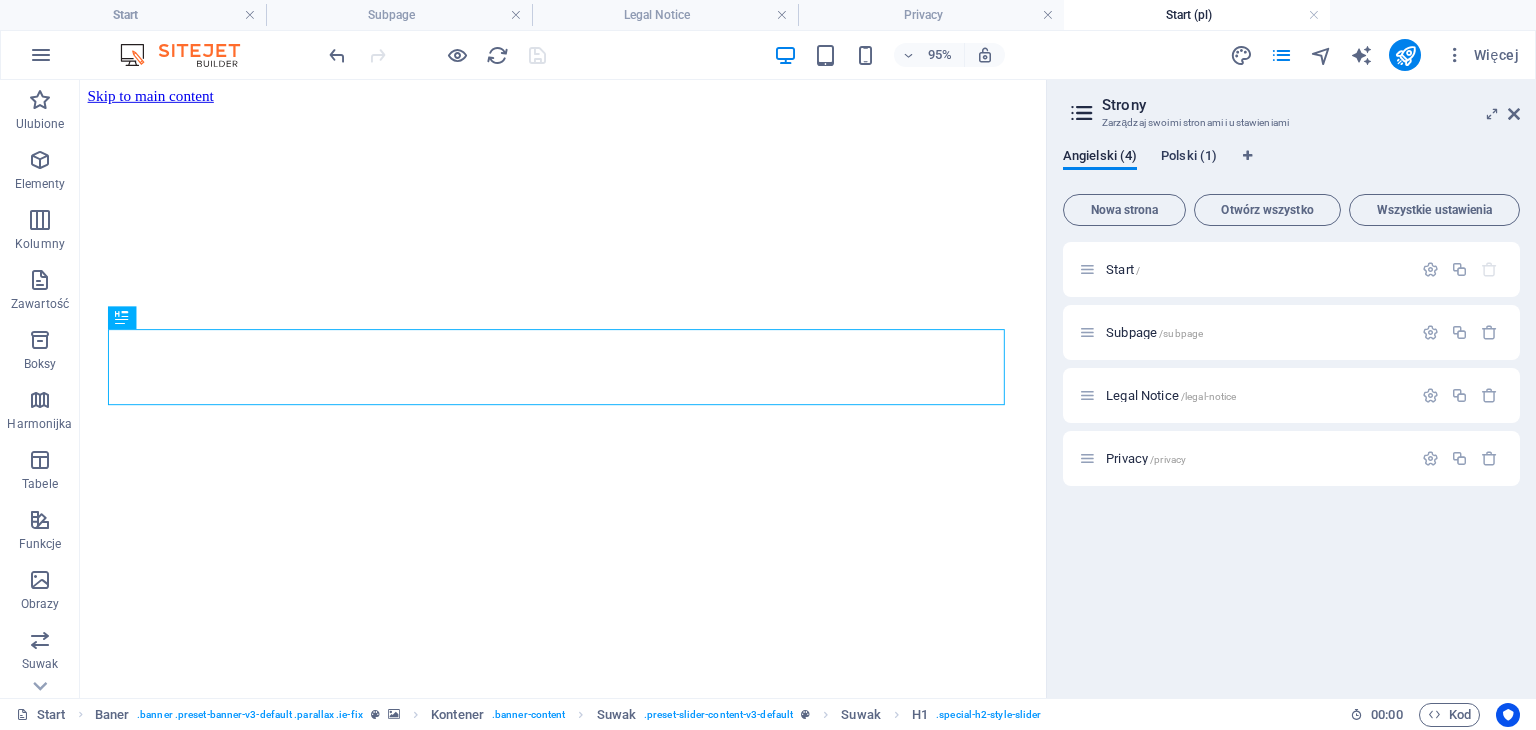click on "Polski (1)" at bounding box center [1189, 158] 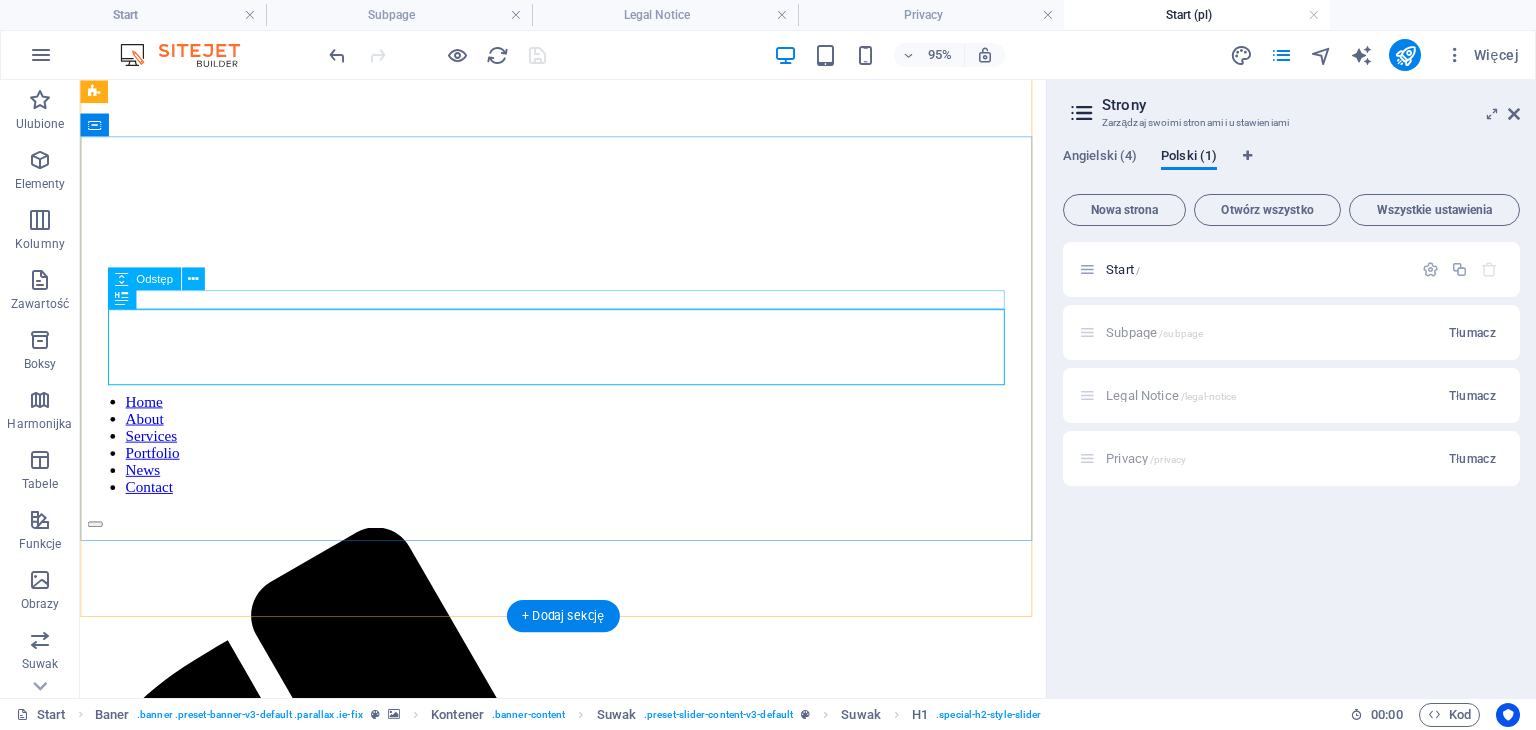 scroll, scrollTop: 600, scrollLeft: 0, axis: vertical 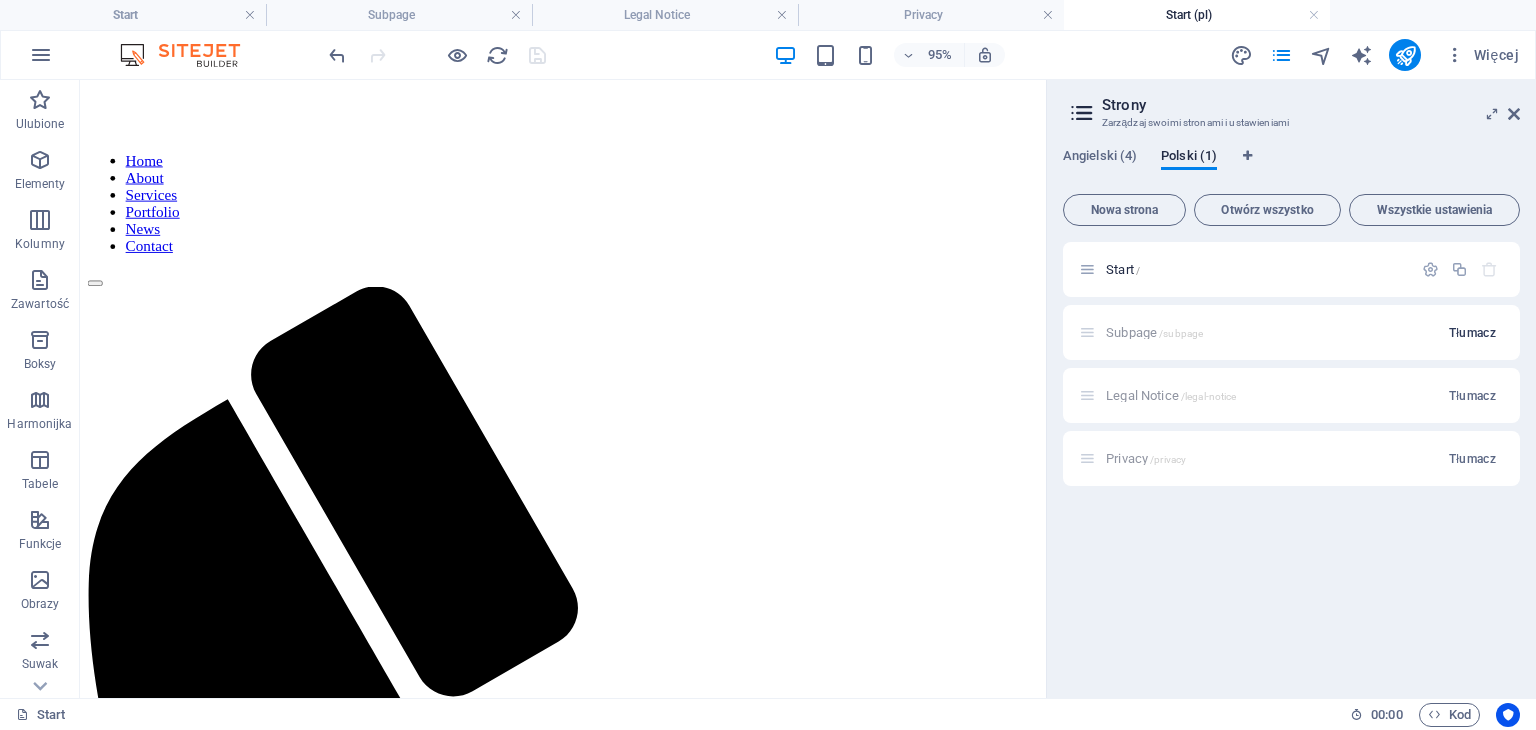 click on "Tłumacz" at bounding box center (1472, 333) 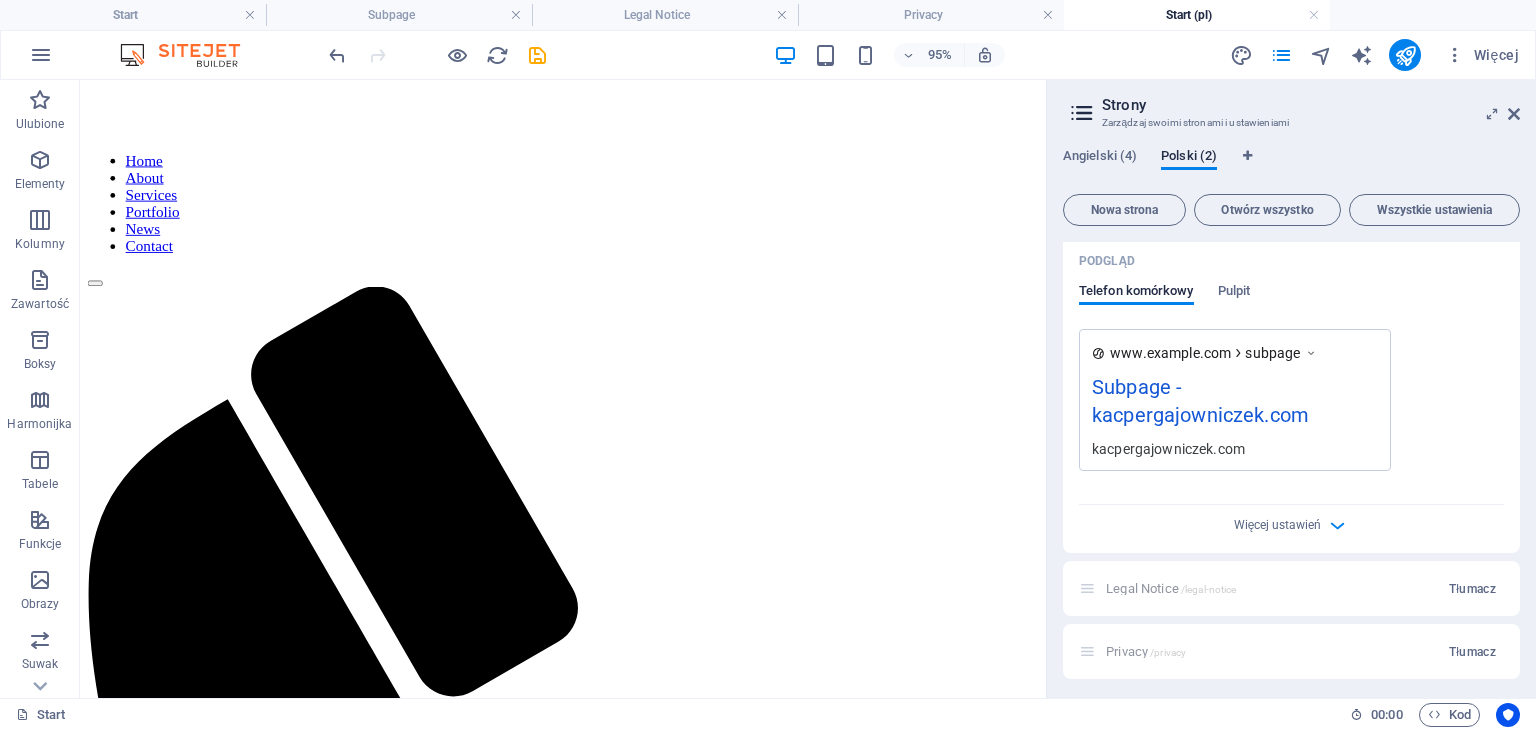 scroll, scrollTop: 584, scrollLeft: 0, axis: vertical 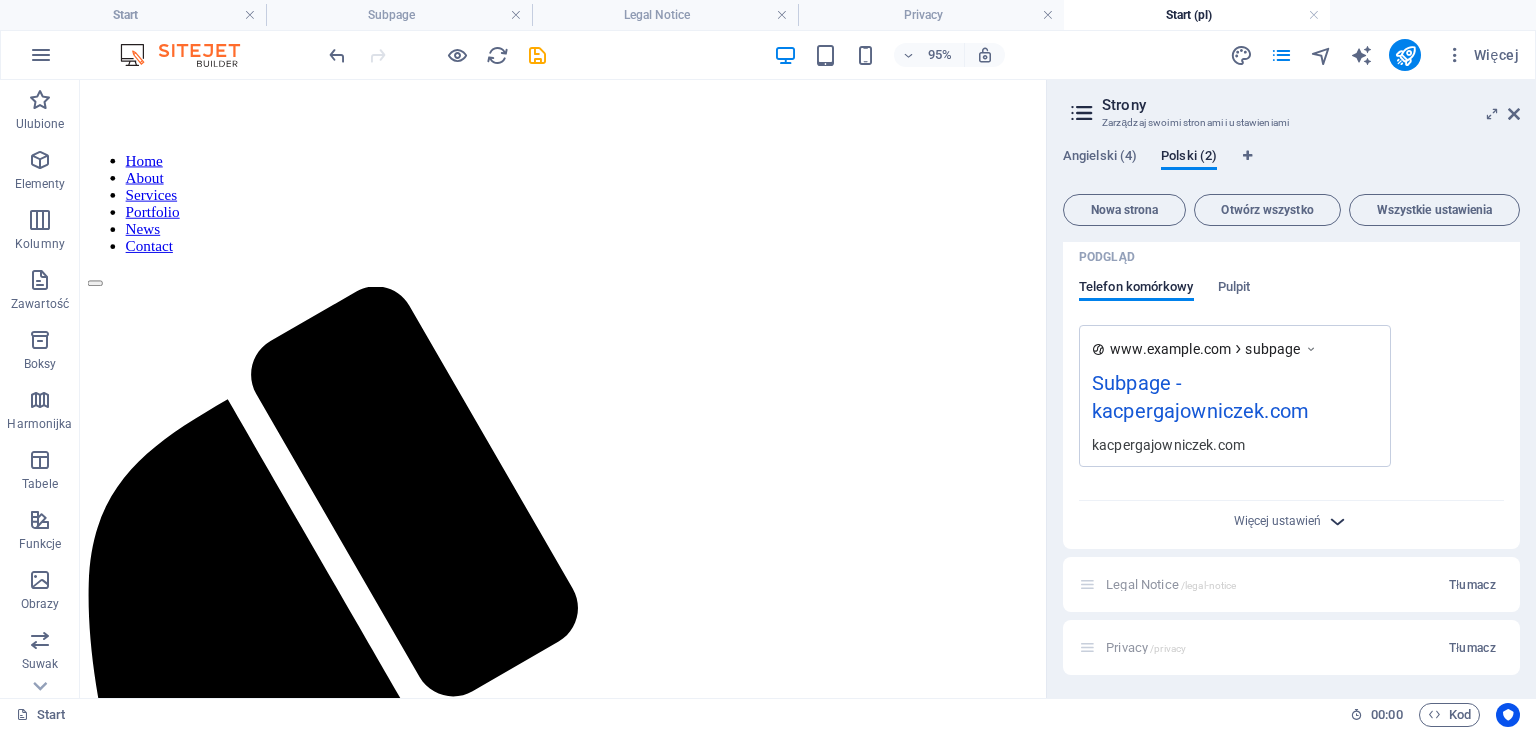 click at bounding box center (1337, 521) 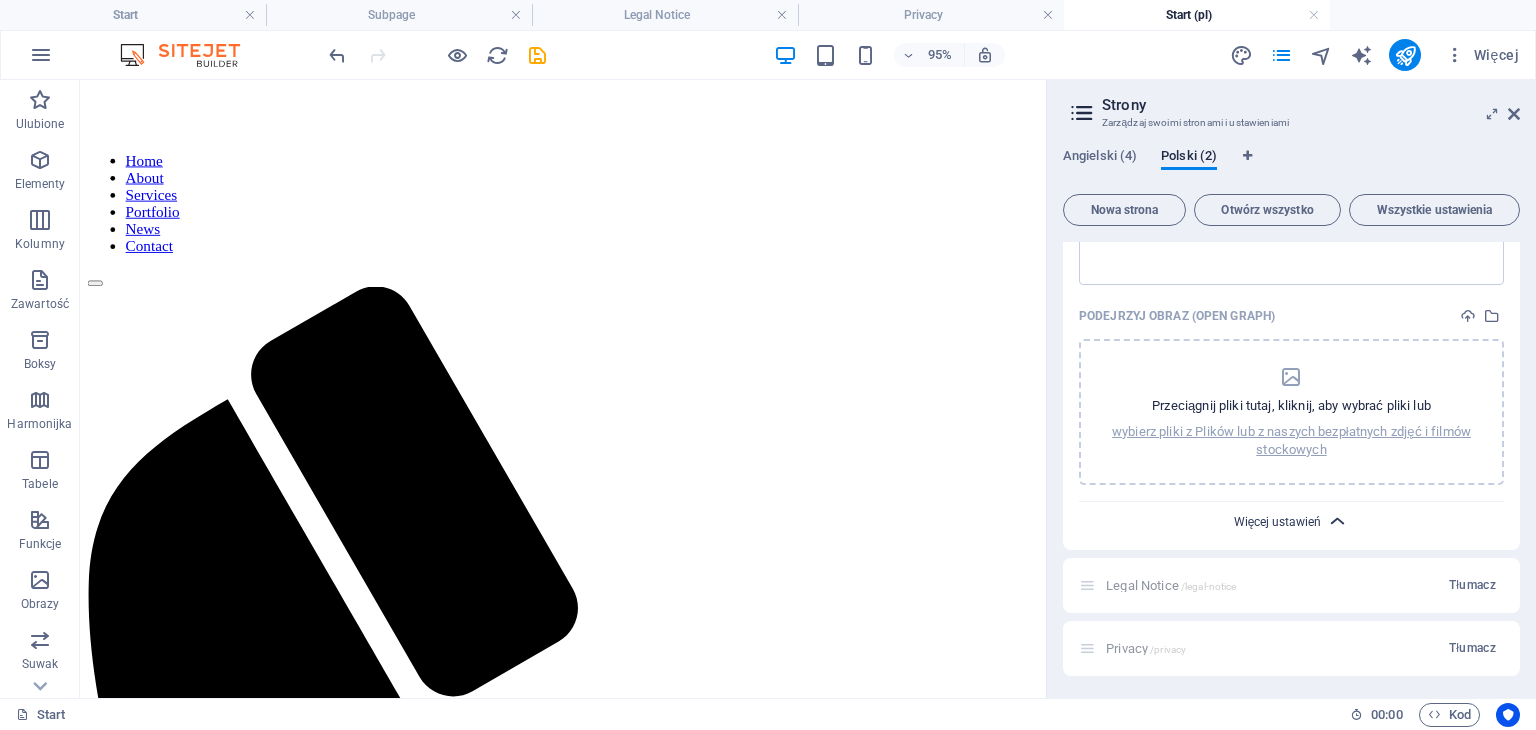 click on "Więcej ustawień" at bounding box center (1278, 522) 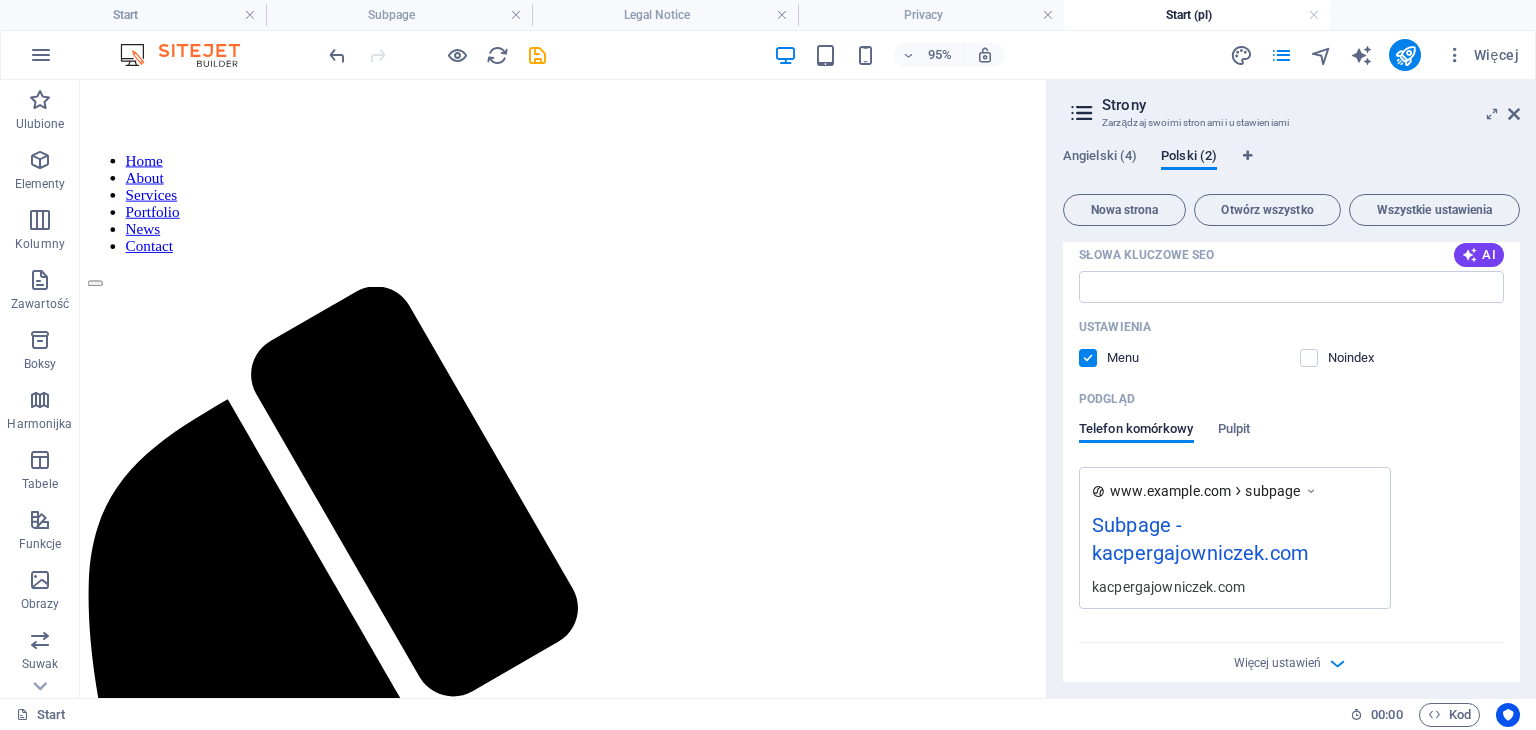 scroll, scrollTop: 584, scrollLeft: 0, axis: vertical 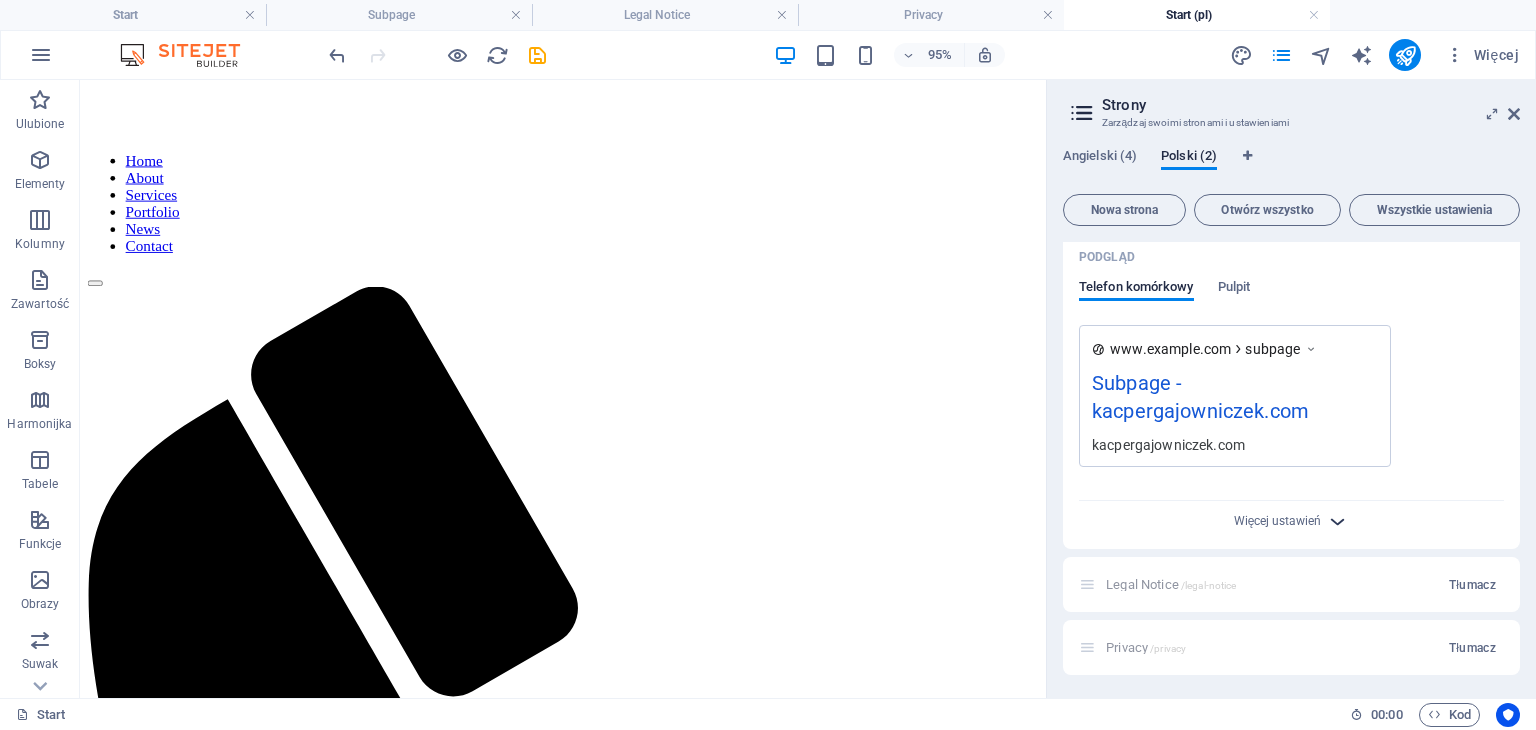 click at bounding box center (1337, 521) 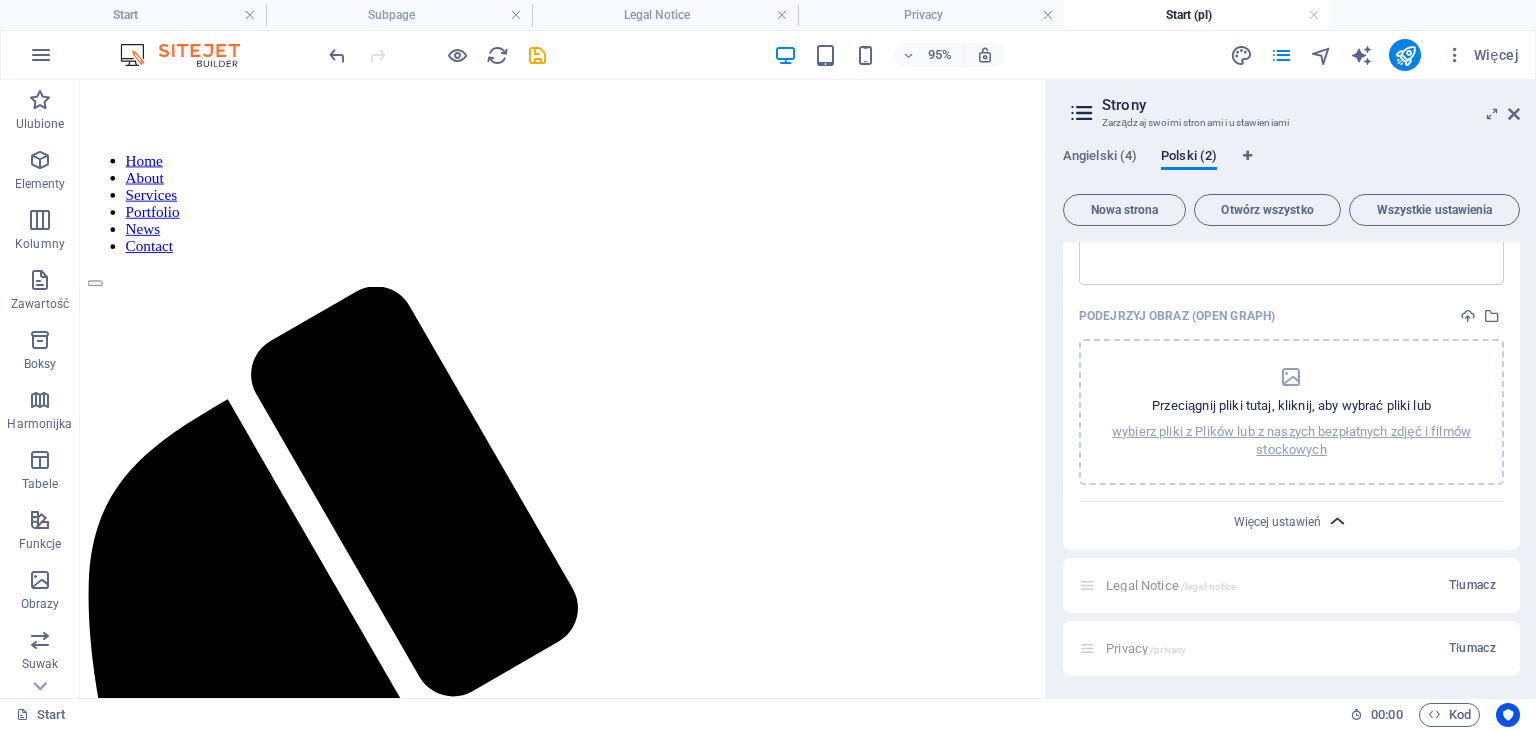 click at bounding box center [1337, 521] 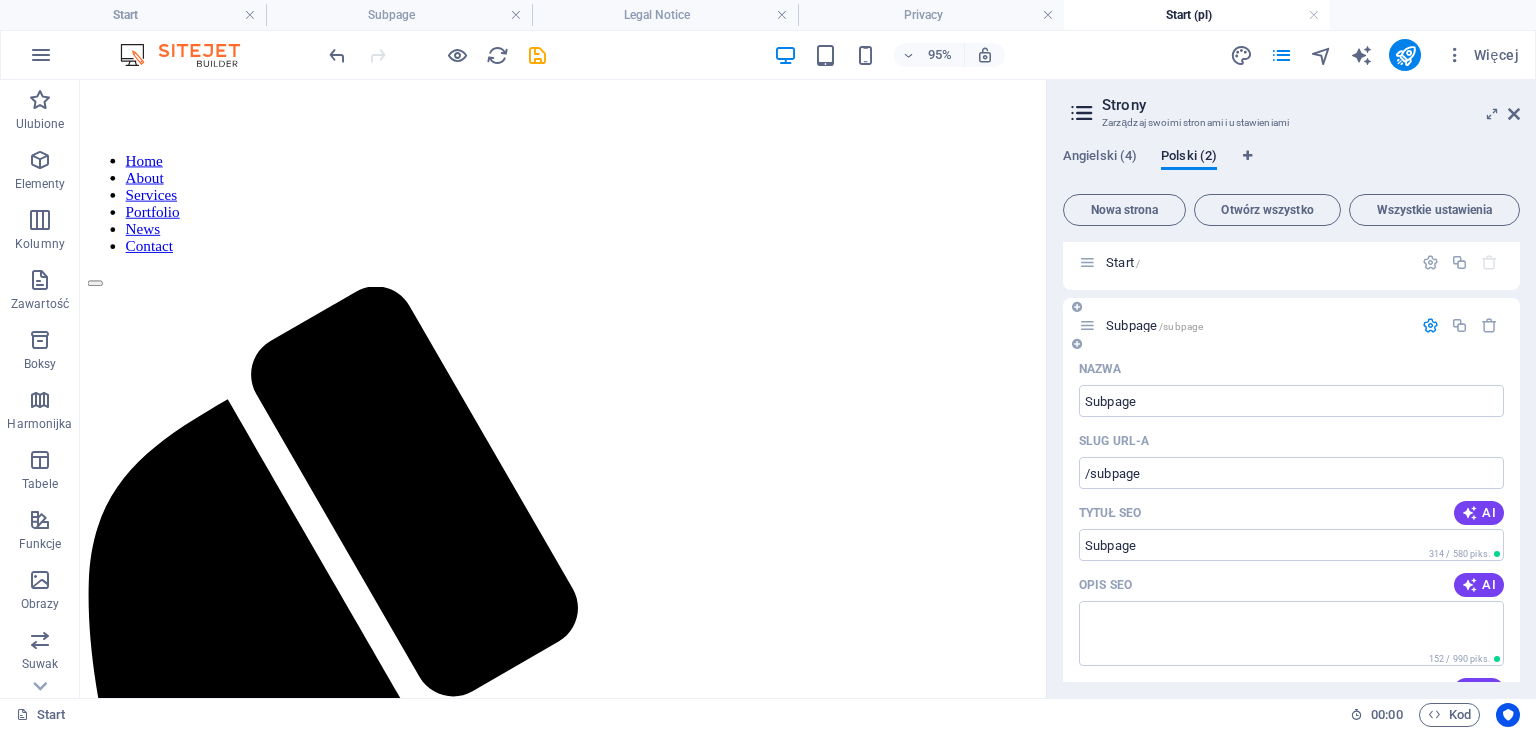 scroll, scrollTop: 0, scrollLeft: 0, axis: both 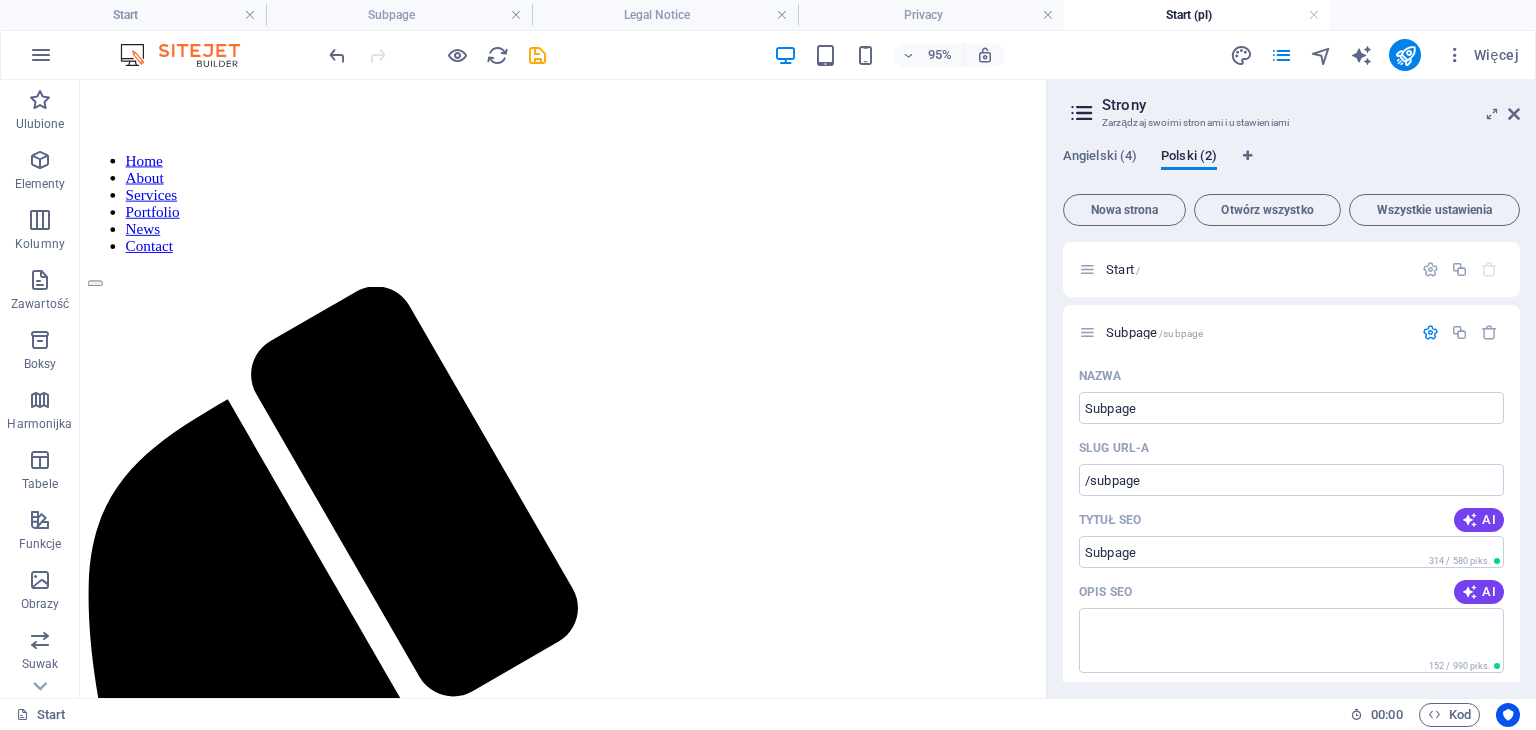 click on "Subpage /subpage" at bounding box center [1154, 332] 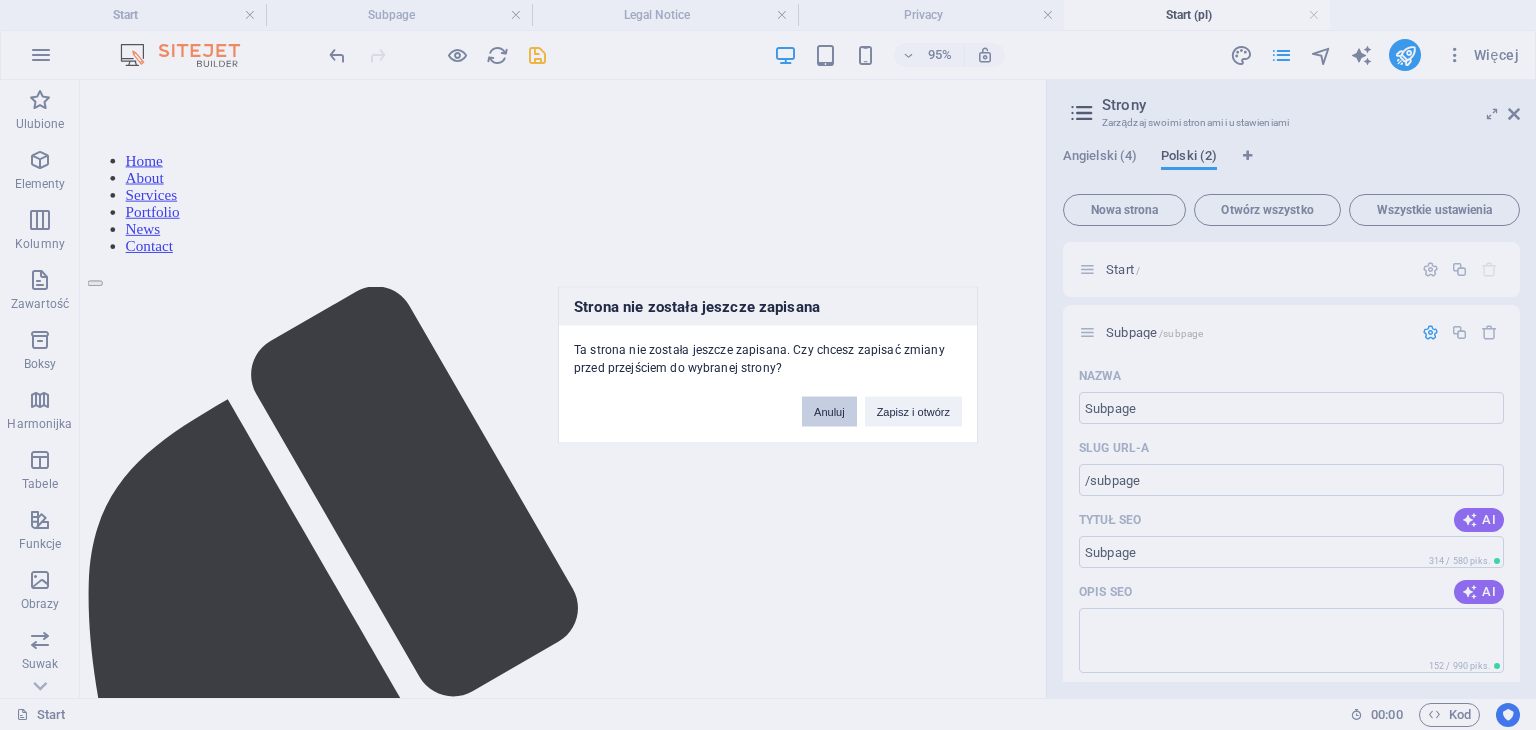 drag, startPoint x: 851, startPoint y: 409, endPoint x: 811, endPoint y: 346, distance: 74.62573 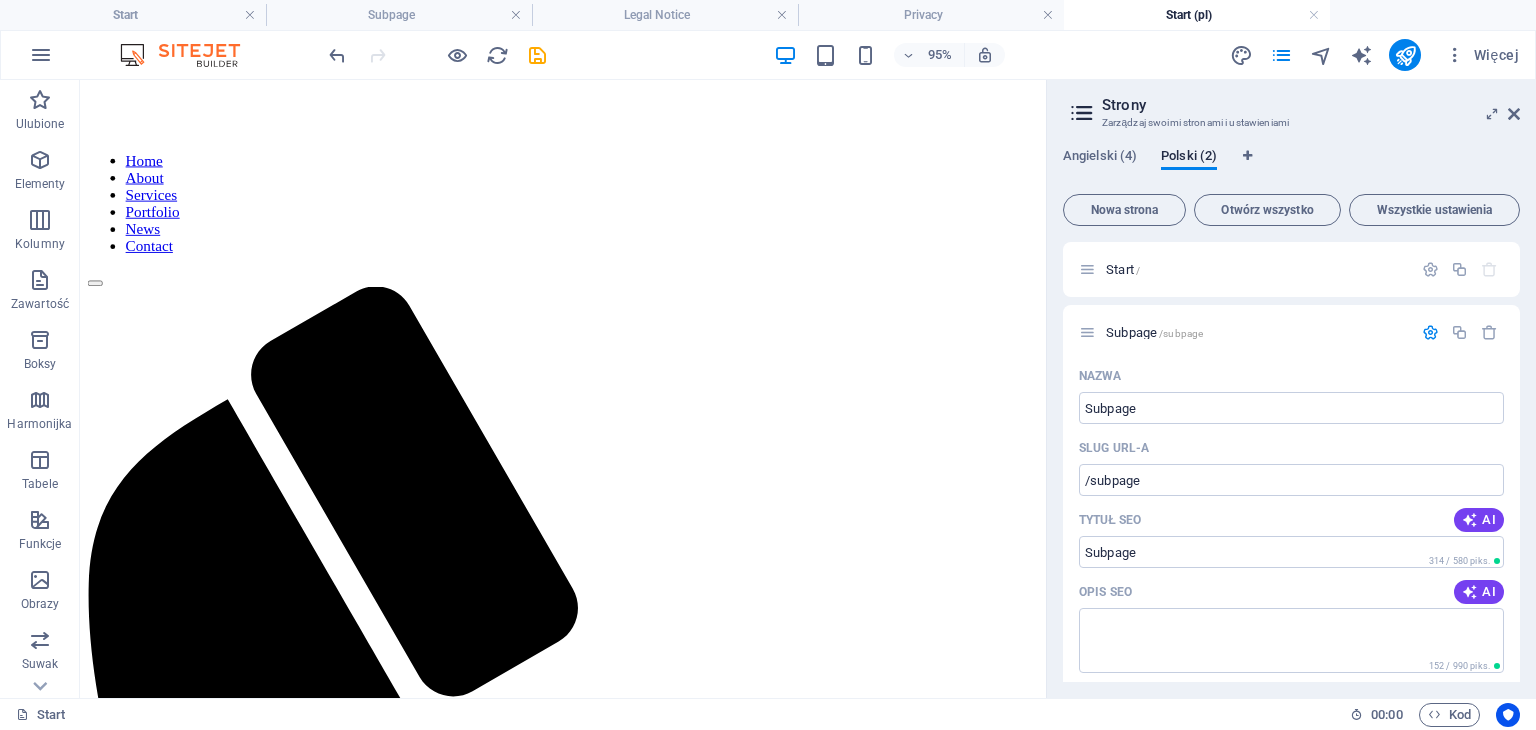 click at bounding box center [1430, 332] 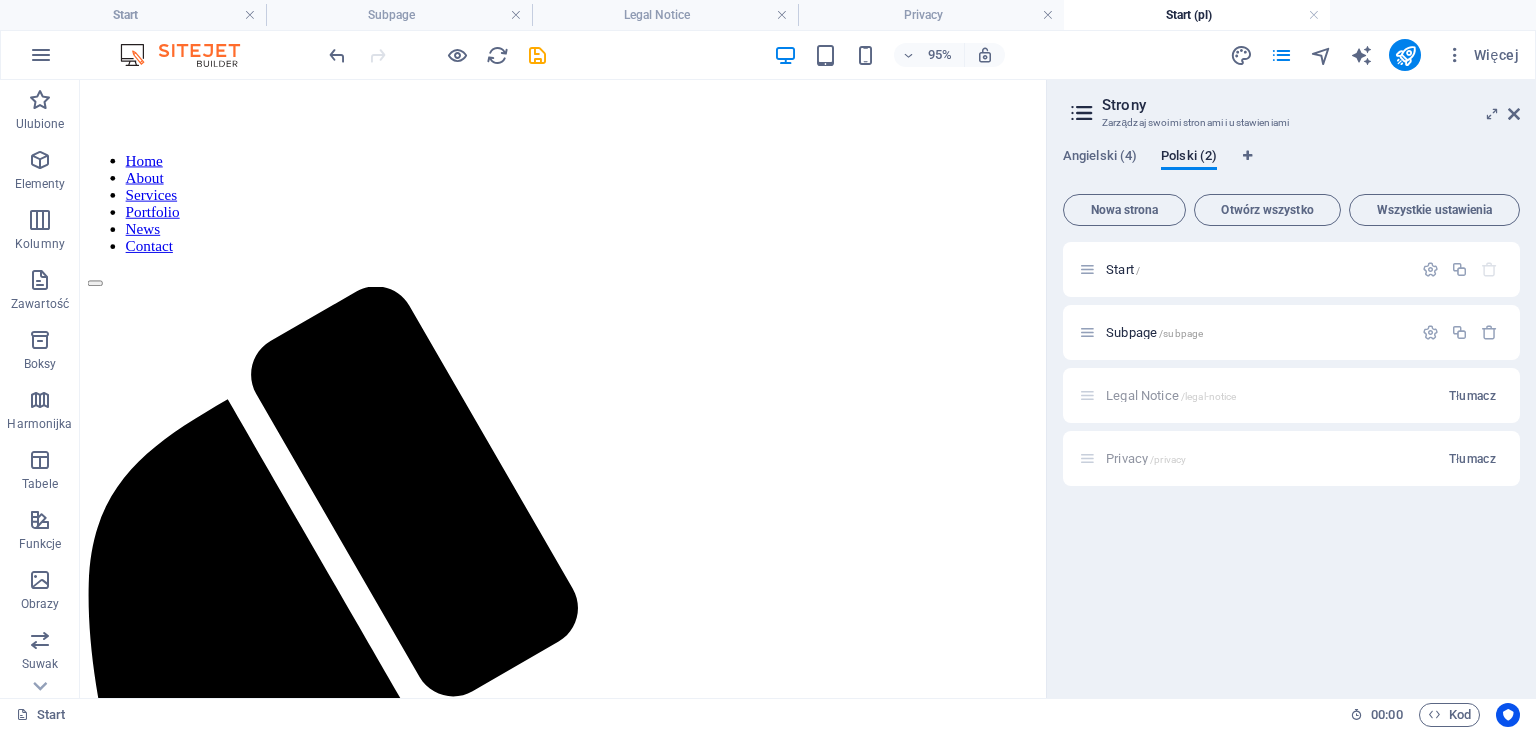 click on "Subpage /subpage" at bounding box center (1245, 332) 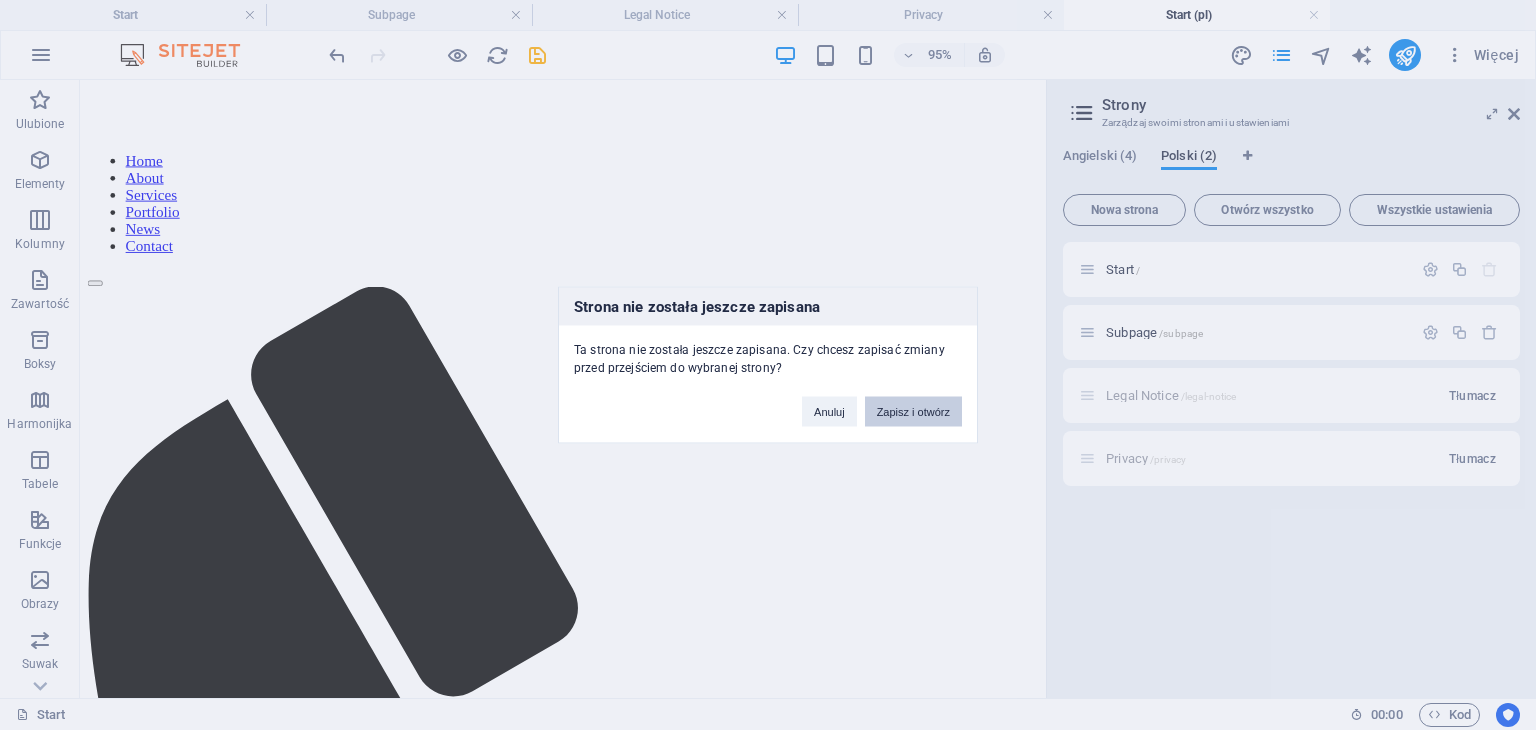 click on "Zapisz i otwórz" at bounding box center [913, 412] 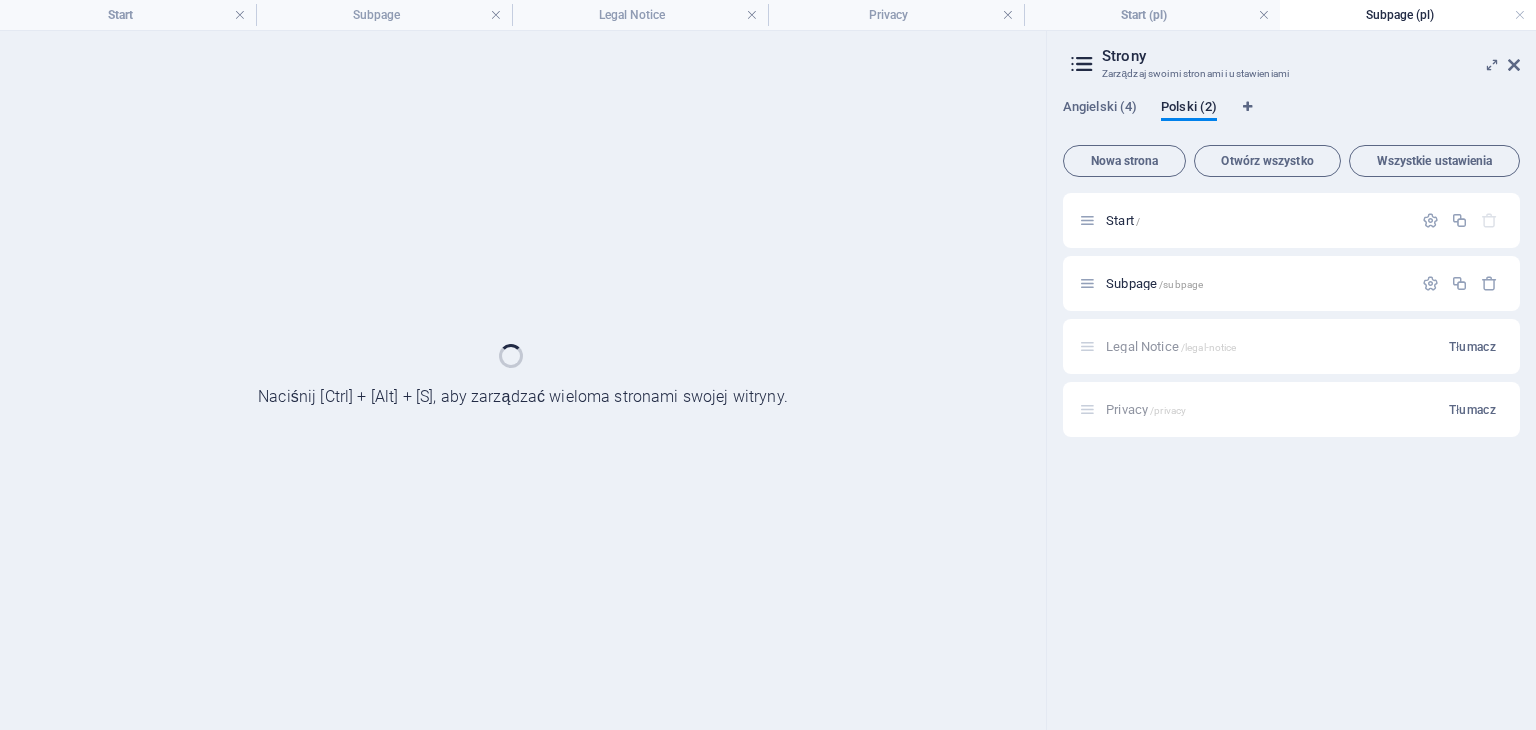 scroll, scrollTop: 0, scrollLeft: 0, axis: both 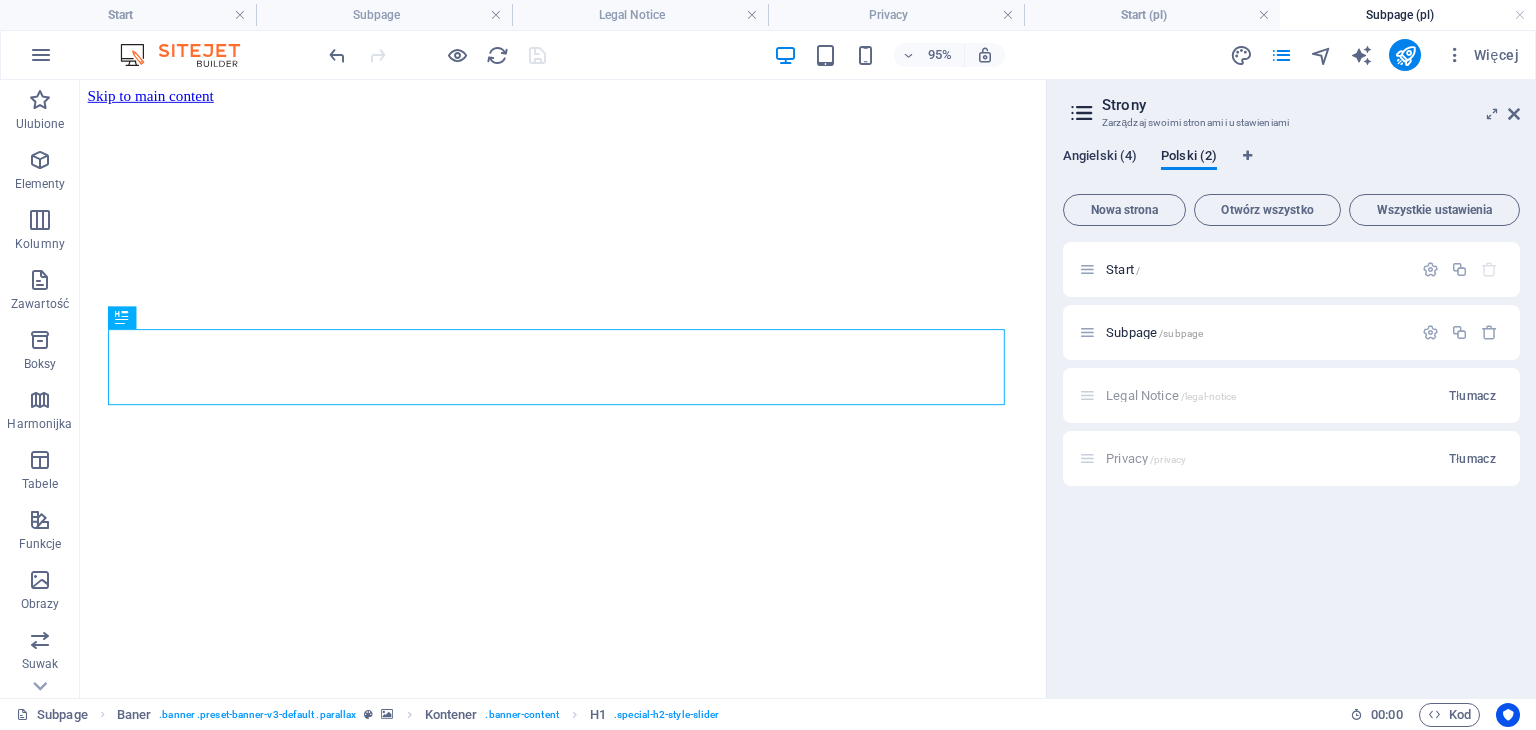 click on "Angielski (4)" at bounding box center [1100, 158] 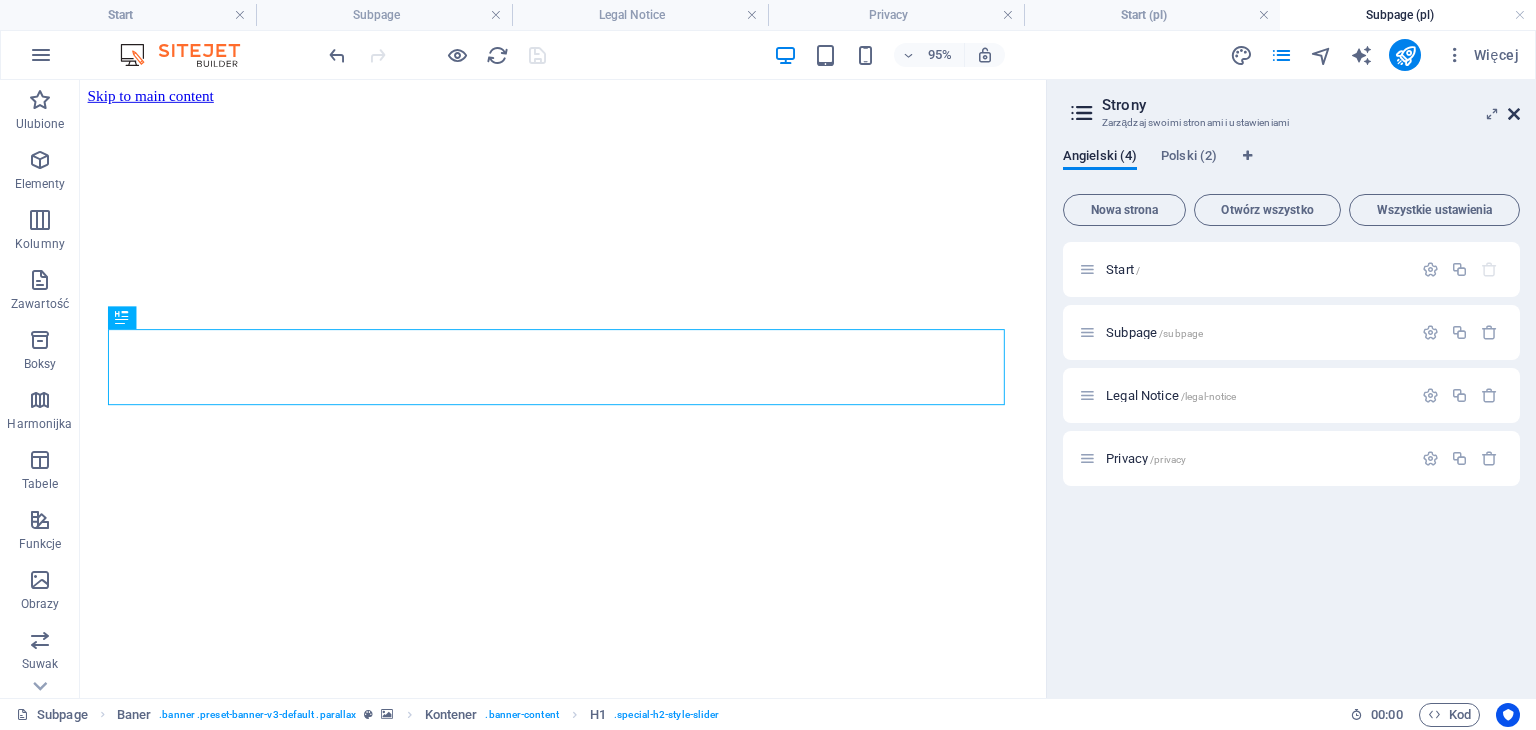 click at bounding box center [1514, 114] 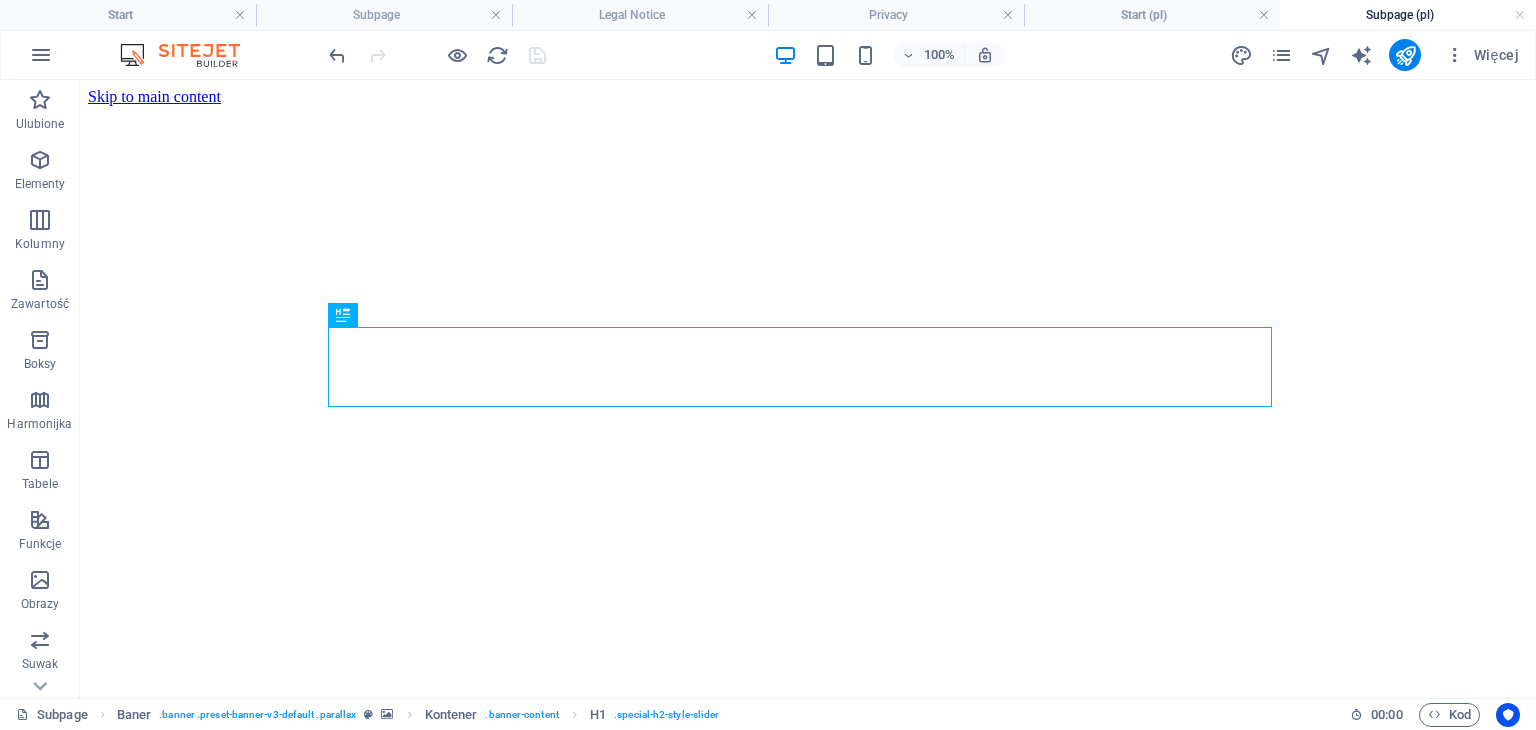 click on "Start" at bounding box center (128, 15) 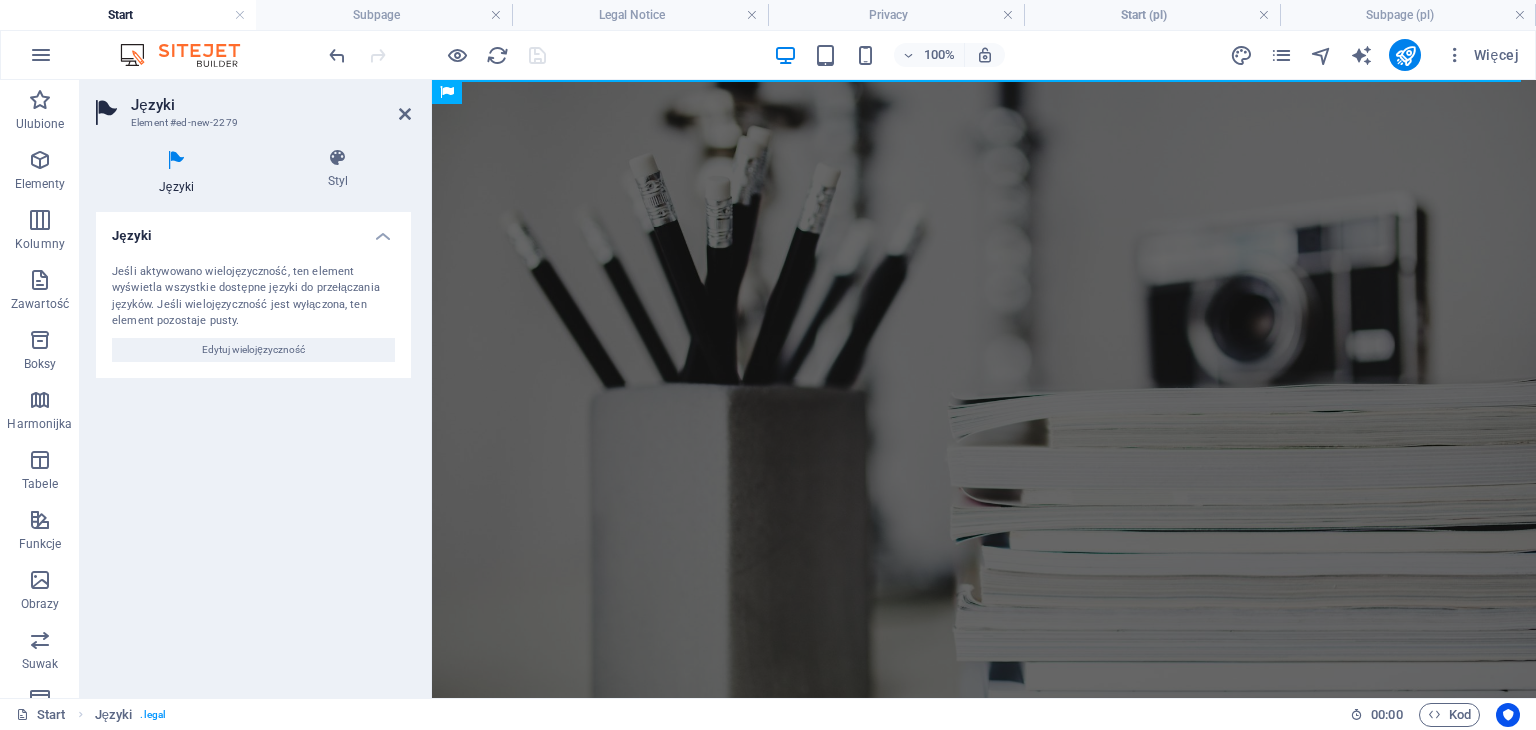 click at bounding box center (496, 15) 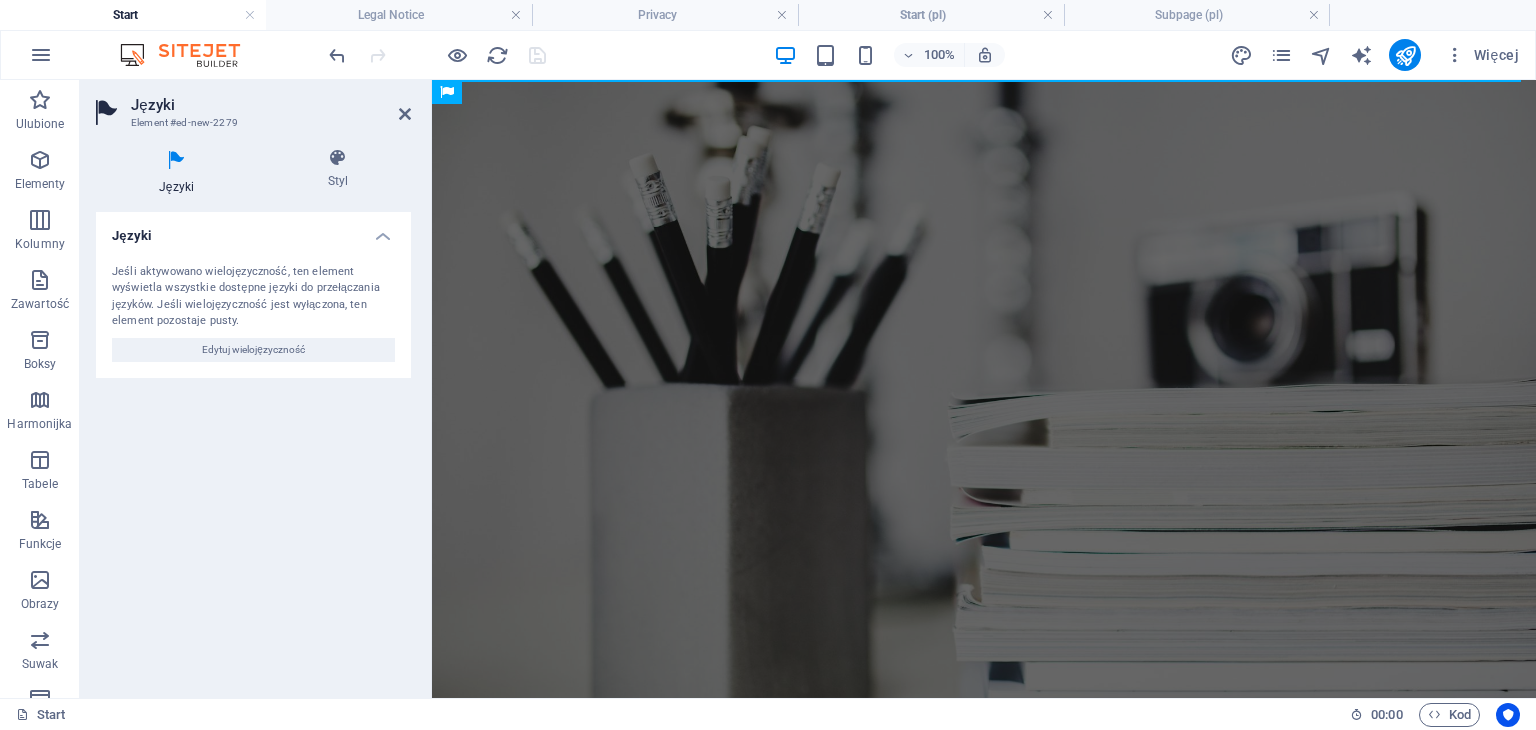 click on "Legal Notice" at bounding box center [399, 15] 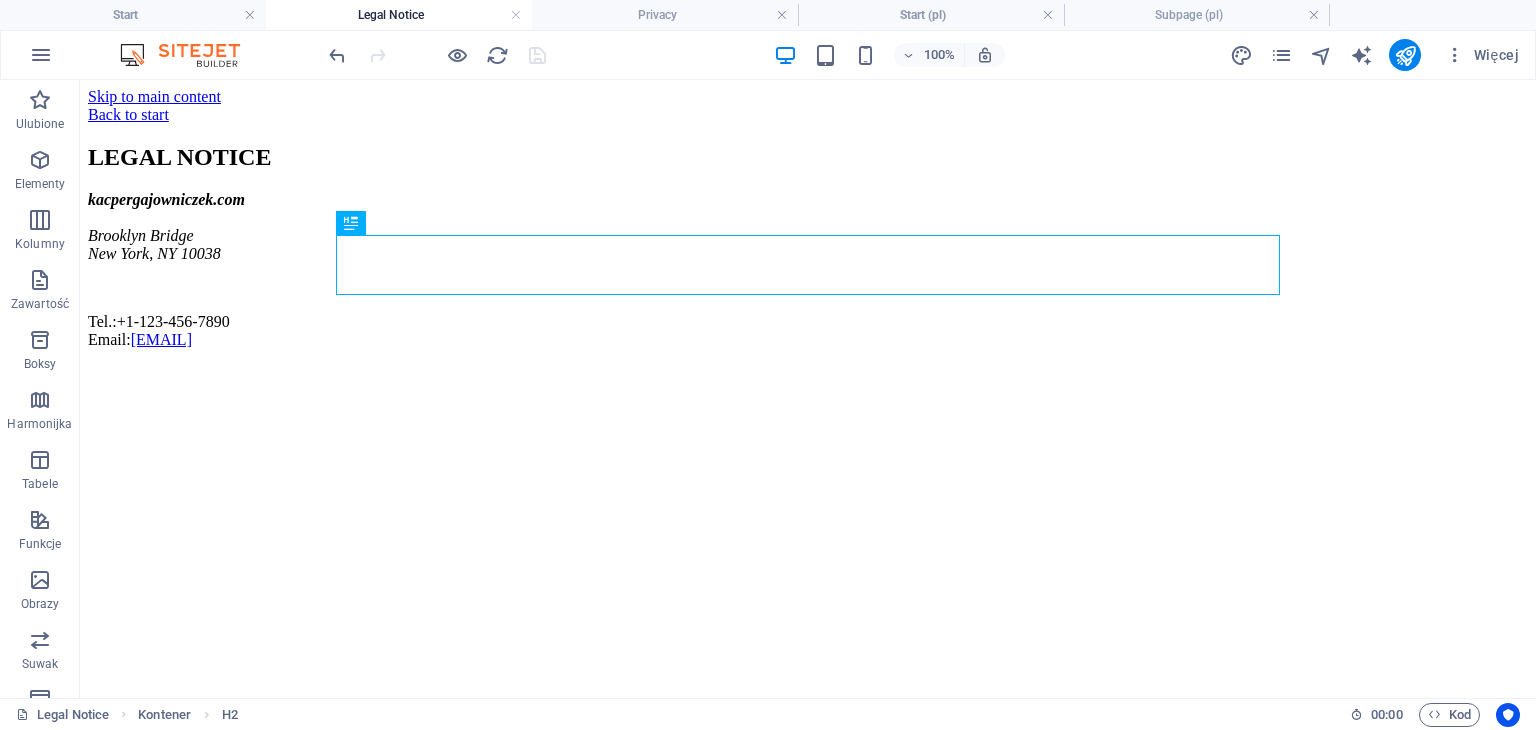 click on "Legal Notice" at bounding box center [399, 15] 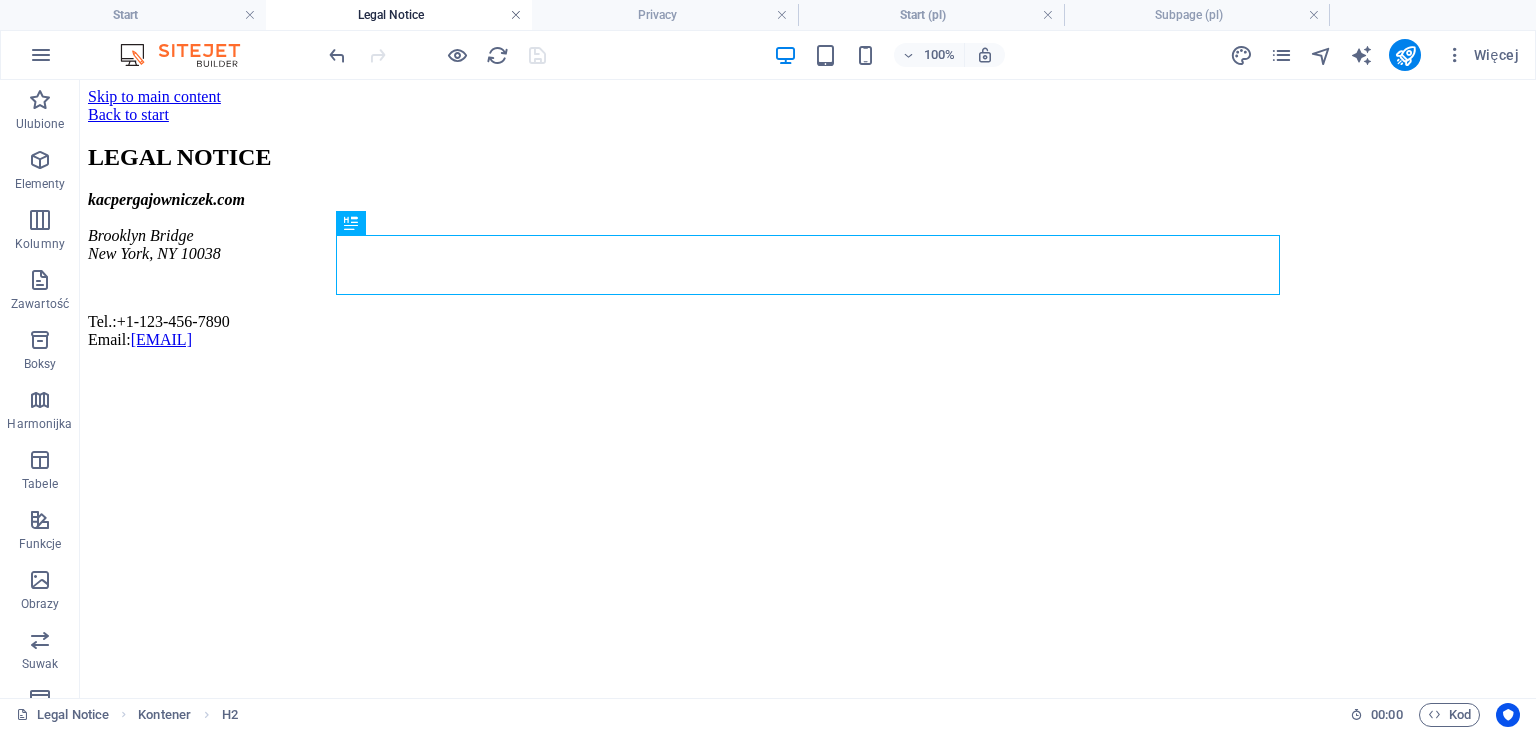 click at bounding box center (516, 15) 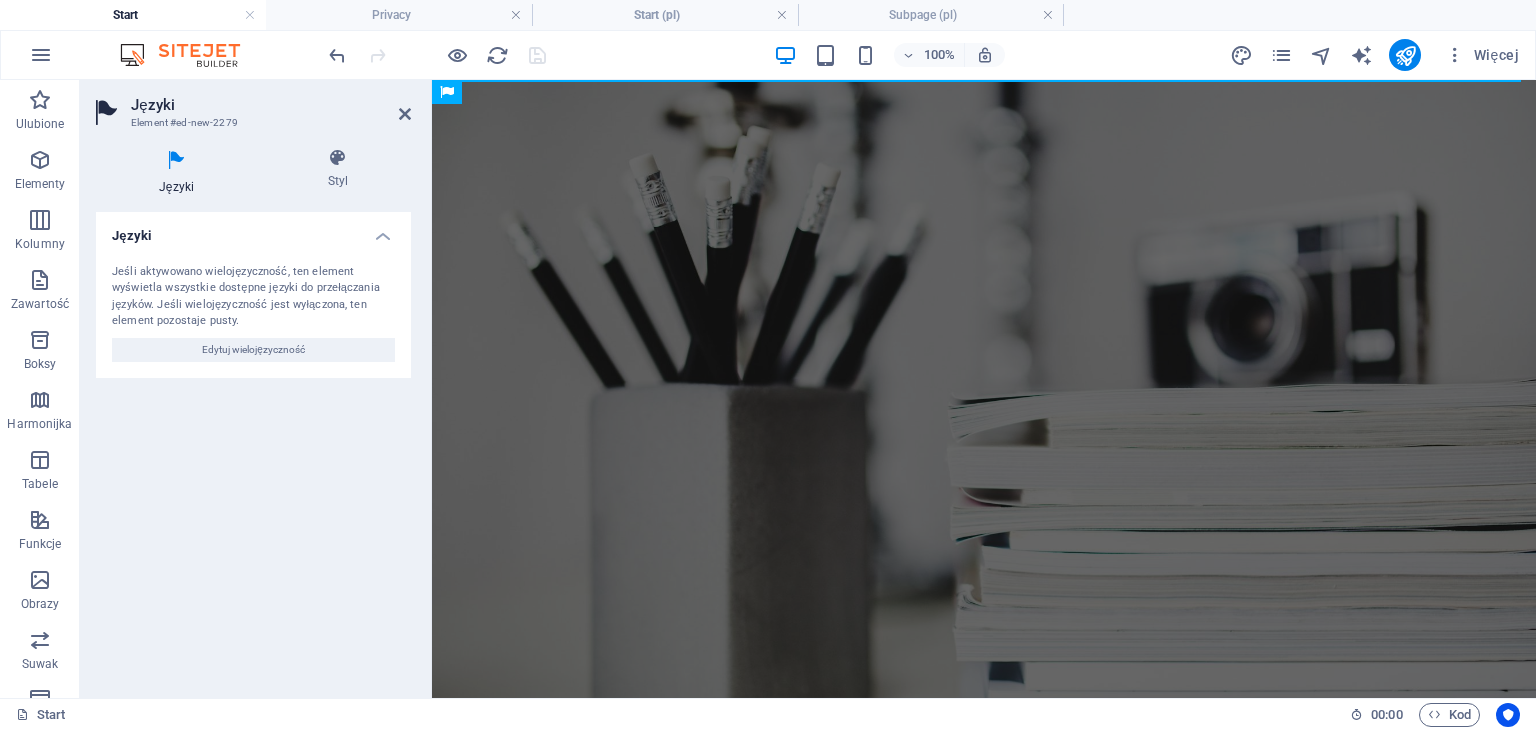 click at bounding box center (516, 15) 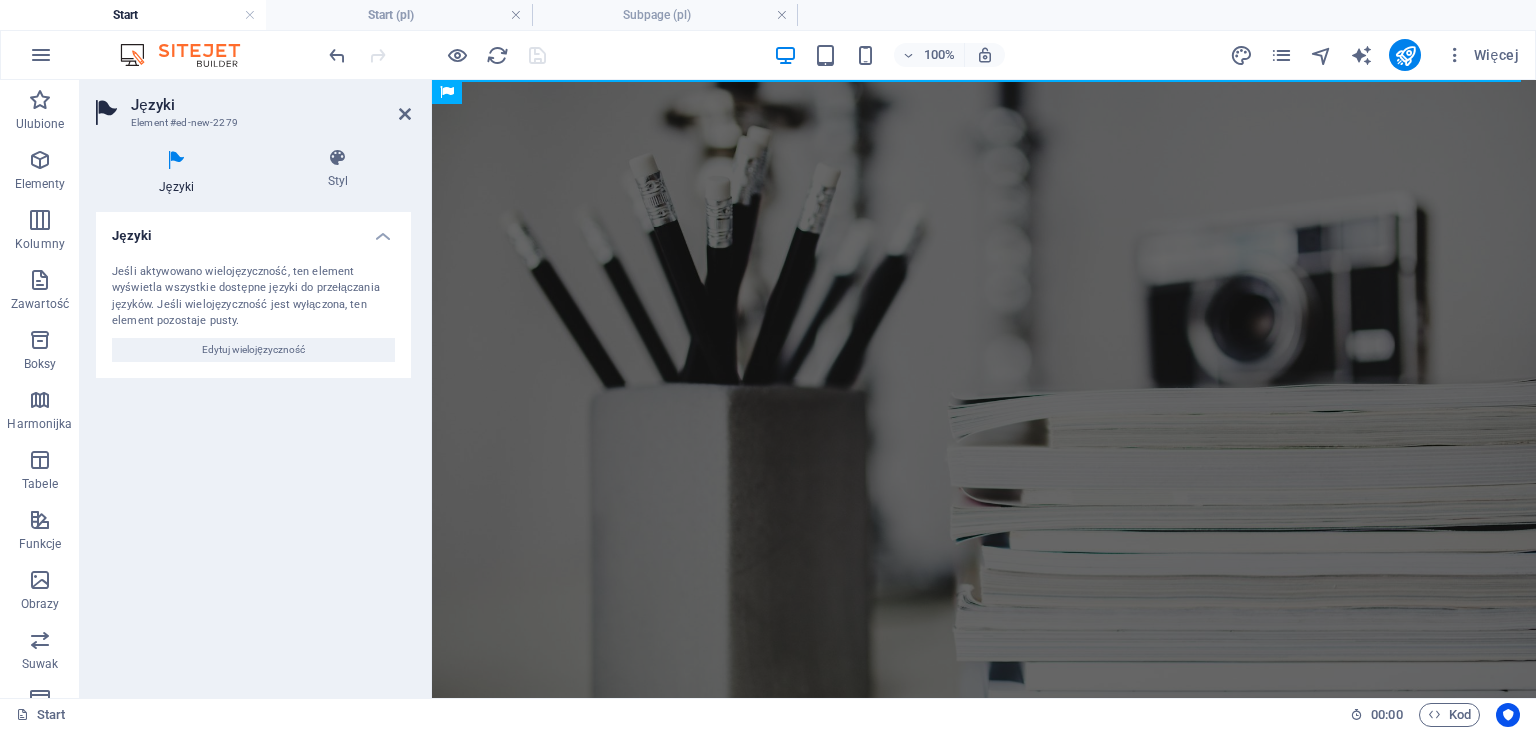 click at bounding box center (516, 15) 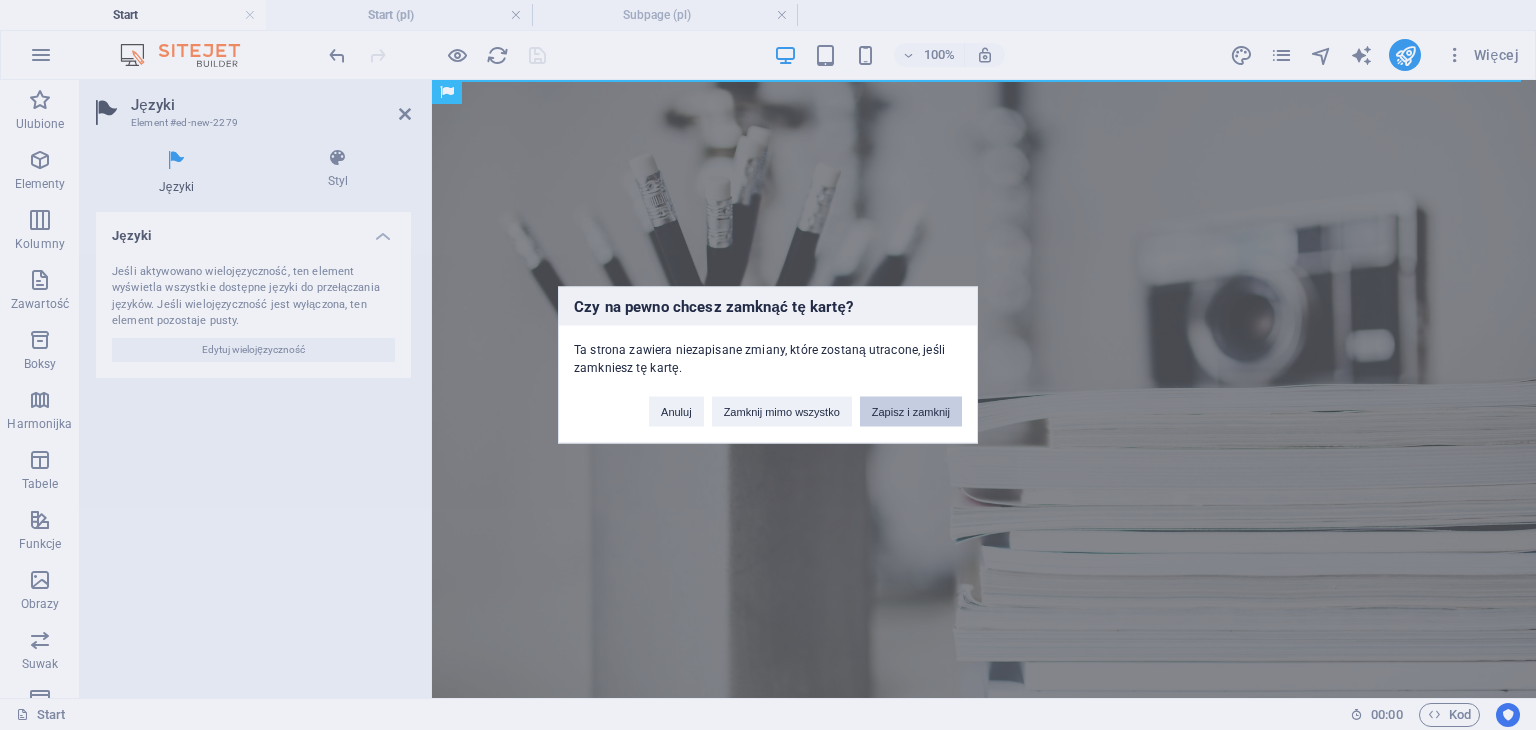 click on "Zapisz i zamknij" at bounding box center [911, 412] 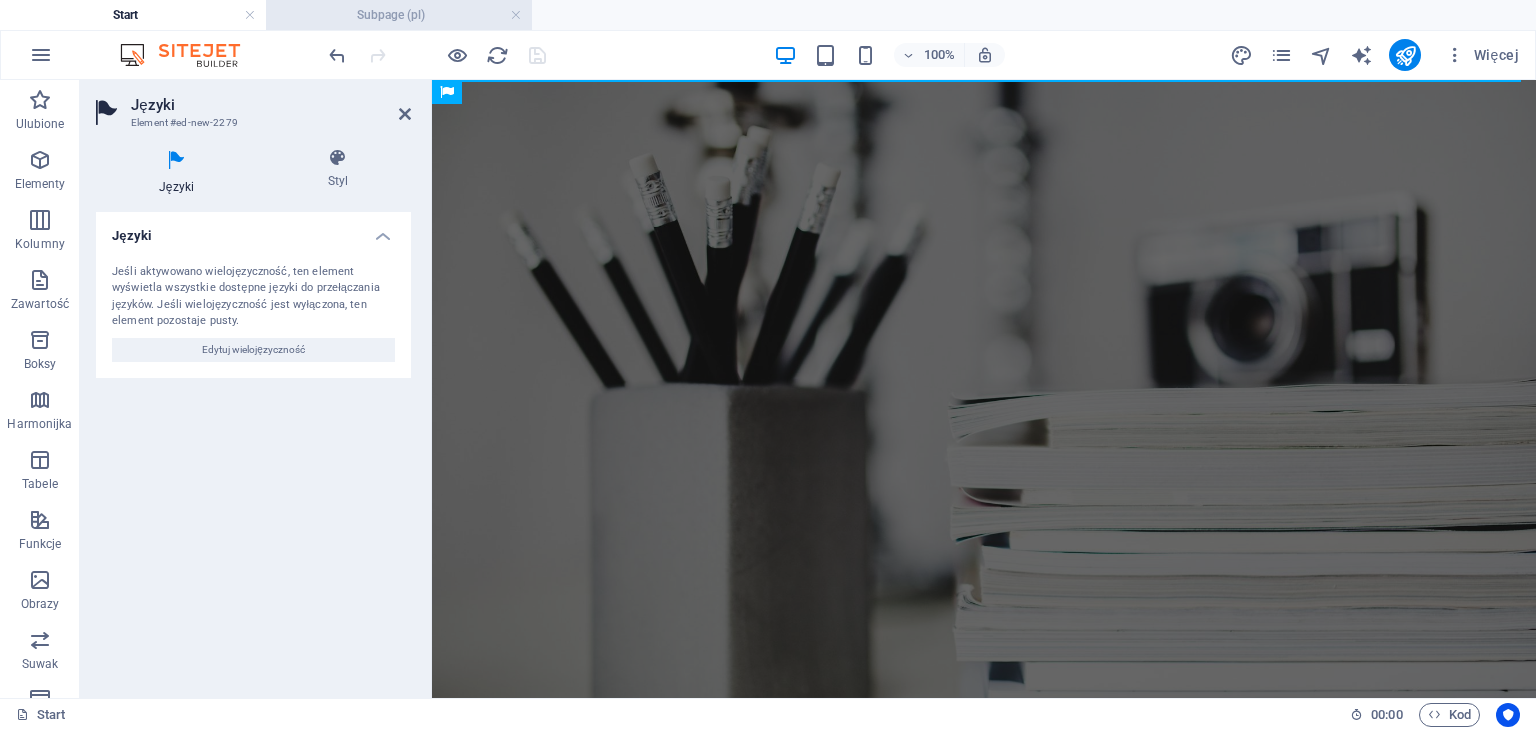 click on "Subpage (pl)" at bounding box center [399, 15] 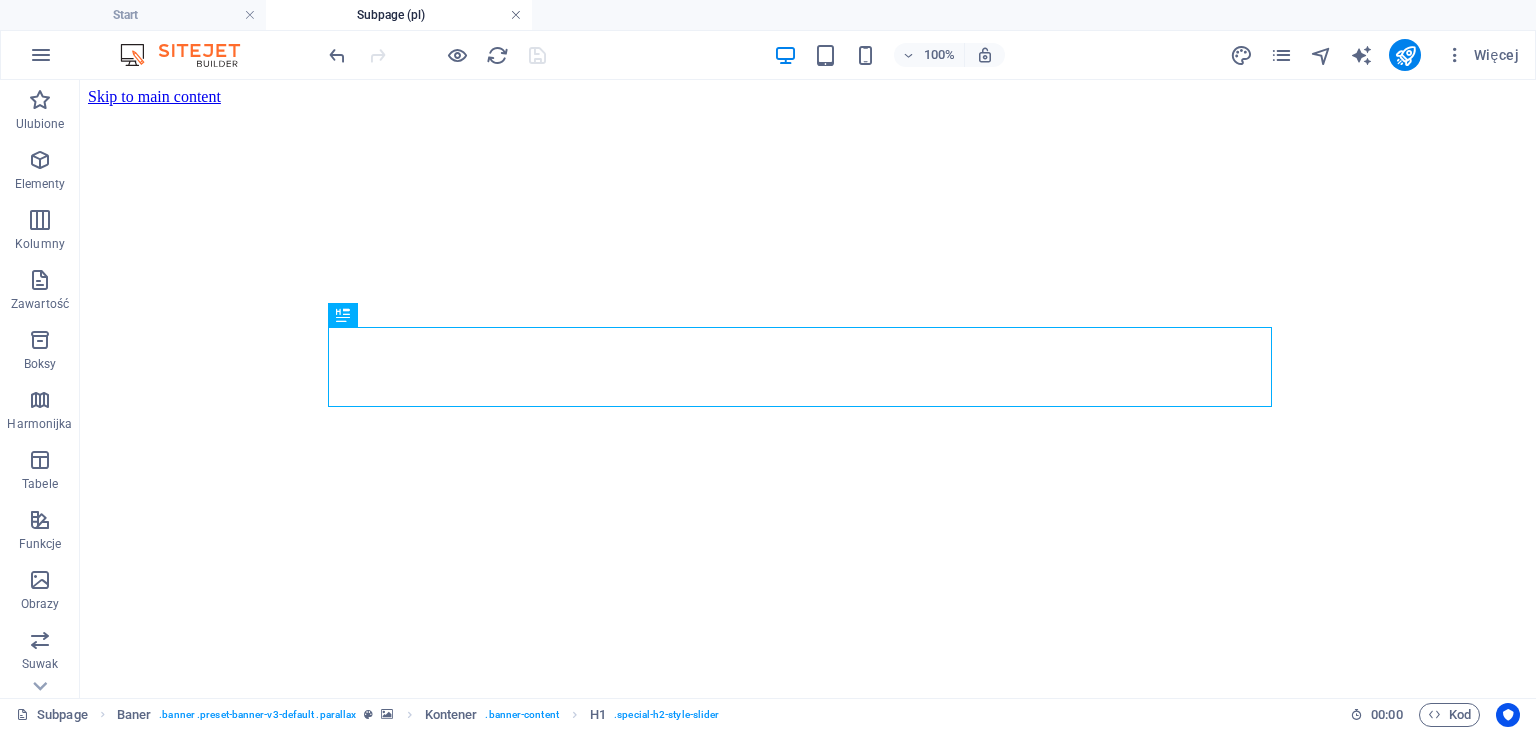 click at bounding box center (516, 15) 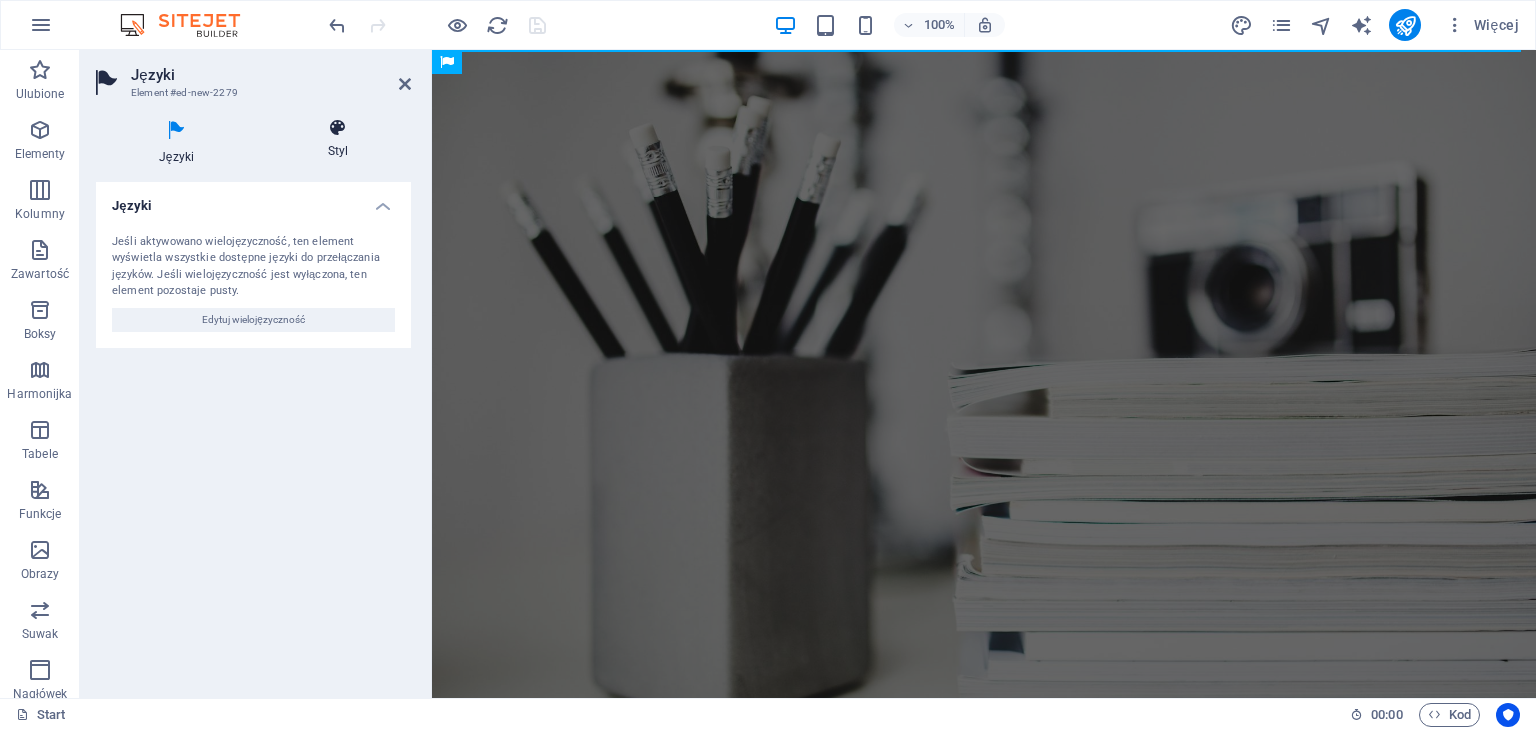 click at bounding box center [338, 128] 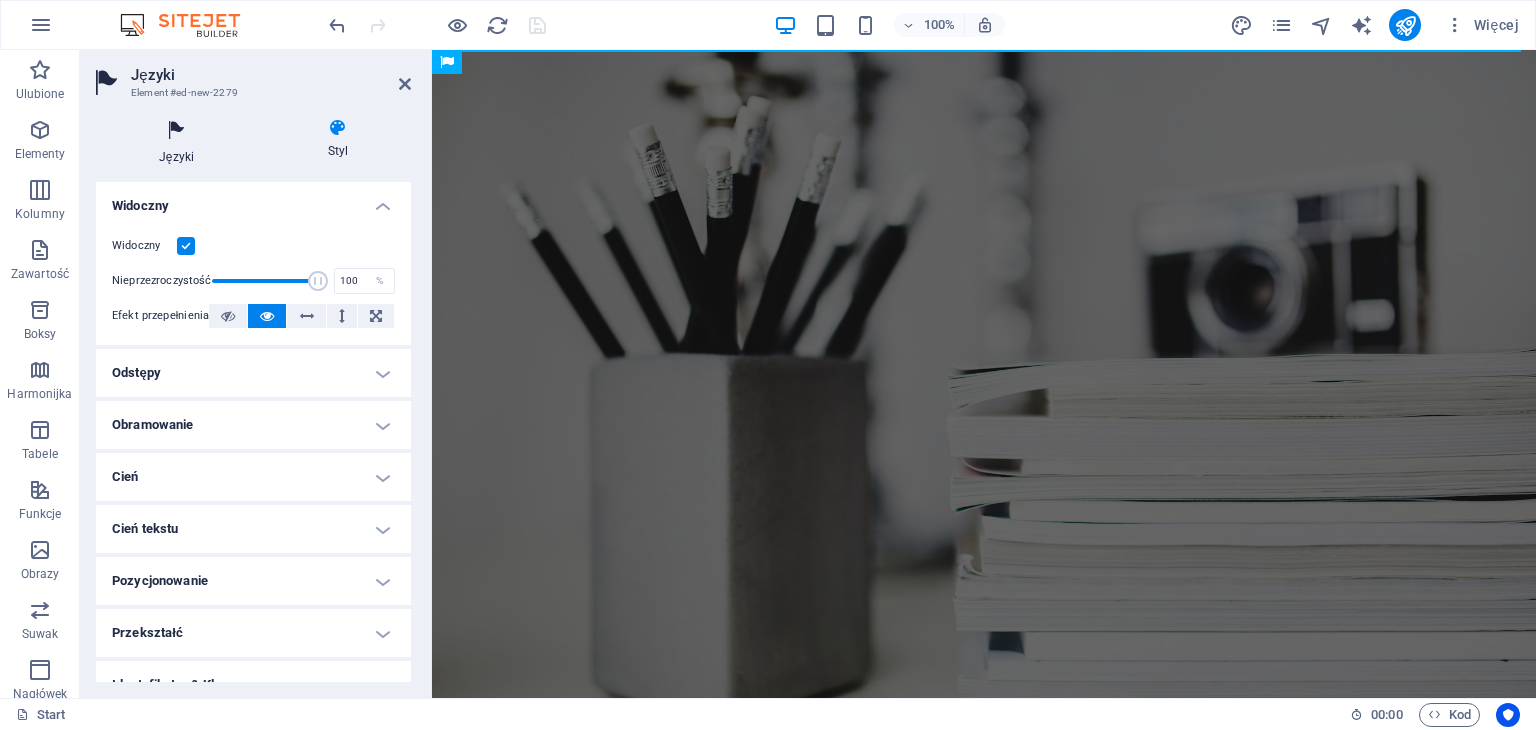 click at bounding box center (176, 131) 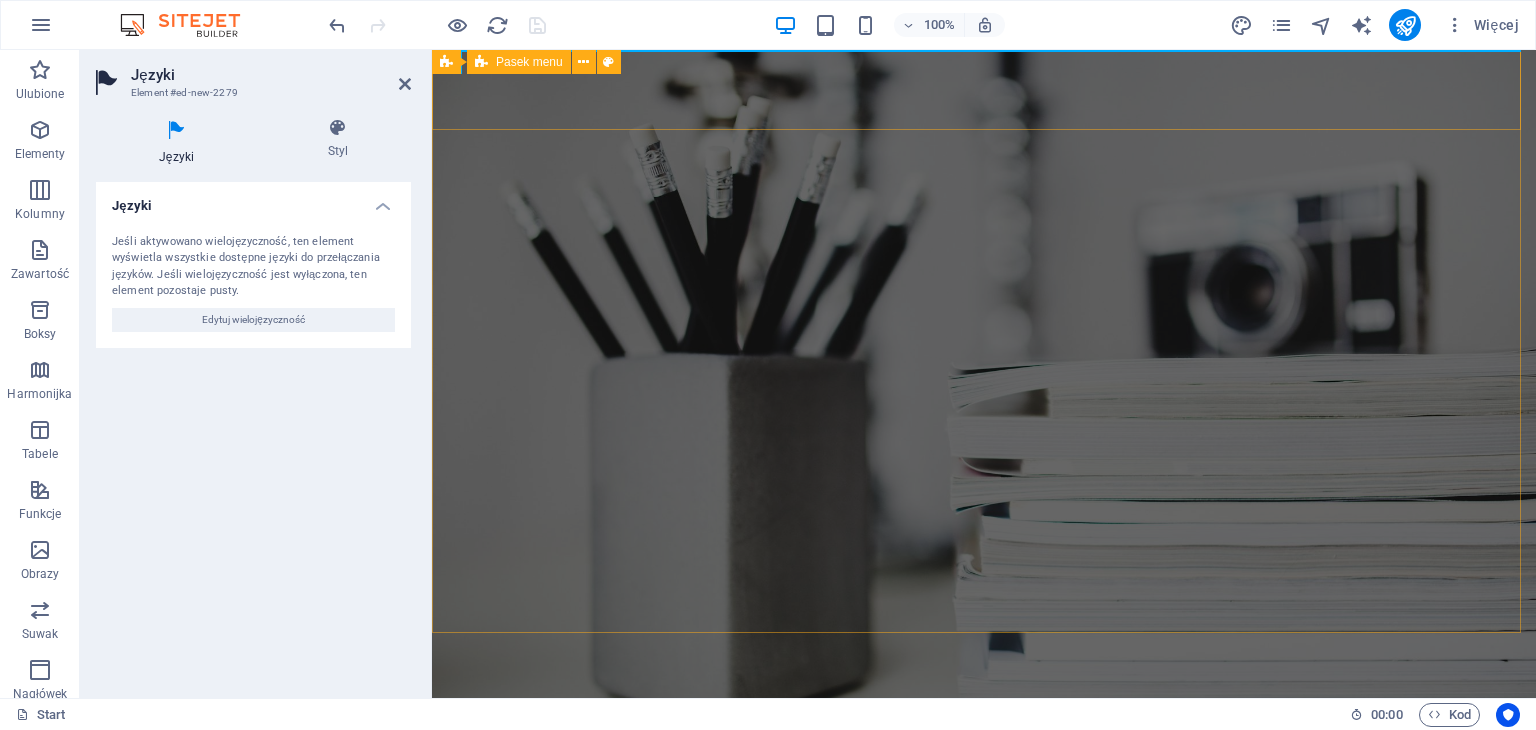 drag, startPoint x: 463, startPoint y: 51, endPoint x: 464, endPoint y: 64, distance: 13.038404 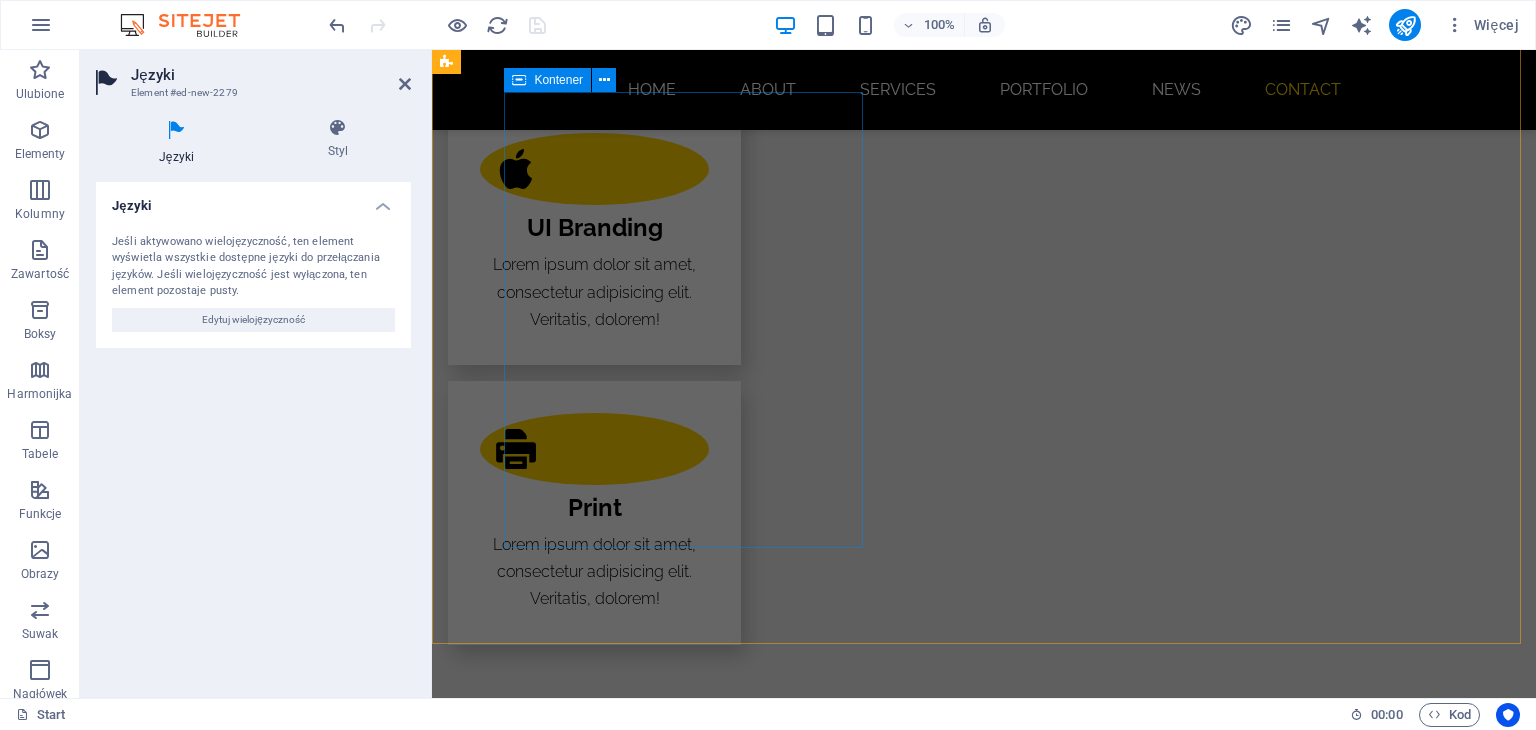scroll, scrollTop: 4211, scrollLeft: 0, axis: vertical 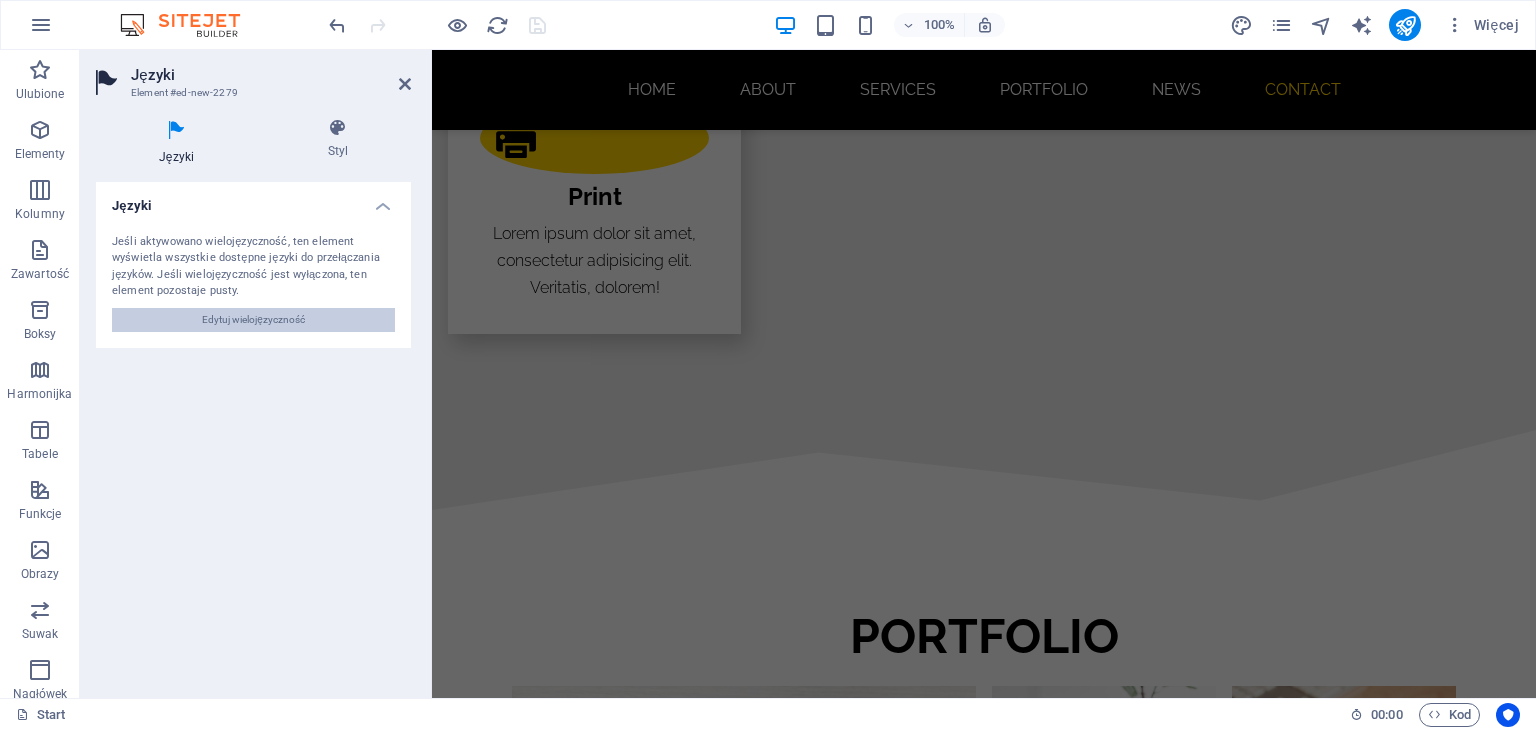 click on "Edytuj wielojęzyczność" at bounding box center (253, 320) 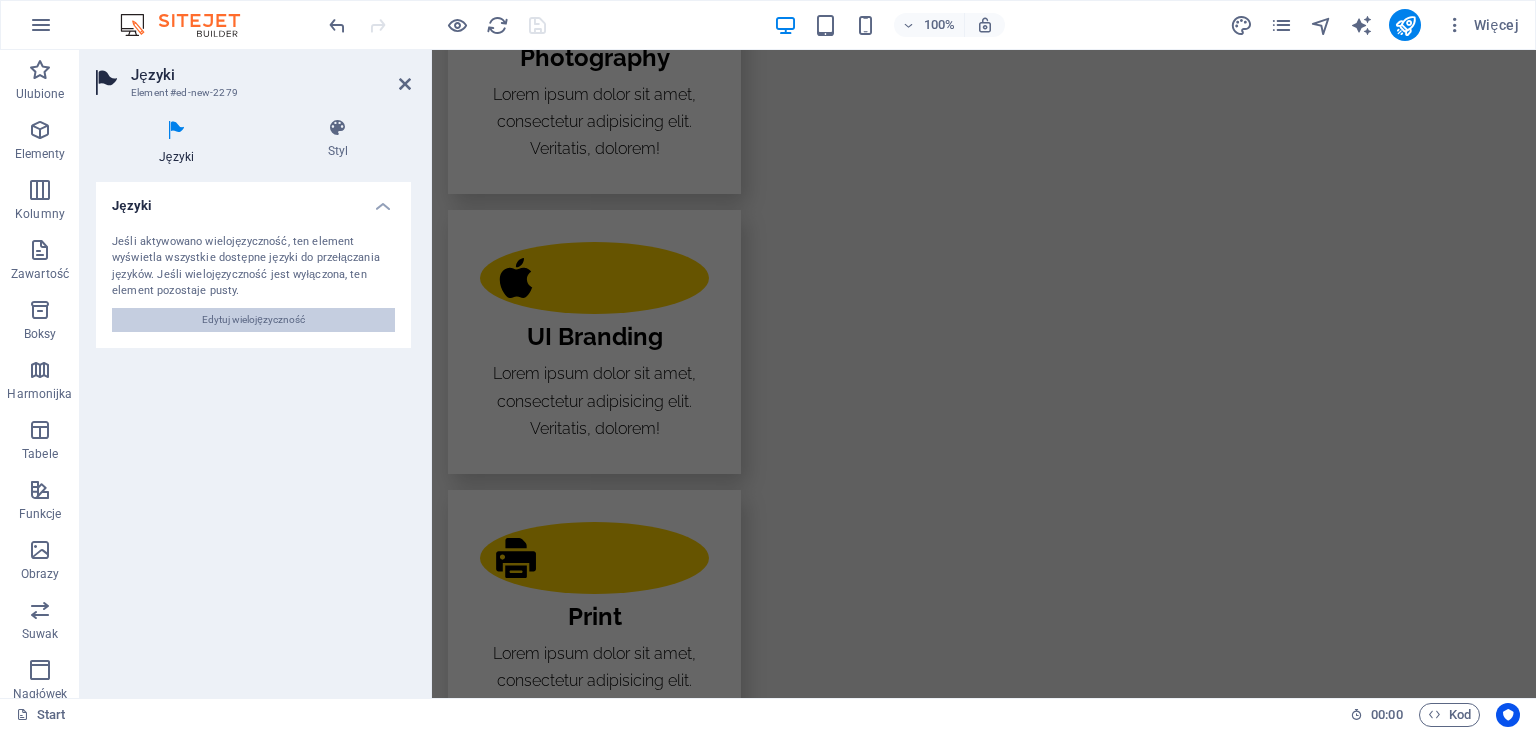 scroll, scrollTop: 0, scrollLeft: 0, axis: both 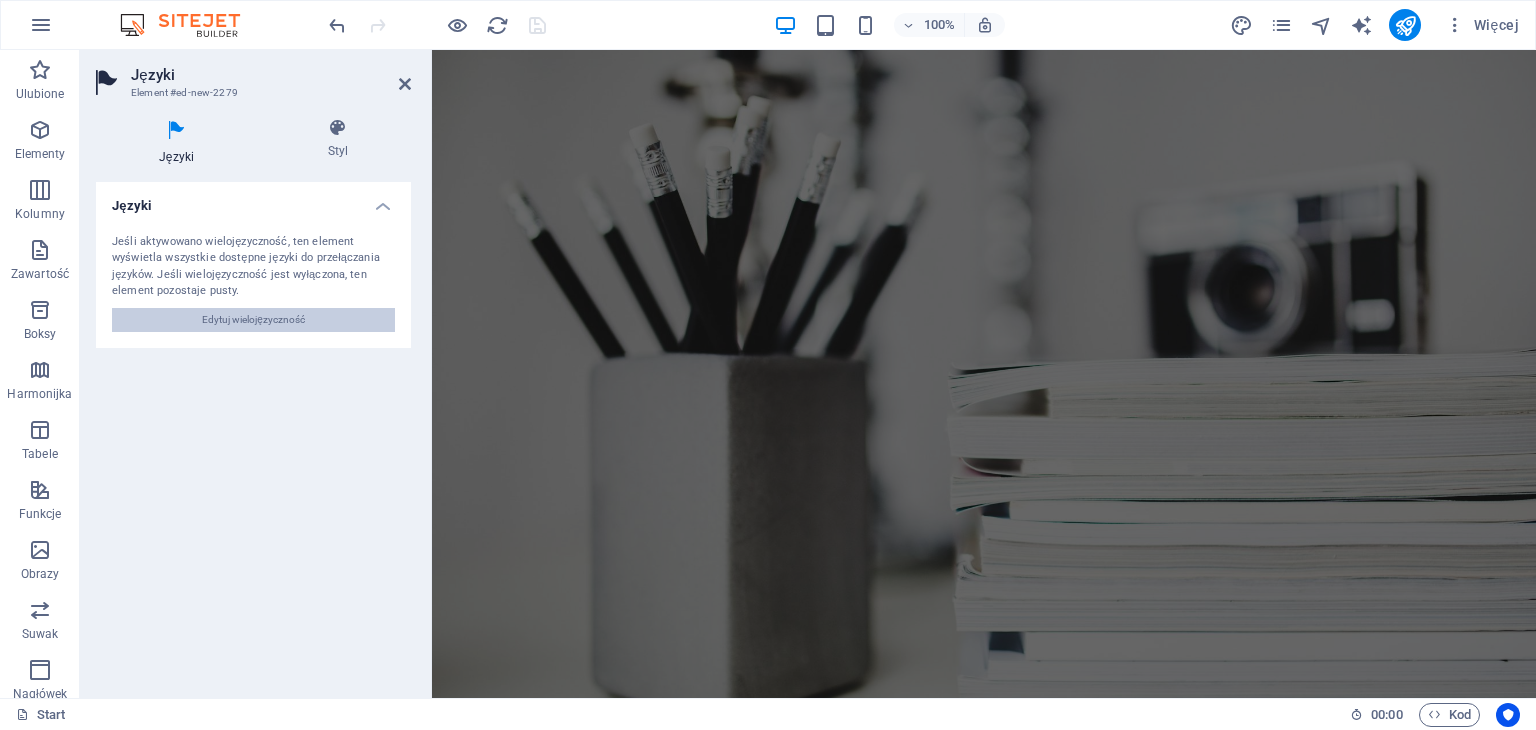 select on "6" 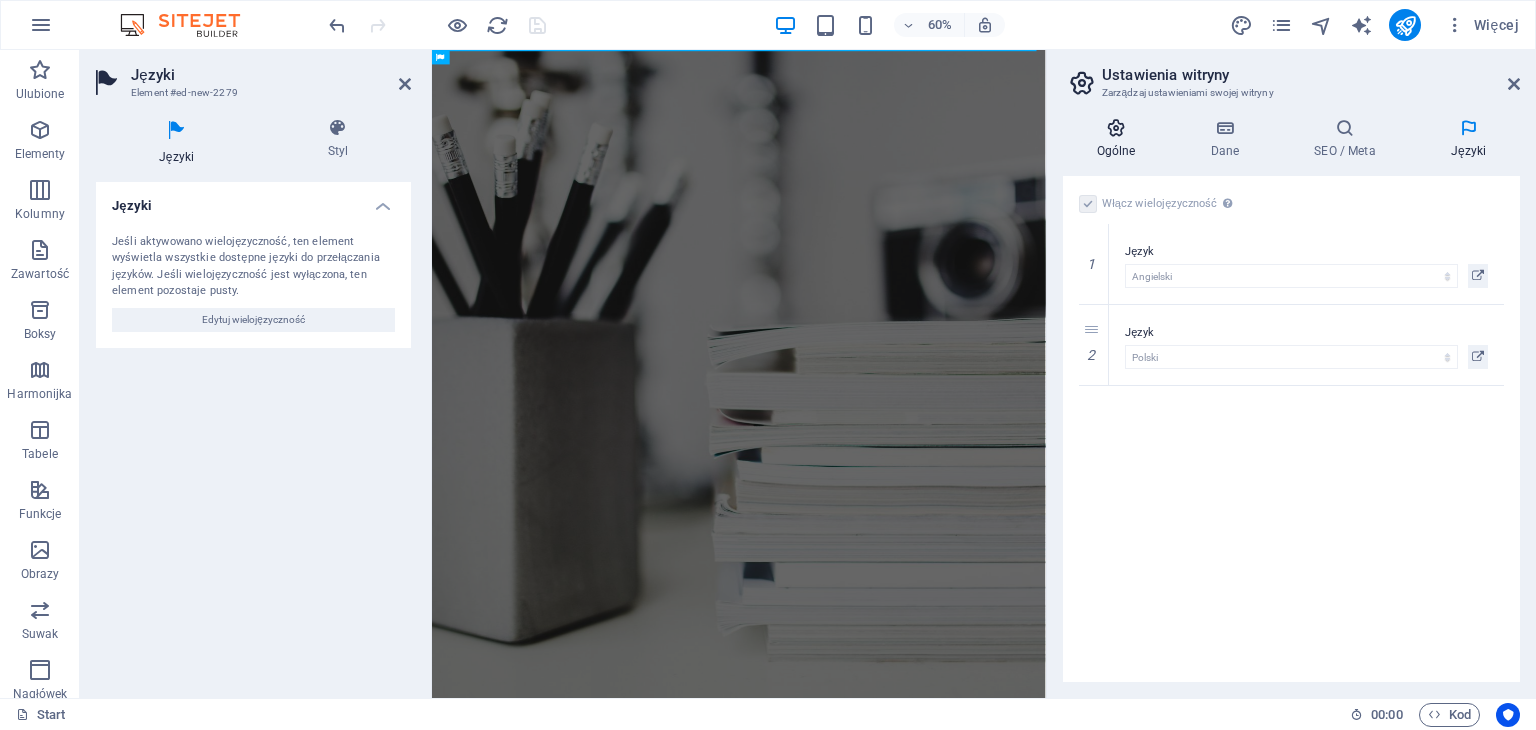 click on "Ogólne" at bounding box center (1120, 139) 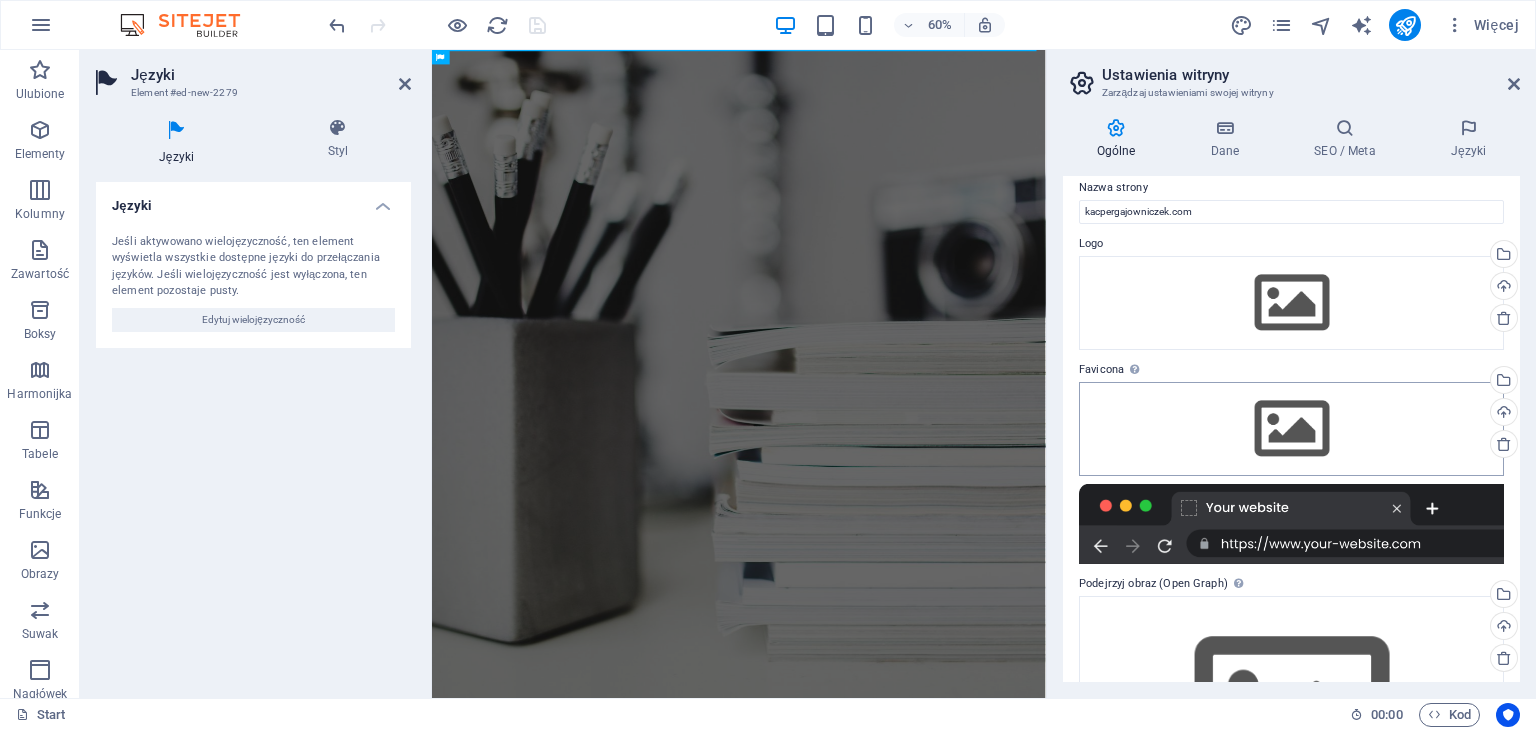 scroll, scrollTop: 0, scrollLeft: 0, axis: both 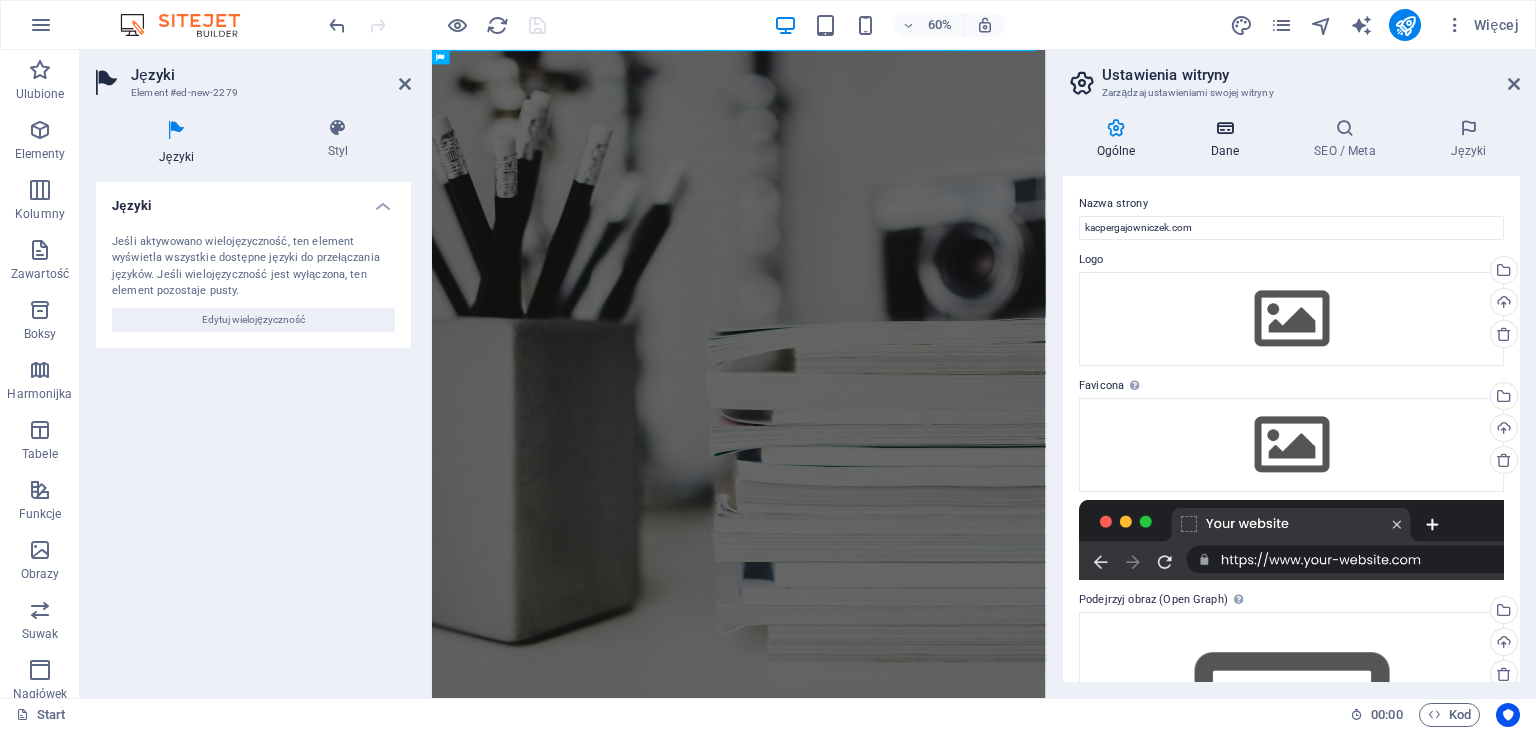 click at bounding box center (1225, 128) 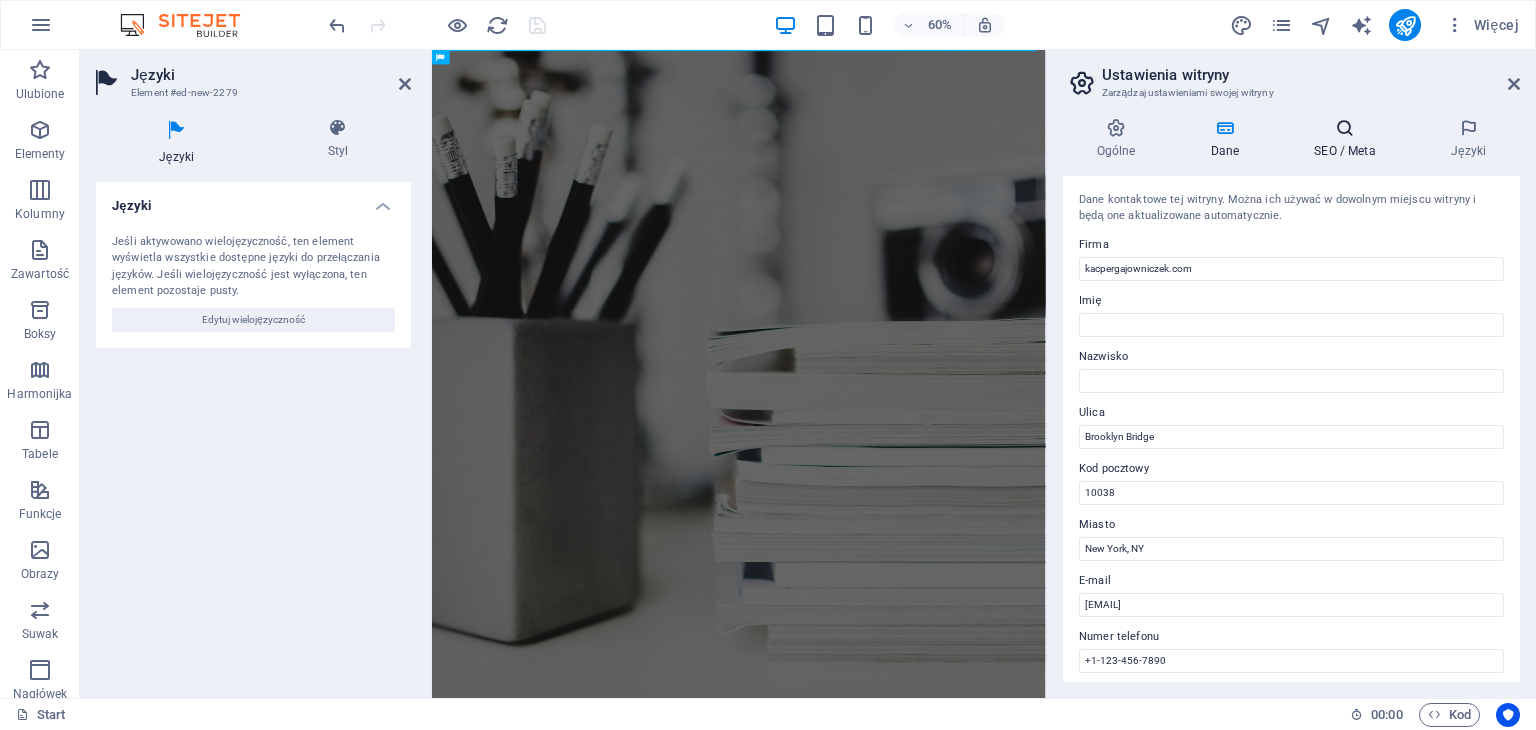 click at bounding box center (1345, 128) 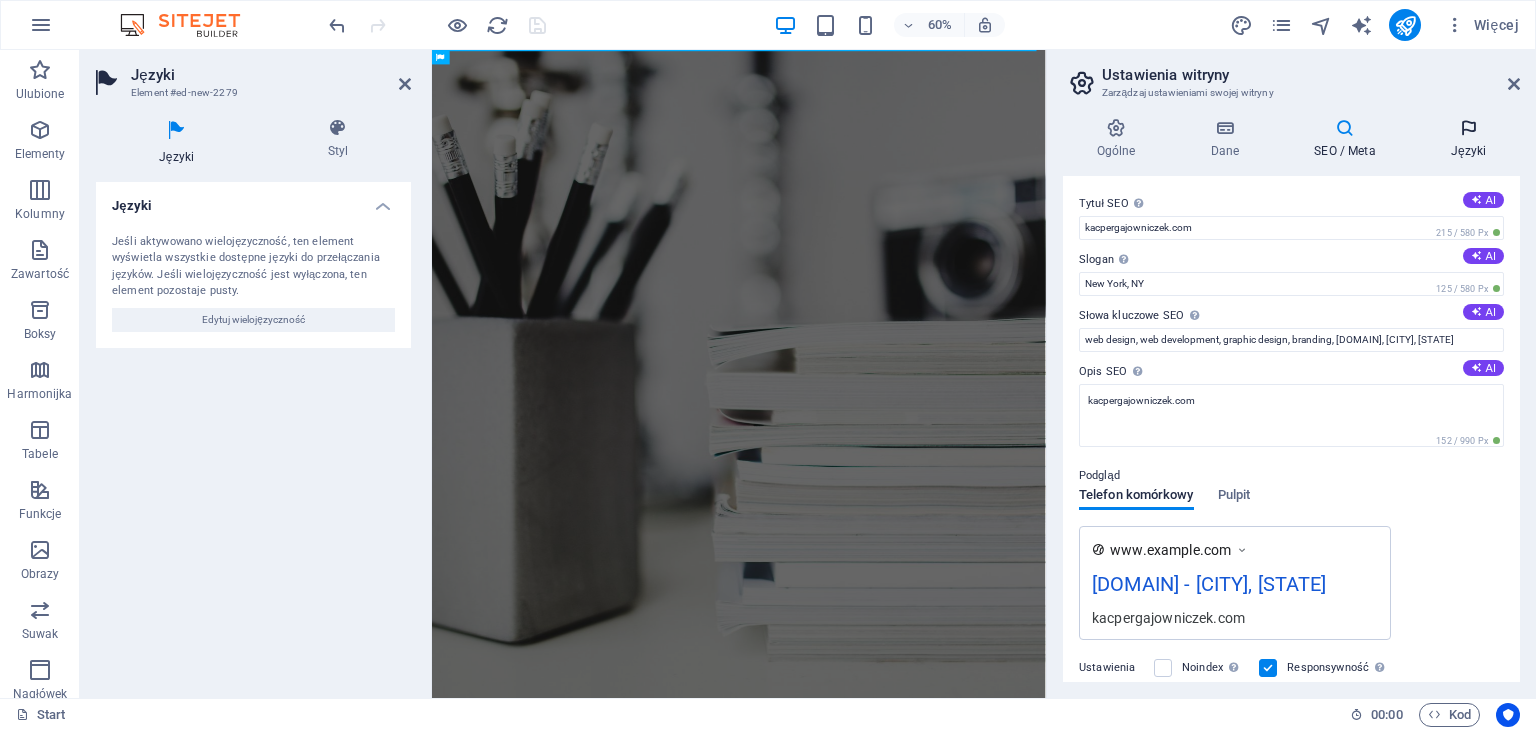 click at bounding box center [1468, 128] 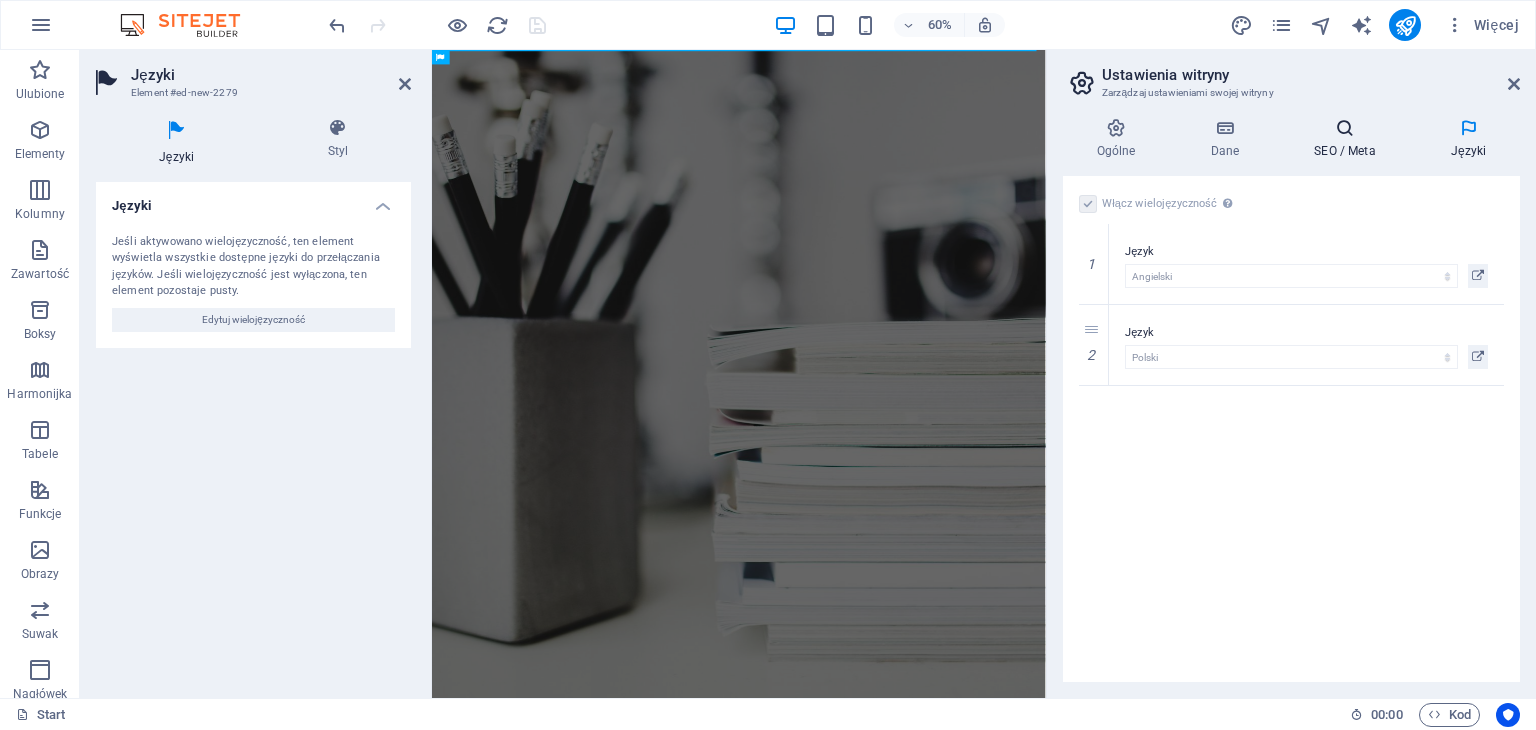 click at bounding box center [1345, 128] 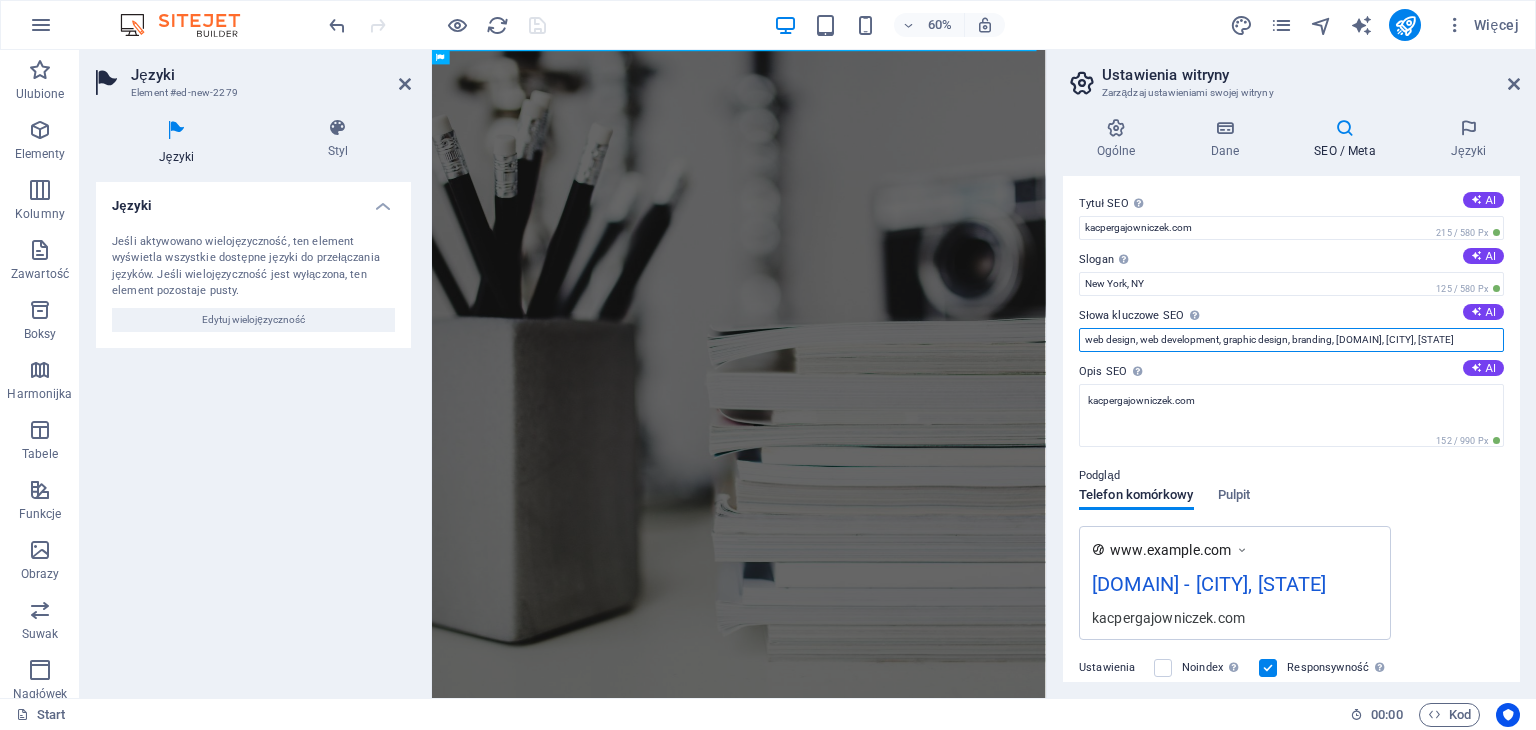 scroll, scrollTop: 0, scrollLeft: 12, axis: horizontal 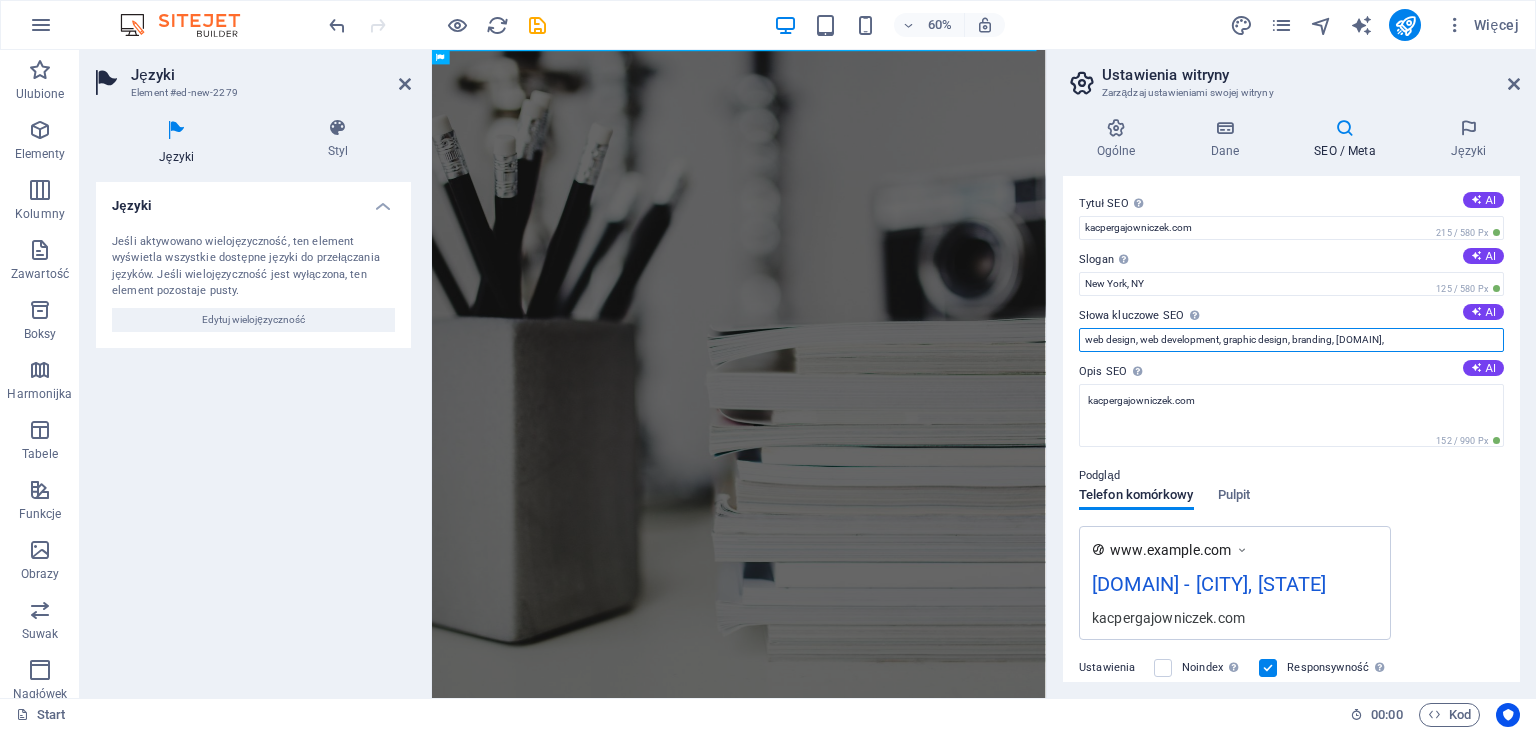 type on "web design, web development, graphic design, branding, [DOMAIN]," 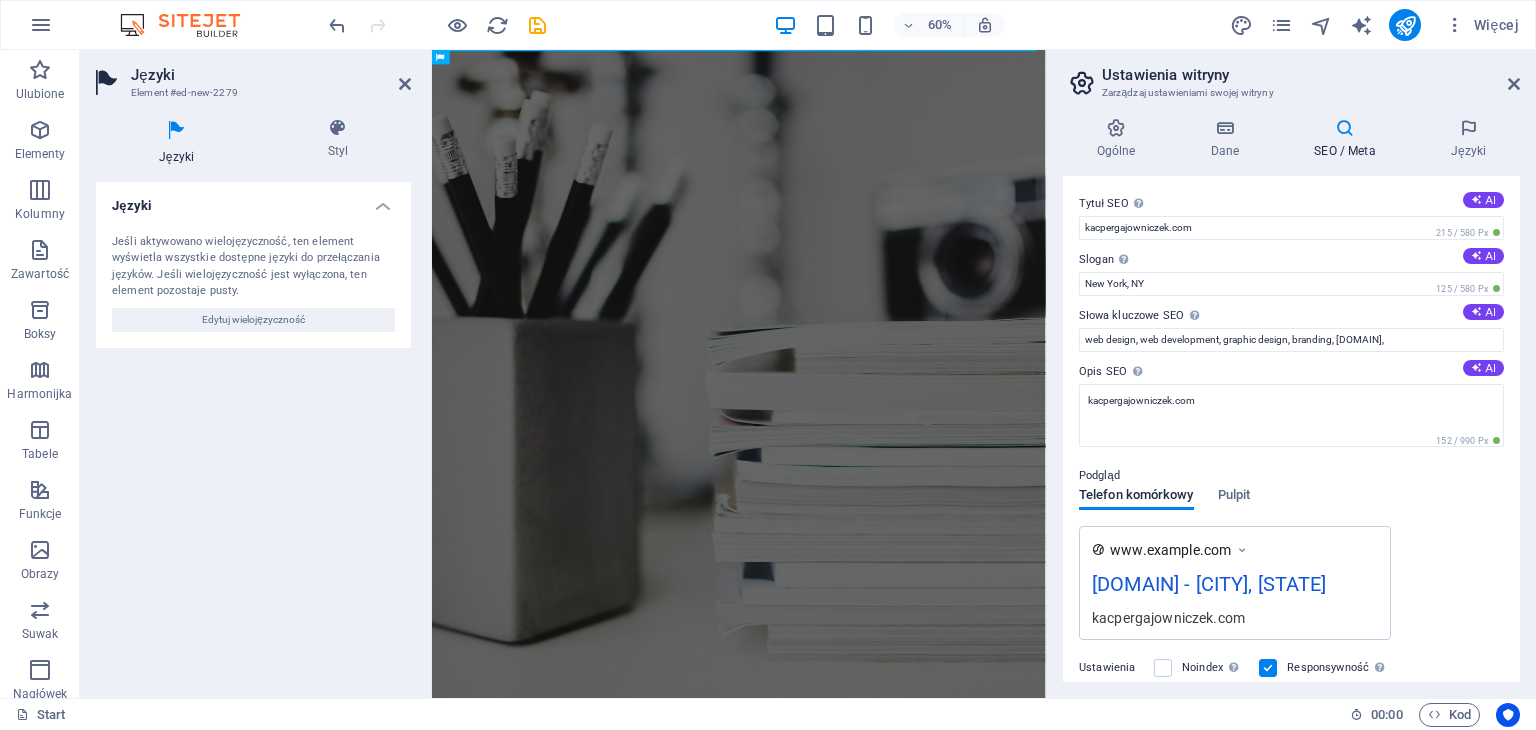 click on "Podgląd" at bounding box center (1291, 476) 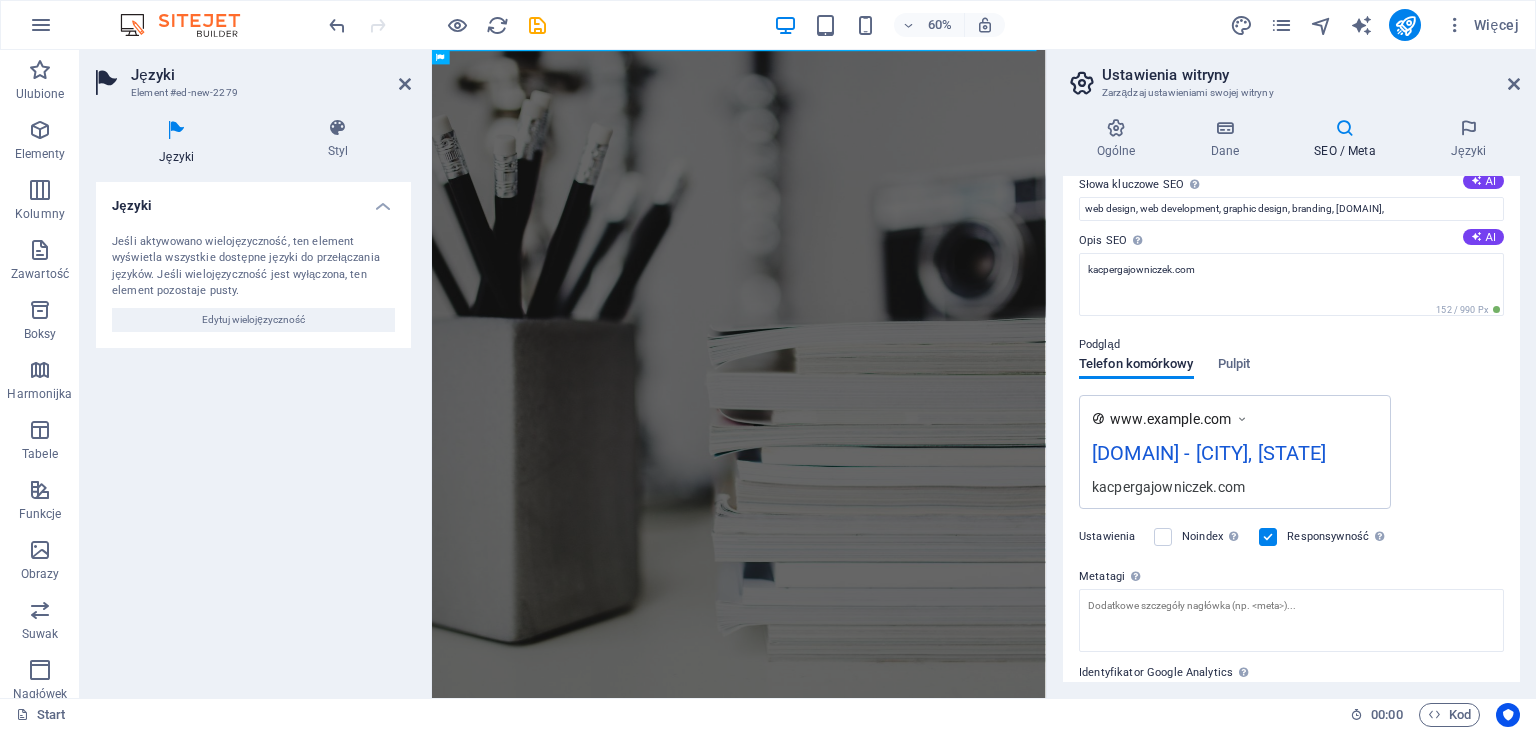 scroll, scrollTop: 200, scrollLeft: 0, axis: vertical 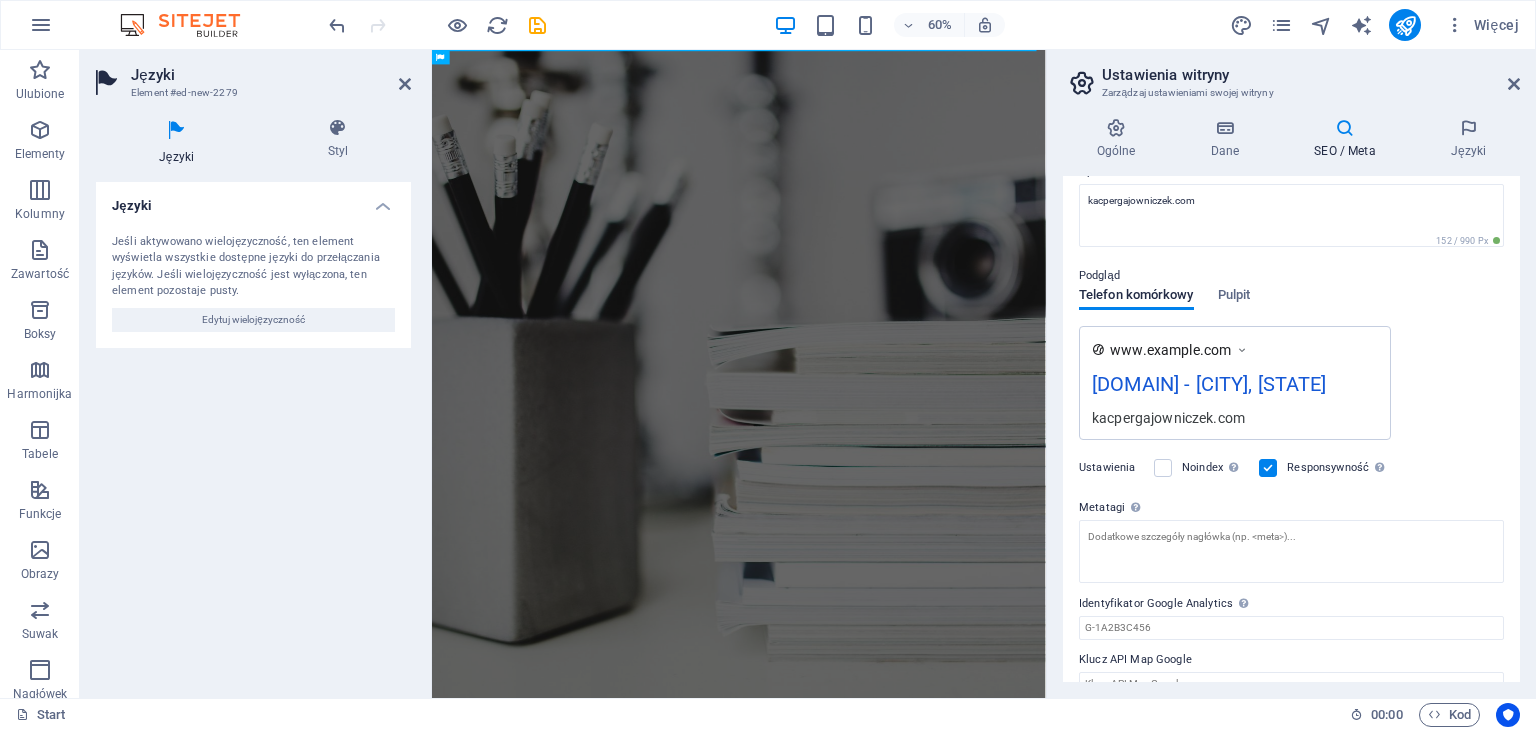 click on "[DOMAIN] - [CITY], [STATE]" at bounding box center (1235, 388) 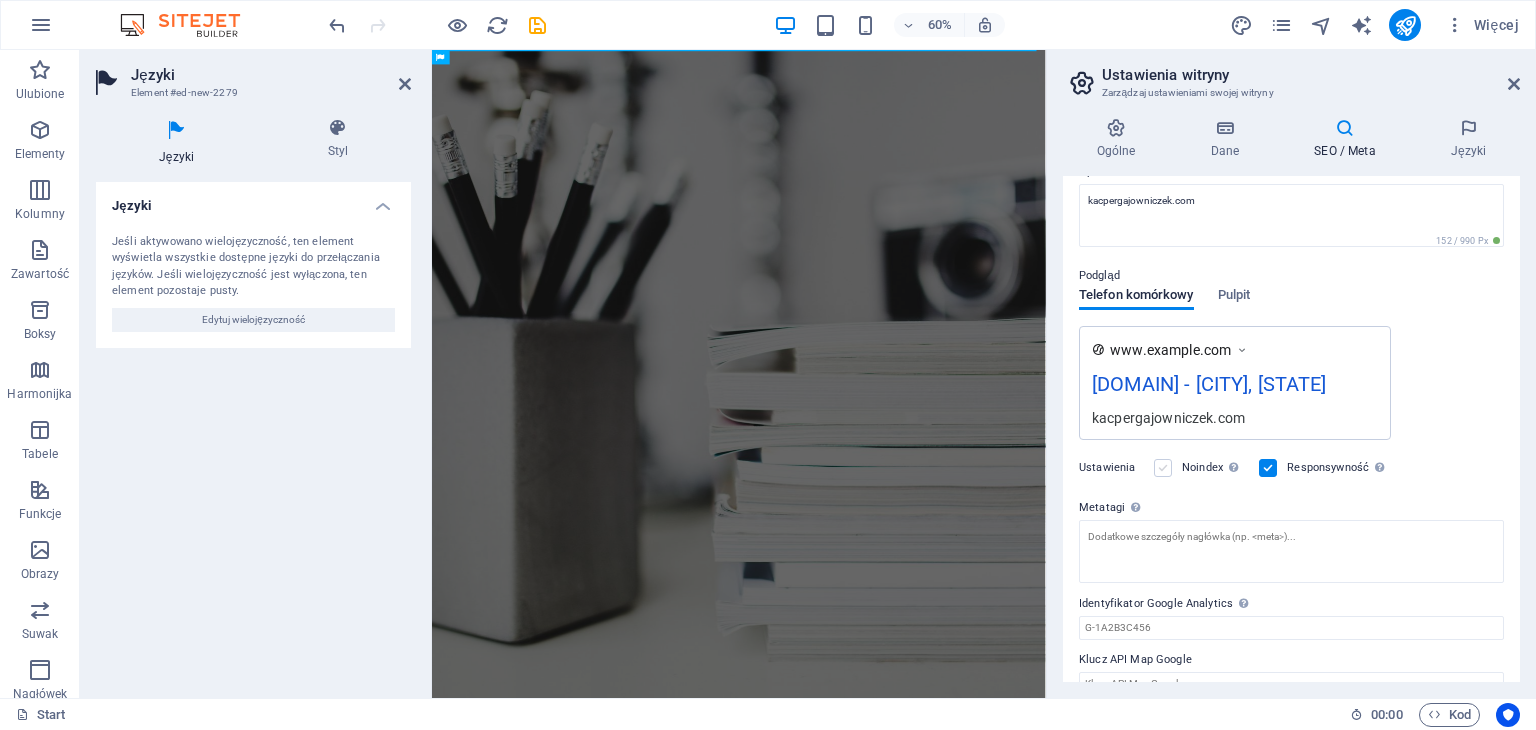 click at bounding box center (1163, 468) 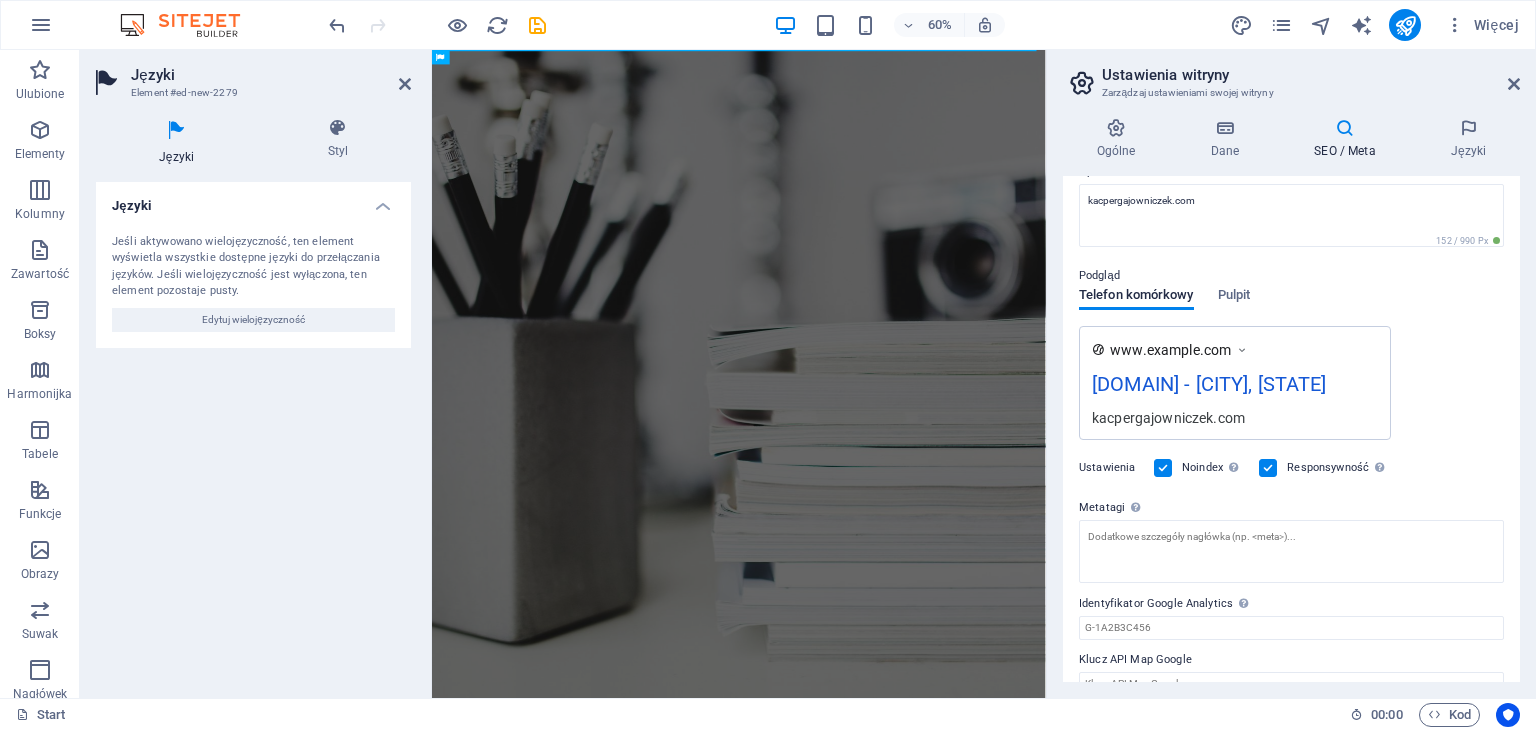 click at bounding box center (1163, 468) 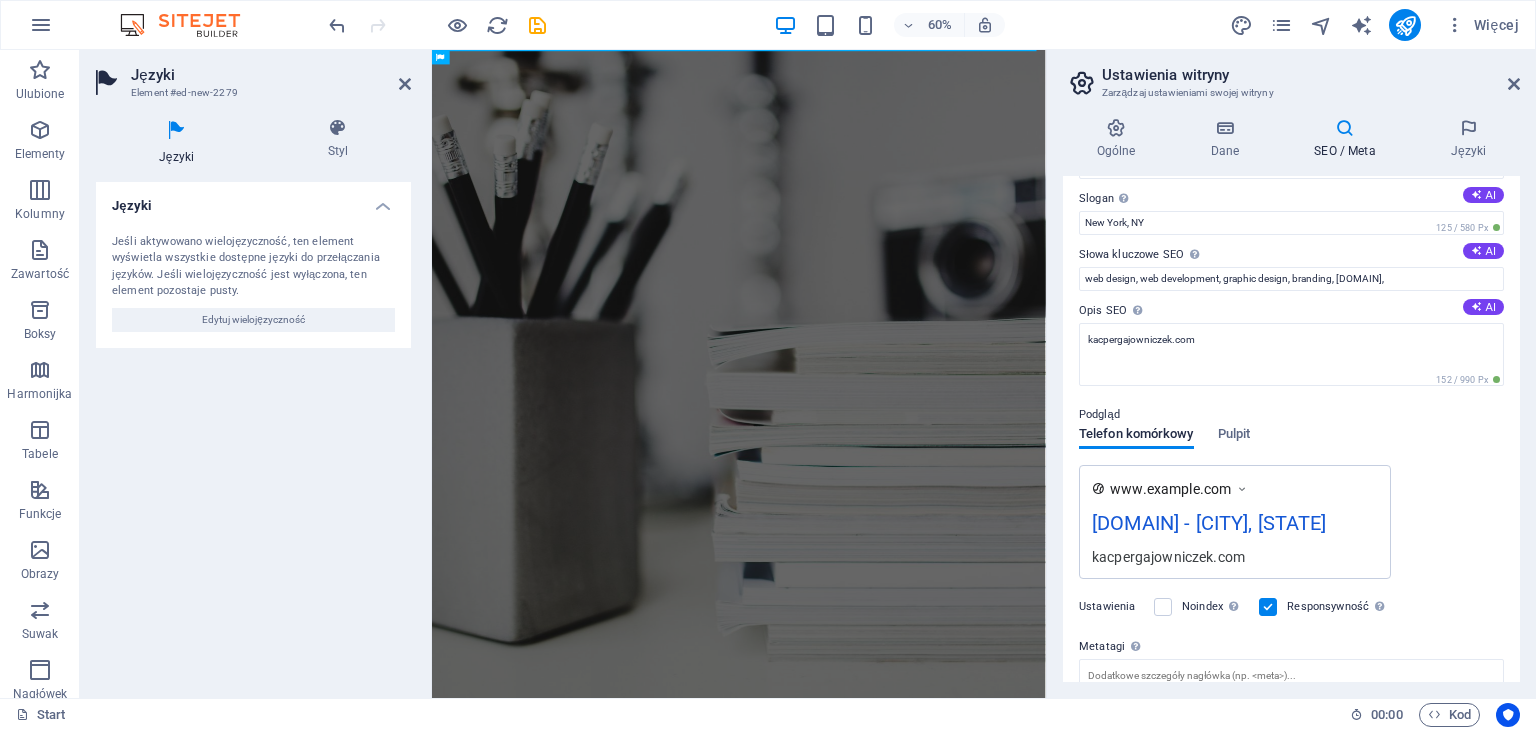 scroll, scrollTop: 56, scrollLeft: 0, axis: vertical 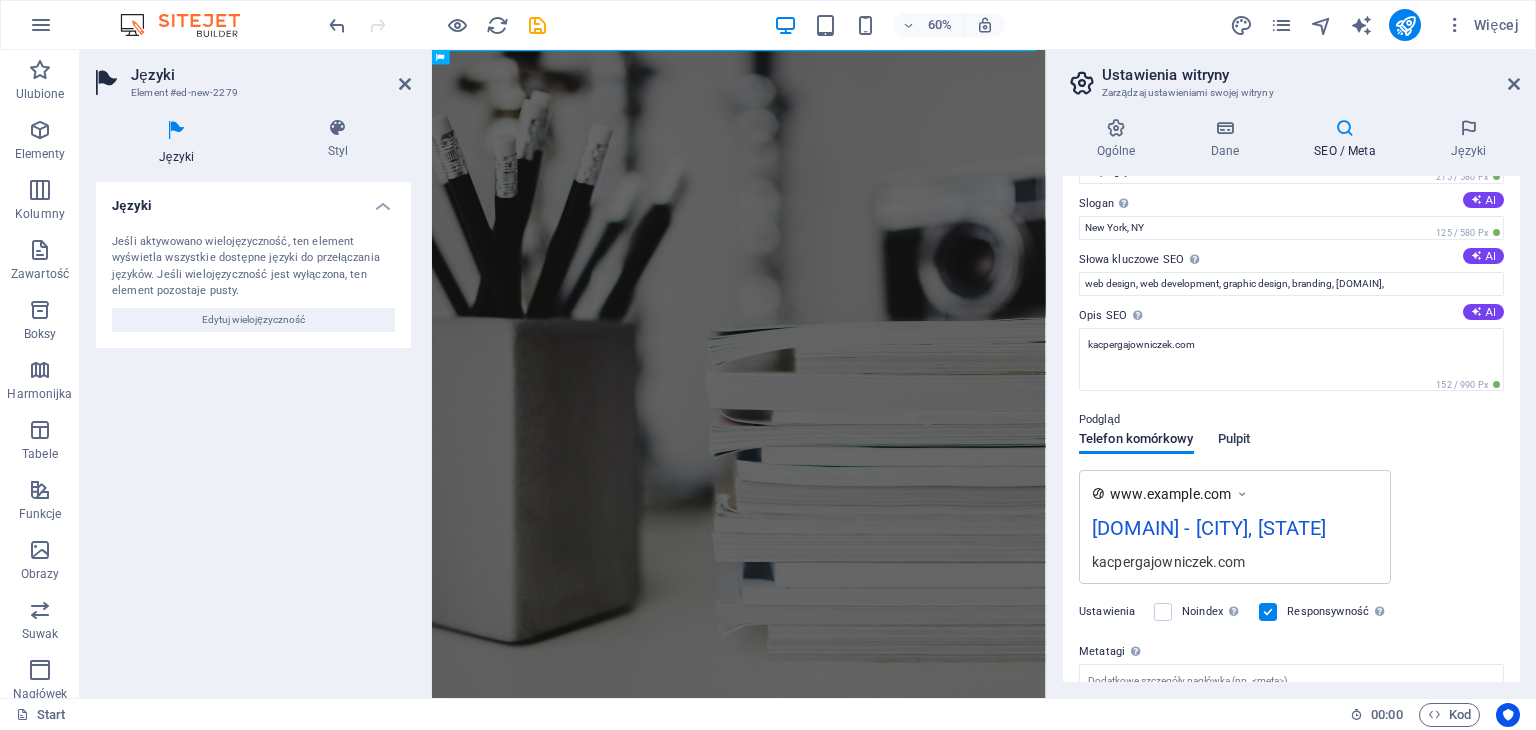 click on "Pulpit" at bounding box center [1234, 441] 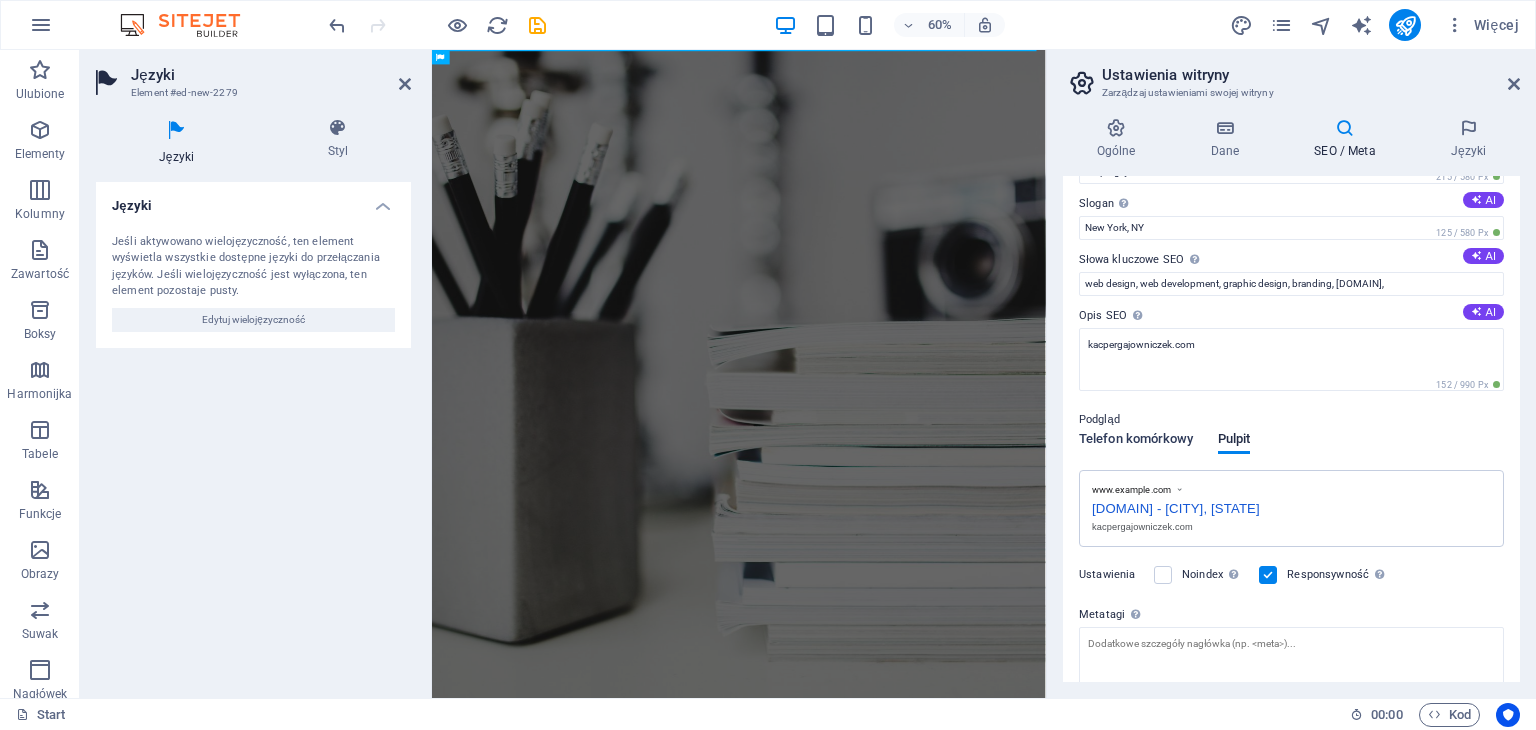 click on "Telefon komórkowy" at bounding box center (1136, 441) 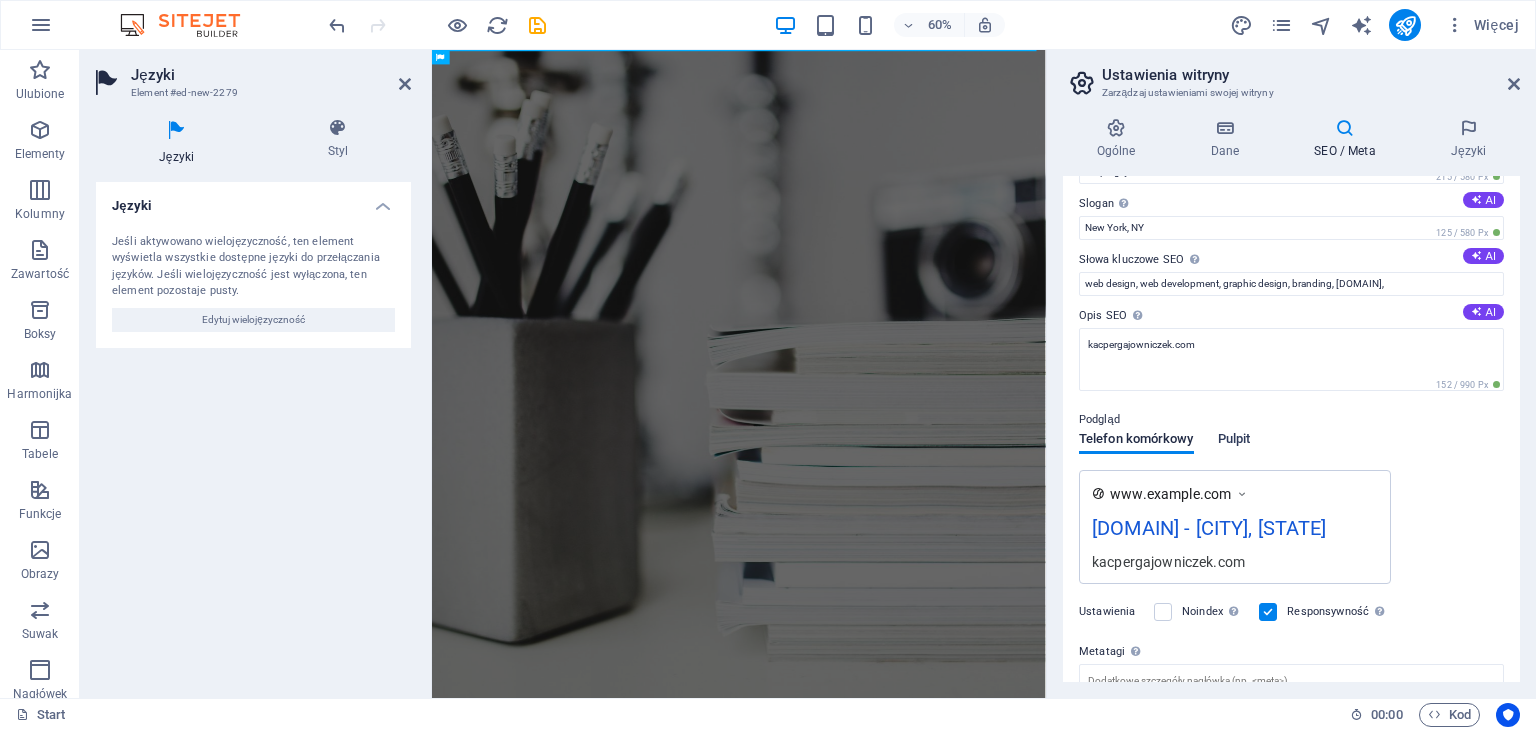 click on "Pulpit" at bounding box center [1234, 441] 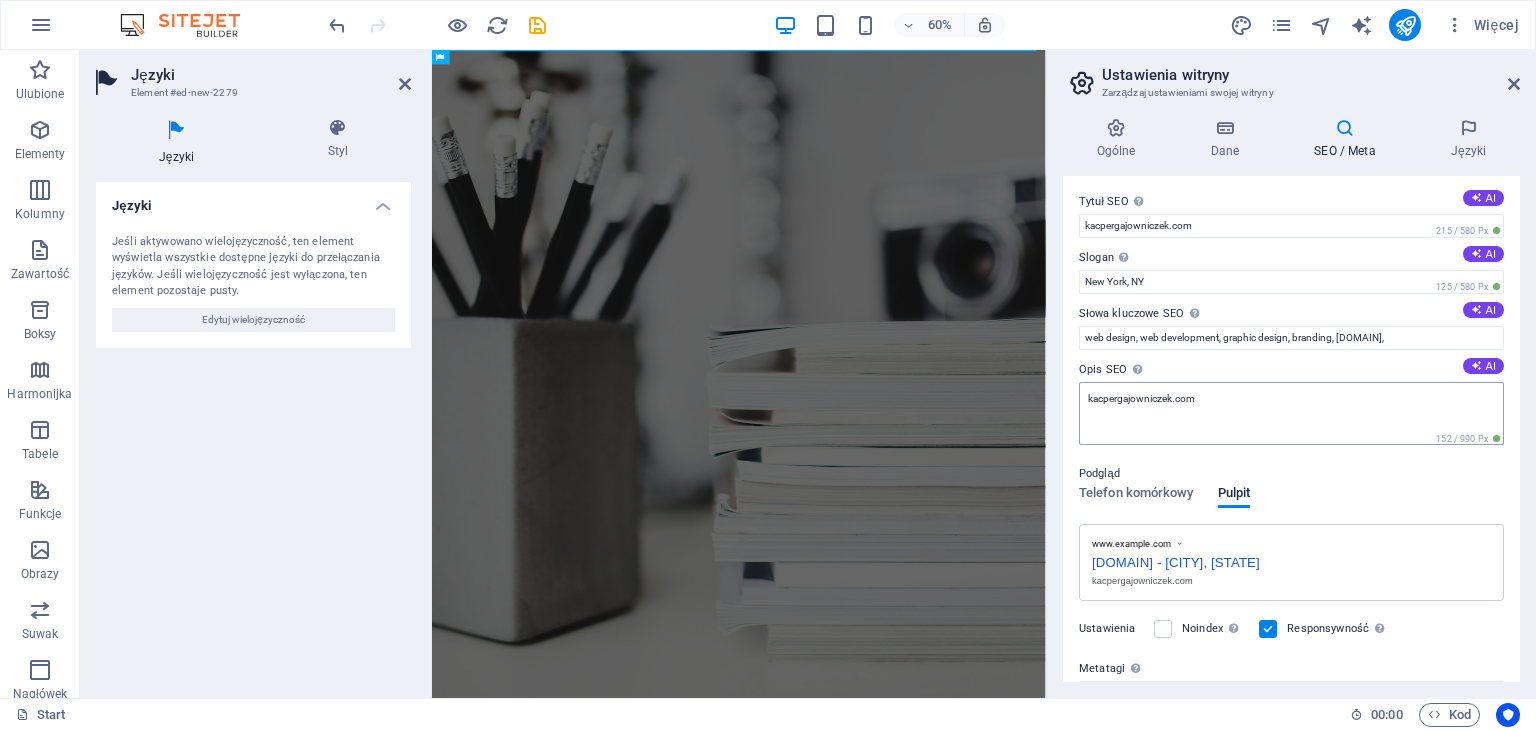 scroll, scrollTop: 0, scrollLeft: 0, axis: both 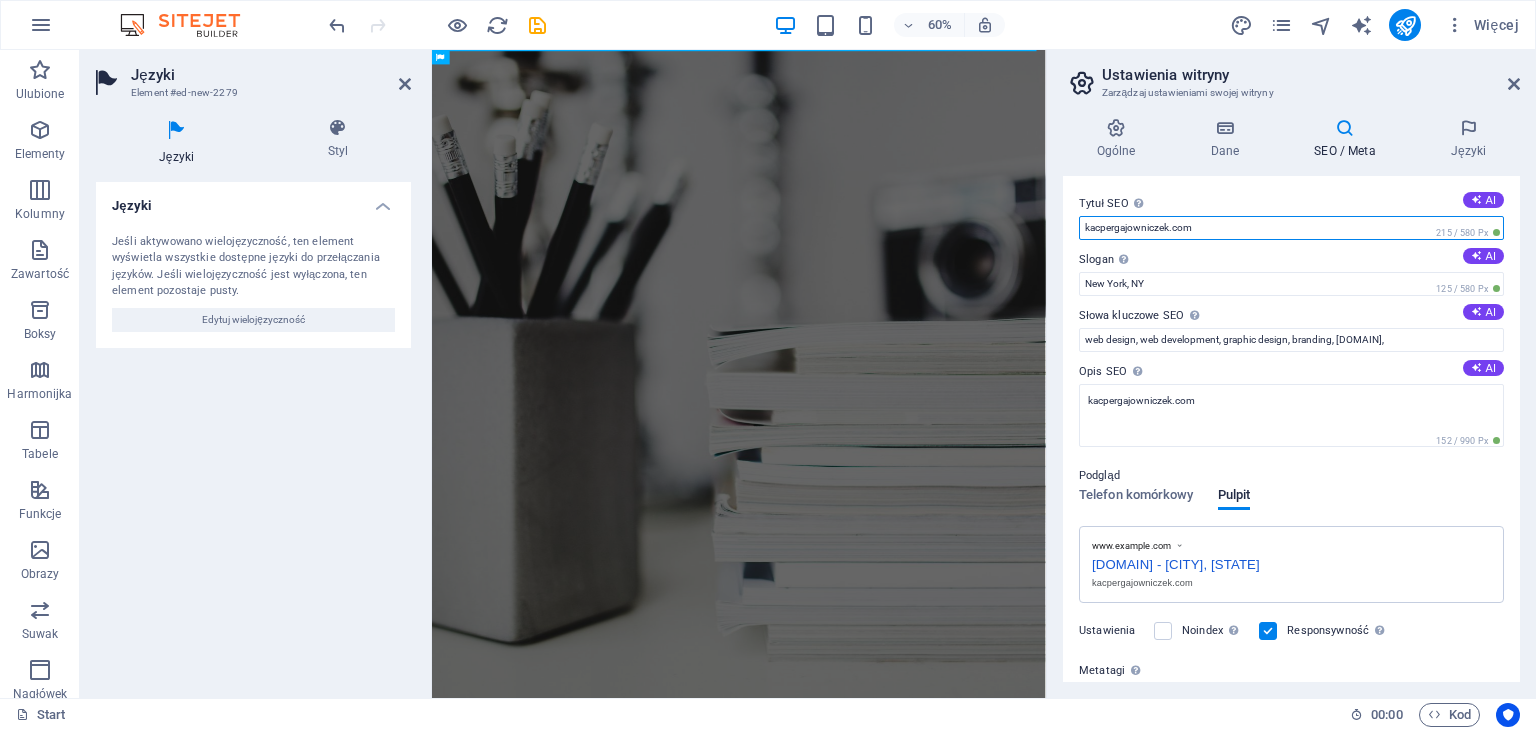 drag, startPoint x: 1213, startPoint y: 234, endPoint x: 1063, endPoint y: 221, distance: 150.56229 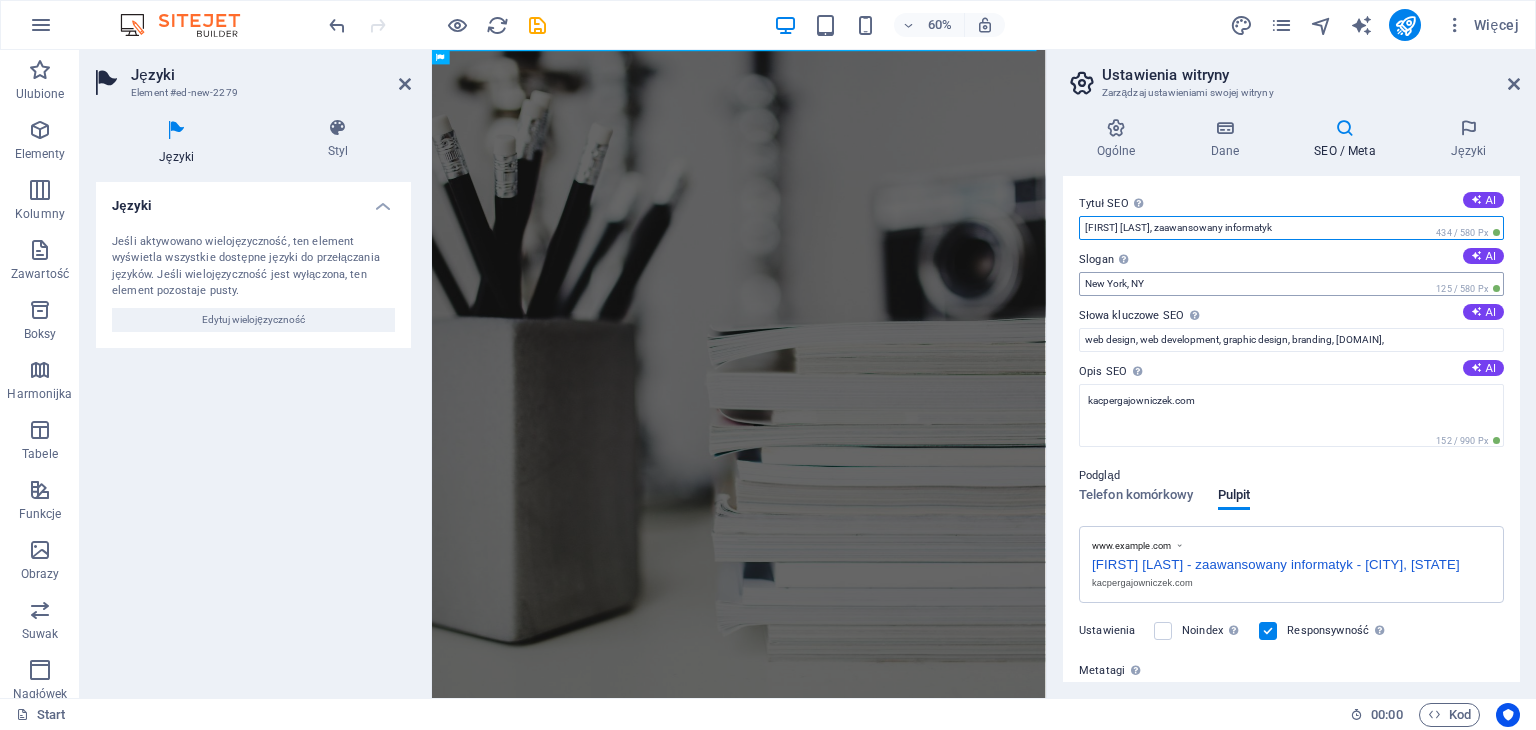 type on "[FIRST] [LAST], zaawansowany informatyk" 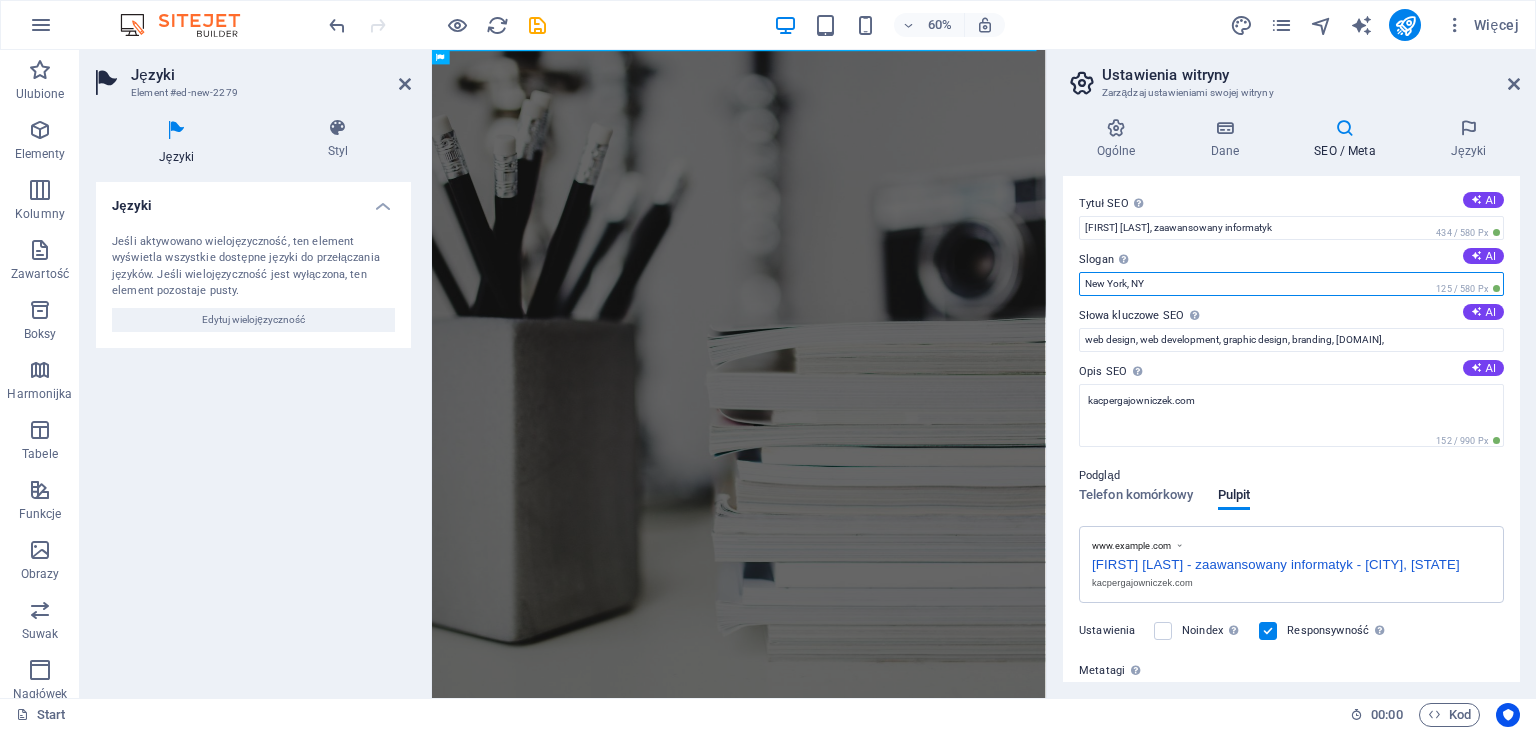 drag, startPoint x: 1160, startPoint y: 277, endPoint x: 1070, endPoint y: 258, distance: 91.983696 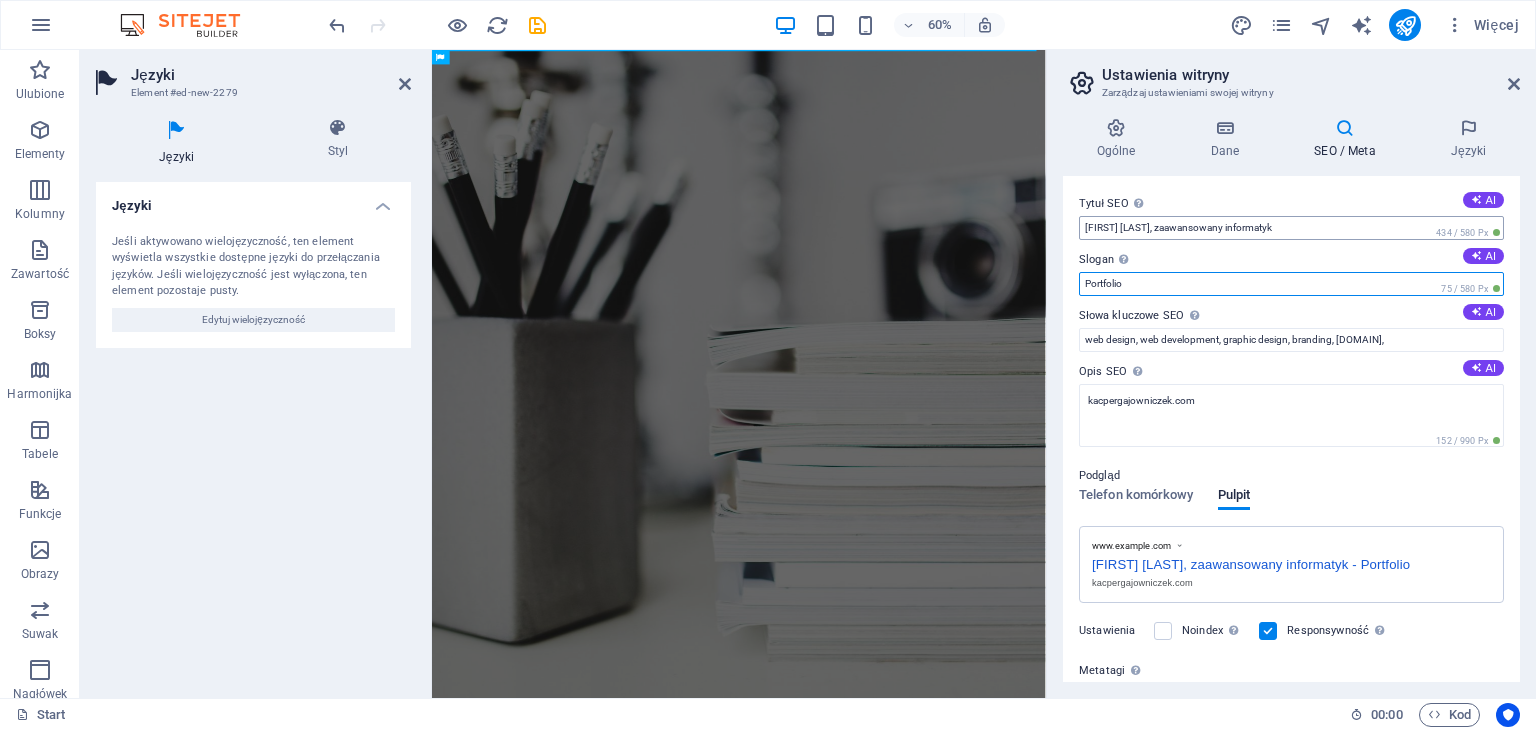 type on "Portfolio" 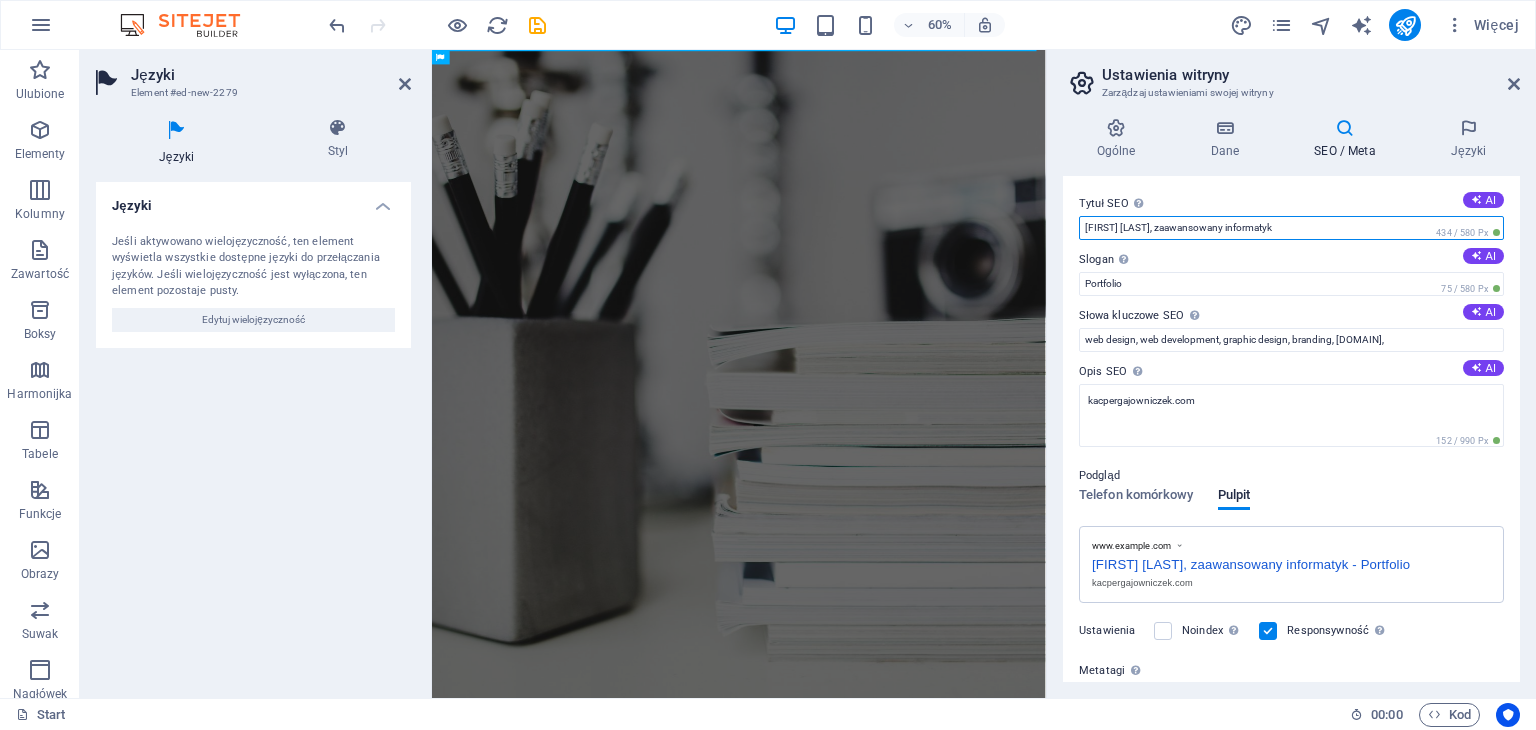 click on "[FIRST] [LAST], zaawansowany informatyk" at bounding box center (1291, 228) 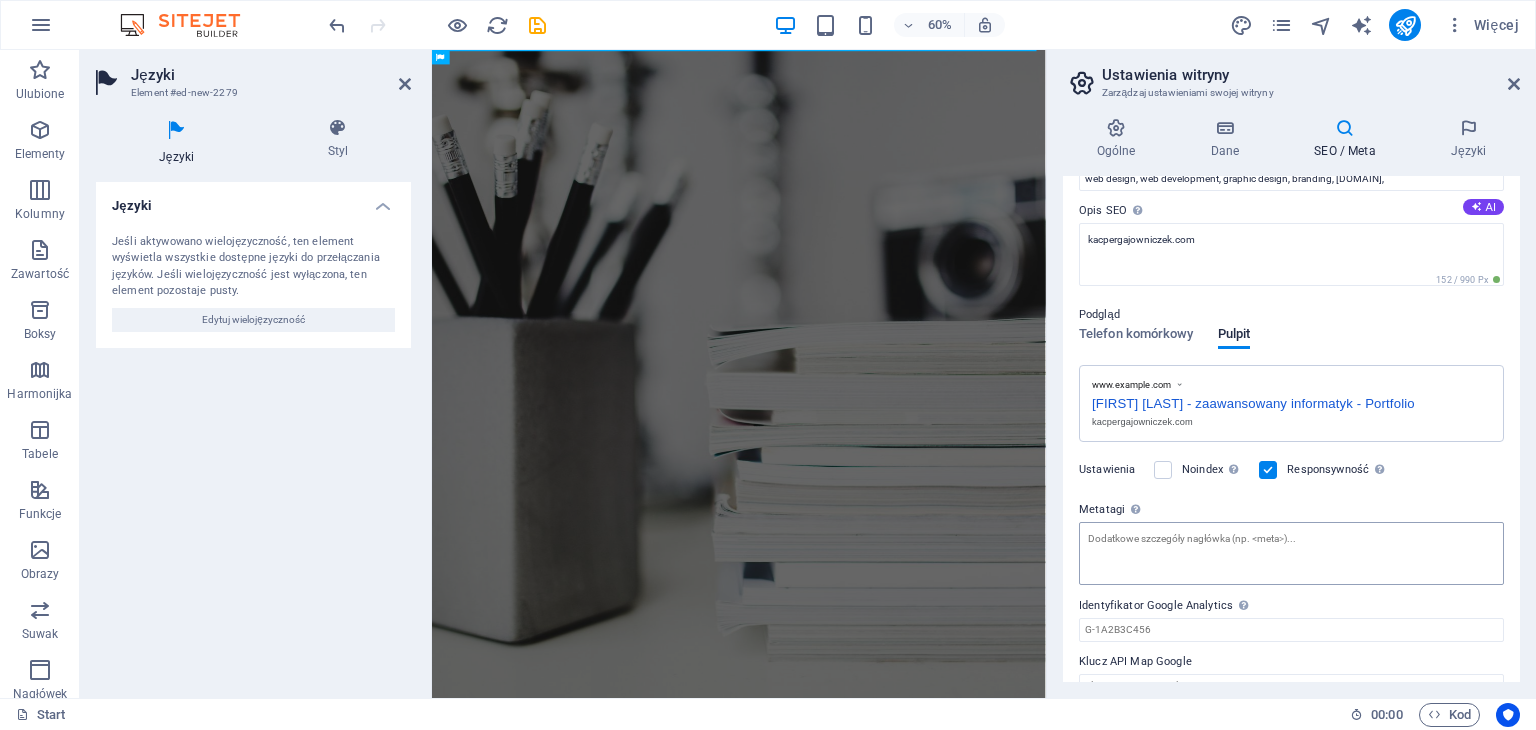 scroll, scrollTop: 192, scrollLeft: 0, axis: vertical 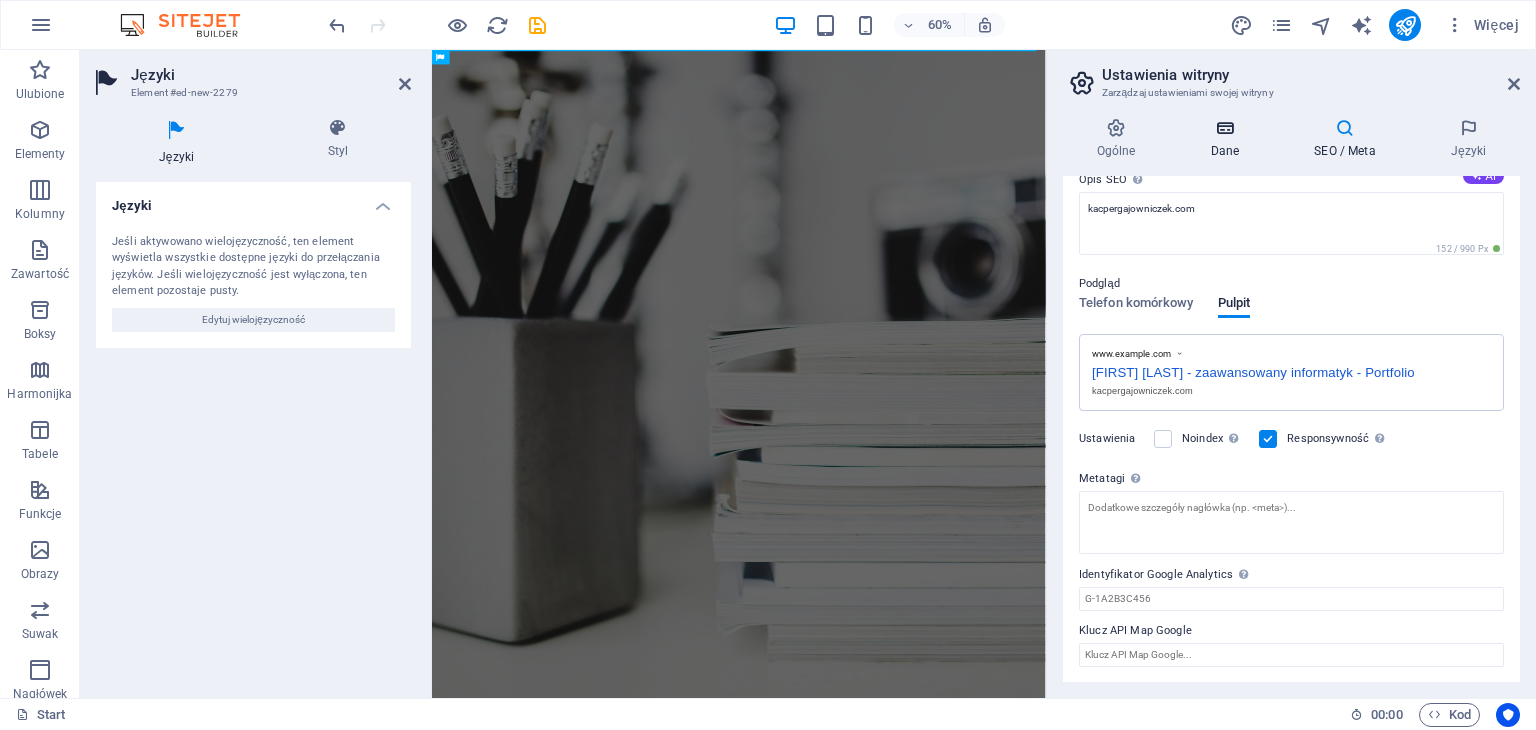 type on "[FIRST] [LAST] - zaawansowany informatyk" 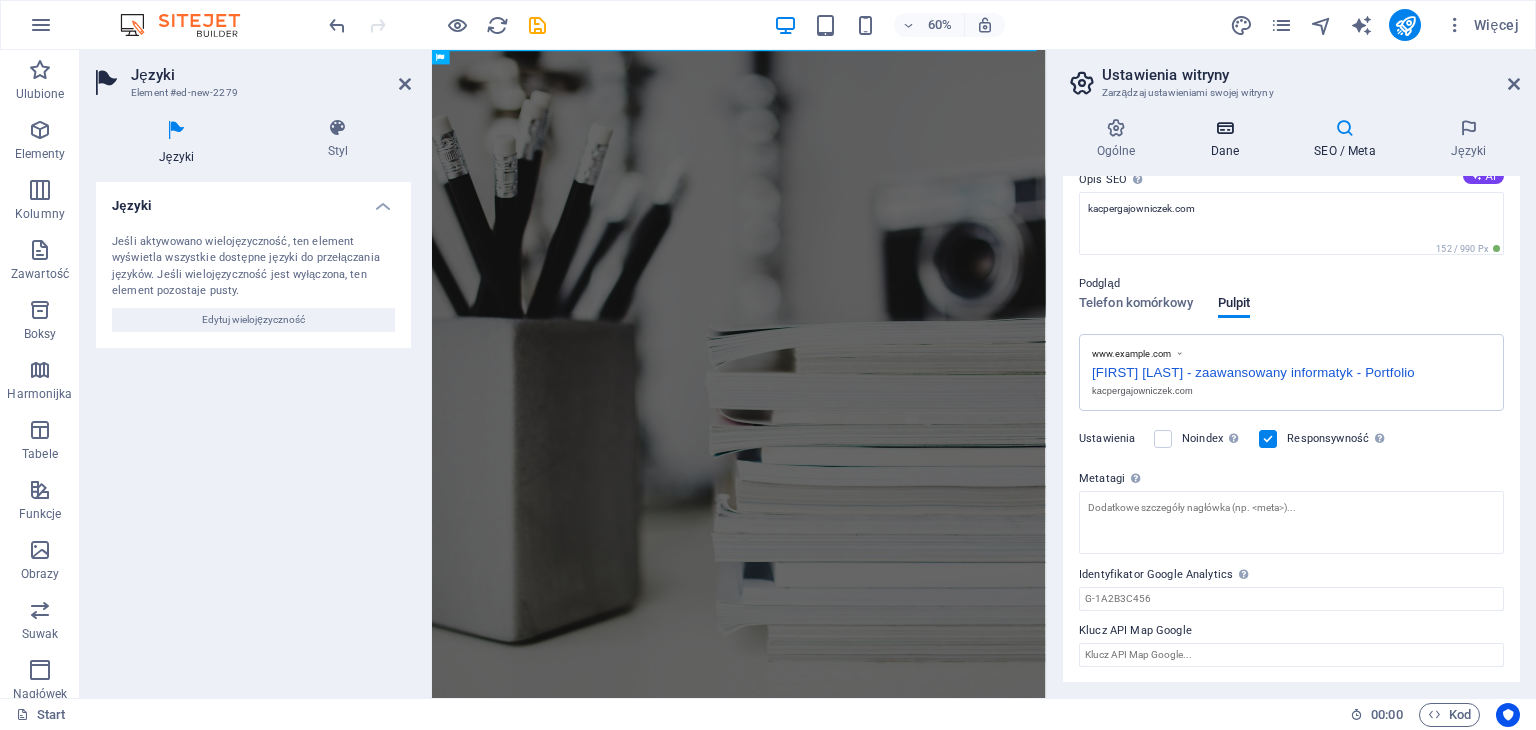 click on "Dane" at bounding box center (1229, 139) 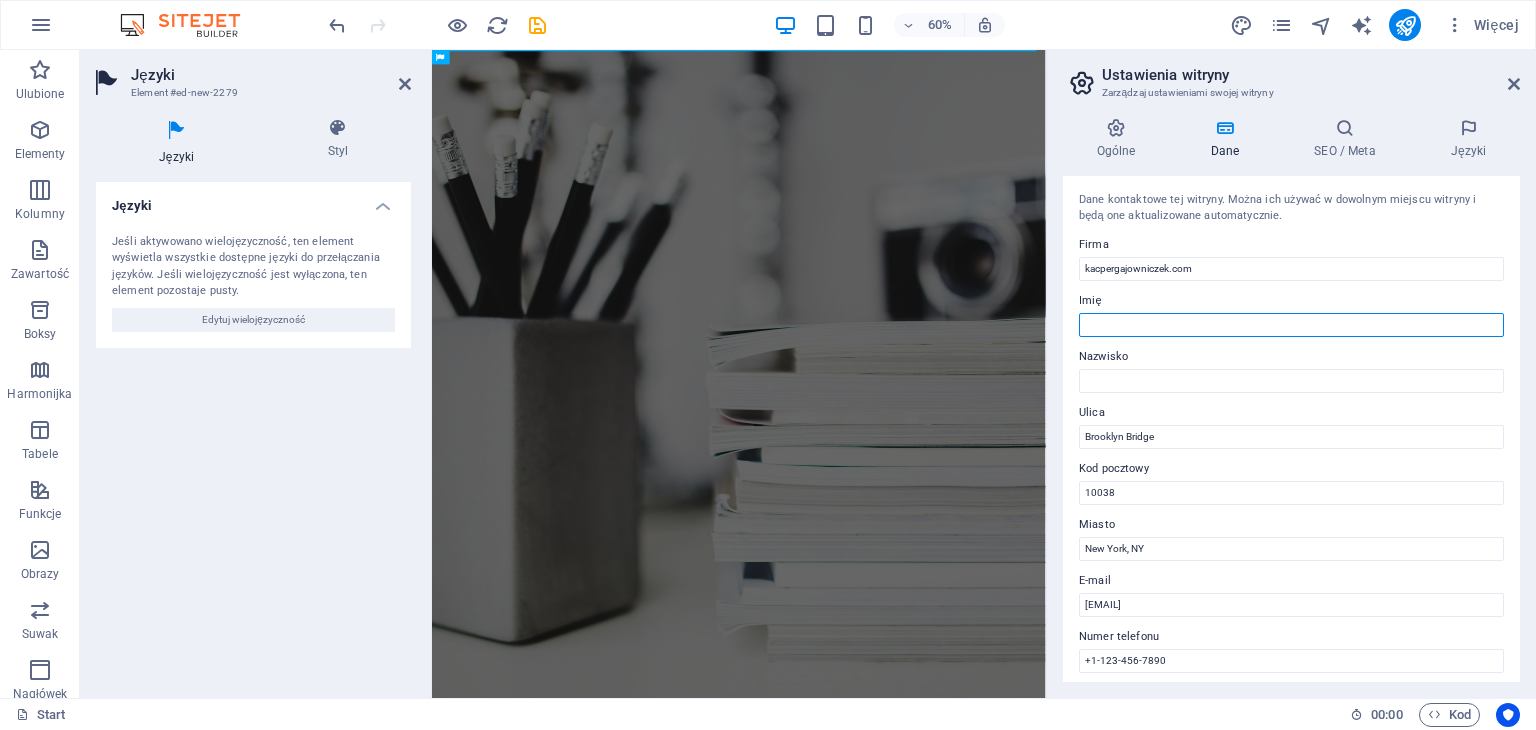 click on "Imię" at bounding box center (1291, 325) 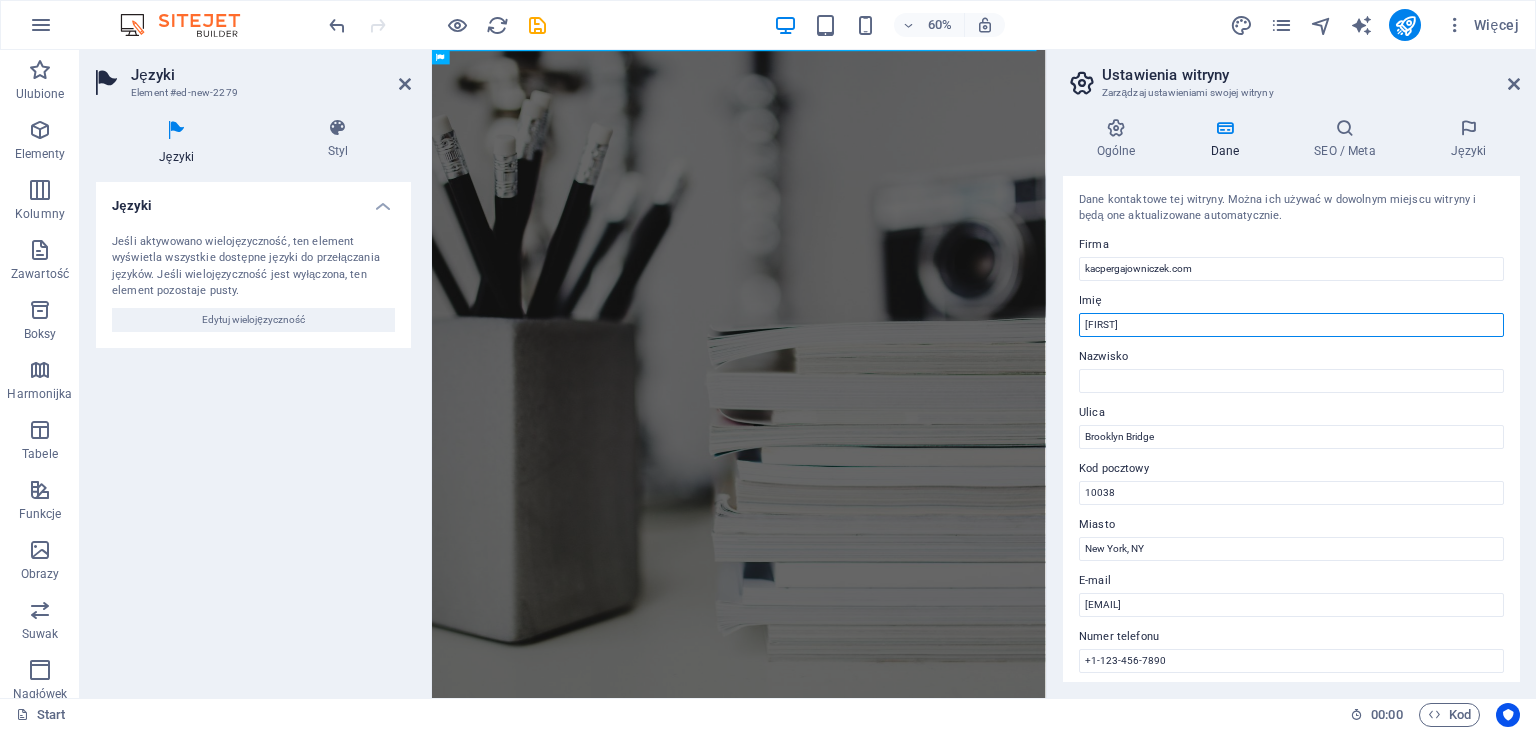 type on "[FIRST]" 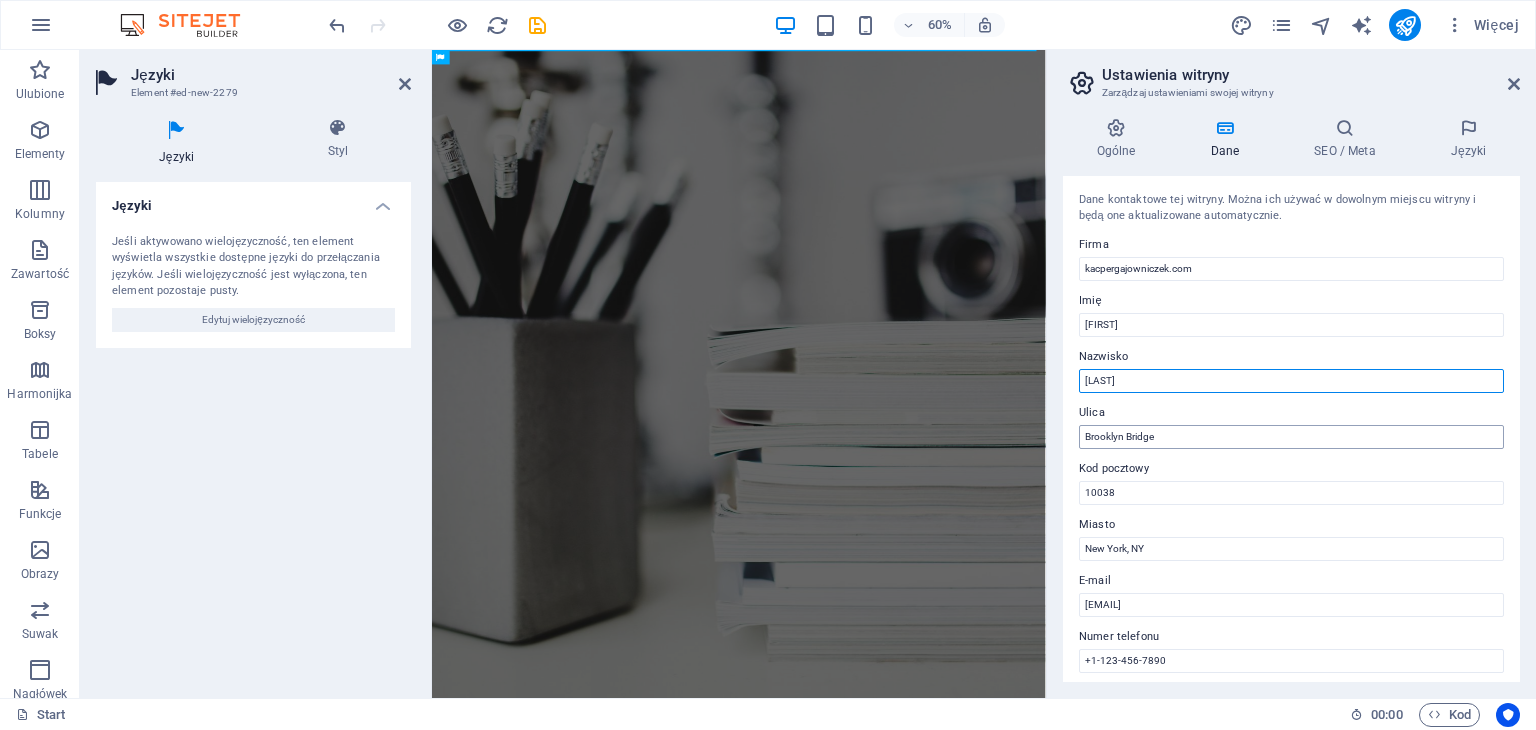 type on "[LAST]" 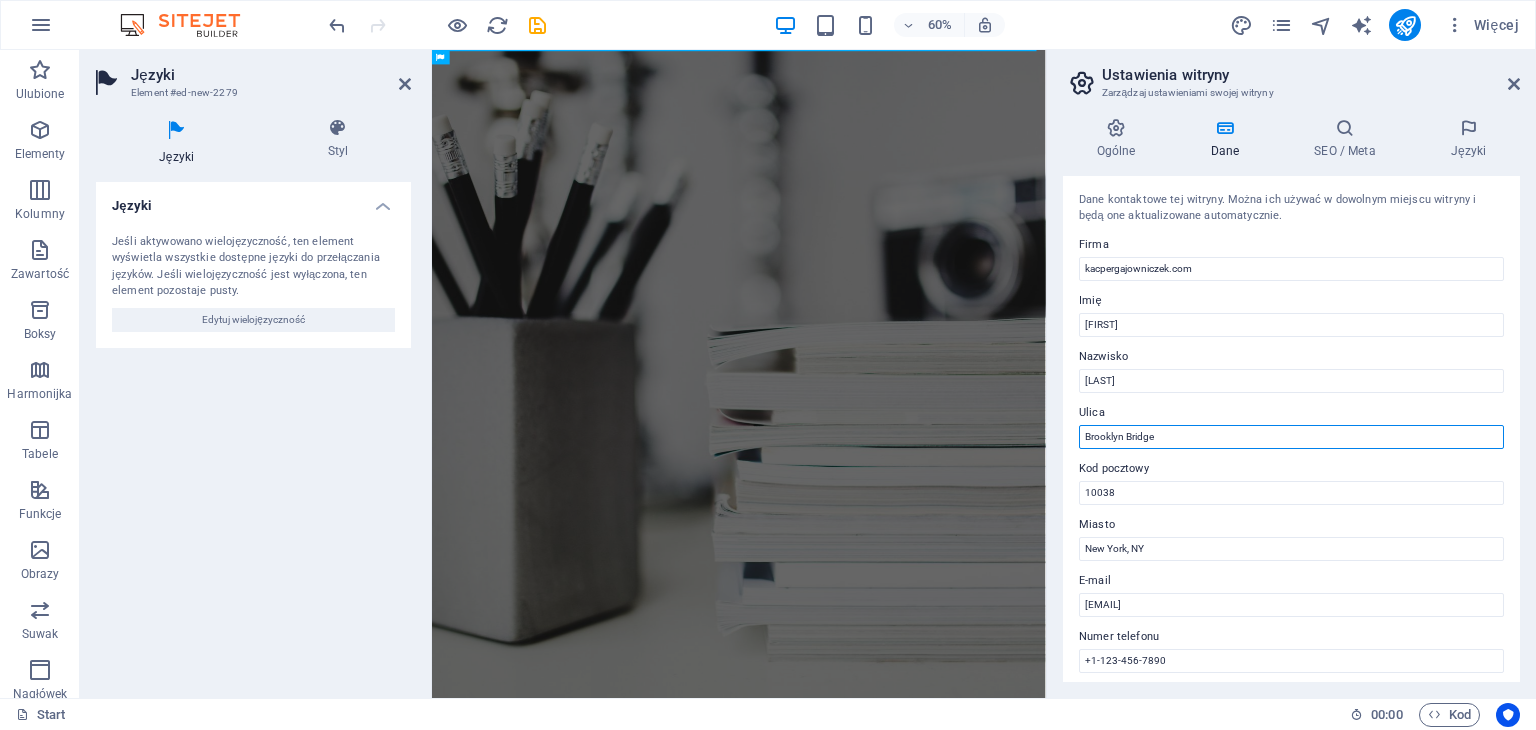 drag, startPoint x: 1609, startPoint y: 484, endPoint x: 1395, endPoint y: 669, distance: 282.87982 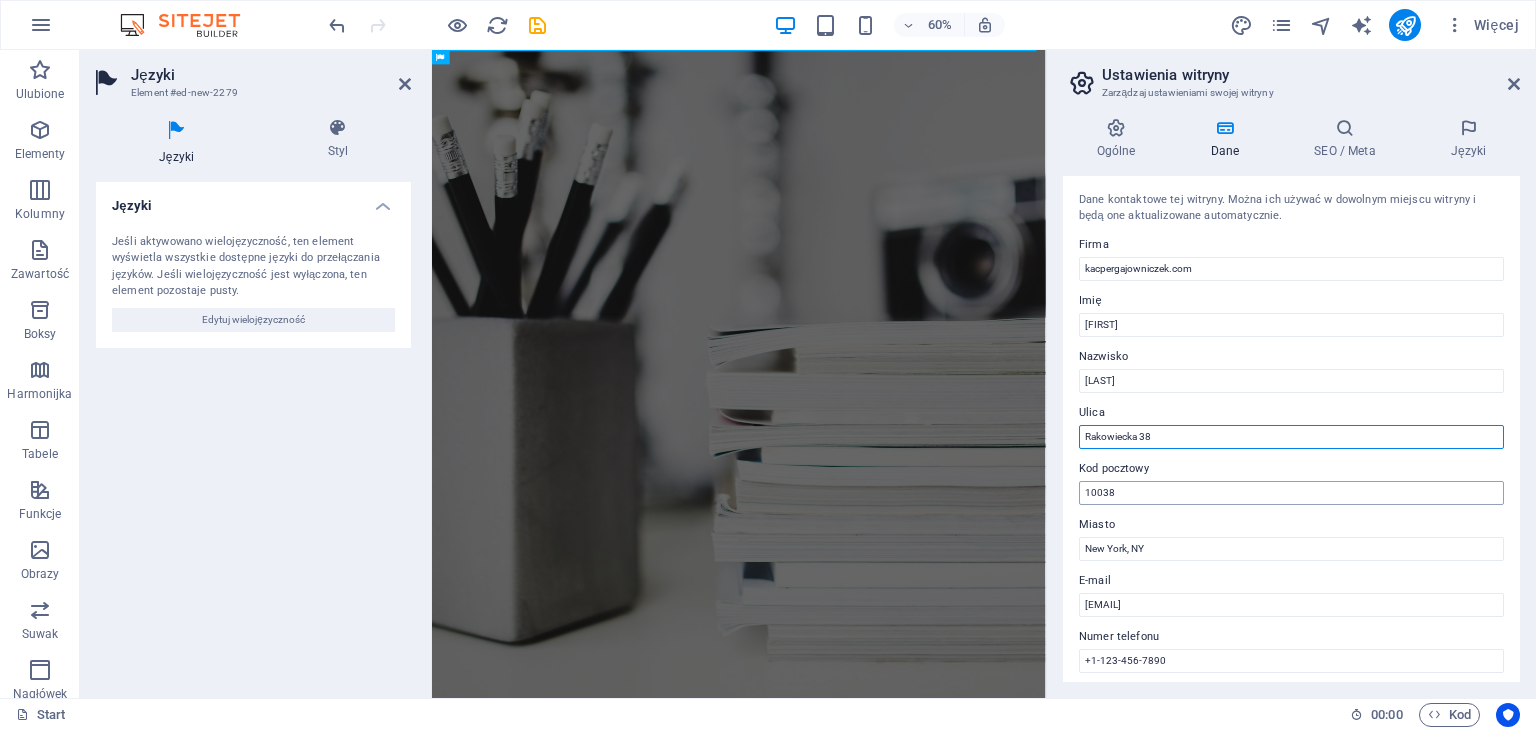 type on "Rakowiecka 38" 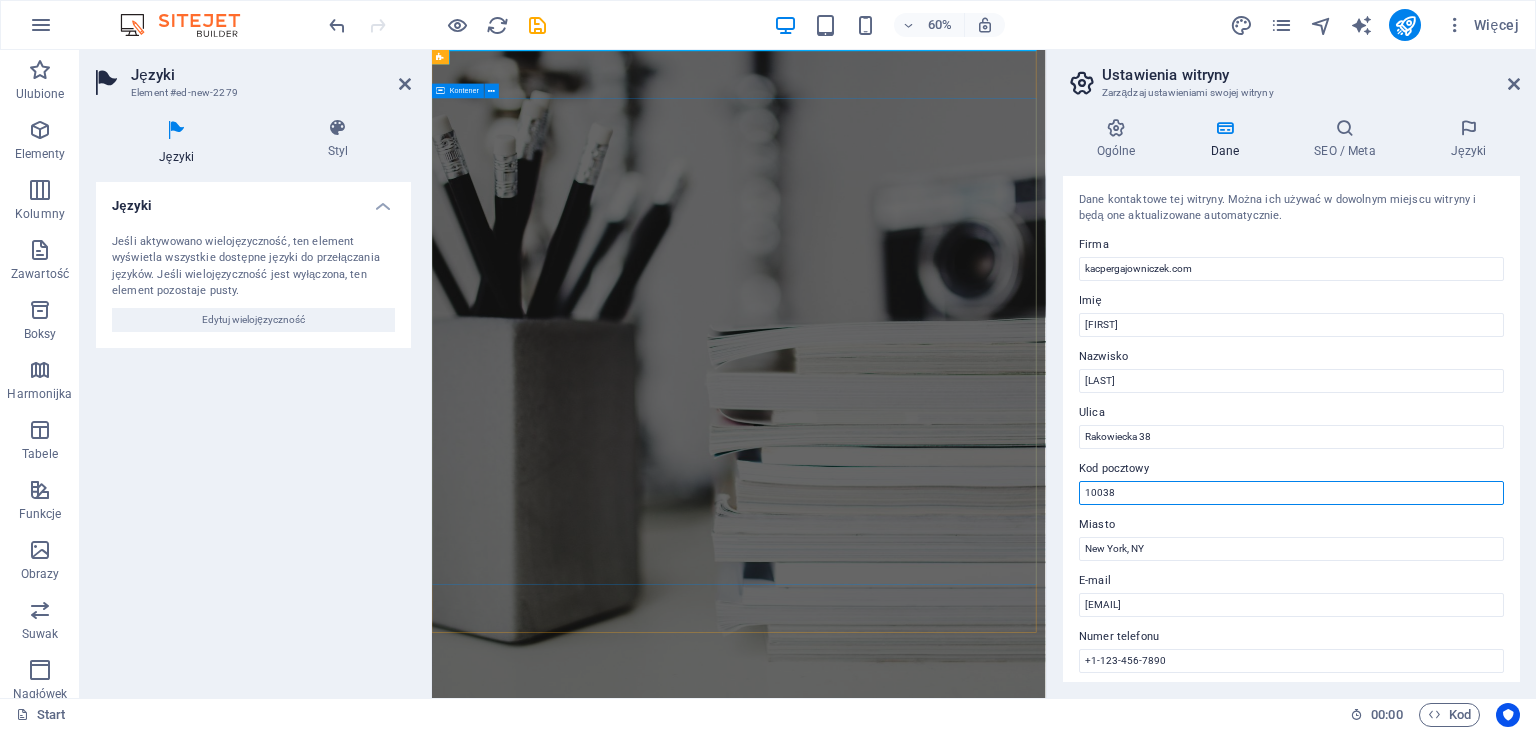 drag, startPoint x: 1620, startPoint y: 538, endPoint x: 1310, endPoint y: 778, distance: 392.04593 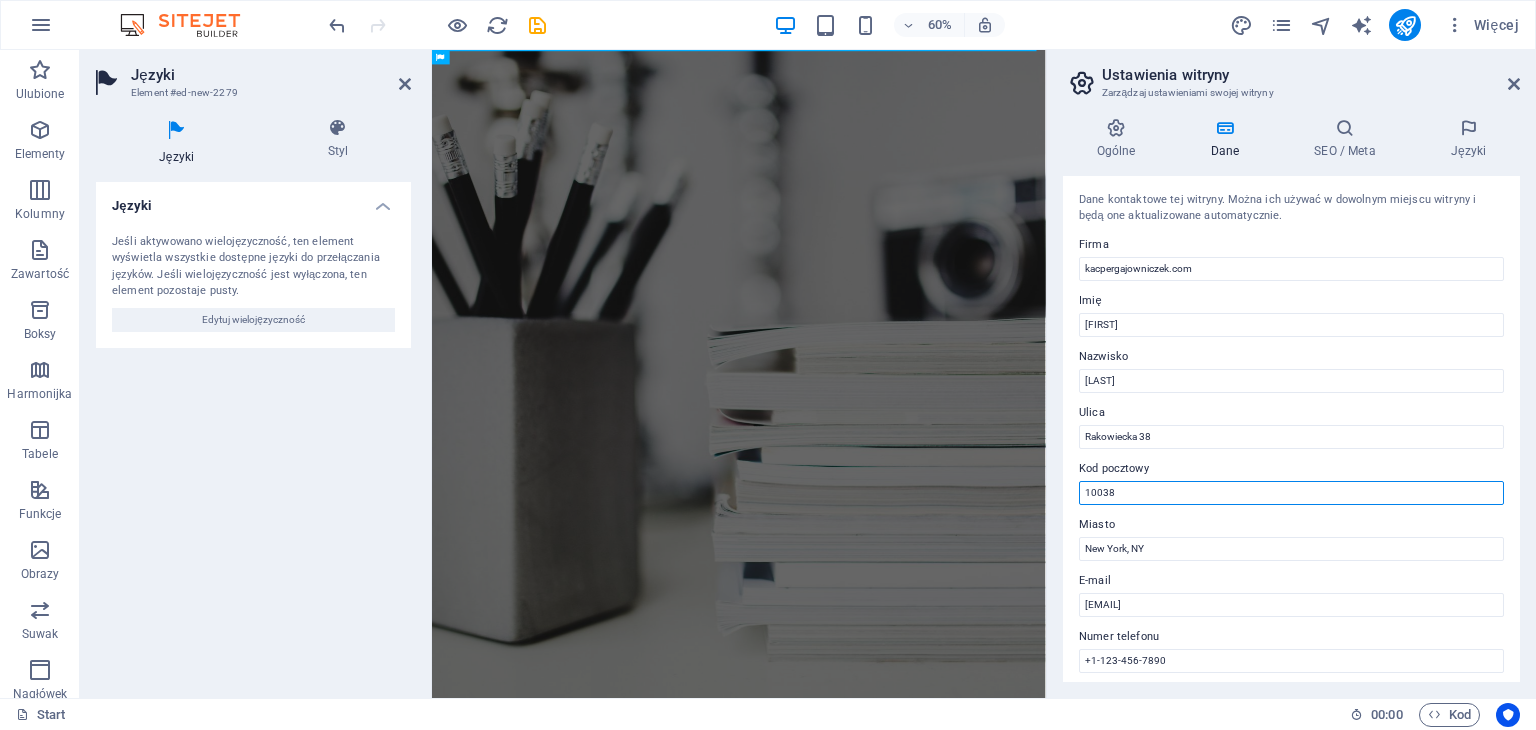 drag, startPoint x: 1185, startPoint y: 485, endPoint x: 1073, endPoint y: 490, distance: 112.11155 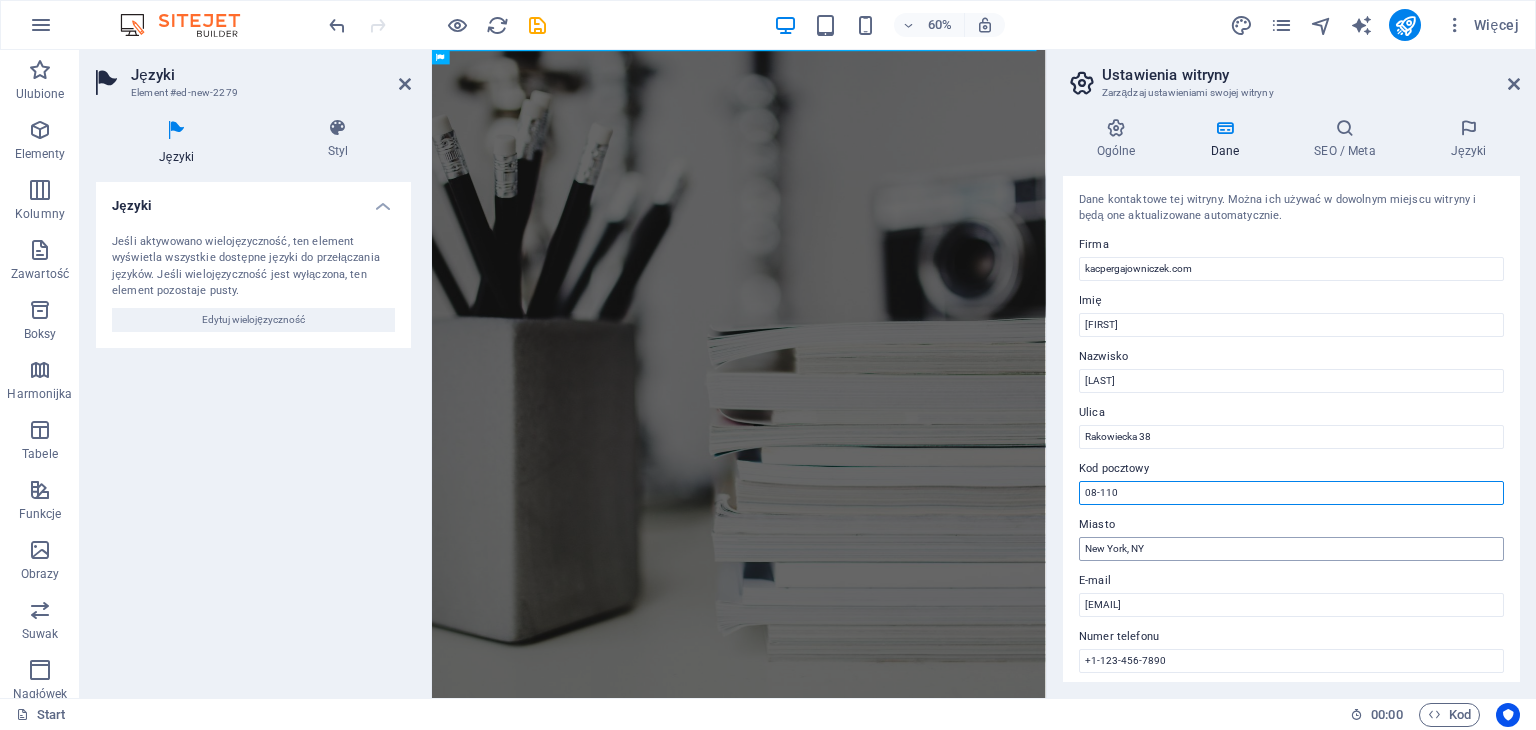 type on "08-110" 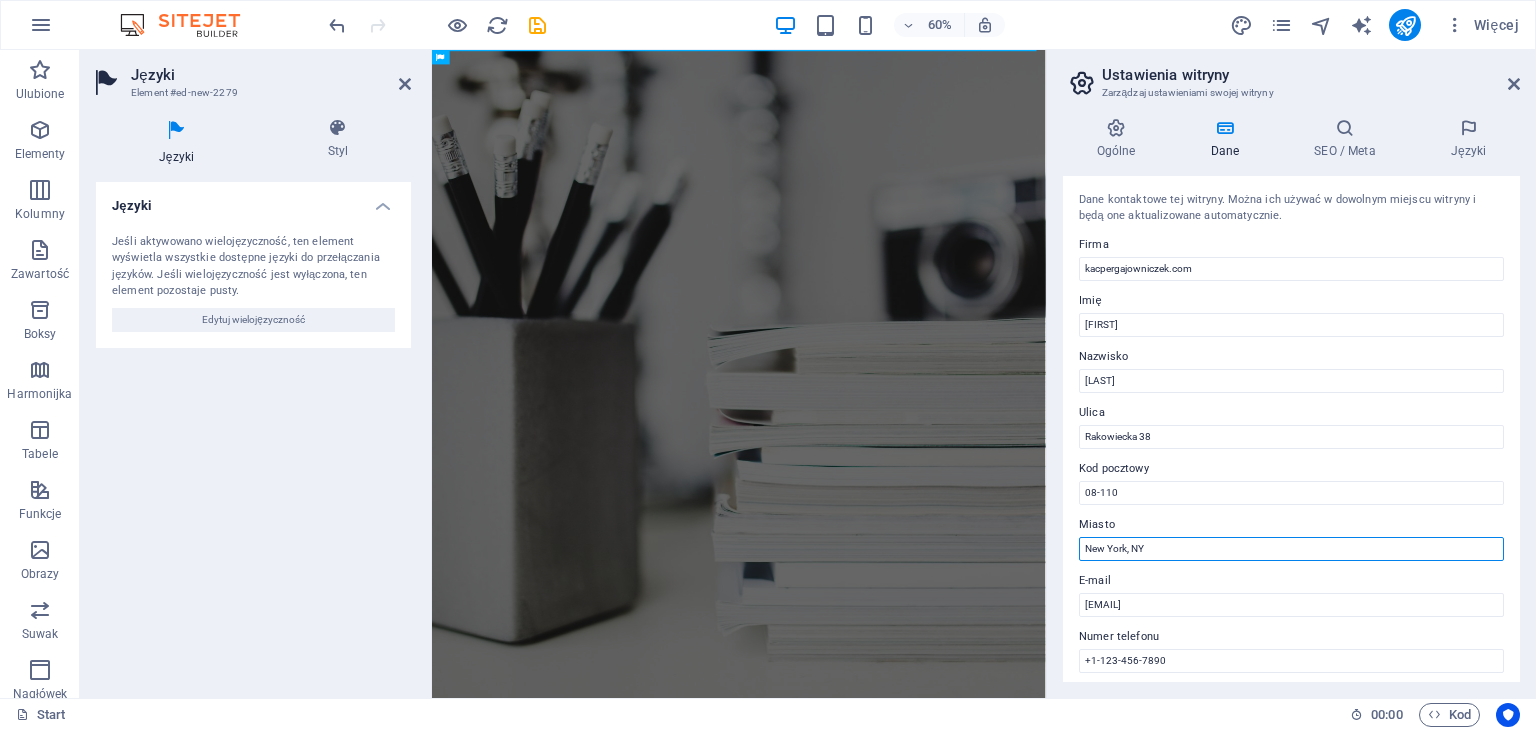 drag, startPoint x: 1168, startPoint y: 548, endPoint x: 1068, endPoint y: 549, distance: 100.005 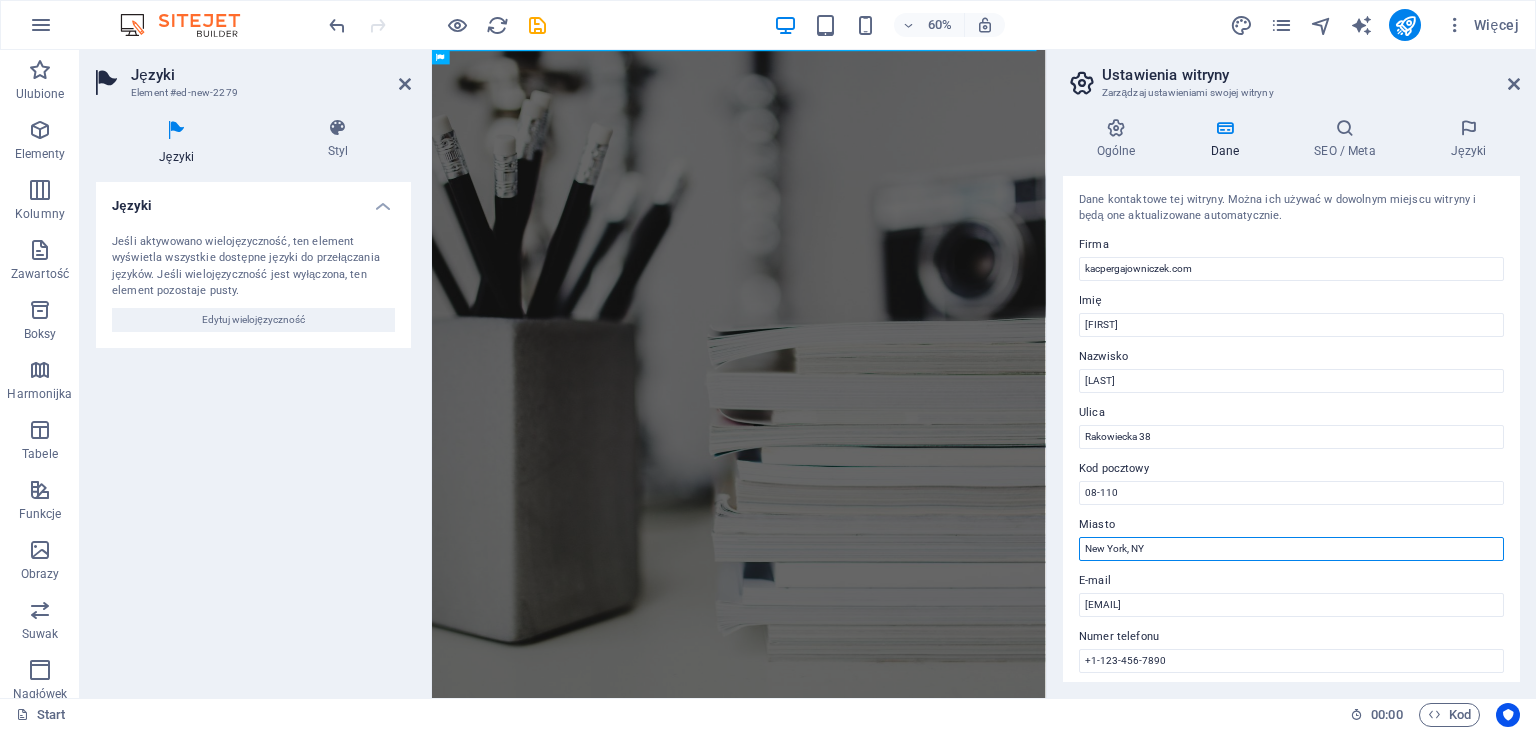 click on "Dane kontaktowe tej witryny. Można ich używać w dowolnym miejscu witryny i będą one aktualizowane automatycznie. Firma [DOMAIN] Imię [FIRST] Nazwisko [LAST] Ulica [STREET] Kod pocztowy [POSTAL_CODE] Miasto [CITY] E-mail [EMAIL] Numer telefonu [PHONE] Telefon komórkowy Faks Pole niestandardowe 1 Pole niestandardowe 2 Pole niestandardowe 3 Pole niestandardowe 4 Pole niestandardowe 5 Pole niestandardowe 6" at bounding box center [1291, 429] 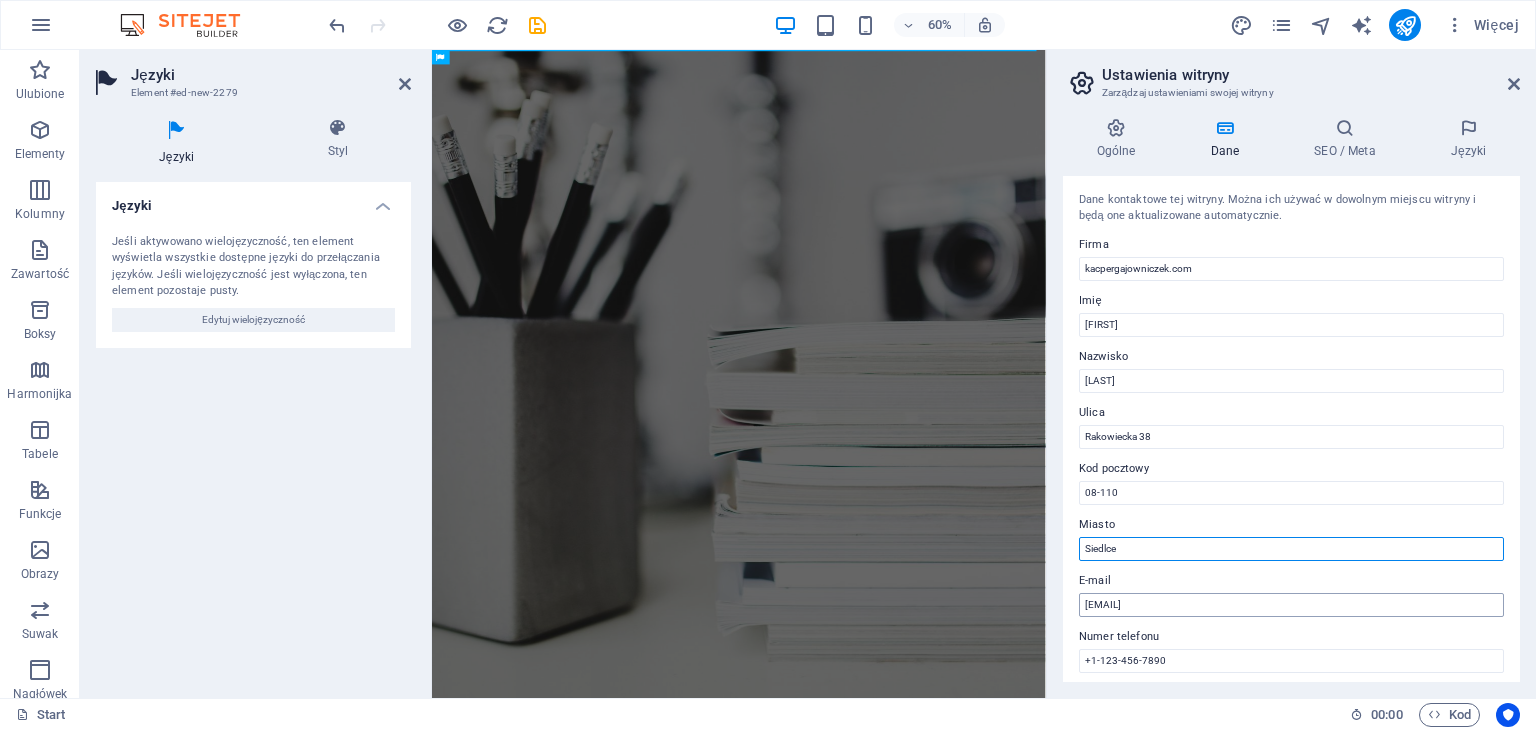type on "Siedlce" 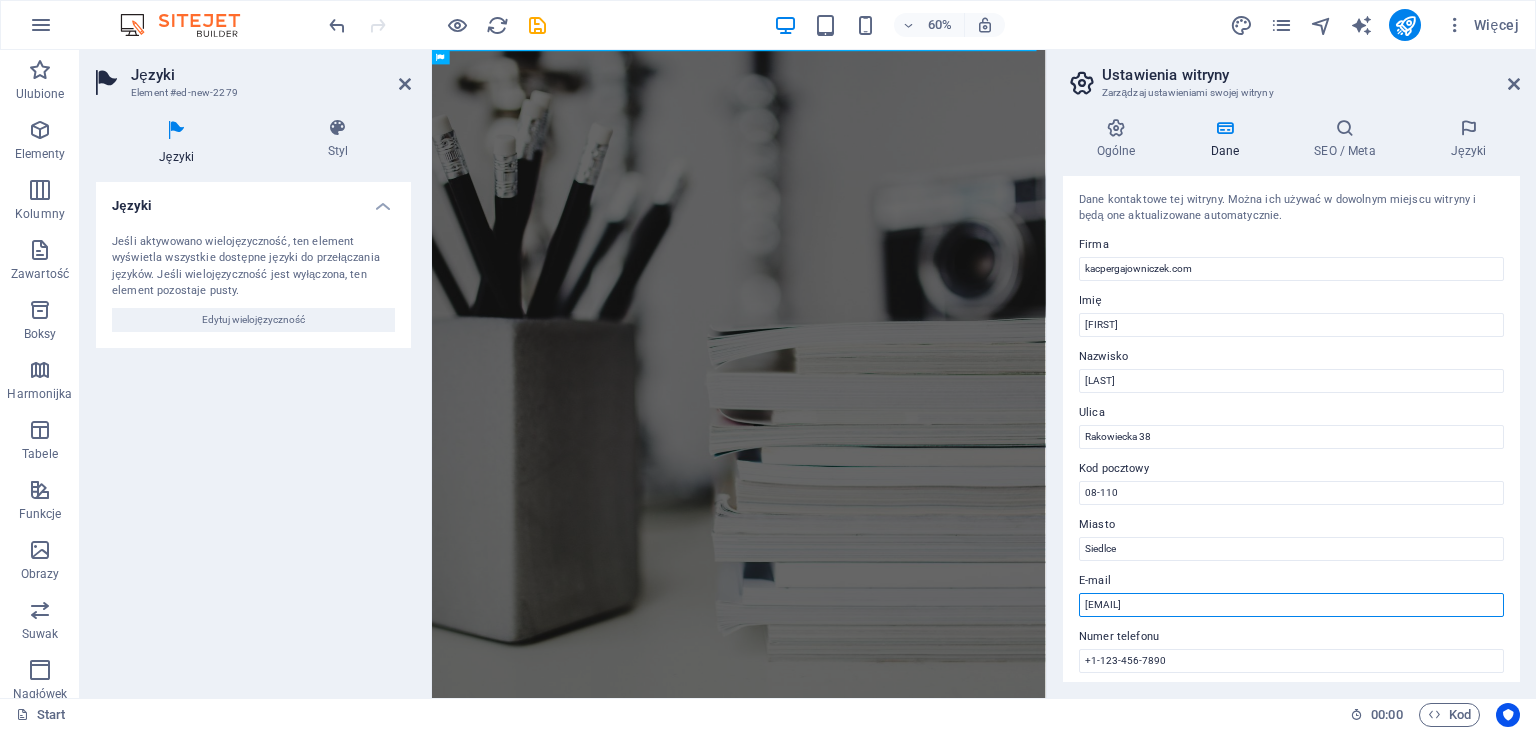 drag, startPoint x: 1634, startPoint y: 656, endPoint x: 1538, endPoint y: 654, distance: 96.02083 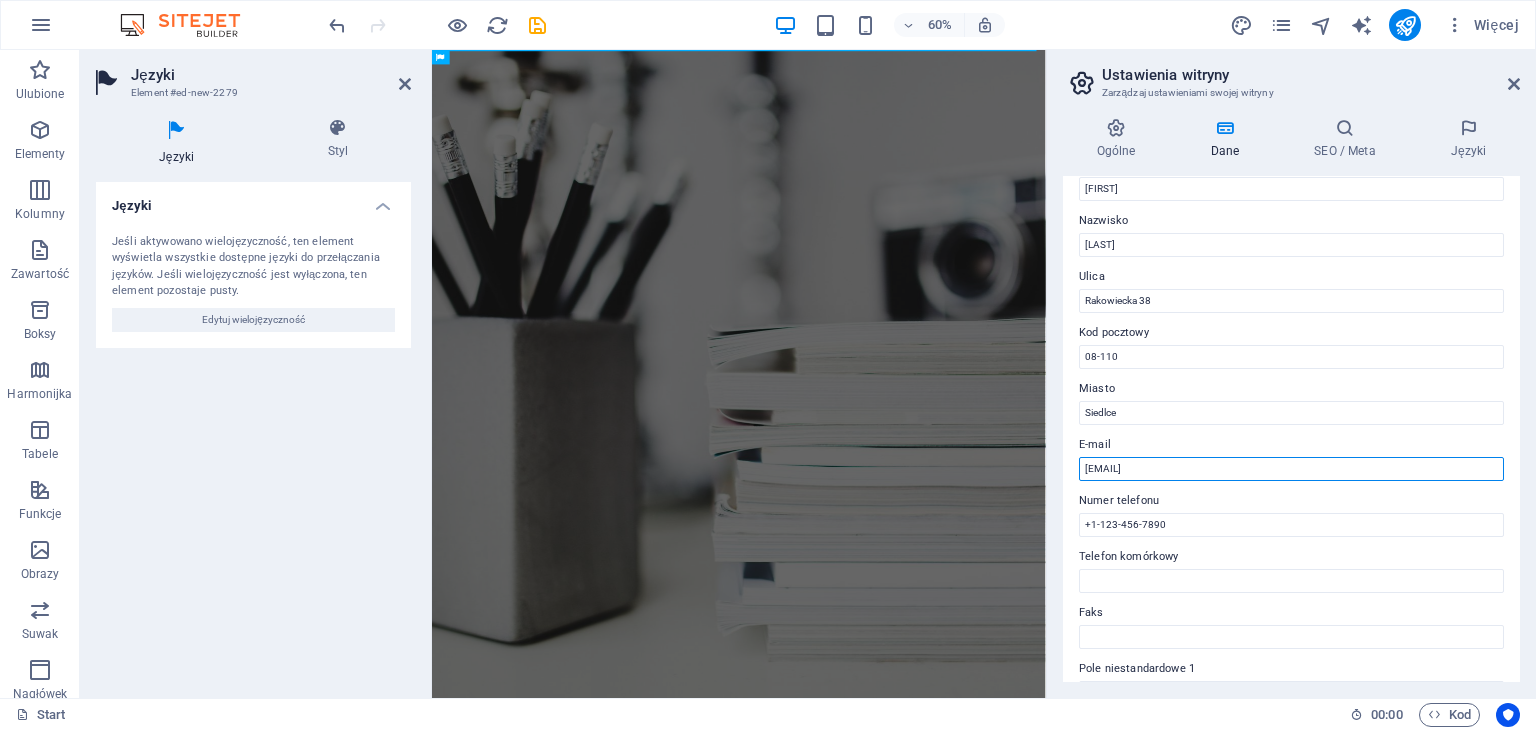 scroll, scrollTop: 200, scrollLeft: 0, axis: vertical 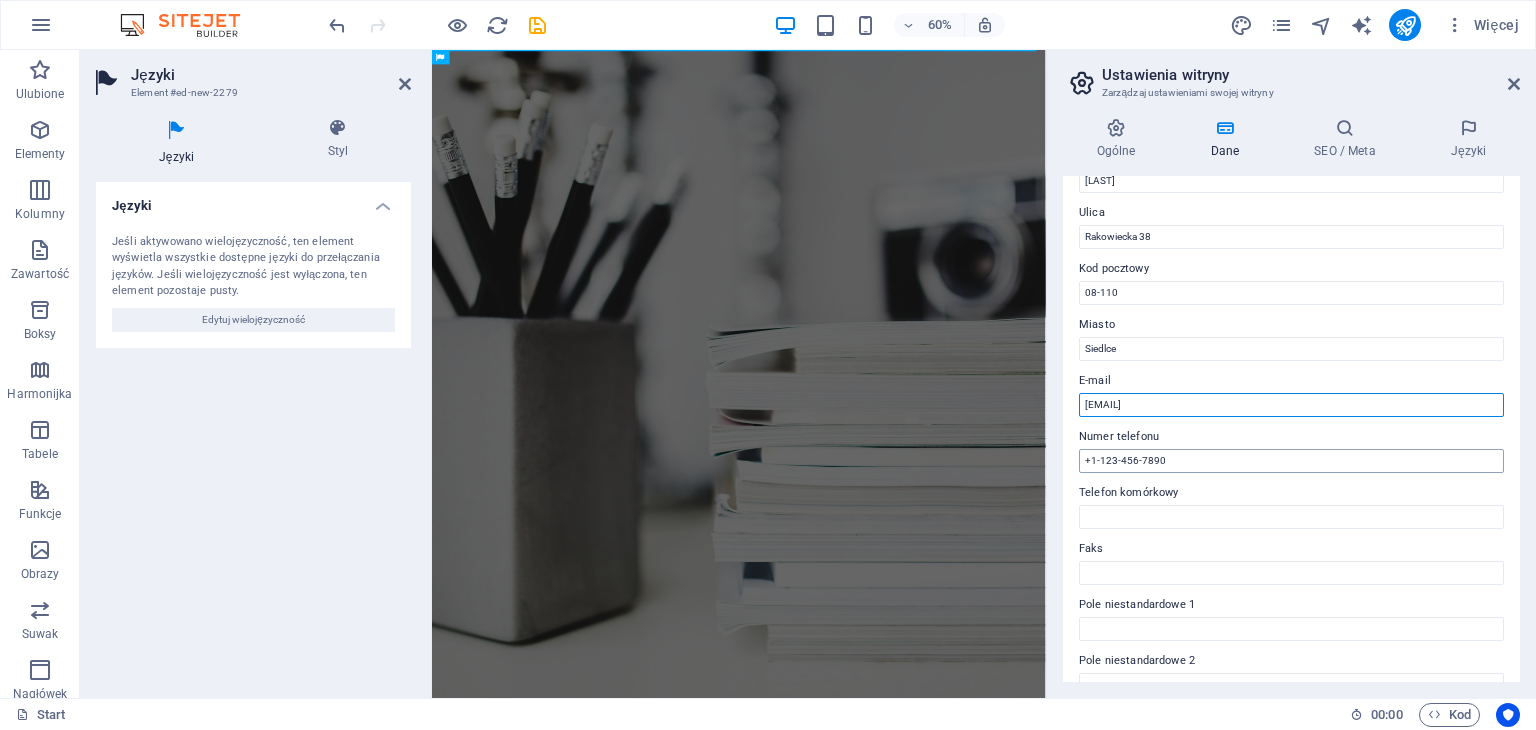 type on "[EMAIL]" 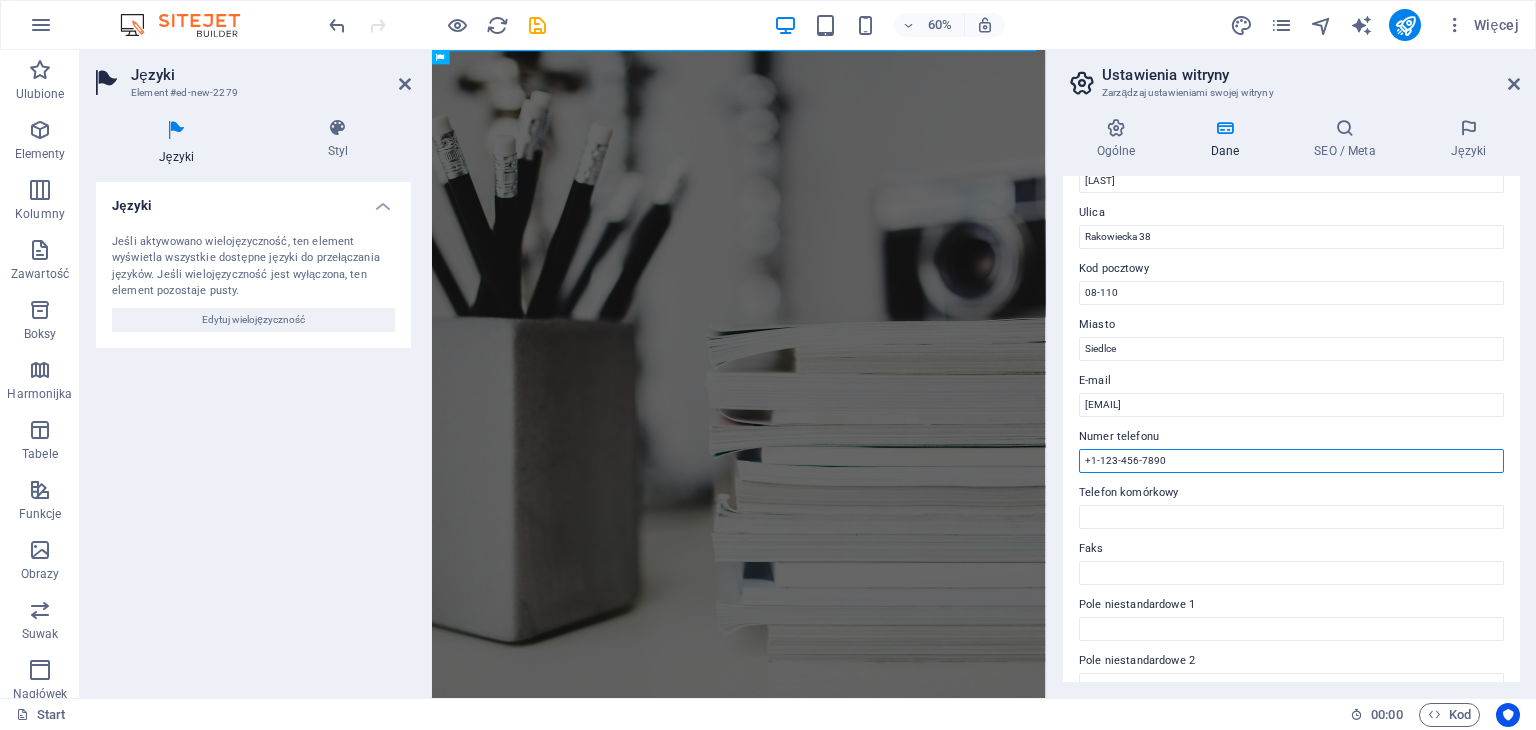 drag, startPoint x: 1200, startPoint y: 461, endPoint x: 1092, endPoint y: 453, distance: 108.29589 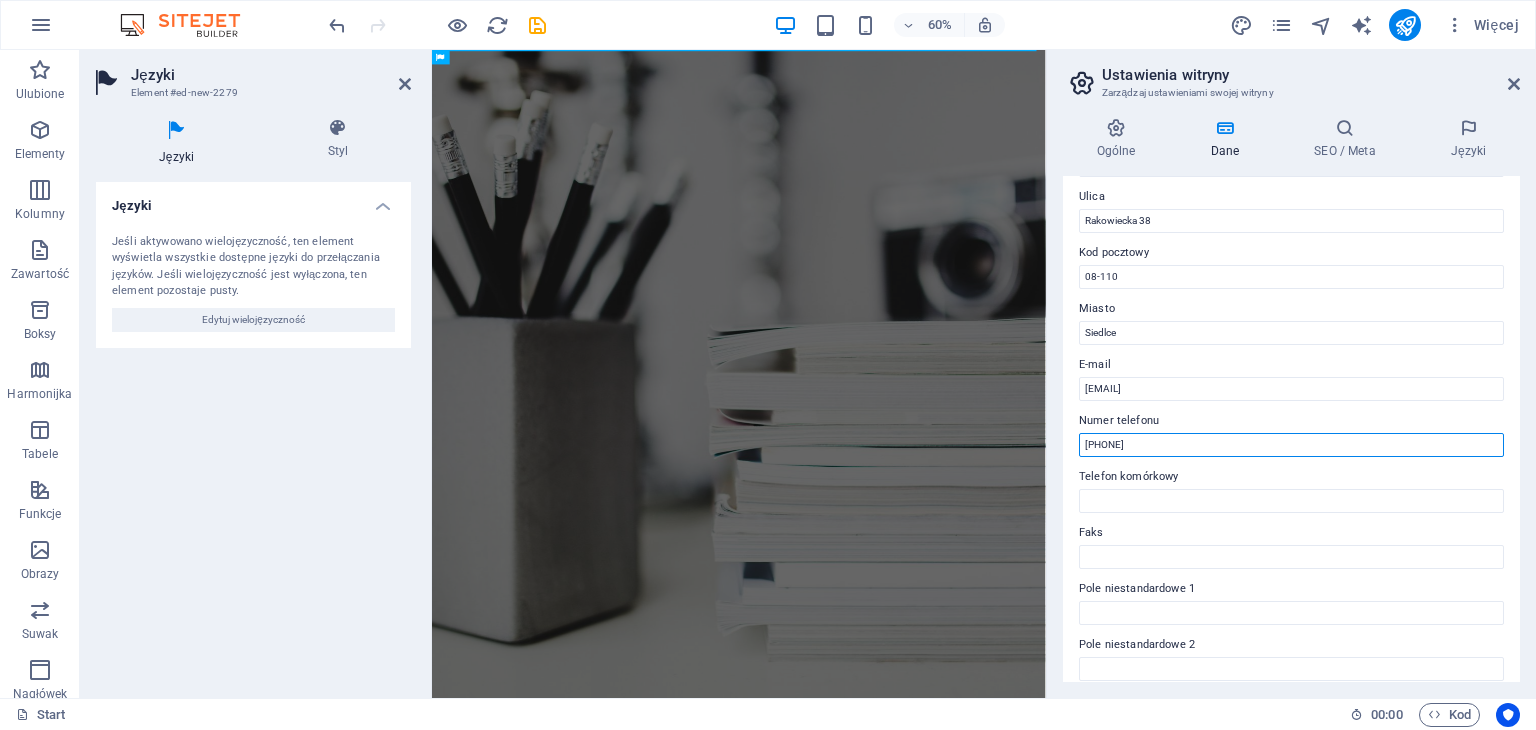 scroll, scrollTop: 54, scrollLeft: 0, axis: vertical 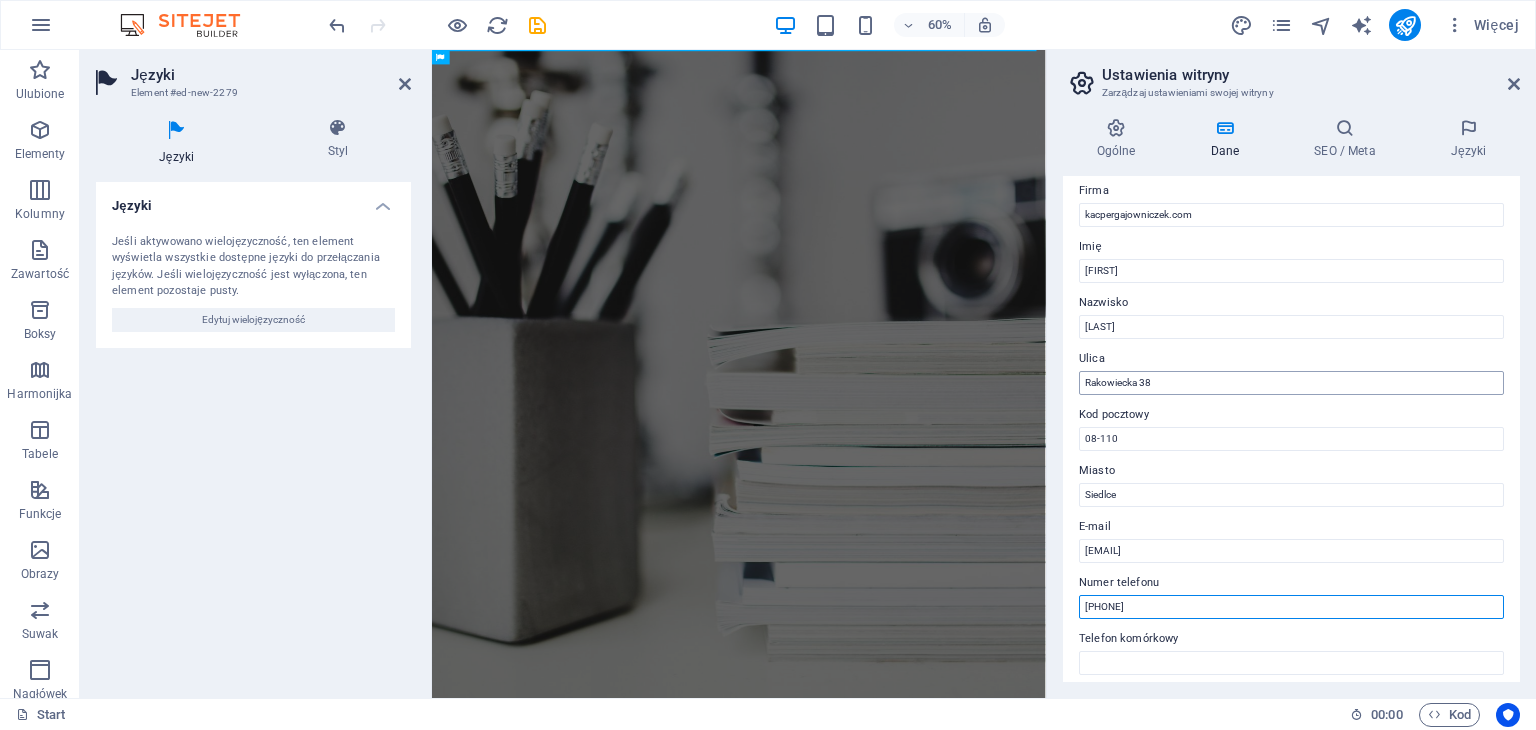 type on "[PHONE]" 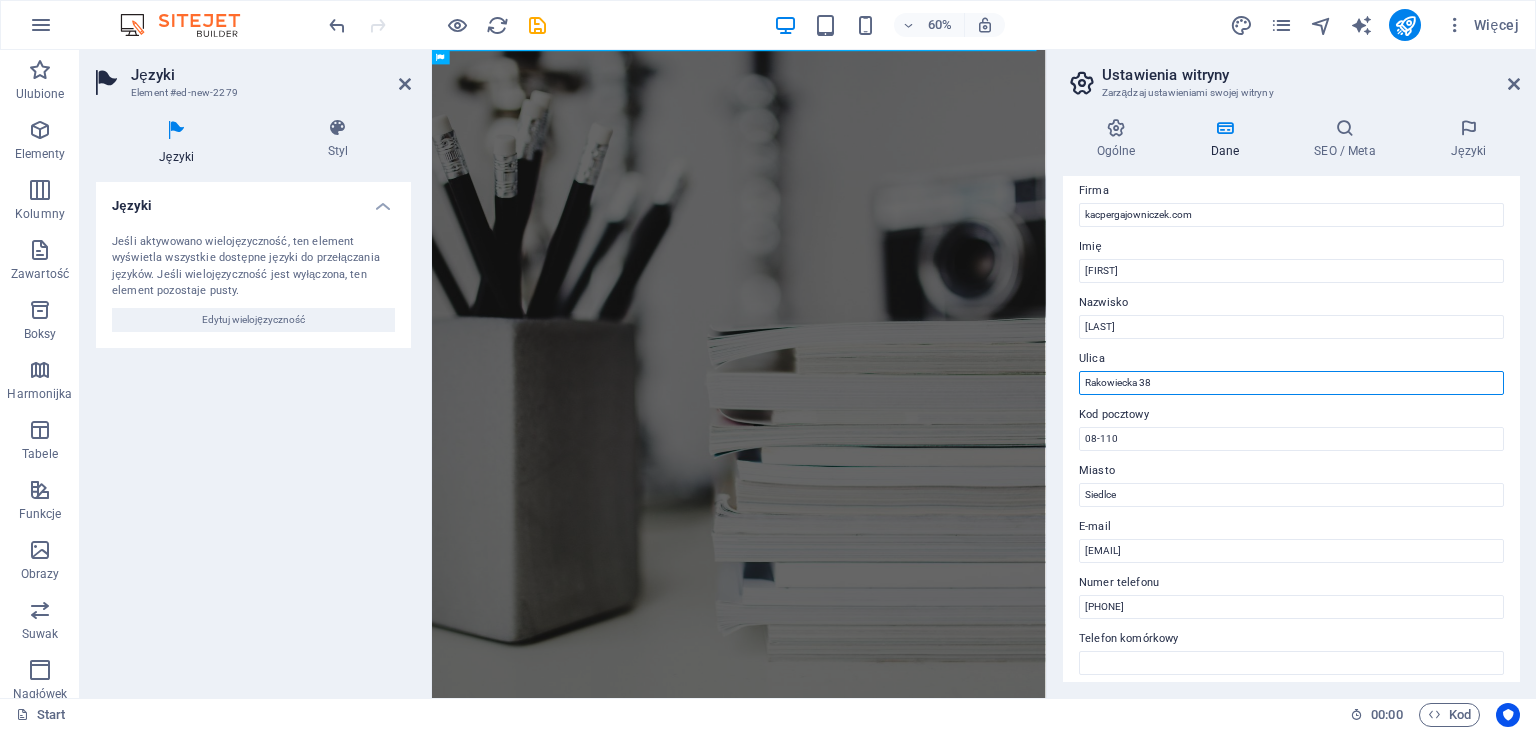 click on "Rakowiecka 38" at bounding box center [1291, 383] 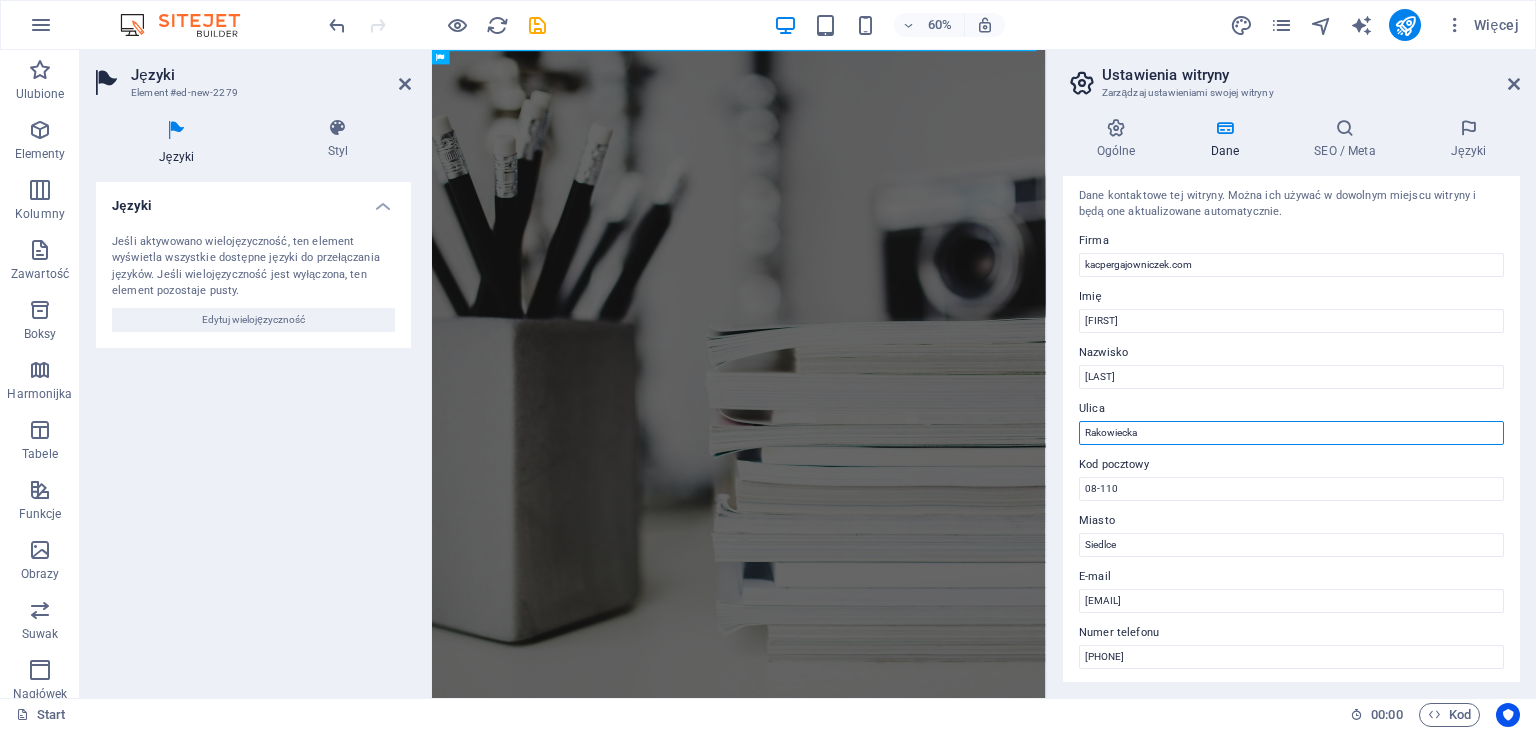 scroll, scrollTop: 0, scrollLeft: 0, axis: both 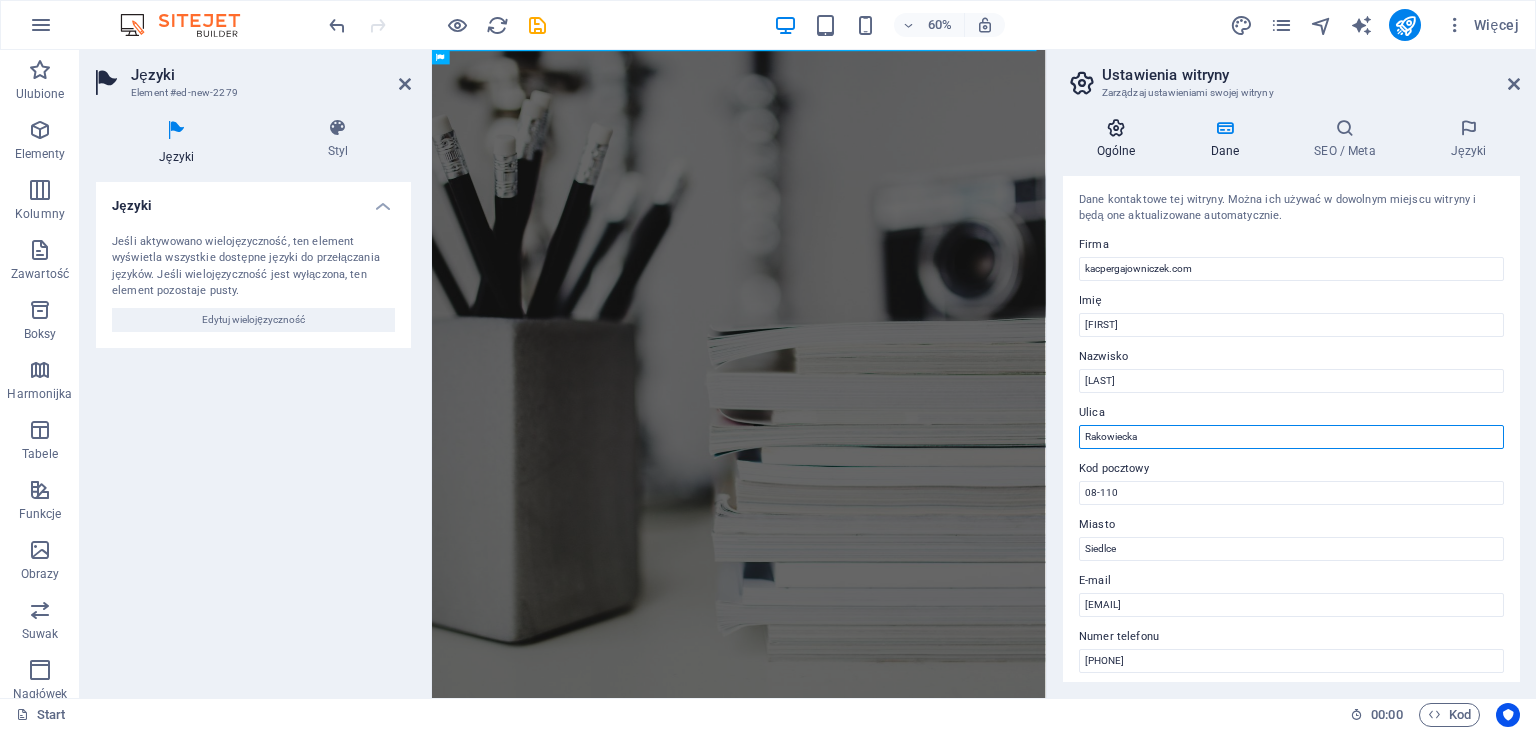 type on "Rakowiecka" 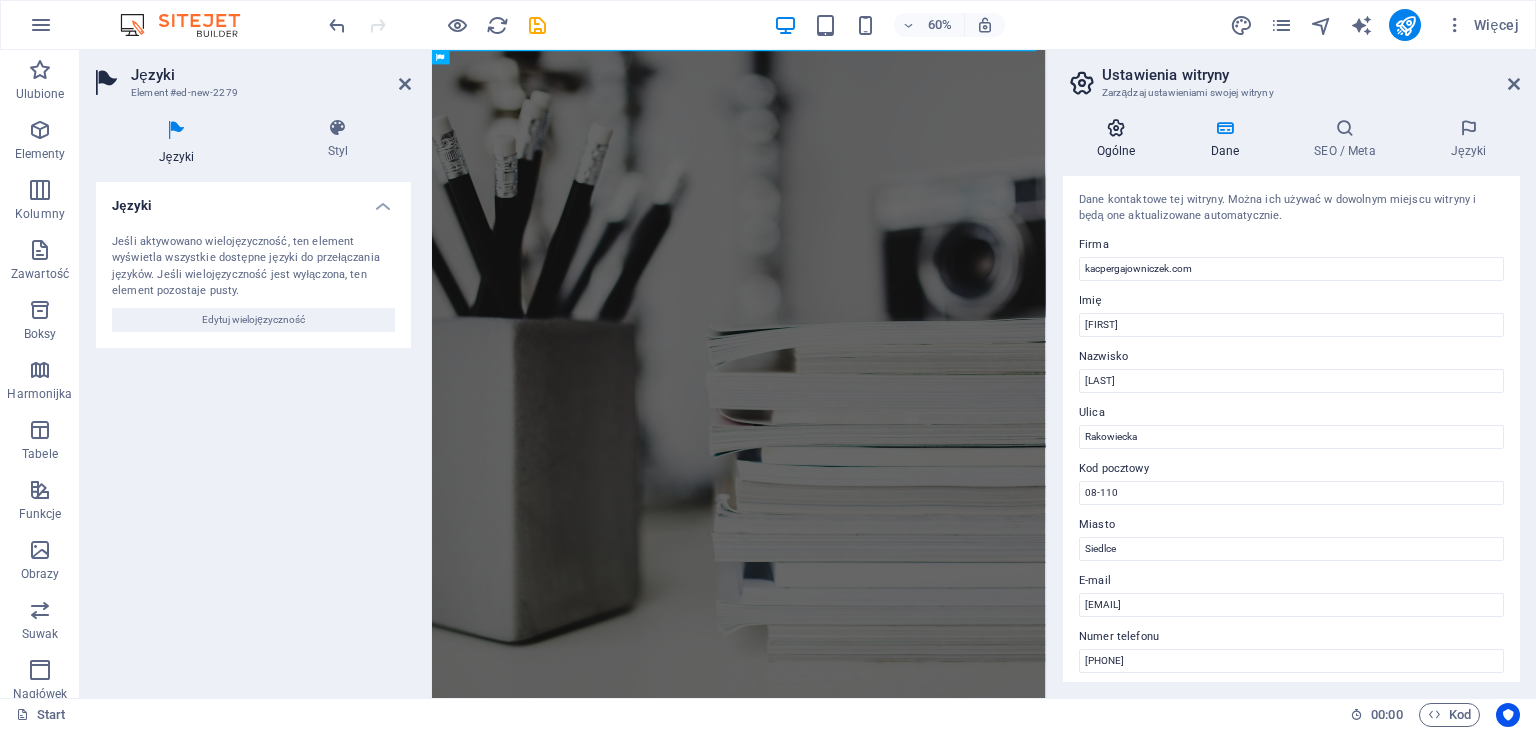 click on "Ogólne" at bounding box center [1120, 139] 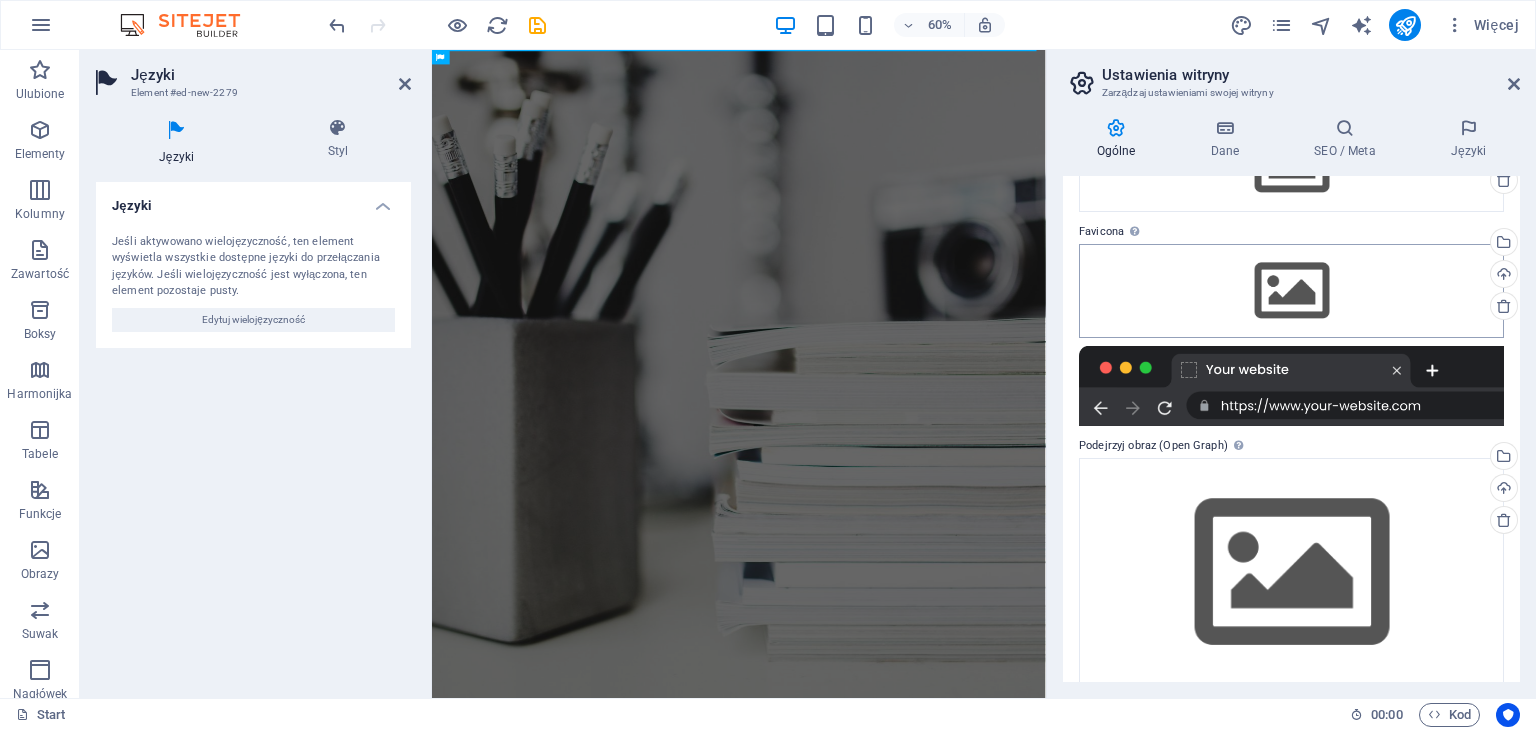 scroll, scrollTop: 176, scrollLeft: 0, axis: vertical 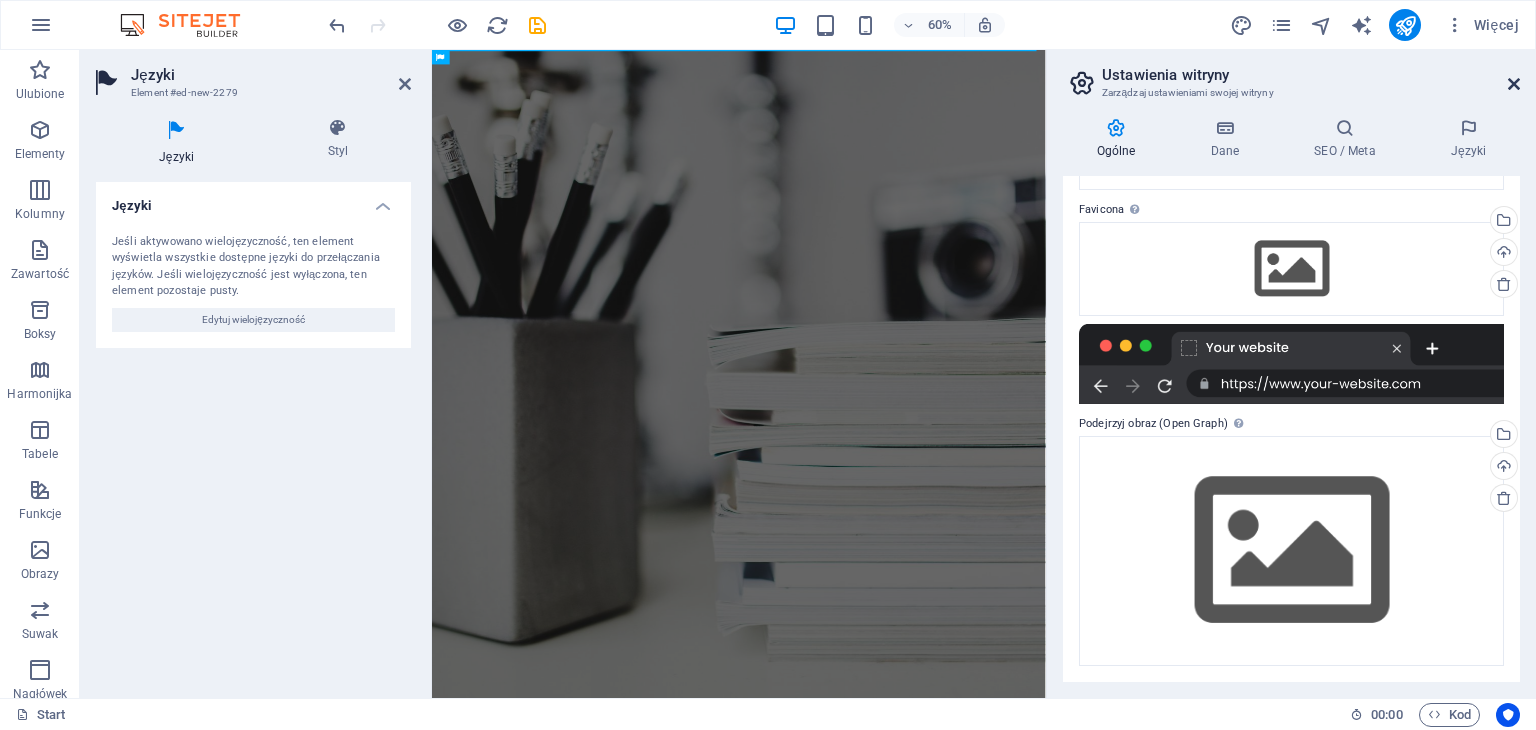 click at bounding box center [1514, 84] 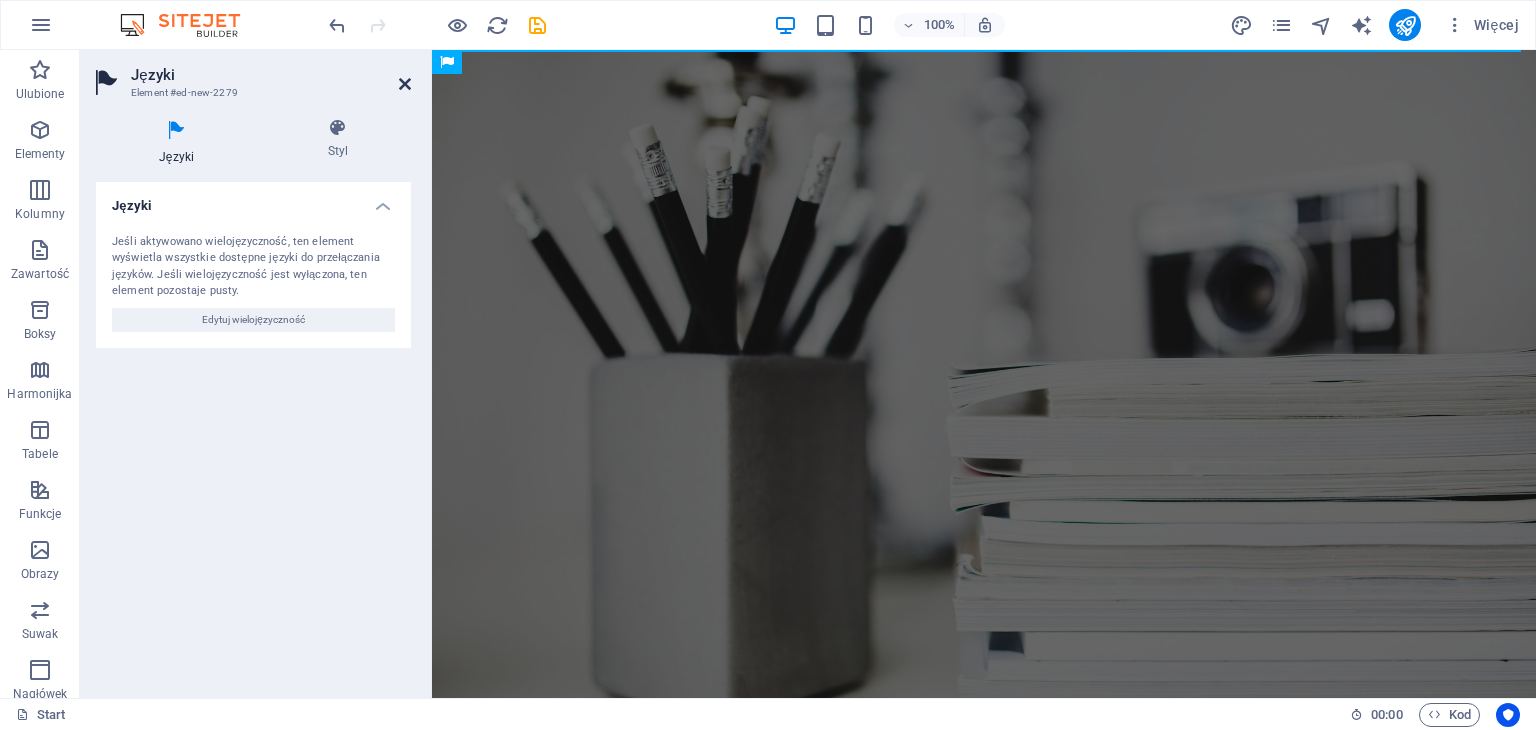 click at bounding box center [405, 84] 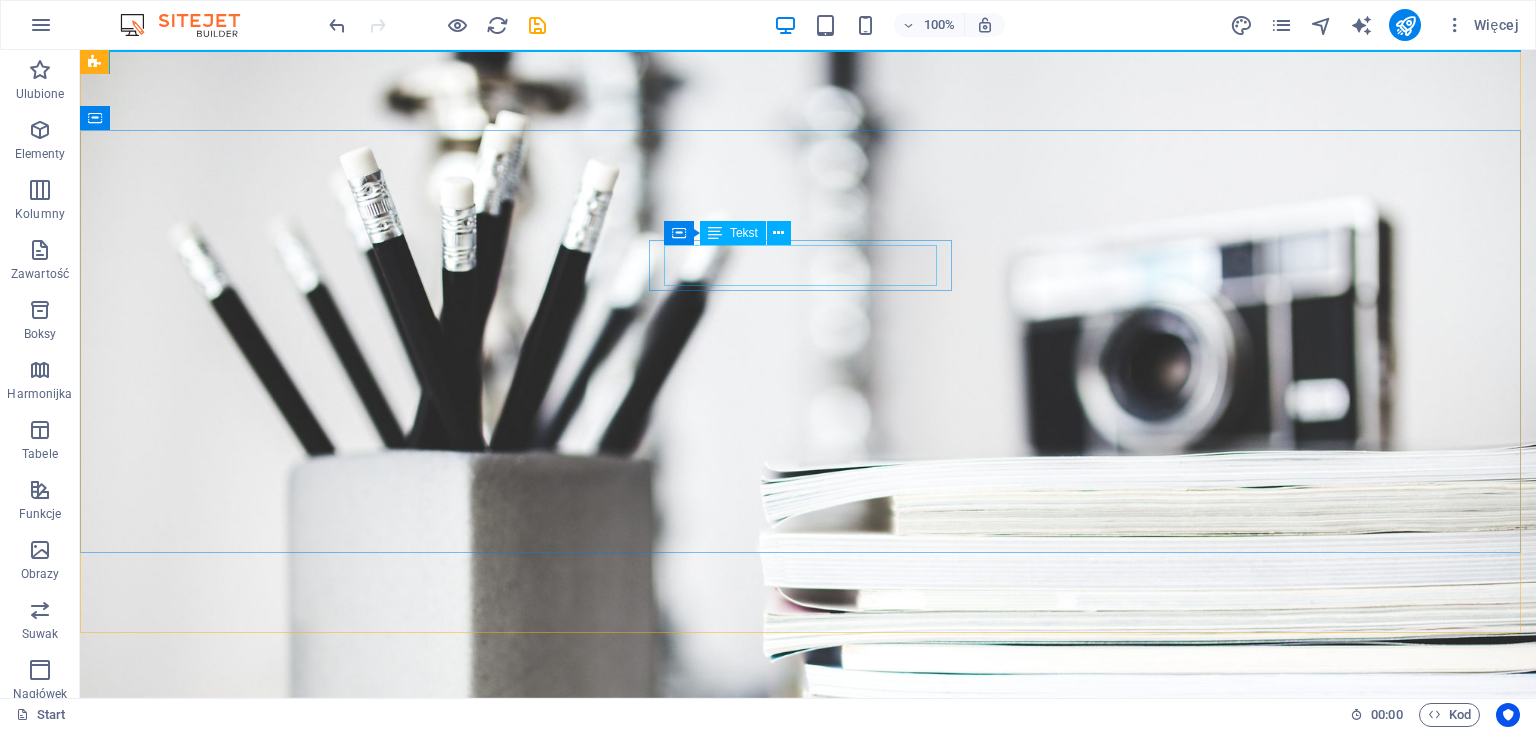 click on "I'm a [FIRST]   [LAST]" at bounding box center (808, 1303) 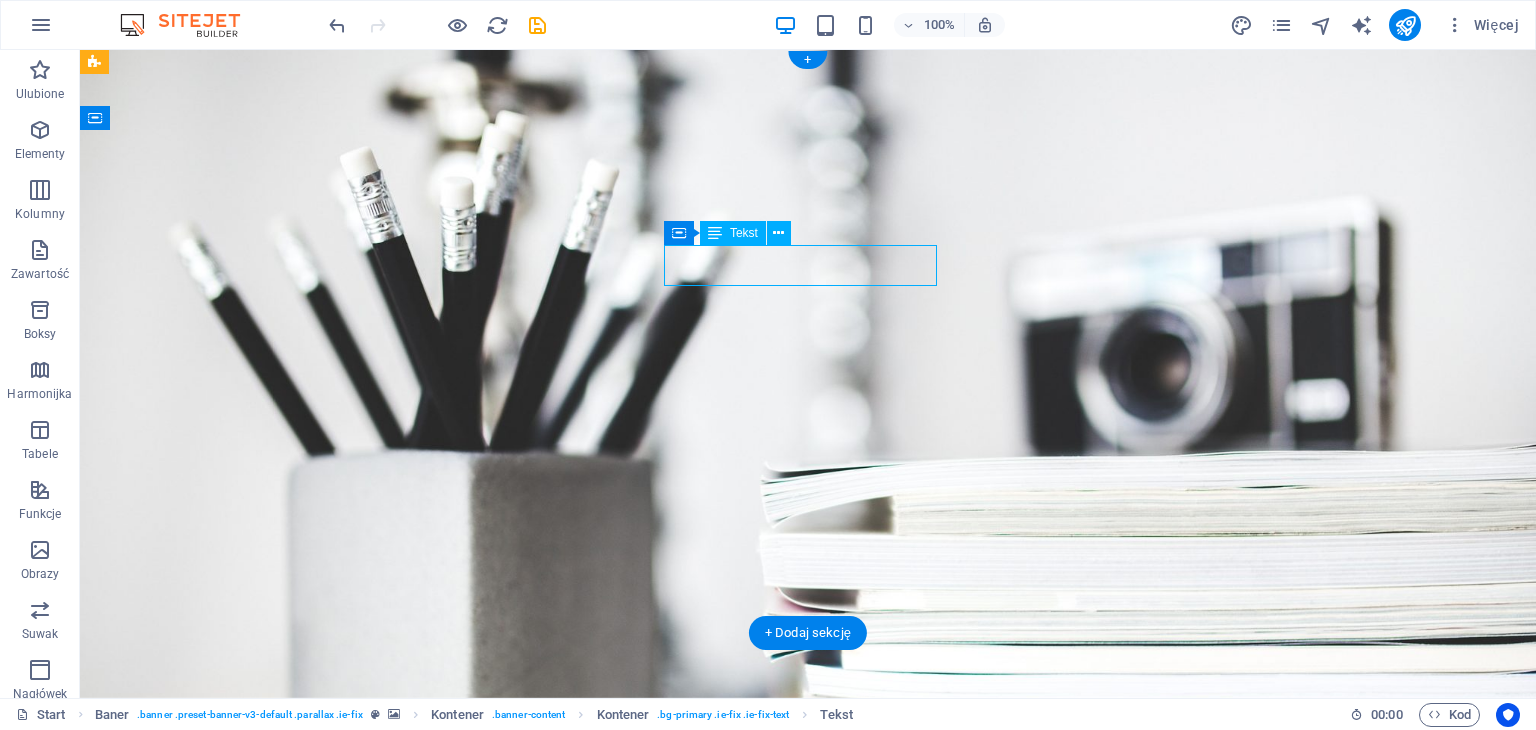 click on "I'm a [FIRST]   [LAST]" at bounding box center [808, 1303] 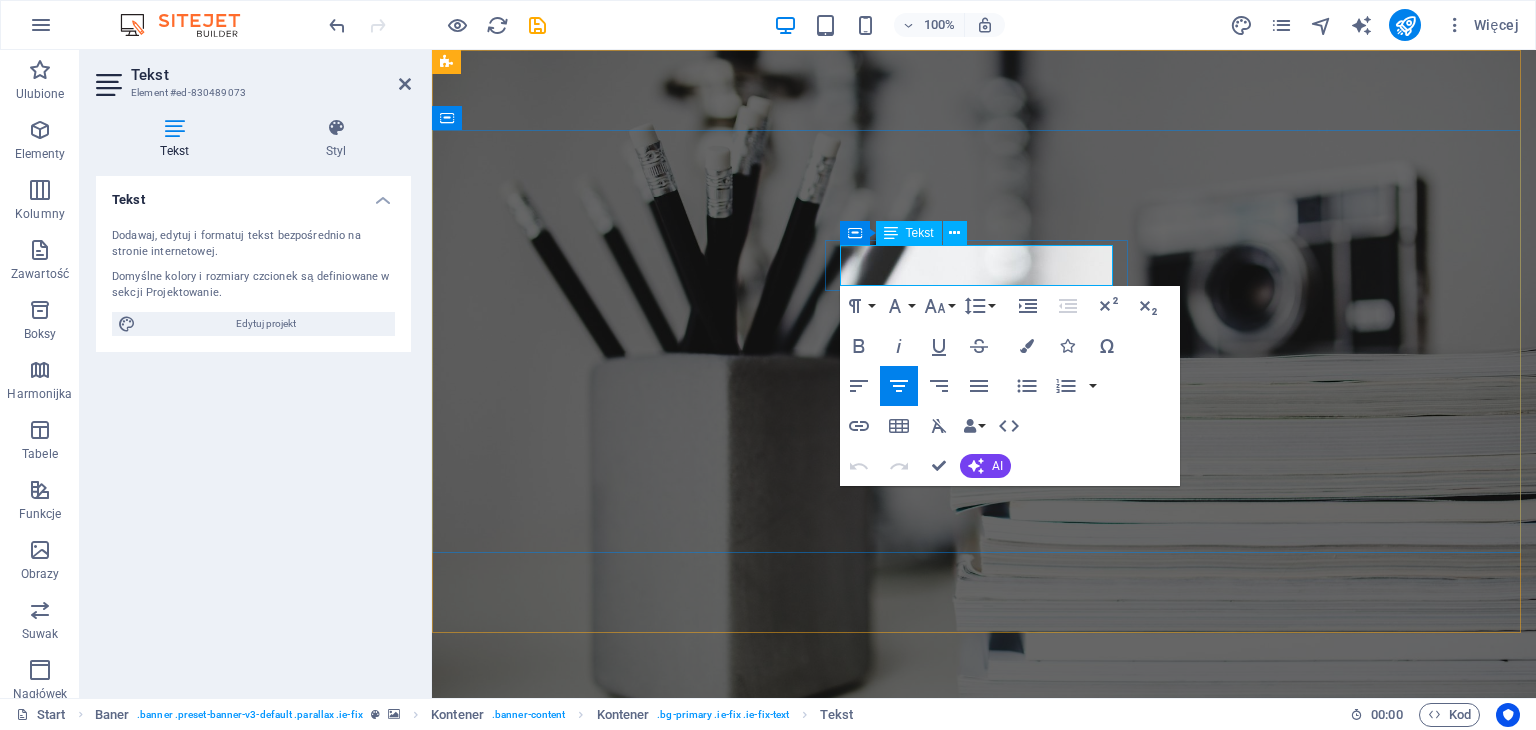 click on "[FIRST]" 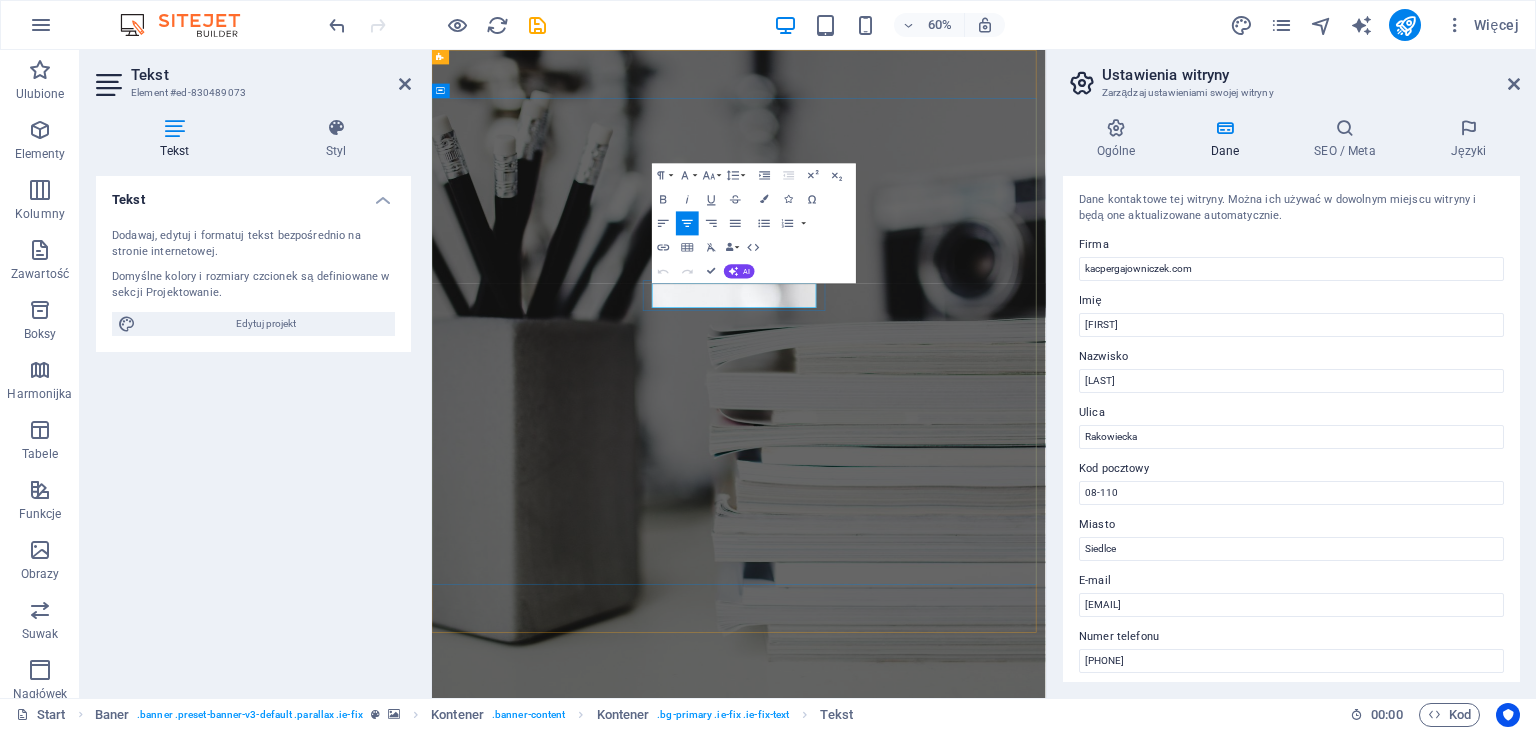 click on "I'm a [FIRST]   [LAST]" at bounding box center (944, 1303) 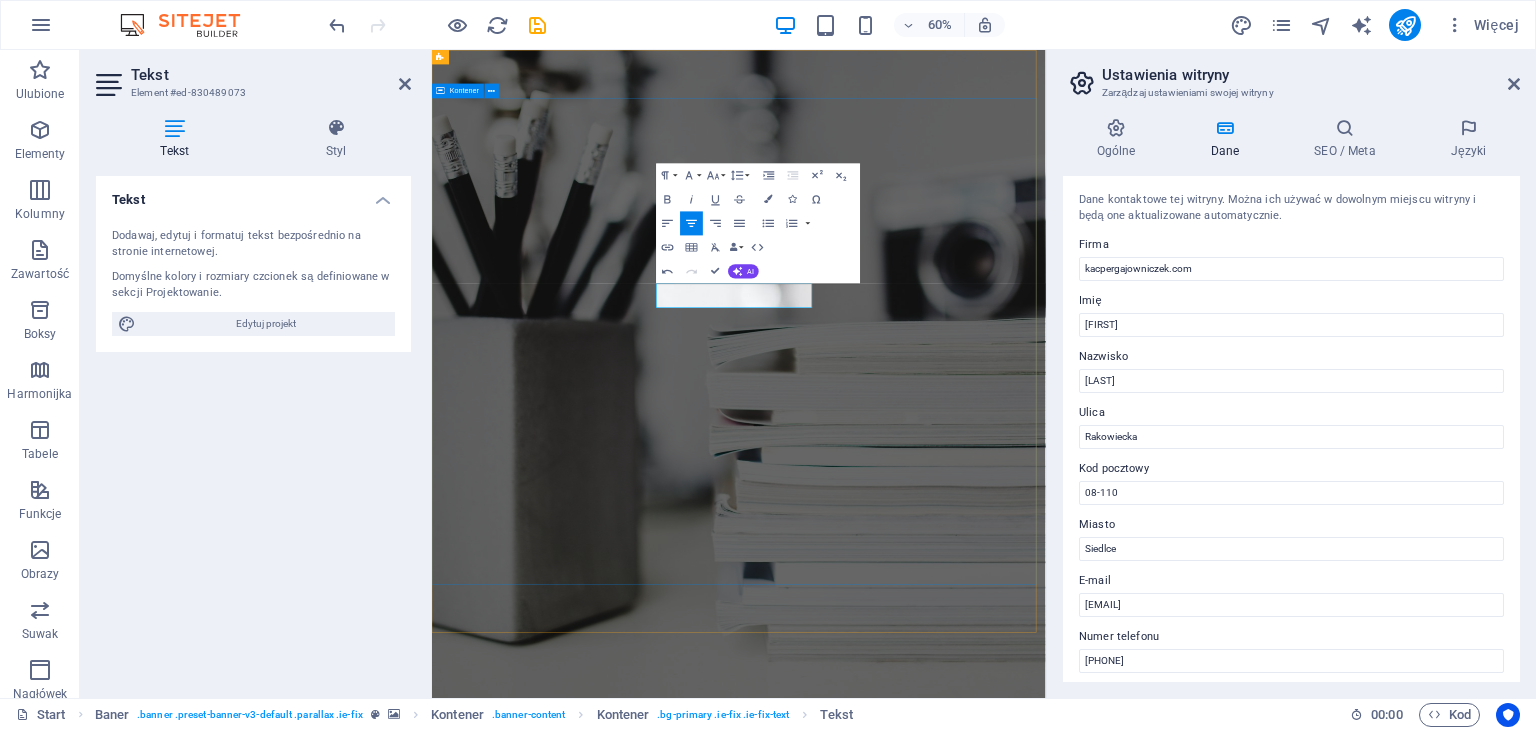 click on "I'm    [FIRST]   [LAST] Developer WEB-DEVELOPEr IT STUDENT" at bounding box center (943, 1419) 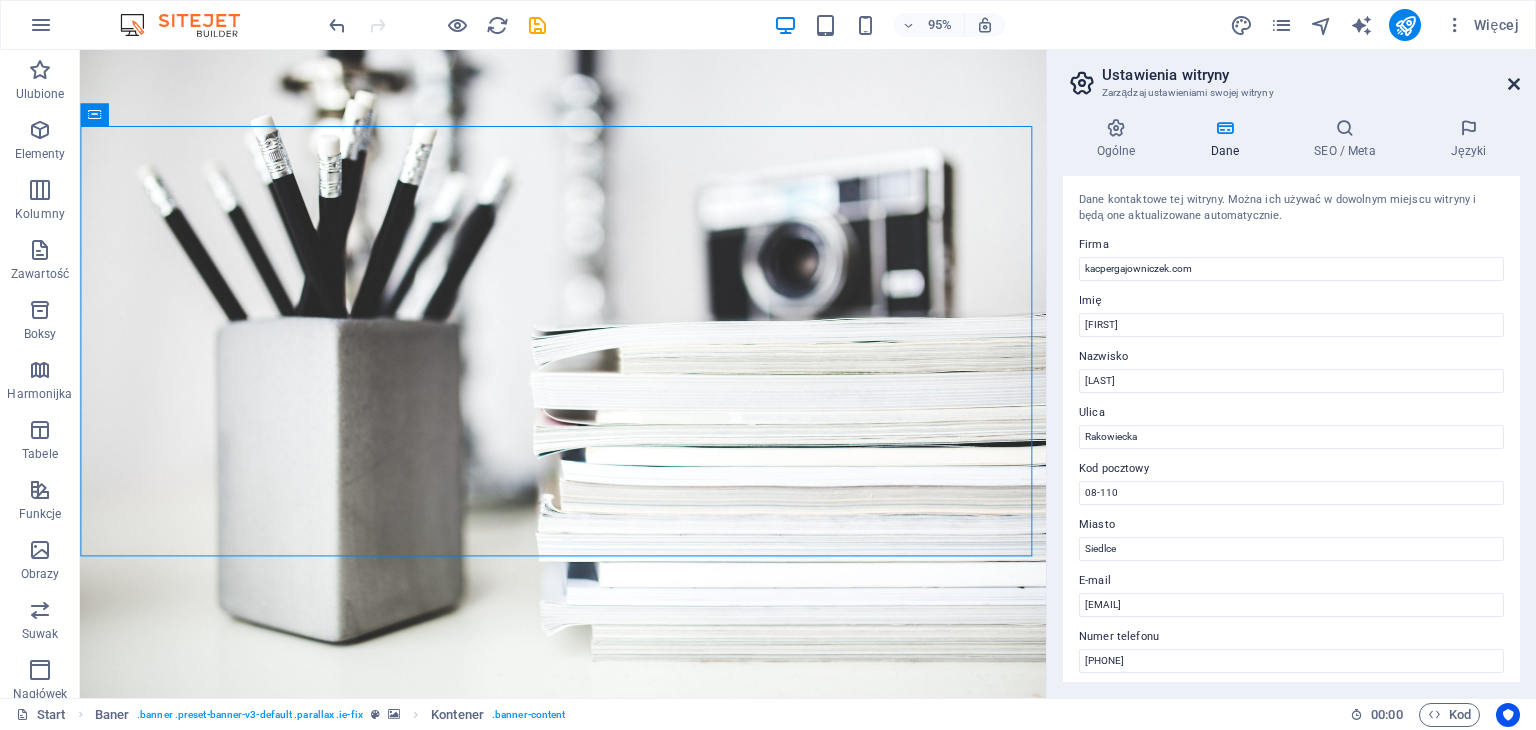 click at bounding box center (1514, 84) 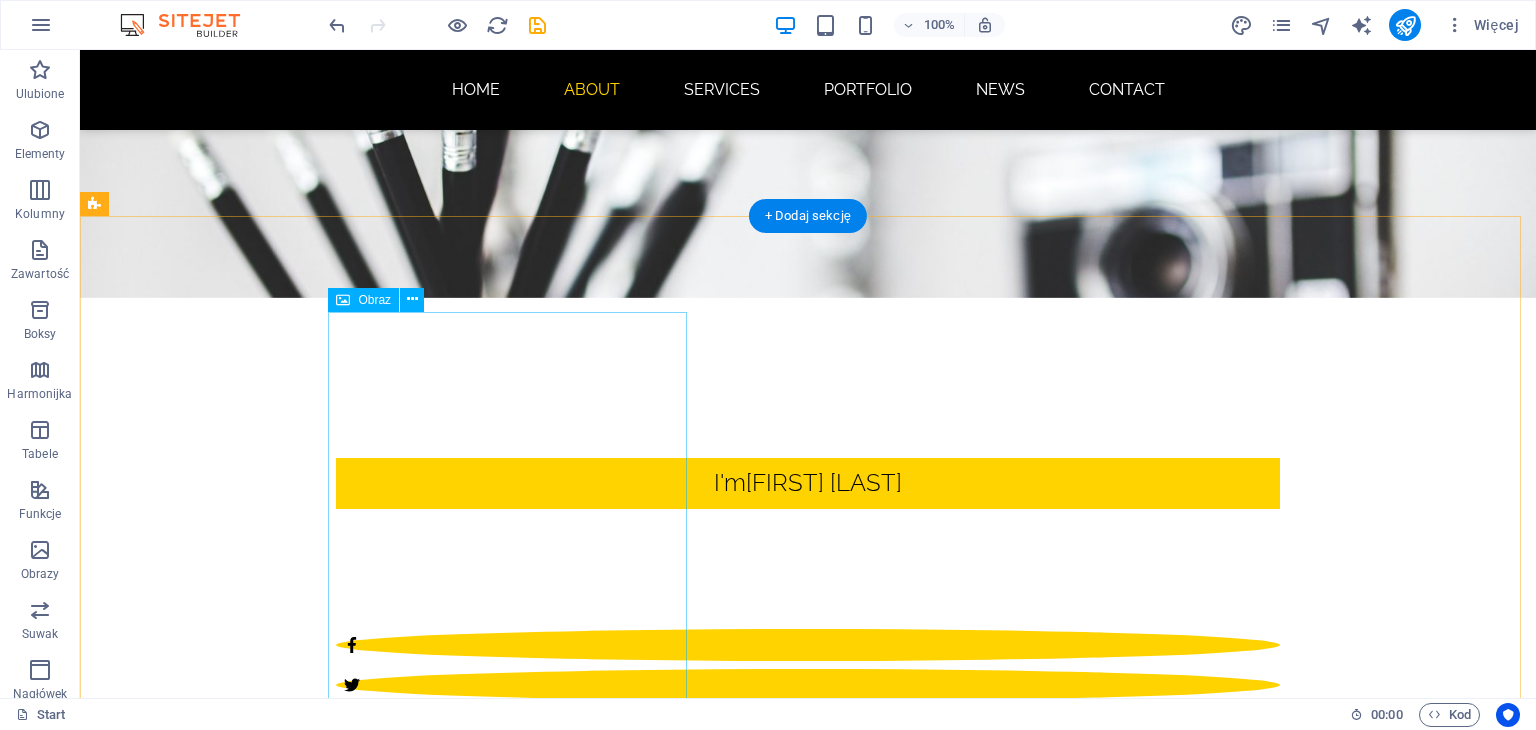 scroll, scrollTop: 500, scrollLeft: 0, axis: vertical 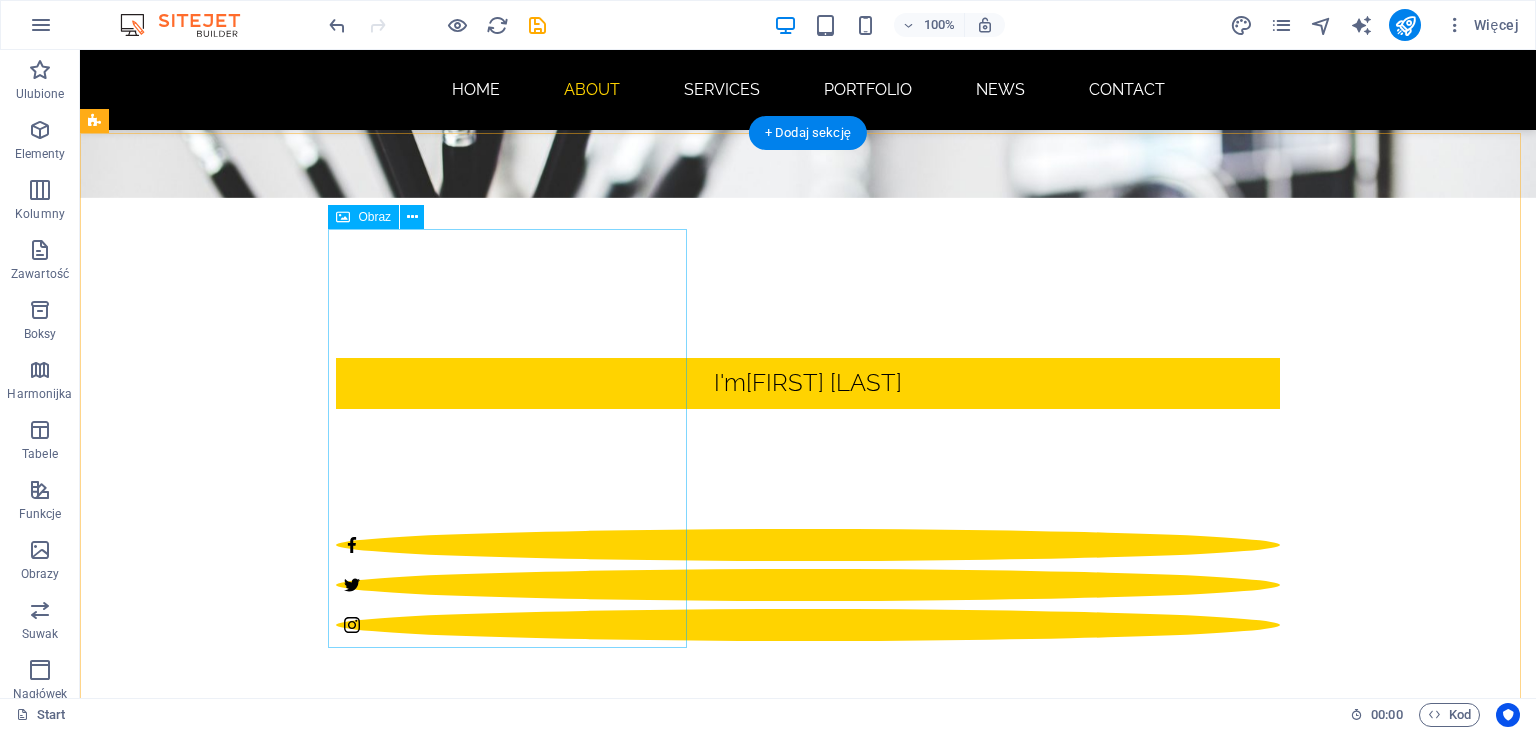 click at bounding box center [568, 1254] 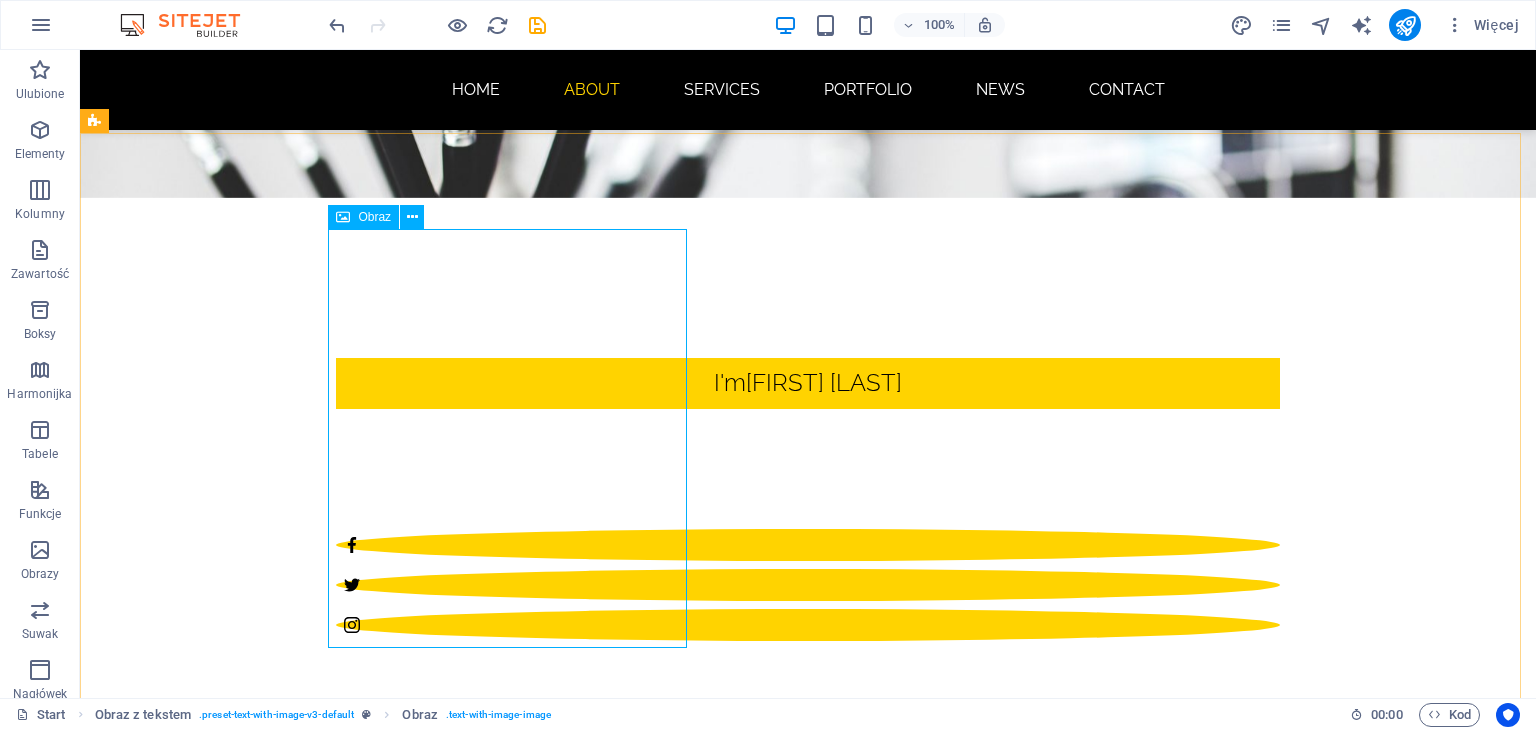 click on "Obraz" at bounding box center [374, 217] 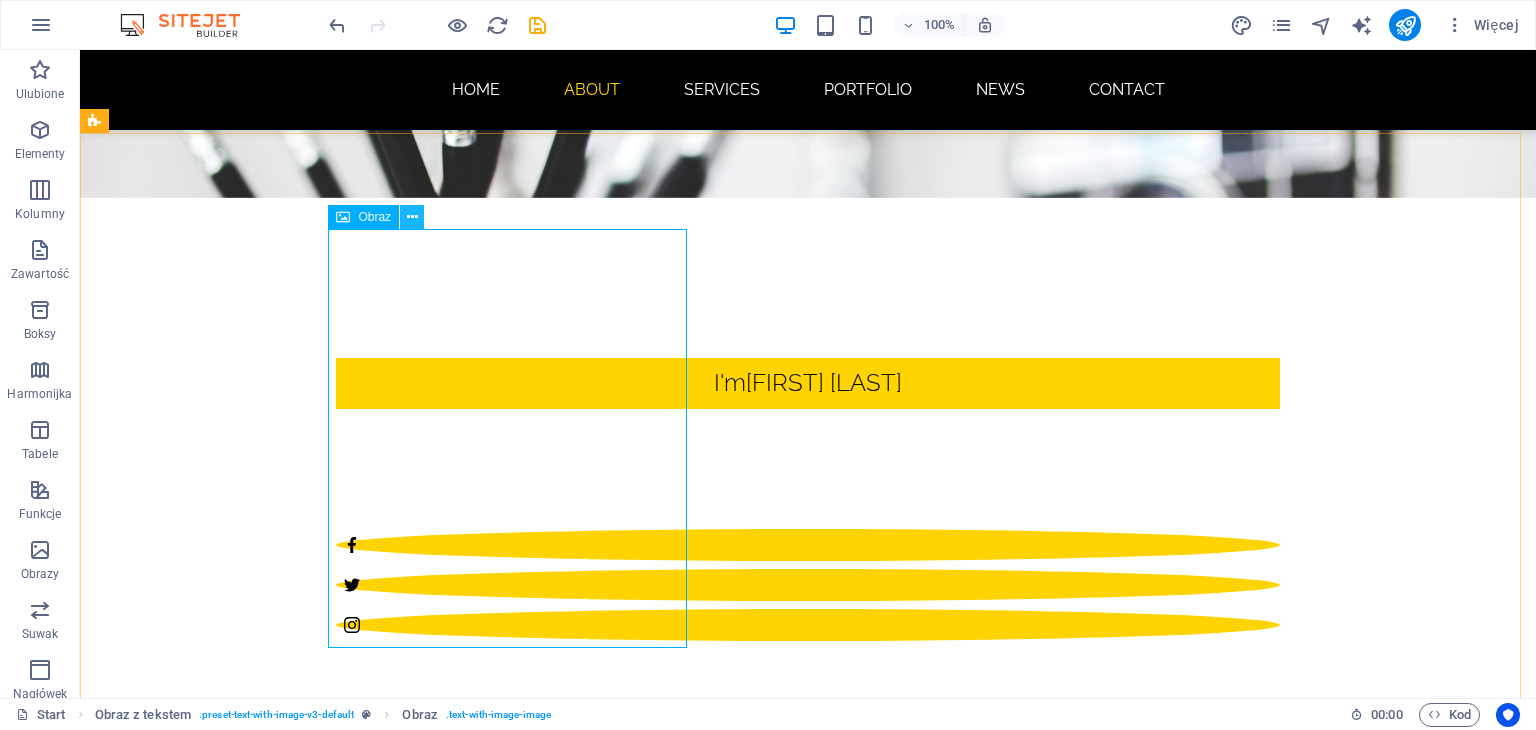 click at bounding box center (412, 217) 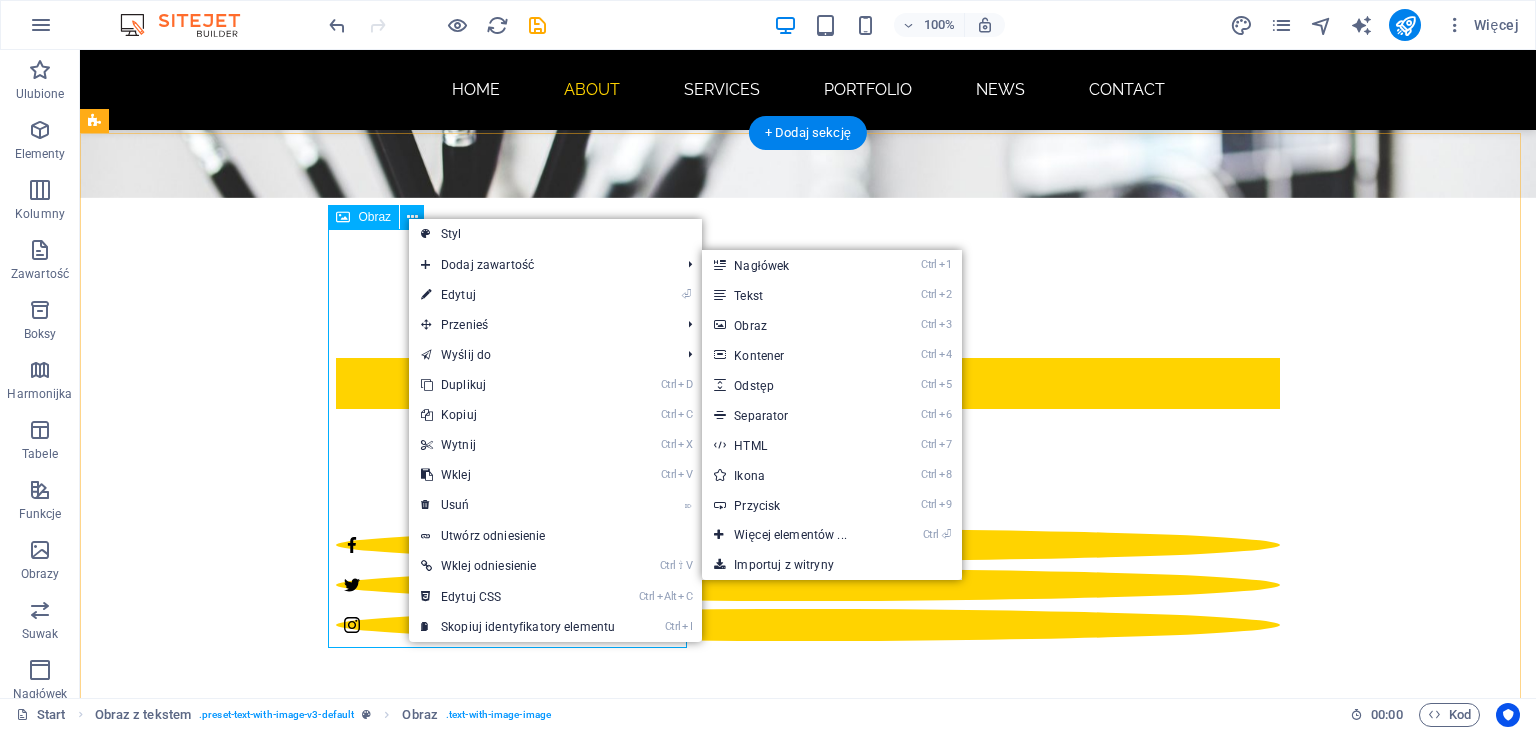 click at bounding box center [568, 1254] 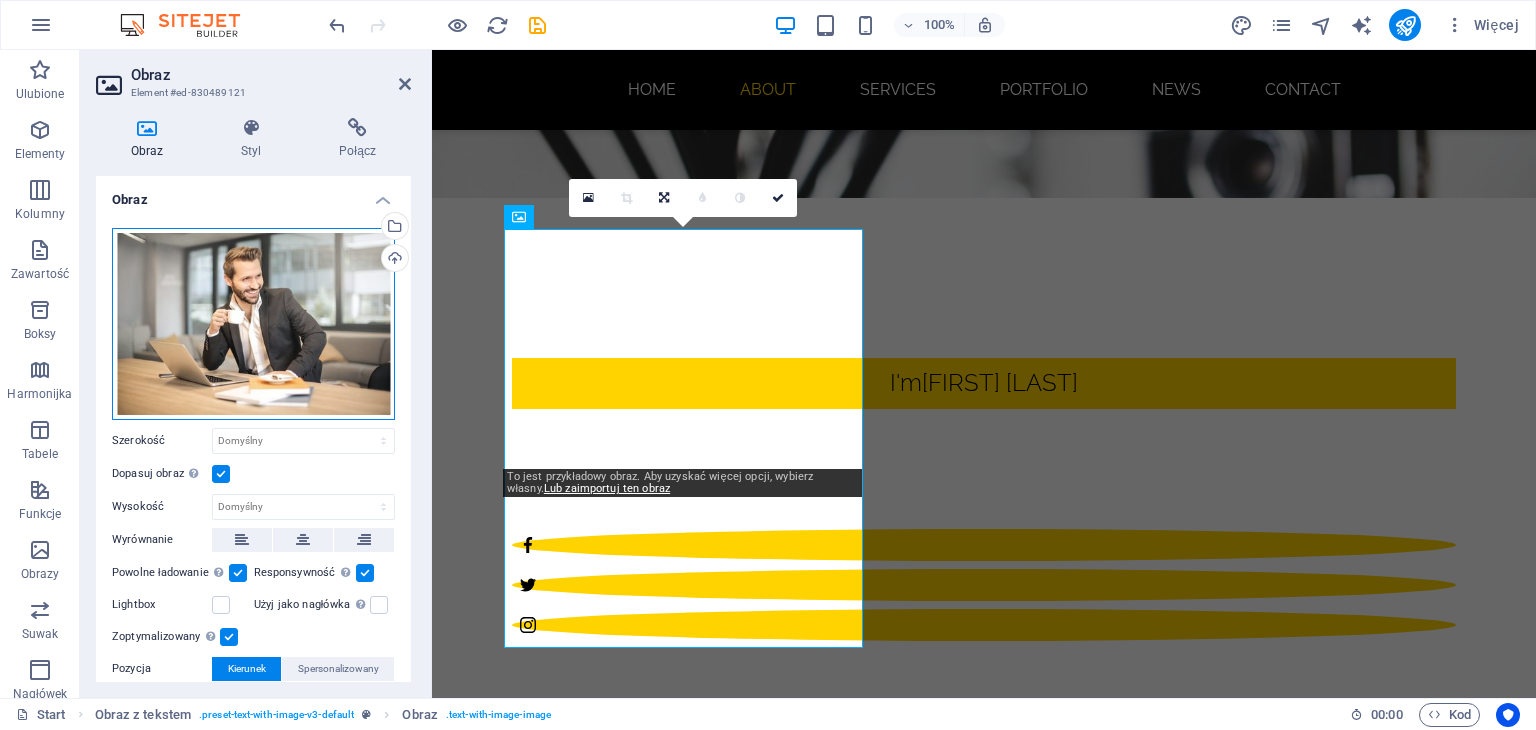 click on "Przeciągnij pliki tutaj, kliknij, aby wybrać pliki lub wybierz pliki z Plików lub naszych bezpłatnych zdjęć i filmów" at bounding box center (253, 324) 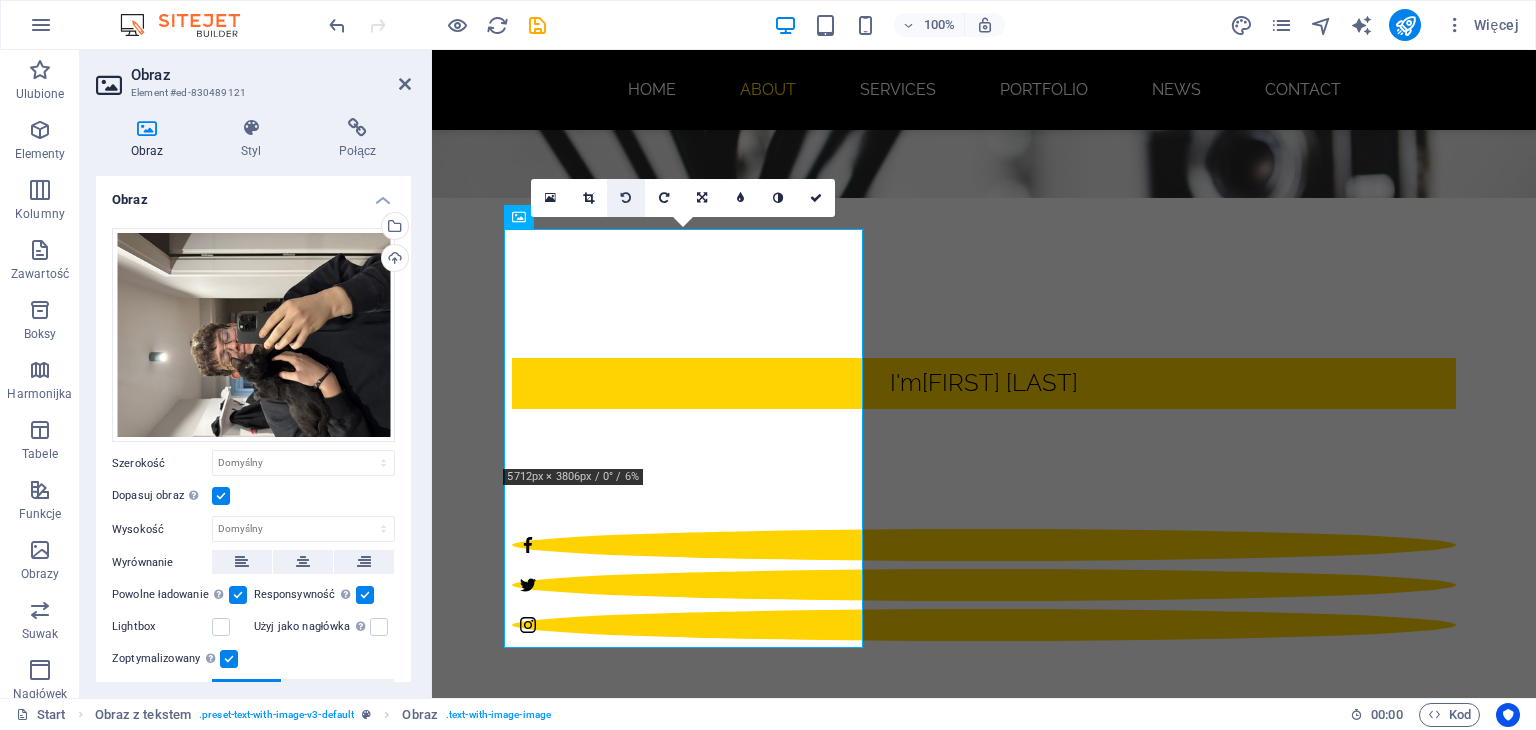 click at bounding box center (626, 198) 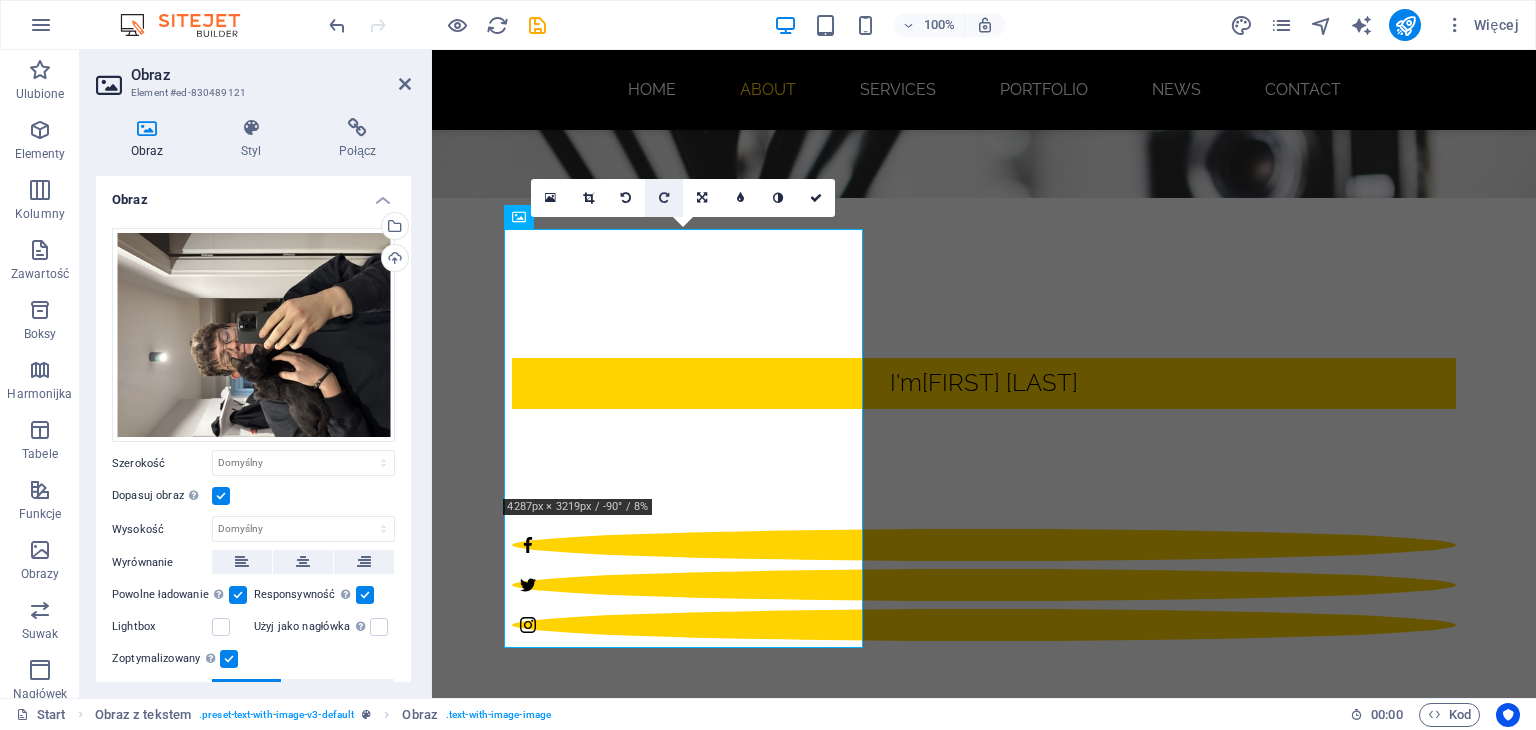 click at bounding box center (664, 198) 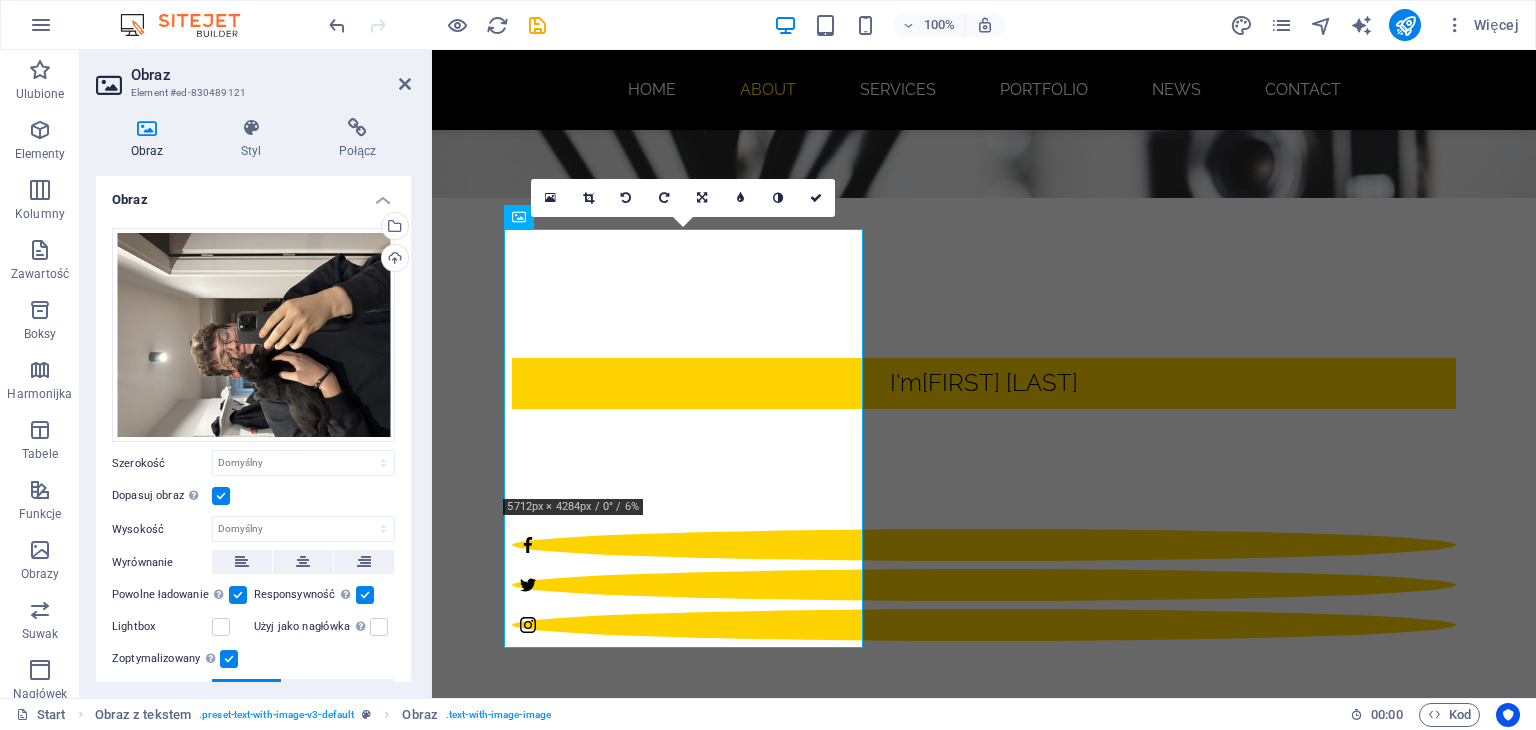 click at bounding box center (664, 198) 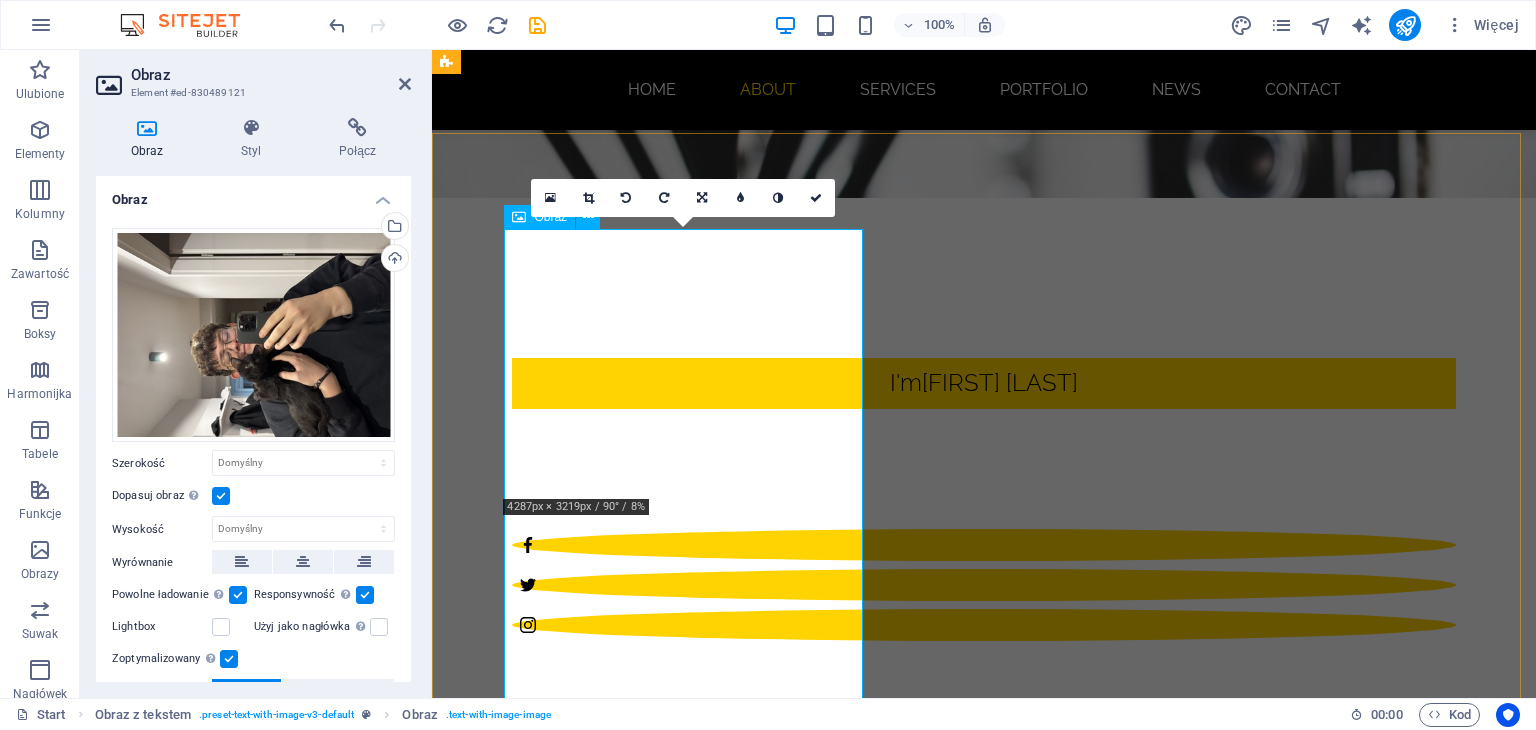 scroll, scrollTop: 500, scrollLeft: 0, axis: vertical 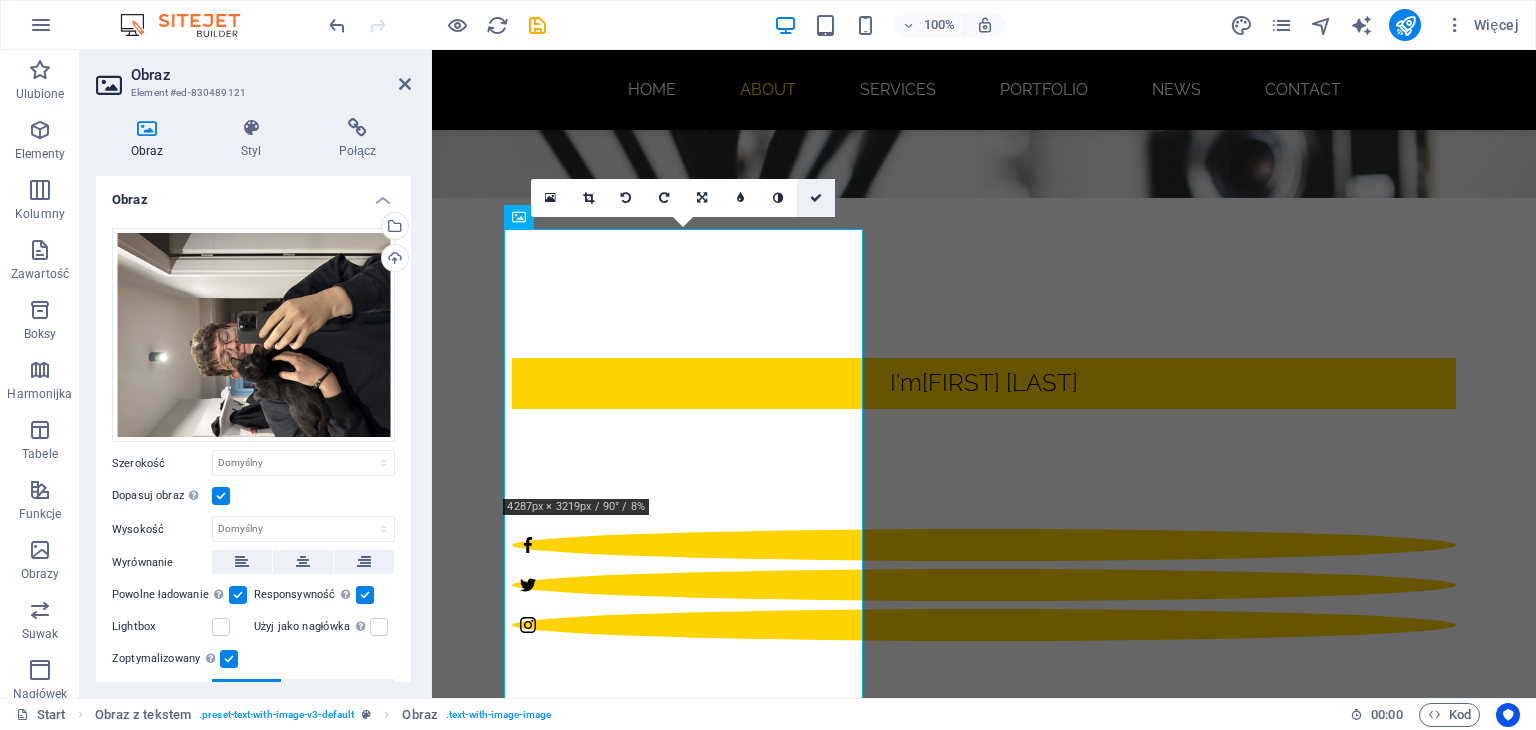 click at bounding box center (816, 198) 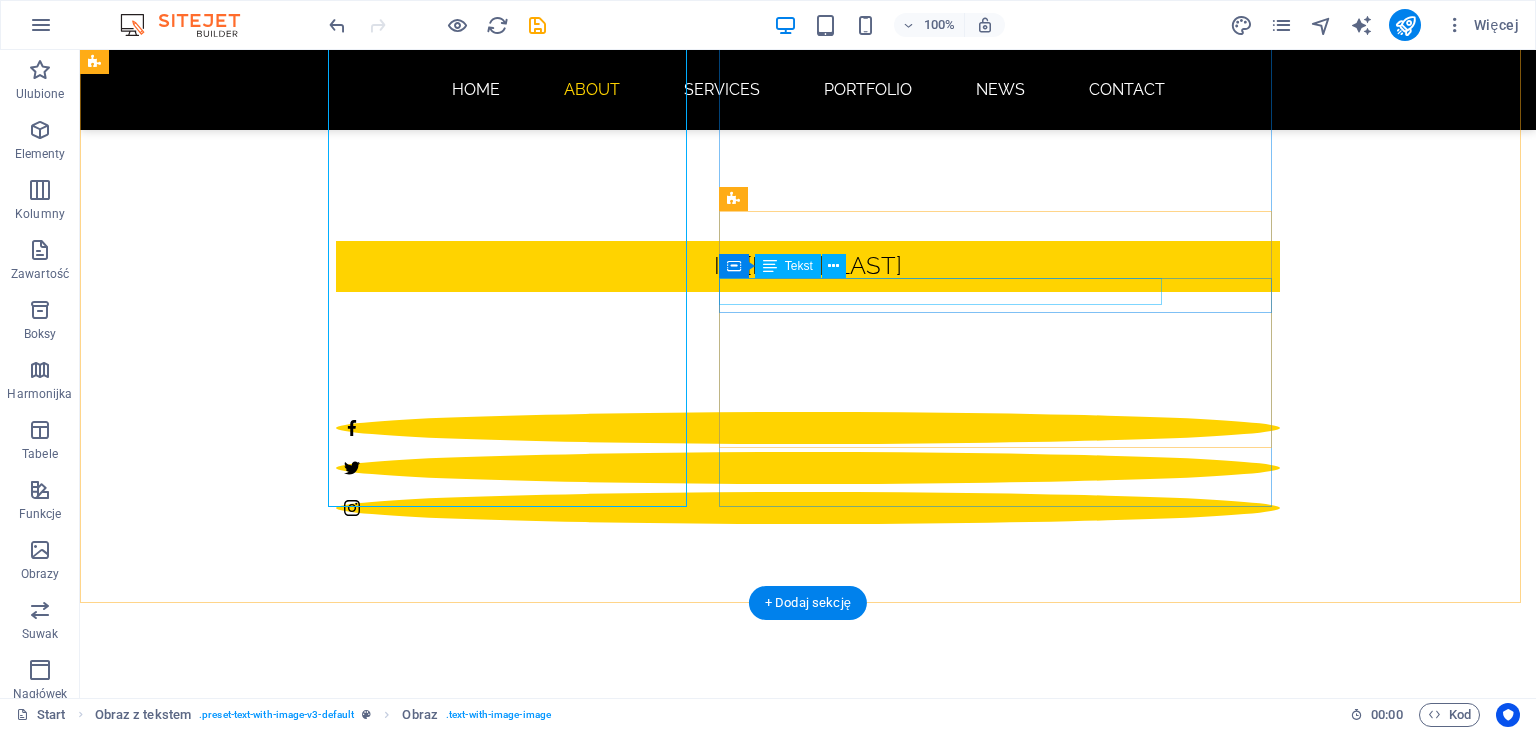 scroll, scrollTop: 500, scrollLeft: 0, axis: vertical 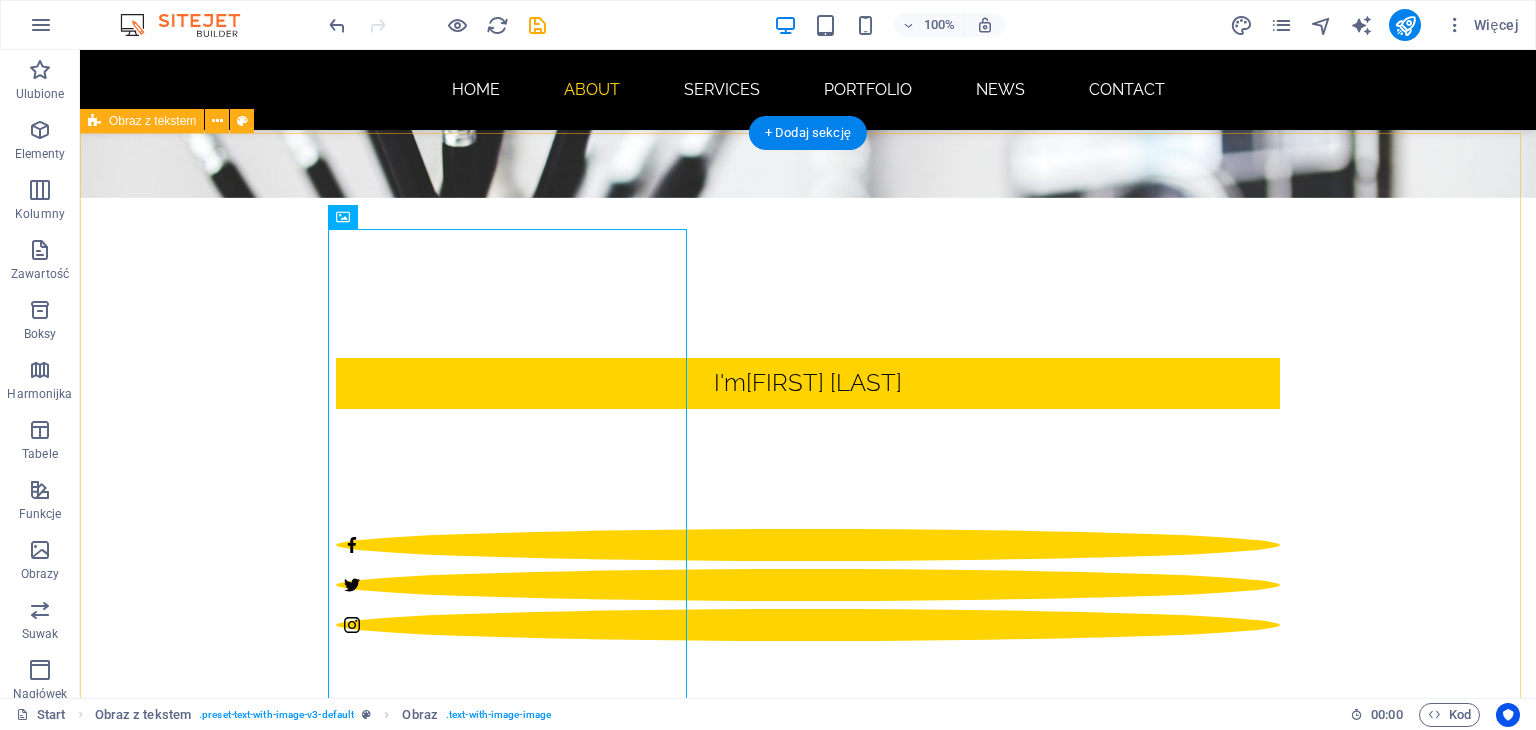 click on "About me Lorem ipsum dolor sit amet, consectetuer adipiscing elit. Aenean commodo ligula eget dolor. Lorem ipsum dolor sit amet, consectetuer adipiscing elit leget dolor. Sitejet 90%
Photoshop 70%
Illustrator 90%
HTML5 & CSS3 85%" at bounding box center (808, 1853) 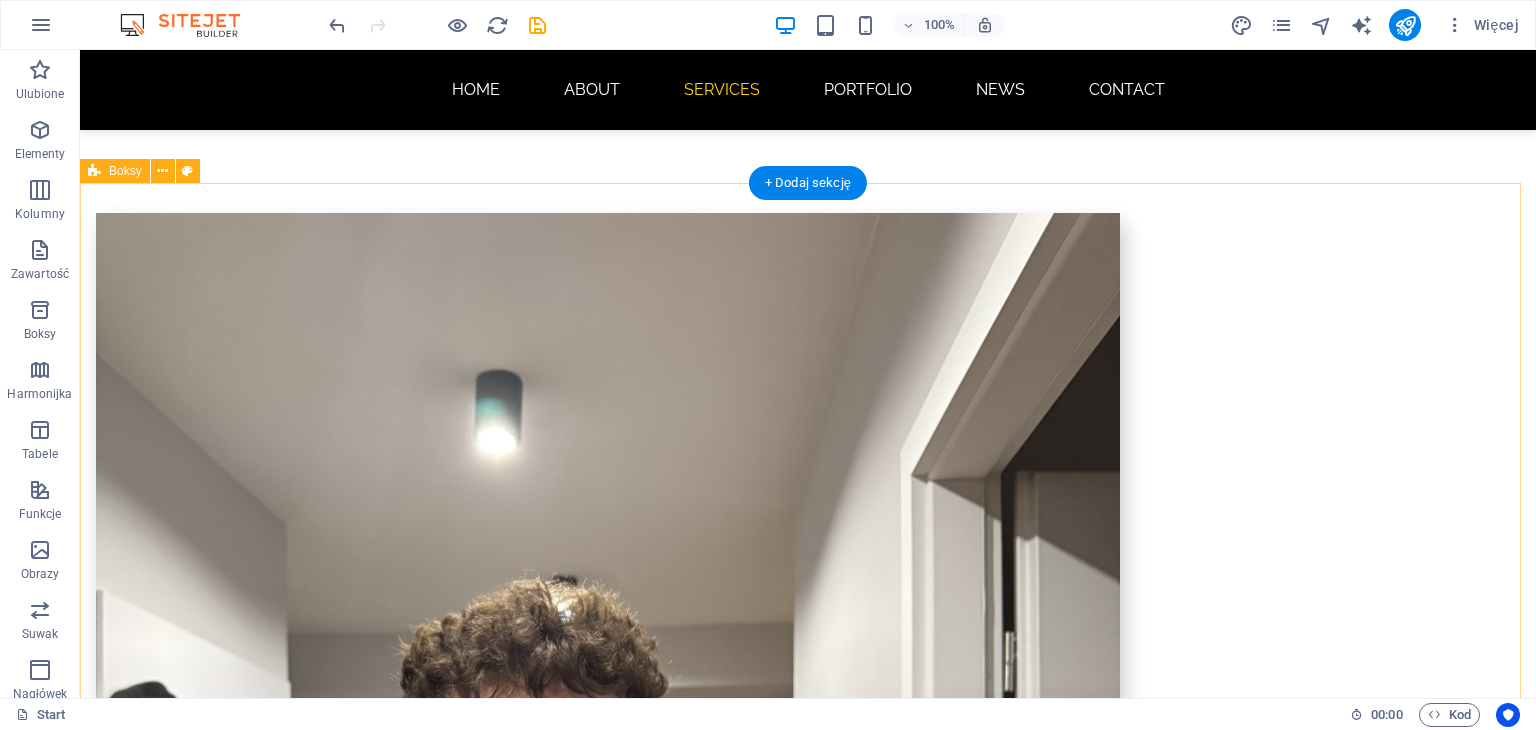 scroll, scrollTop: 1300, scrollLeft: 0, axis: vertical 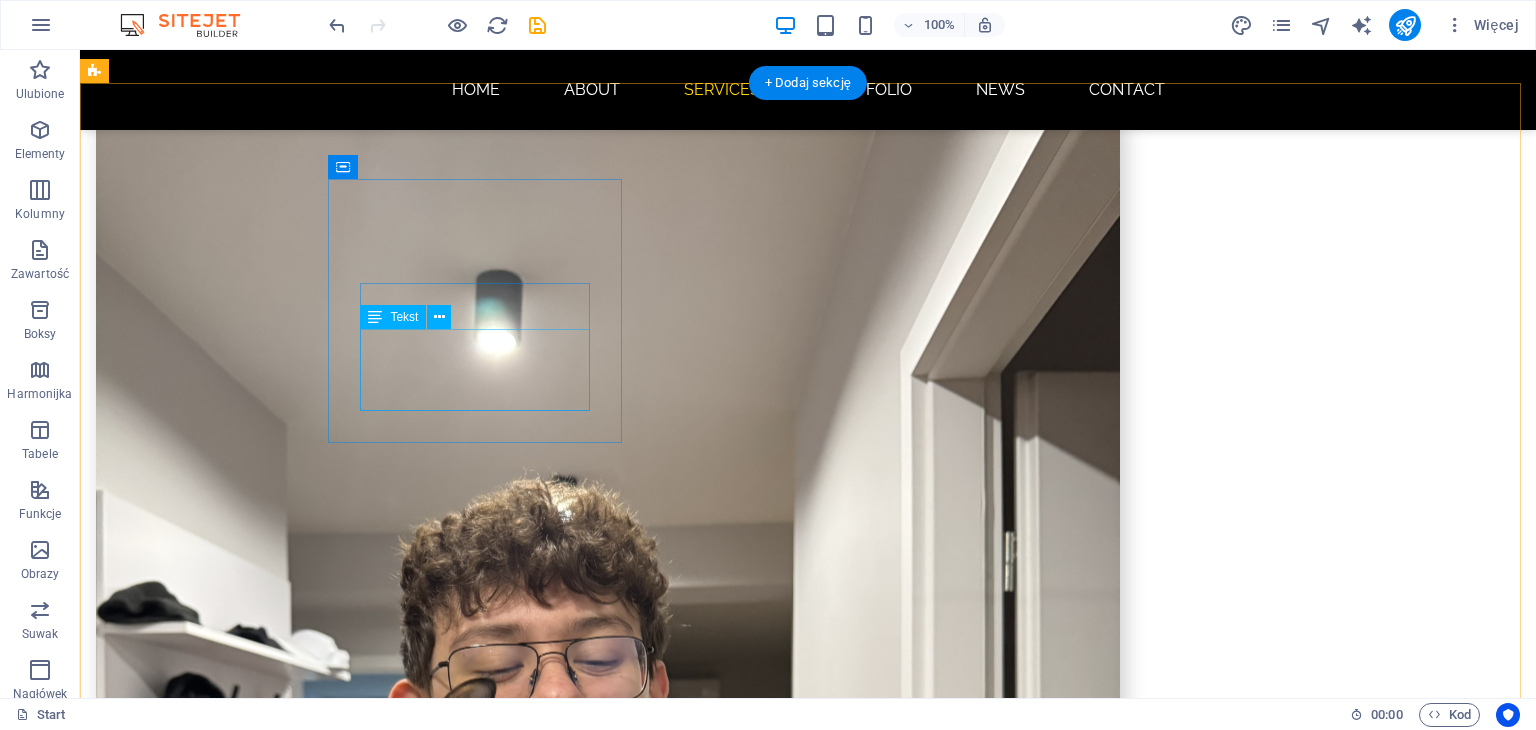 click on "Lorem ipsum dolor sit amet, consectetur adipisicing elit. Veritatis, dolorem!" at bounding box center [242, 2457] 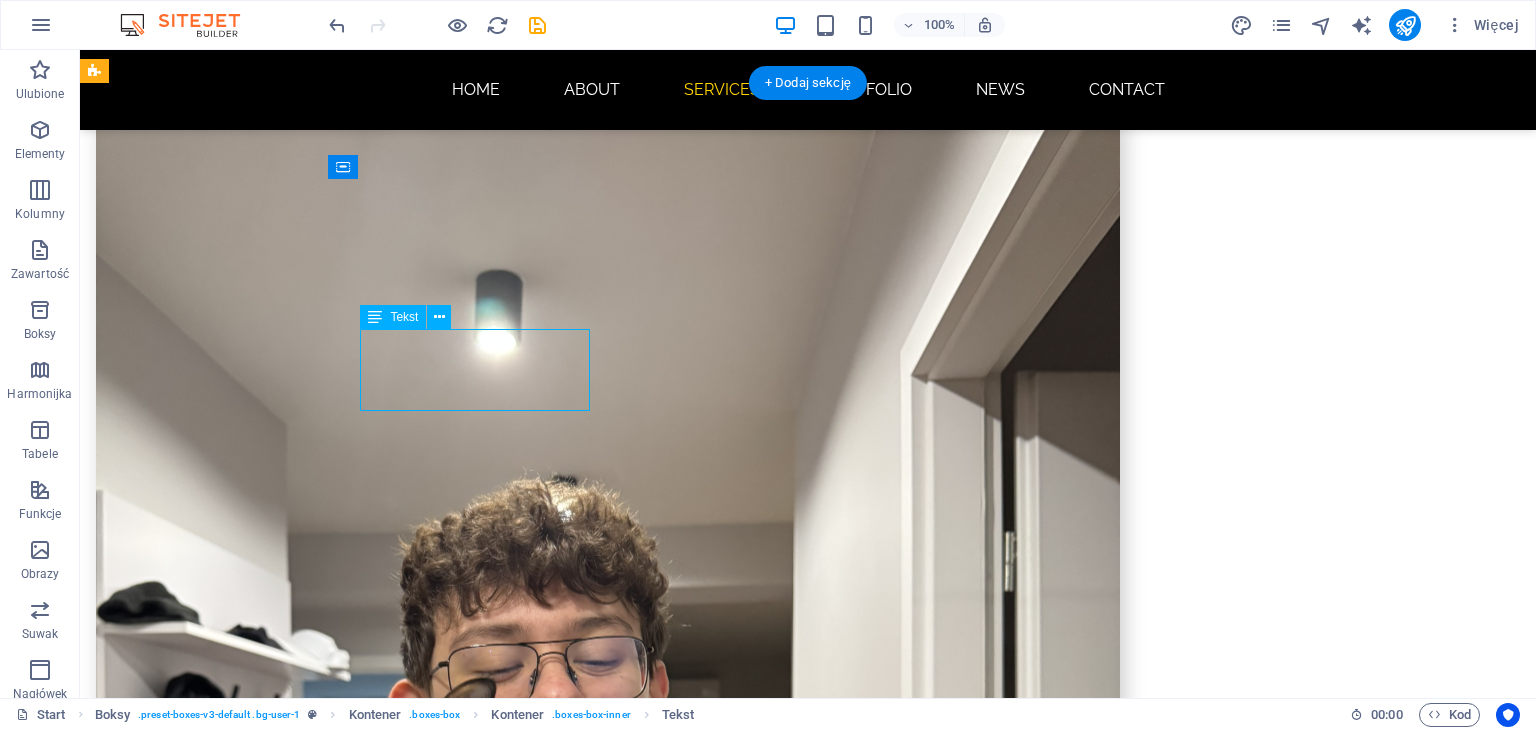 click on "Lorem ipsum dolor sit amet, consectetur adipisicing elit. Veritatis, dolorem!" at bounding box center (242, 2457) 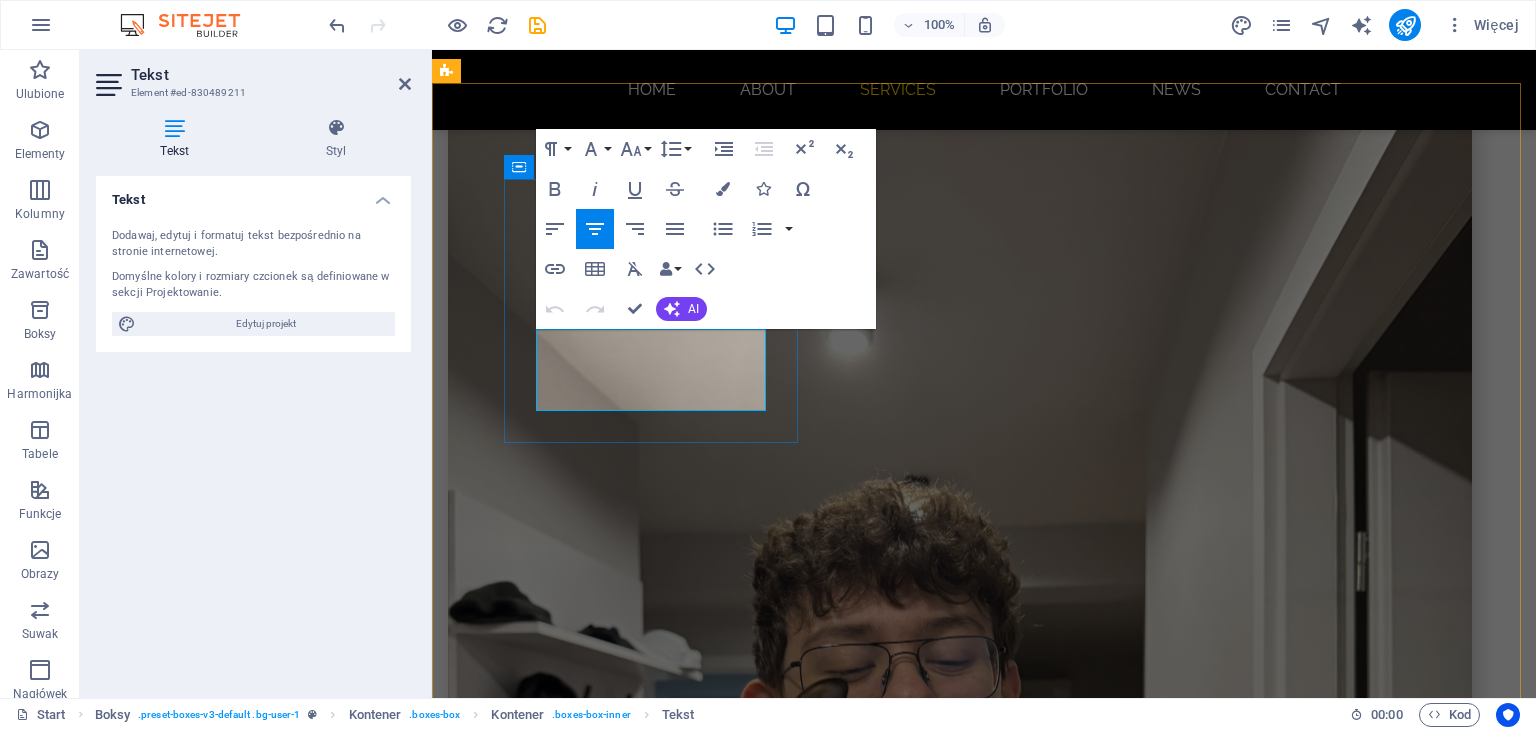click on "Lorem ipsum dolor sit amet, consectetur adipisicing elit. Veritatis, dolorem!" at bounding box center [594, 2457] 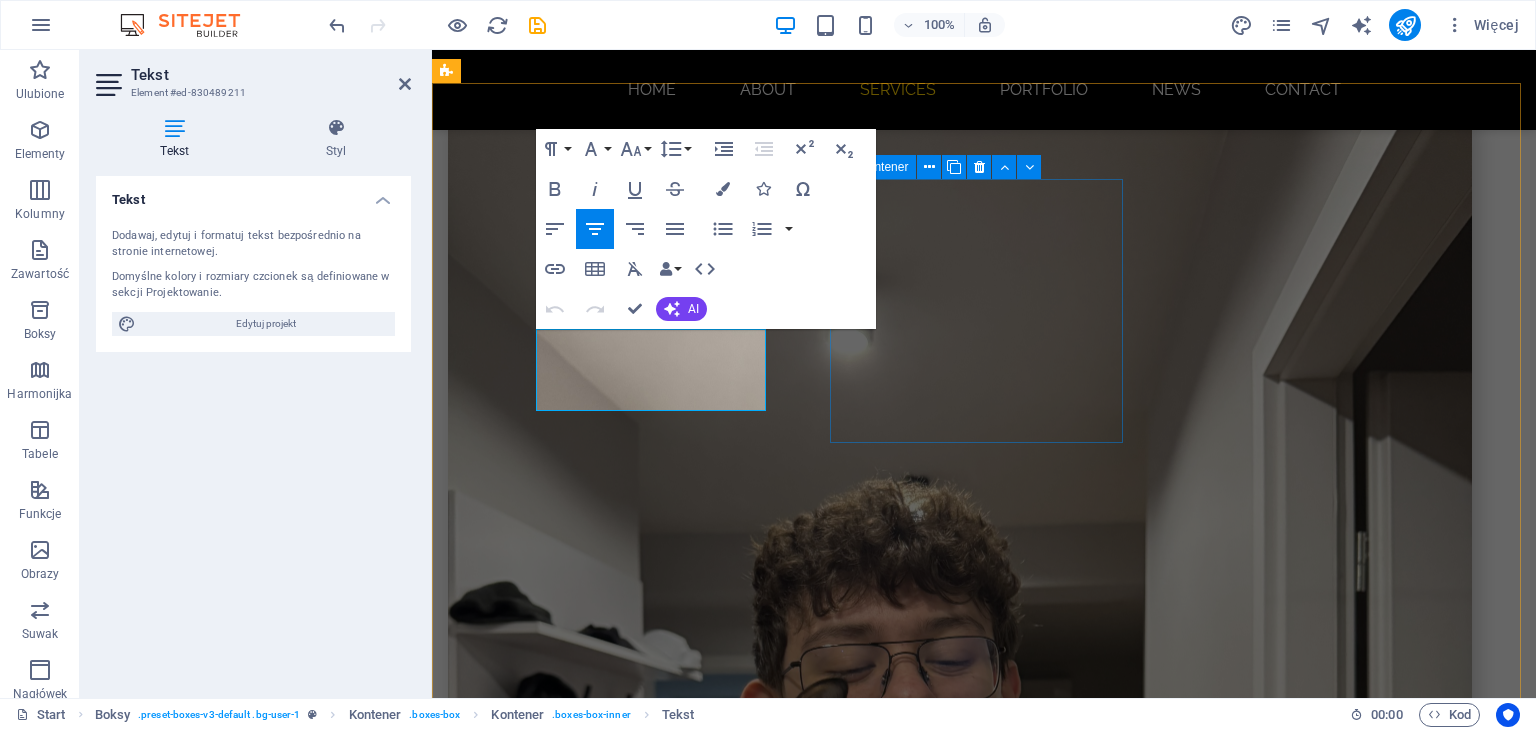 click on "Webdesign Lorem ipsum dolor sit amet, consectetur adipisicing elit. Veritatis, dolorem!  Development Lorem ipsum dolor sit amet, consectetur adipisicing elit. Veritatis, dolorem!  Illustration Lorem ipsum dolor sit amet, consectetur adipisicing elit. Veritatis, dolorem!  Photography Lorem ipsum dolor sit amet, consectetur adipisicing elit. Veritatis, dolorem!  UI Branding Lorem ipsum dolor sit amet, consectetur adipisicing elit. Veritatis, dolorem!  Print Lorem ipsum dolor sit amet, consectetur adipisicing elit. Veritatis, dolorem!" at bounding box center (984, 3096) 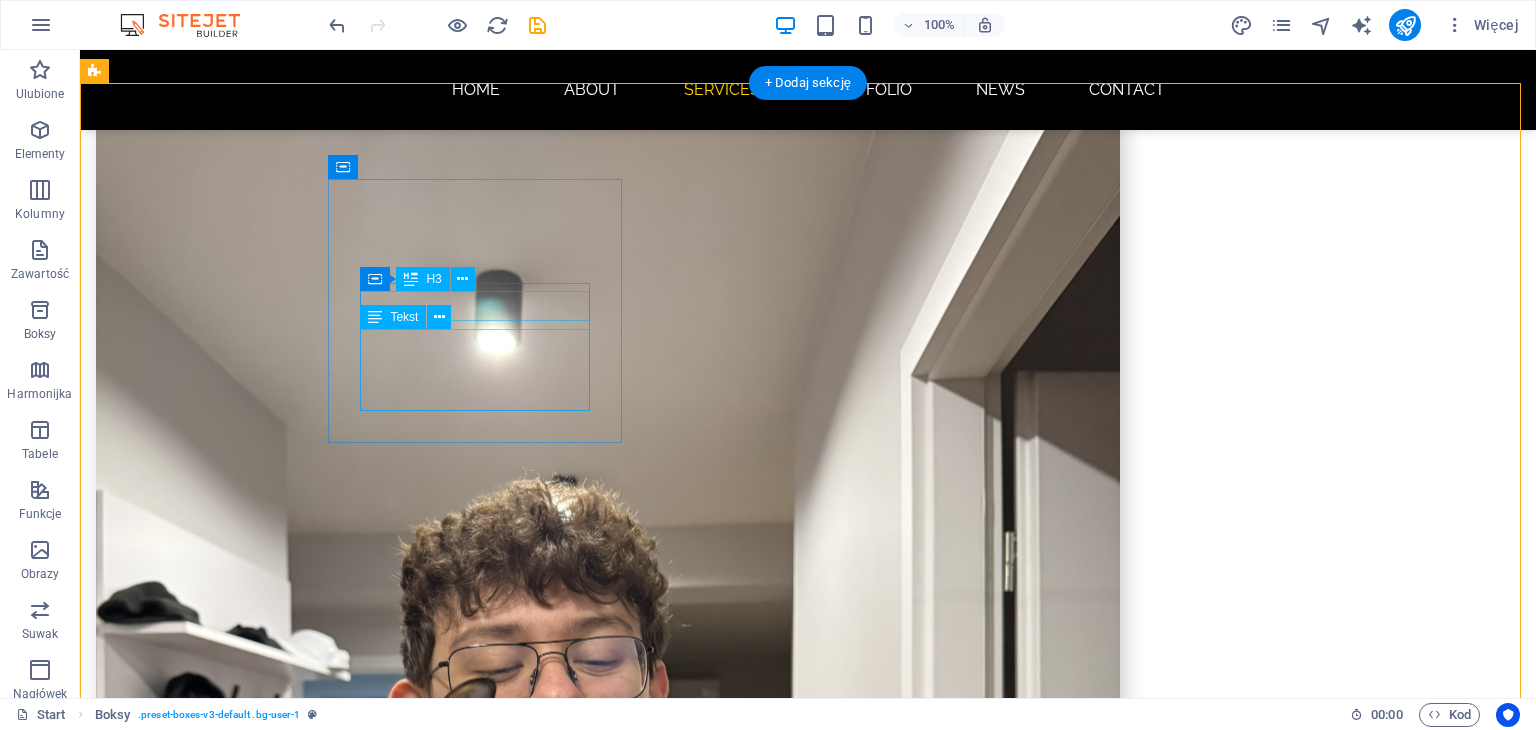 click on "Webdesign" at bounding box center [242, 2393] 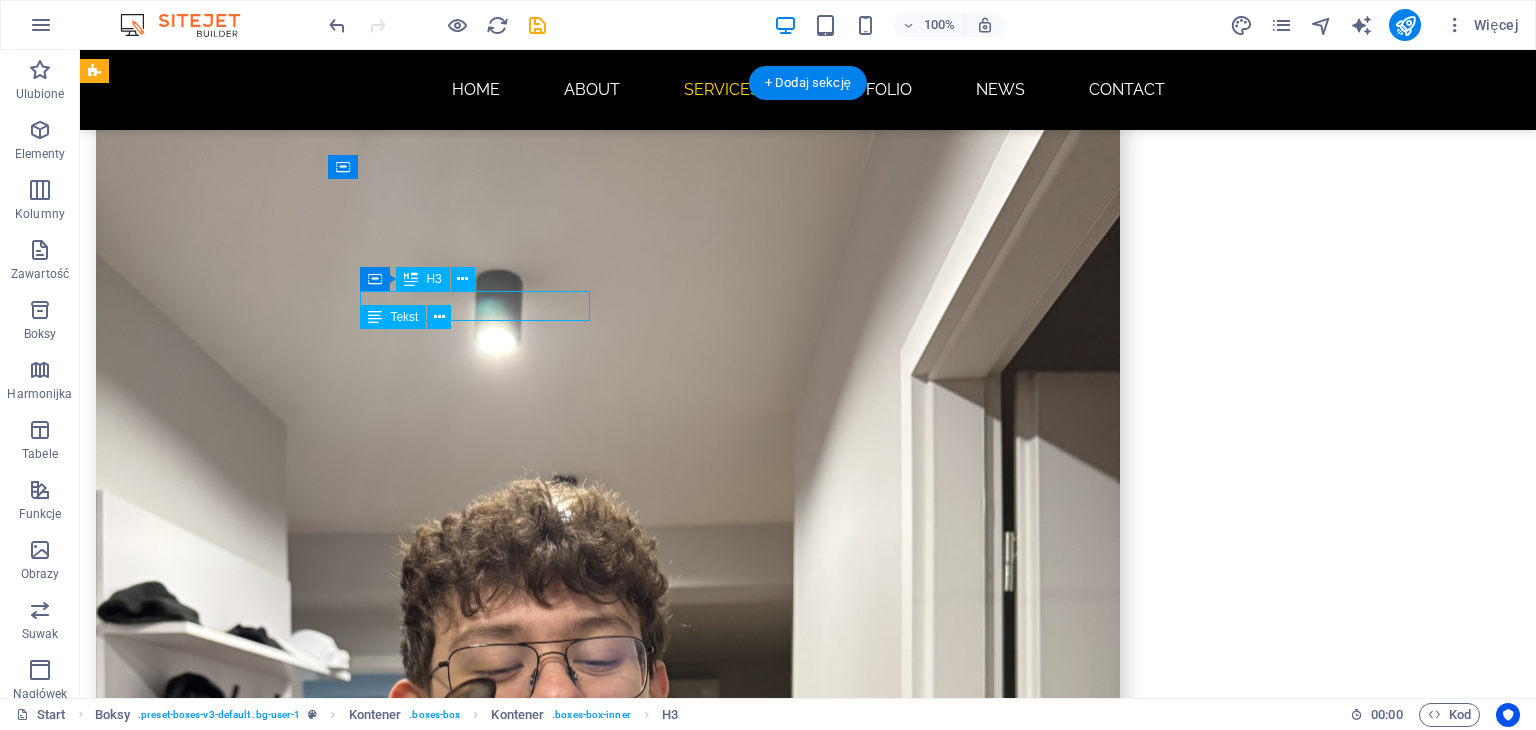 click on "Webdesign" at bounding box center (242, 2393) 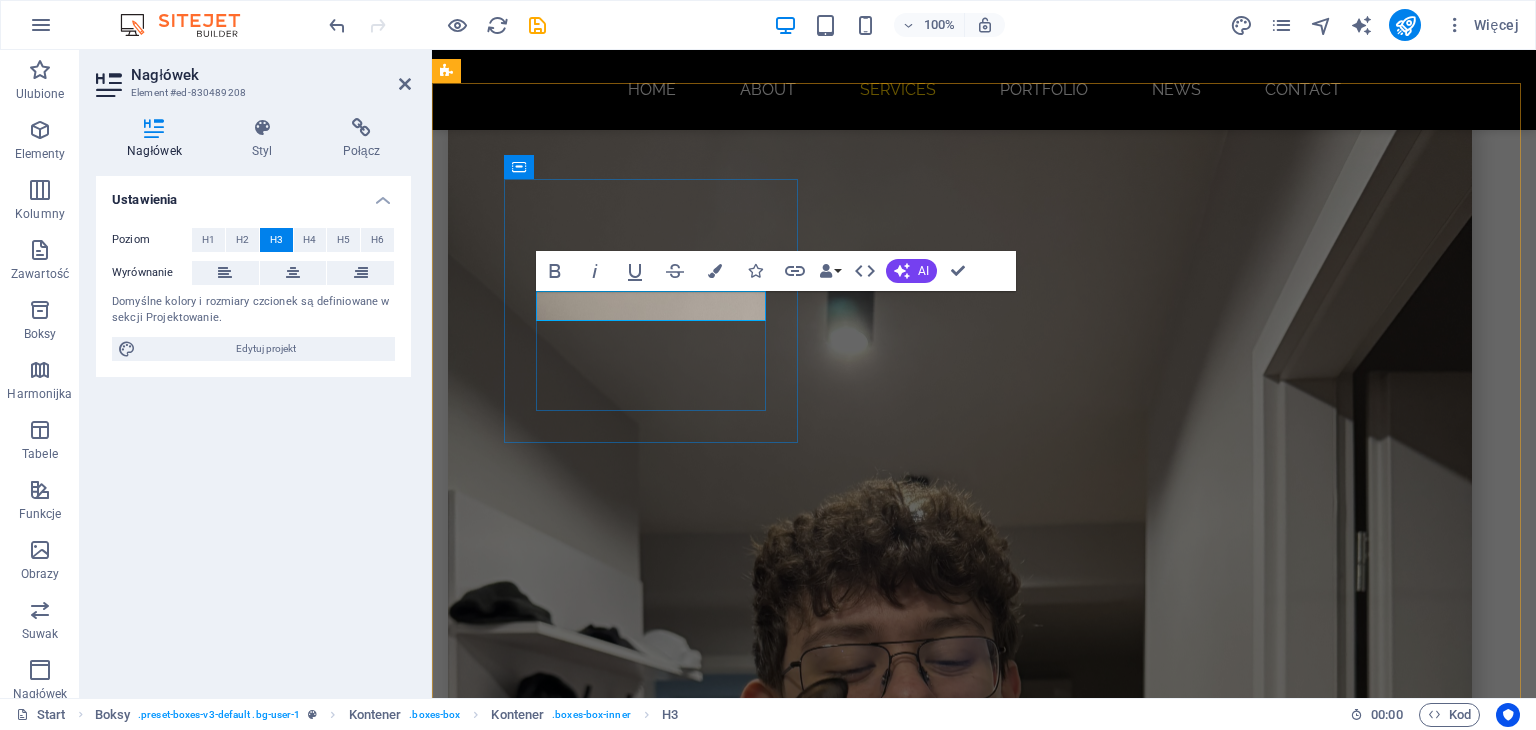 click on "Webdesign" at bounding box center (594, 2393) 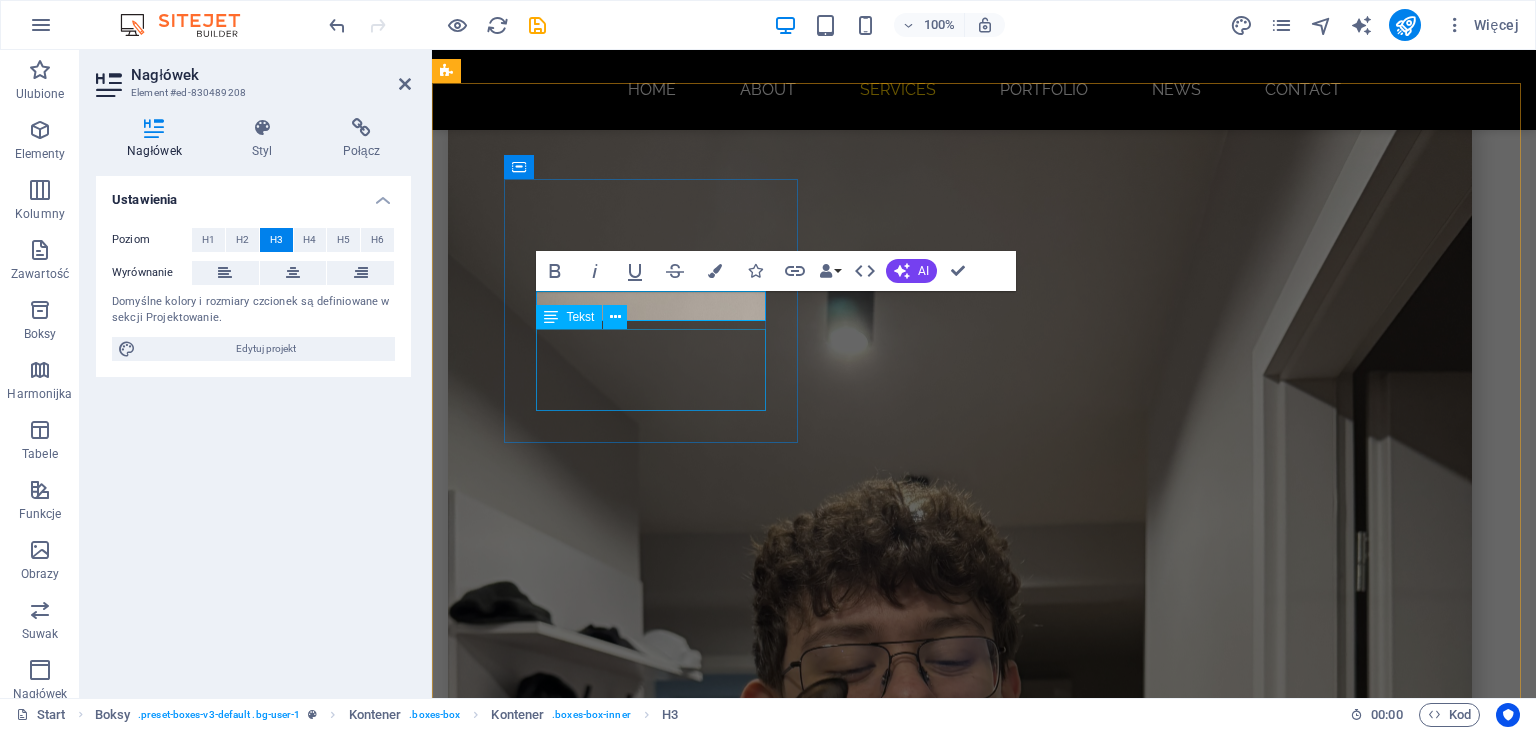 click on "Lorem ipsum dolor sit amet, consectetur adipisicing elit. Veritatis, dolorem!" at bounding box center (594, 2457) 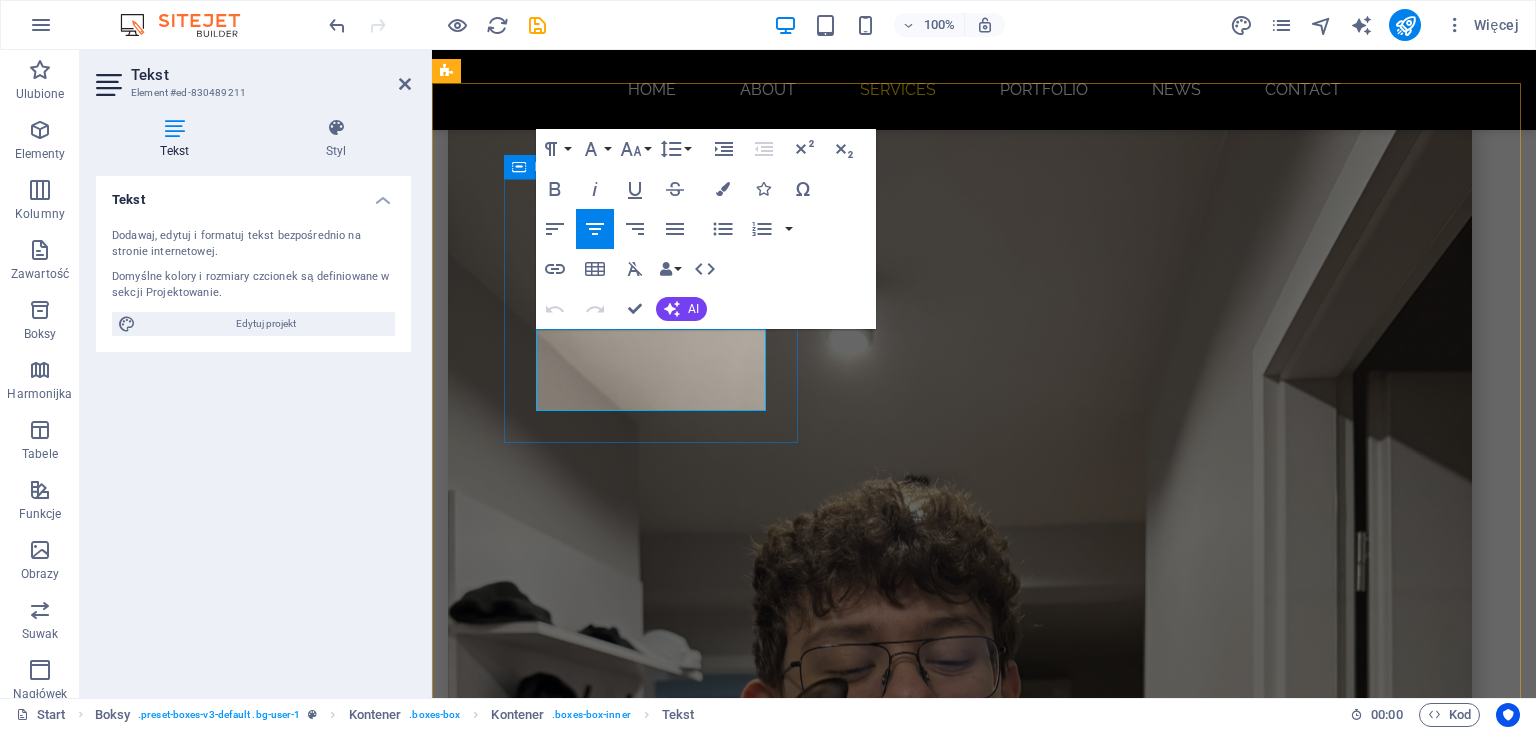 drag, startPoint x: 721, startPoint y: 396, endPoint x: 520, endPoint y: 337, distance: 209.48032 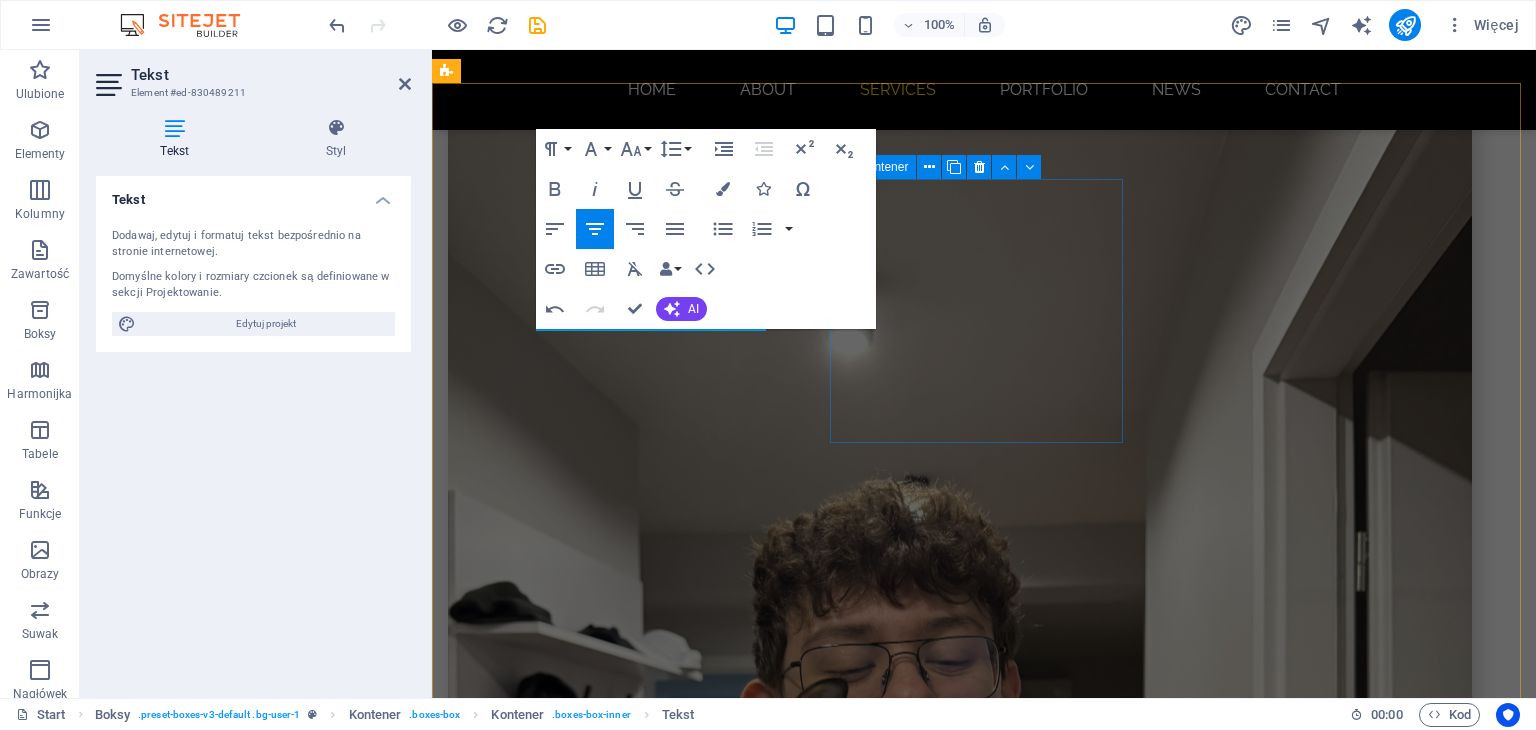 click on "Development Lorem ipsum dolor sit amet, consectetur adipisicing elit. Veritatis, dolorem!" at bounding box center [594, 2596] 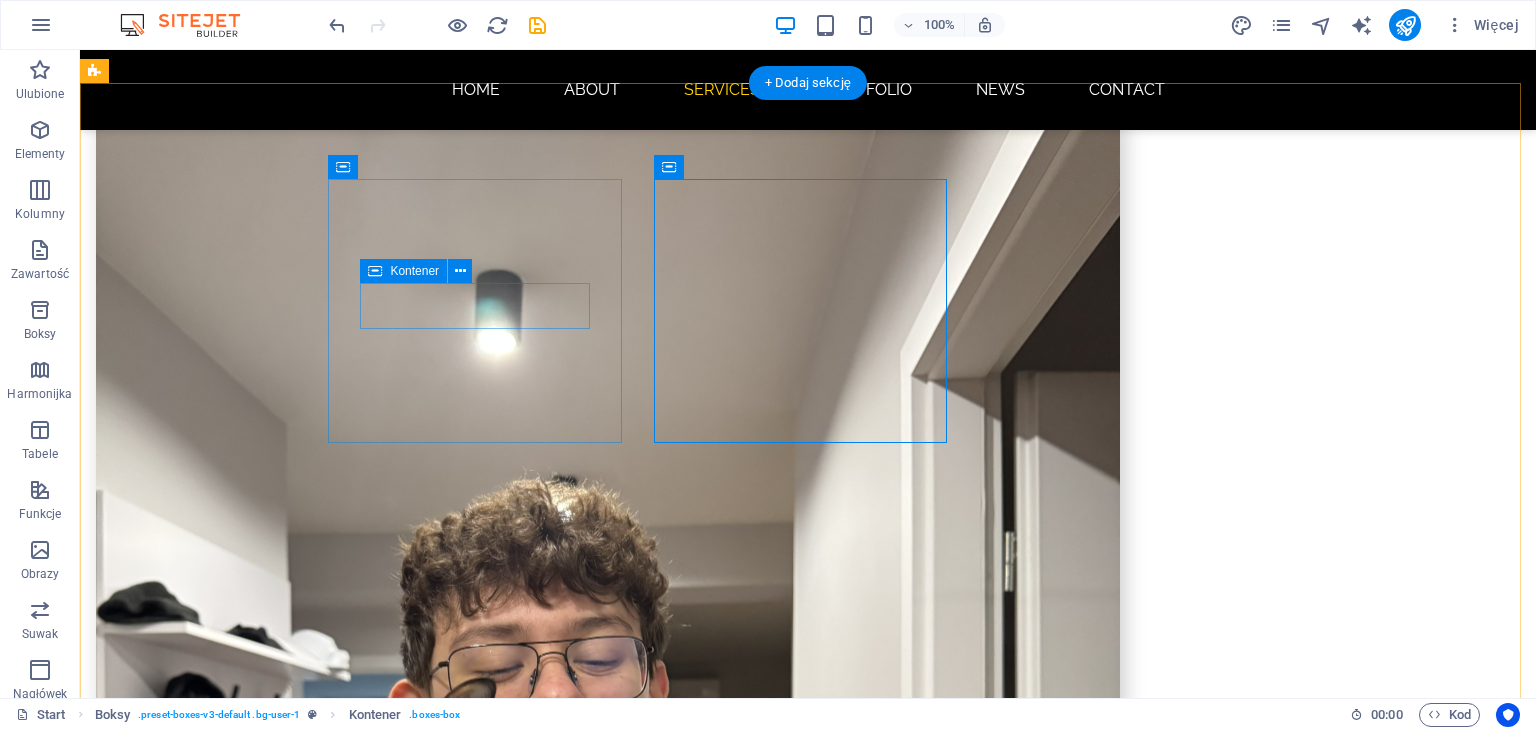 click on "Web design" at bounding box center (242, 2357) 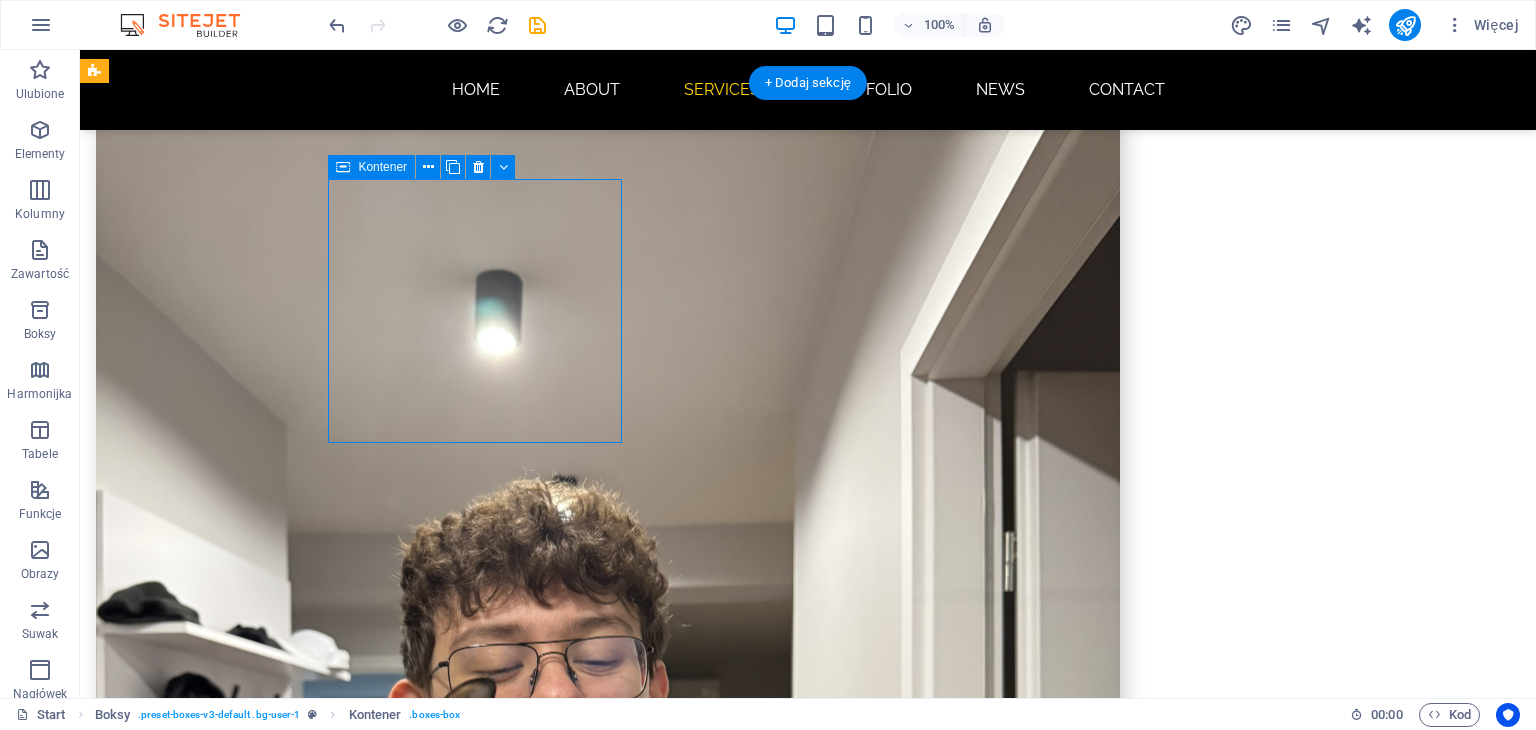 click on "Web design" at bounding box center (242, 2357) 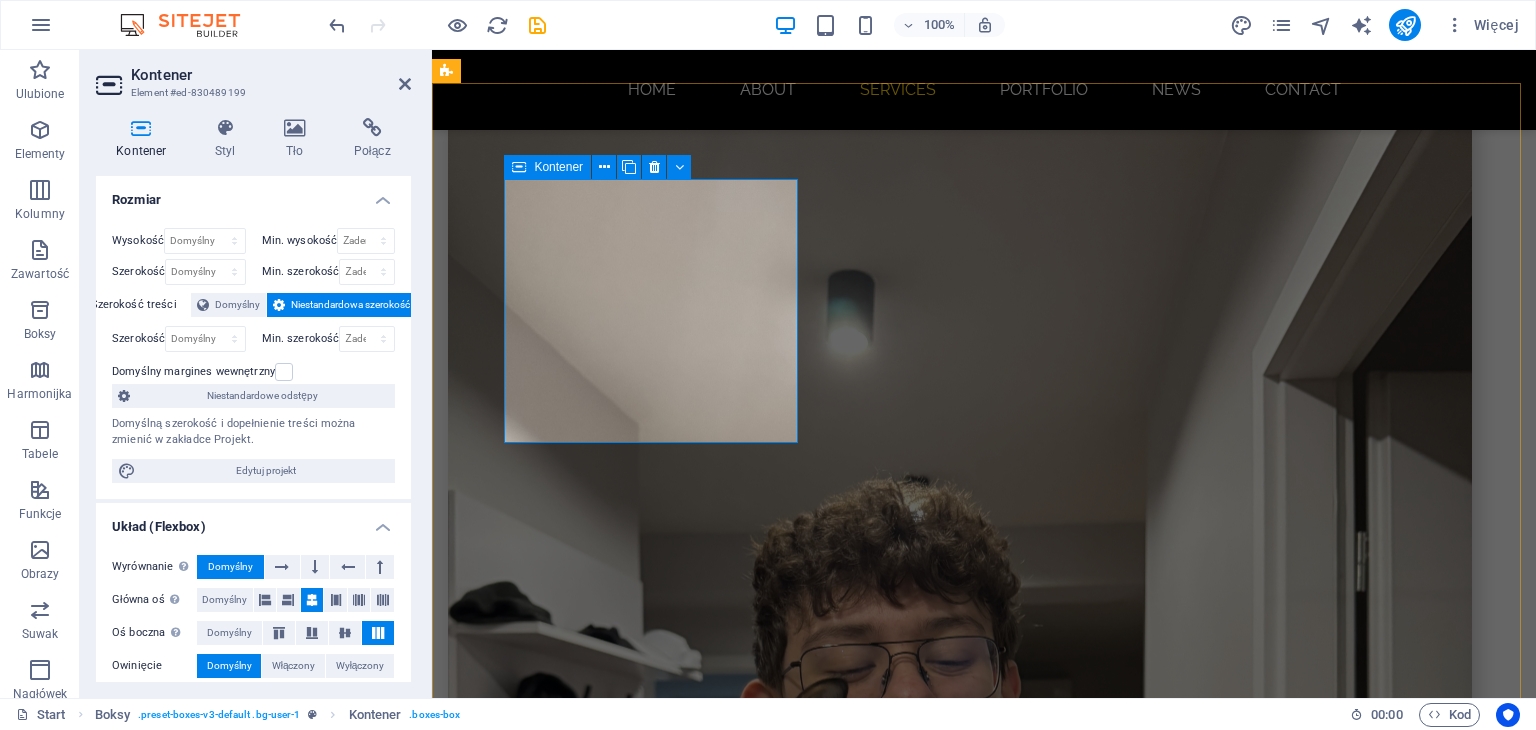 click on "Web design" at bounding box center [594, 2357] 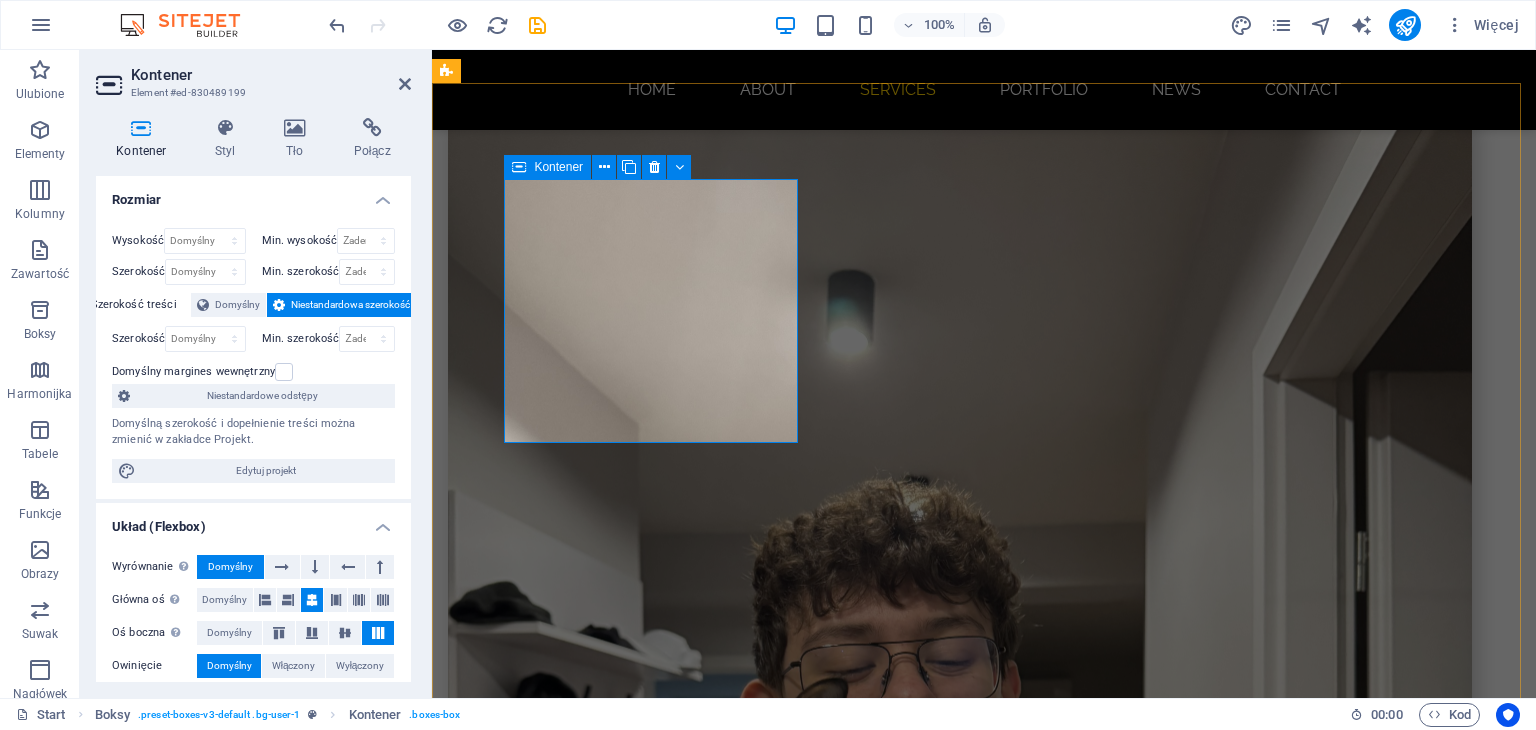 click on "Web design" at bounding box center [594, 2357] 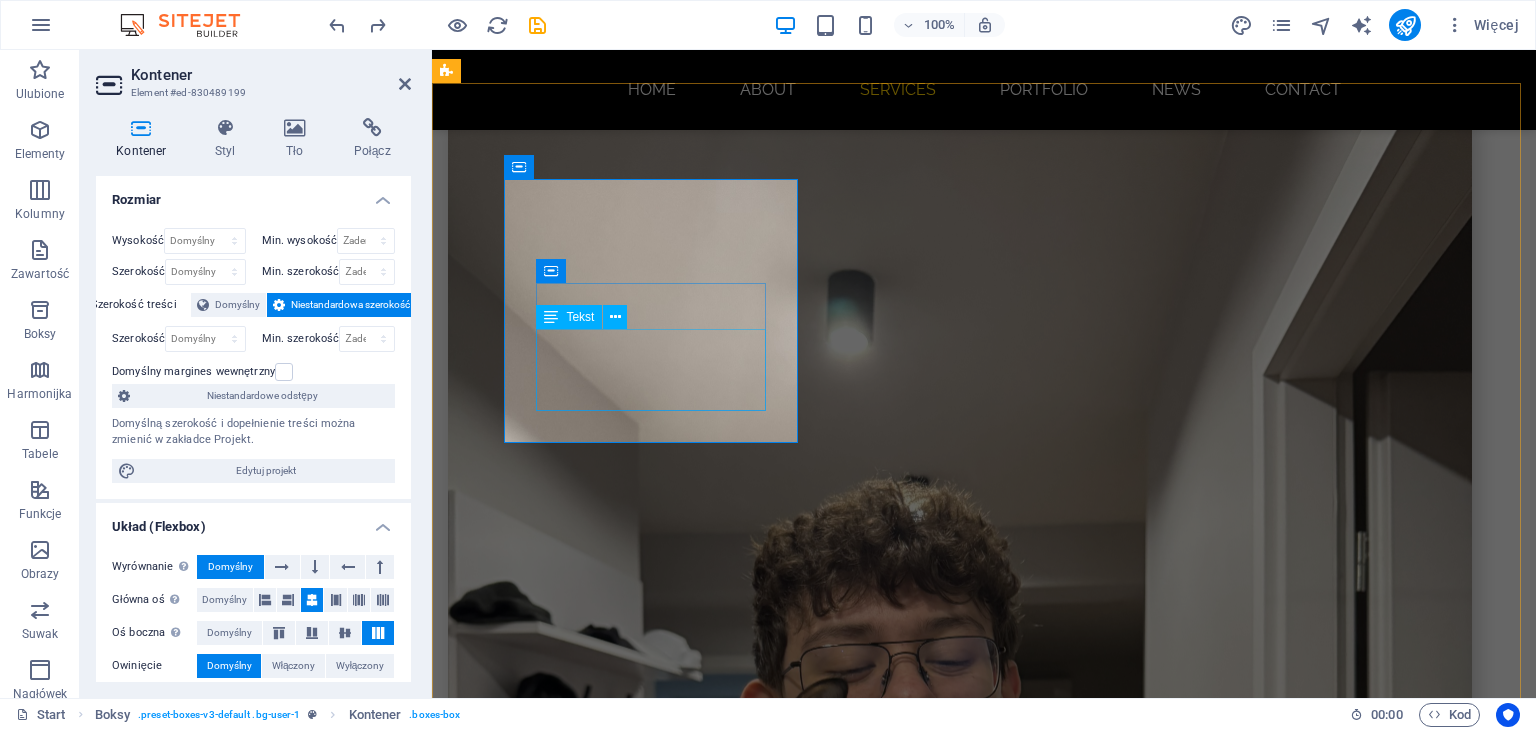 click on "Lorem ipsum dolor sit amet, consectetur adipisicing elit. Veritatis, dolorem!" at bounding box center [594, 2457] 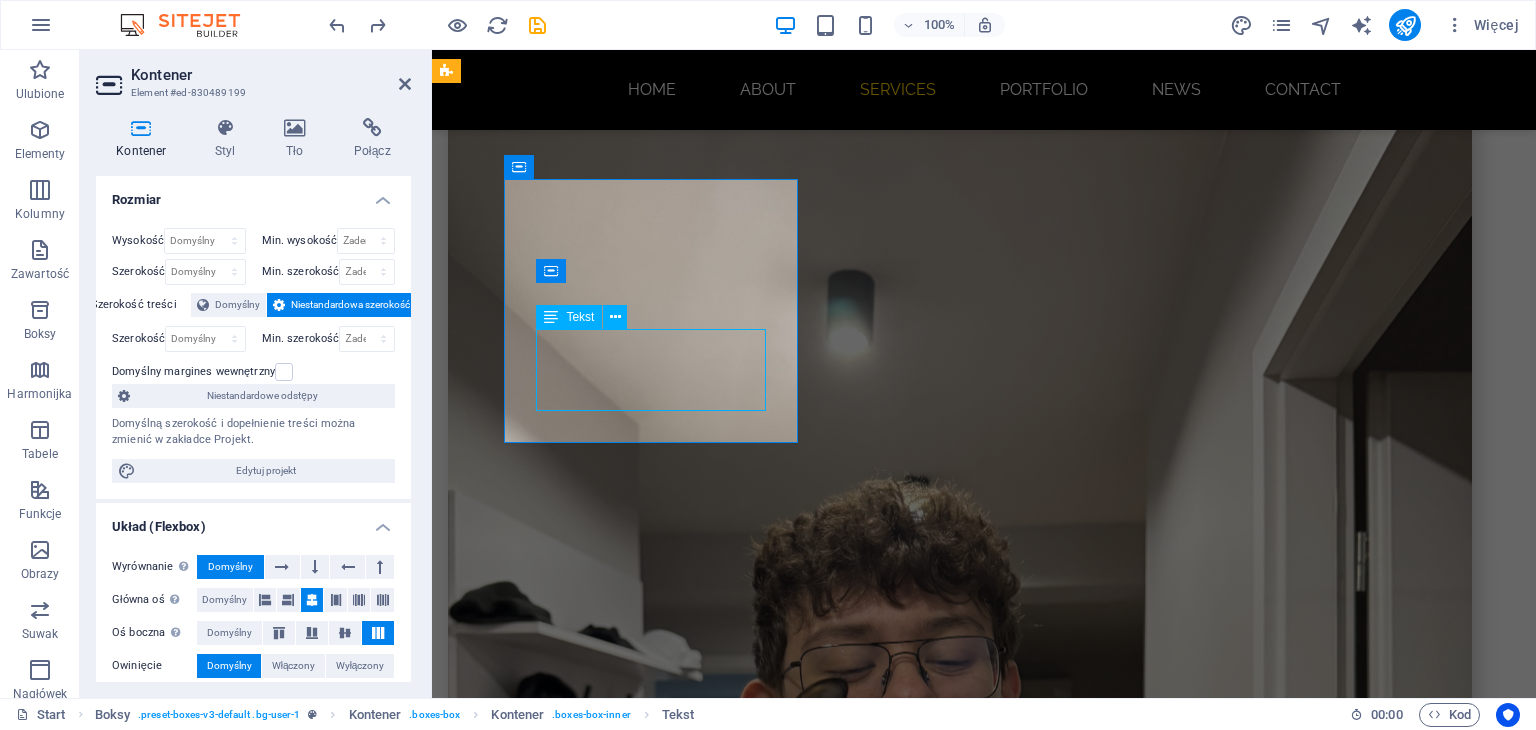 click on "Lorem ipsum dolor sit amet, consectetur adipisicing elit. Veritatis, dolorem!" at bounding box center [594, 2457] 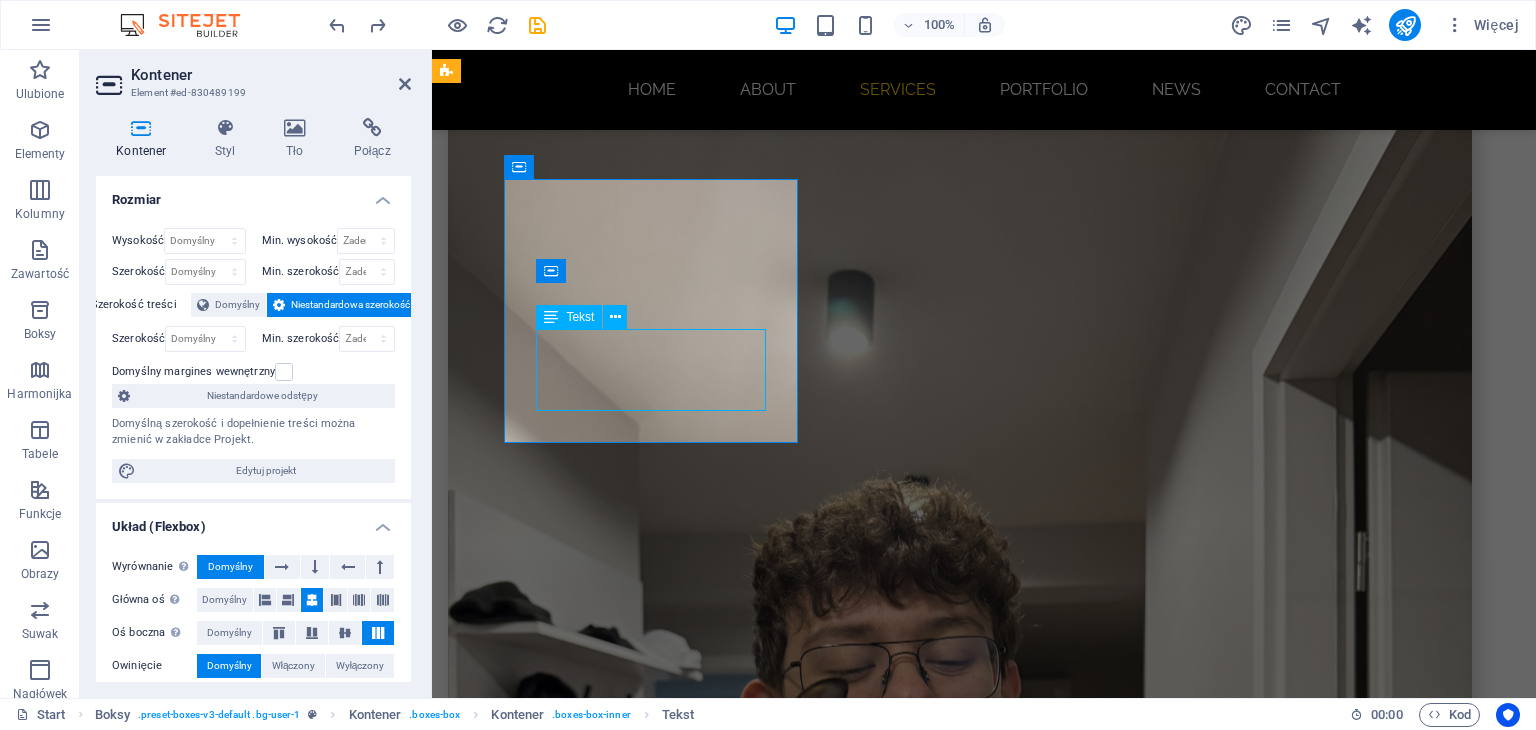 click on "Lorem ipsum dolor sit amet, consectetur adipisicing elit. Veritatis, dolorem!" at bounding box center [594, 2457] 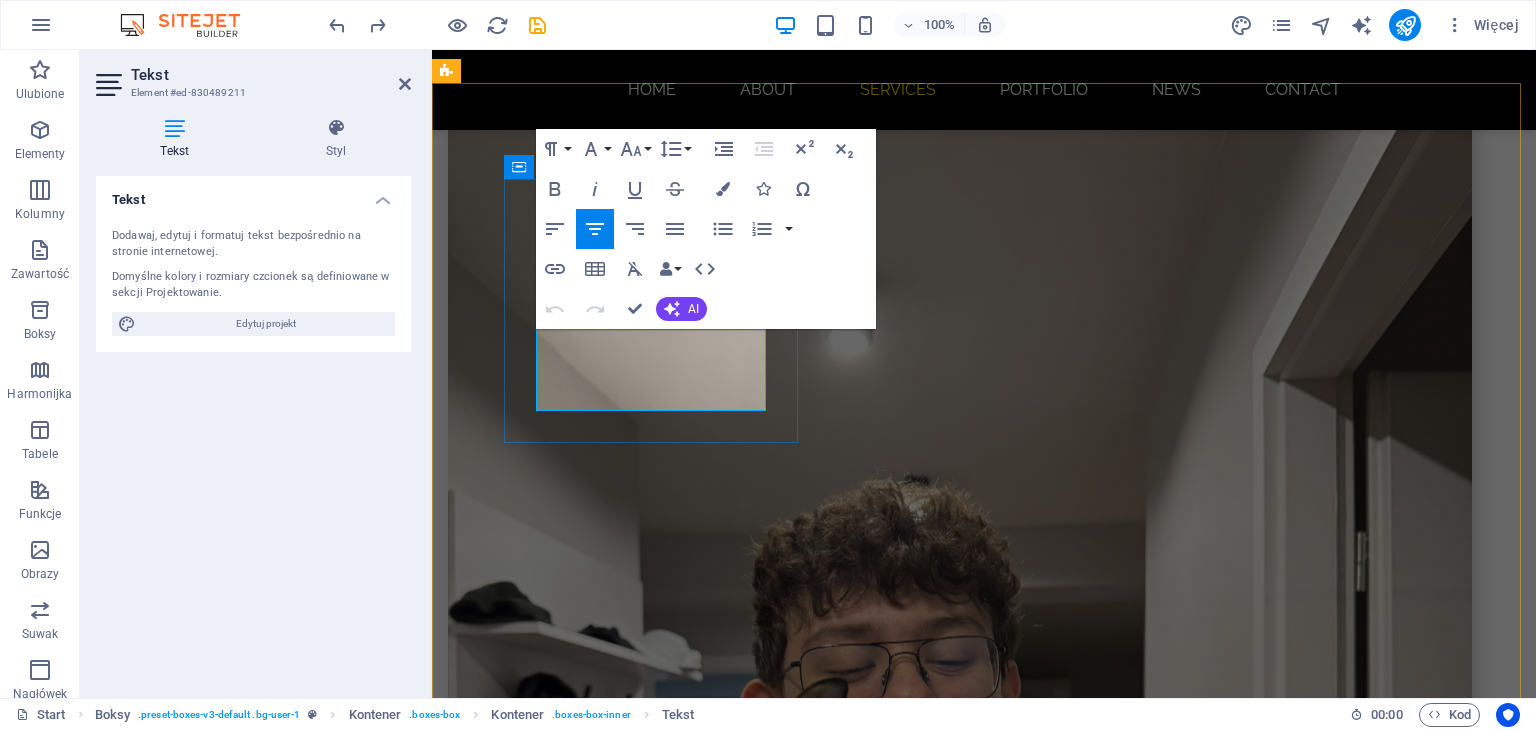 drag, startPoint x: 716, startPoint y: 405, endPoint x: 545, endPoint y: 341, distance: 182.58423 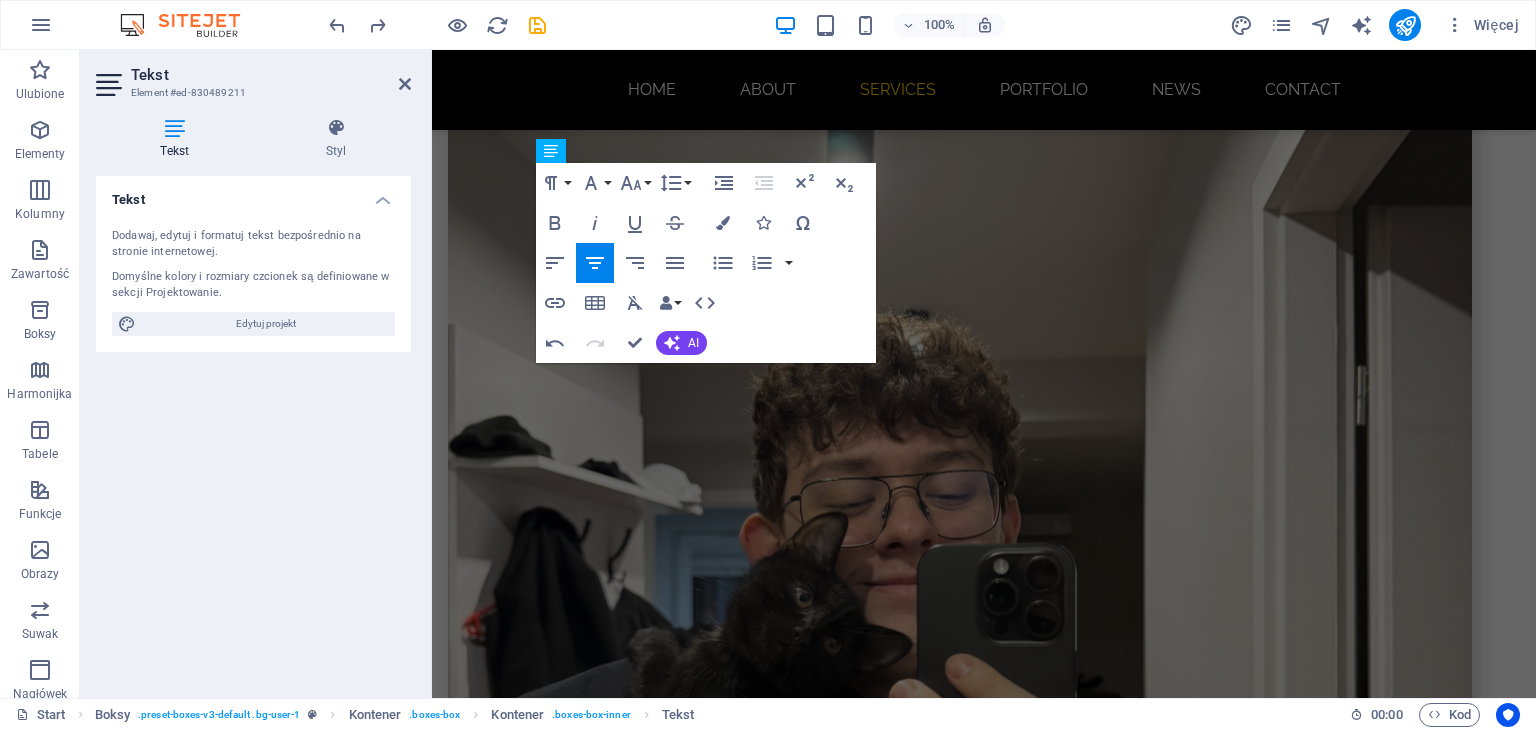 scroll, scrollTop: 1366, scrollLeft: 0, axis: vertical 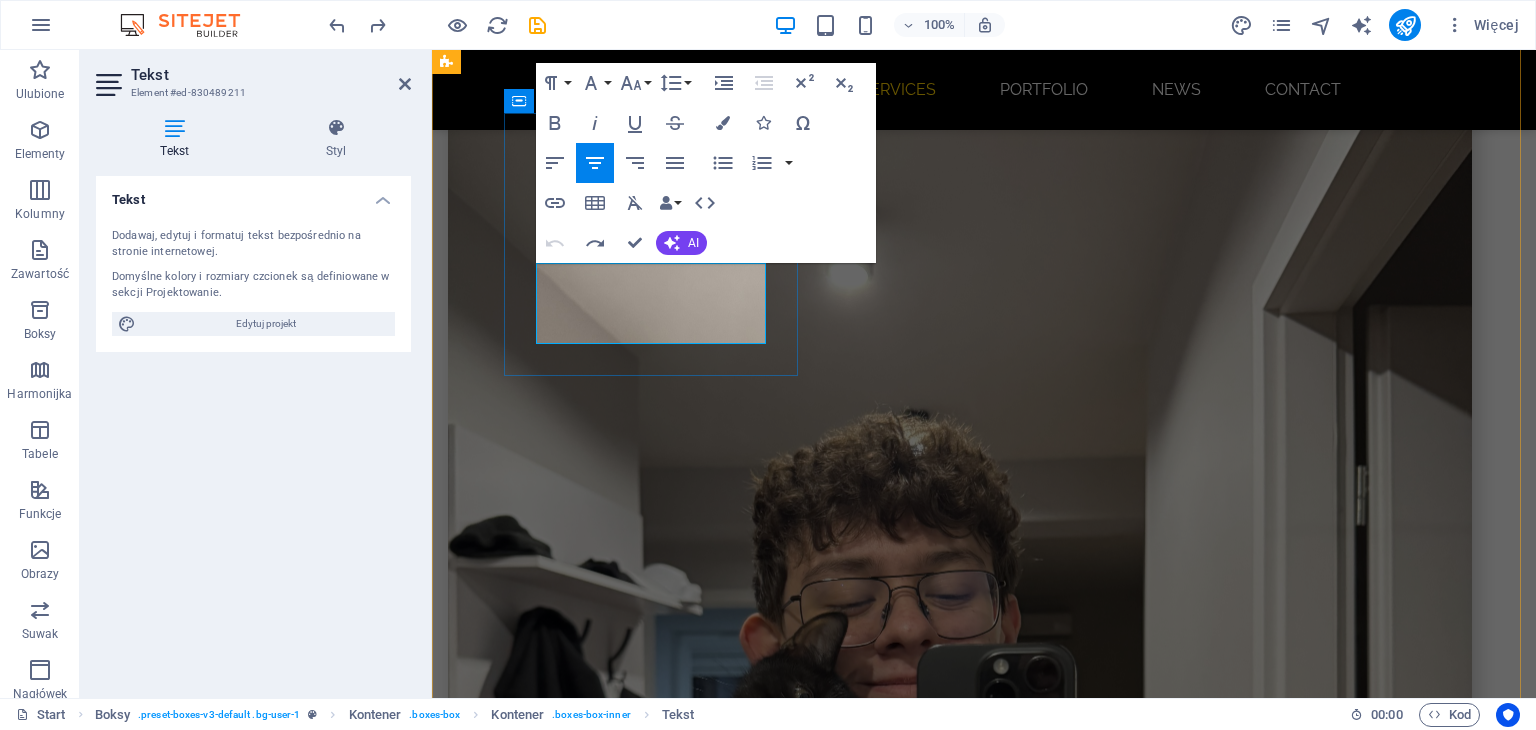 click on "Lorem ipsum dolor sit amet, consectetur adipisicing elit. Veritatis, dolorem!" at bounding box center [594, 2391] 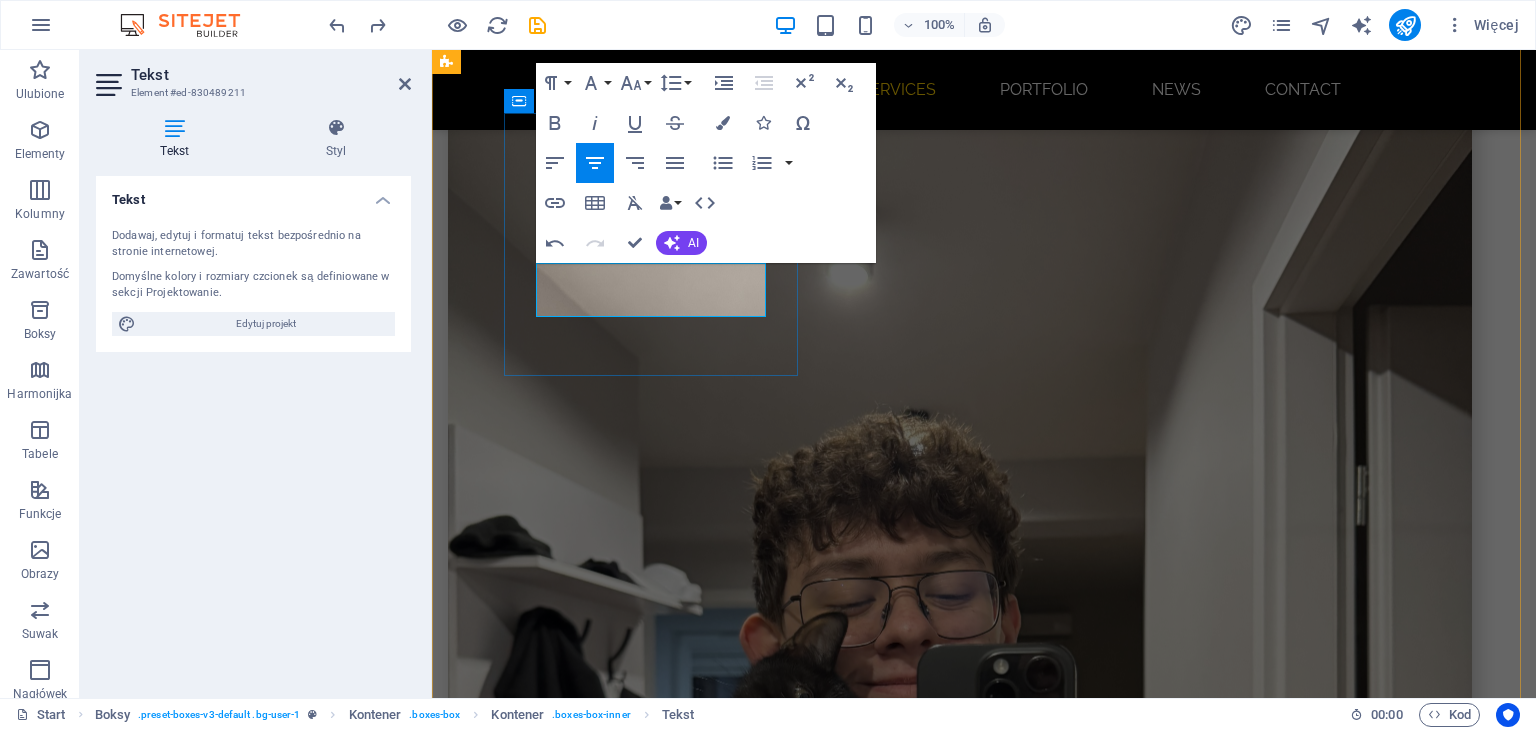 drag, startPoint x: 693, startPoint y: 305, endPoint x: 548, endPoint y: 277, distance: 147.67871 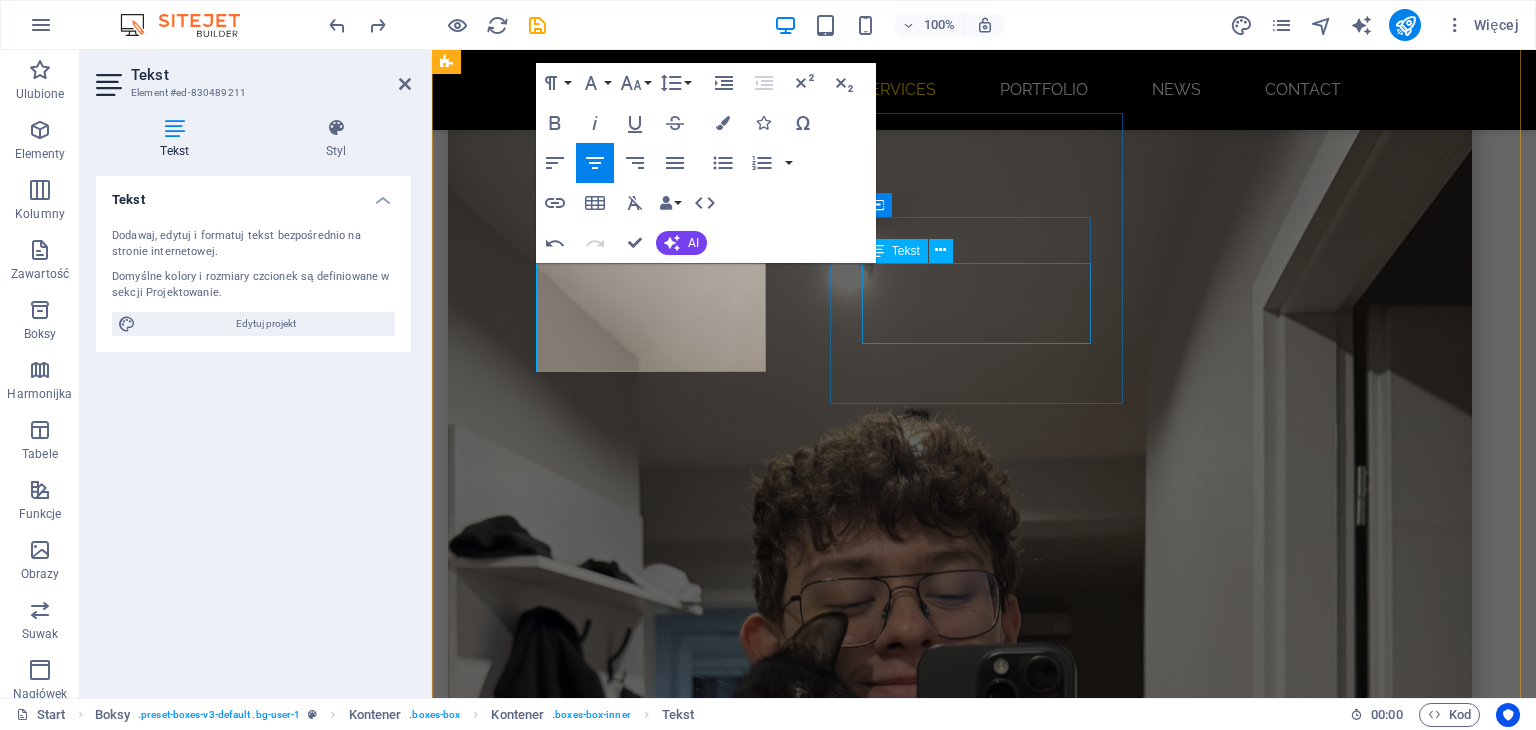 click on "Lorem ipsum dolor sit amet, consectetur adipisicing elit. Veritatis, dolorem!" at bounding box center (594, 2698) 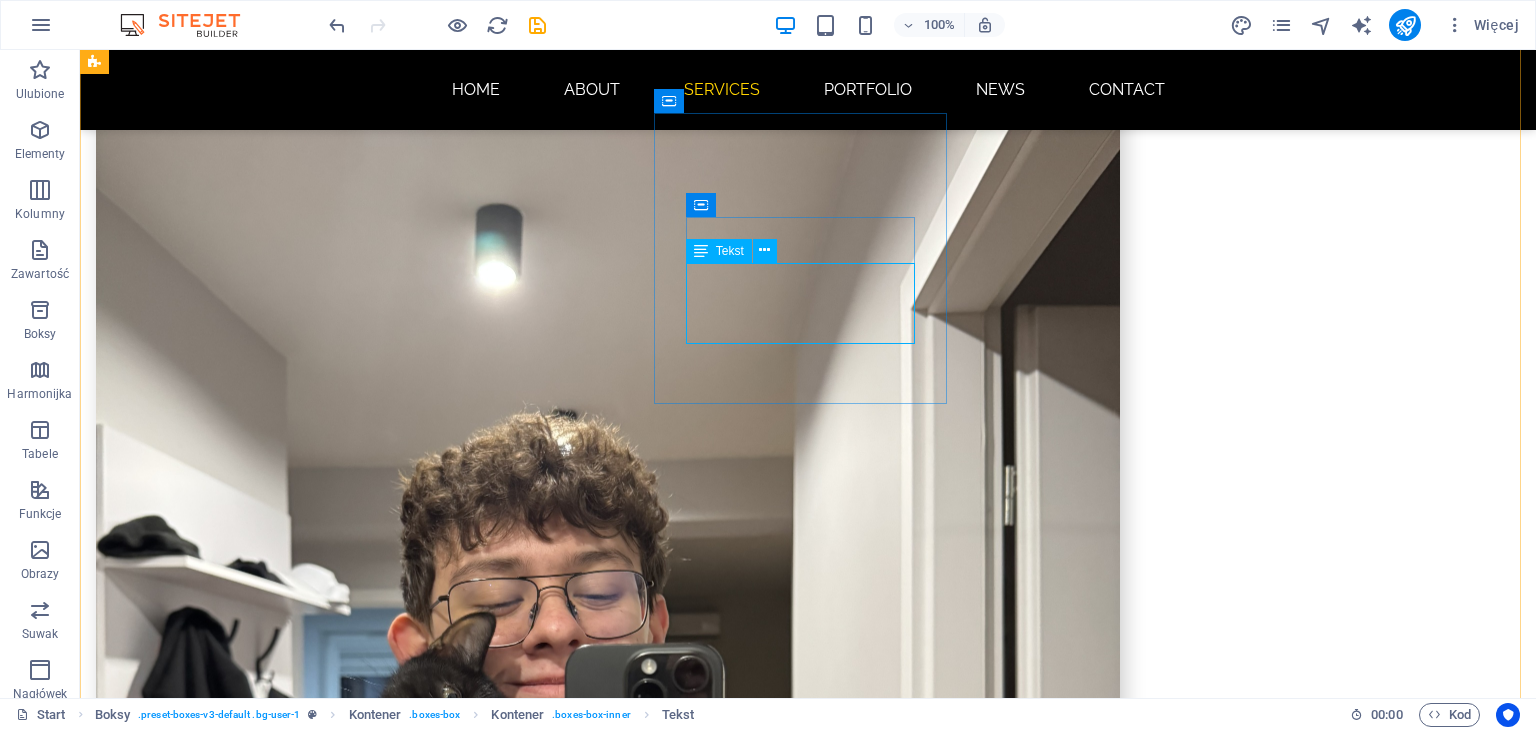click on "Lorem ipsum dolor sit amet, consectetur adipisicing elit. Veritatis, dolorem!" at bounding box center (242, 2698) 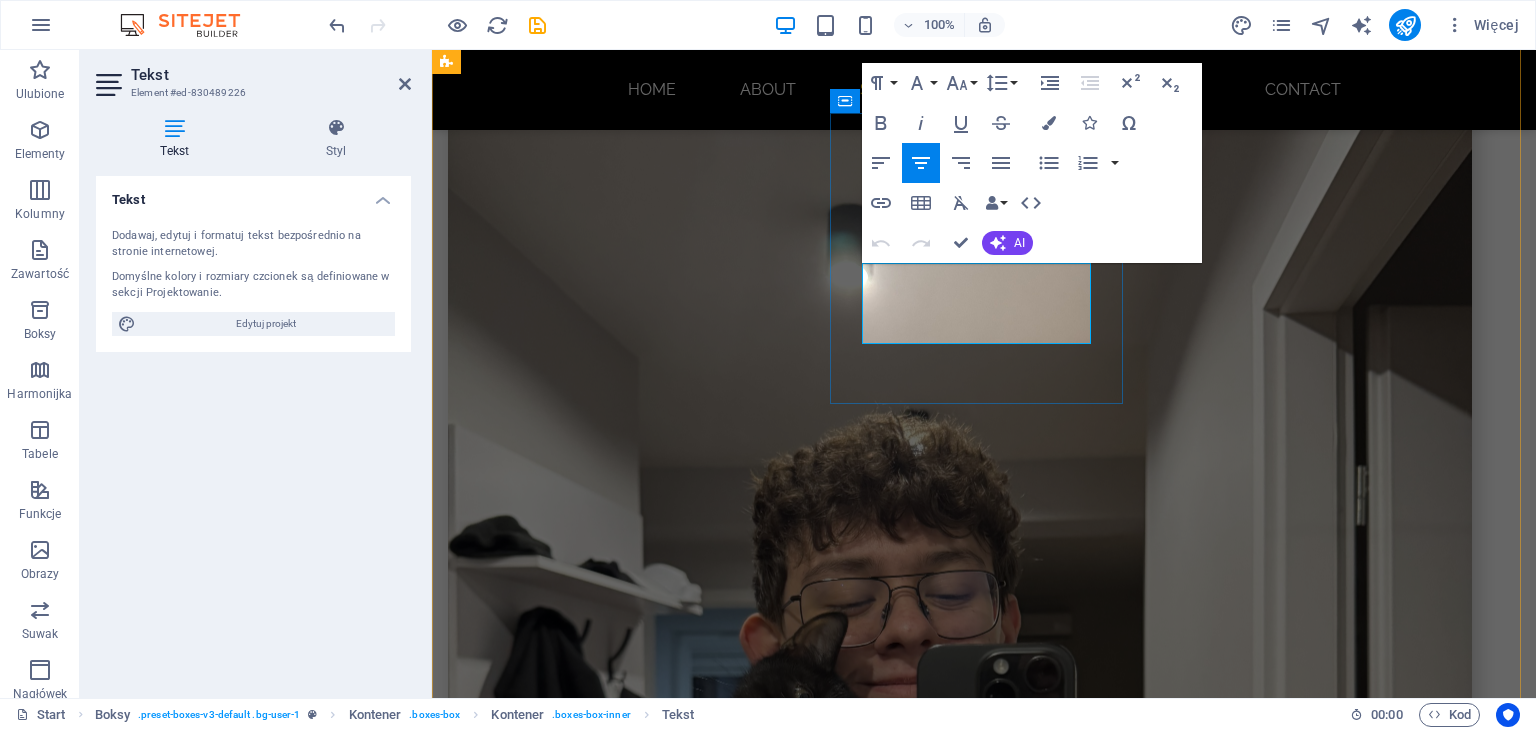 drag, startPoint x: 1047, startPoint y: 334, endPoint x: 874, endPoint y: 278, distance: 181.83784 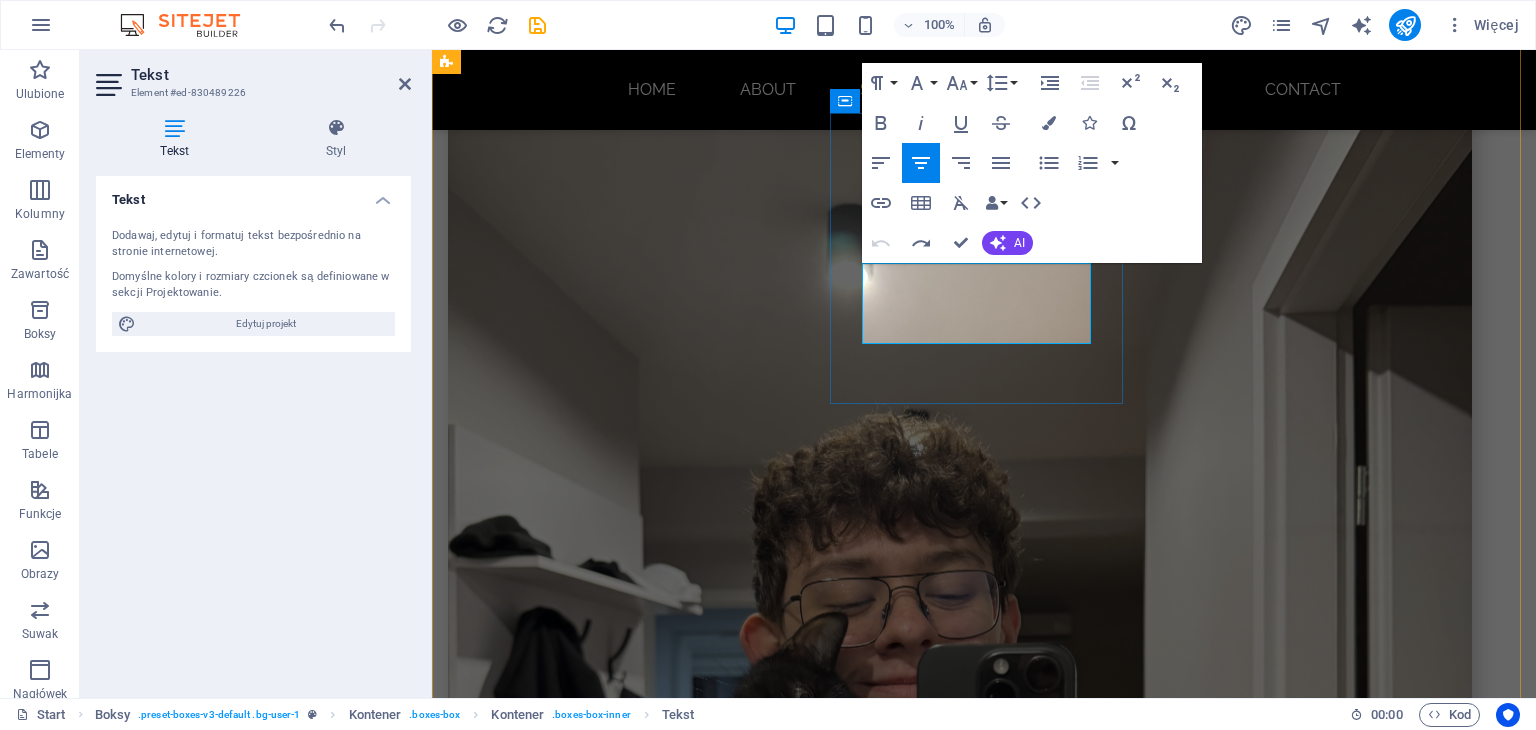 click on "Lorem ipsum dolor sit amet, consectetur adipisicing elit. Veritatis, dolorem!" at bounding box center (594, 2698) 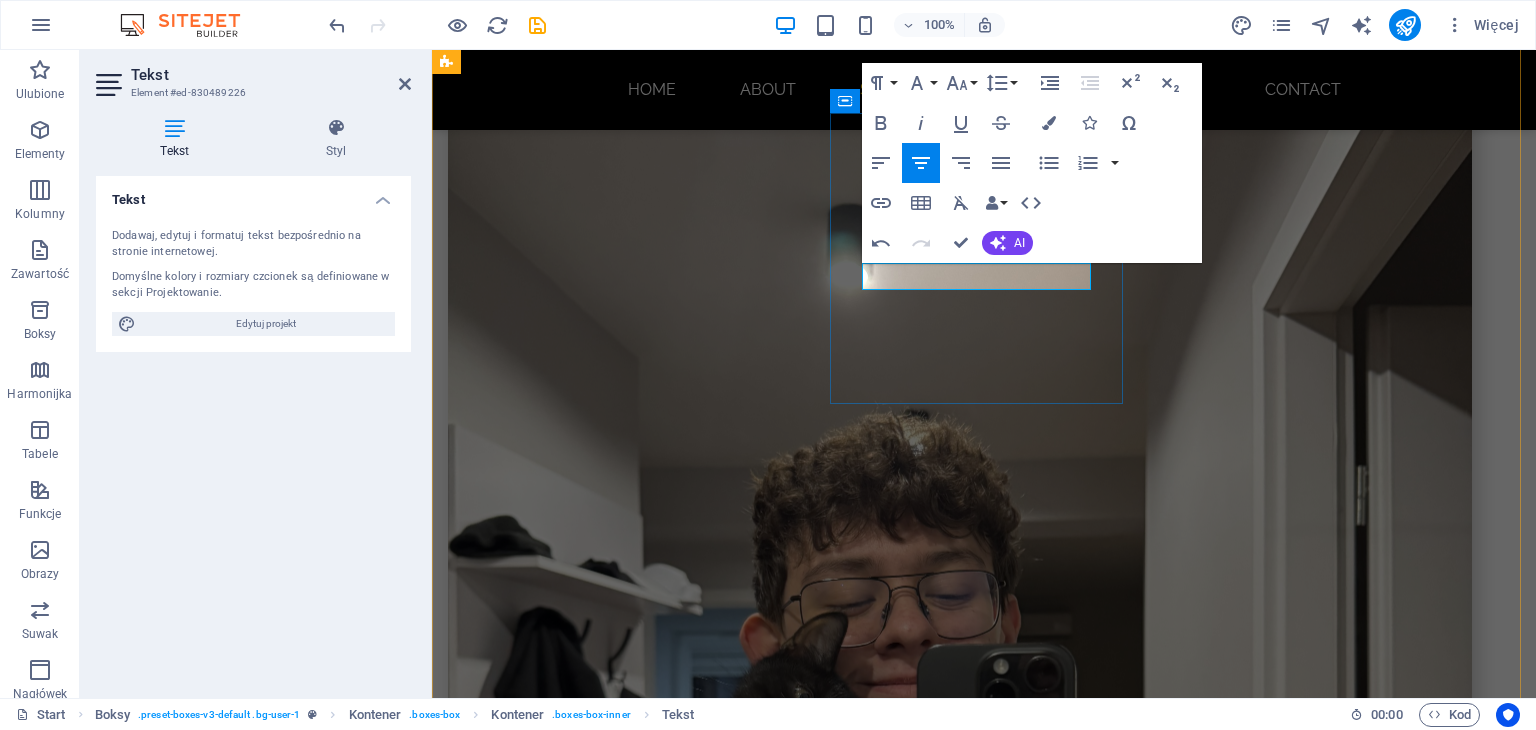 type 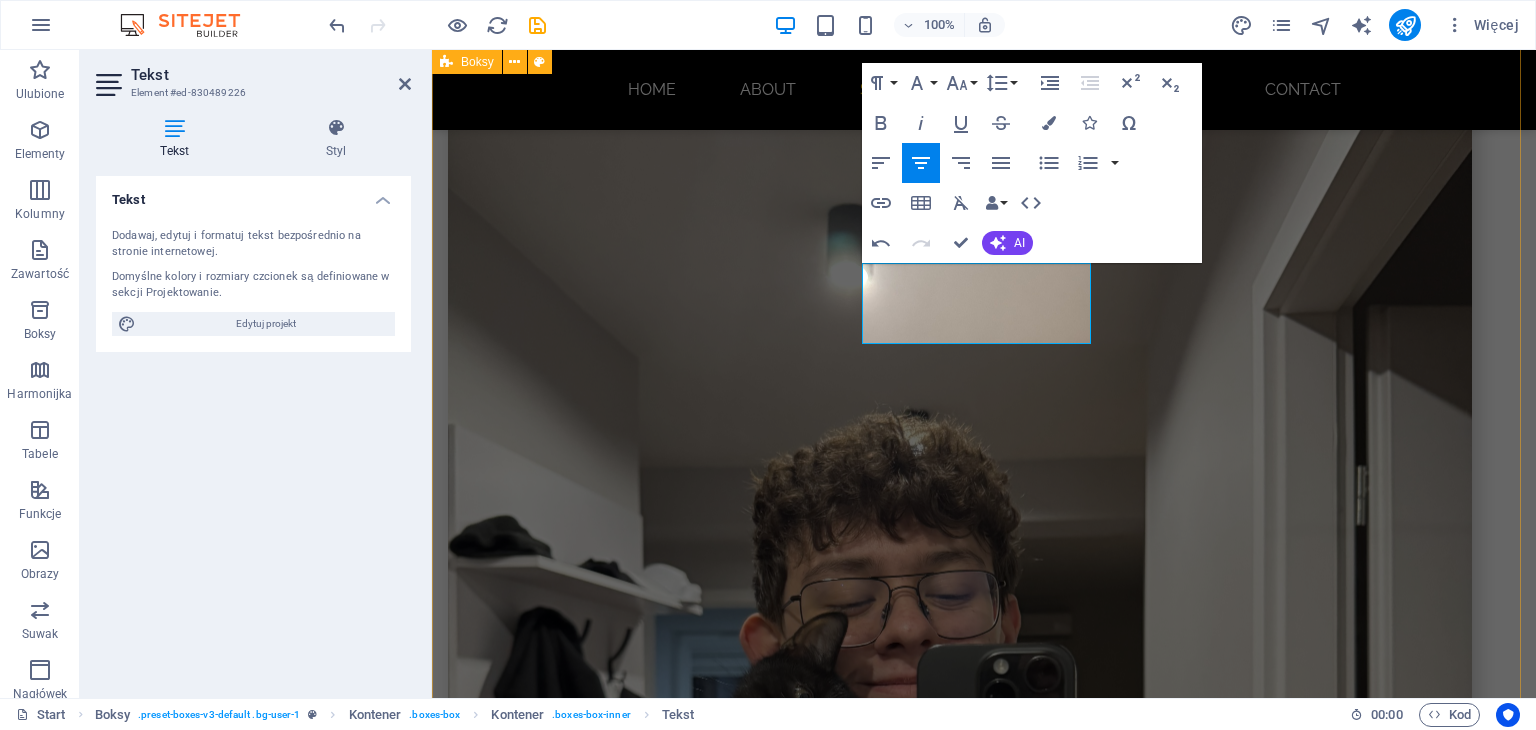click on "Web design Advanced web designer. Creating websites for reputable companies and smaller businesses. Development Desktop and phone apps developer. Creating intermediate QOL applications.   Illustration Lorem ipsum dolor sit amet, consectetur adipisicing elit. Veritatis, dolorem!  Photography Lorem ipsum dolor sit amet, consectetur adipisicing elit. Veritatis, dolorem!  UI Branding Lorem ipsum dolor sit amet, consectetur adipisicing elit. Veritatis, dolorem!  Print Lorem ipsum dolor sit amet, consectetur adipisicing elit. Veritatis, dolorem!" at bounding box center [984, 3044] 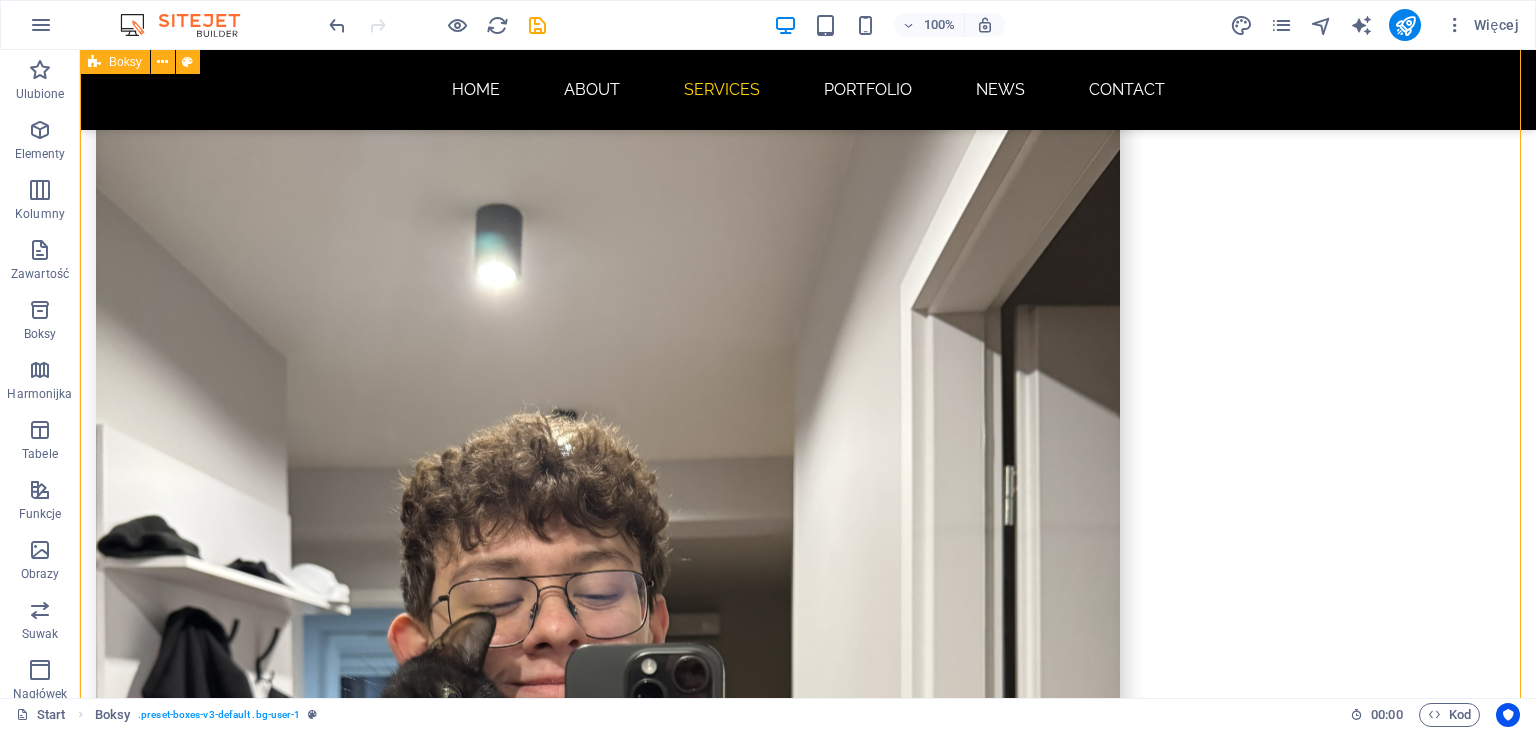 click on "Web design Advanced web designer. Creating websites for reputable companies and smaller businesses. Development Desktop and phone apps developer. Creating intermediate QOL applications.   Illustration Lorem ipsum dolor sit amet, consectetur adipisicing elit. Veritatis, dolorem!  Photography Lorem ipsum dolor sit amet, consectetur adipisicing elit. Veritatis, dolorem!  UI Branding Lorem ipsum dolor sit amet, consectetur adipisicing elit. Veritatis, dolorem!  Print Lorem ipsum dolor sit amet, consectetur adipisicing elit. Veritatis, dolorem!" at bounding box center (808, 3044) 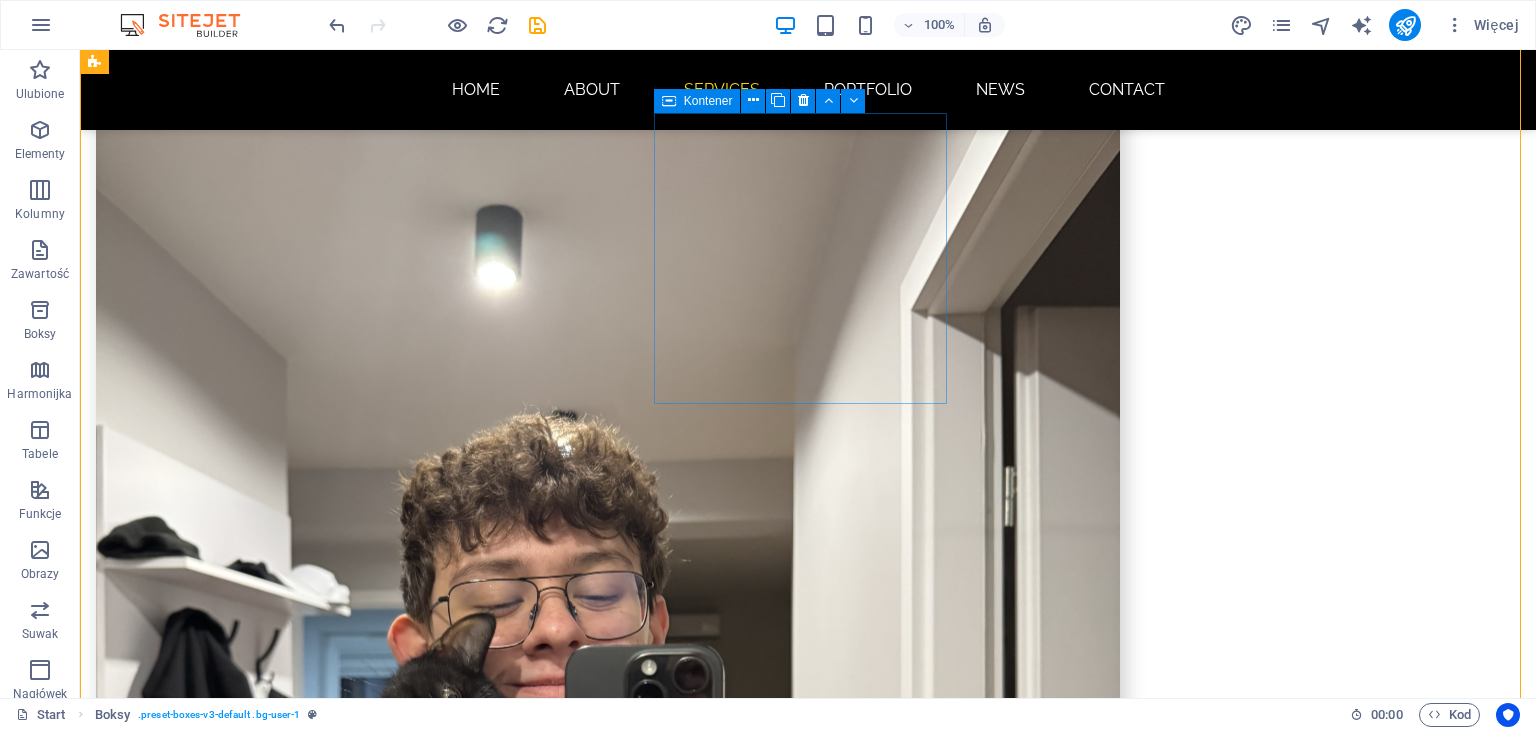 scroll, scrollTop: 1366, scrollLeft: 0, axis: vertical 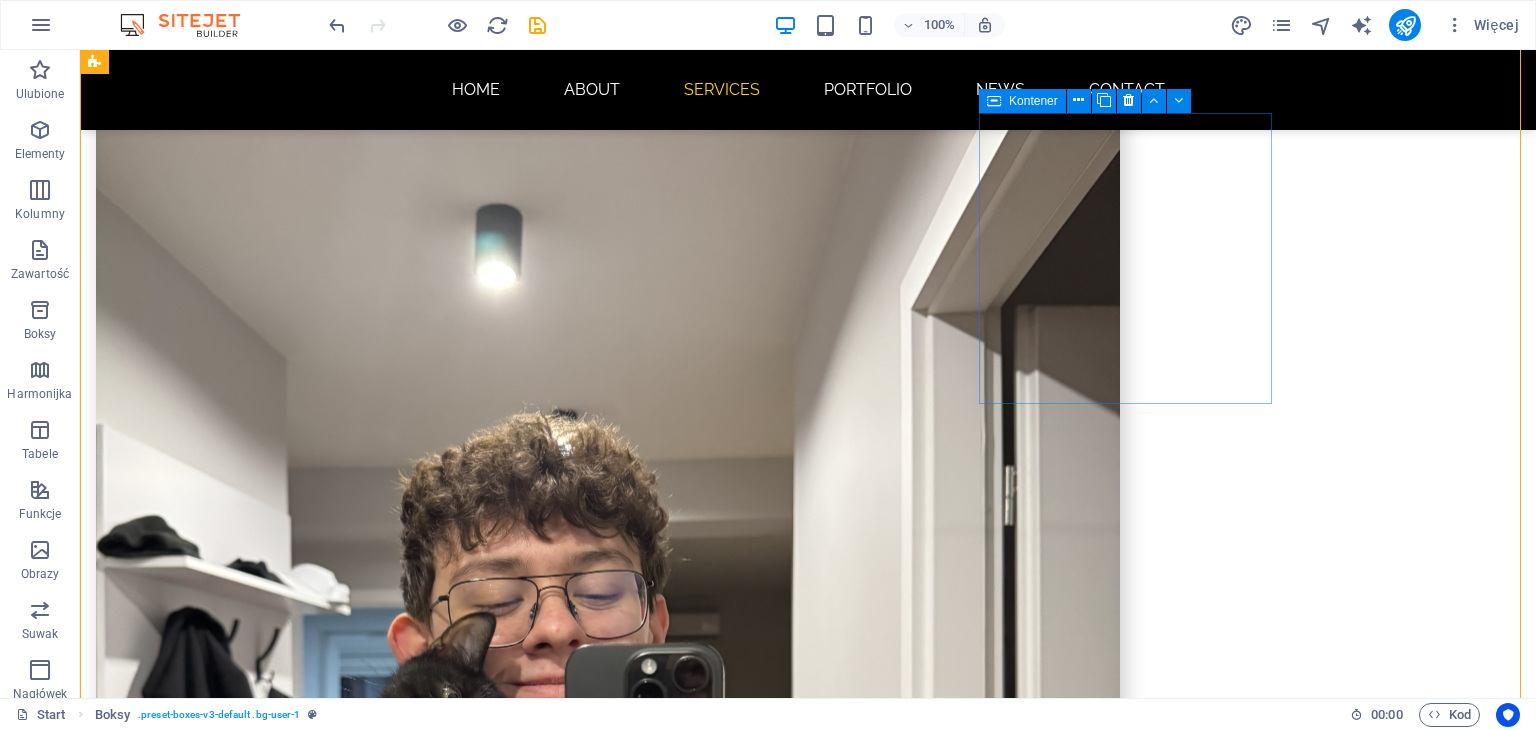 click on "Illustration Lorem ipsum dolor sit amet, consectetur adipisicing elit. Veritatis, dolorem!" at bounding box center (242, 2918) 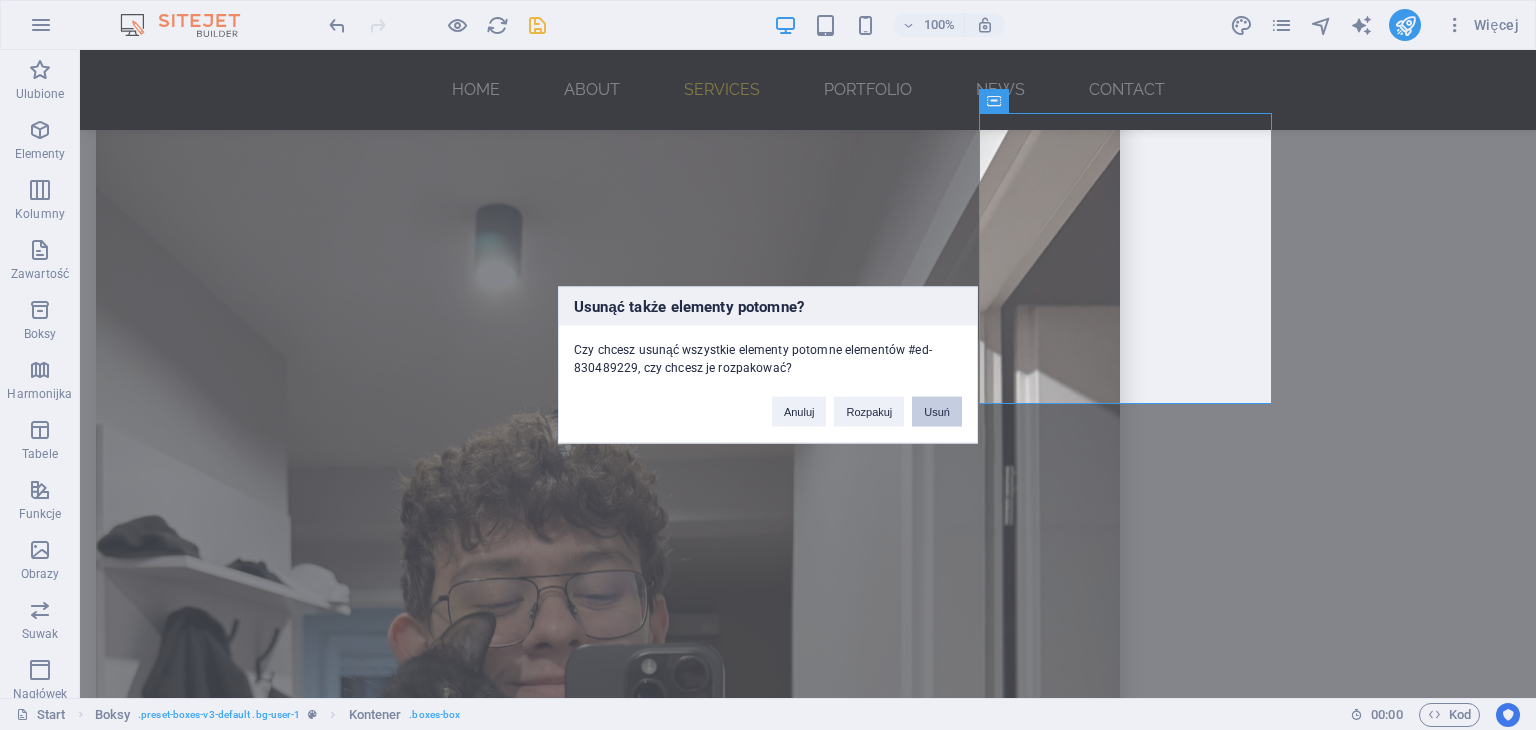 click on "Usuń" at bounding box center (937, 412) 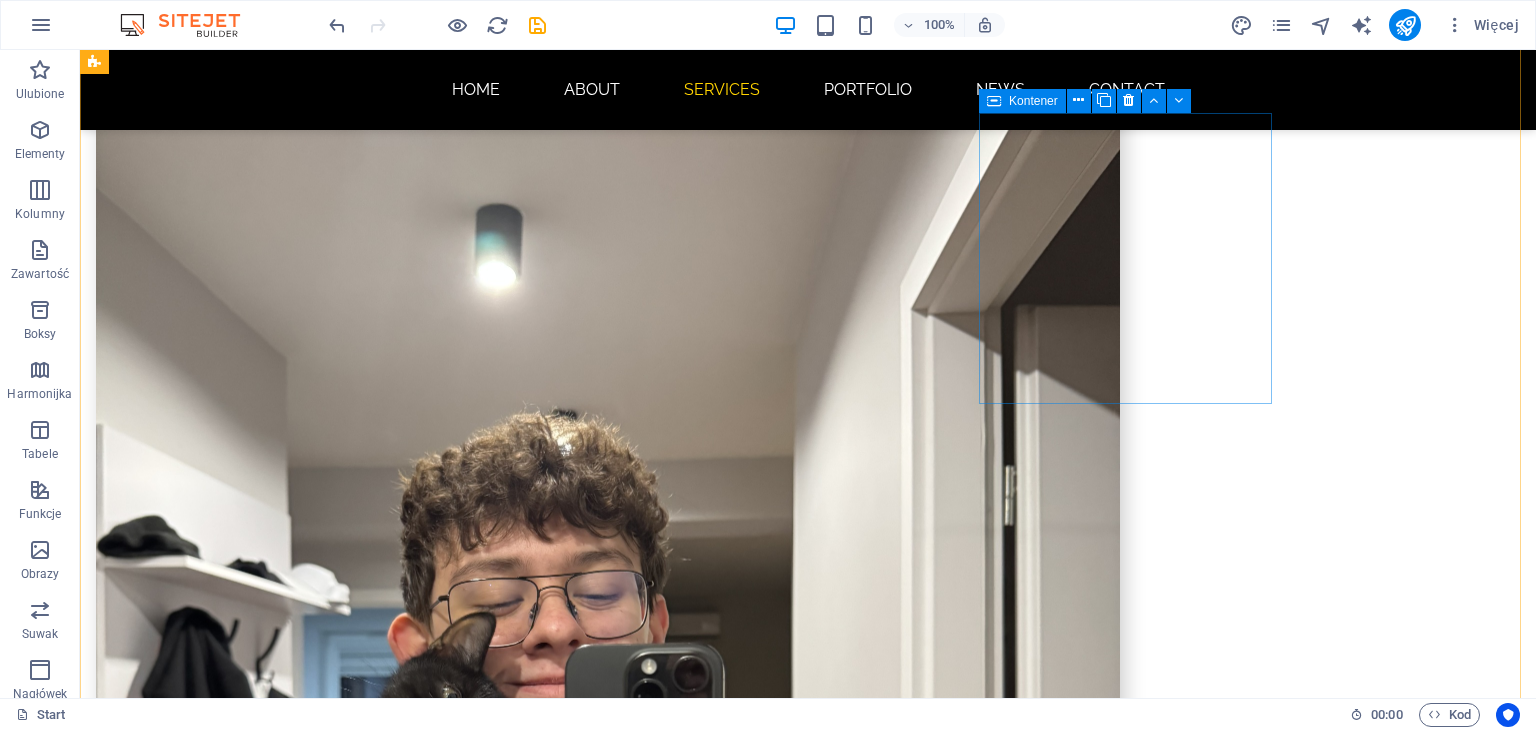 click on "Photography Lorem ipsum dolor sit amet, consectetur adipisicing elit. Veritatis, dolorem!" at bounding box center (242, 2918) 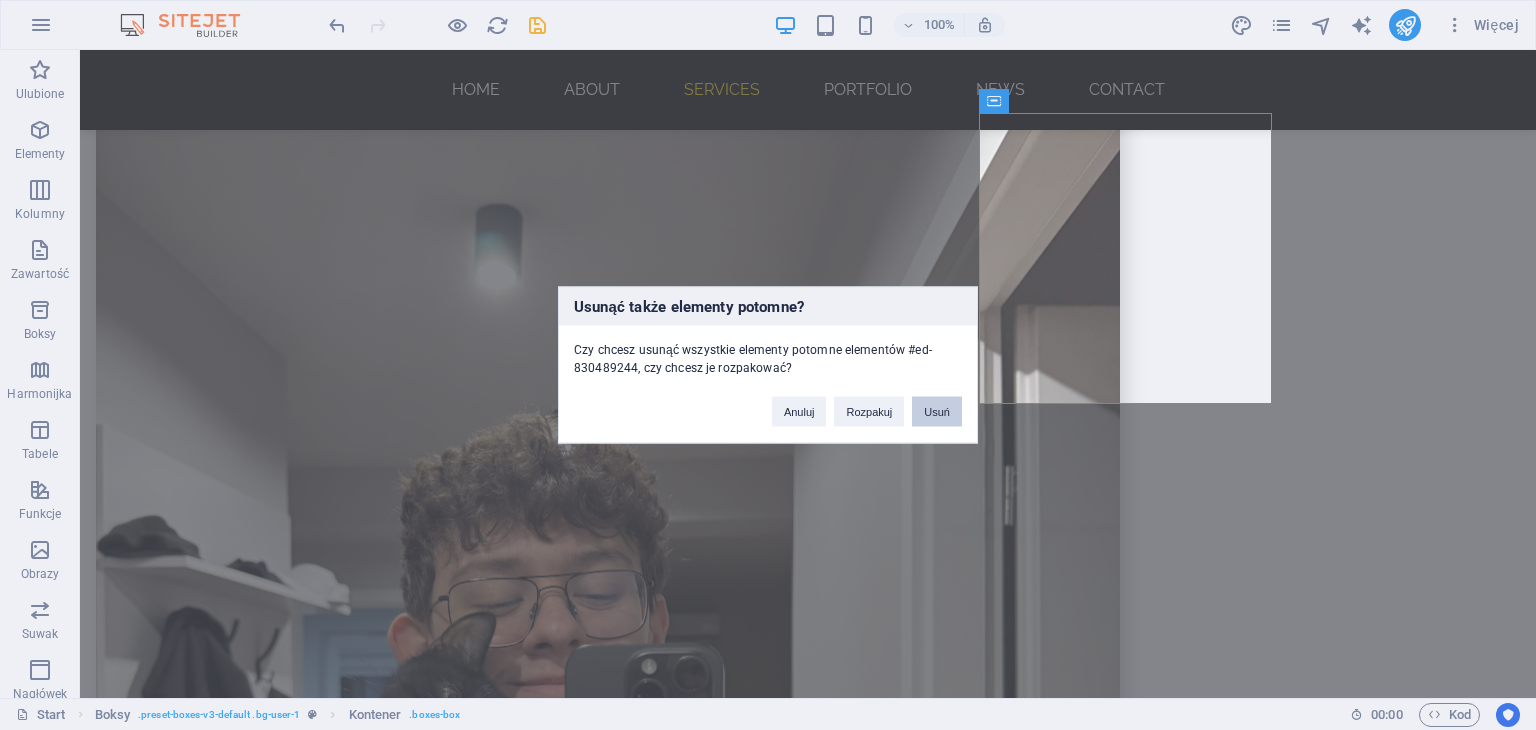 click on "Usuń" at bounding box center [937, 412] 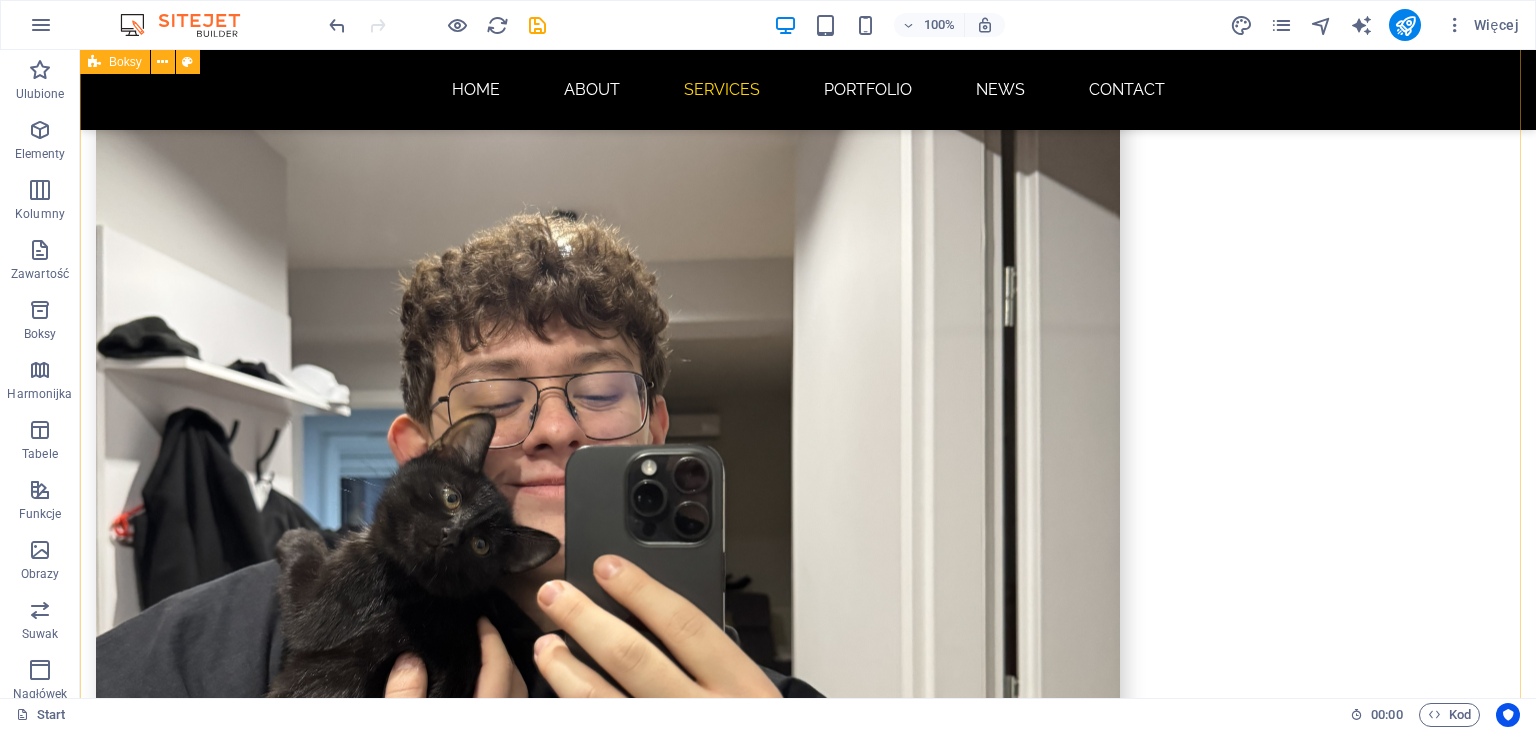 scroll, scrollTop: 1566, scrollLeft: 0, axis: vertical 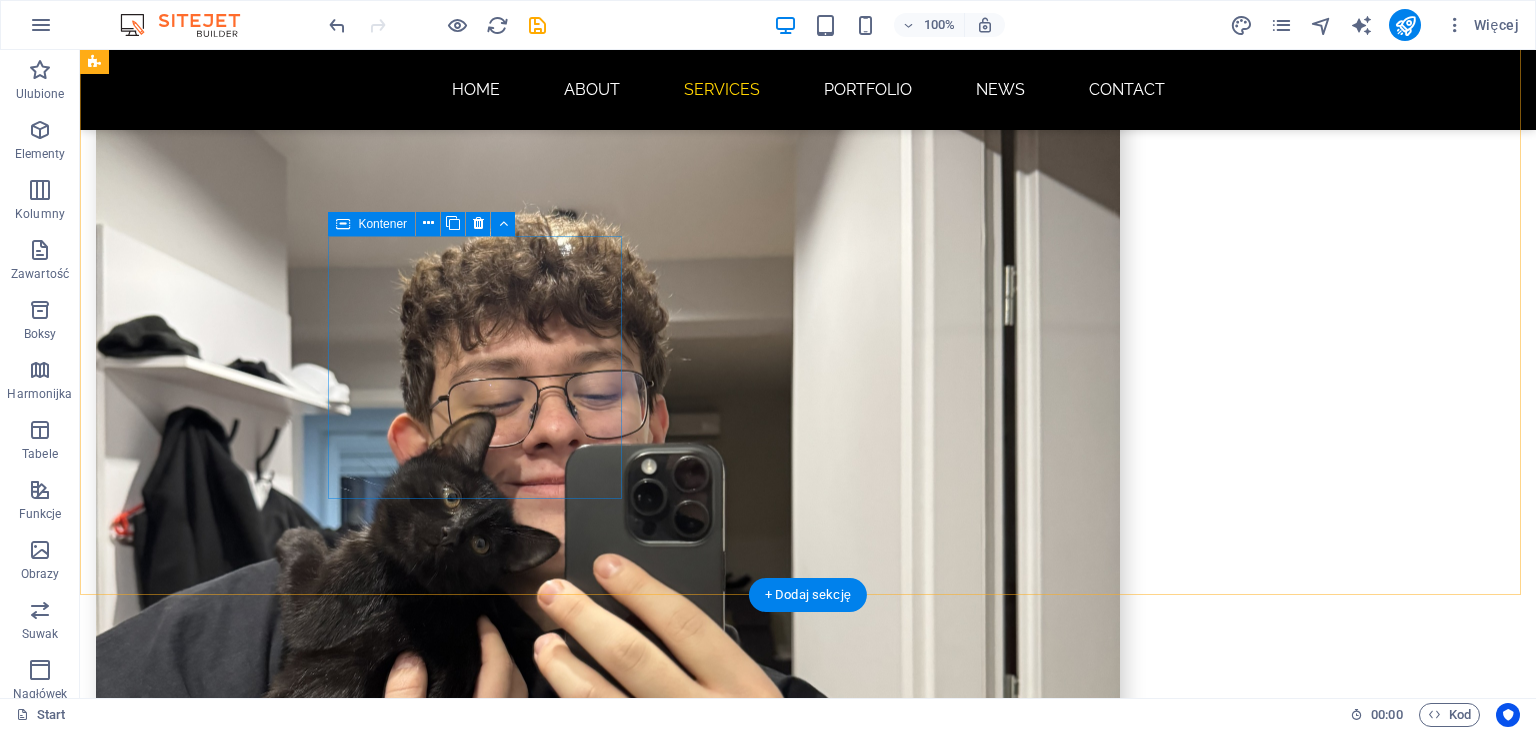 click on "Print Lorem ipsum dolor sit amet, consectetur adipisicing elit. Veritatis, dolorem!" at bounding box center [242, 2998] 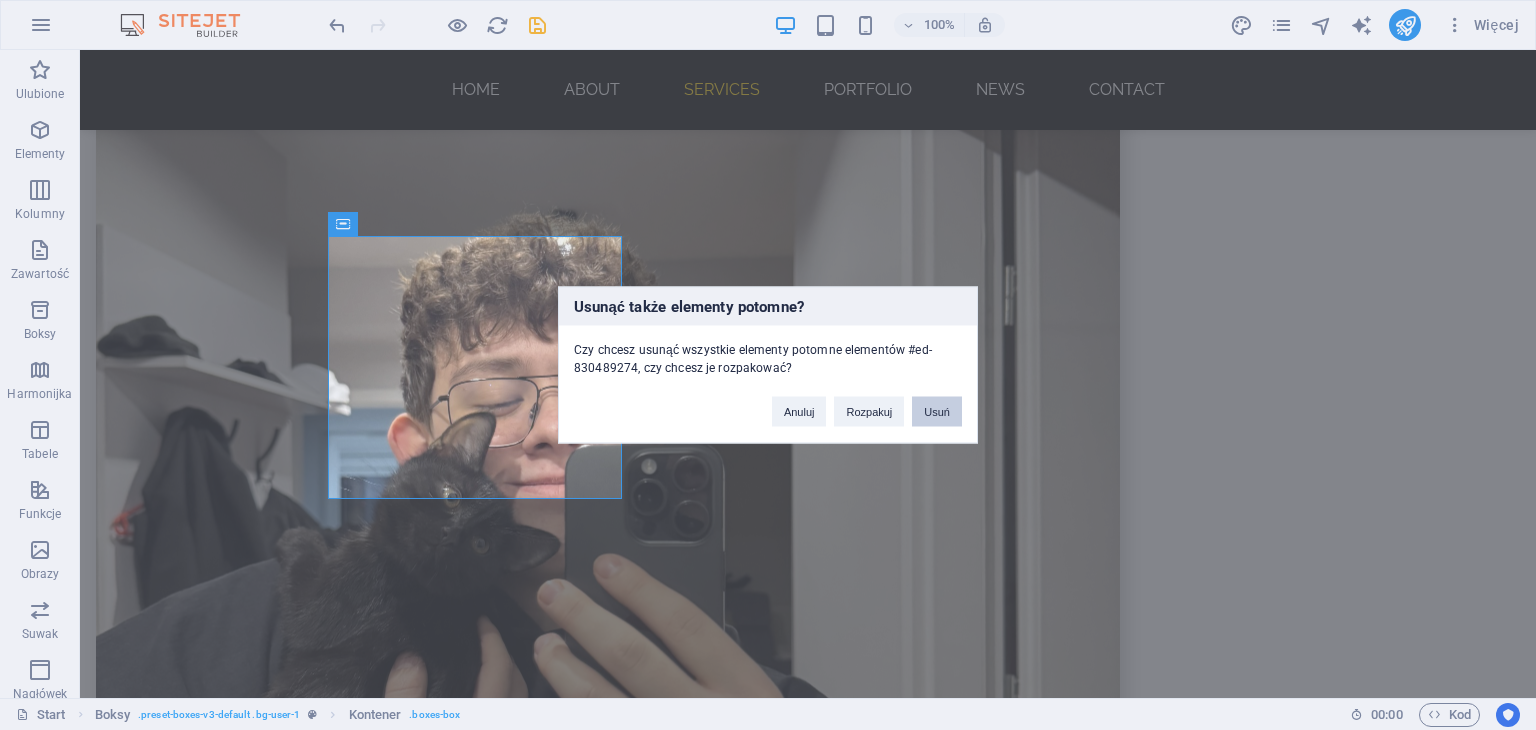 click on "Usuń" at bounding box center [937, 412] 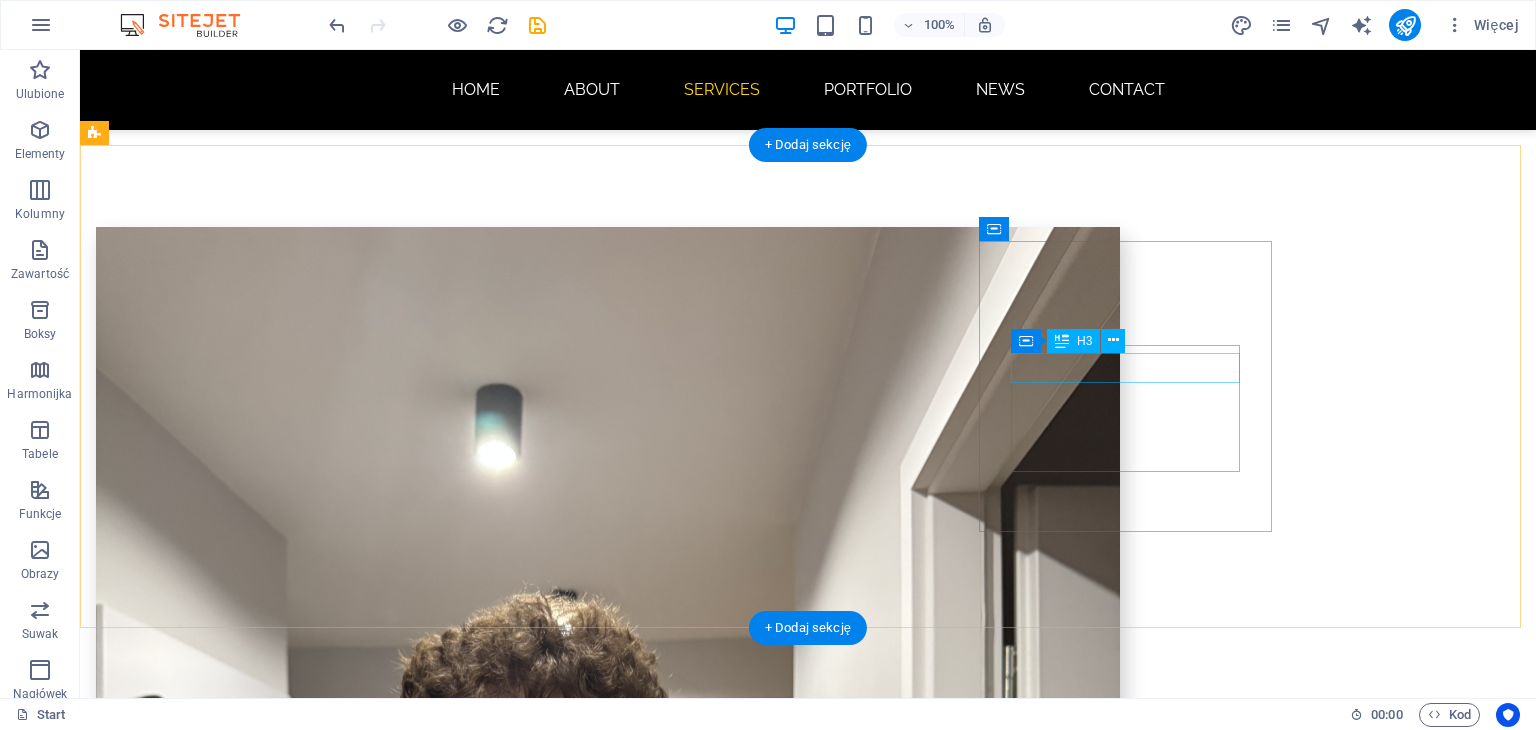 scroll, scrollTop: 1166, scrollLeft: 0, axis: vertical 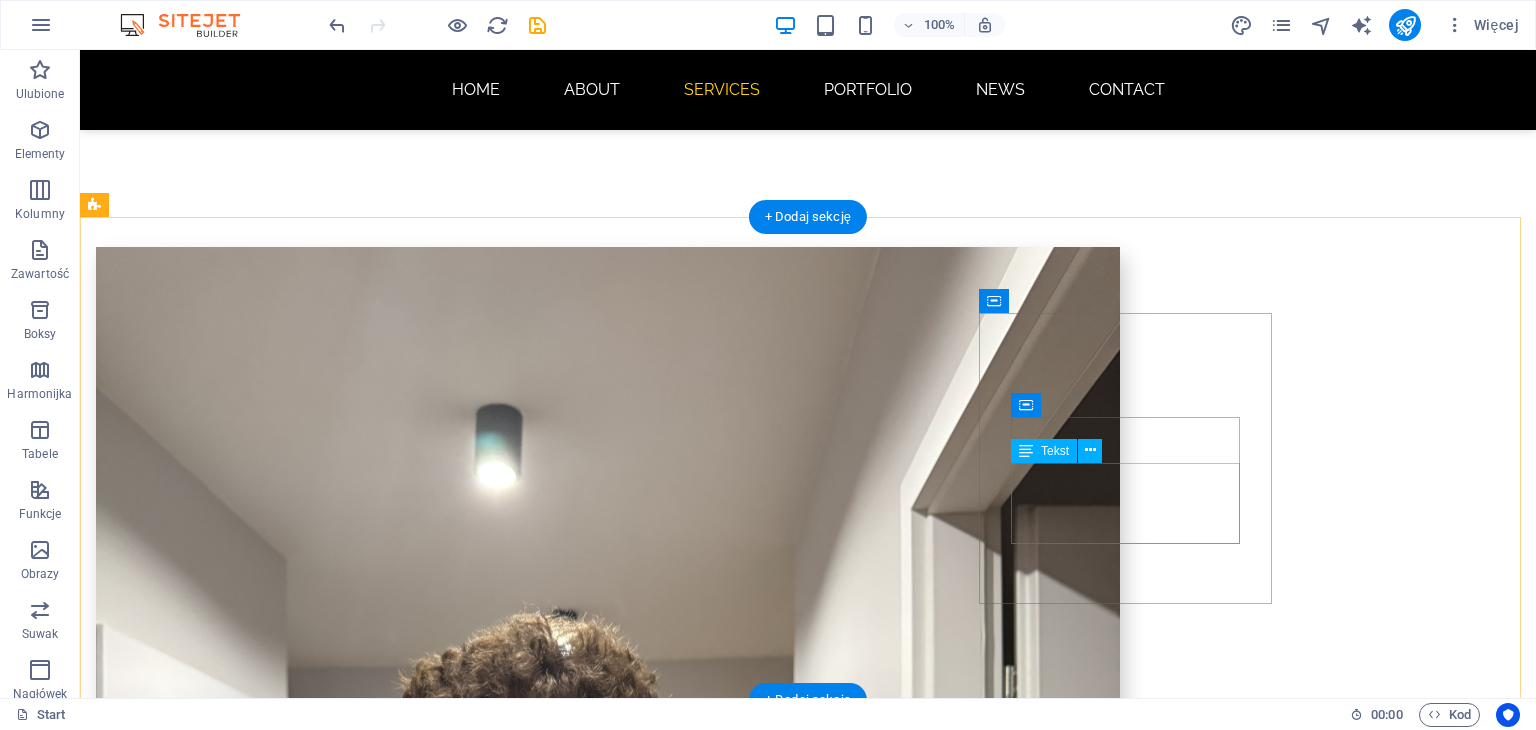 click on "Lorem ipsum dolor sit amet, consectetur adipisicing elit. Veritatis, dolorem!" at bounding box center [242, 3177] 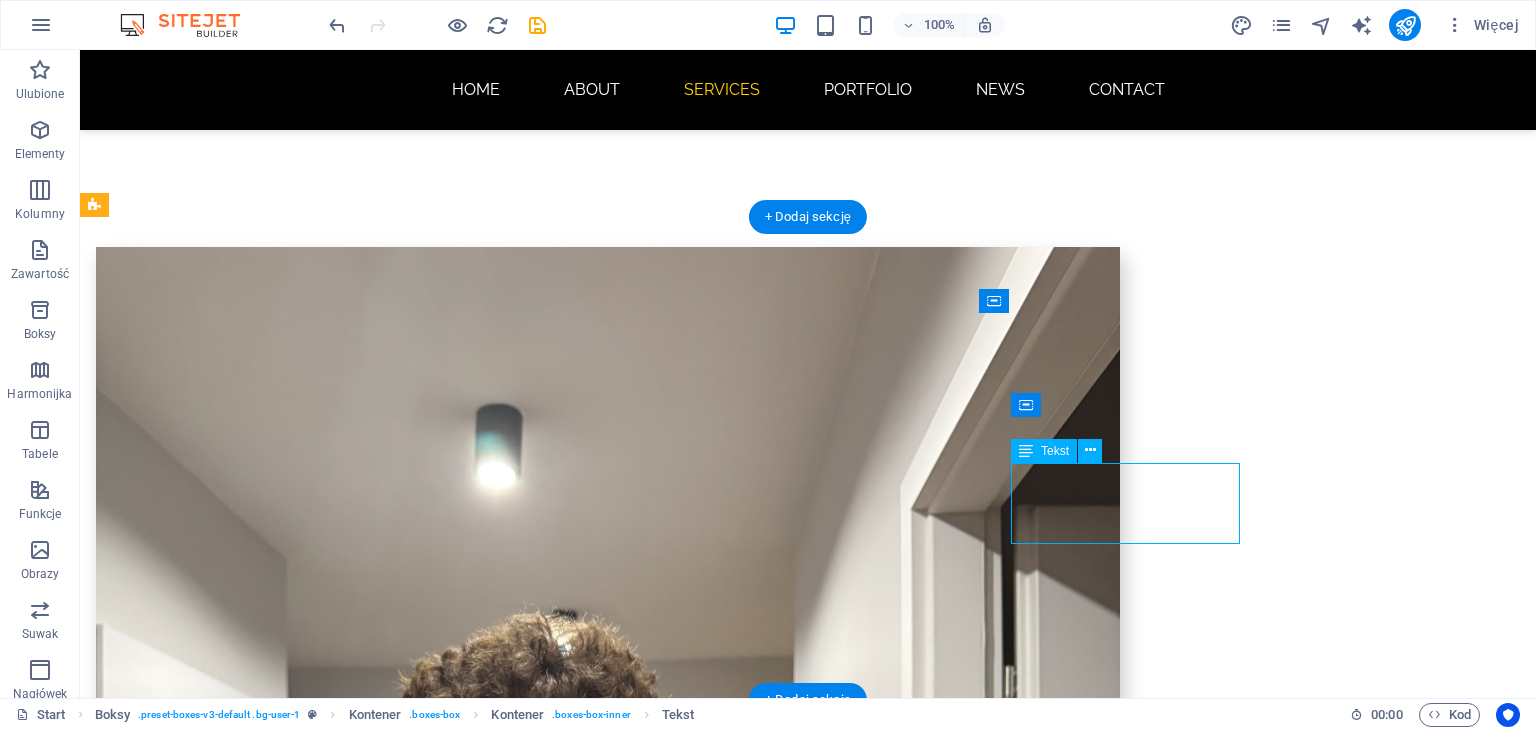 click on "Lorem ipsum dolor sit amet, consectetur adipisicing elit. Veritatis, dolorem!" at bounding box center [242, 3177] 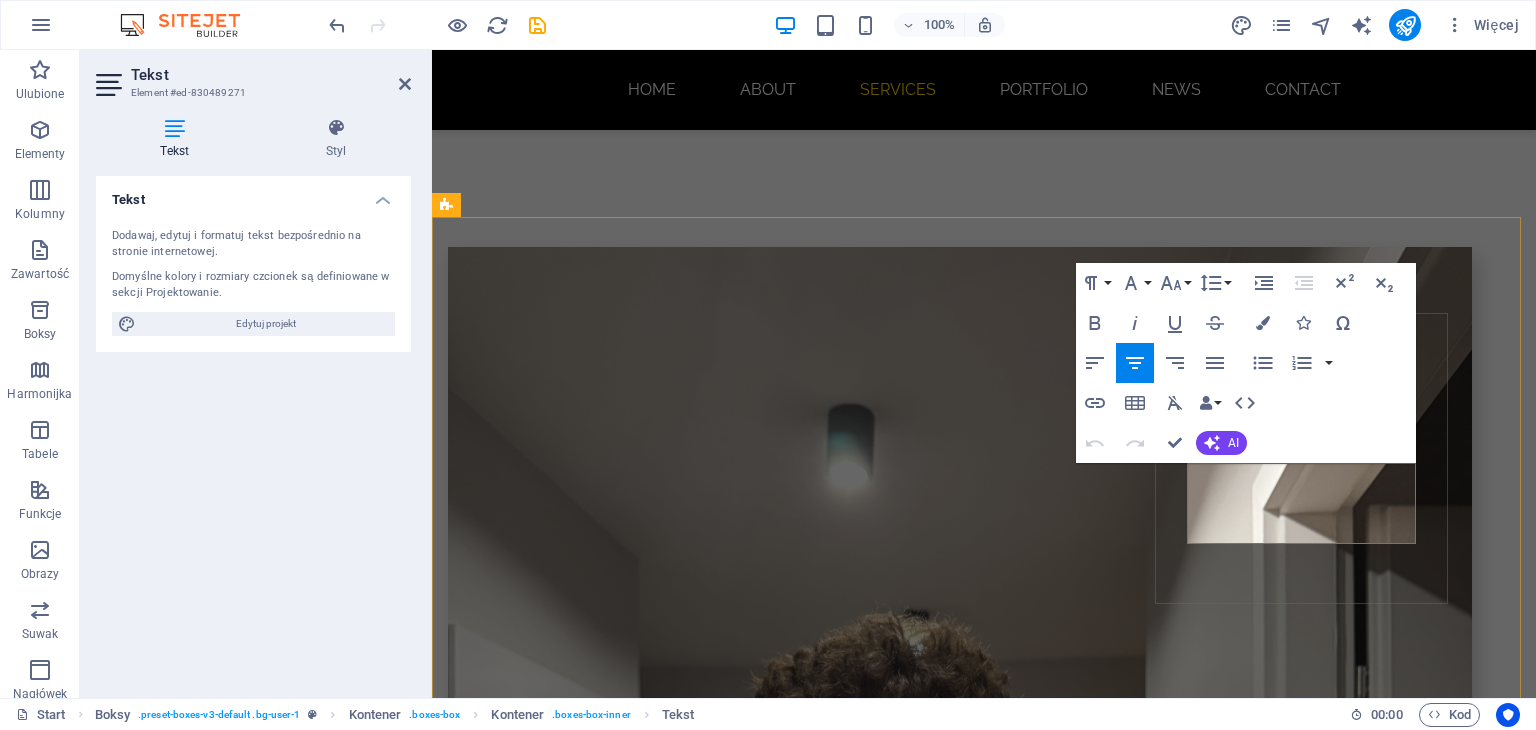 drag, startPoint x: 1375, startPoint y: 529, endPoint x: 1195, endPoint y: 466, distance: 190.70657 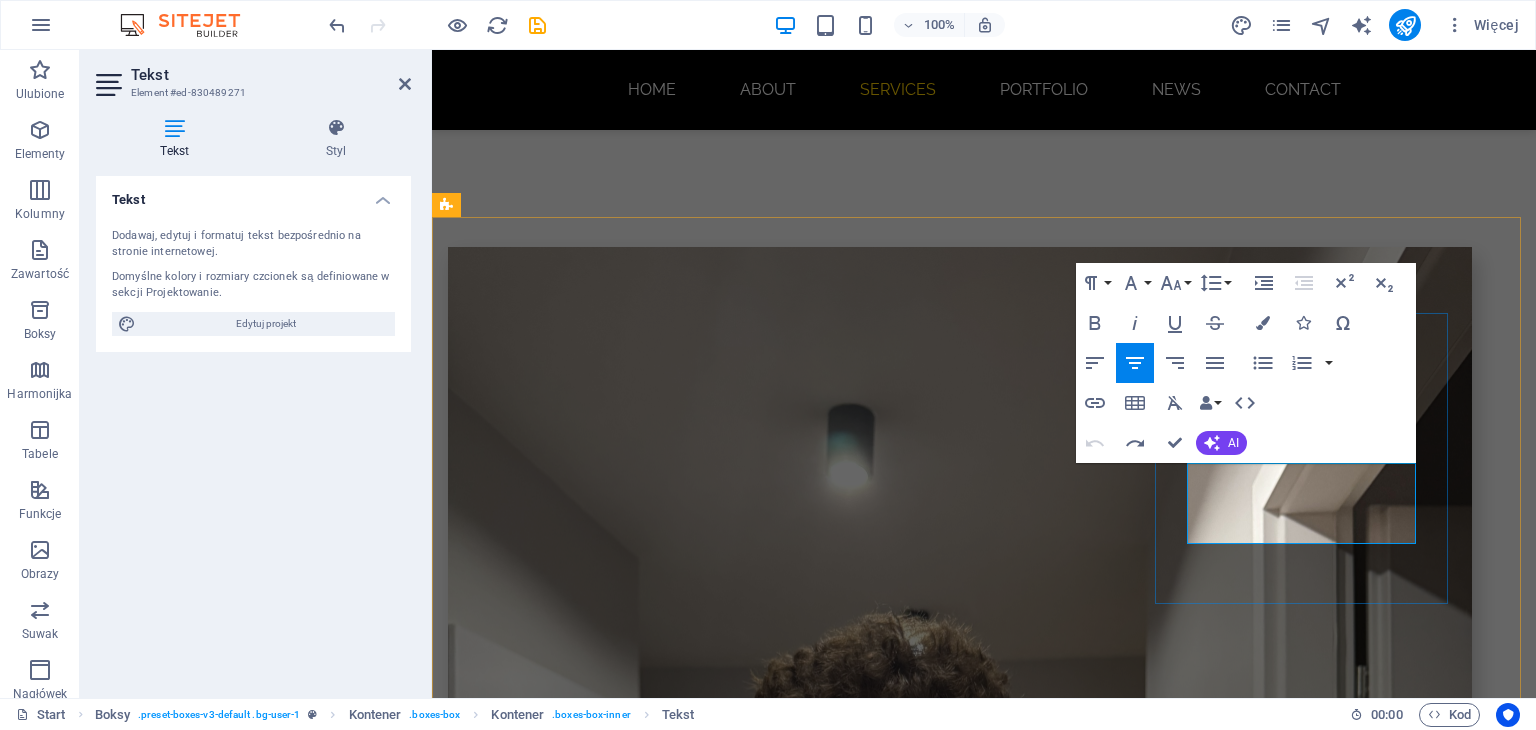 click on "Lorem ipsum dolor sit amet, consectetur adipisicing elit. Veritatis, dolorem!" at bounding box center (594, 3177) 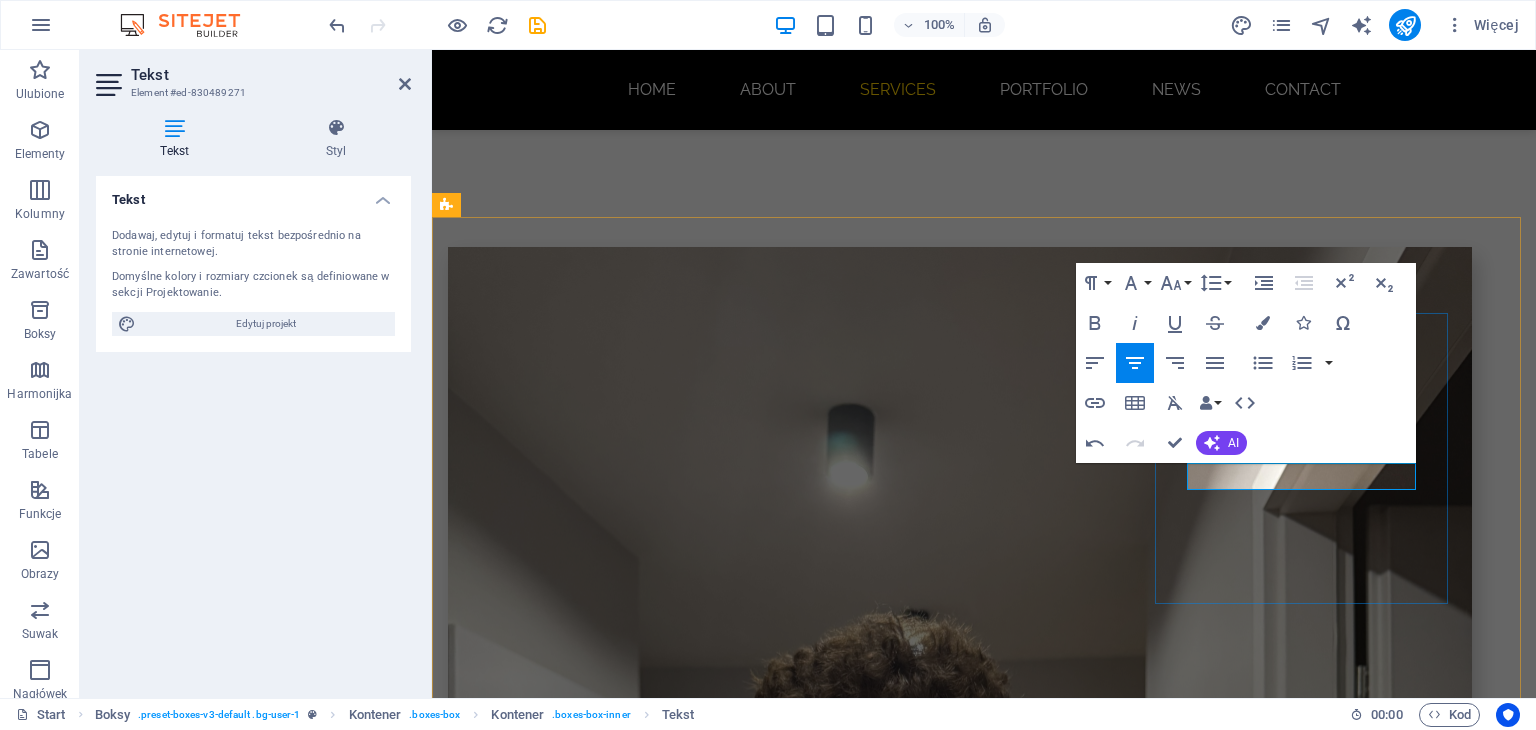 type 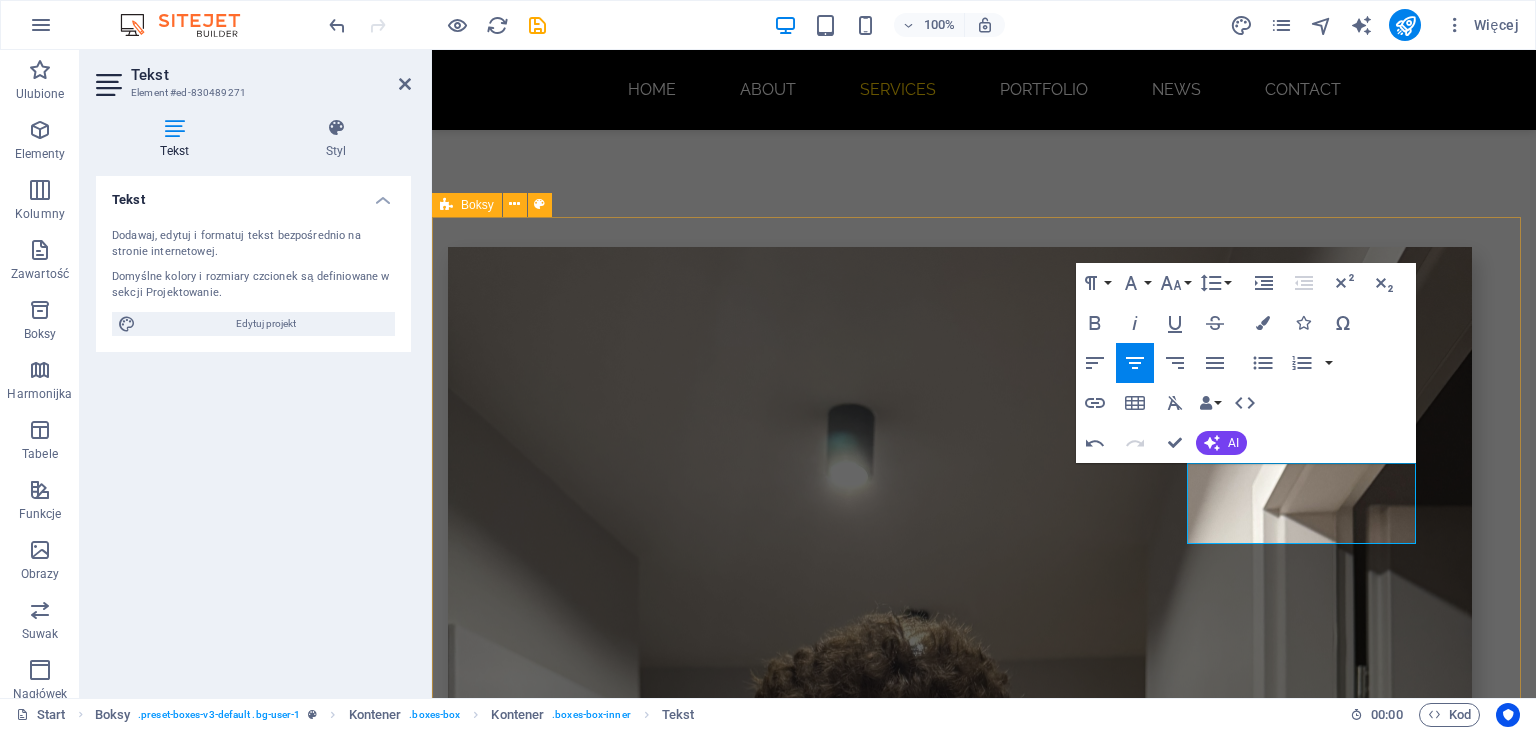 drag, startPoint x: 1474, startPoint y: 360, endPoint x: 1822, endPoint y: 371, distance: 348.1738 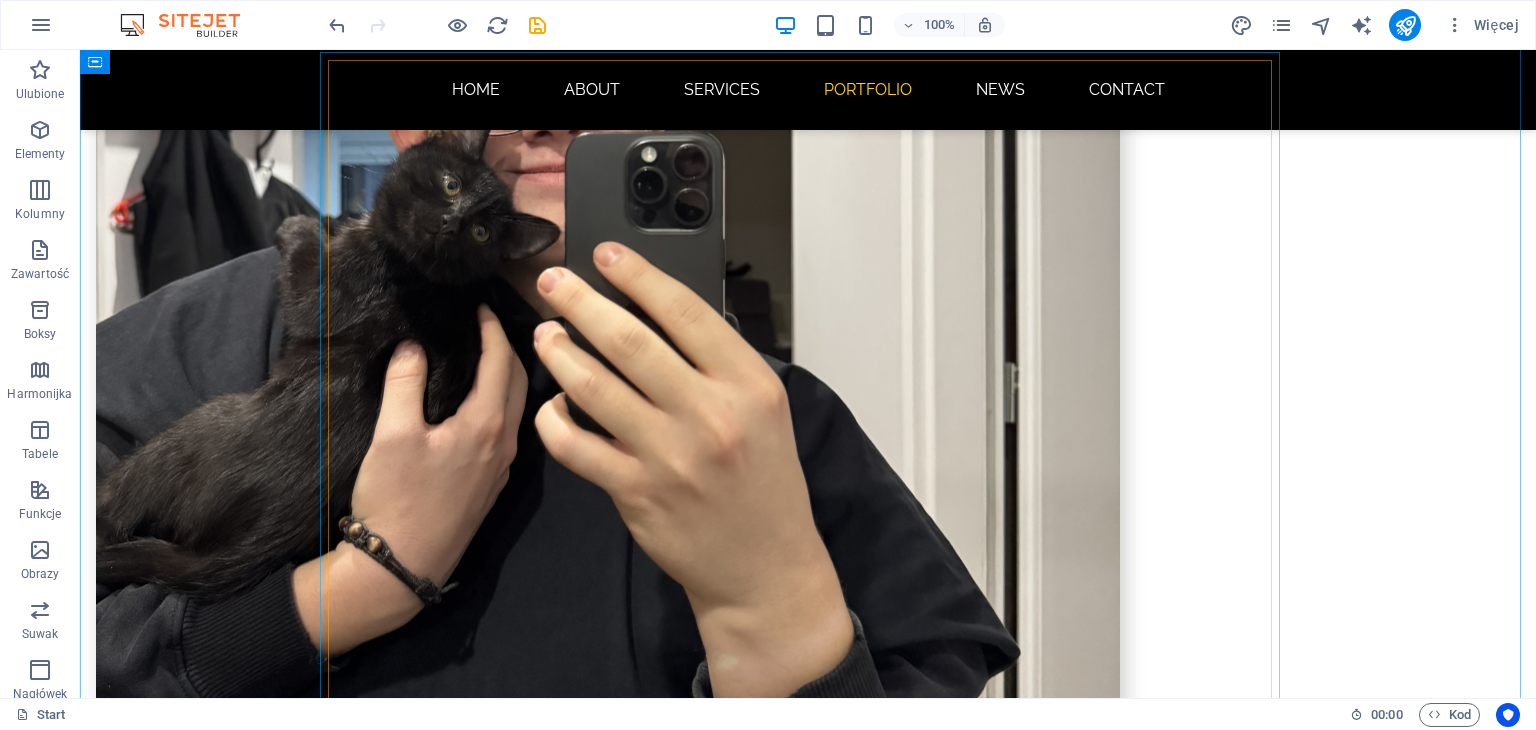 scroll, scrollTop: 1866, scrollLeft: 0, axis: vertical 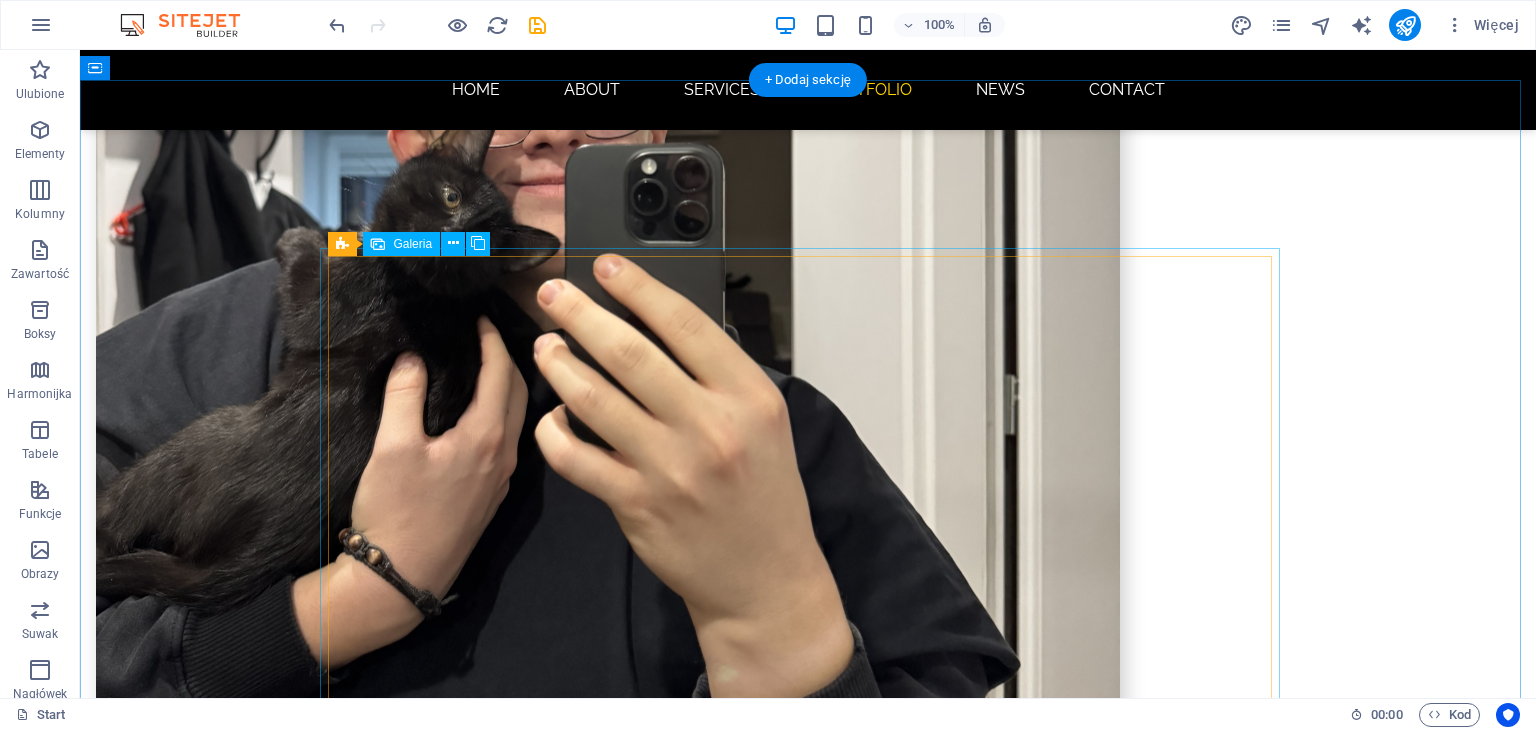click at bounding box center [568, 3134] 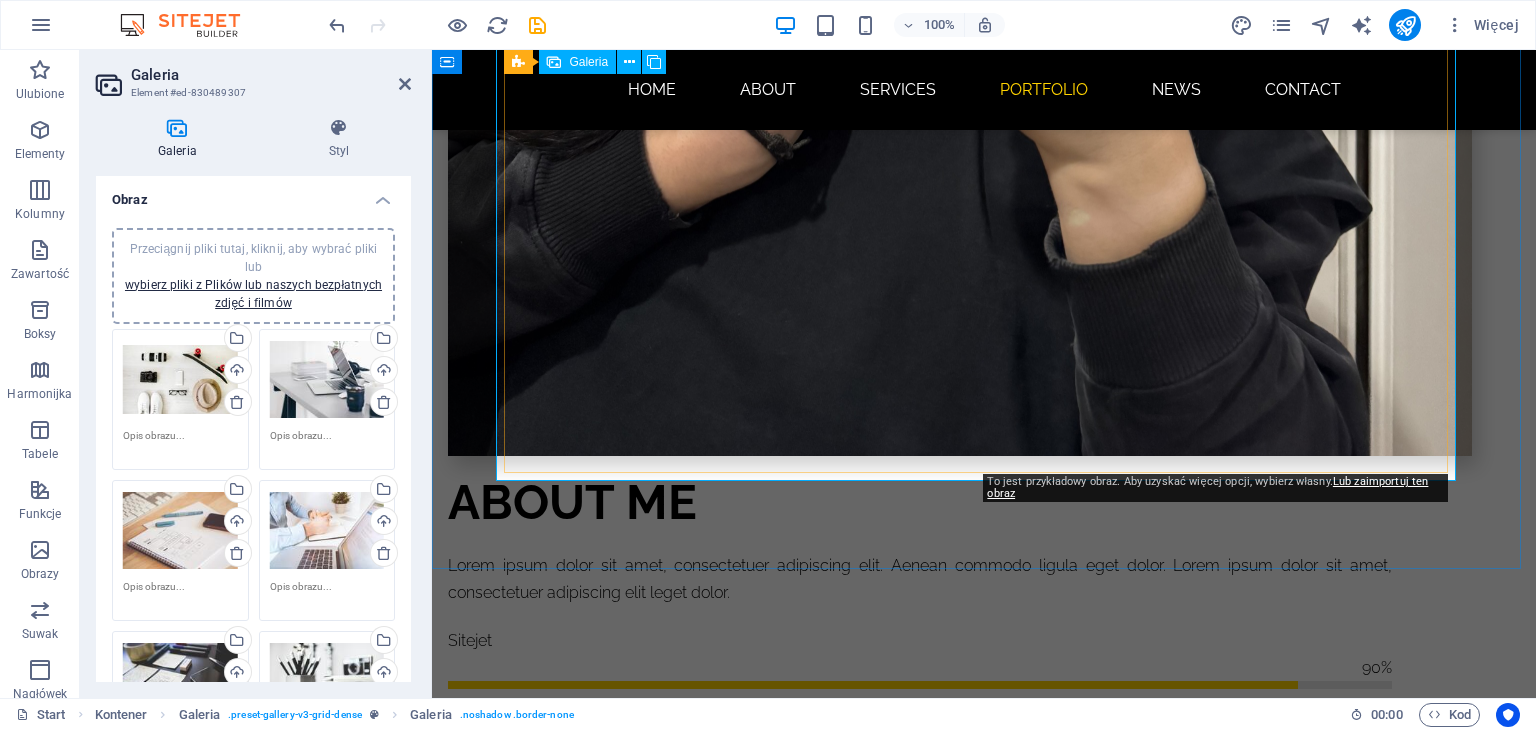 scroll, scrollTop: 2366, scrollLeft: 0, axis: vertical 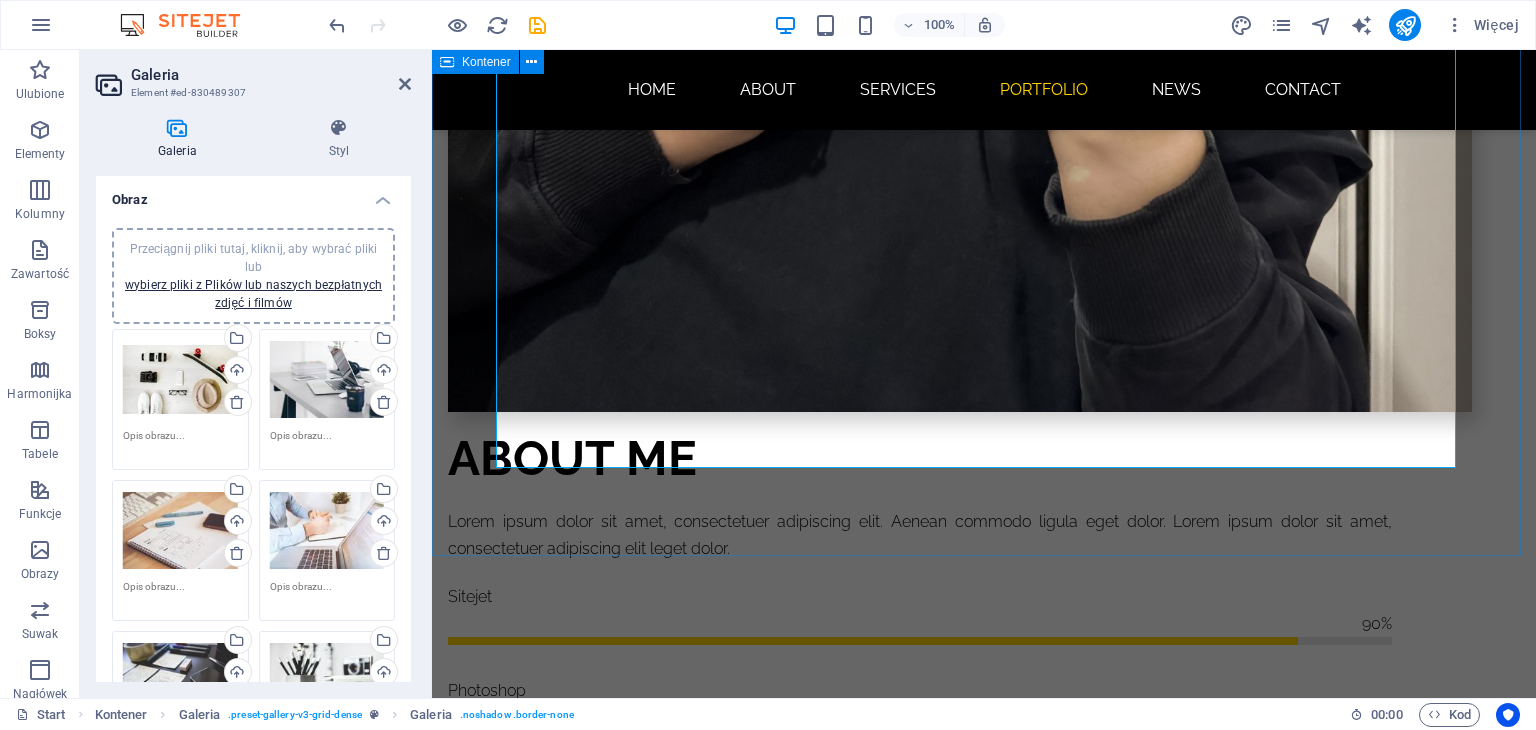 click on "PORTFOLIO" at bounding box center (984, 2714) 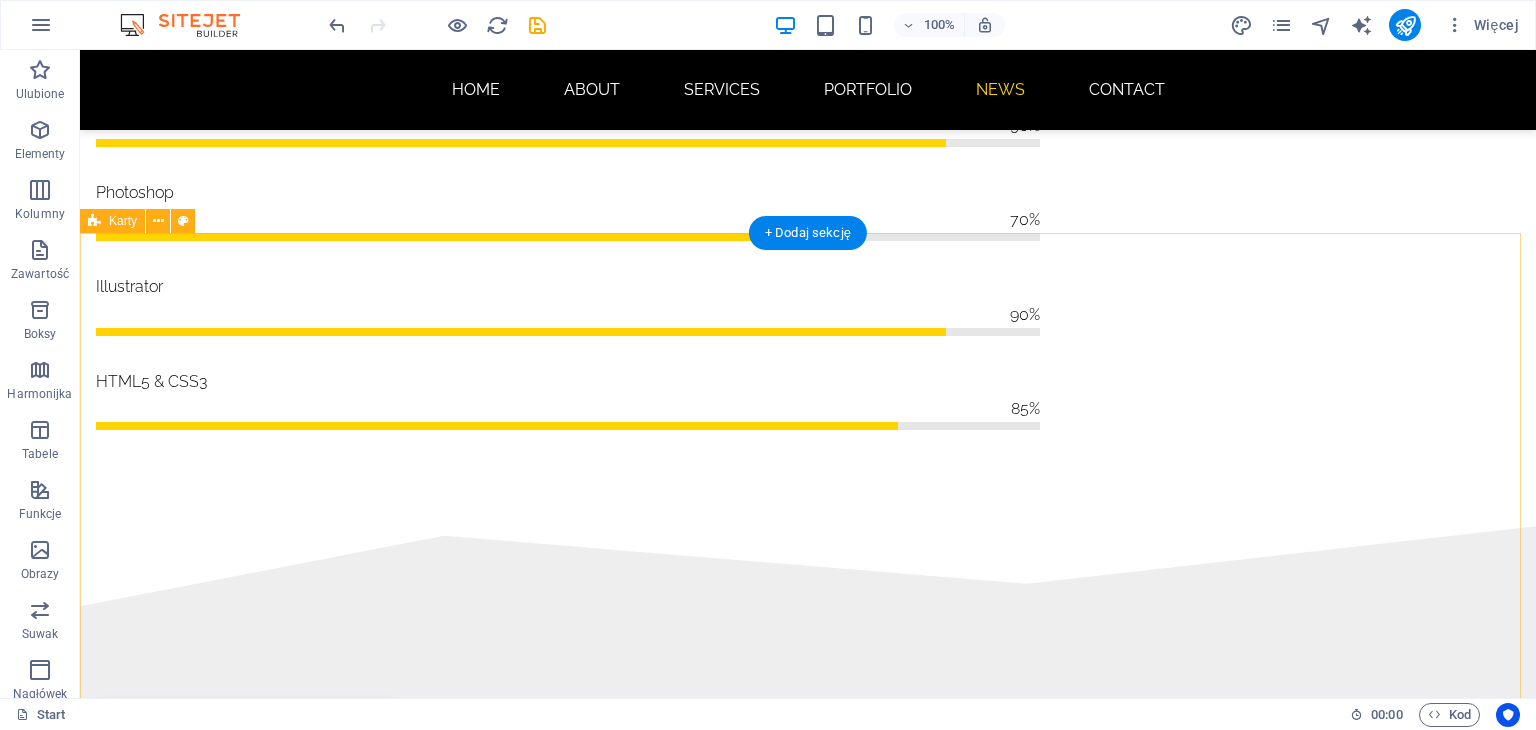 scroll, scrollTop: 2866, scrollLeft: 0, axis: vertical 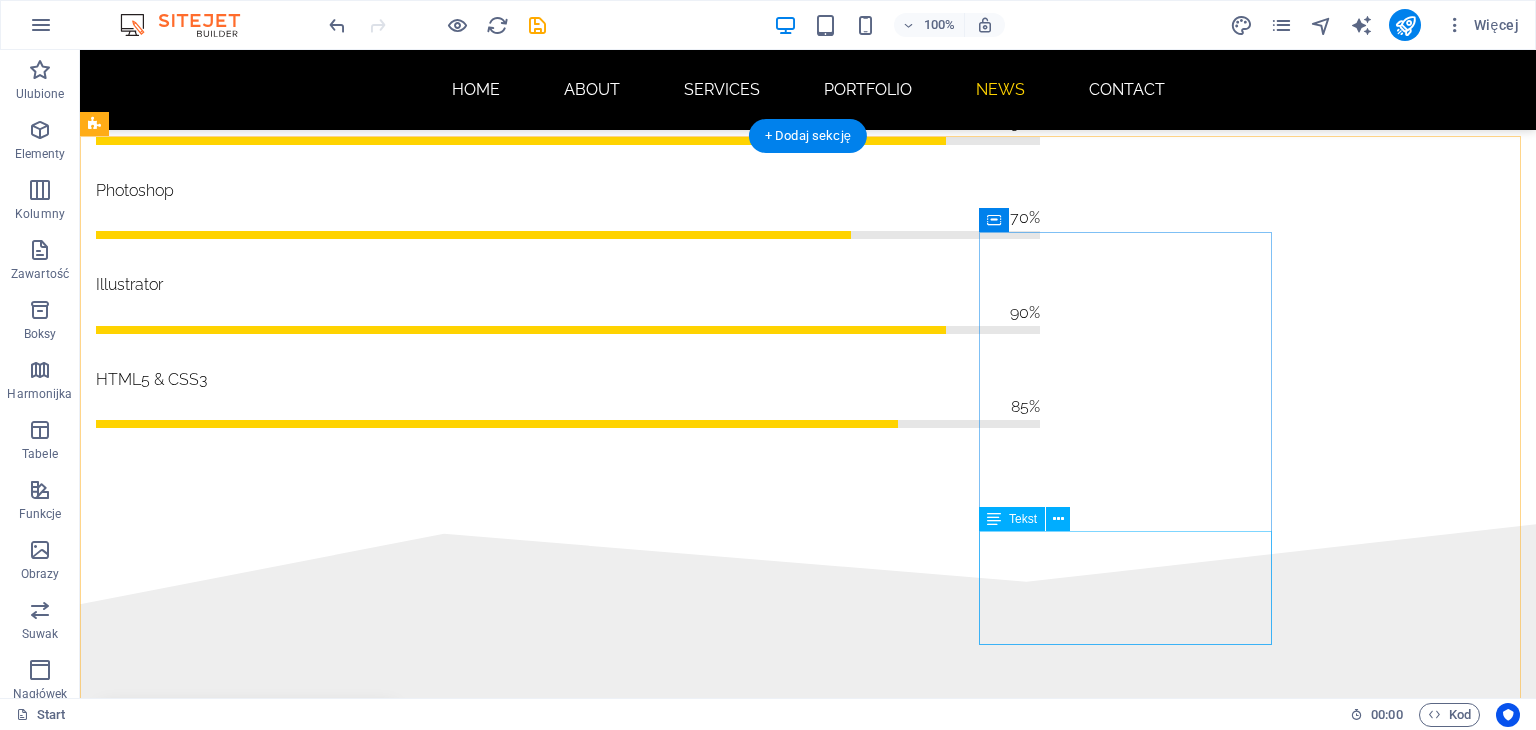 click on "Lorem ipsum dolor sit amet, consectetur adipisicing elit. Veritatis, dolorem!" at bounding box center [242, 4094] 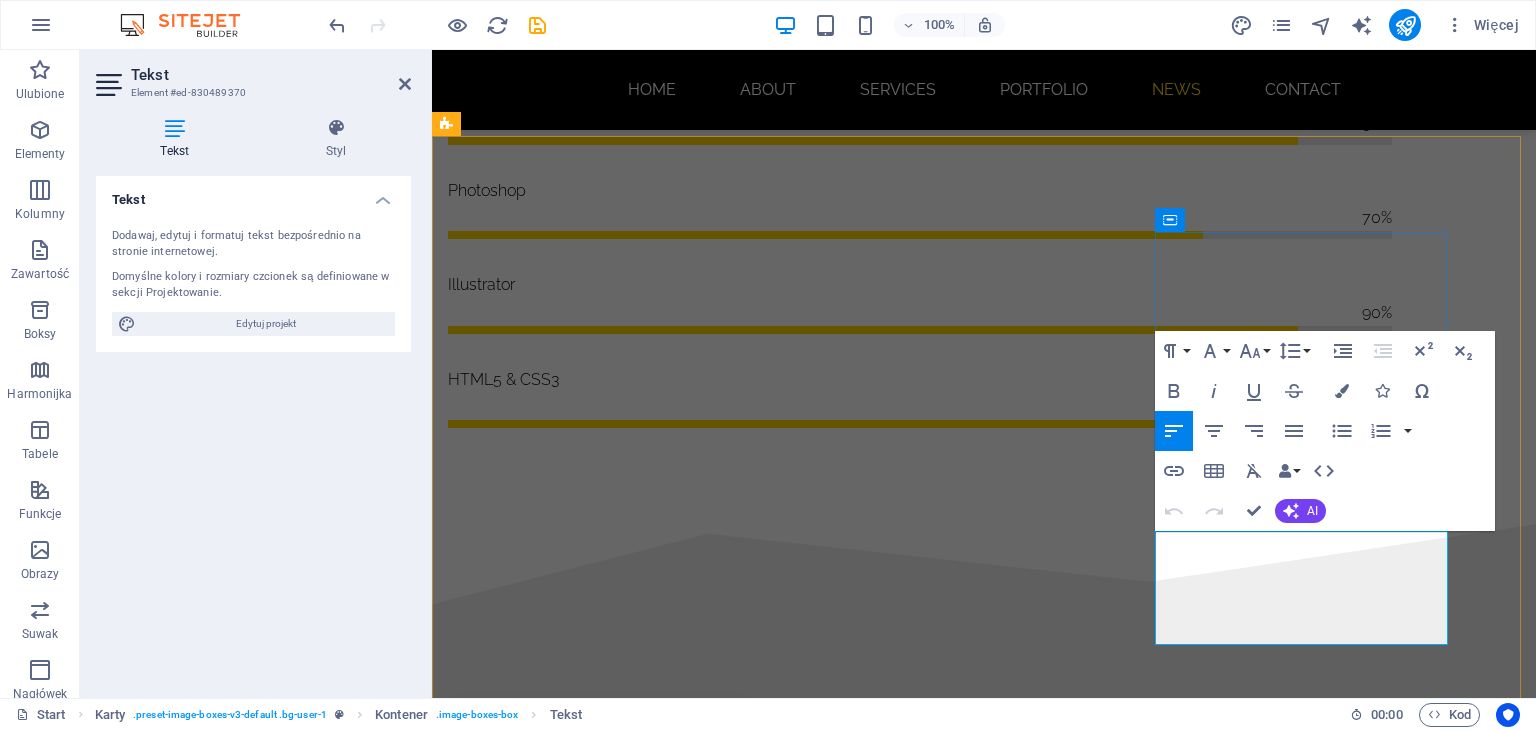 drag, startPoint x: 1360, startPoint y: 610, endPoint x: 1155, endPoint y: 538, distance: 217.27632 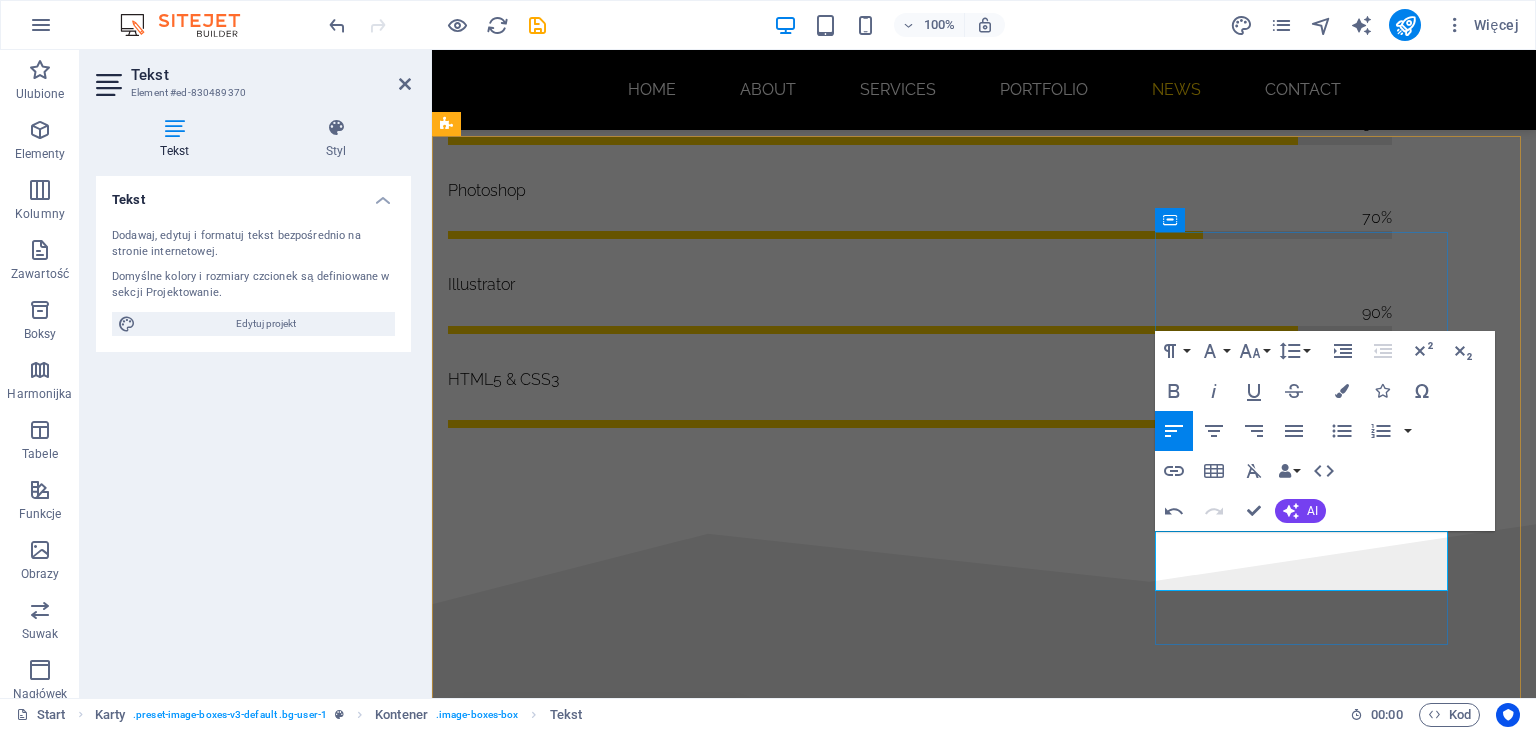 type 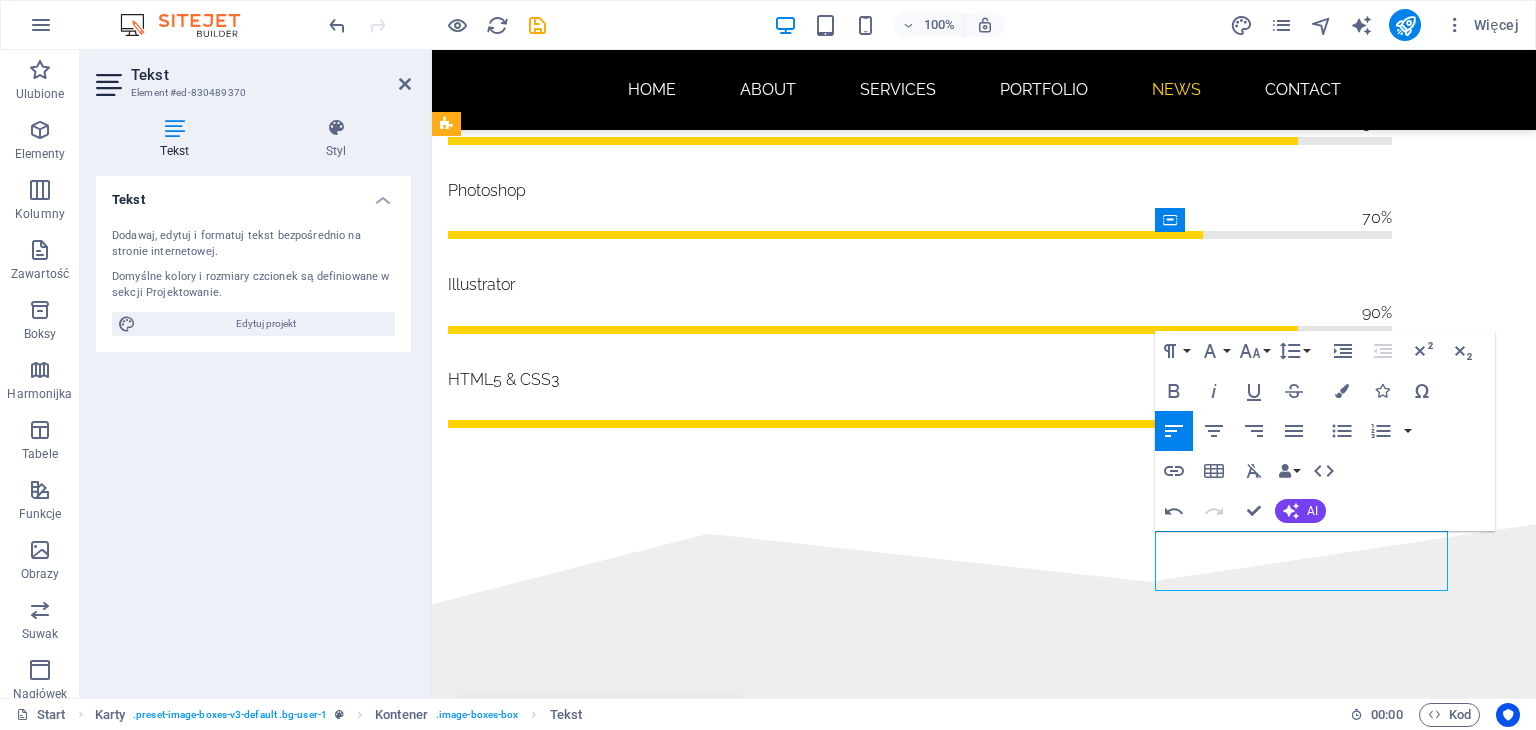 drag, startPoint x: 1378, startPoint y: 537, endPoint x: 1359, endPoint y: 539, distance: 19.104973 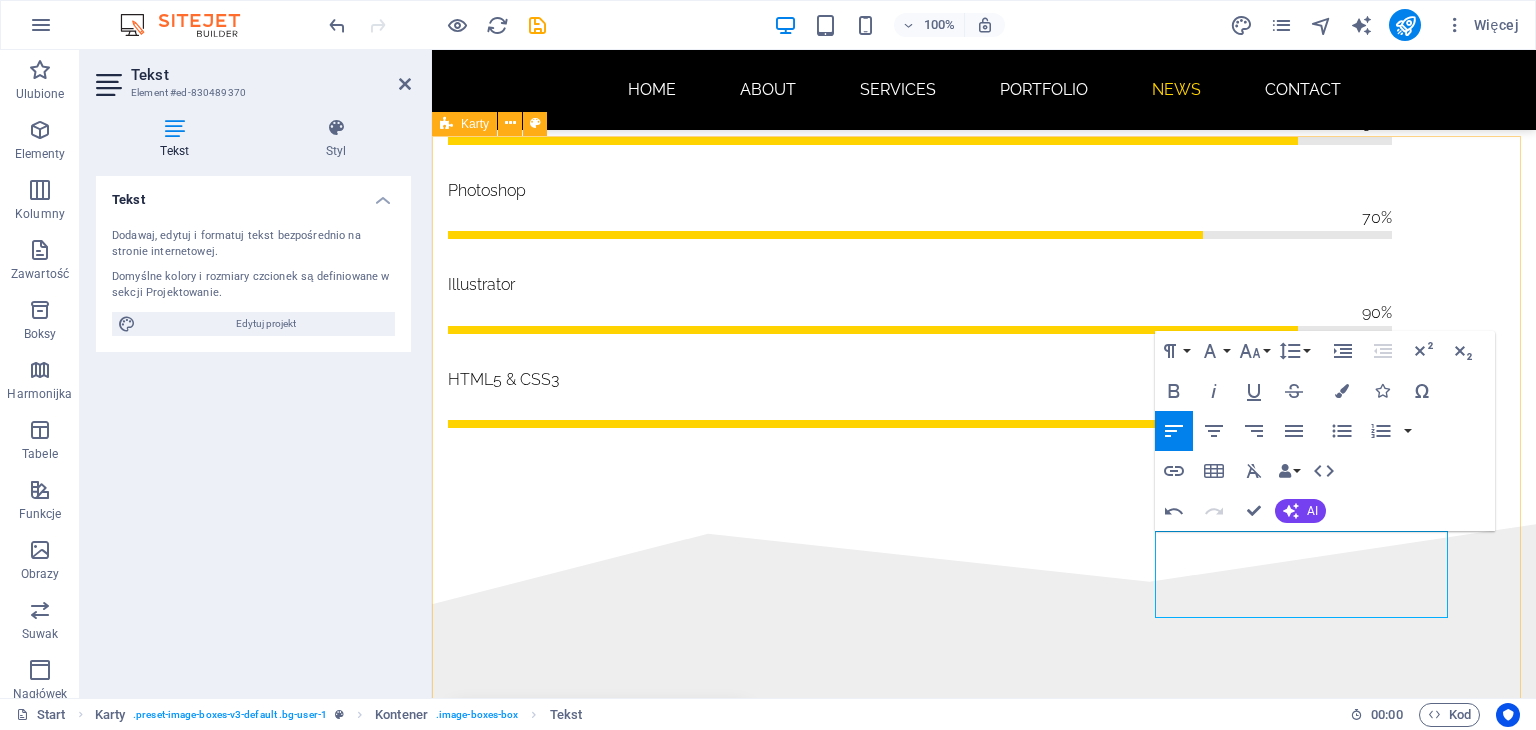 click on "12 October 2021 Design Award Lorem ipsum dolor sit amet, consectetur adipisicing elit. Veritatis, dolorem! 07 October 2021 Local Meetup Lorem ipsum dolor sit amet, consectetur adipisicing elit. Veritatis, dolorem! 01 October 2021 Business Talk Online shop site available for sale." at bounding box center (984, 3500) 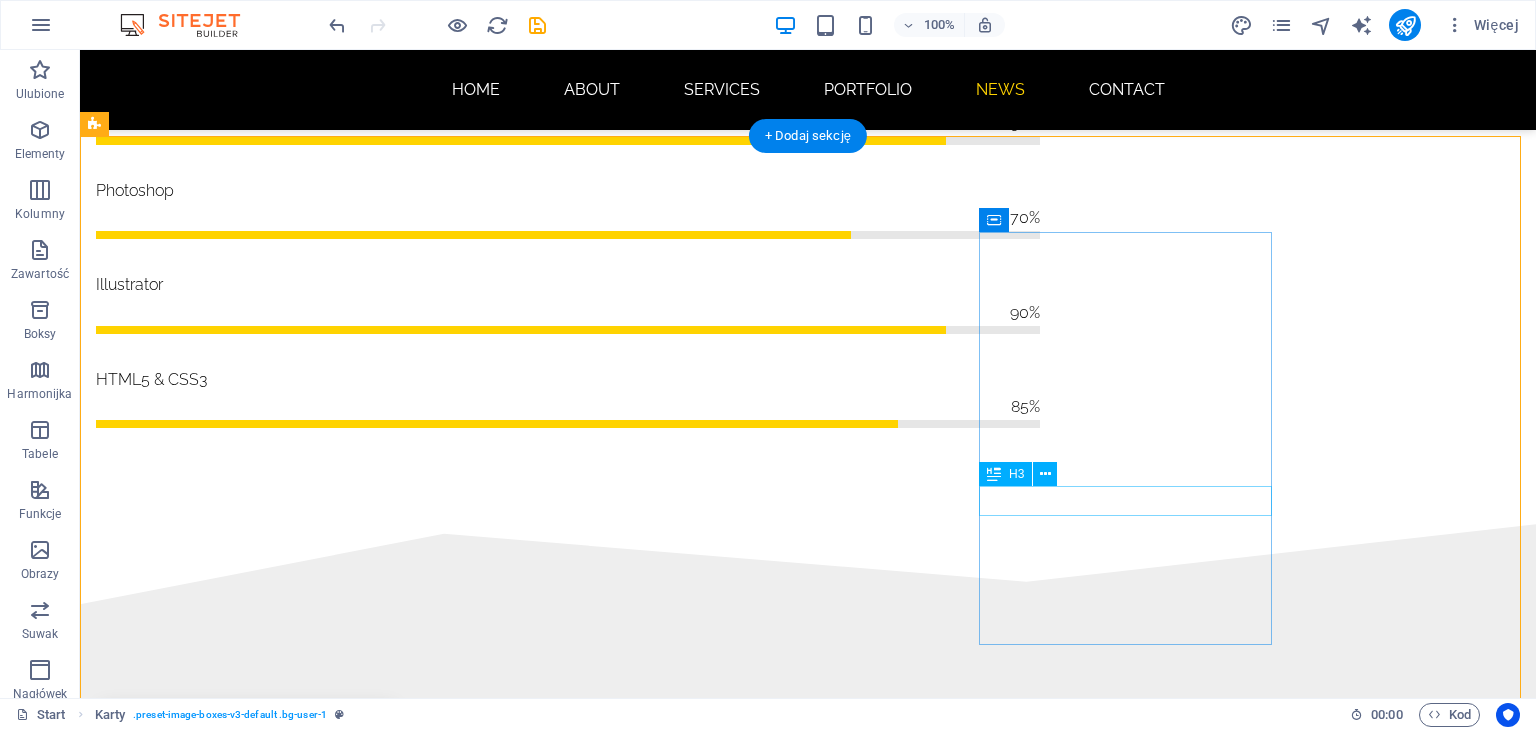 click on "Business Talk" at bounding box center (242, 4007) 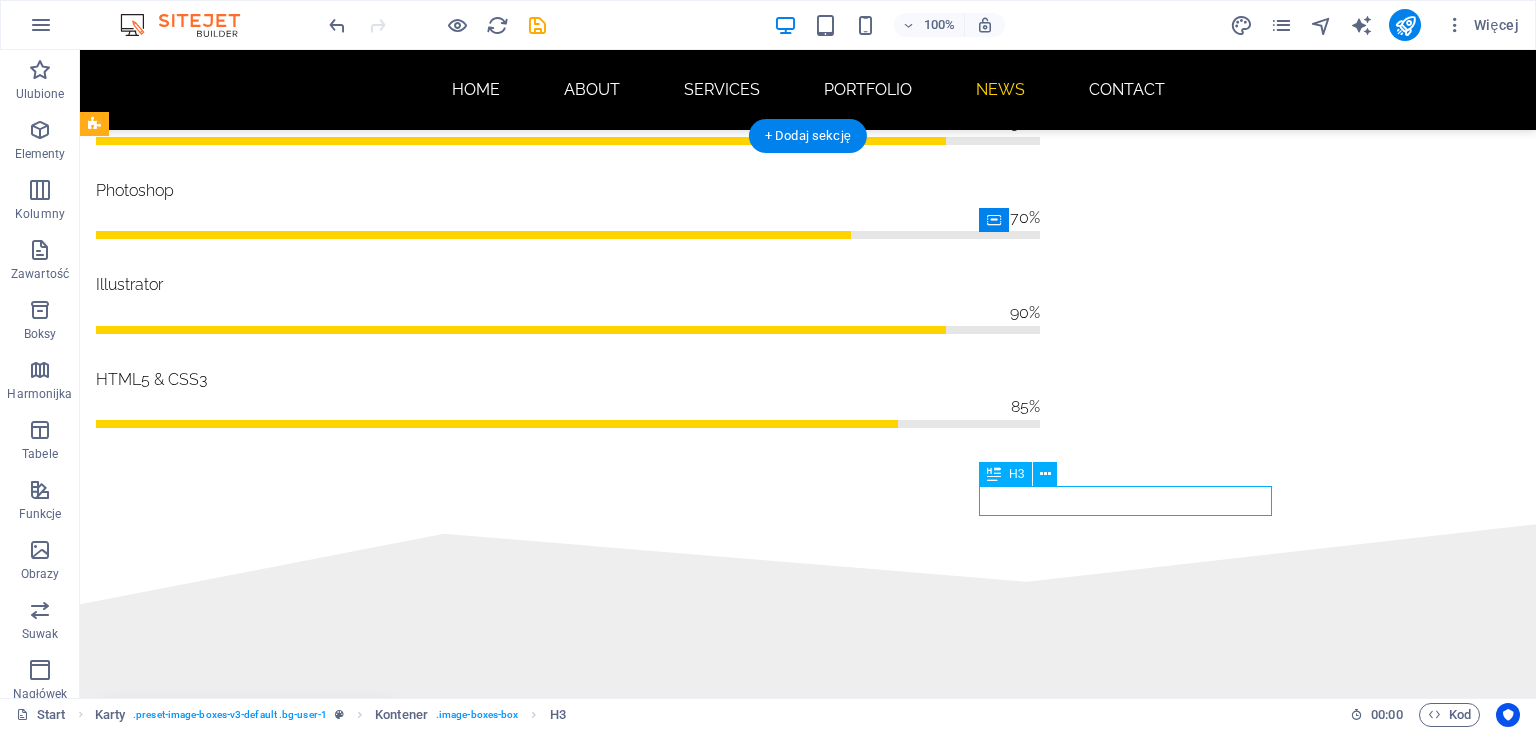 click on "Business Talk" at bounding box center (242, 4007) 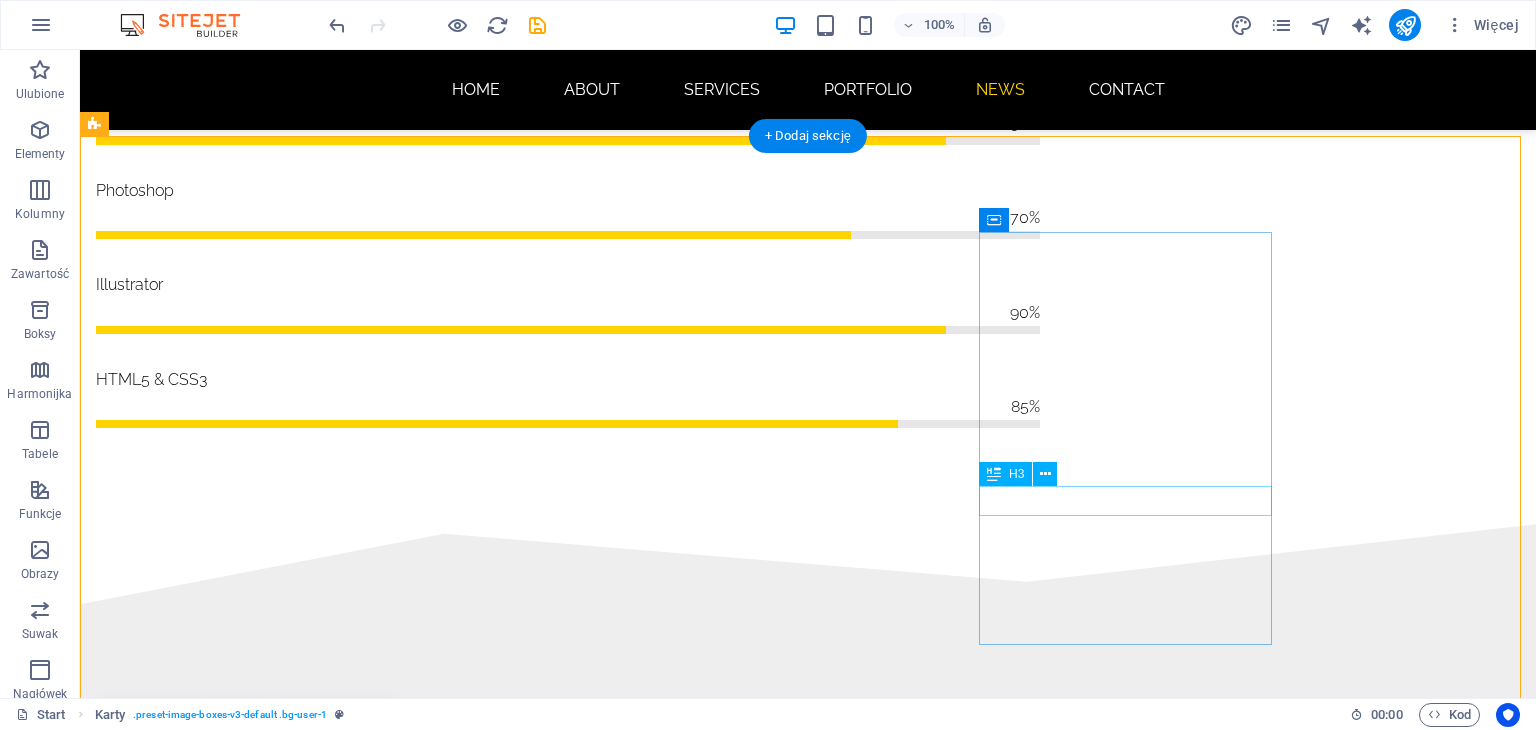 click on "Business Talk" at bounding box center (242, 4007) 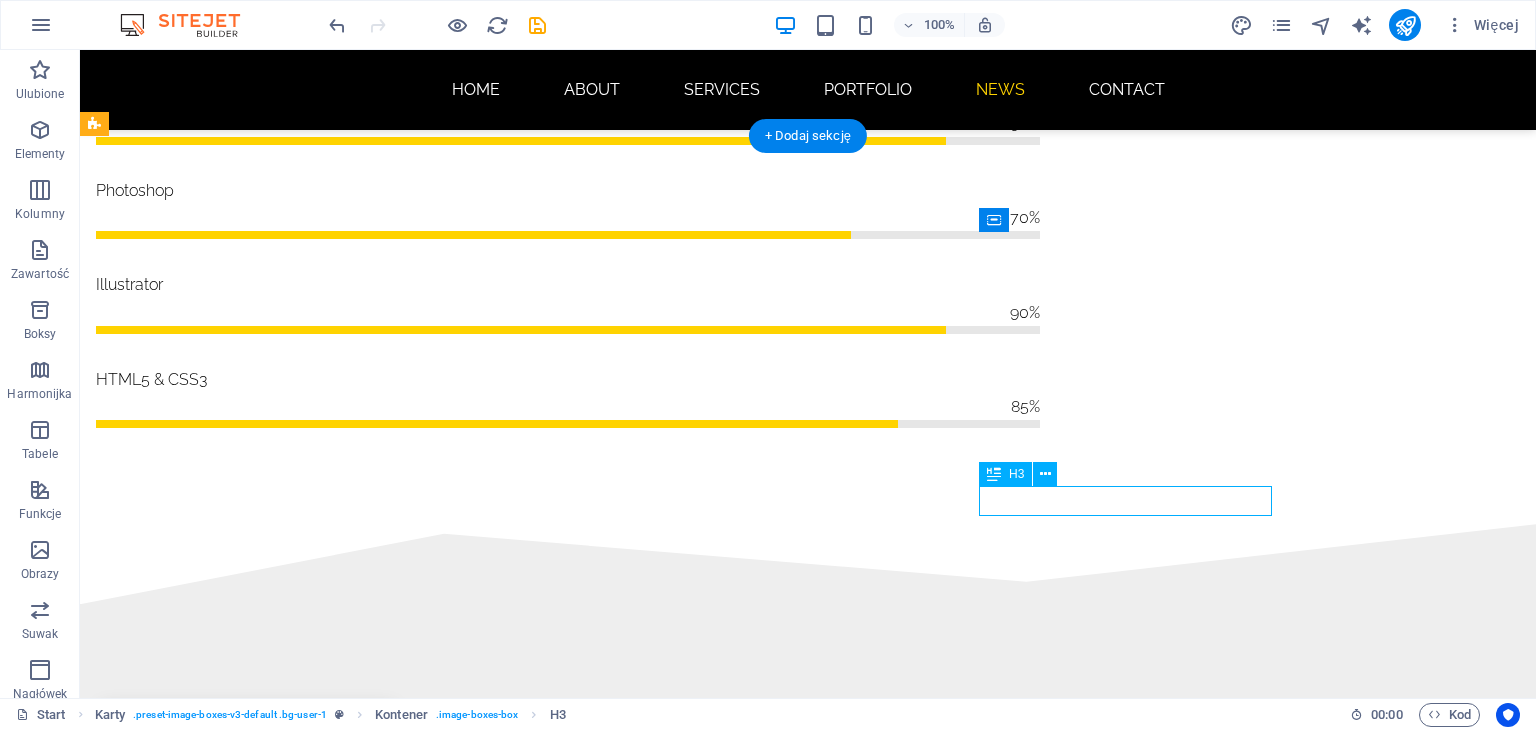 click on "Business Talk" at bounding box center (242, 4007) 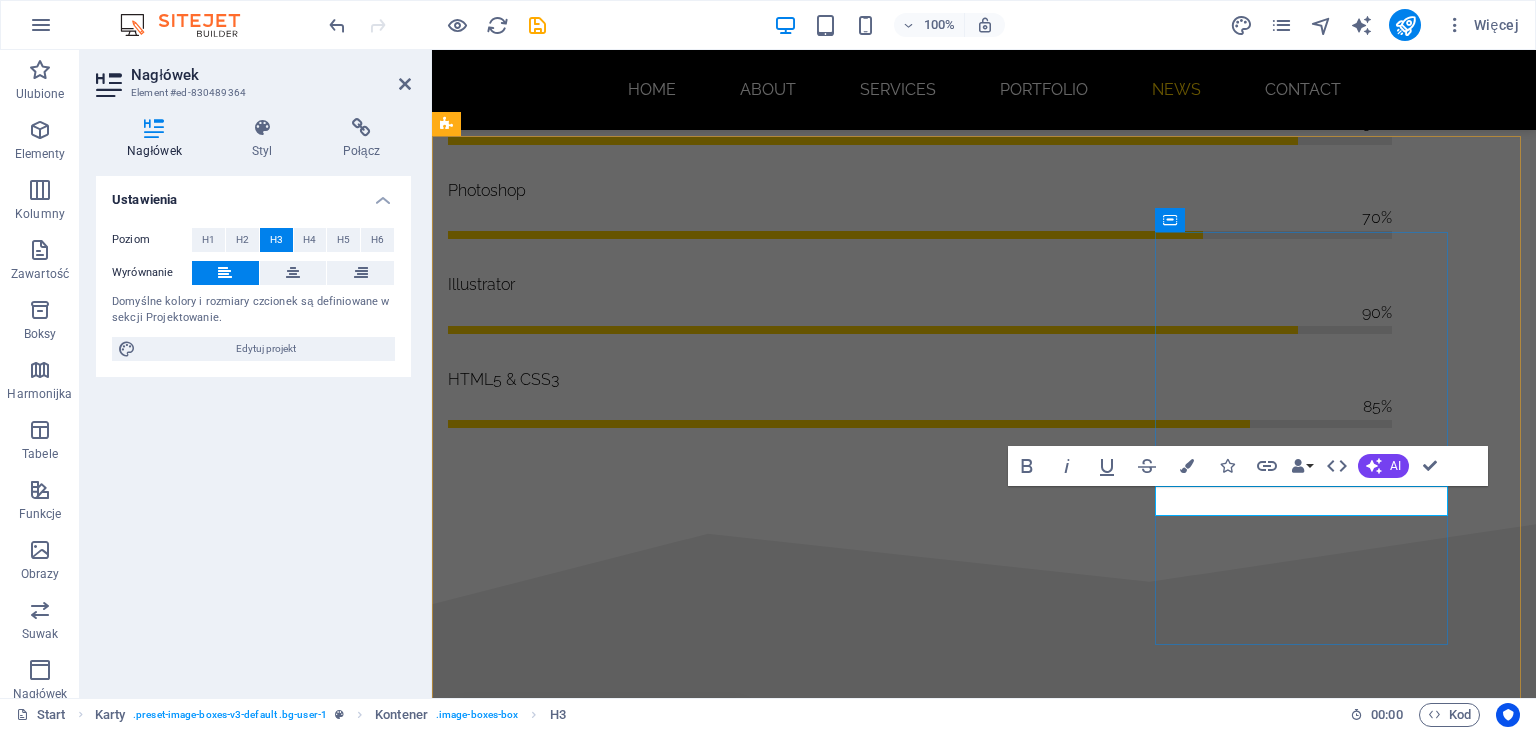 type 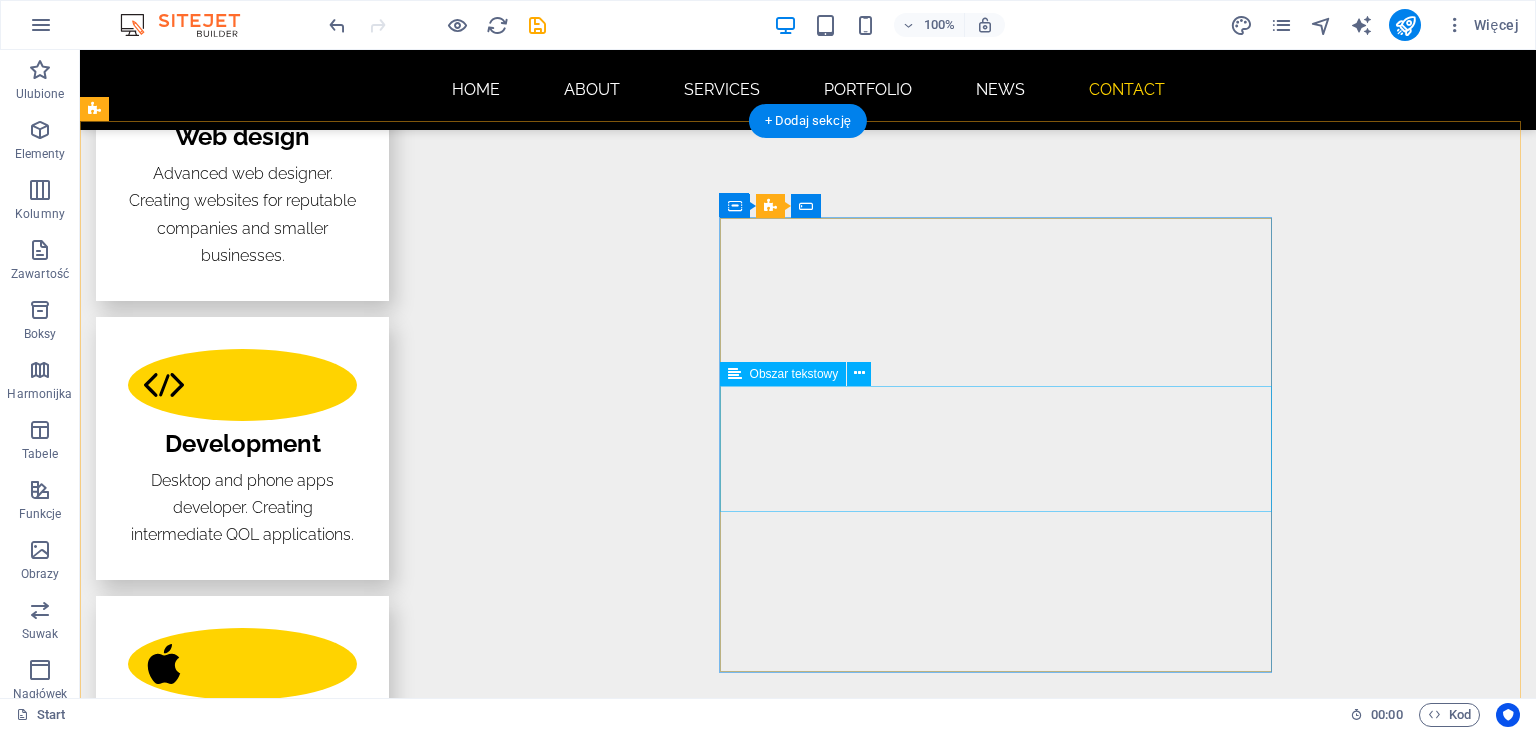 scroll, scrollTop: 3566, scrollLeft: 0, axis: vertical 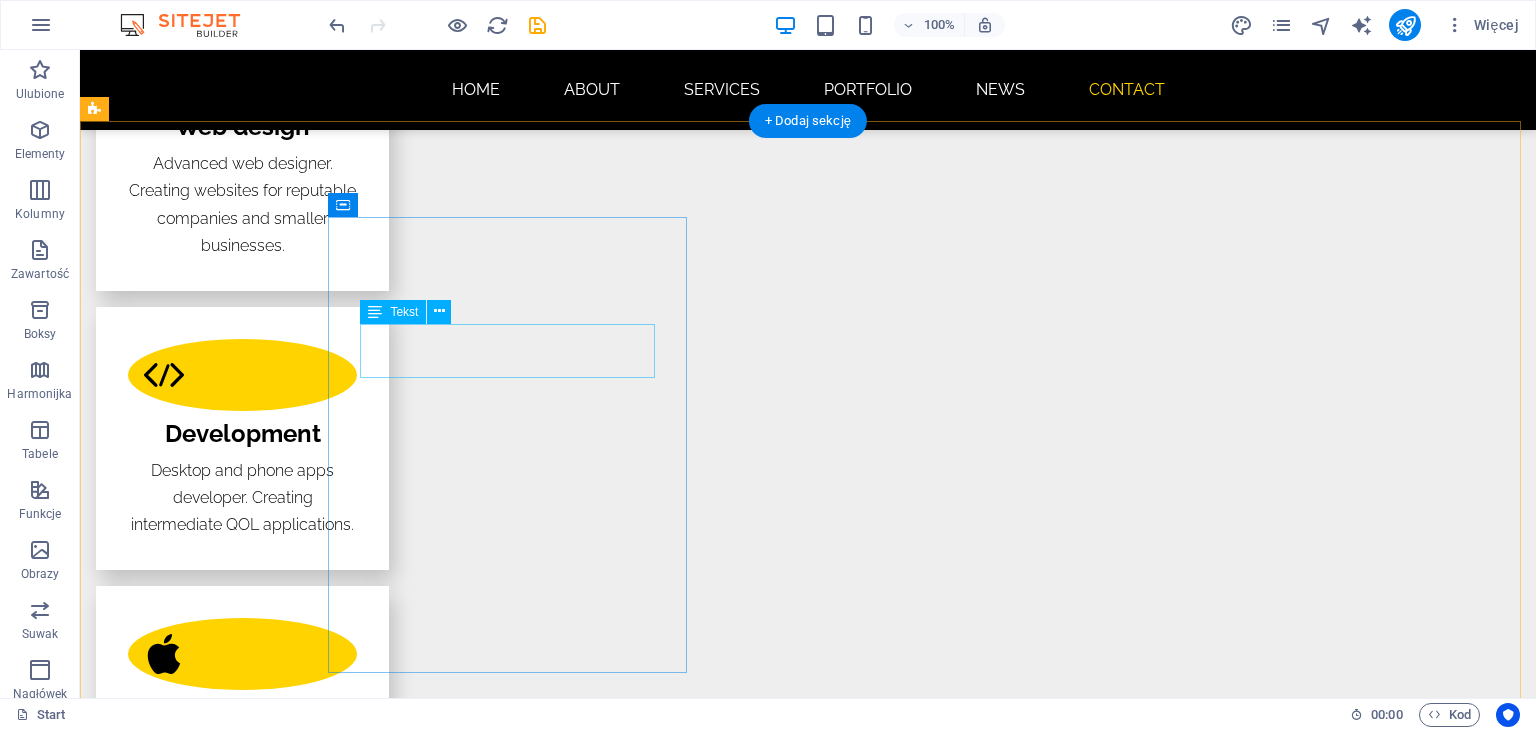 click on "Lorem olik ipsum dolor sit amet libero consectetur adipisicing elit." at bounding box center [568, 3815] 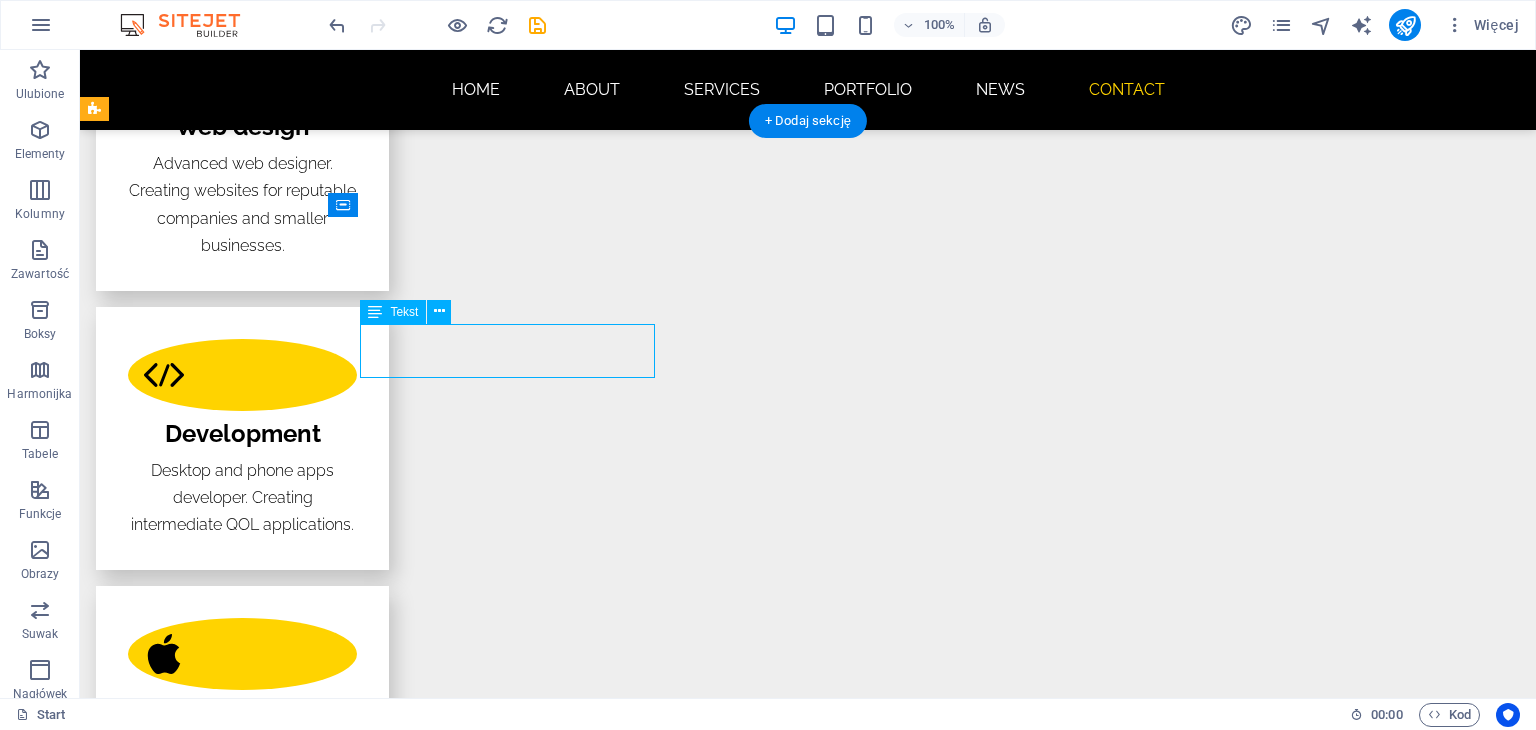 click on "Lorem olik ipsum dolor sit amet libero consectetur adipisicing elit." at bounding box center (568, 3815) 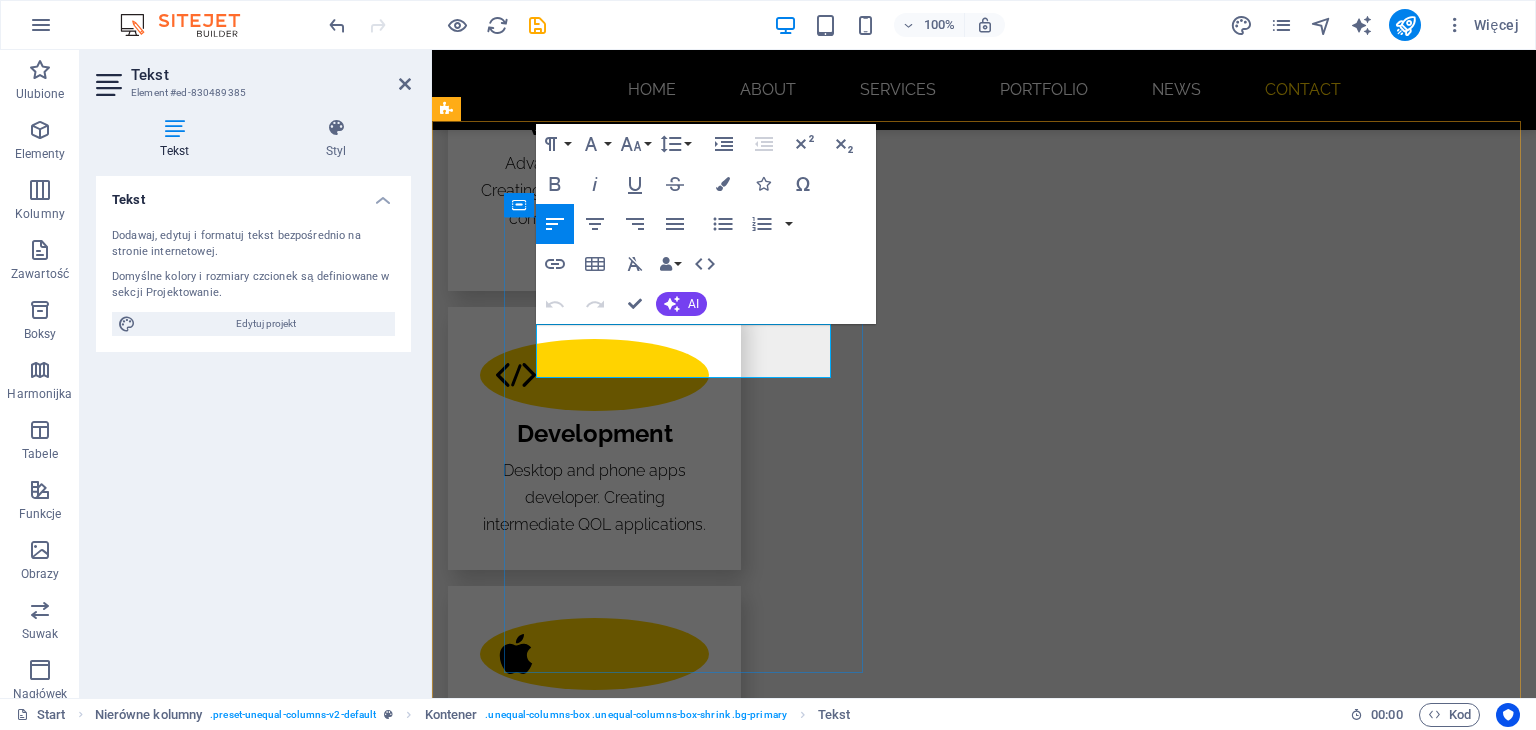drag, startPoint x: 752, startPoint y: 366, endPoint x: 539, endPoint y: 333, distance: 215.54118 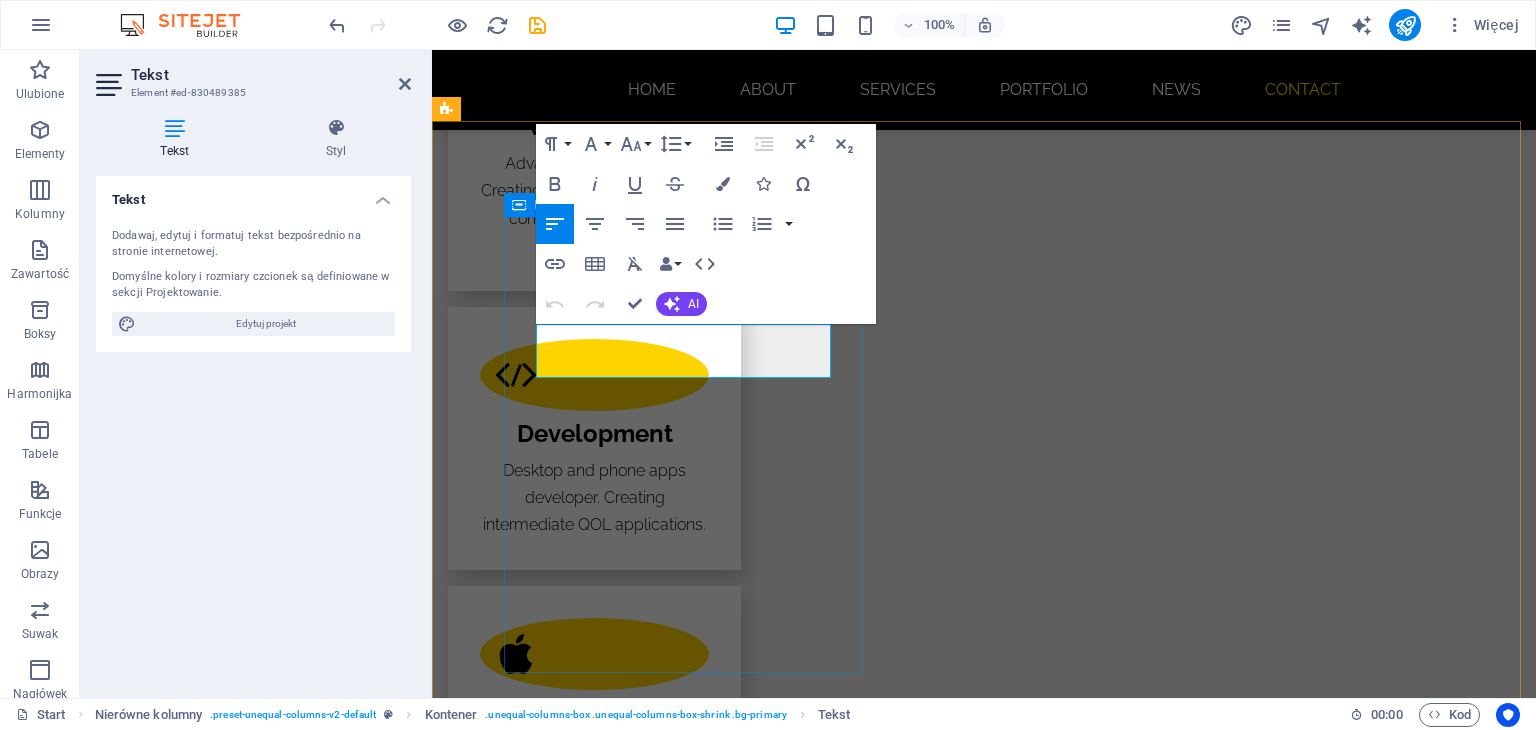 type 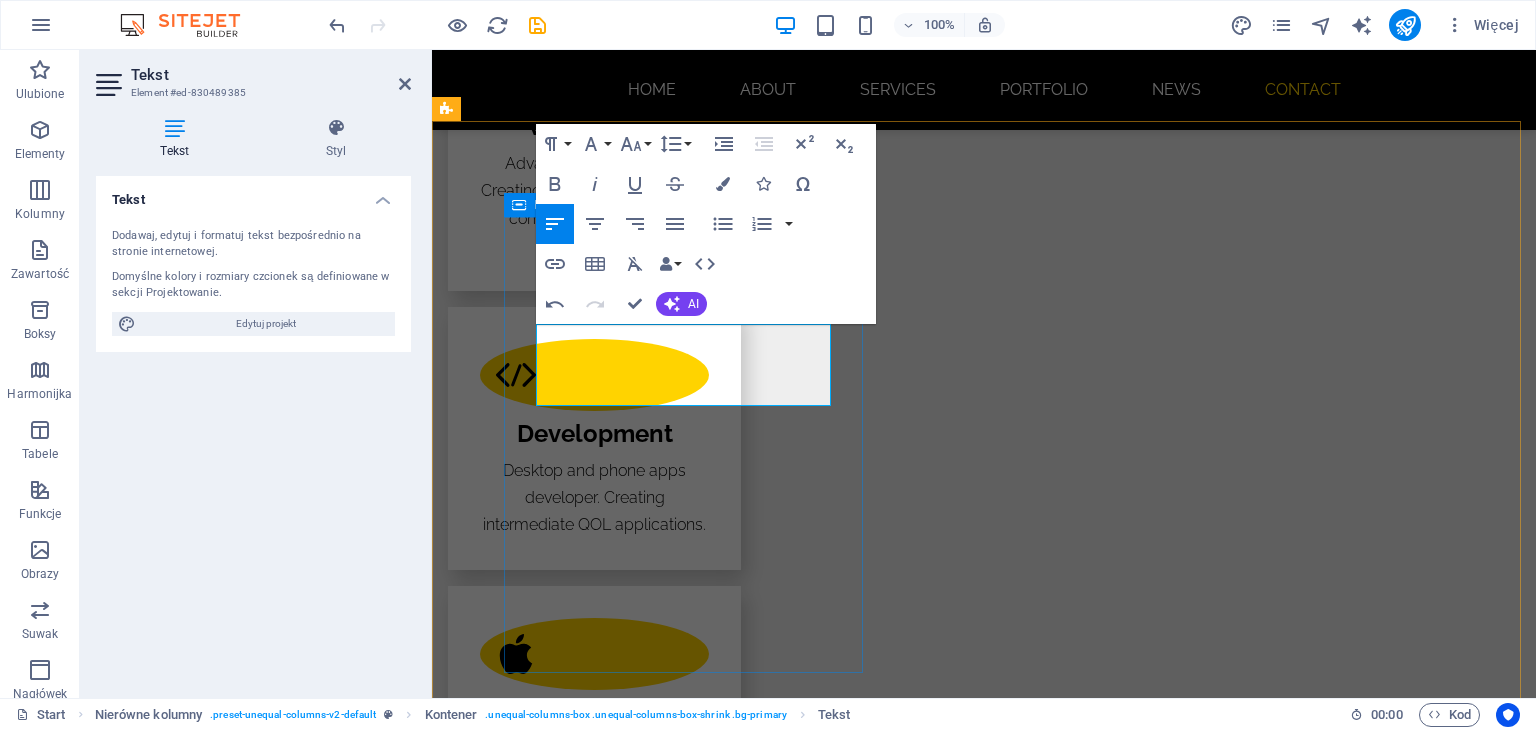click on "CONTACT If you are interested in collaboration or want me to develop something for you then feel free to reach out! Phone [PHONE] [EMAIL] Address [STREET] [CITY]   [POSTAL_CODE]" at bounding box center [920, 3925] 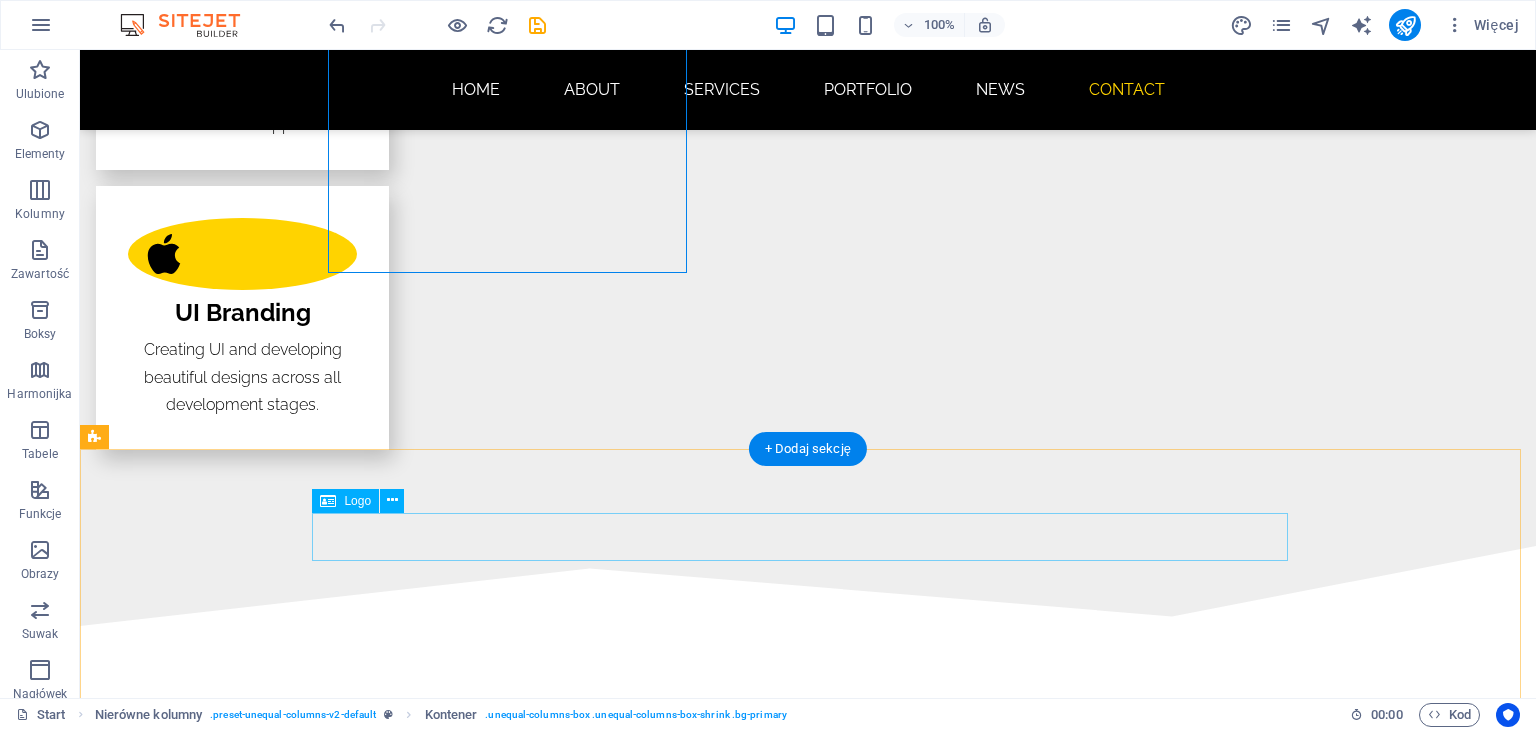 scroll, scrollTop: 4002, scrollLeft: 0, axis: vertical 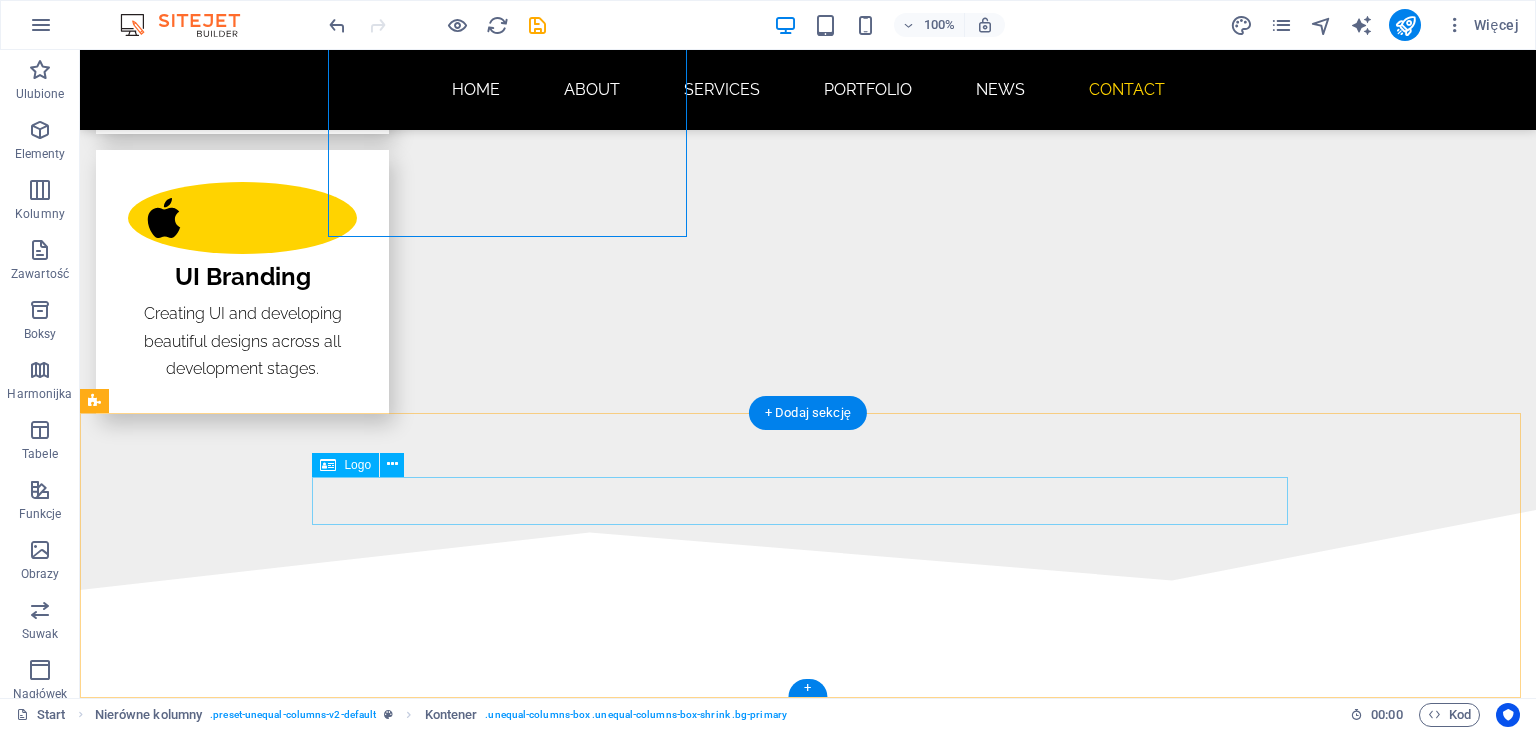 click at bounding box center [808, 4486] 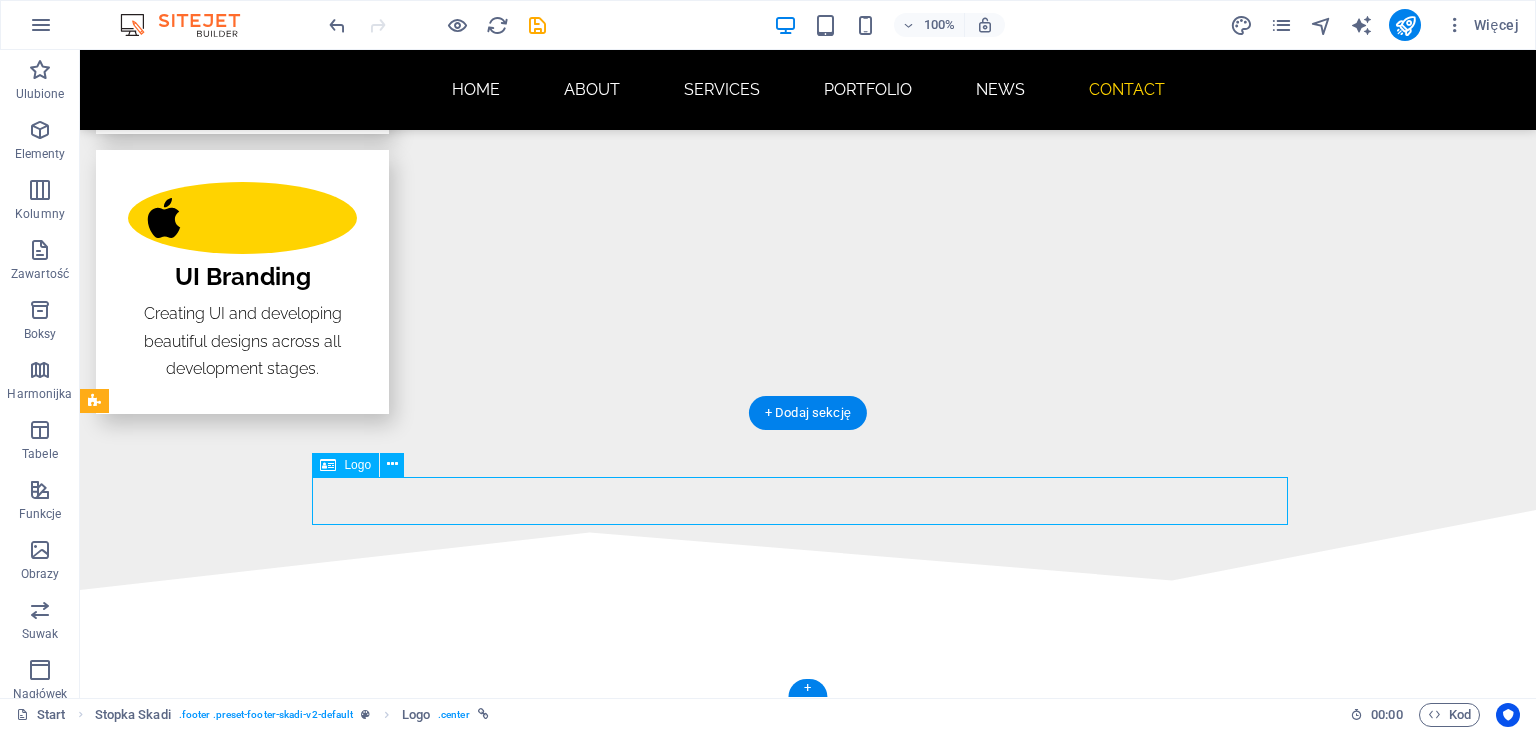 click at bounding box center (808, 4486) 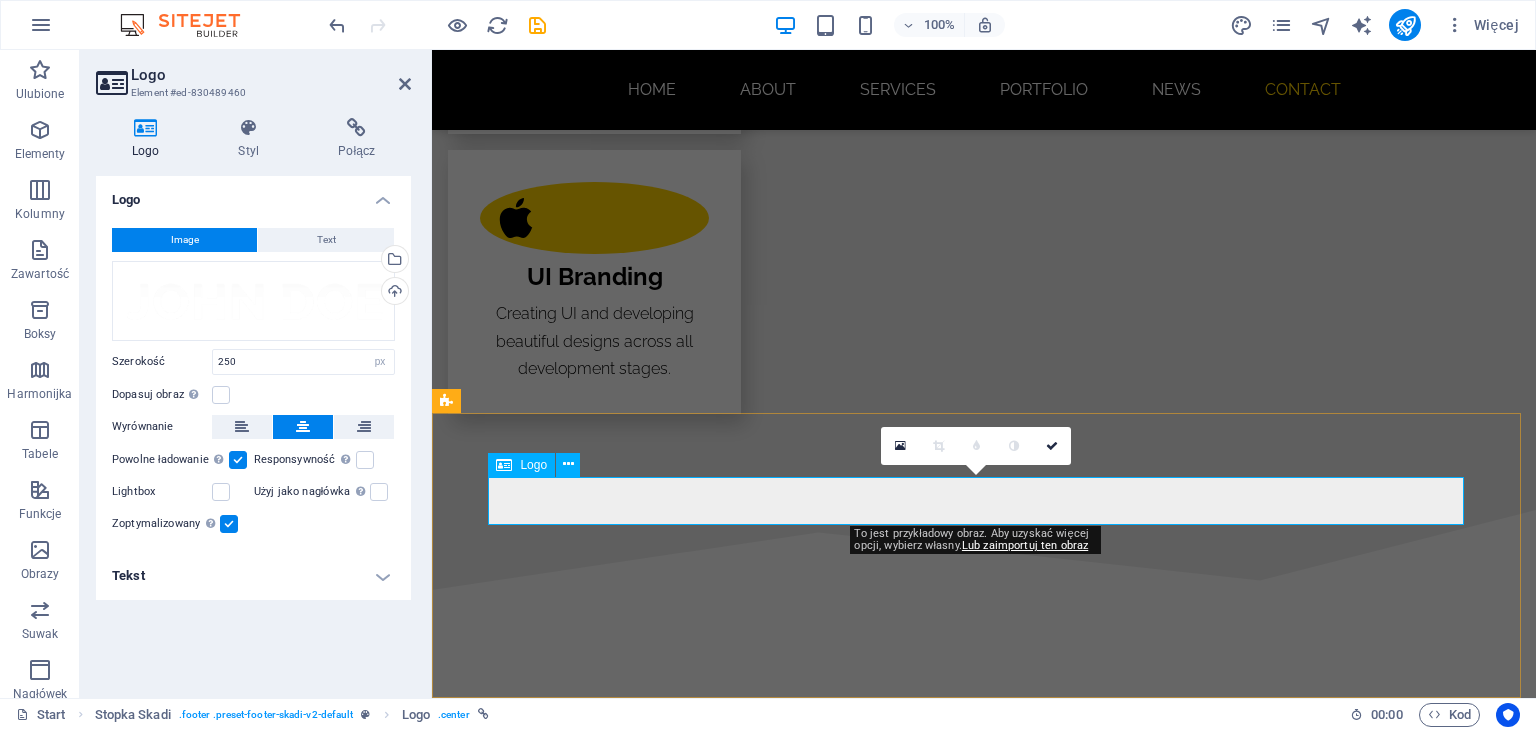 click at bounding box center [984, 4486] 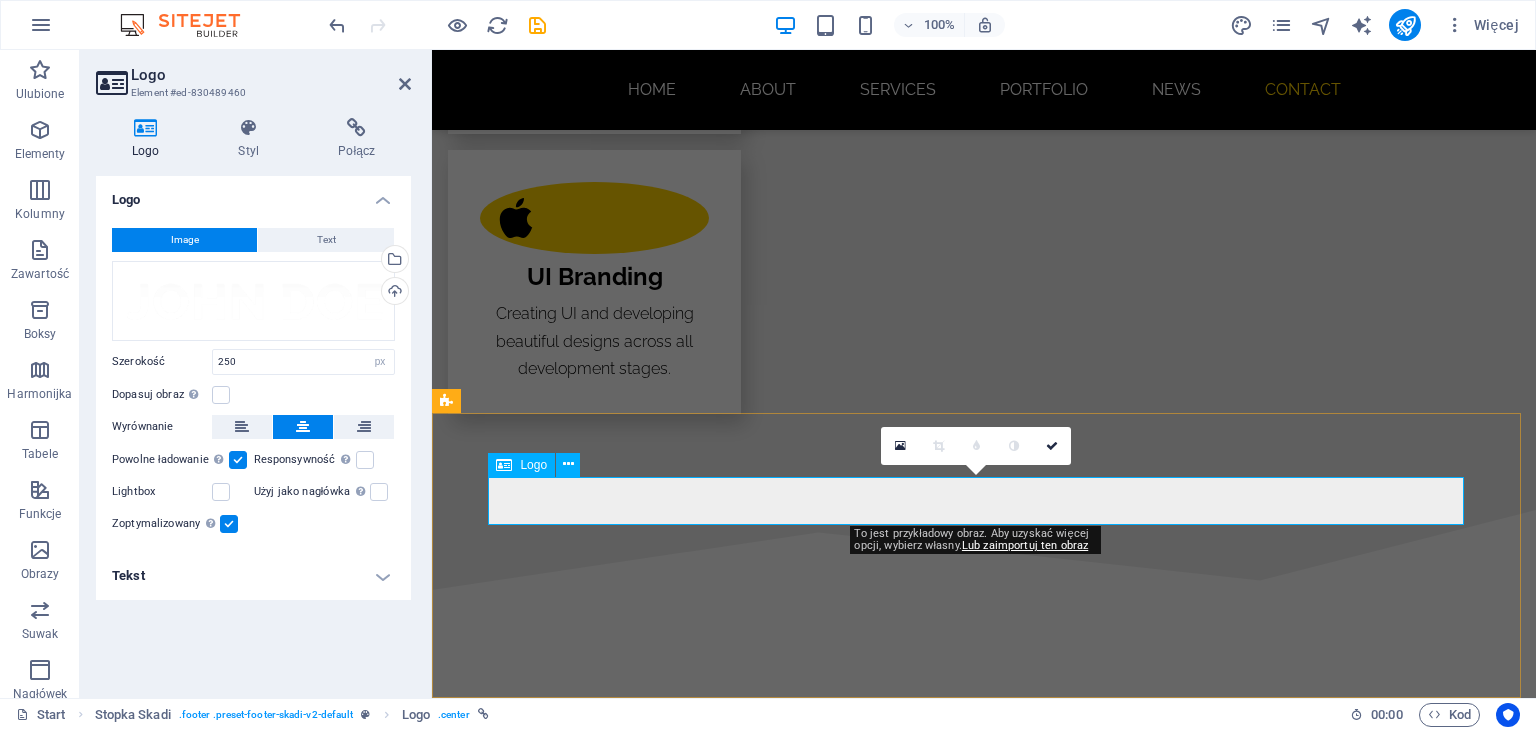 click at bounding box center [984, 4486] 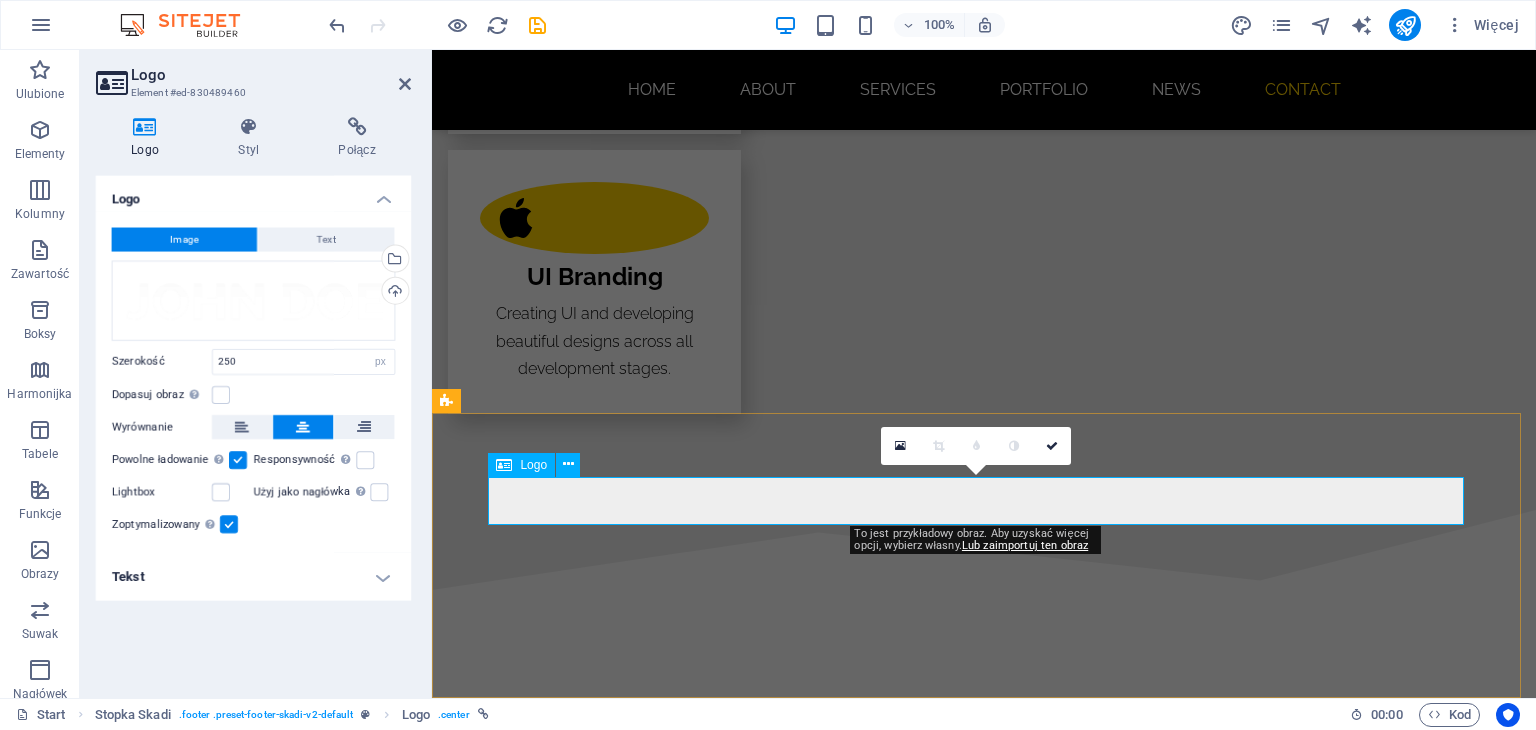 click at bounding box center [984, 4486] 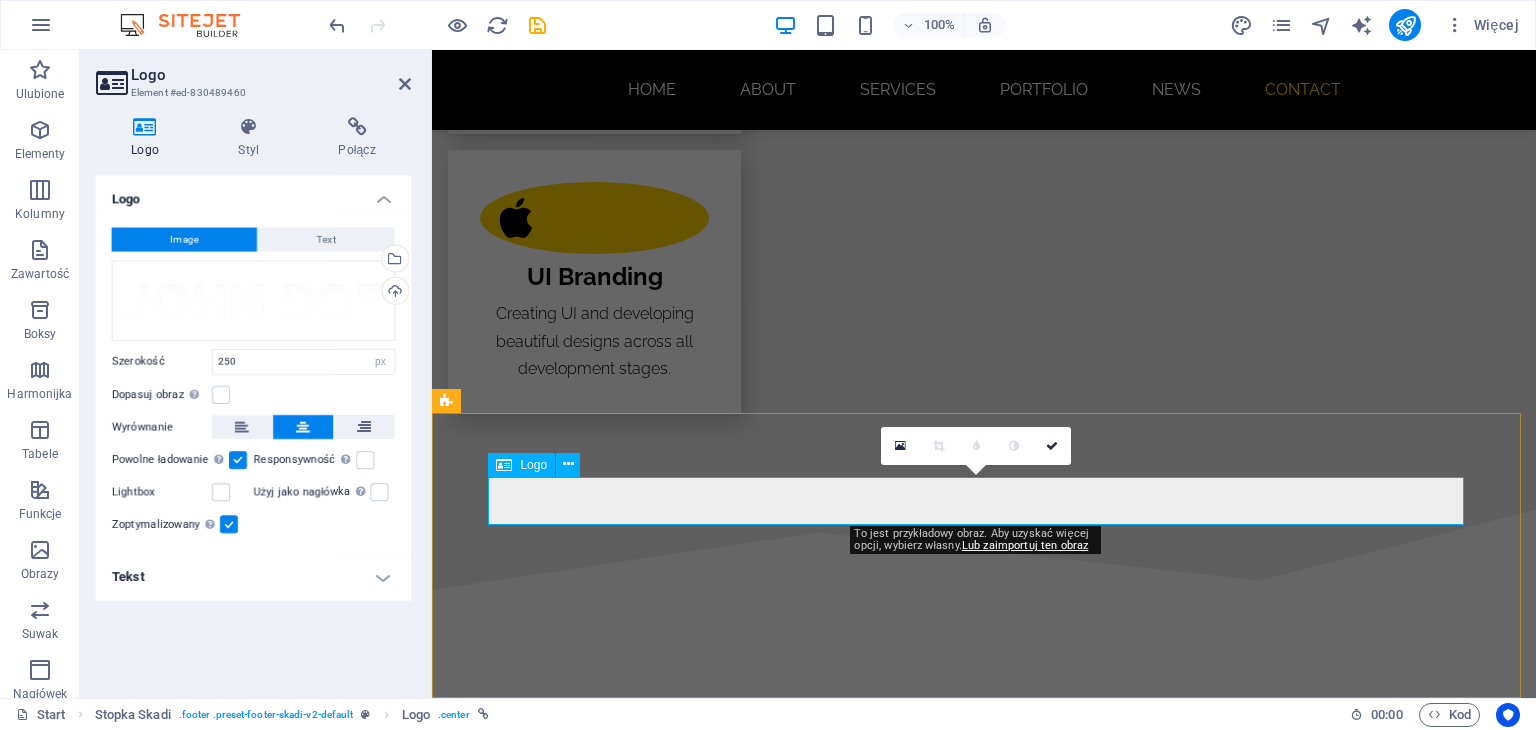 click at bounding box center [984, 4486] 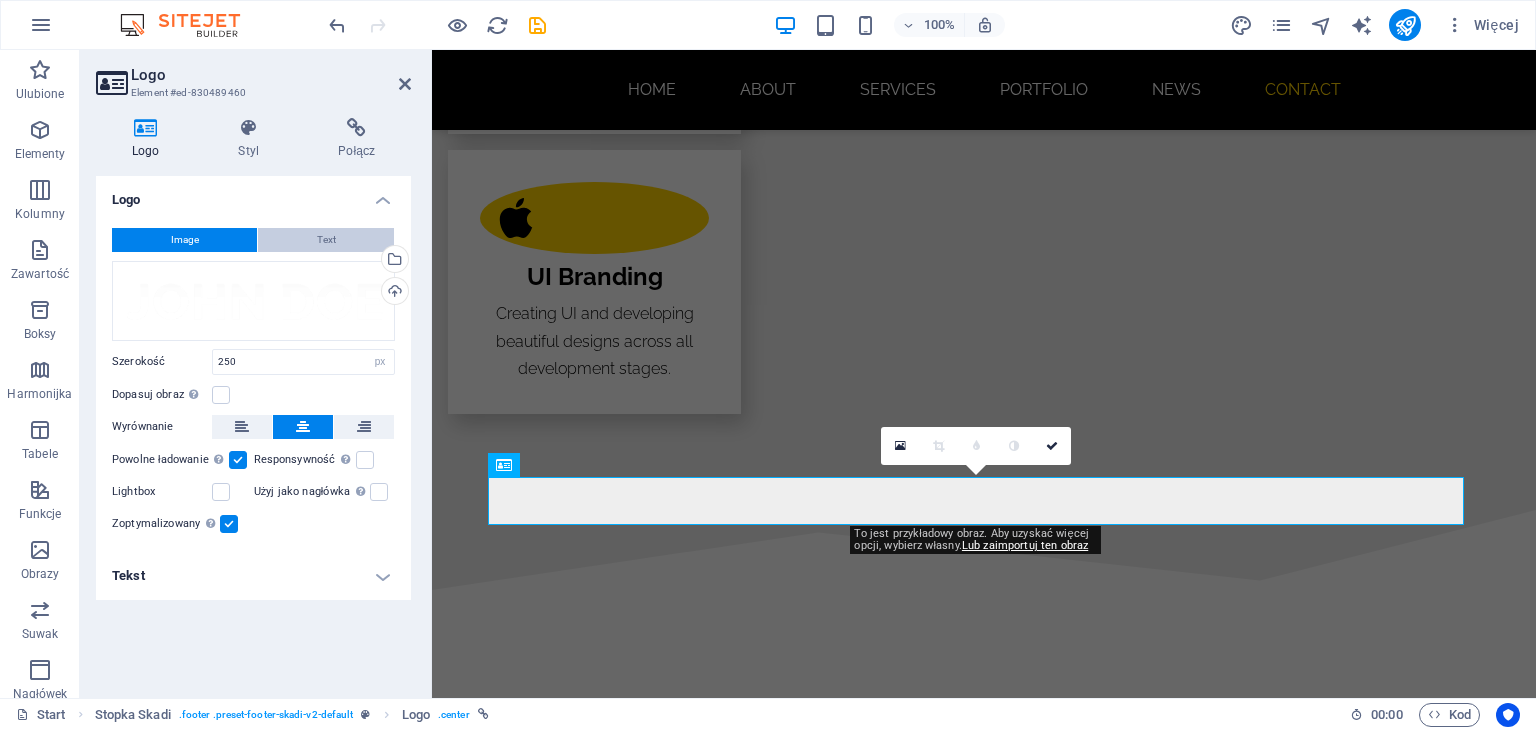 click on "Text" at bounding box center [326, 240] 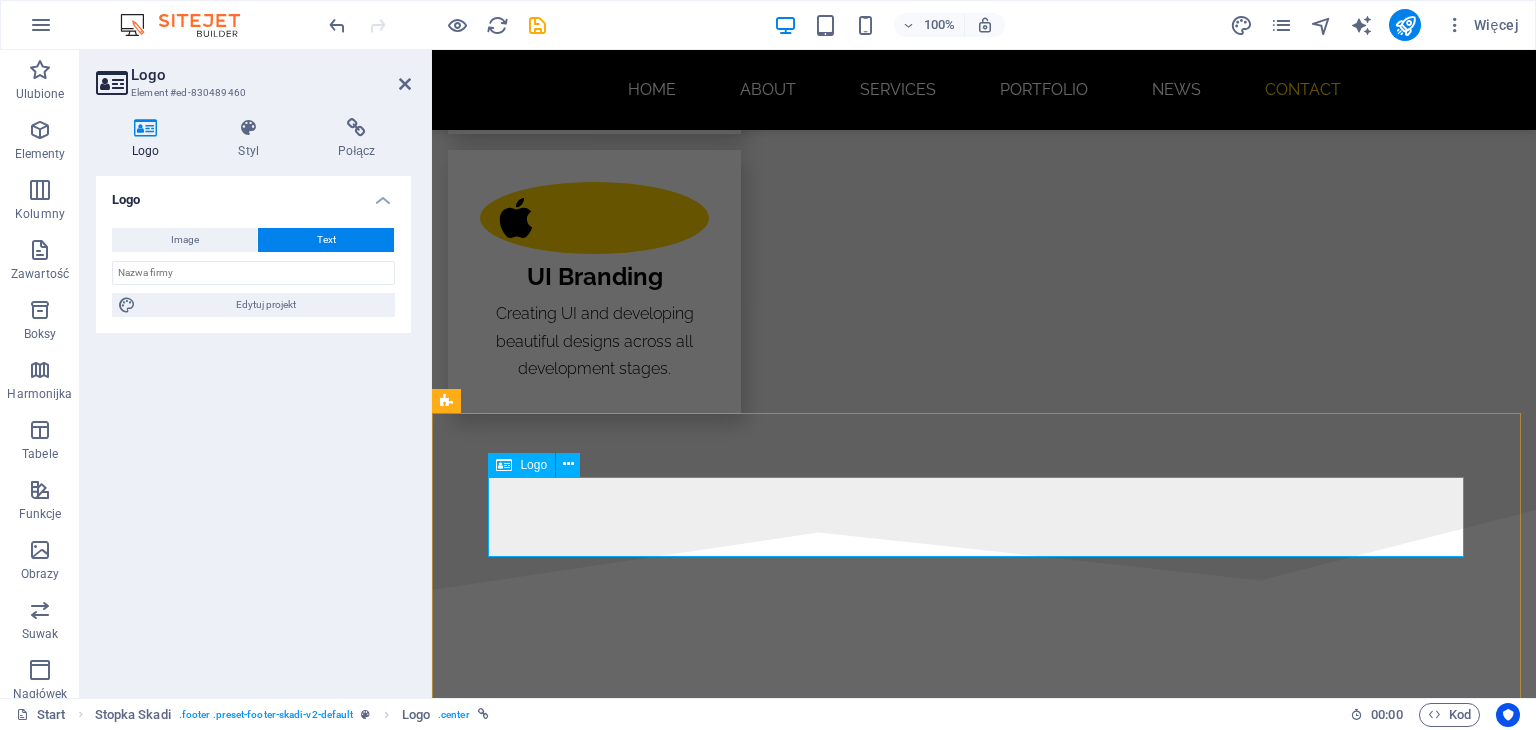 type 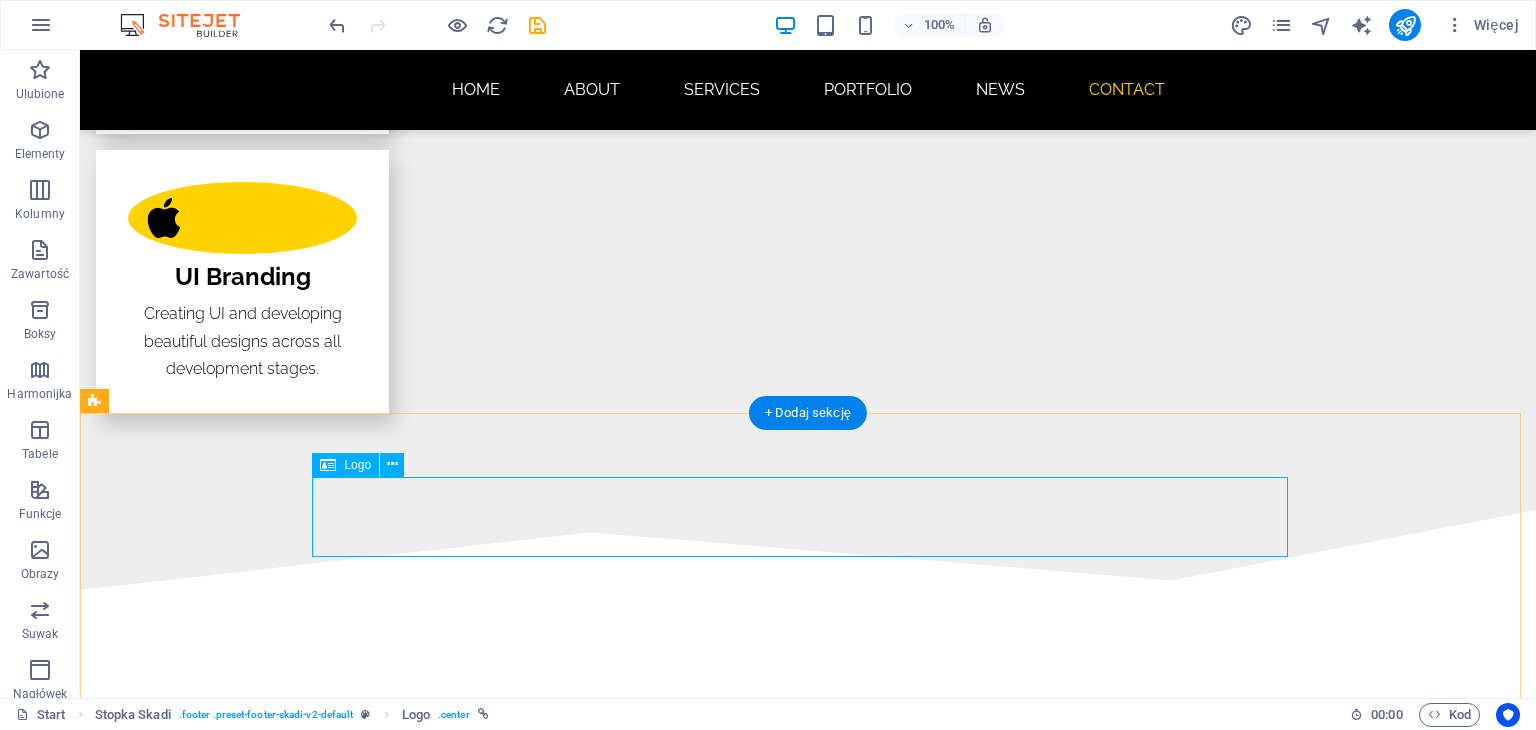 click on "kacpergajowniczek.com" at bounding box center [808, 4502] 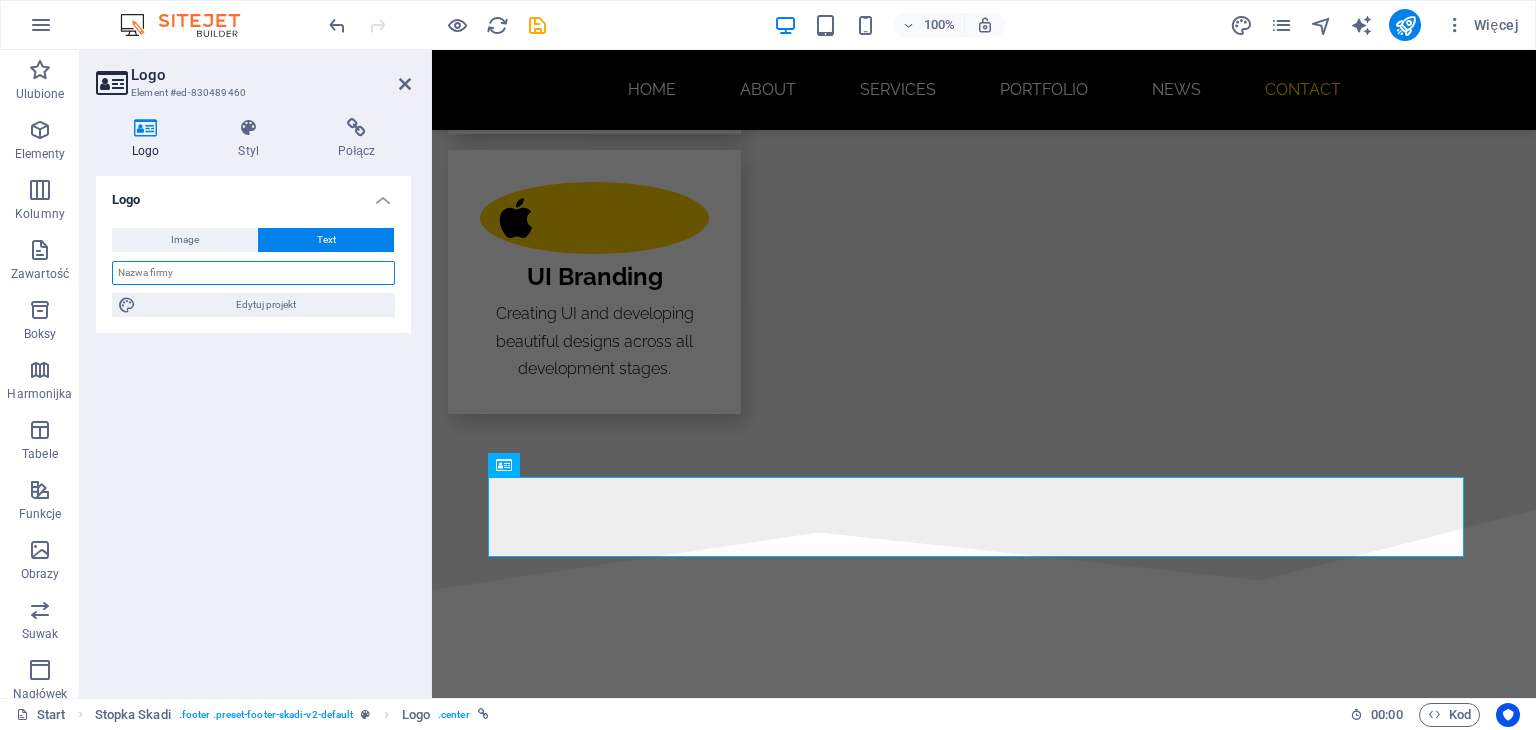 click at bounding box center (253, 273) 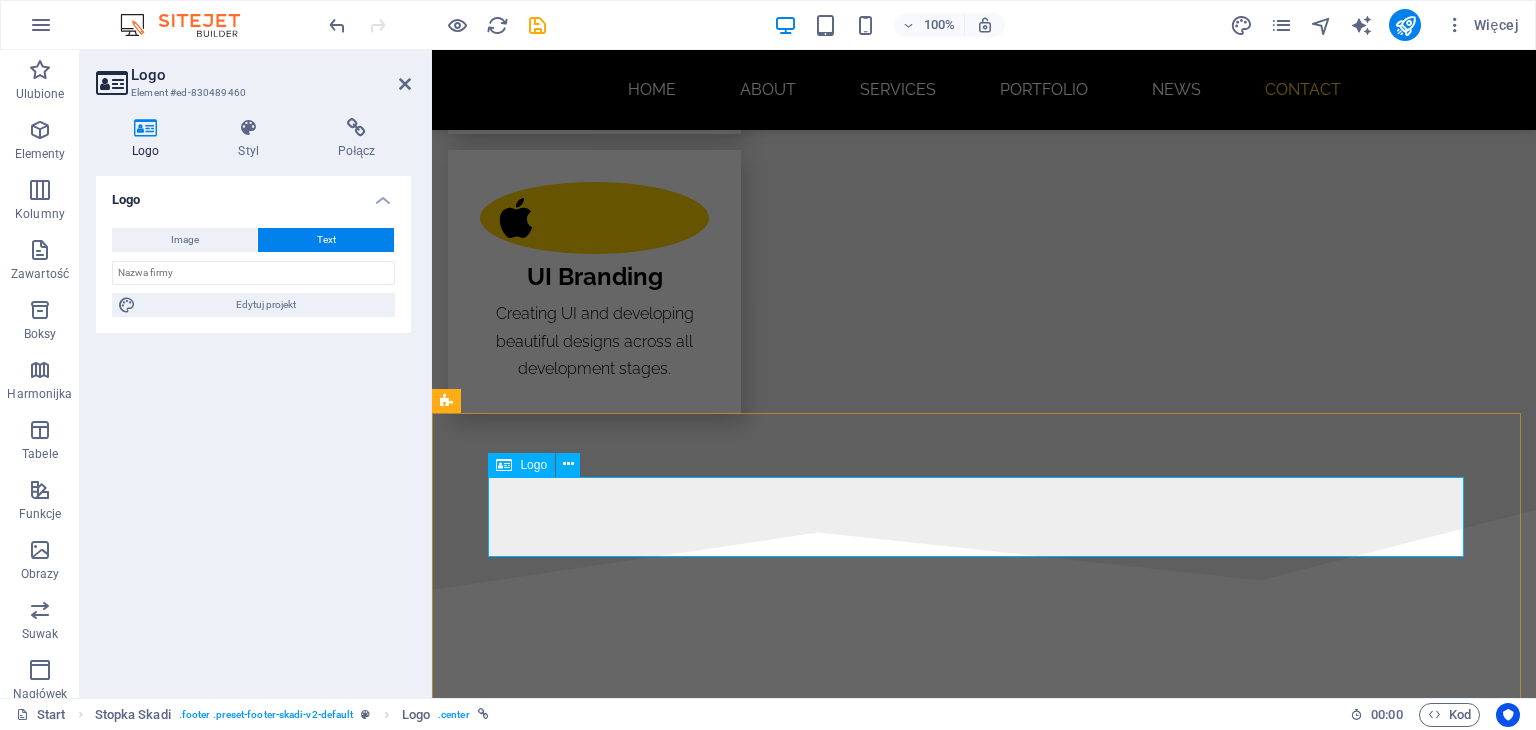 click on "kacpergajowniczek.com" at bounding box center (984, 4502) 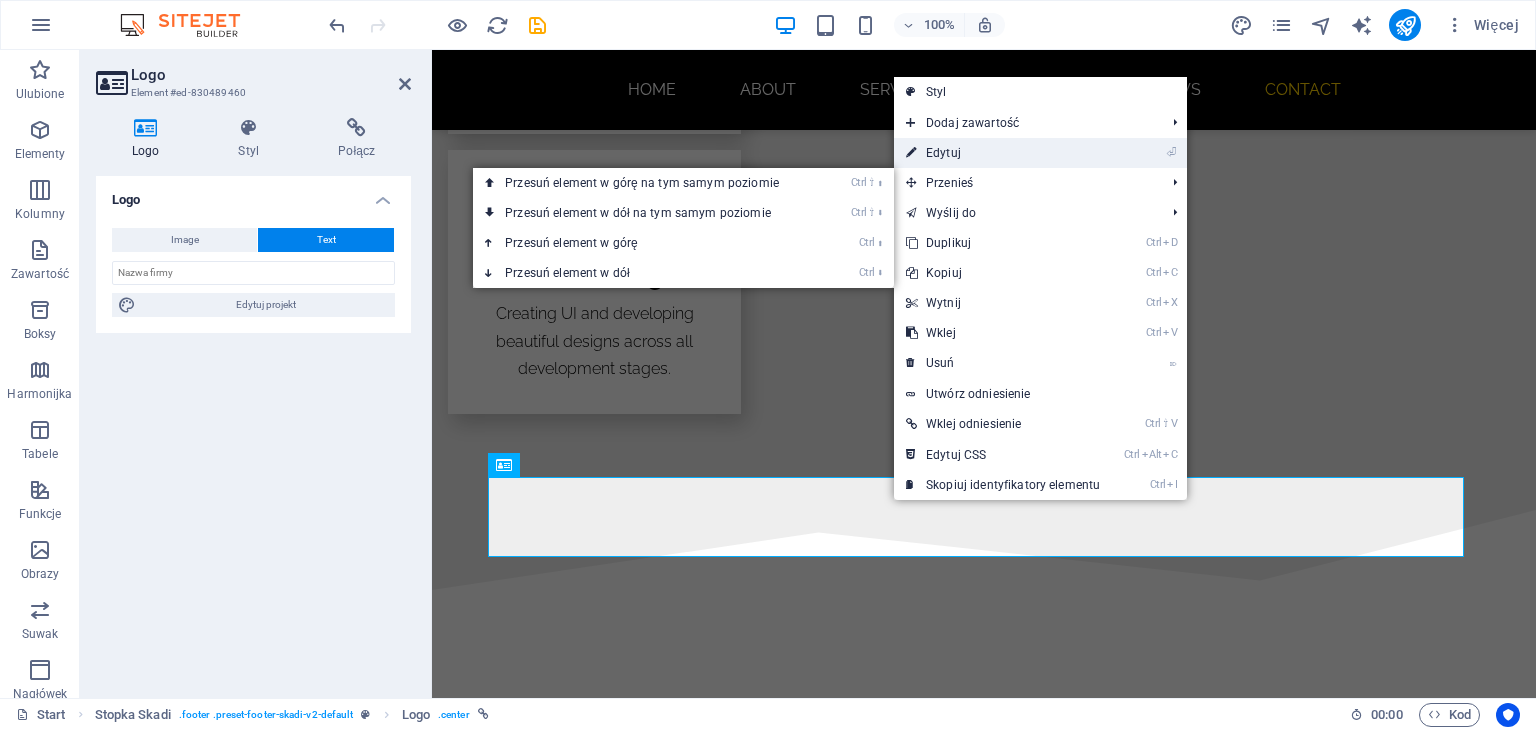 click on "⏎  Edytuj" at bounding box center [1003, 153] 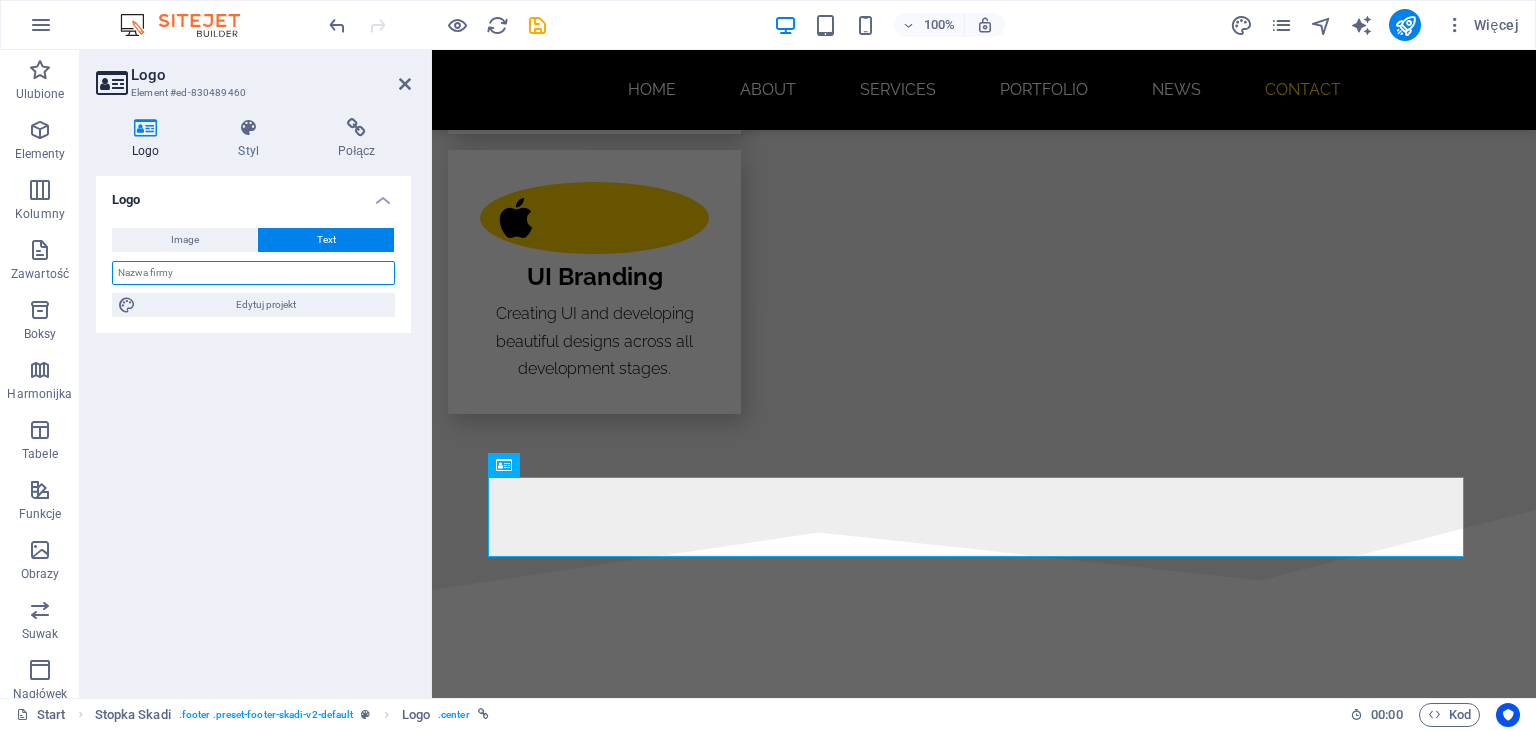 click at bounding box center [253, 273] 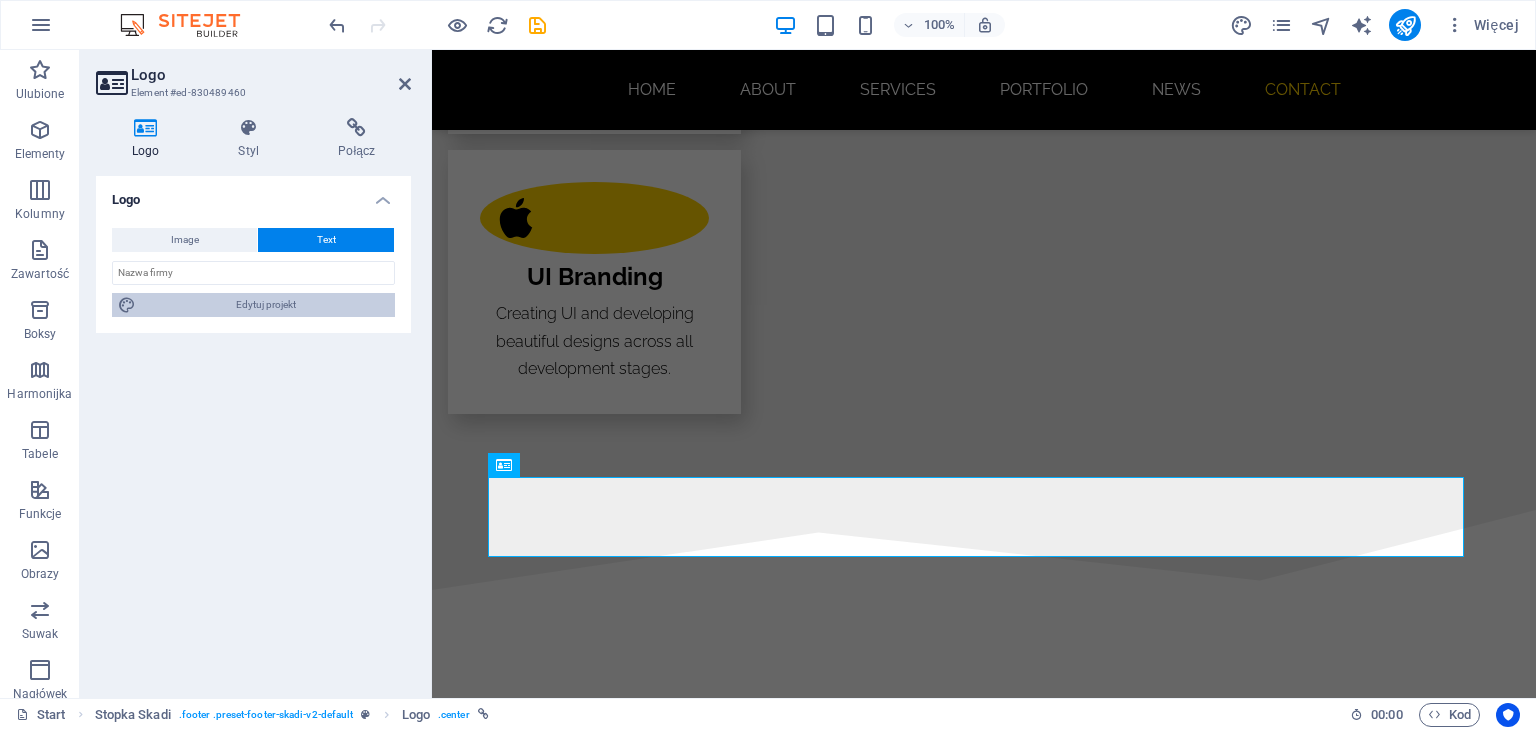 click on "Edytuj projekt" at bounding box center [265, 305] 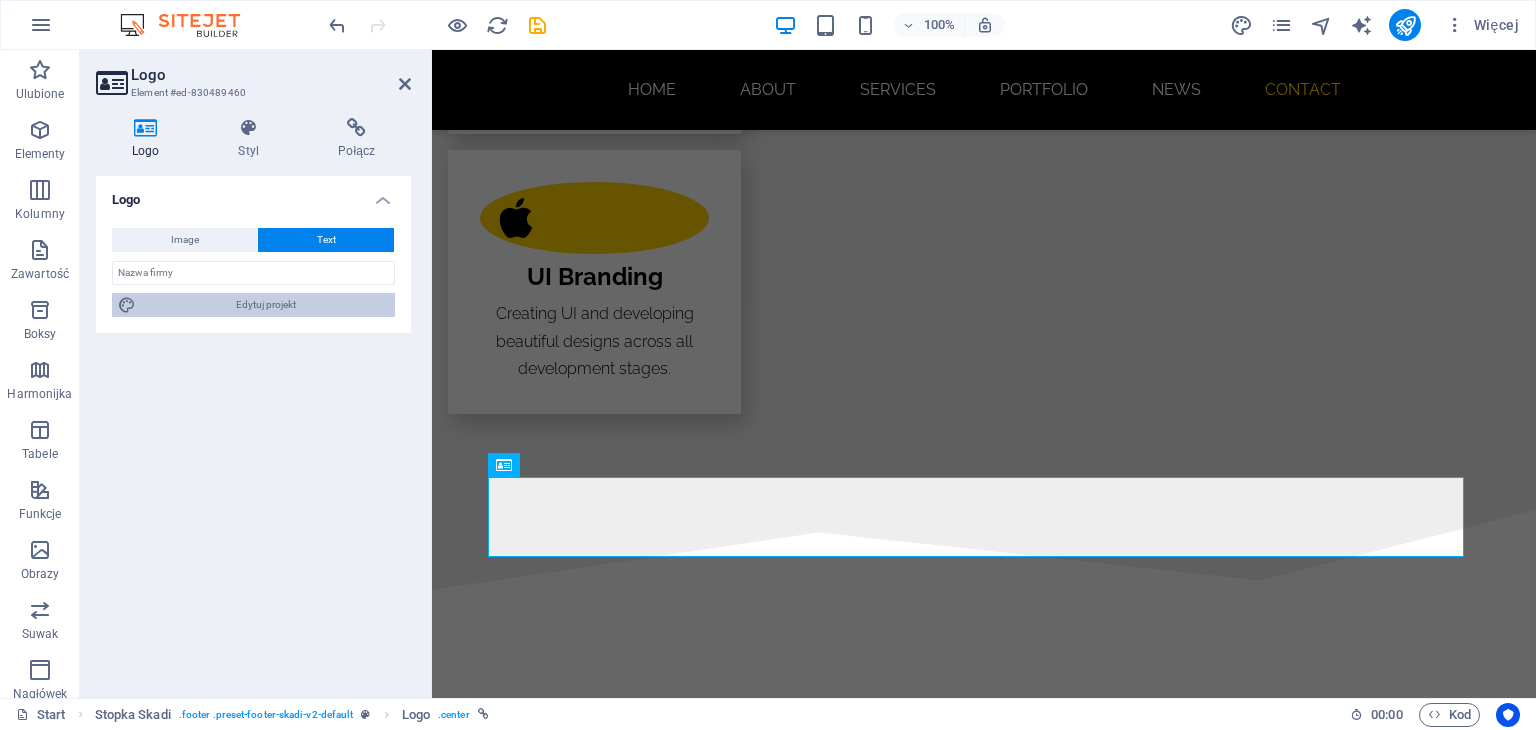 select on "px" 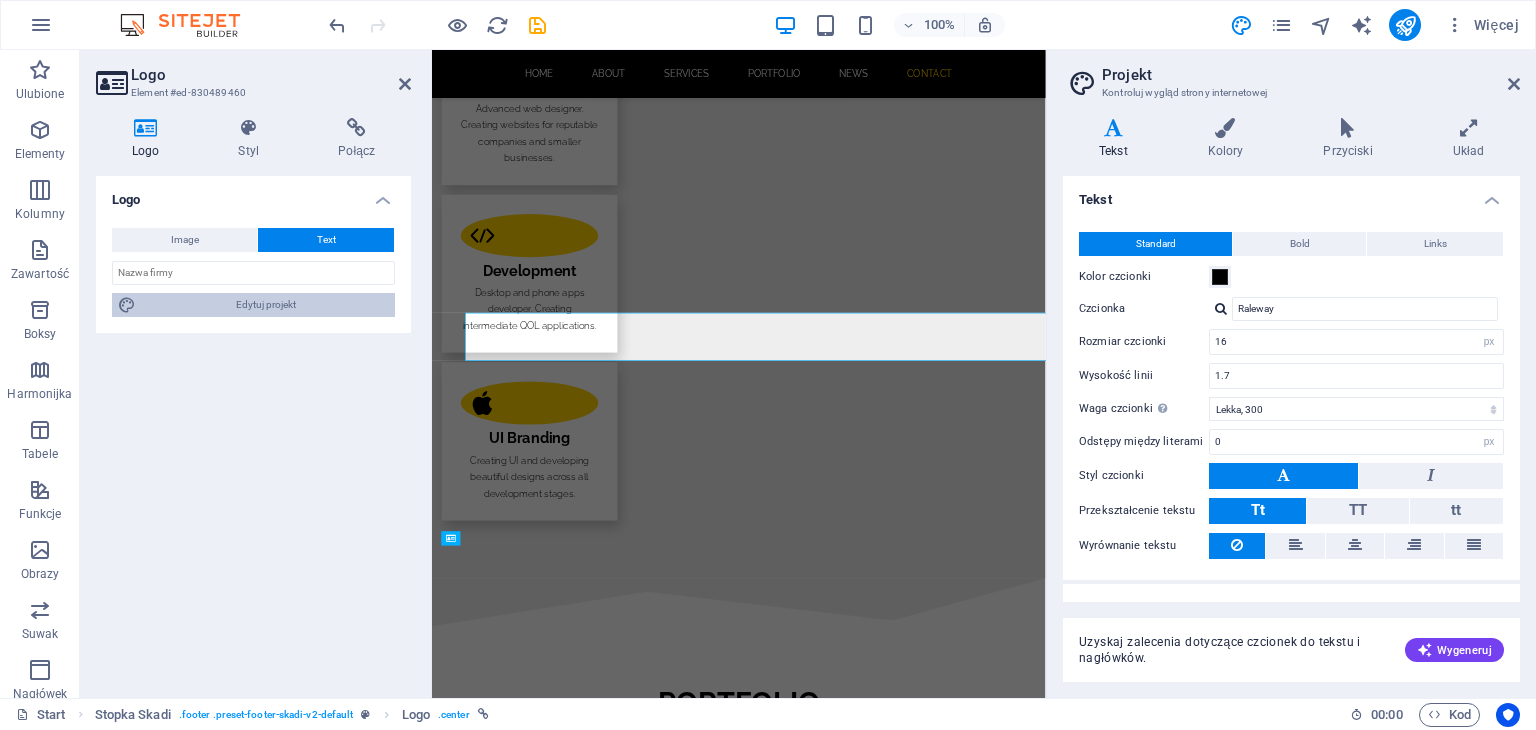 scroll, scrollTop: 3991, scrollLeft: 0, axis: vertical 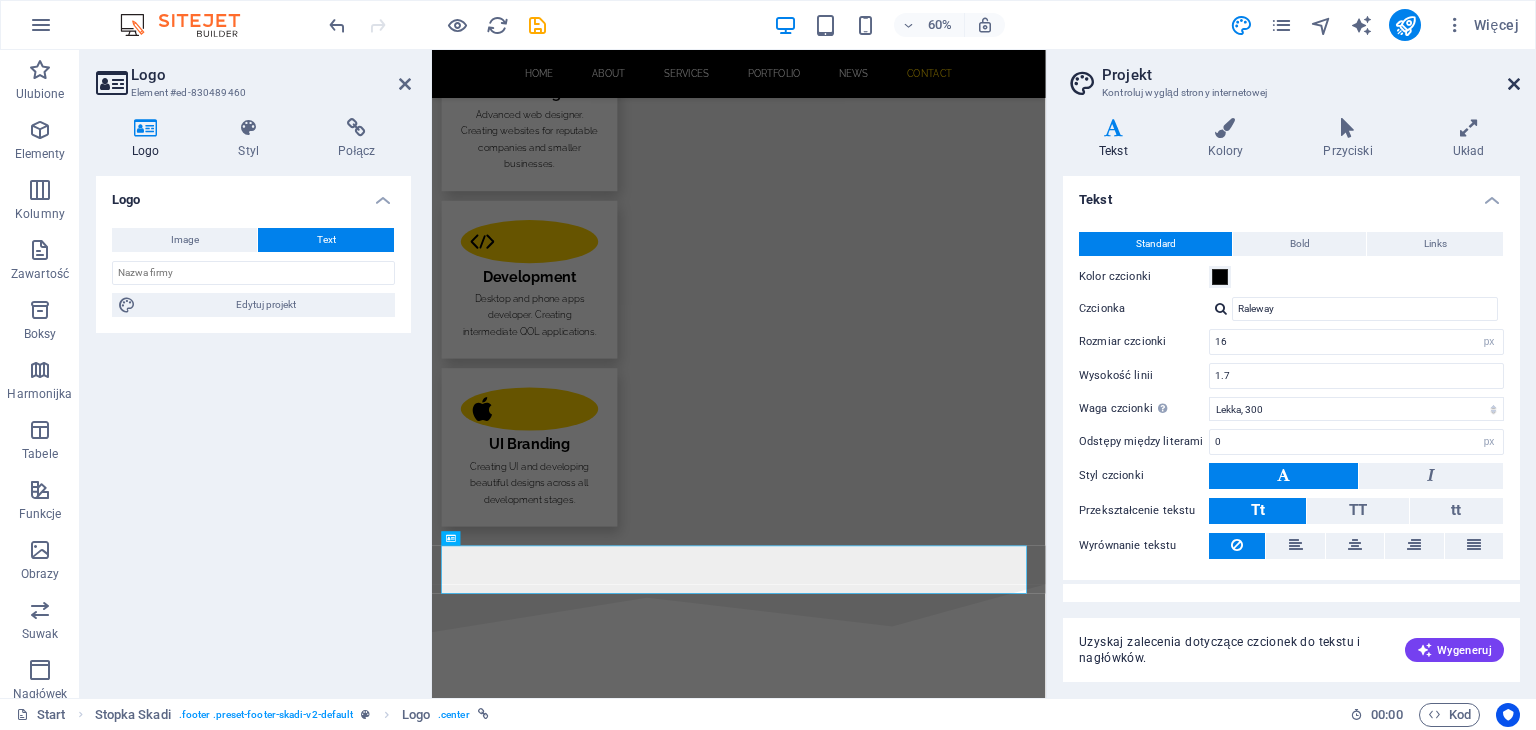 click at bounding box center (1514, 84) 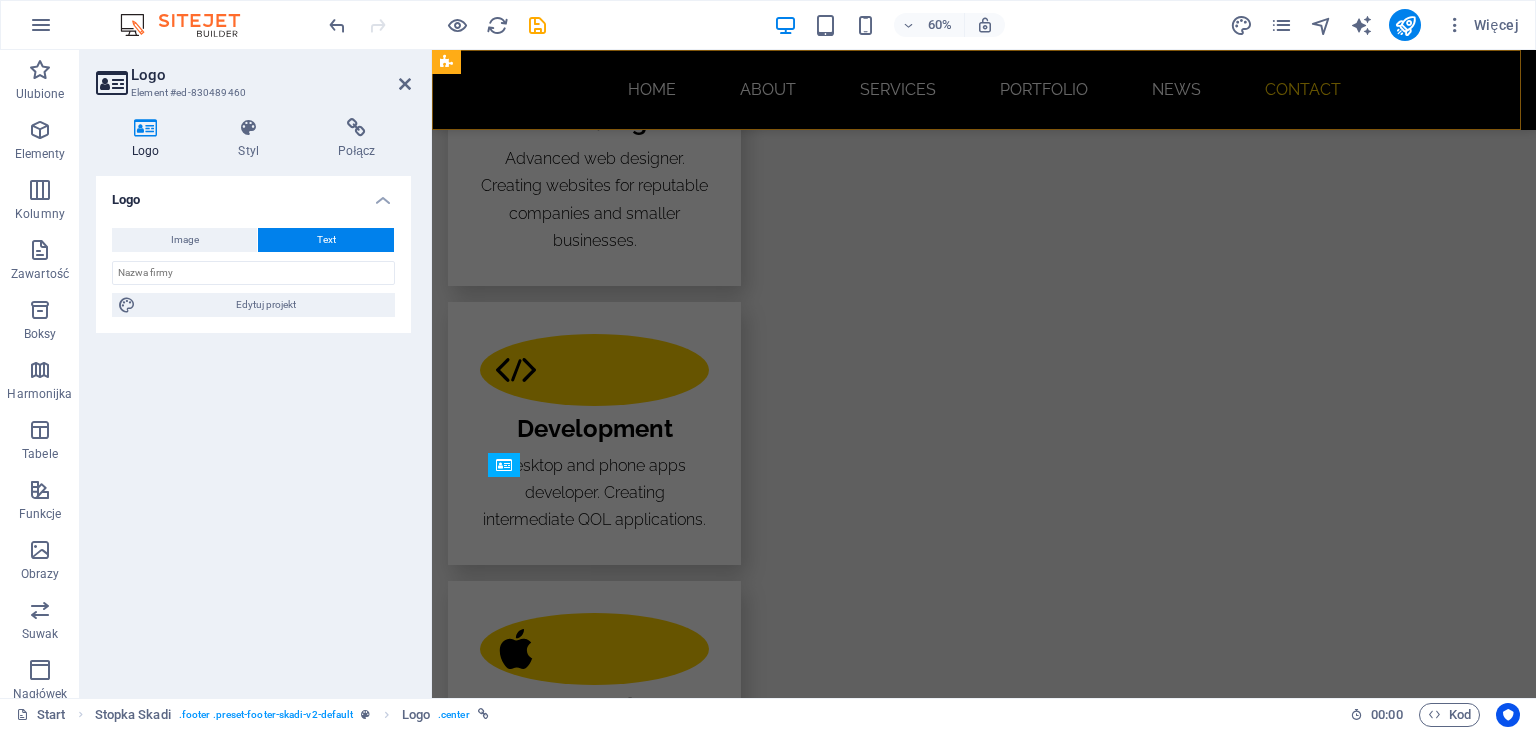 scroll, scrollTop: 4002, scrollLeft: 0, axis: vertical 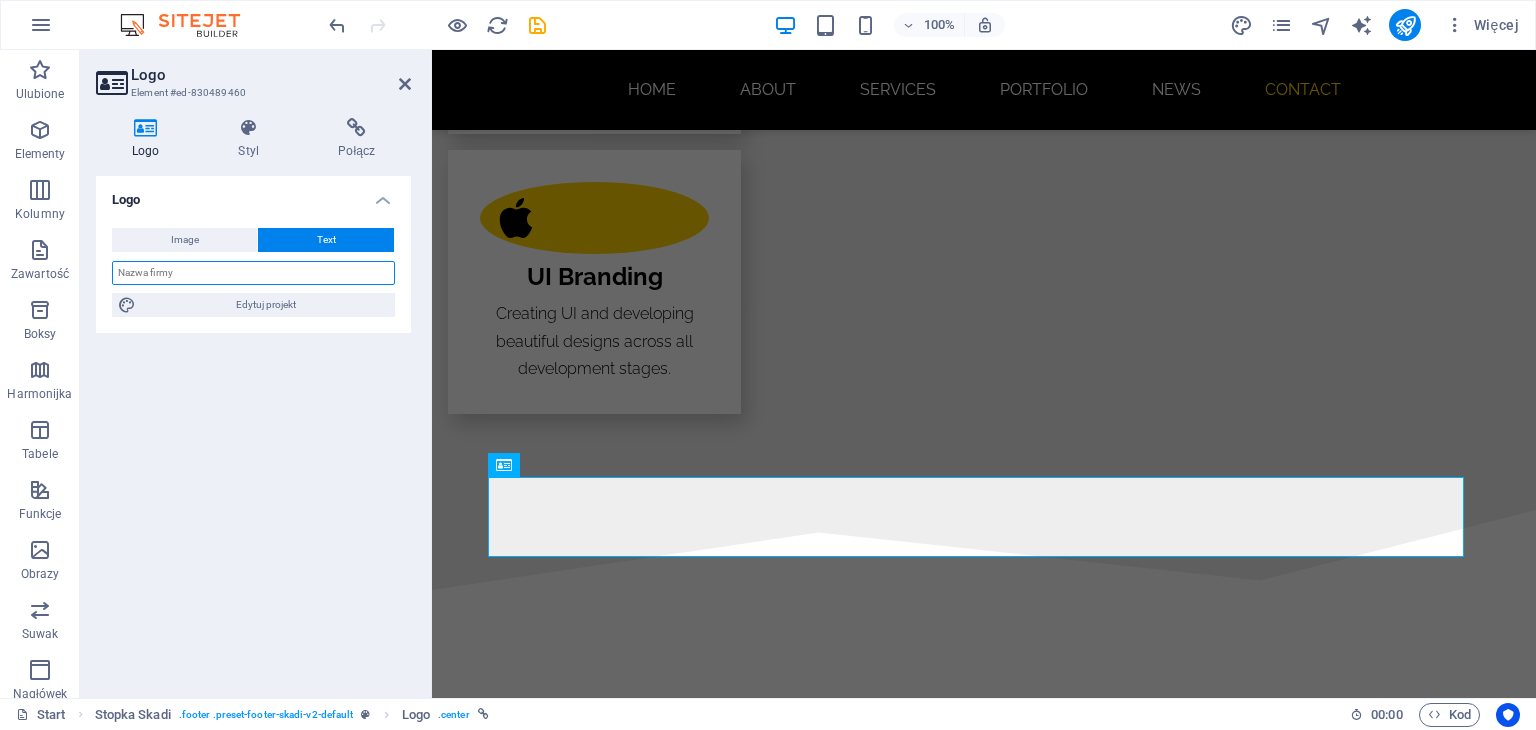click at bounding box center (253, 273) 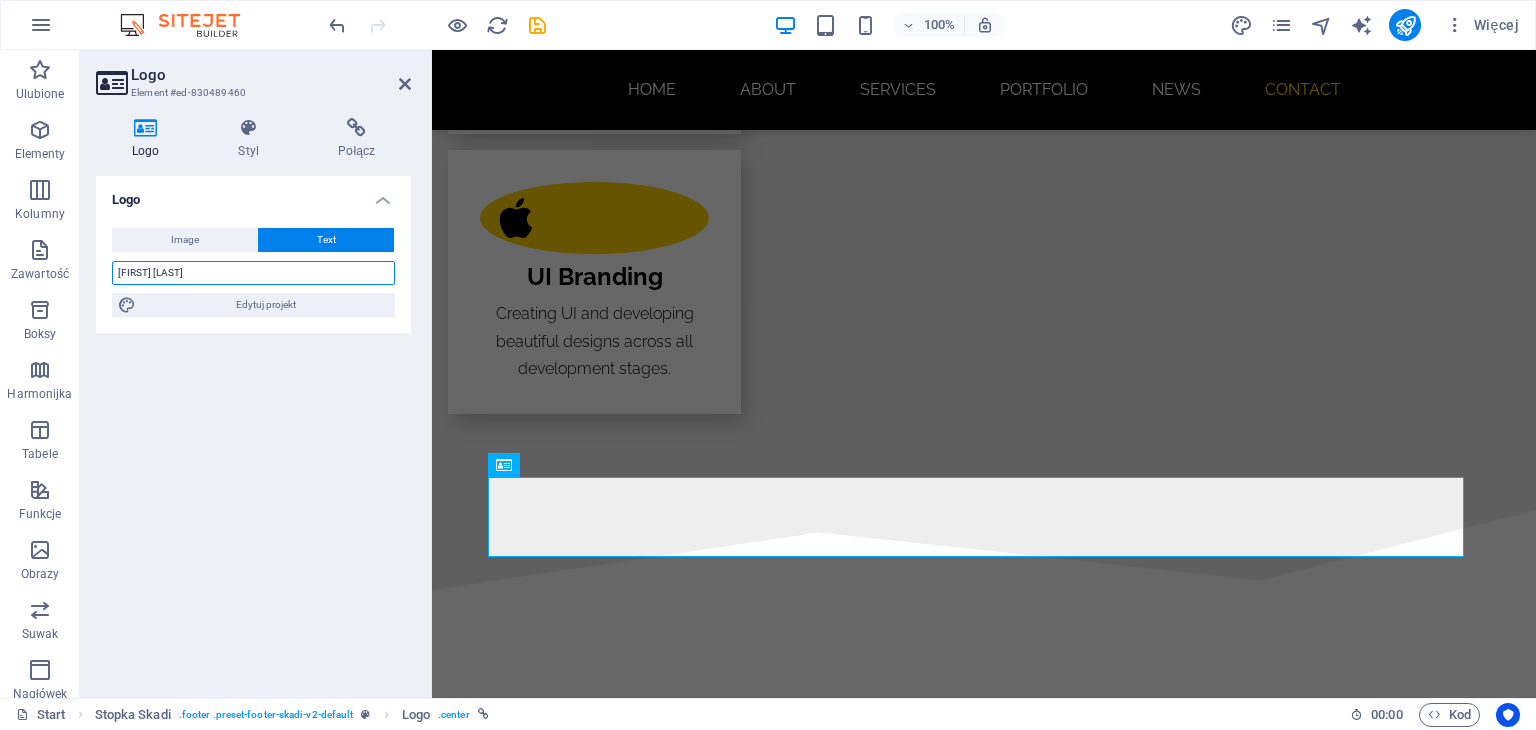 type on "[FIRST] [LAST]" 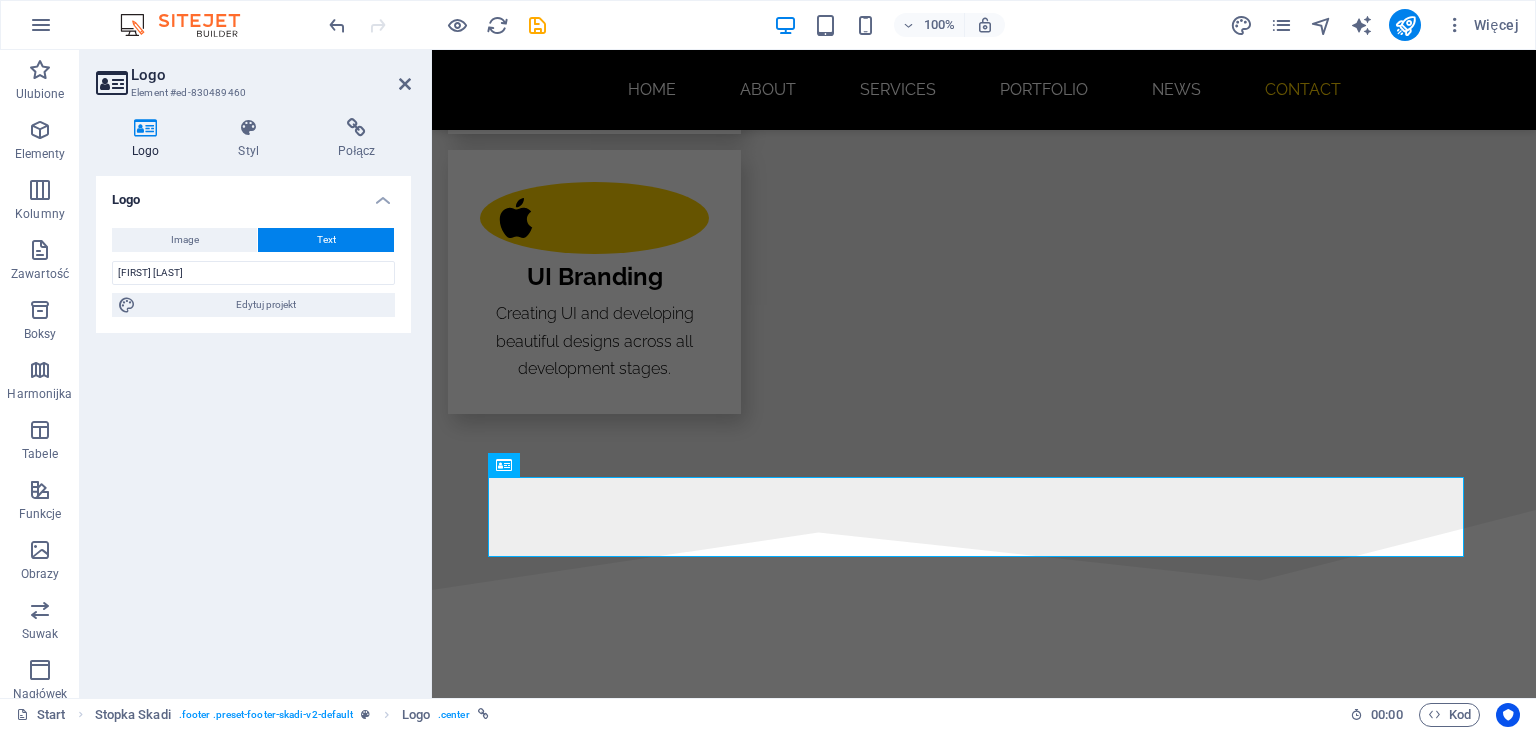 click on "Logo Image Text Przeciągnij pliki tutaj, kliknij, aby wybrać pliki lub wybierz pliki z Plików lub naszych bezpłatnych zdjęć i filmów Wybierz pliki z menedżera plików, zdjęć stockowych lub prześlij plik(i) Wgraj Szerokość 250 Domyślny automatycznie px rem % em vh vw Dopasuj obraz Automatycznie dopasuj obraz do stałej szerokości i wysokości Wysokość Domyślny automatycznie px Wyrównanie Powolne ładowanie Ładowanie obrazów po załadowaniu strony poprawia szybkość strony. Responsywność Automatycznie ładuj obraz dla monitorów Retina i rozmiary zoptymalizowane dla smartfona. Lightbox Użyj jako nagłówka Obraz zostanie opakowany w tag nagłówka H1. Przydatne do nadania tekstowi alternatywnemu wagi nagłówka H1, np. dla logo. Jeśli nie jesteś pewien, pozostaw niezaznaczone. Zoptymalizowany Obrazy są kompresowane, aby poprawić szybkość strony. Pozycja Kierunek Spersonalizowany Przesunięcie X 50 px rem % vh vw Przesunięcie Y 50 px rem % vh vw [FIRST] [LAST] Edytuj projekt 8" at bounding box center (253, 429) 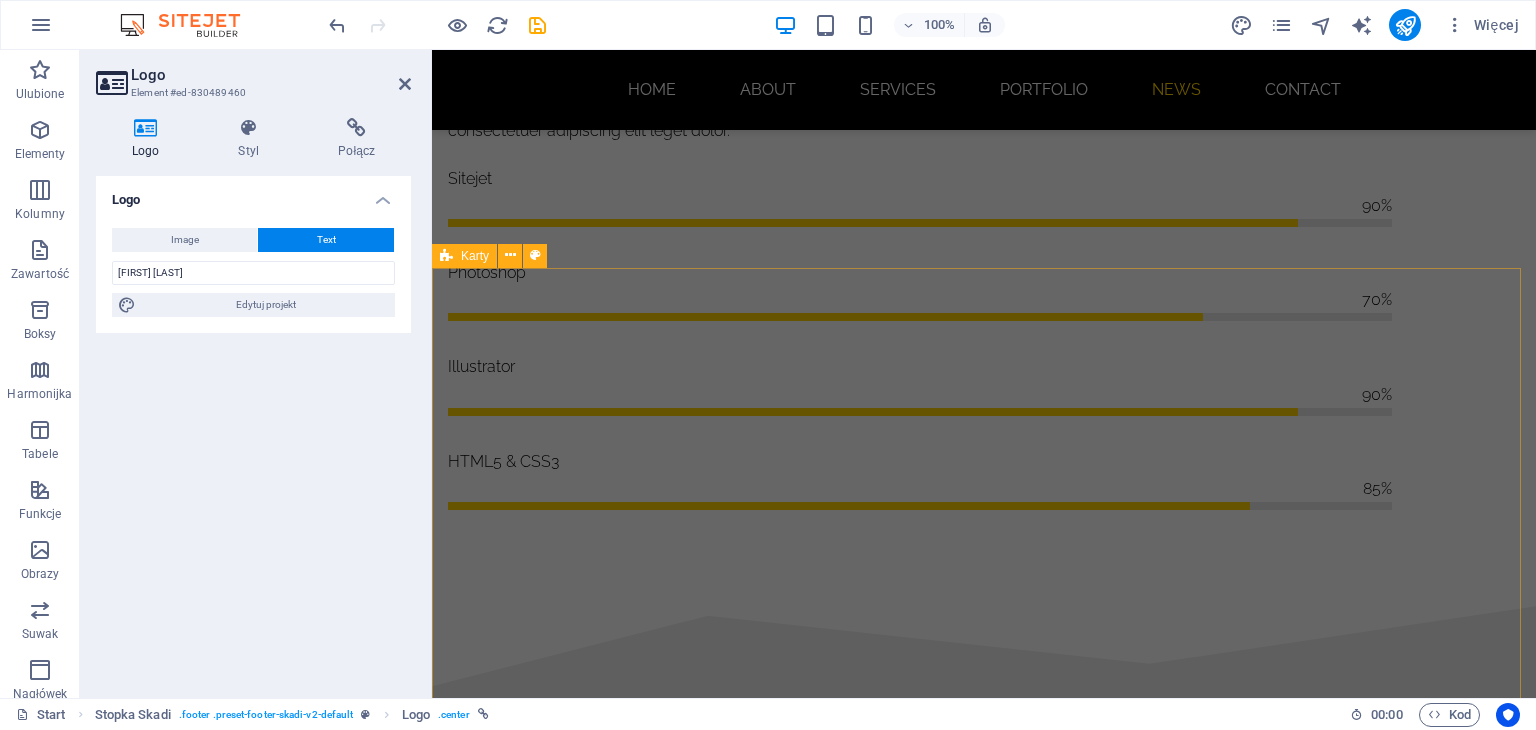 scroll, scrollTop: 2734, scrollLeft: 0, axis: vertical 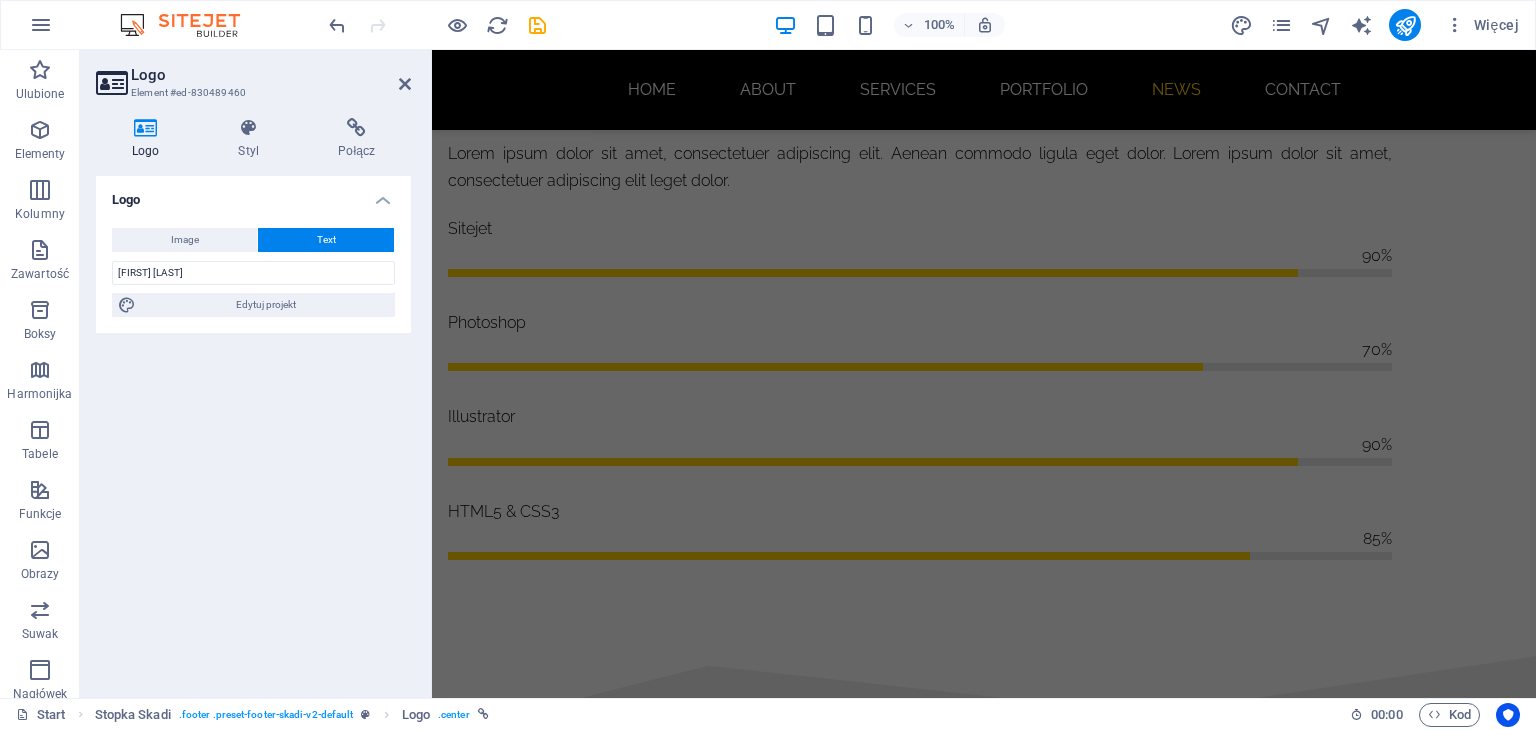 click on "Logo" at bounding box center [271, 75] 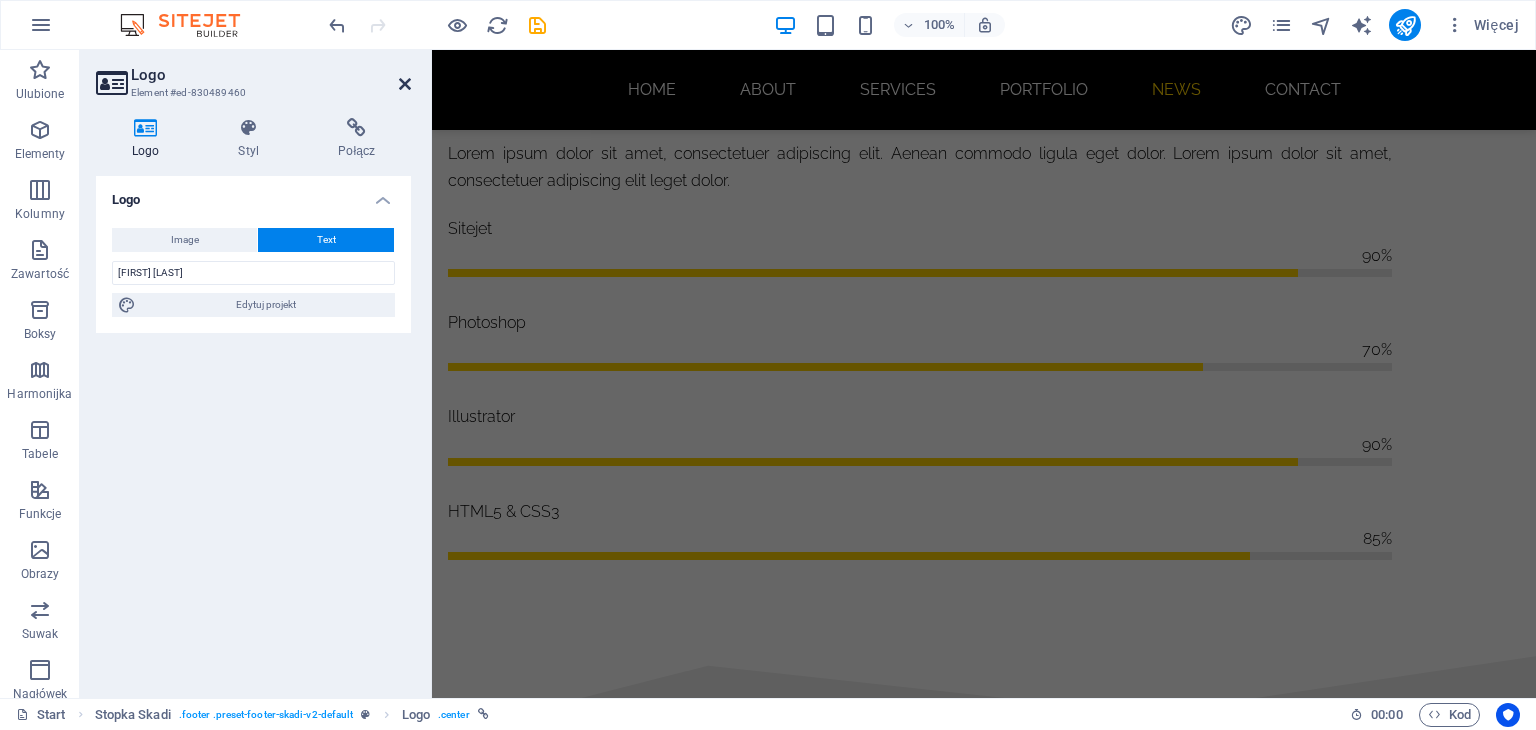 click at bounding box center [405, 84] 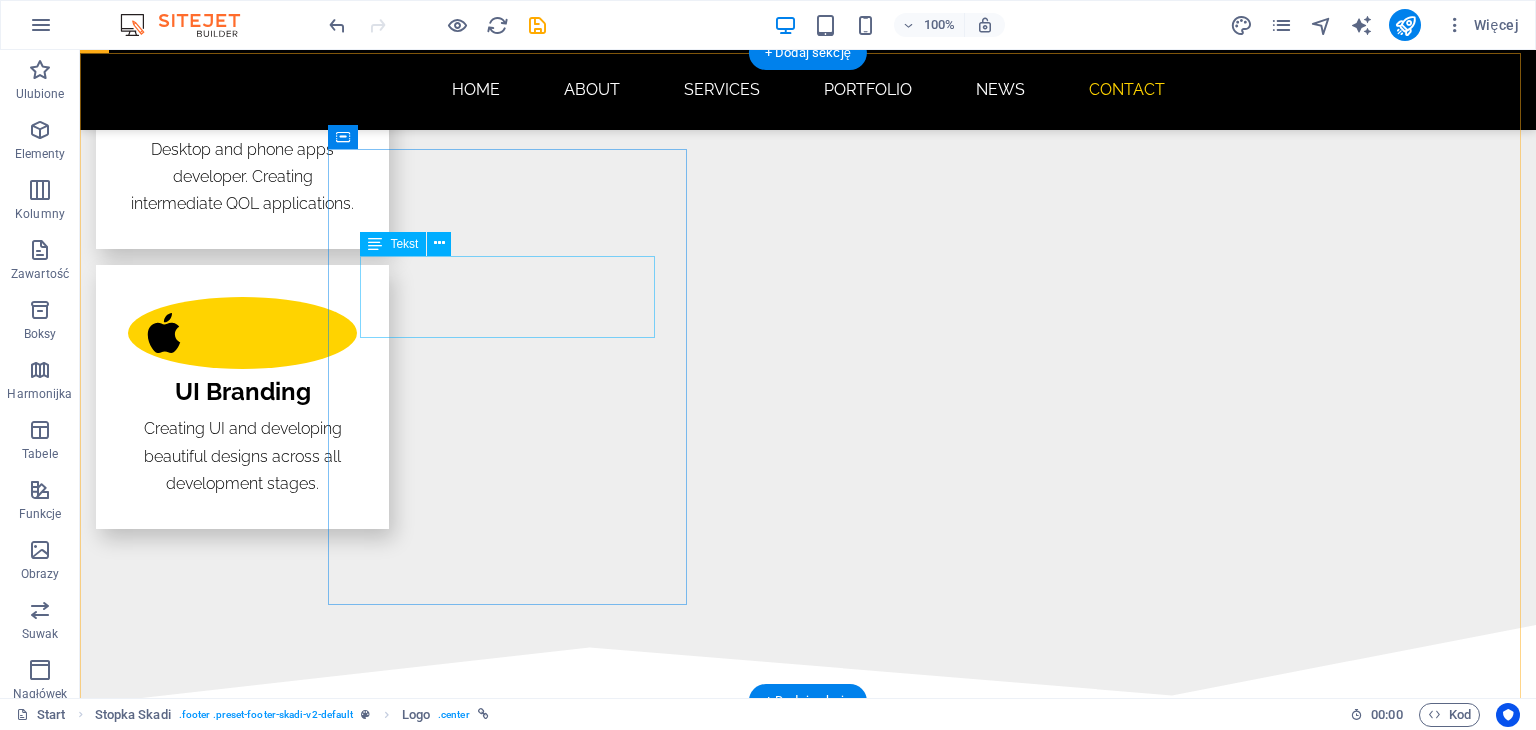 scroll, scrollTop: 3634, scrollLeft: 0, axis: vertical 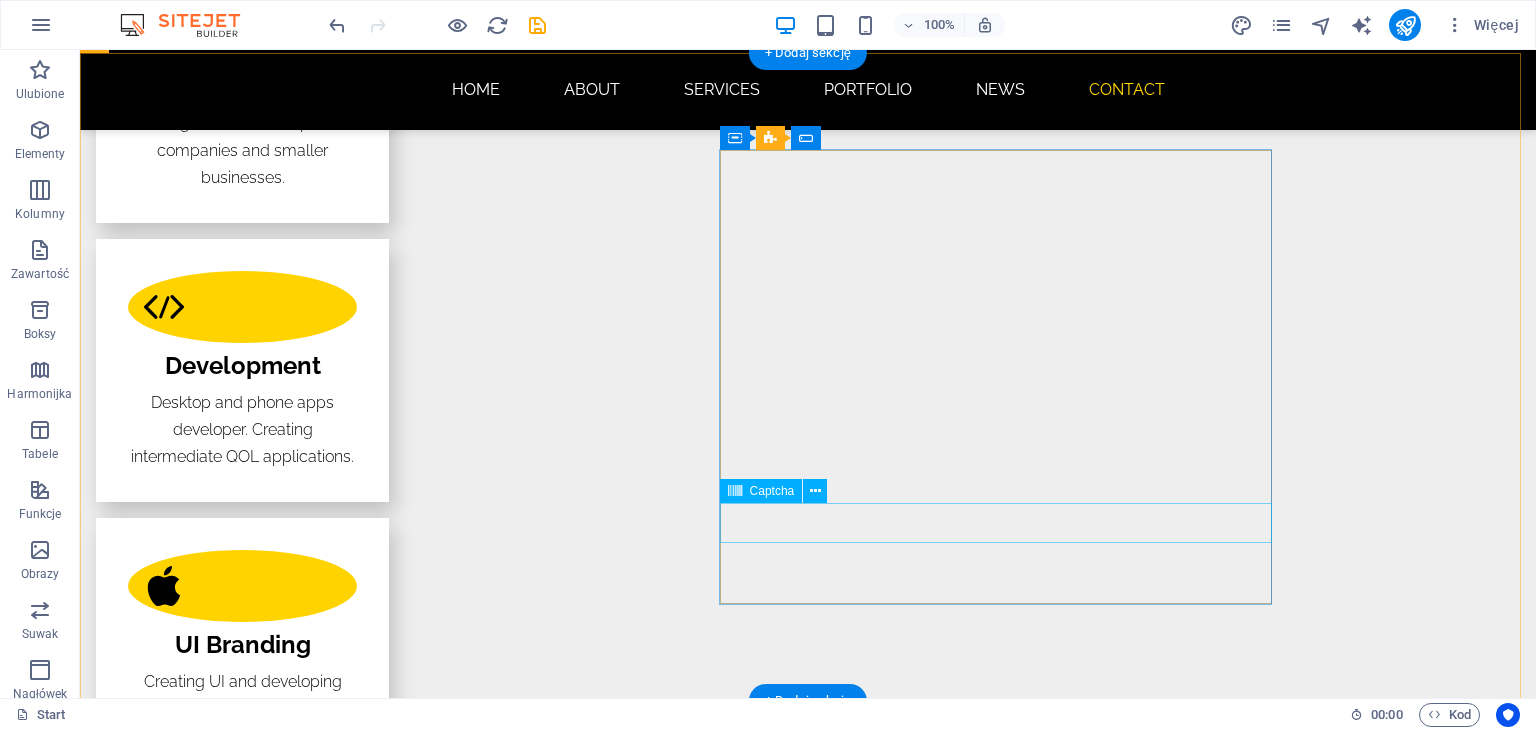 click on "Nieczytelny? Załaduj nowy" at bounding box center [568, 4505] 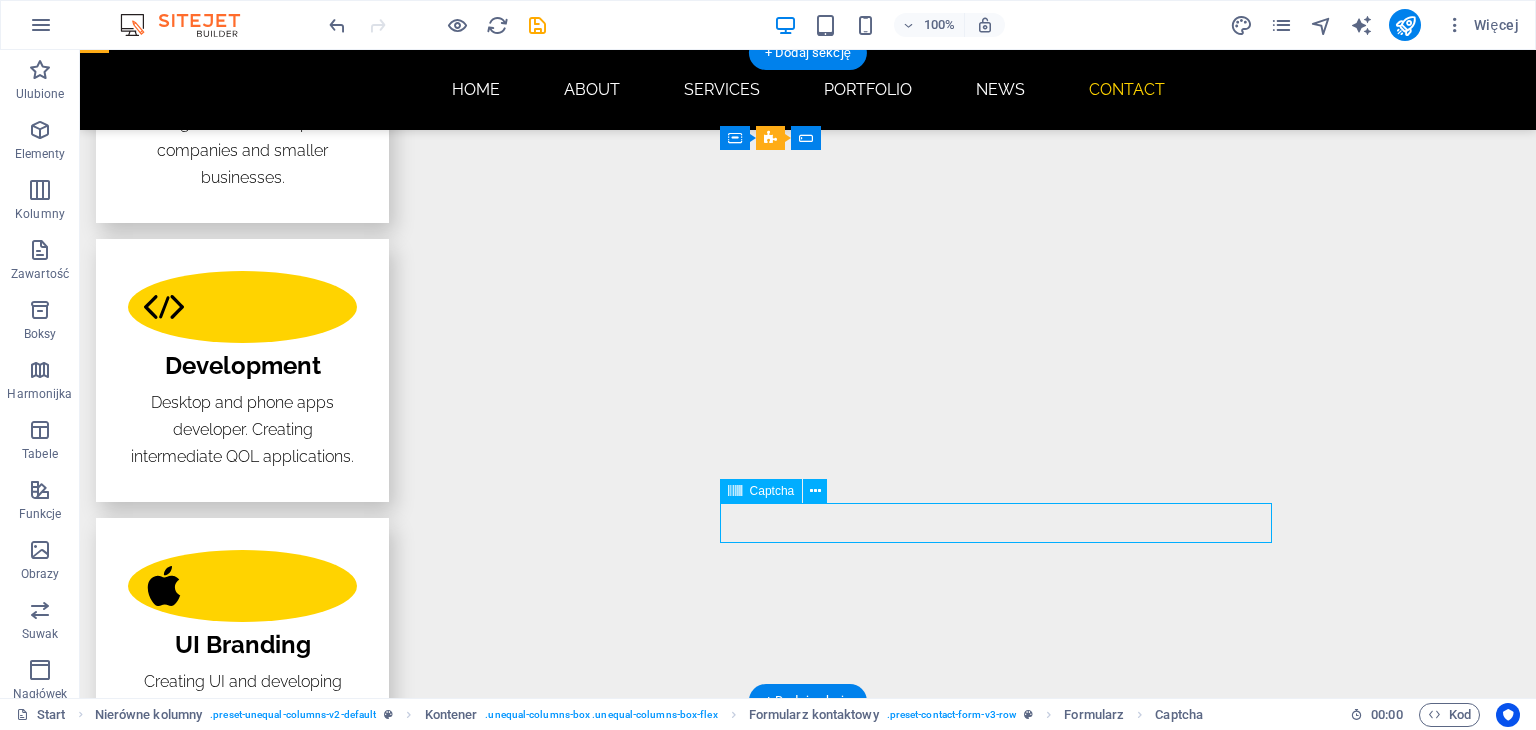 click on "Nieczytelny? Załaduj nowy" at bounding box center [568, 4505] 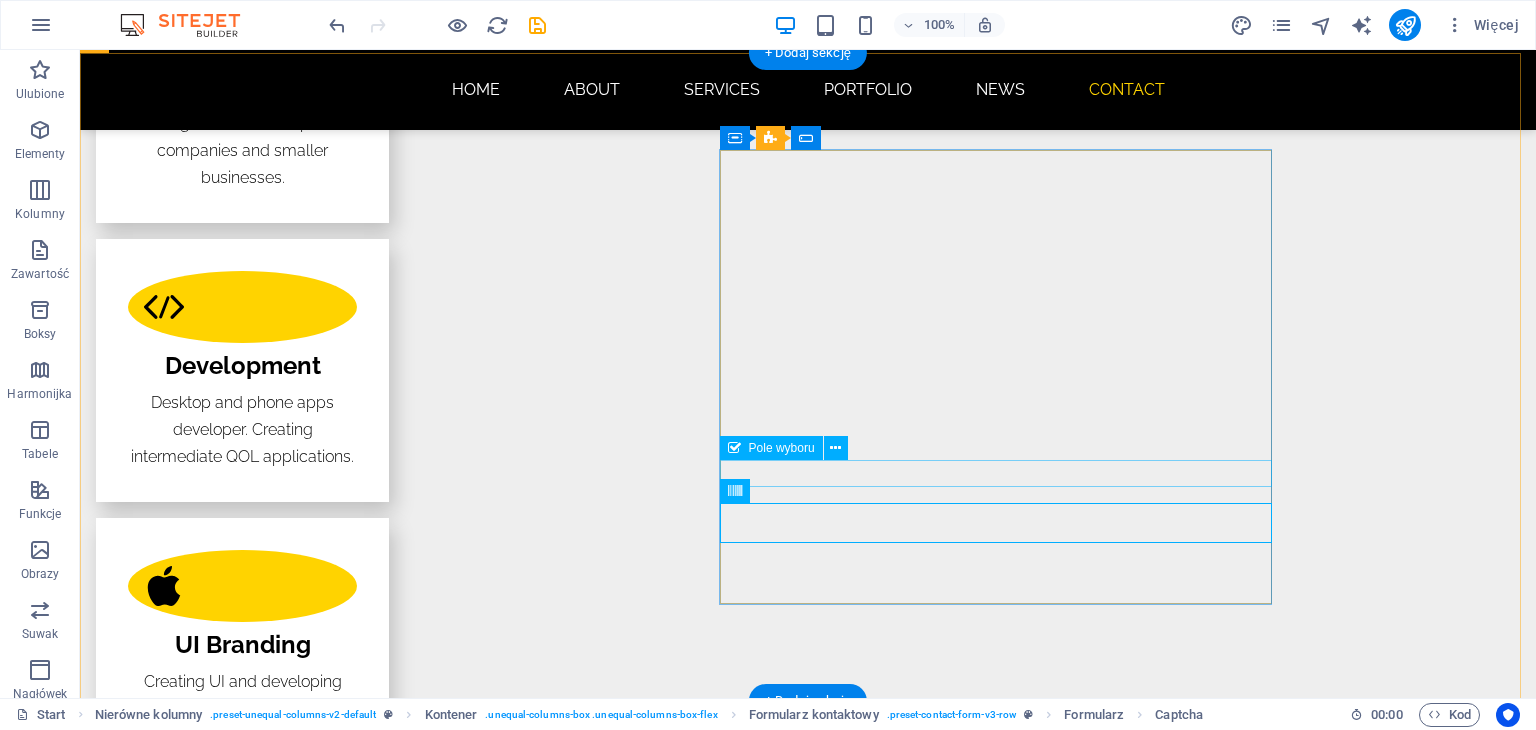 click on "I have read and understand the privacy policy." at bounding box center [568, 4453] 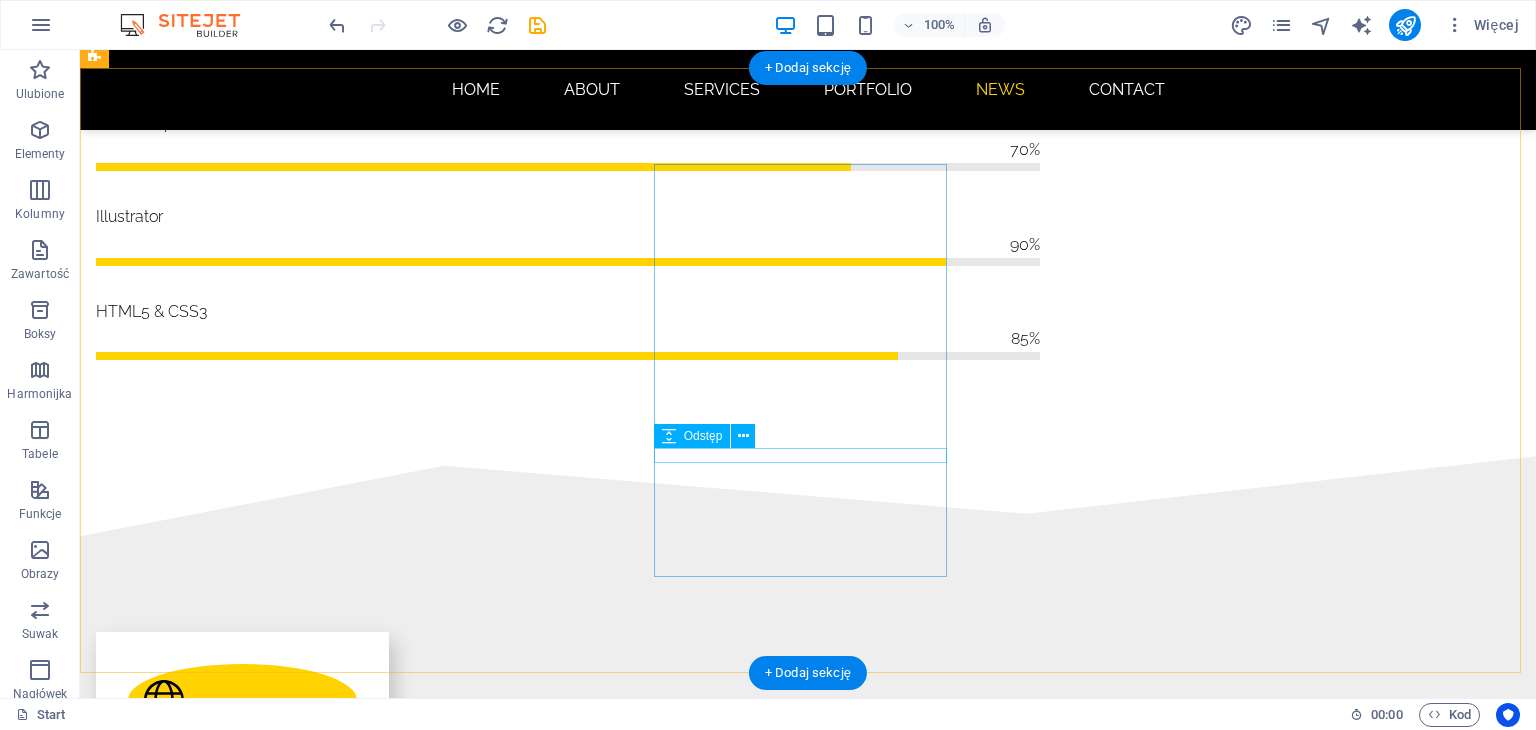 scroll, scrollTop: 2834, scrollLeft: 0, axis: vertical 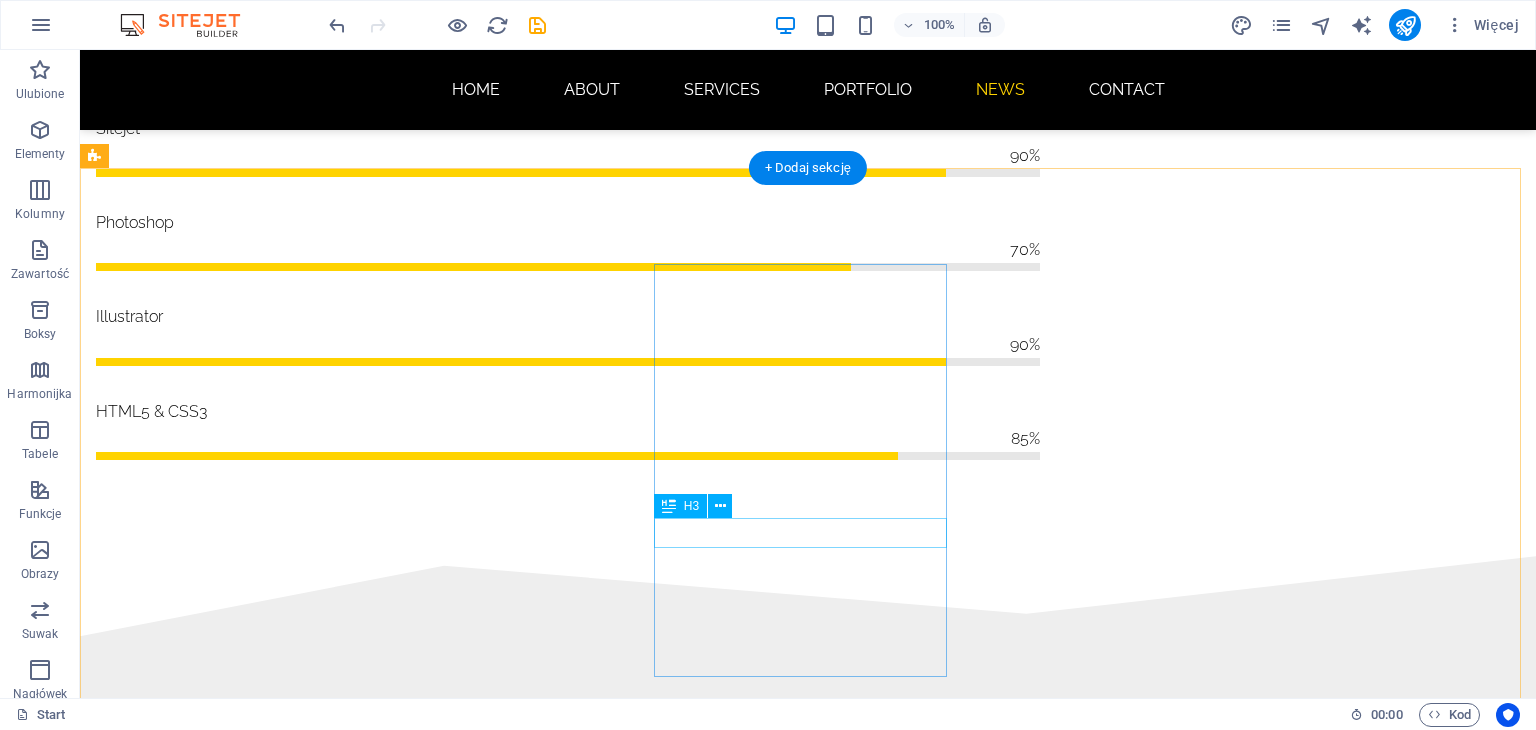 click on "Local Meetup" at bounding box center [242, 3609] 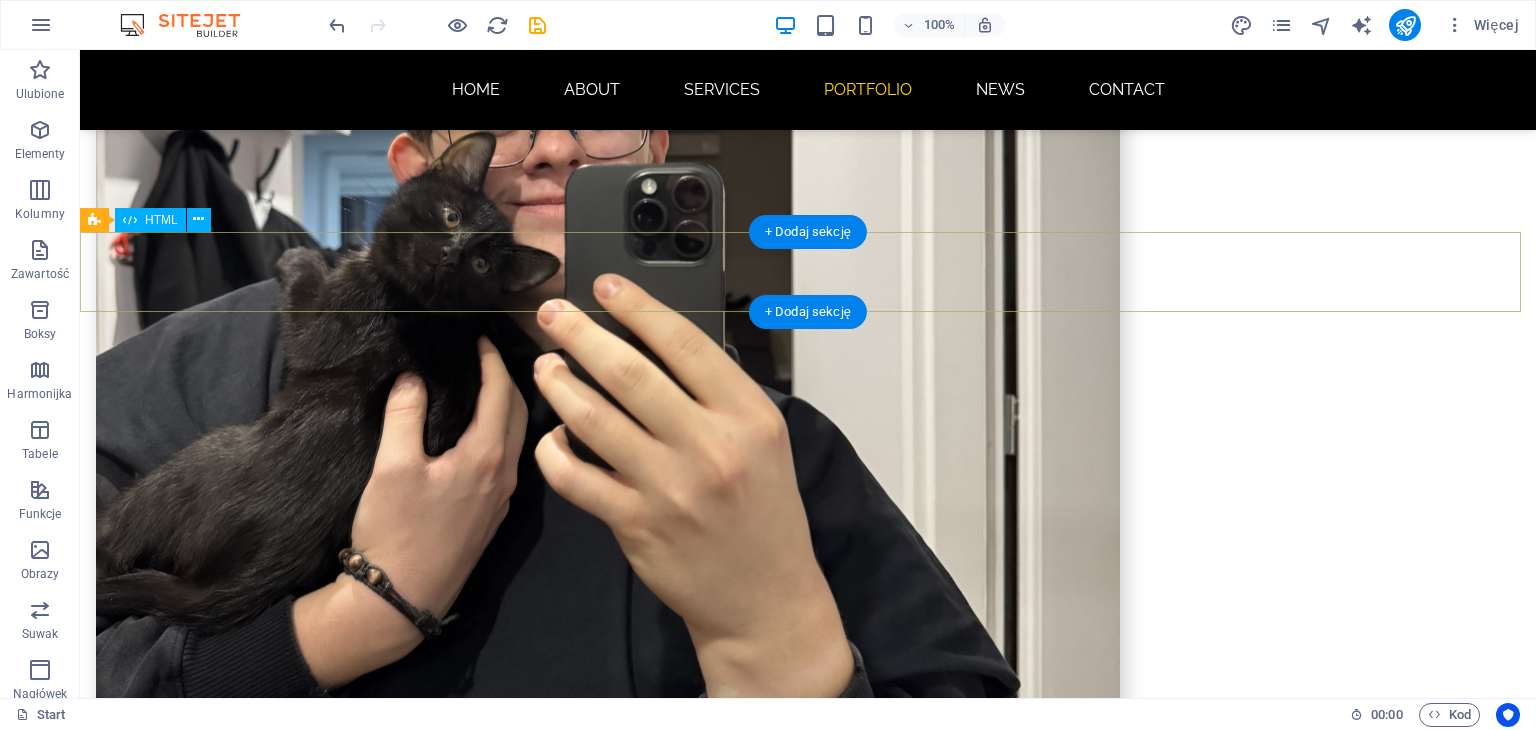 scroll, scrollTop: 1934, scrollLeft: 0, axis: vertical 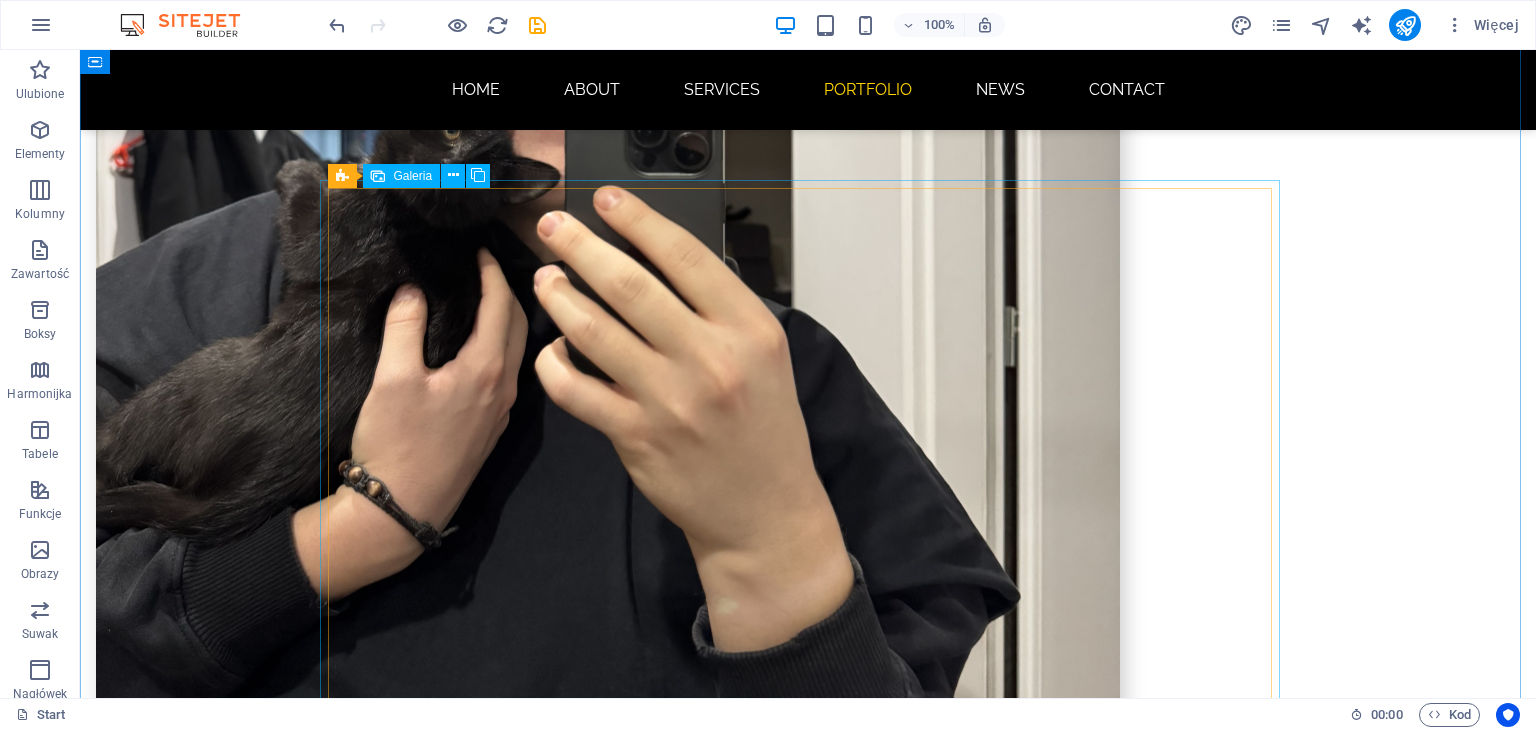 click at bounding box center [568, 3066] 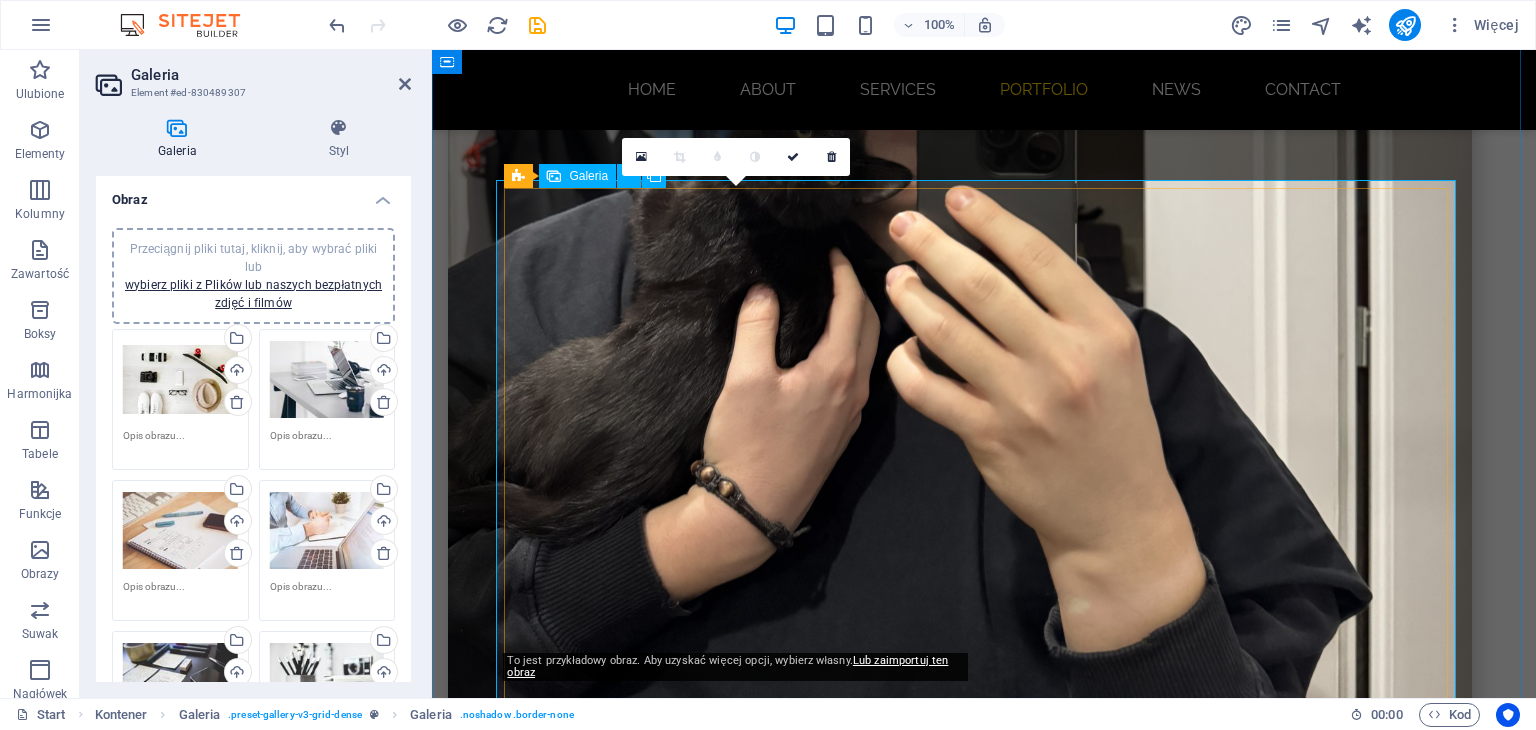 click at bounding box center [744, 3066] 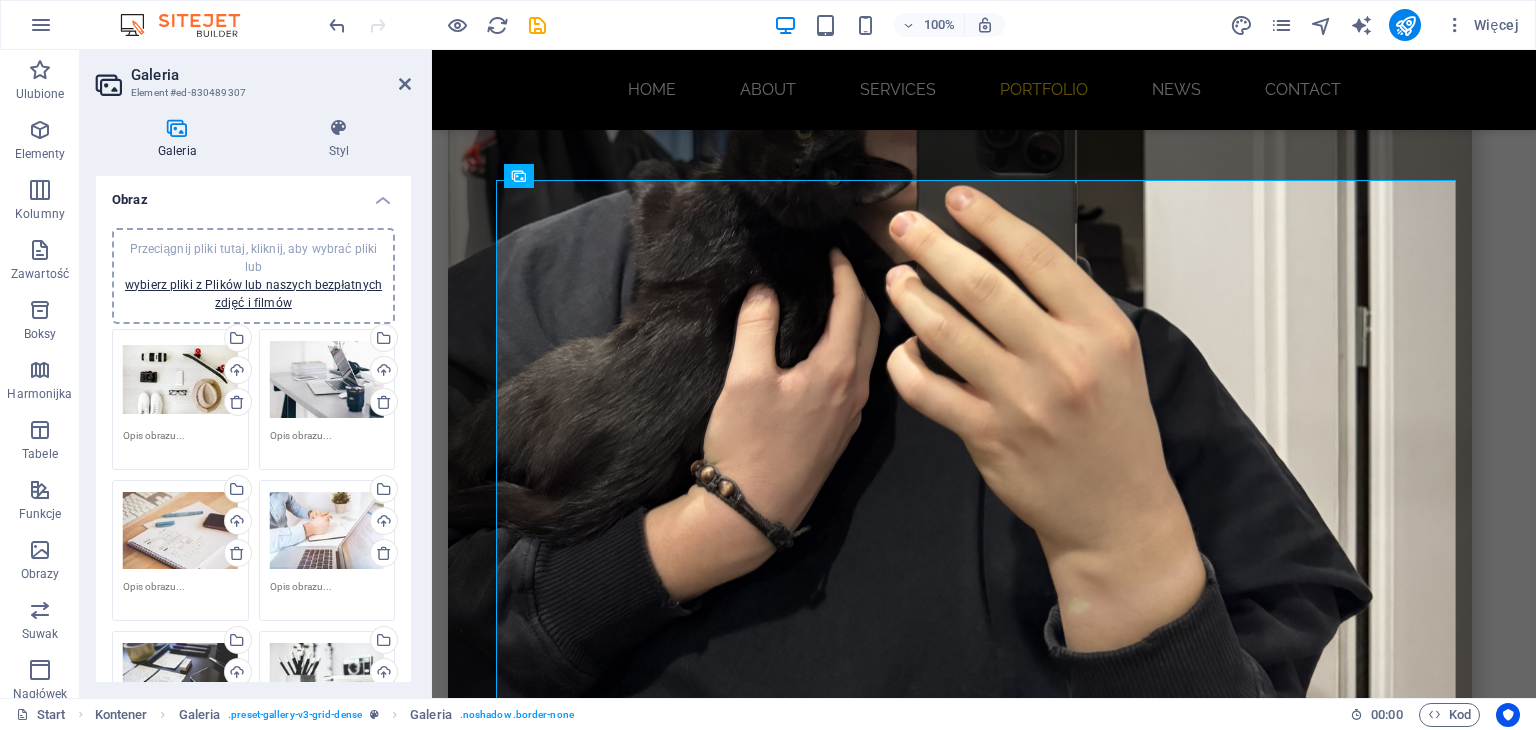 click on "Przeciągnij pliki tutaj, kliknij, aby wybrać pliki lub wybierz pliki z Plików lub naszych bezpłatnych zdjęć i filmów" at bounding box center (180, 380) 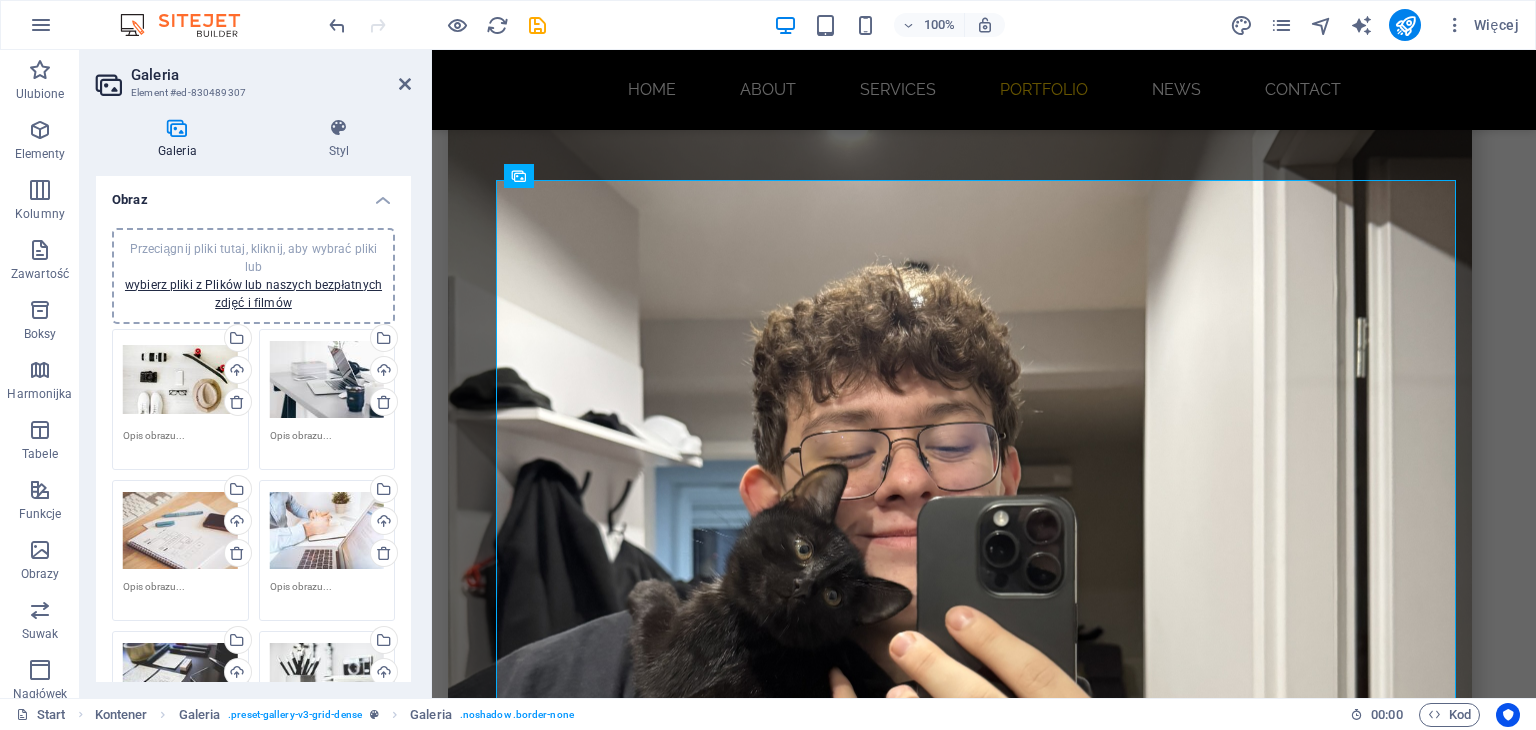 scroll, scrollTop: 2322, scrollLeft: 0, axis: vertical 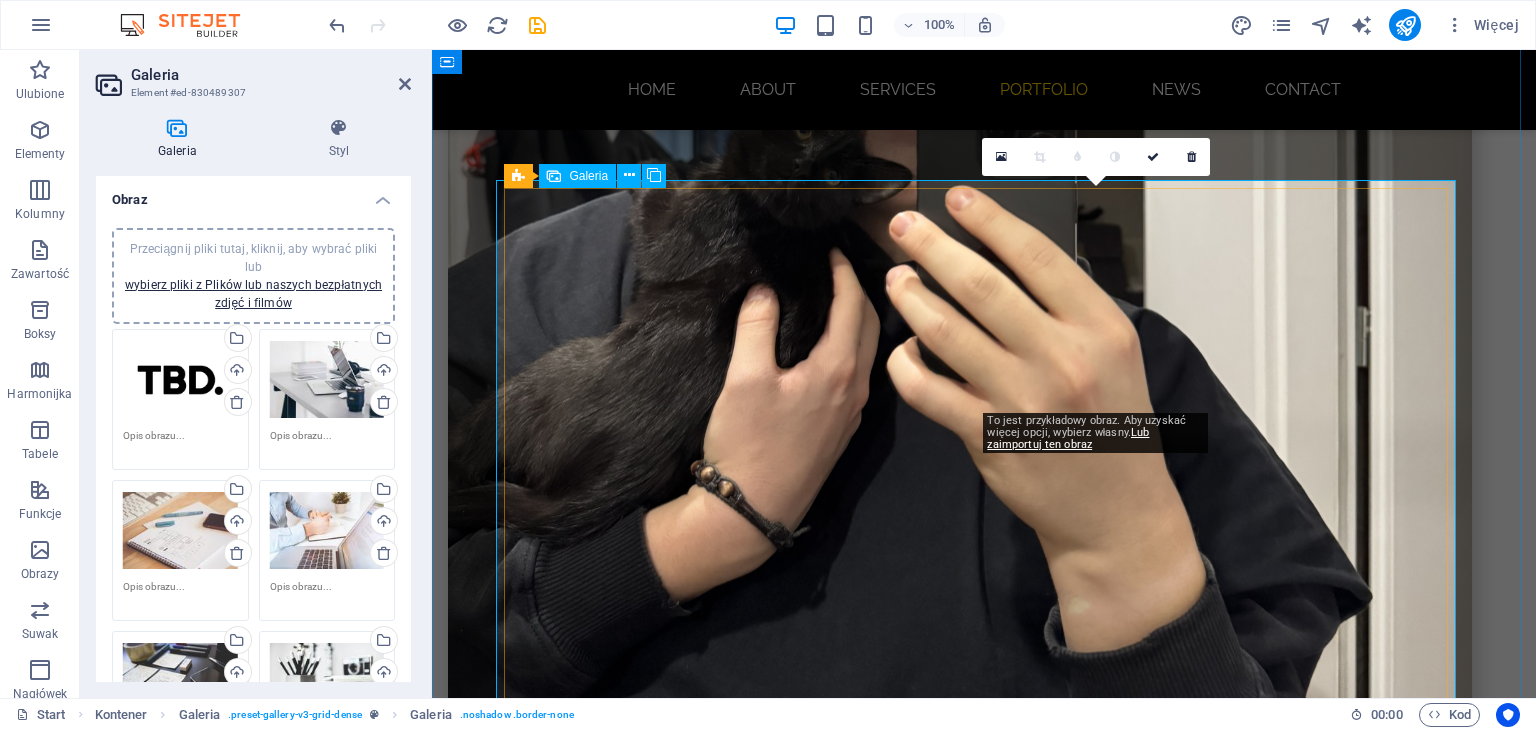 click at bounding box center [1104, 2946] 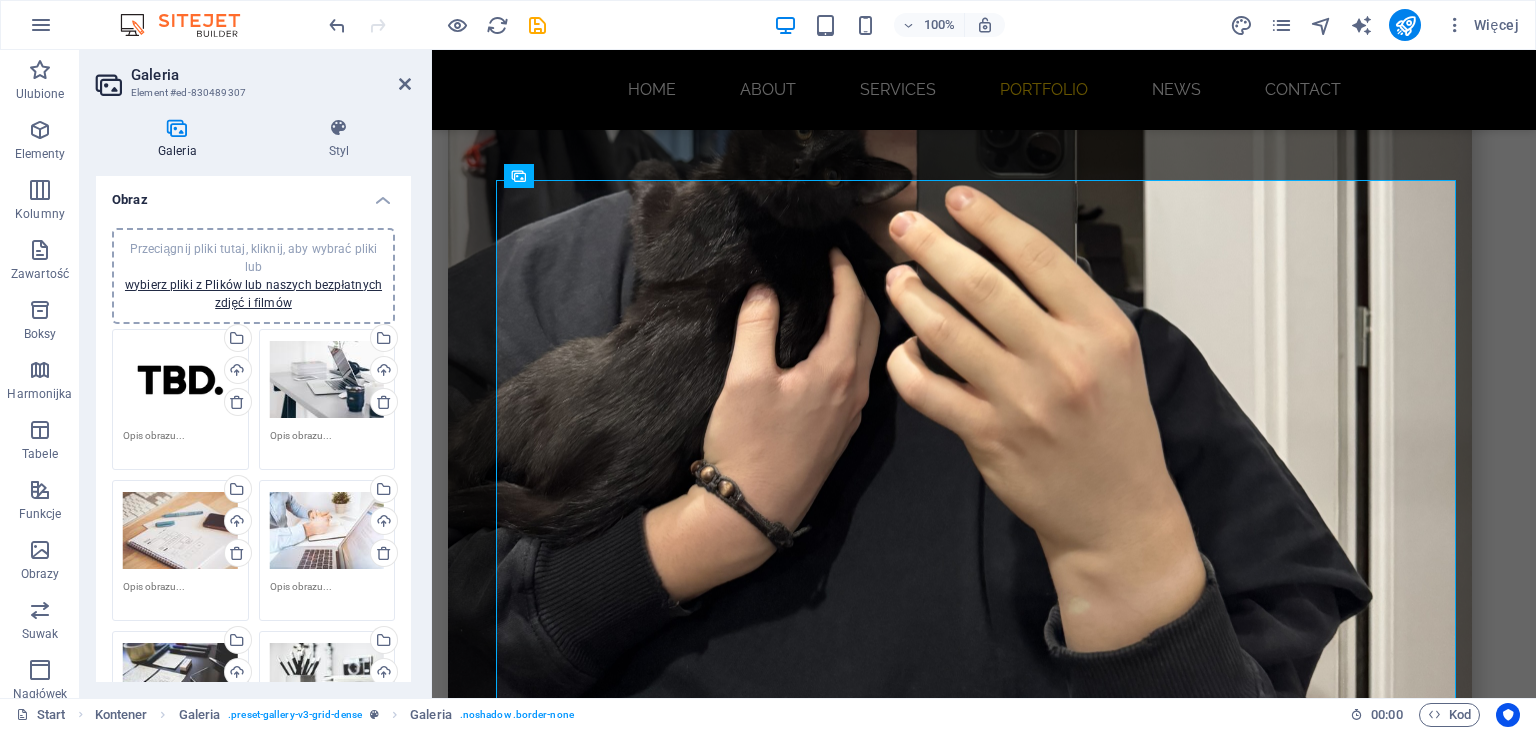 click on "Przeciągnij pliki tutaj, kliknij, aby wybrać pliki lub wybierz pliki z Plików lub naszych bezpłatnych zdjęć i filmów" at bounding box center [180, 380] 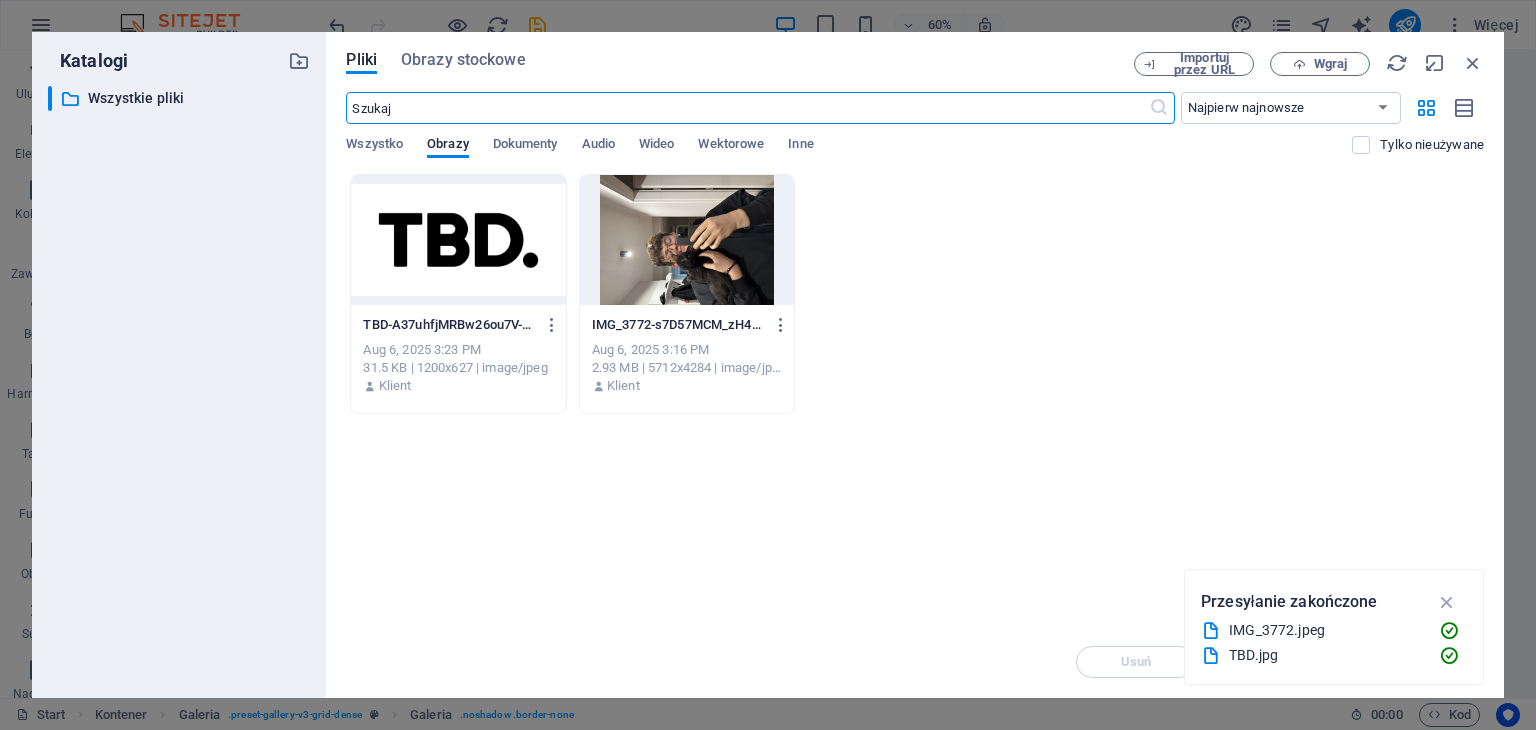 scroll, scrollTop: 2322, scrollLeft: 0, axis: vertical 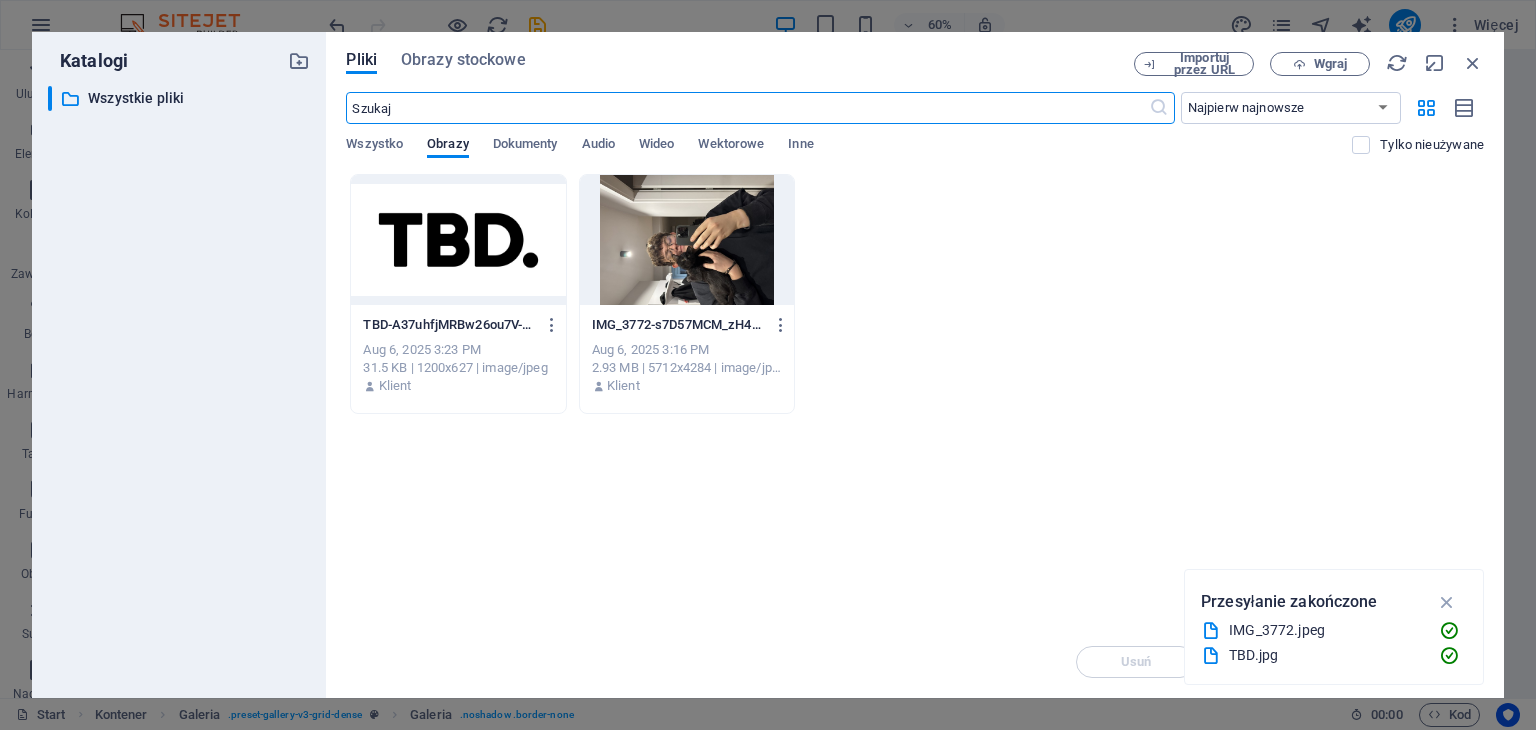 click at bounding box center [458, 240] 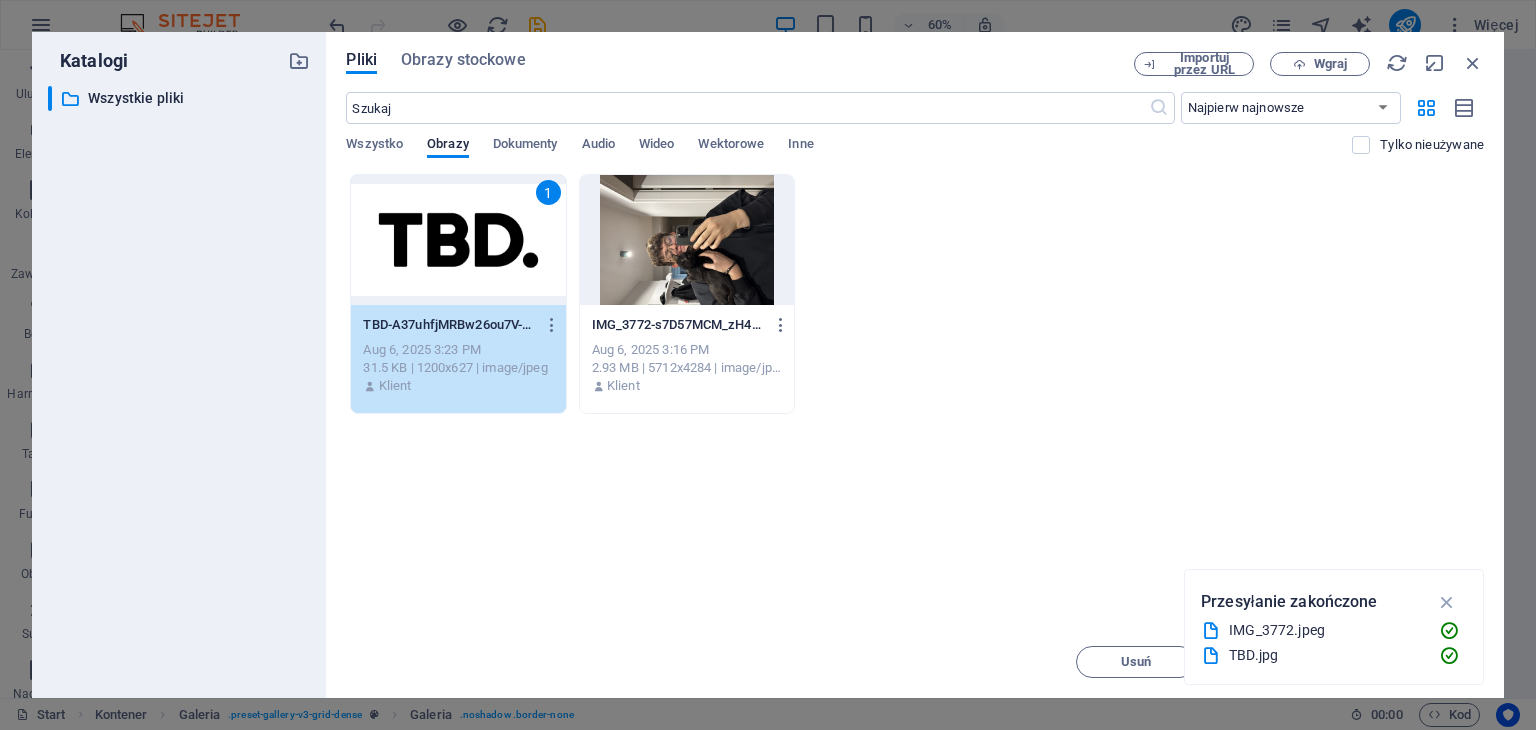 click on "1" at bounding box center [458, 240] 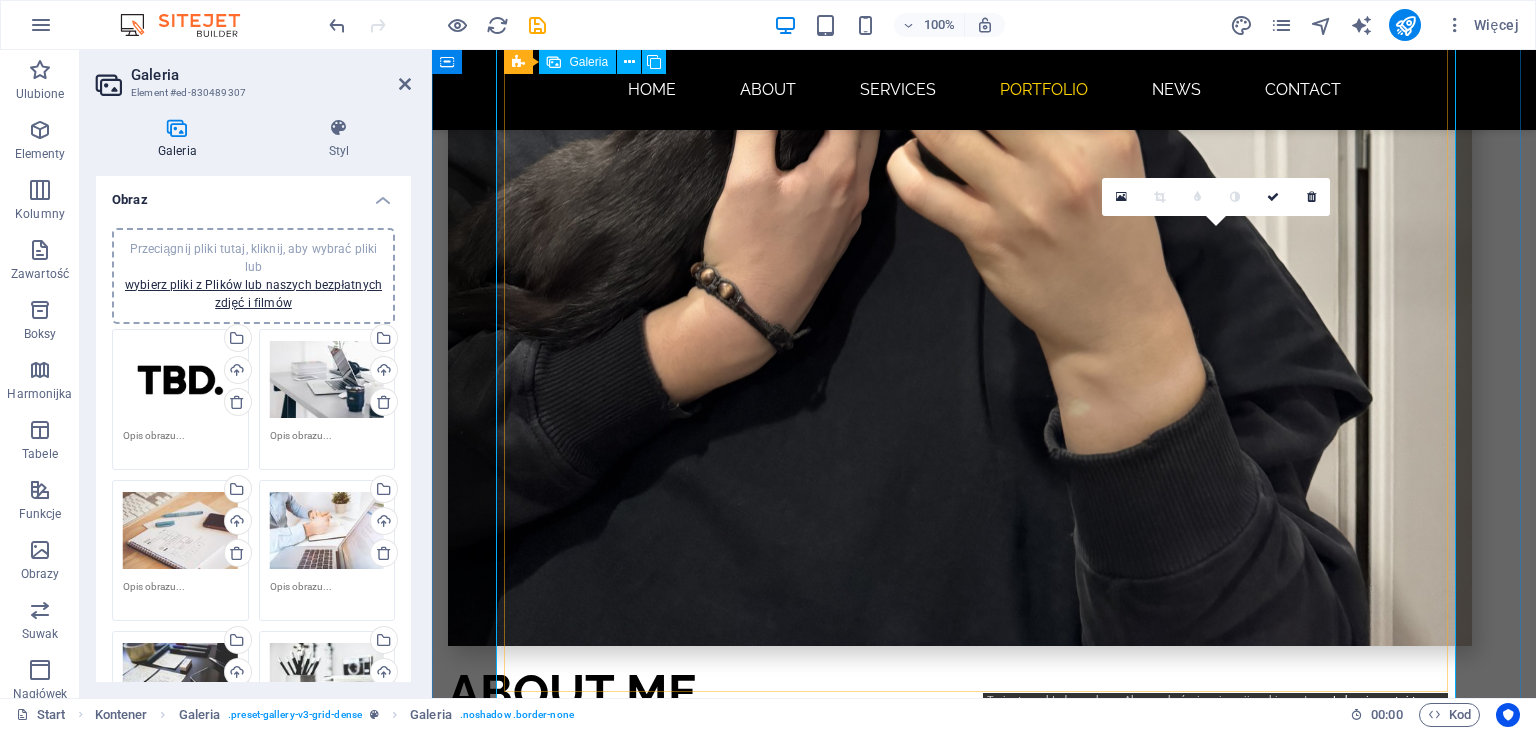 scroll, scrollTop: 1934, scrollLeft: 0, axis: vertical 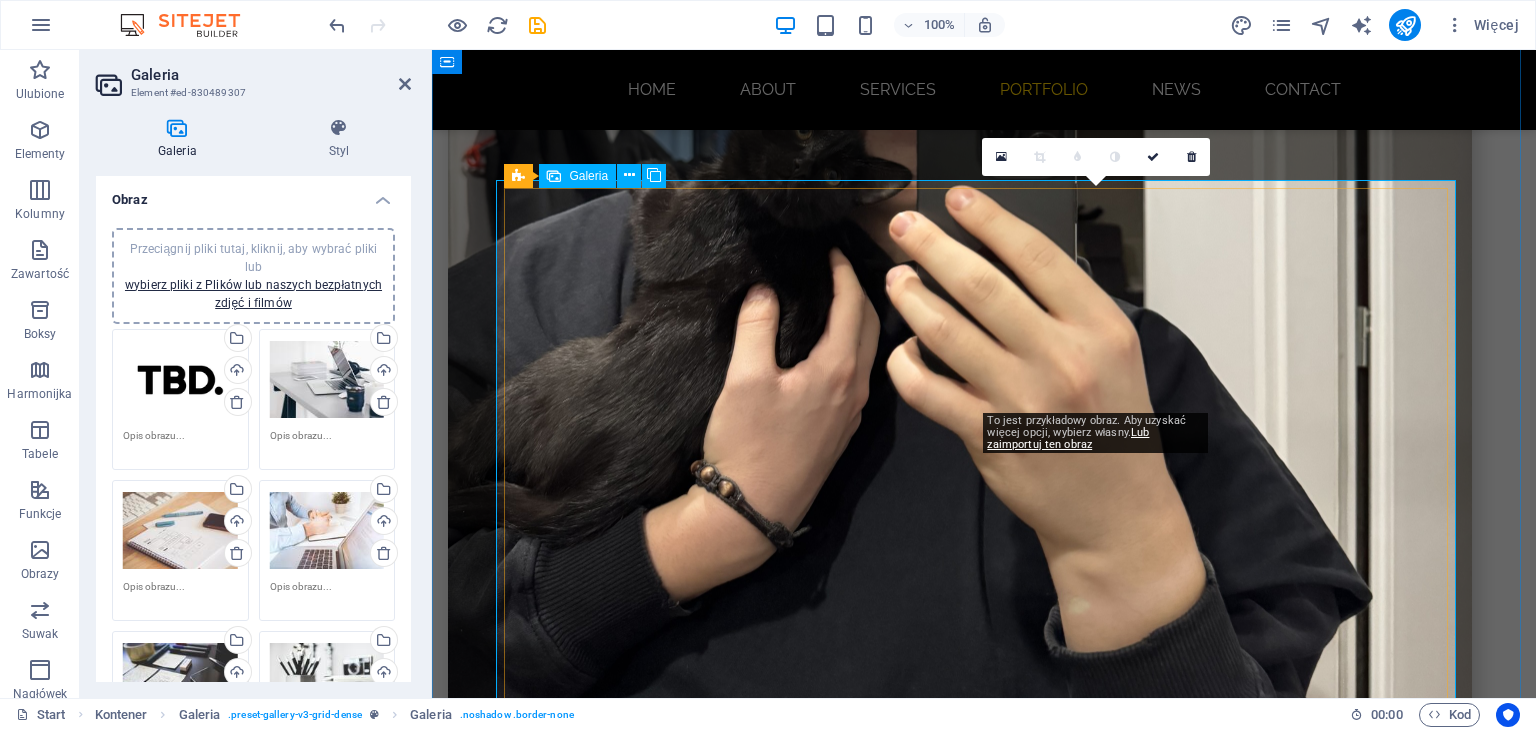 click at bounding box center (1104, 2946) 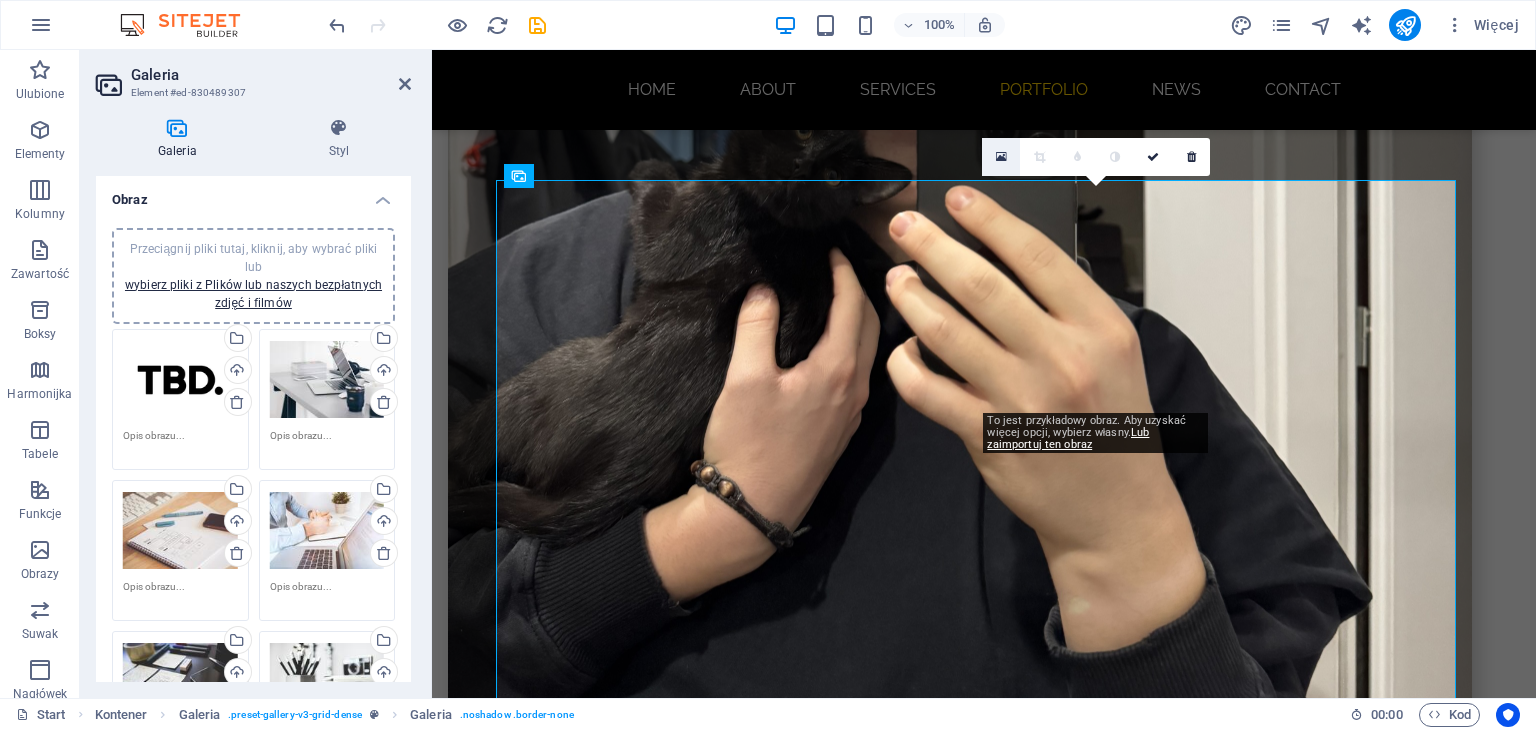 click at bounding box center [1001, 157] 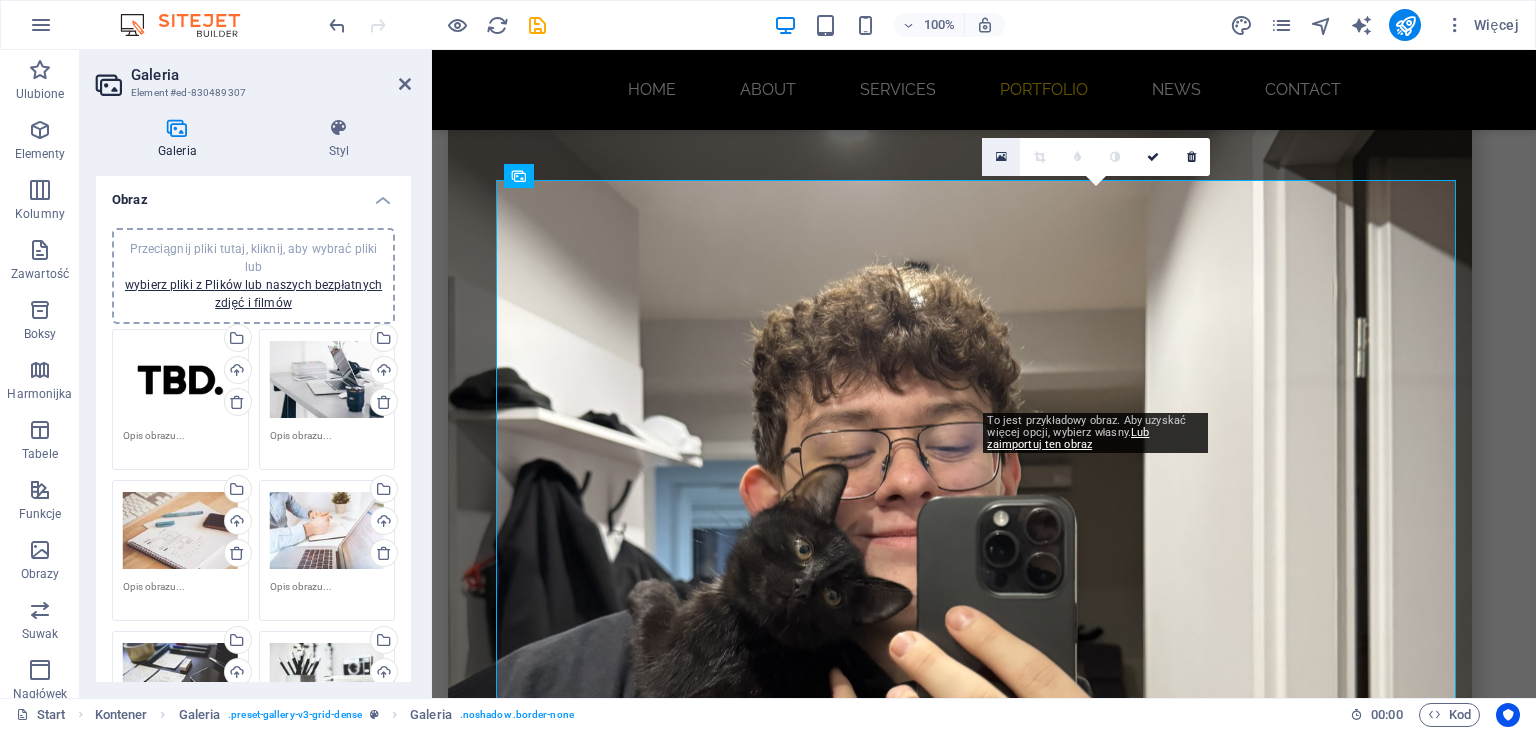 scroll, scrollTop: 2322, scrollLeft: 0, axis: vertical 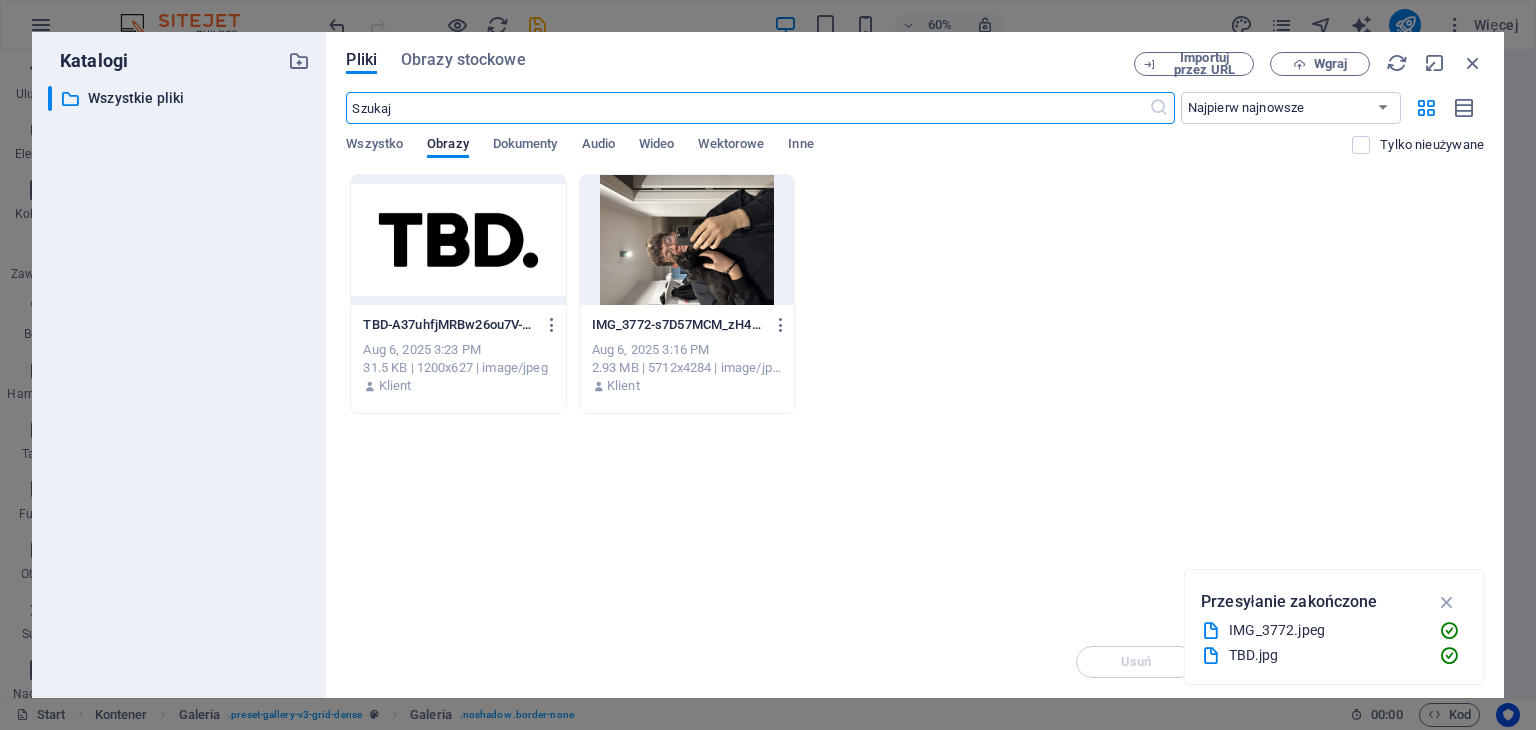 click on "Importuj przez URL Wgraj" at bounding box center [1309, 64] 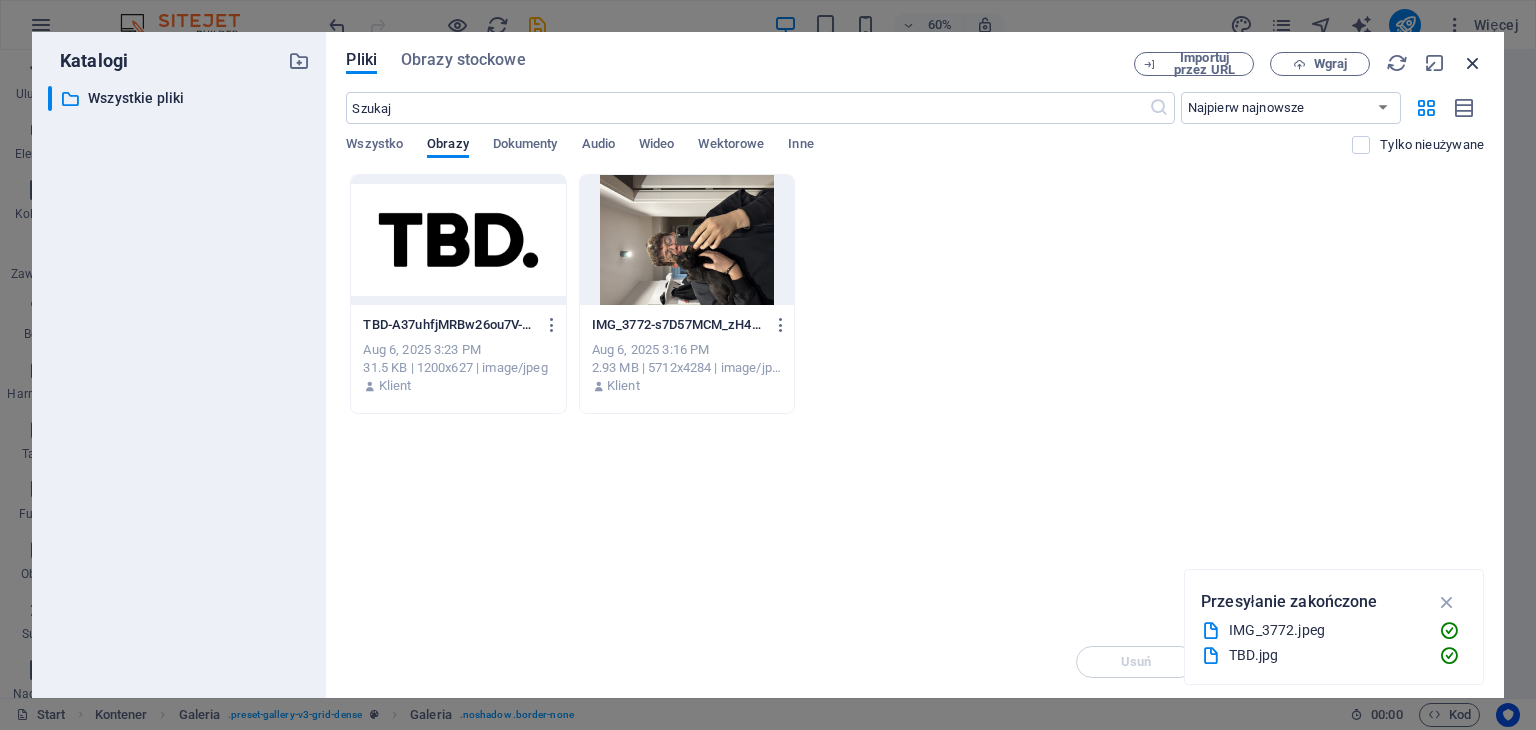 drag, startPoint x: 1467, startPoint y: 62, endPoint x: 999, endPoint y: 16, distance: 470.25525 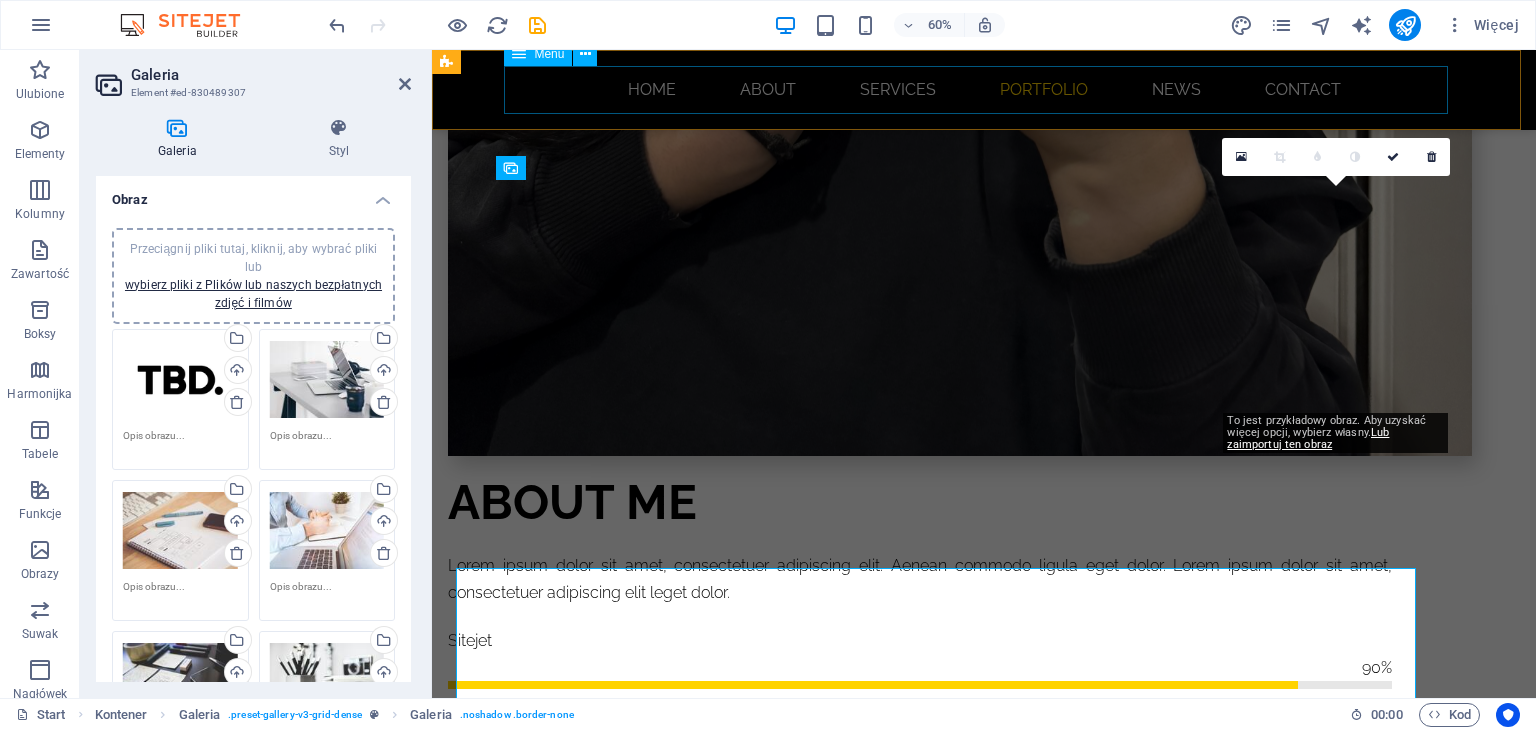 scroll, scrollTop: 1934, scrollLeft: 0, axis: vertical 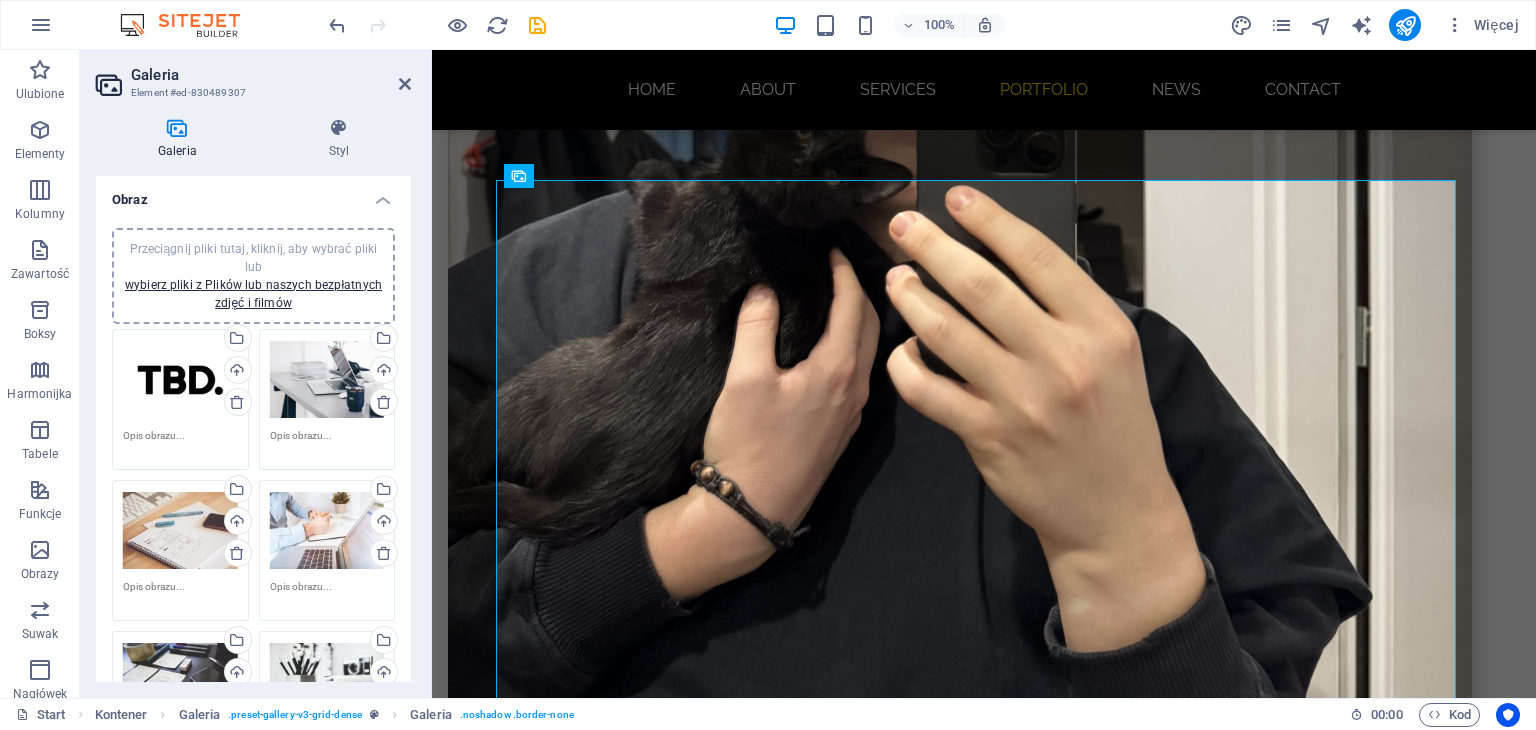 click on "Przeciągnij pliki tutaj, kliknij, aby wybrać pliki lub wybierz pliki z Plików lub naszych bezpłatnych zdjęć i filmów" at bounding box center (327, 380) 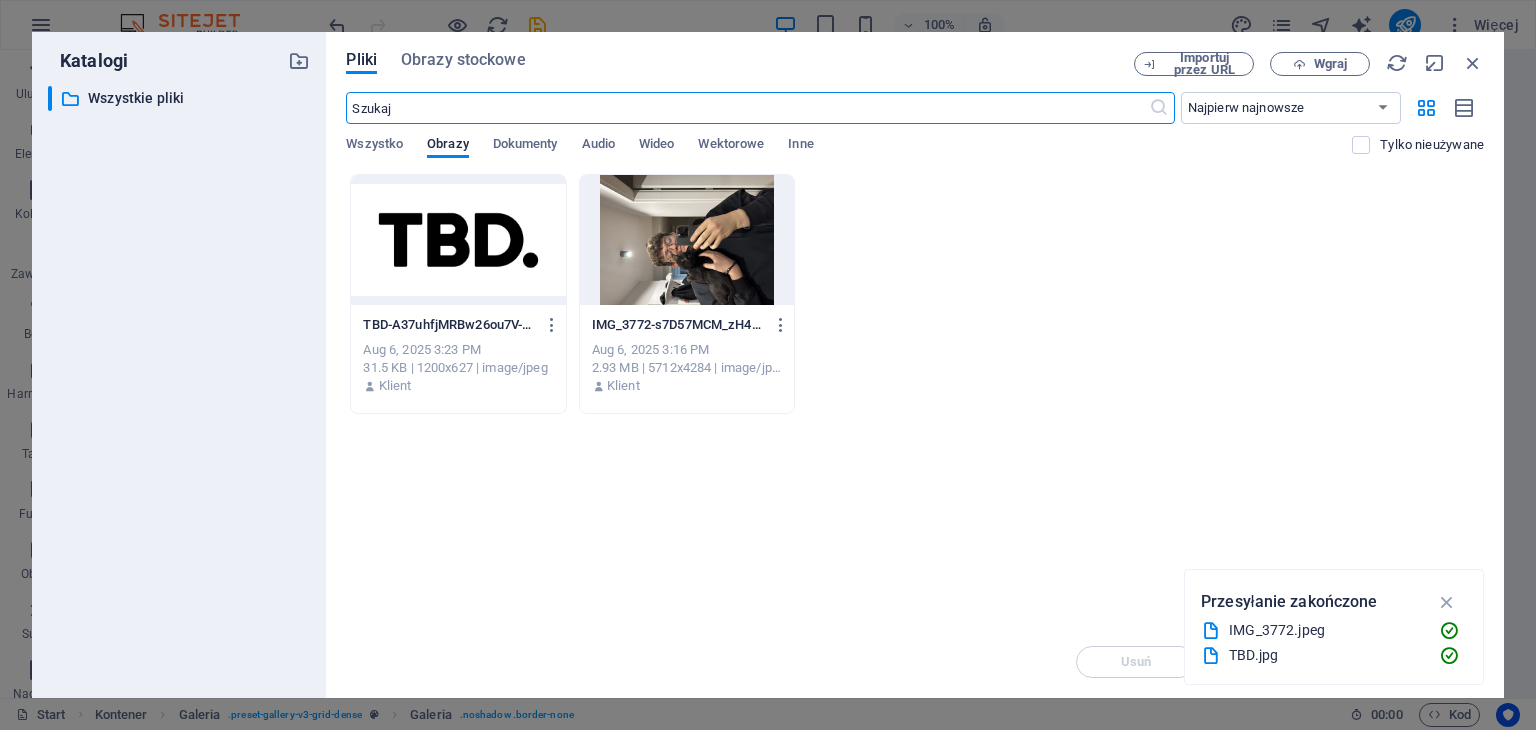 scroll, scrollTop: 2322, scrollLeft: 0, axis: vertical 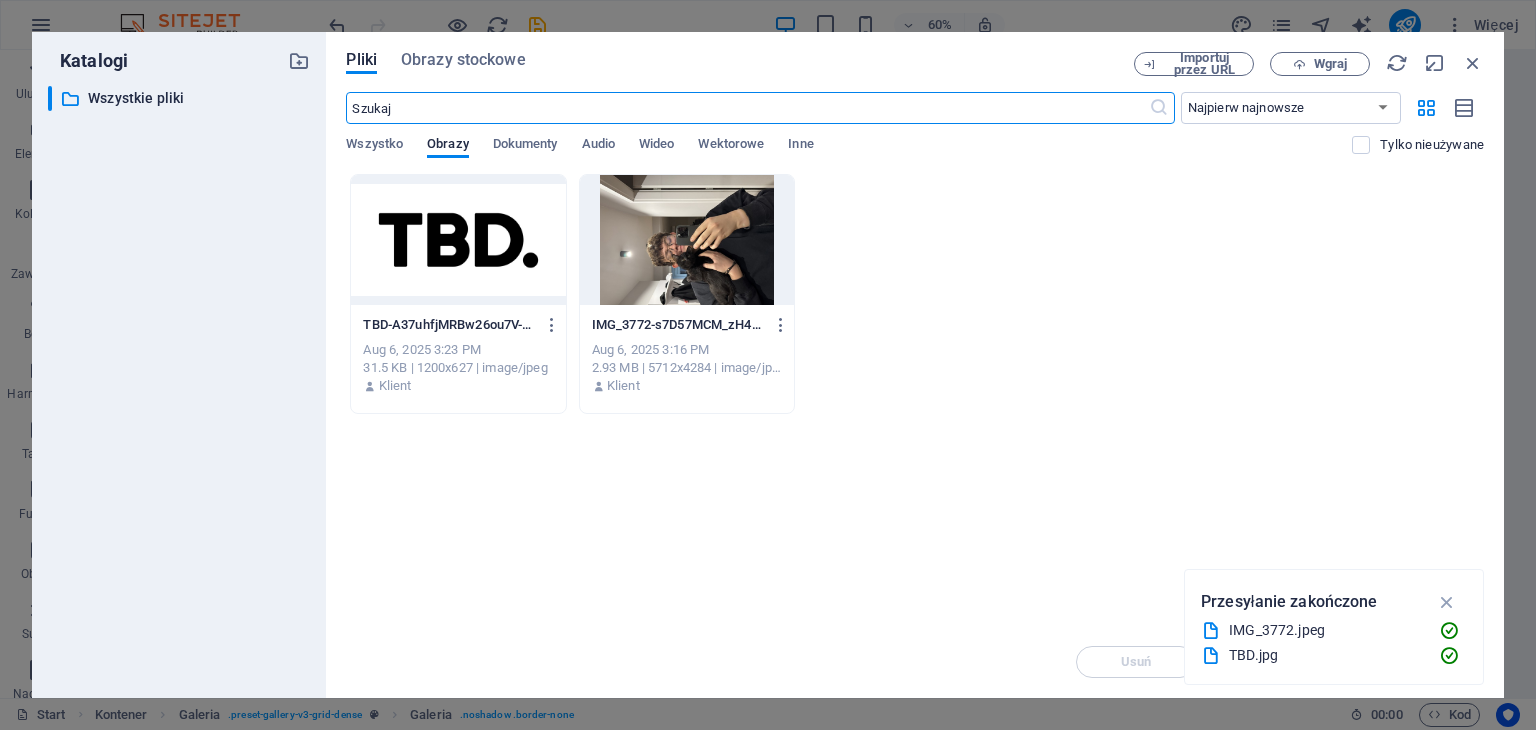 click at bounding box center (458, 240) 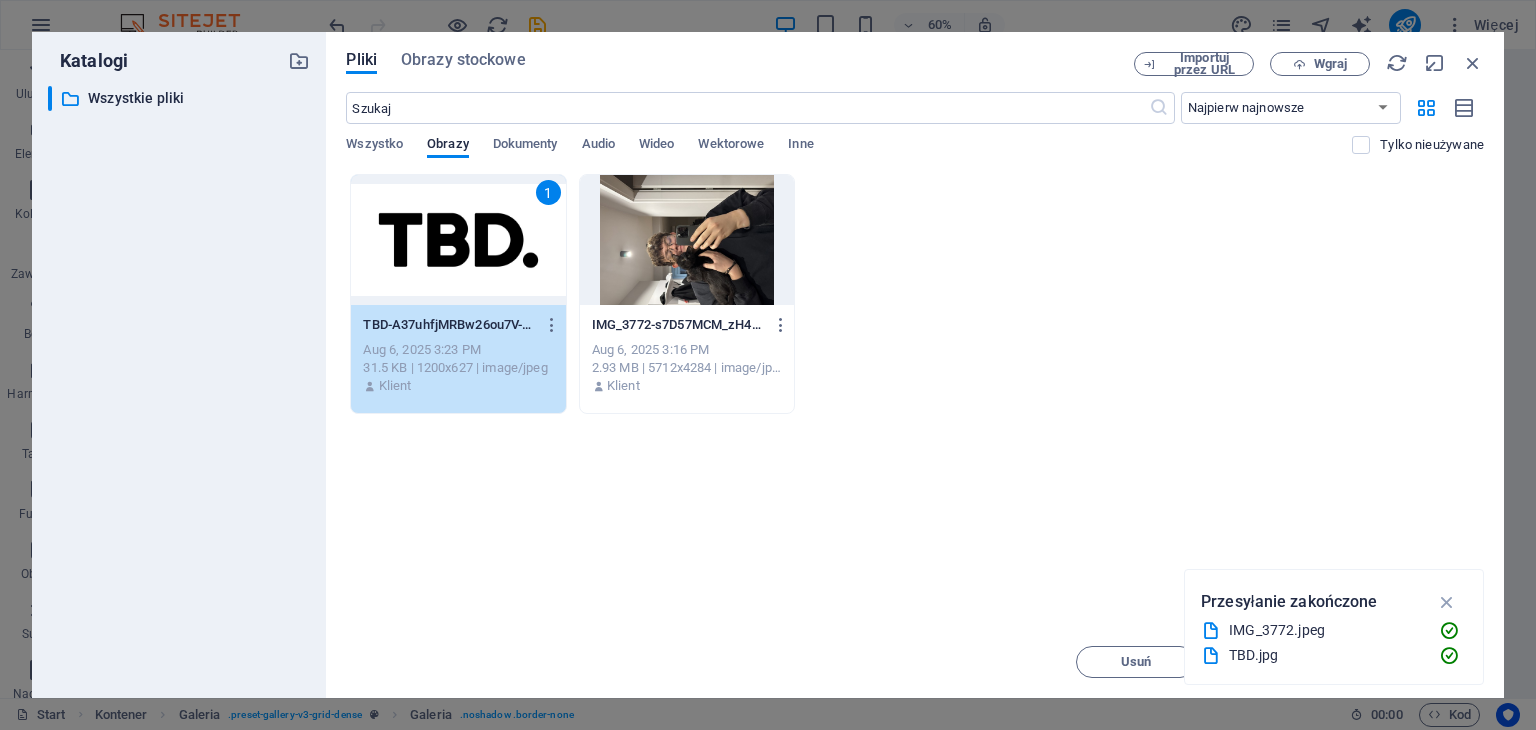 click on "1" at bounding box center [458, 240] 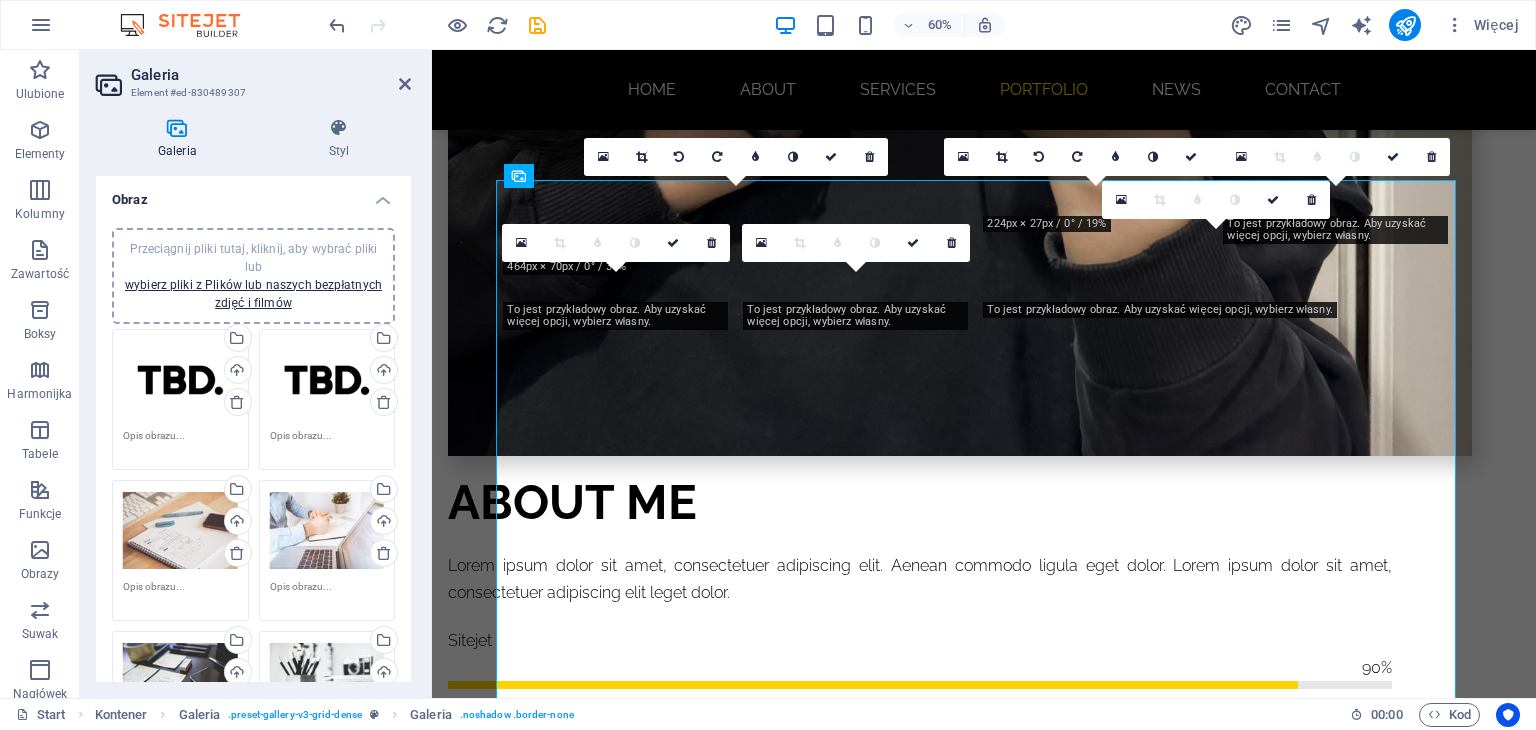 scroll, scrollTop: 1934, scrollLeft: 0, axis: vertical 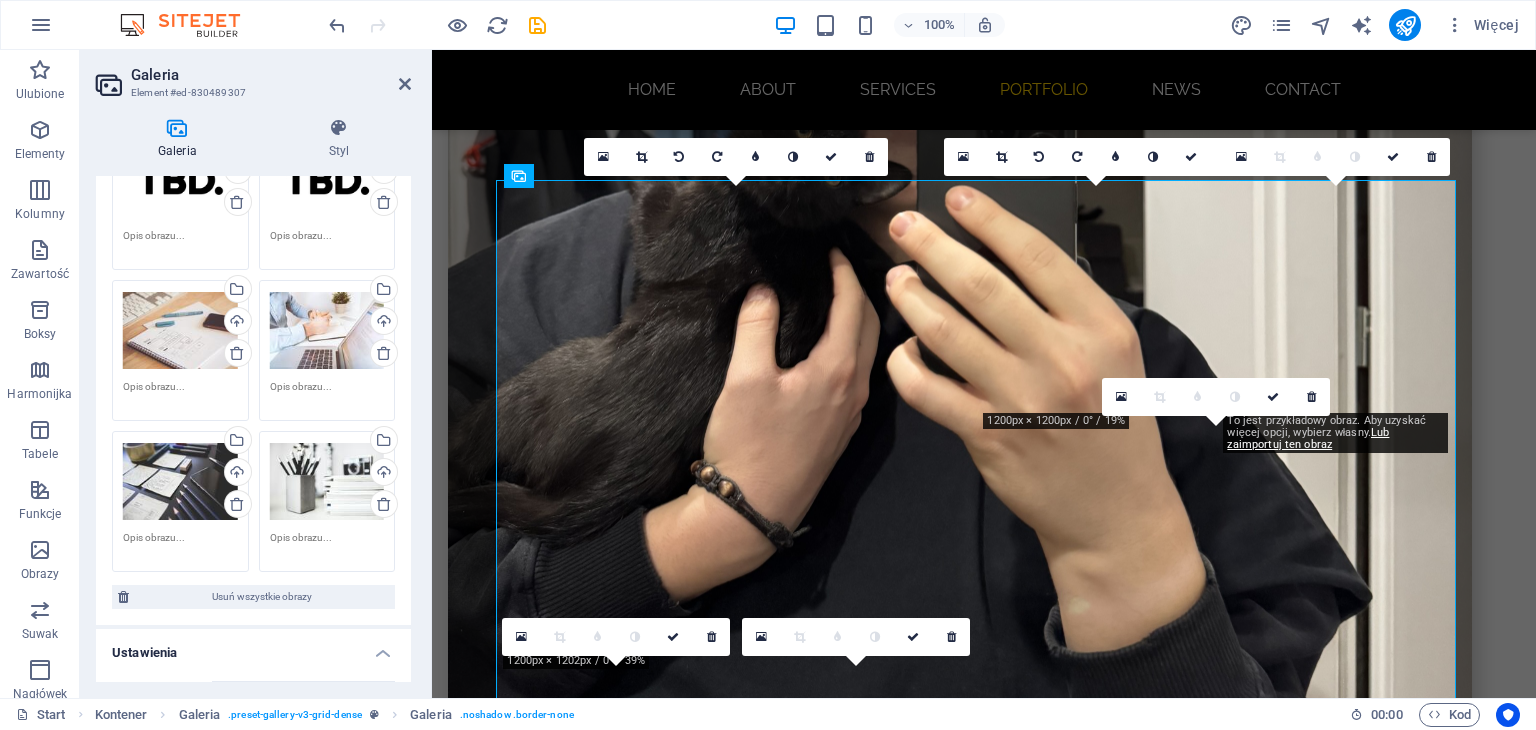 click on "Przeciągnij pliki tutaj, kliknij, aby wybrać pliki lub wybierz pliki z Plików lub naszych bezpłatnych zdjęć i filmów" at bounding box center (180, 331) 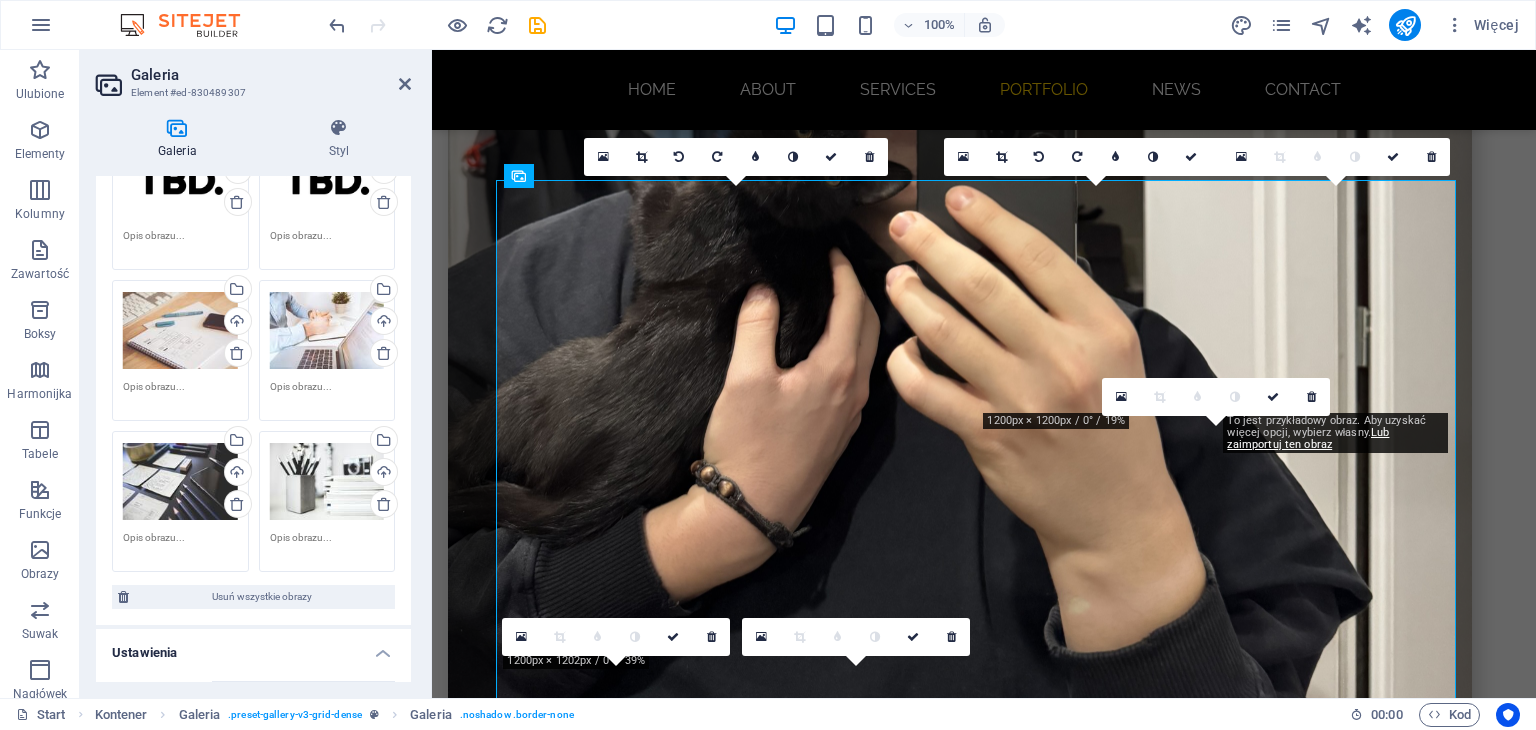 scroll, scrollTop: 2322, scrollLeft: 0, axis: vertical 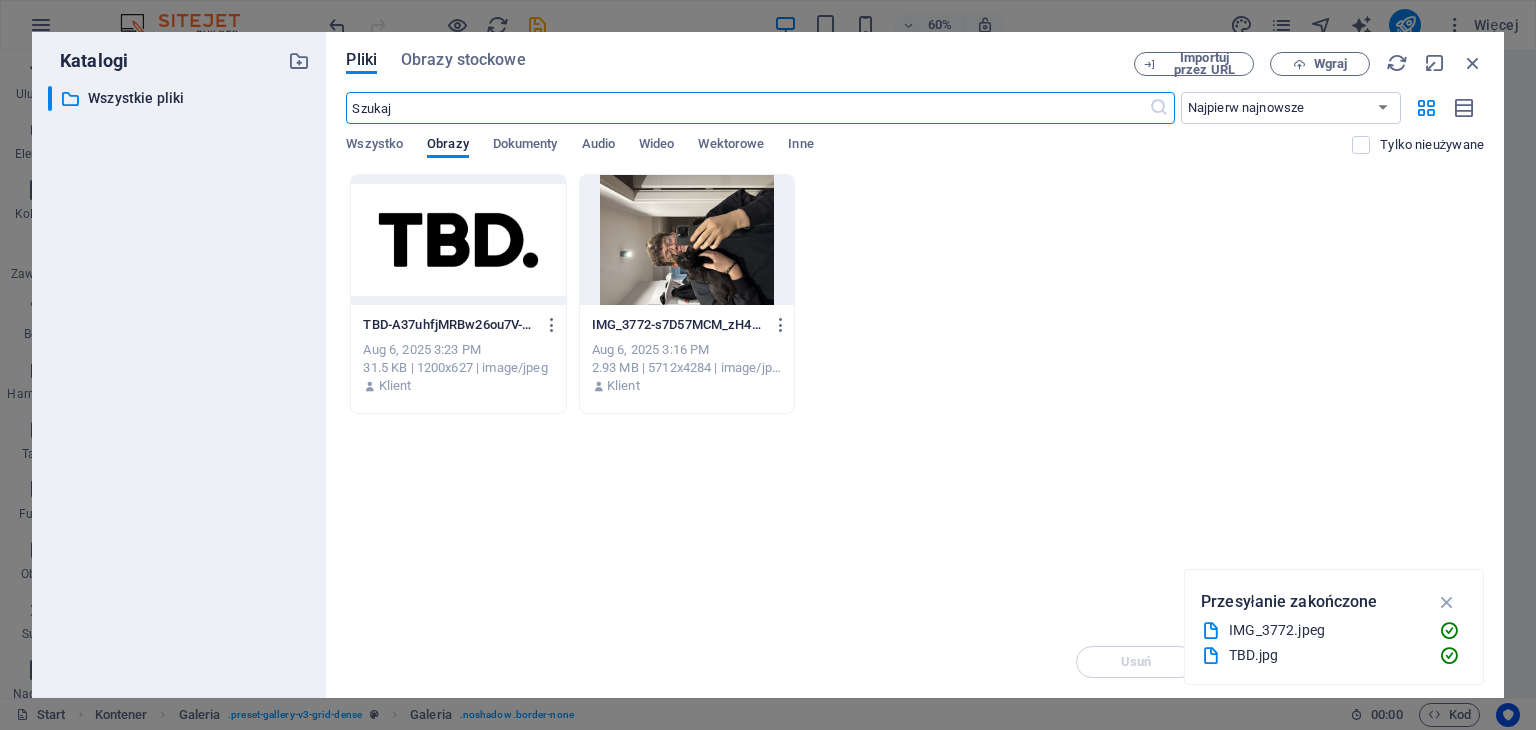 click at bounding box center [458, 240] 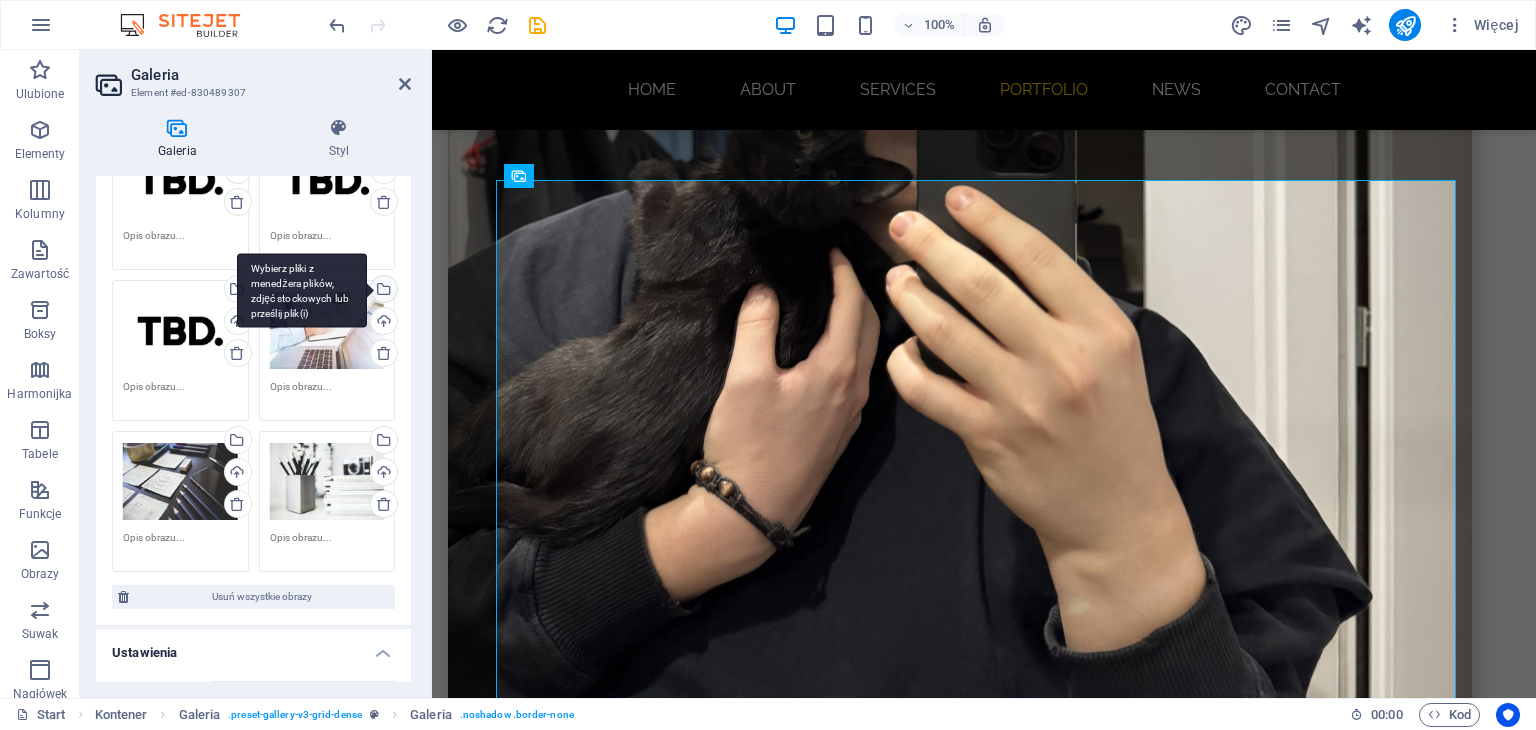 click on "Wybierz pliki z menedżera plików, zdjęć stockowych lub prześlij plik(i)" at bounding box center (302, 290) 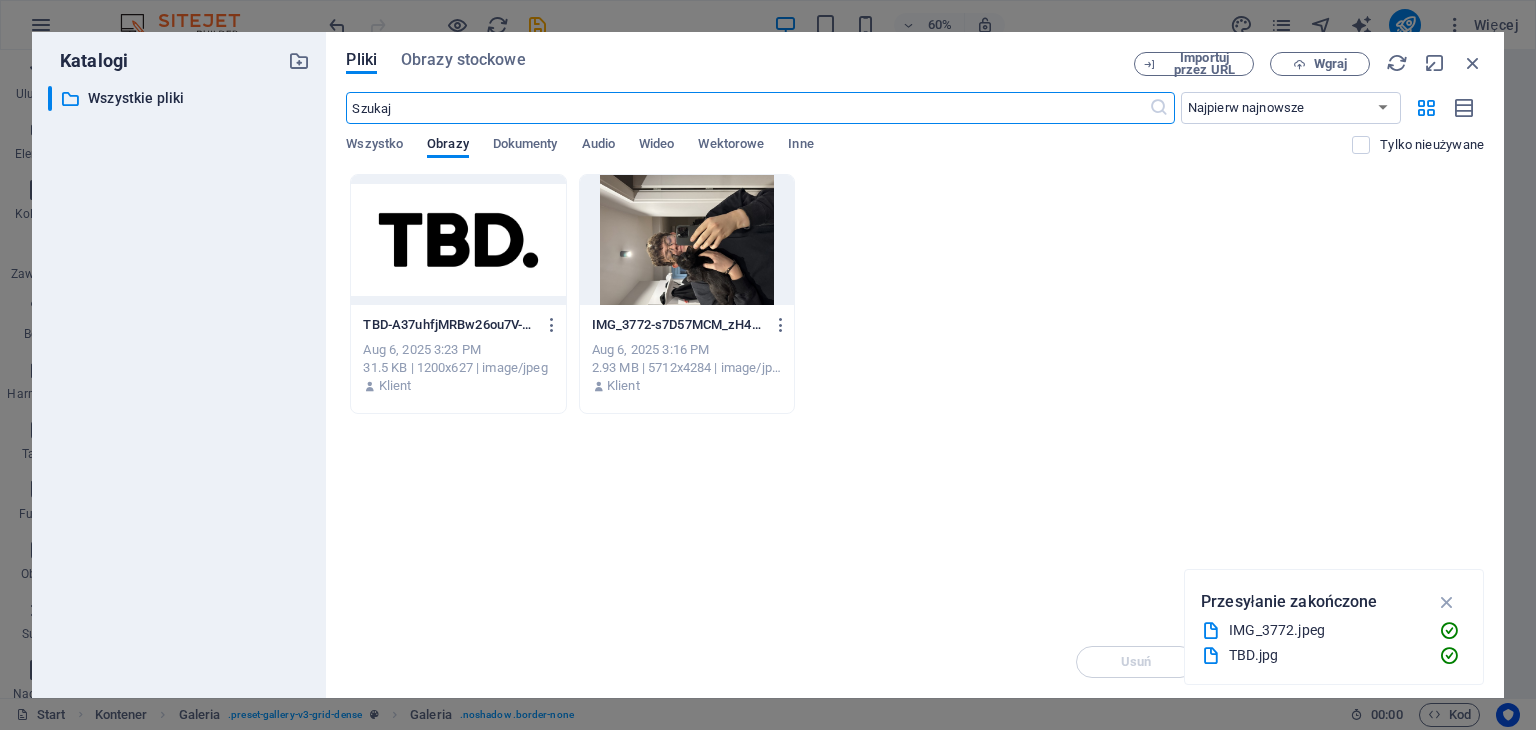 click at bounding box center (458, 240) 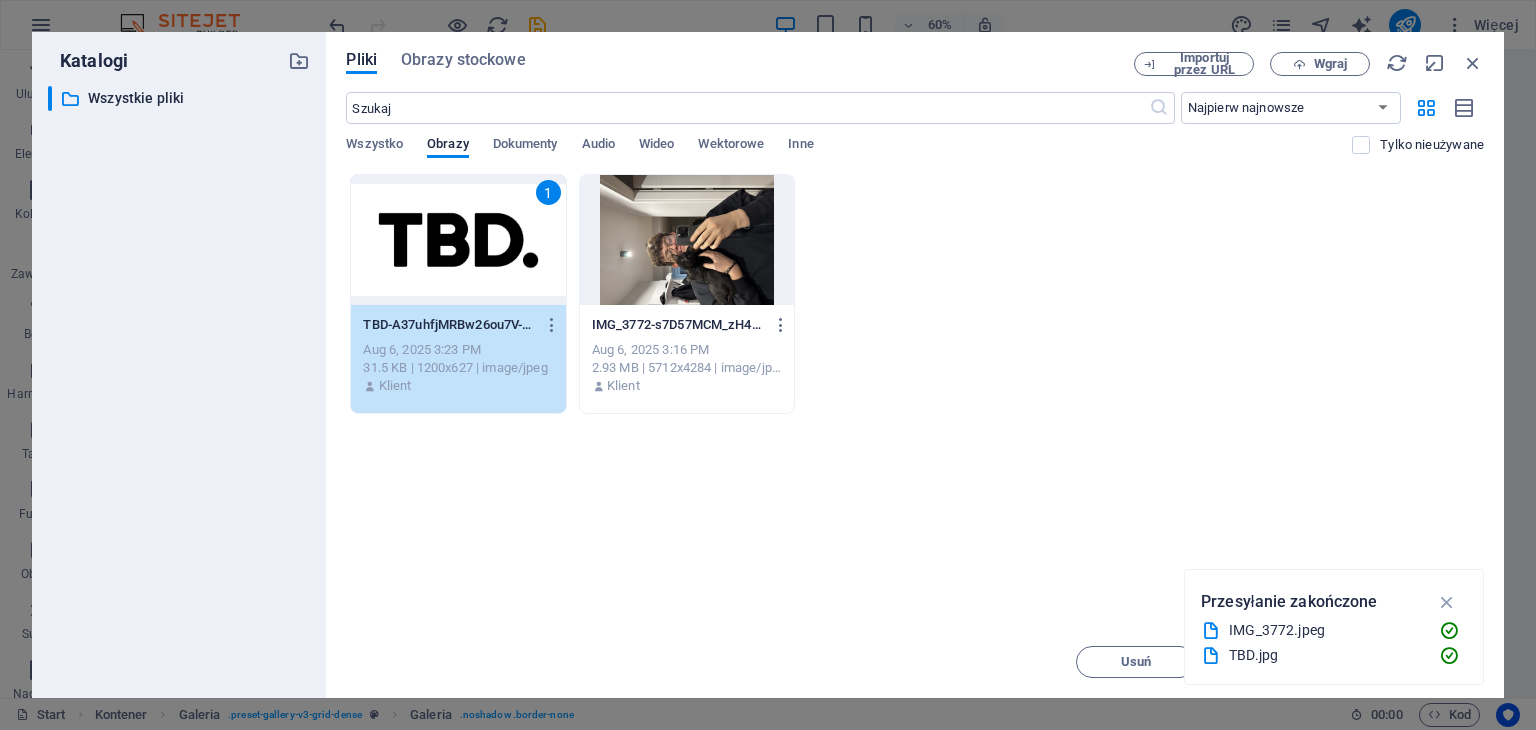 click on "1" at bounding box center [458, 240] 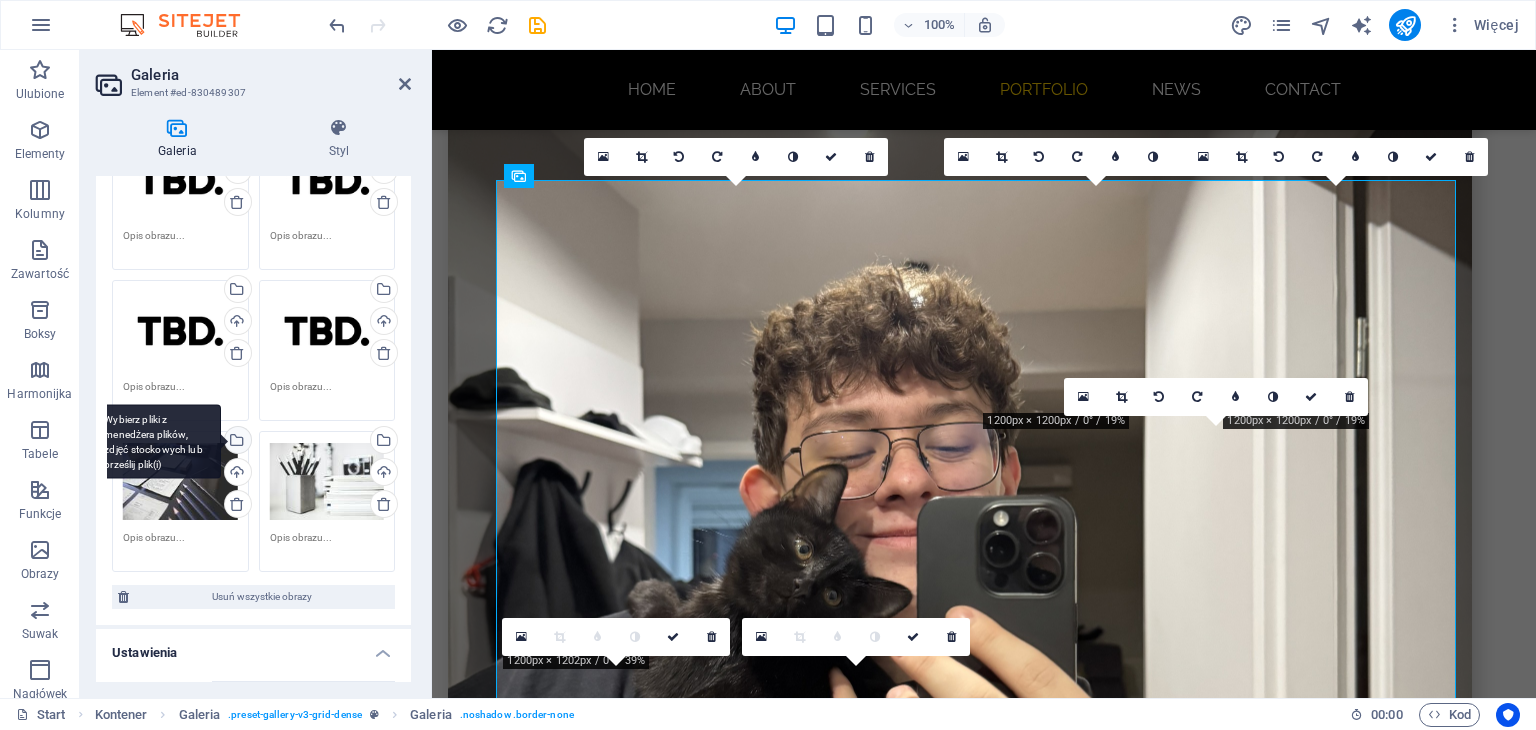 click on "Wybierz pliki z menedżera plików, zdjęć stockowych lub prześlij plik(i)" at bounding box center [156, 441] 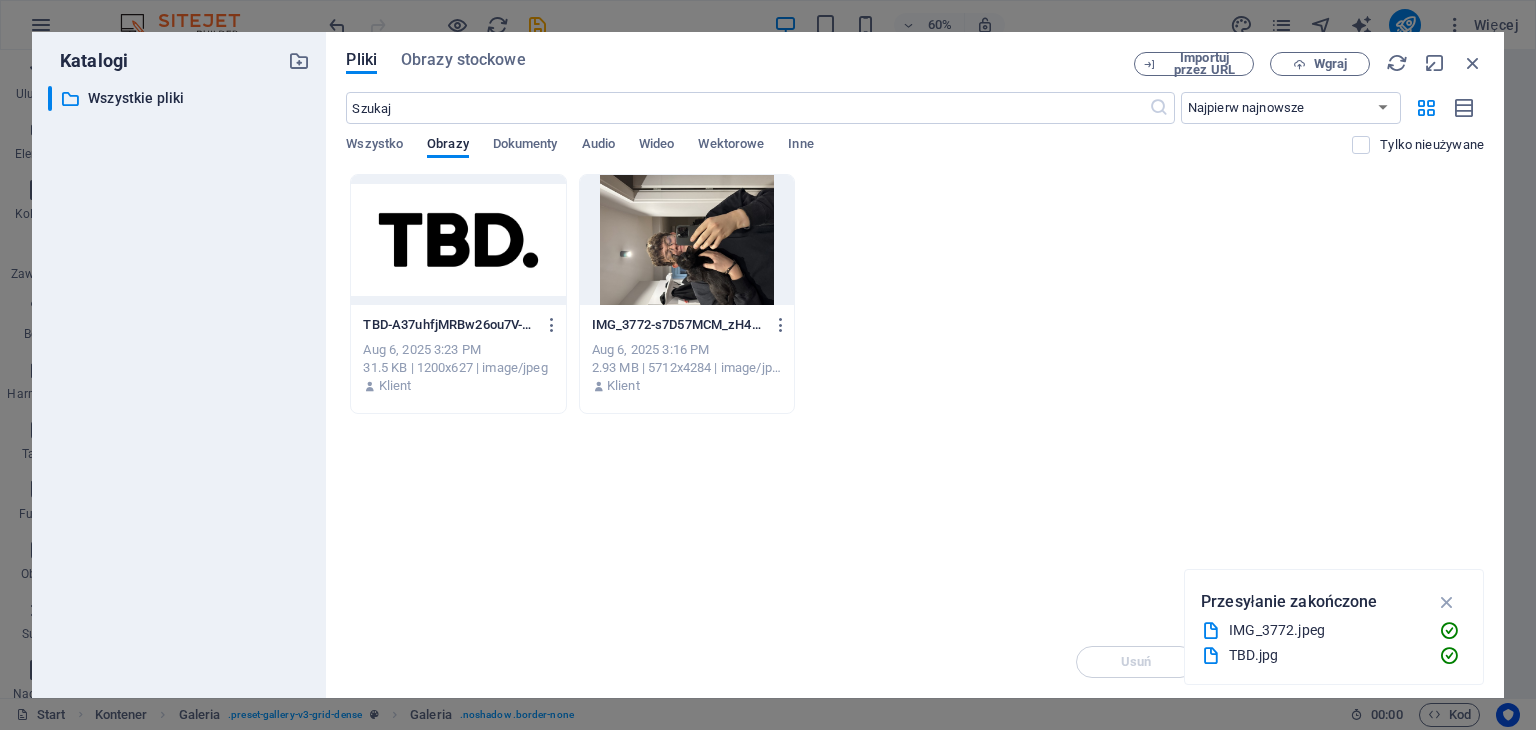 click at bounding box center [458, 240] 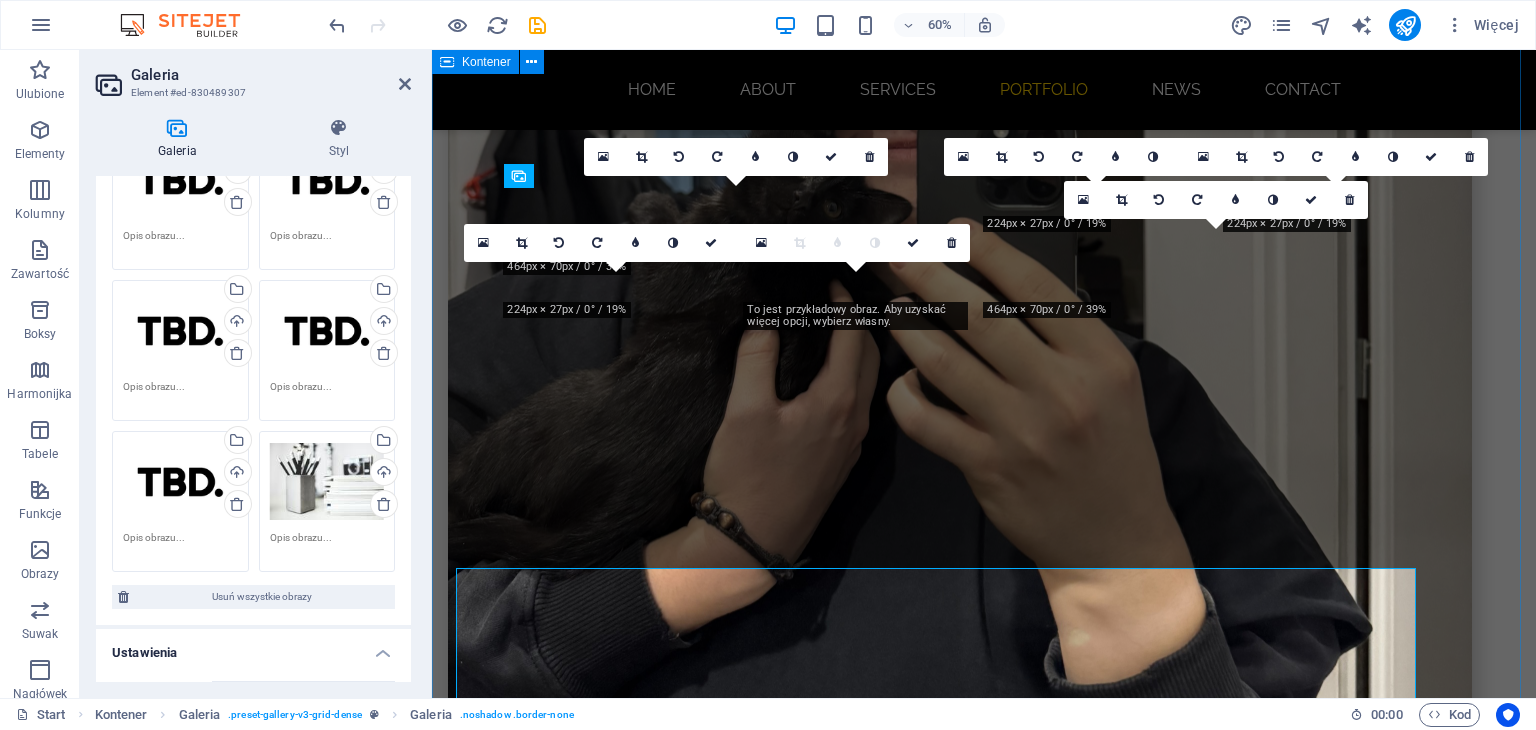 scroll, scrollTop: 1934, scrollLeft: 0, axis: vertical 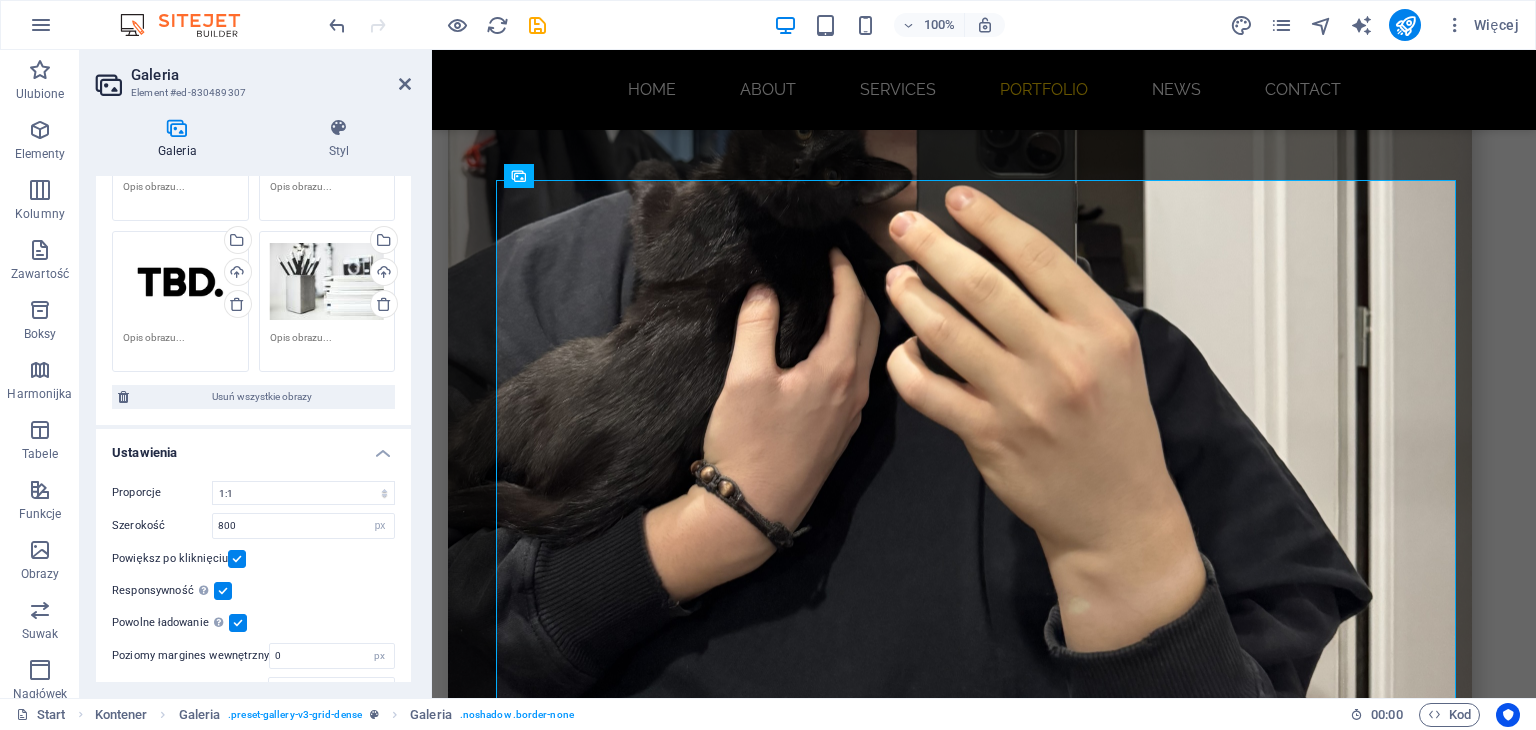 click on "Przeciągnij pliki tutaj, kliknij, aby wybrać pliki lub wybierz pliki z Plików lub naszych bezpłatnych zdjęć i filmów" at bounding box center (327, 282) 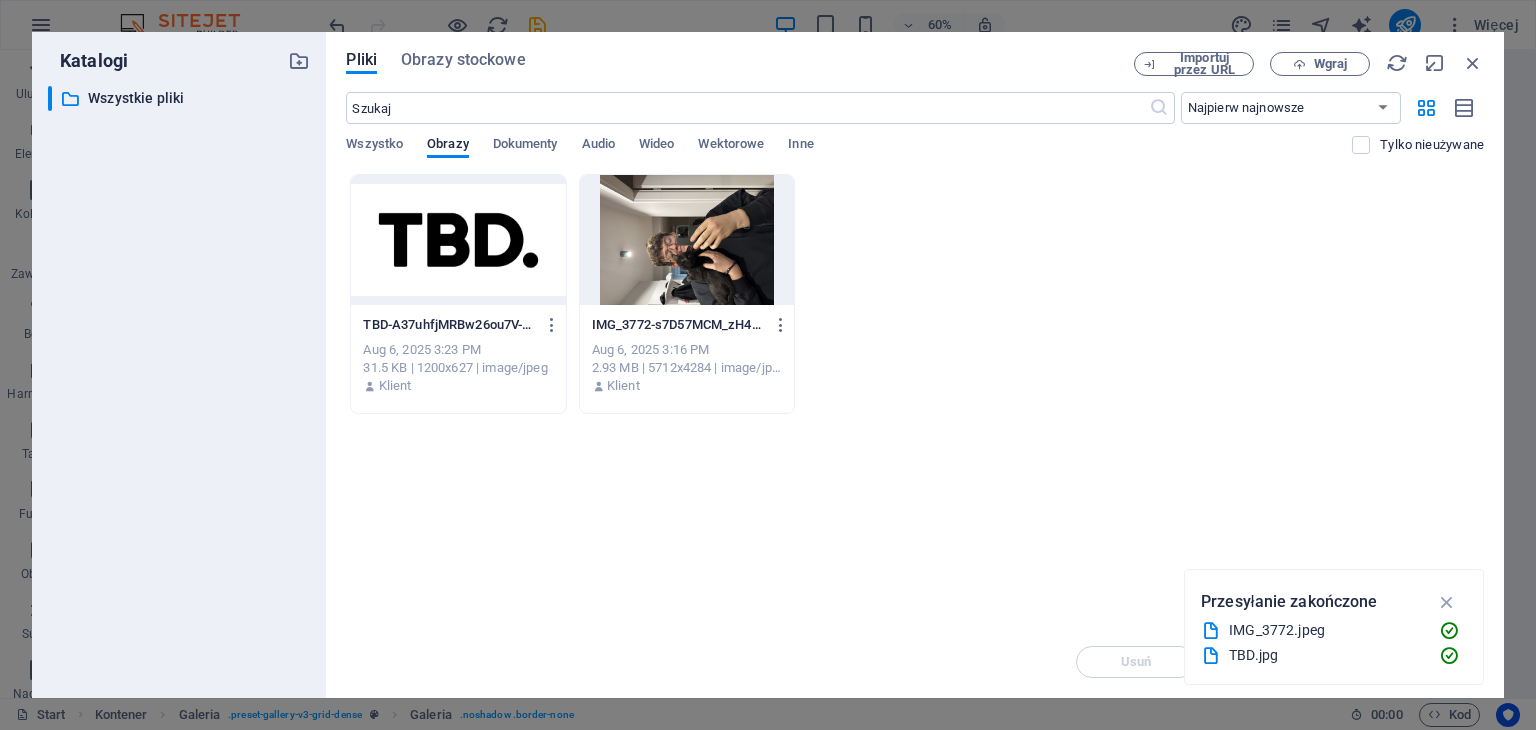 click at bounding box center [458, 240] 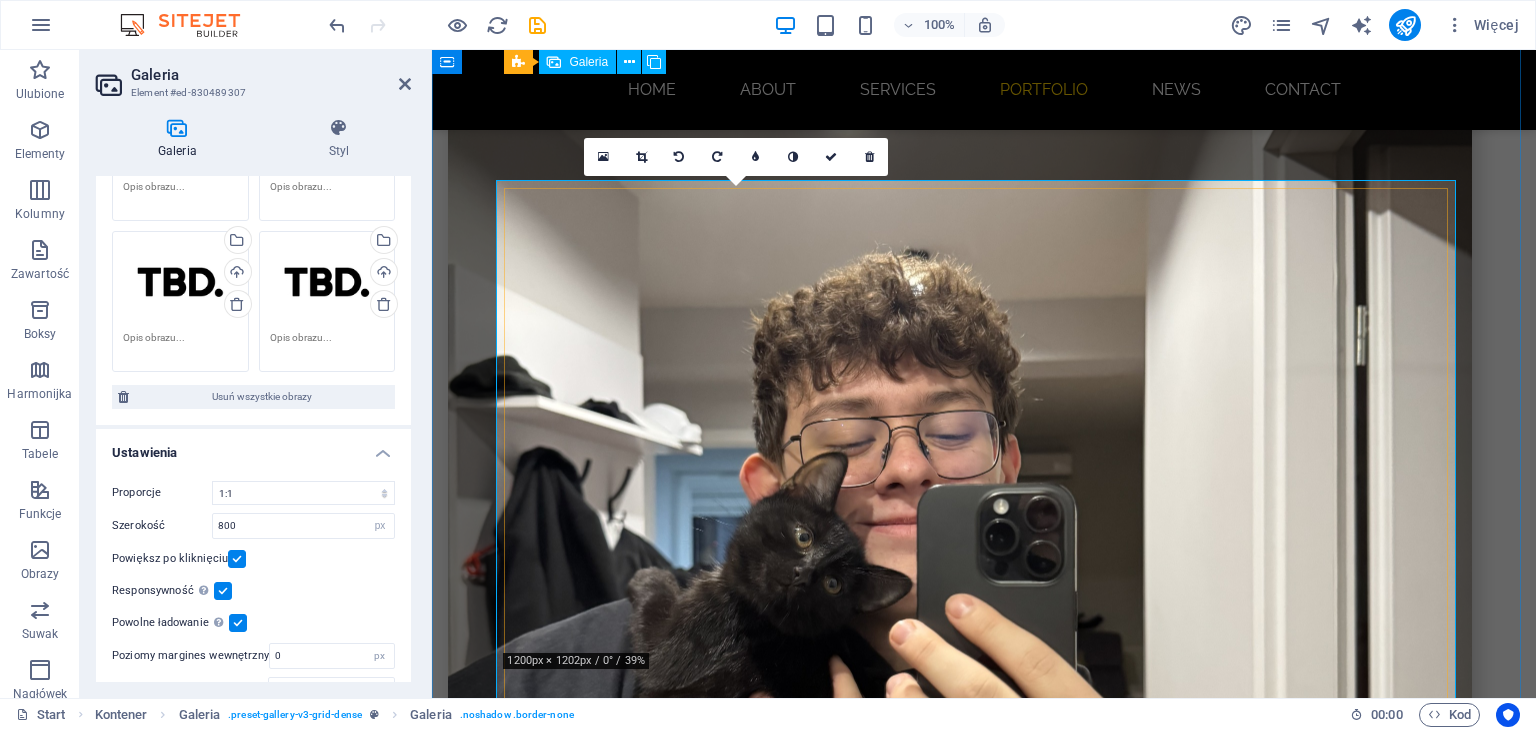 scroll, scrollTop: 1934, scrollLeft: 0, axis: vertical 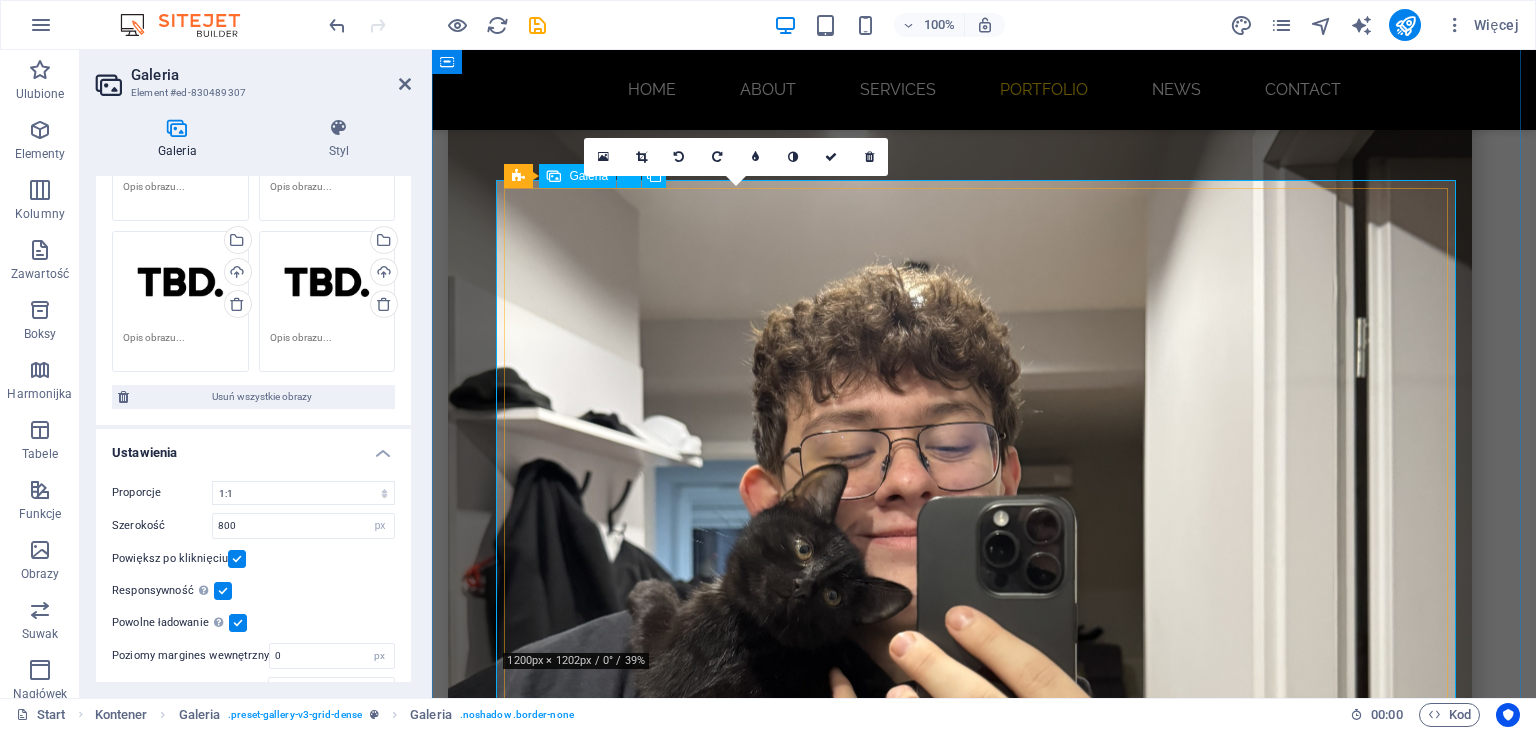 click at bounding box center [744, 3486] 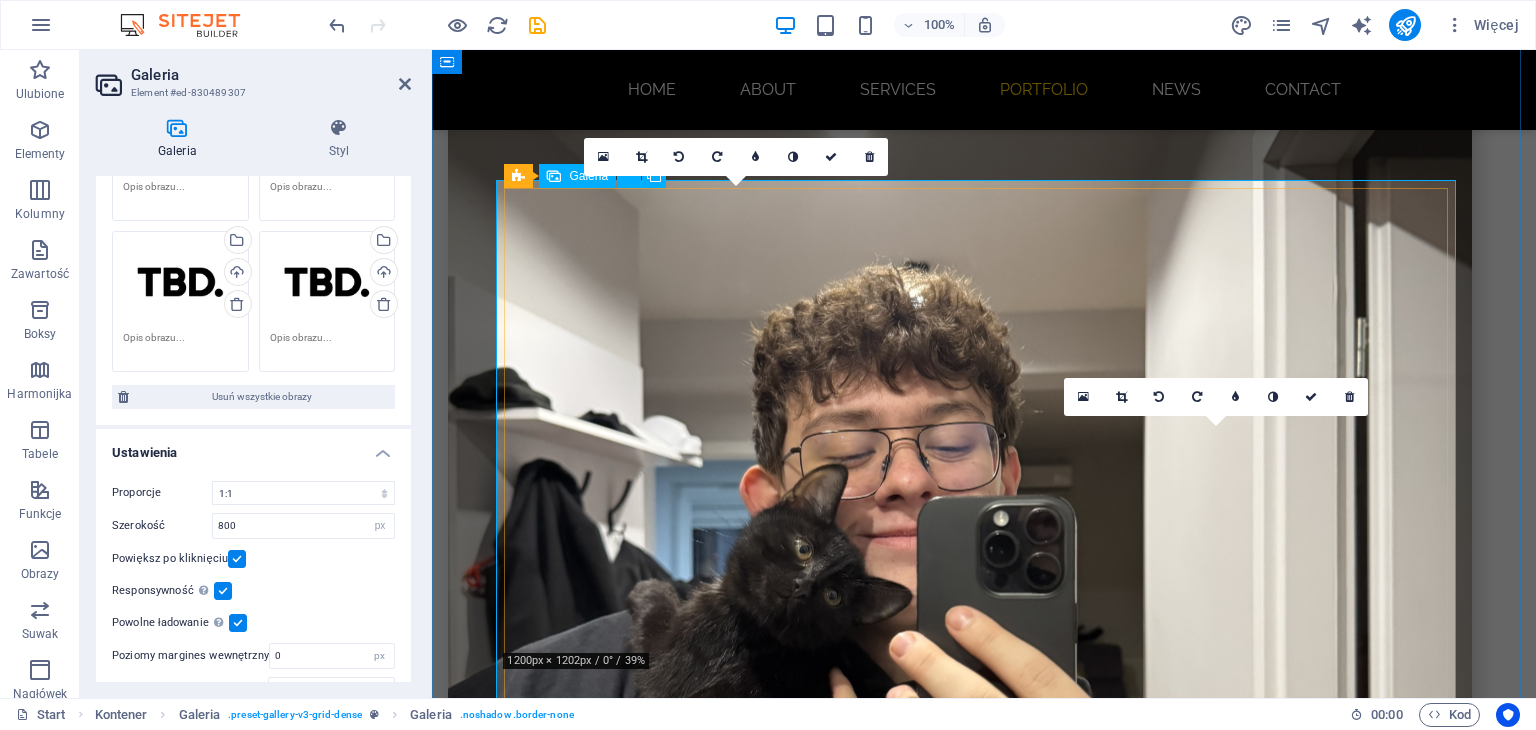 click at bounding box center [1224, 3726] 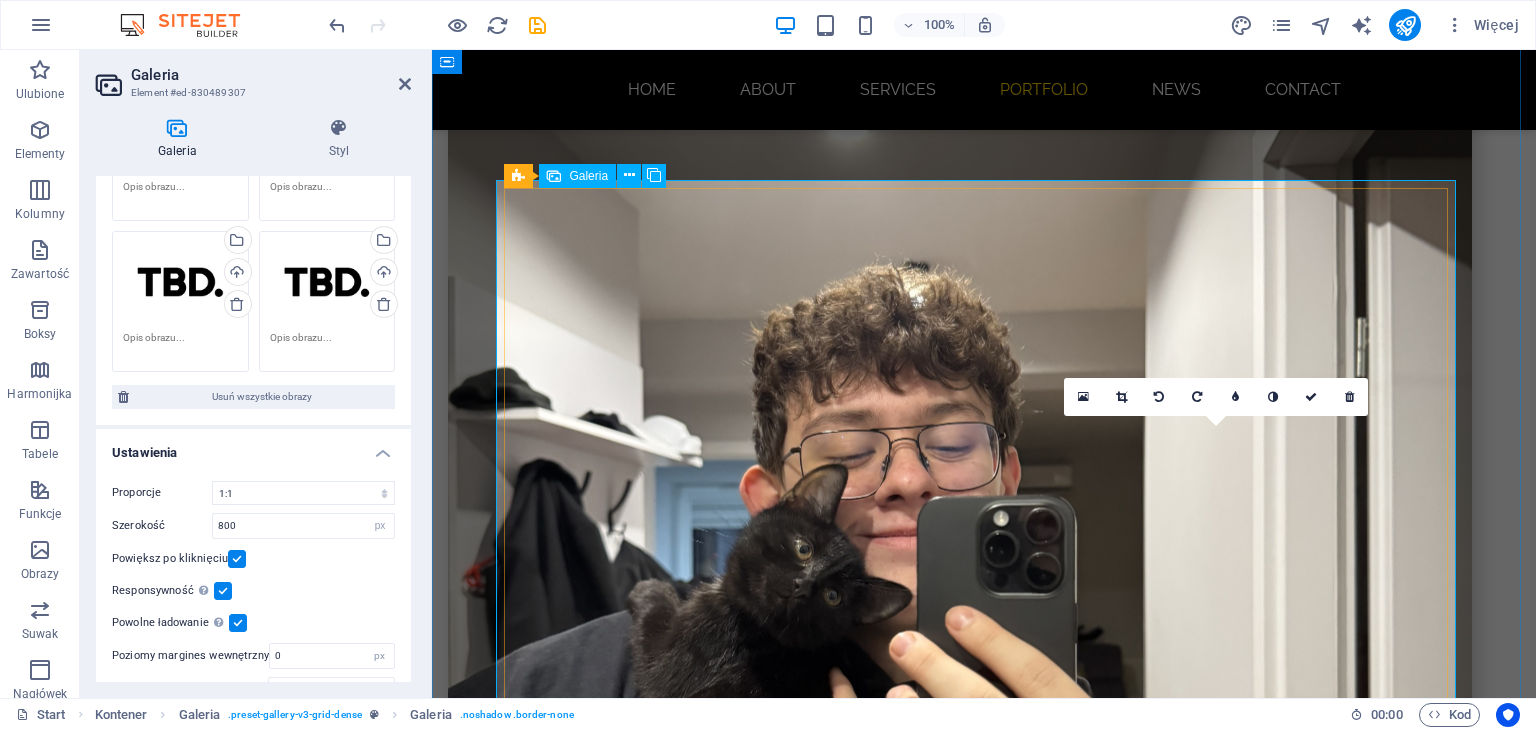 click at bounding box center (1224, 3726) 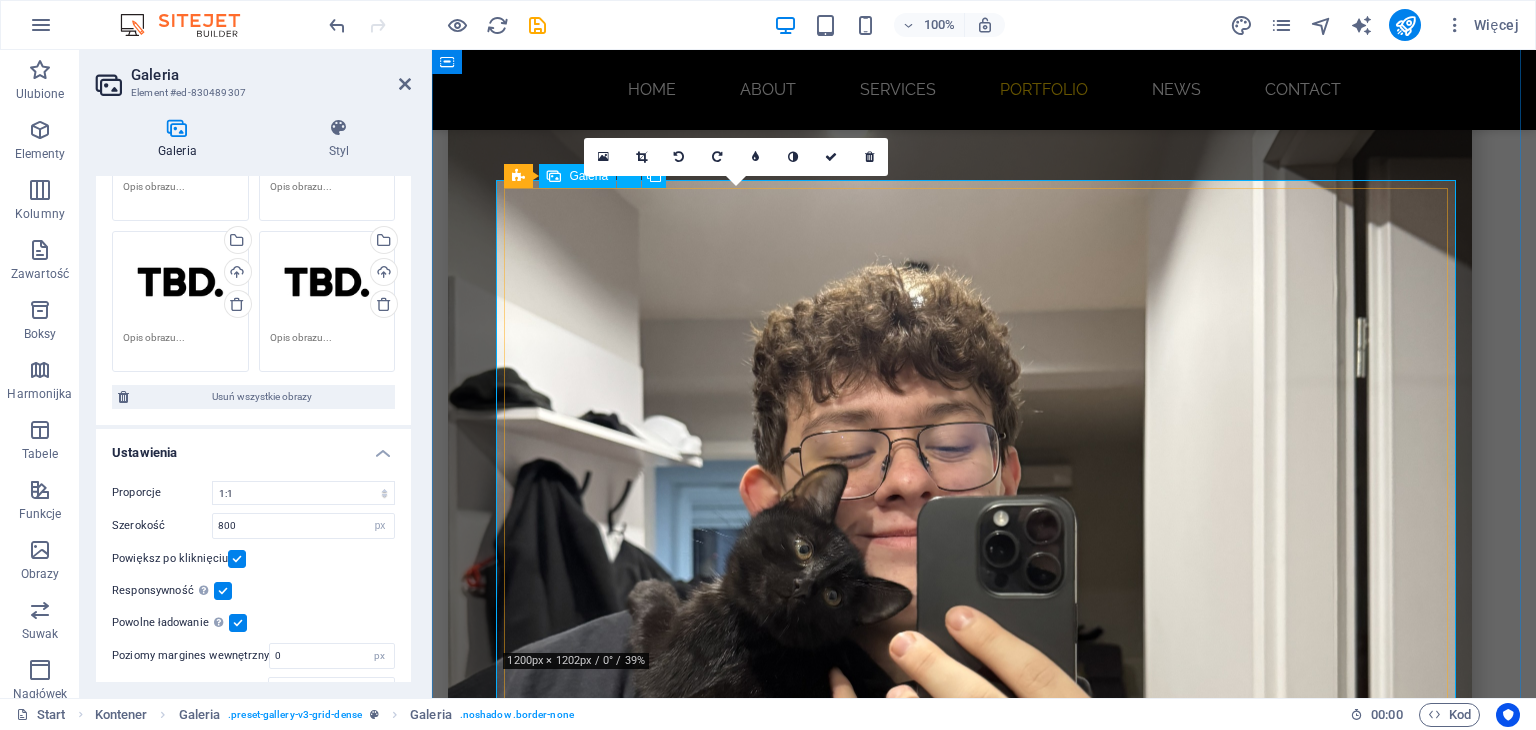 click at bounding box center (744, 3486) 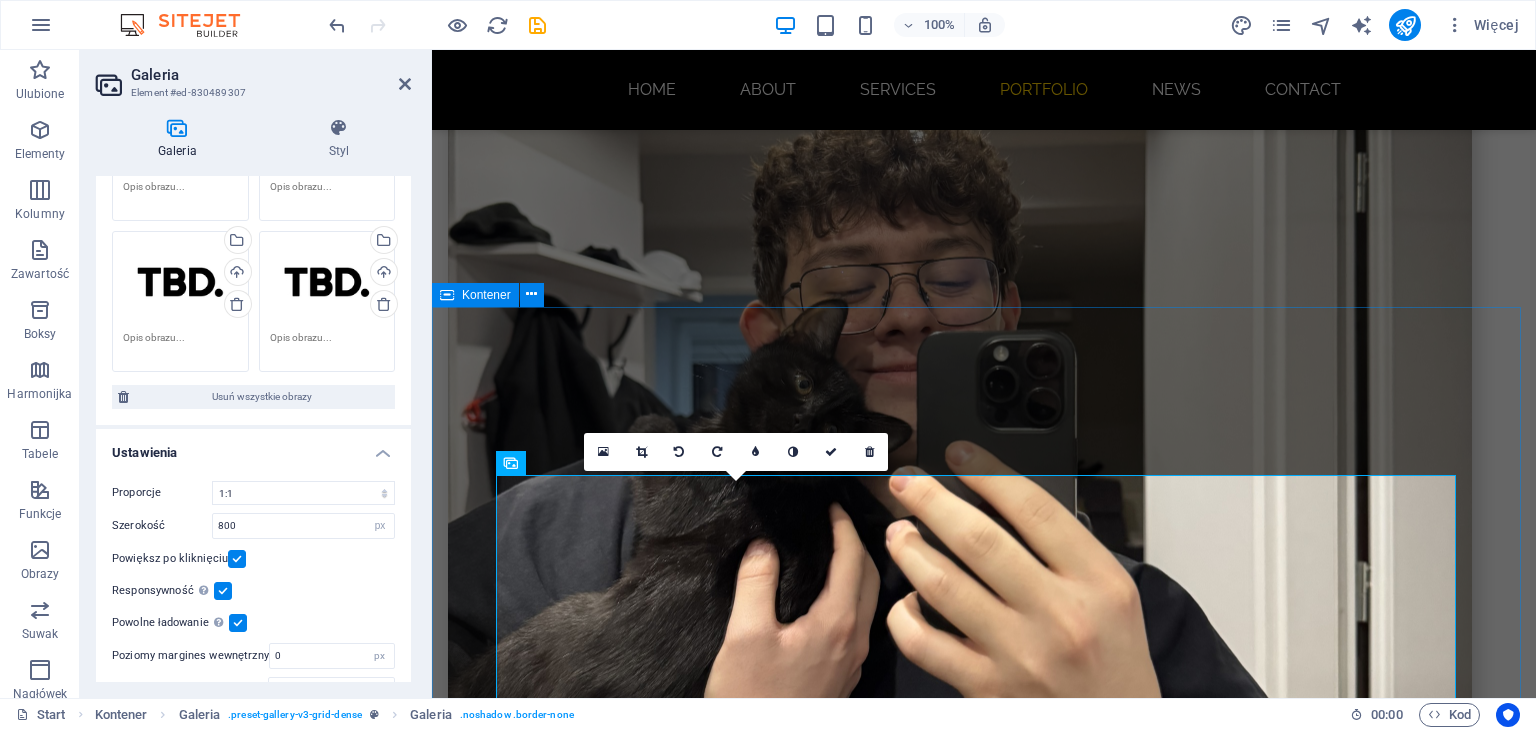 scroll, scrollTop: 1634, scrollLeft: 0, axis: vertical 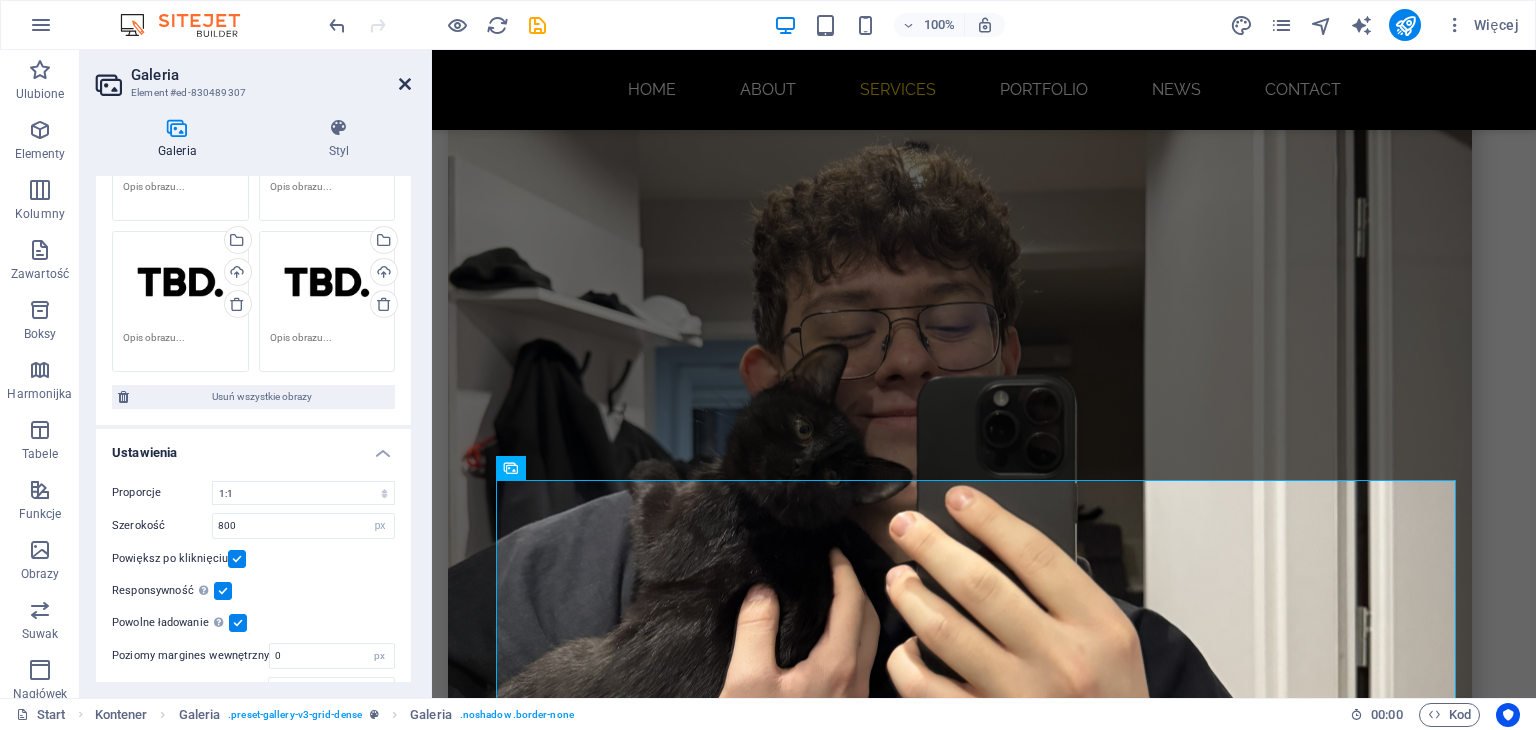 click at bounding box center (405, 84) 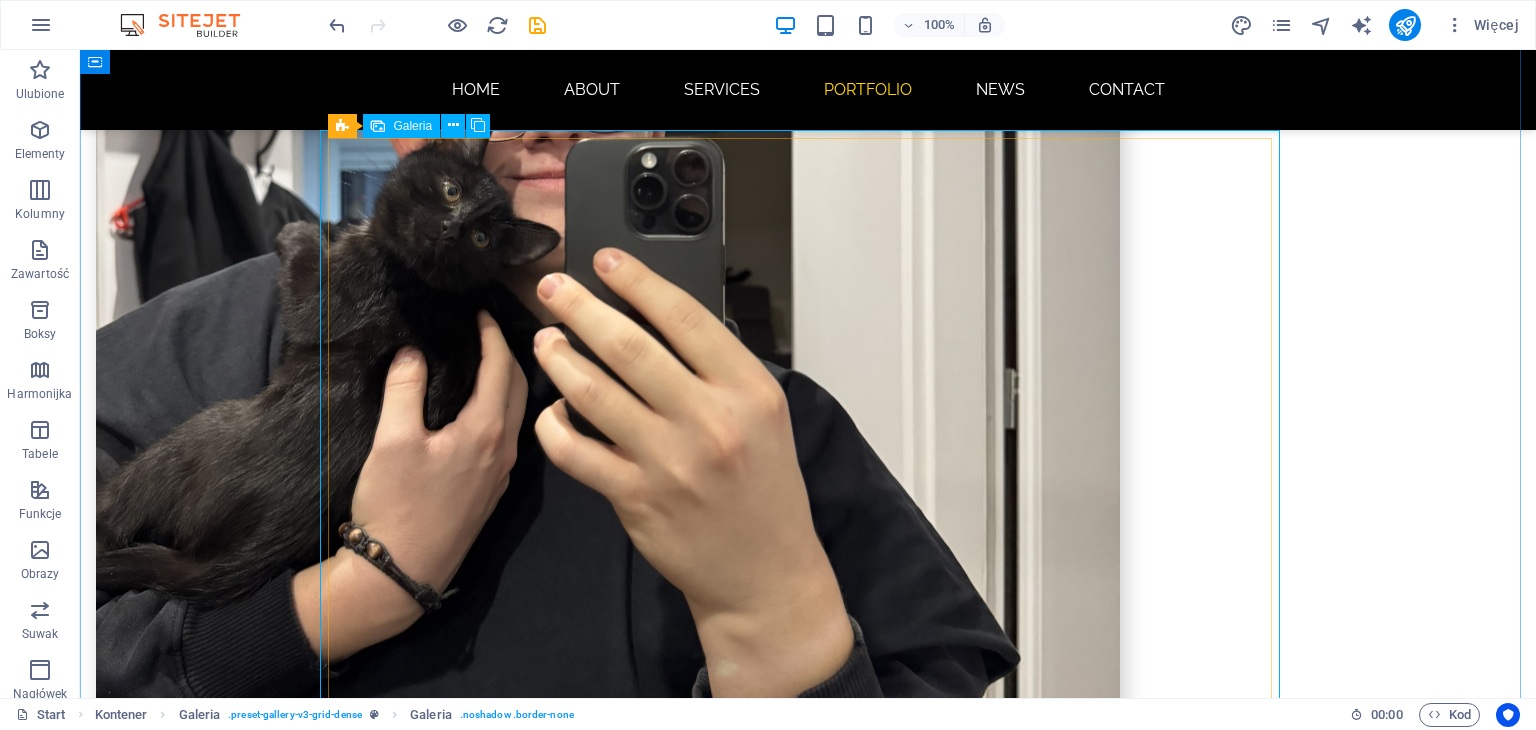 scroll, scrollTop: 2034, scrollLeft: 0, axis: vertical 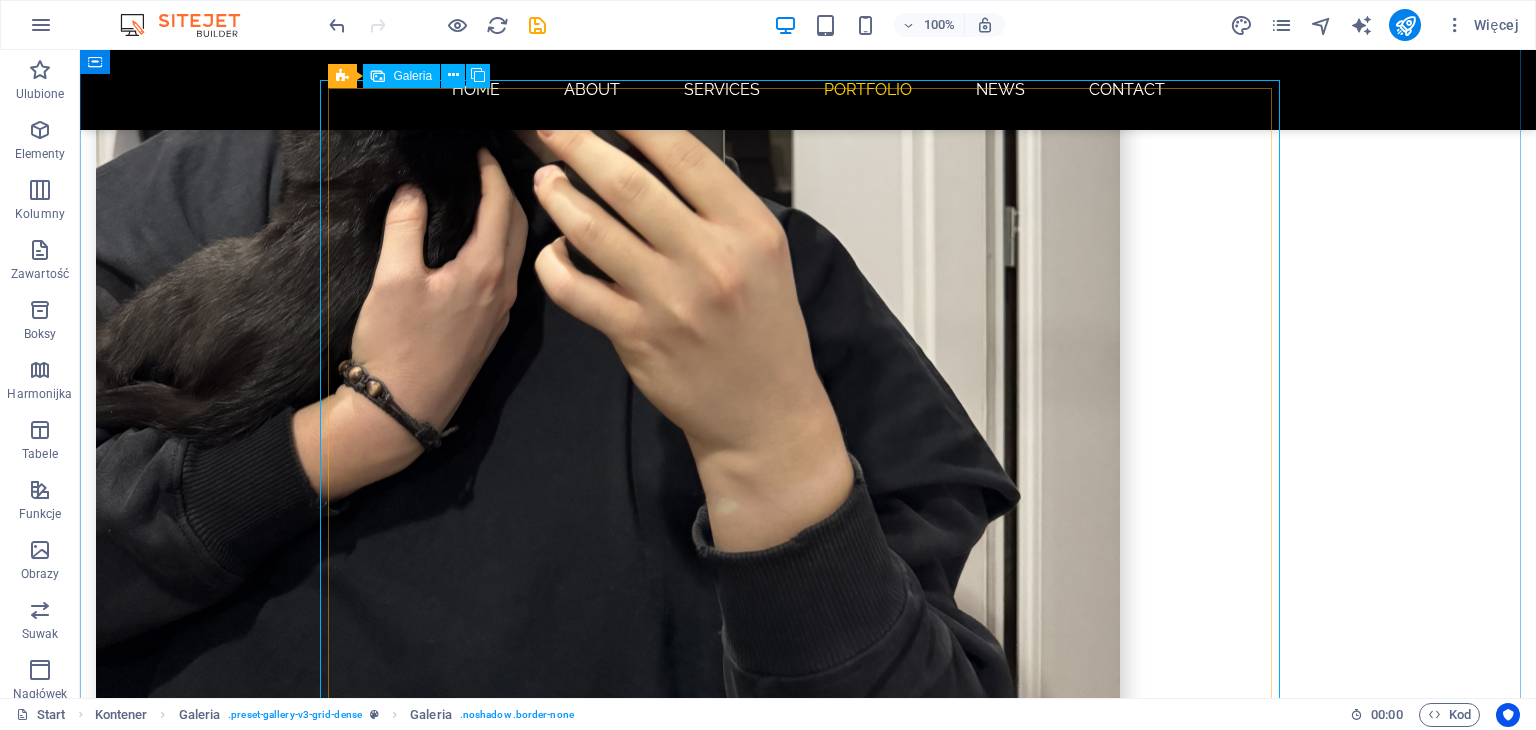 click at bounding box center (568, 2966) 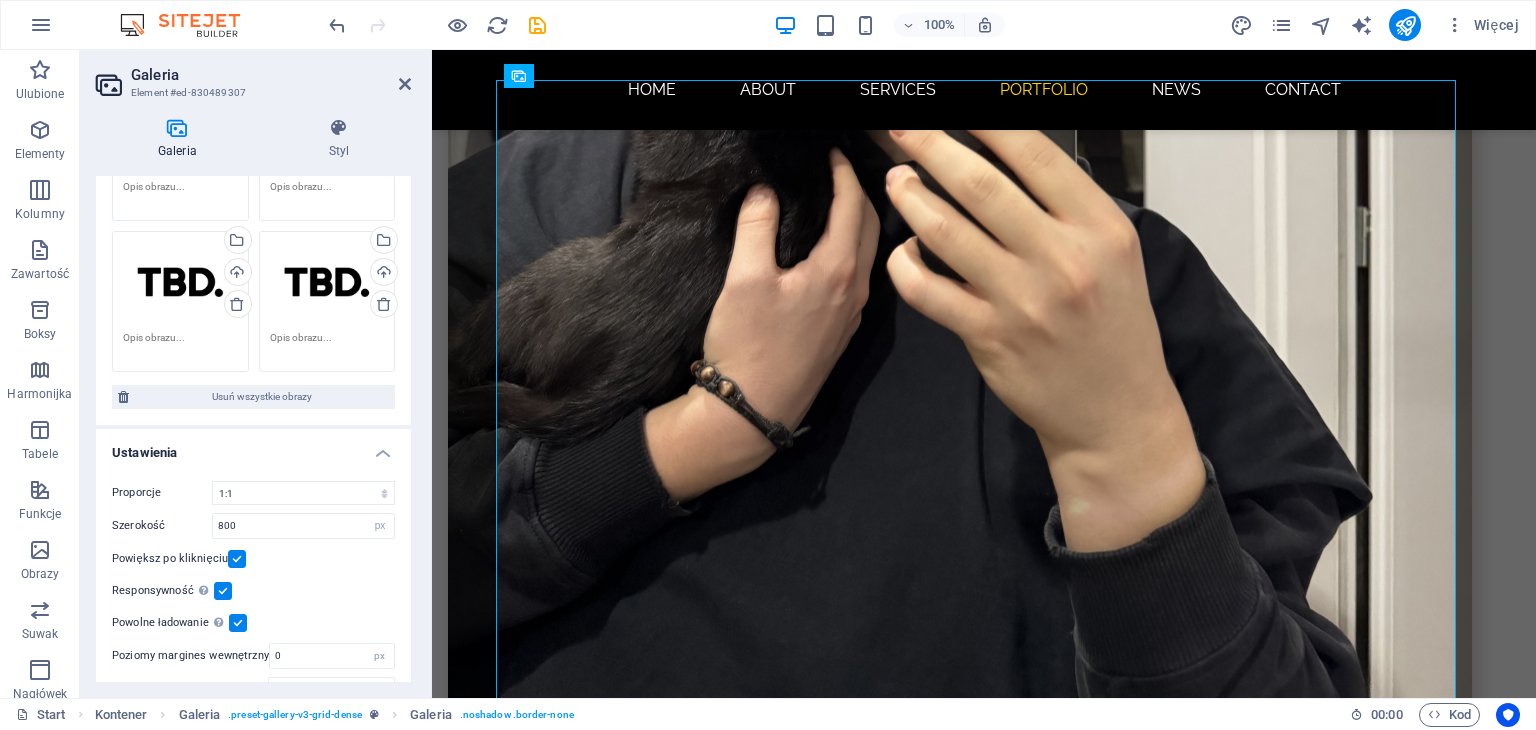 scroll, scrollTop: 100, scrollLeft: 0, axis: vertical 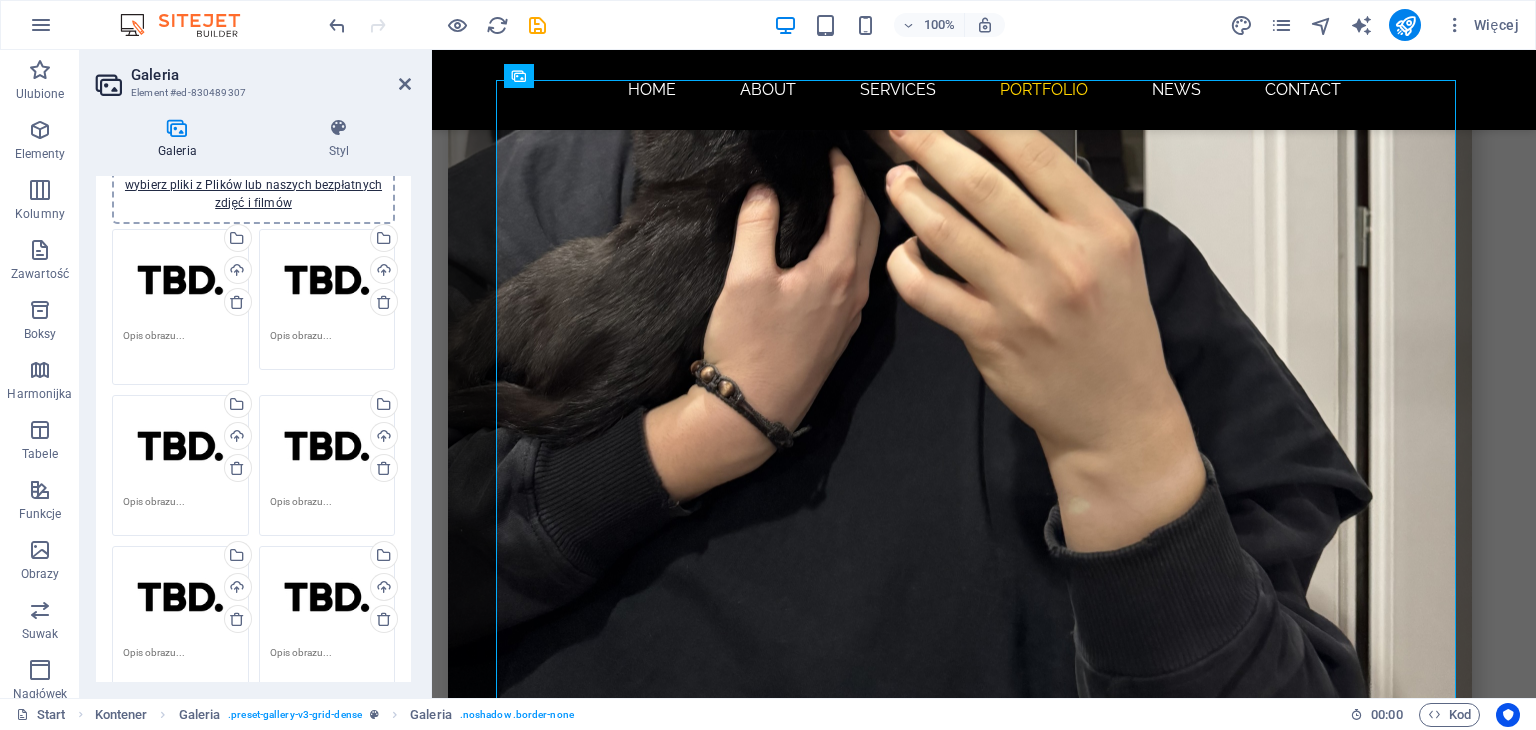 click at bounding box center (180, 350) 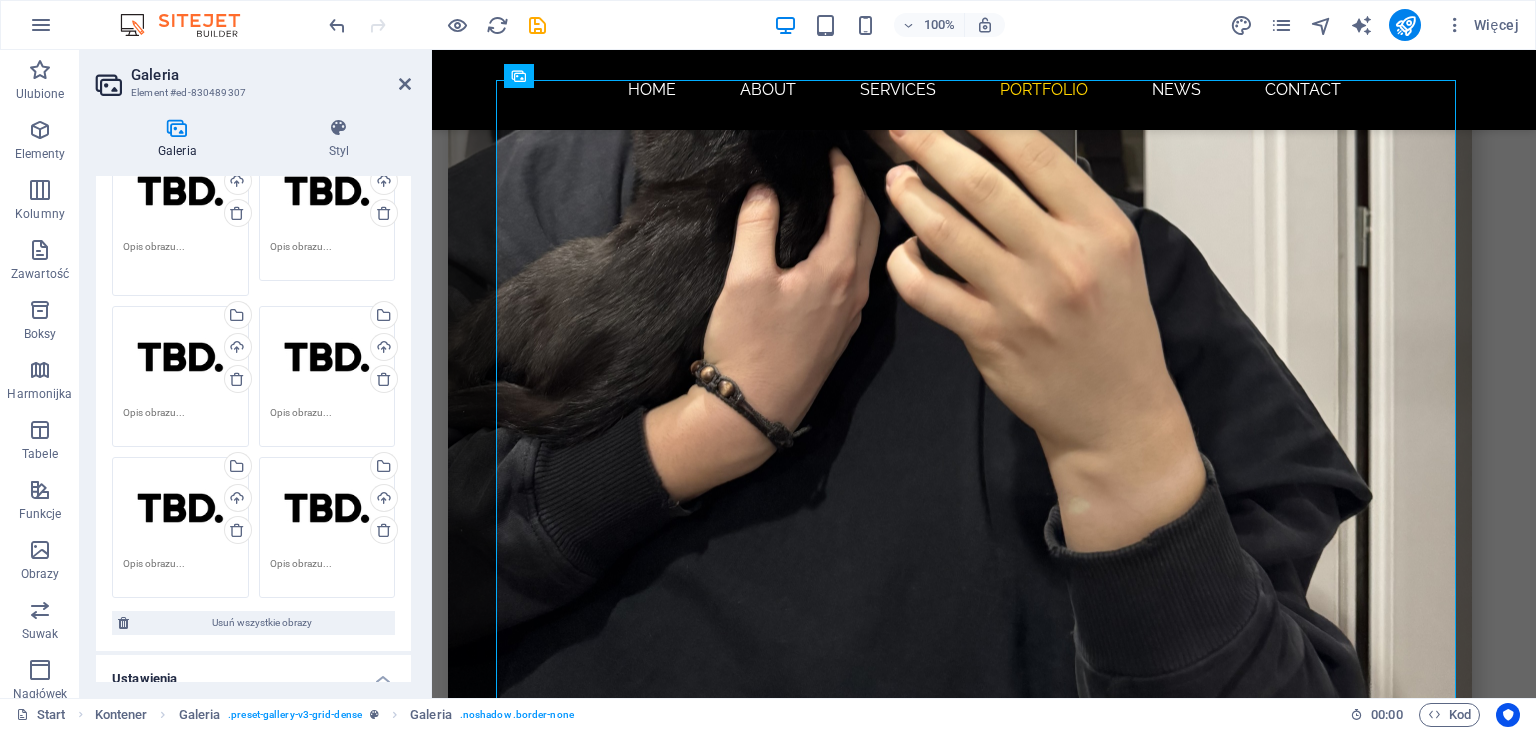 scroll, scrollTop: 200, scrollLeft: 0, axis: vertical 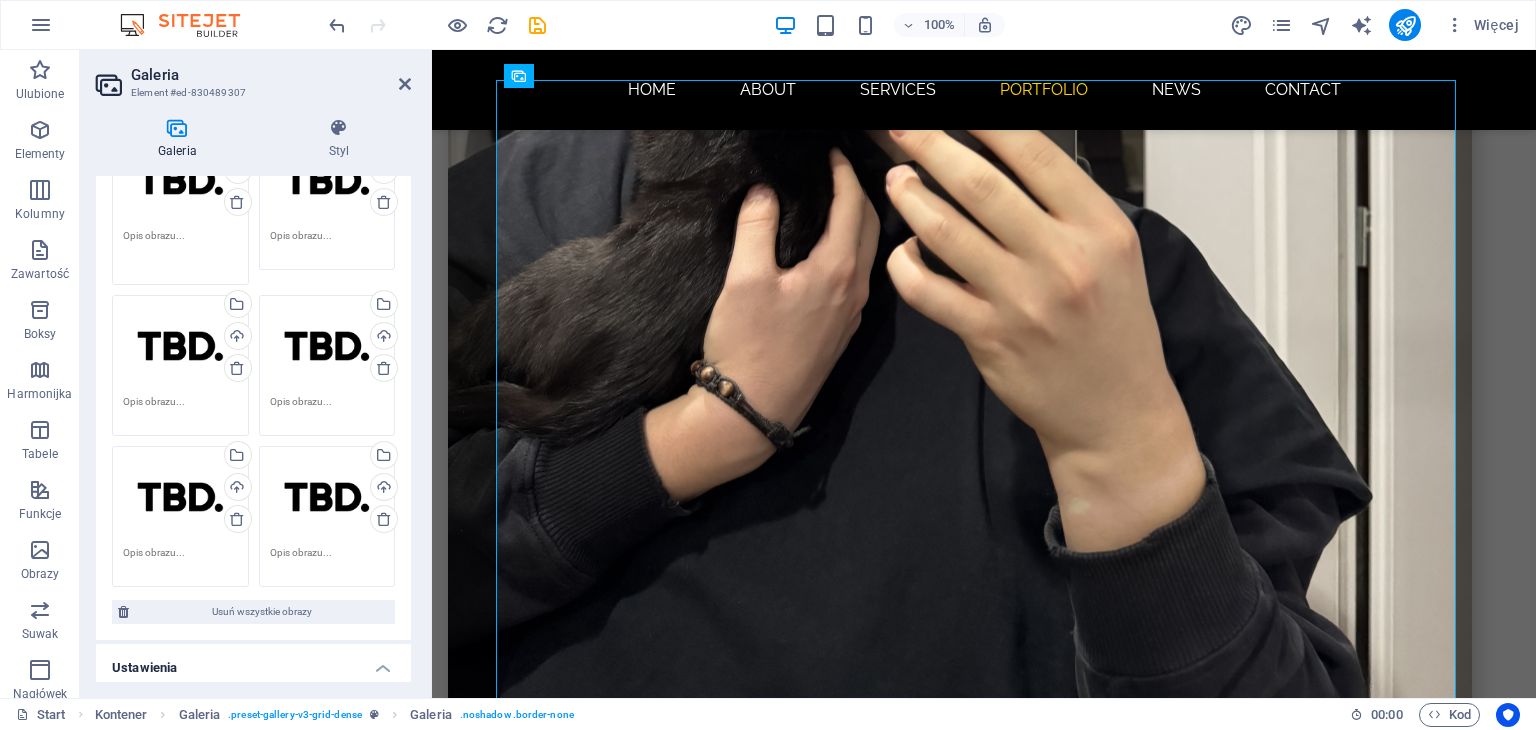 type on "," 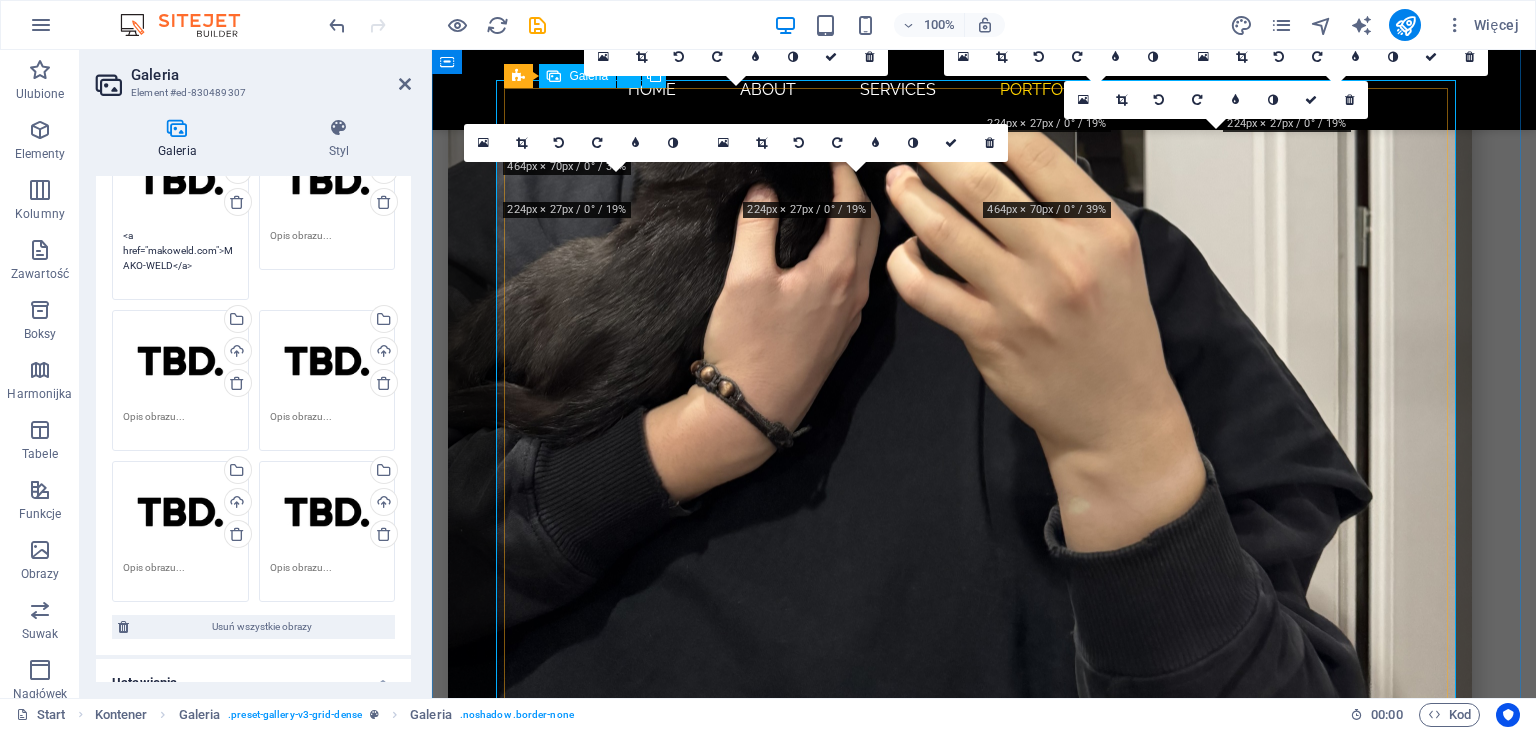 type on "<a href="makoweld.com">MAKO-WELD</a>" 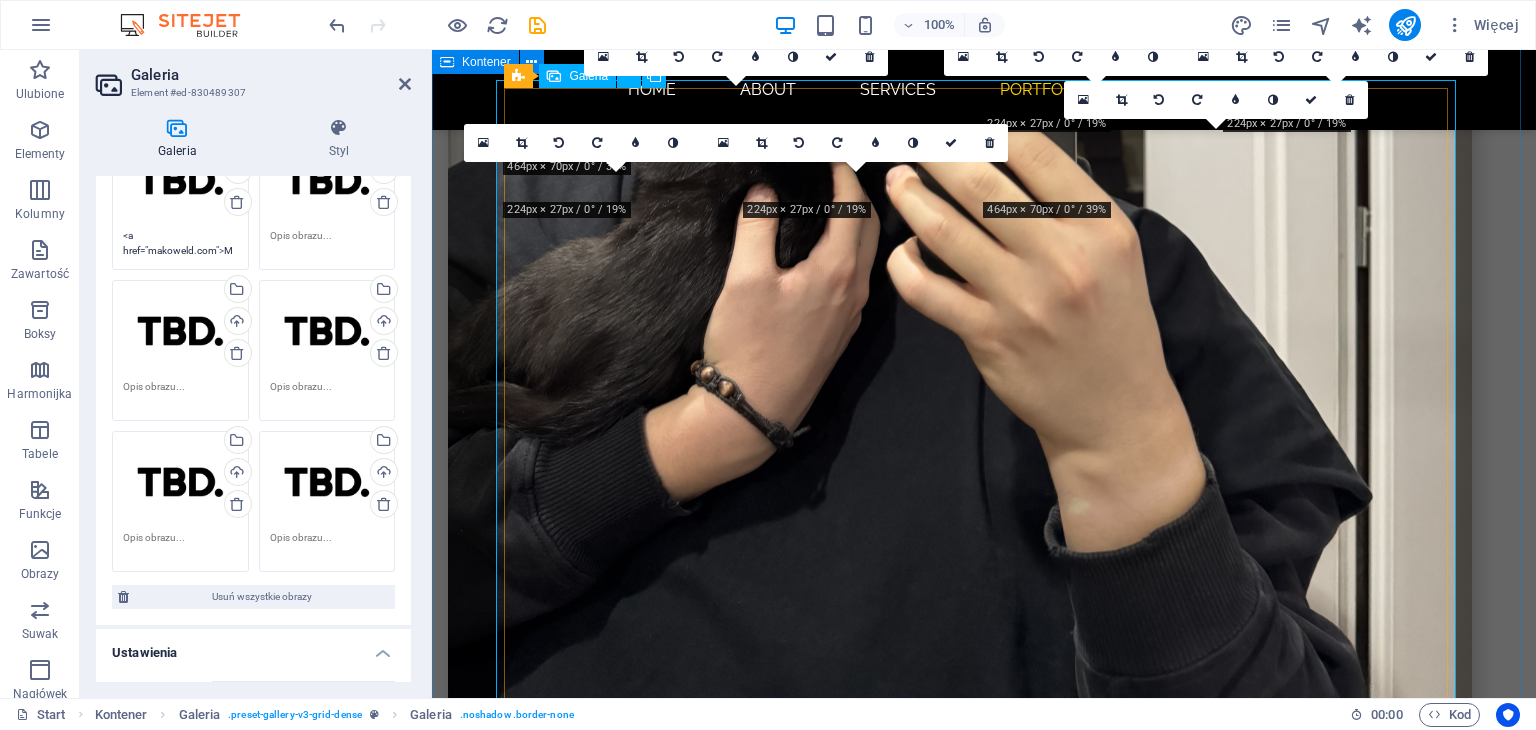 drag, startPoint x: 896, startPoint y: 193, endPoint x: 463, endPoint y: 143, distance: 435.8773 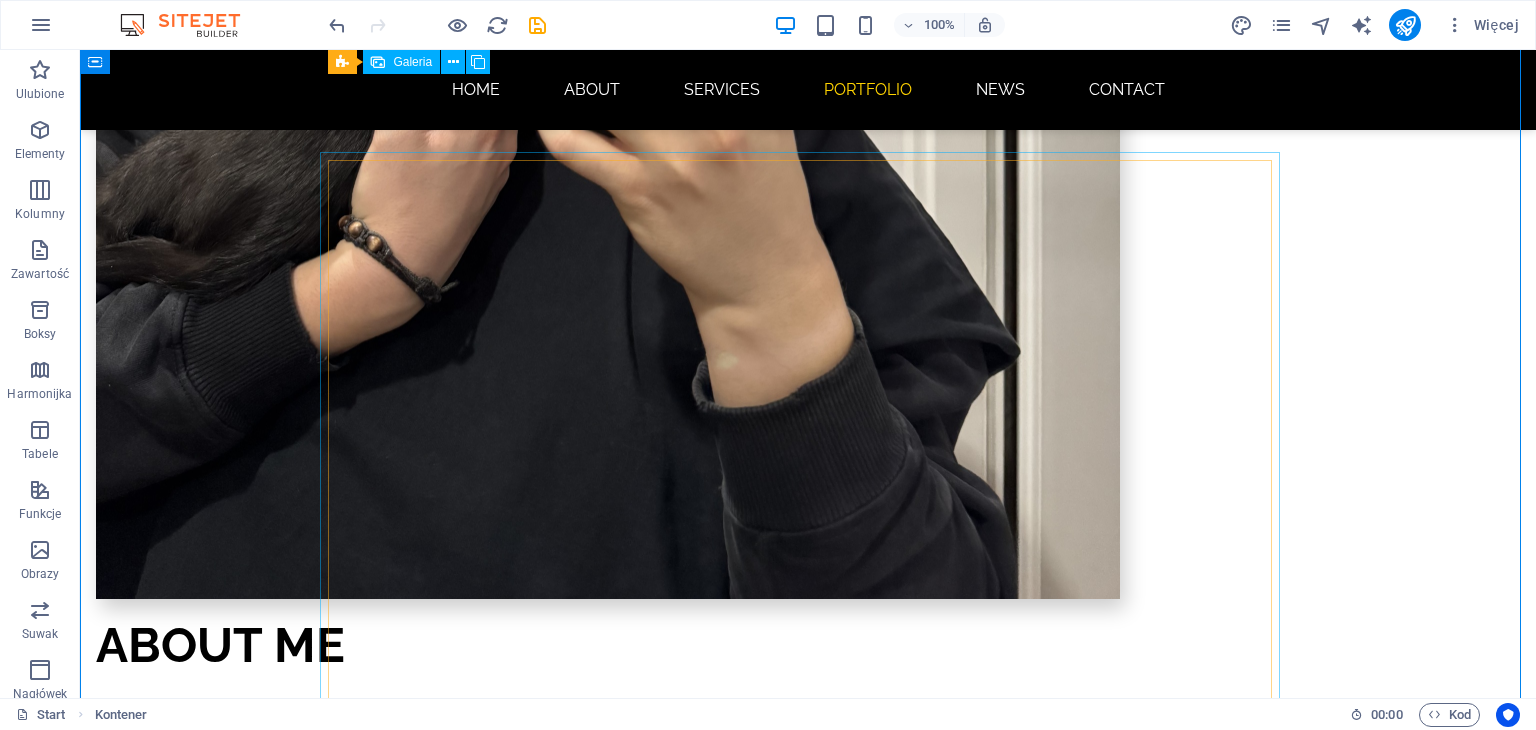 scroll, scrollTop: 1934, scrollLeft: 0, axis: vertical 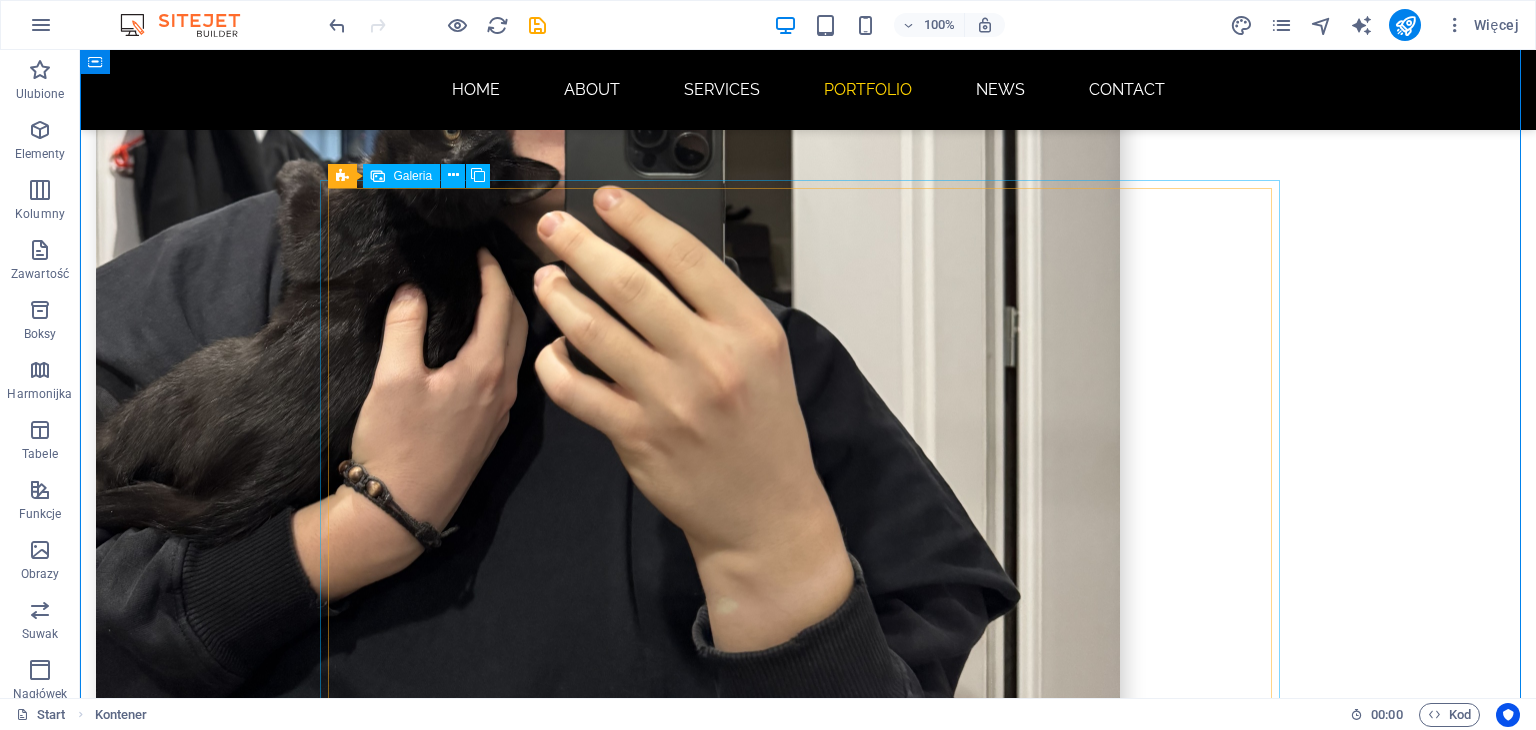 click 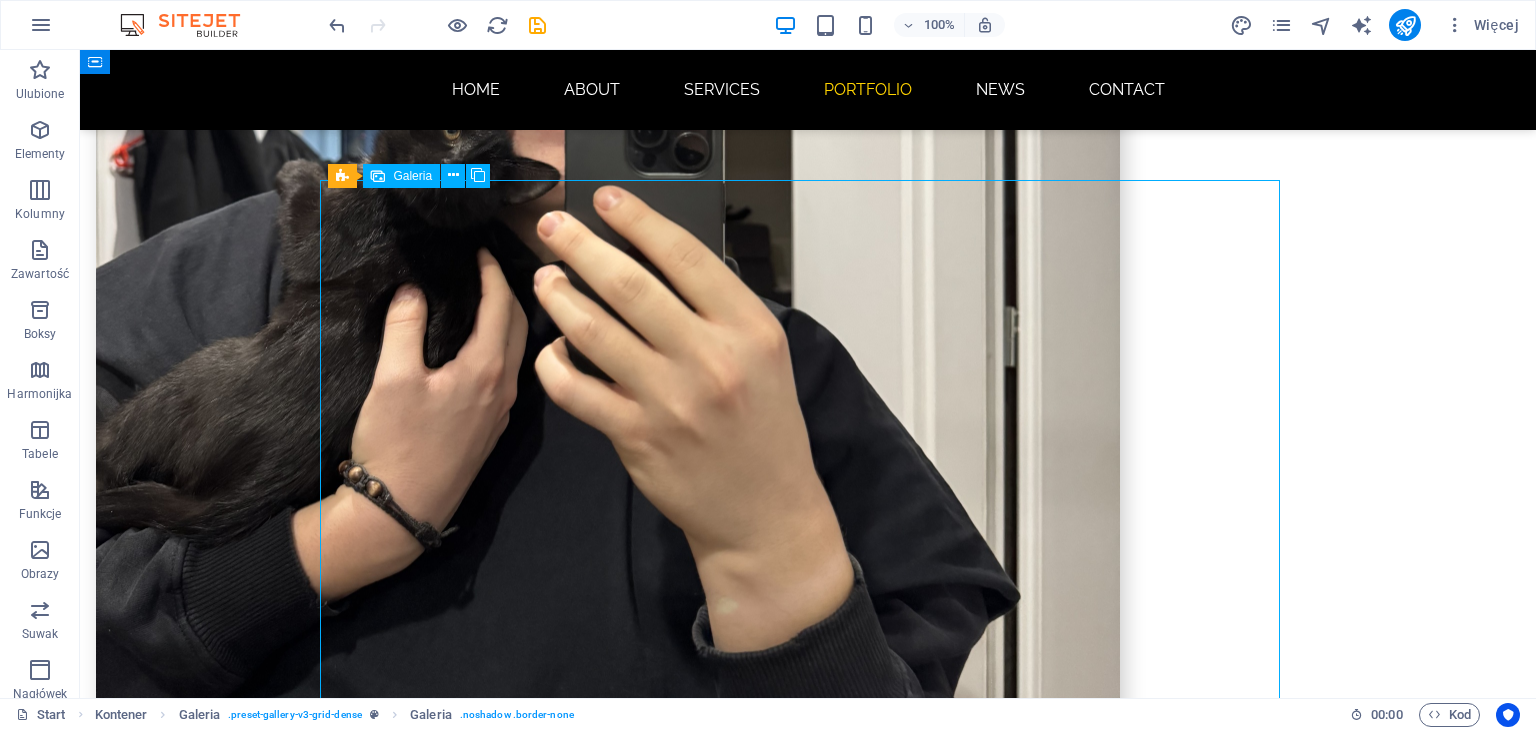 click 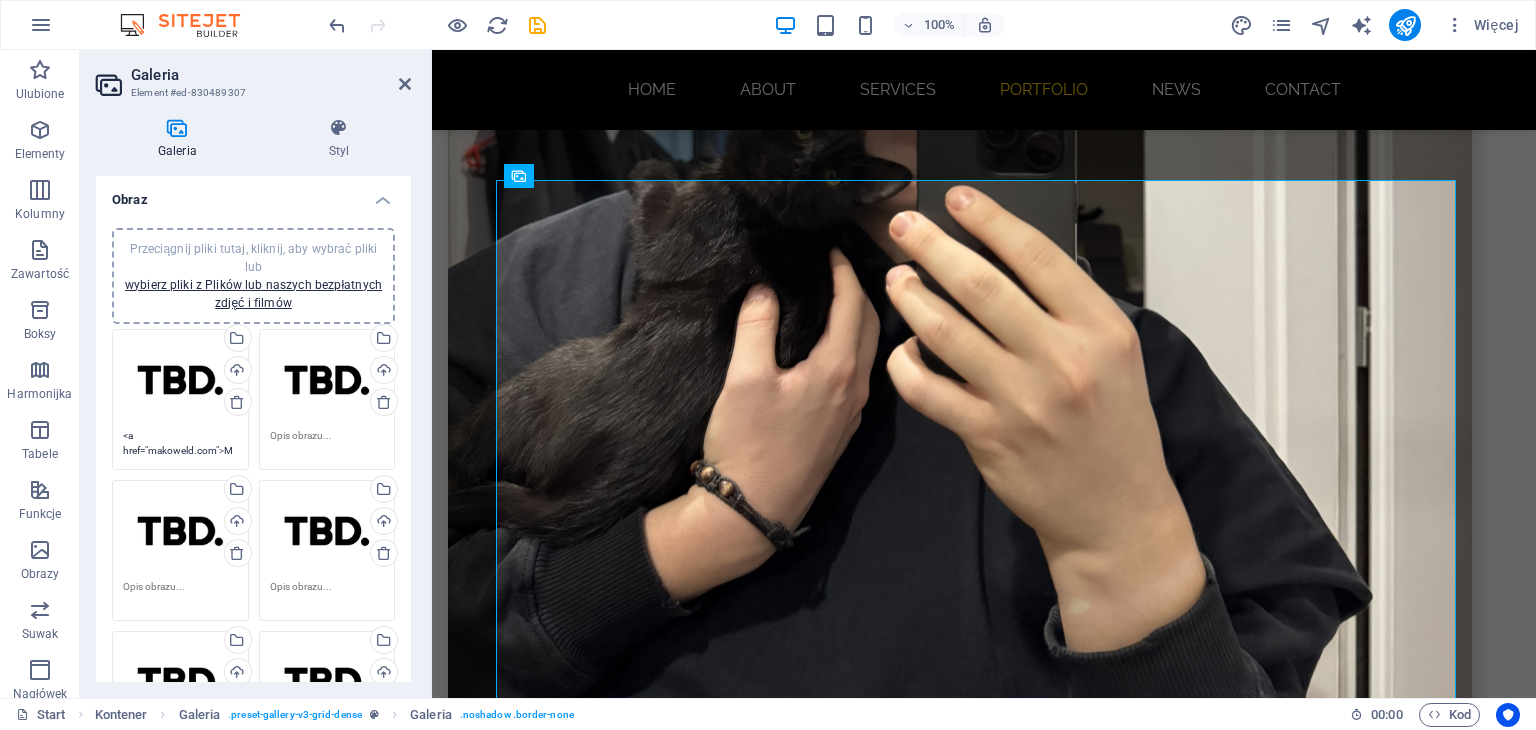 click on "<a href="makoweld.com">MAKO-WELD</a>" at bounding box center [180, 443] 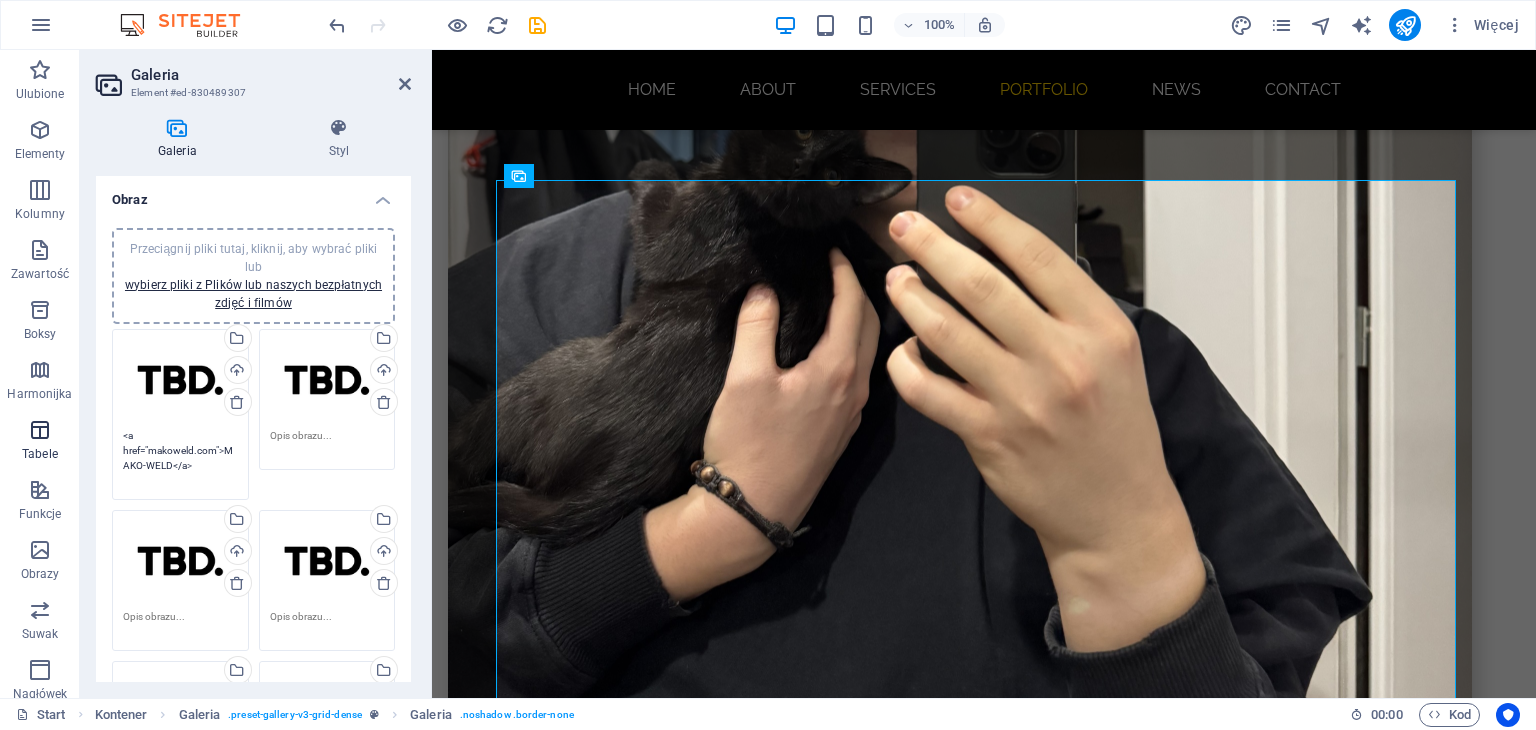 drag, startPoint x: 202, startPoint y: 468, endPoint x: 44, endPoint y: 421, distance: 164.84235 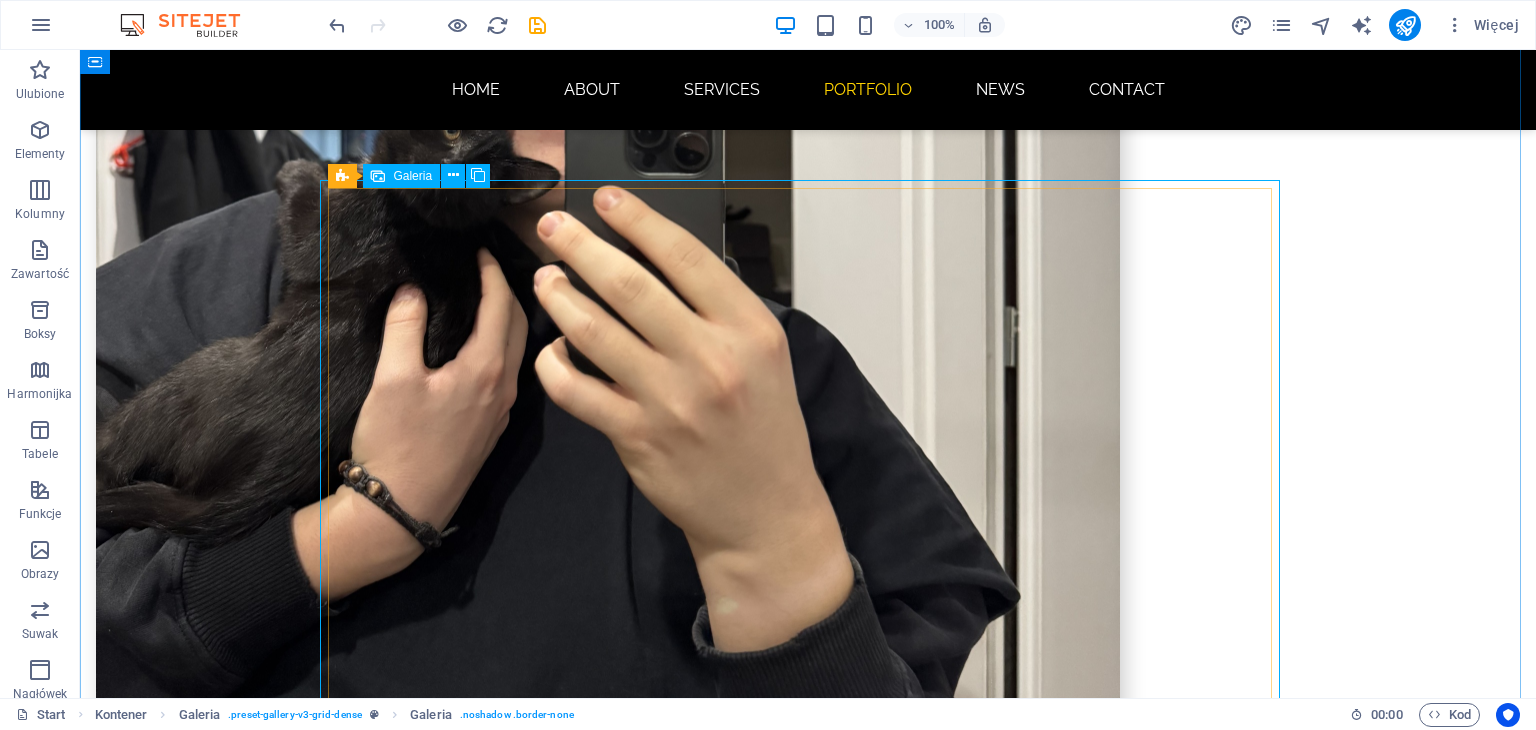 click on "Galeria" at bounding box center [412, 176] 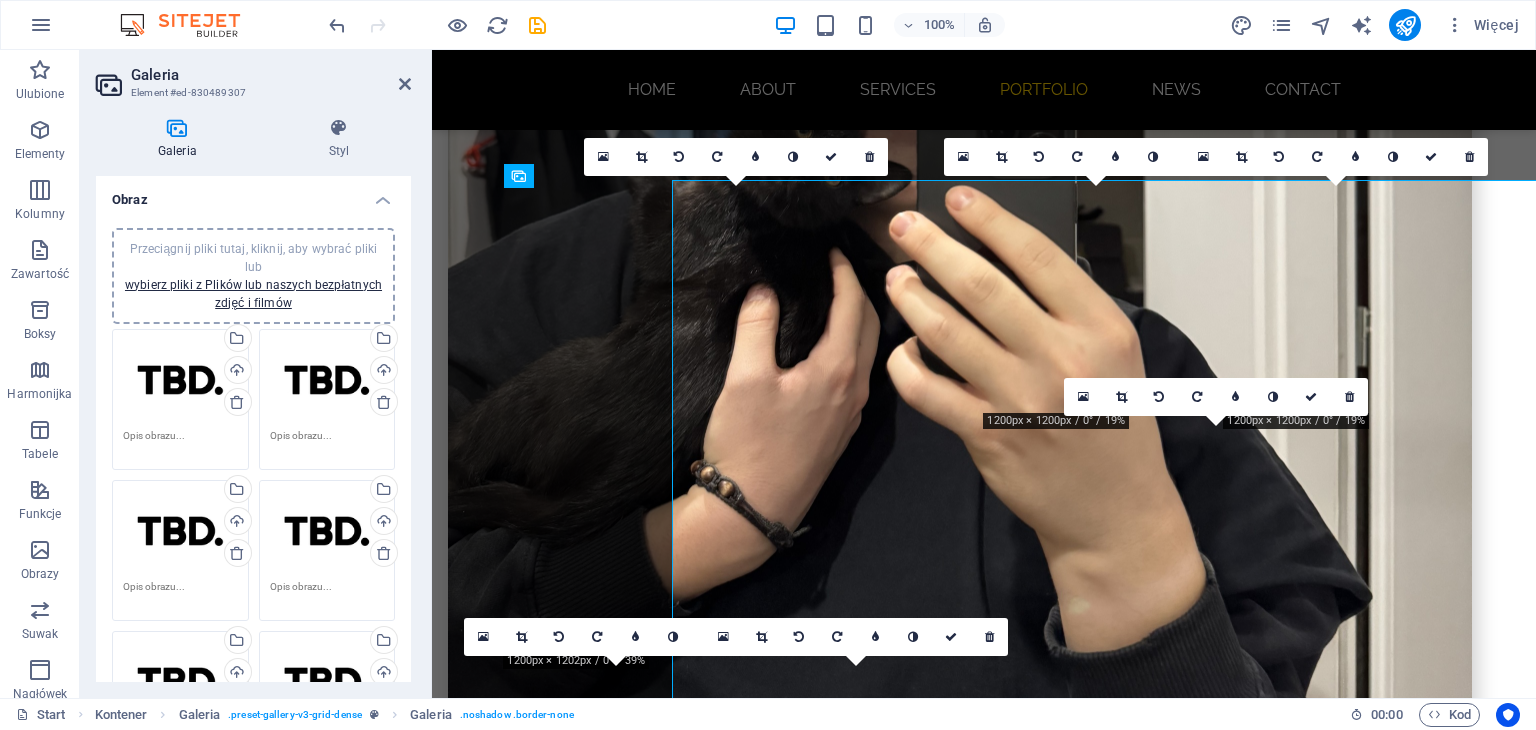 click on "Galeria Styl Obraz Przeciągnij pliki tutaj, kliknij, aby wybrać pliki lub wybierz pliki z Plików lub naszych bezpłatnych zdjęć i filmów Przeciągnij pliki tutaj, kliknij, aby wybrać pliki lub wybierz pliki z Plików lub naszych bezpłatnych zdjęć i filmów Wybierz pliki z menedżera plików, zdjęć stockowych lub prześlij plik(i) Wgraj Przeciągnij pliki tutaj, kliknij, aby wybrać pliki lub wybierz pliki z Plików lub naszych bezpłatnych zdjęć i filmów Wybierz pliki z menedżera plików, zdjęć stockowych lub prześlij plik(i) Wgraj Przeciągnij pliki tutaj, kliknij, aby wybrać pliki lub wybierz pliki z Plików lub naszych bezpłatnych zdjęć i filmów Wybierz pliki z menedżera plików, zdjęć stockowych lub prześlij plik(i) Wgraj Przeciągnij pliki tutaj, kliknij, aby wybrać pliki lub wybierz pliki z Plików lub naszych bezpłatnych zdjęć i filmów Wybierz pliki z menedżera plików, zdjęć stockowych lub prześlij plik(i) Wgraj Wgraj Wgraj Usuń wszystkie obrazy Ustawienia 16:9 px" at bounding box center [253, 400] 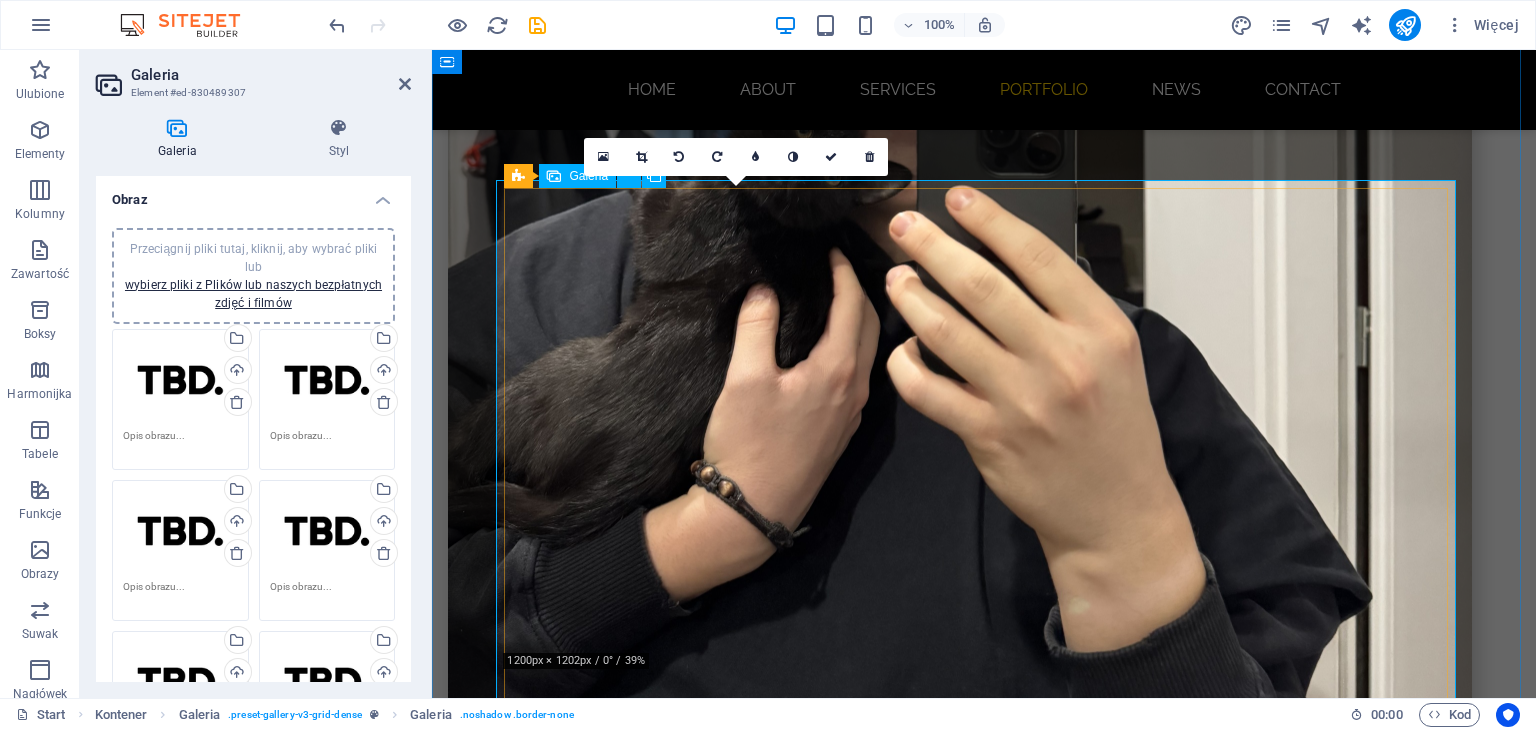click at bounding box center [744, 3066] 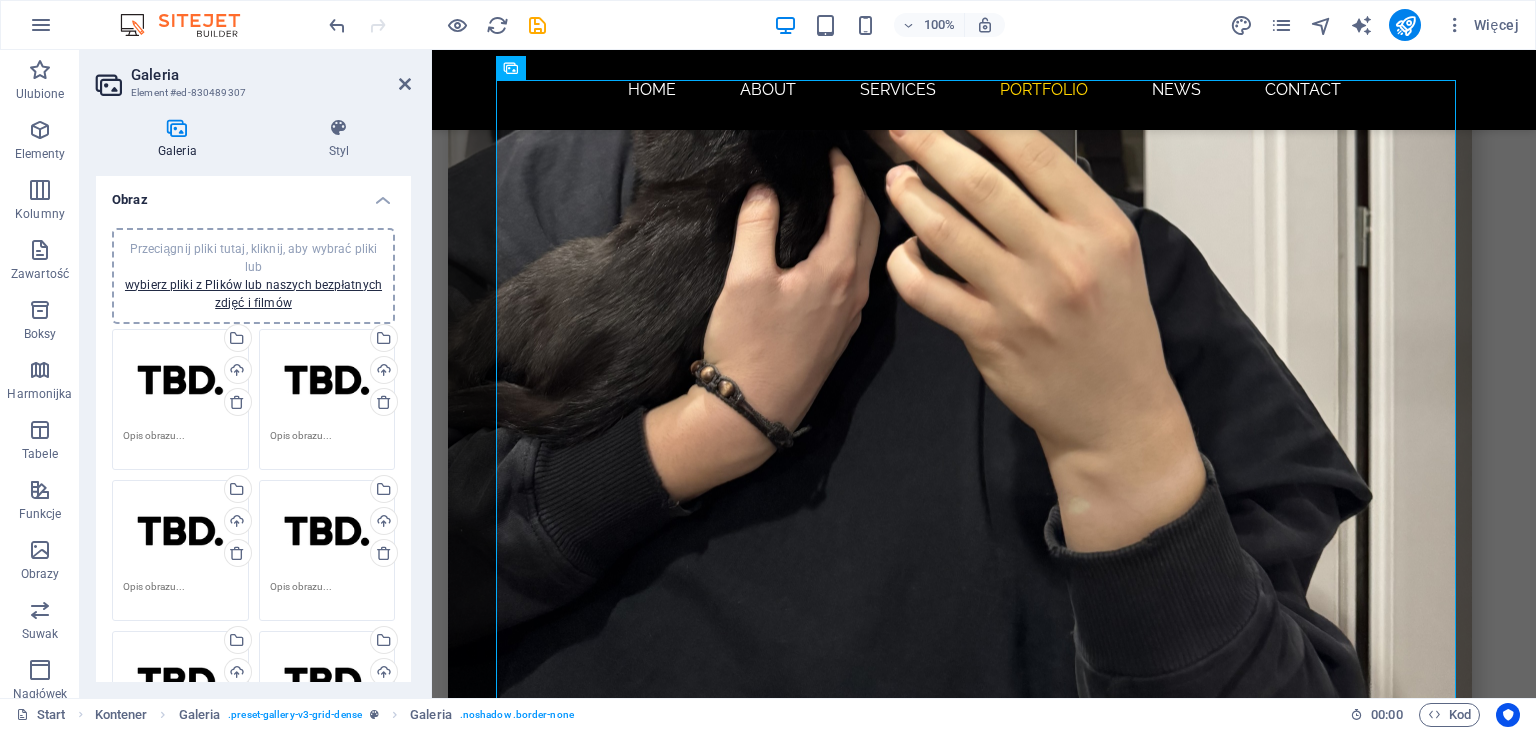 click on "Przeciągnij pliki tutaj, kliknij, aby wybrać pliki lub wybierz pliki z Plików lub naszych bezpłatnych zdjęć i filmów" at bounding box center (180, 380) 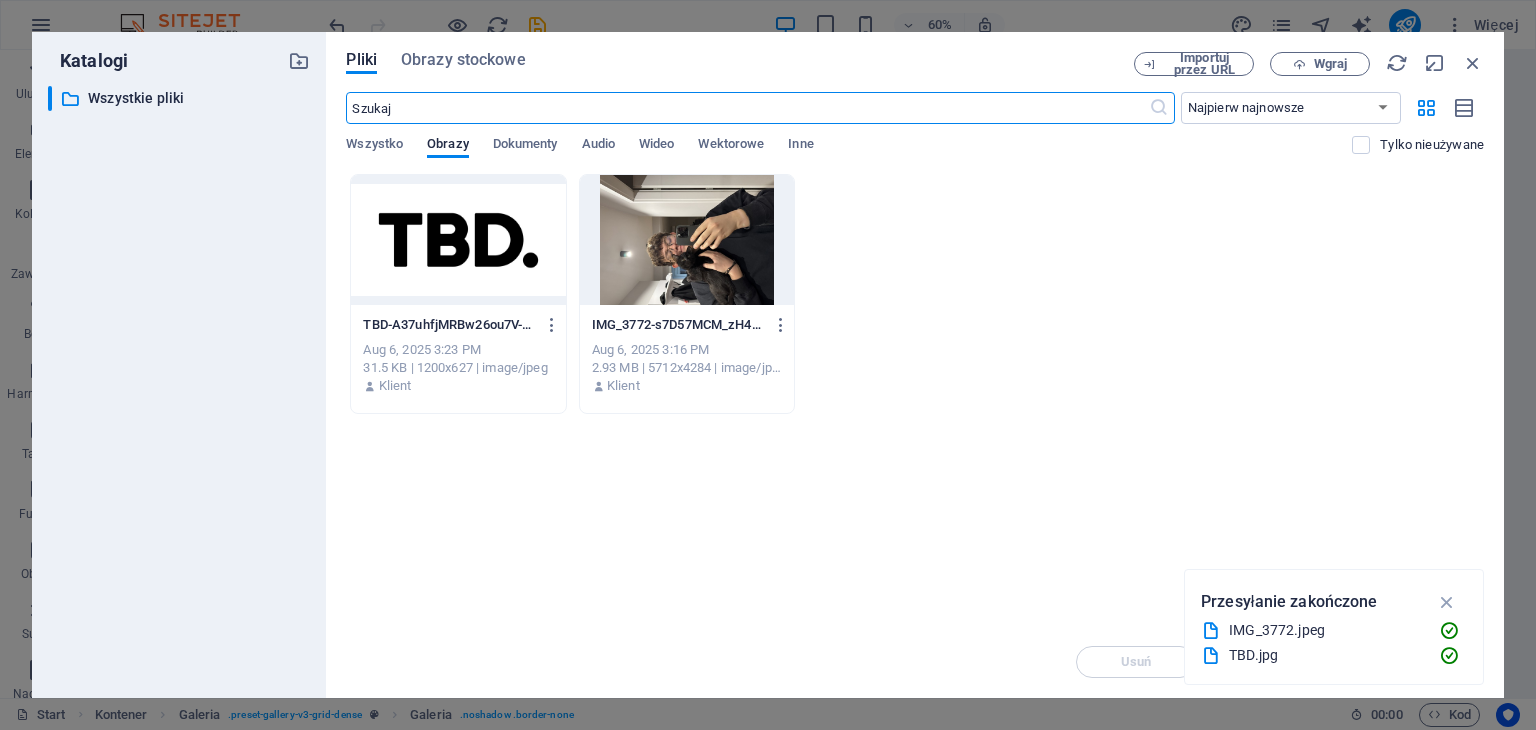 scroll, scrollTop: 2034, scrollLeft: 0, axis: vertical 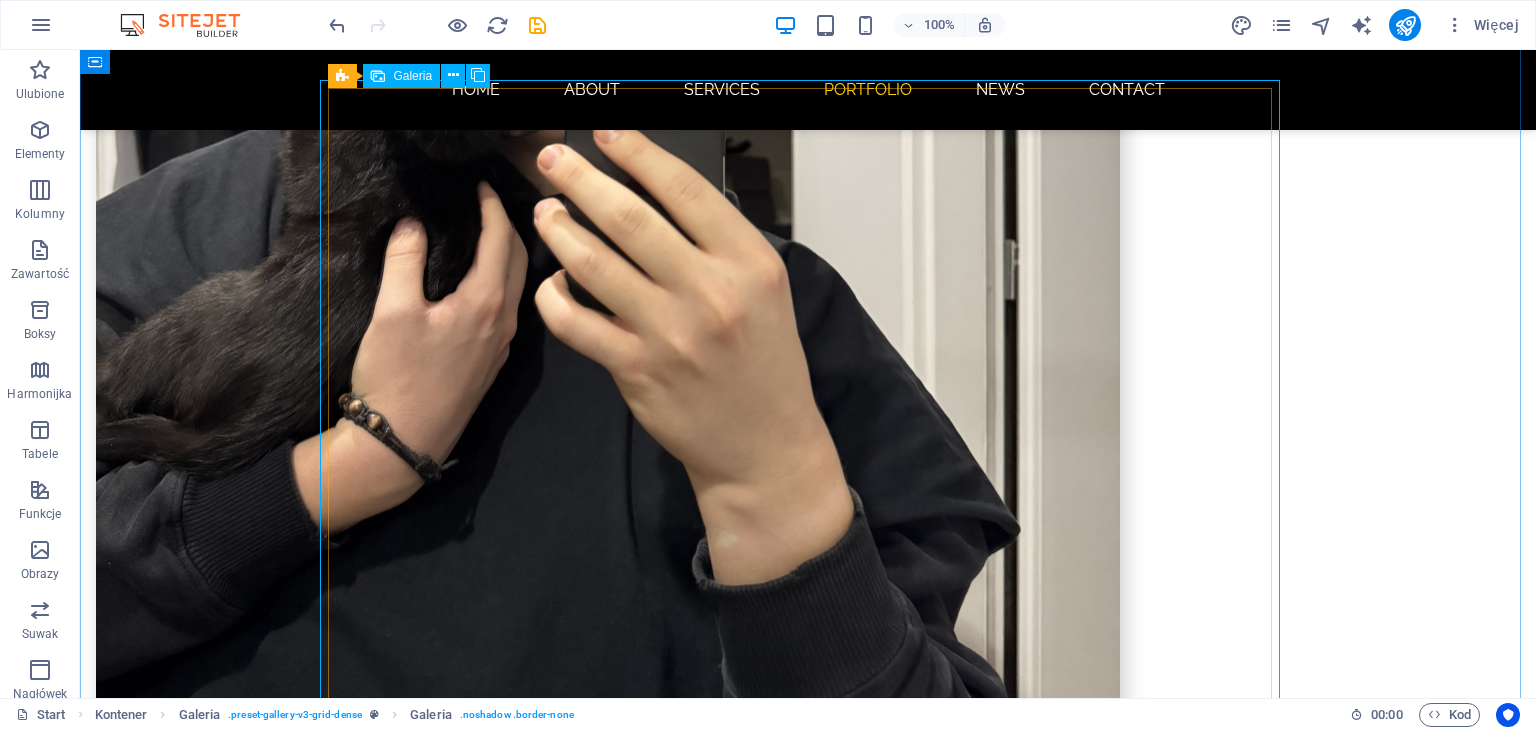 click at bounding box center (568, 2999) 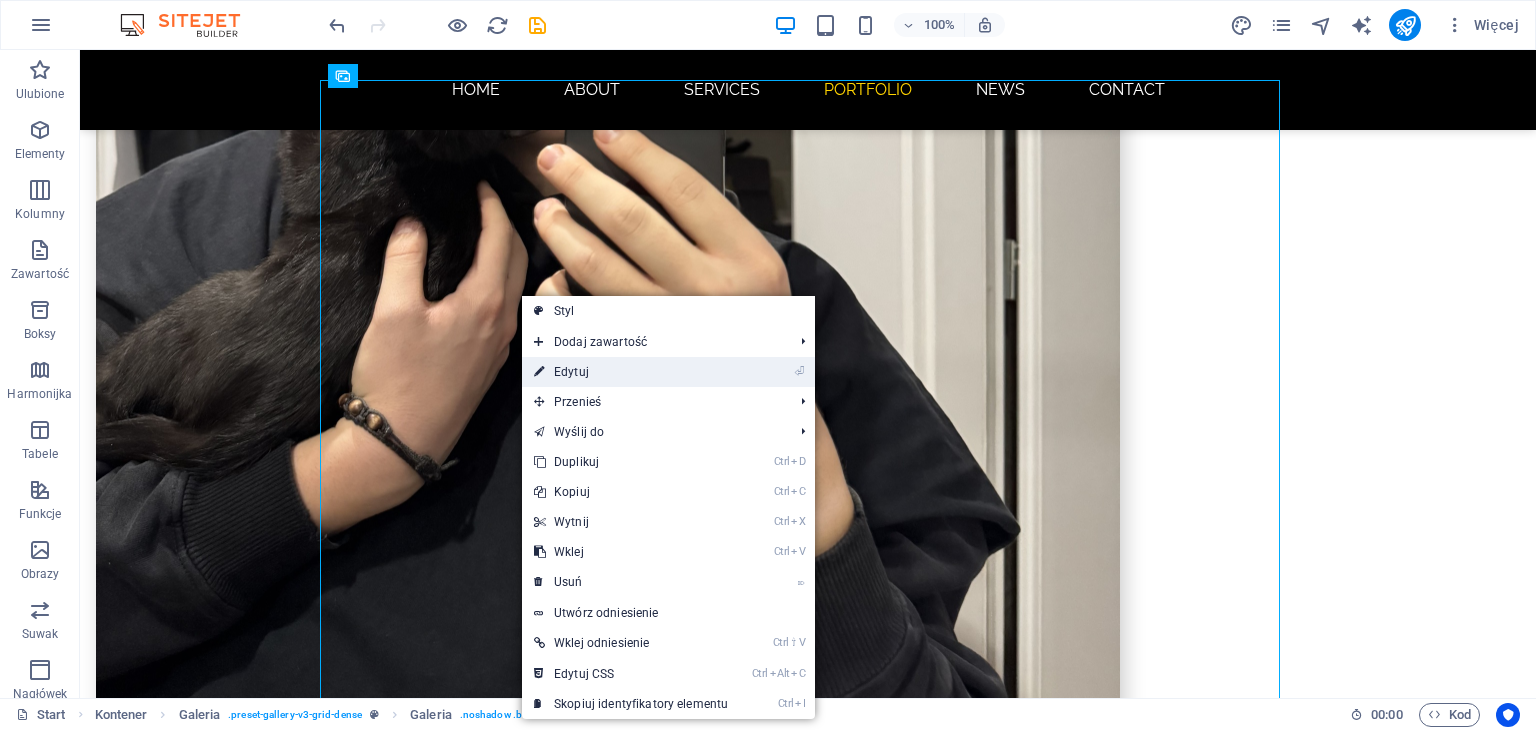 click on "⏎  Edytuj" at bounding box center (631, 372) 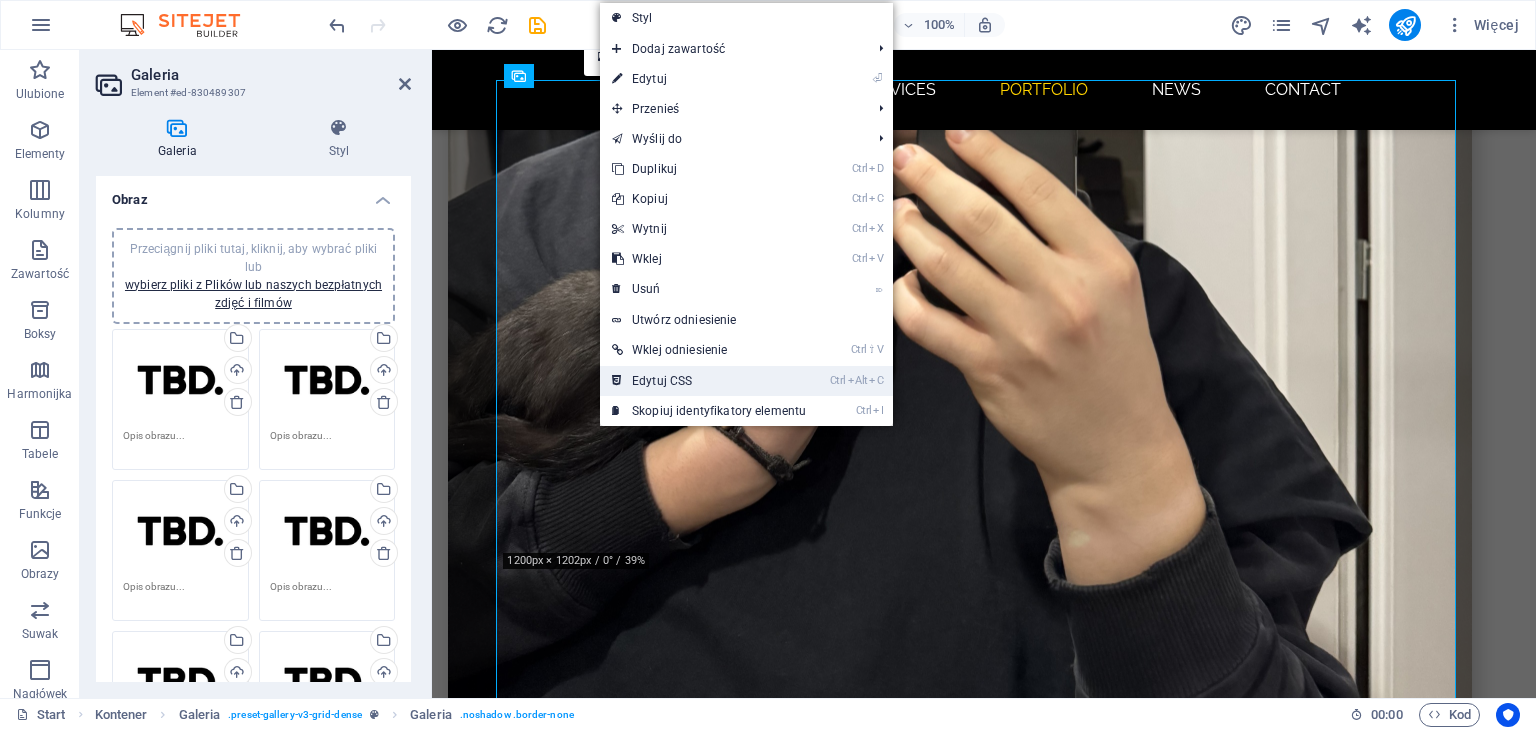 click on "Ctrl Alt C  Edytuj CSS" at bounding box center (709, 381) 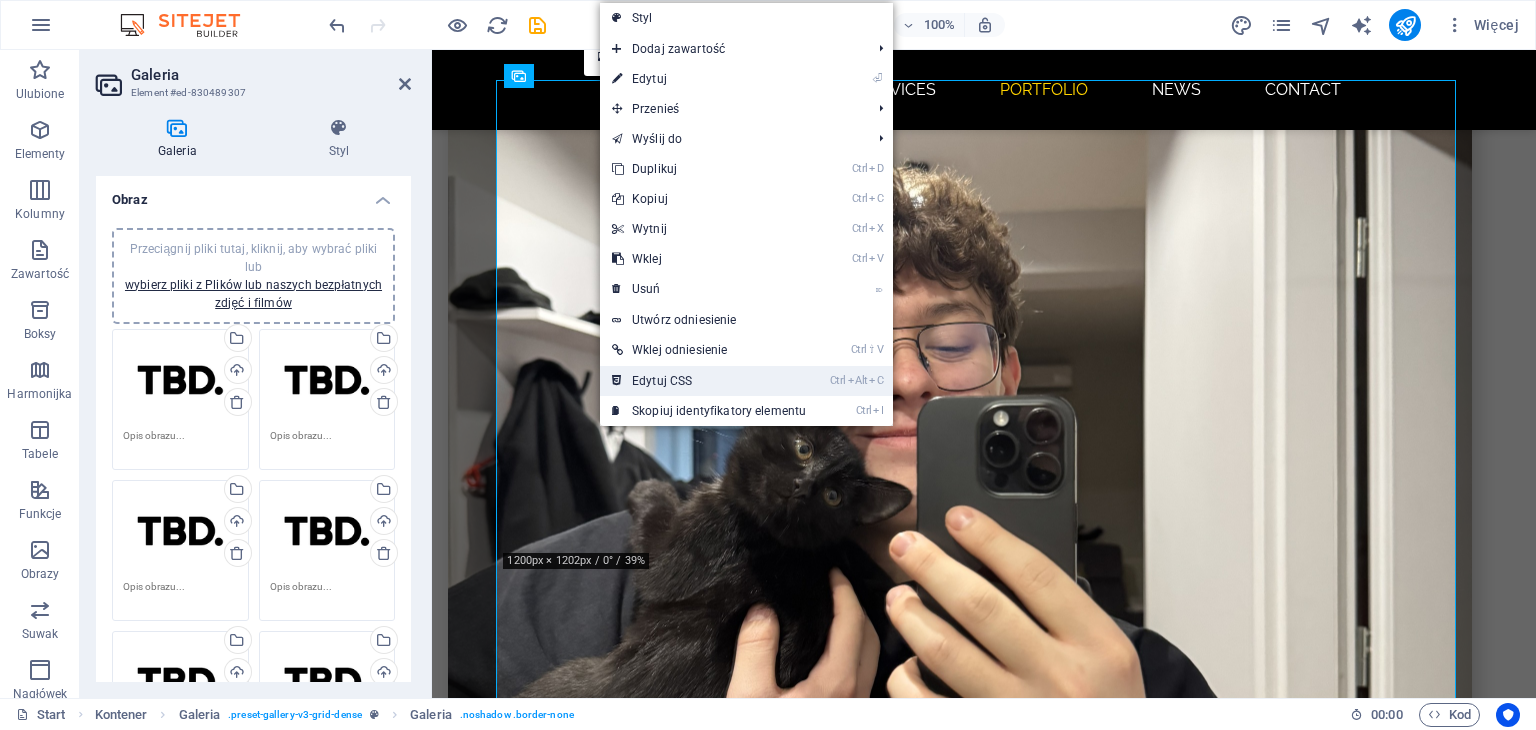 scroll, scrollTop: 2422, scrollLeft: 0, axis: vertical 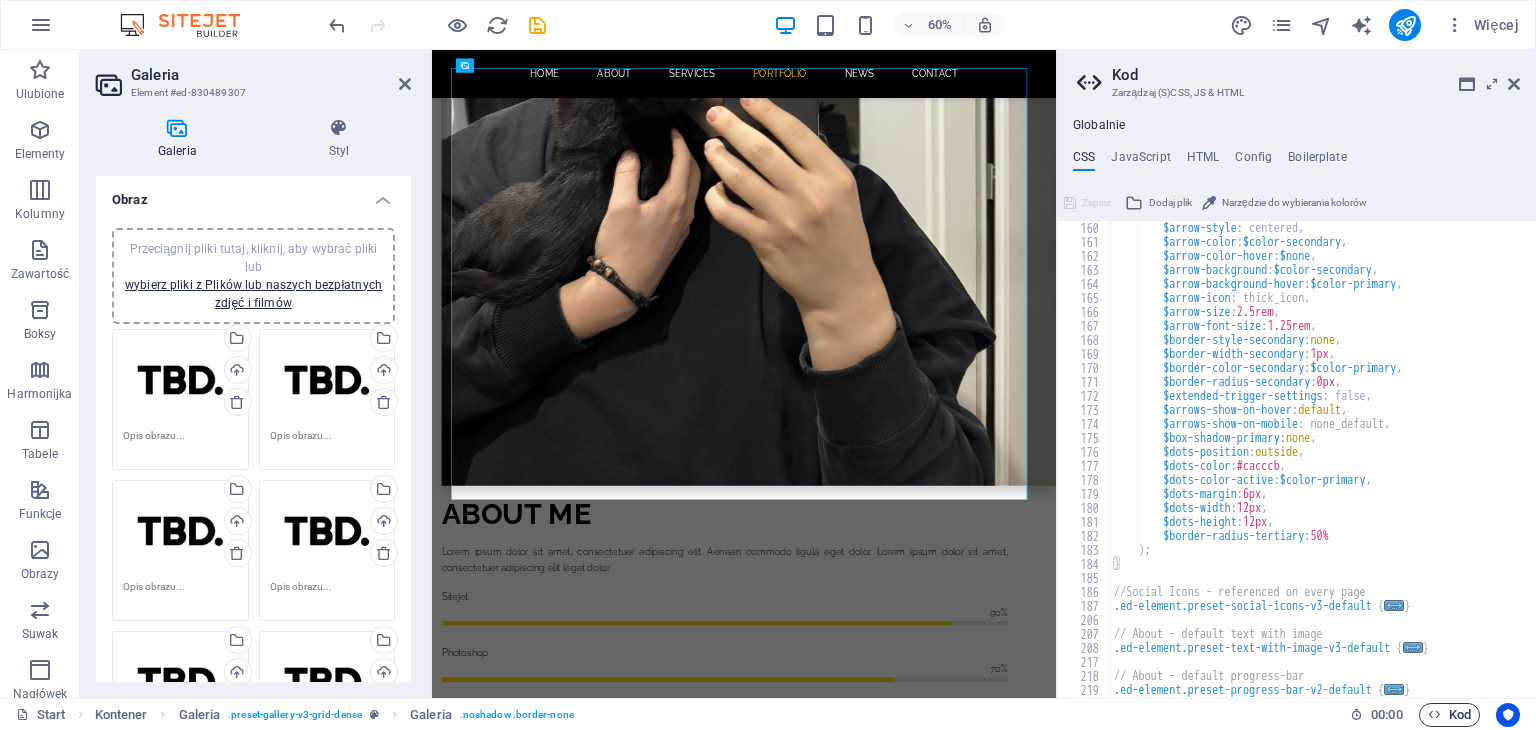 click on "Kod" at bounding box center [1449, 715] 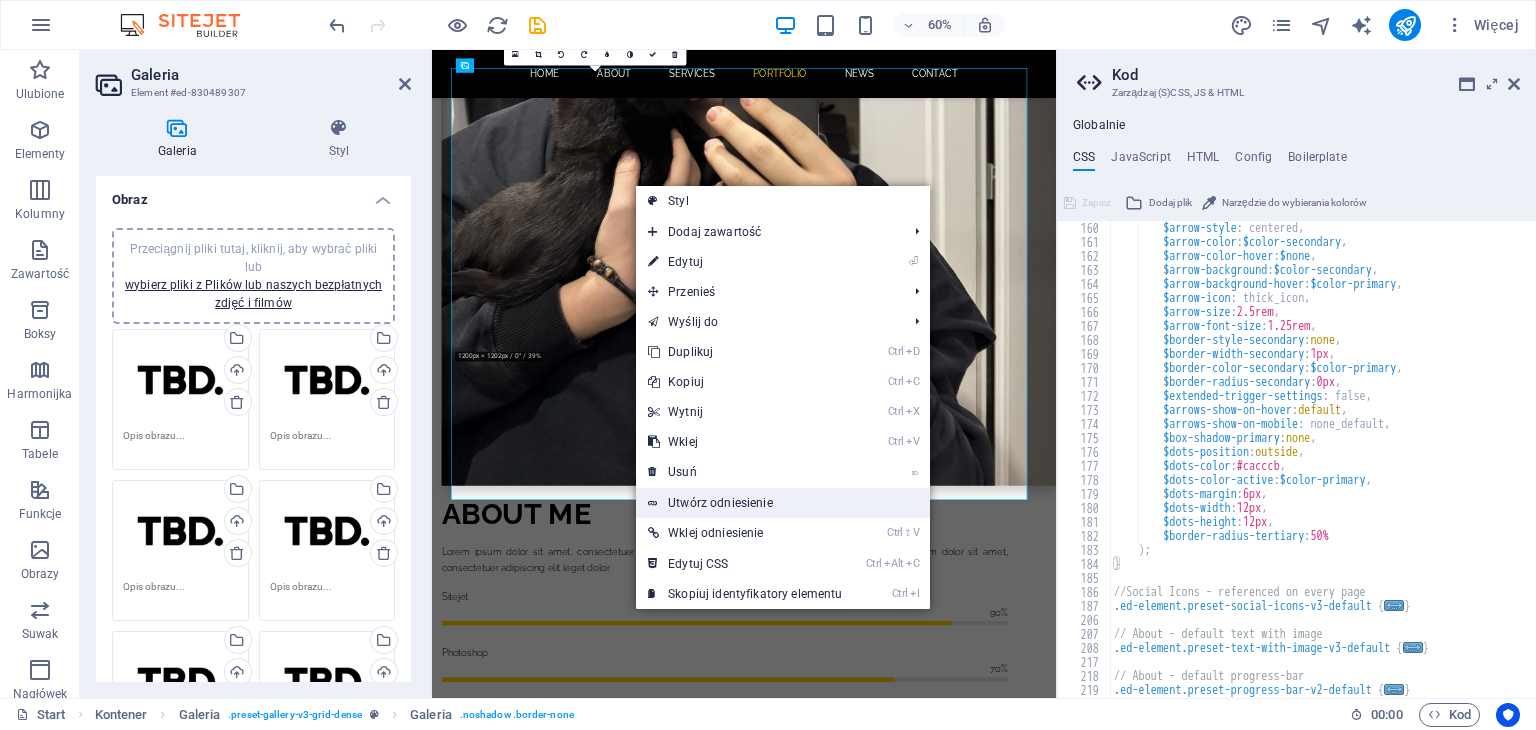 click on "Utwórz odniesienie" at bounding box center [782, 503] 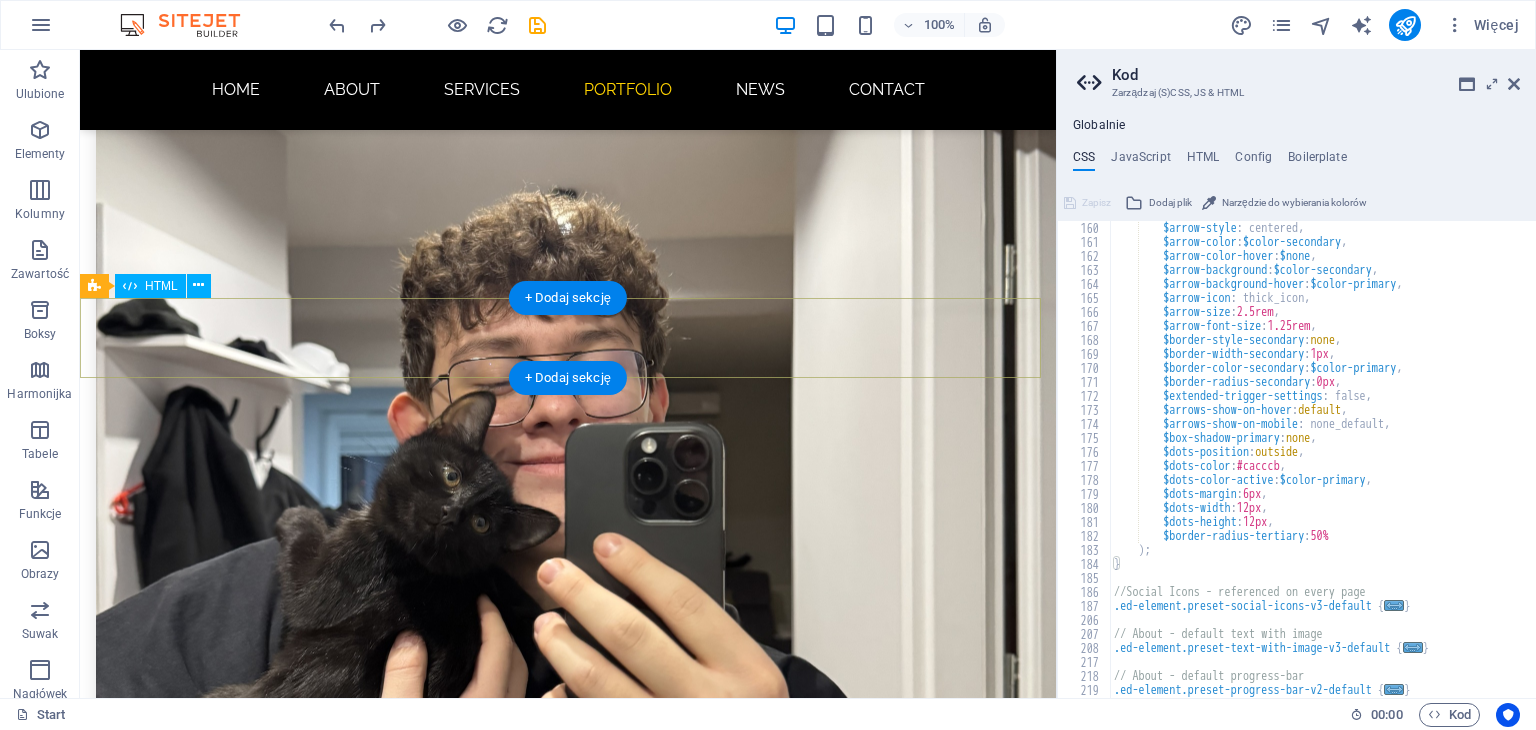 scroll, scrollTop: 1780, scrollLeft: 0, axis: vertical 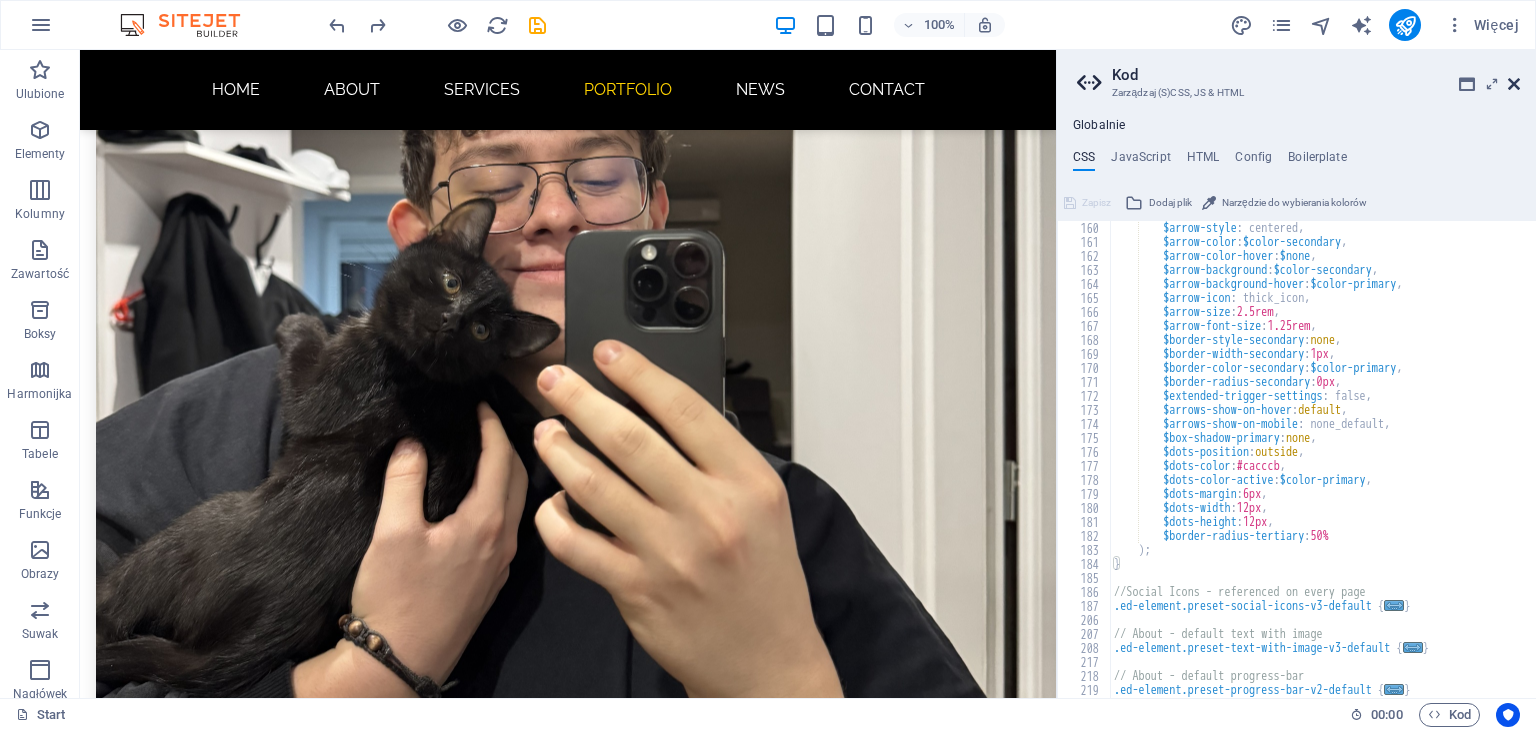 click on "Kod Zarządzaj (S)CSS, JS & HTML Globalnie CSS JavaScript HTML Config Boilerplate .ed-element.preset-slider-content-v3-default { 160 161 162 163 164 165 166 167 168 169 170 171 172 173 174 175 176 177 178 179 180 181 182 183 184 185 186 187 206 207 208 217 218 219           $arrow-style : centered,            $arrow-color :  $color-secondary ,            $arrow-color-hover :  $none ,            $arrow-background :  $color-secondary ,            $arrow-background-hover :  $color-primary ,            $arrow-icon : thick_icon,            $arrow-size :  2.5rem ,            $arrow-font-size :  1.25rem ,            $border-style-secondary :  none ,            $border-width-secondary :  1px ,            $border-color-secondary :  $color-primary ,            $border-radius-secondary :  0px ,            $extended-trigger-settings : false,            $arrows-show-on-hover :  default ,            $arrows-show-on-mobile : none_default,            $box-shadow-primary :  none ,            $dots-position :  outside ," at bounding box center (1296, 374) 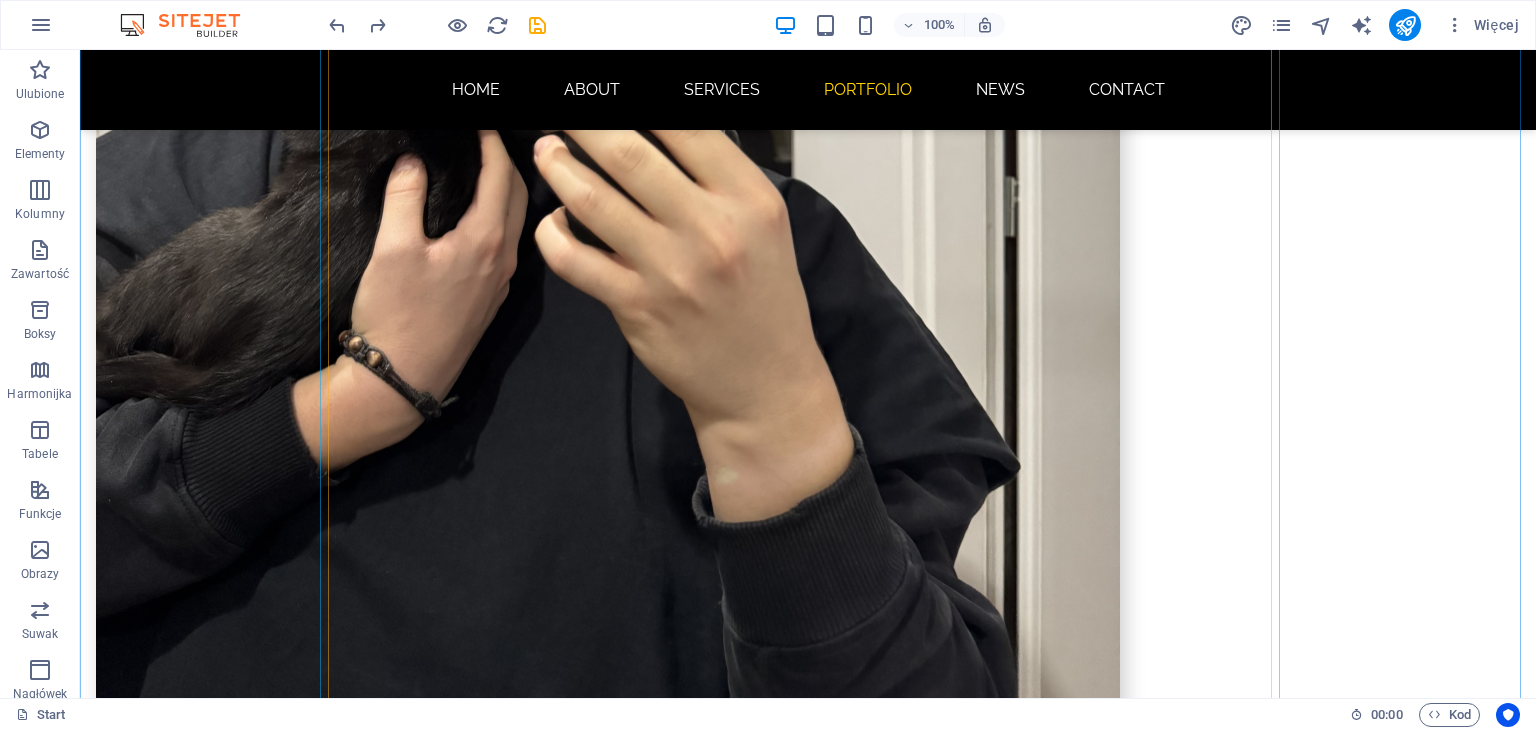 scroll, scrollTop: 2088, scrollLeft: 0, axis: vertical 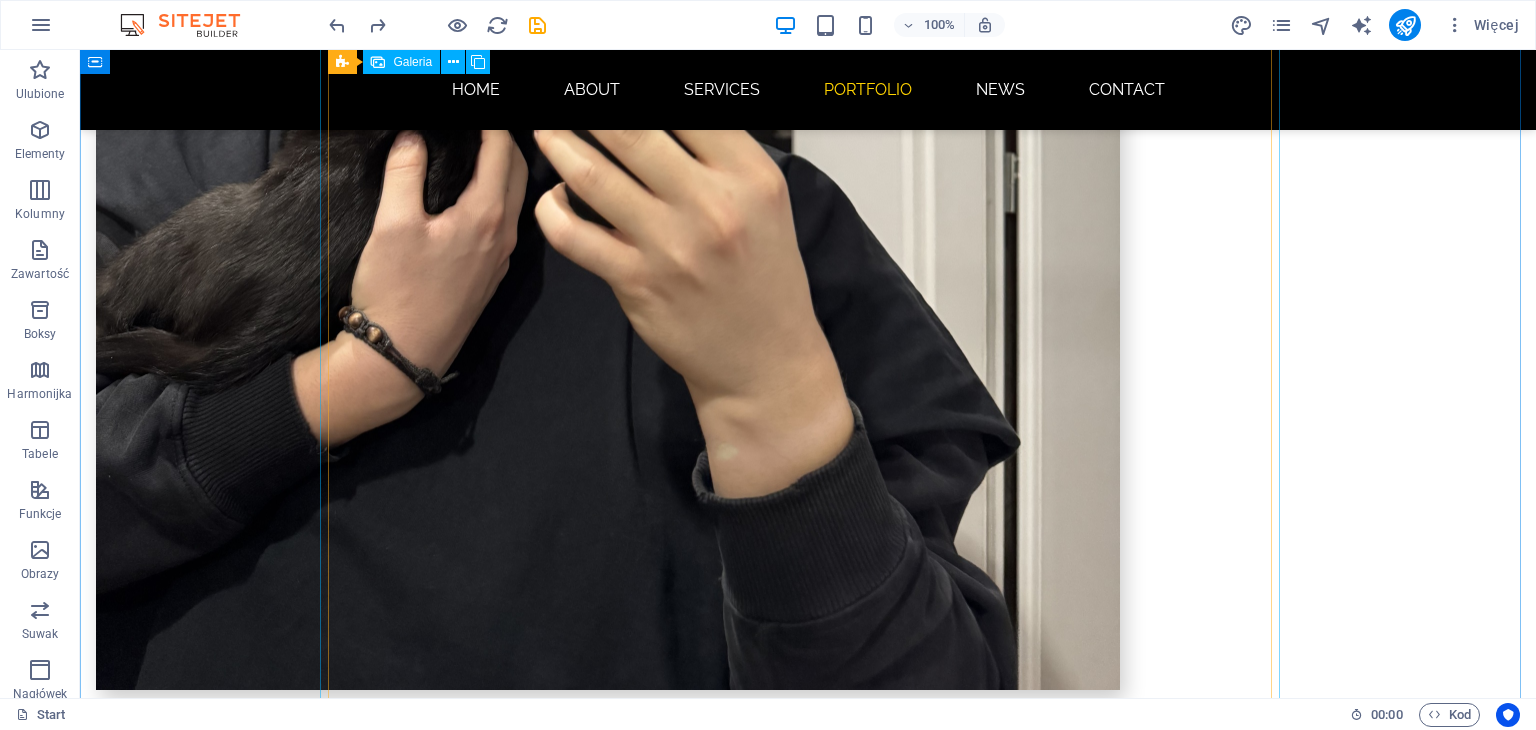 click at bounding box center [568, 2912] 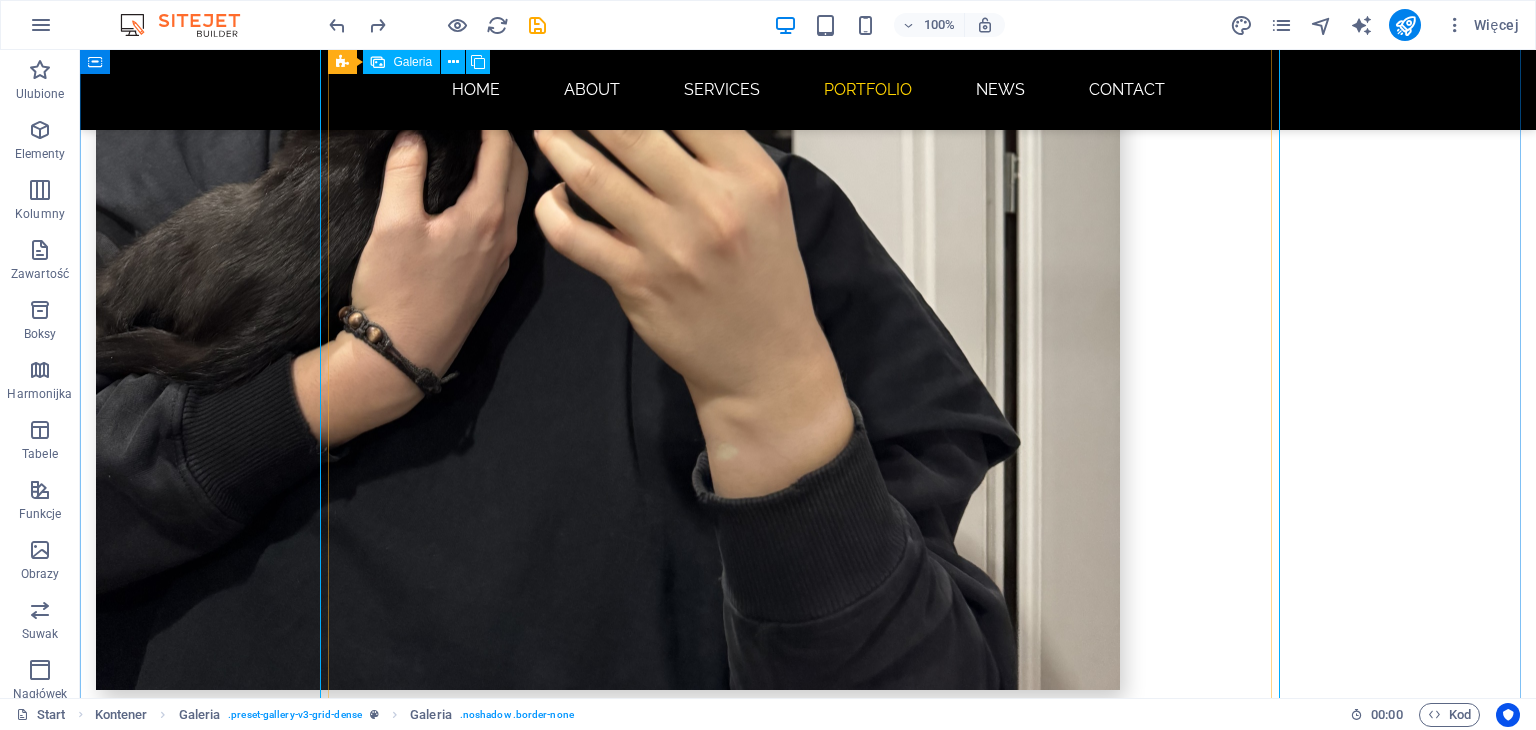 click at bounding box center (568, 2912) 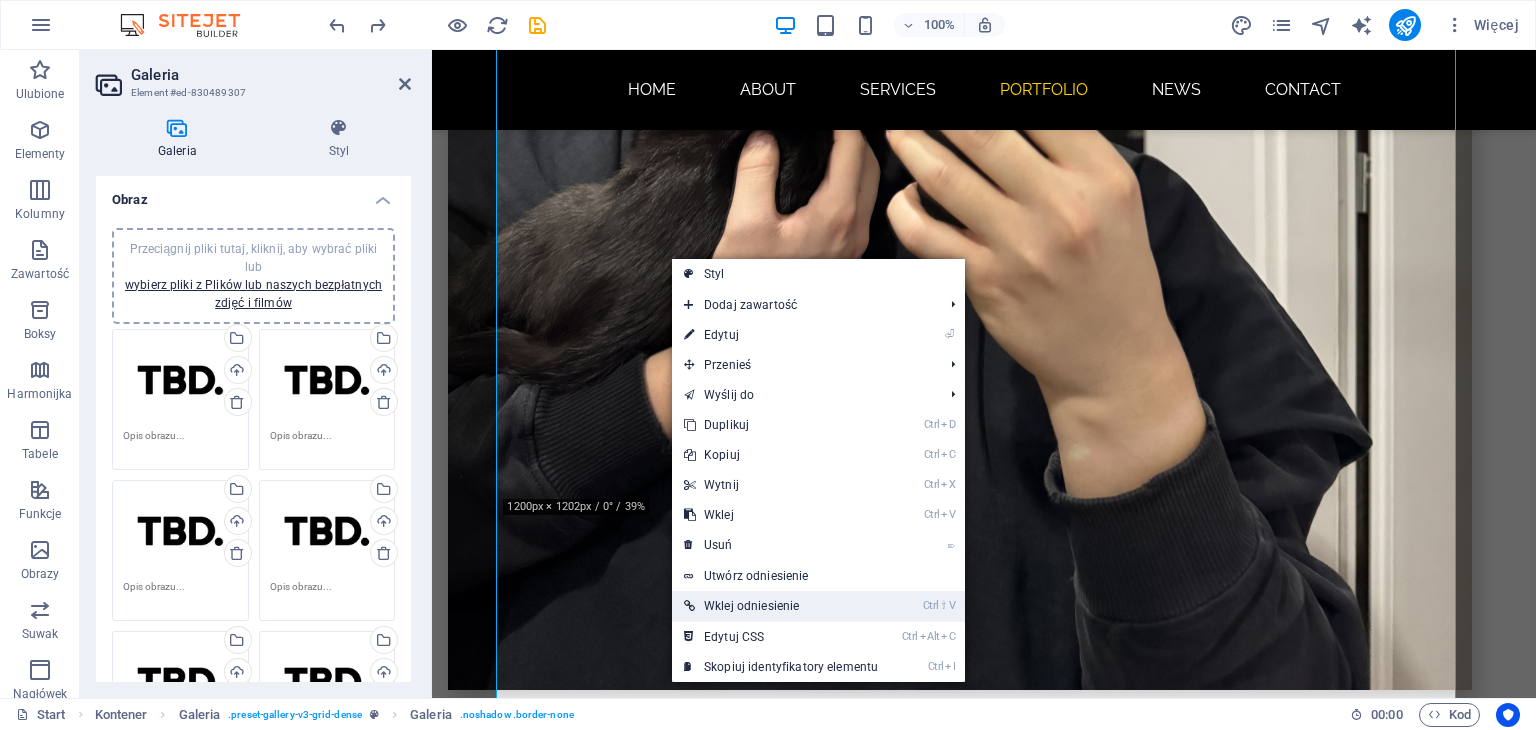 click on "Ctrl ⇧ V  Wklej odniesienie" at bounding box center [781, 606] 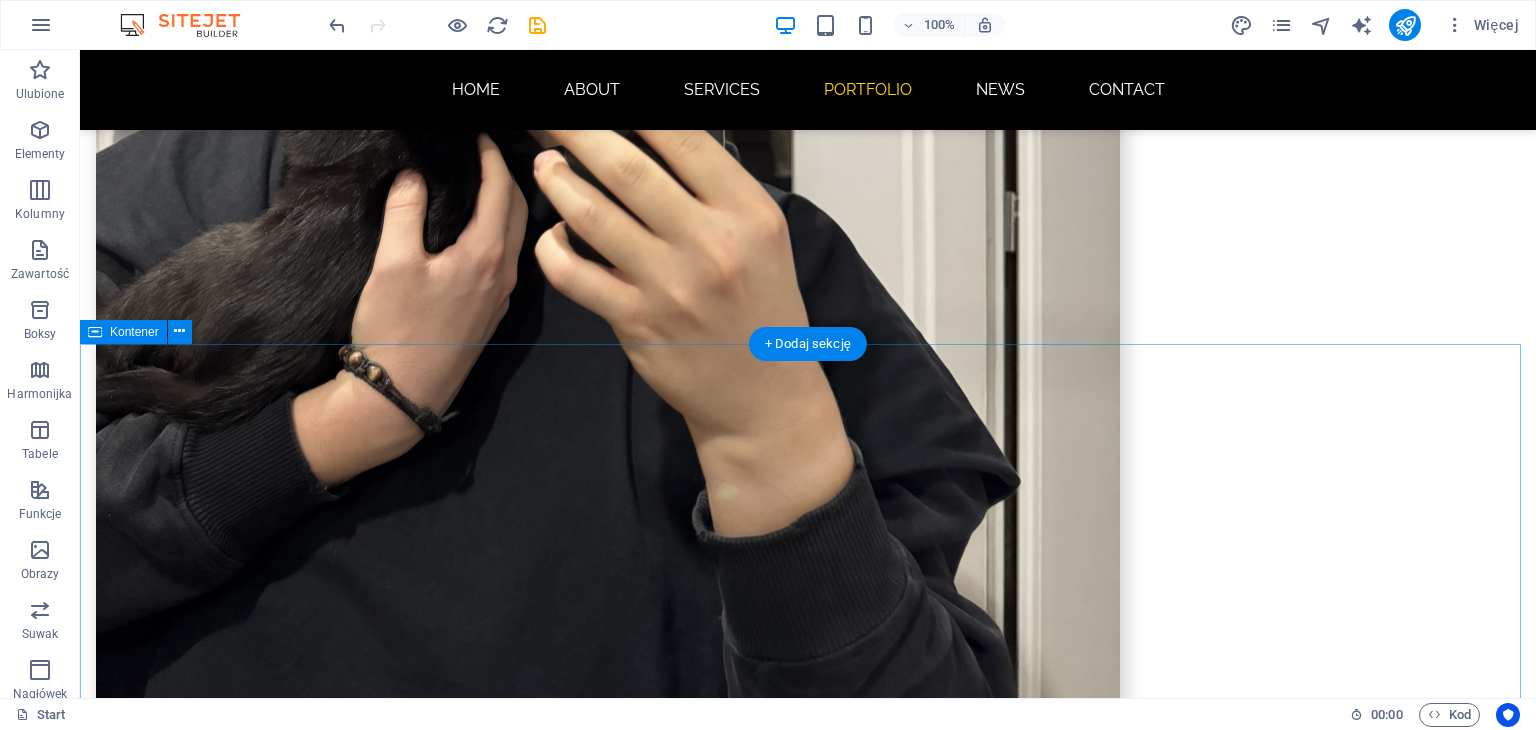 scroll, scrollTop: 2060, scrollLeft: 0, axis: vertical 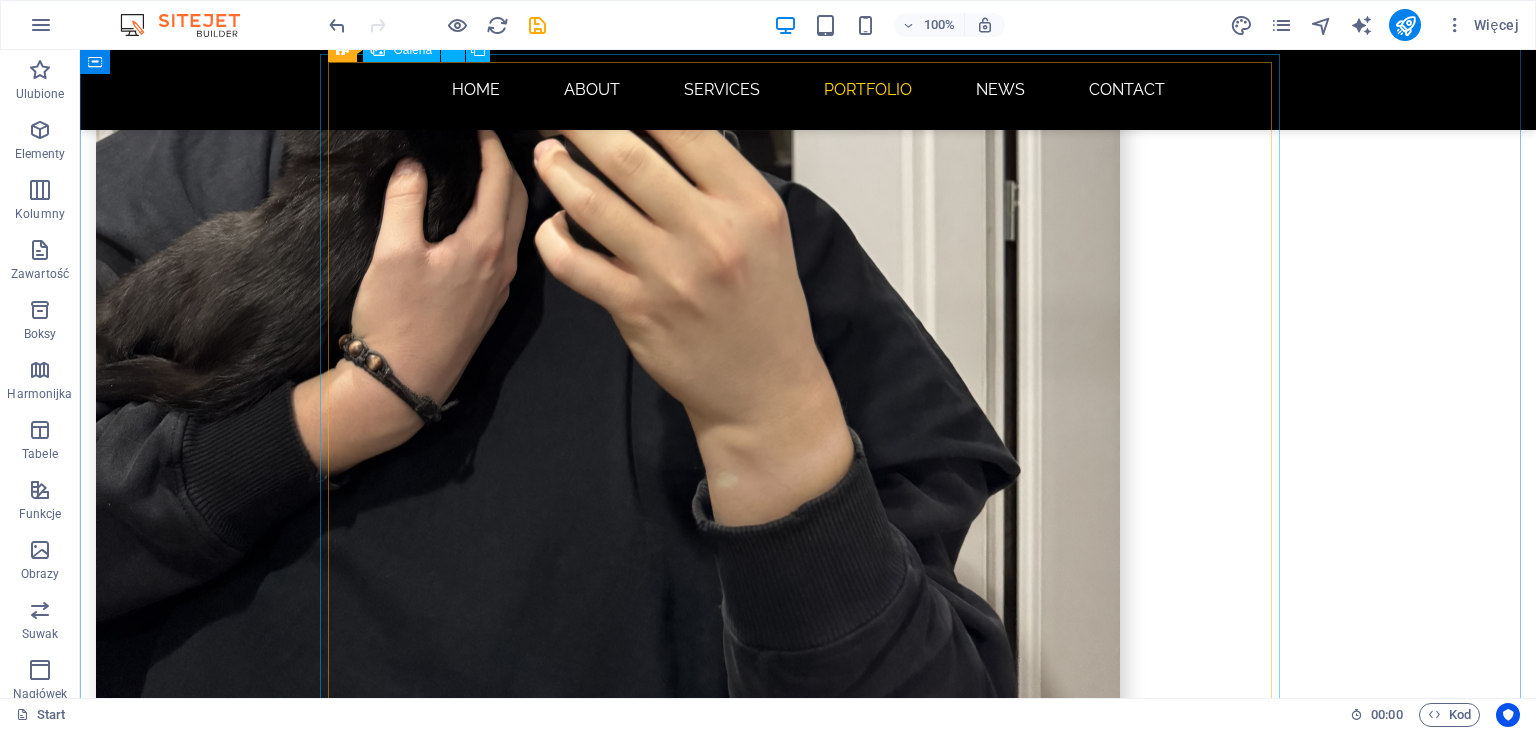 click at bounding box center [568, 2940] 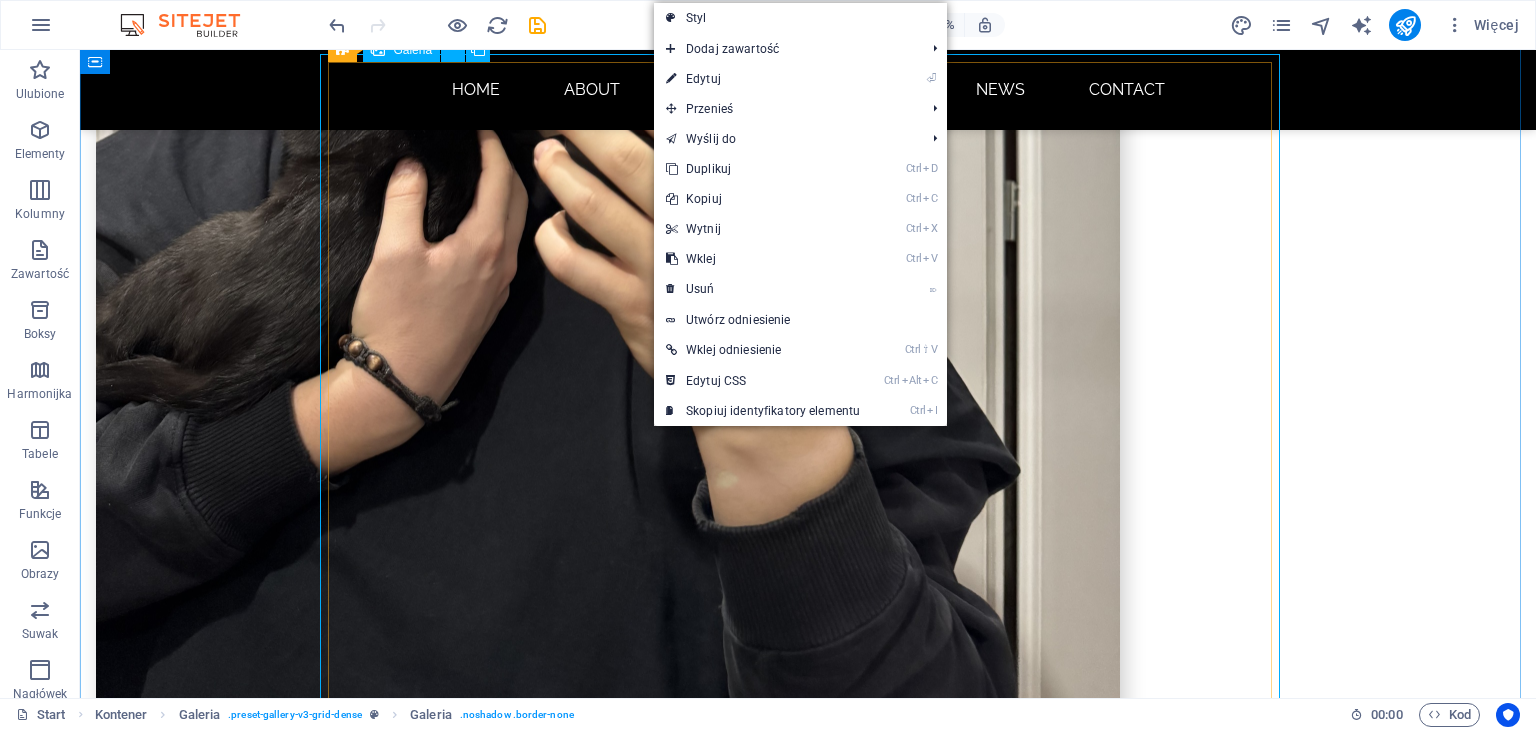 click at bounding box center [568, 2940] 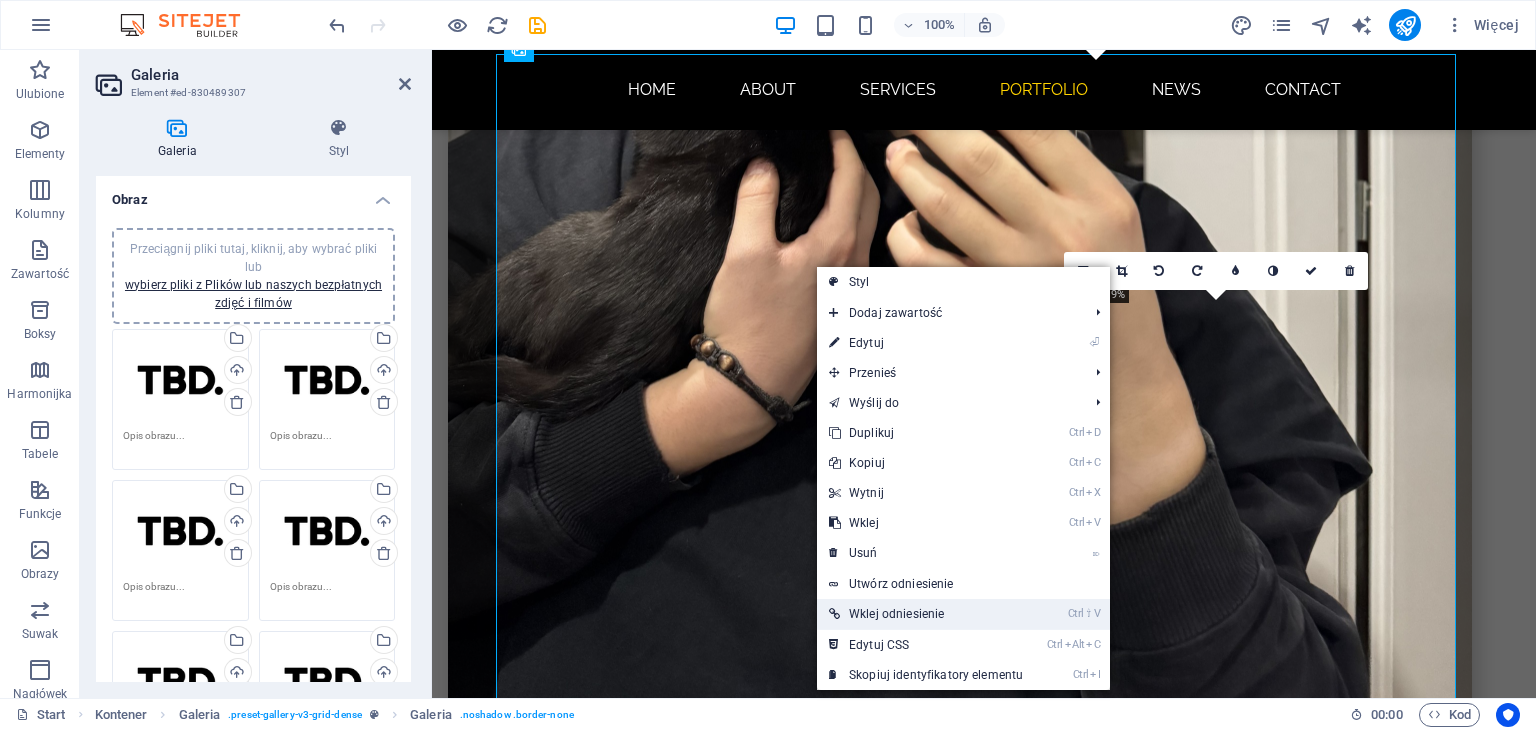 click on "Ctrl ⇧ V  Wklej odniesienie" at bounding box center [926, 614] 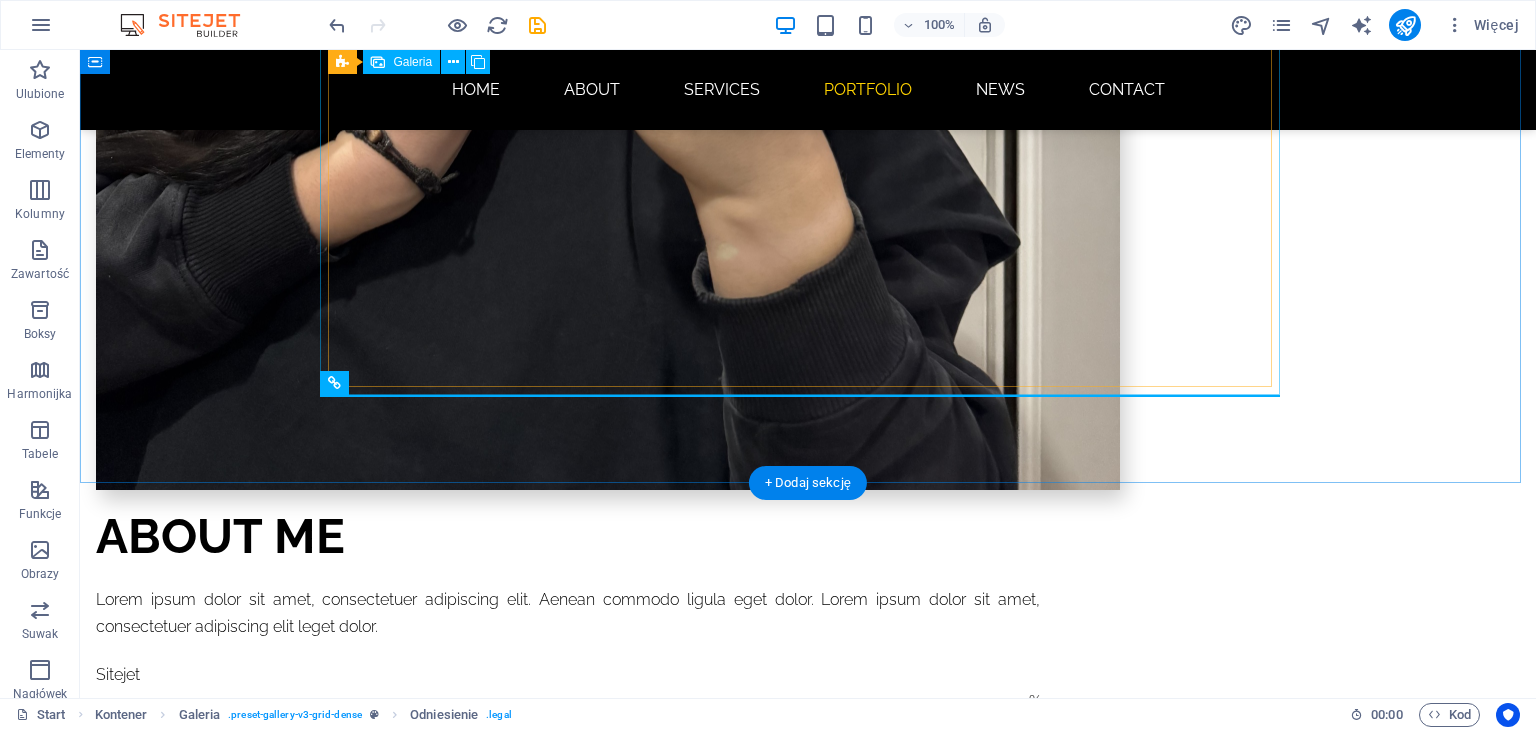 scroll, scrollTop: 2060, scrollLeft: 0, axis: vertical 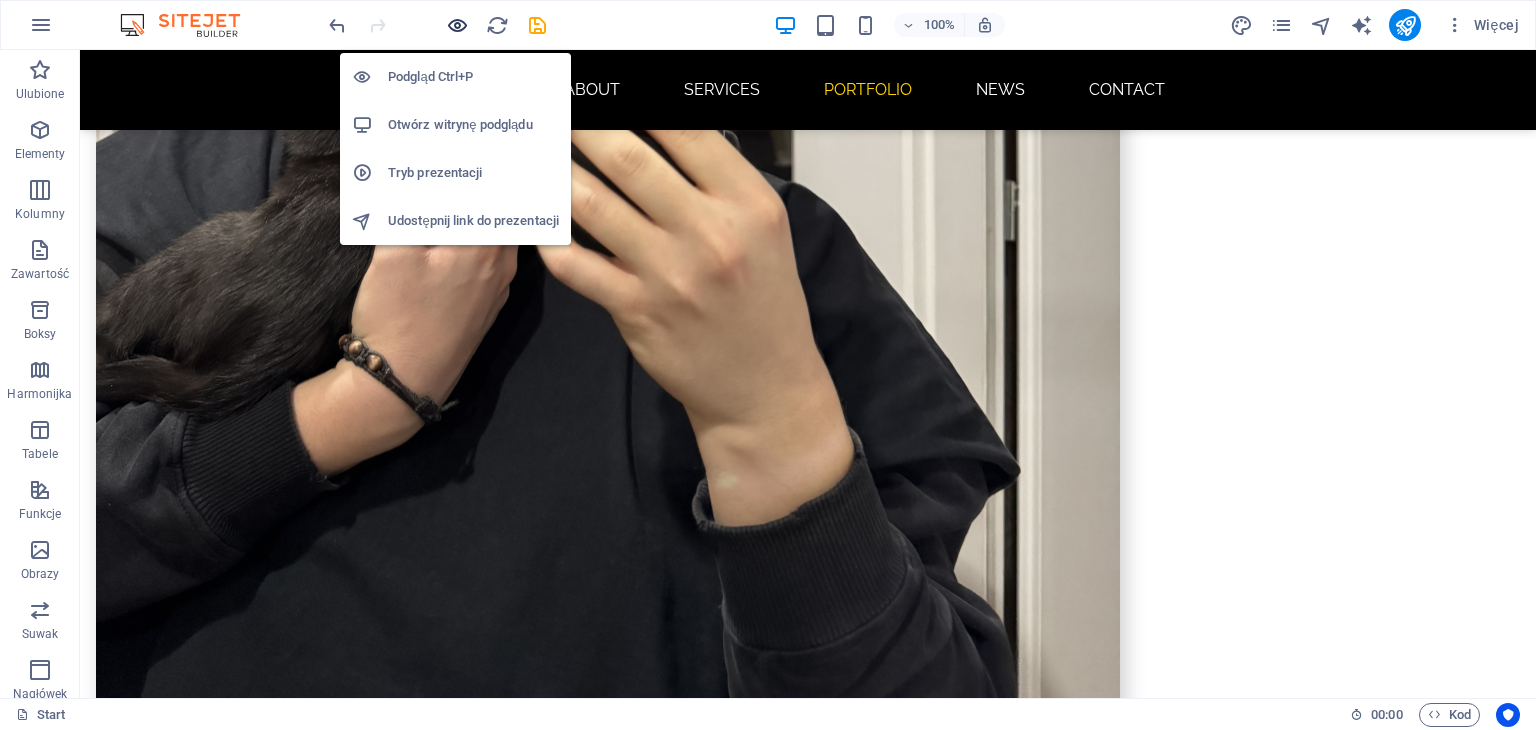 click at bounding box center [457, 25] 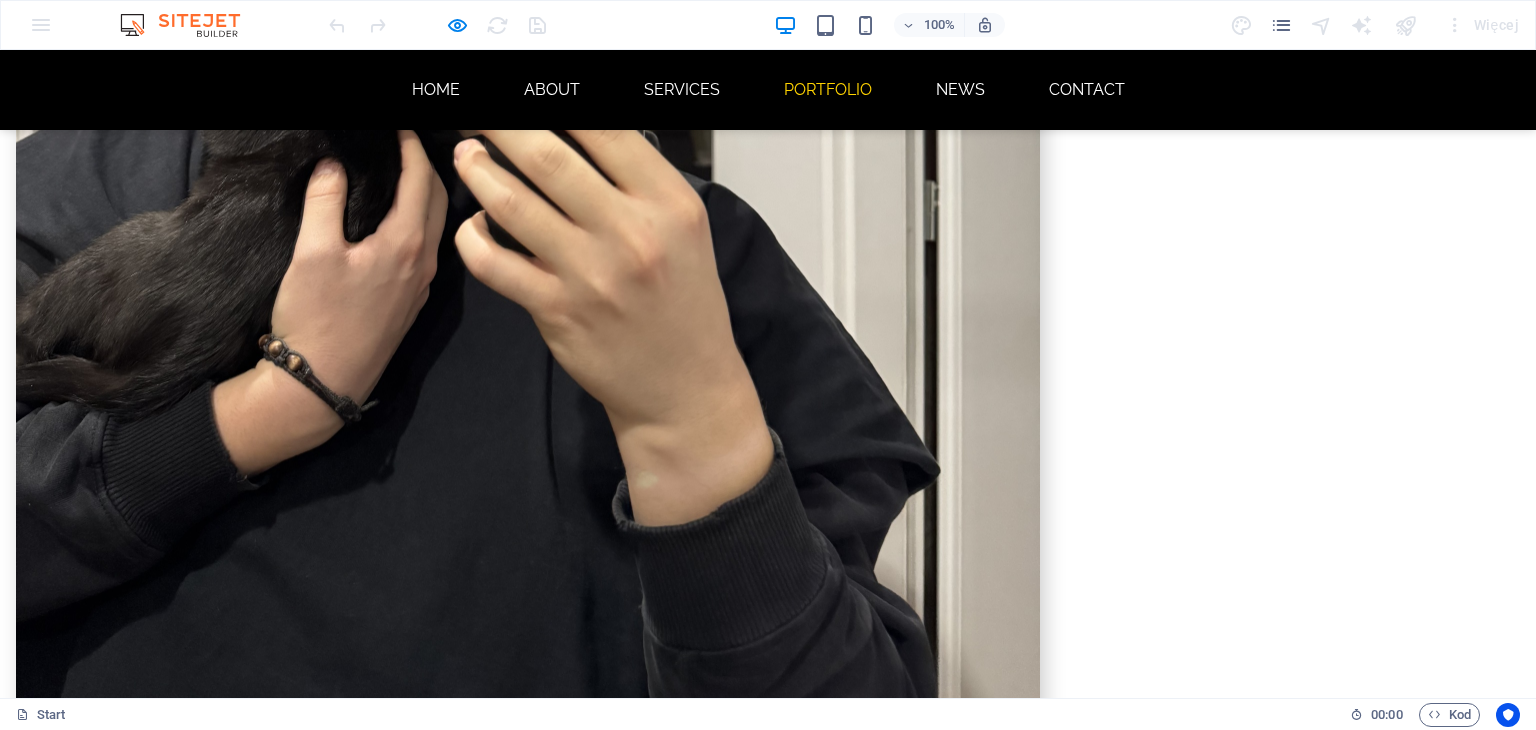 click at bounding box center [528, 2940] 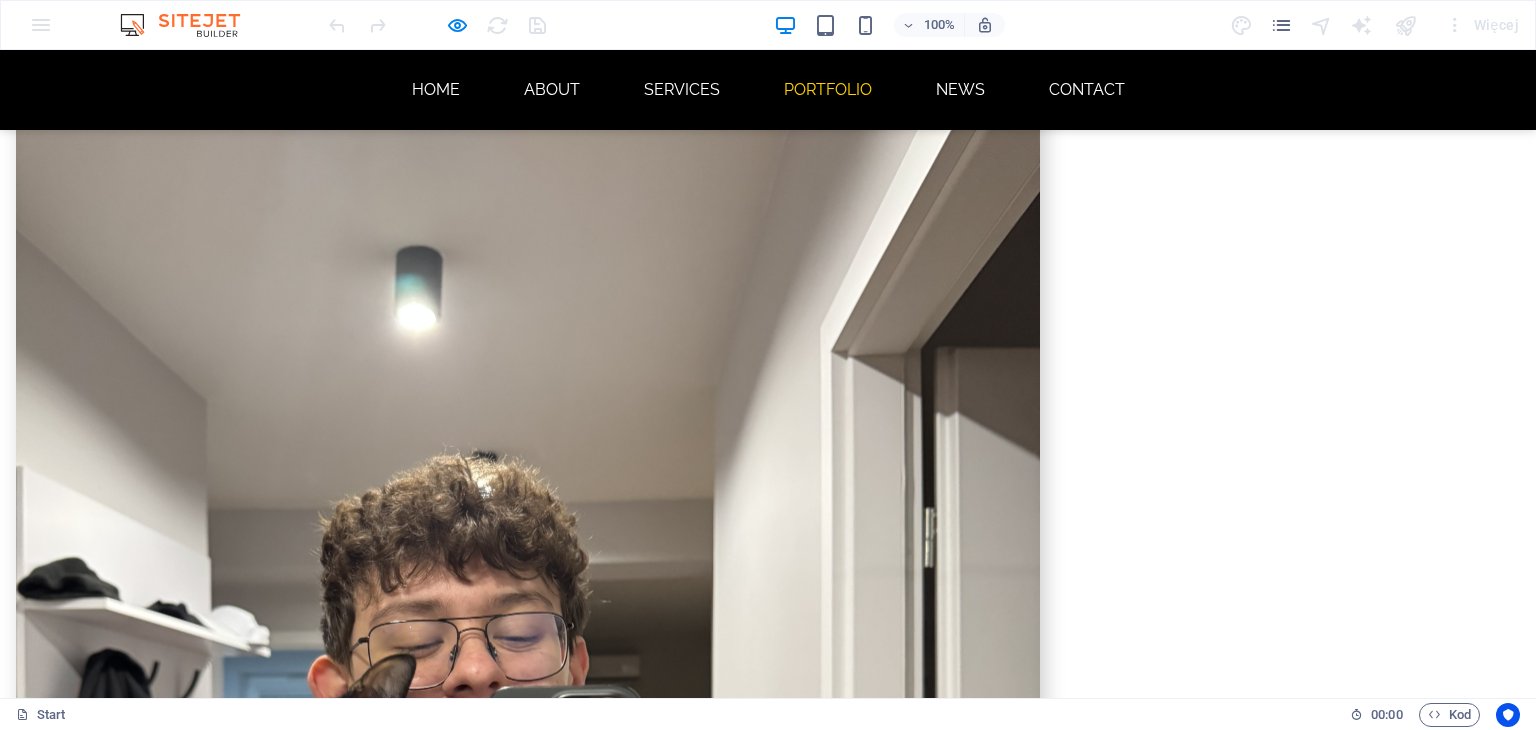 click at bounding box center (600, -1670) 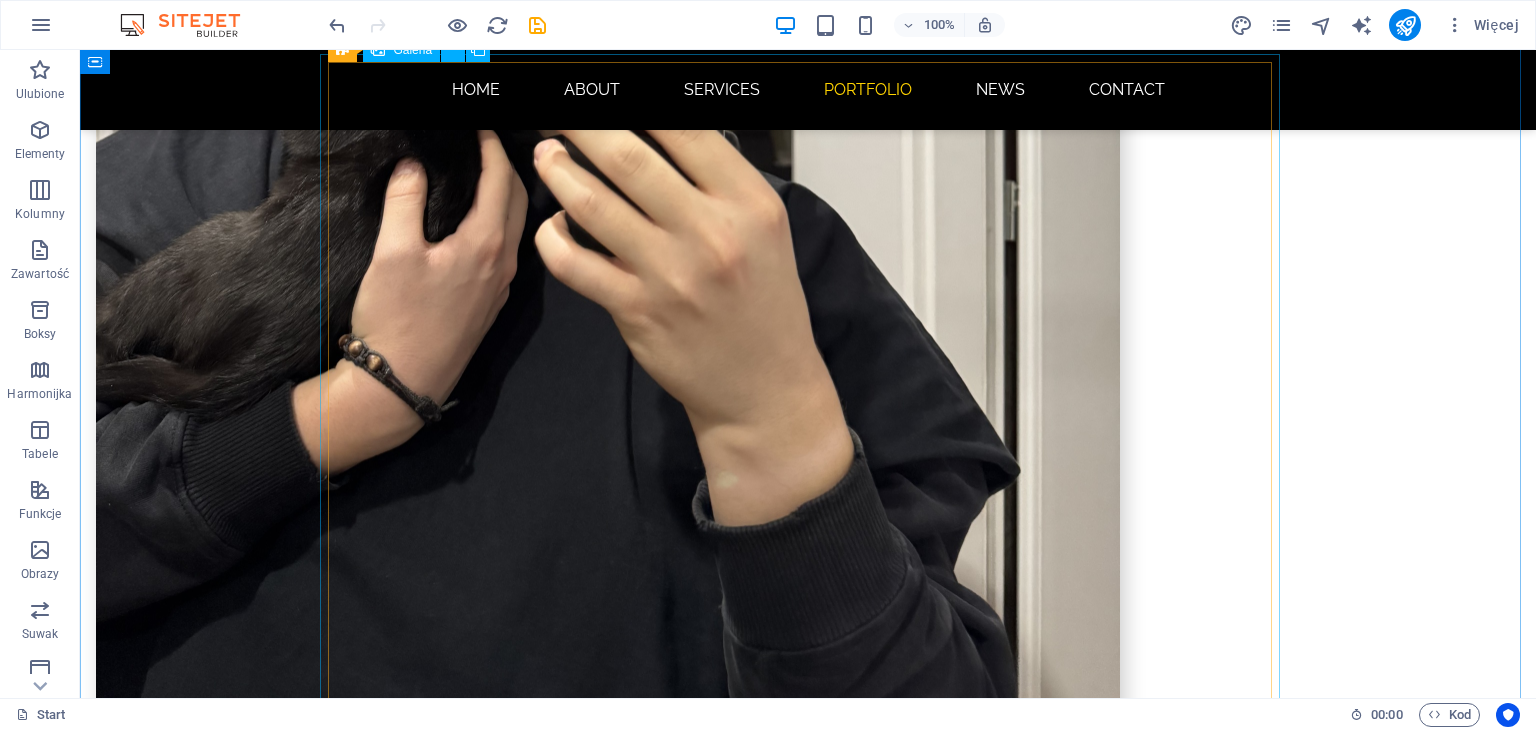 click at bounding box center (1048, 3180) 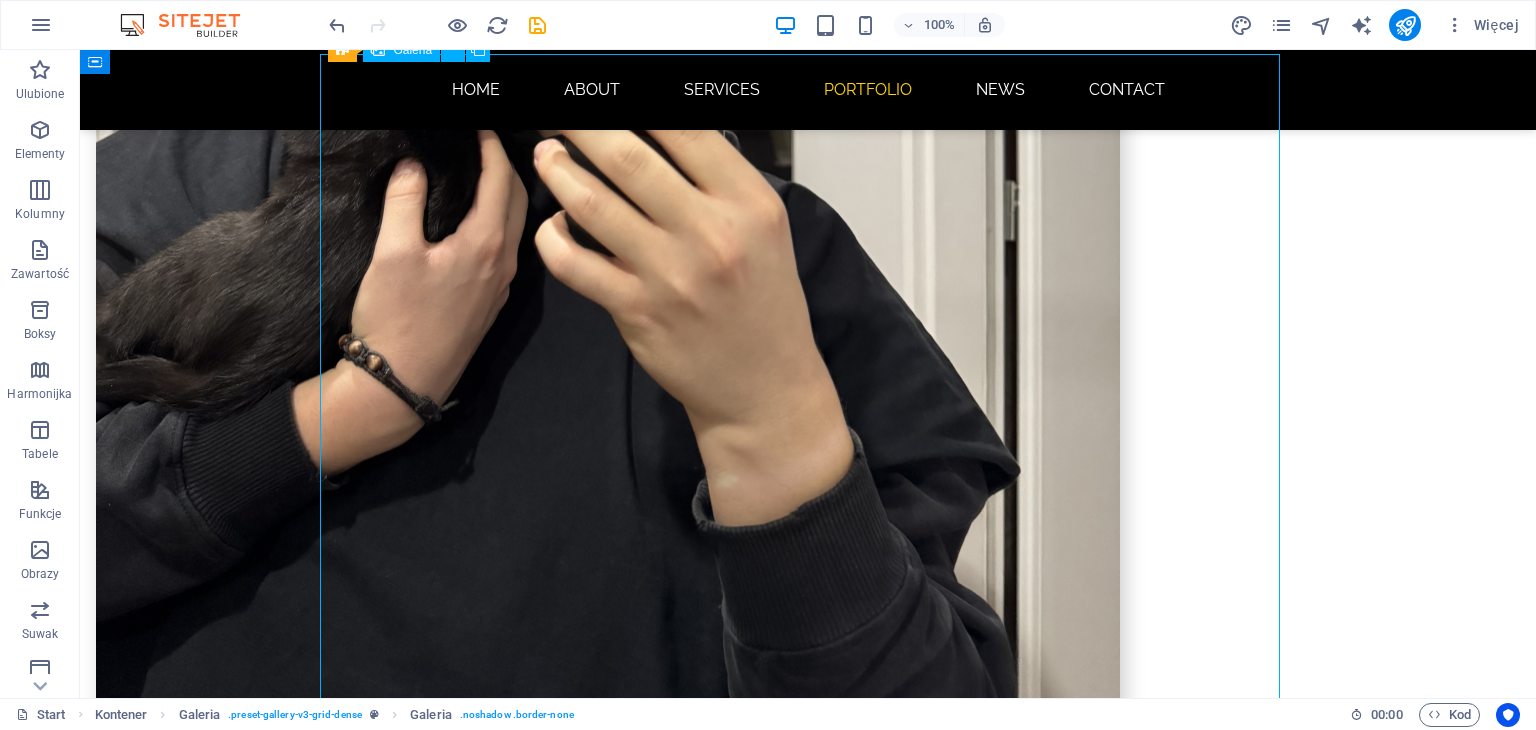 click at bounding box center [808, 3060] 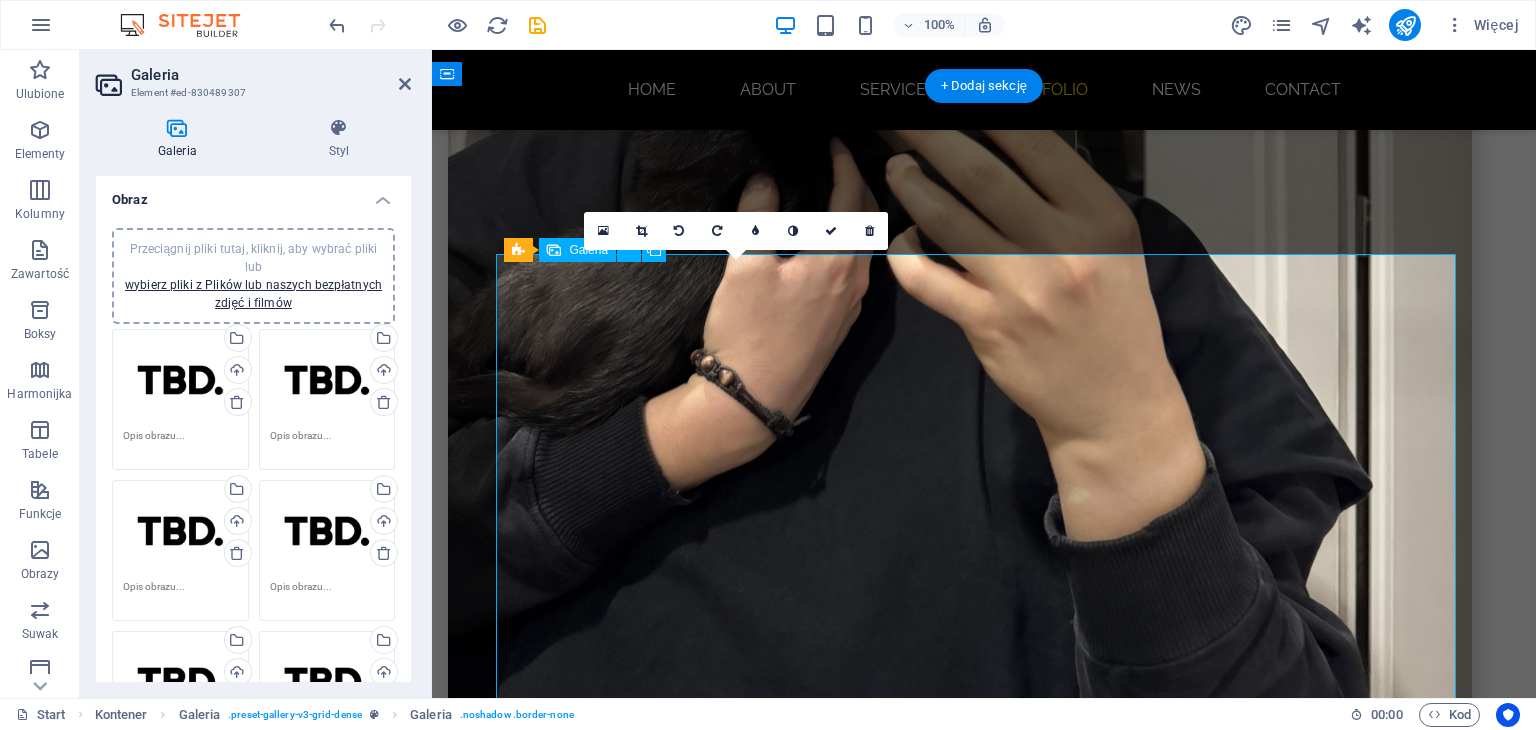 scroll, scrollTop: 1860, scrollLeft: 0, axis: vertical 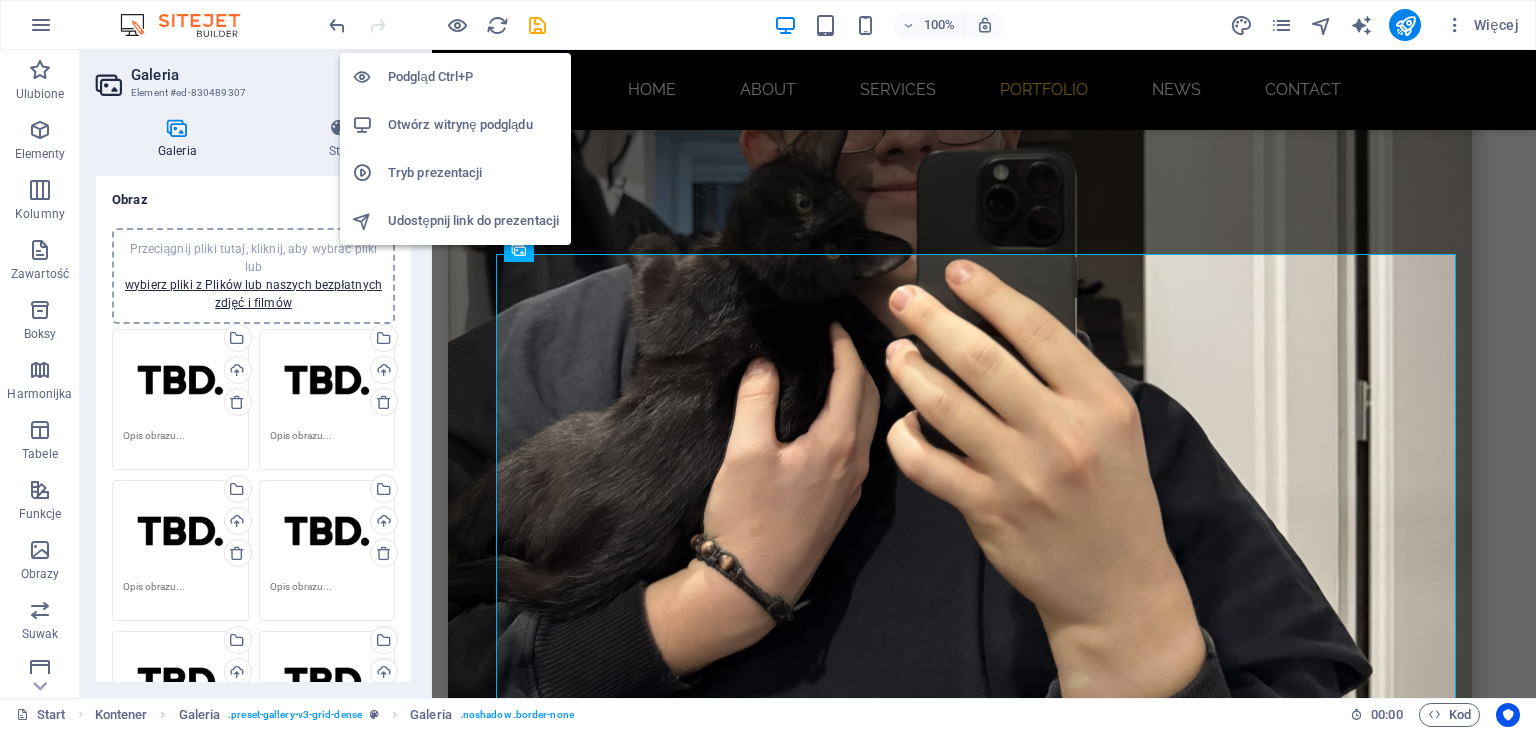click at bounding box center [437, 25] 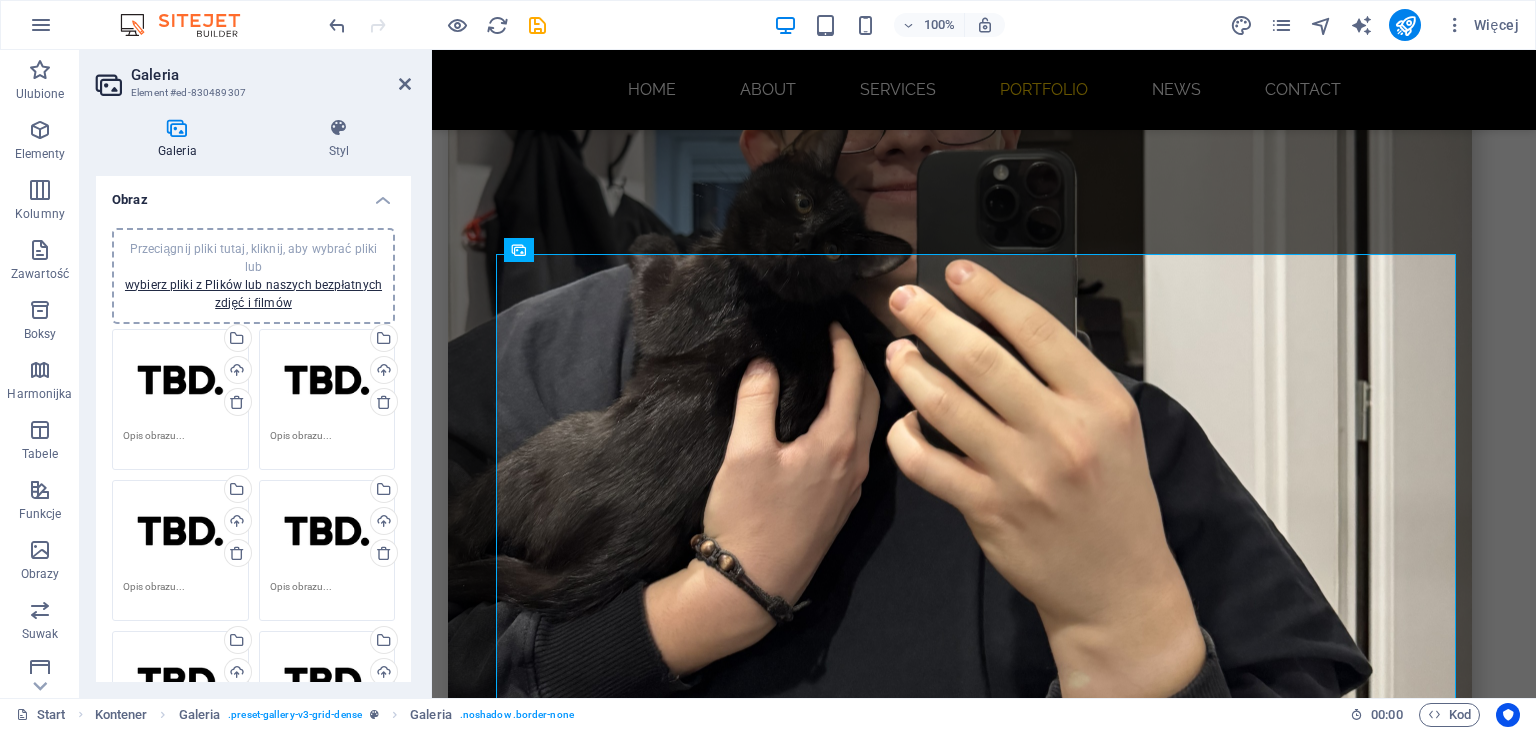 click at bounding box center [437, 25] 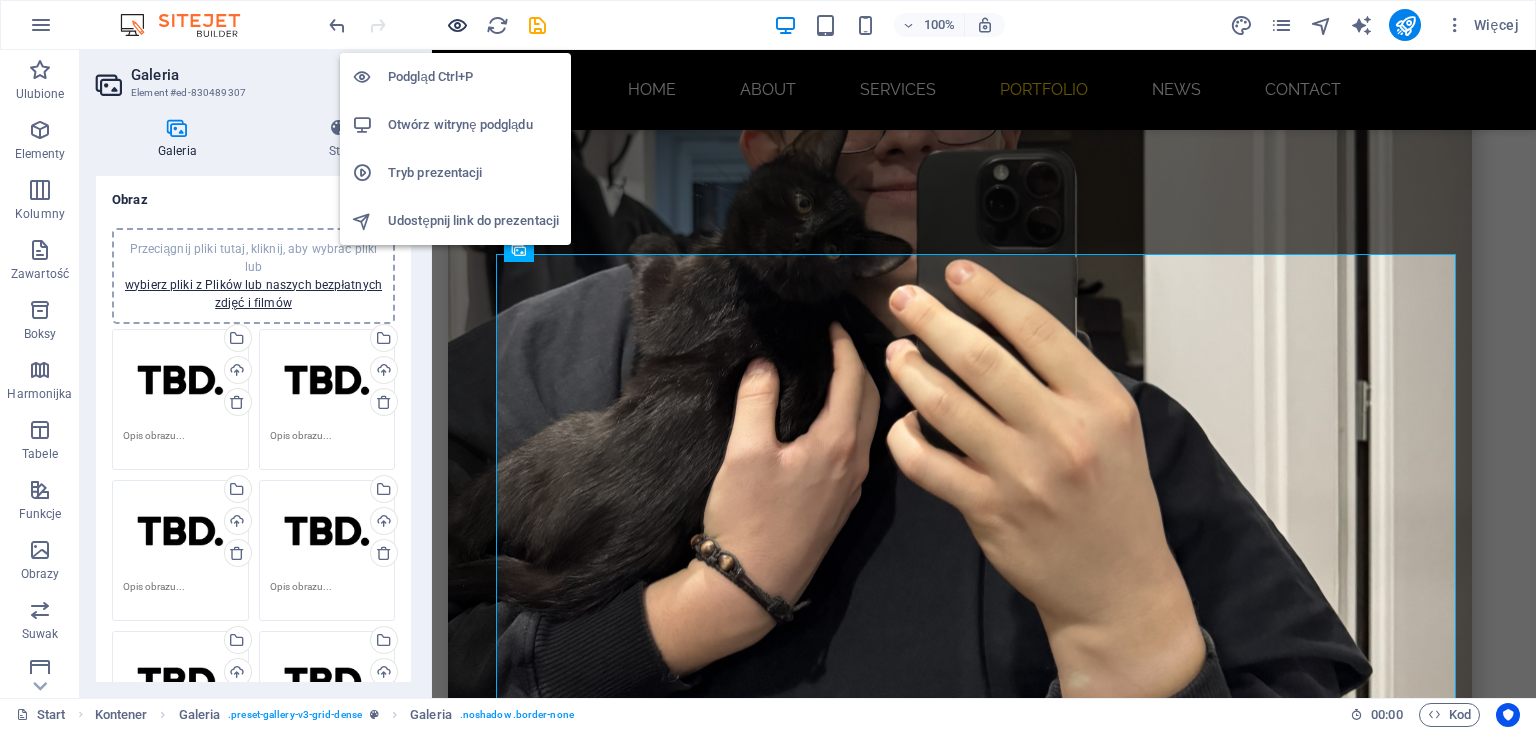 click at bounding box center [457, 25] 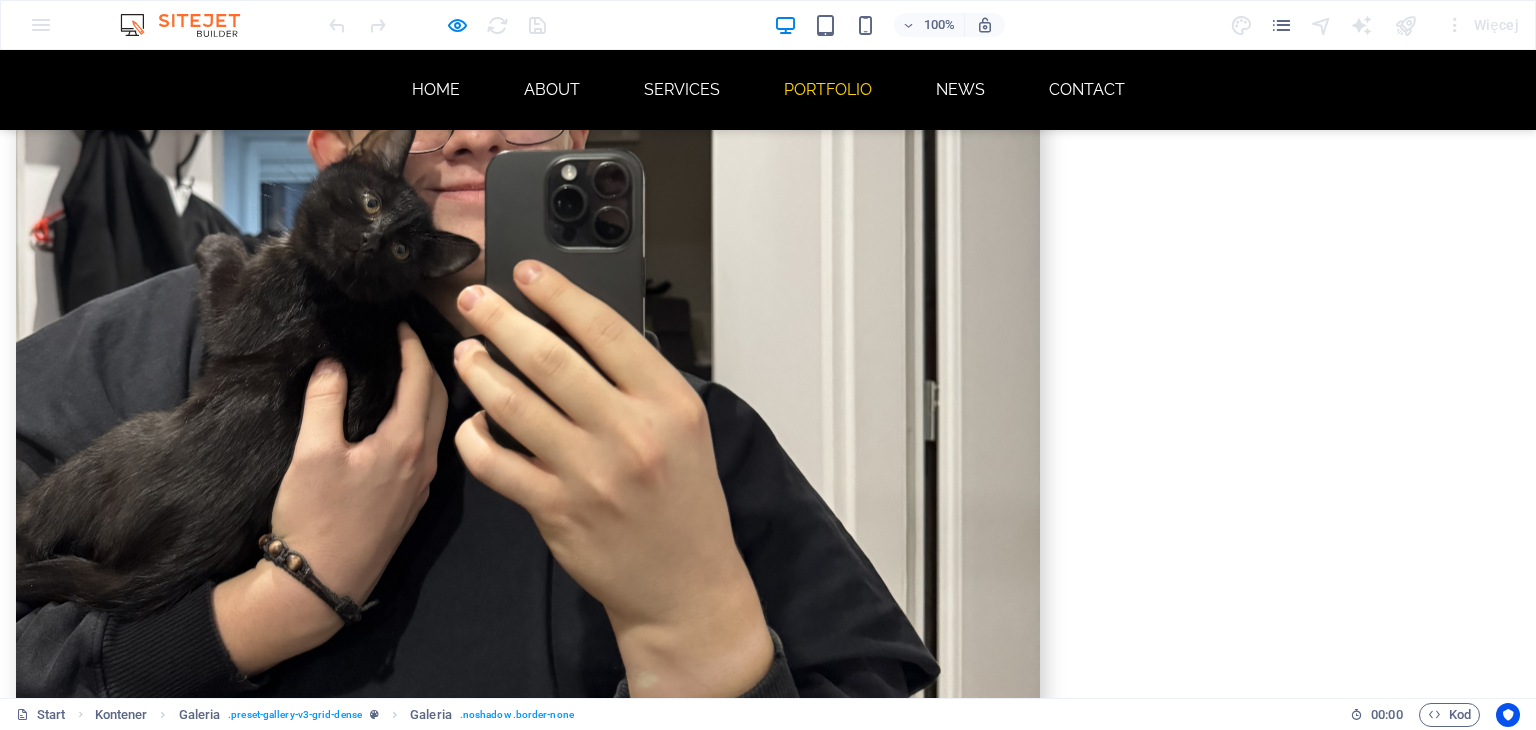 click at bounding box center (528, 3140) 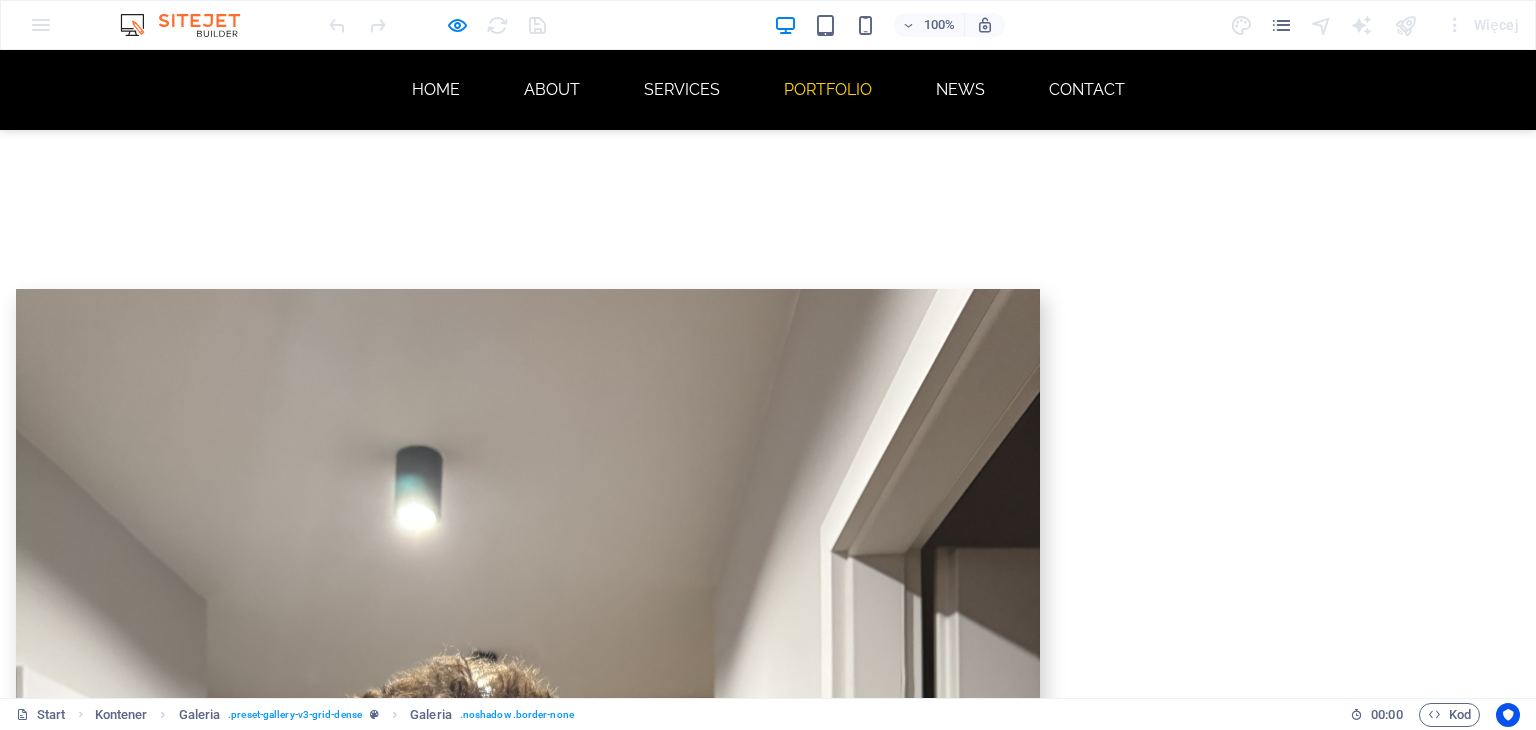 click at bounding box center [0, -1082] 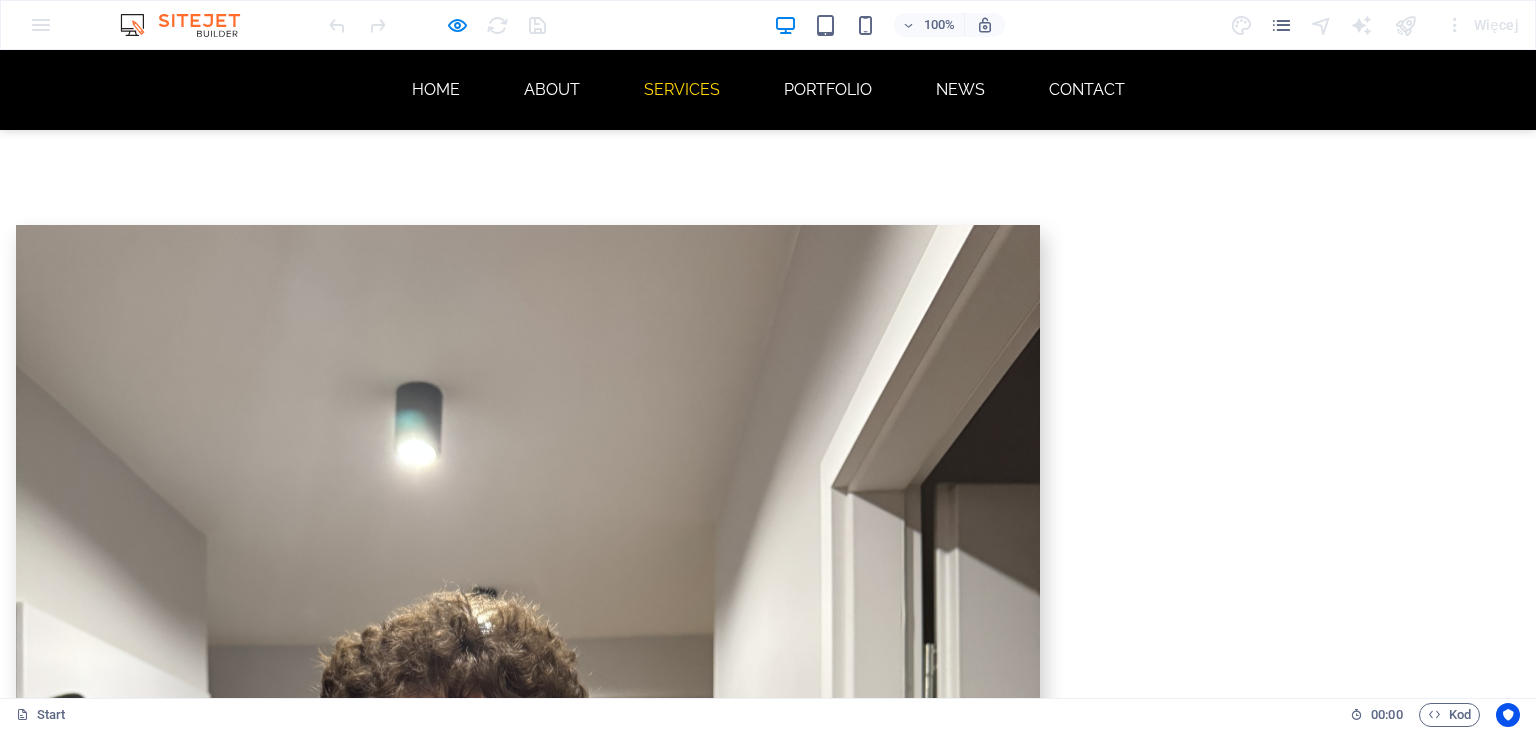 click at bounding box center (162, 2753) 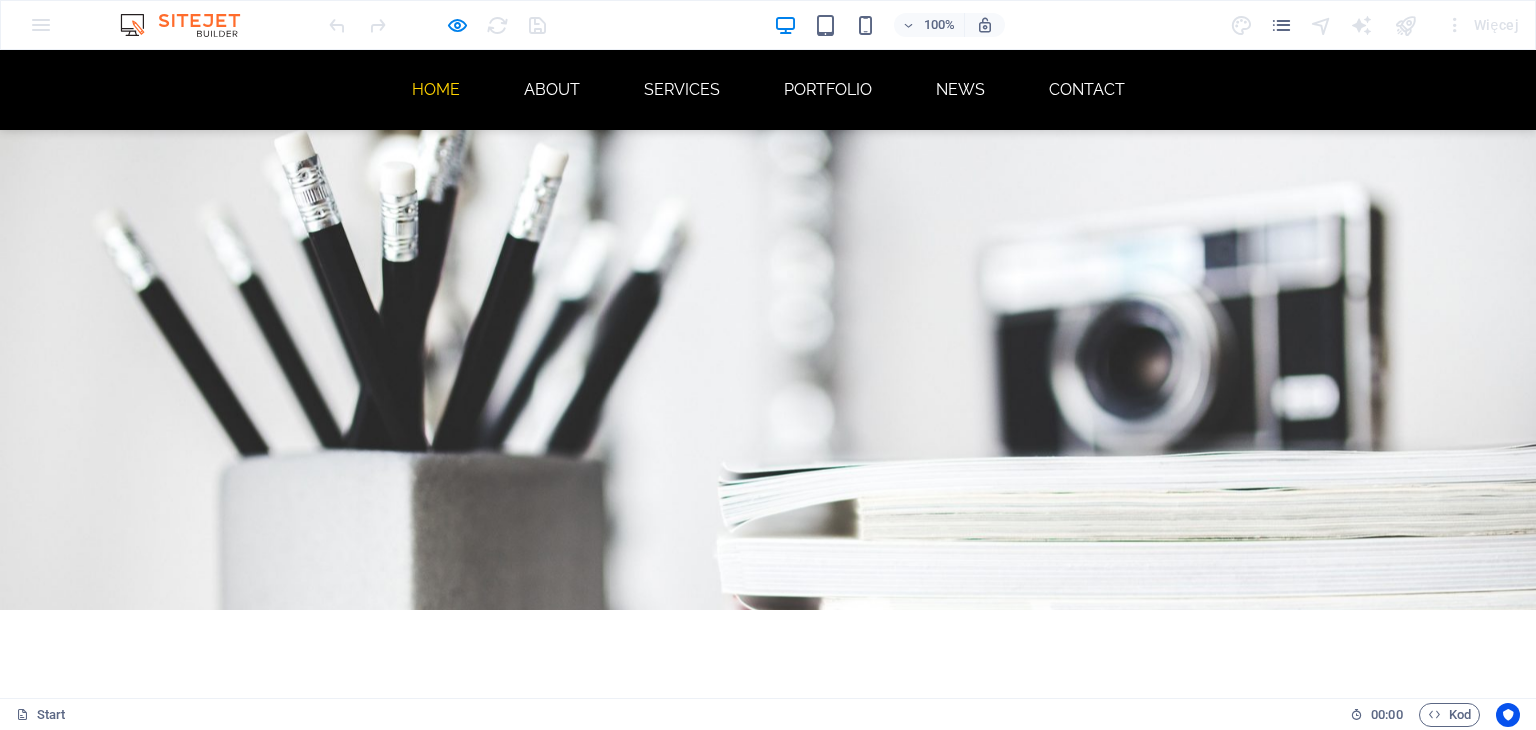 scroll, scrollTop: 0, scrollLeft: 0, axis: both 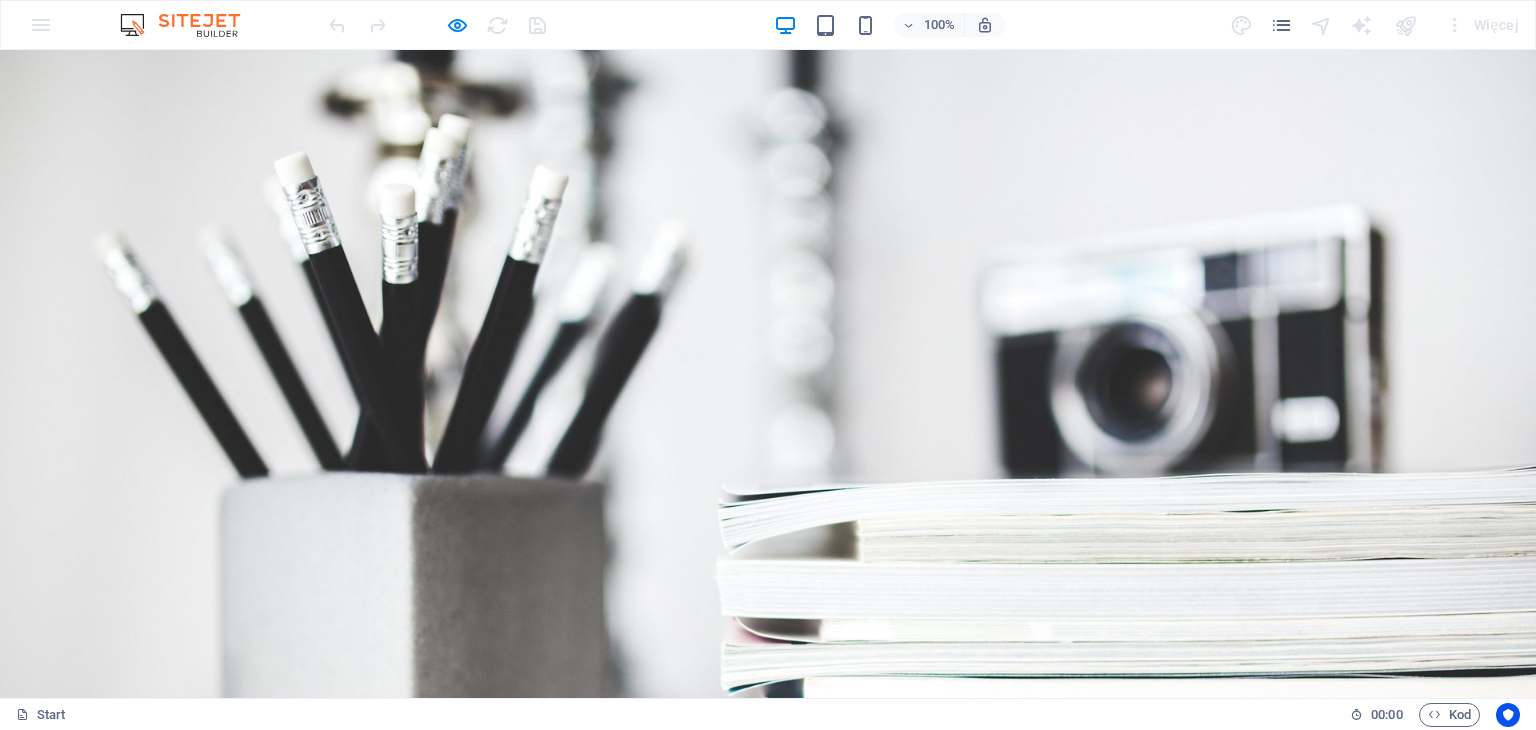 click on "IT STUDENT" at bounding box center (-1120, 1128) 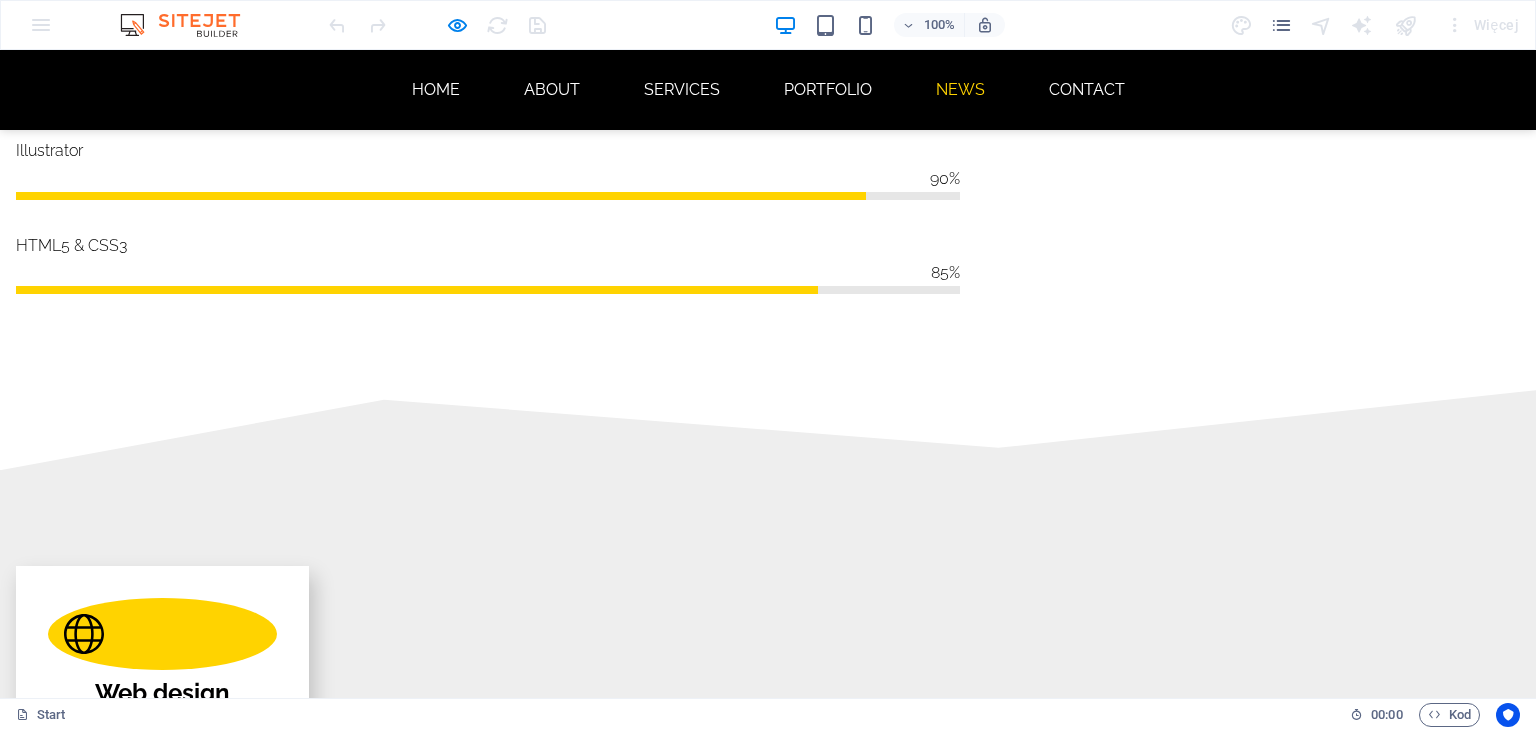 click on "12 October 2021" at bounding box center (162, 2985) 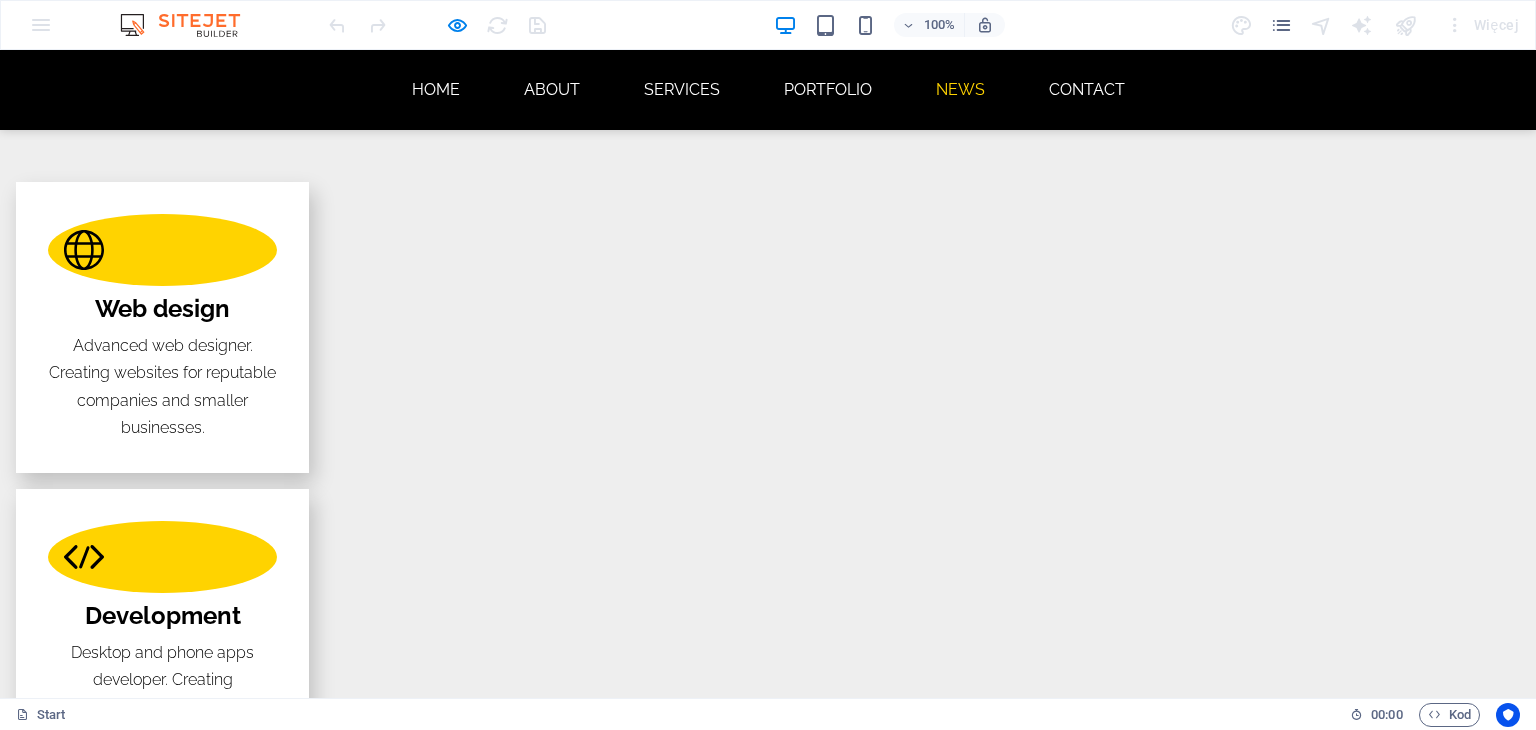 scroll, scrollTop: 3400, scrollLeft: 0, axis: vertical 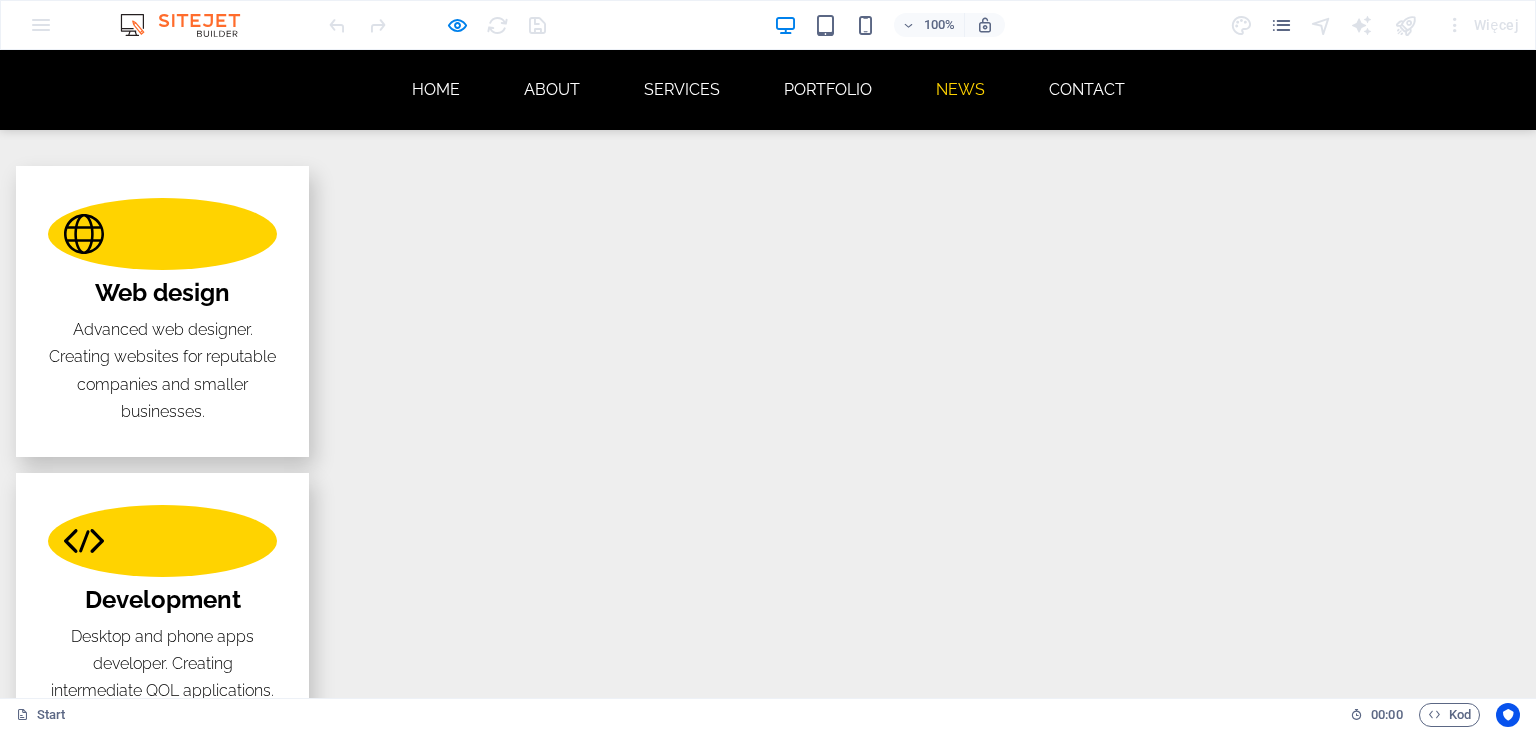 click at bounding box center [122, 4356] 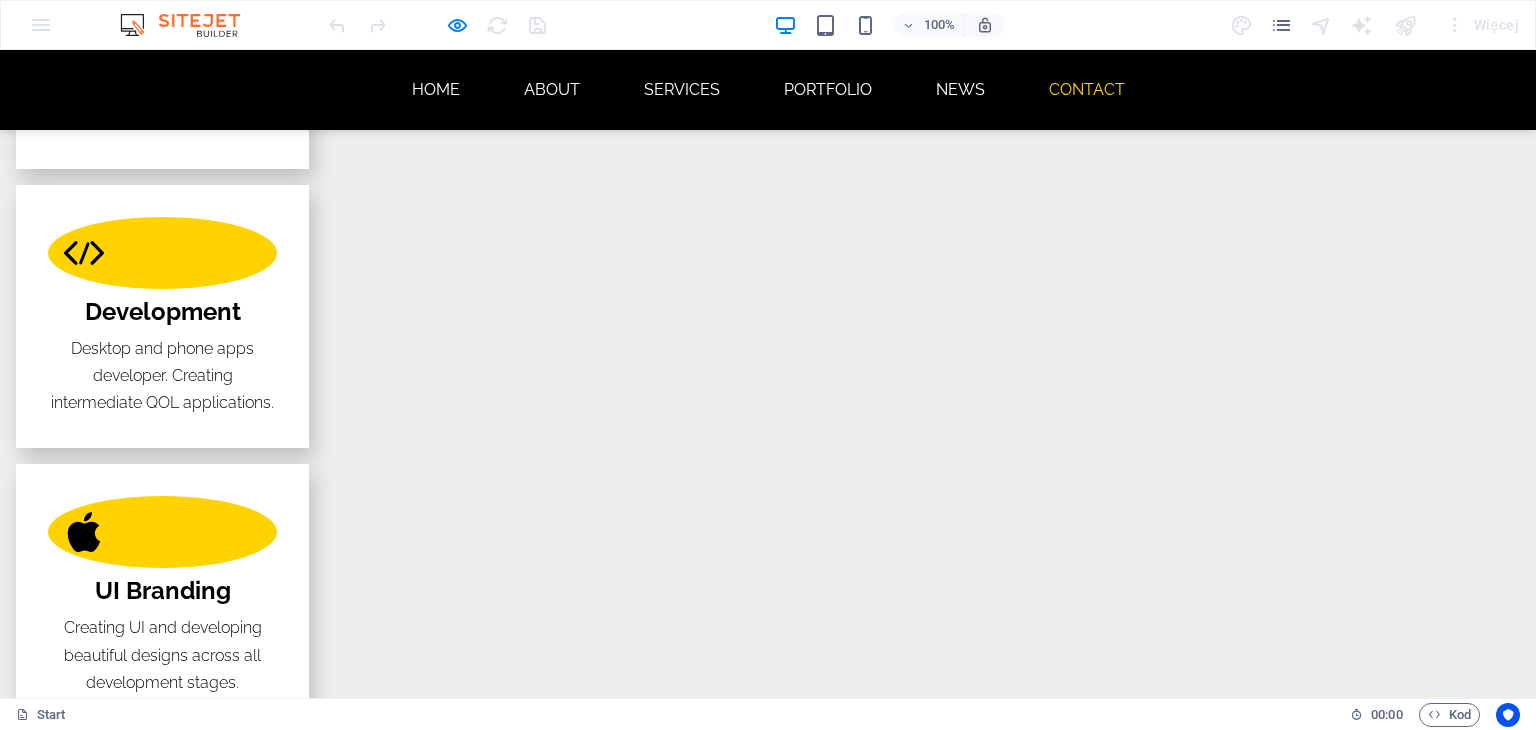 scroll, scrollTop: 3700, scrollLeft: 0, axis: vertical 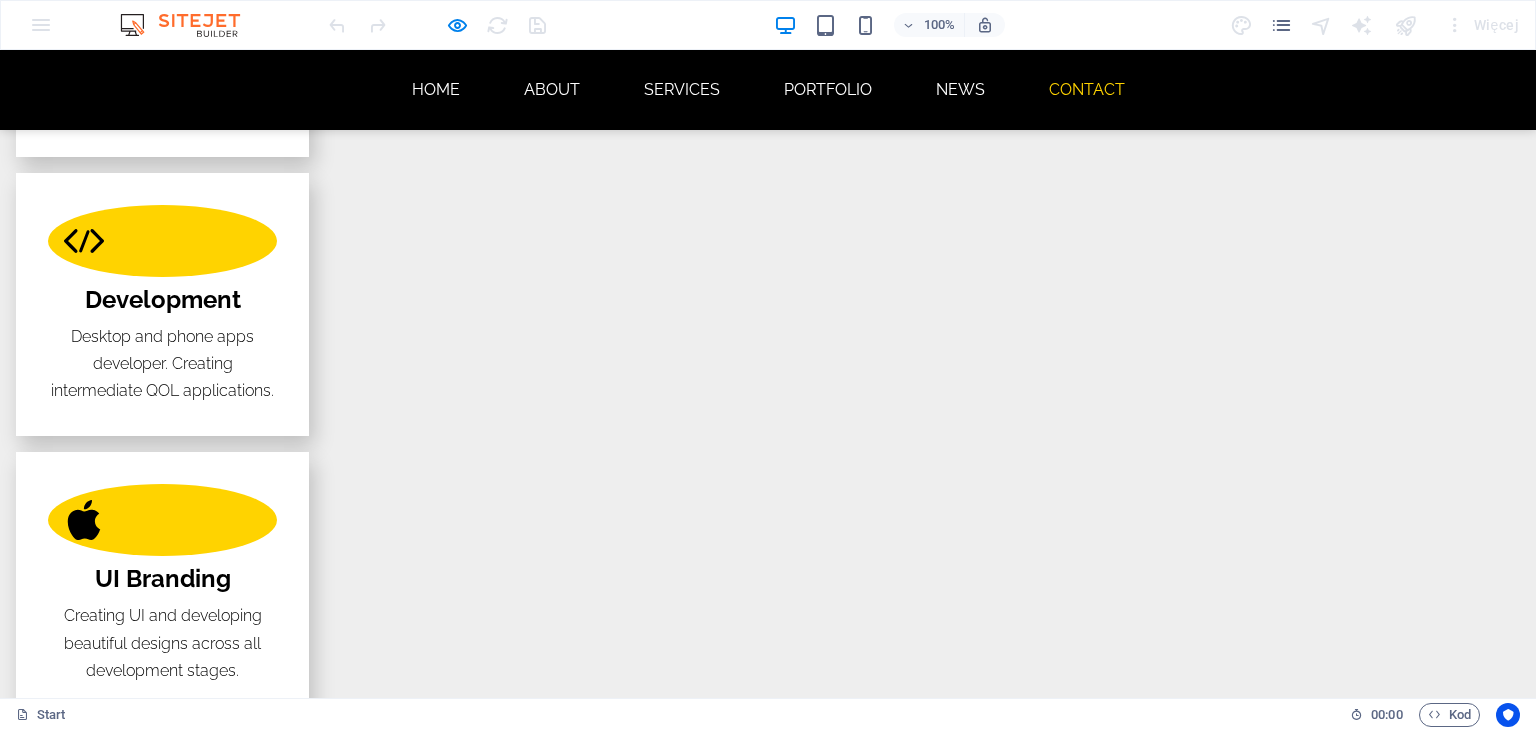 click on "I have read and understand the privacy policy." at bounding box center [508, 4382] 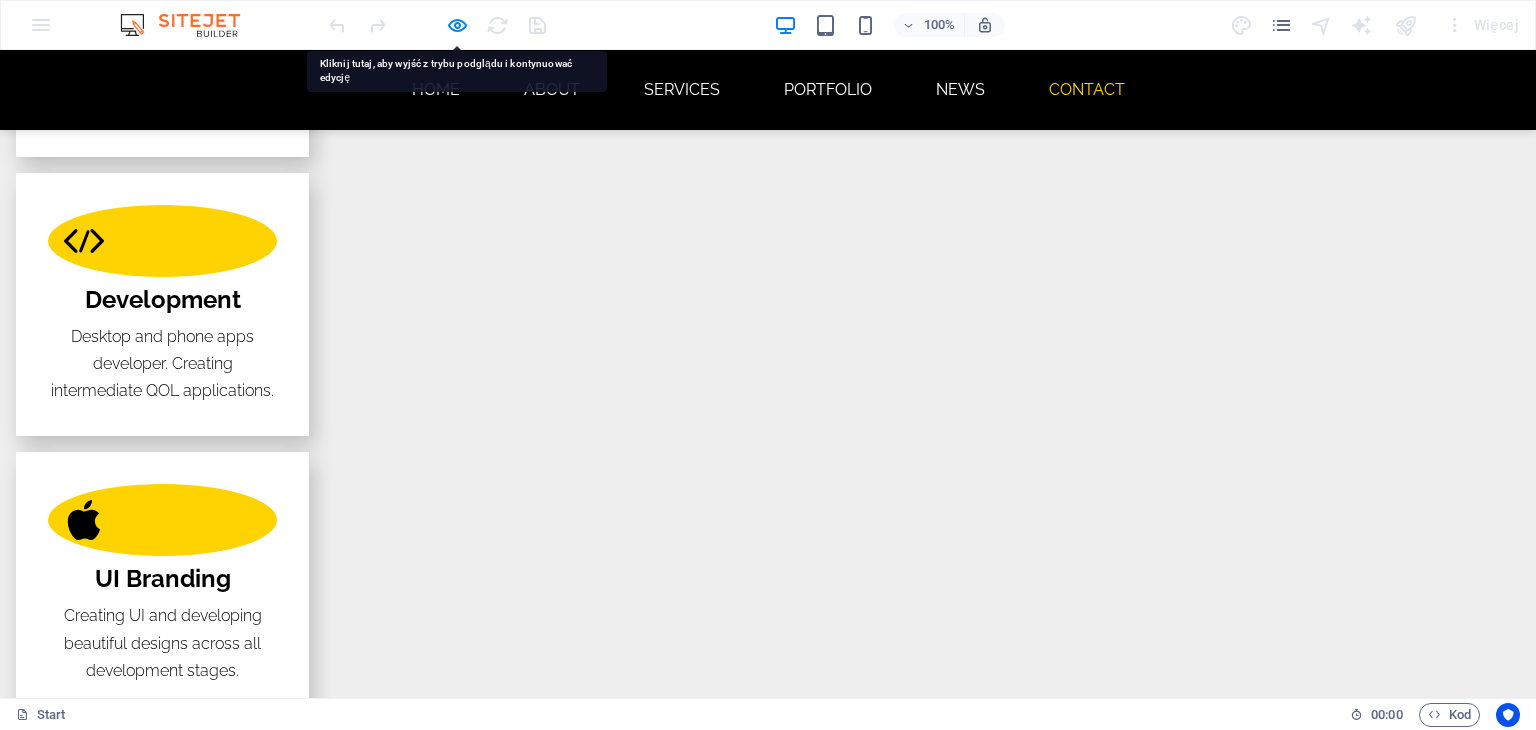click on "I have read and understand the privacy policy." at bounding box center (62, 4382) 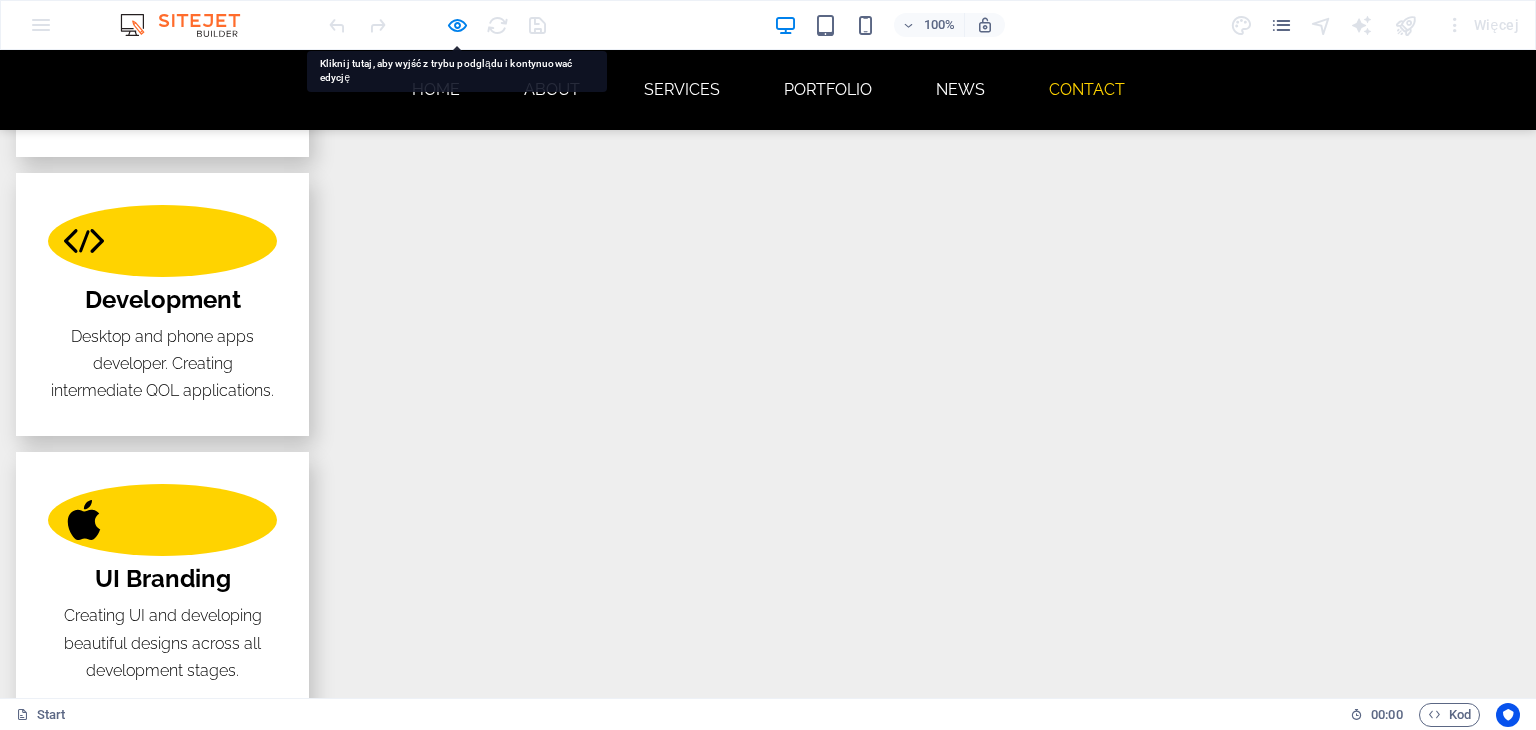 click at bounding box center [163, 4281] 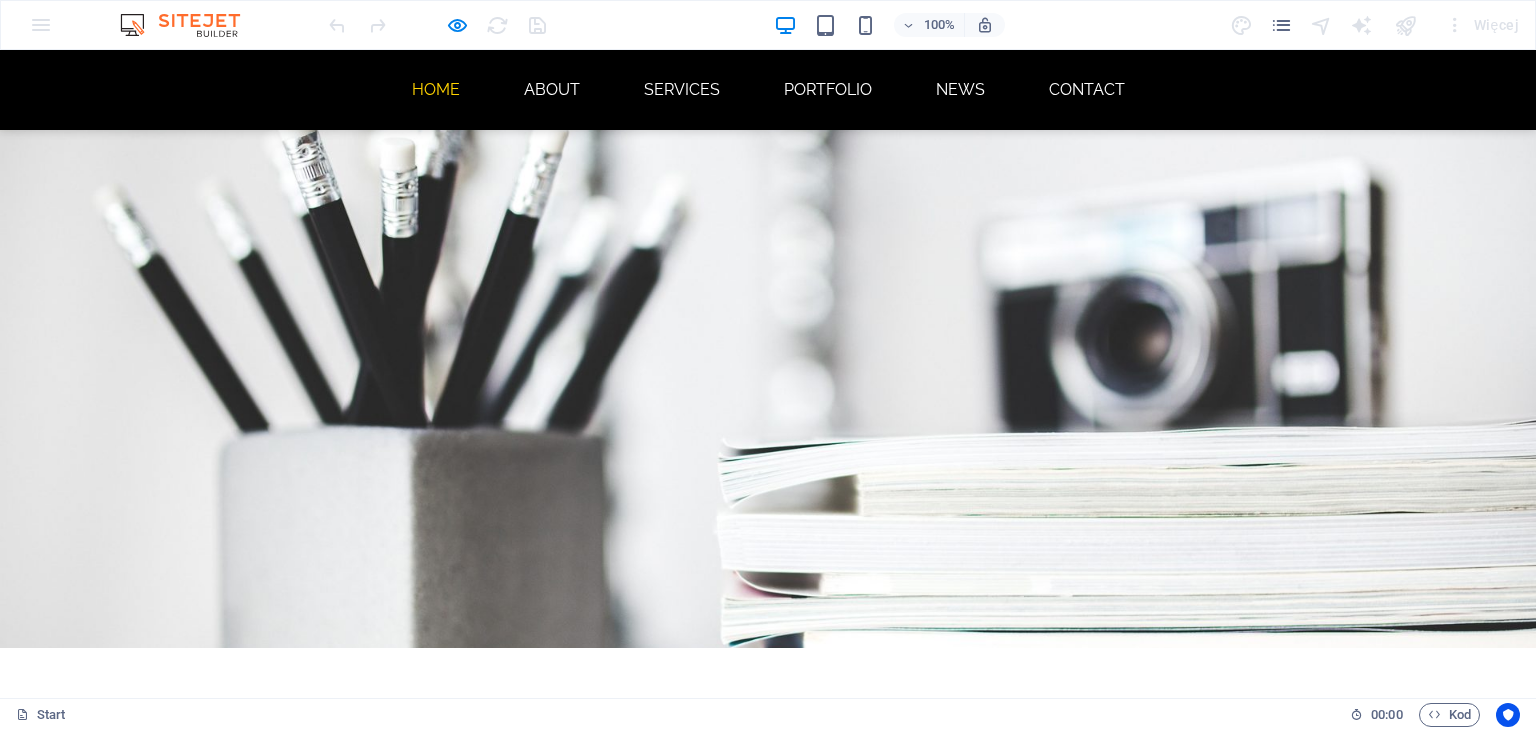 scroll, scrollTop: 0, scrollLeft: 0, axis: both 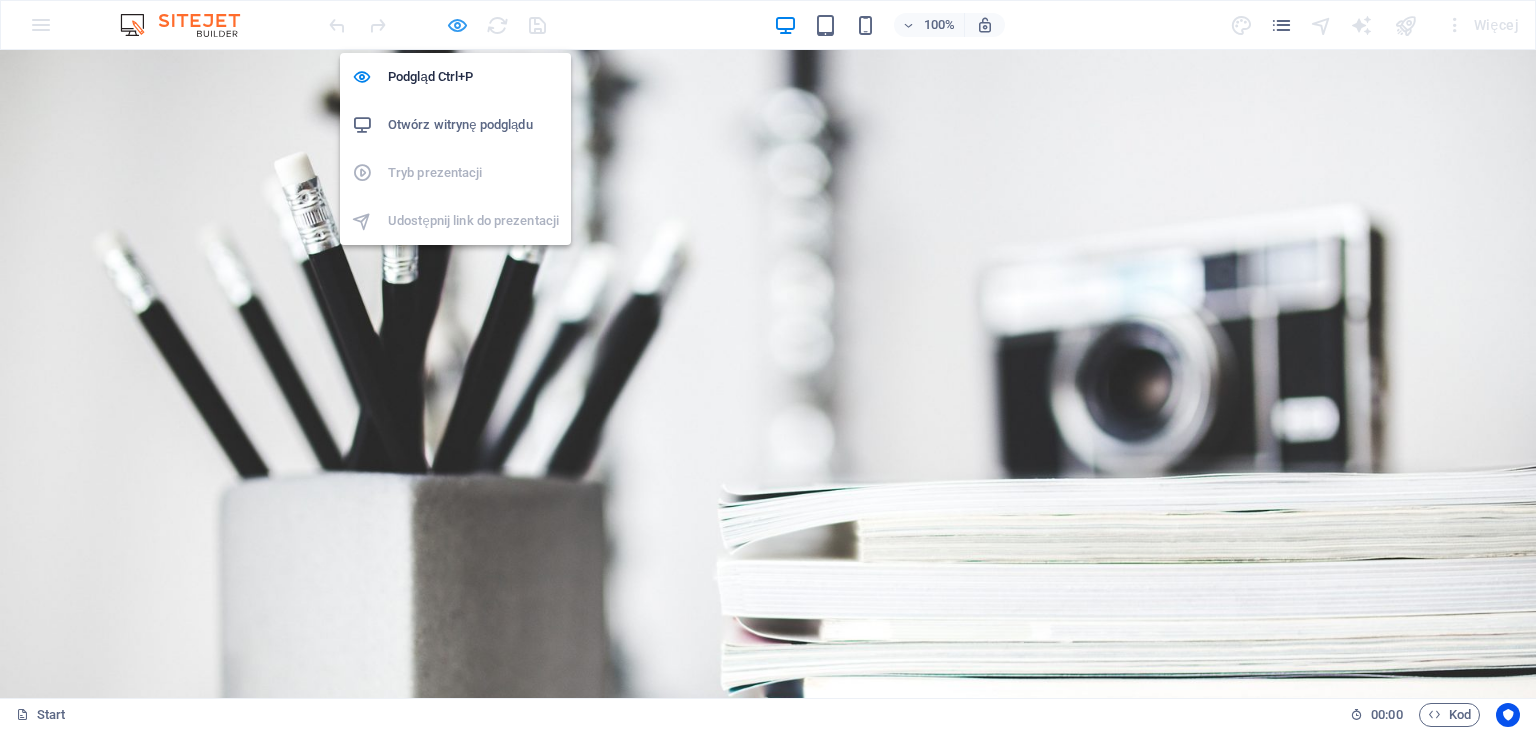click at bounding box center (457, 25) 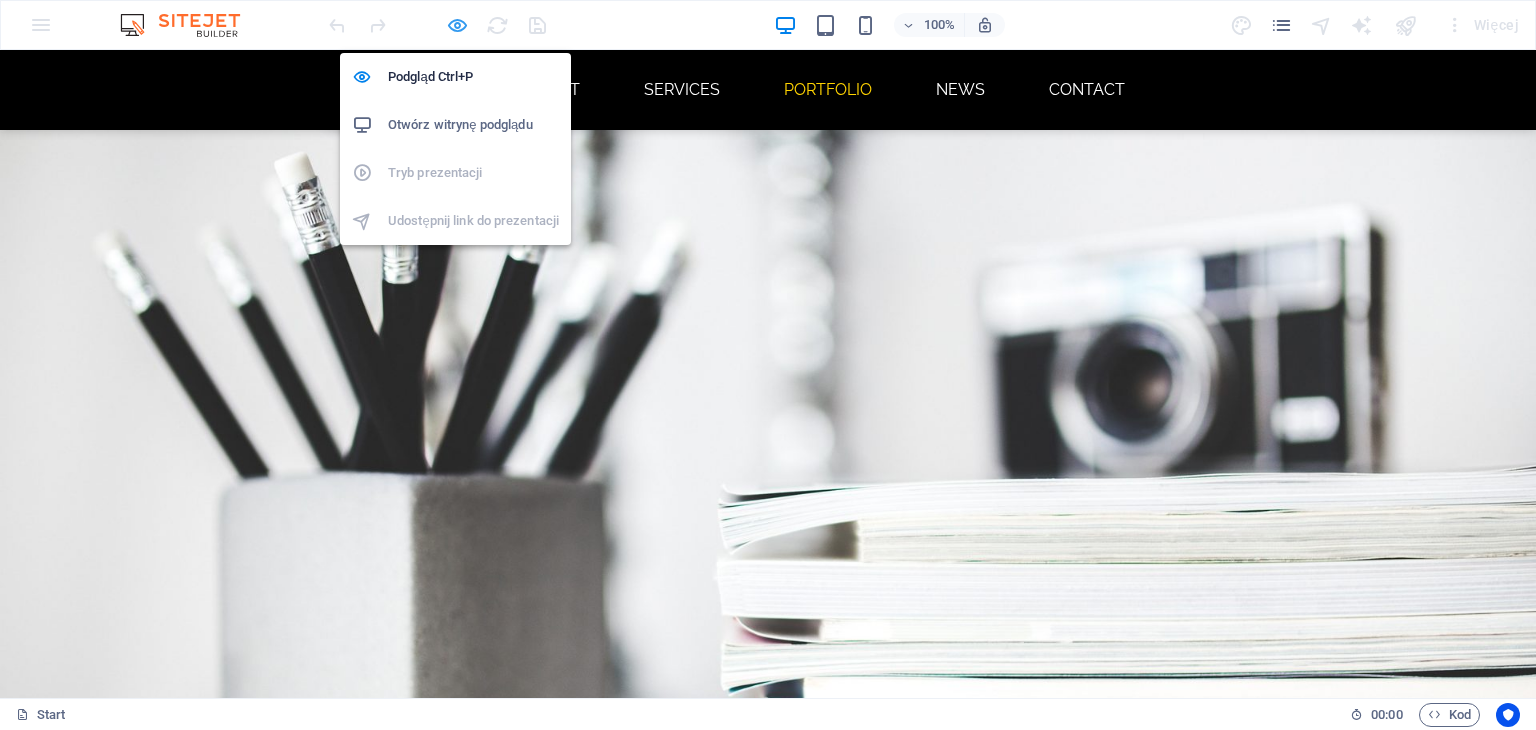 select on "4" 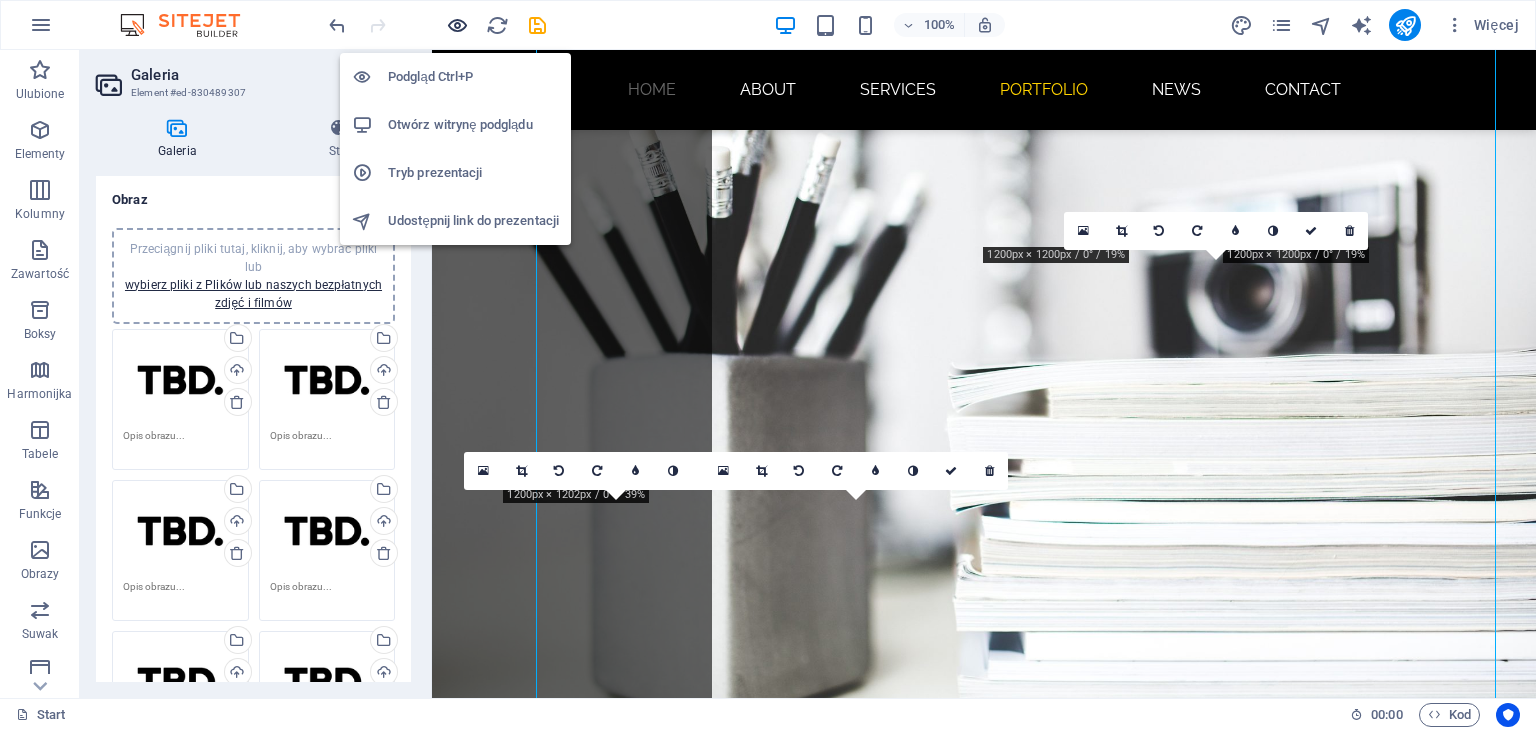 scroll, scrollTop: 2100, scrollLeft: 0, axis: vertical 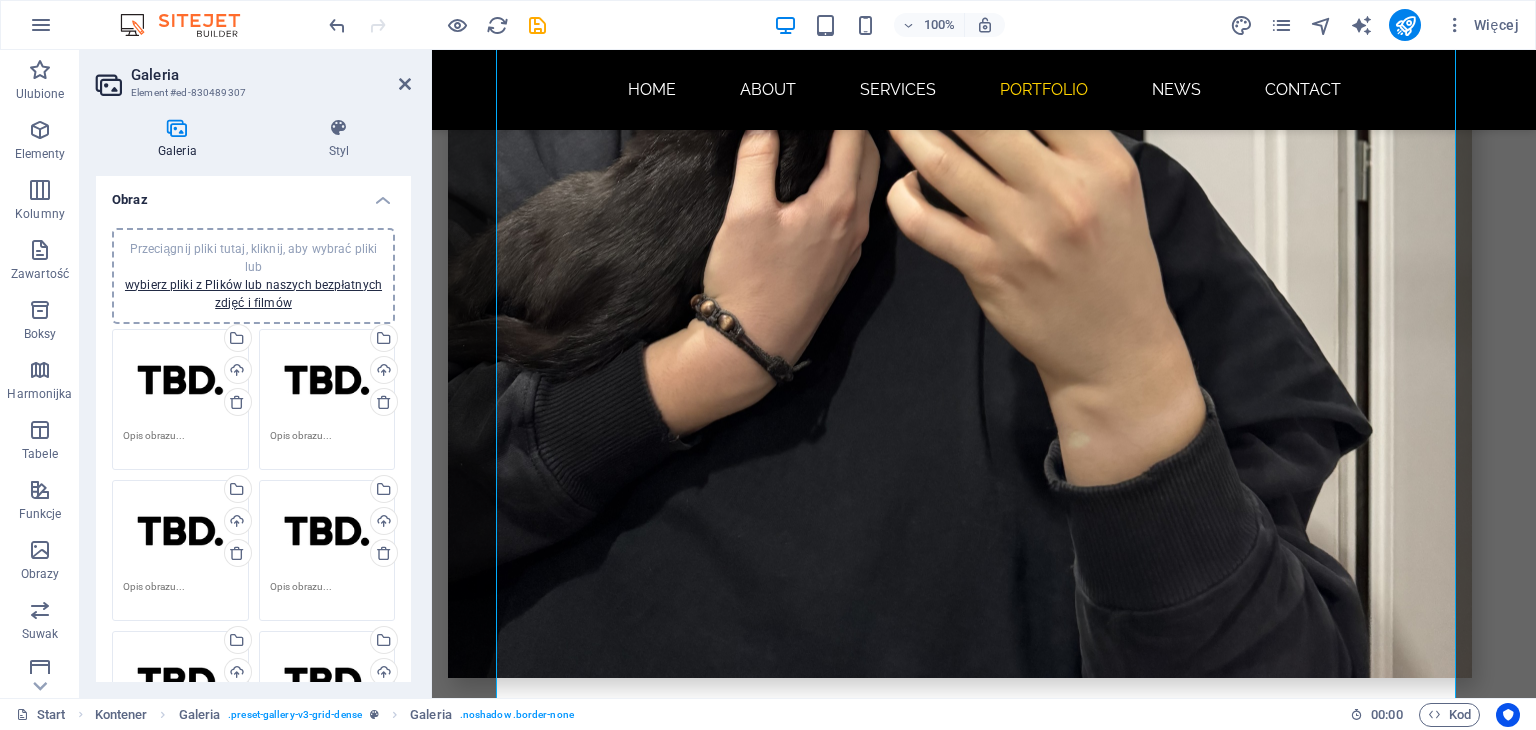 drag, startPoint x: 188, startPoint y: 392, endPoint x: 277, endPoint y: 67, distance: 336.96588 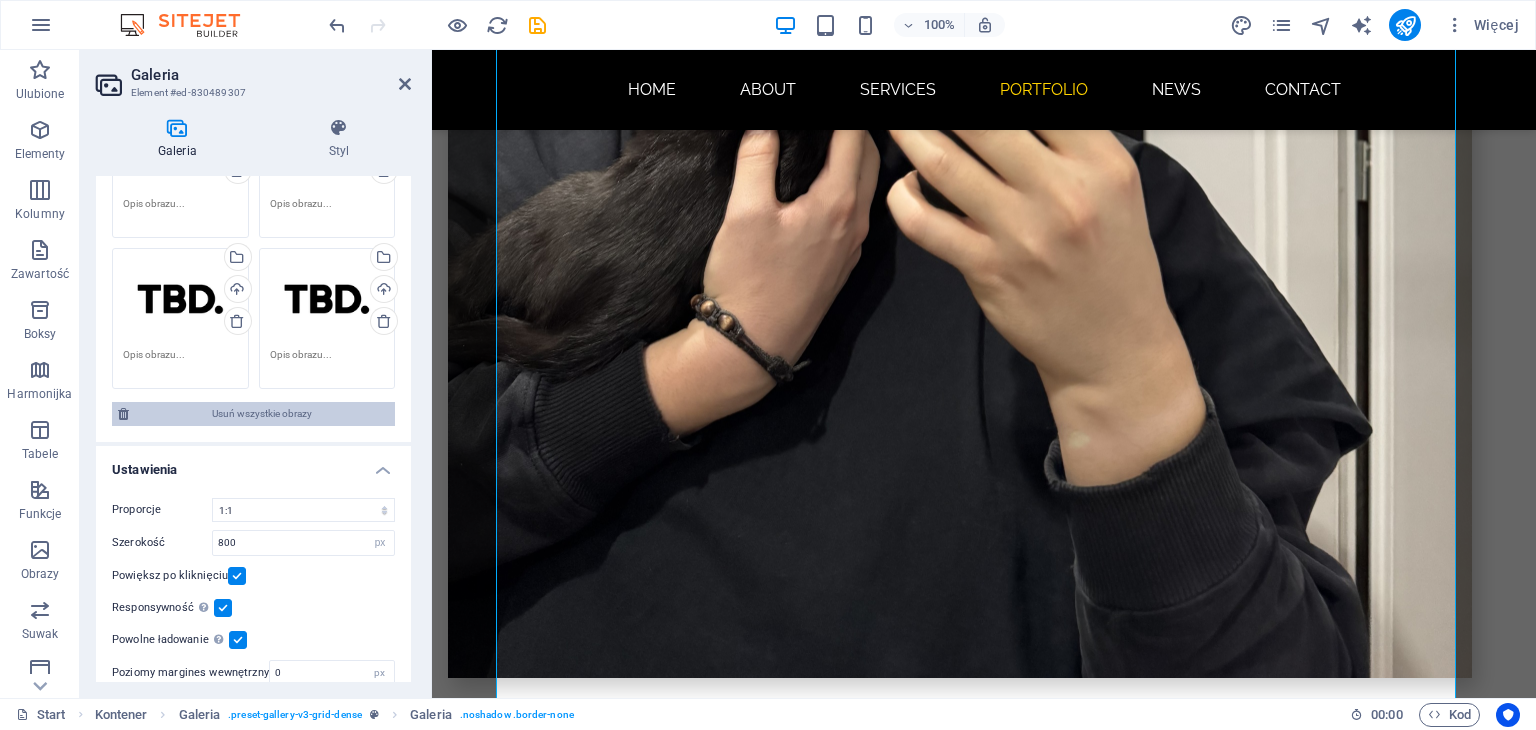 scroll, scrollTop: 234, scrollLeft: 0, axis: vertical 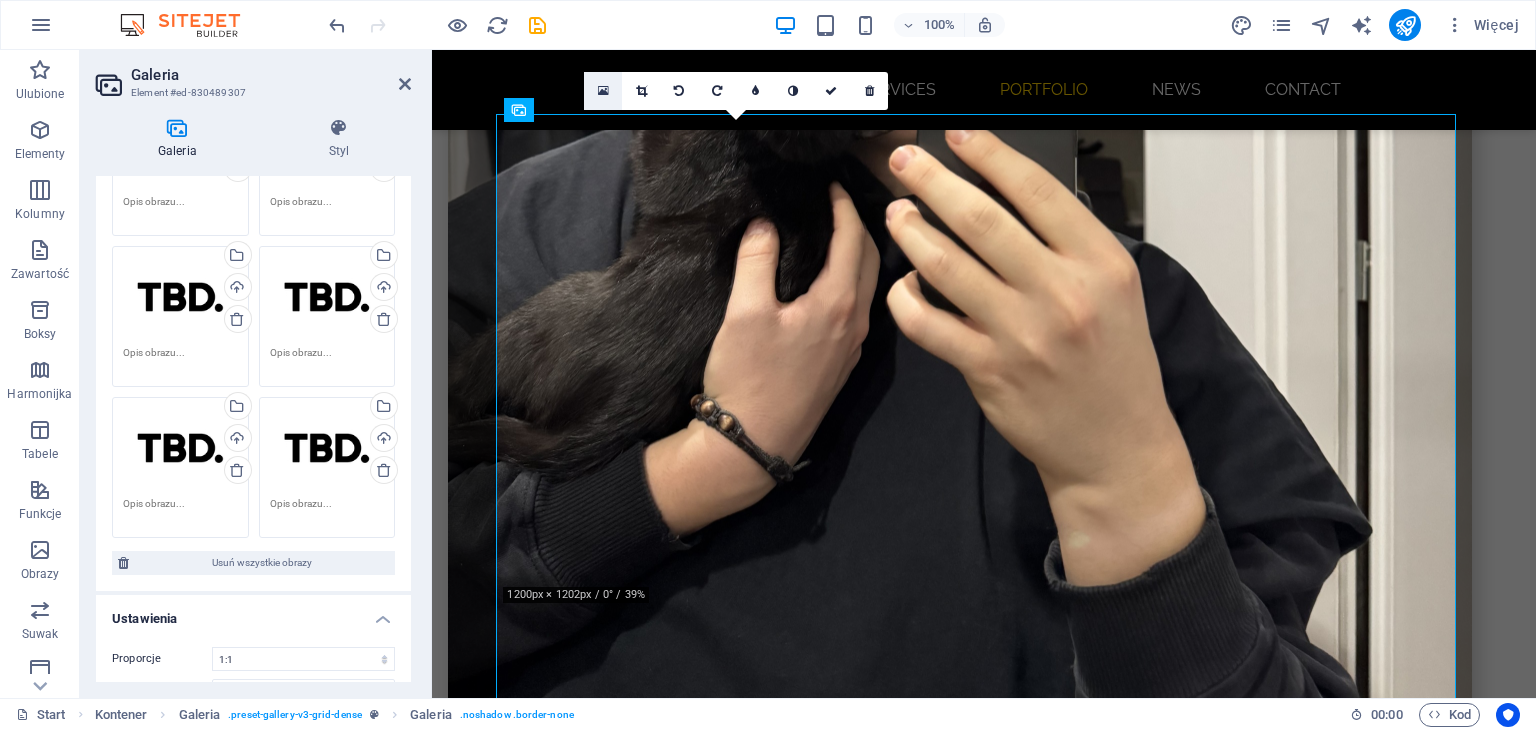 click at bounding box center [603, 91] 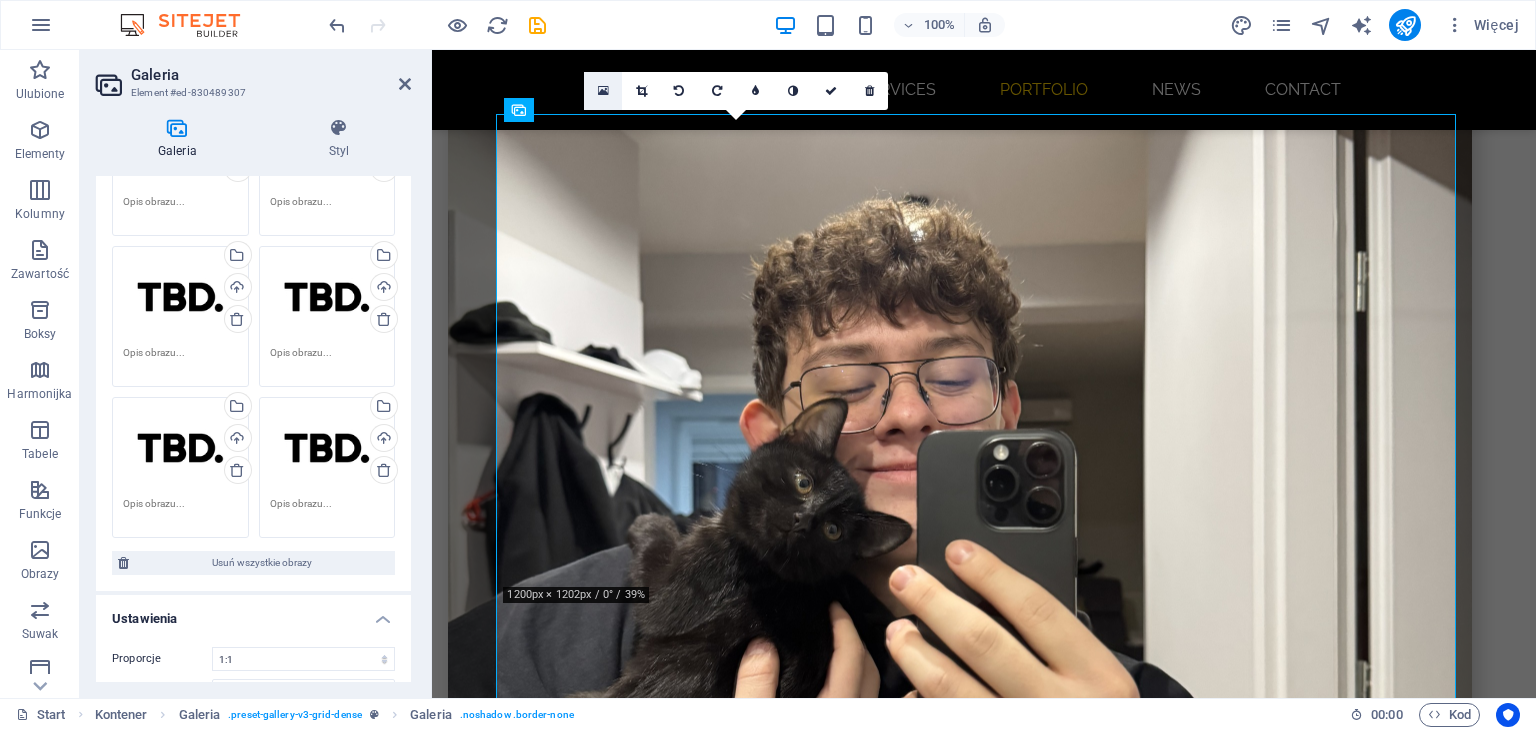 scroll, scrollTop: 2388, scrollLeft: 0, axis: vertical 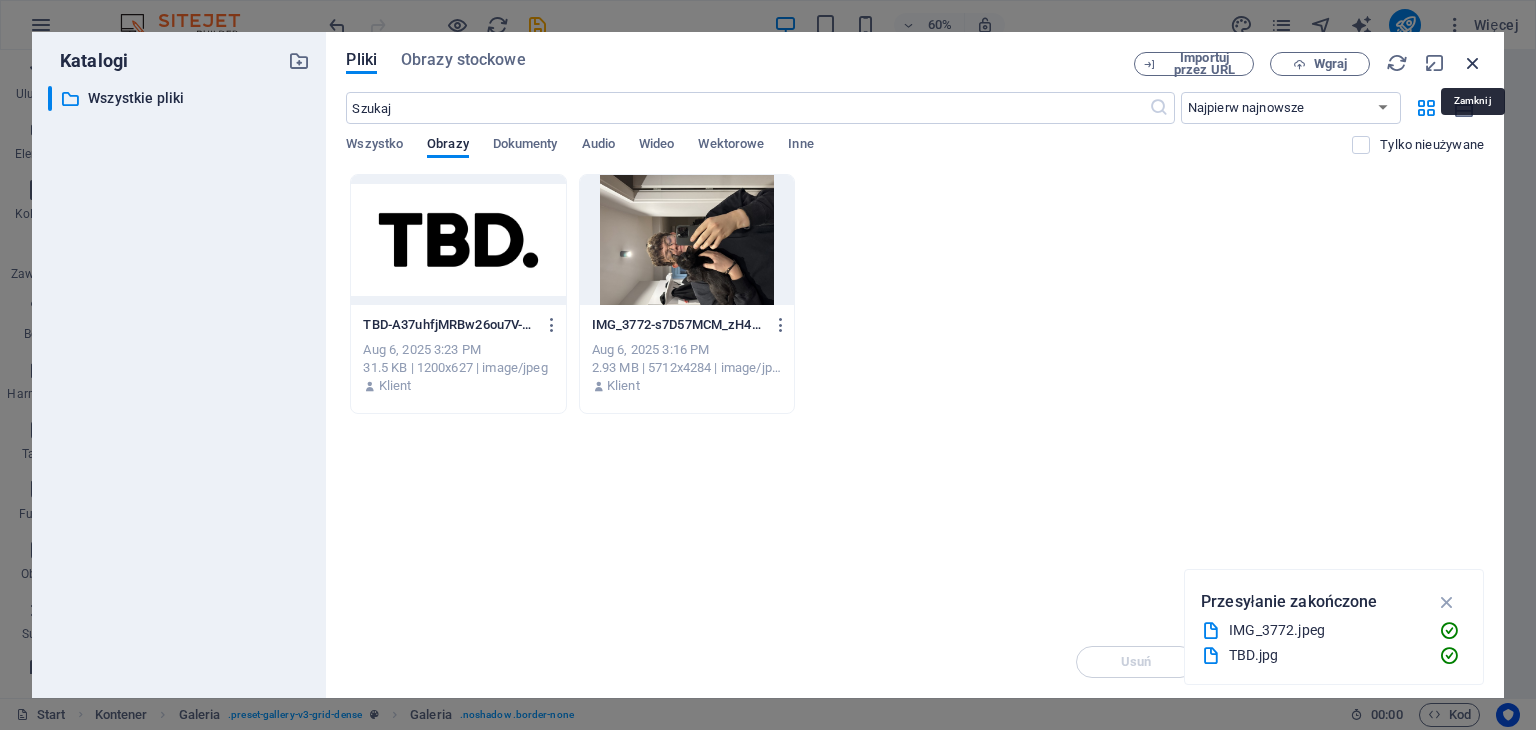 drag, startPoint x: 1464, startPoint y: 72, endPoint x: 1029, endPoint y: 23, distance: 437.75107 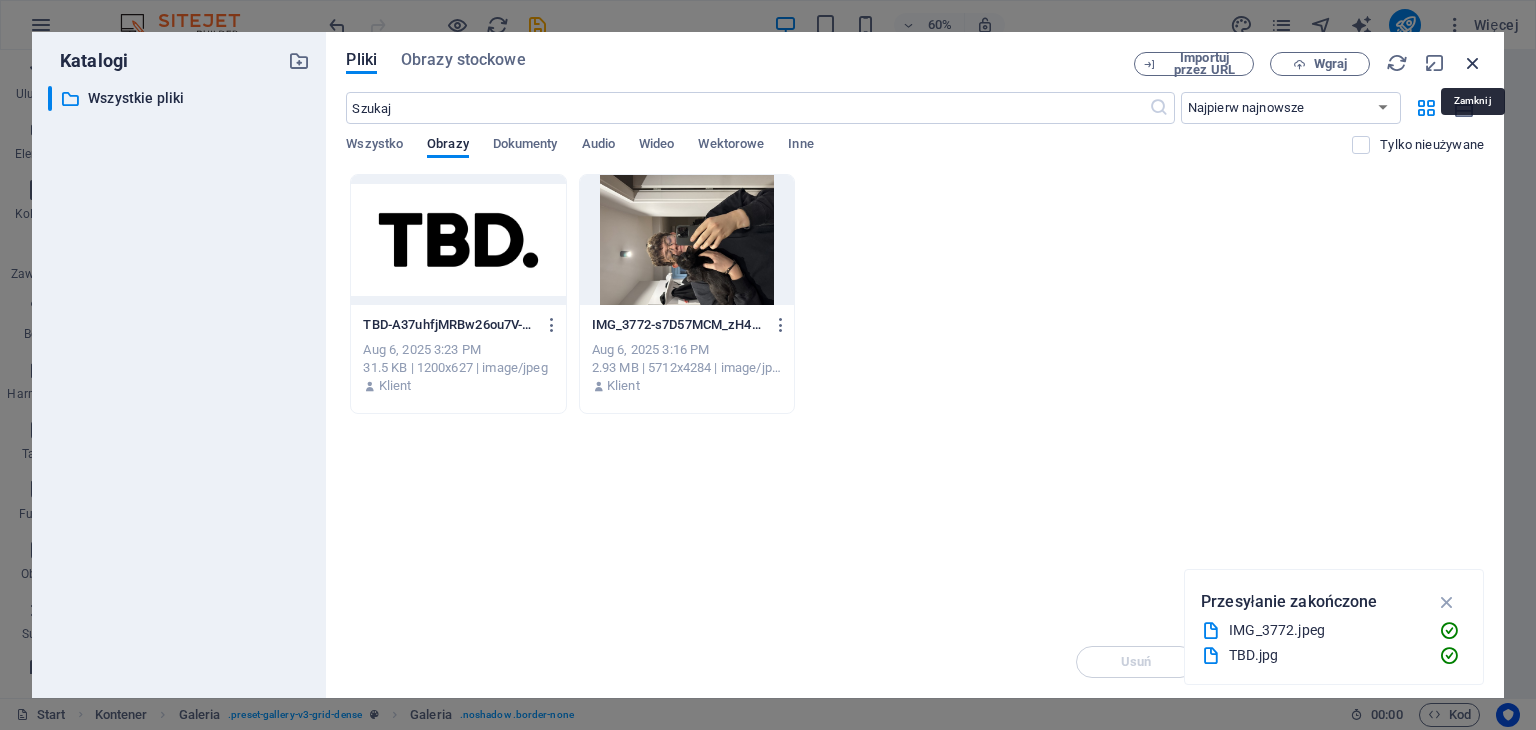 click at bounding box center (1473, 63) 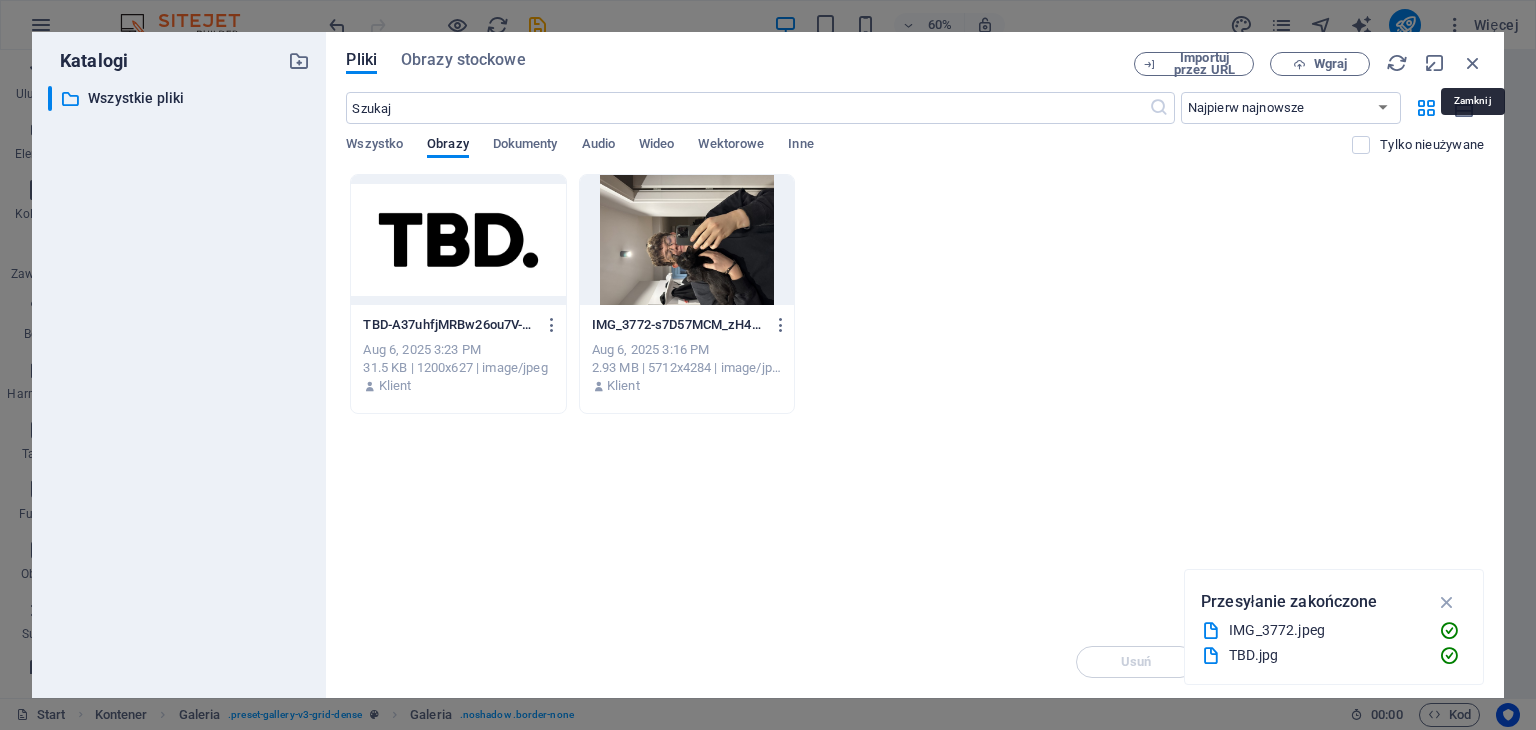 scroll, scrollTop: 2000, scrollLeft: 0, axis: vertical 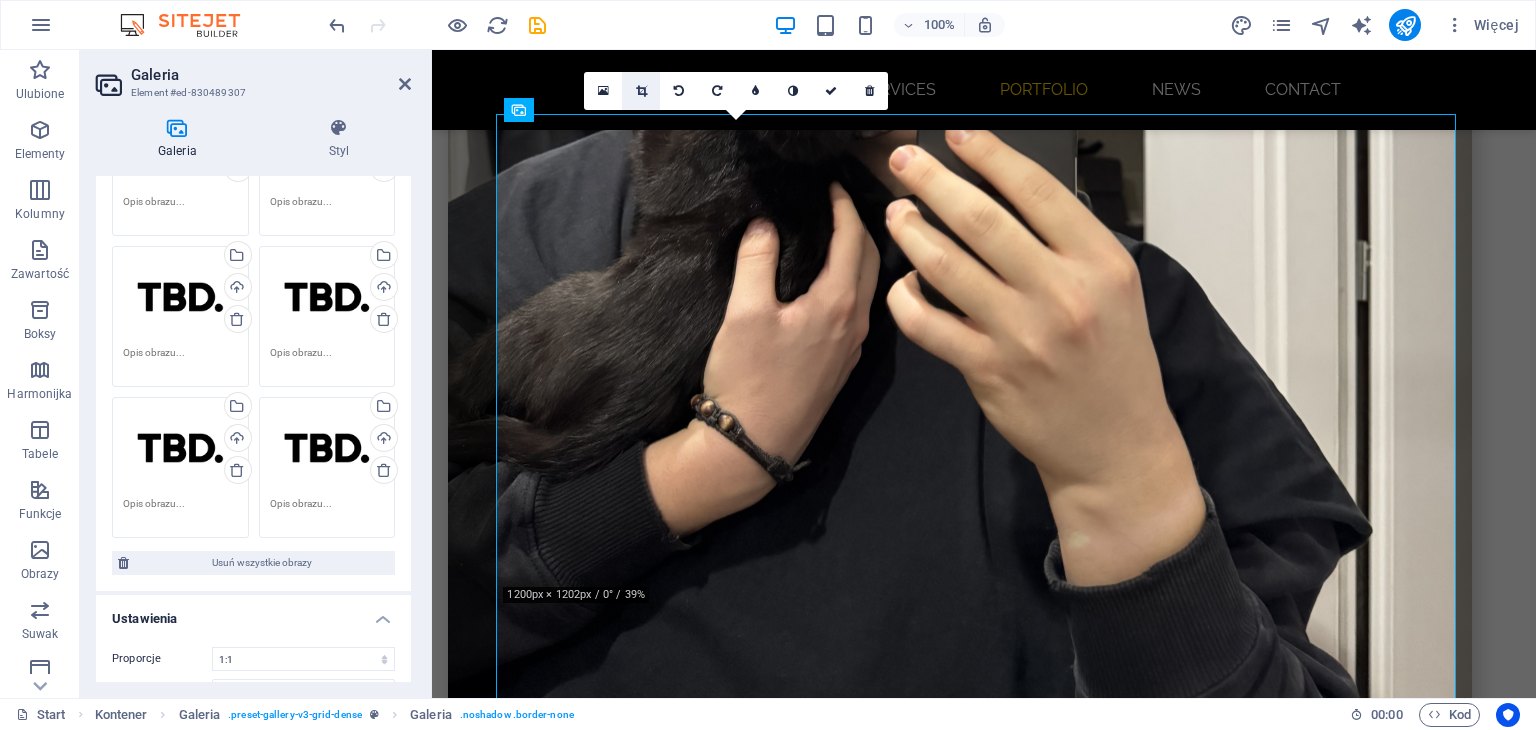 click at bounding box center [641, 91] 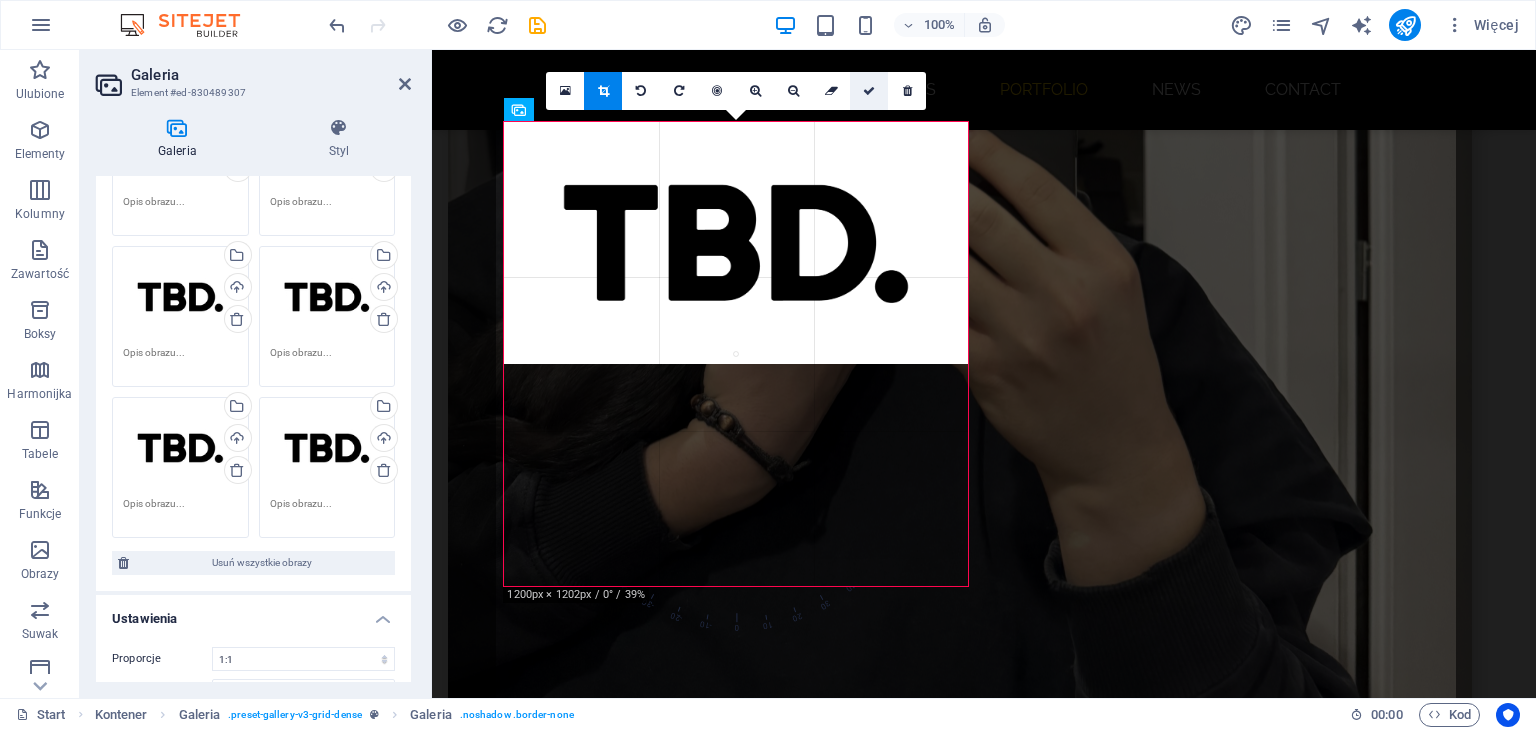 click at bounding box center [869, 91] 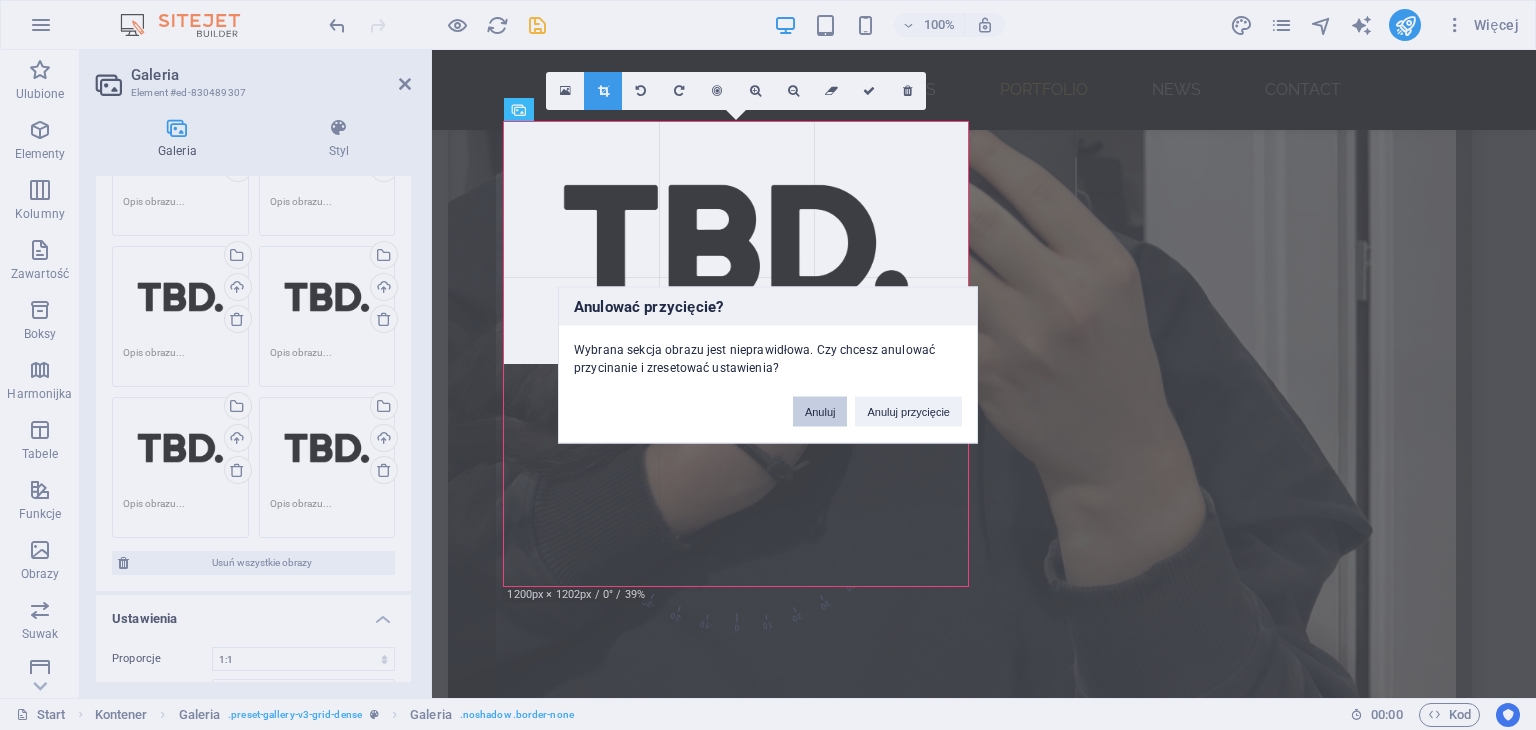 click on "Anuluj" at bounding box center (820, 412) 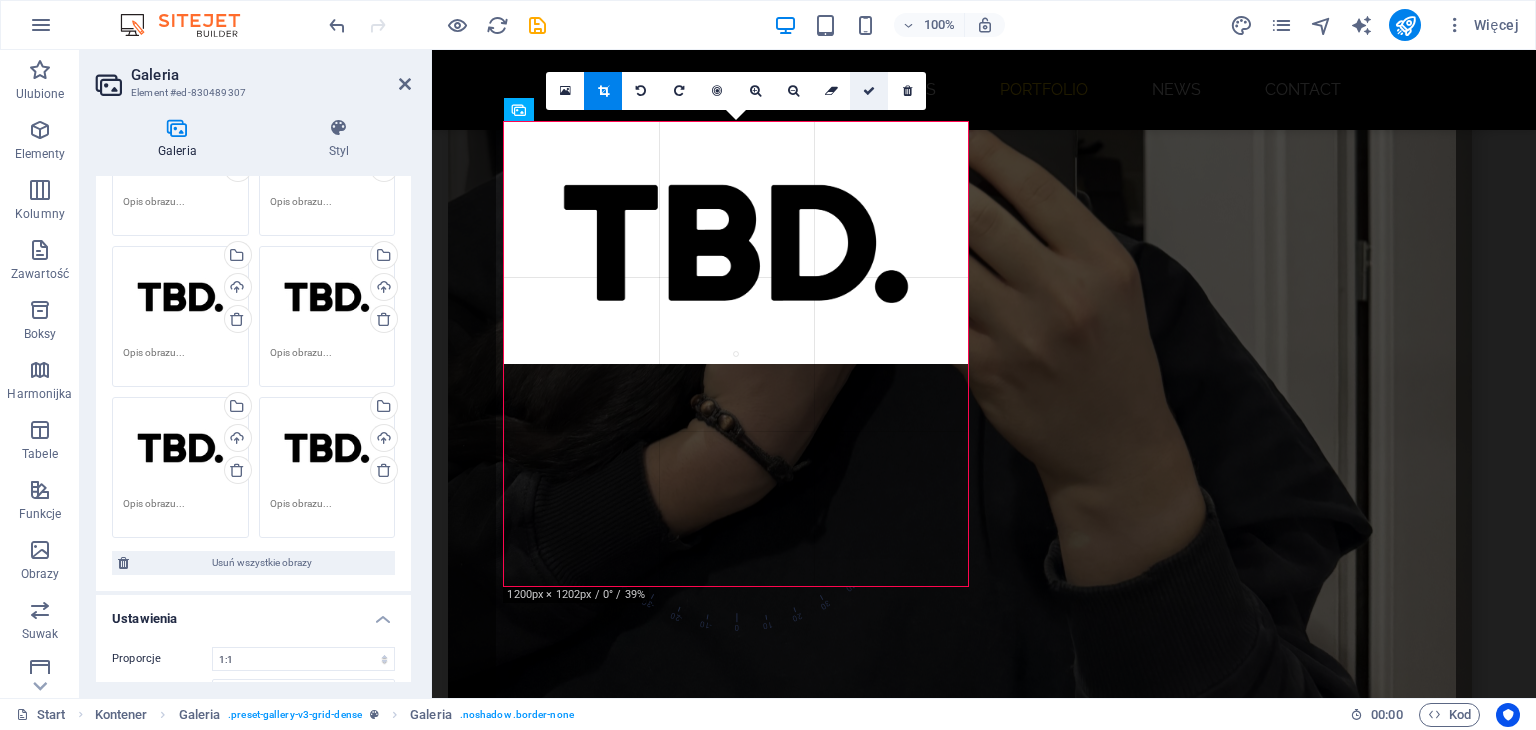 click at bounding box center [869, 91] 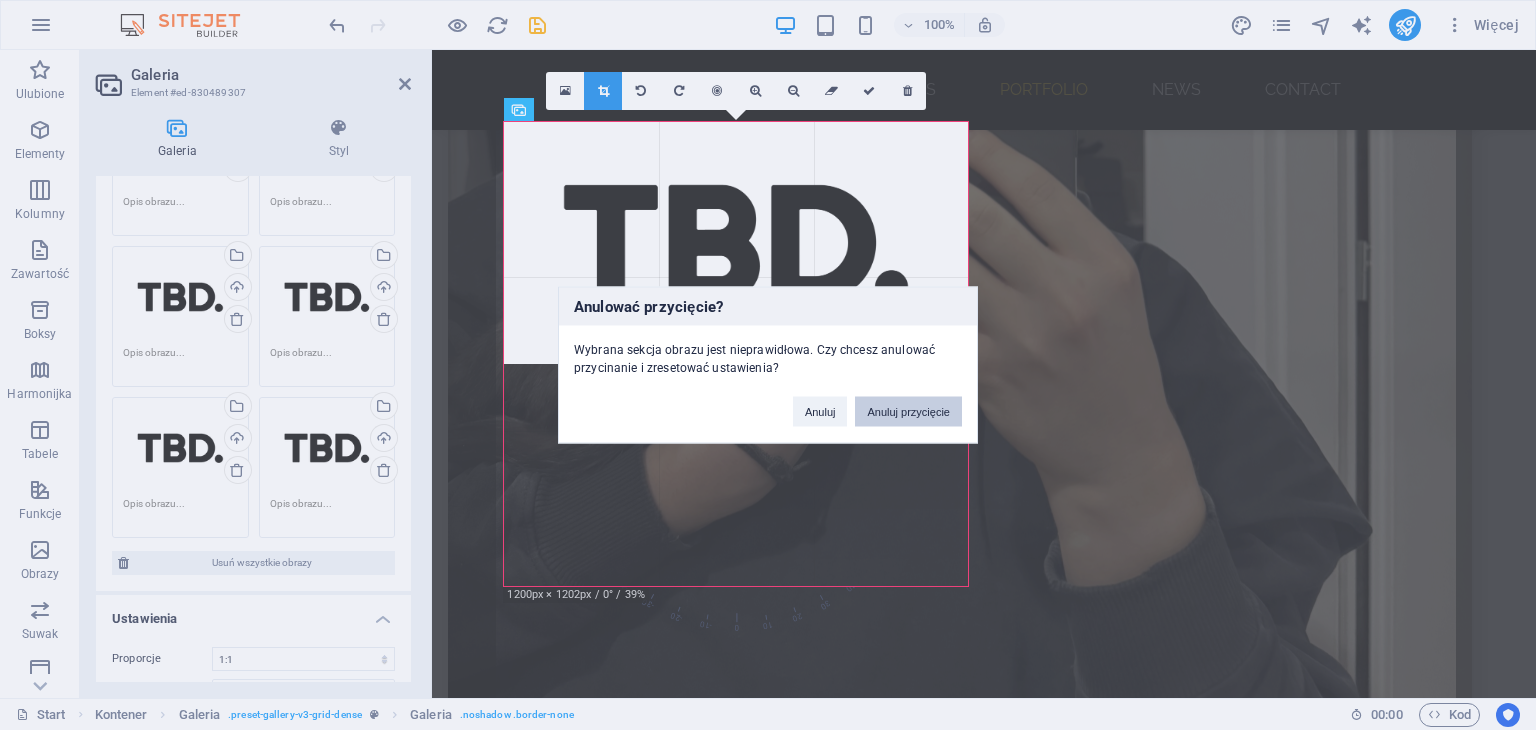 click on "Anuluj przycięcie" at bounding box center (908, 412) 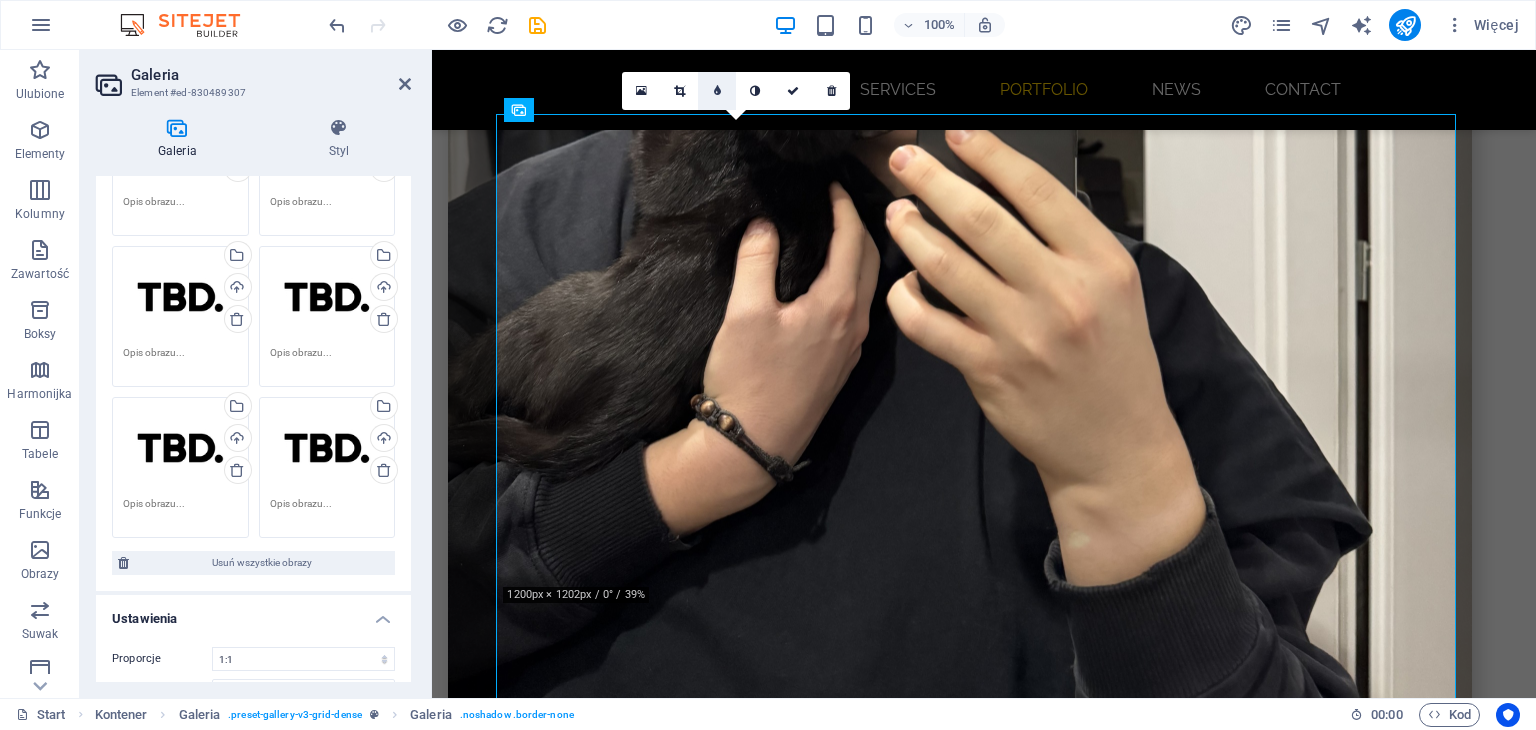 click at bounding box center (717, 91) 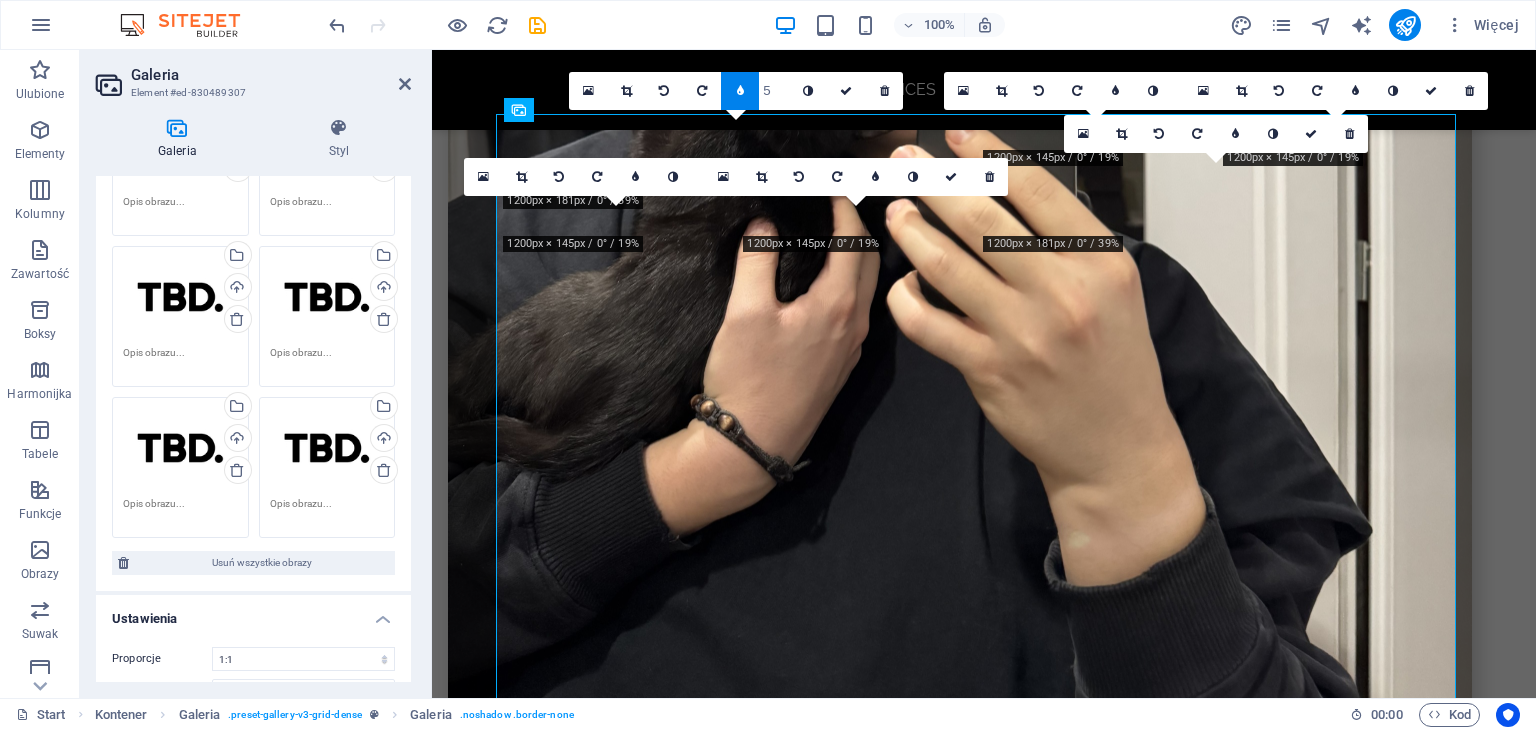 click at bounding box center (740, 91) 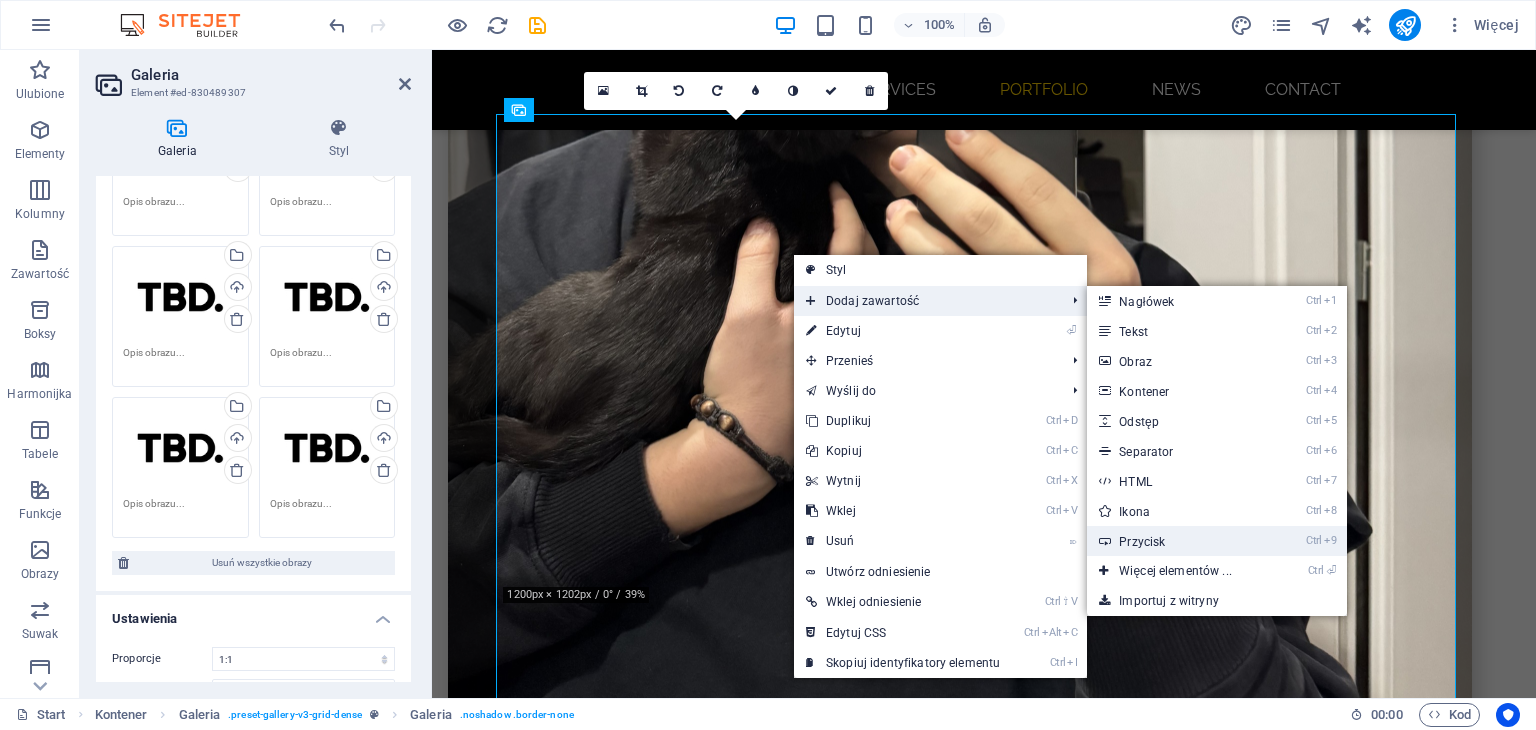 drag, startPoint x: 1180, startPoint y: 537, endPoint x: 551, endPoint y: 329, distance: 662.4991 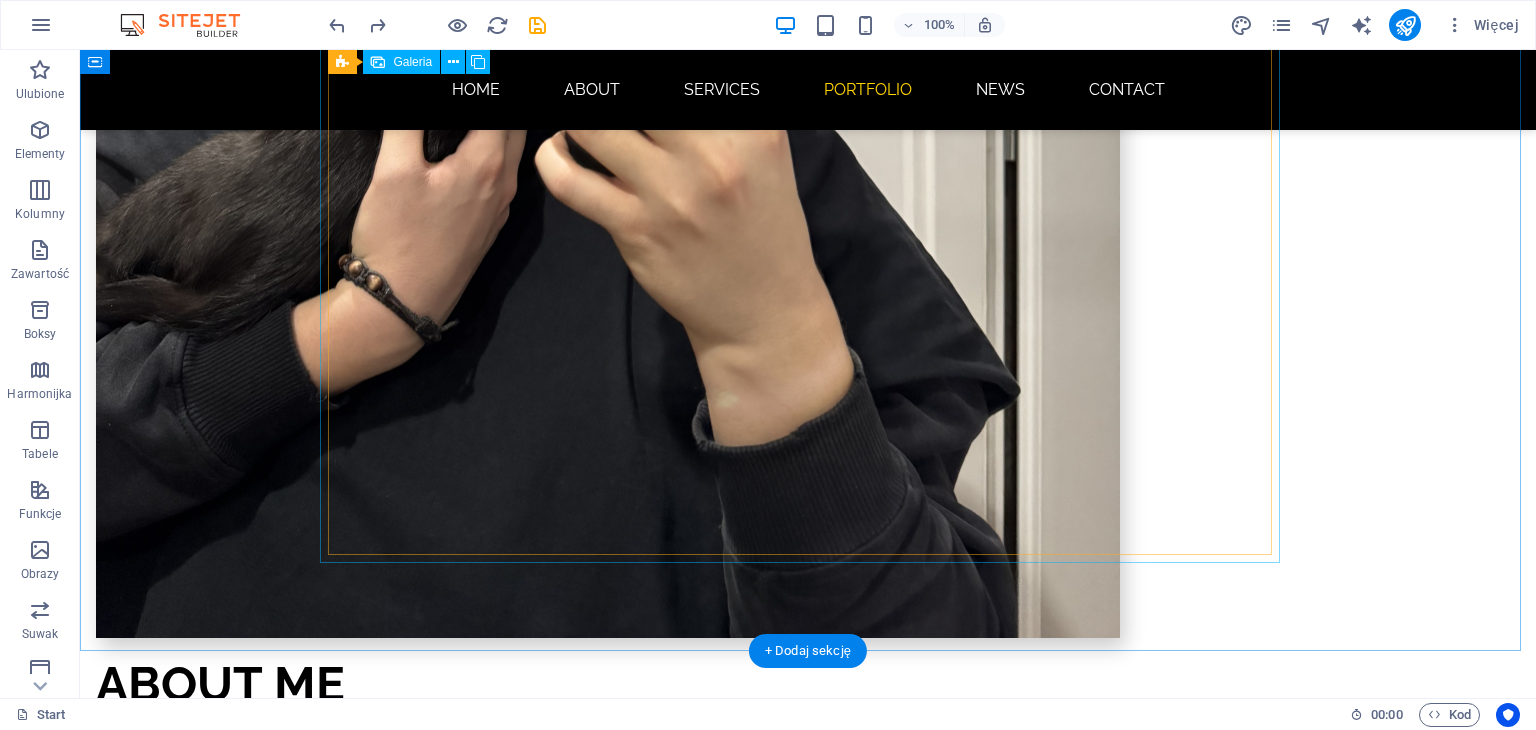 scroll, scrollTop: 1980, scrollLeft: 0, axis: vertical 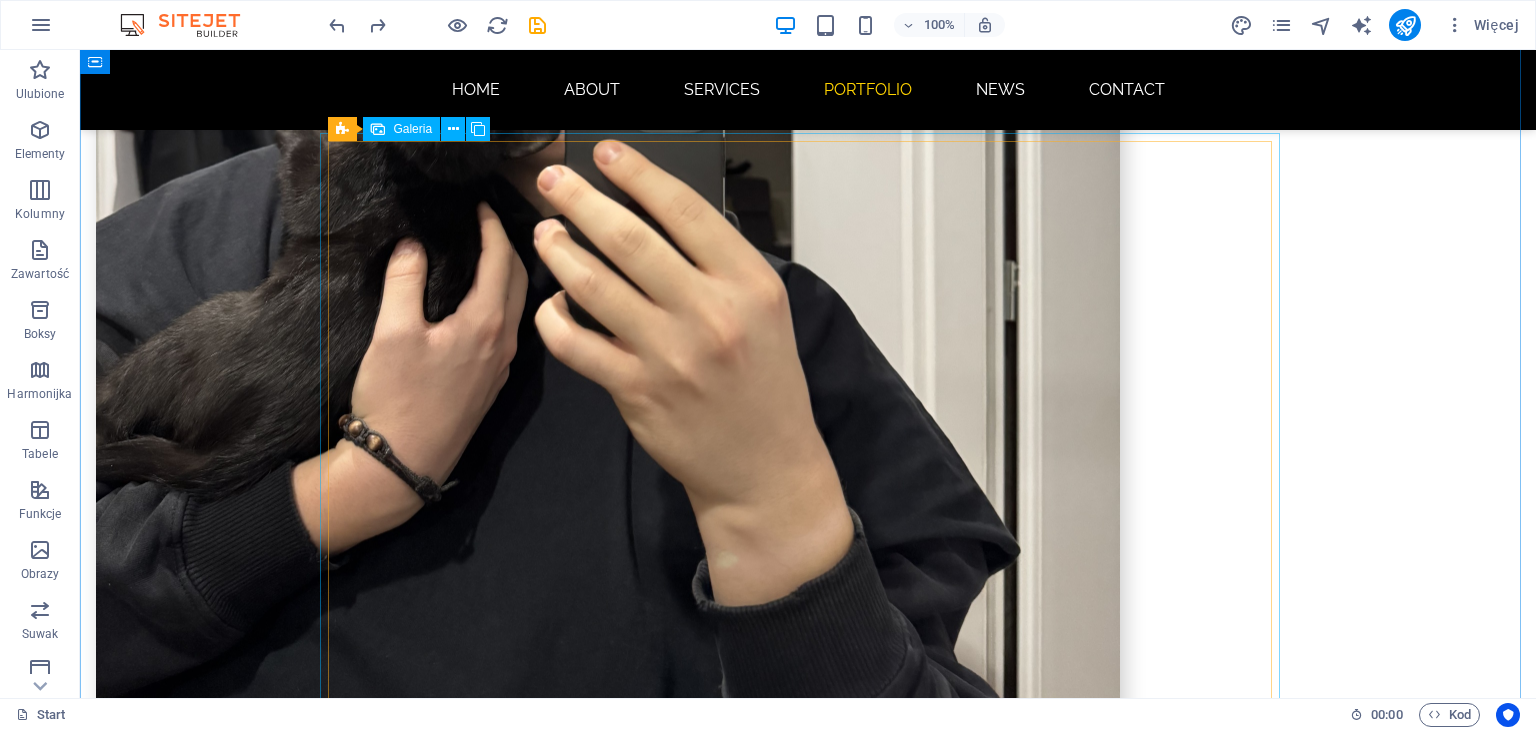 click at bounding box center [568, 3020] 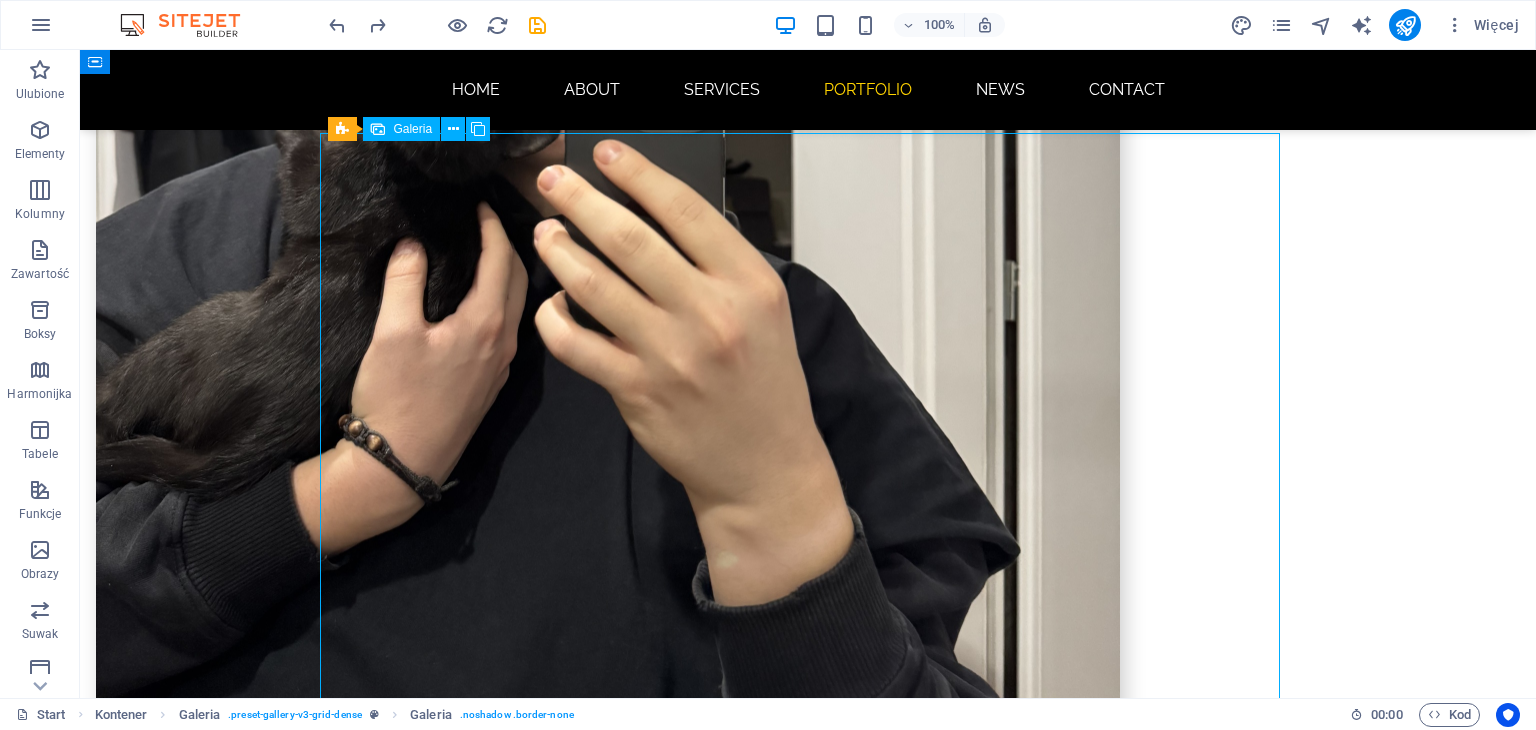 click at bounding box center [568, 3020] 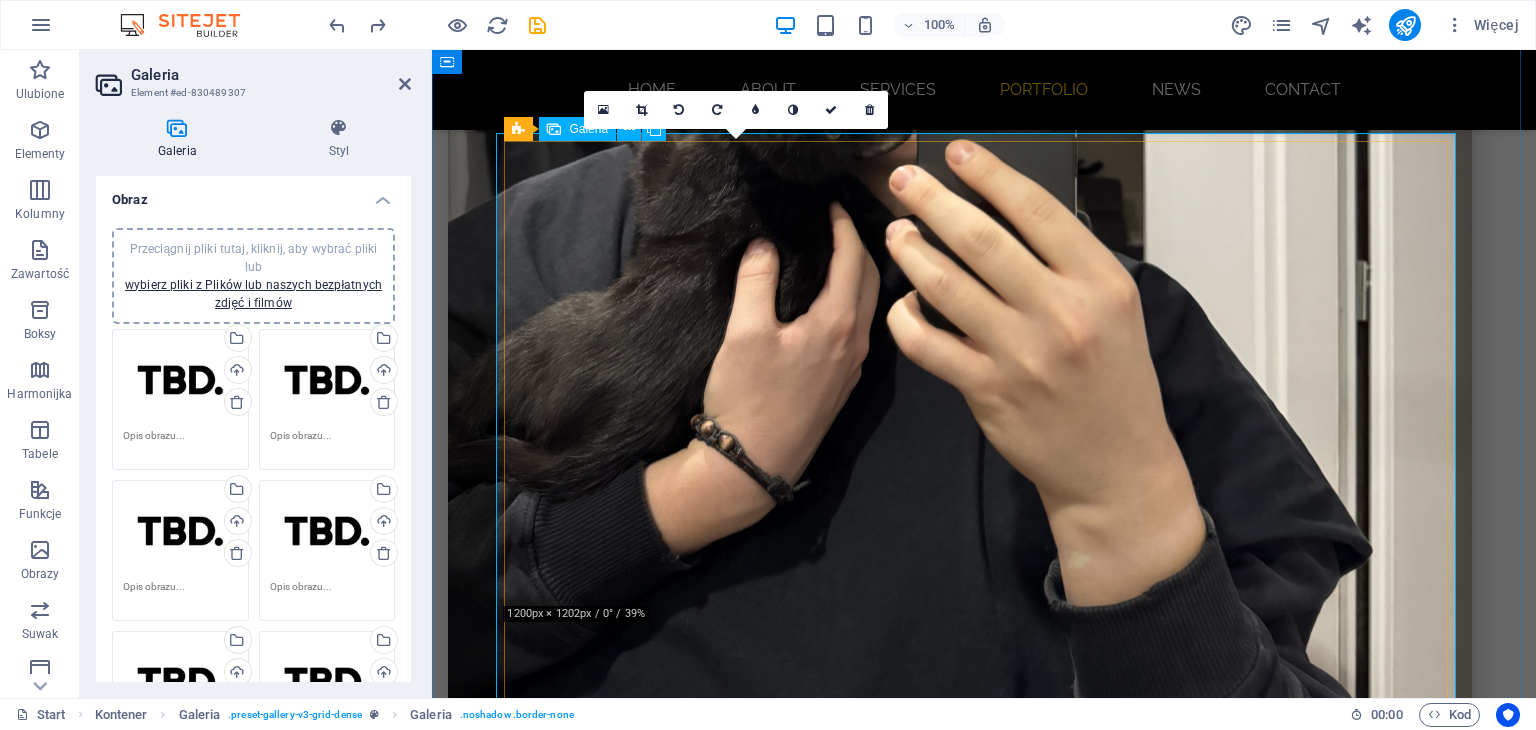 click at bounding box center [744, 3020] 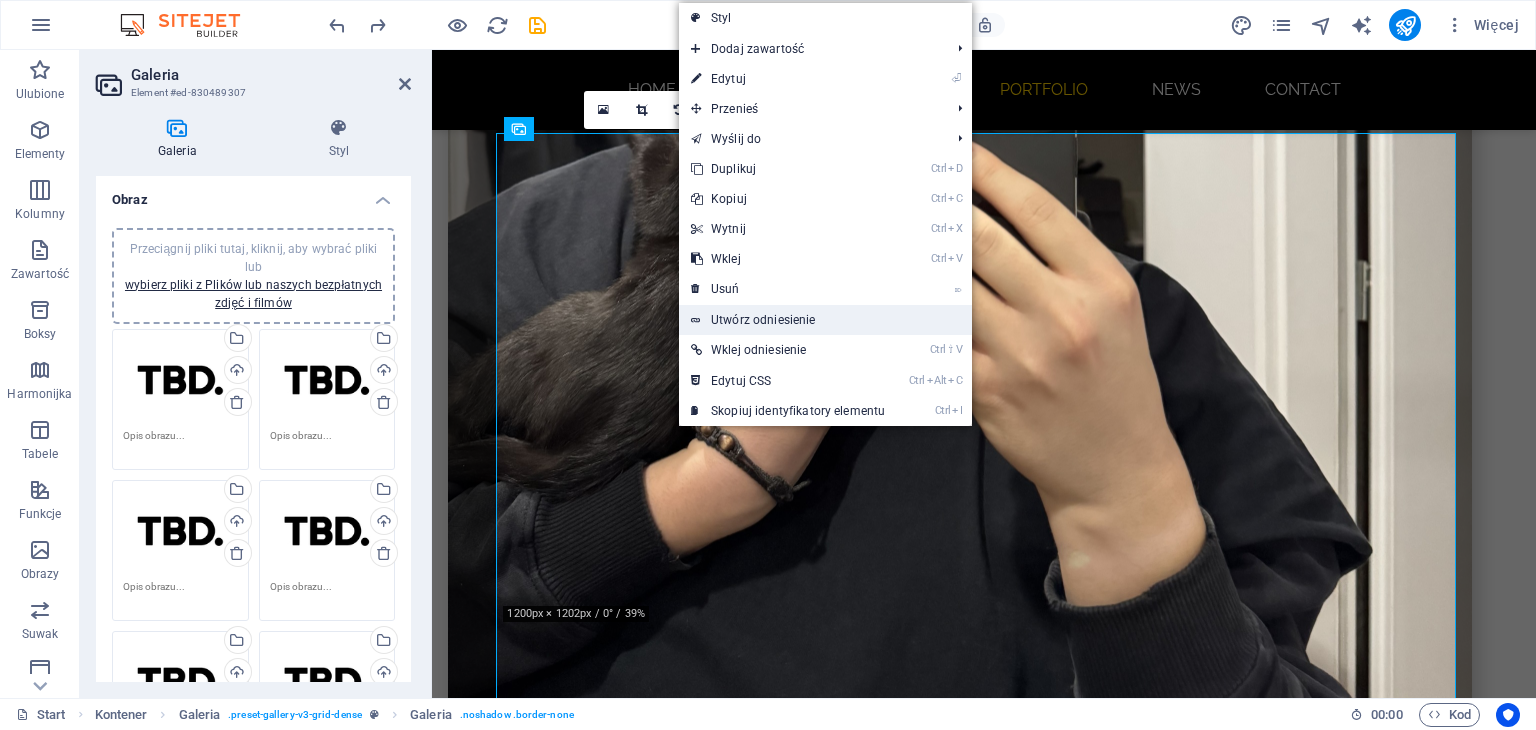 click on "Utwórz odniesienie" at bounding box center (825, 320) 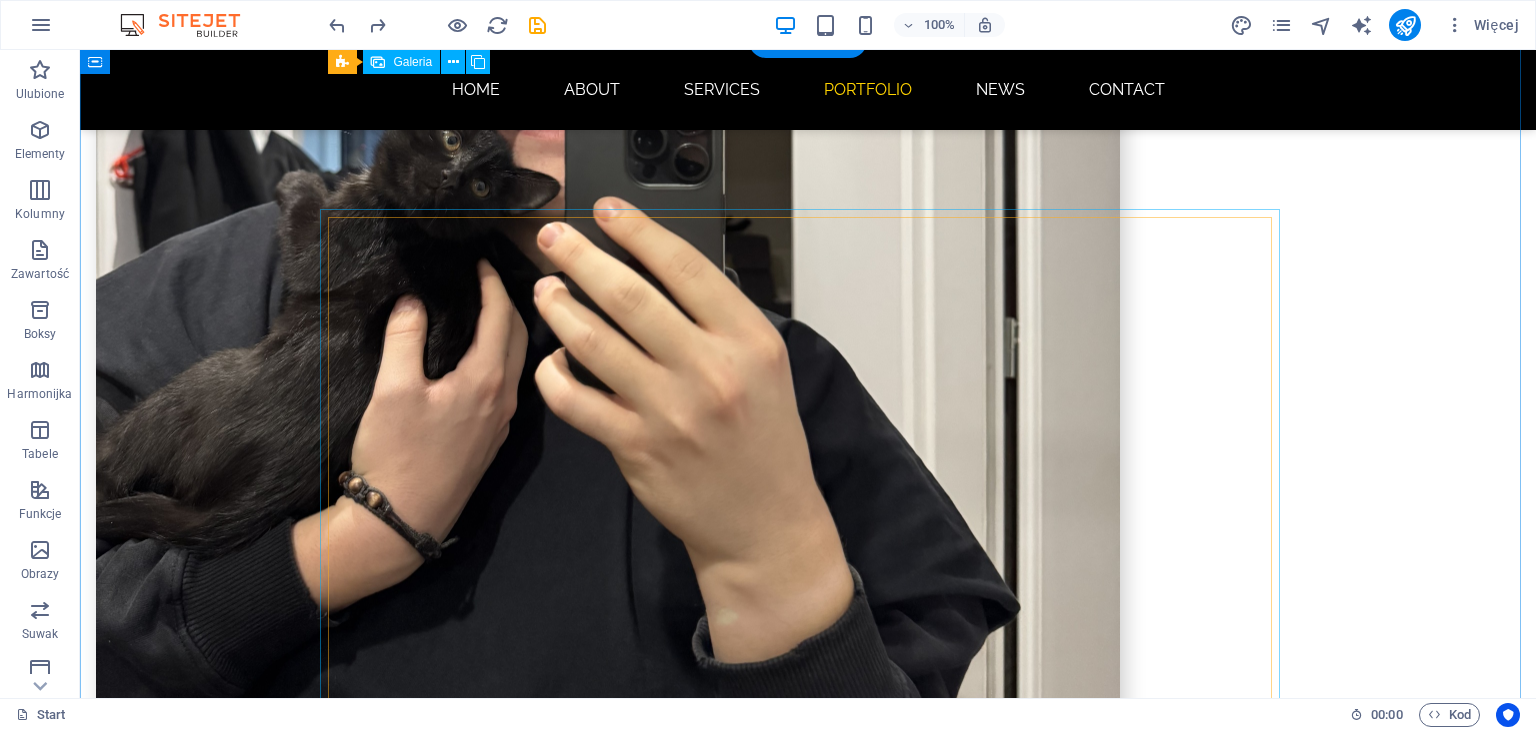 scroll, scrollTop: 1904, scrollLeft: 0, axis: vertical 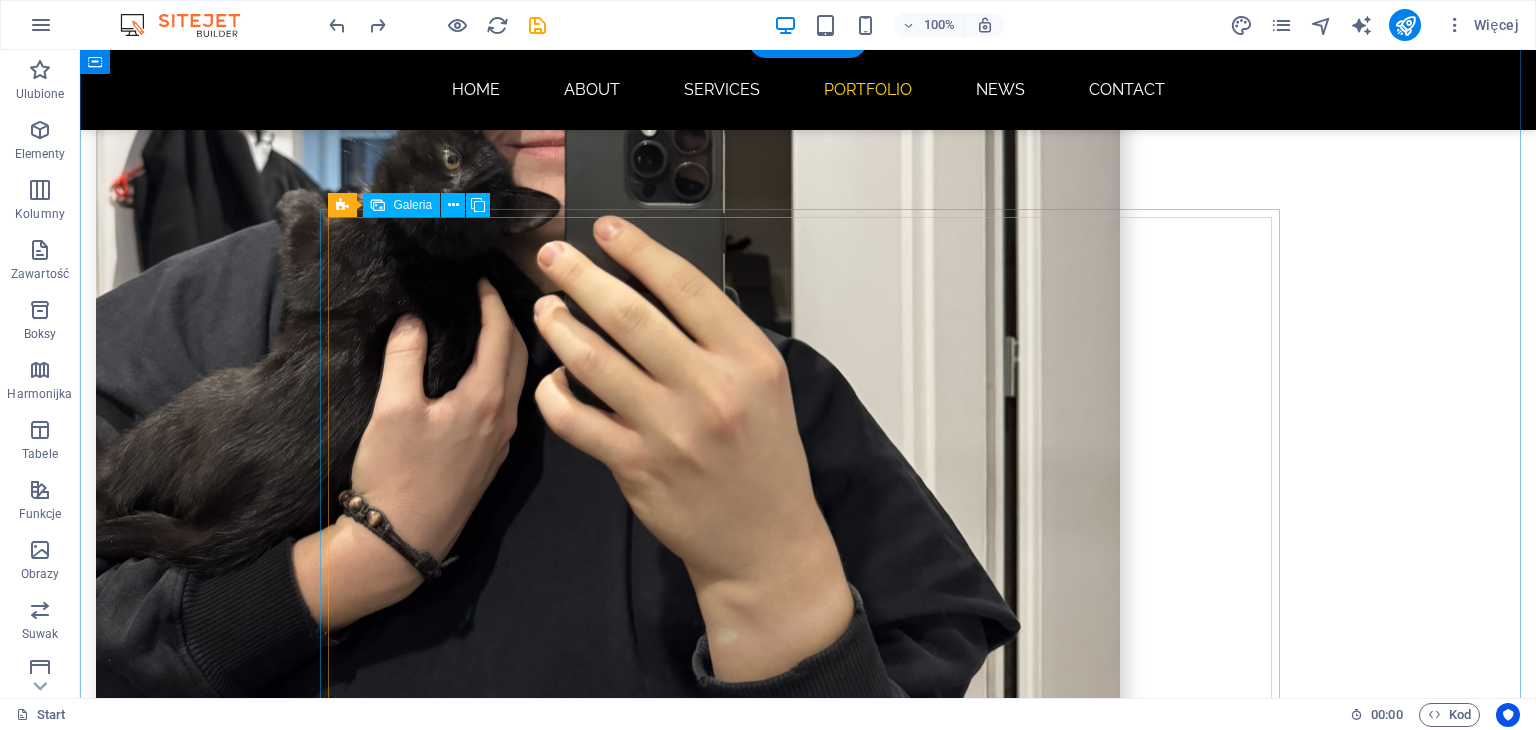 click at bounding box center [568, 3096] 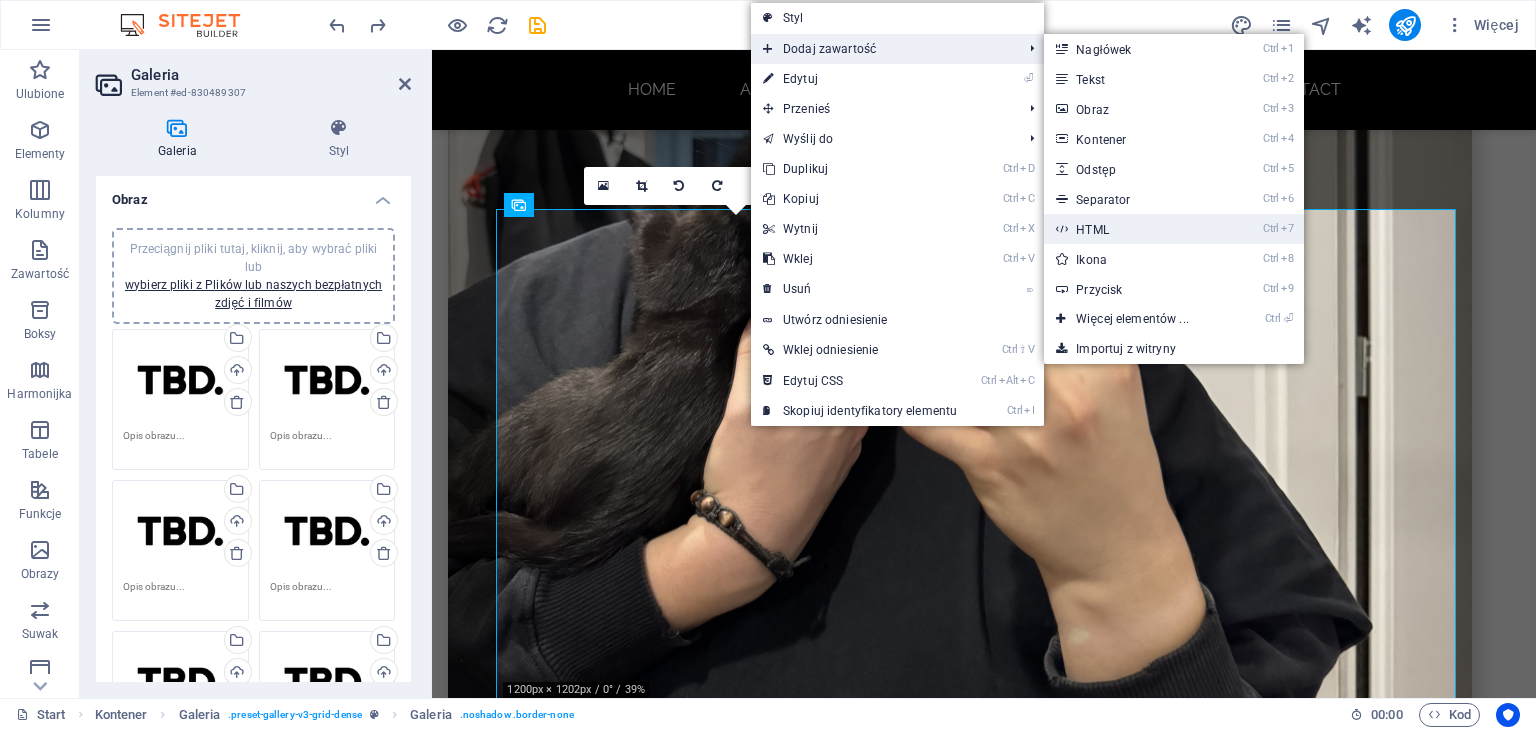 click on "Ctrl 7  HTML" at bounding box center (1136, 229) 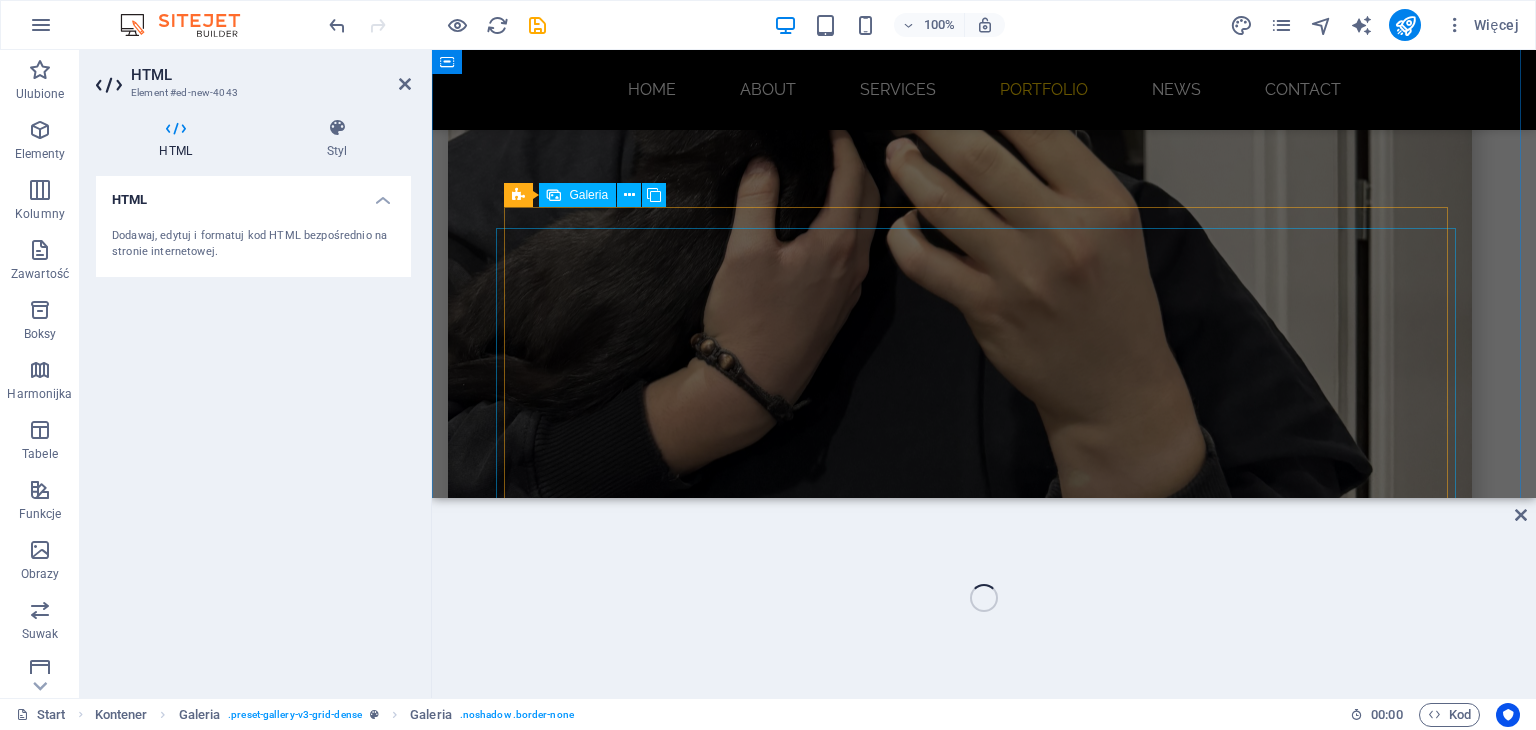 scroll, scrollTop: 2531, scrollLeft: 0, axis: vertical 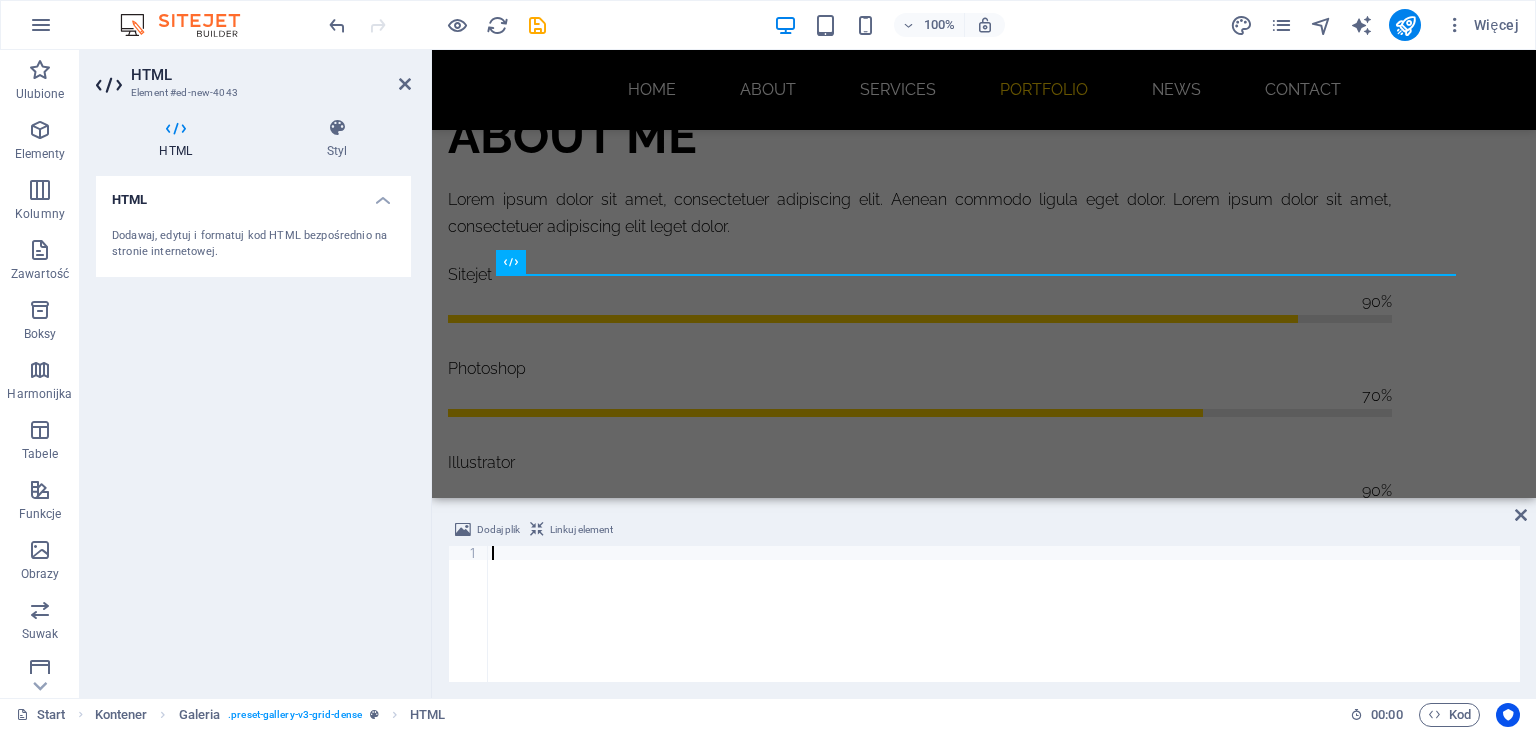 type on "https://makoweld.com/index.php" 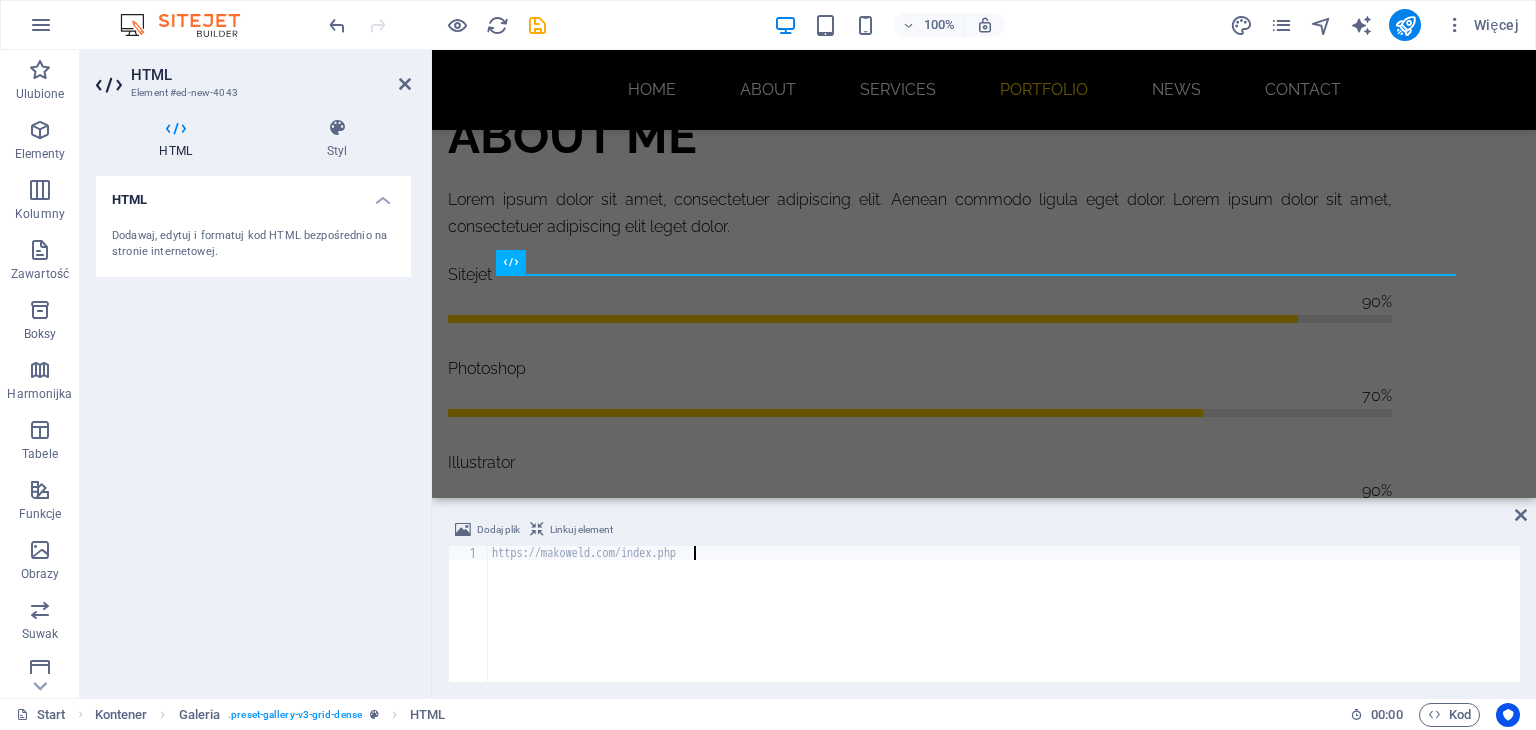 type 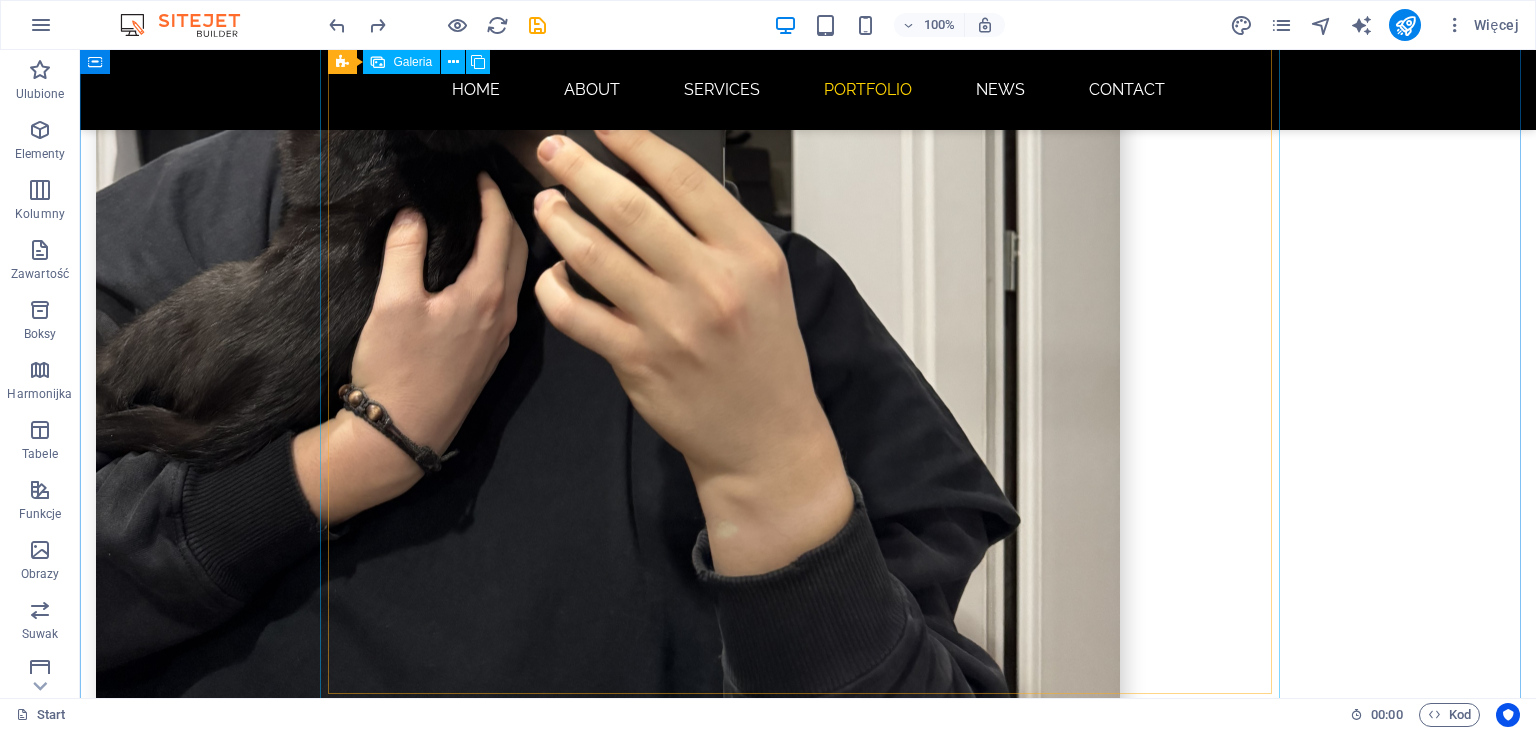 scroll, scrollTop: 1760, scrollLeft: 0, axis: vertical 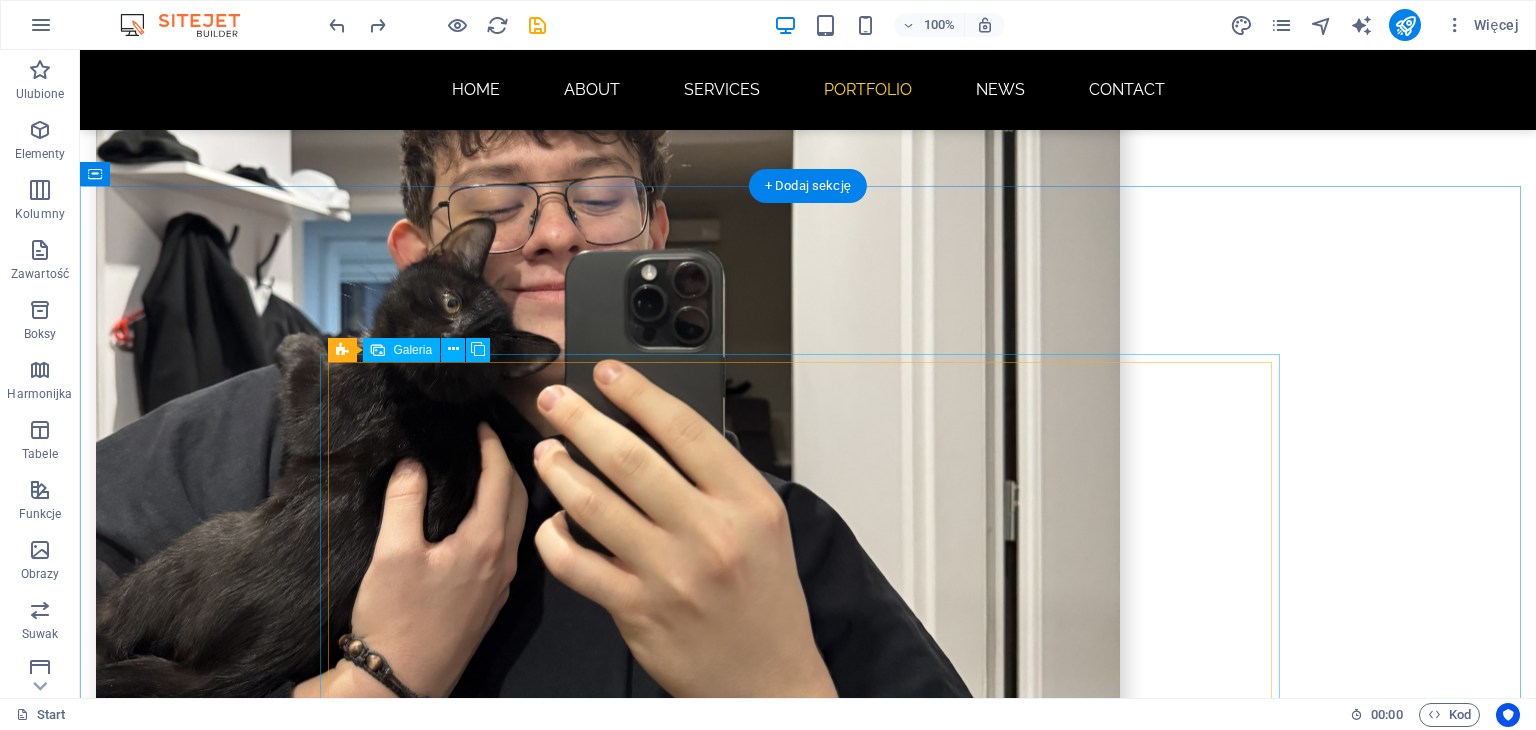 click at bounding box center (568, 3240) 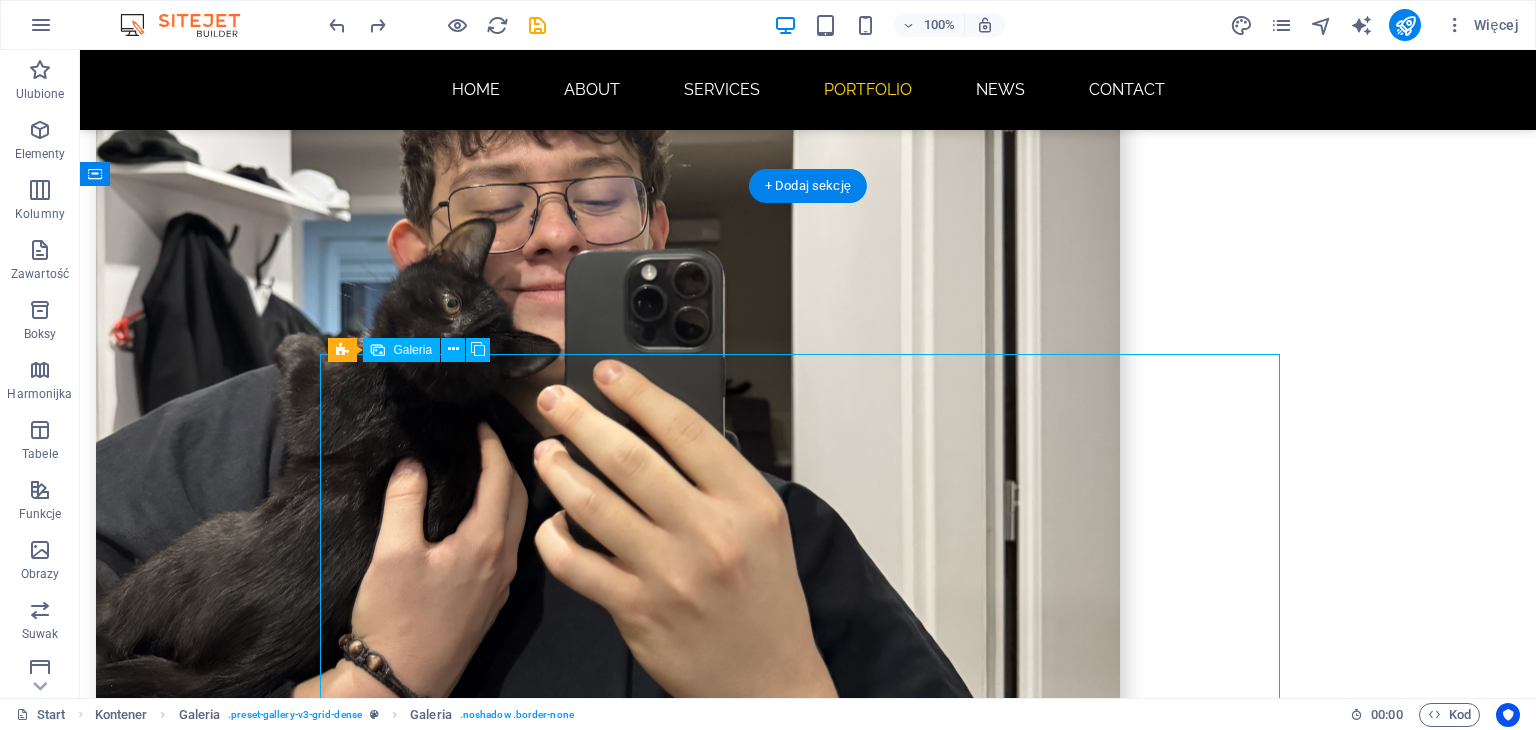 click at bounding box center (568, 3240) 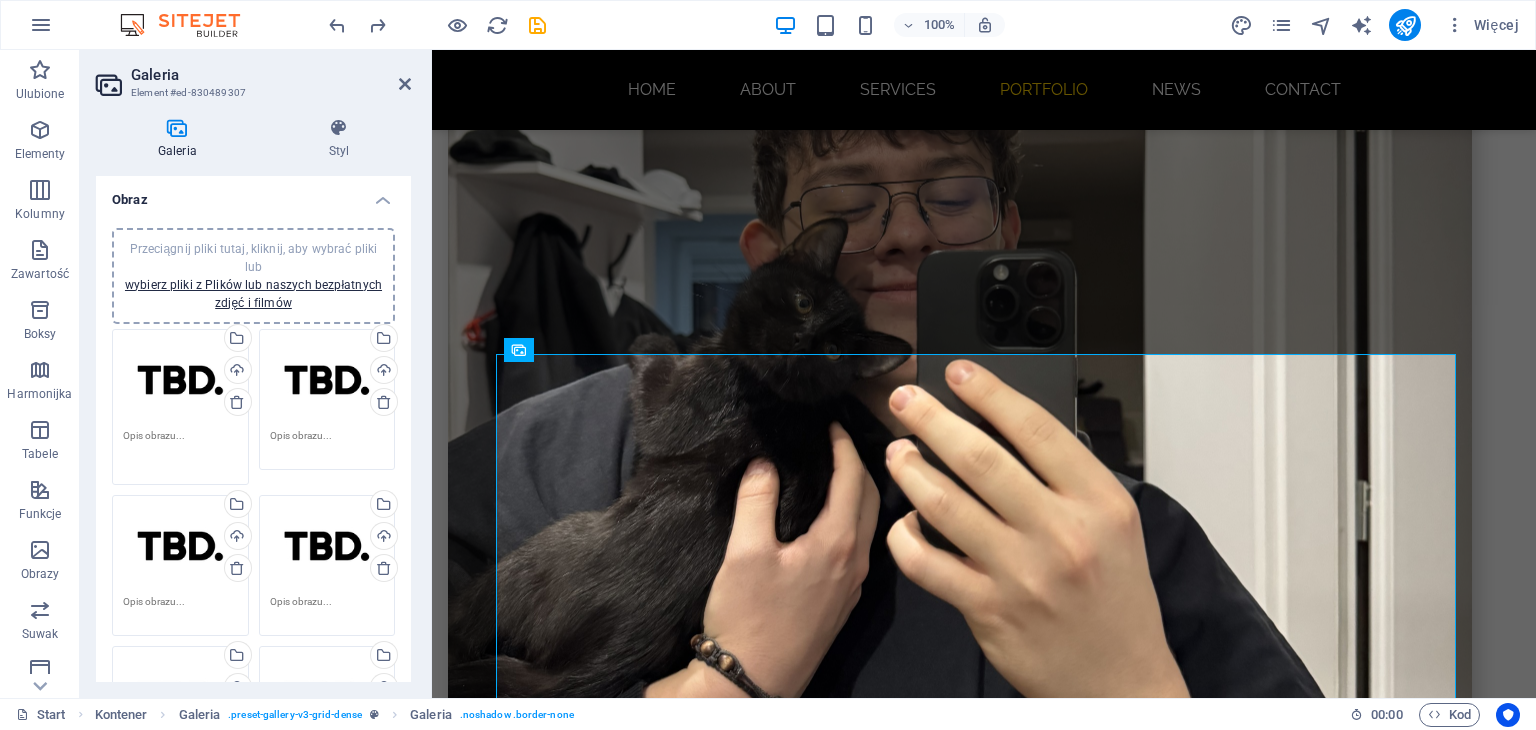 click at bounding box center [180, 450] 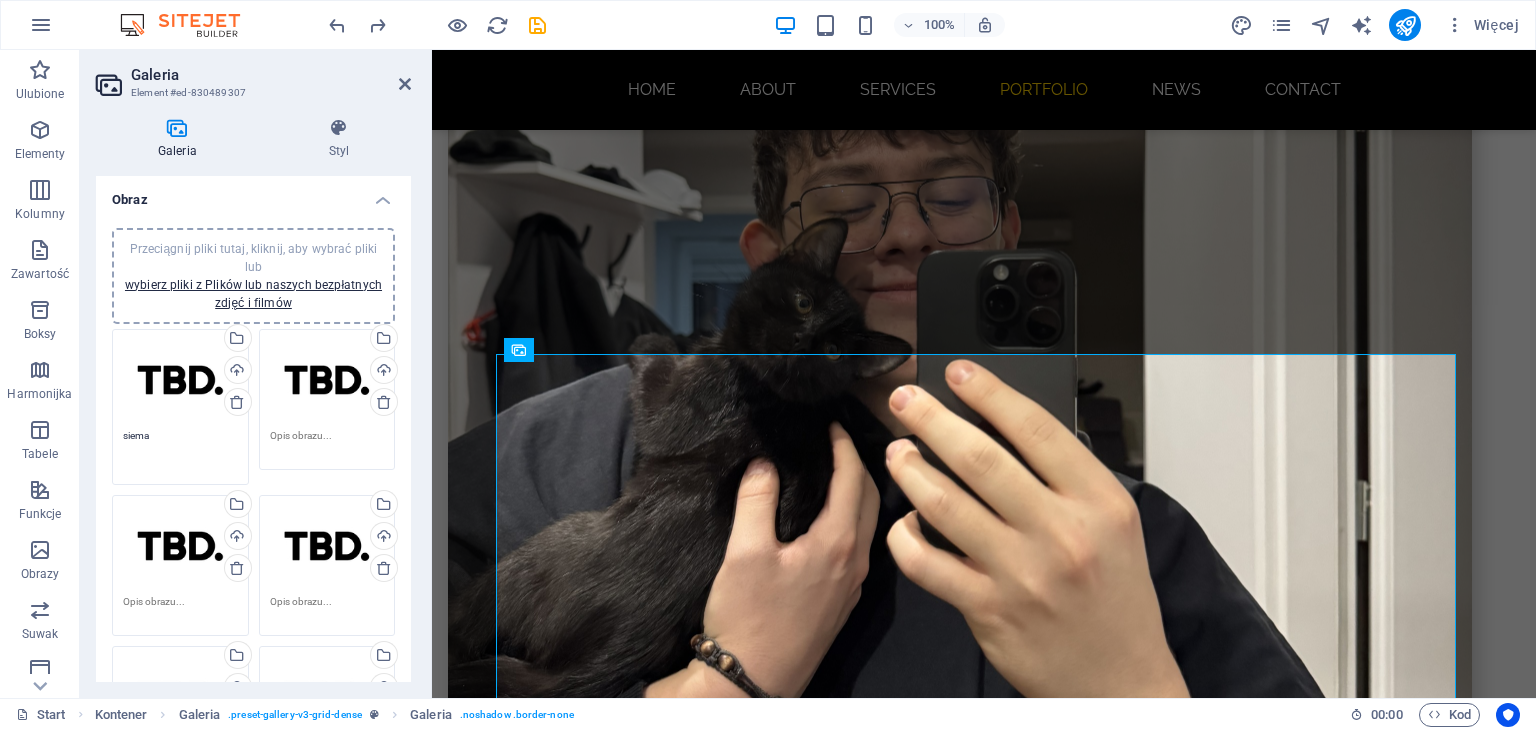 type on "siema" 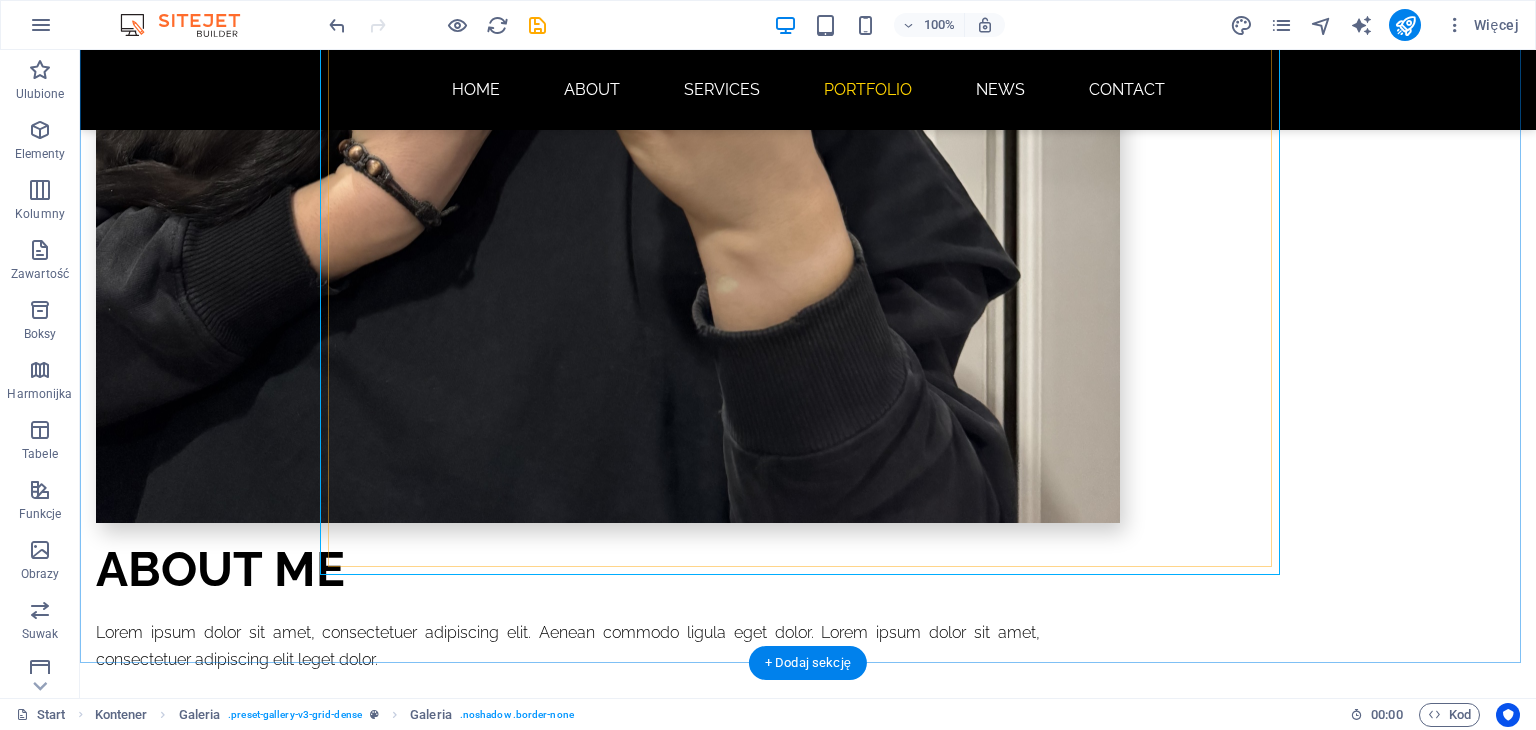 scroll, scrollTop: 2260, scrollLeft: 0, axis: vertical 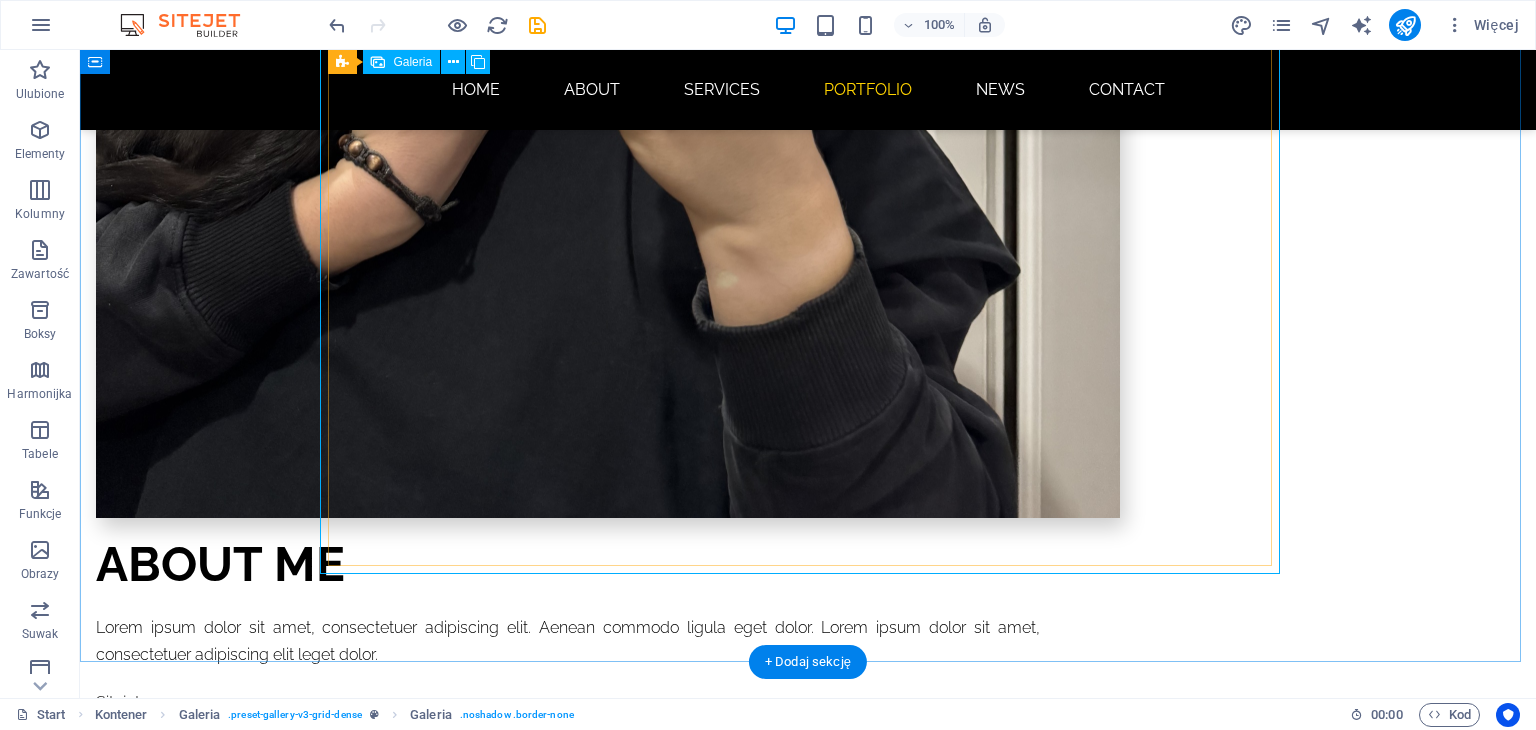 click at bounding box center (568, 2740) 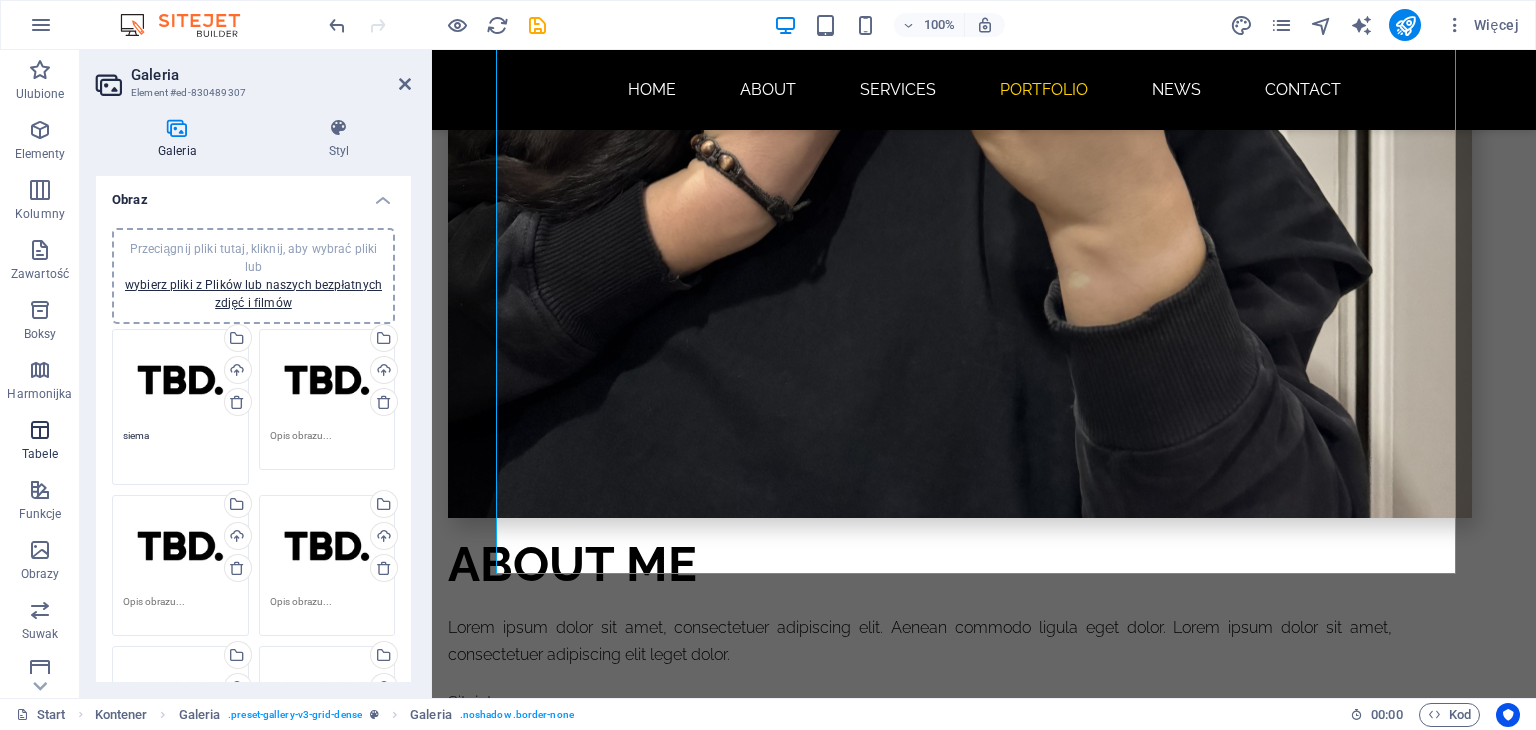 drag, startPoint x: 207, startPoint y: 445, endPoint x: 0, endPoint y: 445, distance: 207 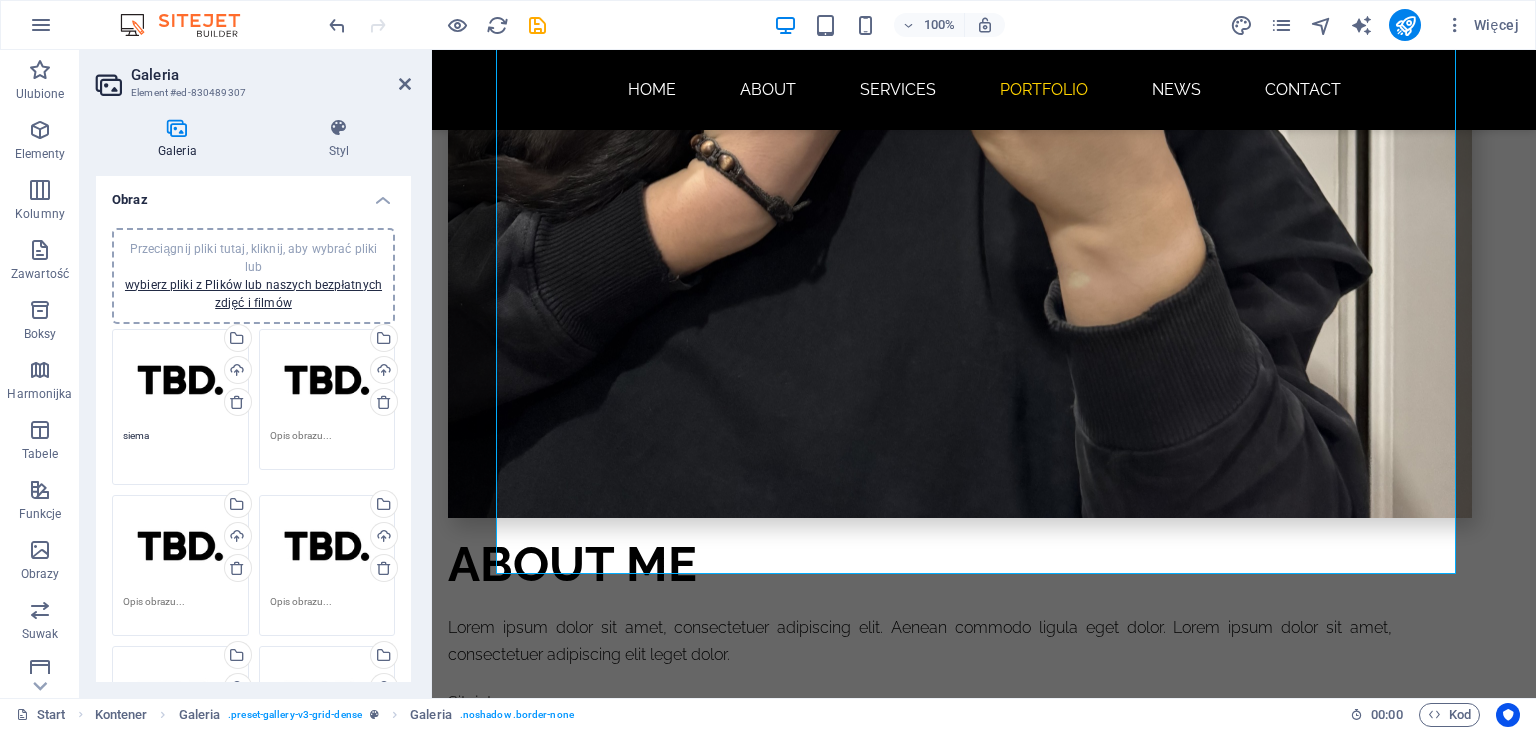 type 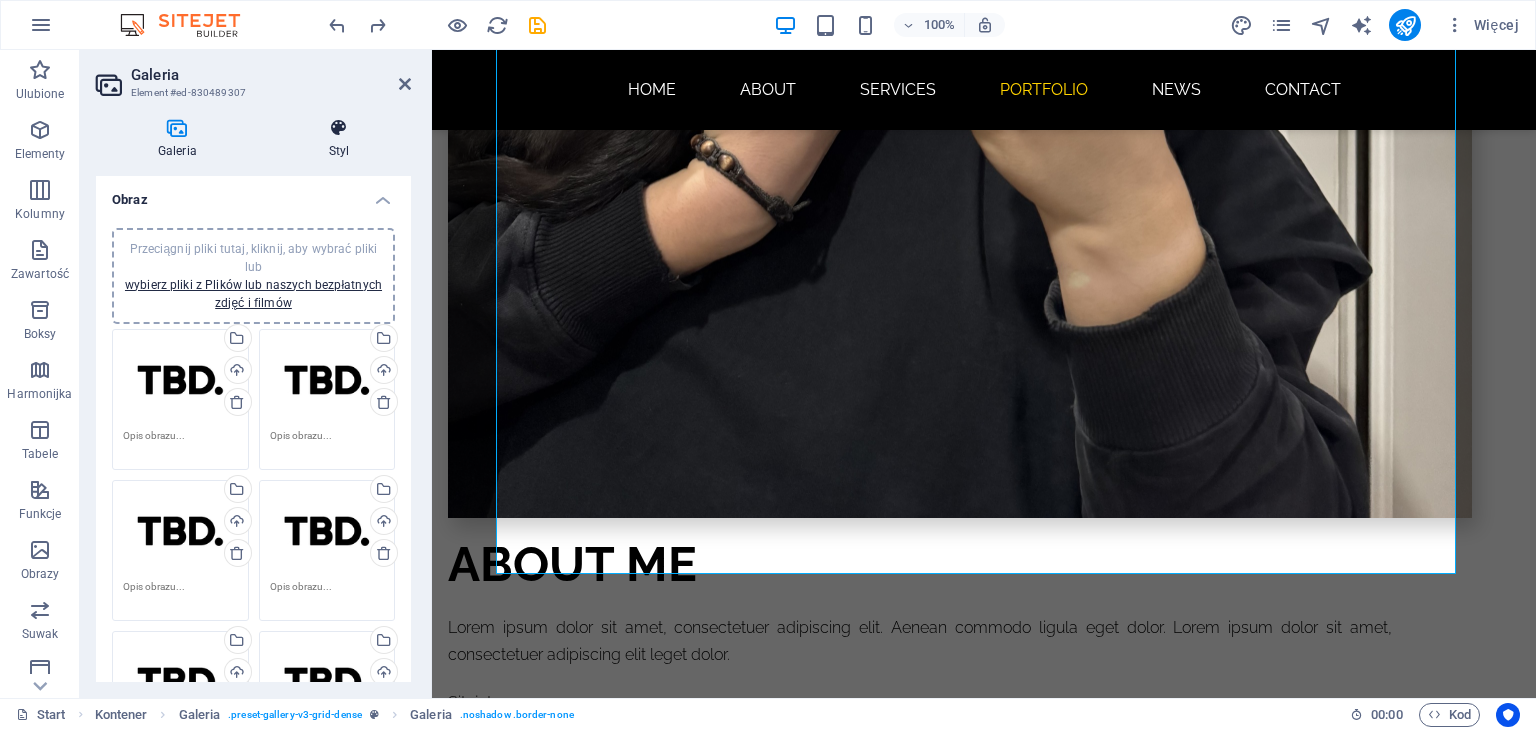 click on "Styl" at bounding box center [339, 139] 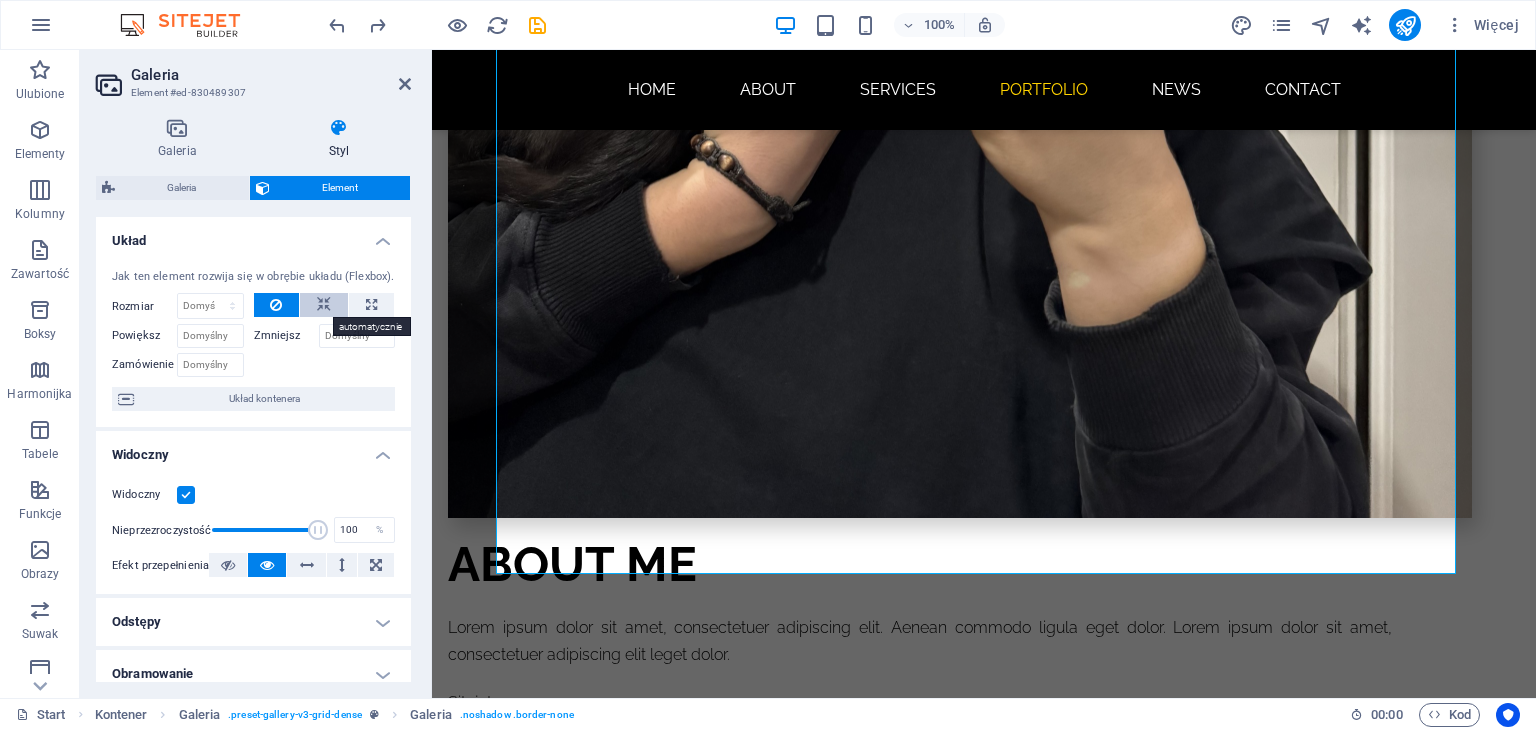 click at bounding box center (324, 305) 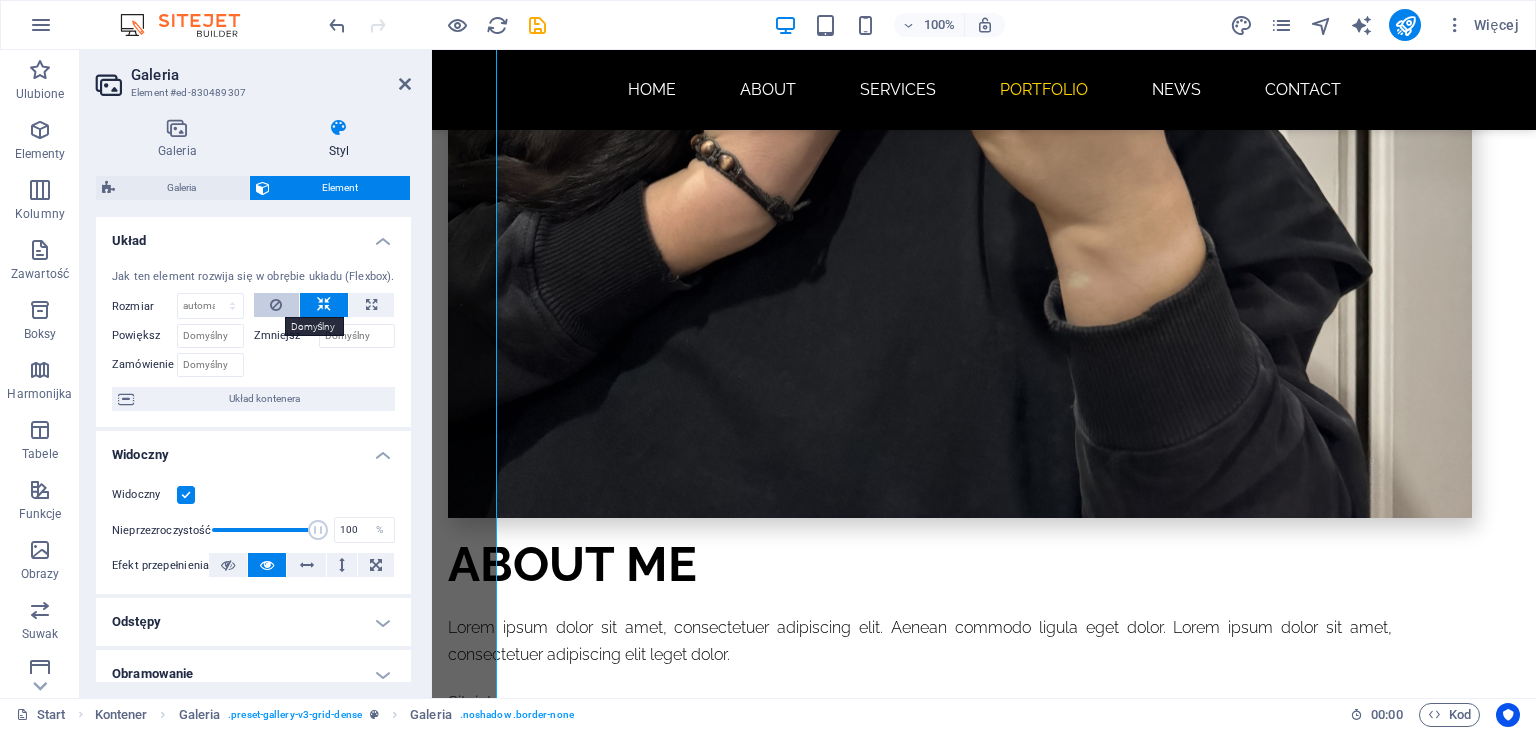 click at bounding box center (277, 305) 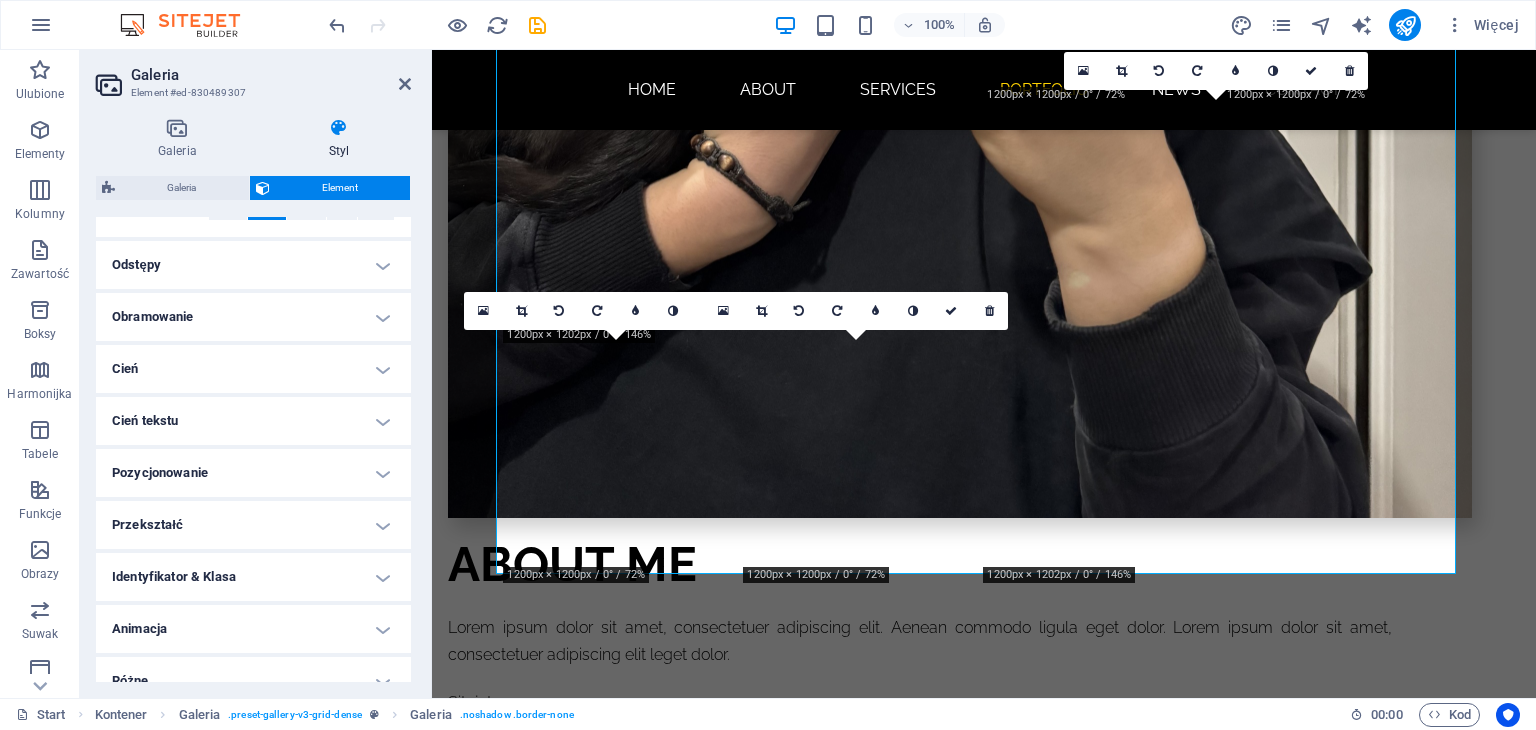 scroll, scrollTop: 380, scrollLeft: 0, axis: vertical 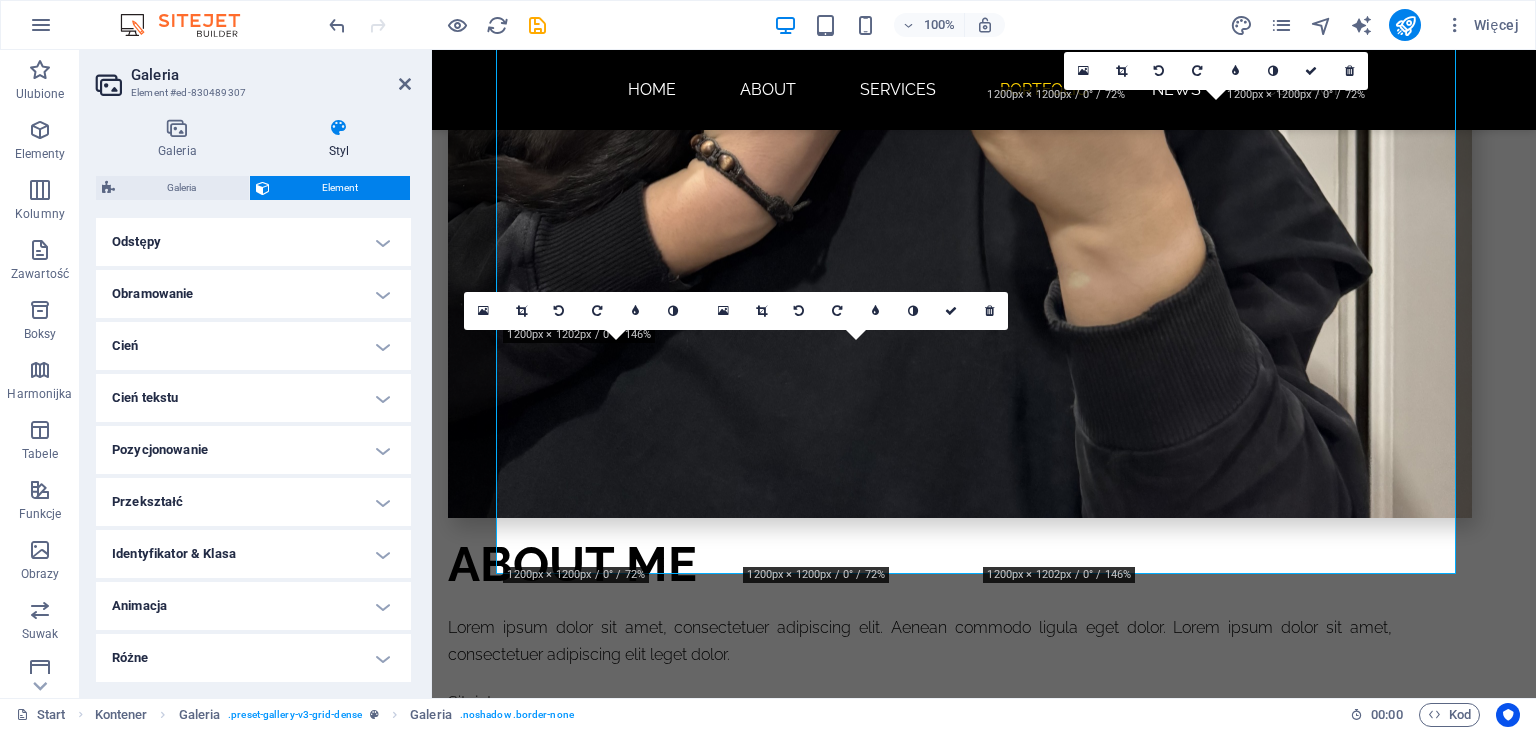 click on "Animacja" at bounding box center [253, 606] 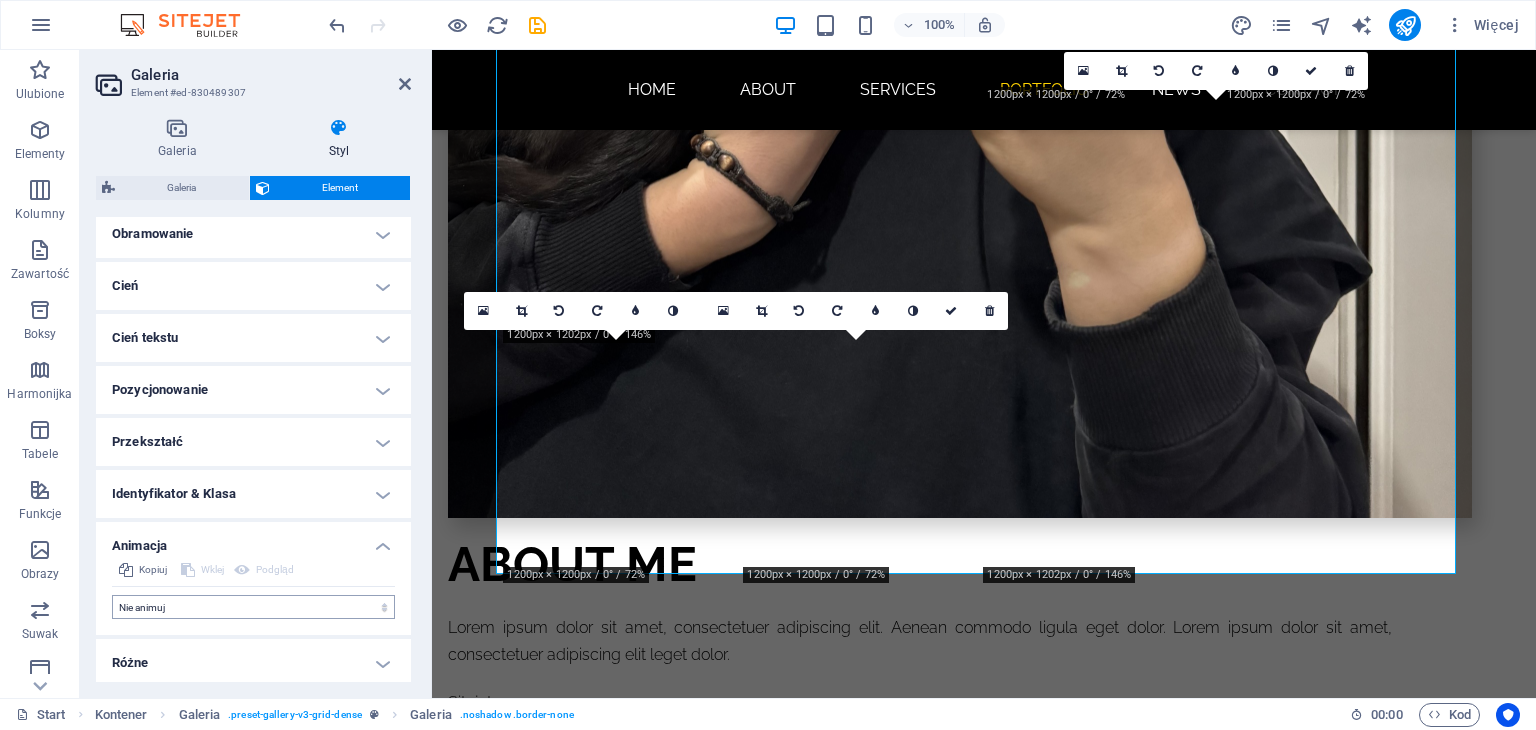 scroll, scrollTop: 444, scrollLeft: 0, axis: vertical 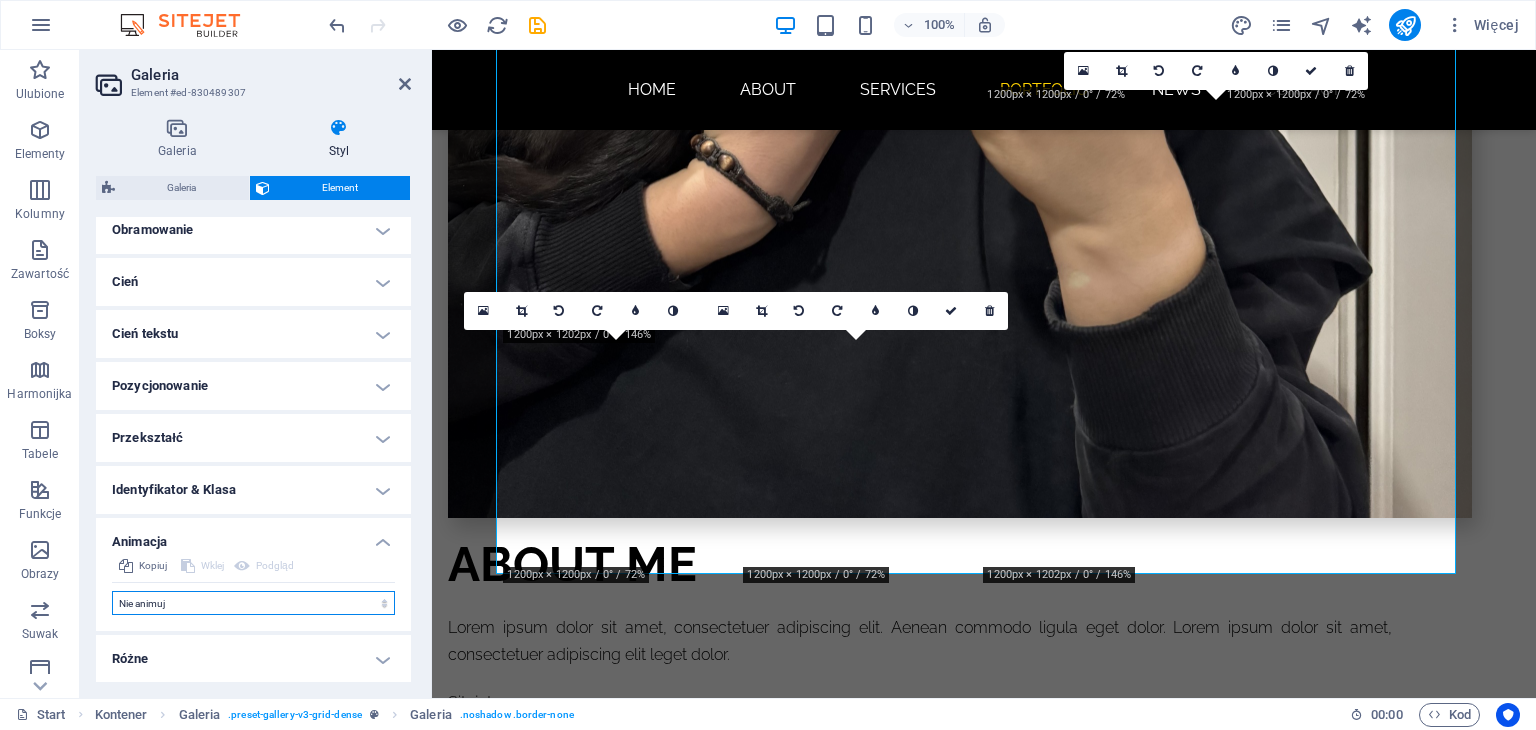 click on "Nie animuj Pokaż / Ukryj Przesuń w górę/w dół Powiększ/oddal Przesuń od lewej do prawej Przesuń od prawej do lewej Przesuń z góry na dół Przesuń od dołu do góry Puls Mignięcie Otwórz jako nakładkę" at bounding box center [253, 603] 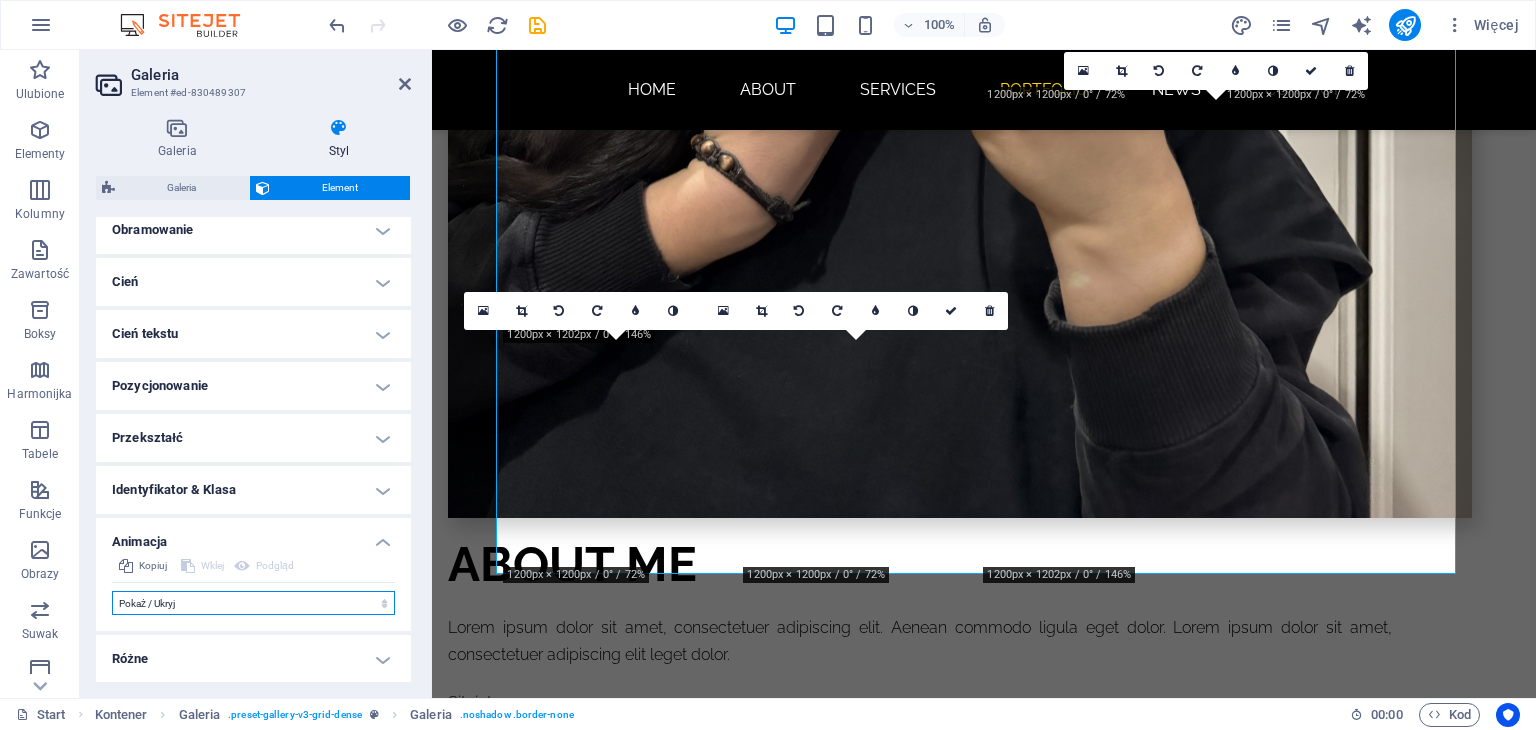 click on "Nie animuj Pokaż / Ukryj Przesuń w górę/w dół Powiększ/oddal Przesuń od lewej do prawej Przesuń od prawej do lewej Przesuń z góry na dół Przesuń od dołu do góry Puls Mignięcie Otwórz jako nakładkę" at bounding box center (253, 603) 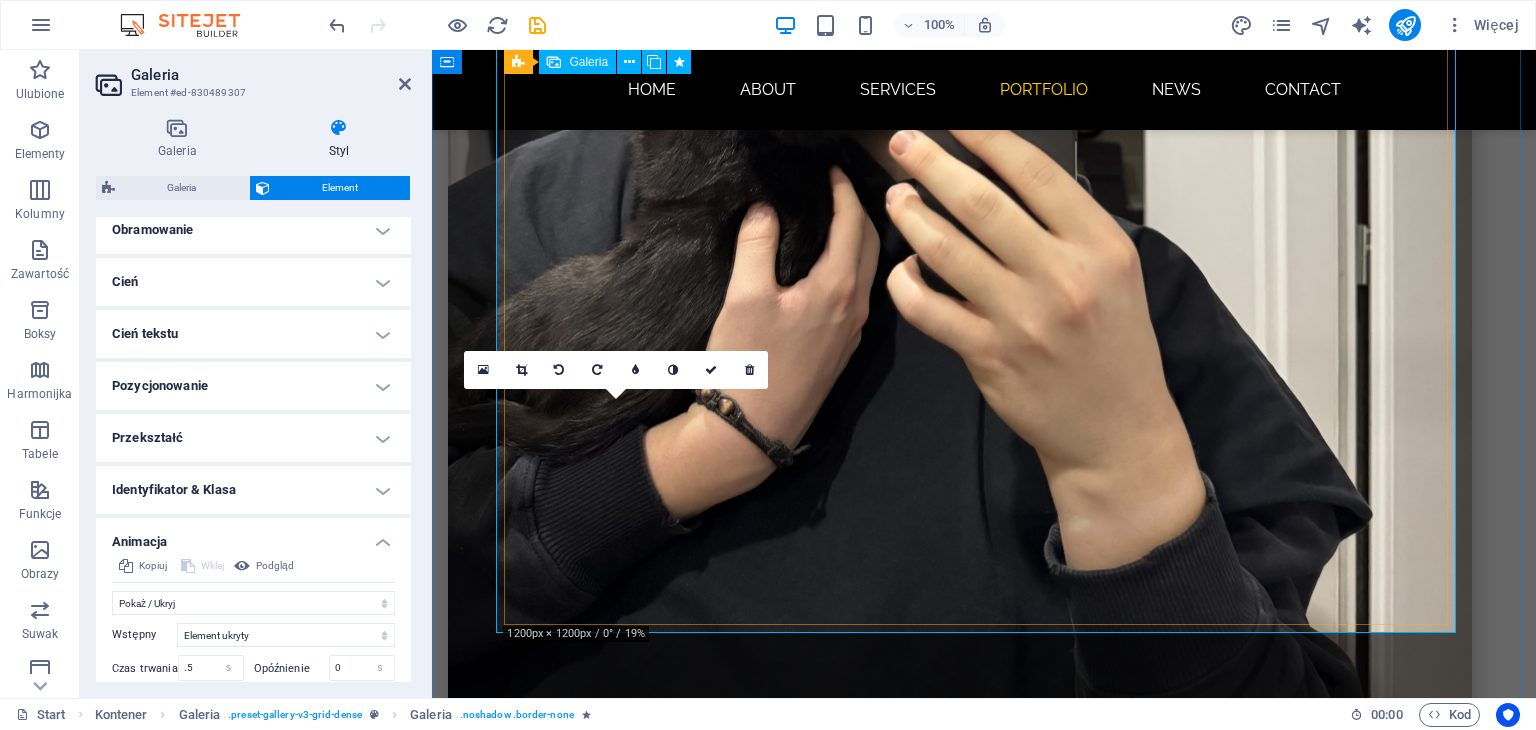 scroll, scrollTop: 1960, scrollLeft: 0, axis: vertical 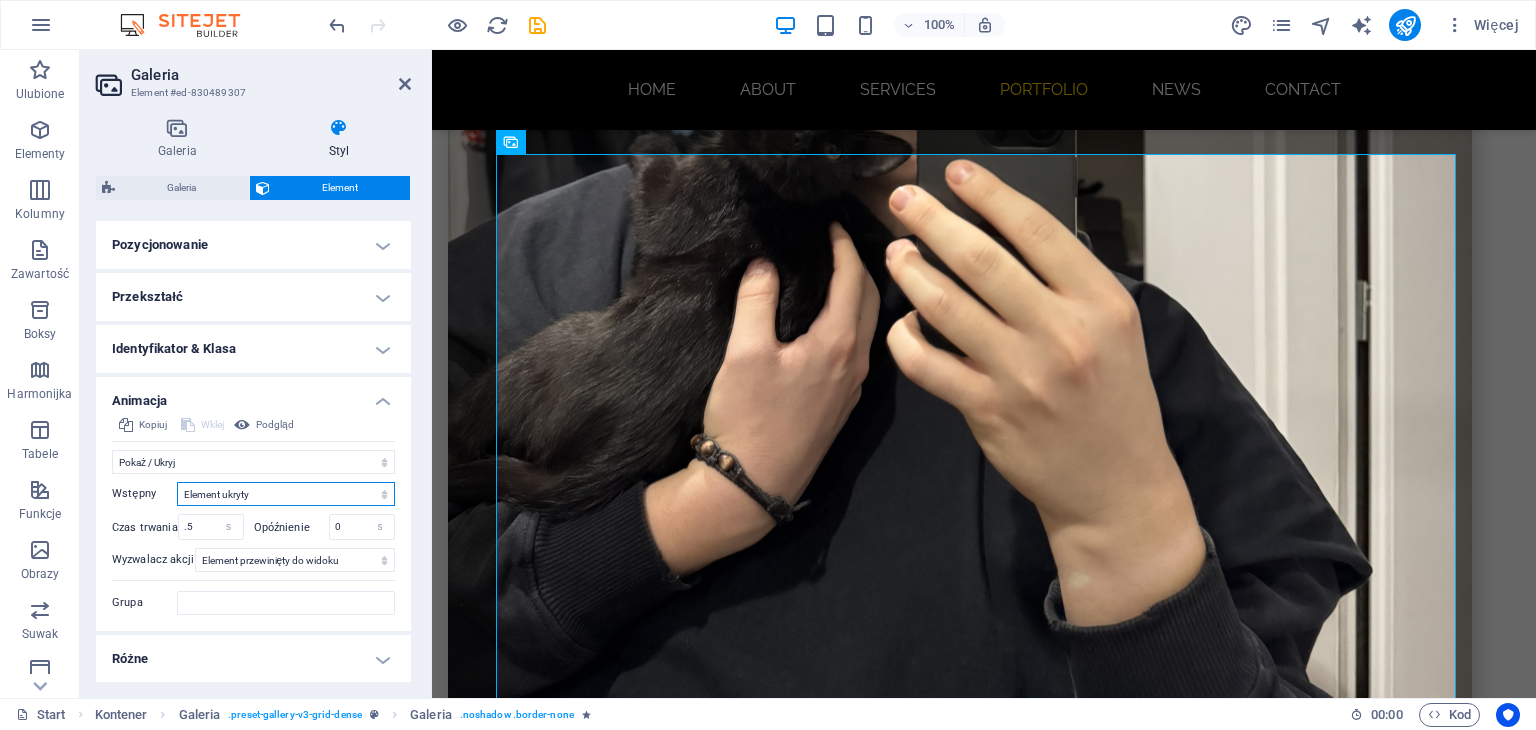 click on "Element ukryty Element widoczny" at bounding box center (286, 494) 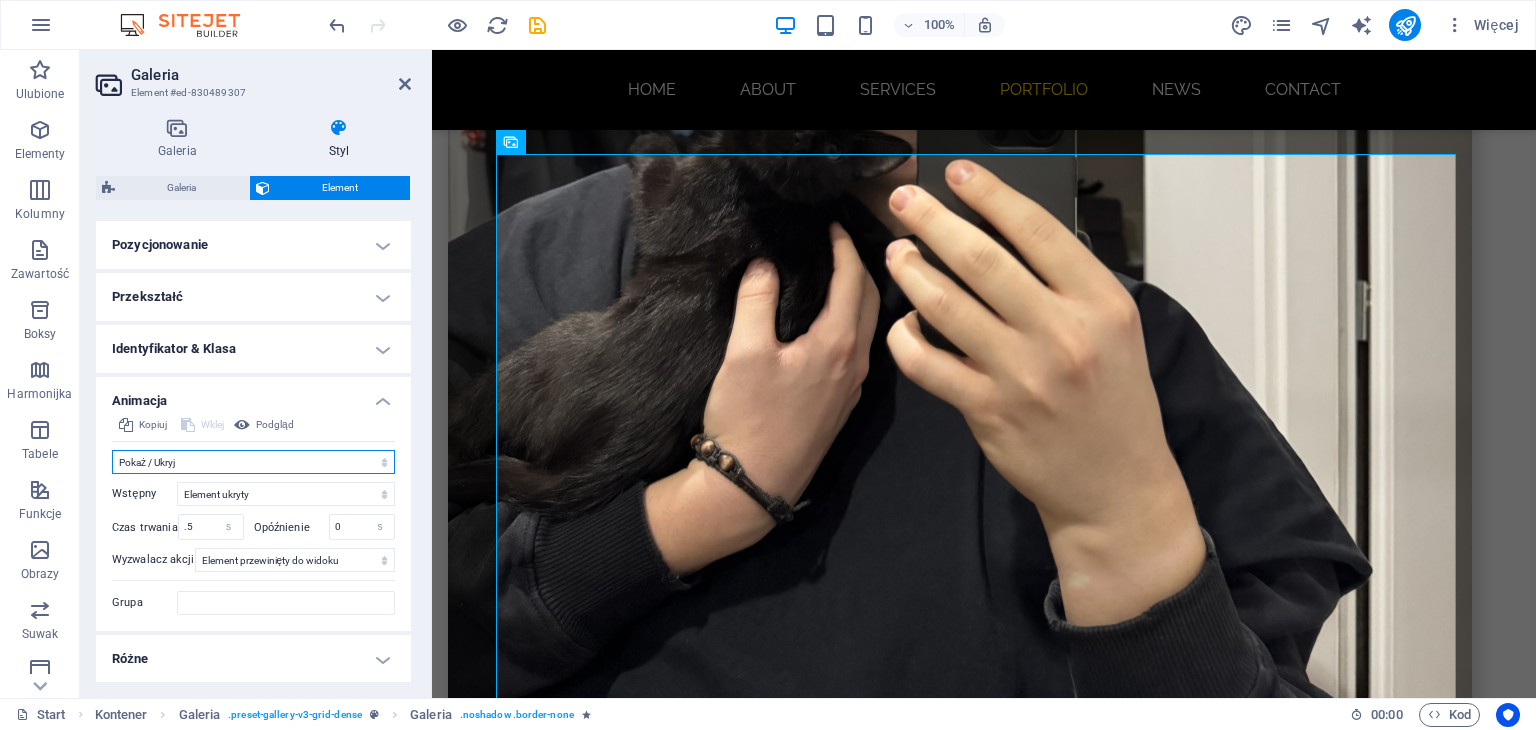 click on "Nie animuj Pokaż / Ukryj Przesuń w górę/w dół Powiększ/oddal Przesuń od lewej do prawej Przesuń od prawej do lewej Przesuń z góry na dół Przesuń od dołu do góry Puls Mignięcie Otwórz jako nakładkę" at bounding box center [253, 462] 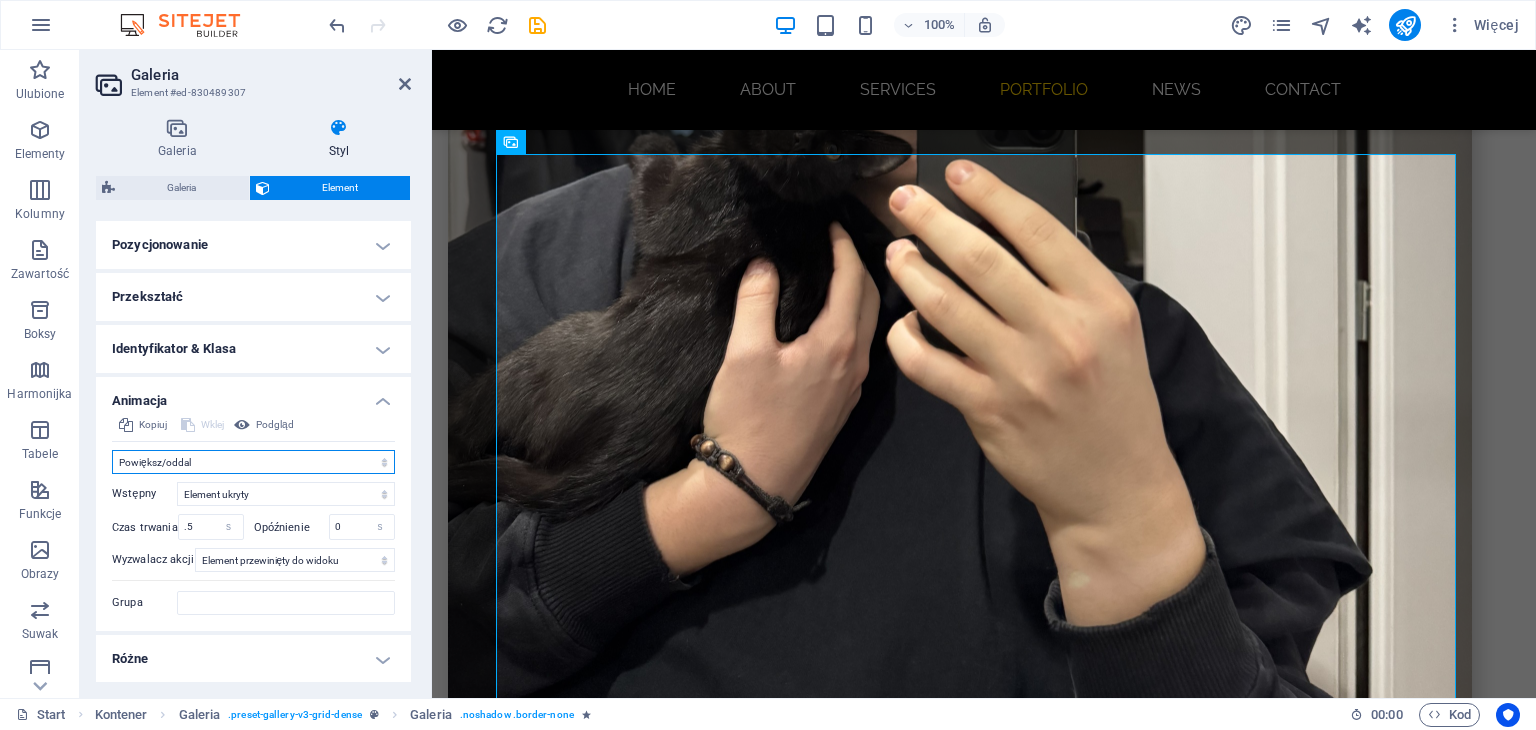 click on "Nie animuj Pokaż / Ukryj Przesuń w górę/w dół Powiększ/oddal Przesuń od lewej do prawej Przesuń od prawej do lewej Przesuń z góry na dół Przesuń od dołu do góry Puls Mignięcie Otwórz jako nakładkę" at bounding box center [253, 462] 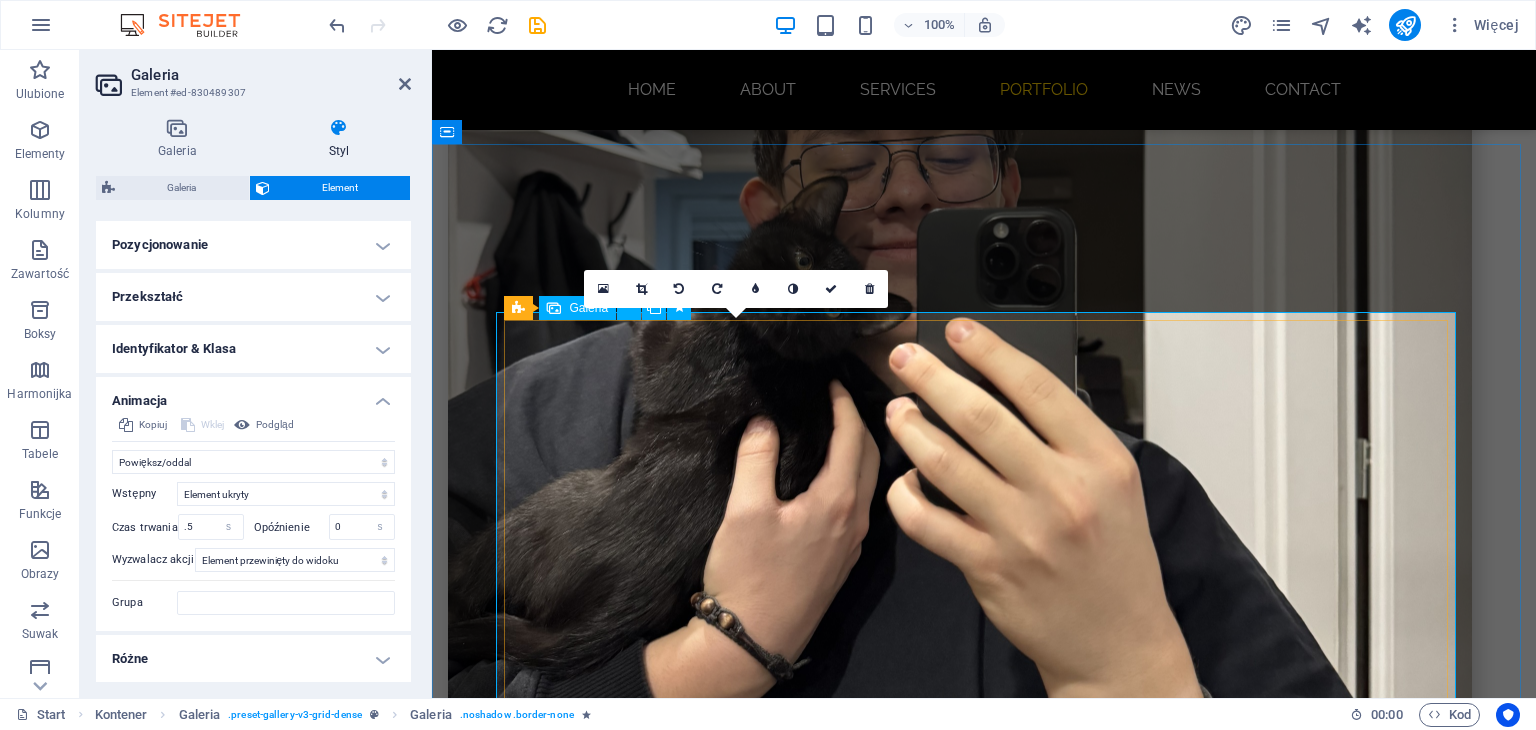scroll, scrollTop: 1560, scrollLeft: 0, axis: vertical 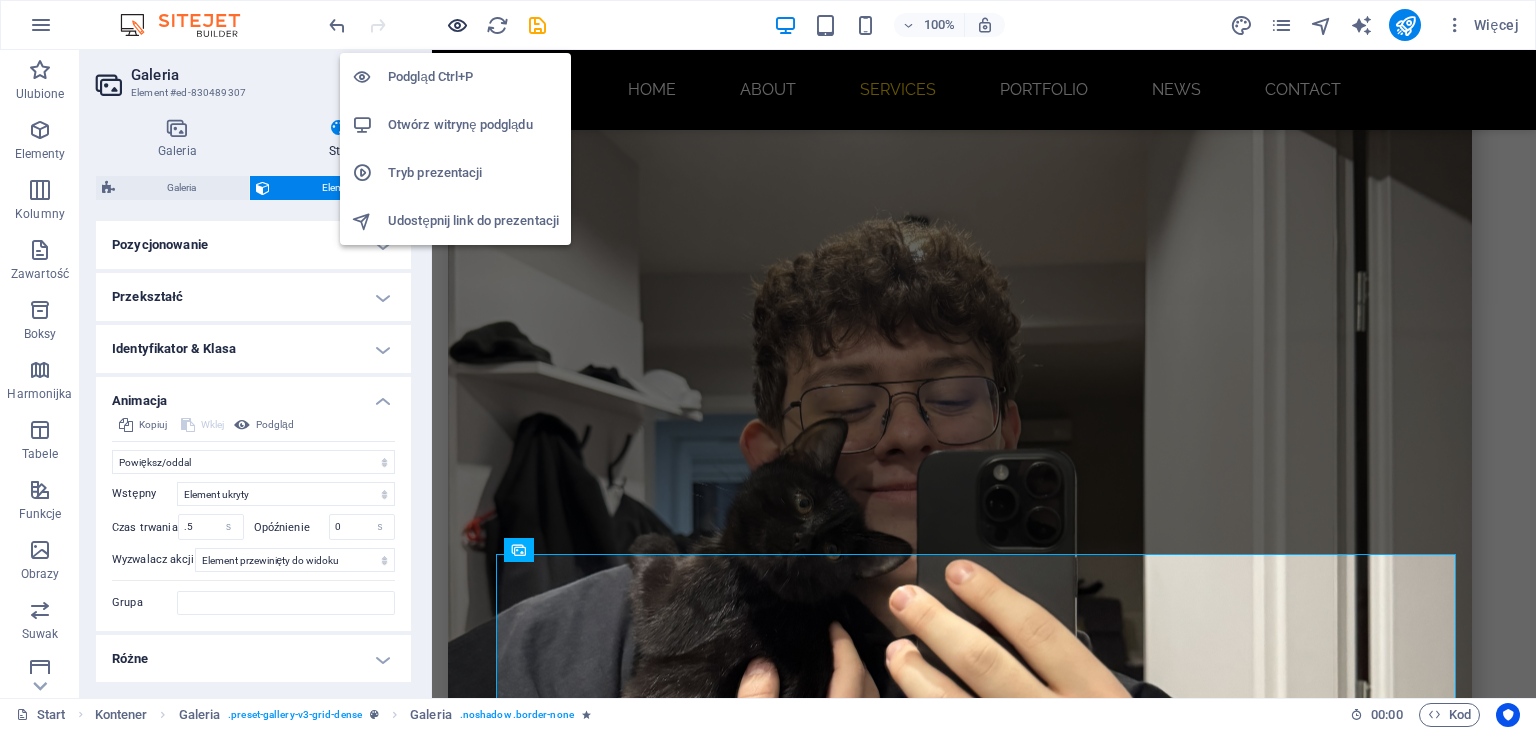 click at bounding box center (457, 25) 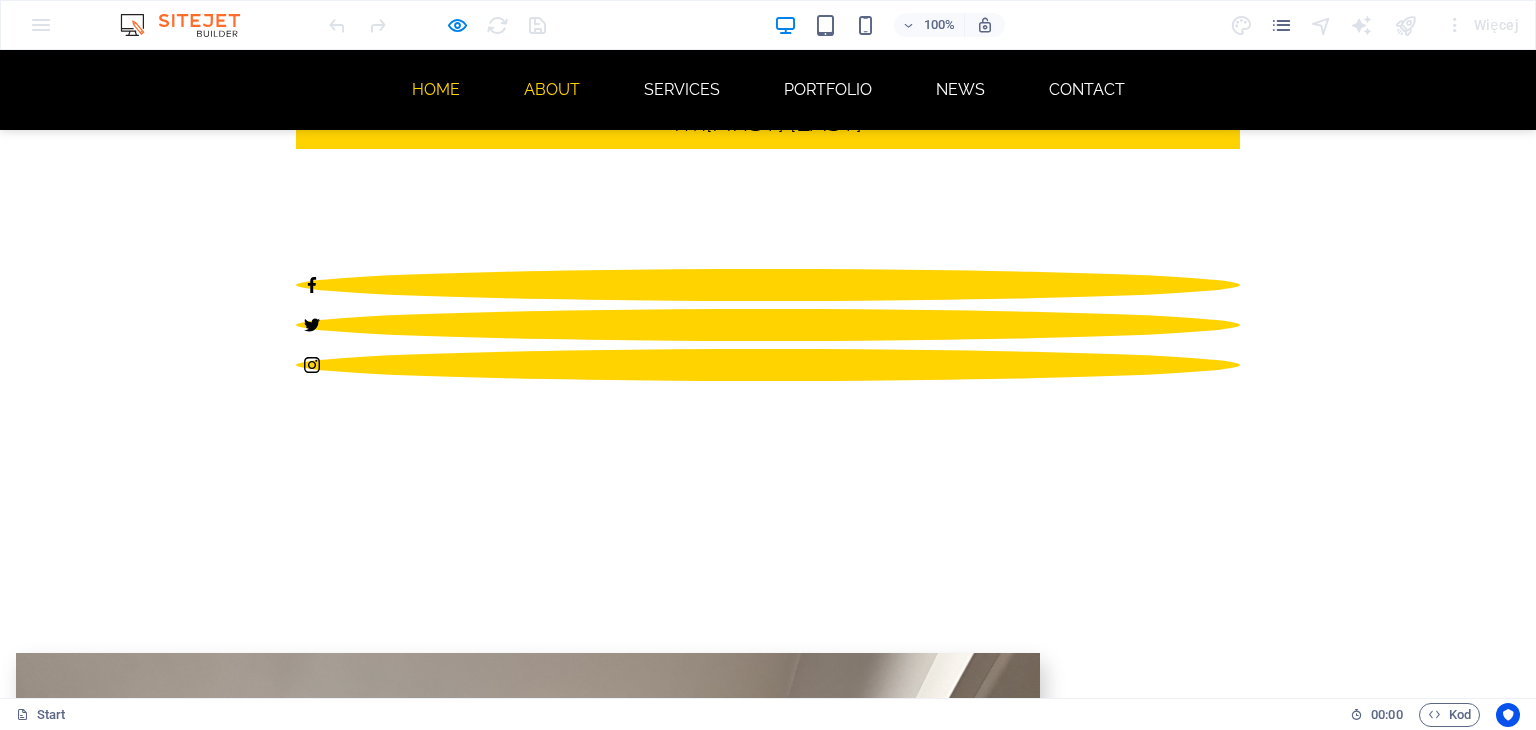 scroll, scrollTop: 260, scrollLeft: 0, axis: vertical 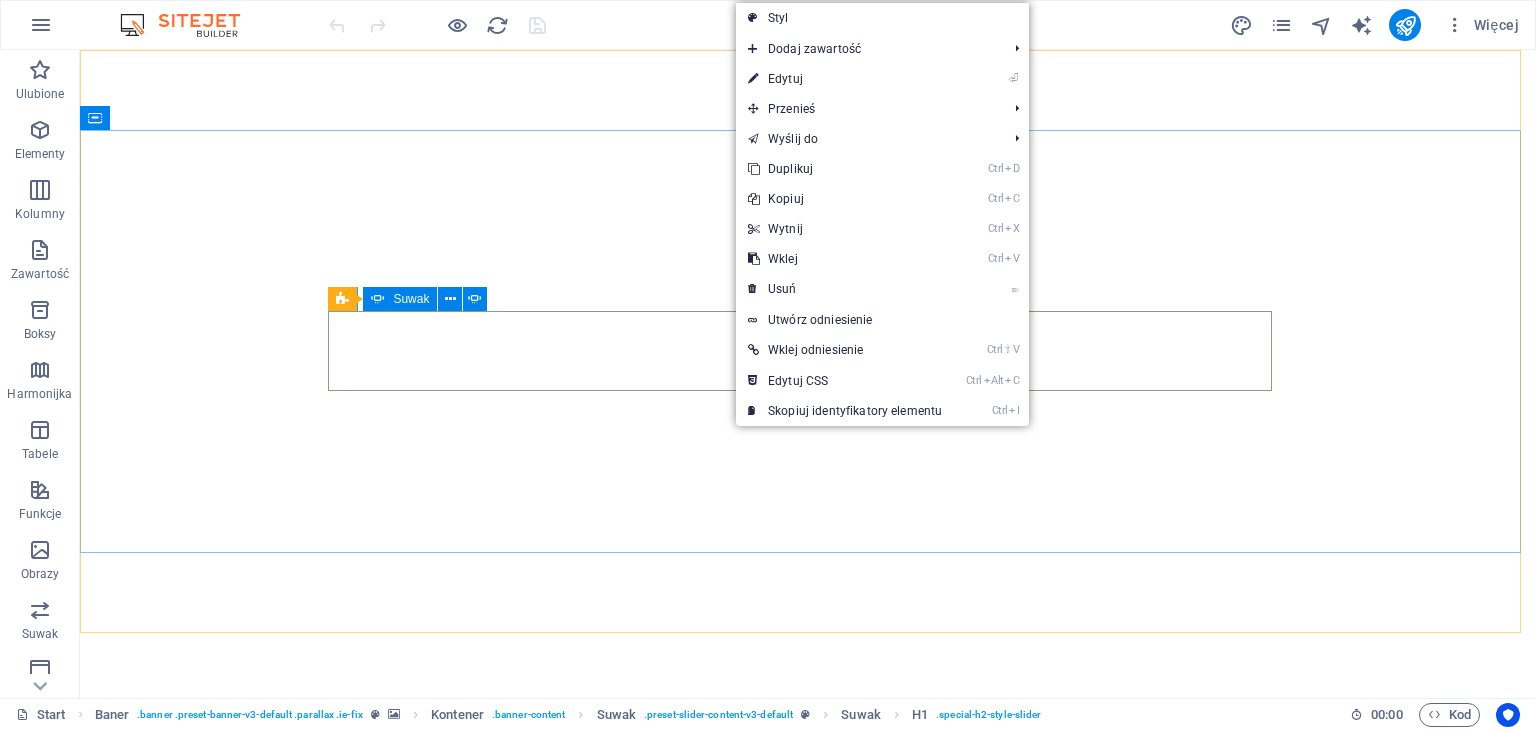click on "Suwak" at bounding box center (400, 299) 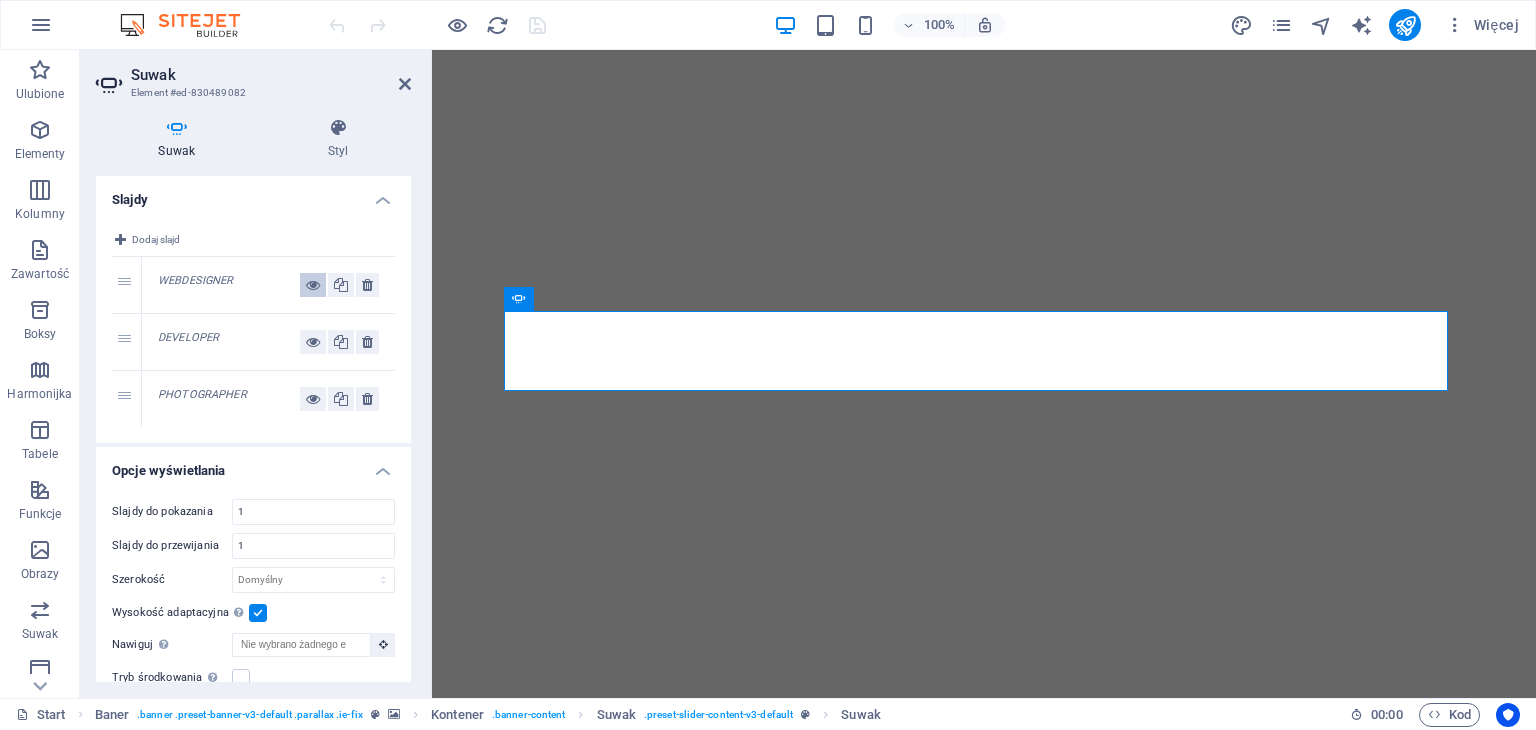 click at bounding box center (313, 285) 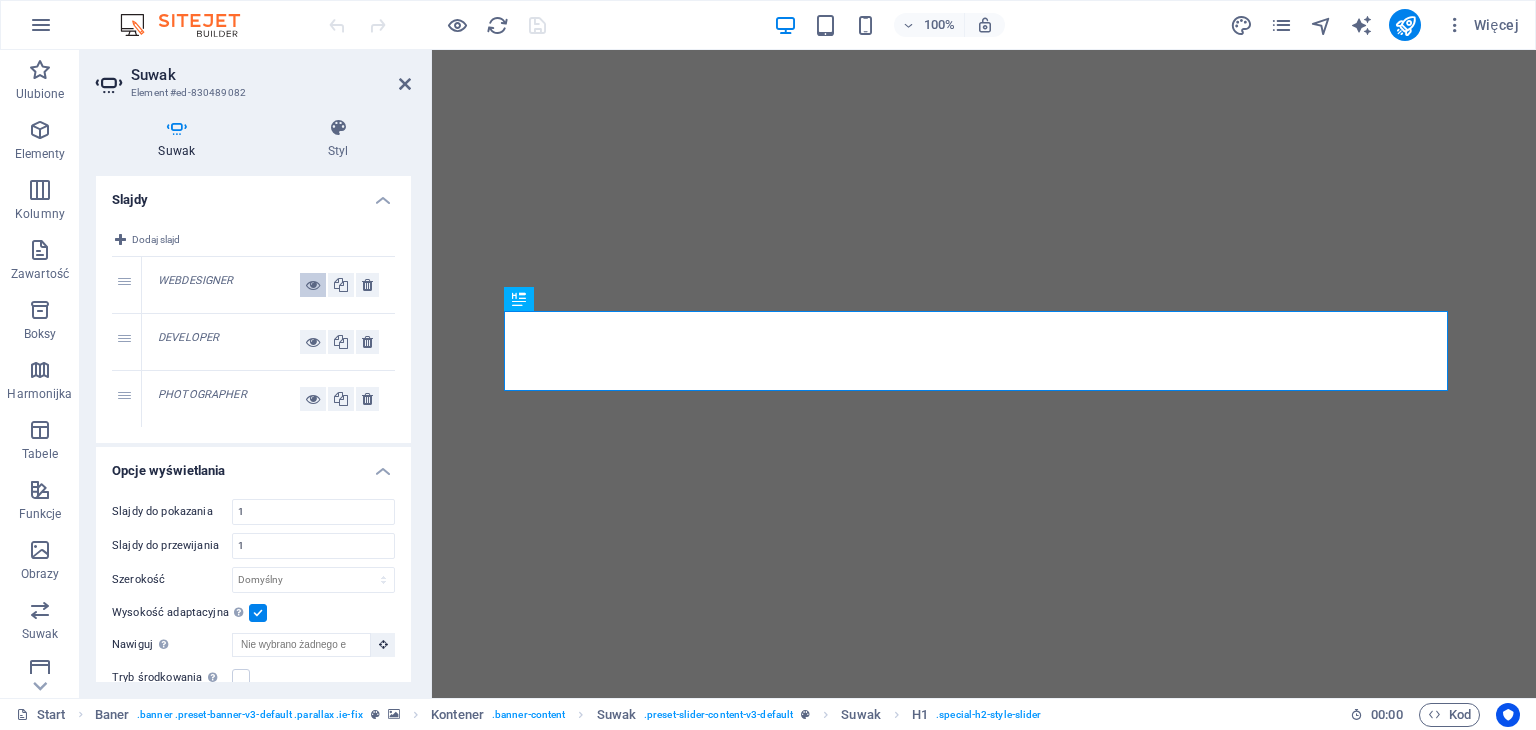 click at bounding box center (313, 285) 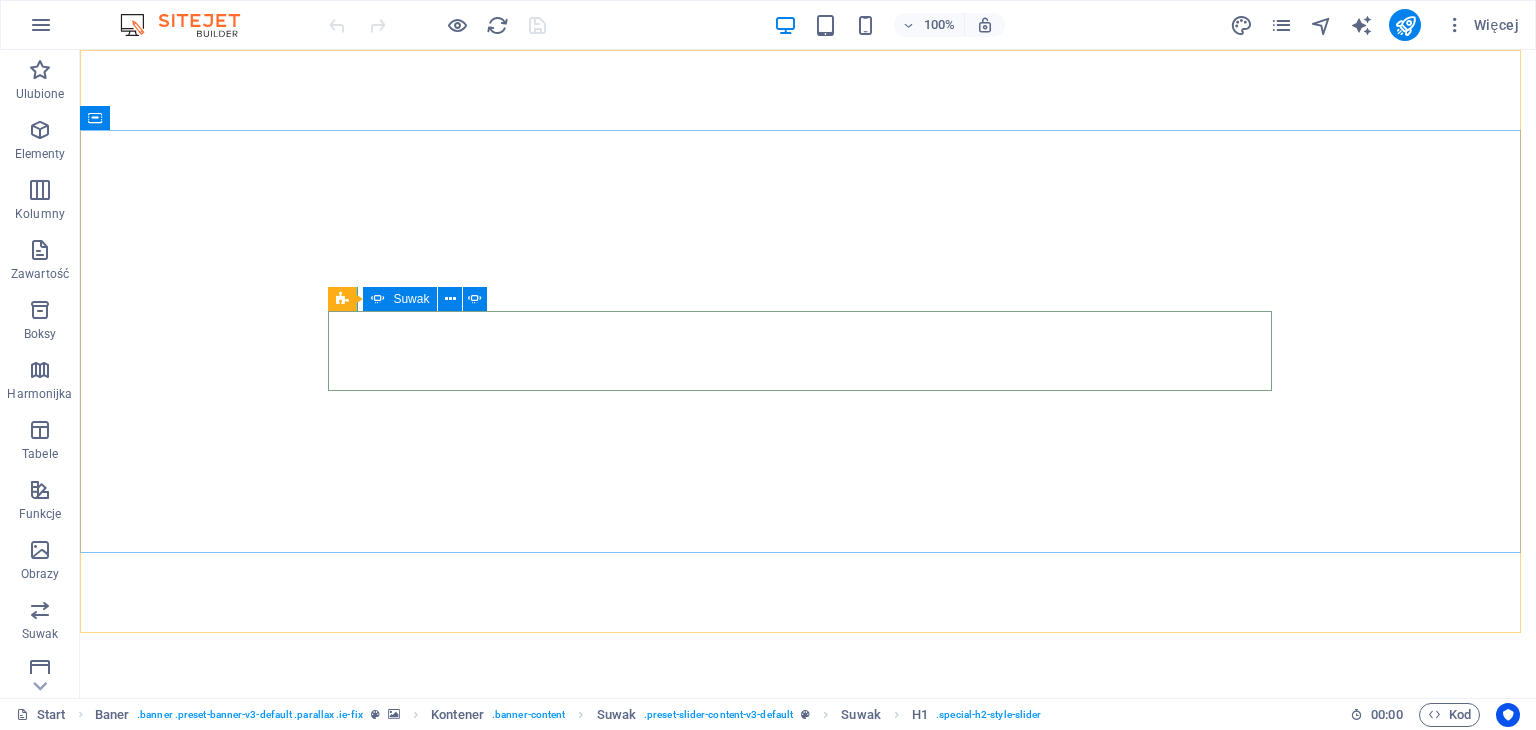click at bounding box center (378, 299) 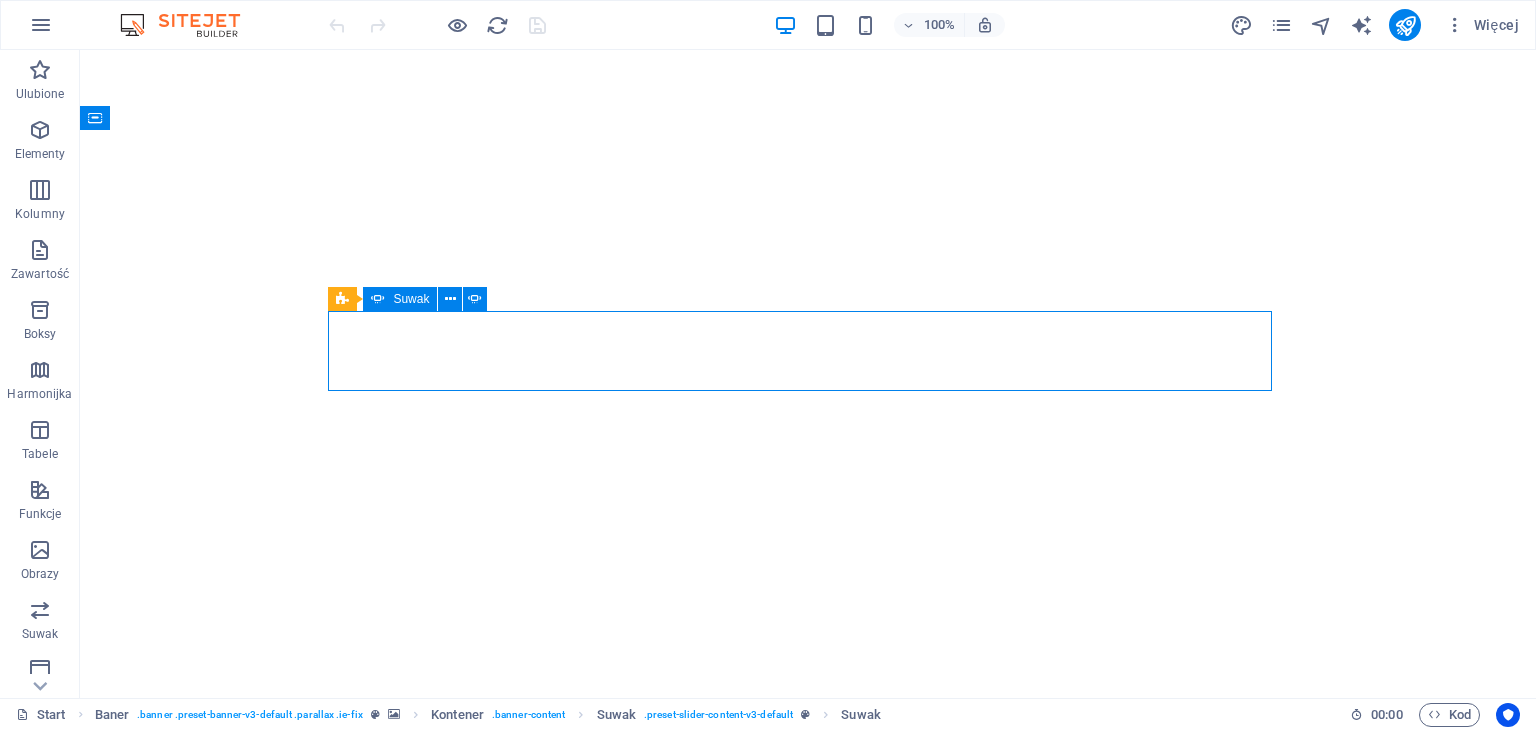 click at bounding box center [378, 299] 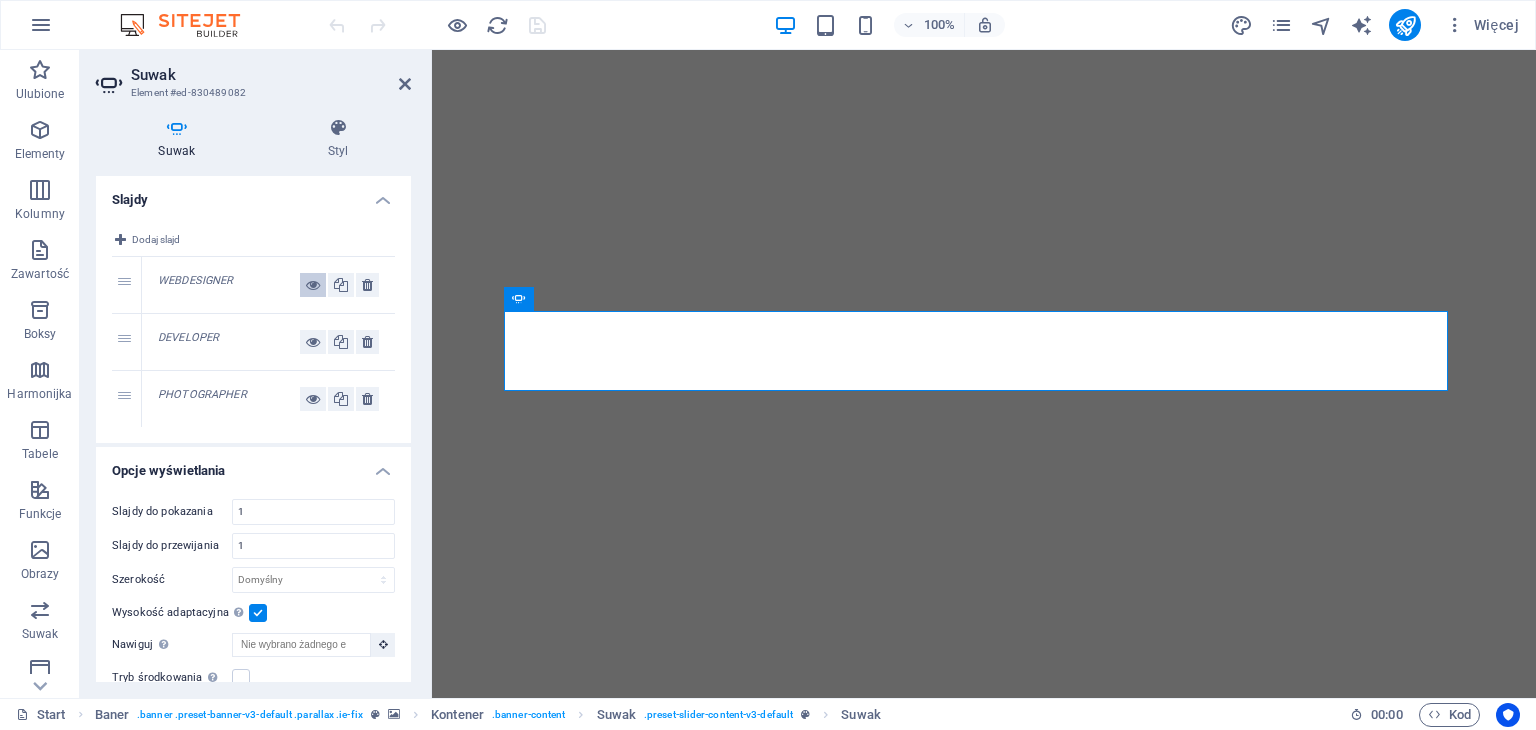 click at bounding box center (313, 285) 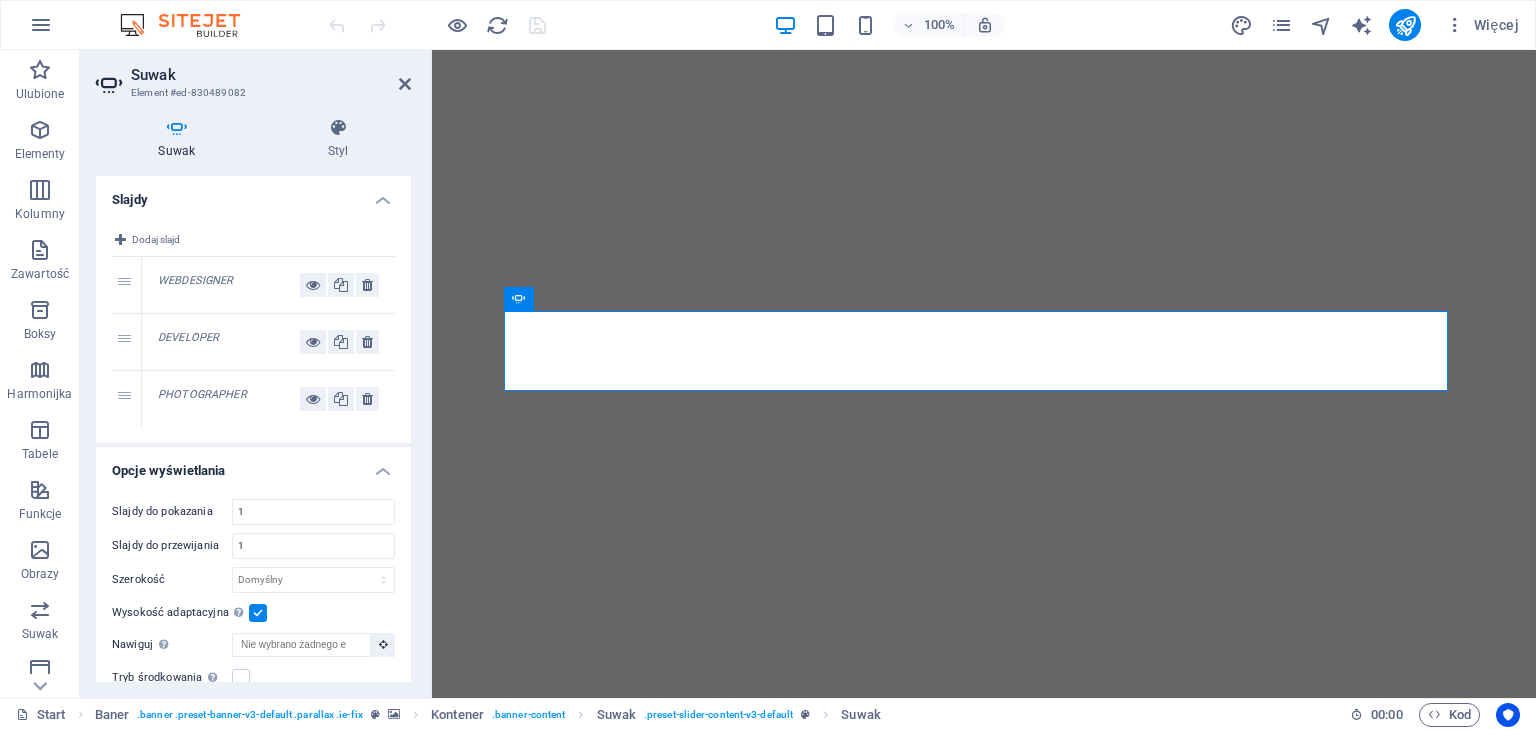 click on "WEBDESIGNER" at bounding box center [229, 285] 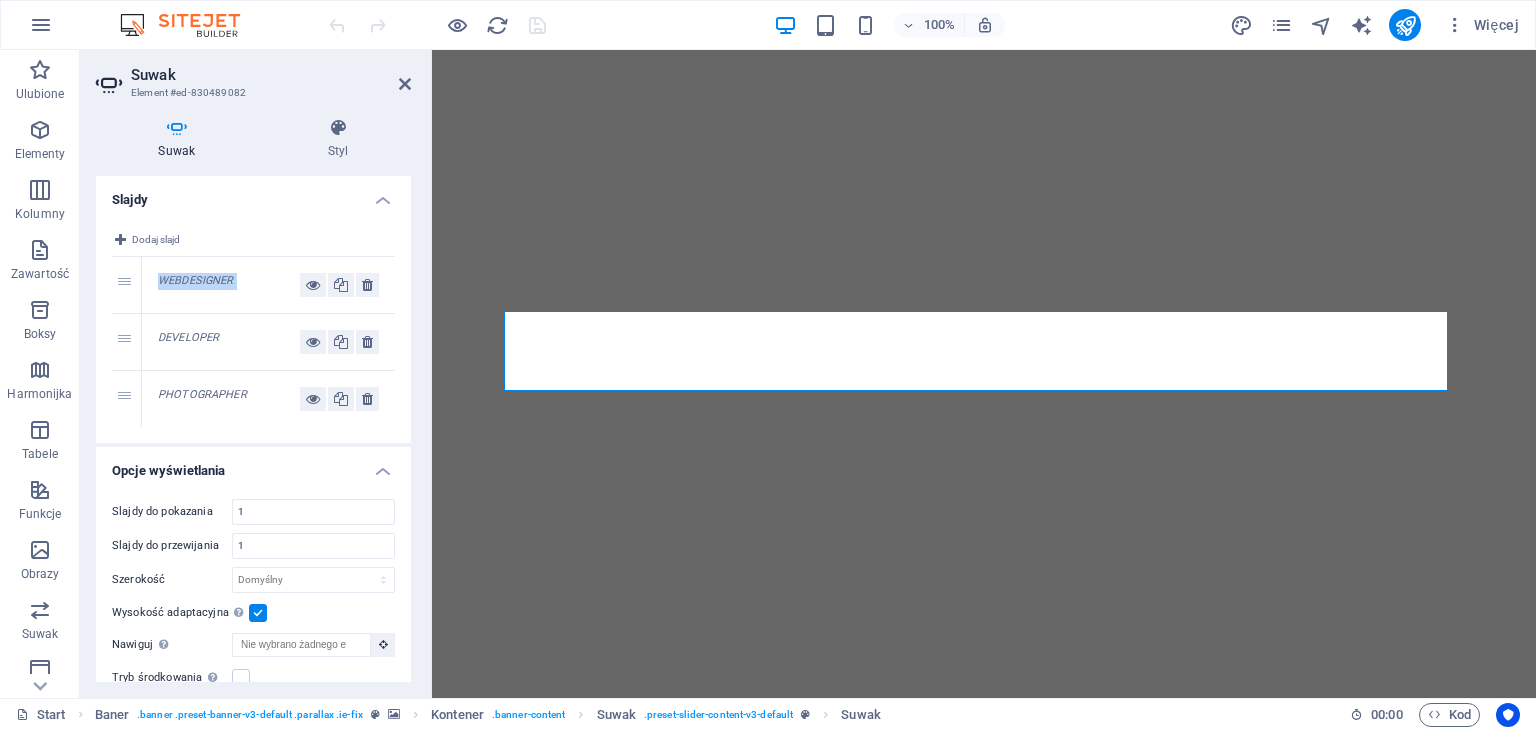 click on "WEBDESIGNER" at bounding box center (196, 280) 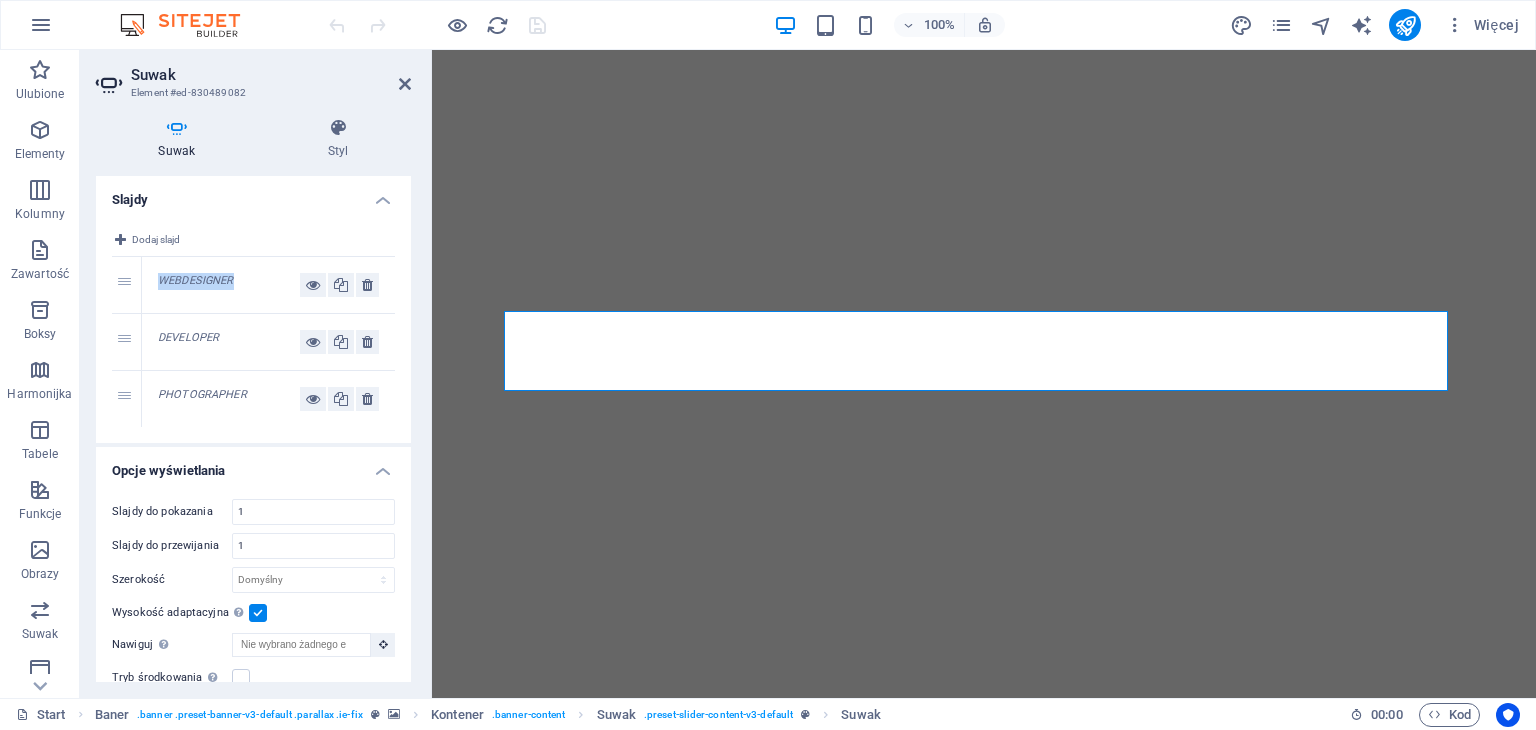 click on "WEBDESIGNER" at bounding box center [196, 280] 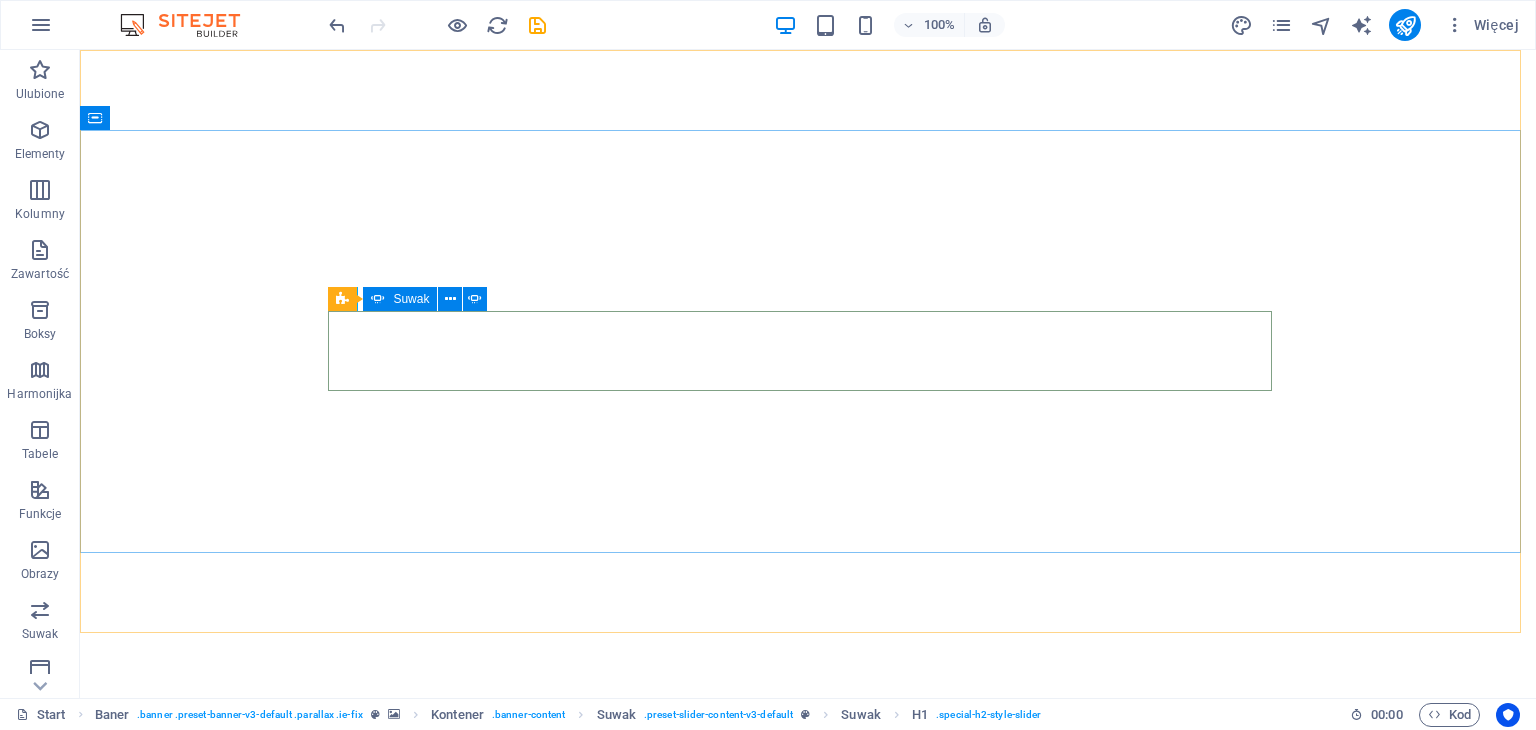 click on "Suwak" at bounding box center (400, 299) 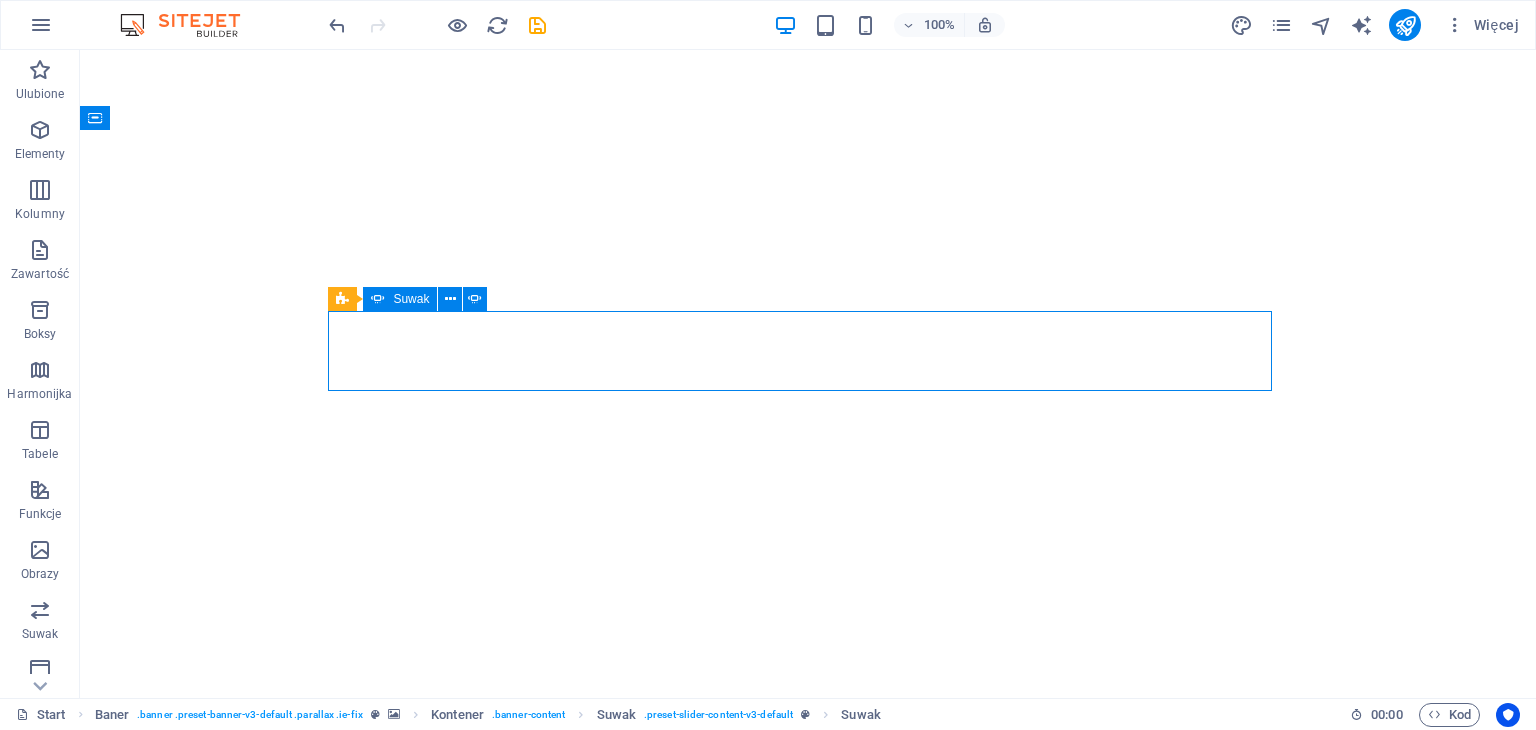 click on "Suwak" at bounding box center (400, 299) 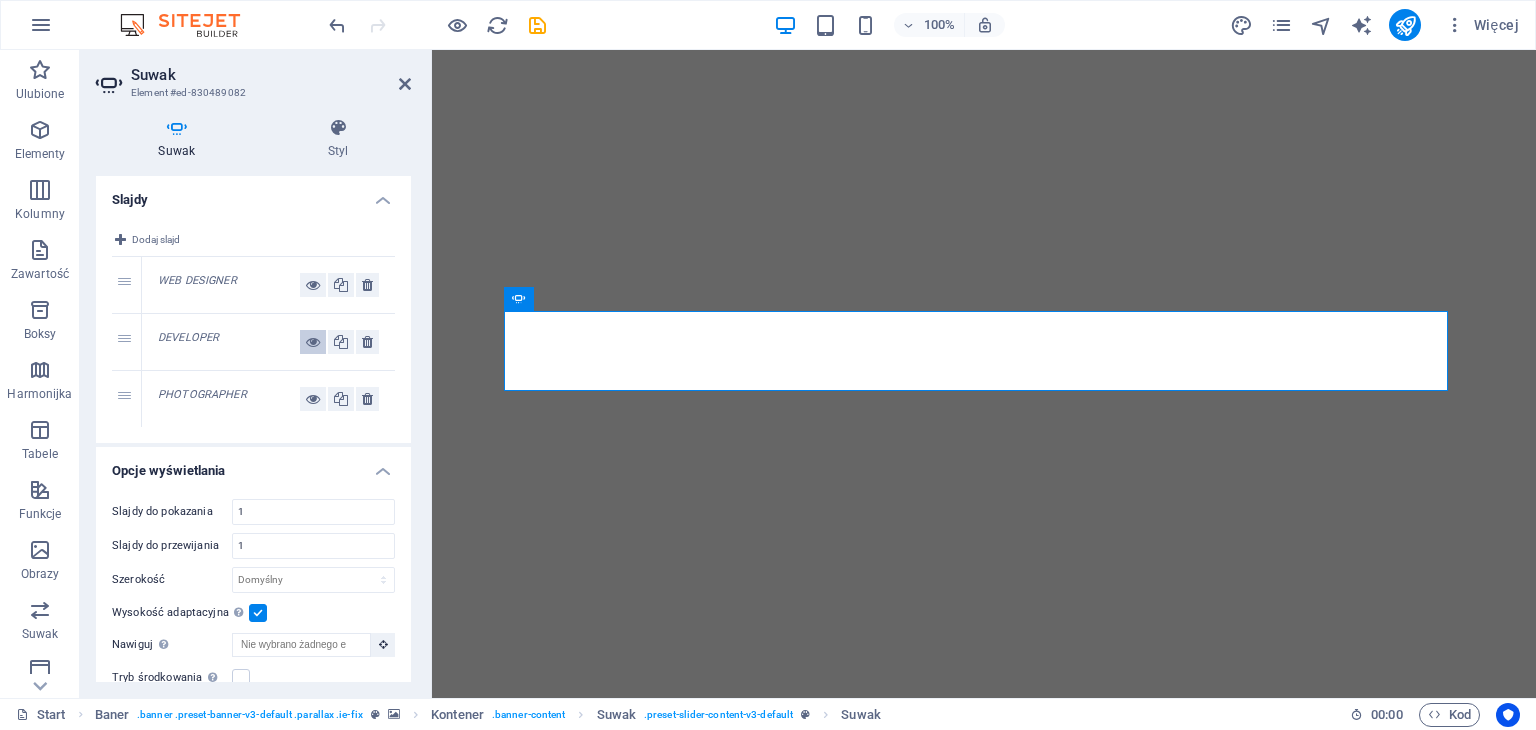click at bounding box center [313, 342] 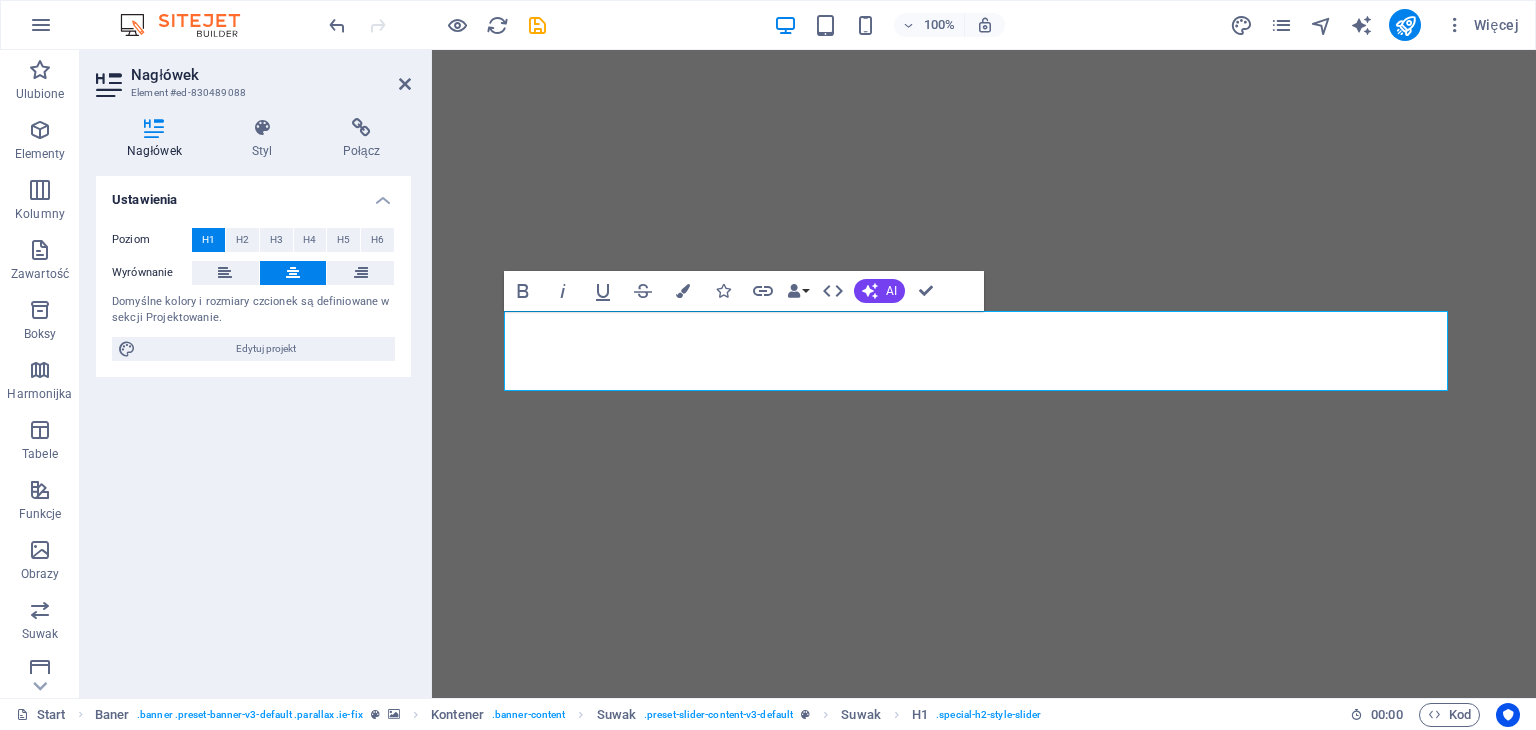 click on "Nagłówek" at bounding box center (158, 139) 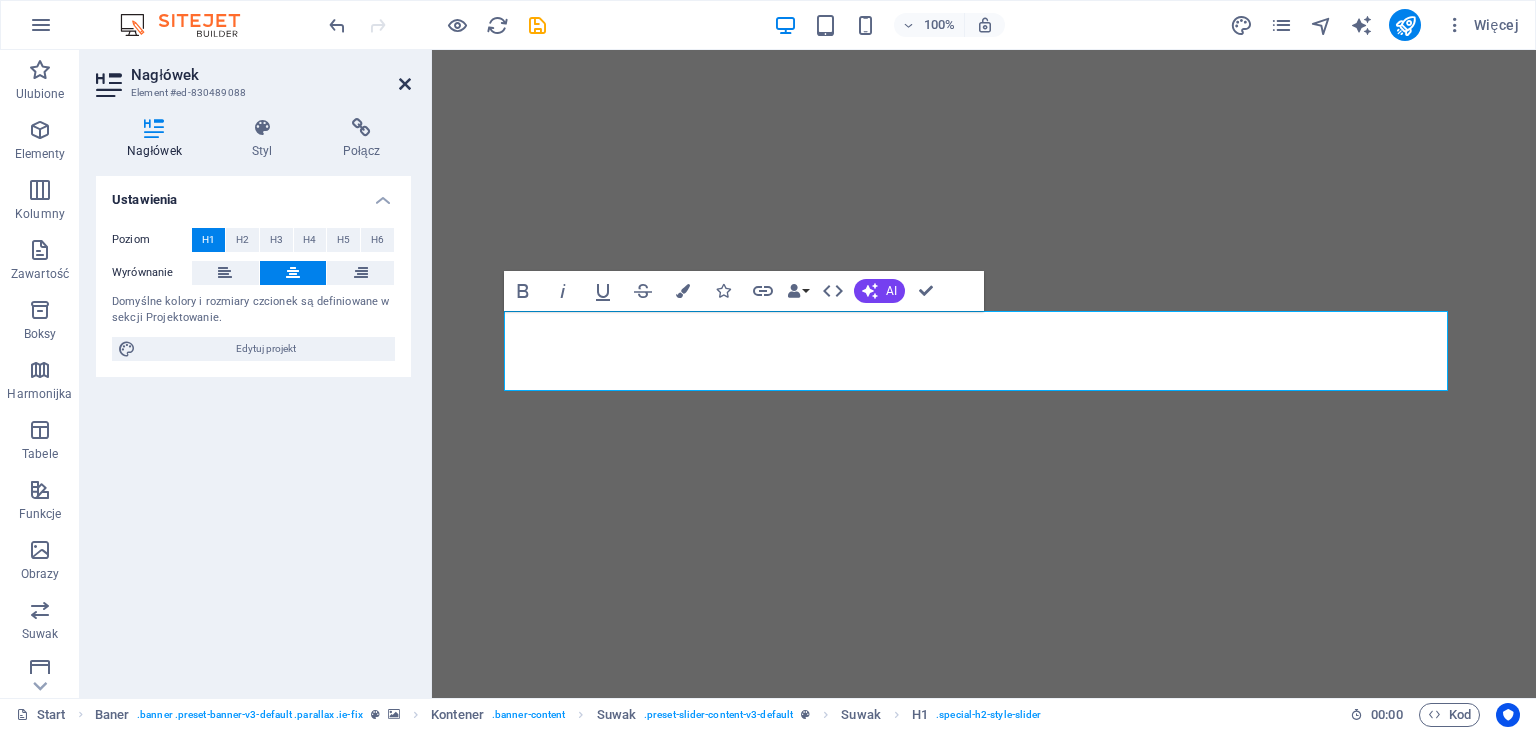 click at bounding box center (405, 84) 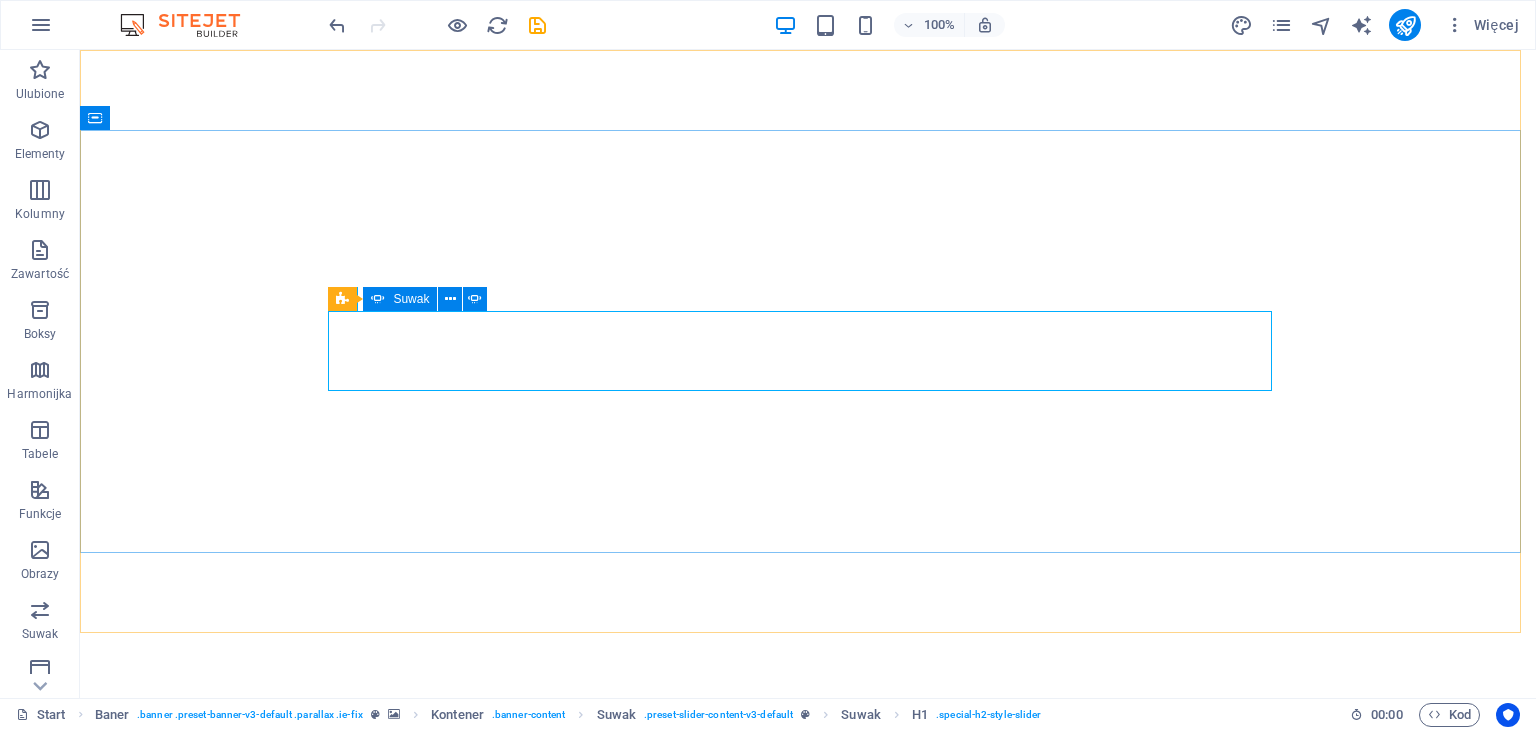 click at bounding box center [378, 299] 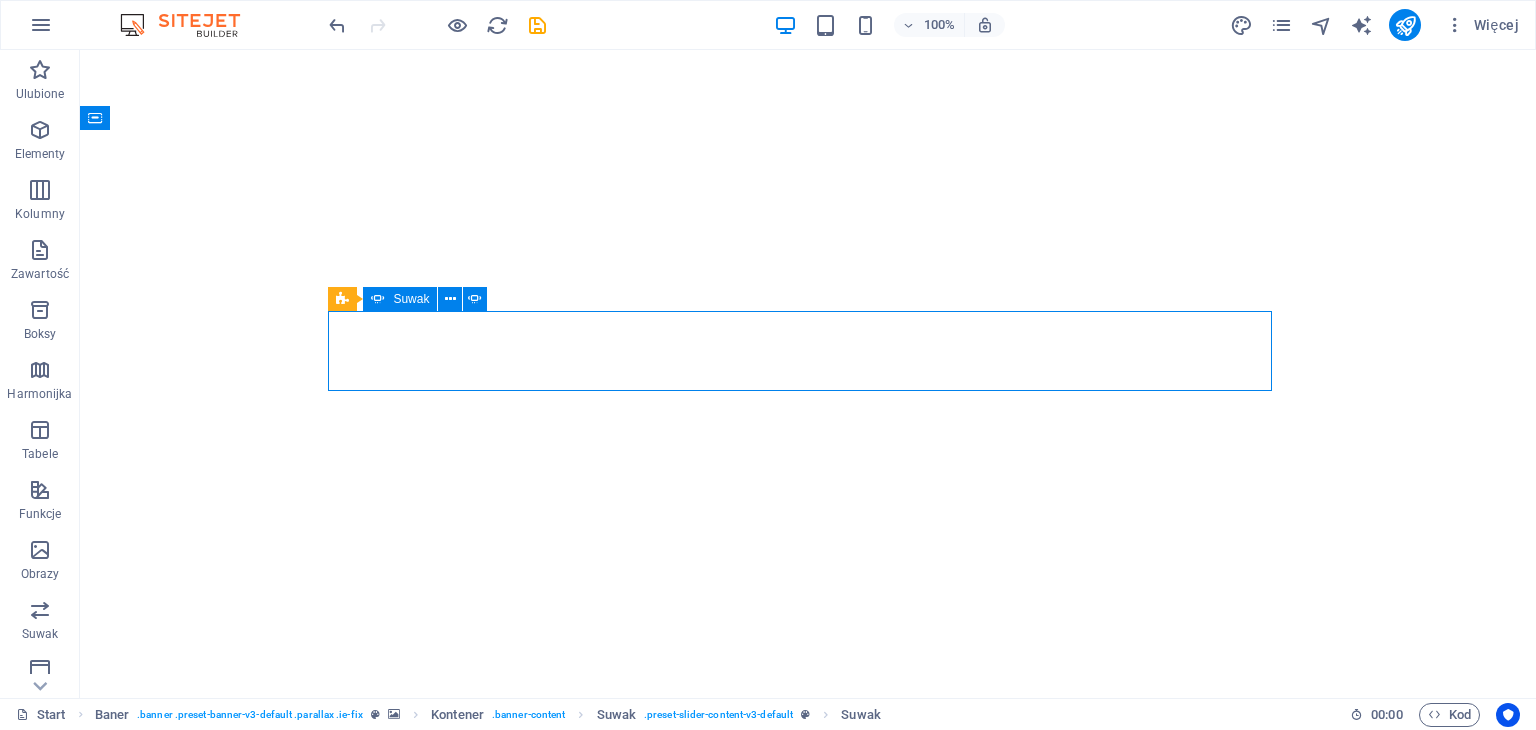 click at bounding box center (378, 299) 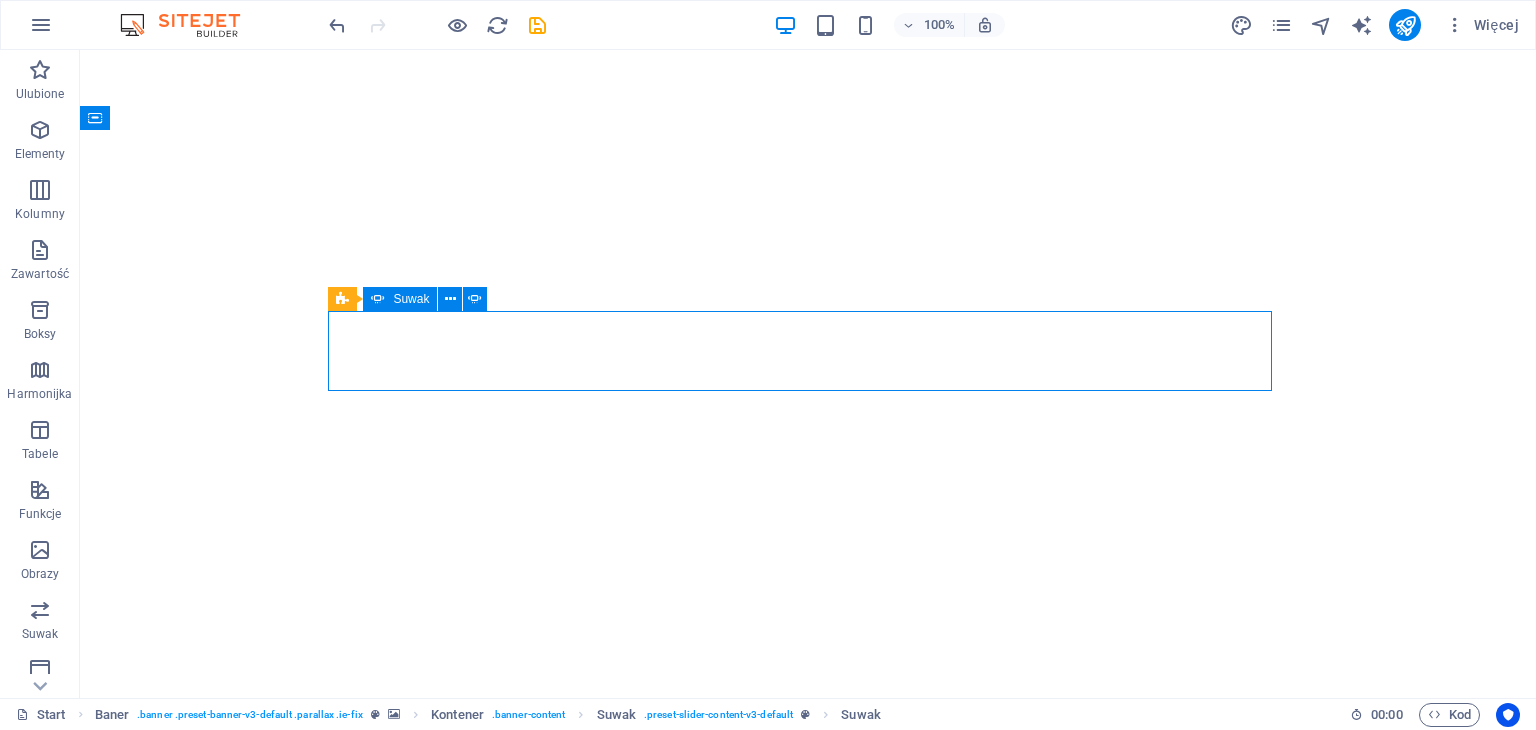 select on "fade" 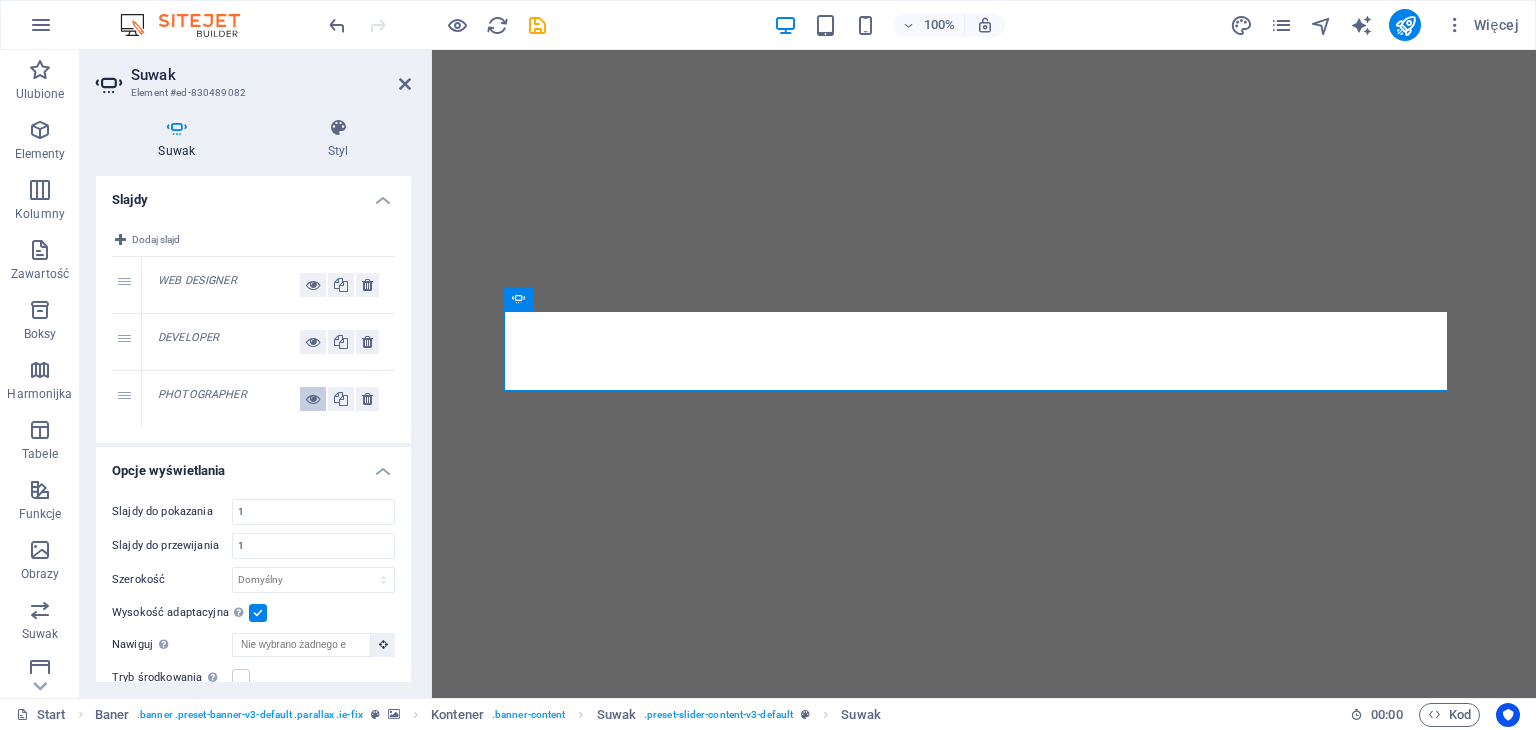 click at bounding box center [313, 399] 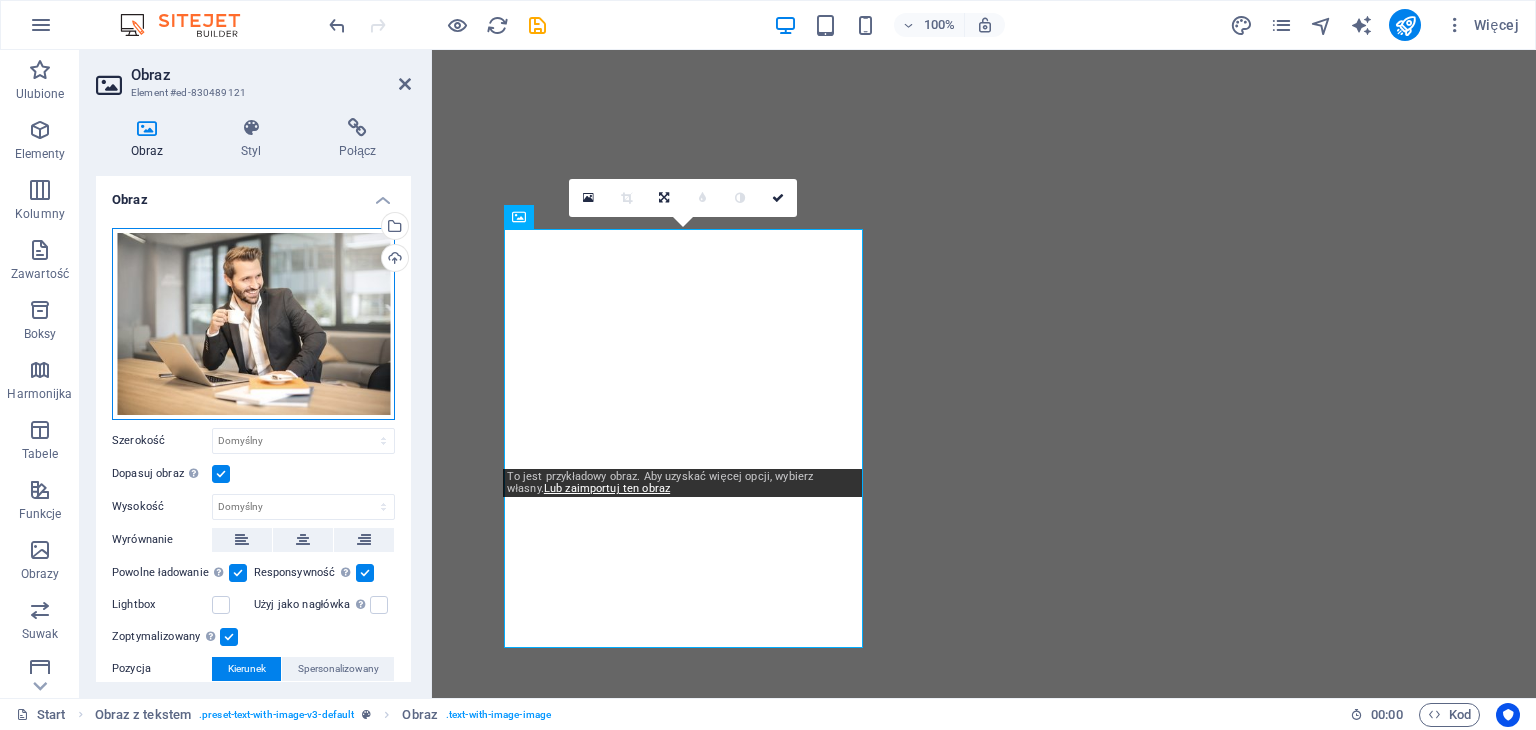 click on "Przeciągnij pliki tutaj, kliknij, aby wybrać pliki lub wybierz pliki z Plików lub naszych bezpłatnych zdjęć i filmów" at bounding box center (253, 324) 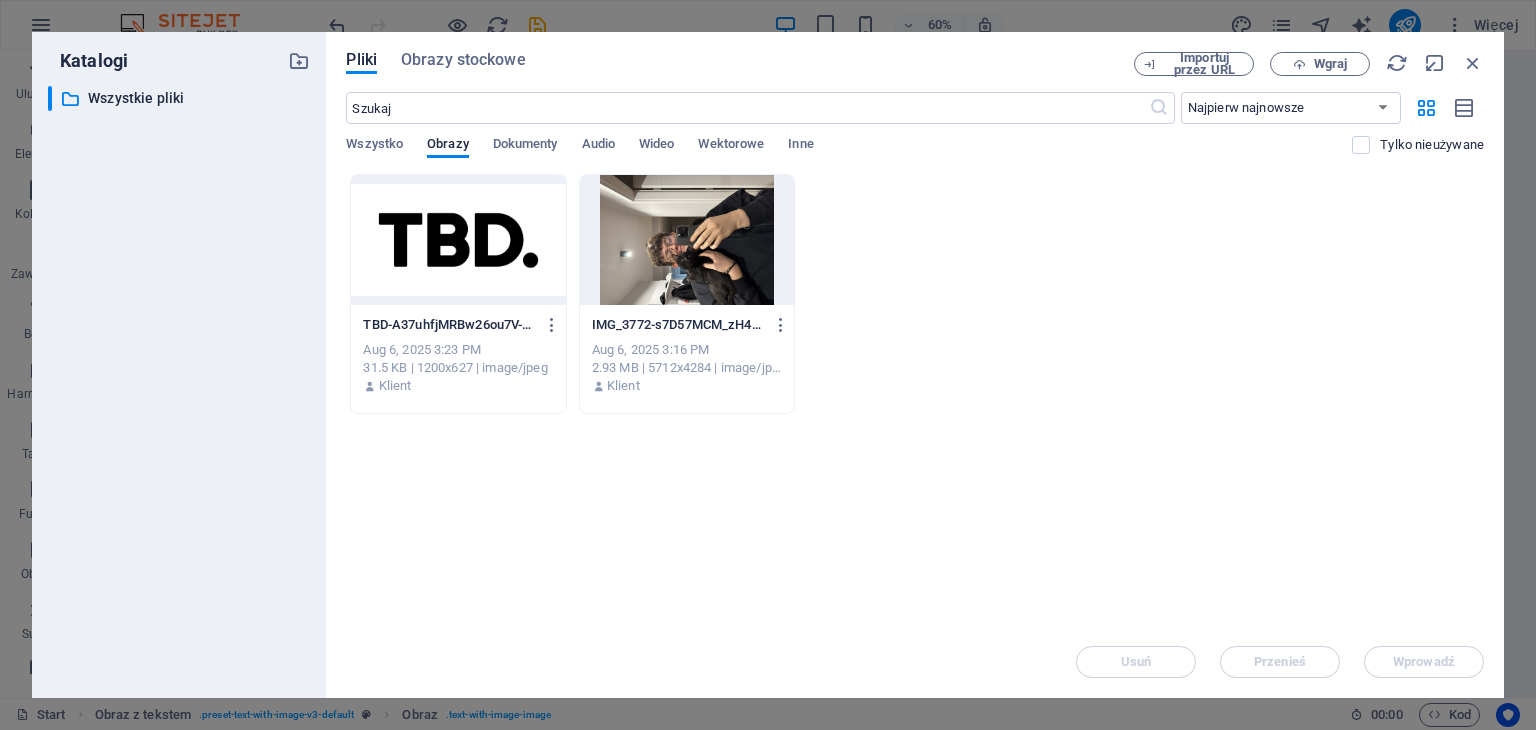 click at bounding box center (687, 240) 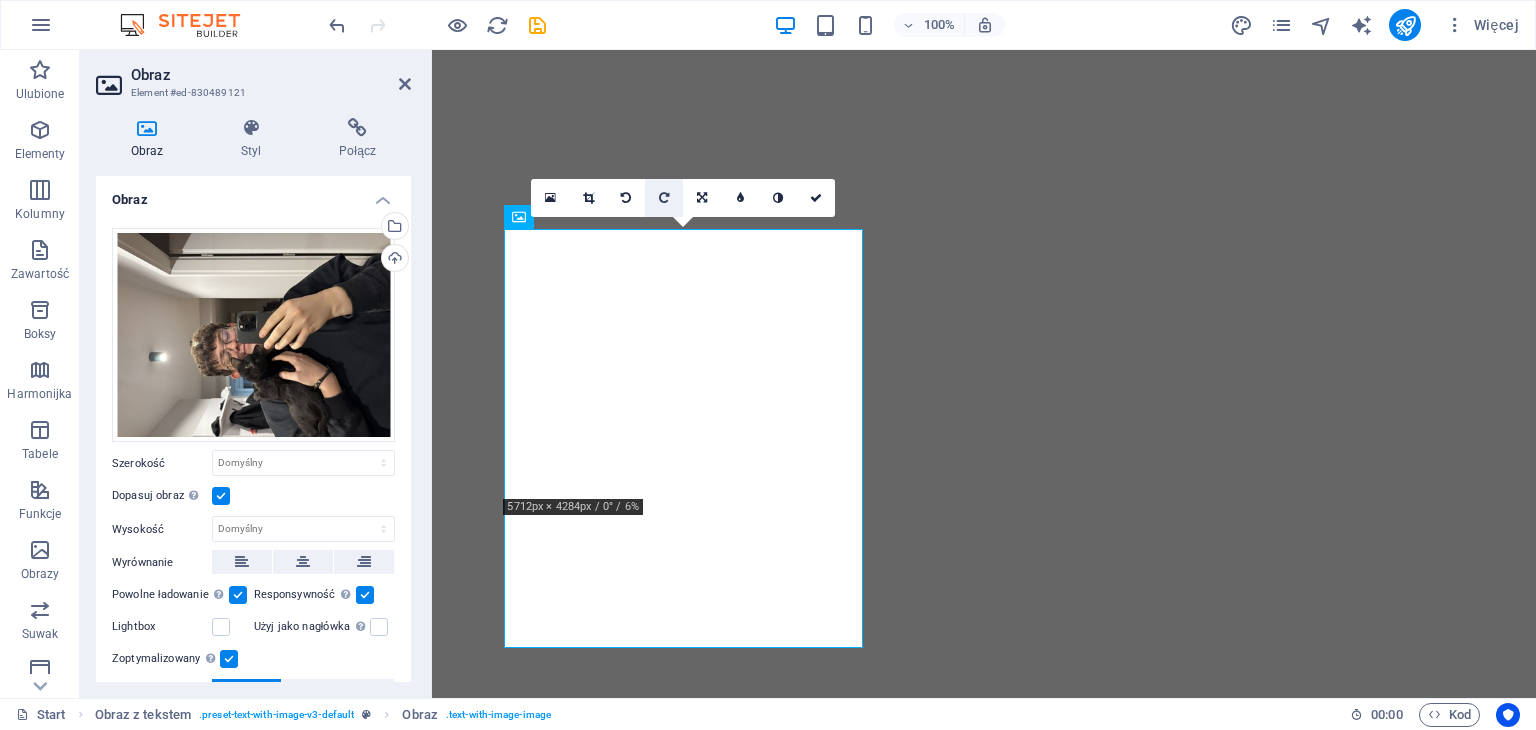 click at bounding box center (664, 198) 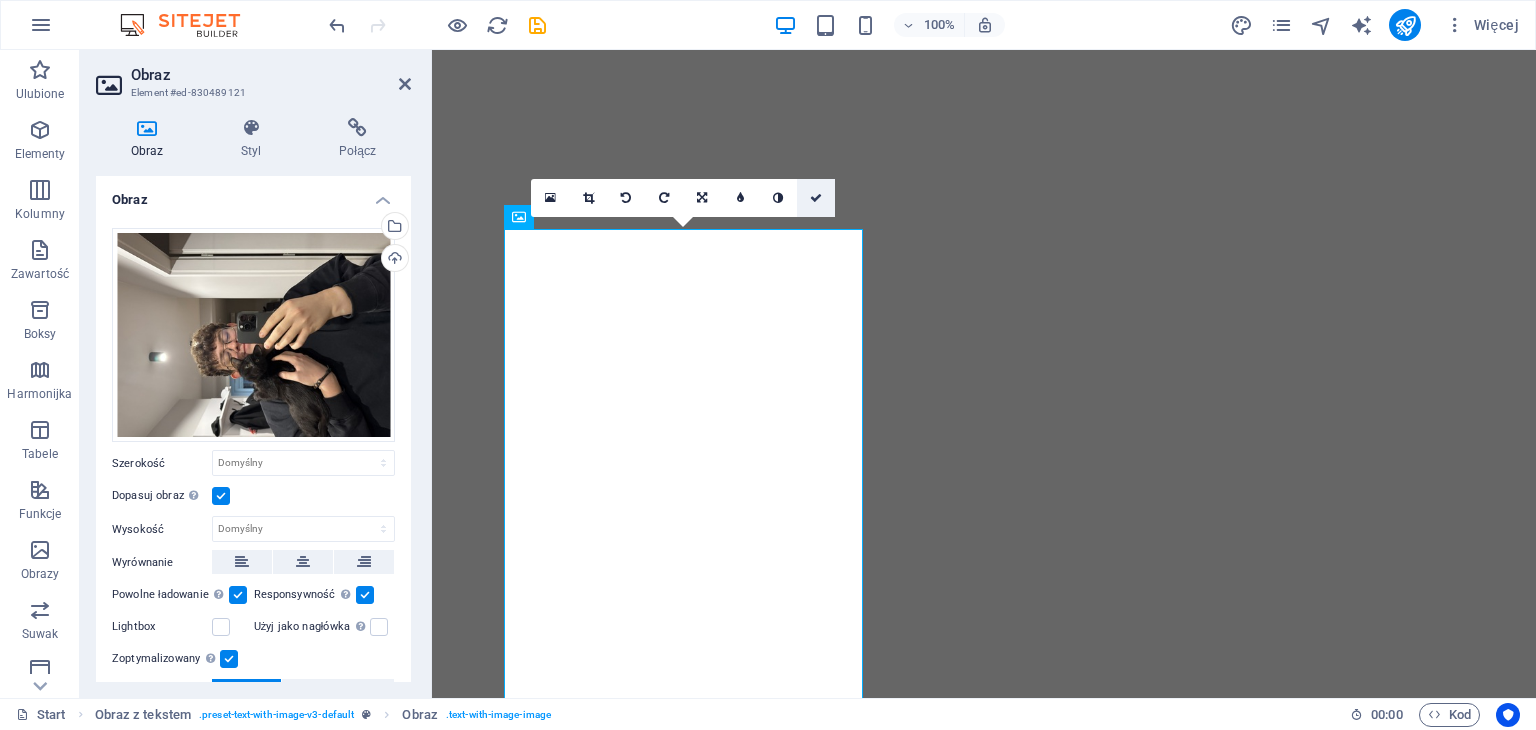 click at bounding box center (816, 198) 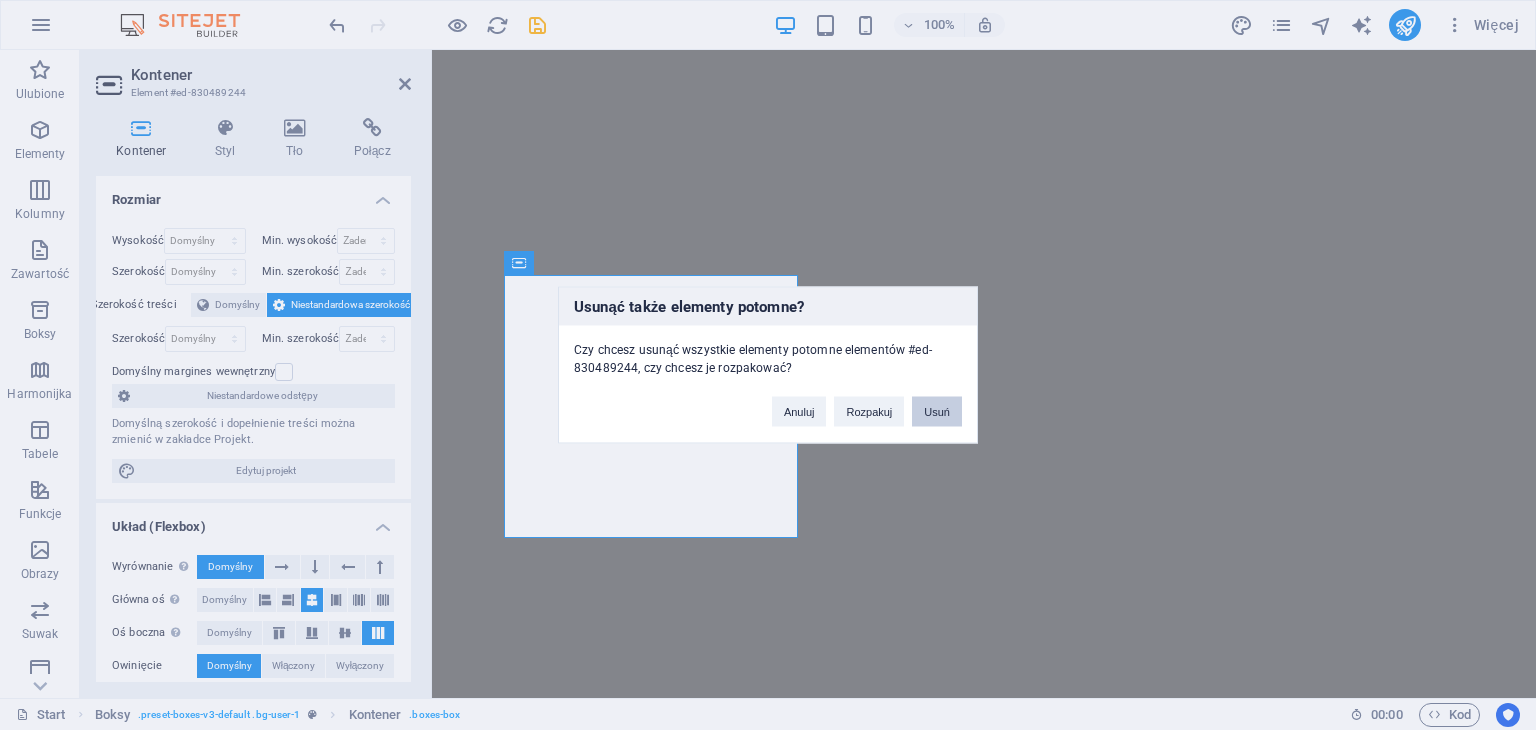 click on "Usuń" at bounding box center (937, 412) 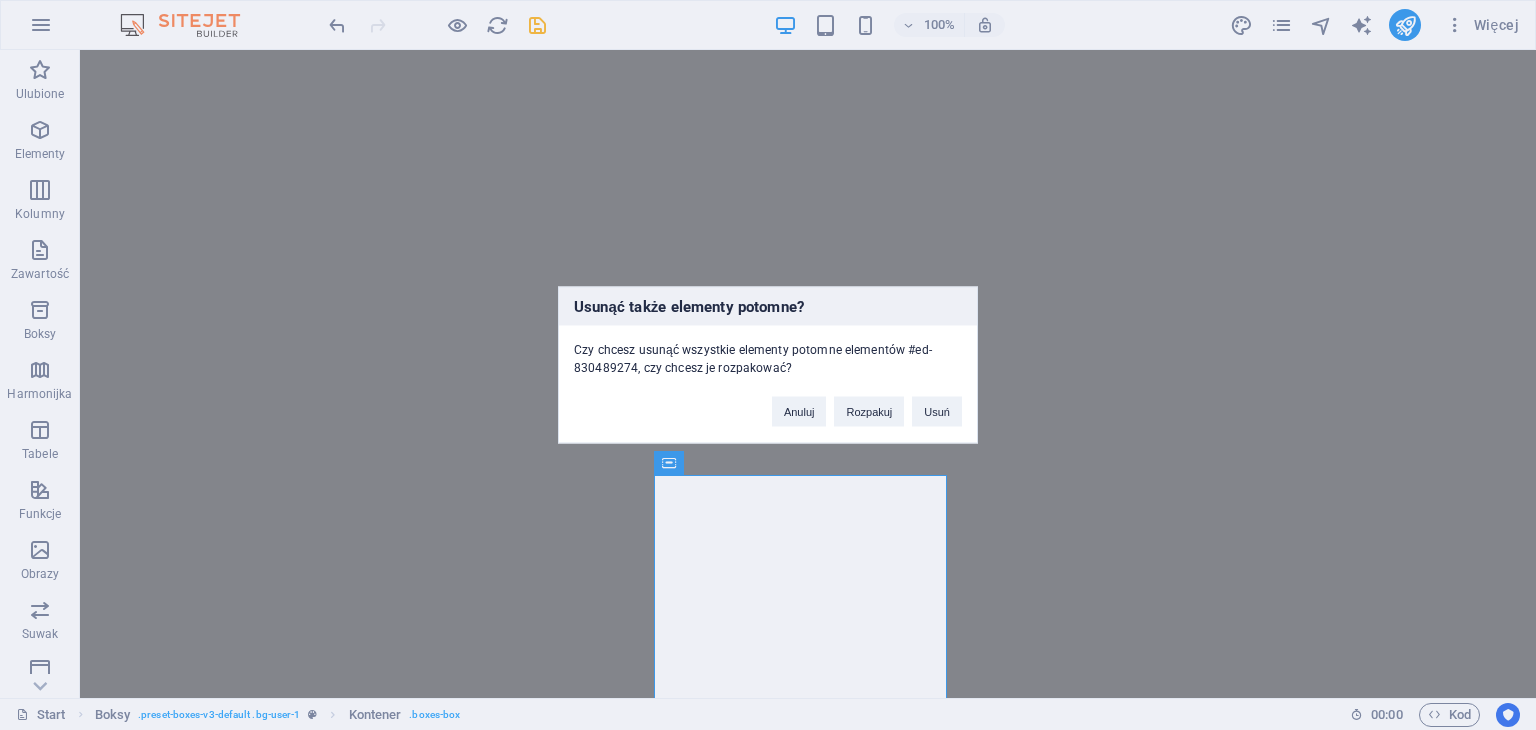 type 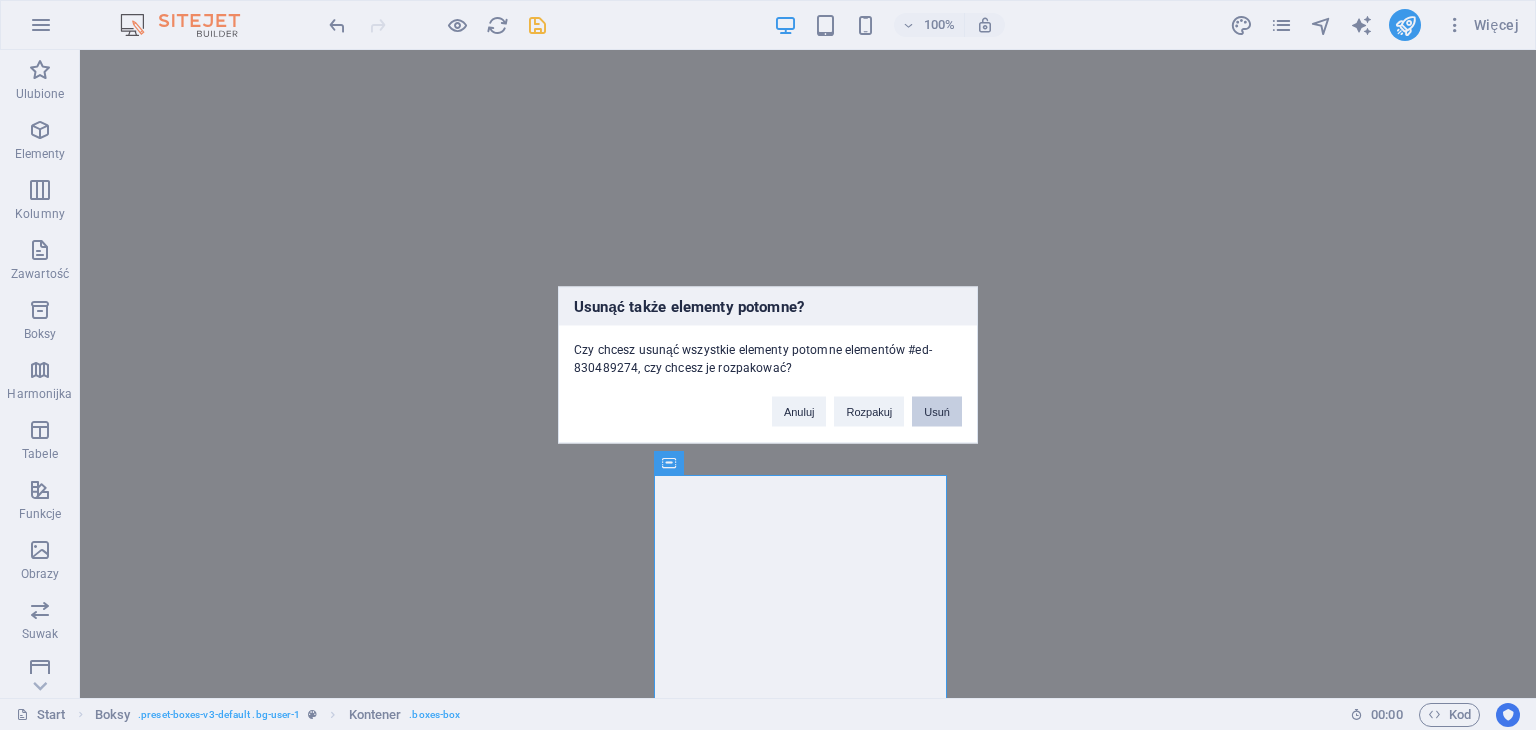 click on "Usuń" at bounding box center [937, 412] 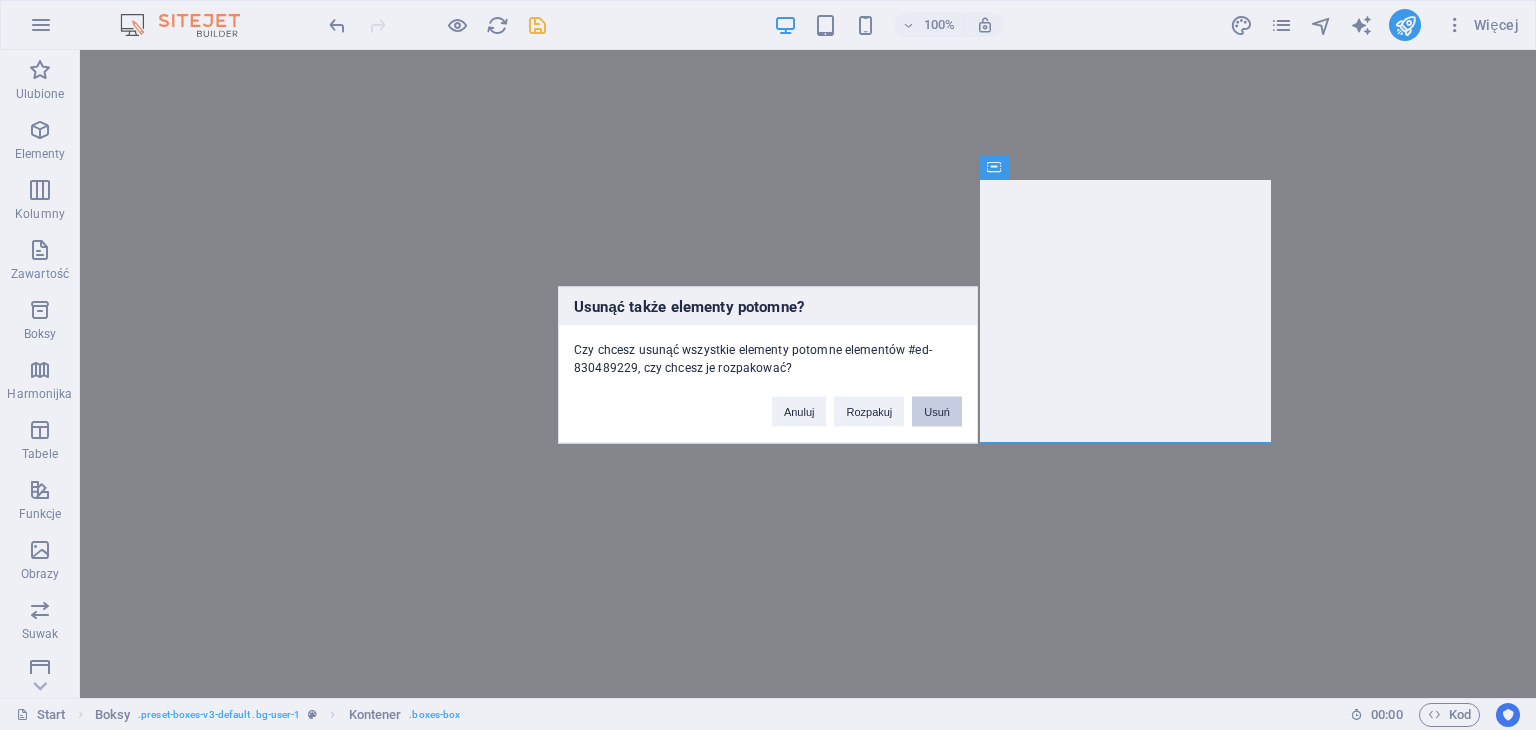 click on "Usuń" at bounding box center [937, 412] 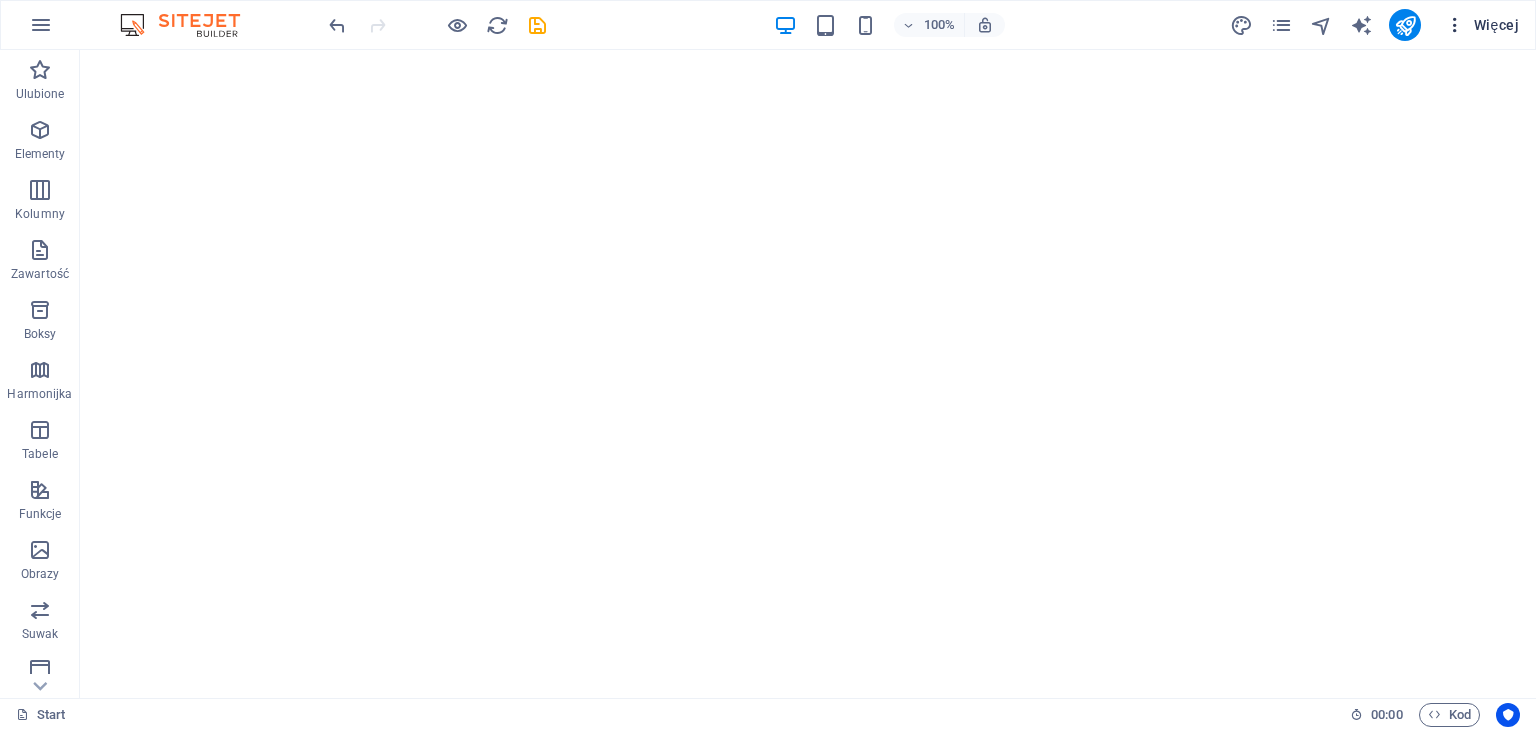 click at bounding box center (1455, 25) 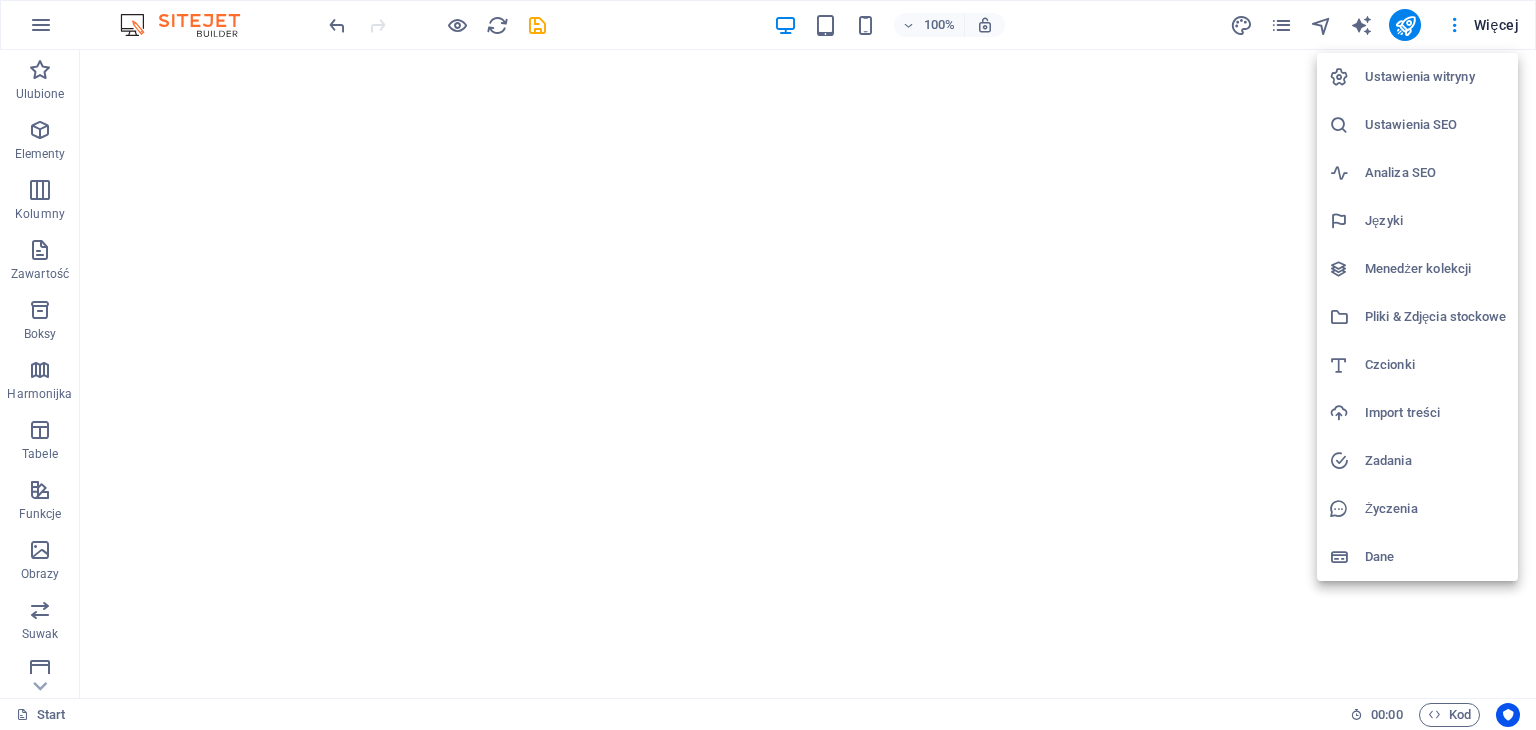 click on "Ustawienia SEO" at bounding box center [1435, 125] 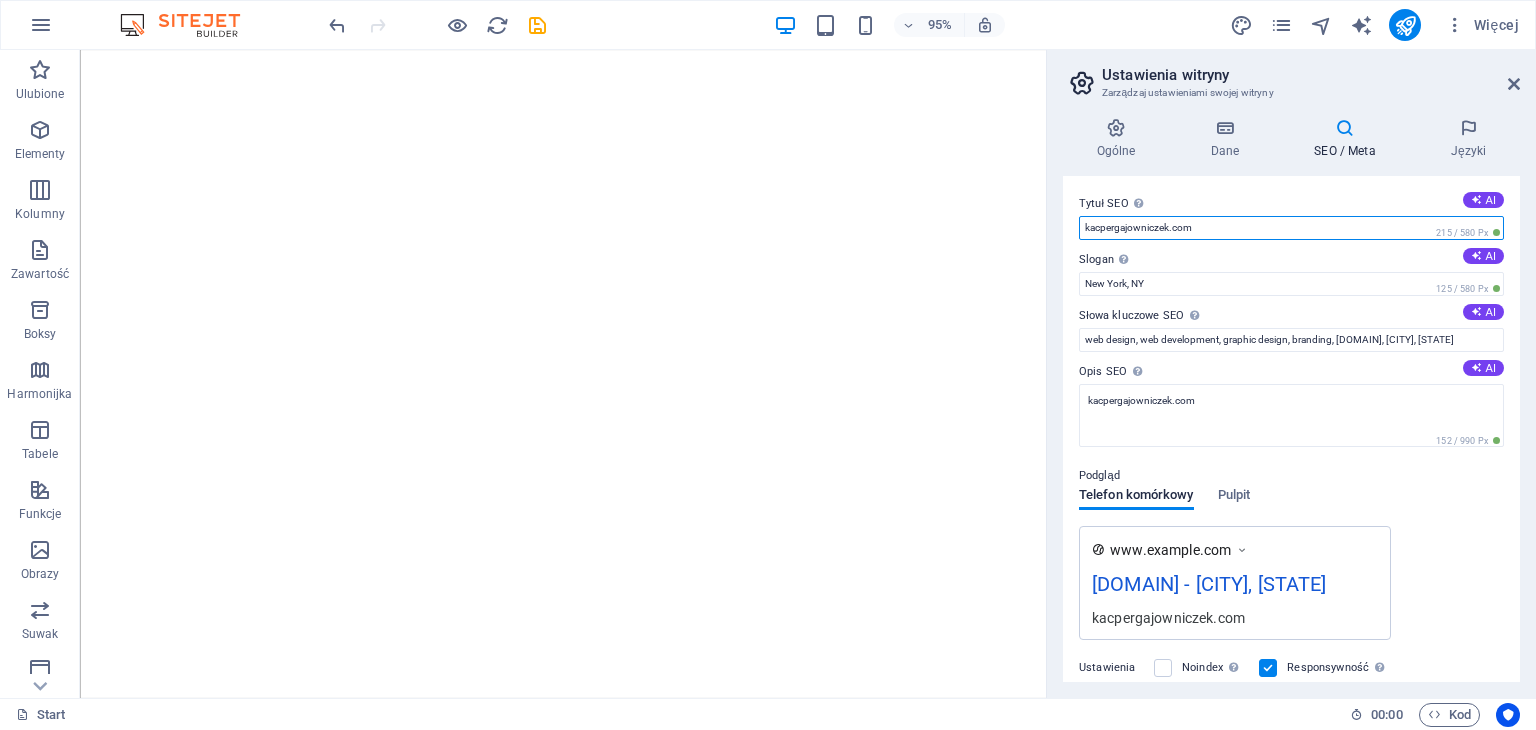 drag, startPoint x: 1222, startPoint y: 229, endPoint x: 1068, endPoint y: 221, distance: 154.20766 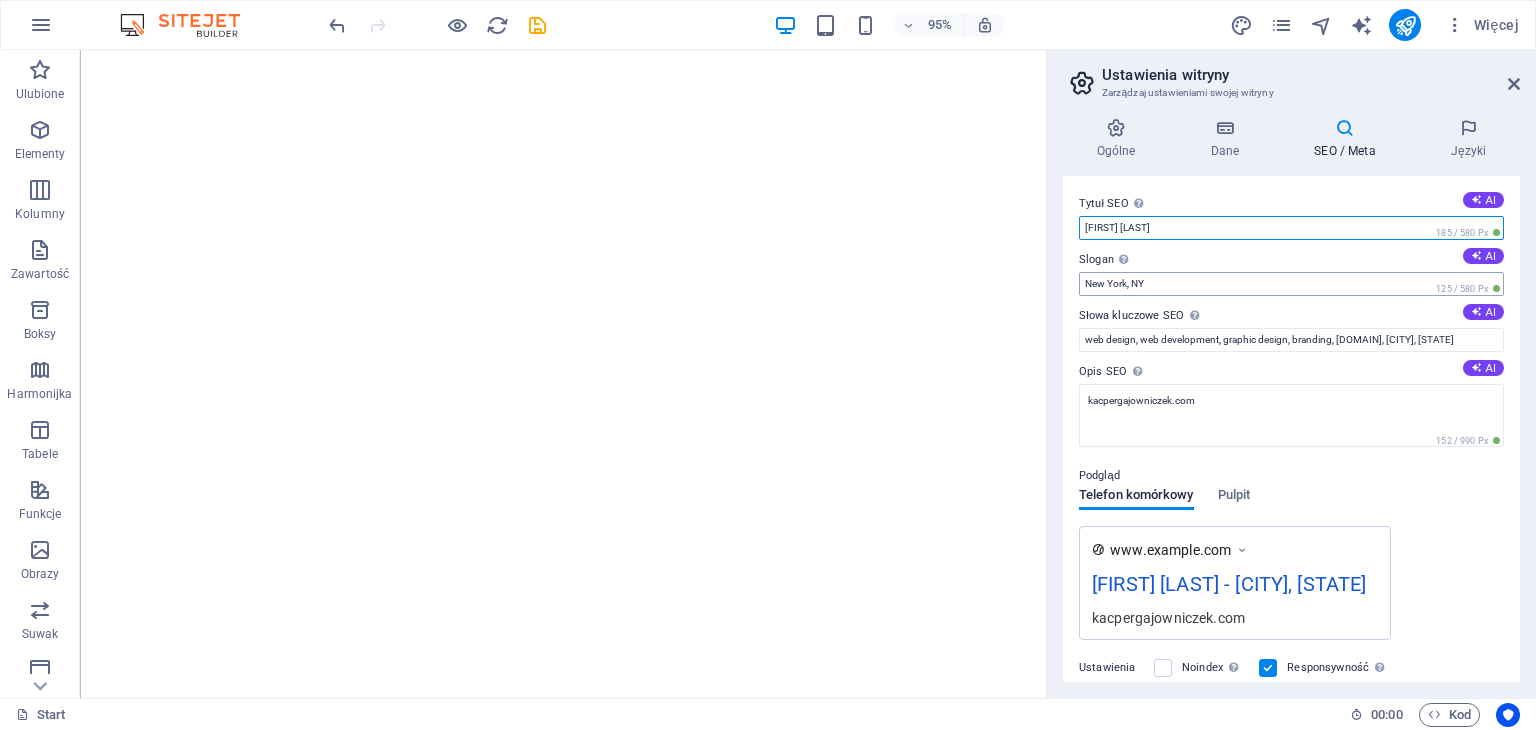 type on "[FIRST] [LAST]" 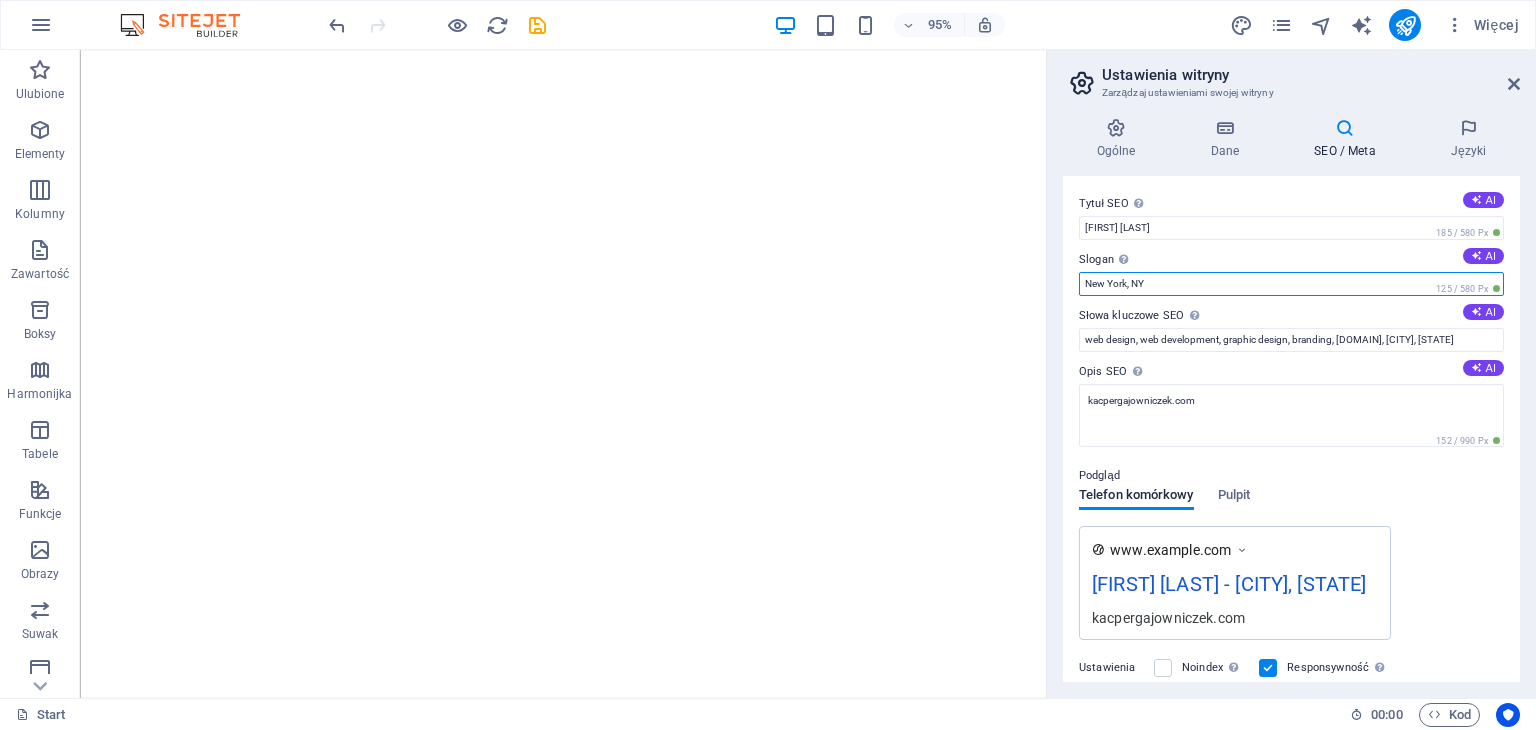 drag, startPoint x: 1208, startPoint y: 289, endPoint x: 1049, endPoint y: 289, distance: 159 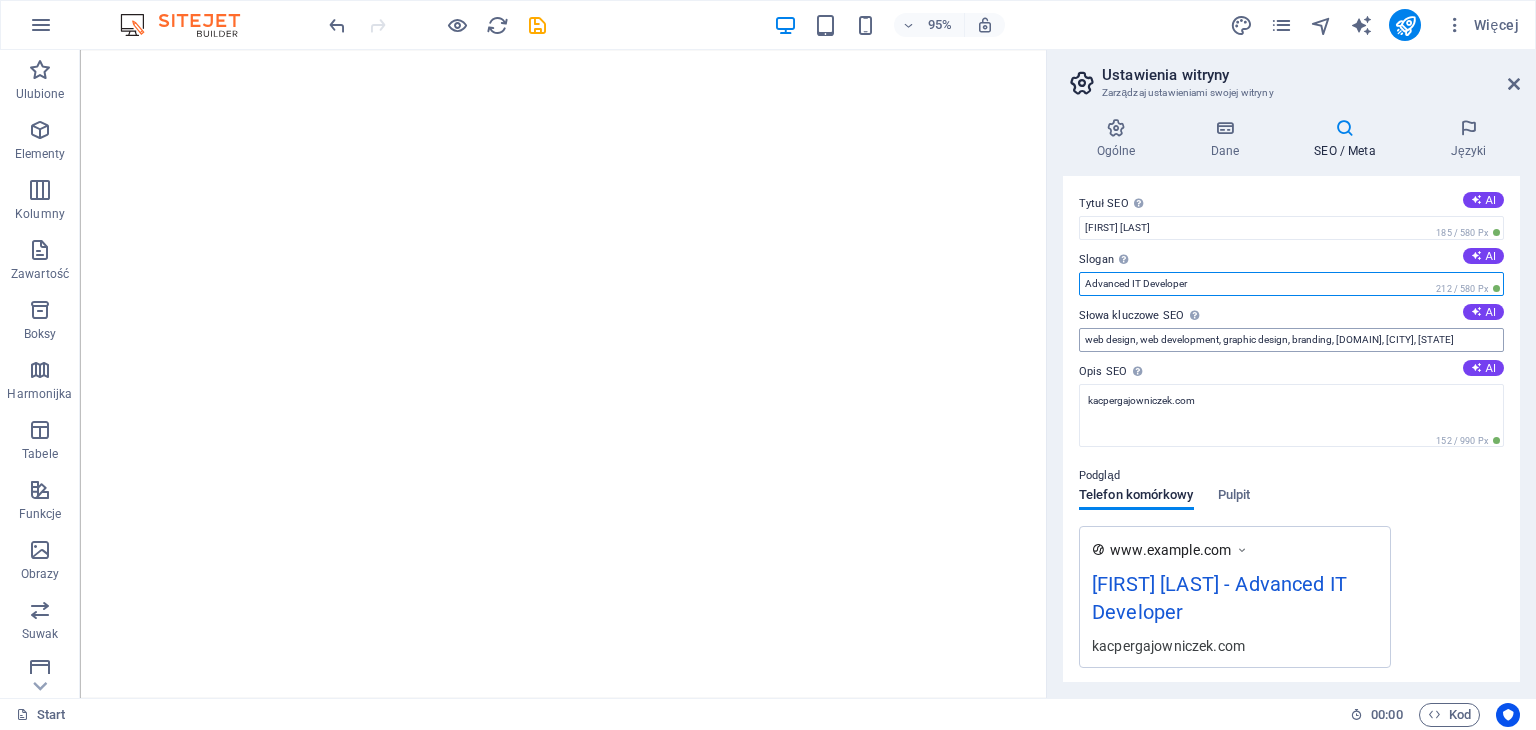 type on "Advanced IT Developer" 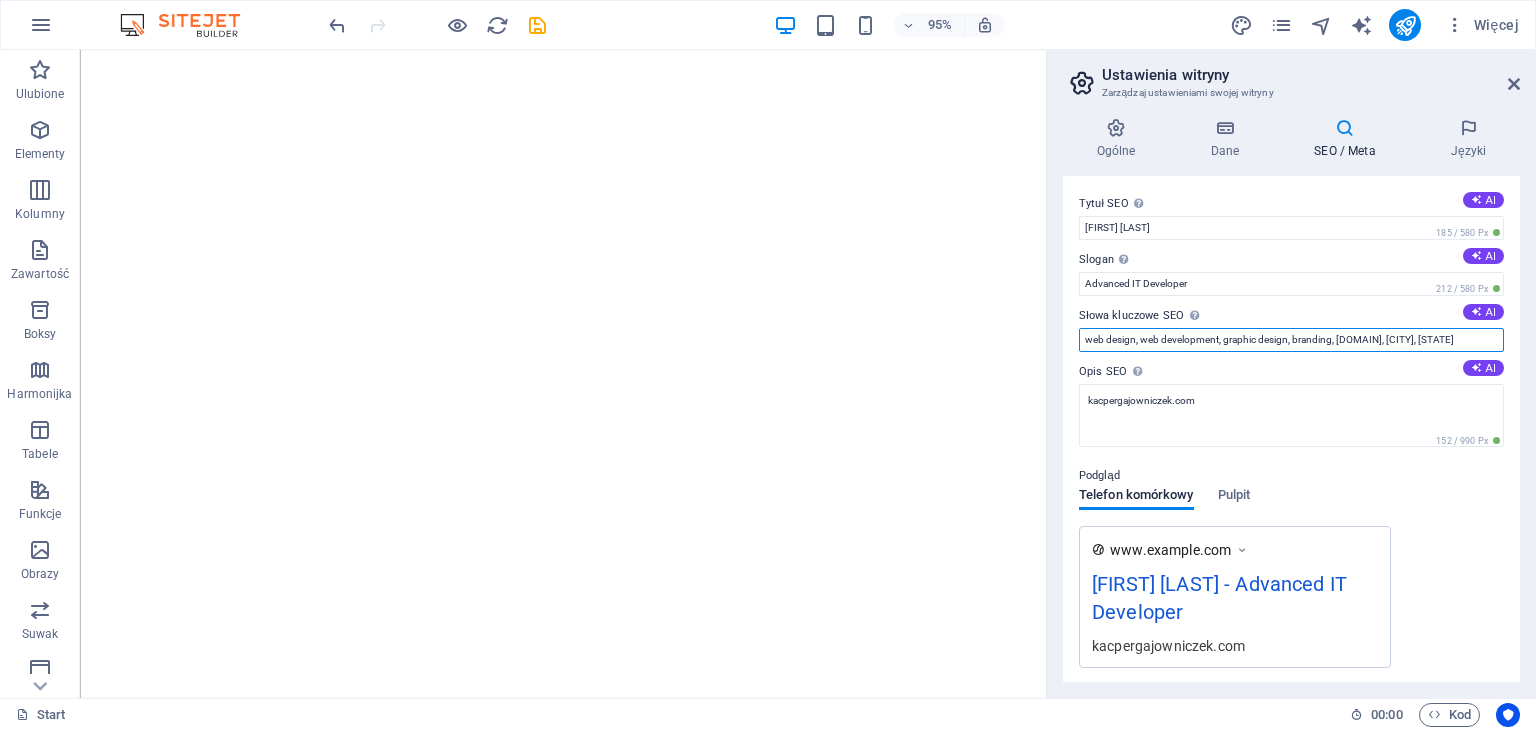 scroll, scrollTop: 0, scrollLeft: 12, axis: horizontal 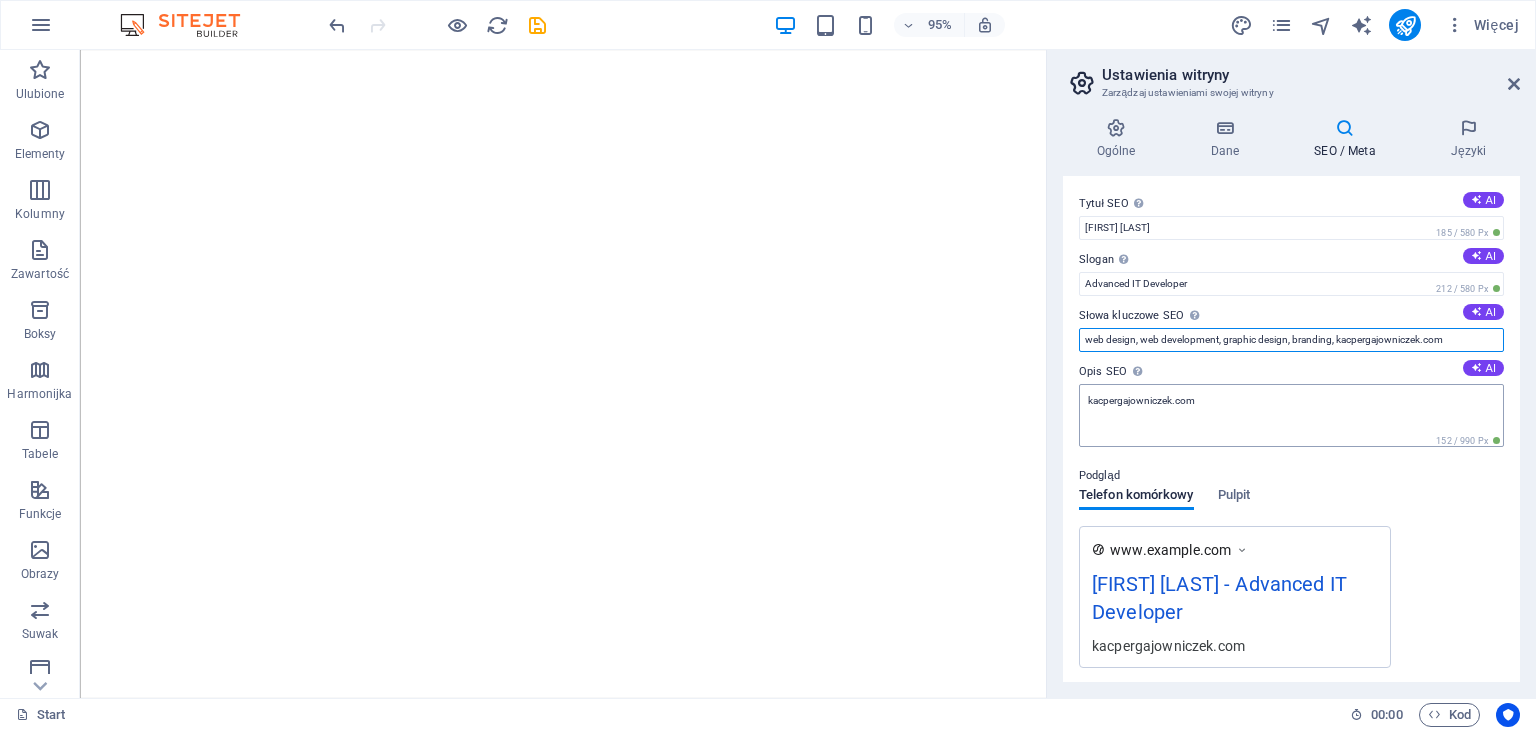 type on "web design, web development, graphic design, branding, kacpergajowniczek.com" 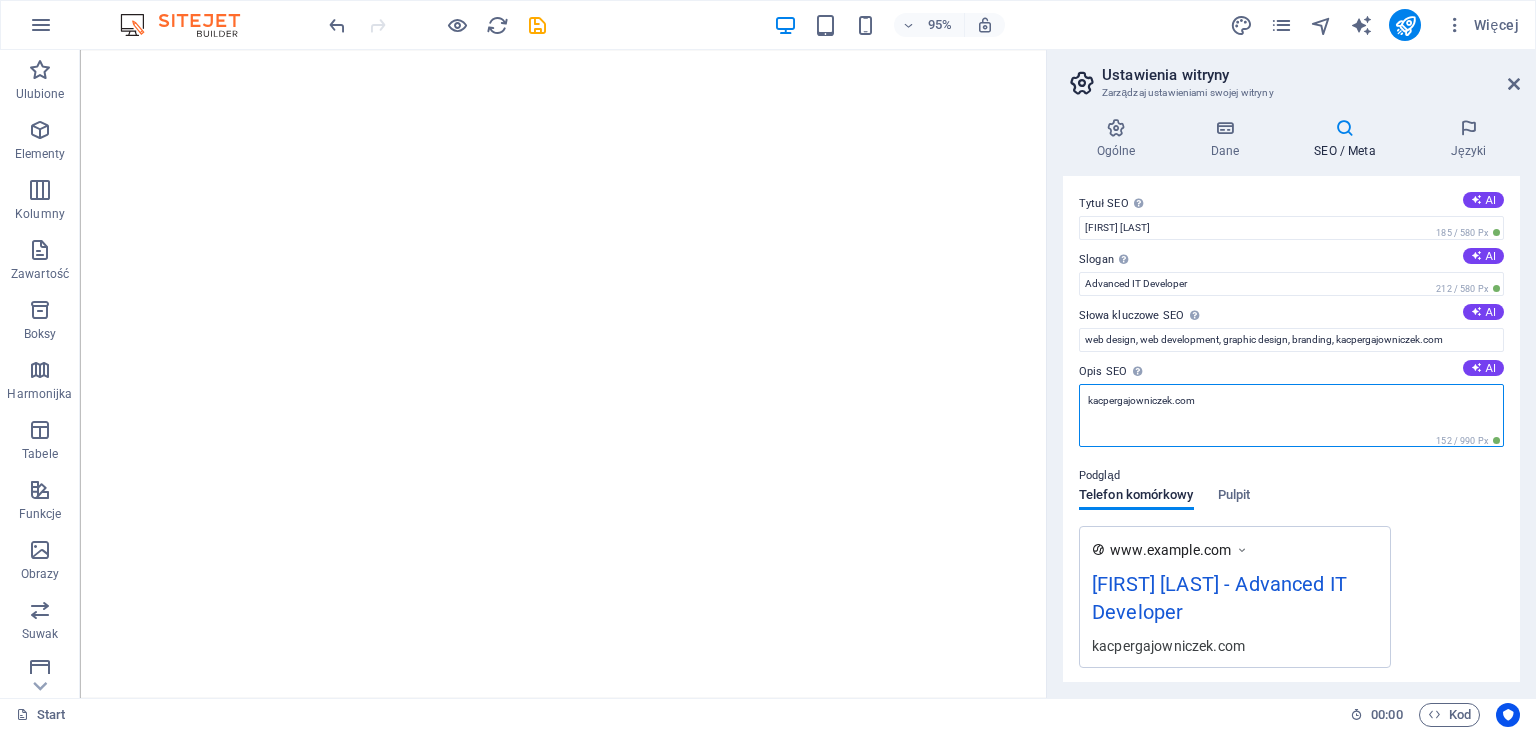 drag, startPoint x: 1192, startPoint y: 442, endPoint x: 1258, endPoint y: 432, distance: 66.75328 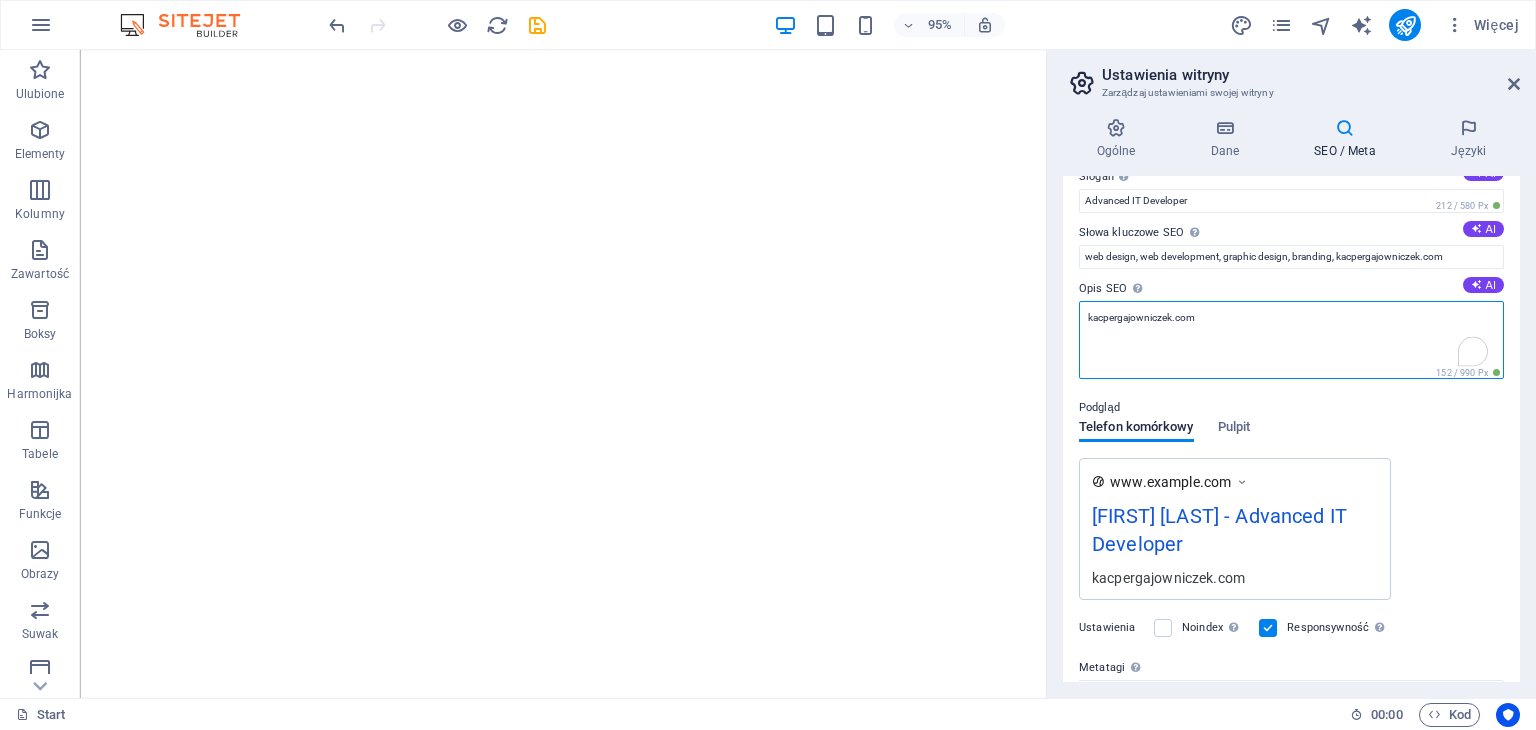 scroll, scrollTop: 0, scrollLeft: 0, axis: both 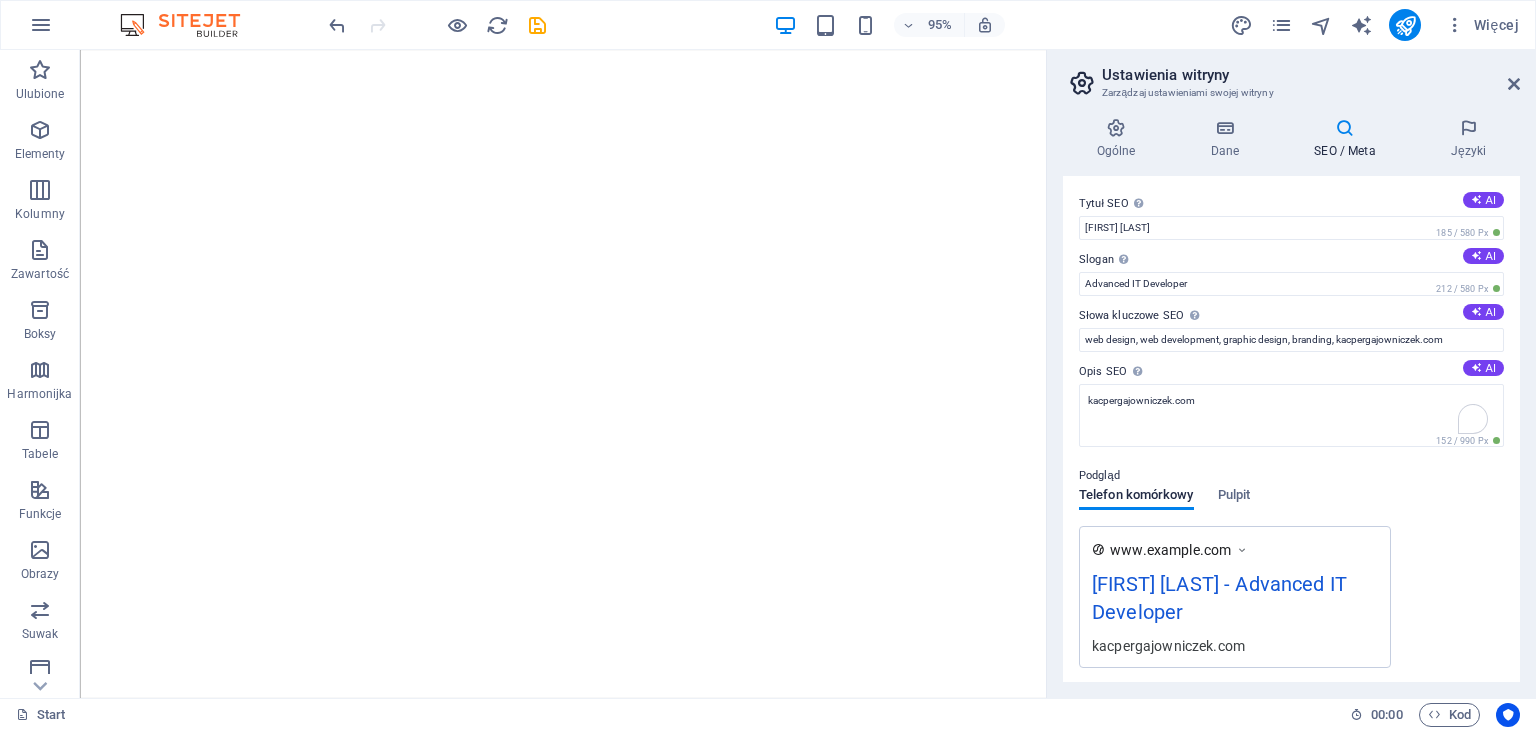 click on "Podgląd Telefon komórkowy Pulpit www.example.com Kacper Gajowniczek - Advanced IT Developer kacpergajowniczek.com" at bounding box center [1291, 558] 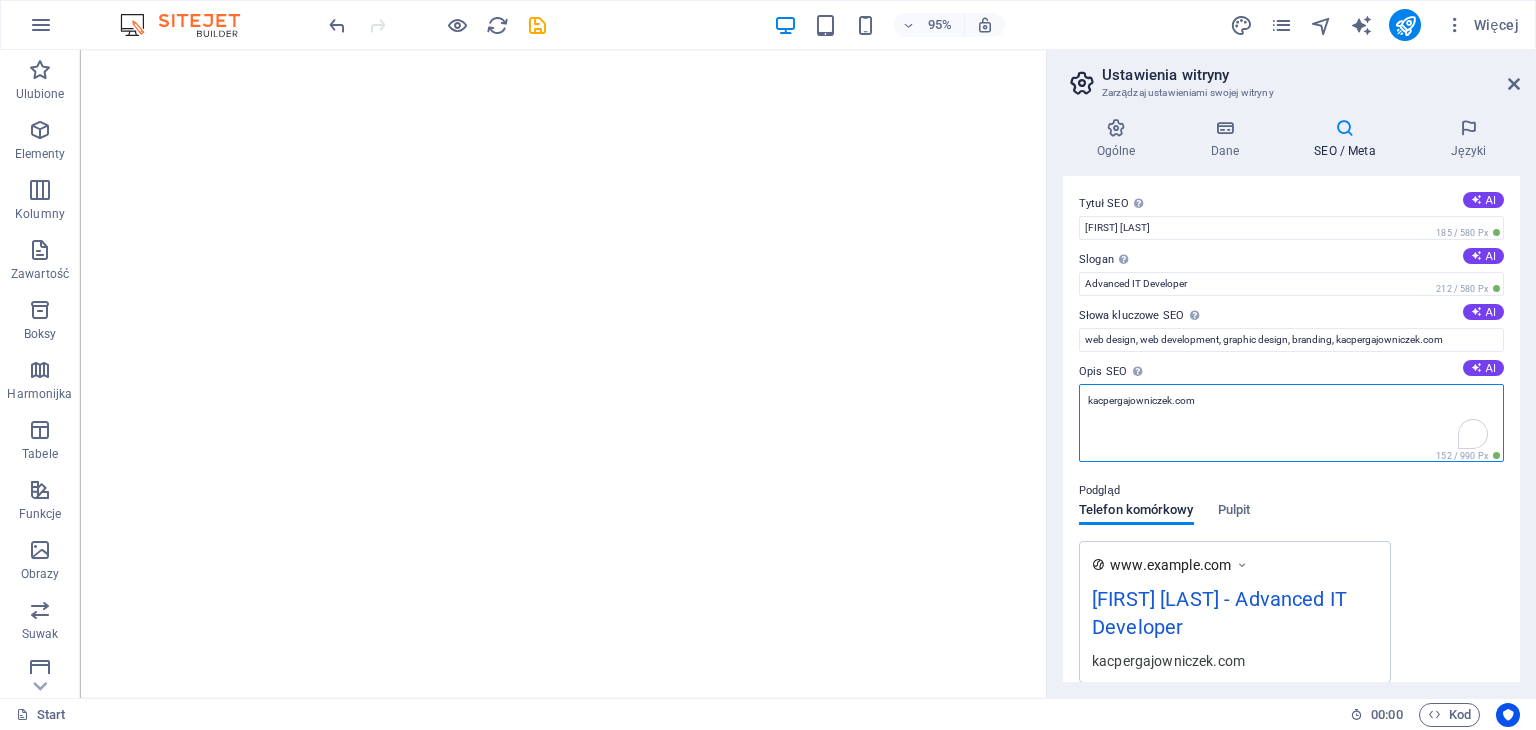 click on "kacpergajowniczek.com" at bounding box center (1291, 423) 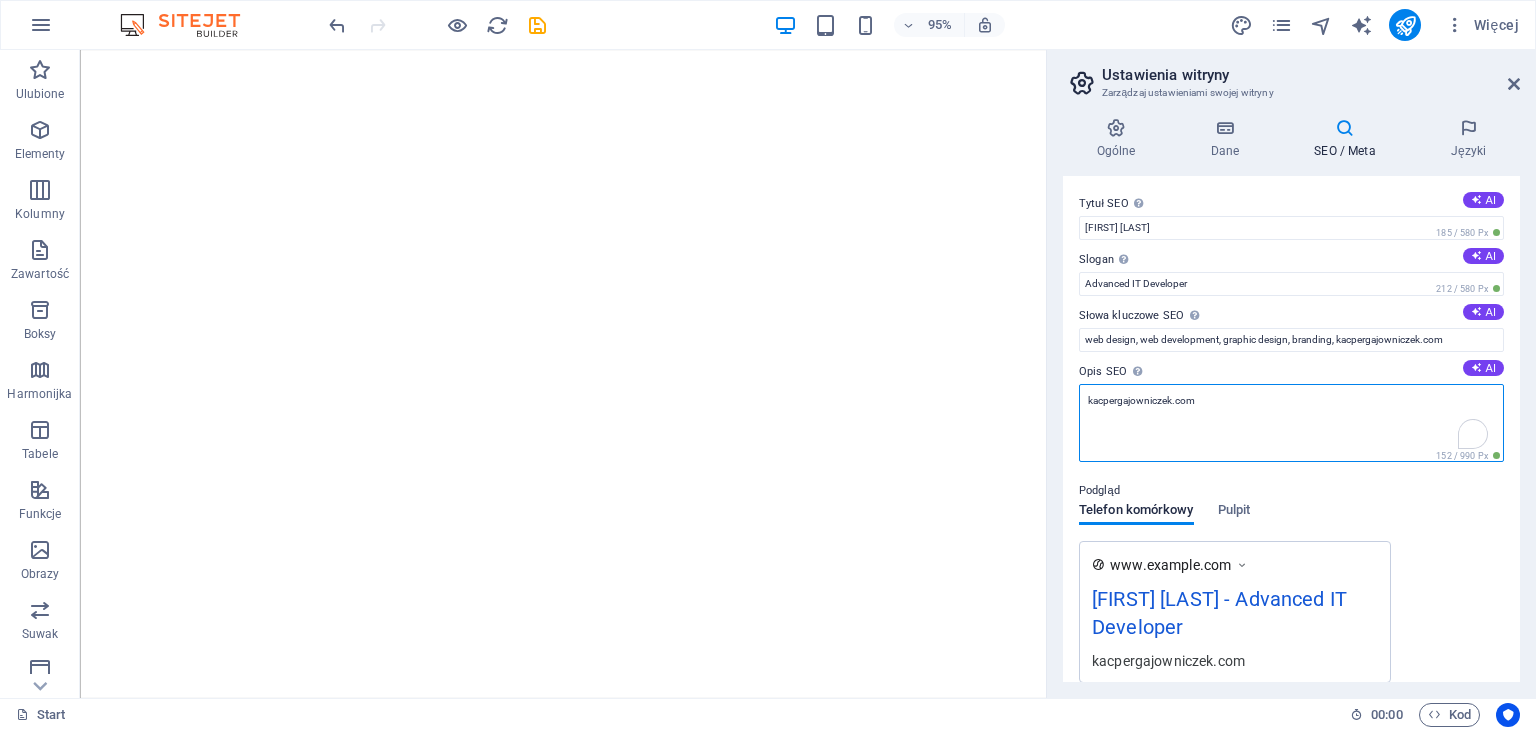 drag, startPoint x: 1238, startPoint y: 404, endPoint x: 1078, endPoint y: 386, distance: 161.00932 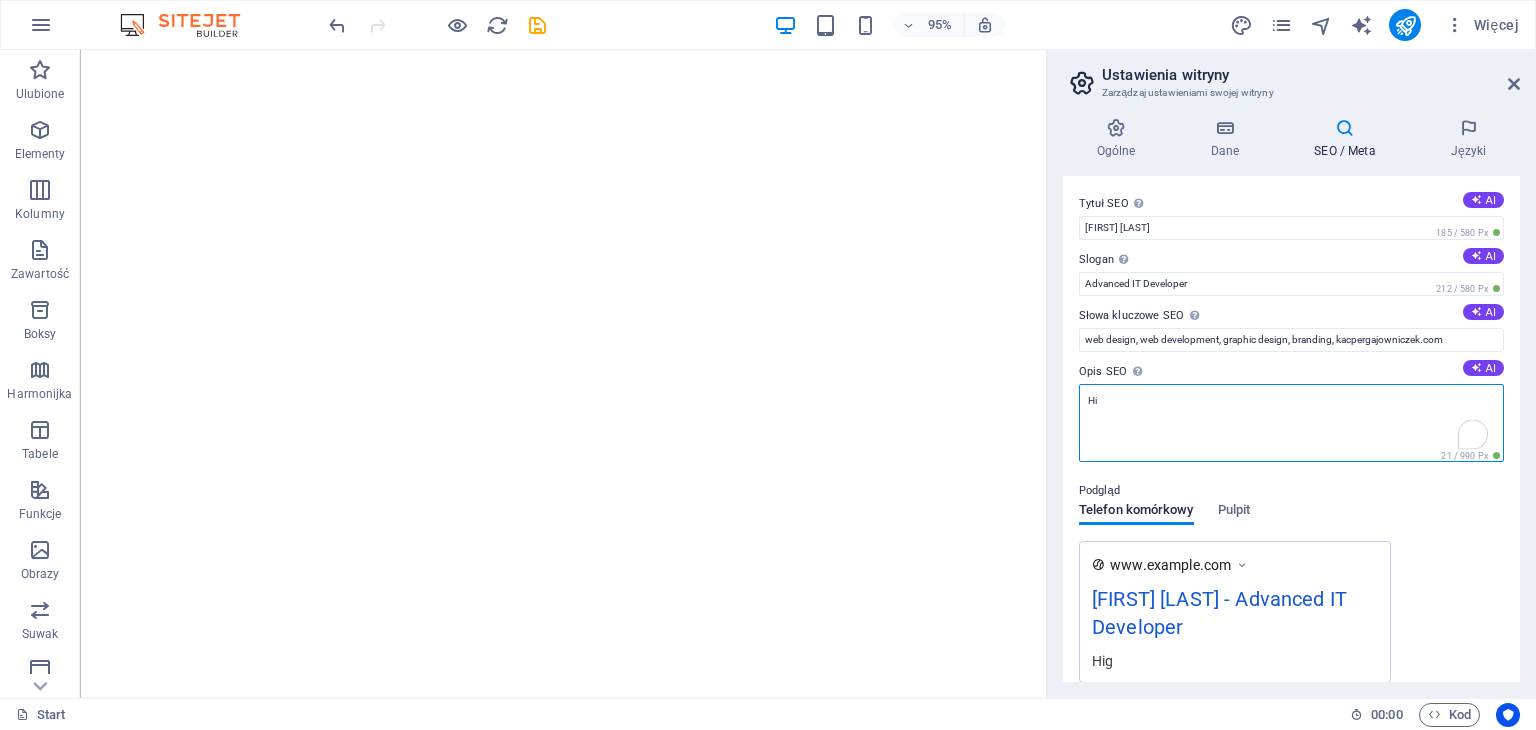 type on "H" 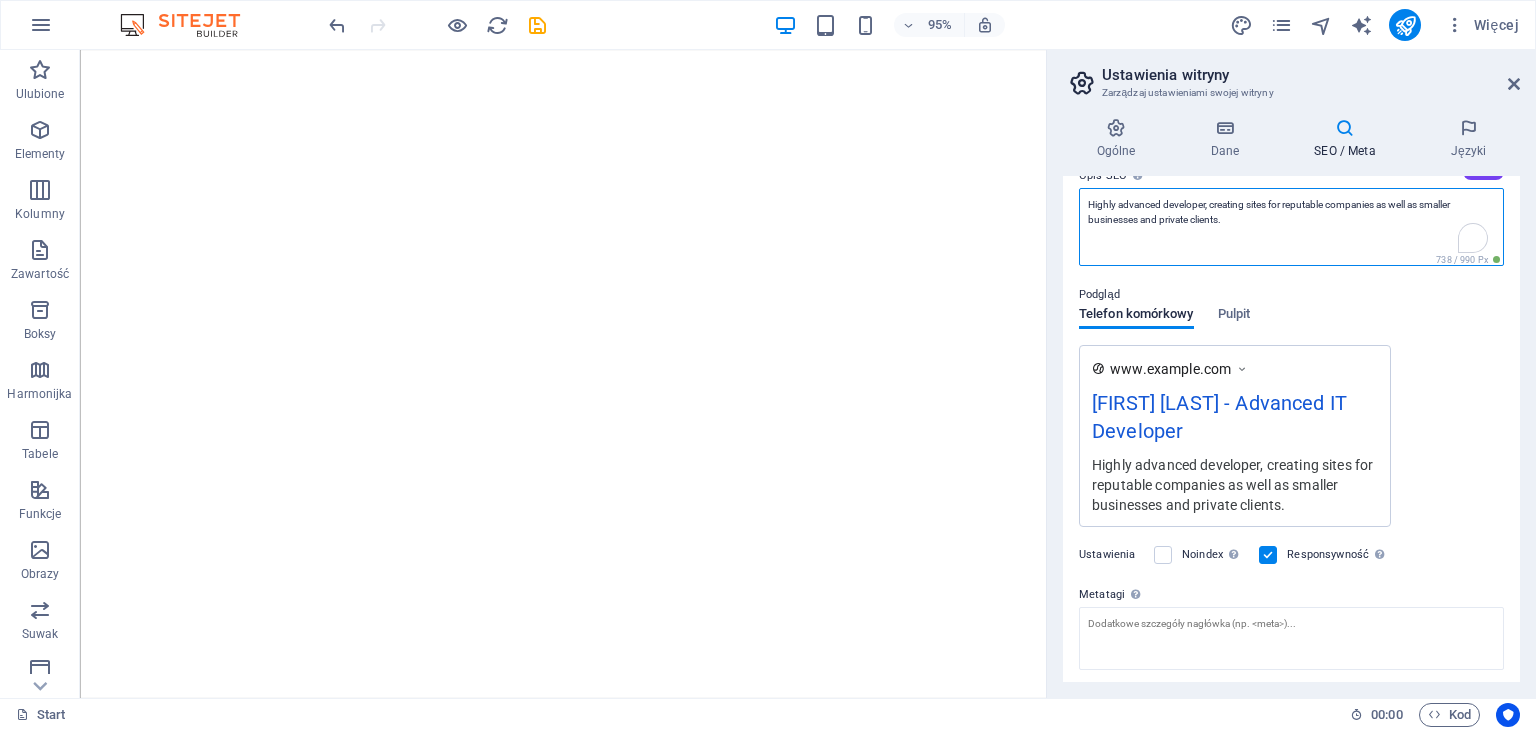 scroll, scrollTop: 200, scrollLeft: 0, axis: vertical 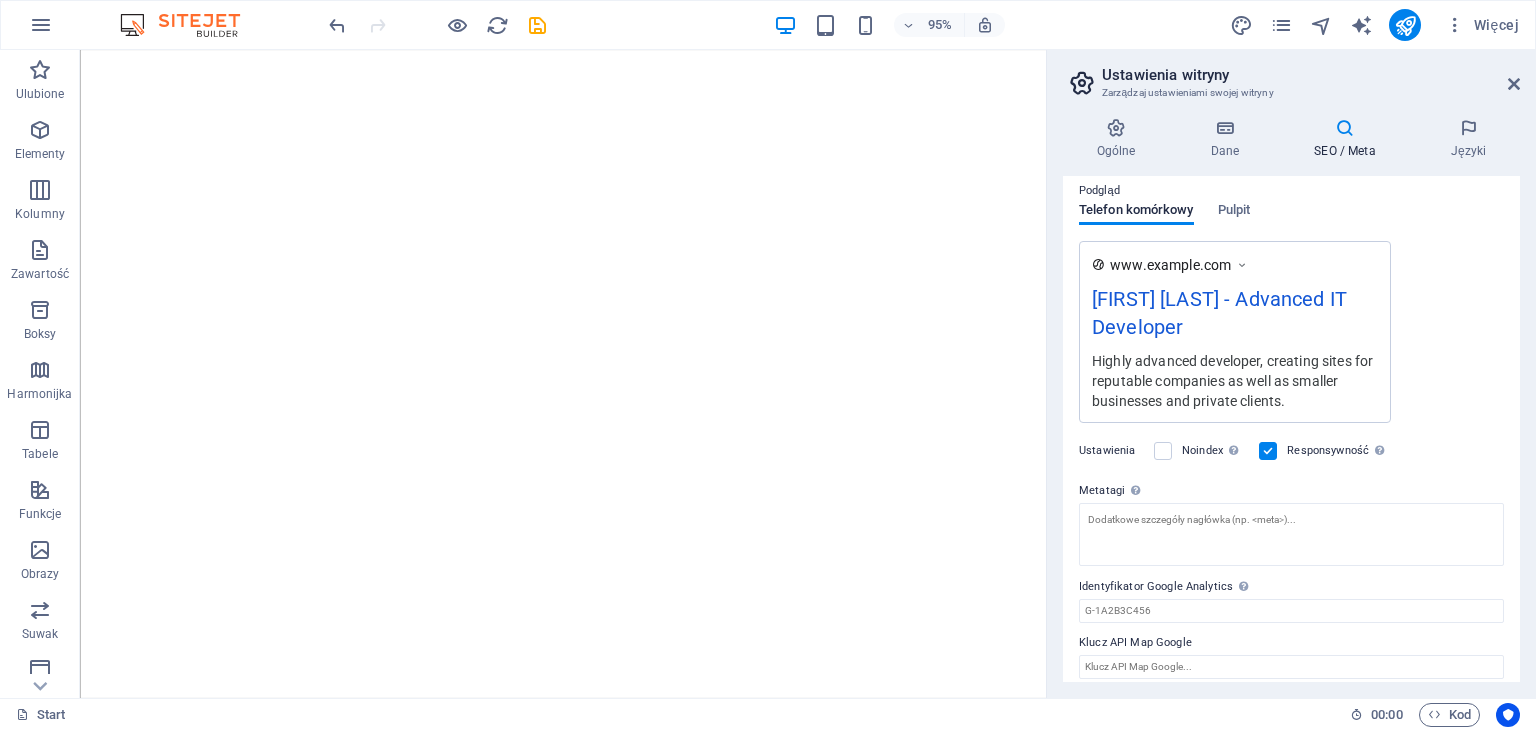 type on "Highly advanced developer, creating sites for reputable companies as well as smaller businesses and private clients." 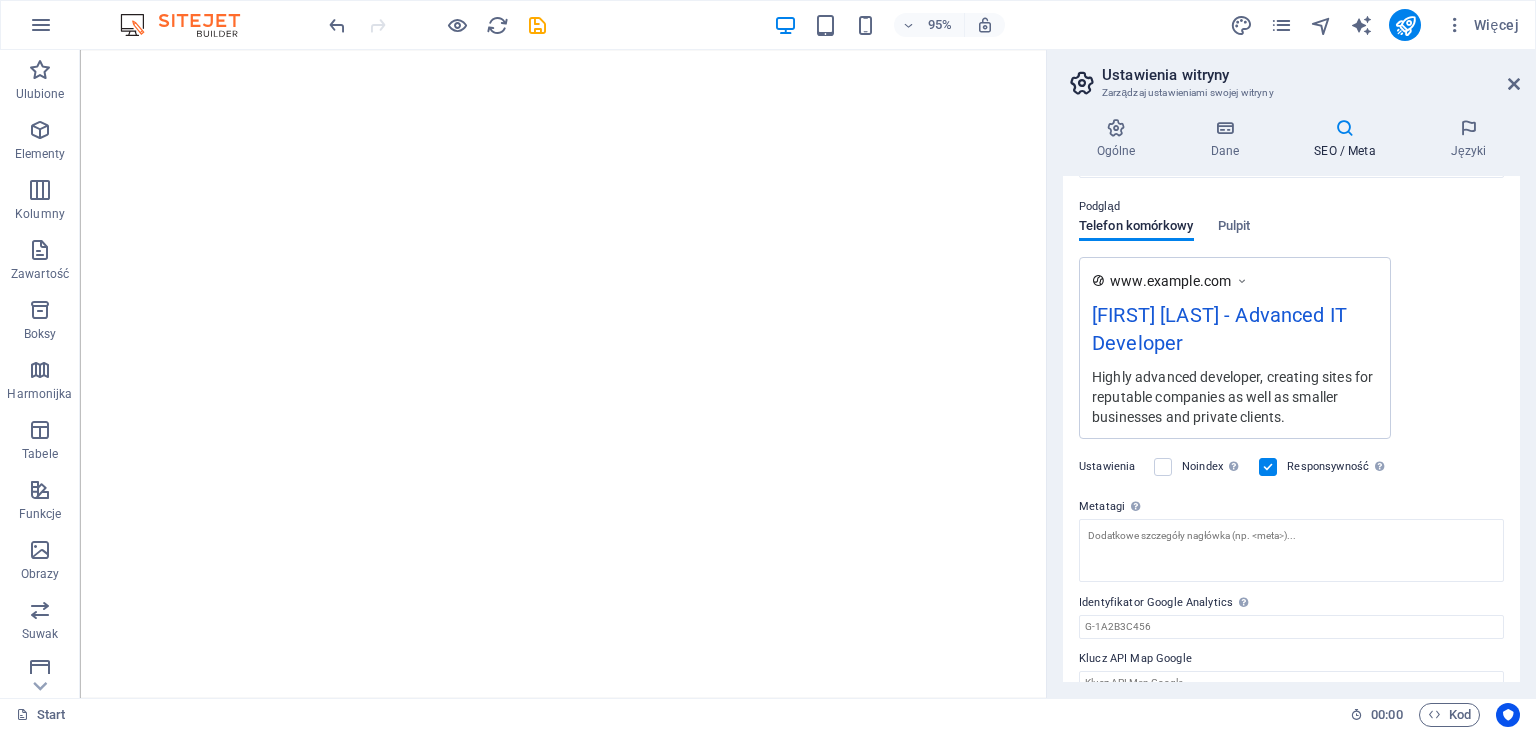 click on "Noindex Poinstruuj wyszukiwarki, aby wykluczyły tę witrynę z wyników wyszukiwania." at bounding box center (1214, 467) 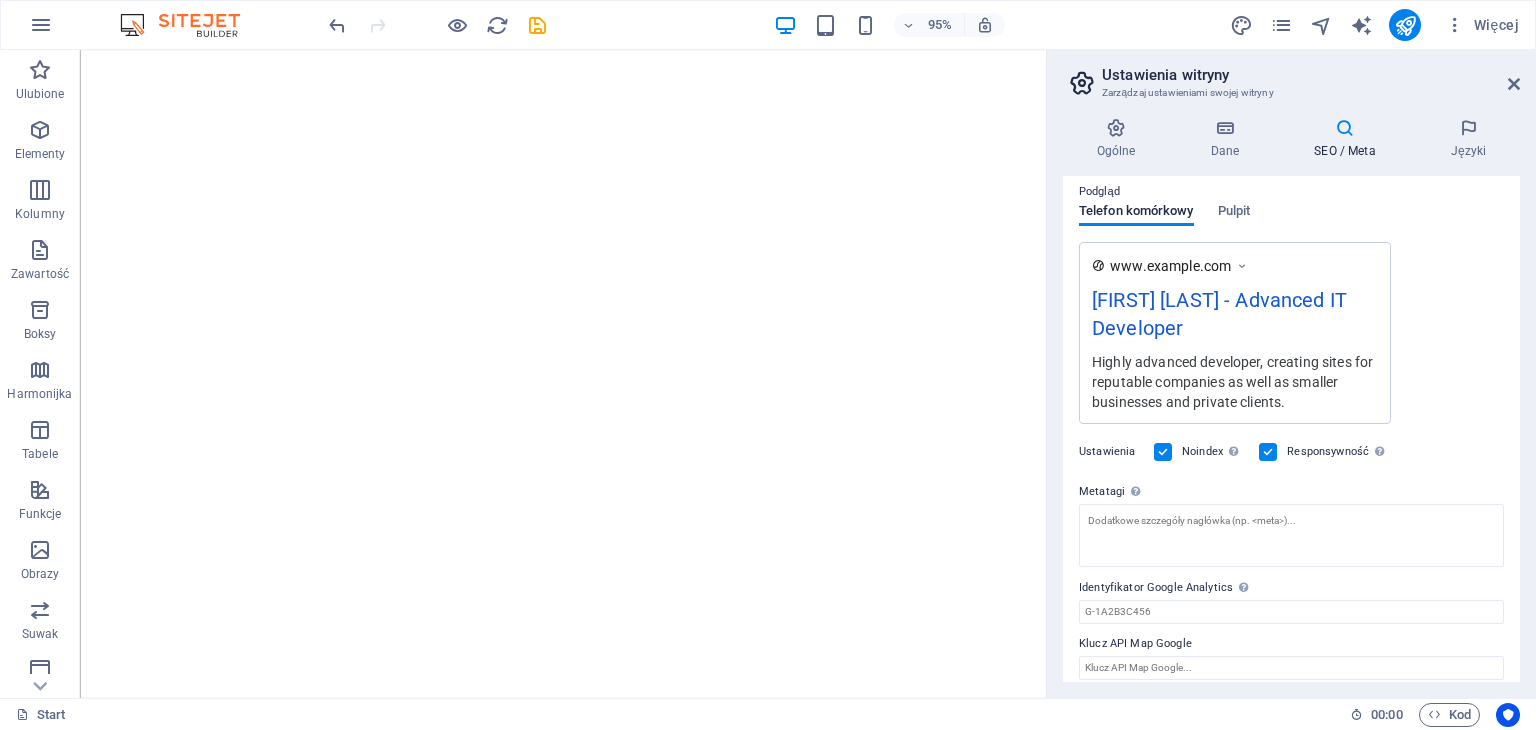 click on "Noindex Poinstruuj wyszukiwarki, aby wykluczyły tę witrynę z wyników wyszukiwania." at bounding box center [1214, 452] 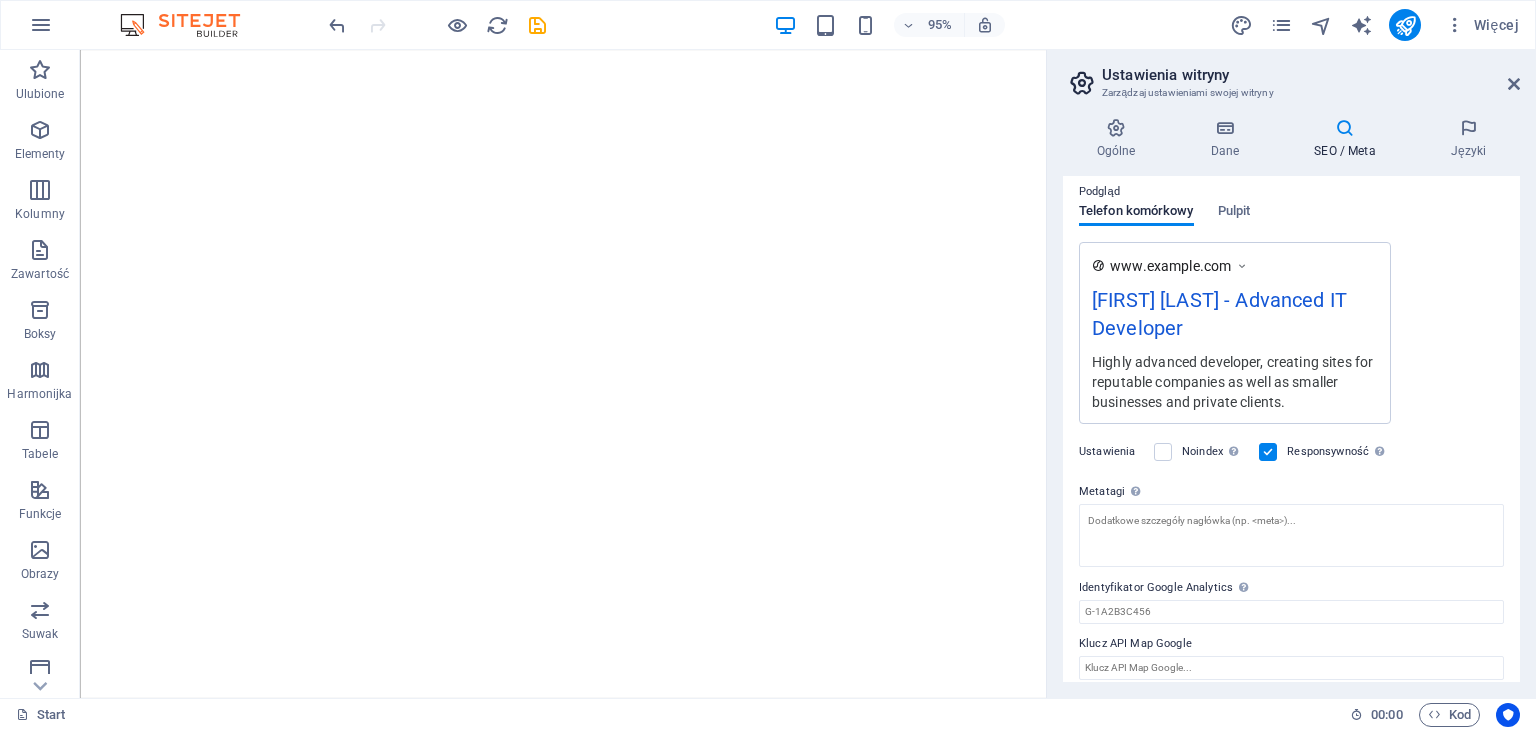 click on "Noindex Poinstruuj wyszukiwarki, aby wykluczyły tę witrynę z wyników wyszukiwania." at bounding box center [1214, 452] 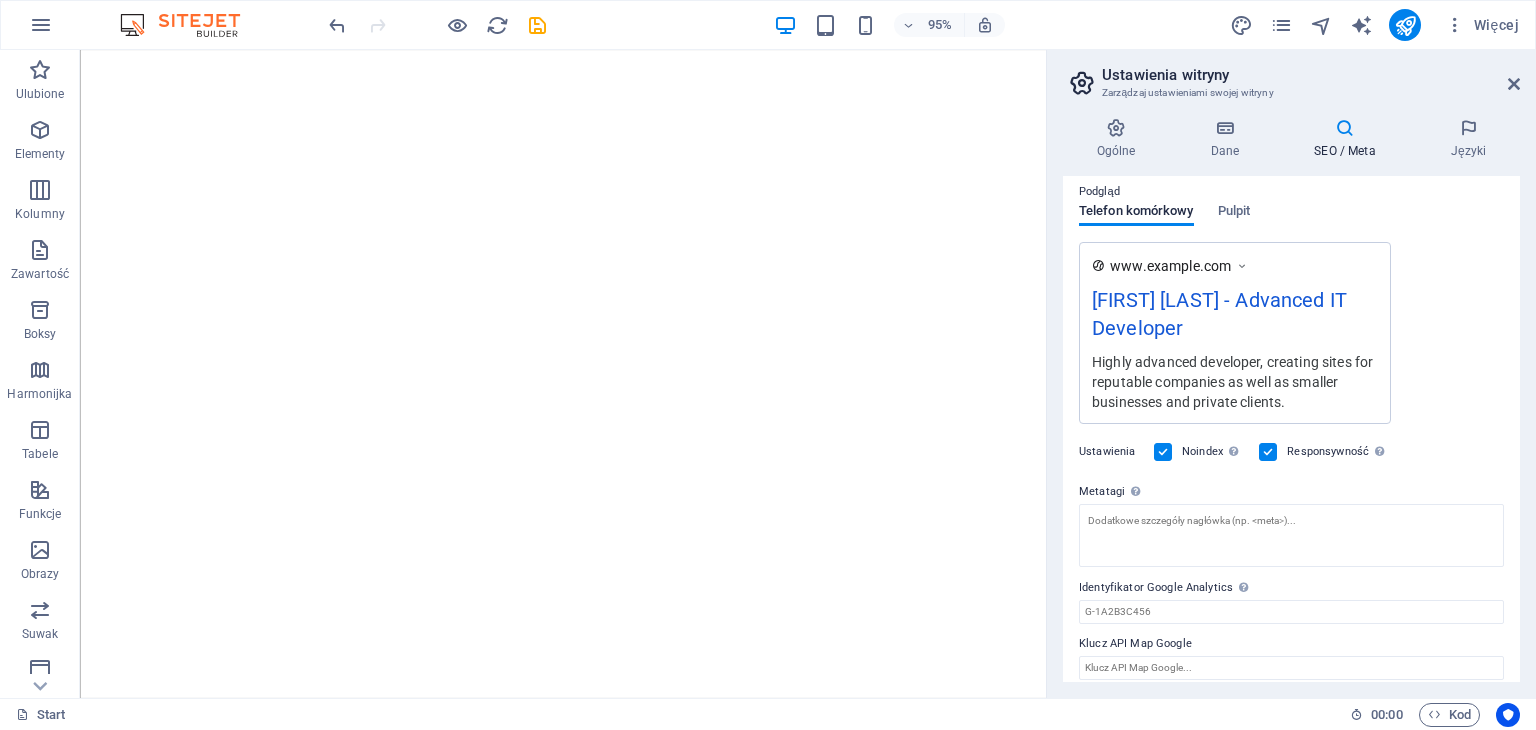 click on "Podgląd" at bounding box center [1291, 192] 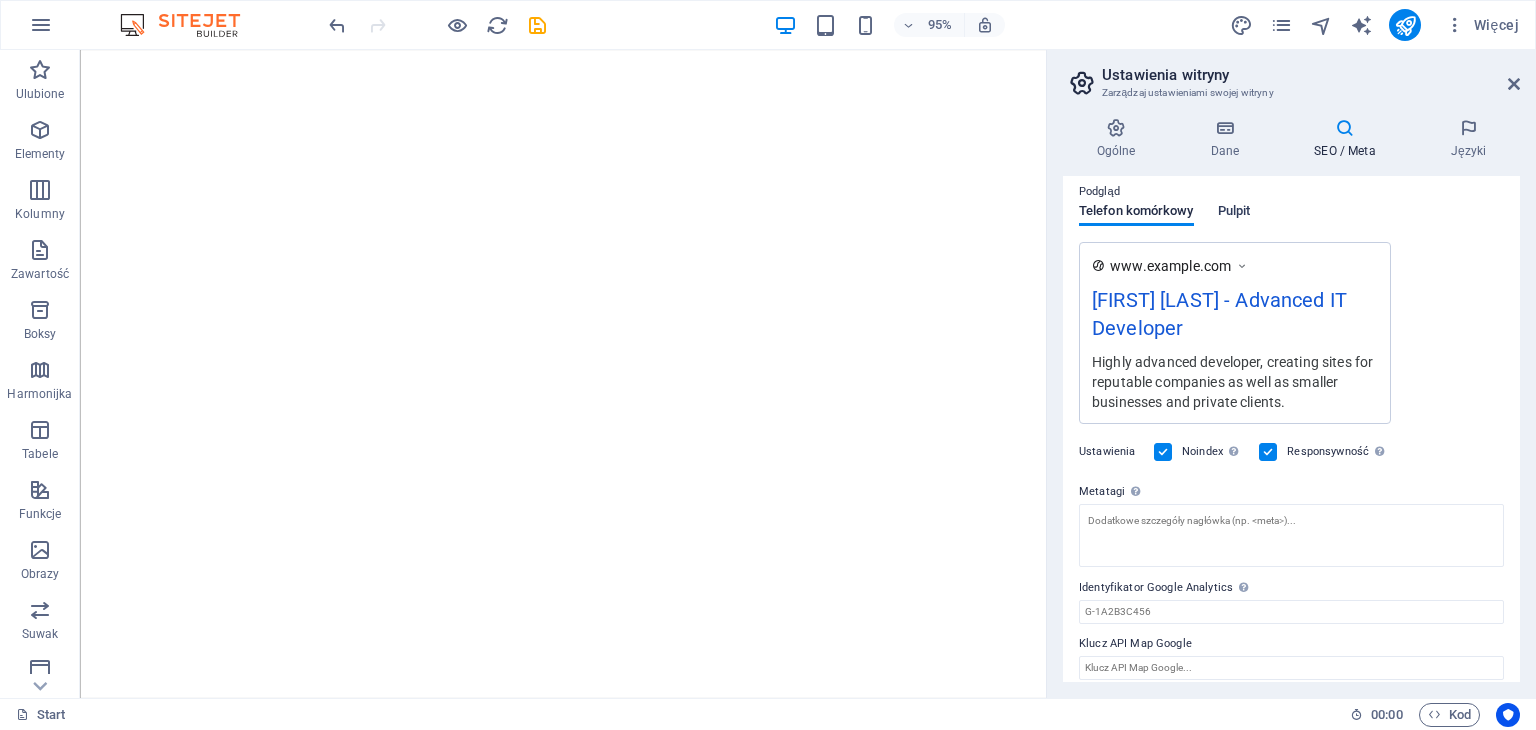 click on "Pulpit" at bounding box center [1234, 213] 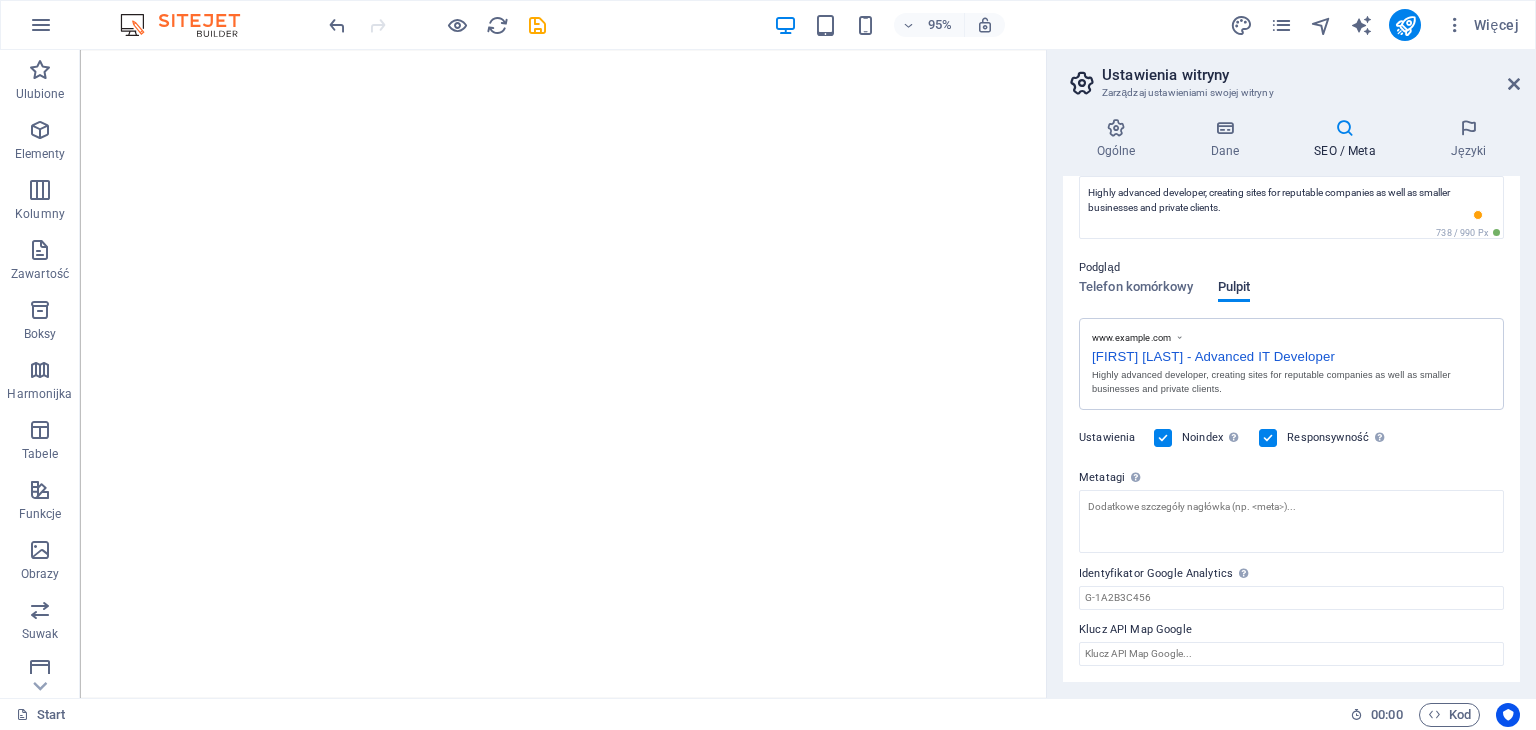 scroll, scrollTop: 206, scrollLeft: 0, axis: vertical 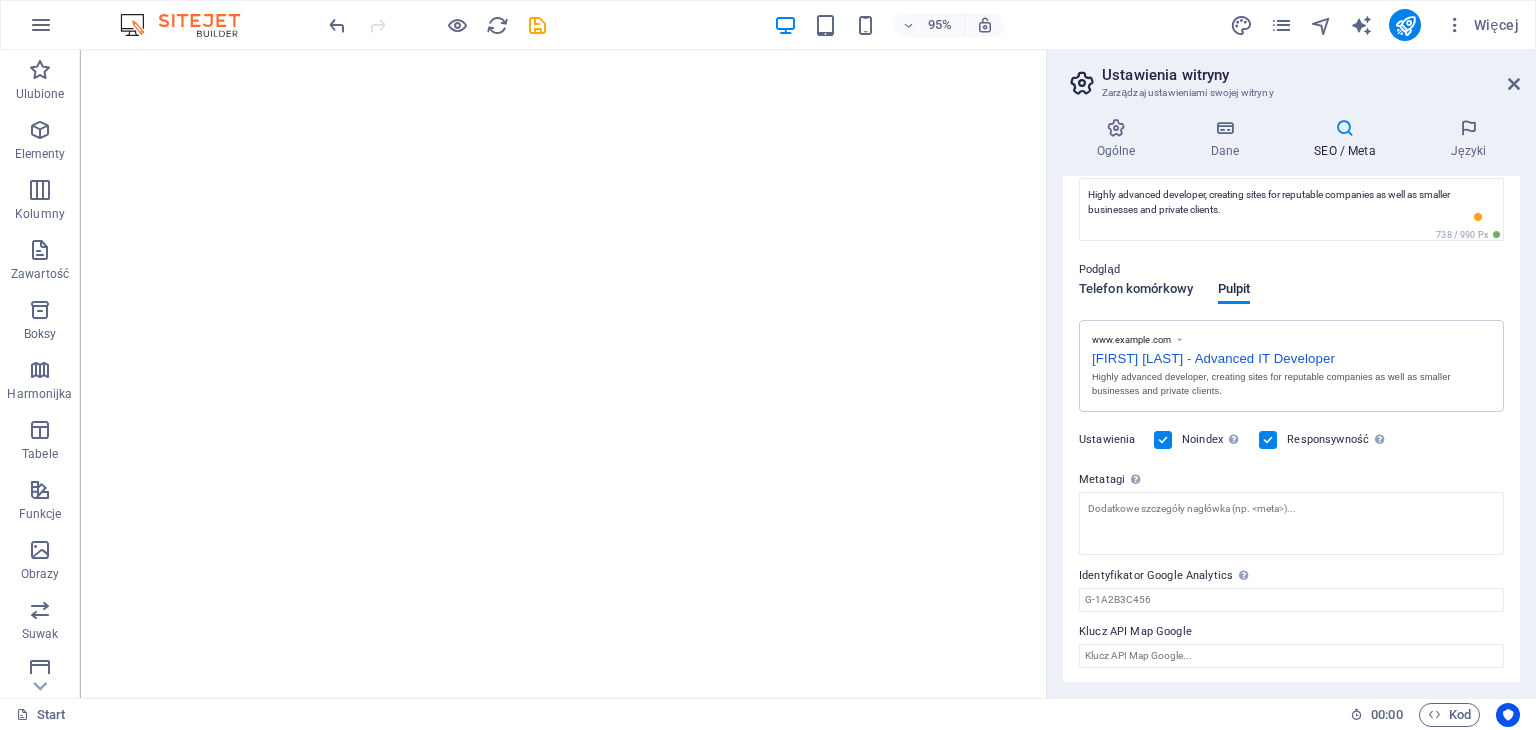 click on "Telefon komórkowy" at bounding box center (1136, 291) 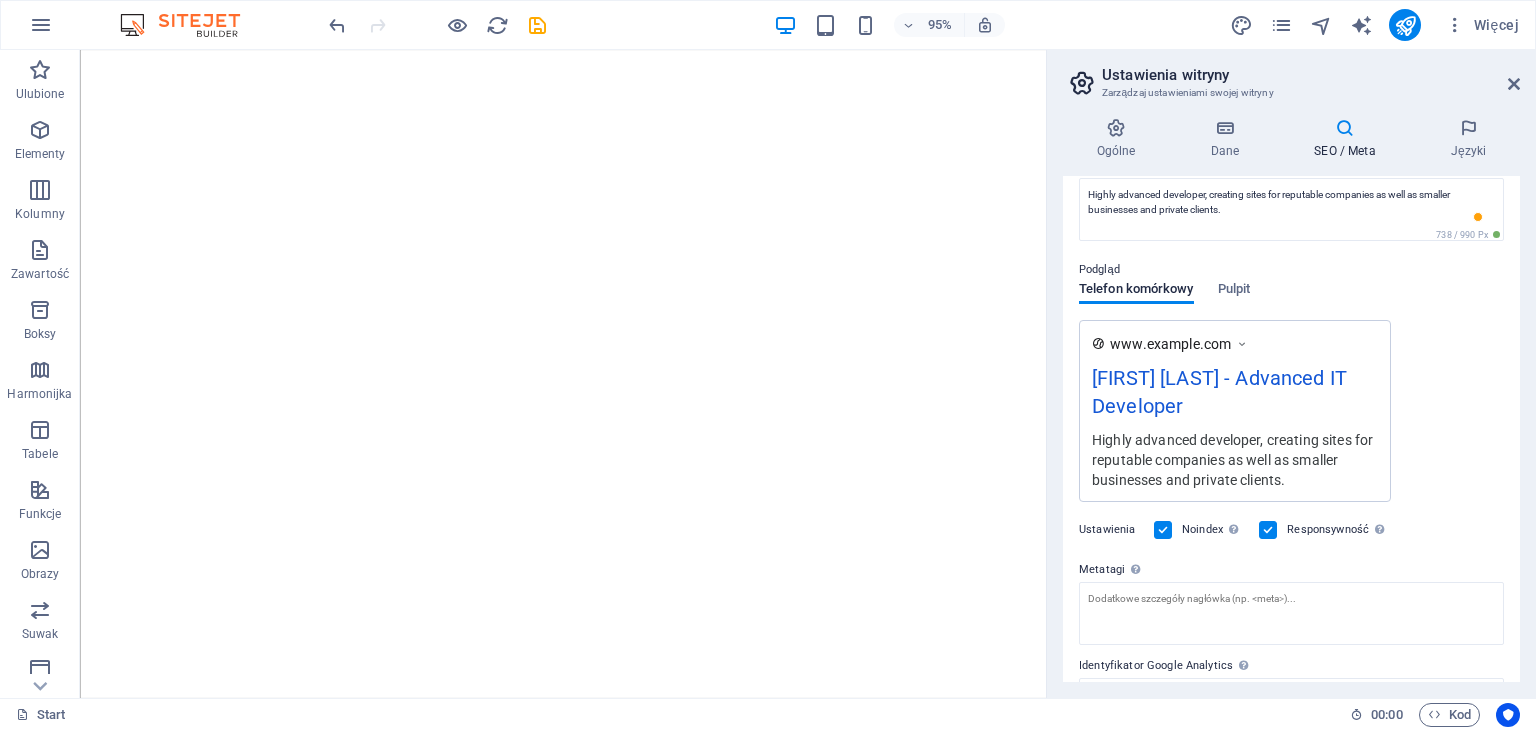 click on "Noindex Poinstruuj wyszukiwarki, aby wykluczyły tę witrynę z wyników wyszukiwania." at bounding box center [1198, 530] 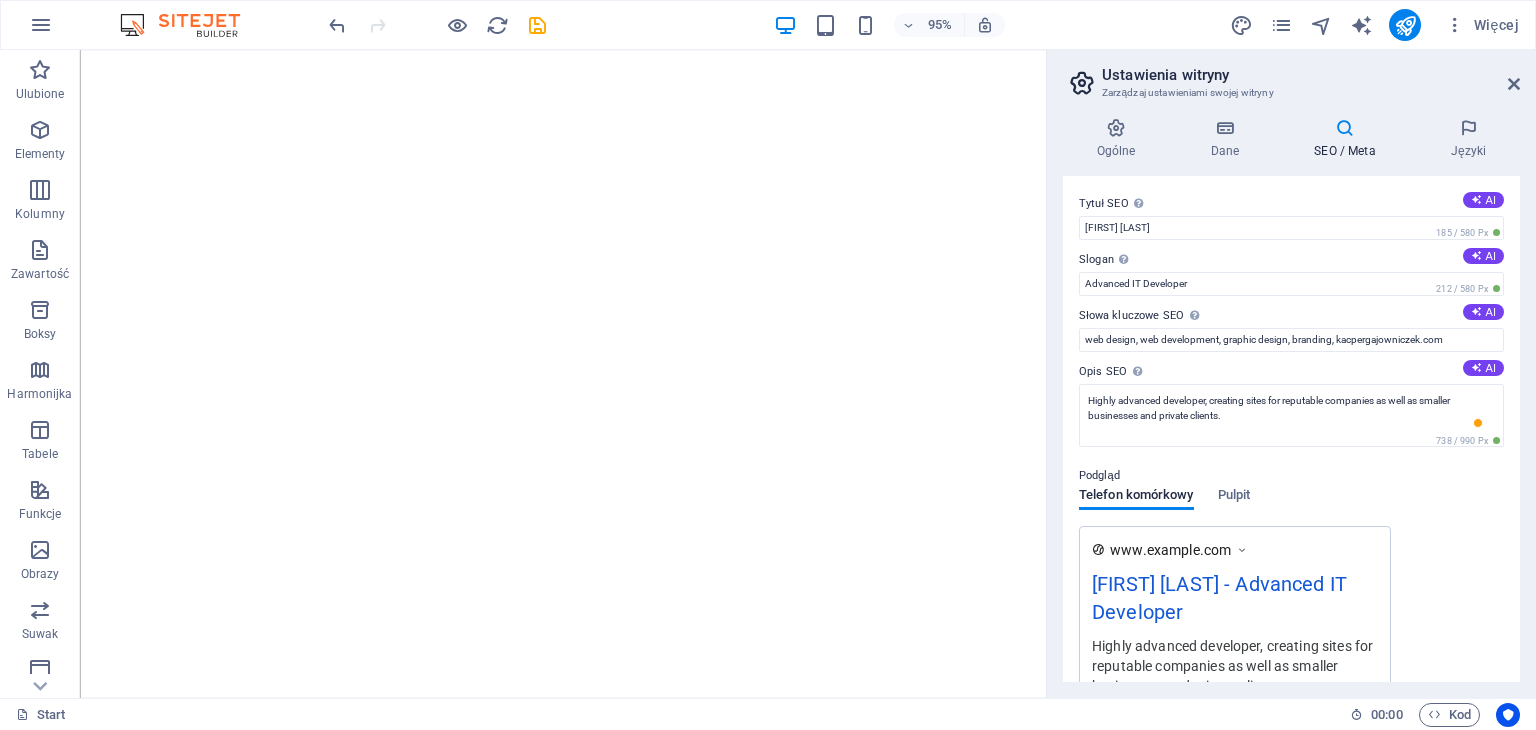 scroll, scrollTop: 0, scrollLeft: 0, axis: both 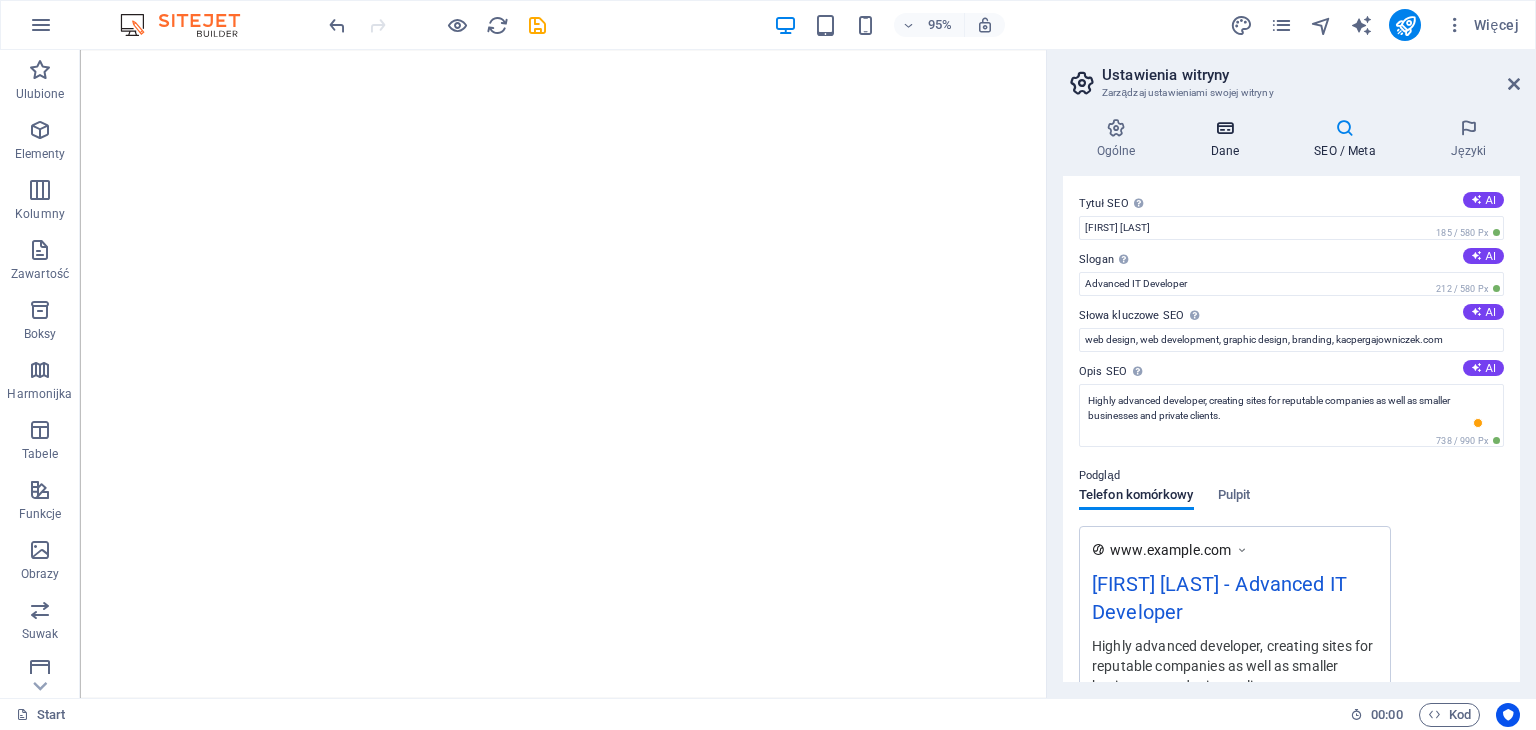 click on "Dane" at bounding box center [1229, 139] 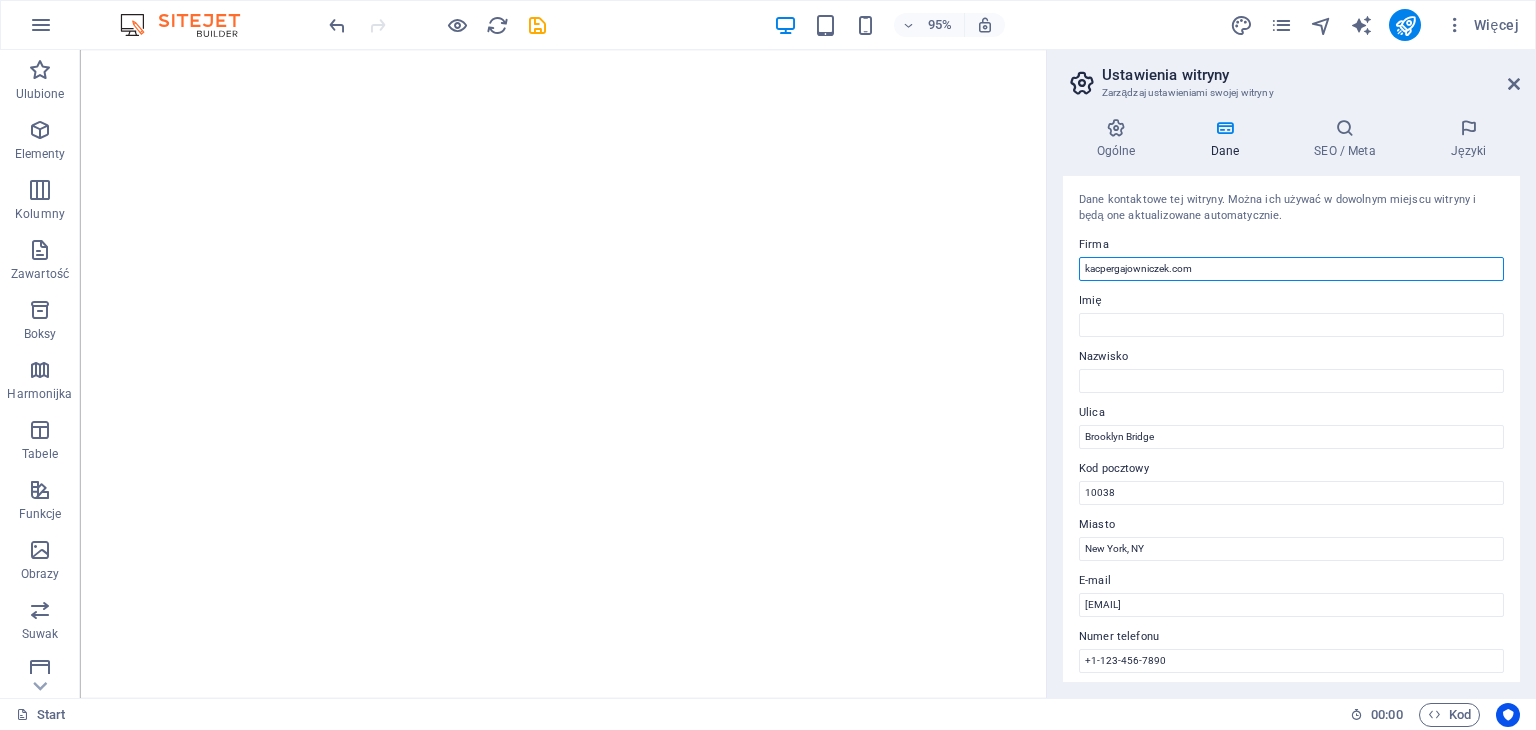 drag, startPoint x: 1210, startPoint y: 265, endPoint x: 1176, endPoint y: 277, distance: 36.05551 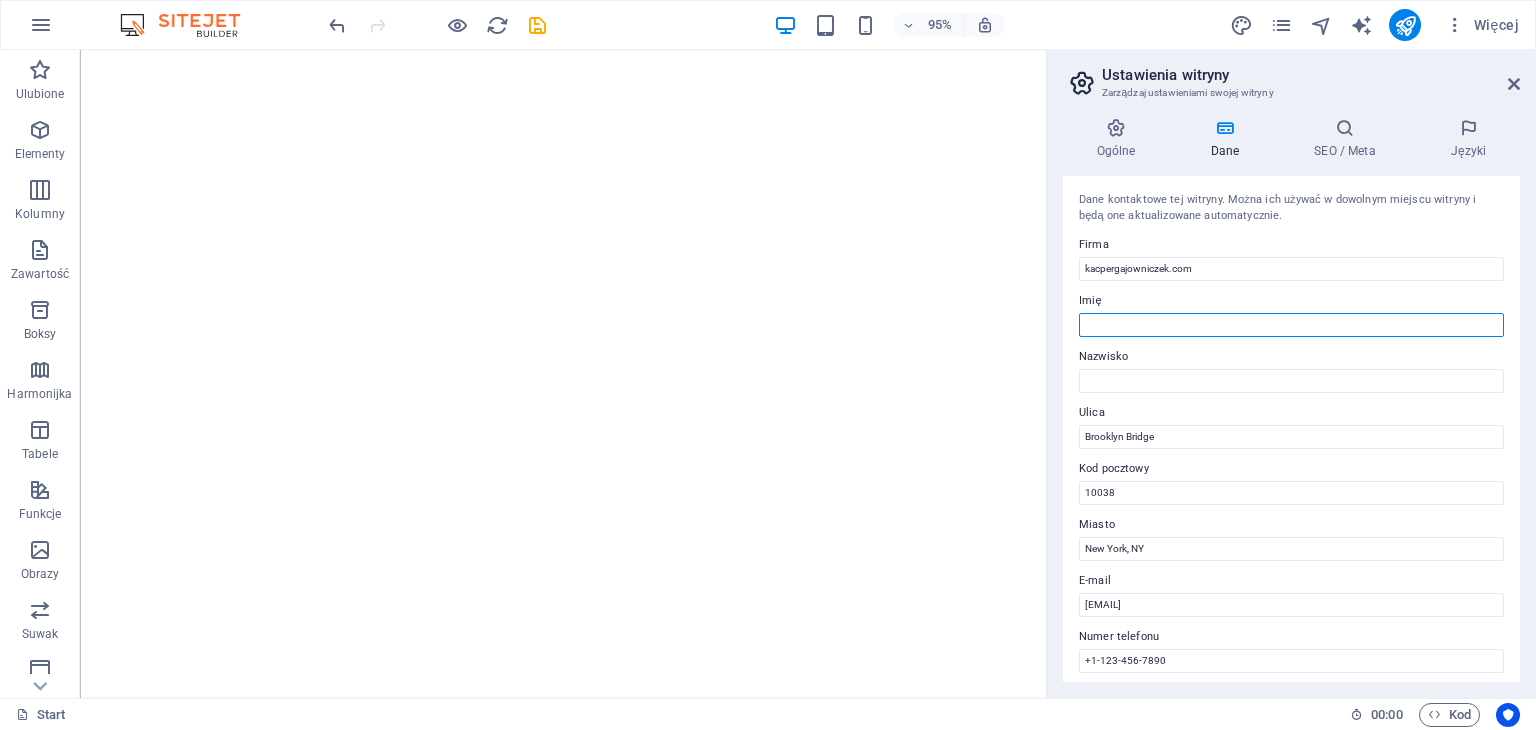 click on "Imię" at bounding box center (1291, 325) 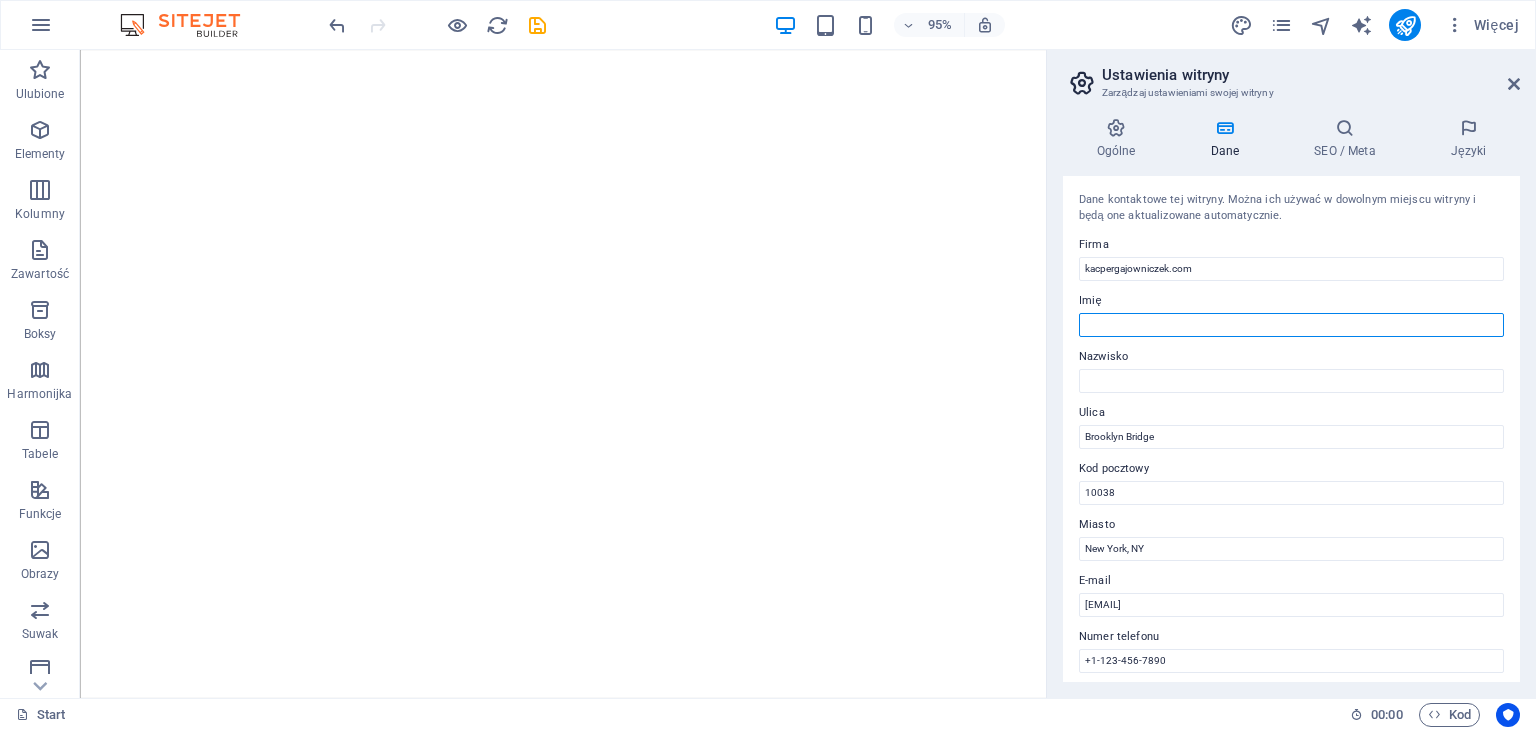 type on "[FIRST]" 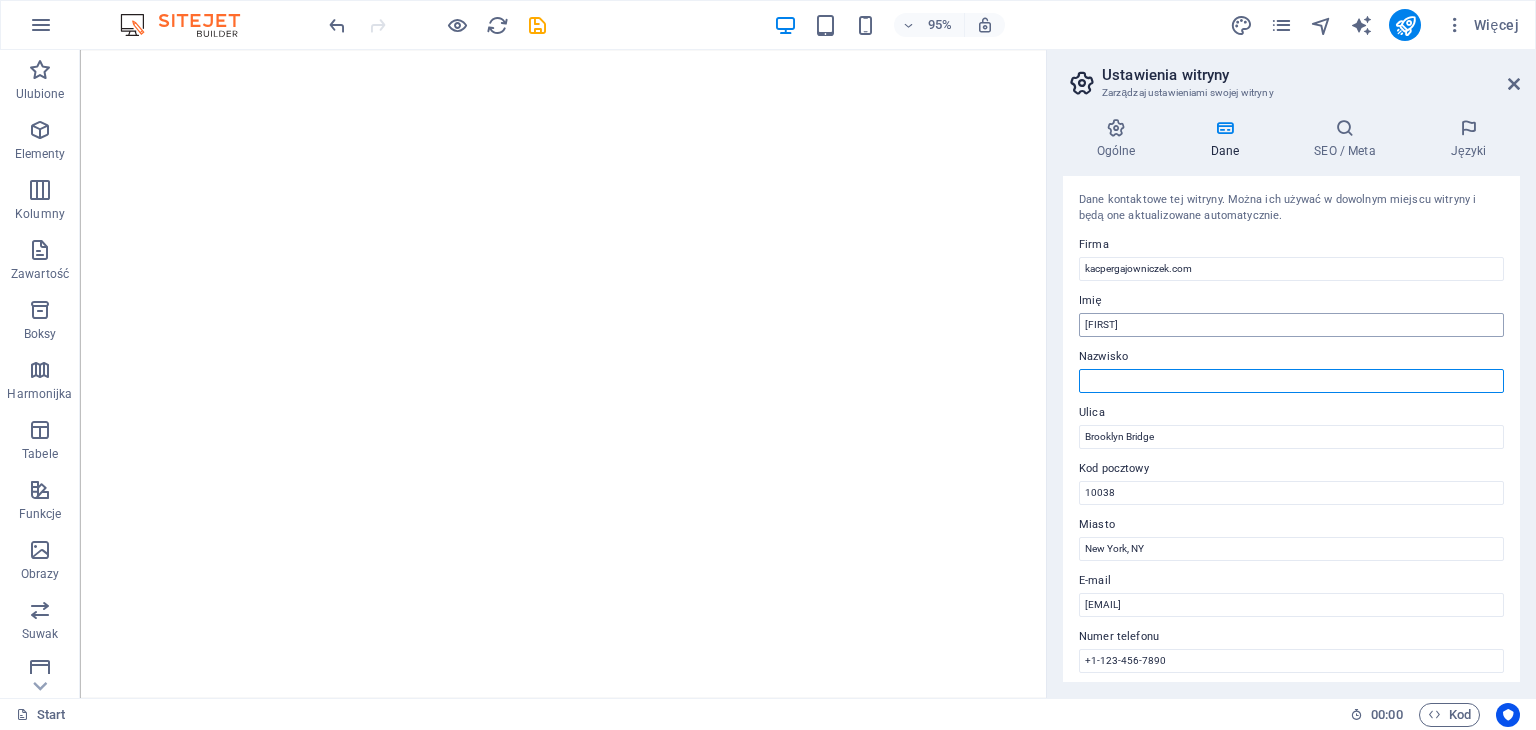 type on "[LAST]" 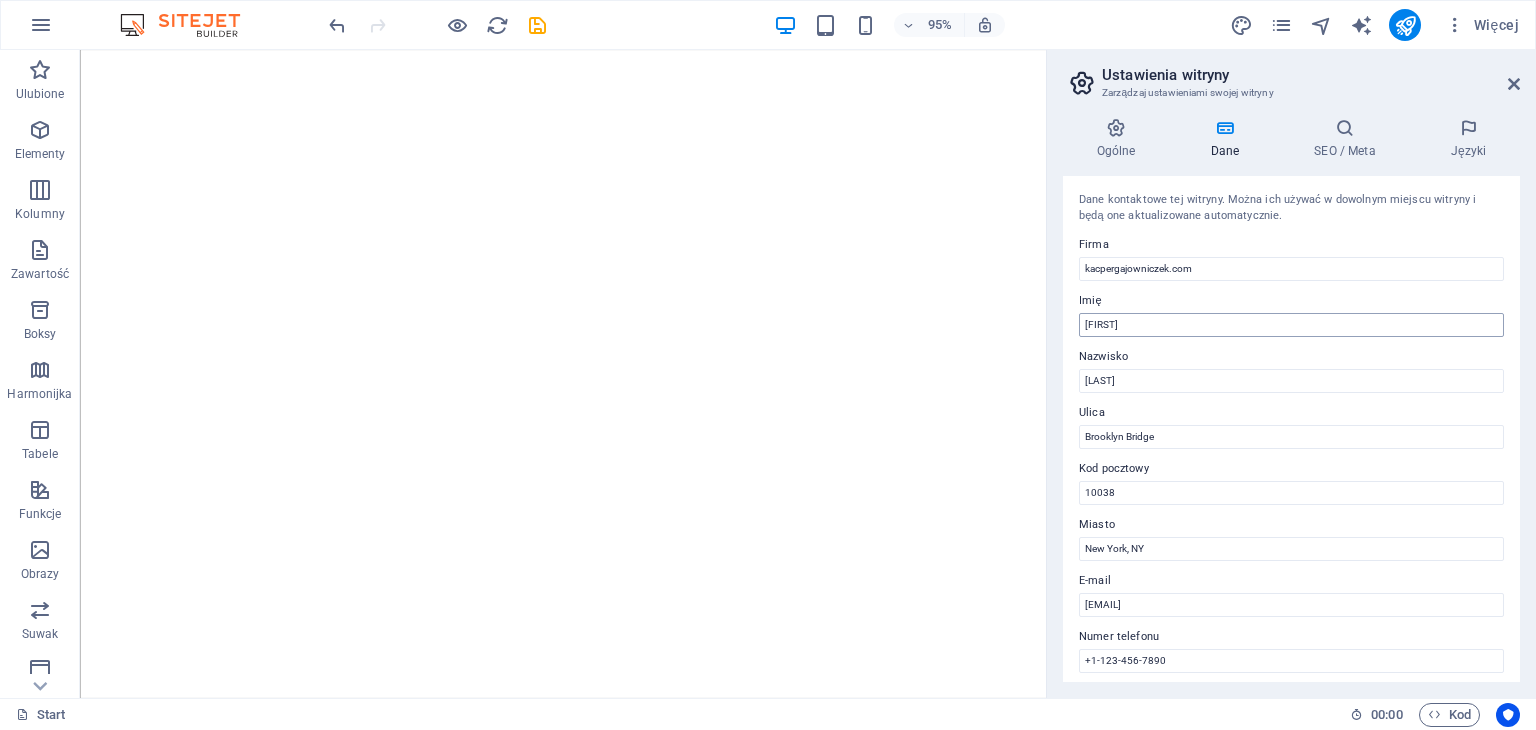 type on "517343028" 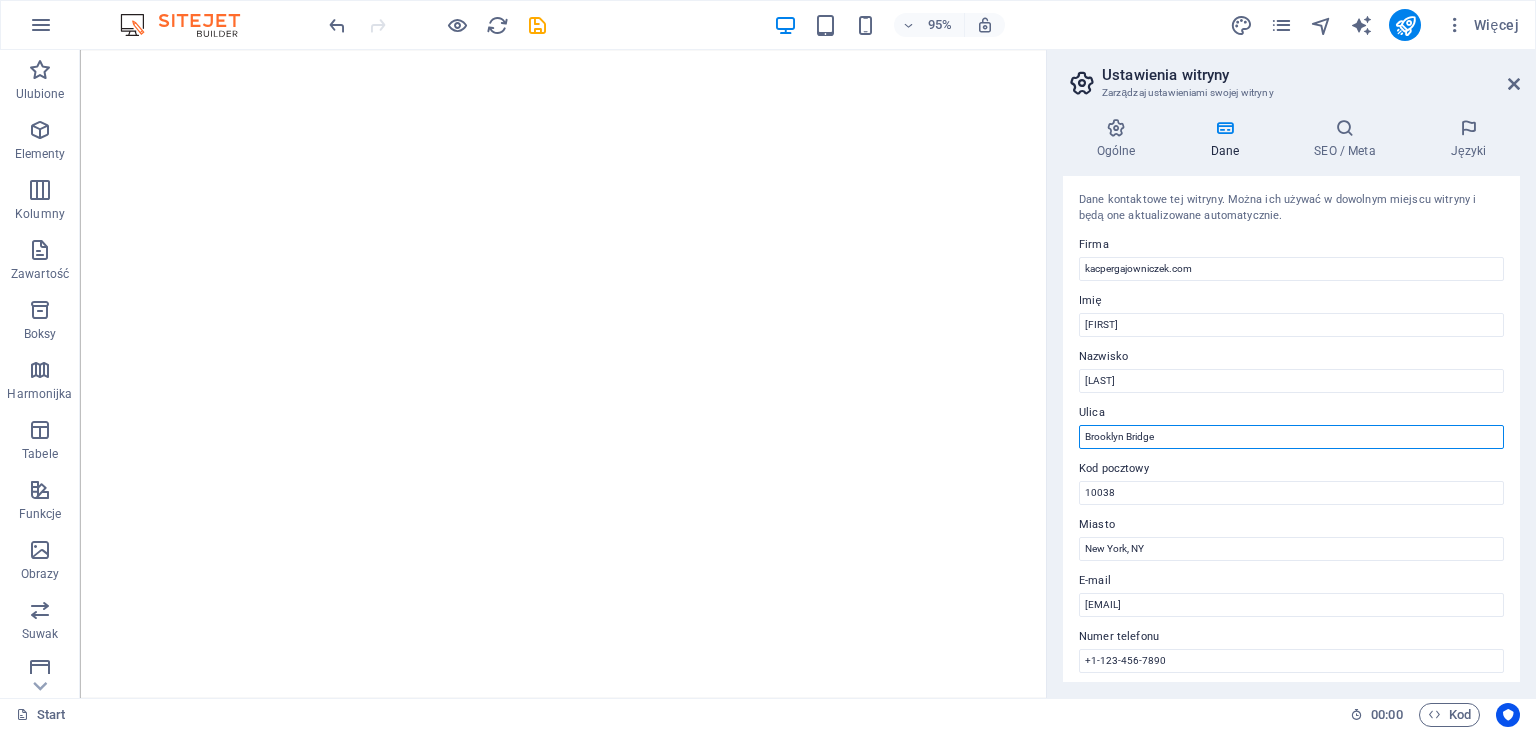 click on "Brooklyn Bridge" at bounding box center [1291, 437] 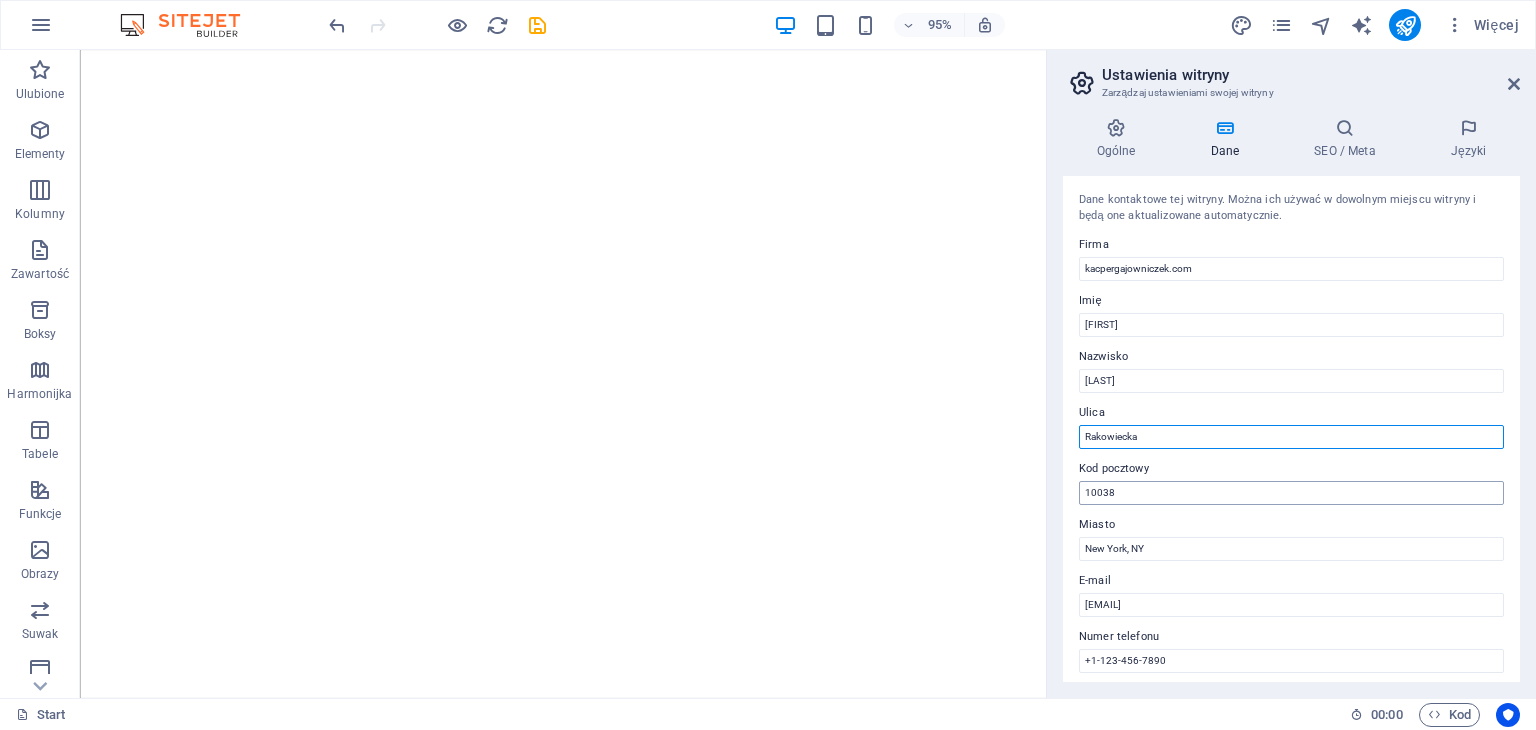 type on "Rakowiecka" 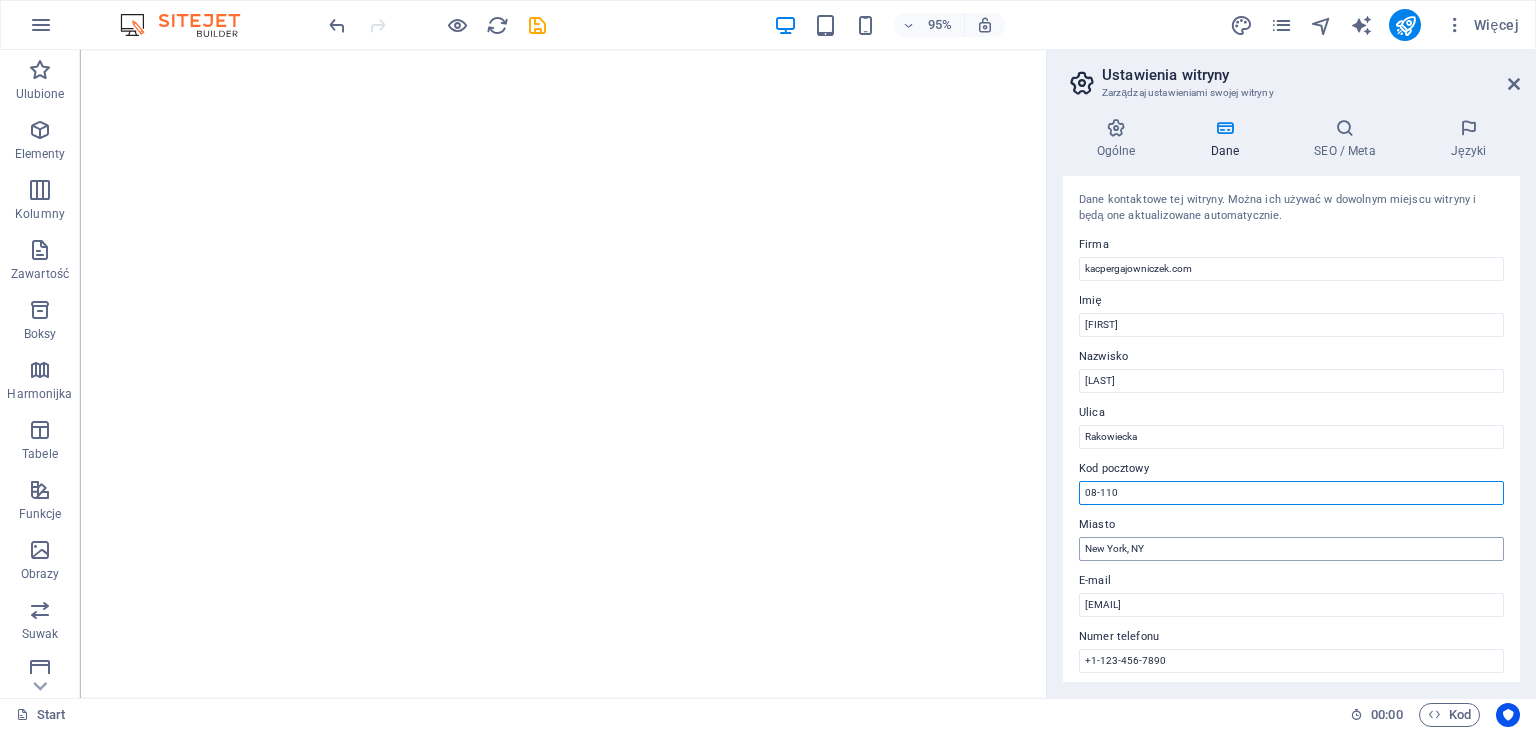 type on "08-110" 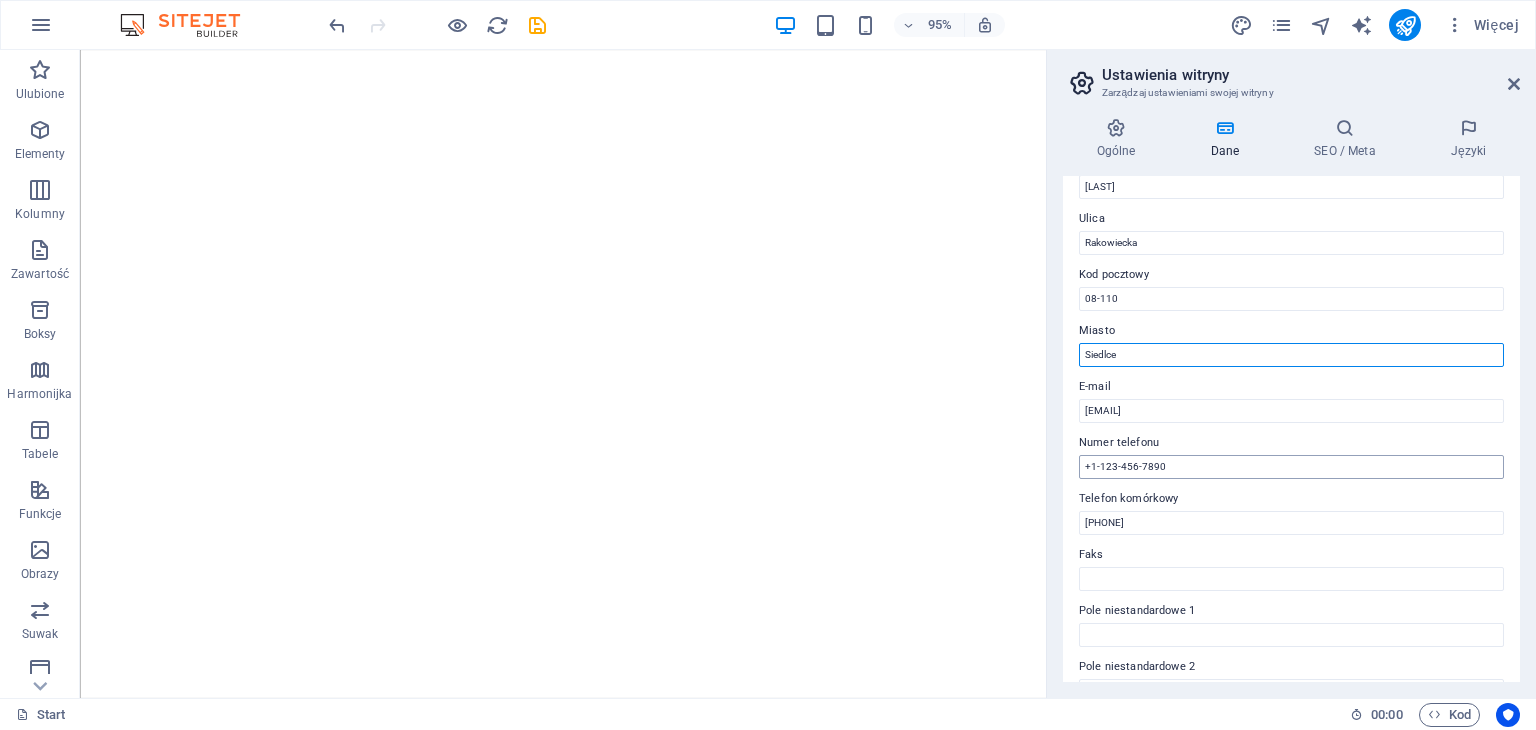 scroll, scrollTop: 200, scrollLeft: 0, axis: vertical 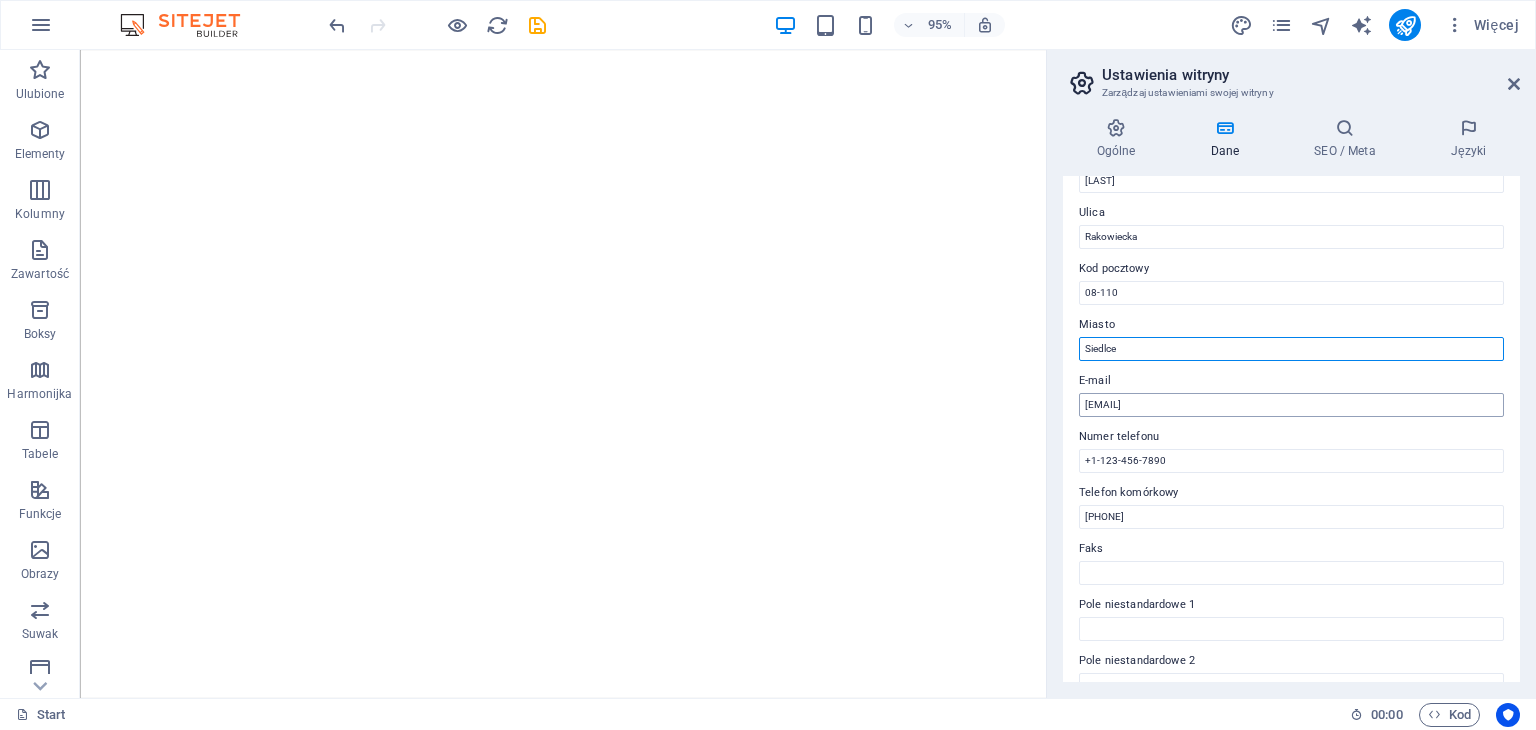 type on "Siedlce" 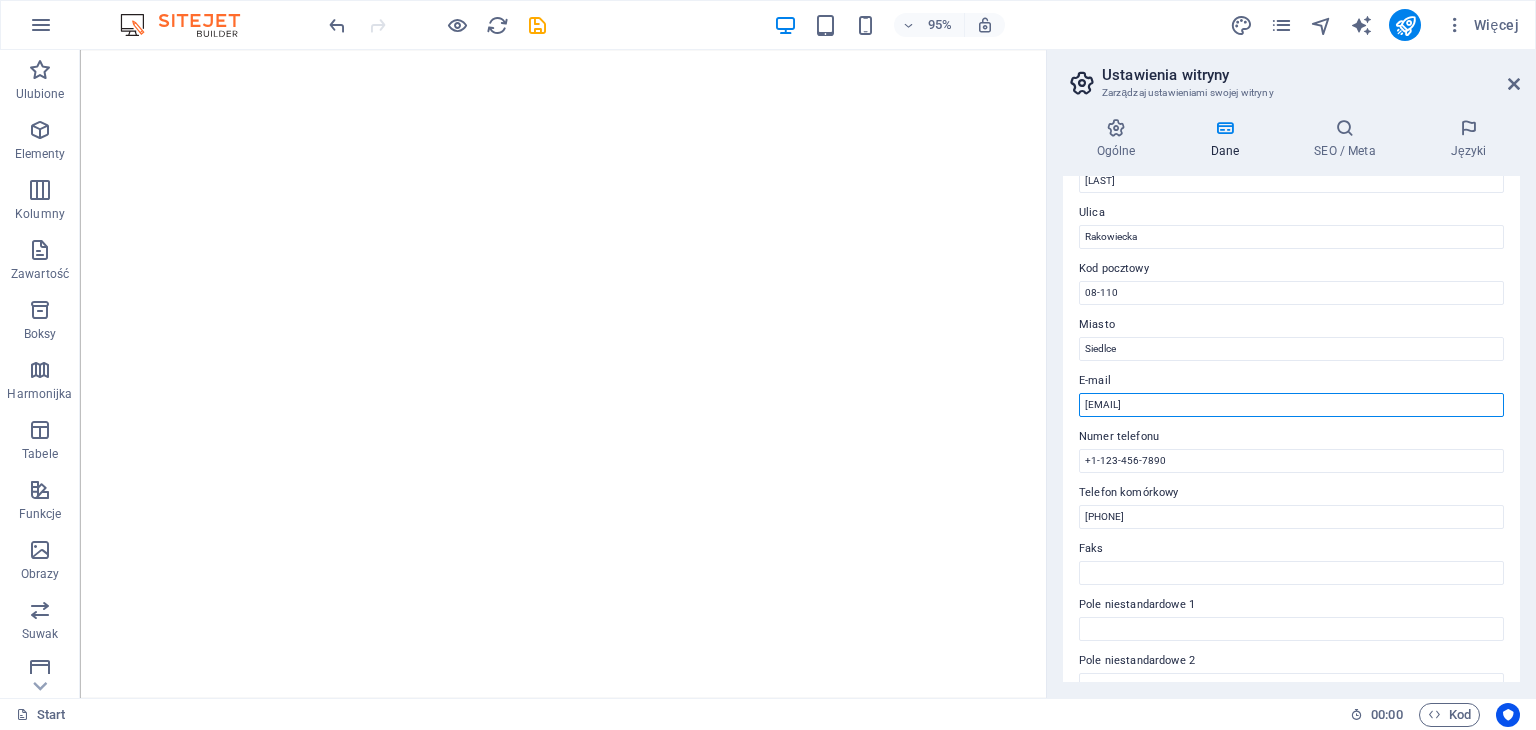 drag, startPoint x: 1348, startPoint y: 410, endPoint x: 1084, endPoint y: 377, distance: 266.0545 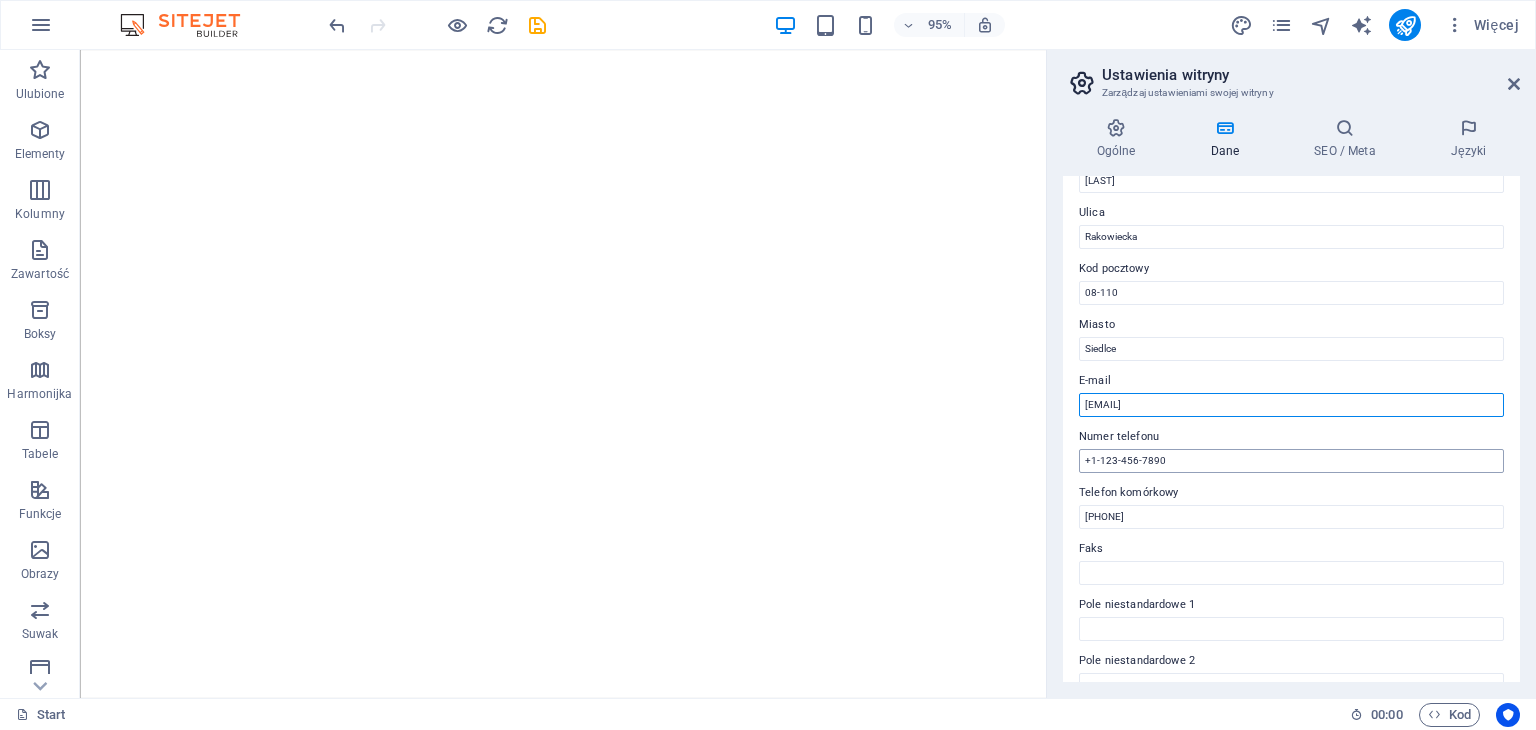 type on "[EMAIL]" 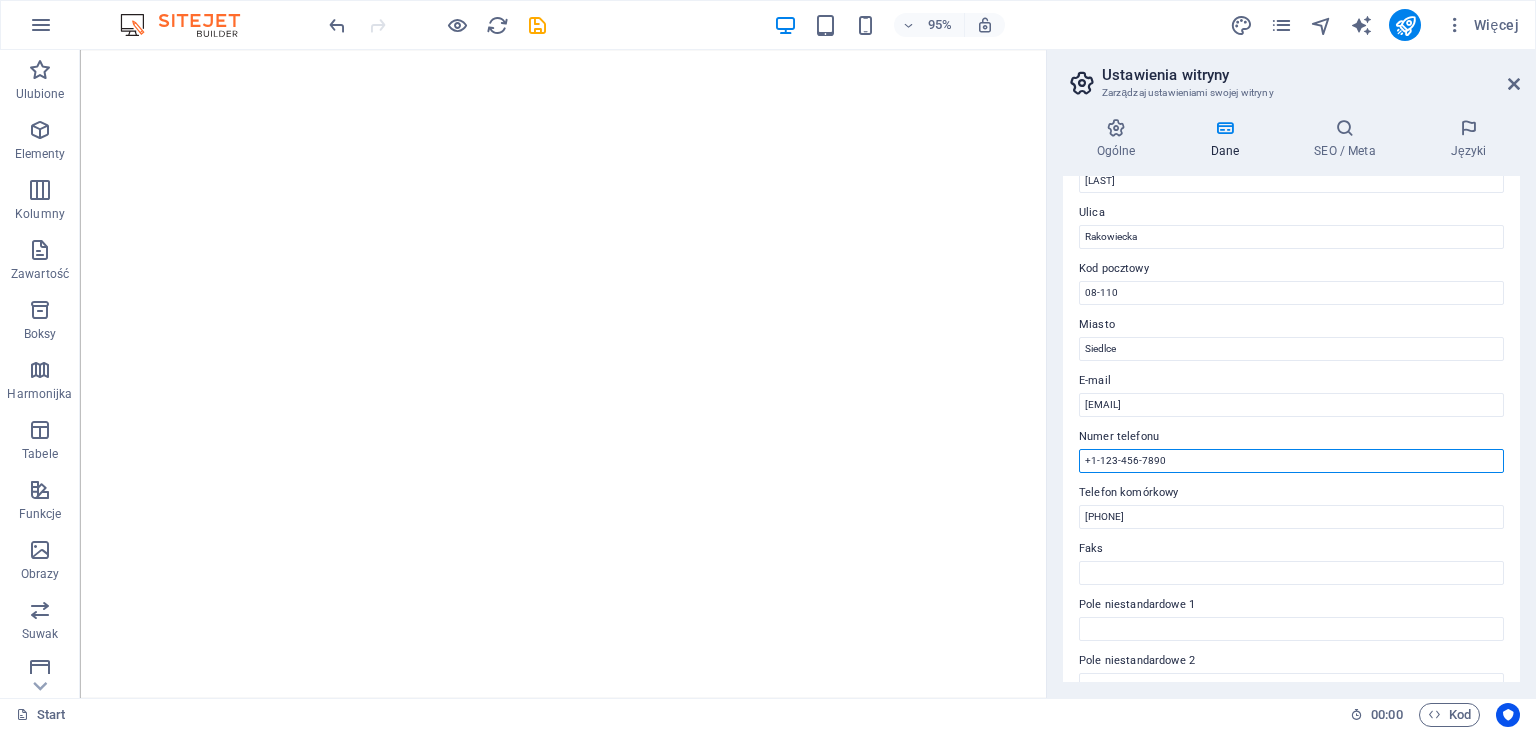 drag, startPoint x: 1167, startPoint y: 461, endPoint x: 1055, endPoint y: 450, distance: 112.53888 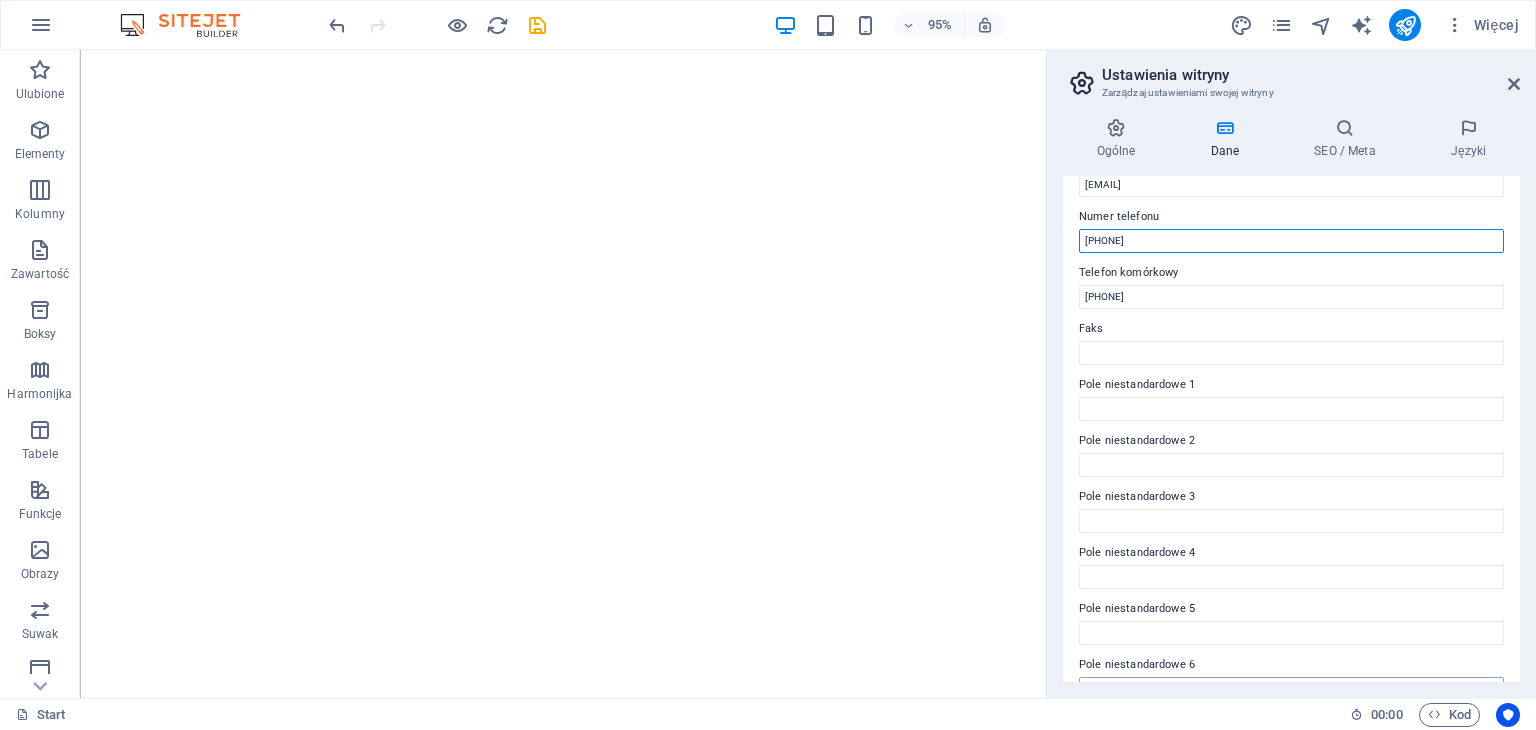 scroll, scrollTop: 454, scrollLeft: 0, axis: vertical 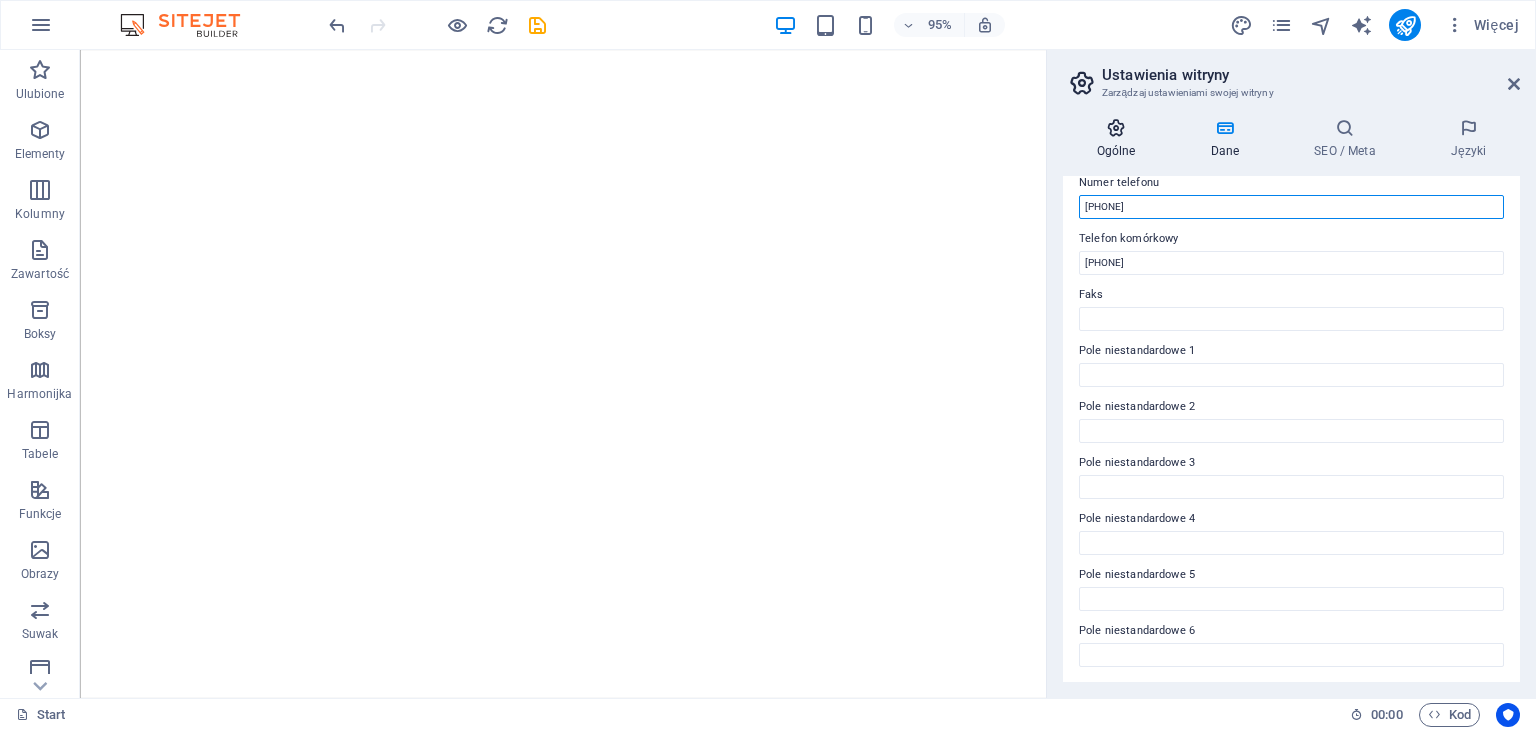 type on "[PHONE]" 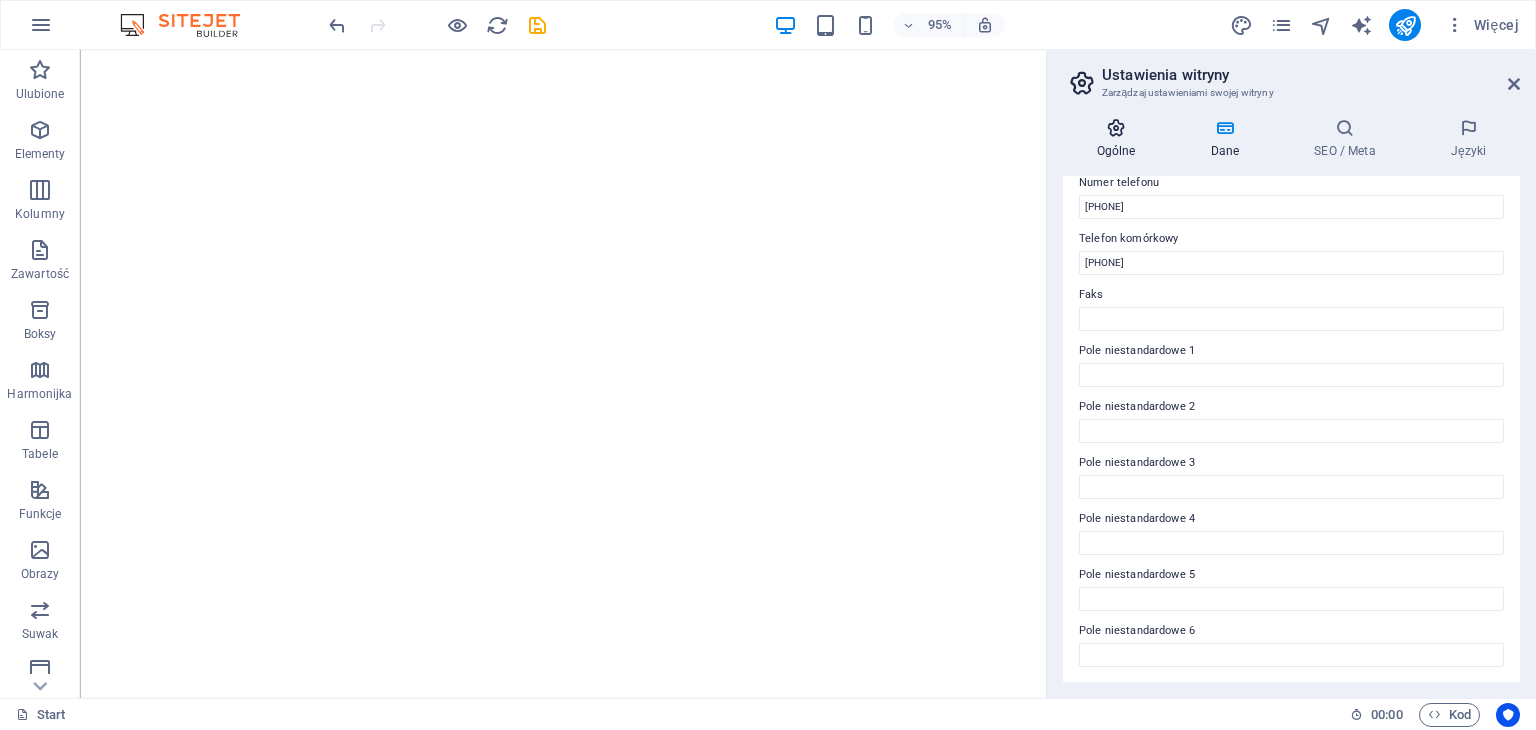 click on "Ogólne" at bounding box center (1120, 139) 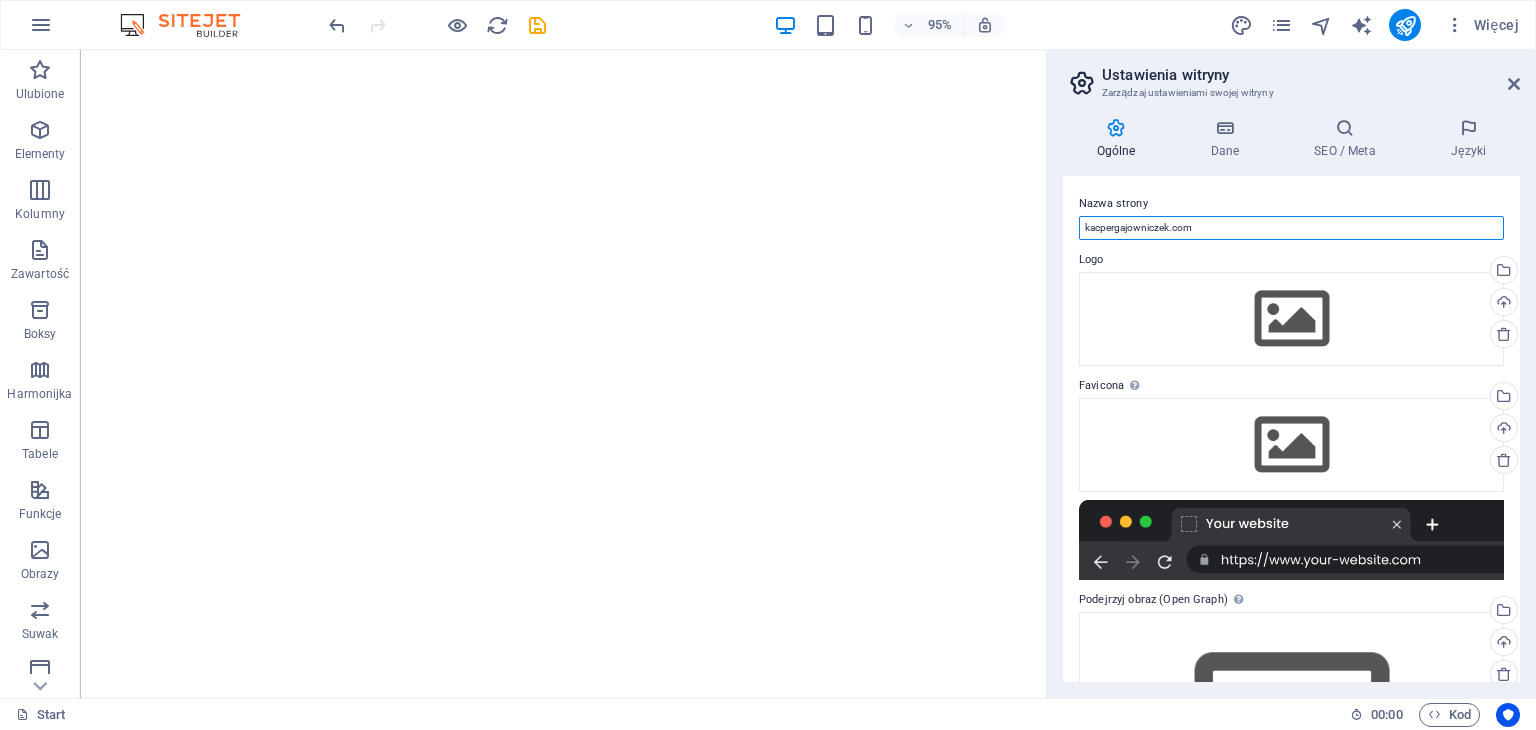 drag, startPoint x: 1228, startPoint y: 229, endPoint x: 1084, endPoint y: 219, distance: 144.3468 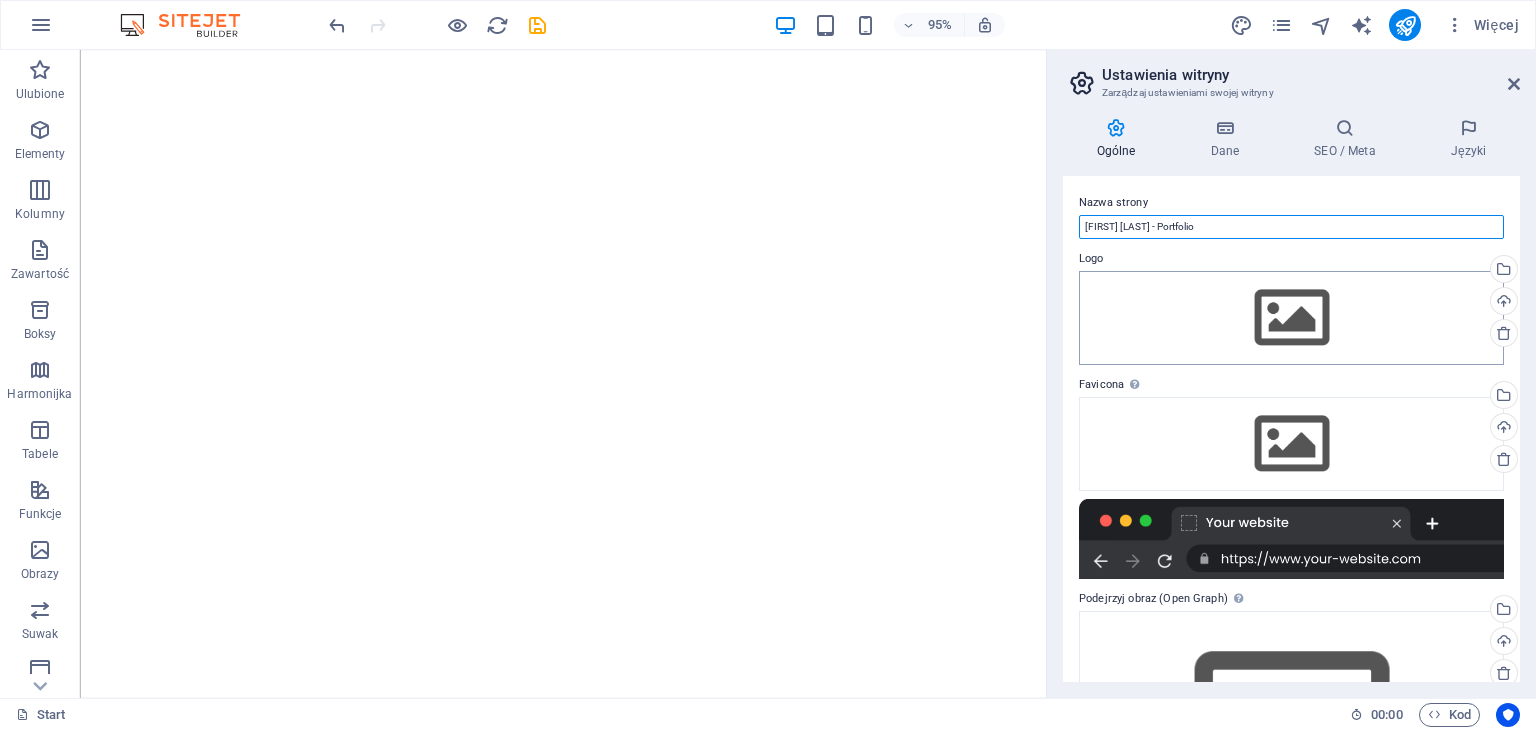 scroll, scrollTop: 0, scrollLeft: 0, axis: both 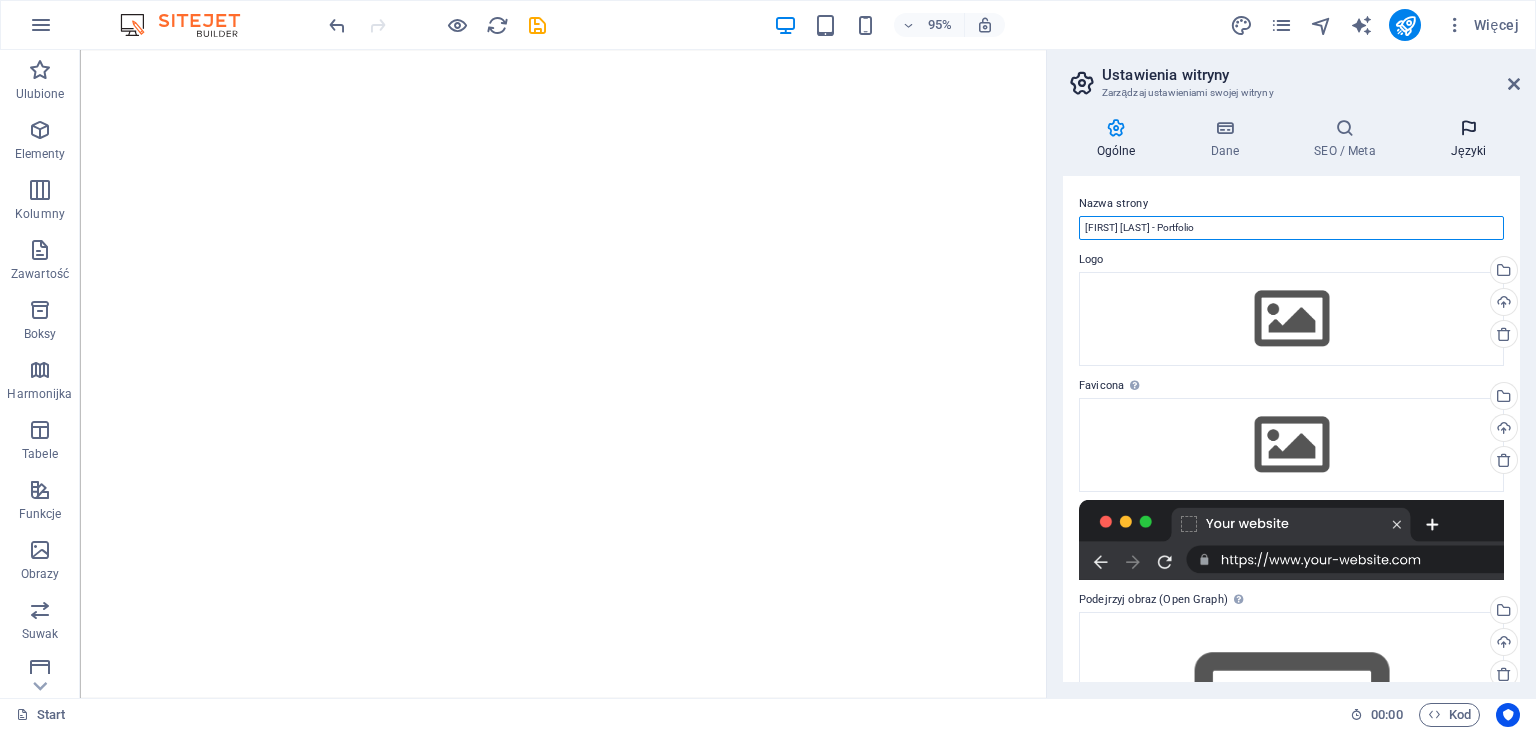 type on "Kacper Gajowniczek - Portfolio" 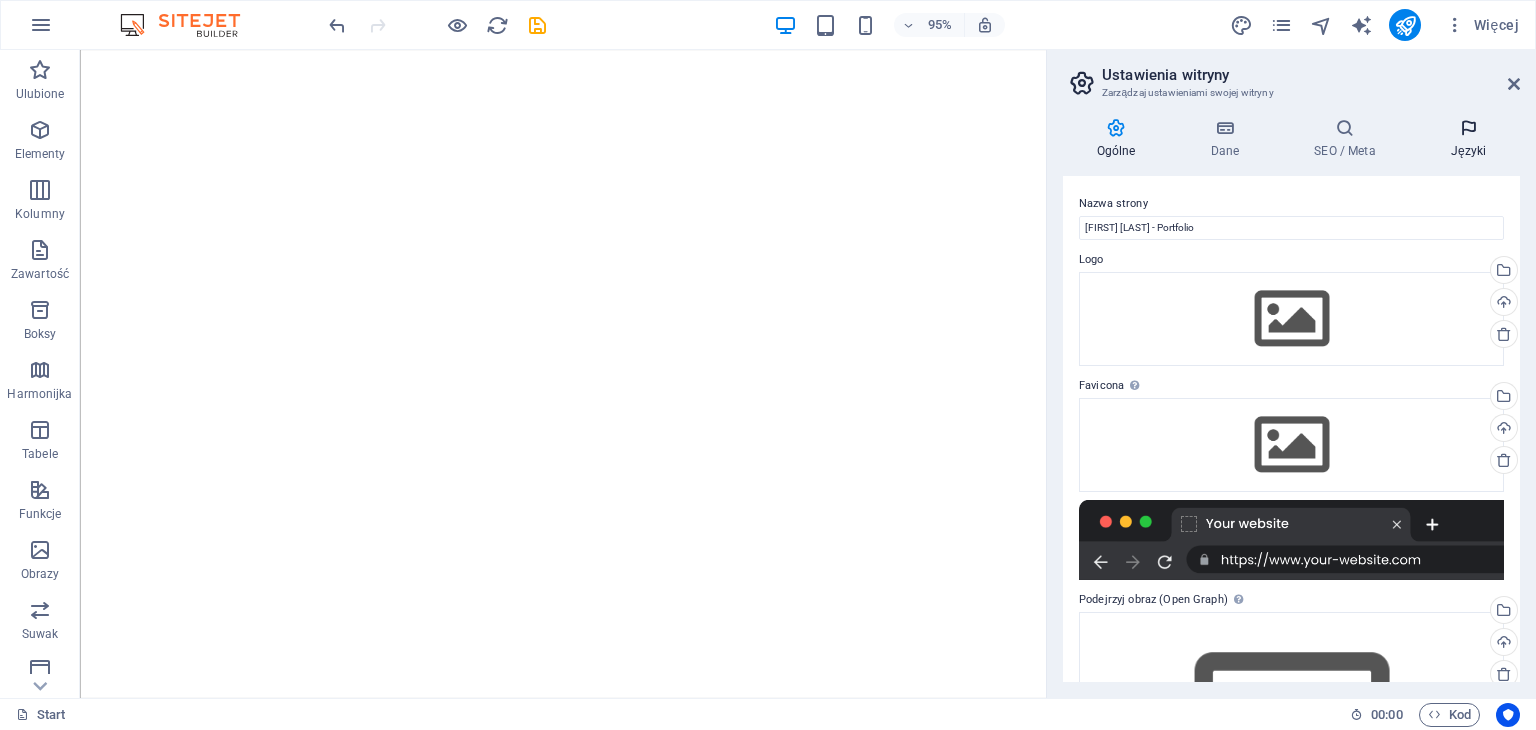 click on "Języki" at bounding box center (1468, 139) 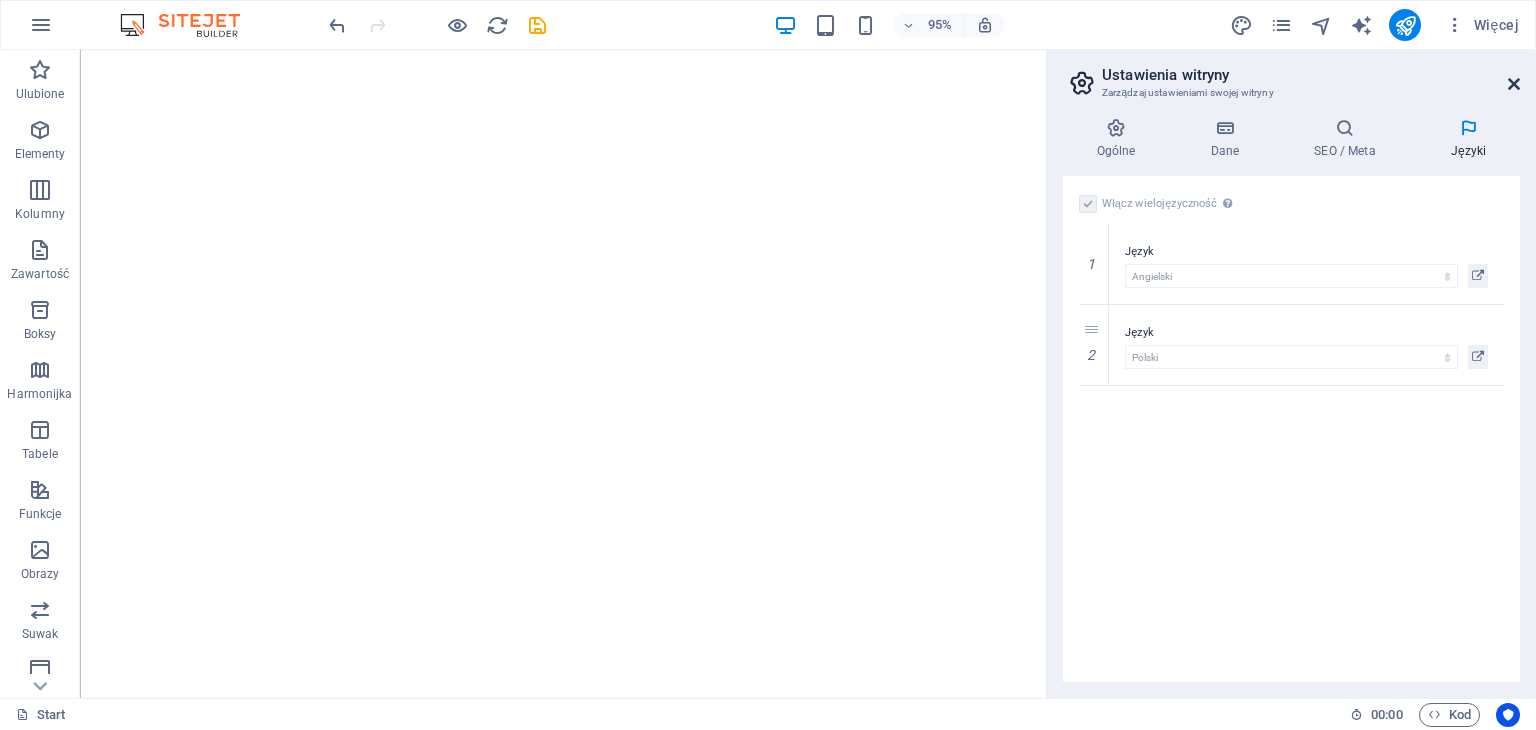 click at bounding box center (1514, 84) 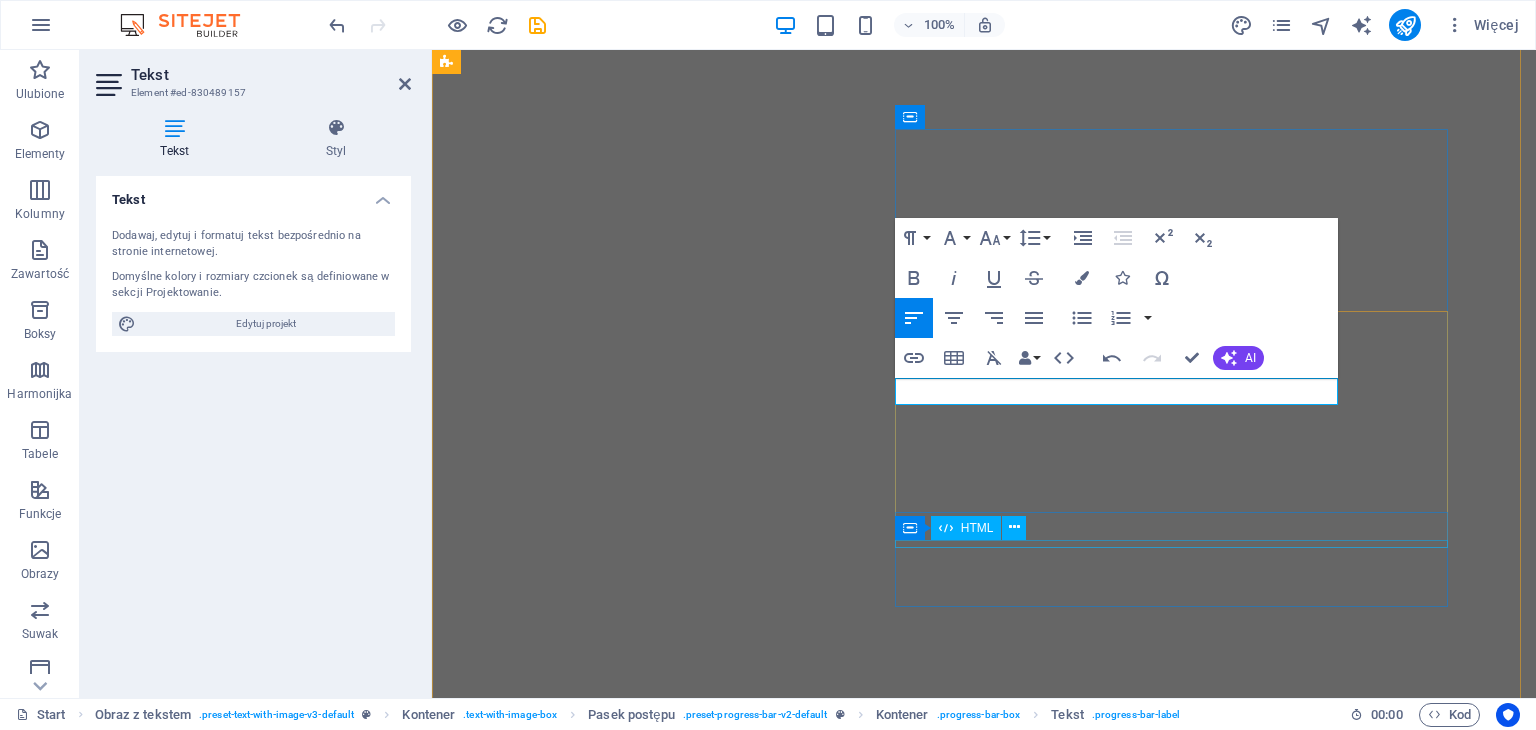 click on "HTML" at bounding box center (966, 528) 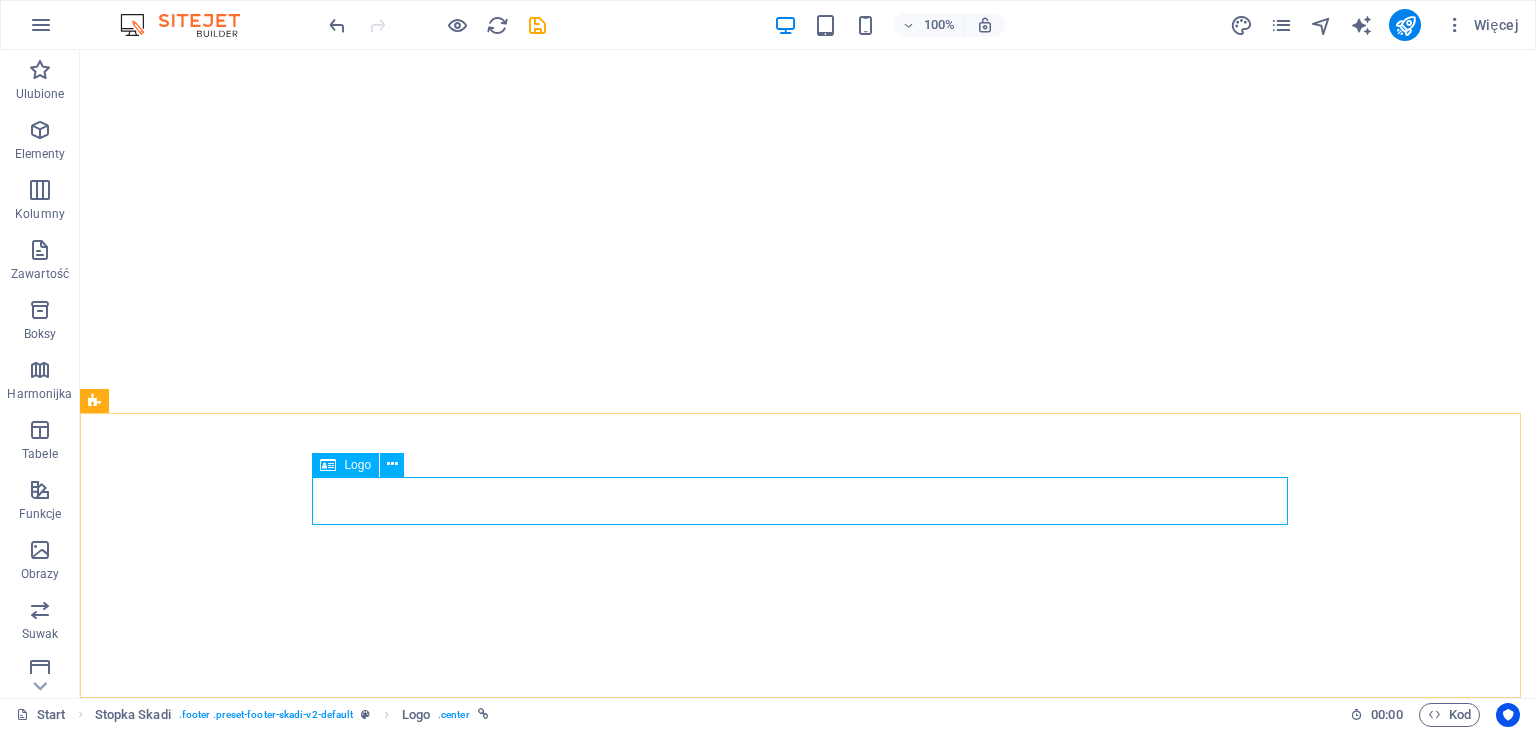 click on "Logo" at bounding box center (357, 465) 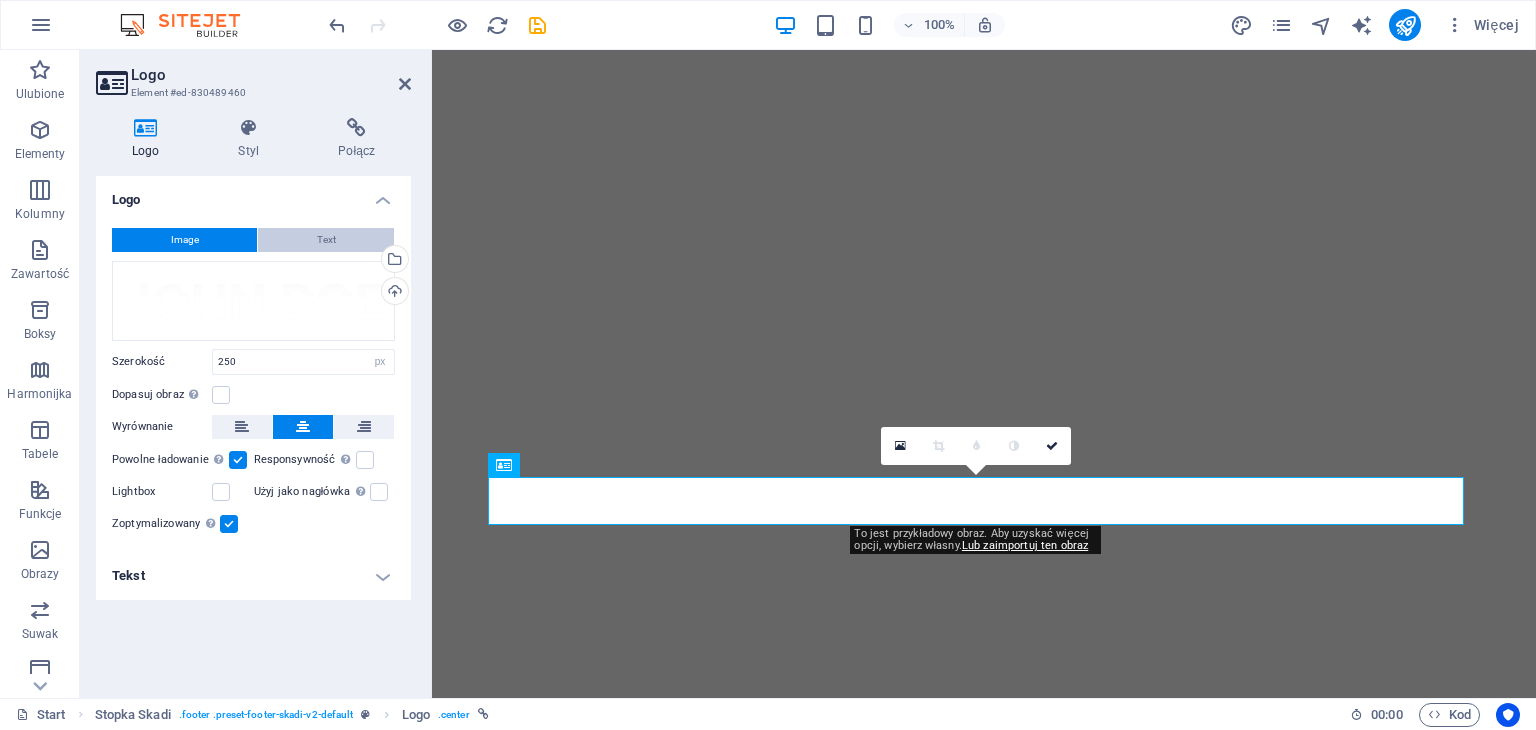 click on "Text" at bounding box center [326, 240] 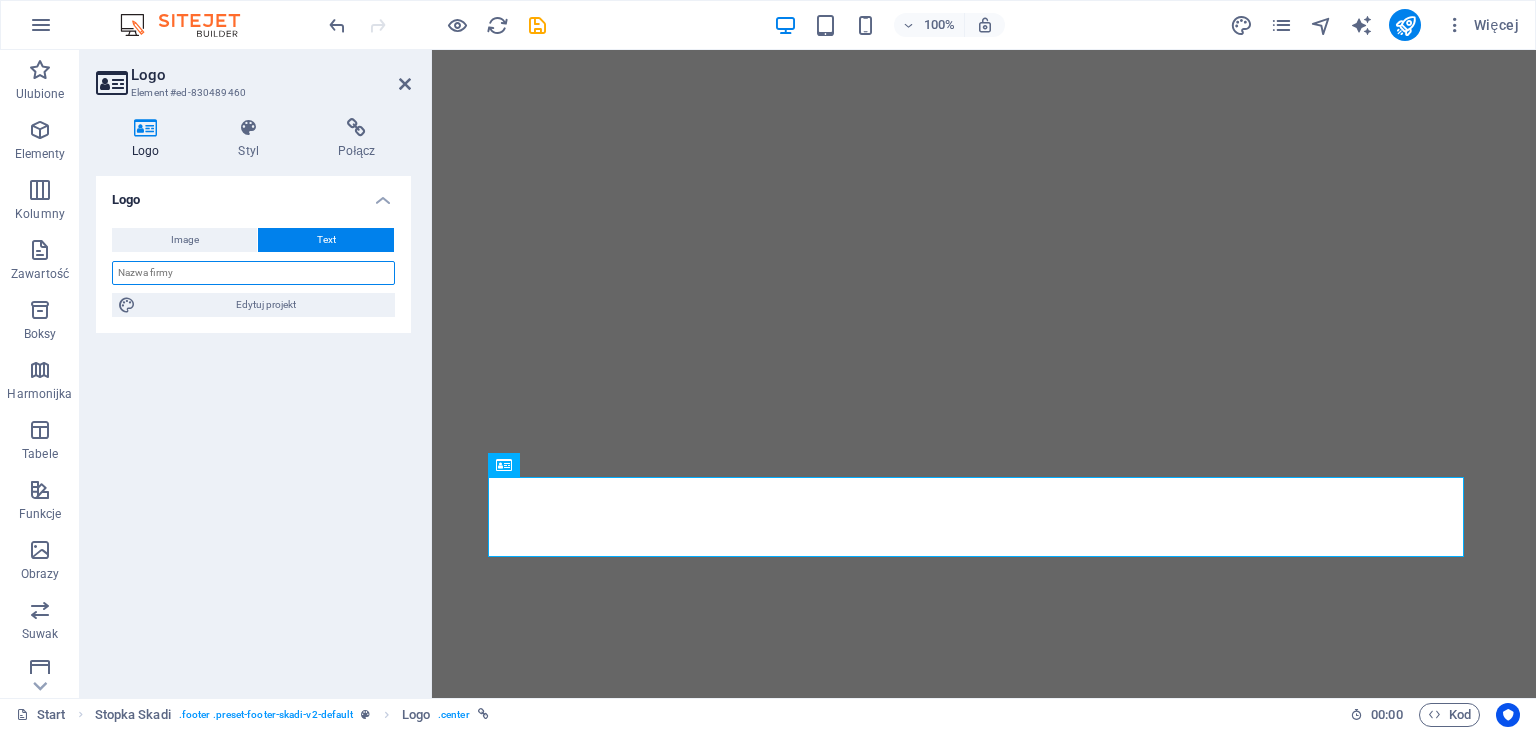 click at bounding box center (253, 273) 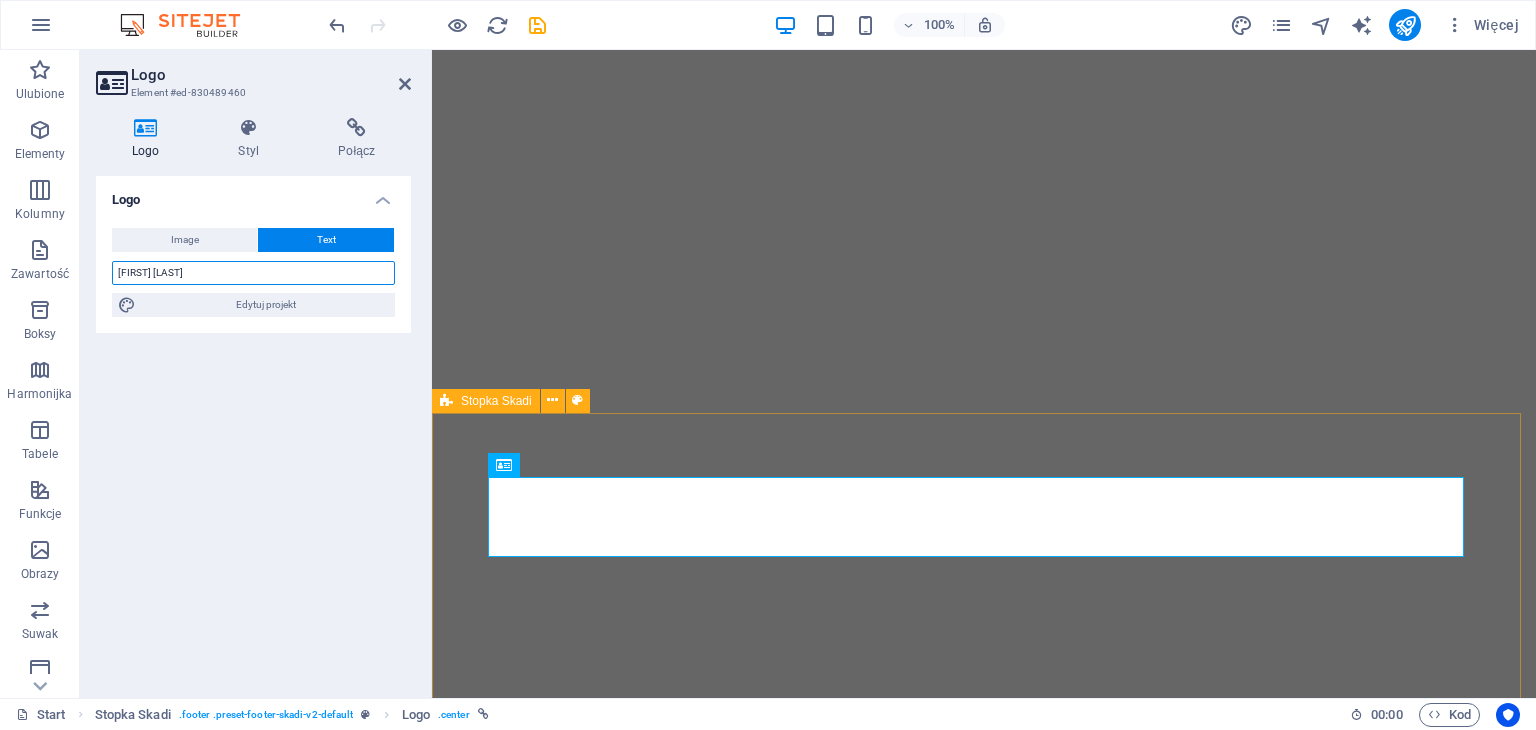 type on "KACPER GAJOWNICZEK" 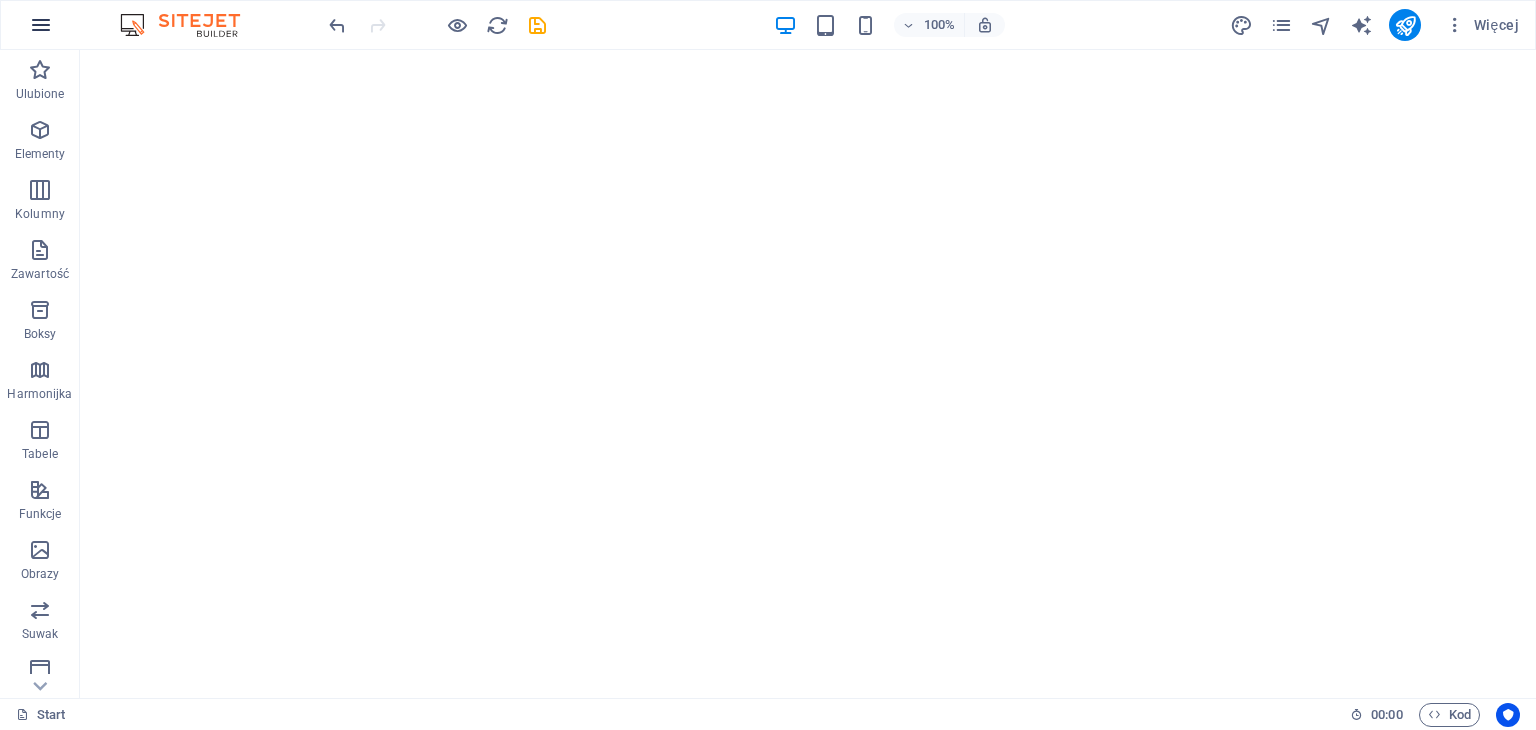 click at bounding box center [41, 25] 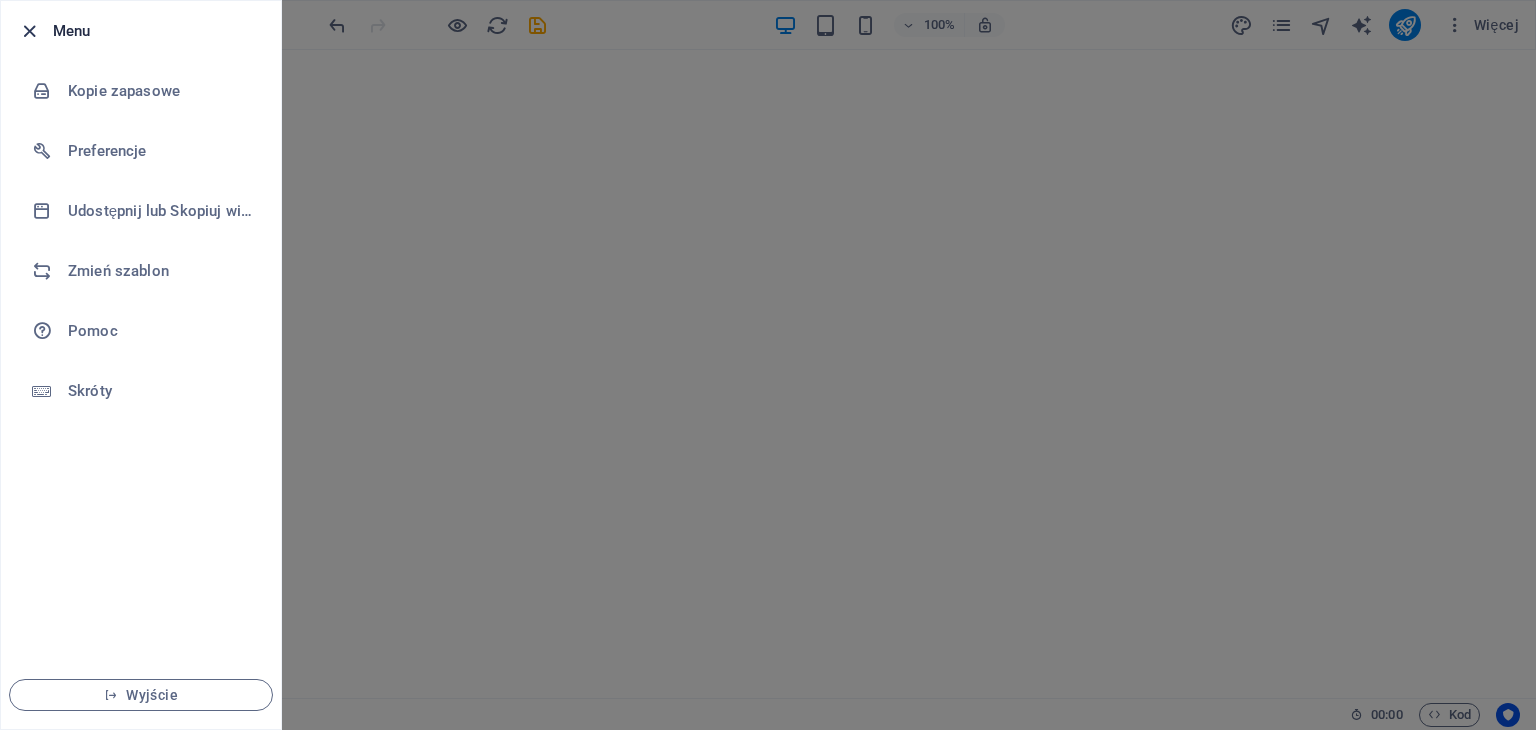 click at bounding box center (29, 31) 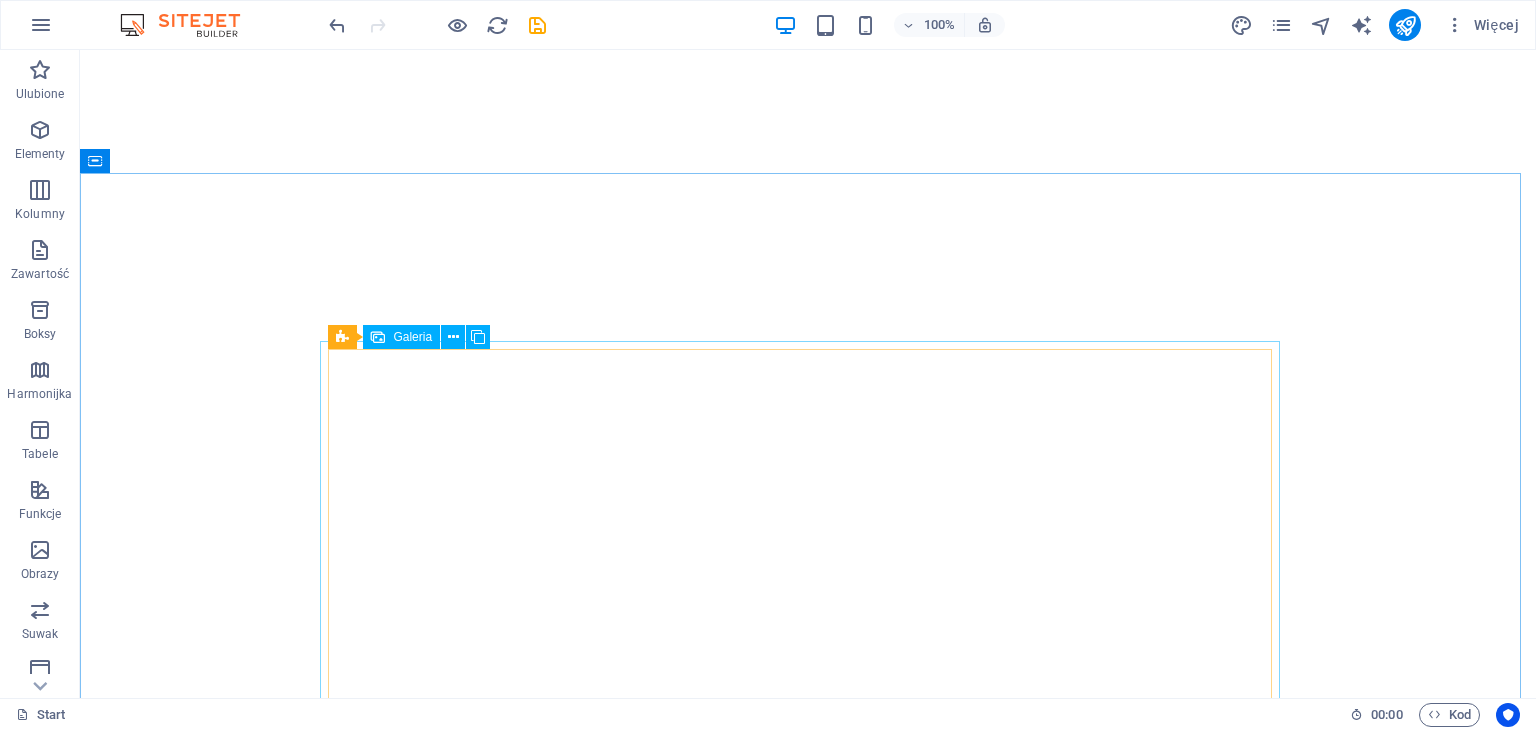 click on "Galeria" at bounding box center (412, 337) 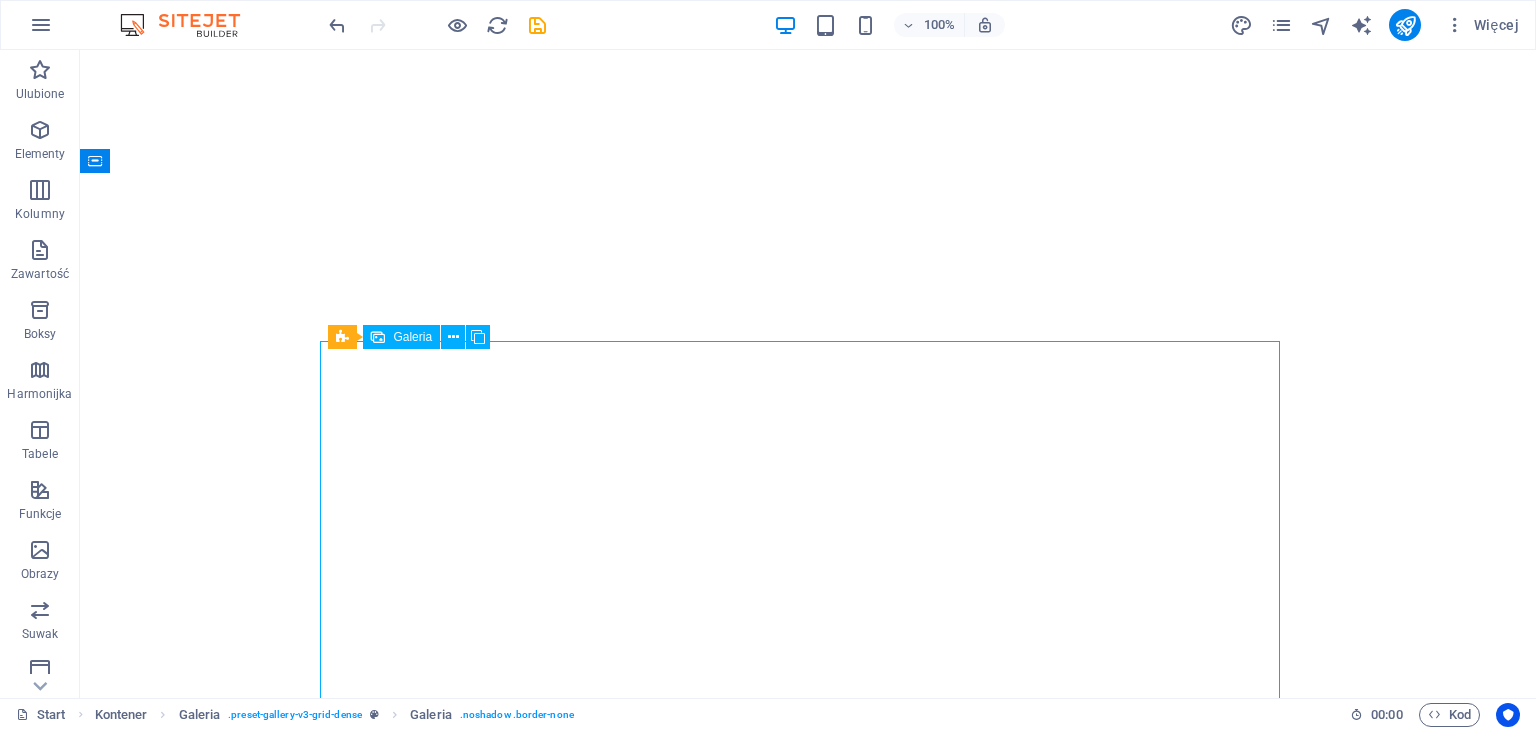 click on "Galeria" at bounding box center (412, 337) 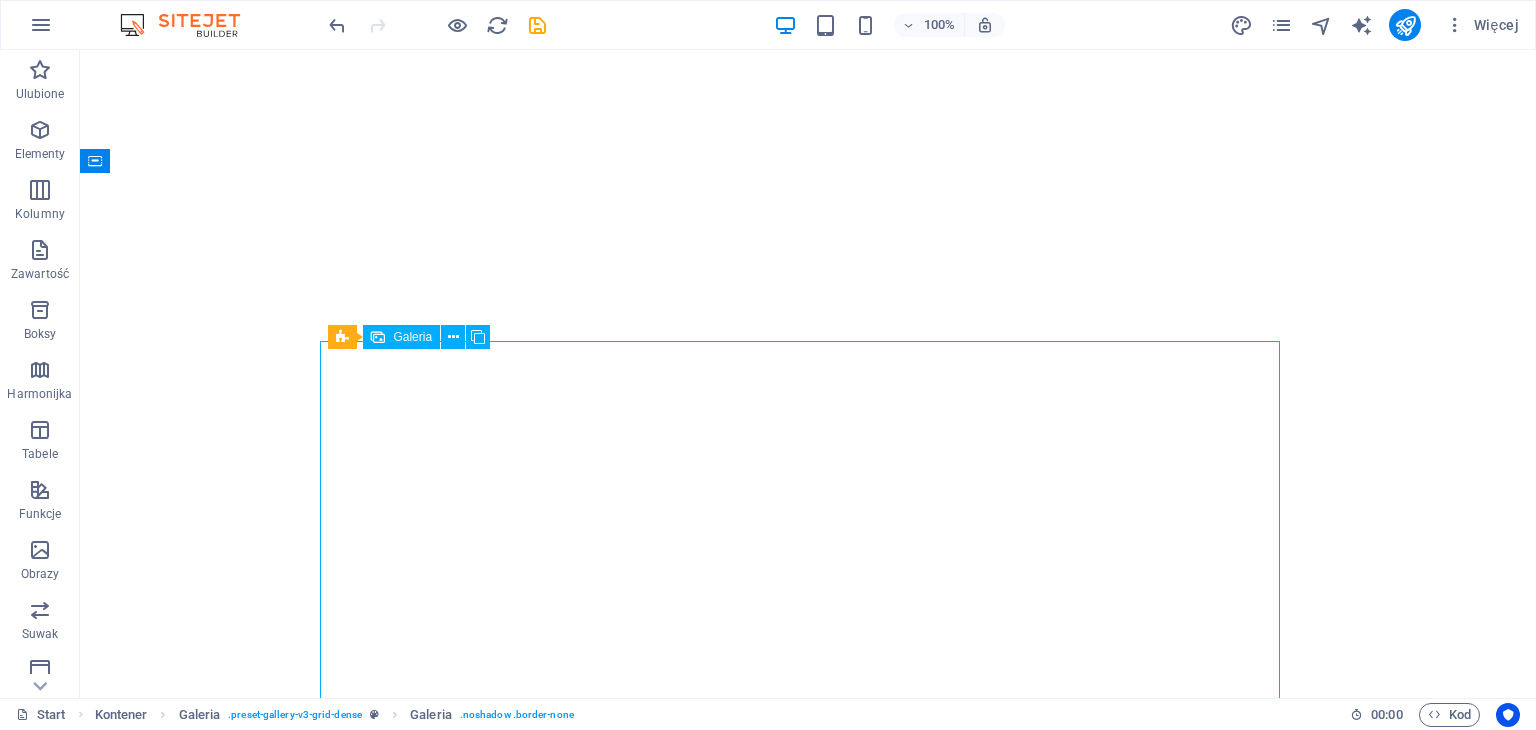 click on "Galeria" at bounding box center [412, 337] 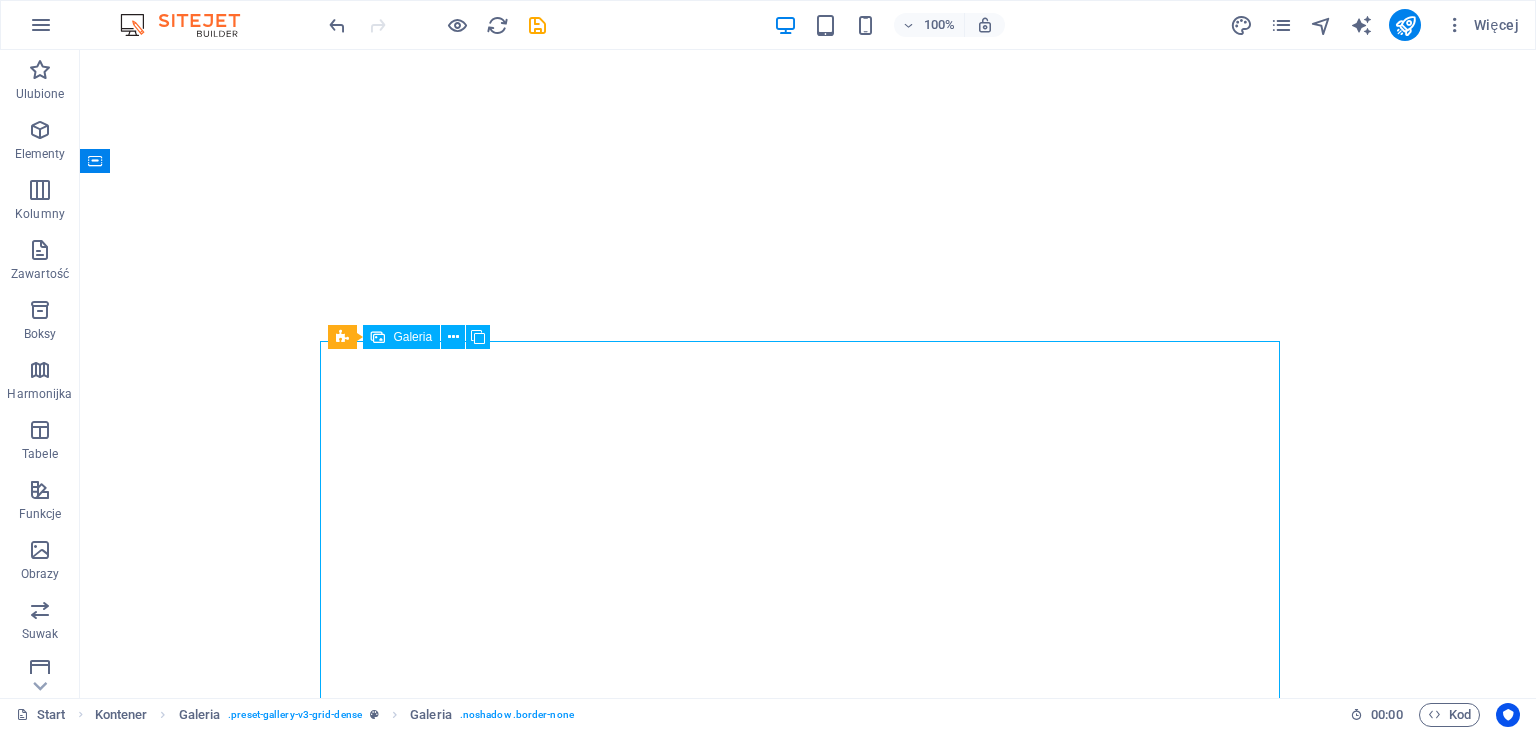 select on "4" 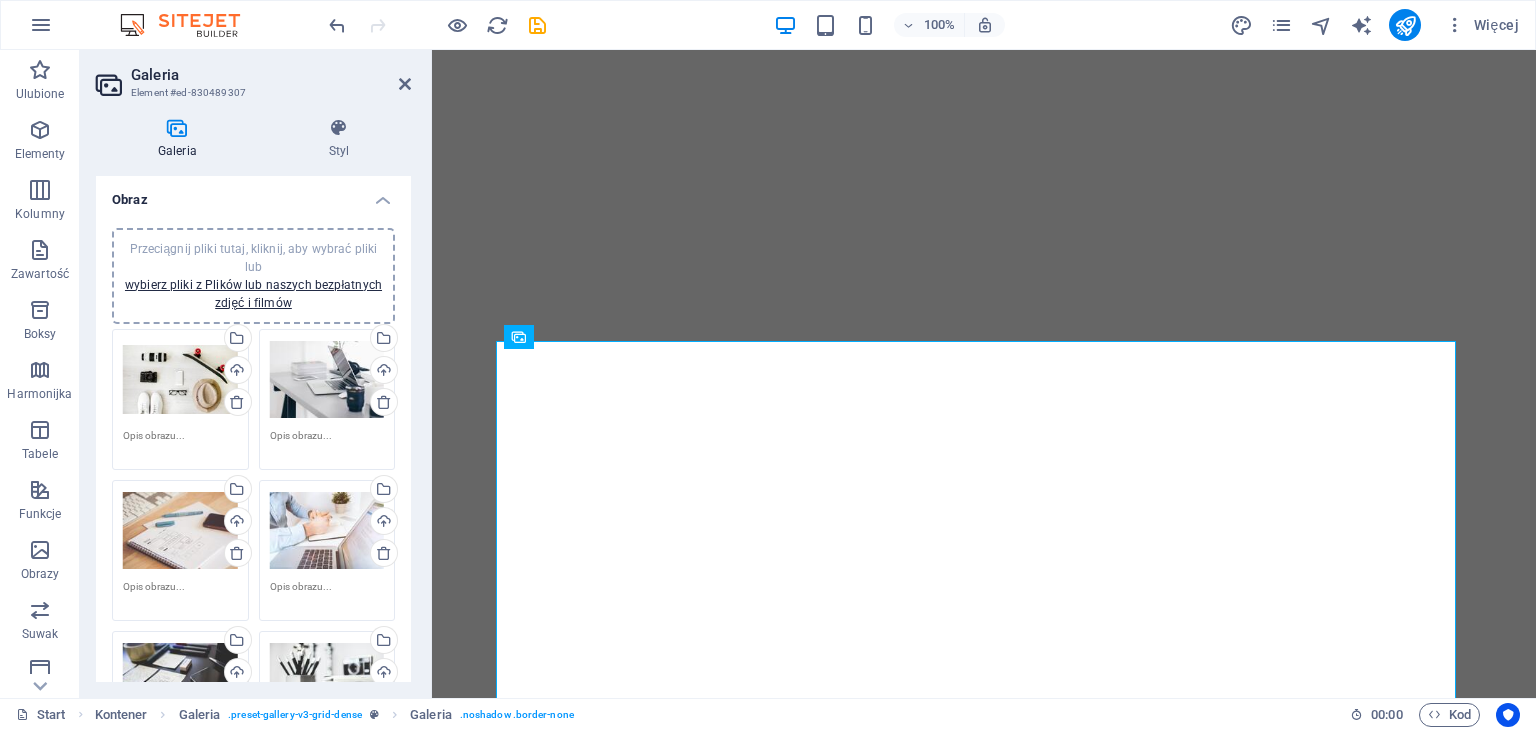 click on "Przeciągnij pliki tutaj, kliknij, aby wybrać pliki lub wybierz pliki z Plików lub naszych bezpłatnych zdjęć i filmów" at bounding box center (180, 380) 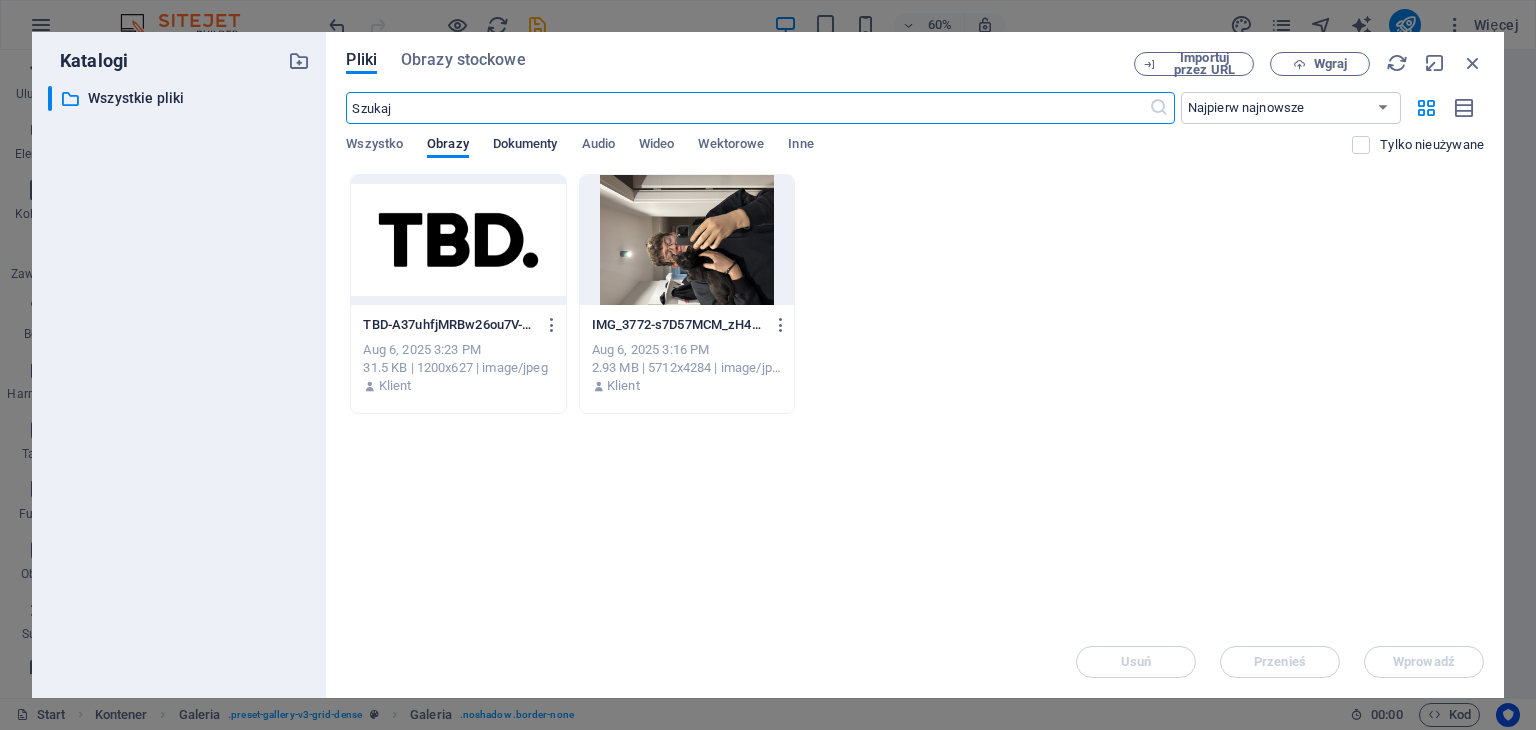 click on "Dokumenty" at bounding box center (525, 146) 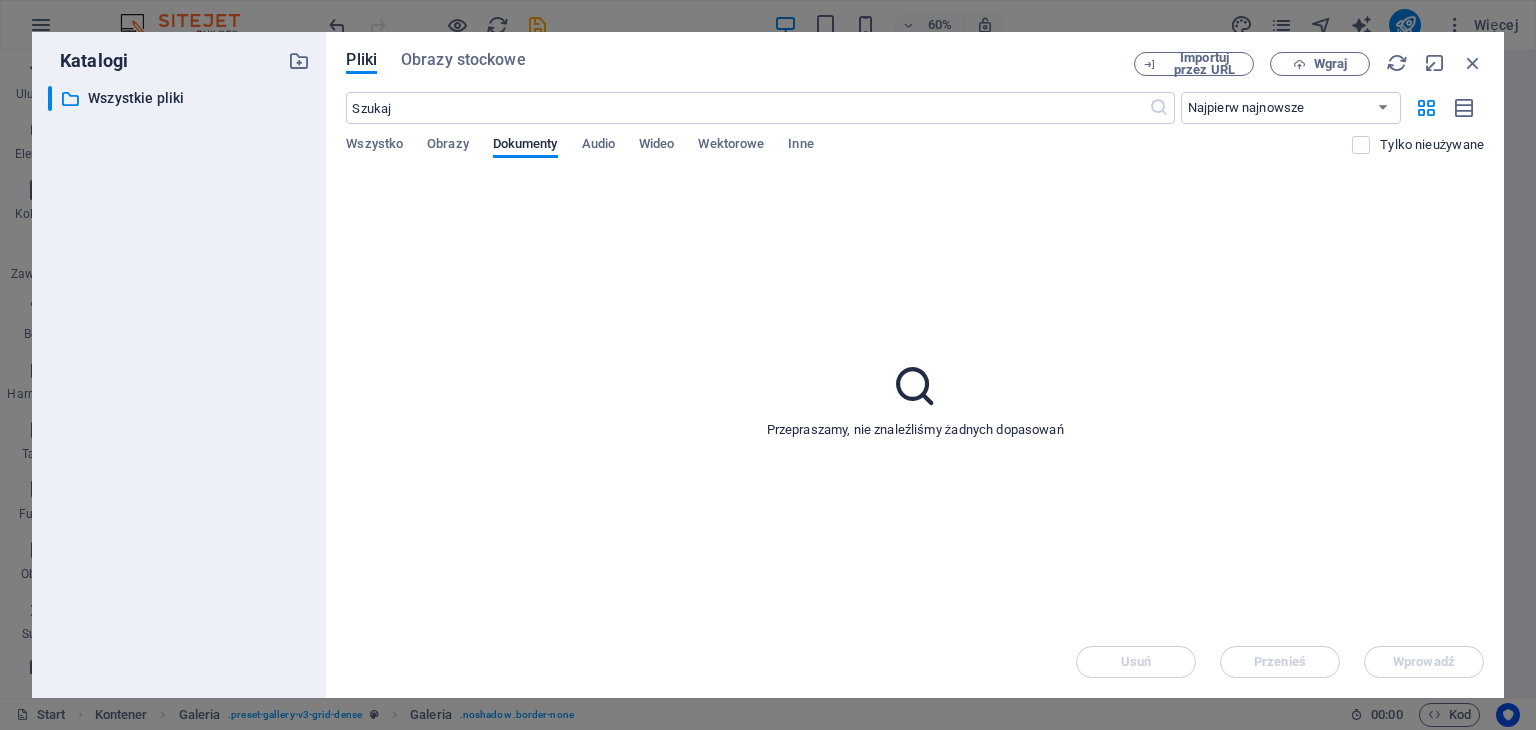 click on "Wszystko Obrazy Dokumenty Audio Wideo Wektorowe Inne" at bounding box center (849, 155) 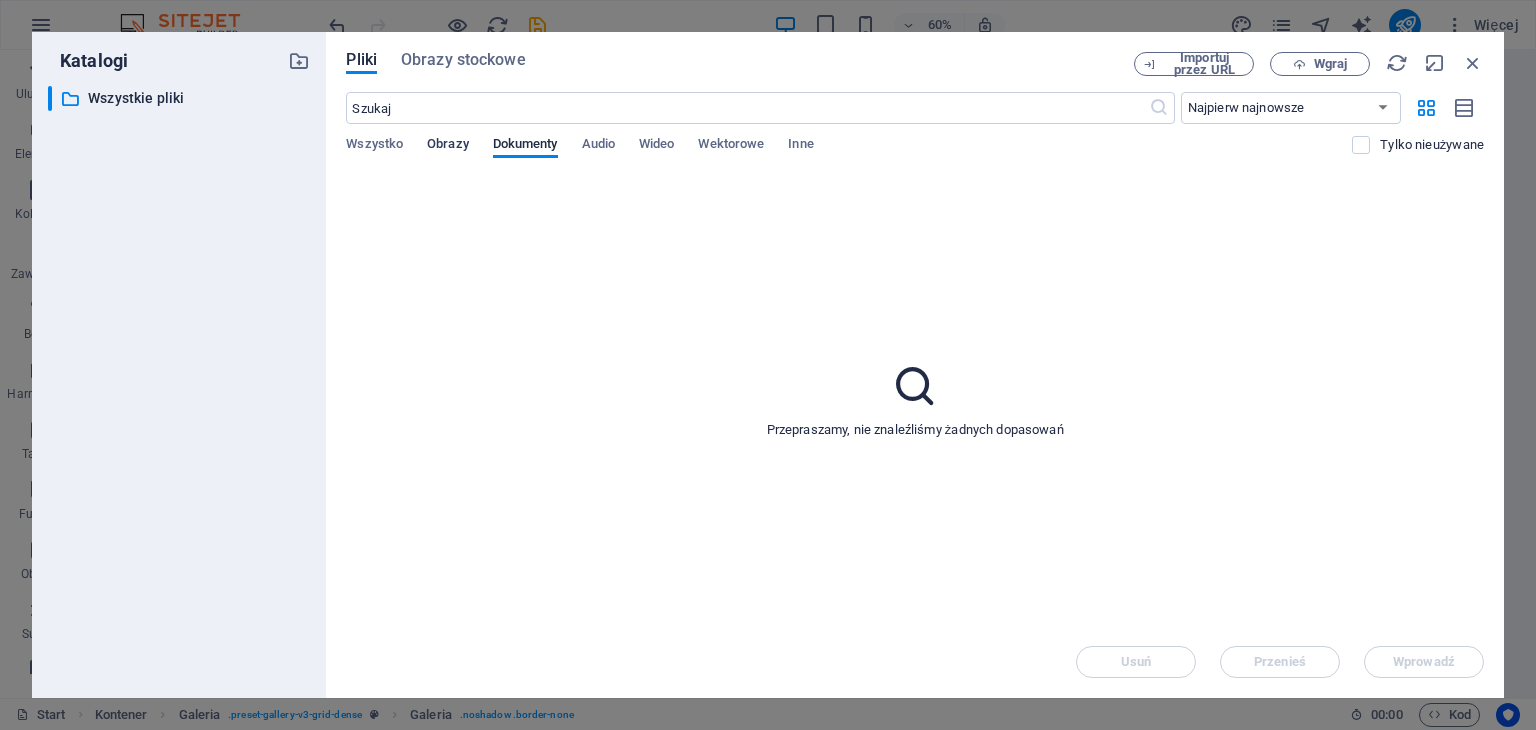 click on "Obrazy" at bounding box center (448, 146) 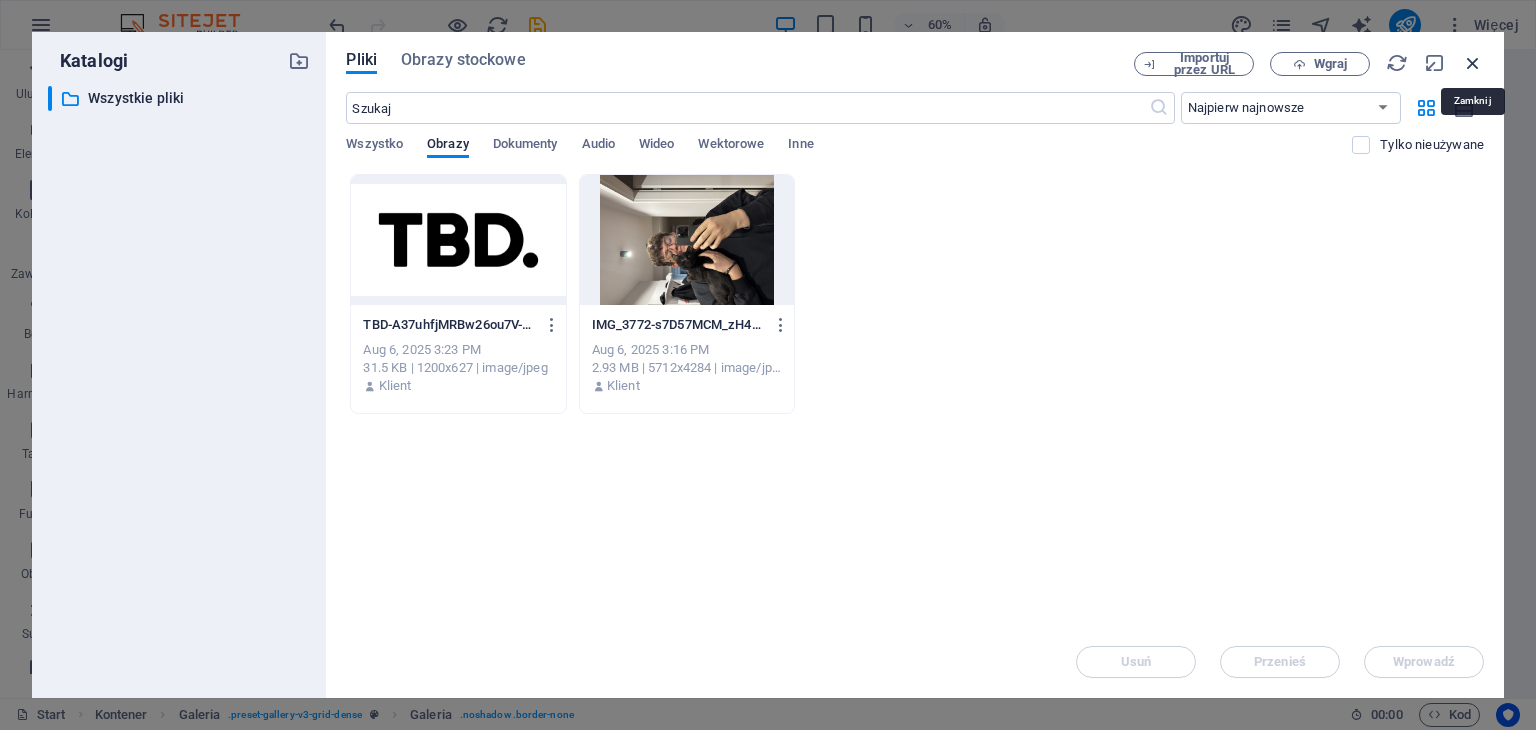 click at bounding box center [1473, 63] 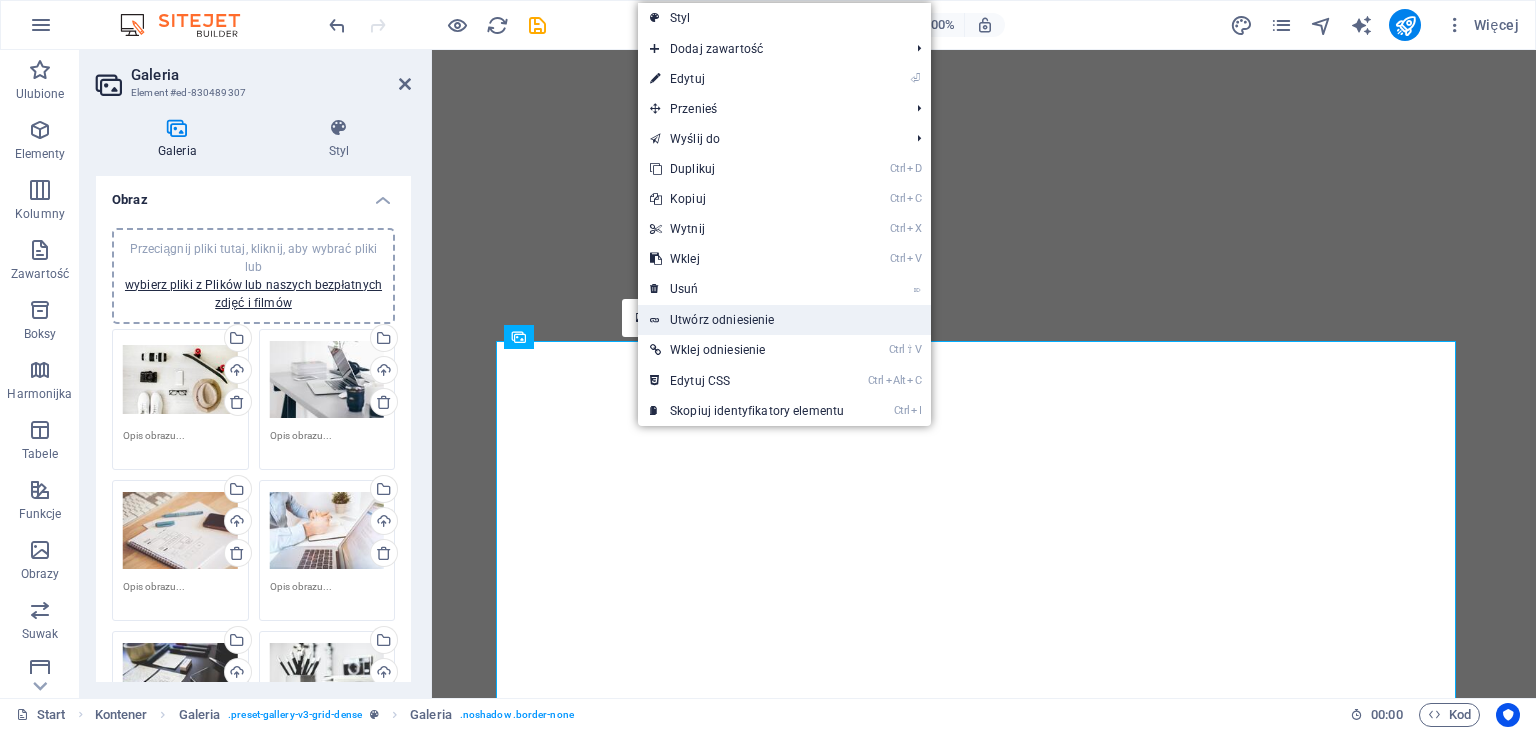 click on "Utwórz odniesienie" at bounding box center [784, 320] 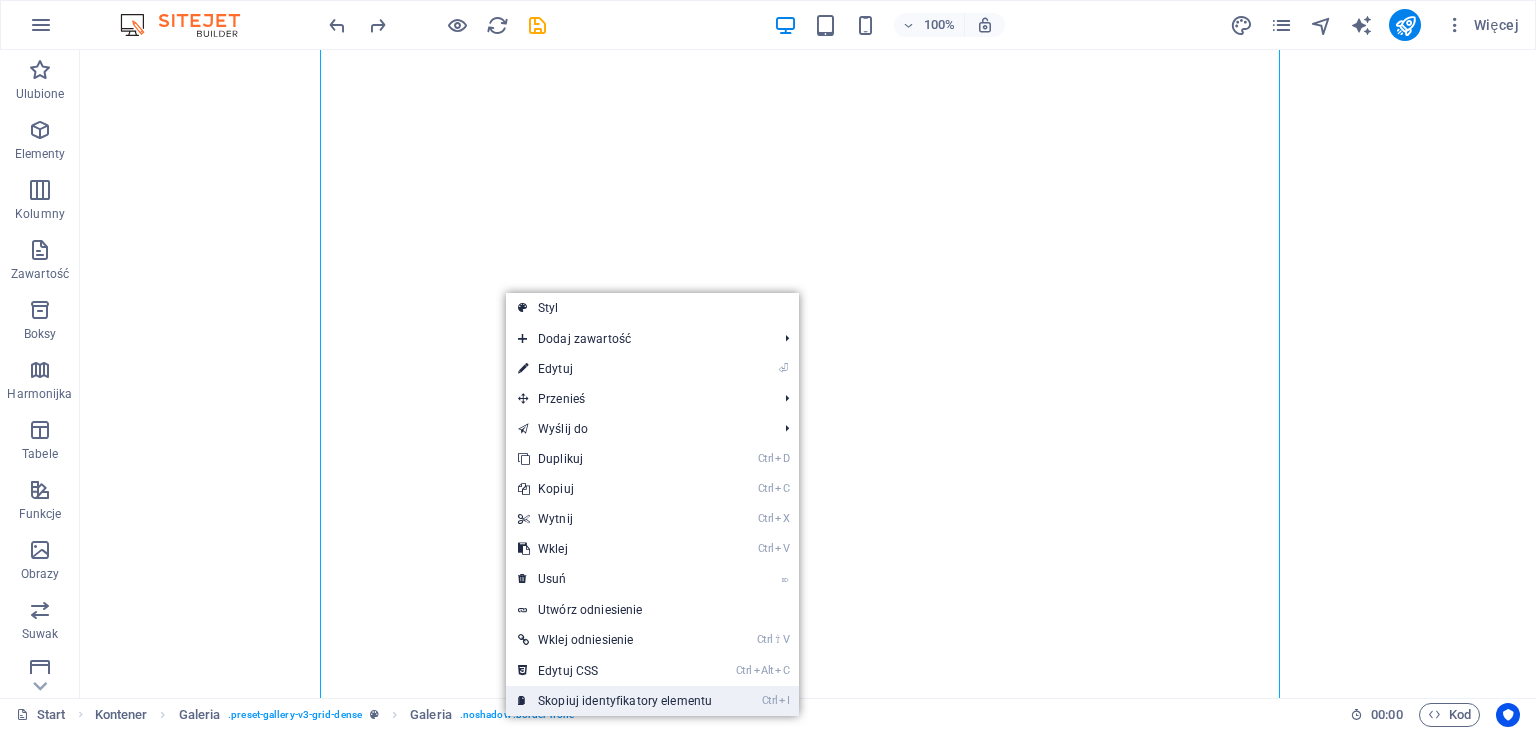 click on "Ctrl I  Skopiuj identyfikatory elementu" at bounding box center (615, 701) 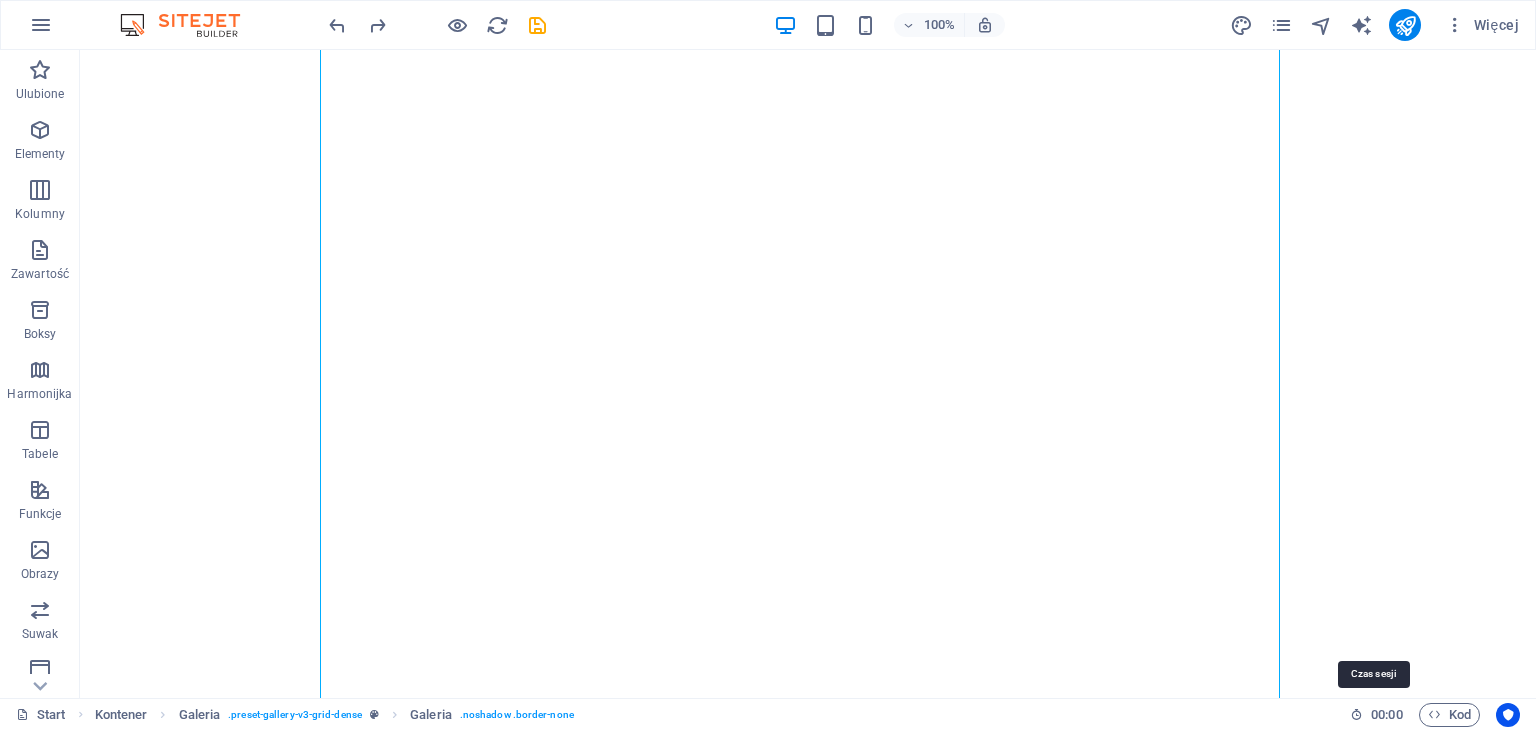 click on "00 : 00" at bounding box center (1376, 715) 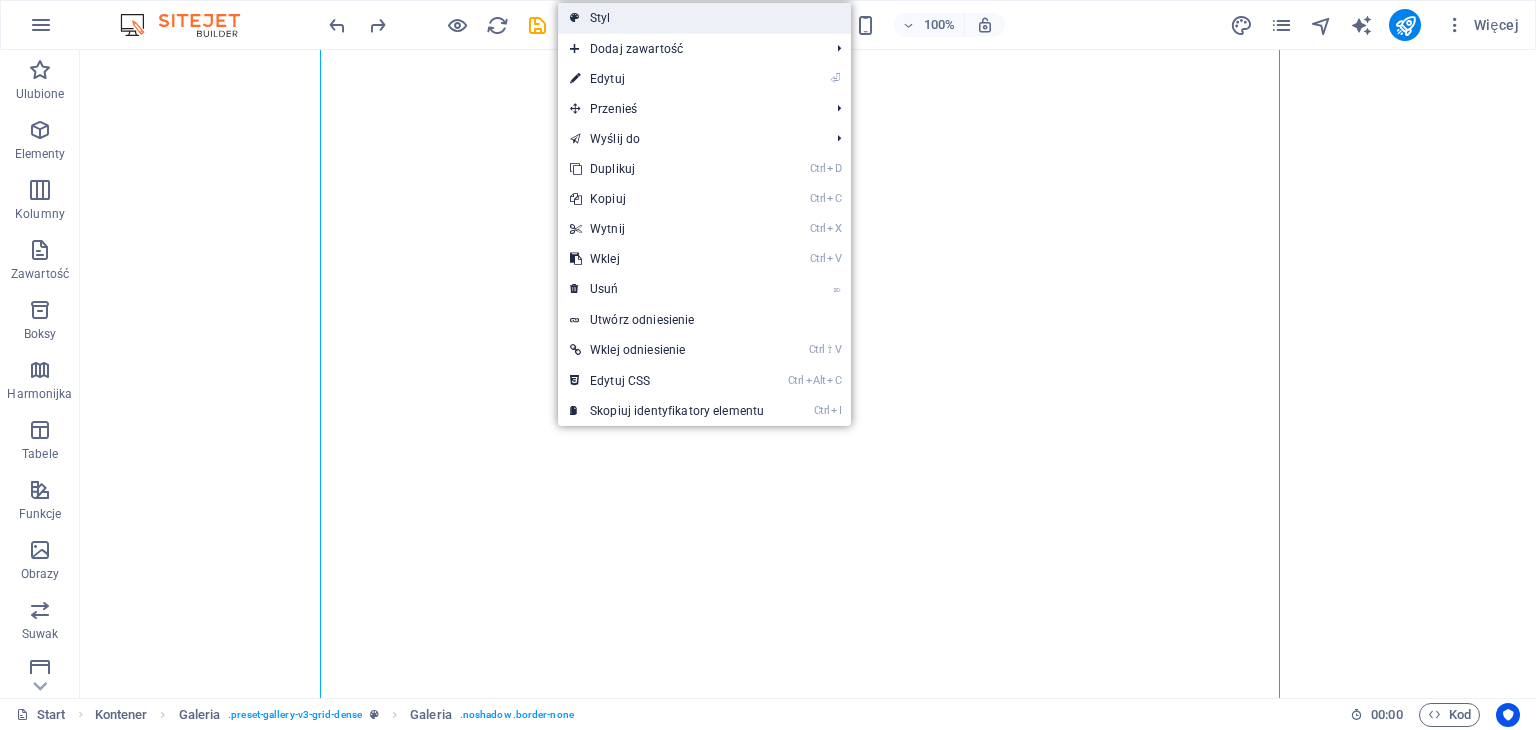 click on "Styl" at bounding box center (704, 18) 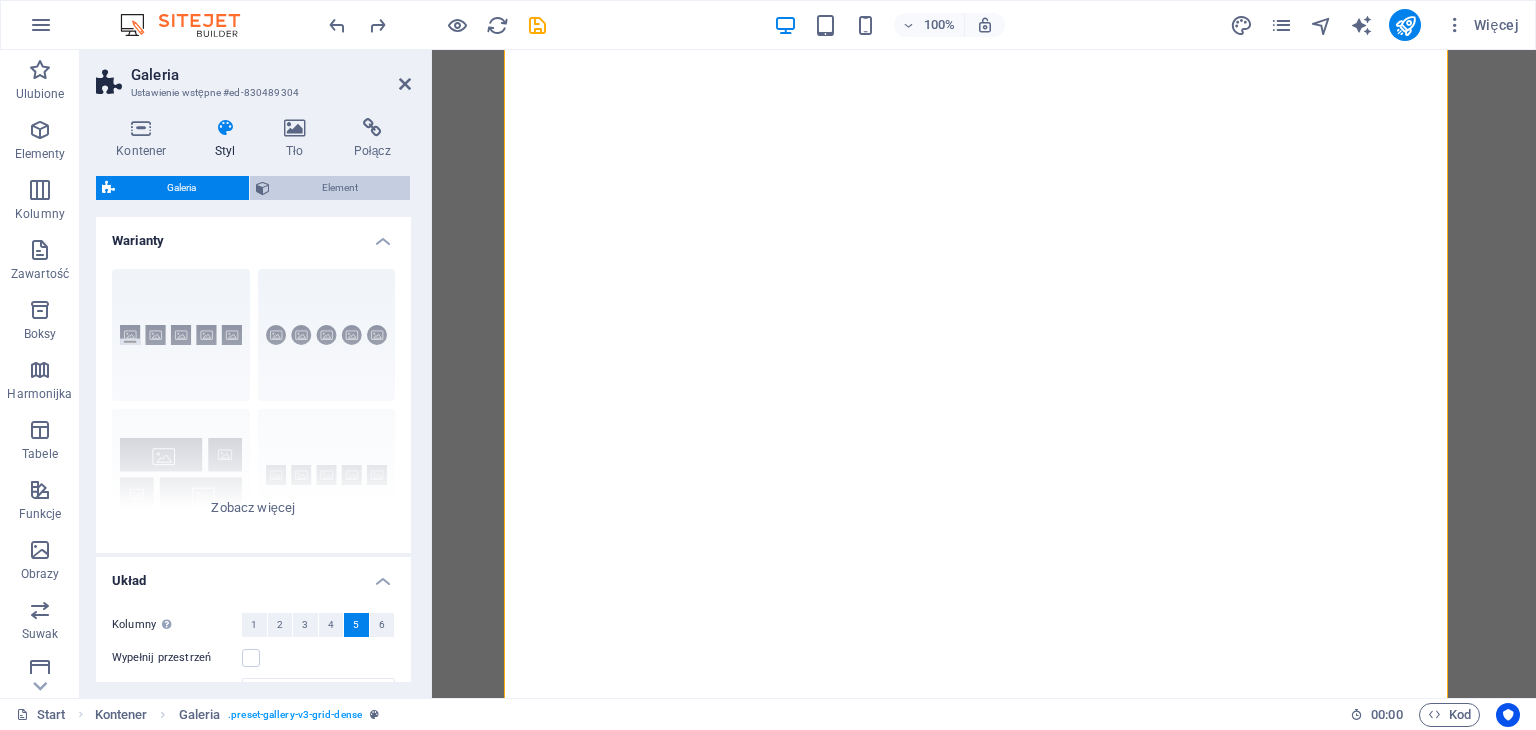 click on "Element" at bounding box center (340, 188) 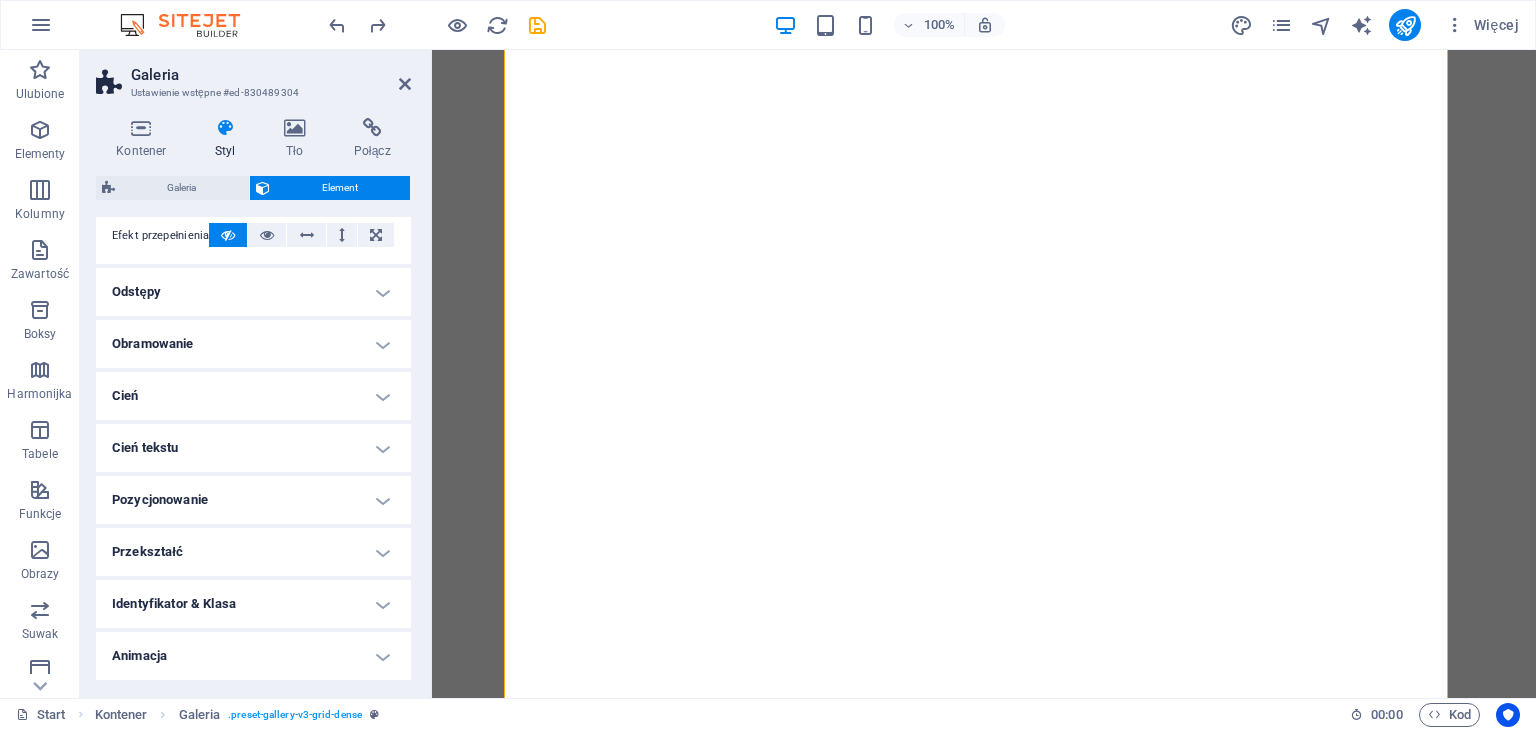 scroll, scrollTop: 380, scrollLeft: 0, axis: vertical 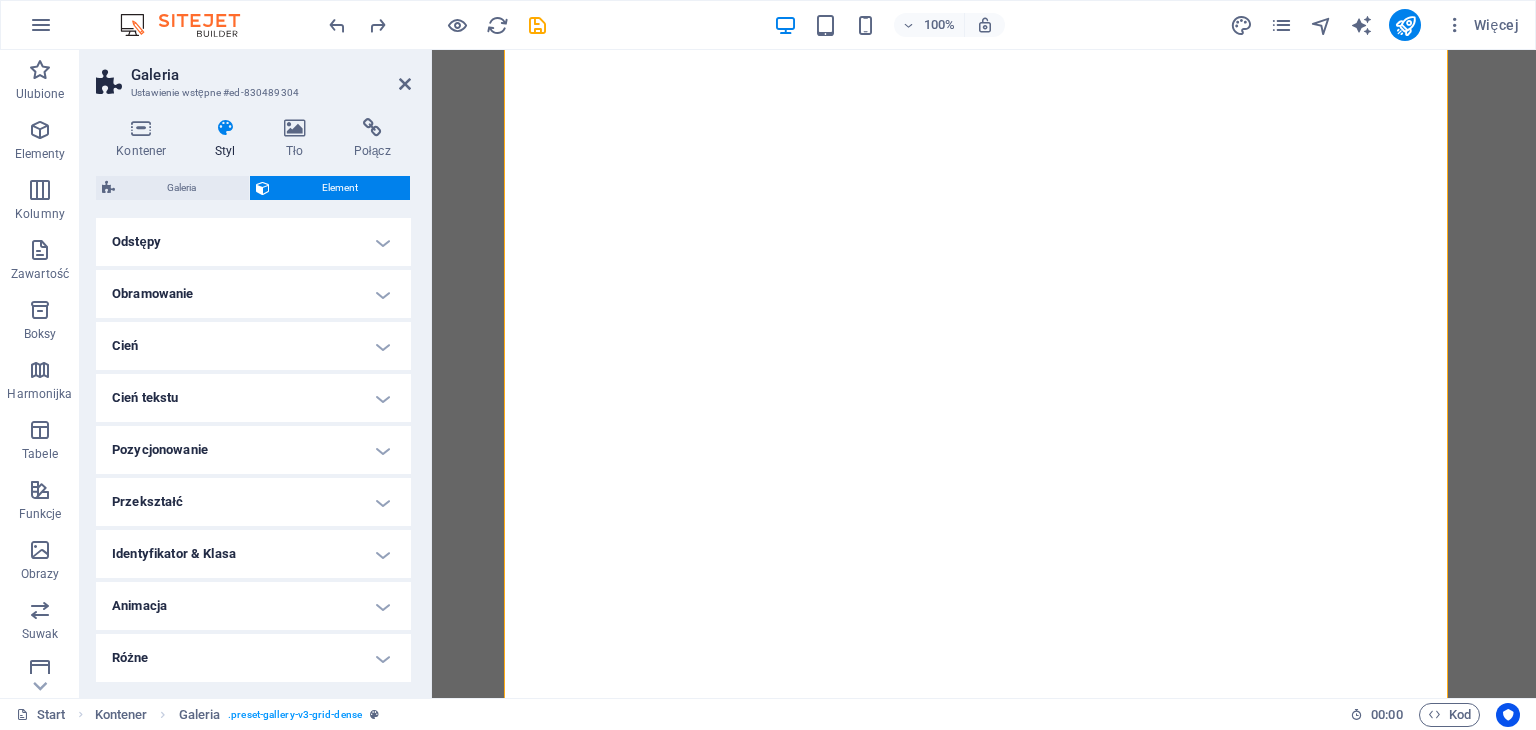 click on "Identyfikator & Klasa" at bounding box center [253, 554] 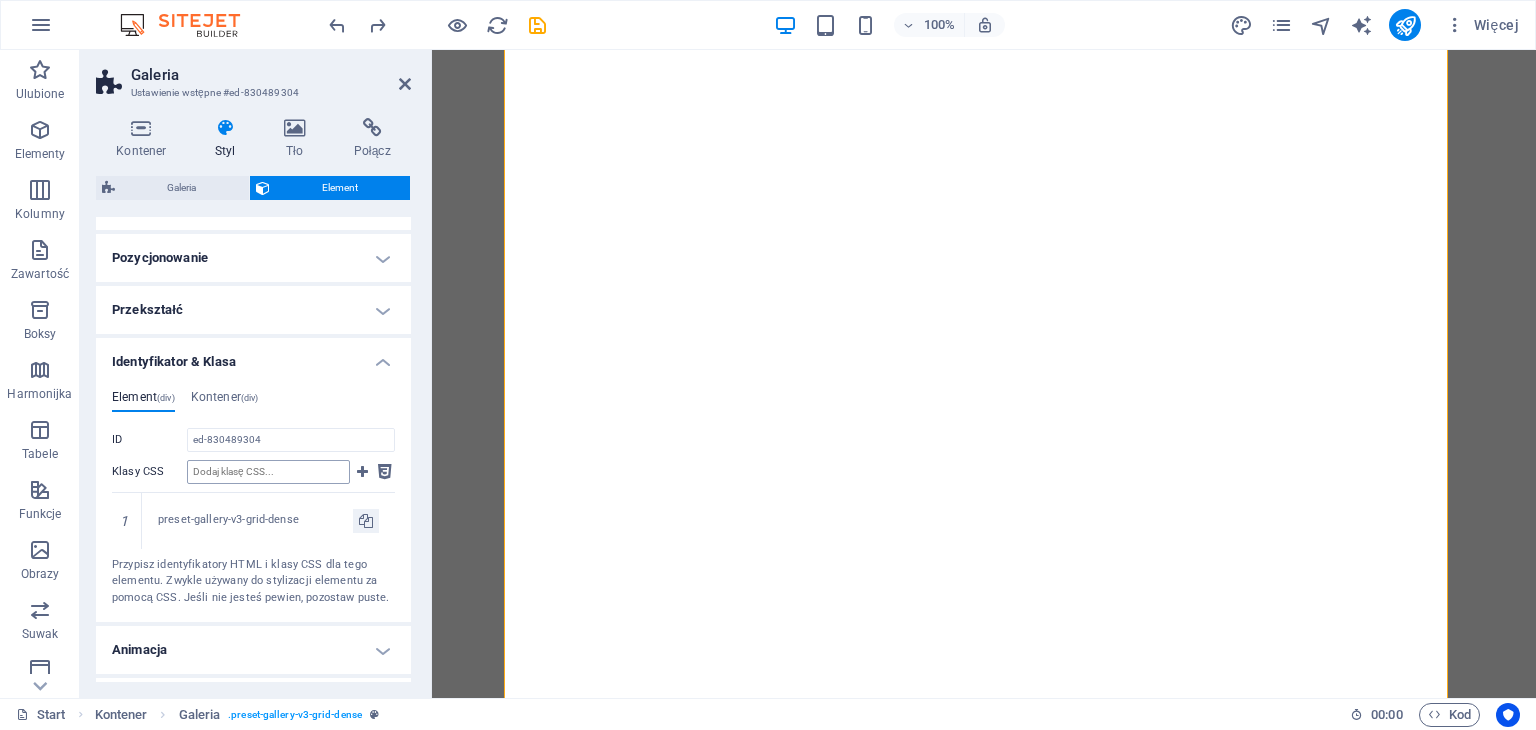 scroll, scrollTop: 580, scrollLeft: 0, axis: vertical 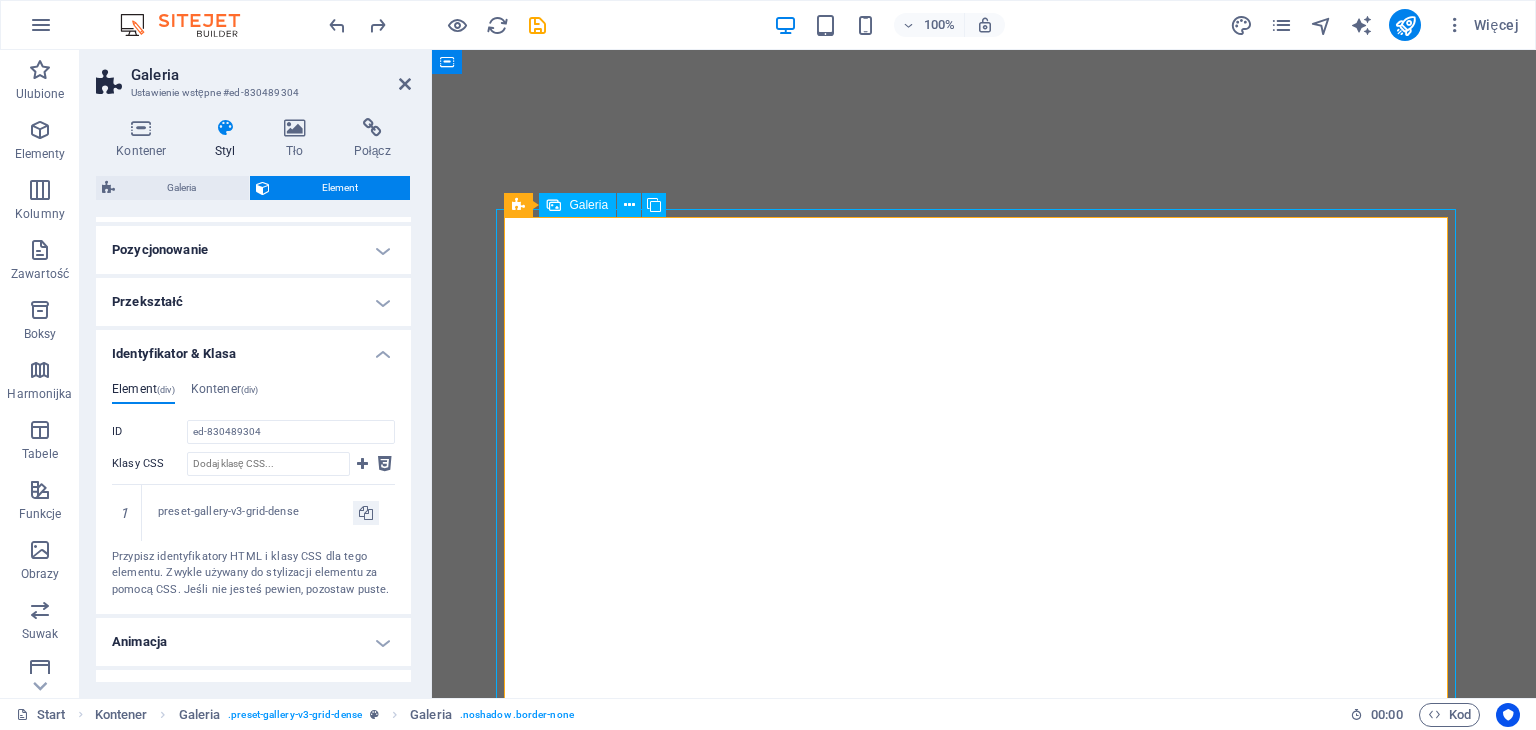 select on "4" 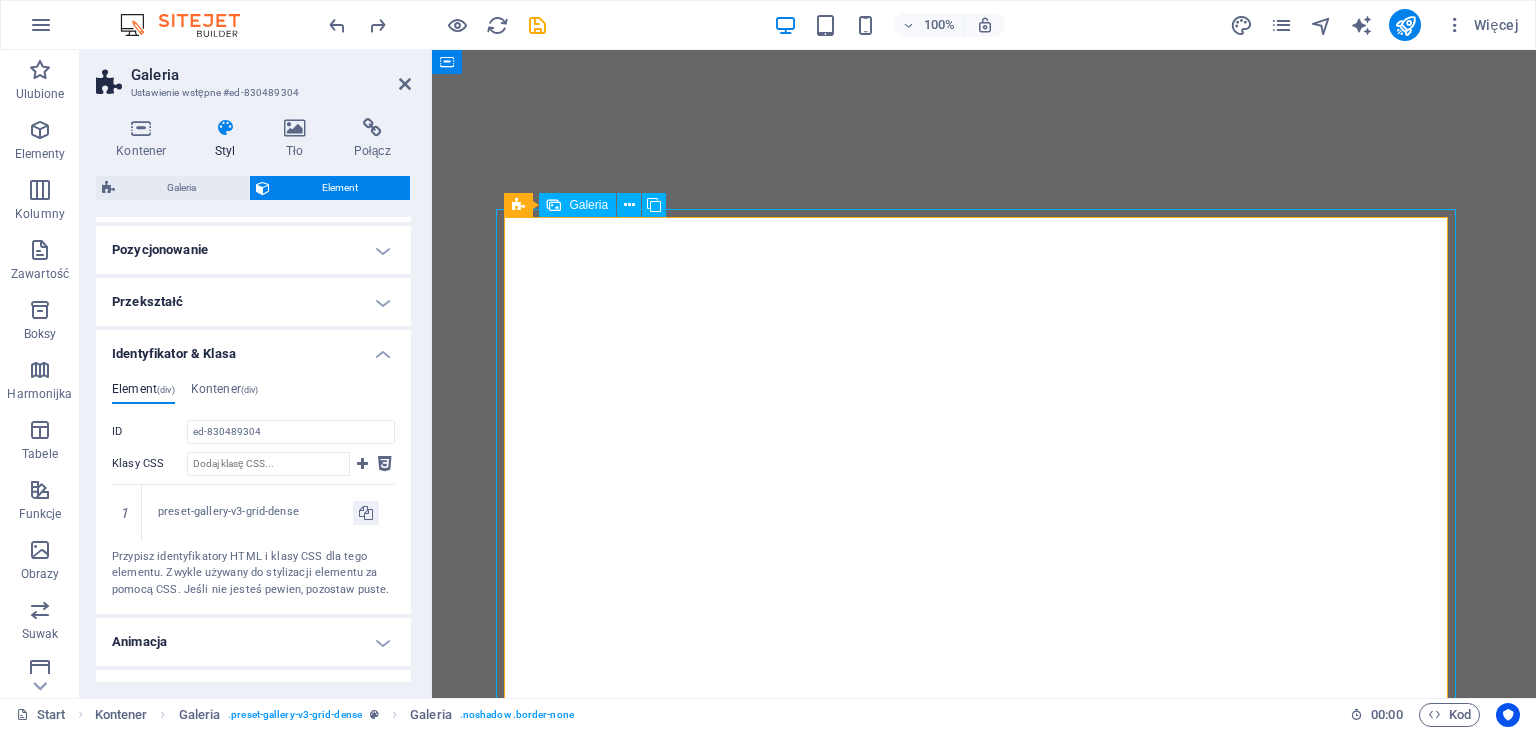 select on "px" 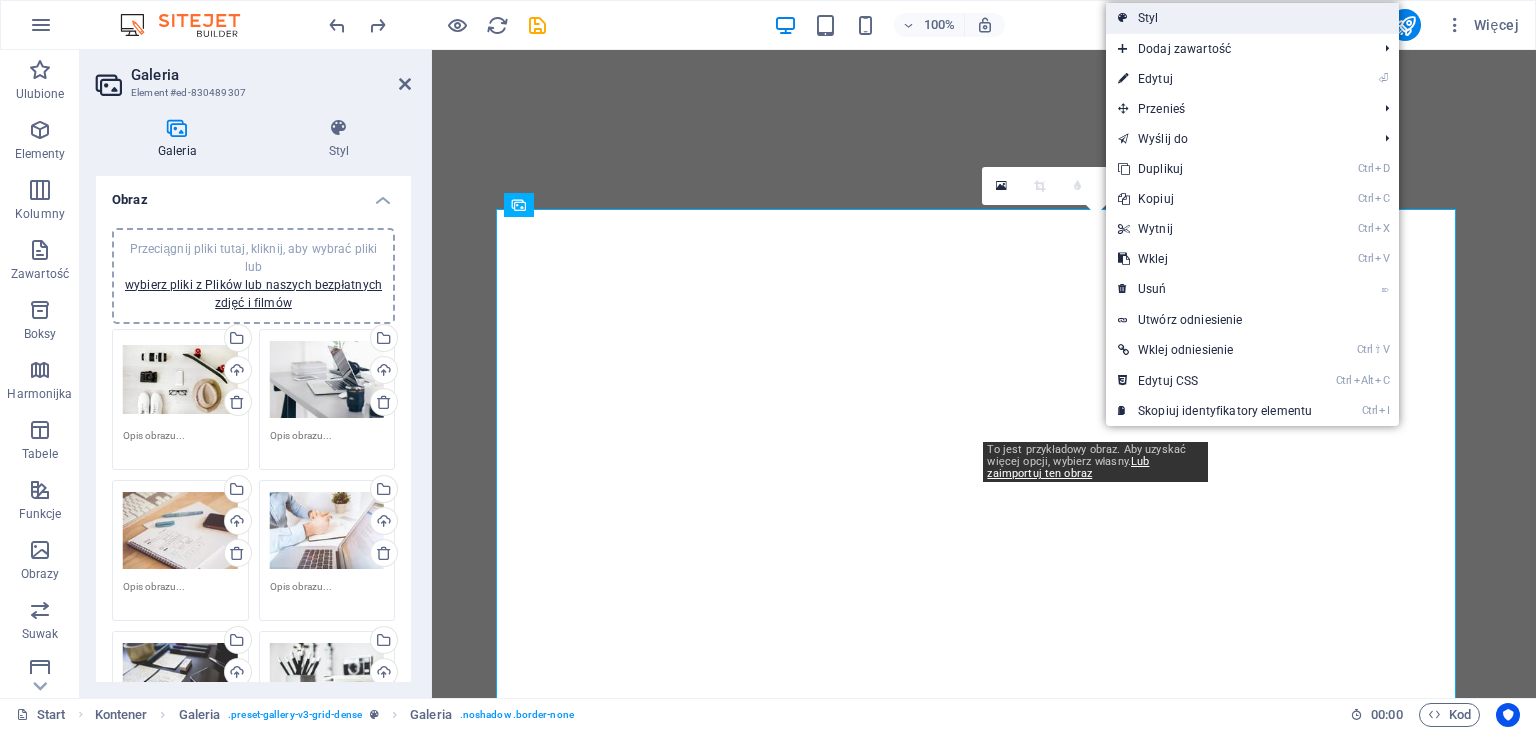 click on "Styl" at bounding box center (1252, 18) 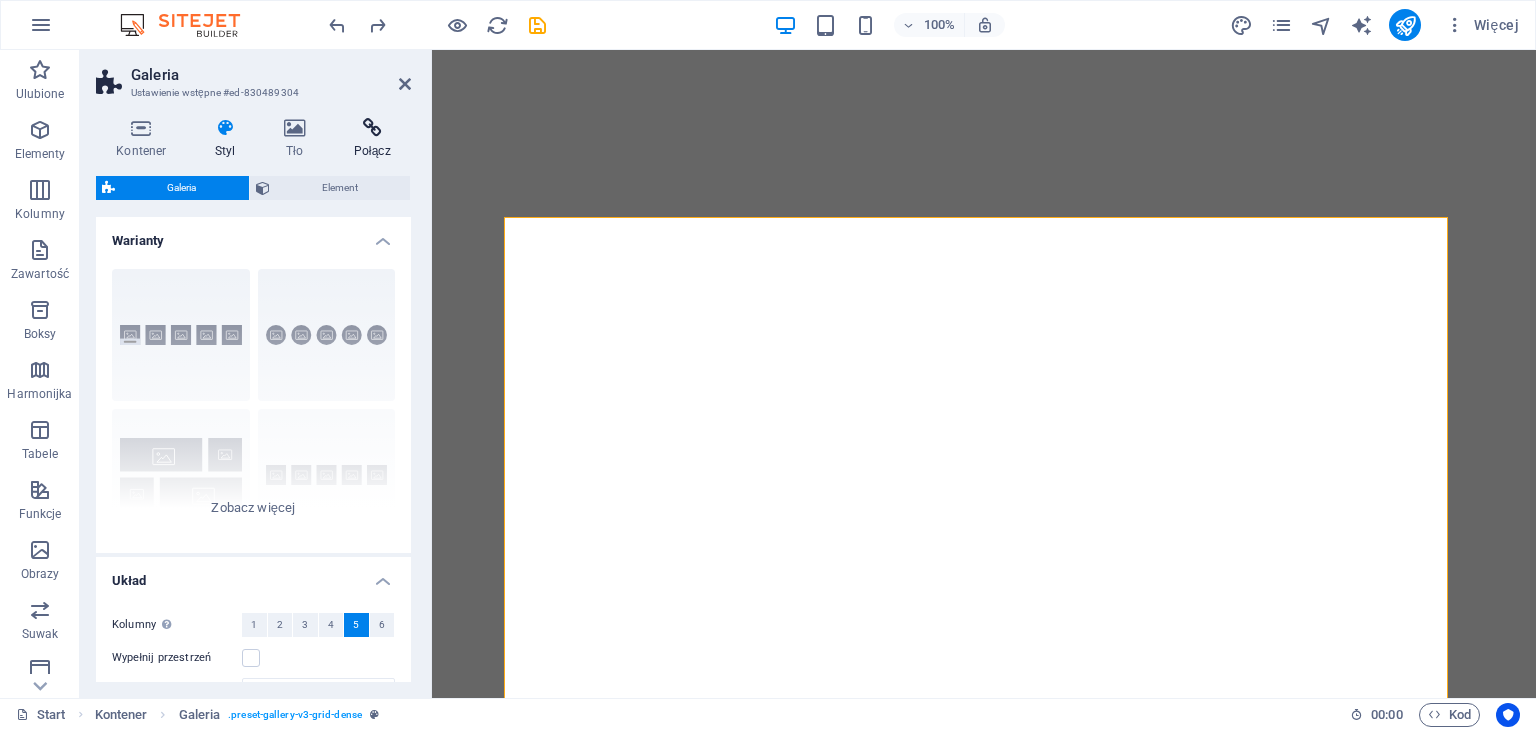 click at bounding box center (372, 128) 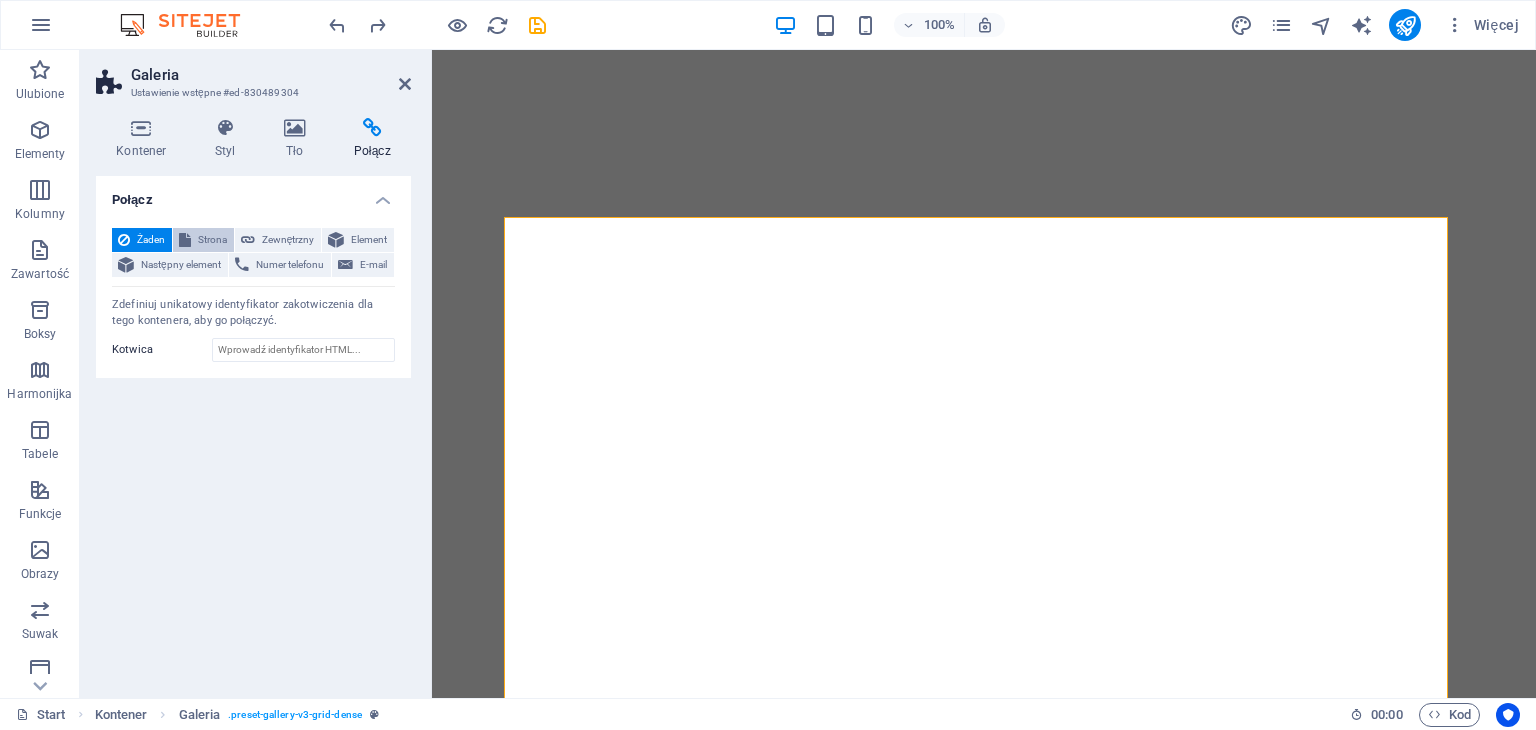 click on "Strona" at bounding box center (212, 240) 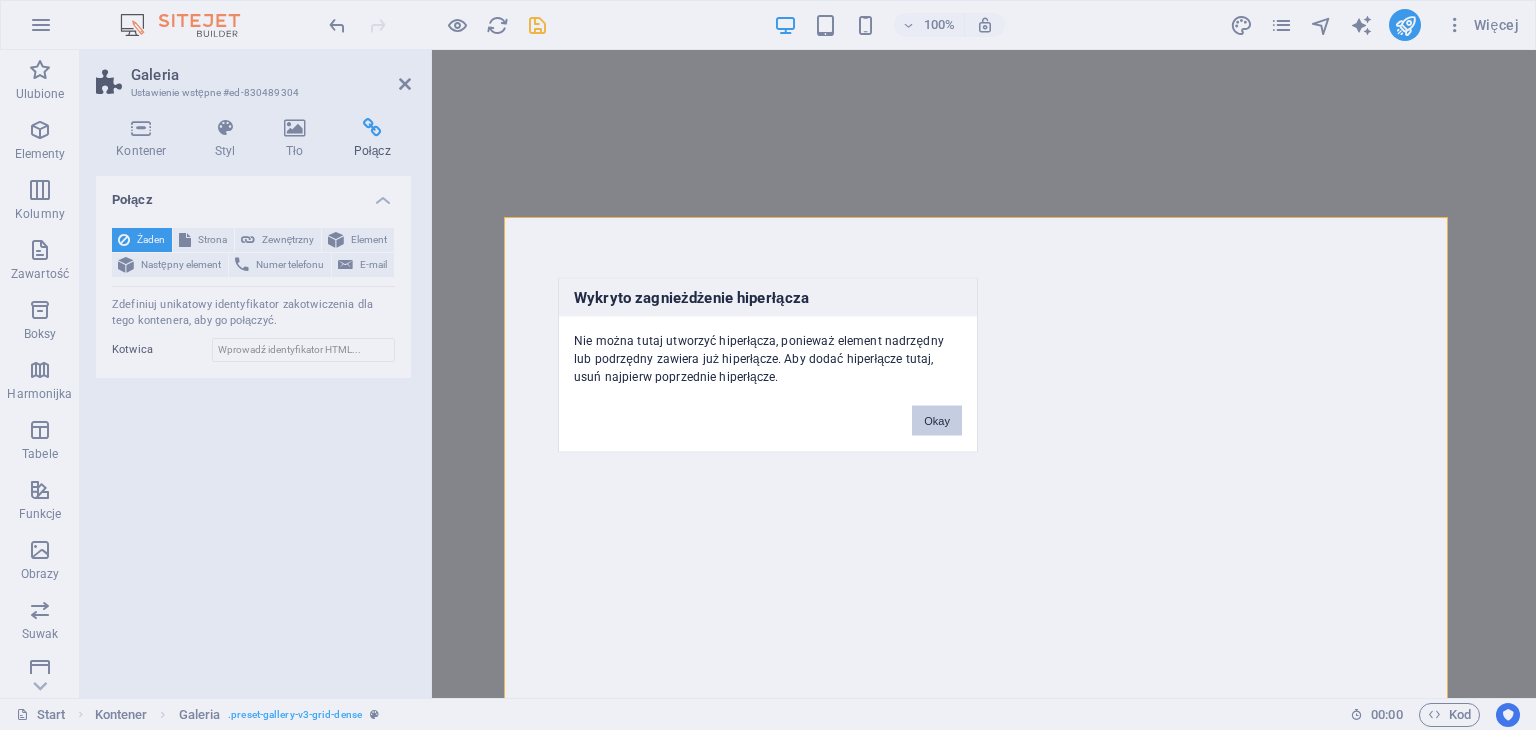 click on "Okay" at bounding box center [937, 421] 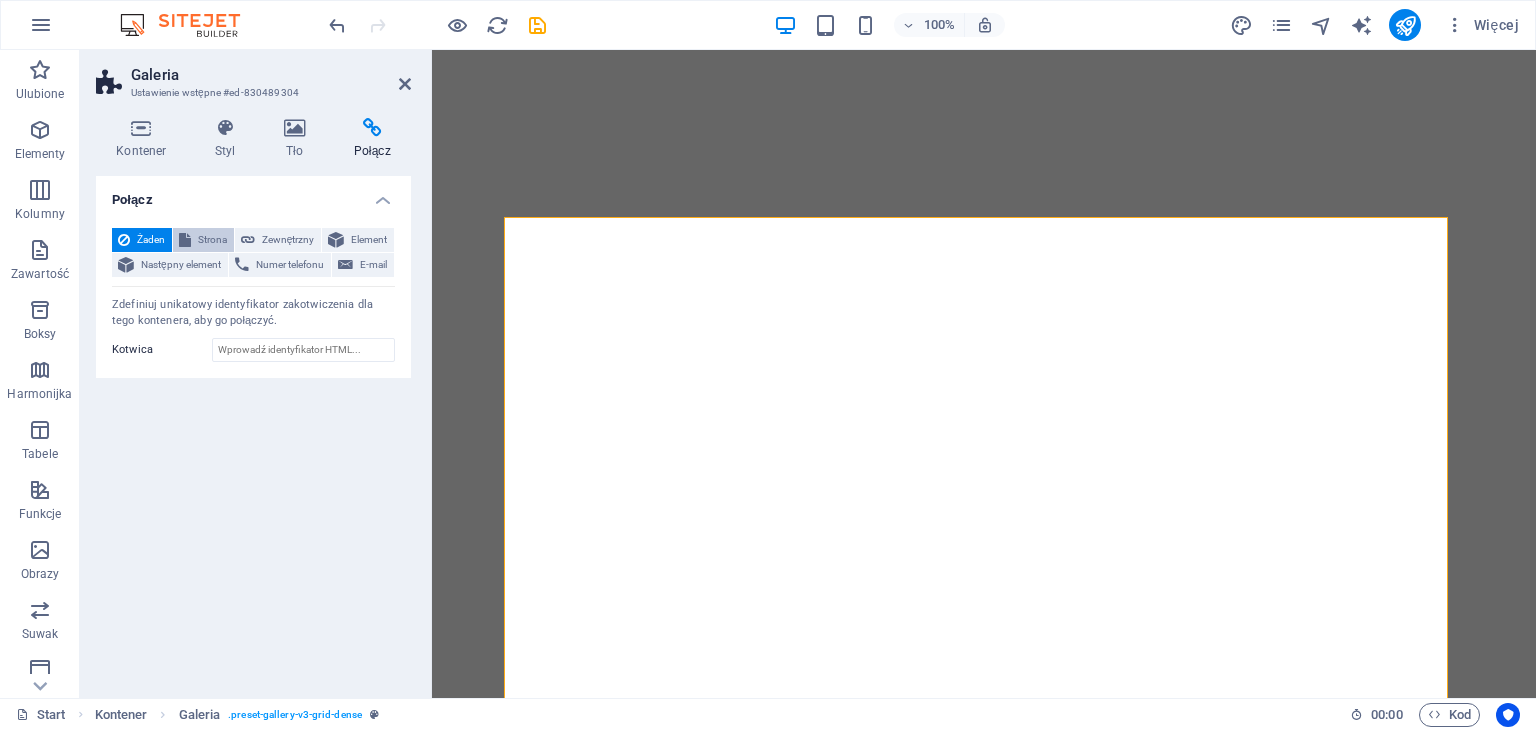 click on "Strona" at bounding box center [212, 240] 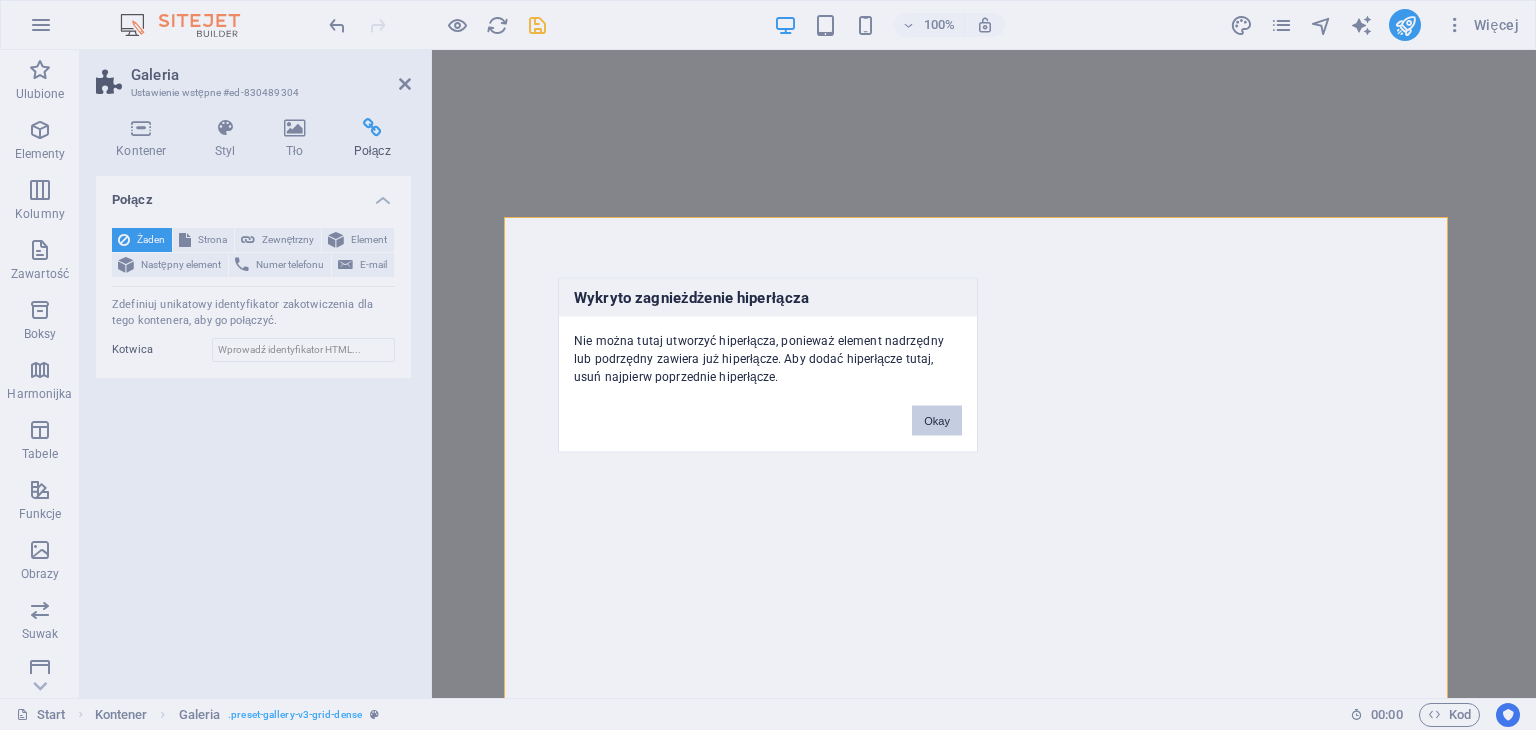click on "Okay" at bounding box center (937, 421) 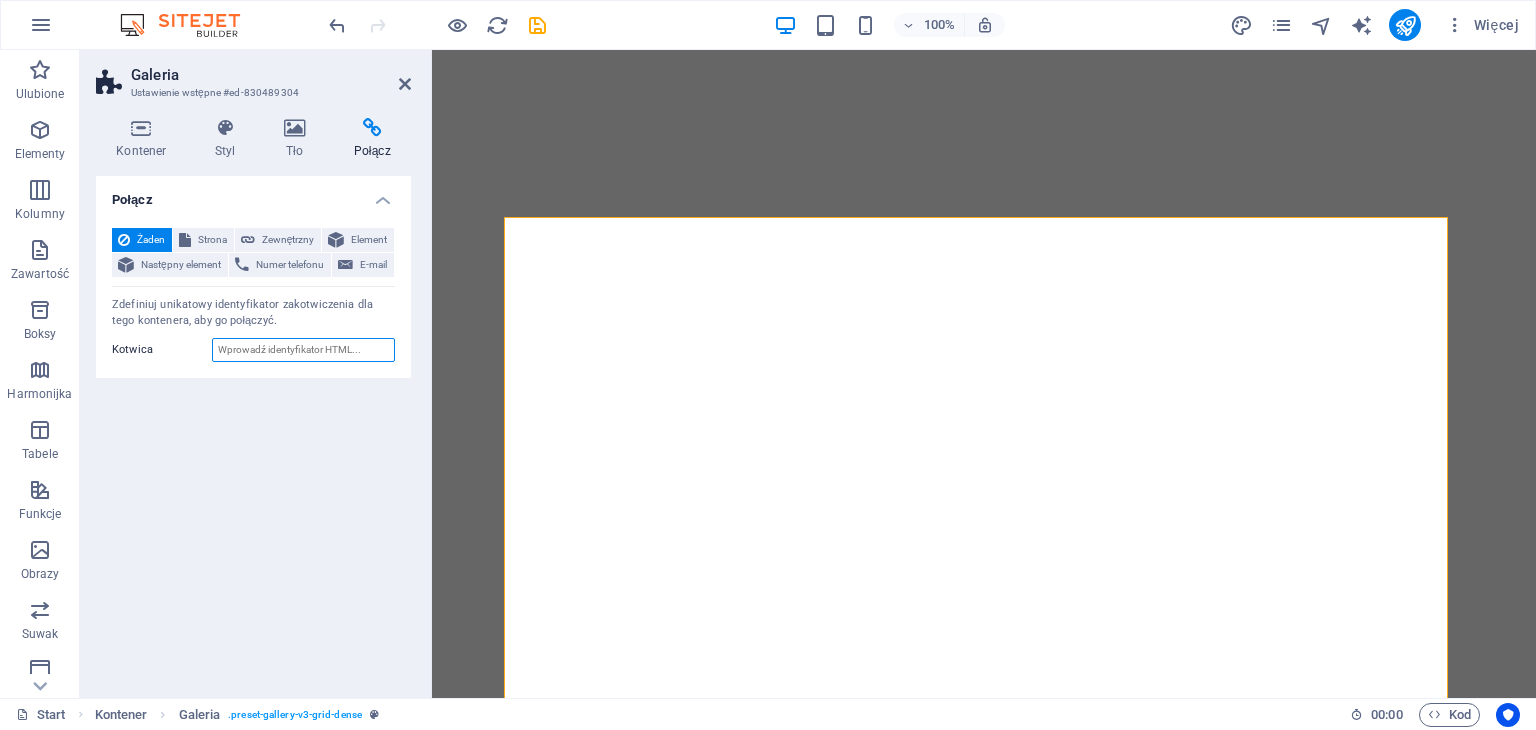 click on "Kotwica" at bounding box center (303, 350) 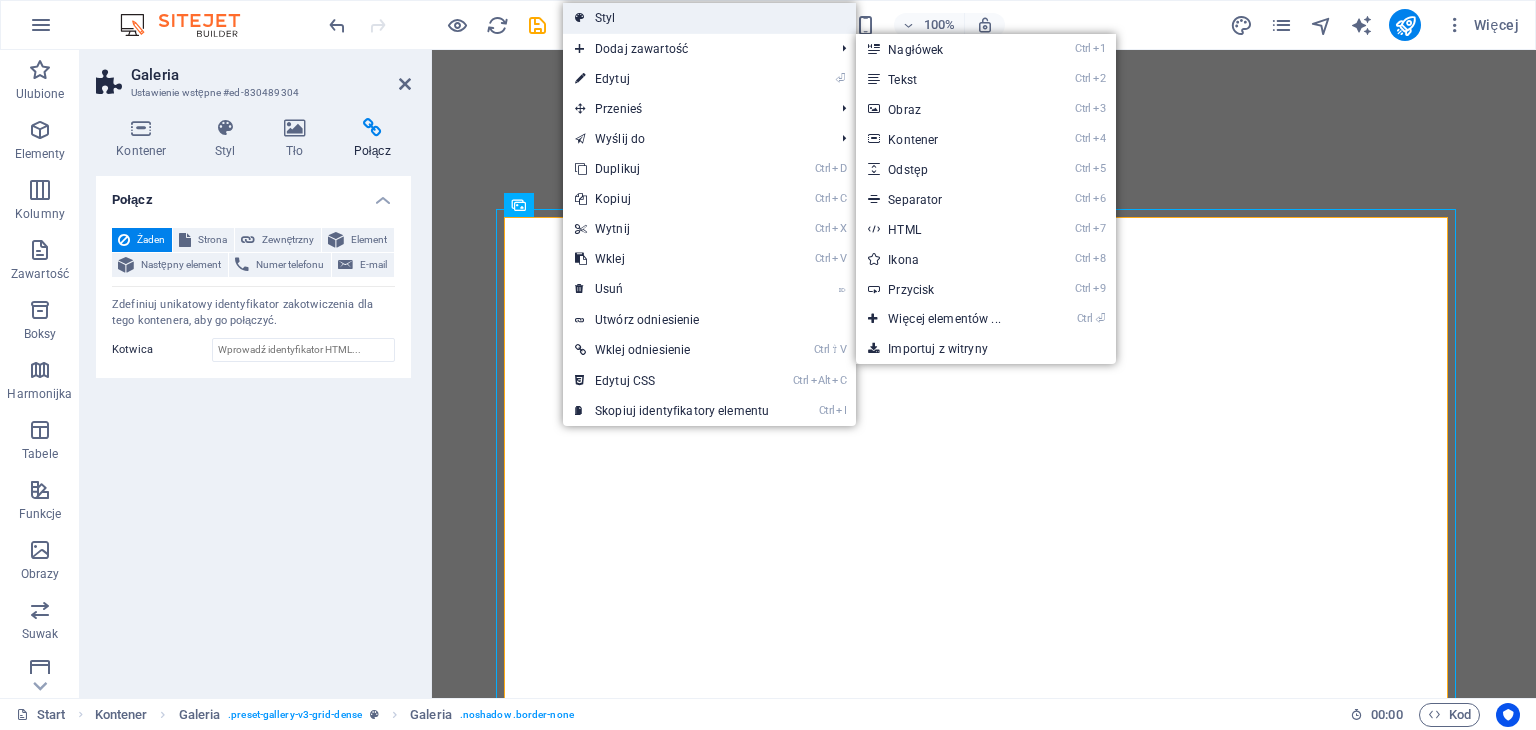 click on "Styl" at bounding box center (709, 18) 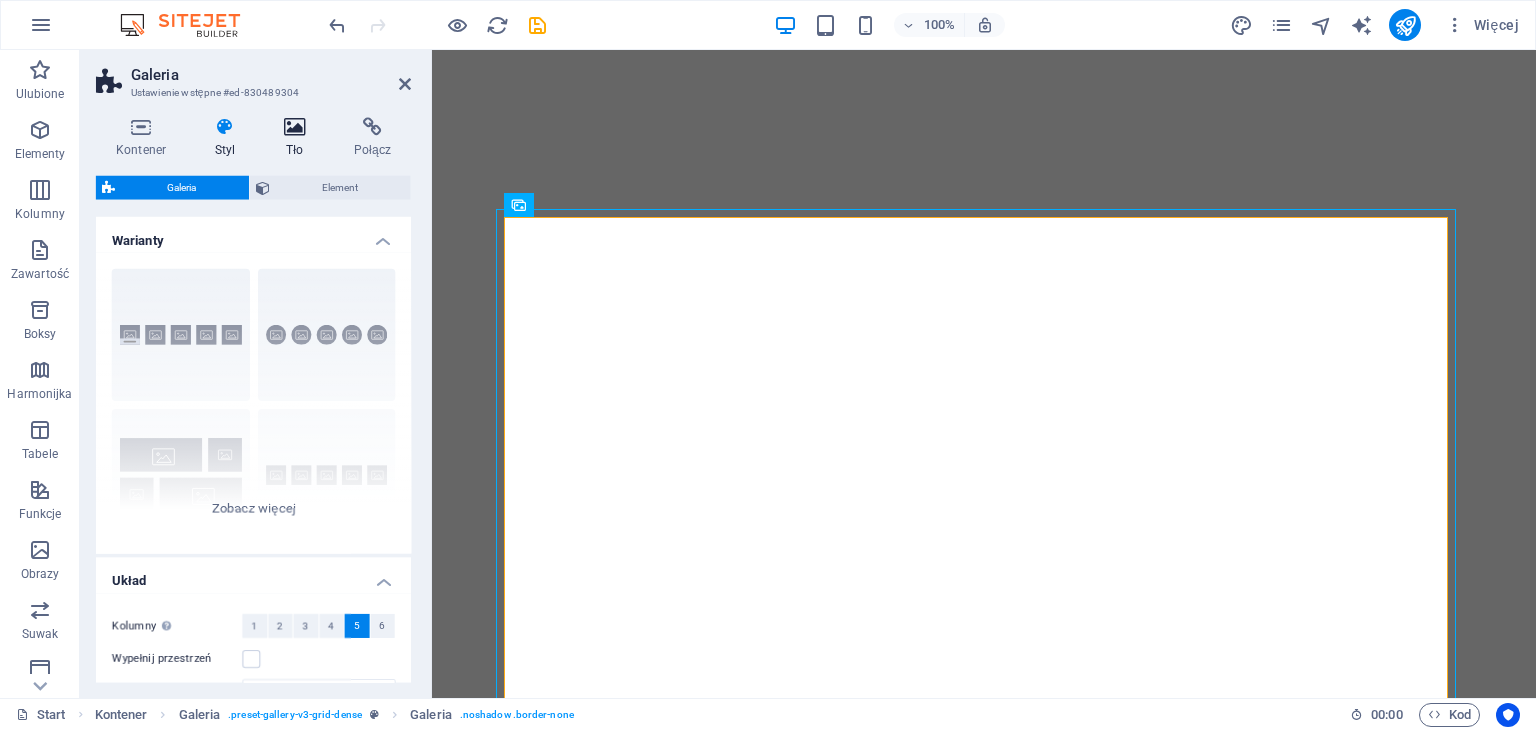 click at bounding box center [295, 128] 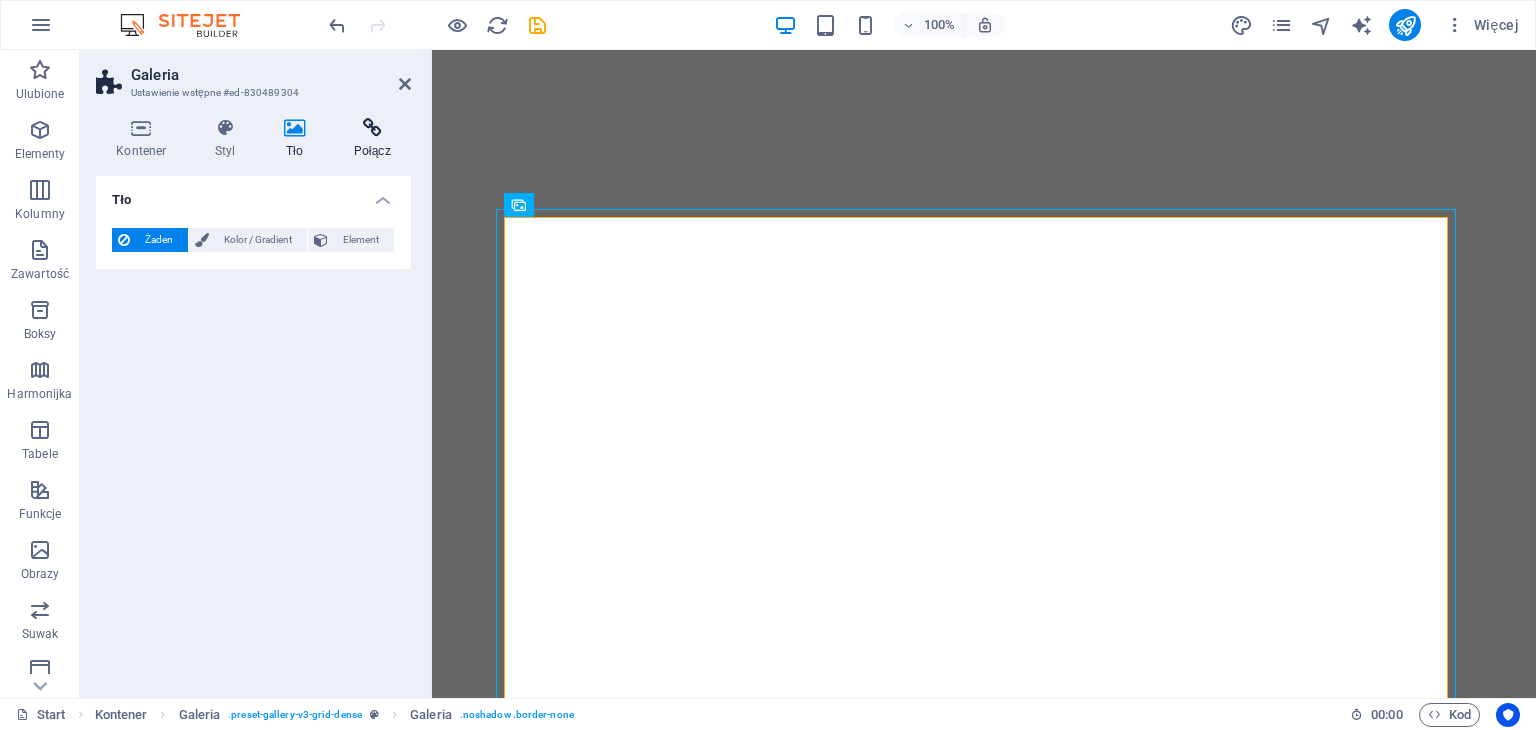 click on "Połącz" at bounding box center [372, 139] 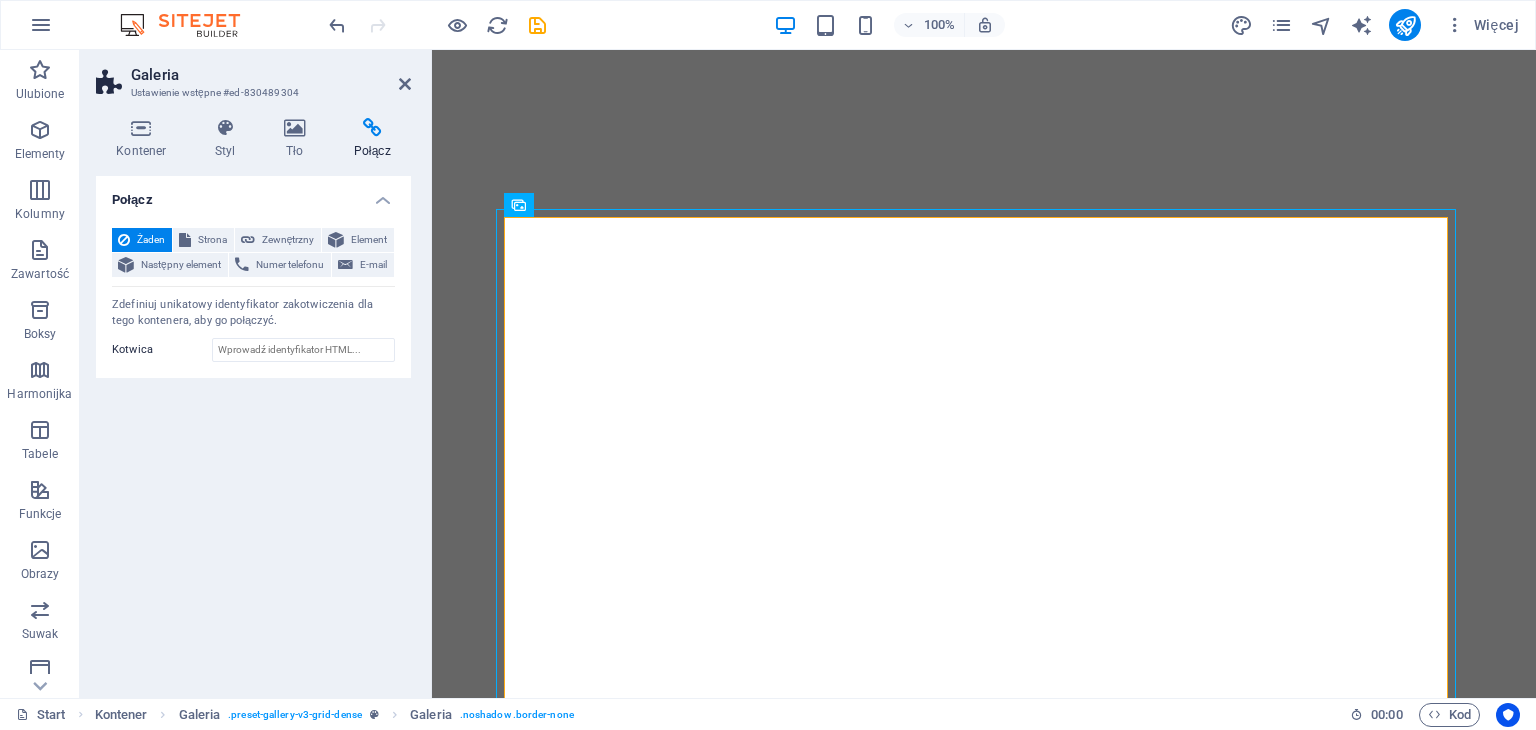 click on "Połącz Żaden Strona Zewnętrzny Element Następny element Numer telefonu E-mail Strona Start Subpage Legal Notice Privacy Start Subpage Element
URL Numer telefonu E-mail Cel łącza Nowa karta Ta sama karta Nakładka Tytuł Dodatkowy opis linku nie powinien być taki sam jak treść linku. Tytuł jest najczęściej wyświetlany jako tekst podpowiedzi po najechaniu myszką nad element. Jeśli nie jesteś pewien, pozostaw puste. Relacja Ustawia  powiązanie tego łącza z celem łącza . Na przykład wartość „nofollow” instruuje wyszukiwarki, aby nie podążały za linkiem. Można pozostawić puste. alternate author bookmark external help license next nofollow noreferrer noopener prev search tag Zdefiniuj unikatowy identyfikator zakotwiczenia dla tego kontenera, aby go połączyć. Kotwica" at bounding box center (253, 429) 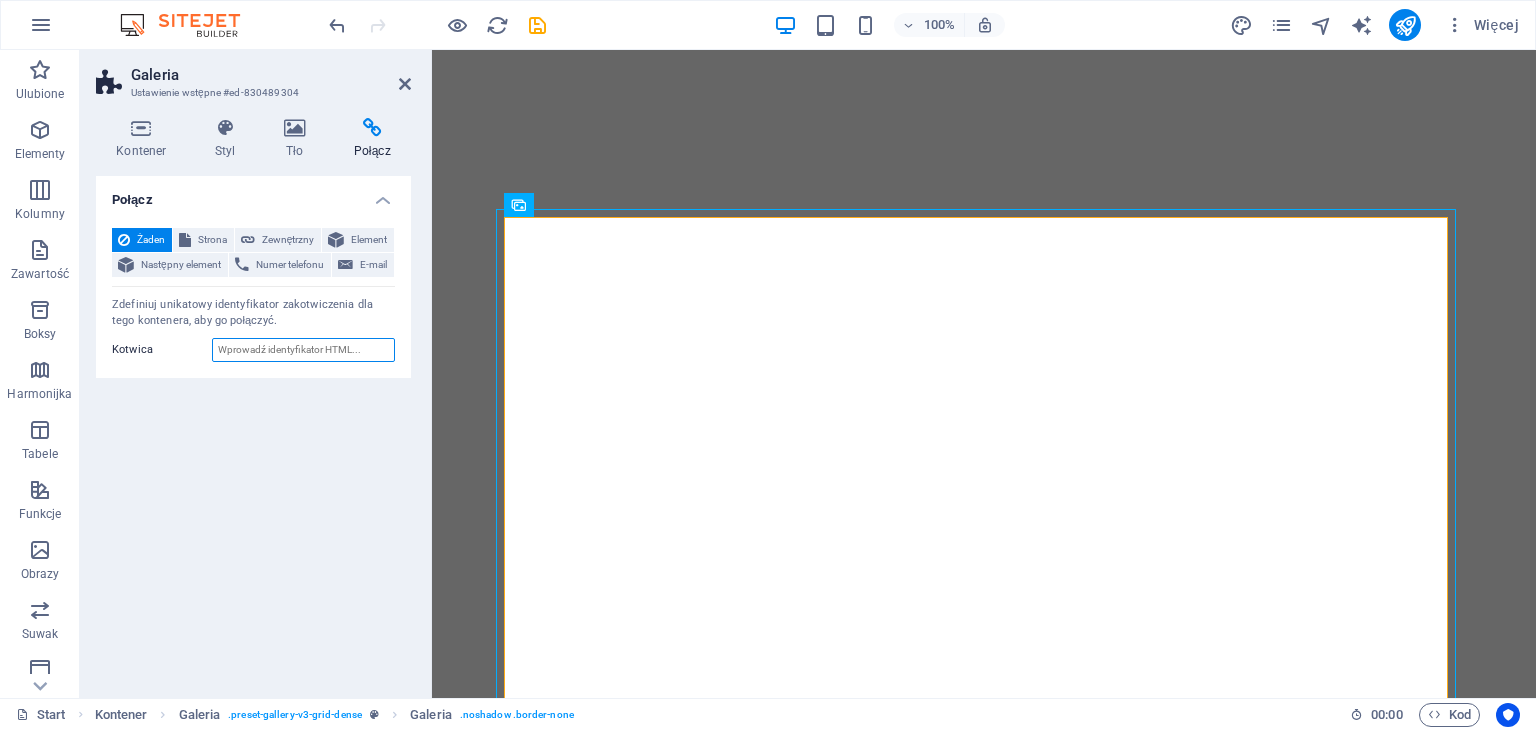 click on "Kotwica" at bounding box center [303, 350] 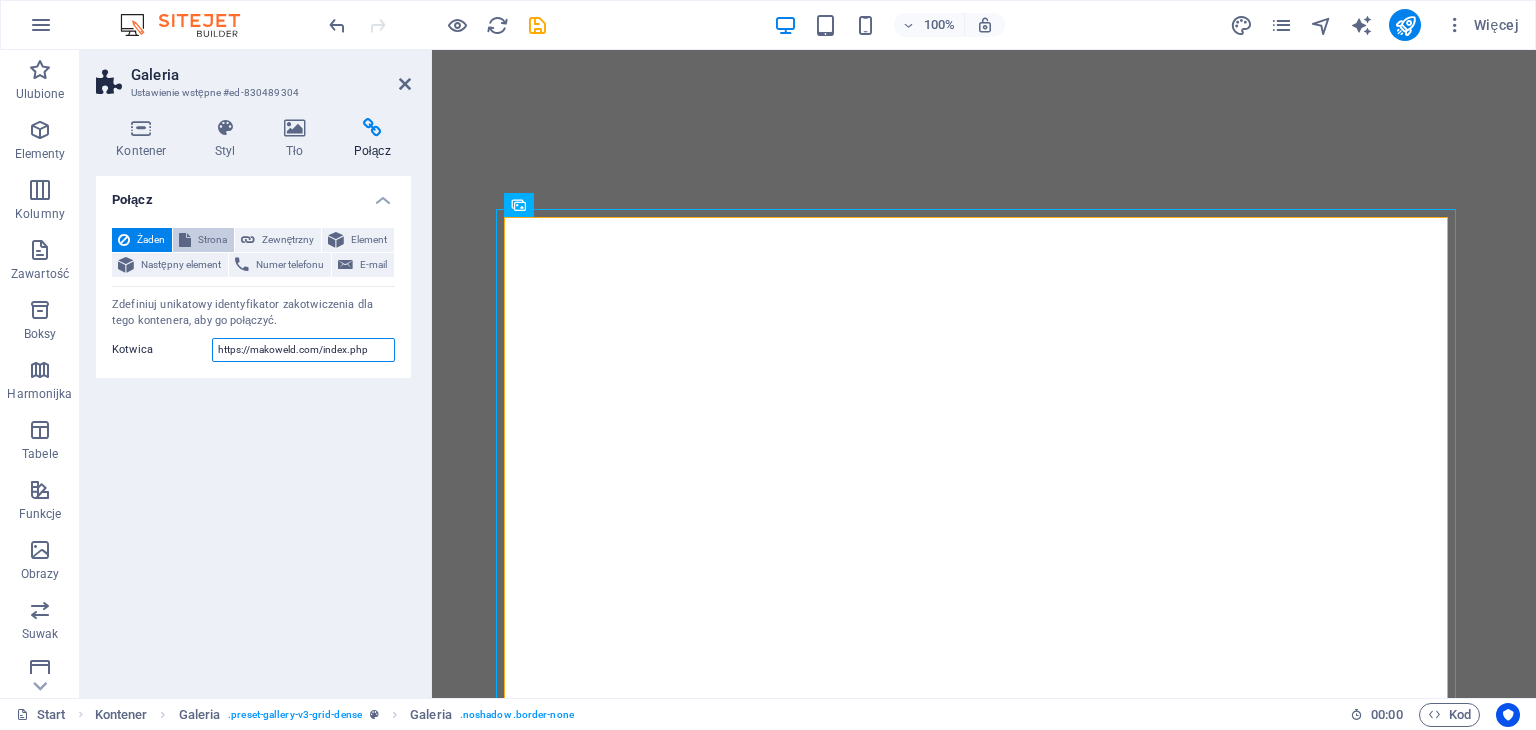 type on "https://makoweld.com/index.php" 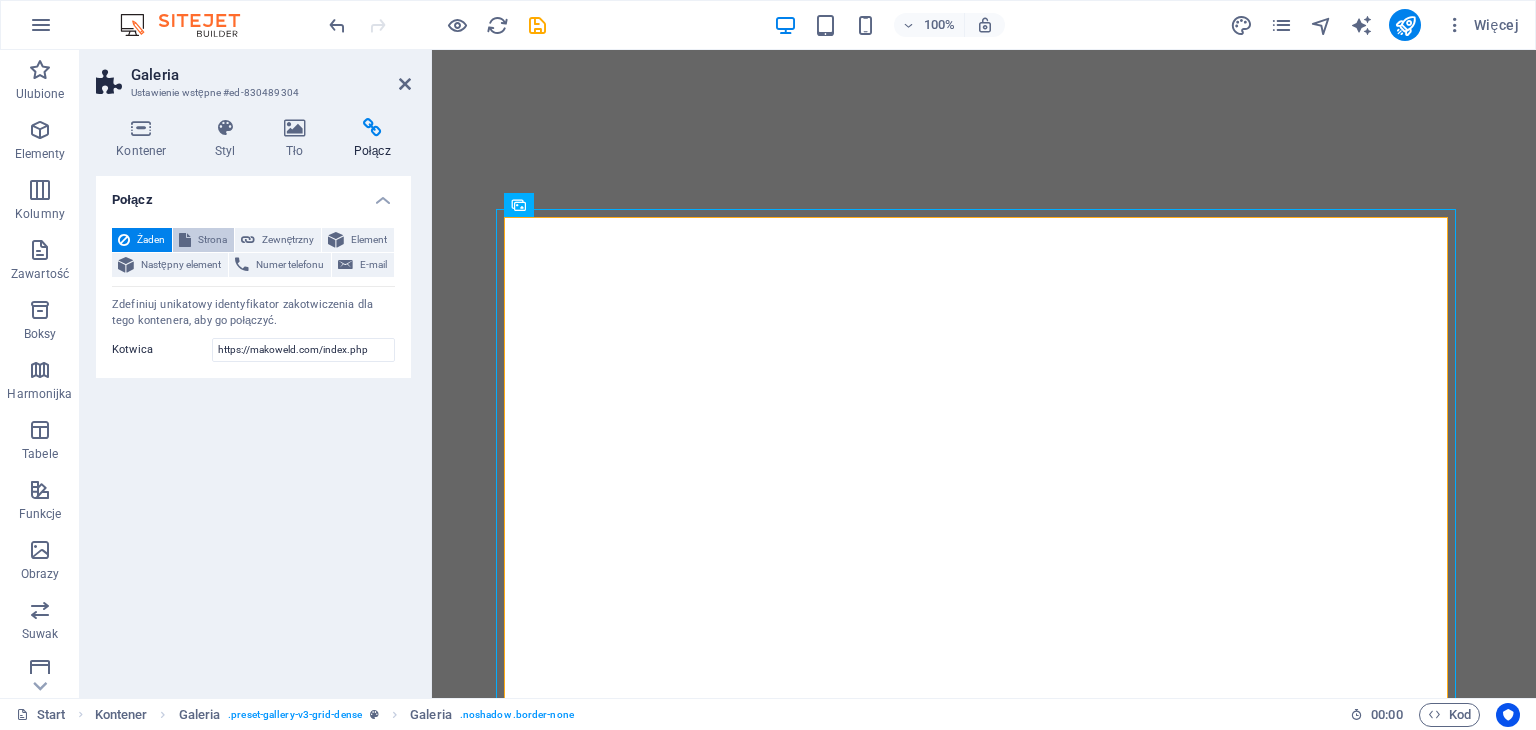 click on "Strona" at bounding box center [212, 240] 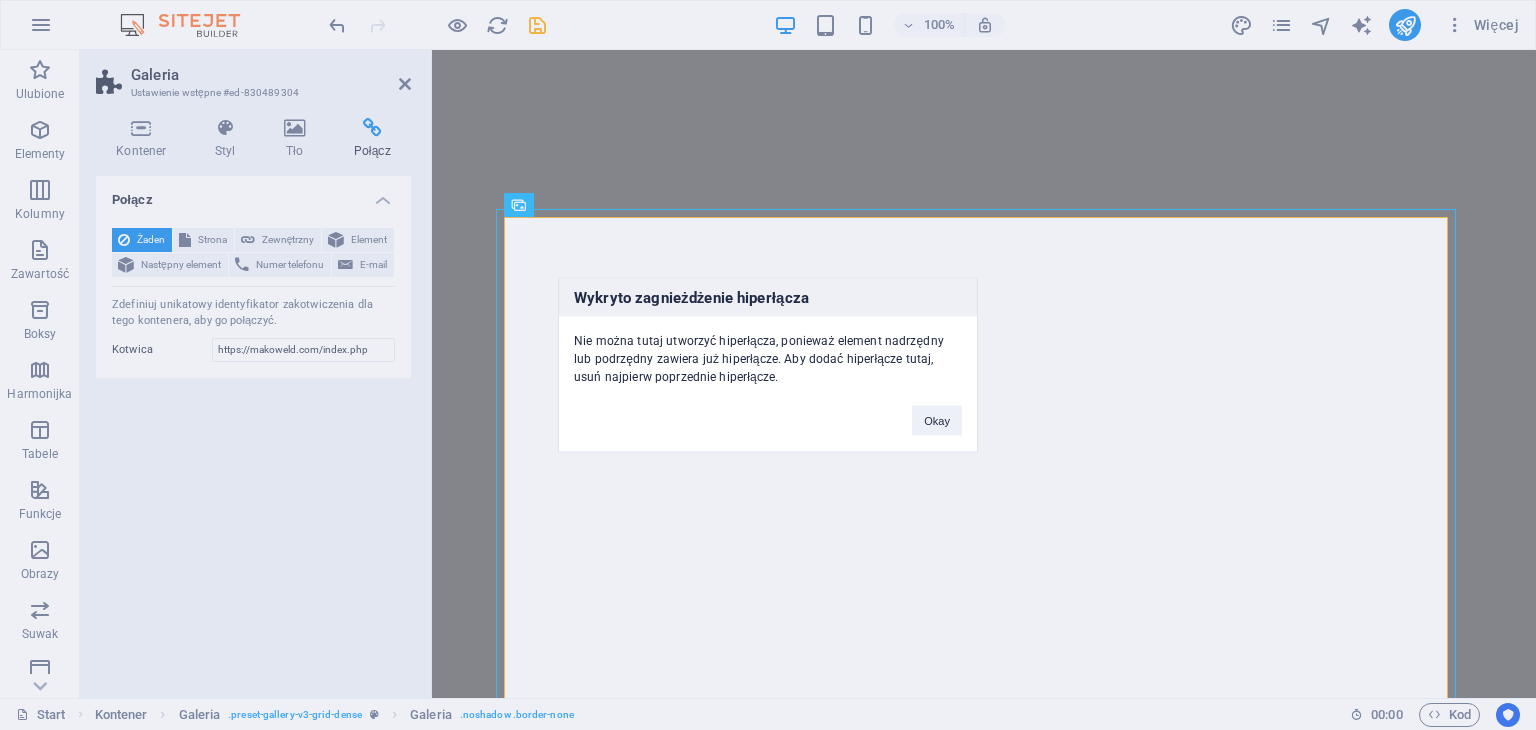 type 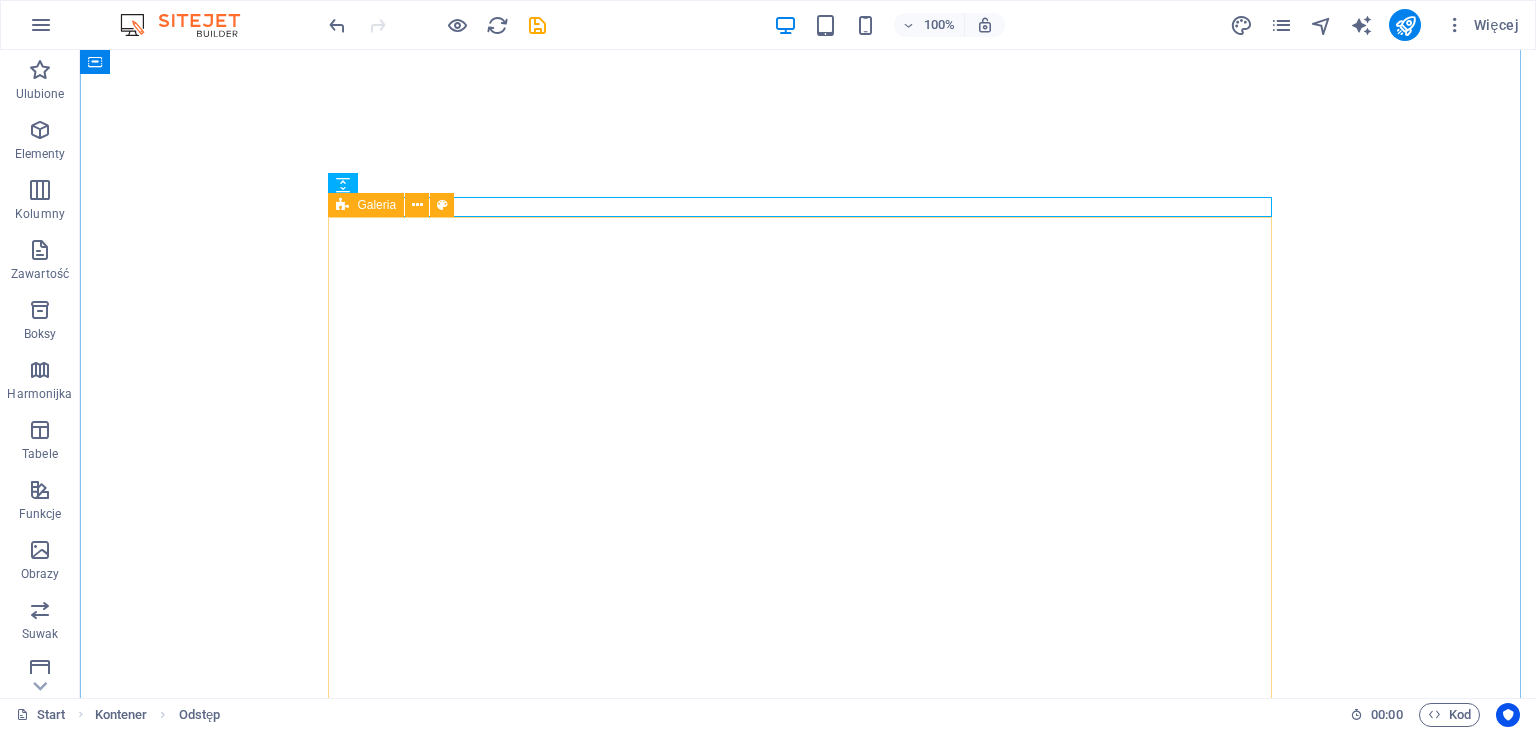click on "Galeria" at bounding box center [376, 205] 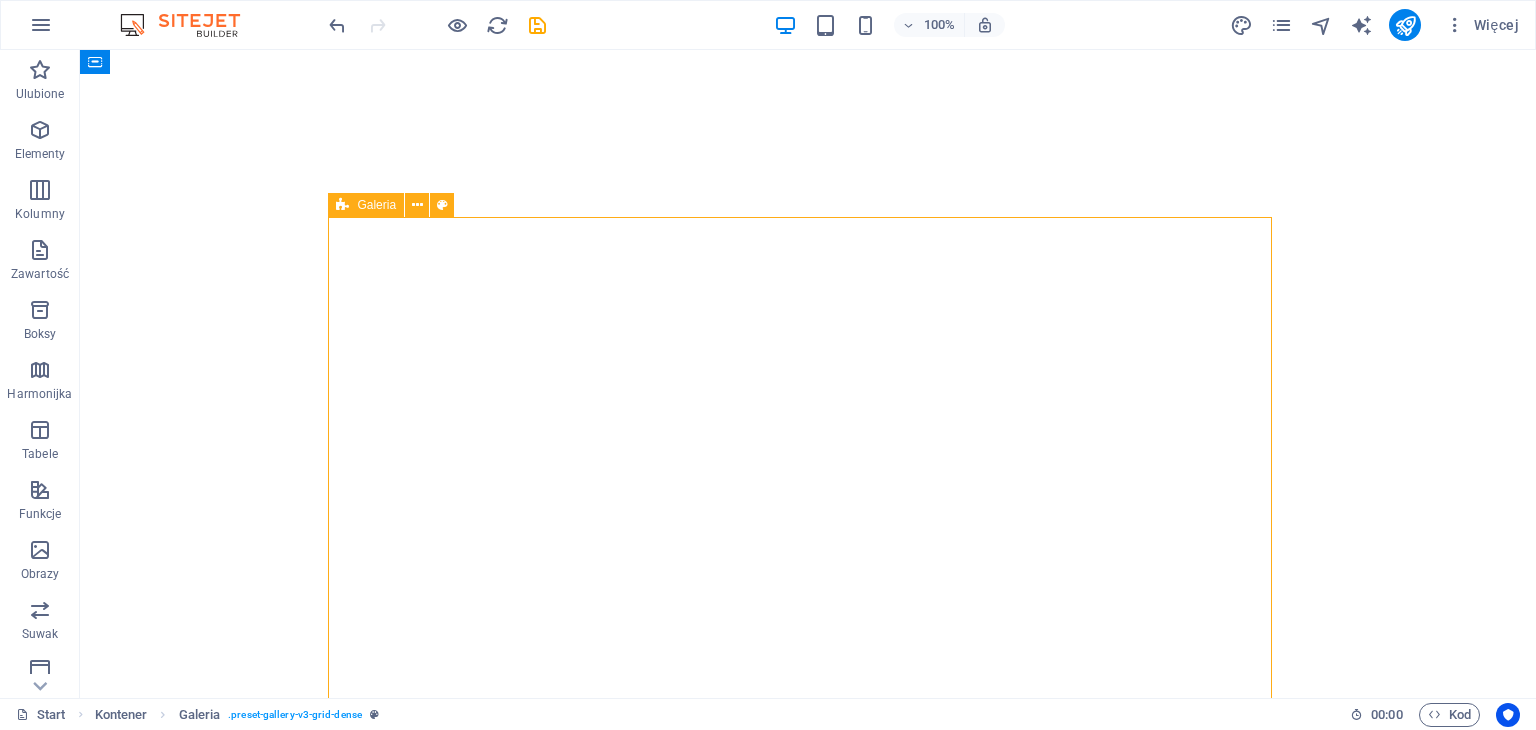 click on "Galeria" at bounding box center [376, 205] 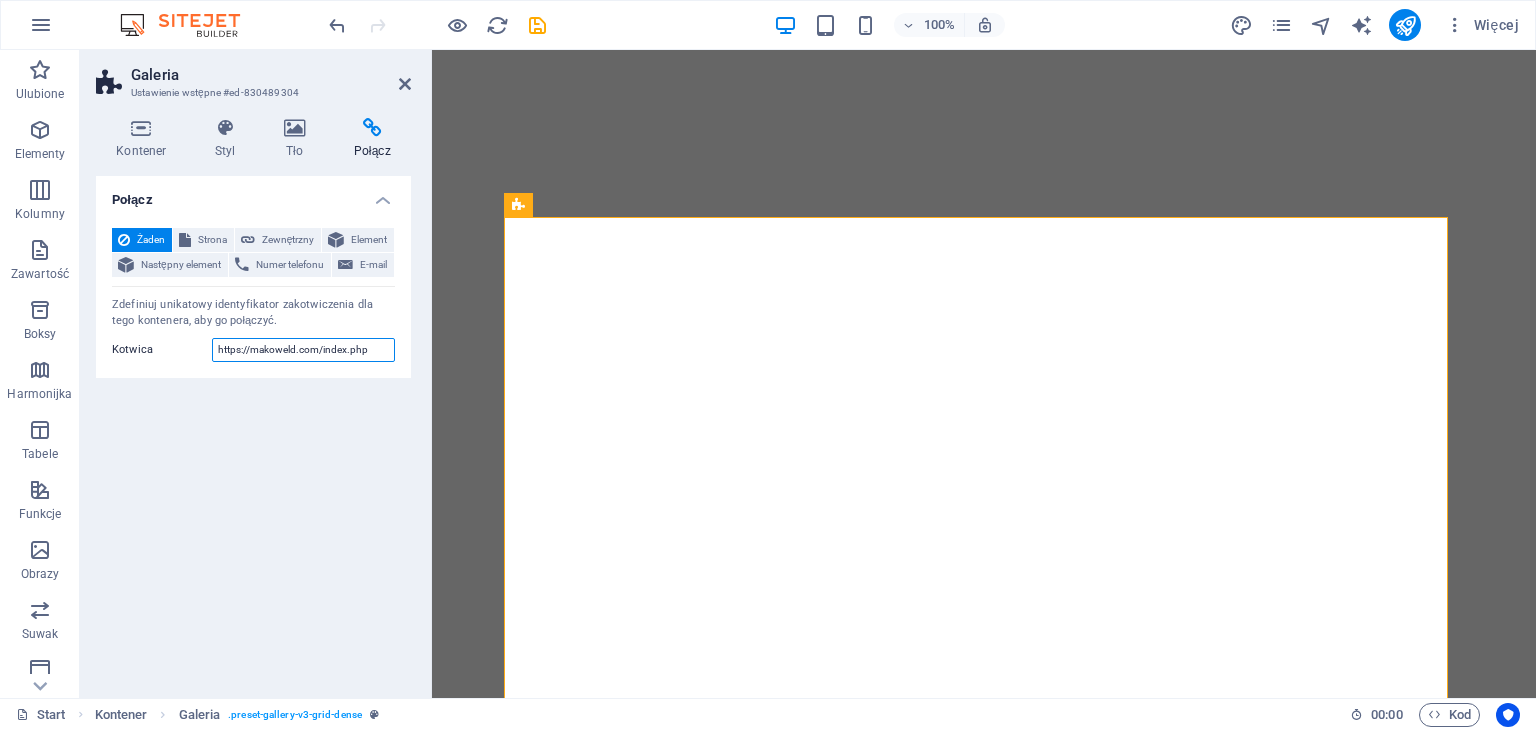 drag, startPoint x: 375, startPoint y: 344, endPoint x: 208, endPoint y: 345, distance: 167.00299 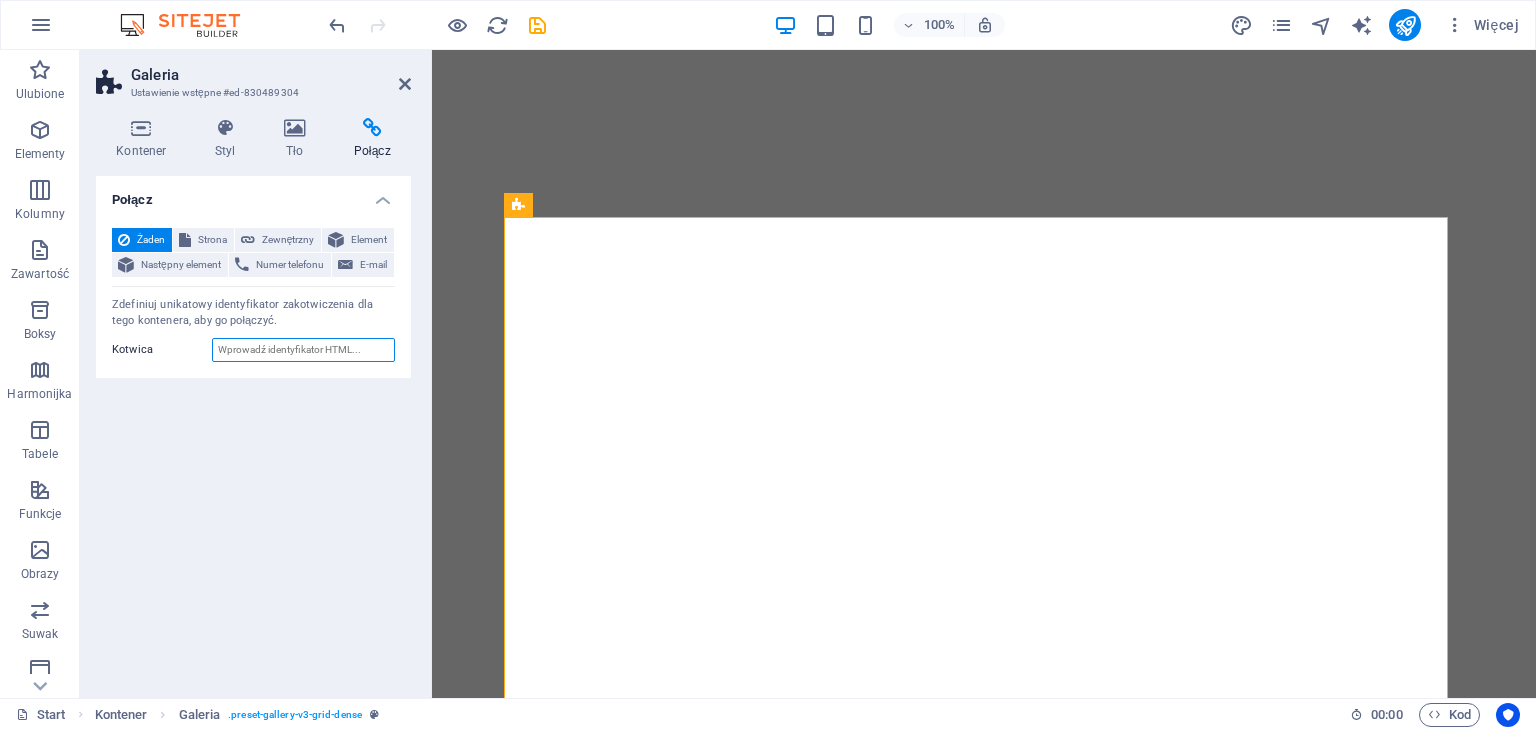 type 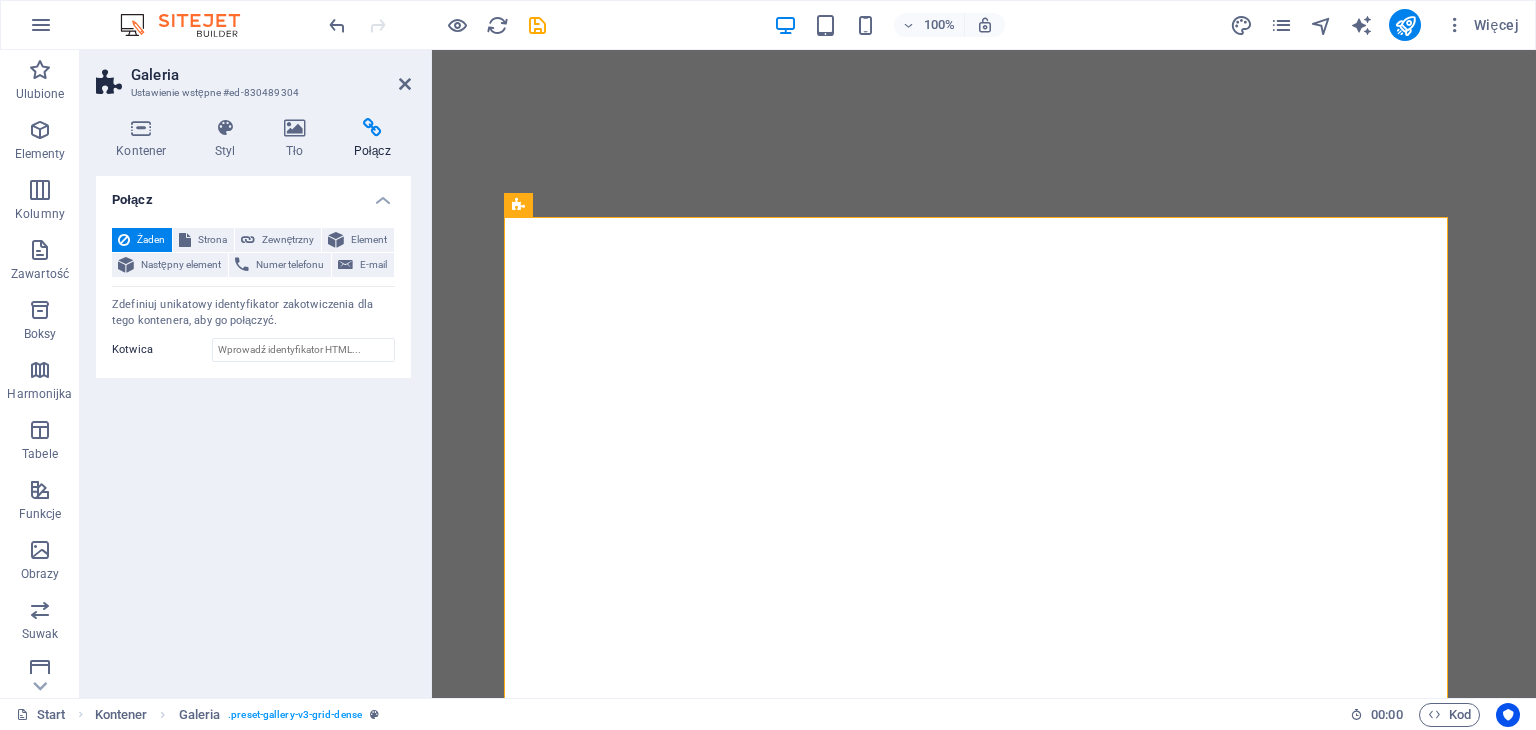 click at bounding box center (372, 128) 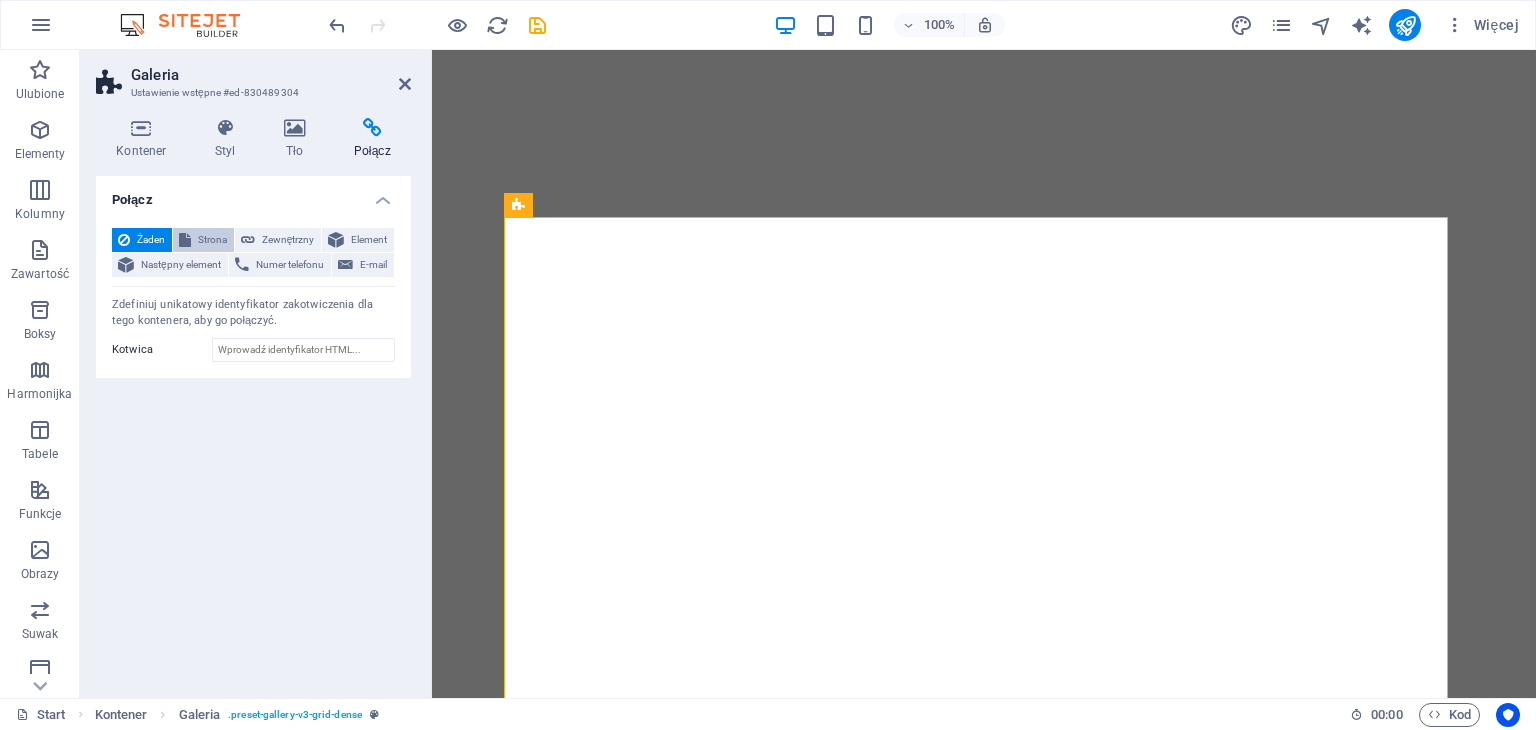 click on "Strona" at bounding box center (212, 240) 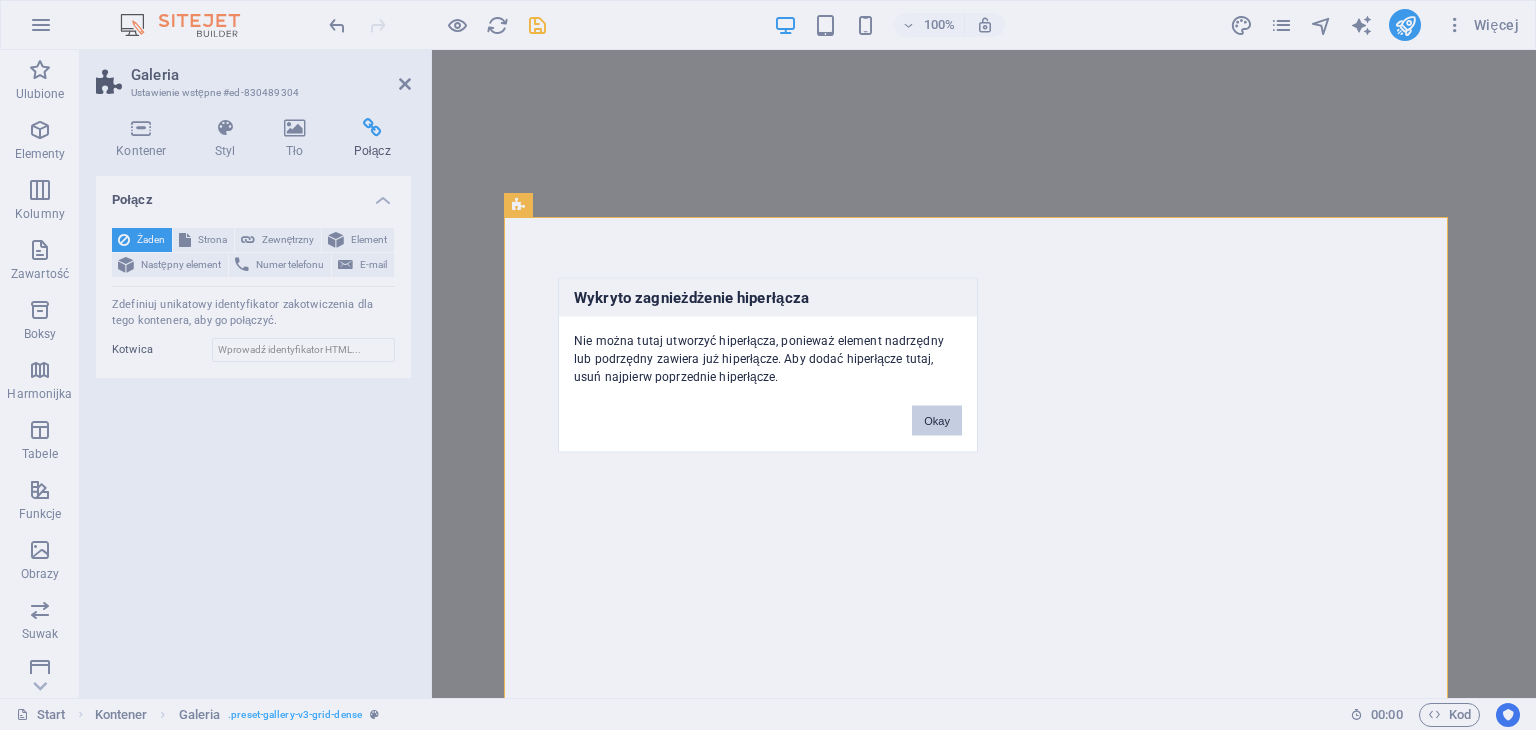click on "Okay" at bounding box center [937, 421] 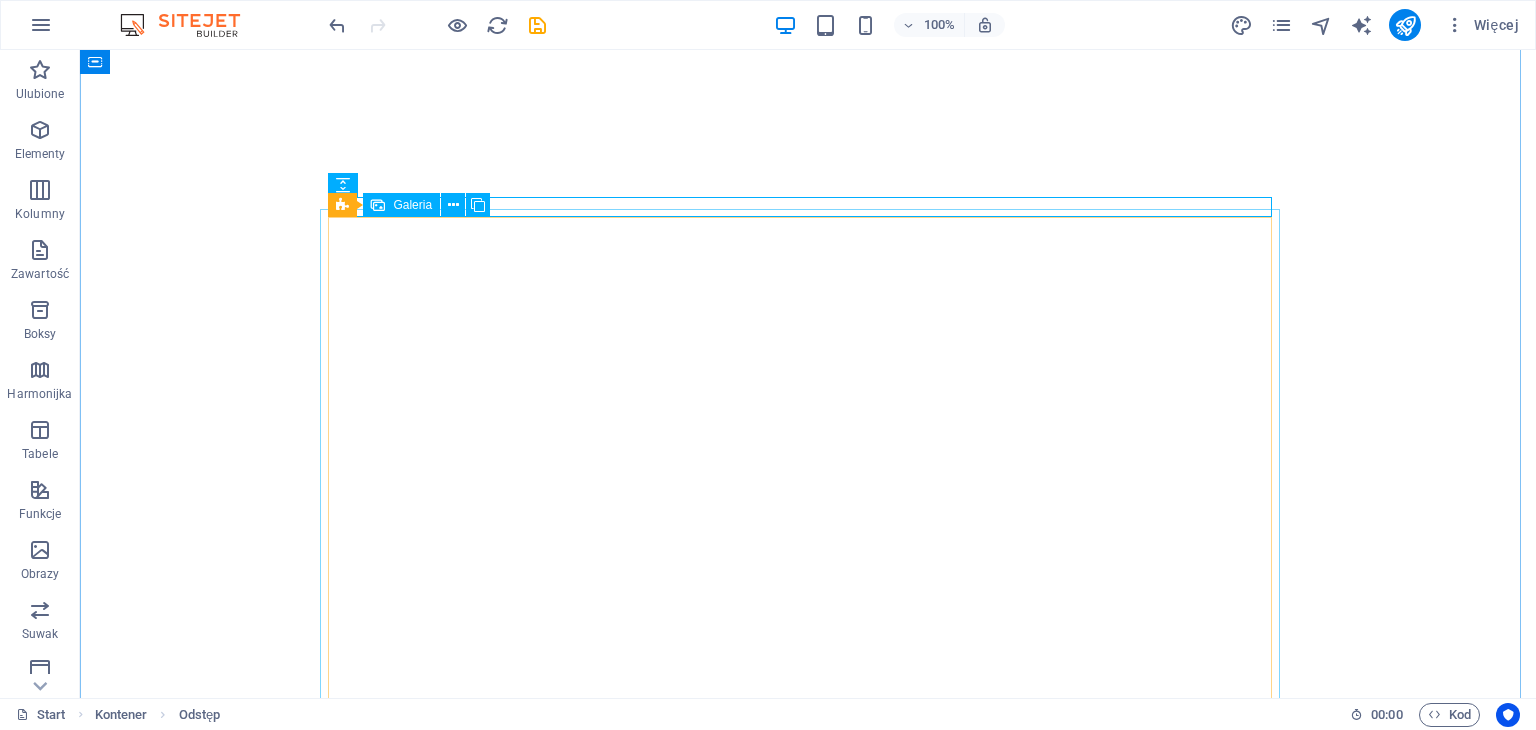 click on "Galeria" at bounding box center [412, 205] 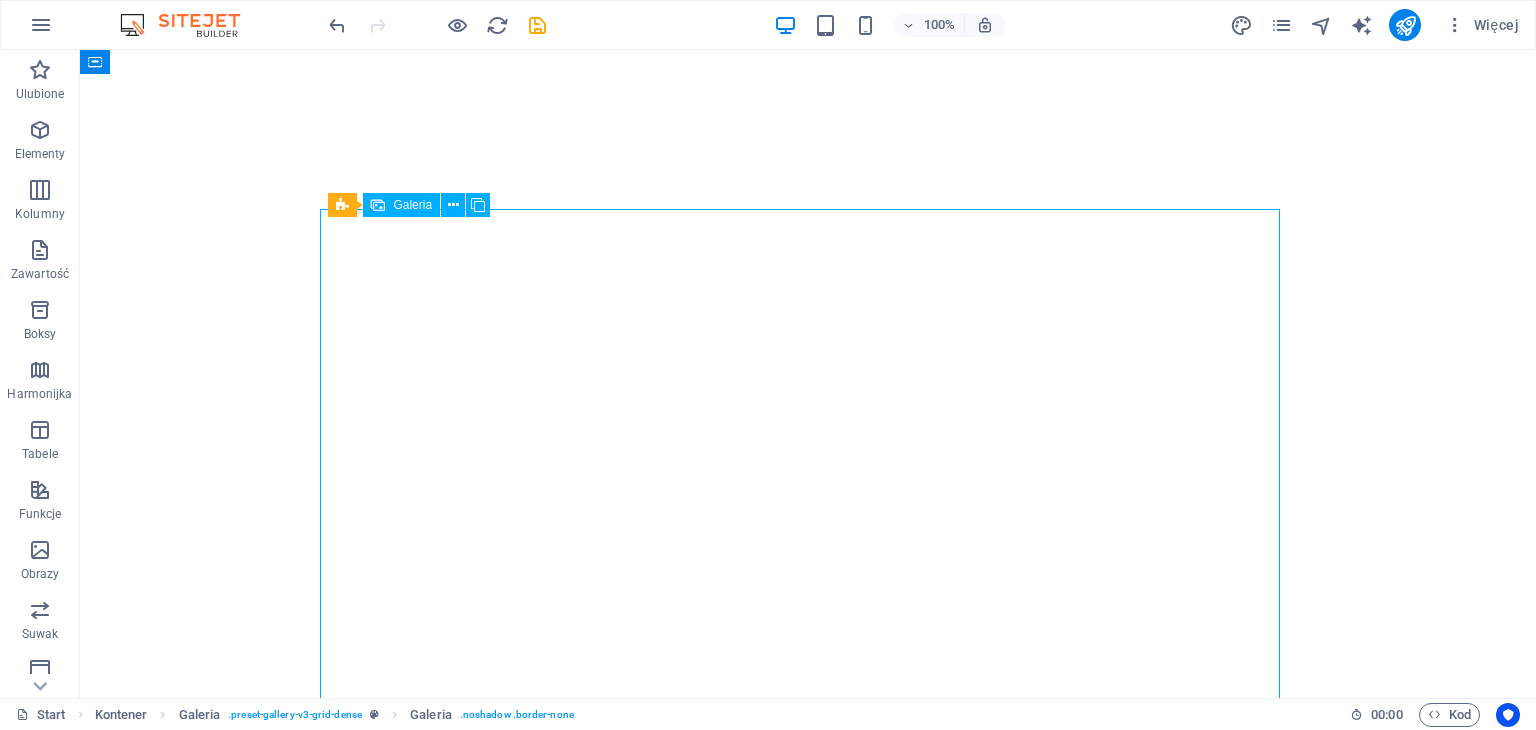 click on "Galeria" at bounding box center [412, 205] 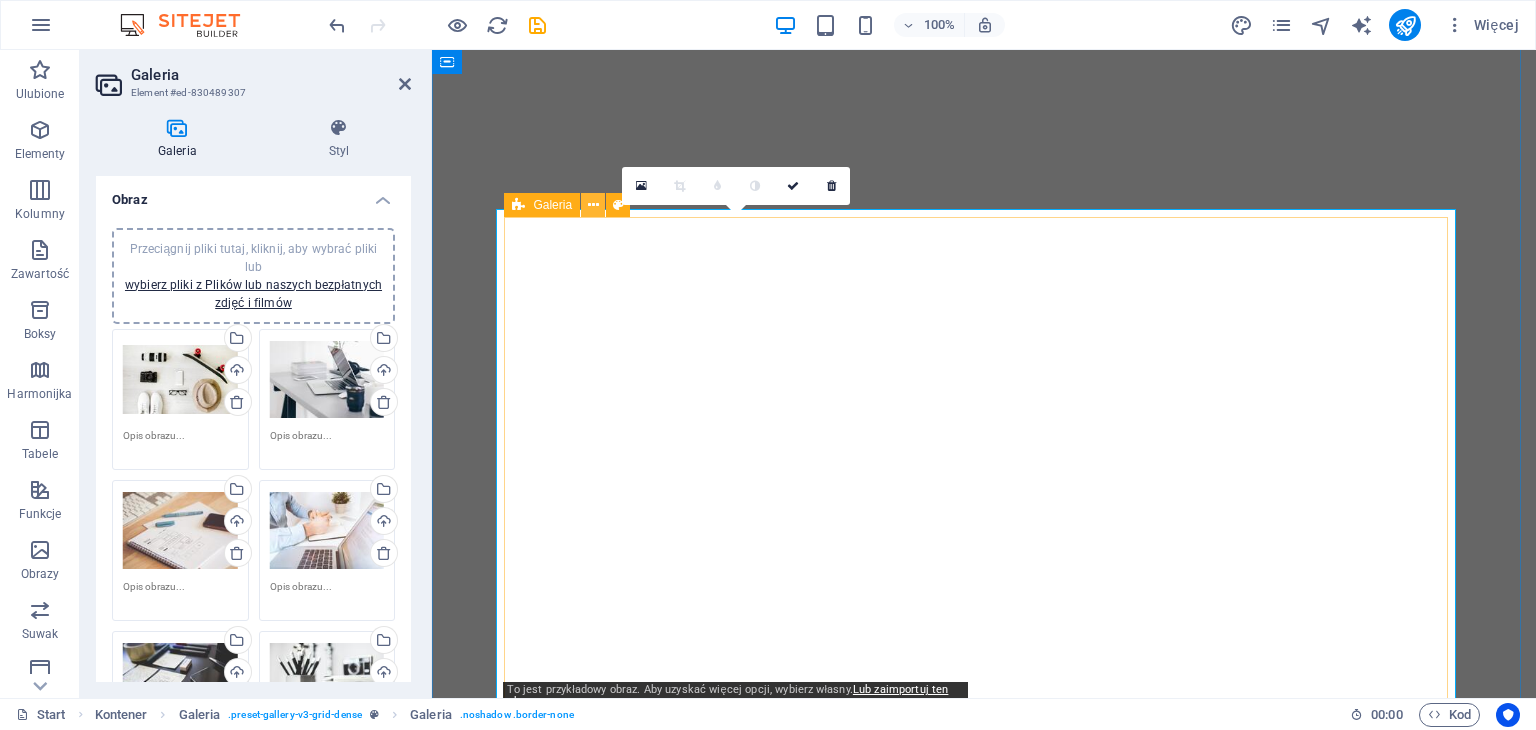 click at bounding box center (593, 205) 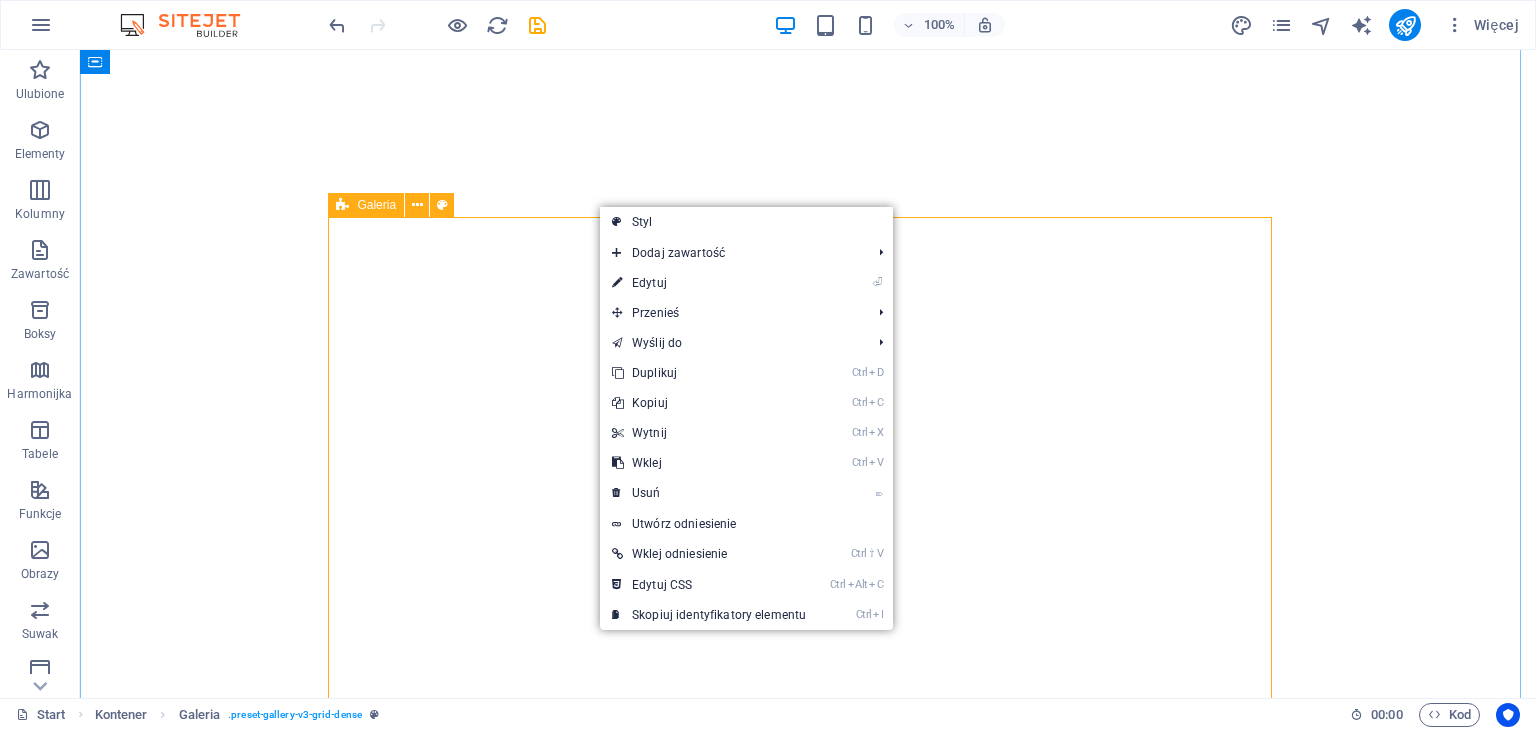 click on "Galeria" at bounding box center (376, 205) 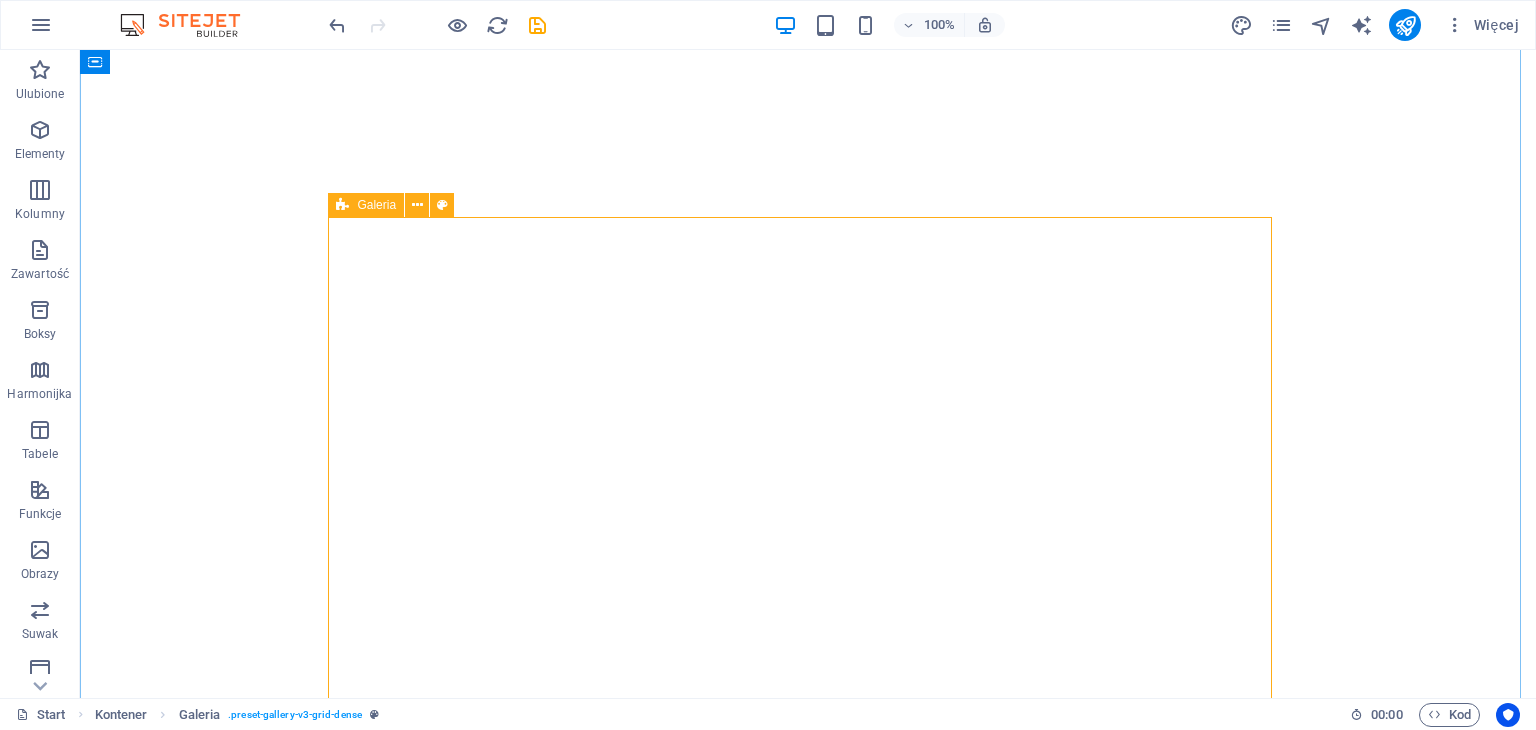 click on "Galeria" at bounding box center (376, 205) 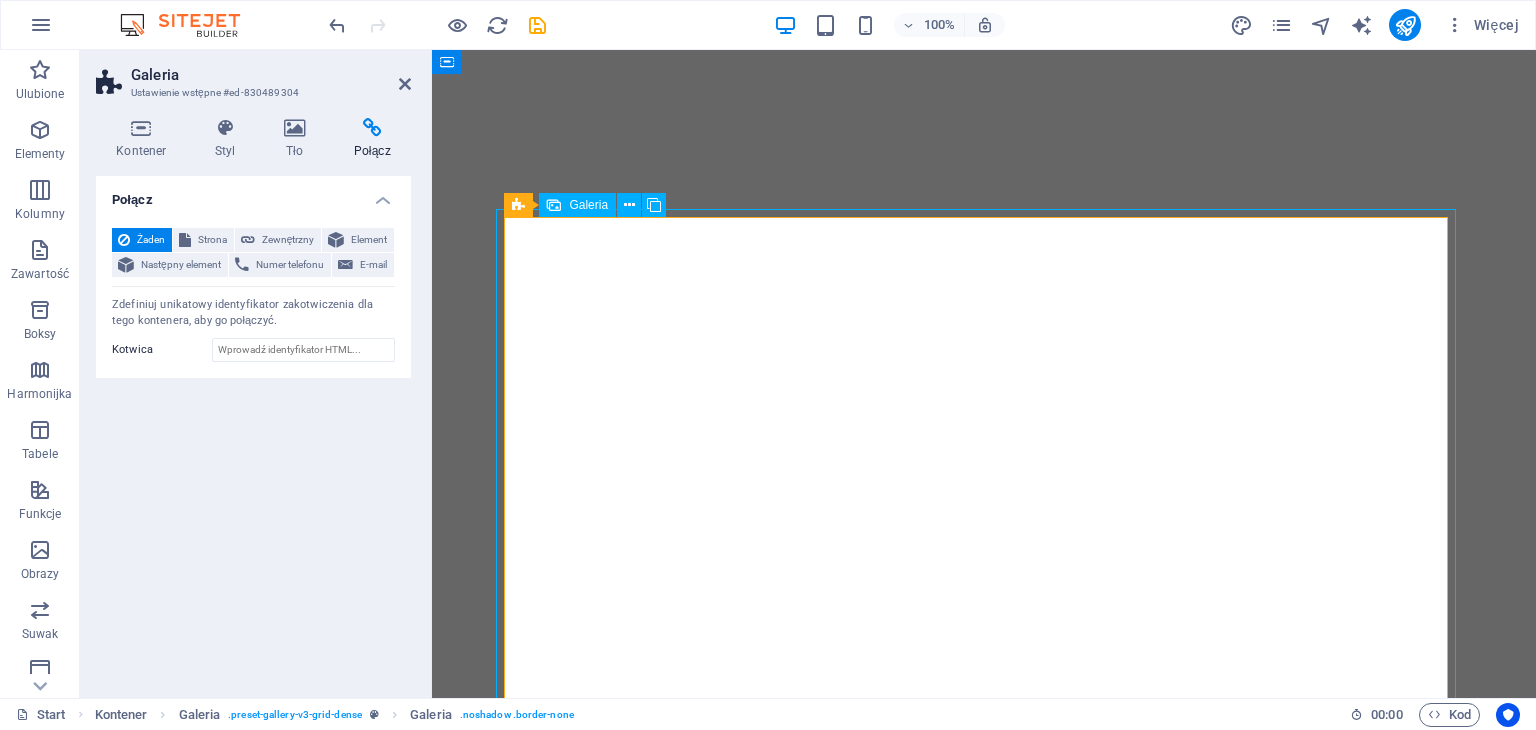 select on "4" 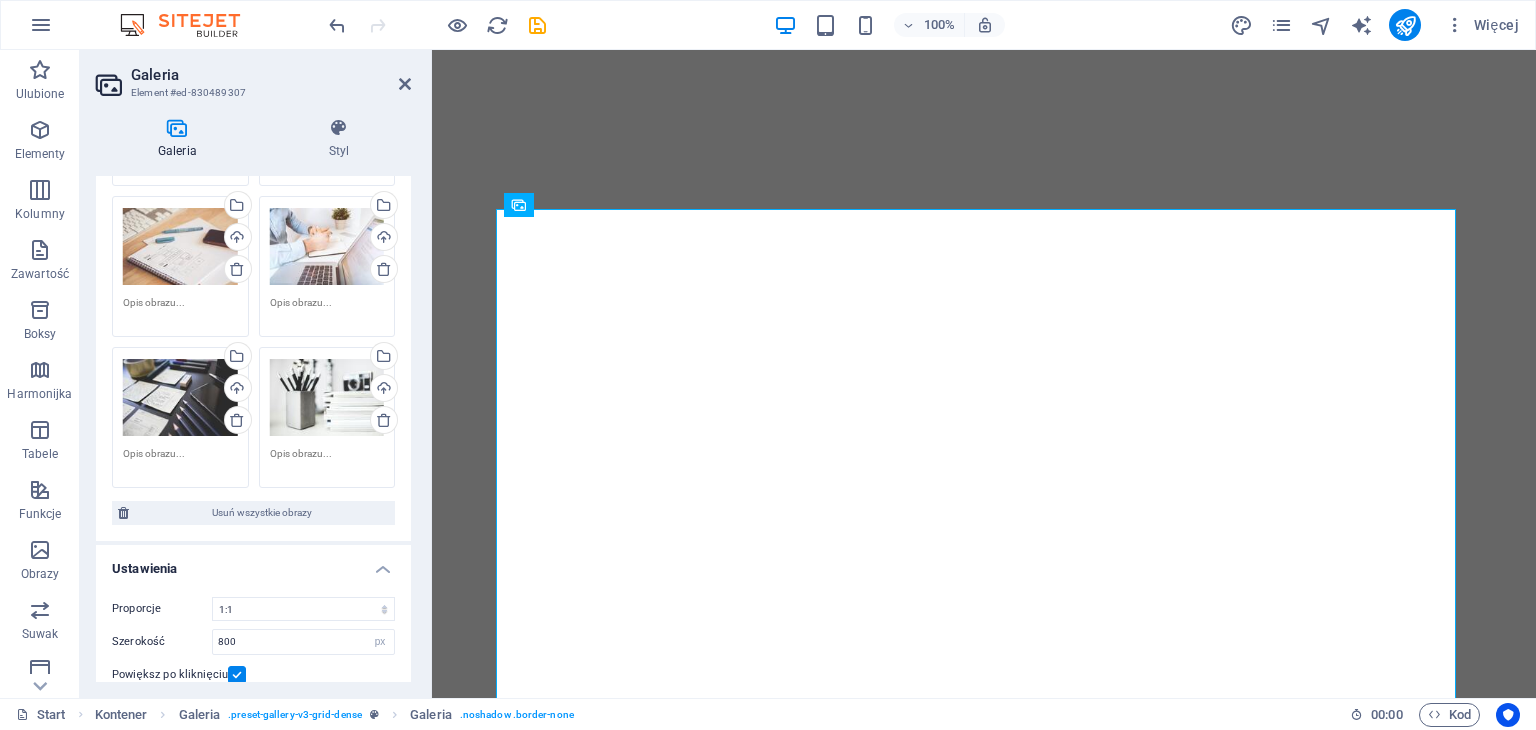scroll, scrollTop: 434, scrollLeft: 0, axis: vertical 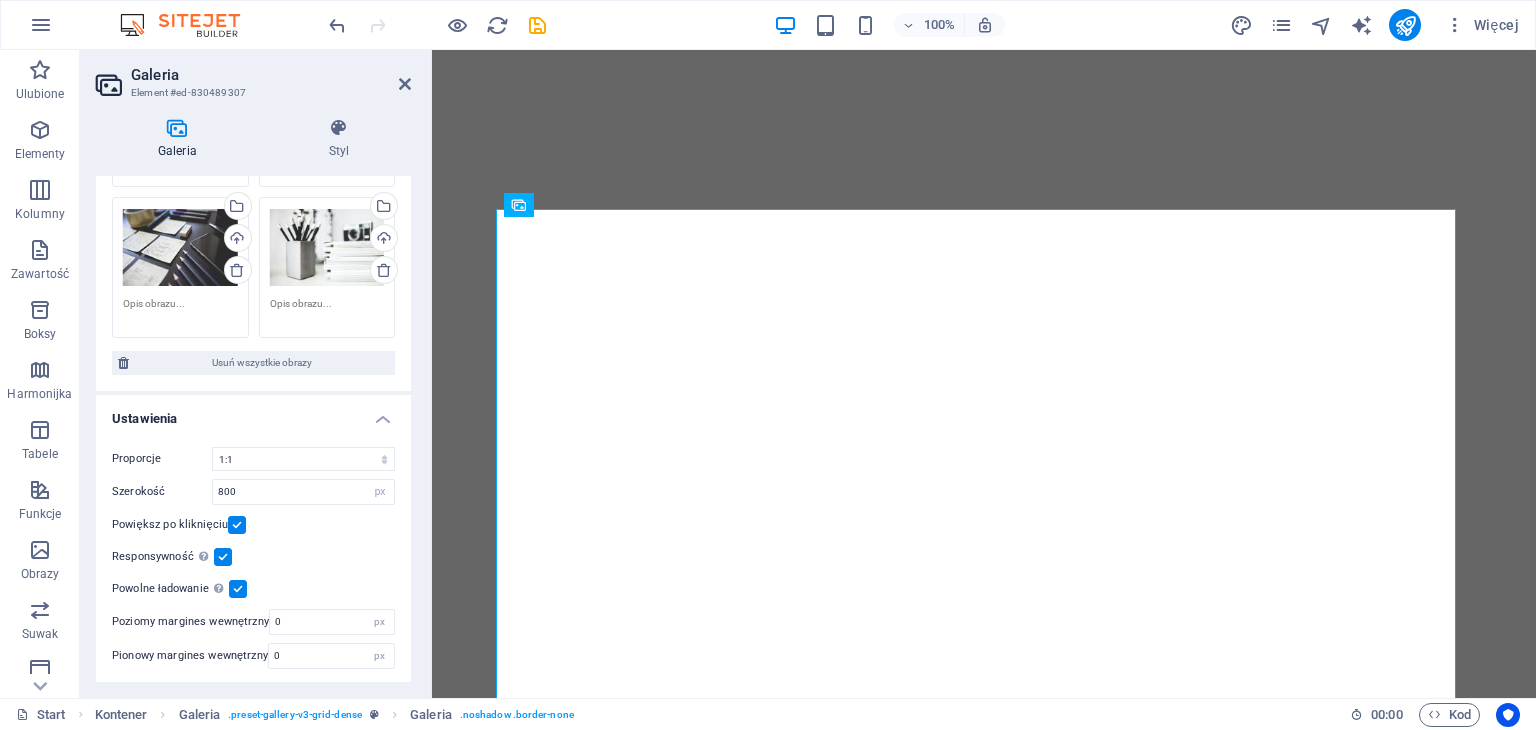 click at bounding box center [237, 525] 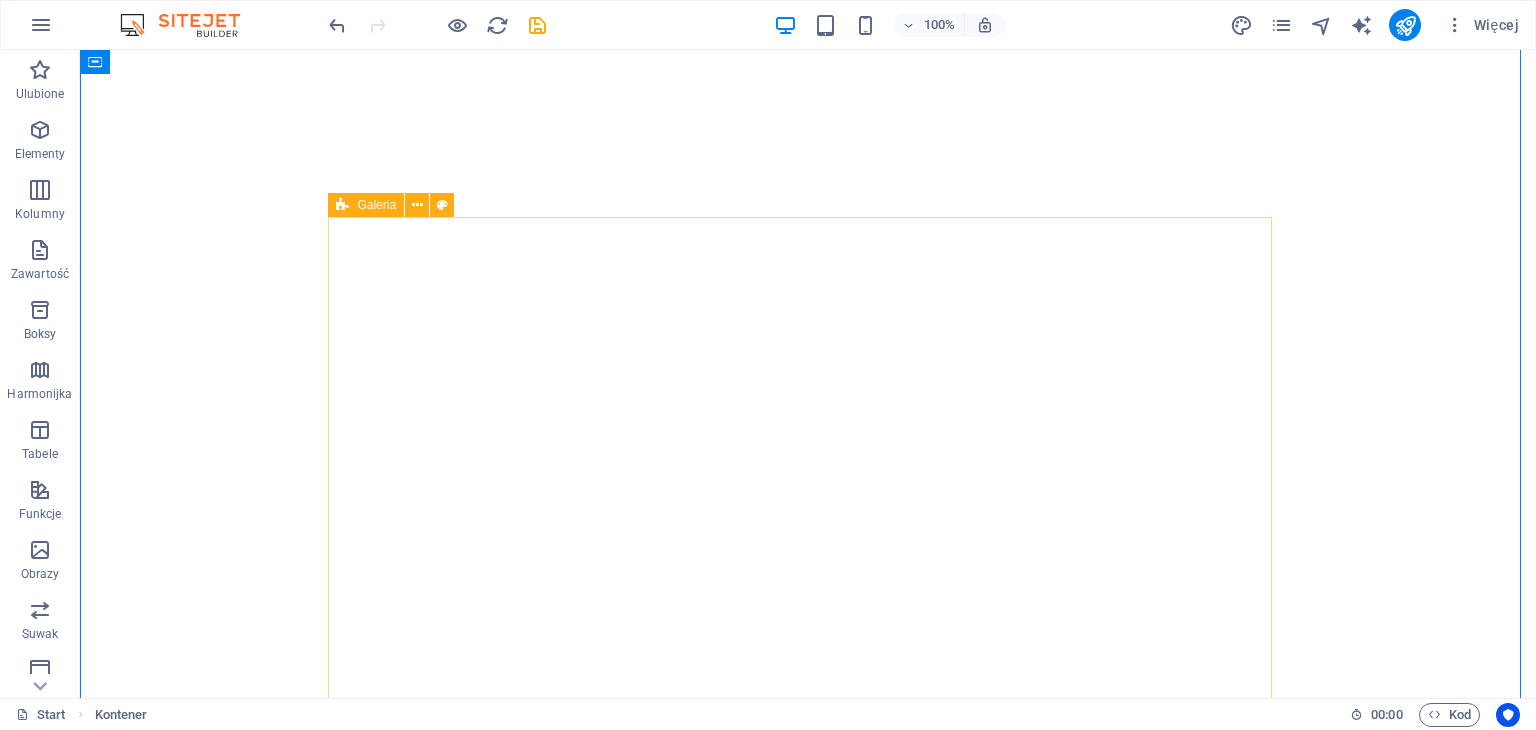 click at bounding box center (342, 205) 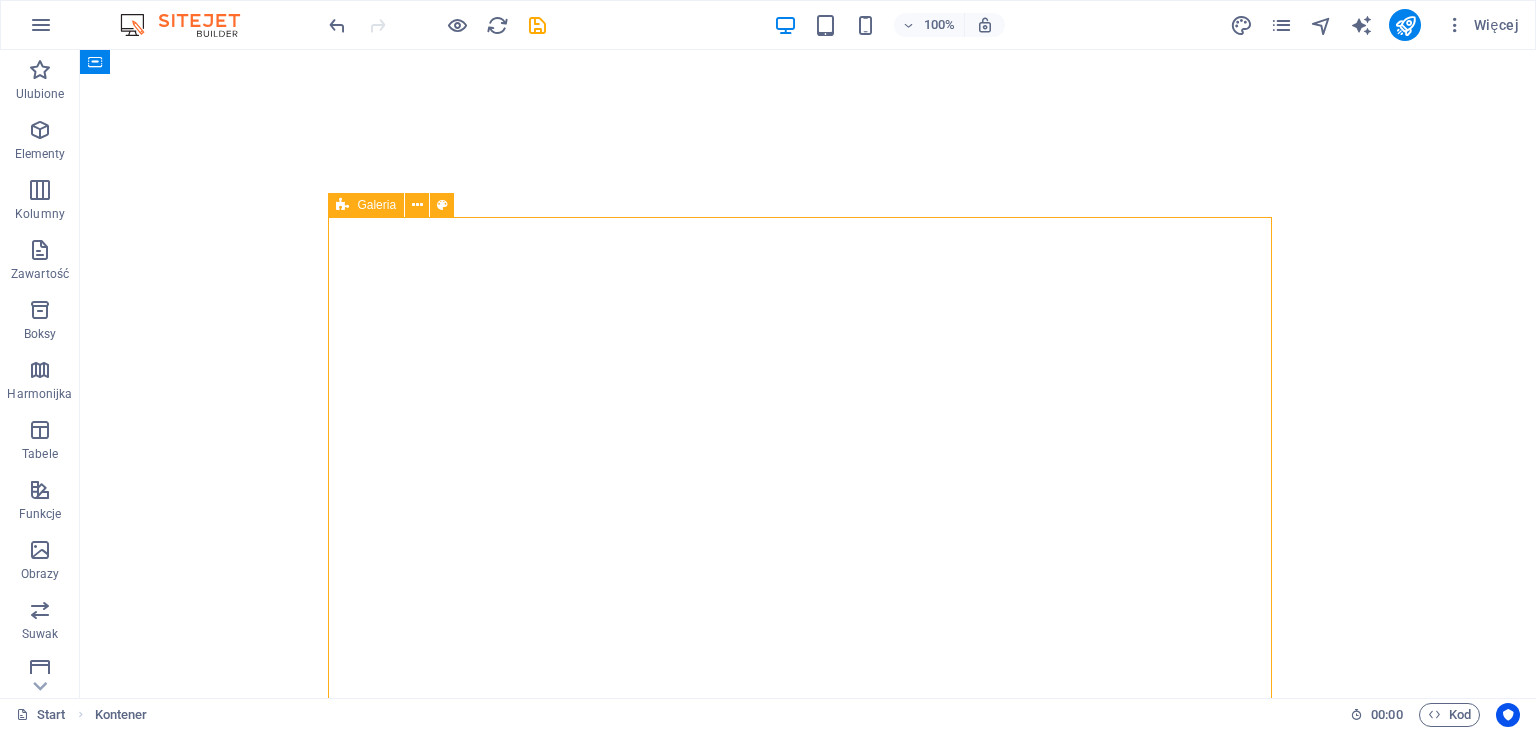 click at bounding box center [342, 205] 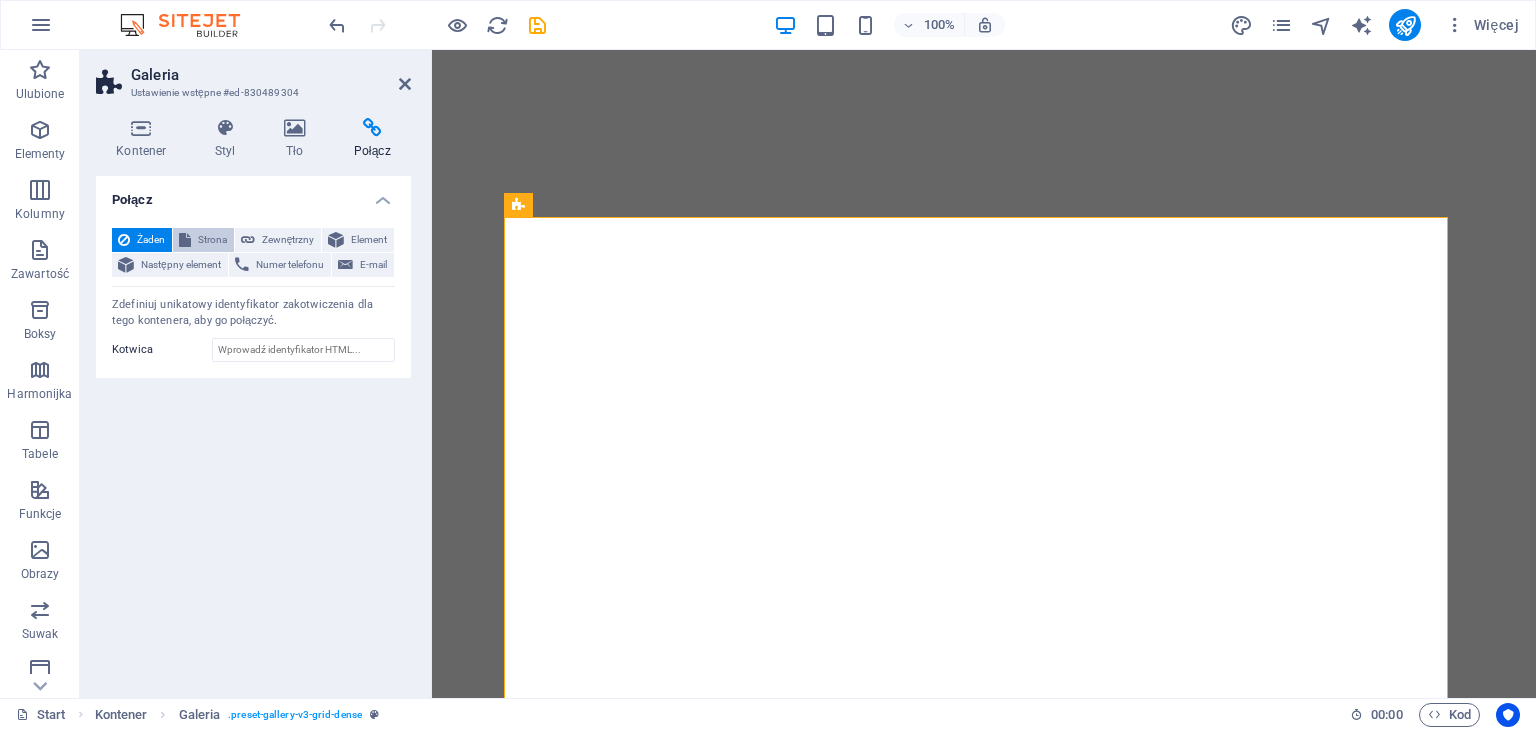 click on "Strona" at bounding box center [212, 240] 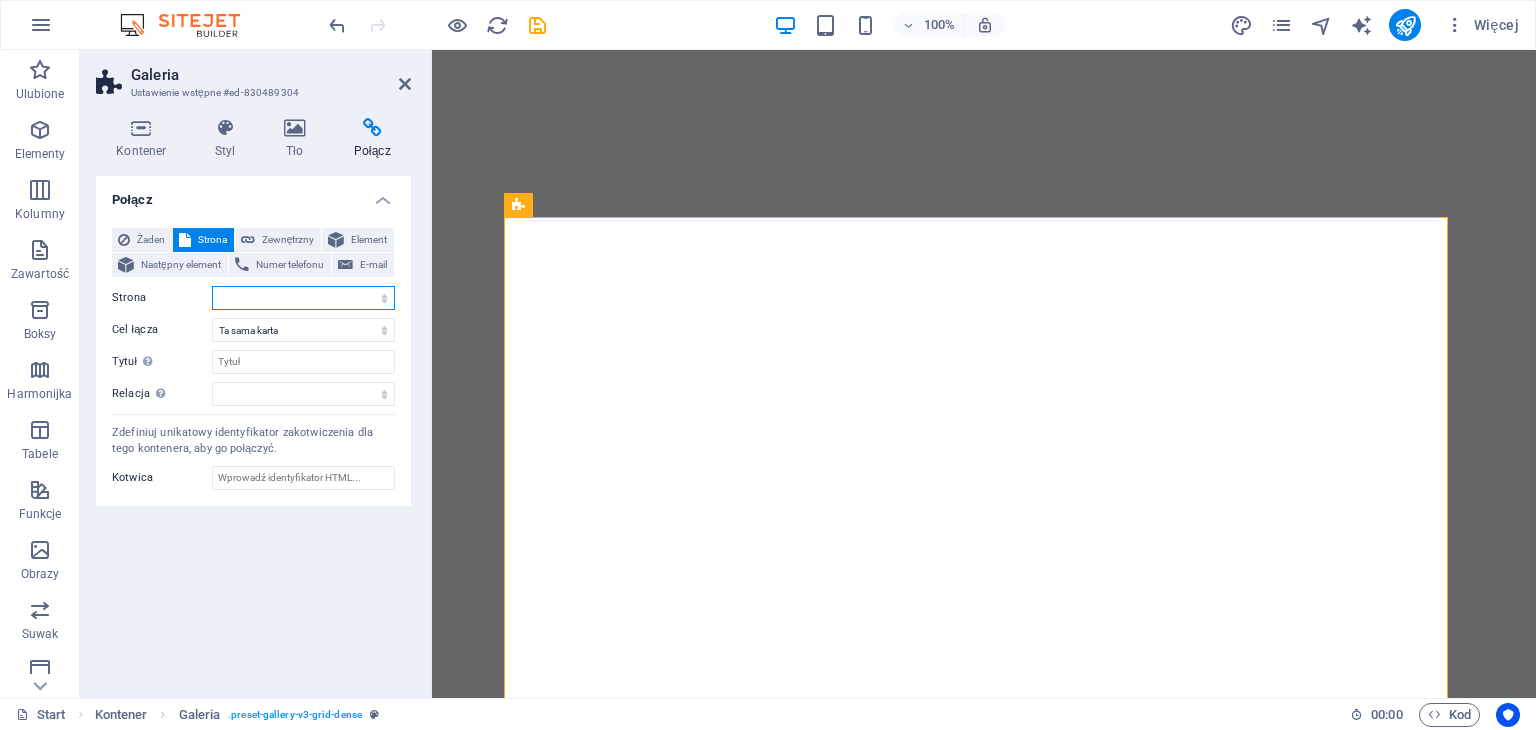click on "Start Subpage Legal Notice Privacy Start Subpage" at bounding box center [303, 298] 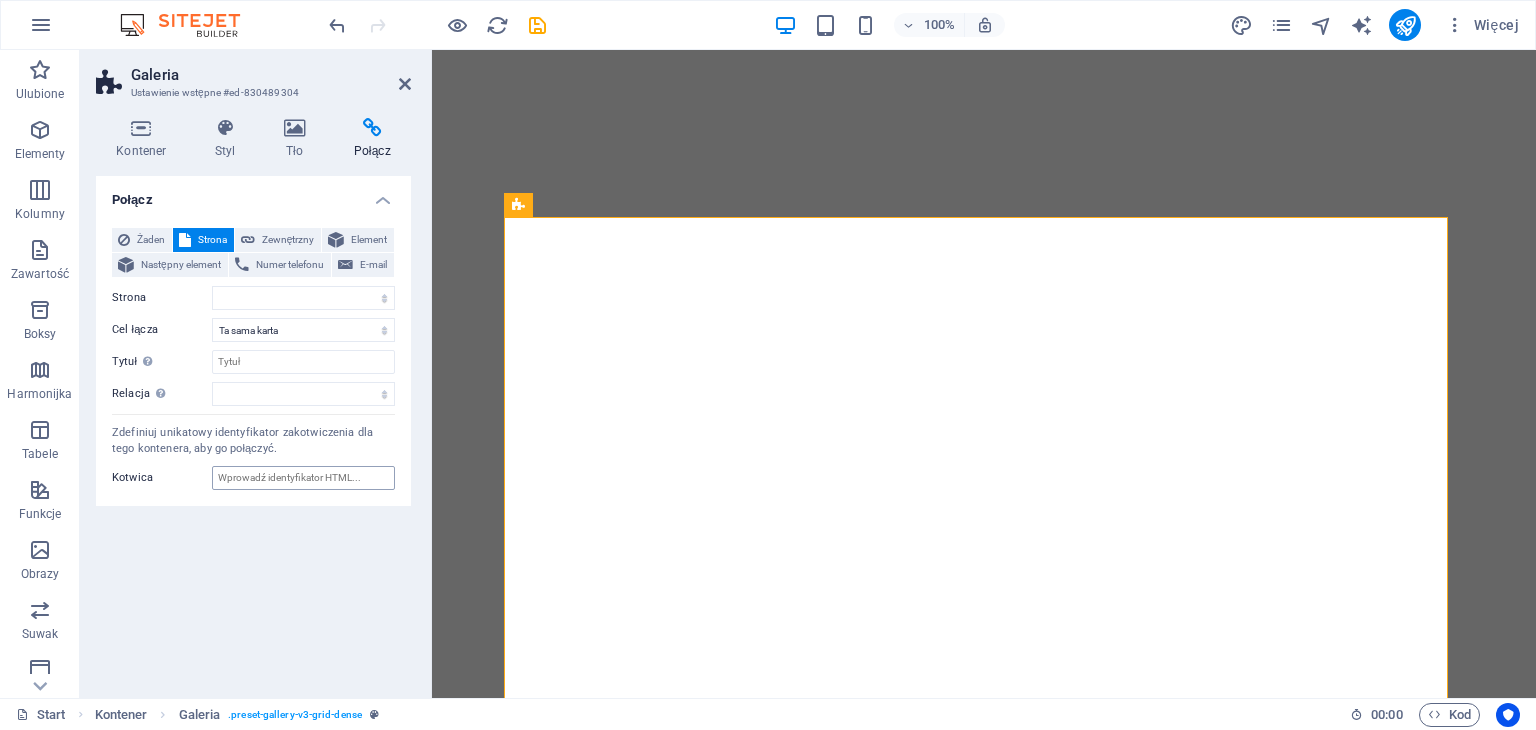 click on "Żaden Strona Zewnętrzny Element Następny element Numer telefonu E-mail Strona Start Subpage Legal Notice Privacy Start Subpage Element
URL Numer telefonu E-mail Cel łącza Nowa karta Ta sama karta Nakładka Tytuł Dodatkowy opis linku nie powinien być taki sam jak treść linku. Tytuł jest najczęściej wyświetlany jako tekst podpowiedzi po najechaniu myszką nad element. Jeśli nie jesteś pewien, pozostaw puste. Relacja Ustawia  powiązanie tego łącza z celem łącza . Na przykład wartość „nofollow” instruuje wyszukiwarki, aby nie podążały za linkiem. Można pozostawić puste. alternate author bookmark external help license next nofollow noreferrer noopener prev search tag Zdefiniuj unikatowy identyfikator zakotwiczenia dla tego kontenera, aby go połączyć. Kotwica" at bounding box center [253, 359] 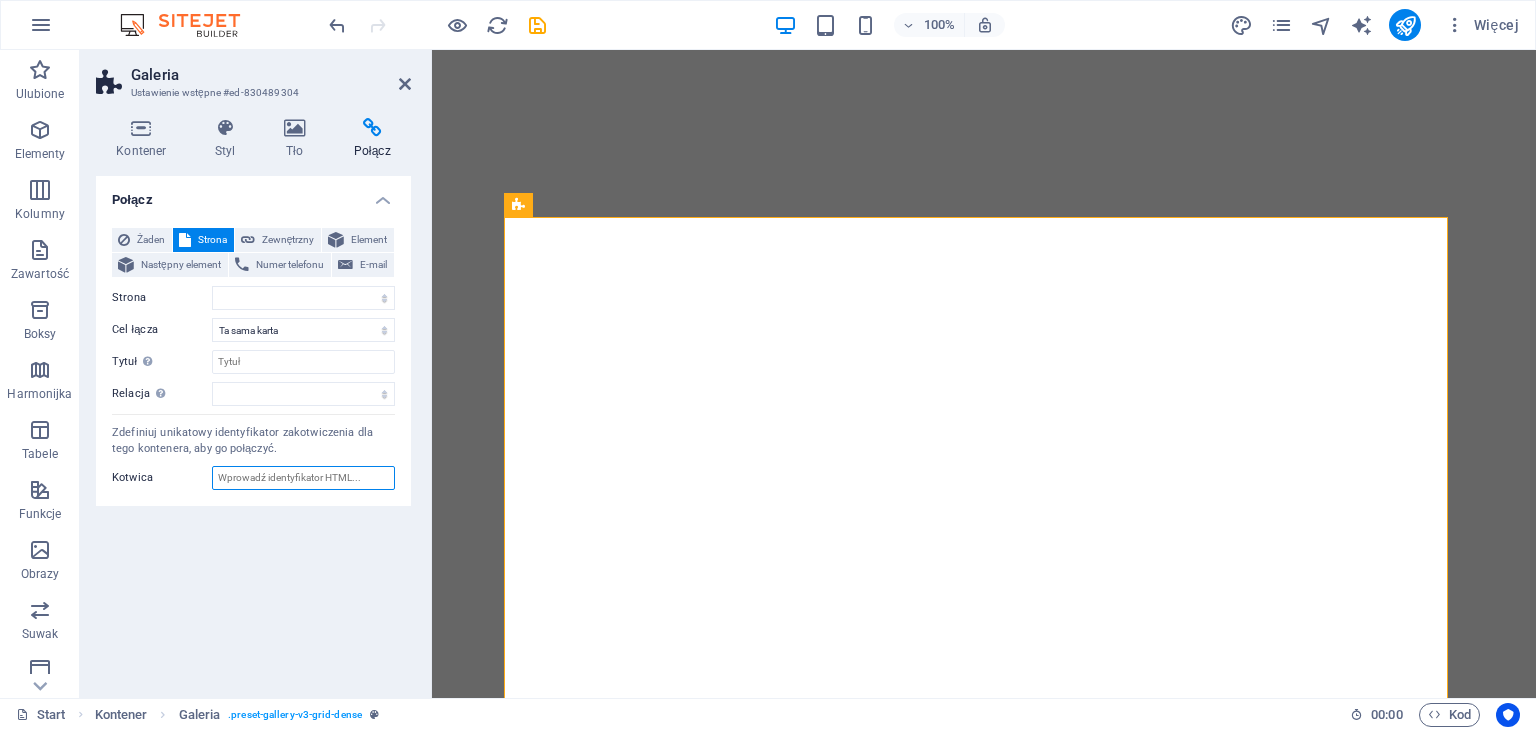 click on "Kotwica" at bounding box center (303, 478) 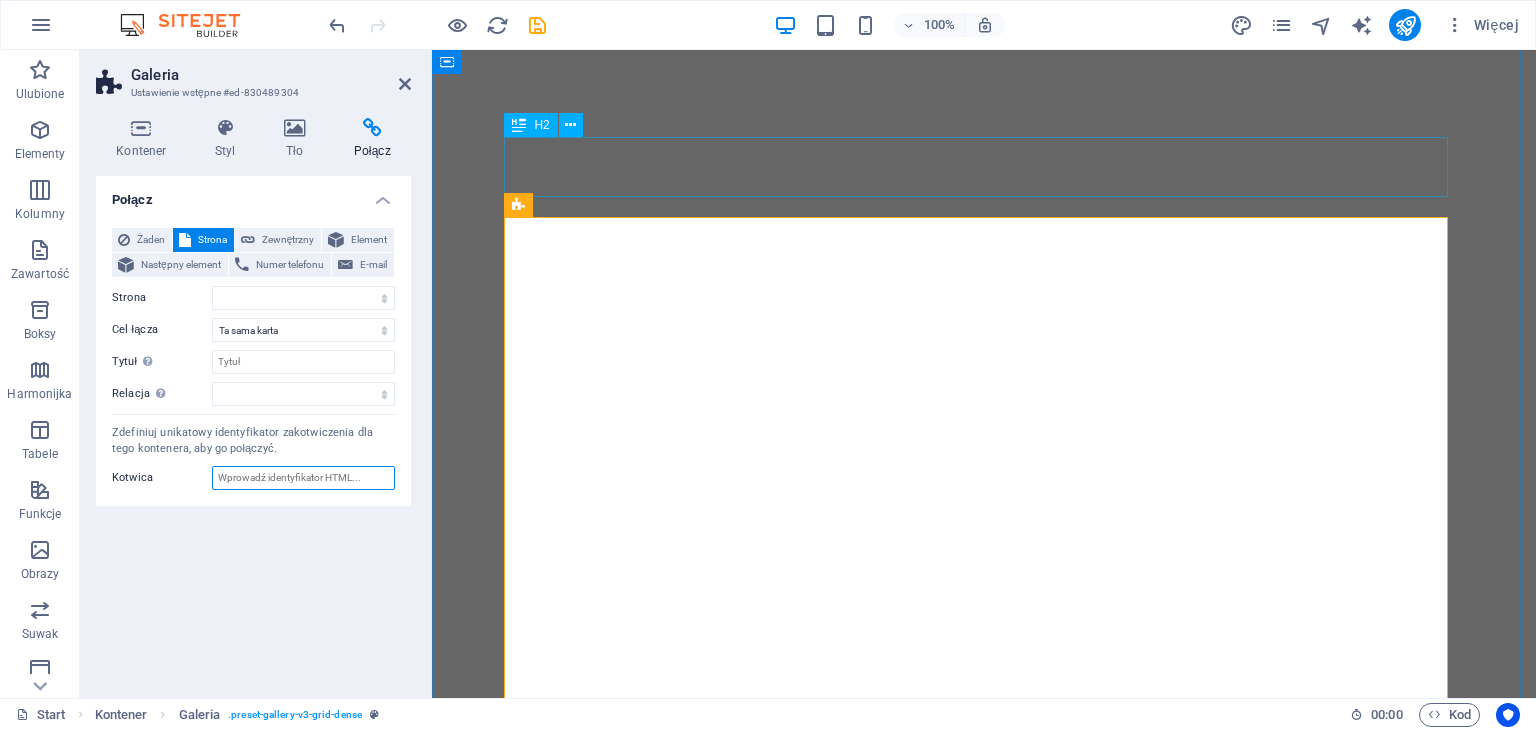 paste on "https://makoweld.com/index.php" 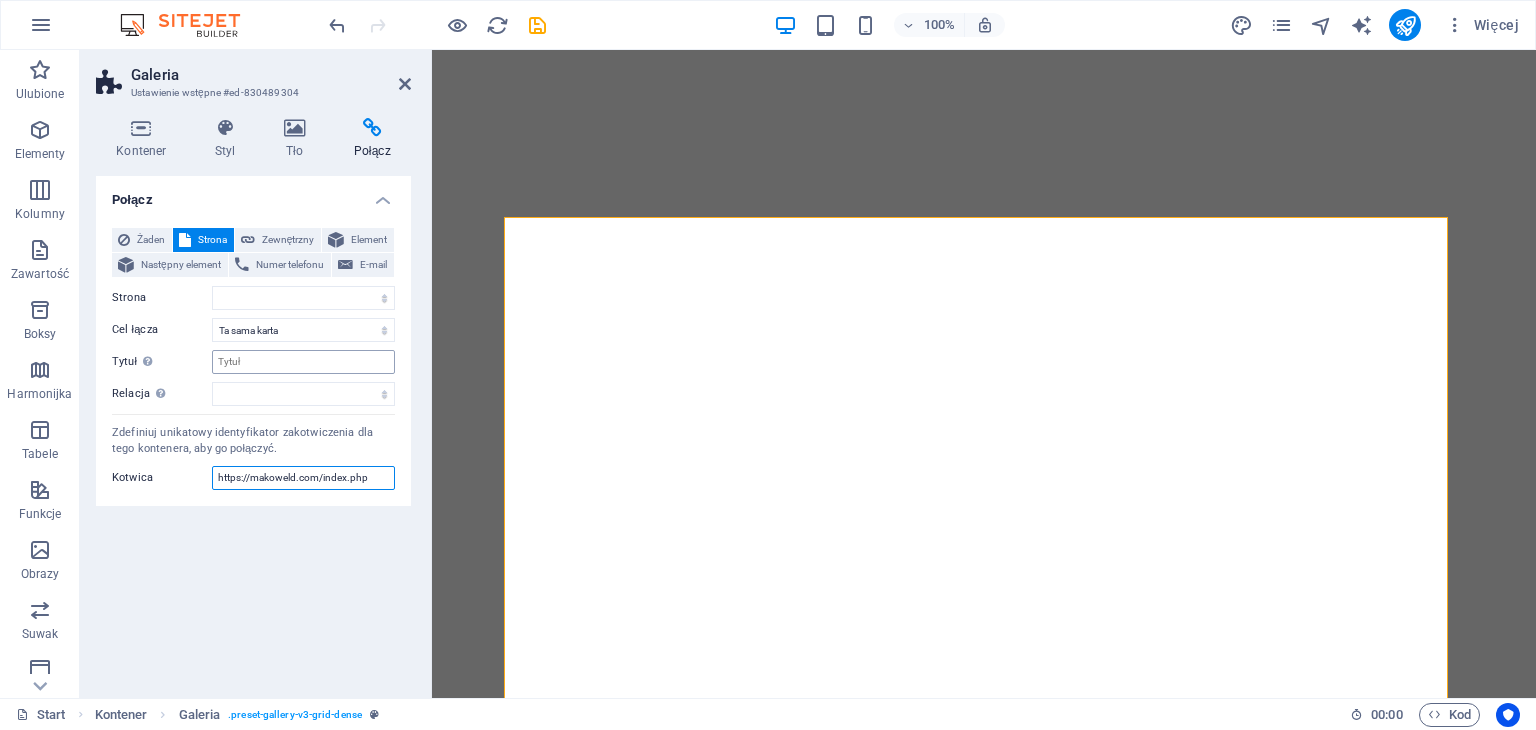 type on "https://makoweld.com/index.php" 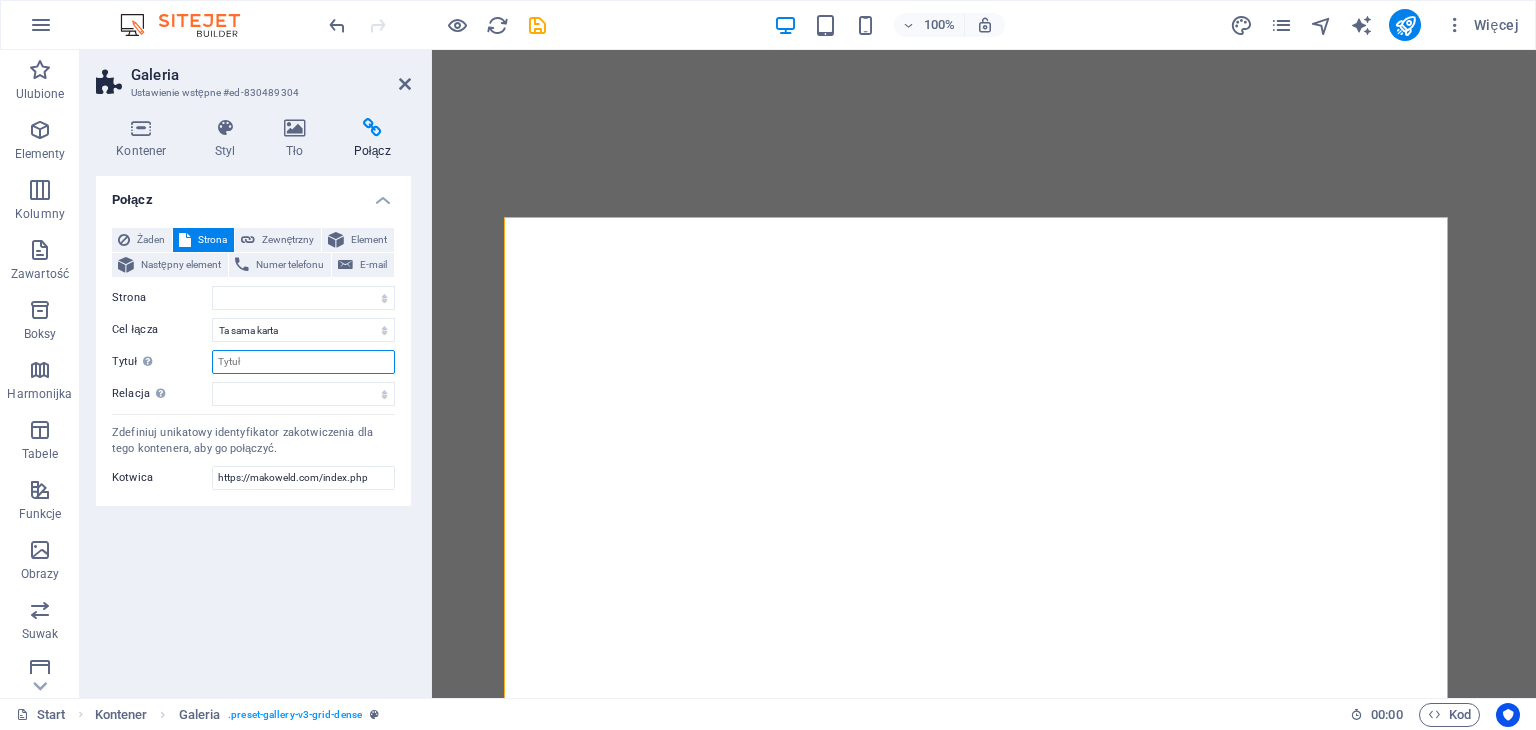 click on "Tytuł Dodatkowy opis linku nie powinien być taki sam jak treść linku. Tytuł jest najczęściej wyświetlany jako tekst podpowiedzi po najechaniu myszką nad element. Jeśli nie jesteś pewien, pozostaw puste." at bounding box center [303, 362] 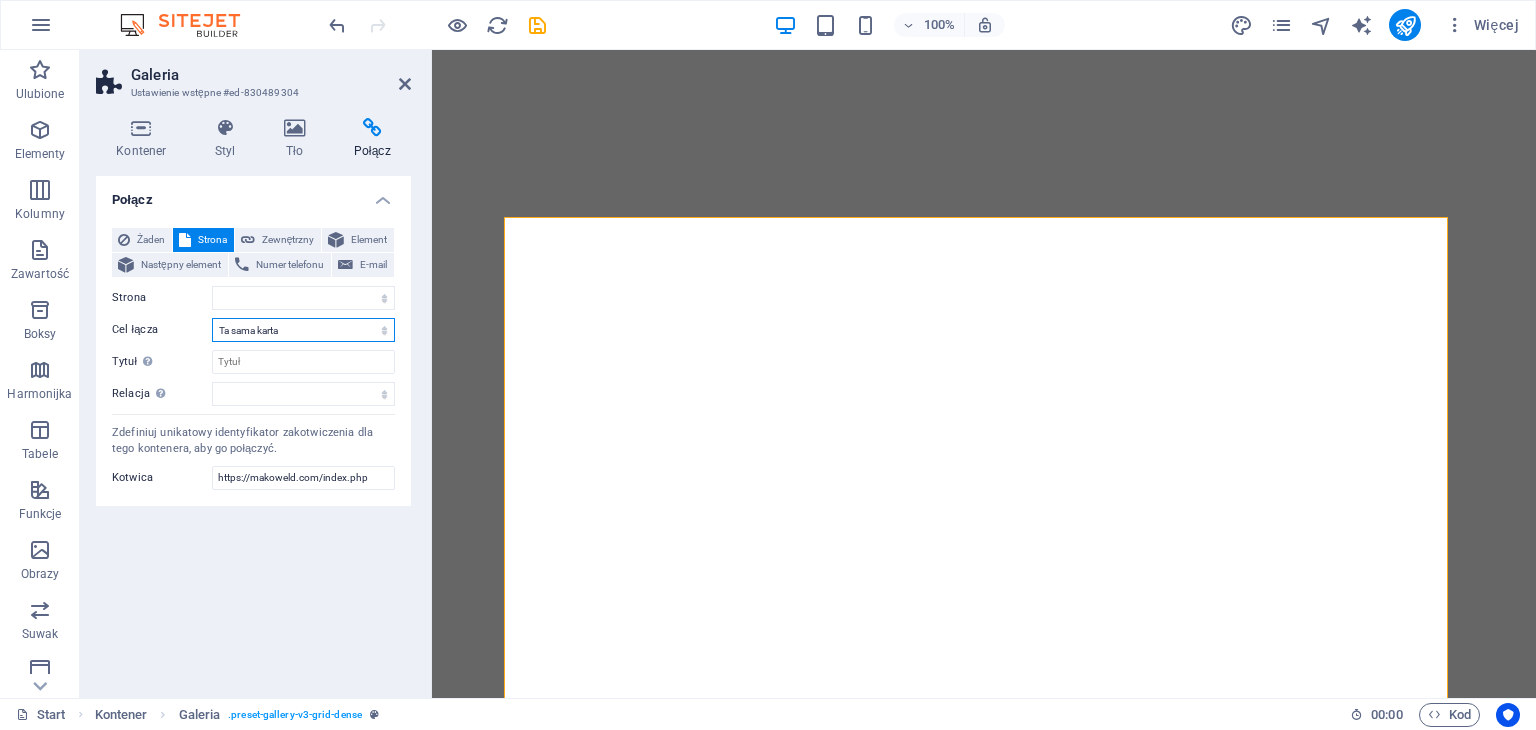 click on "Nowa karta Ta sama karta Nakładka" at bounding box center (303, 330) 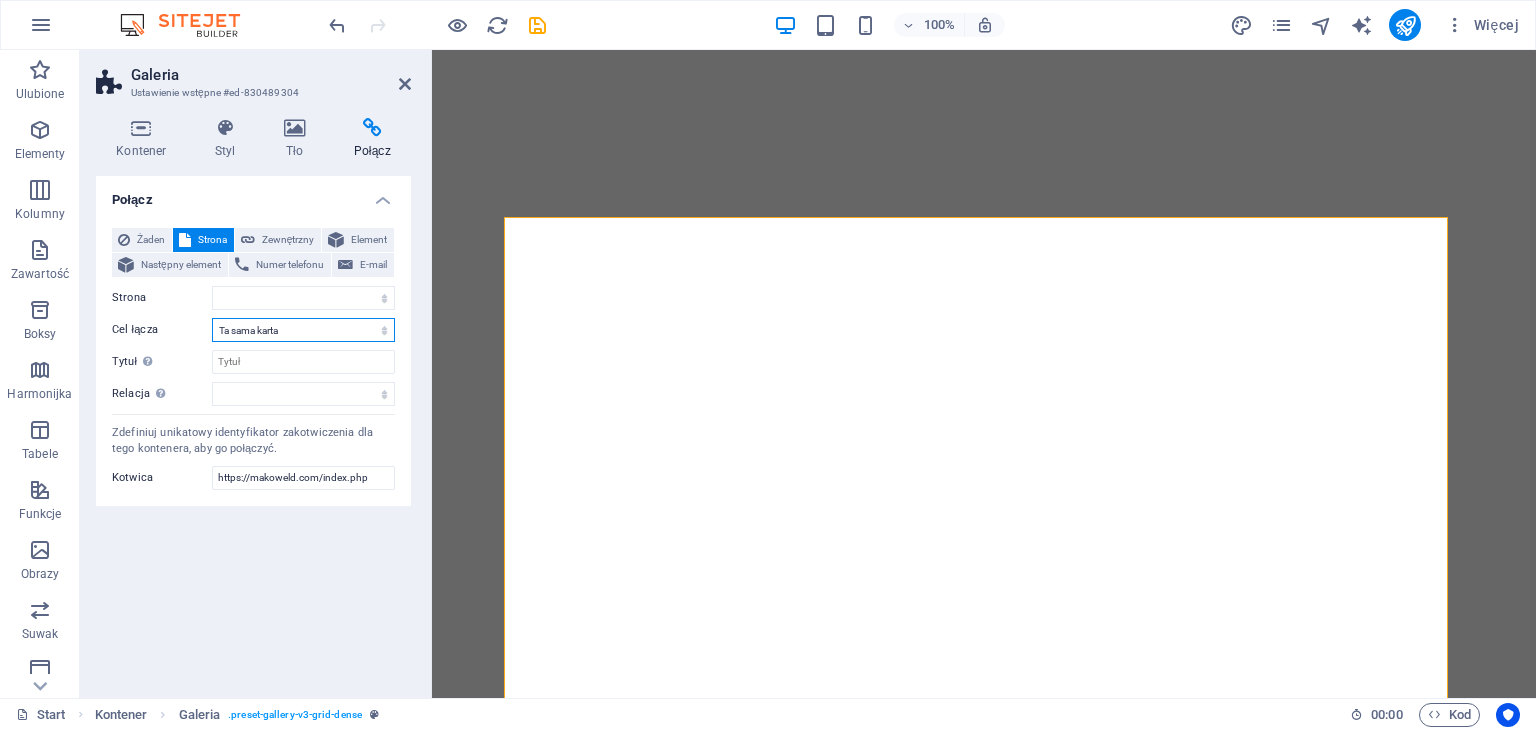 select on "blank" 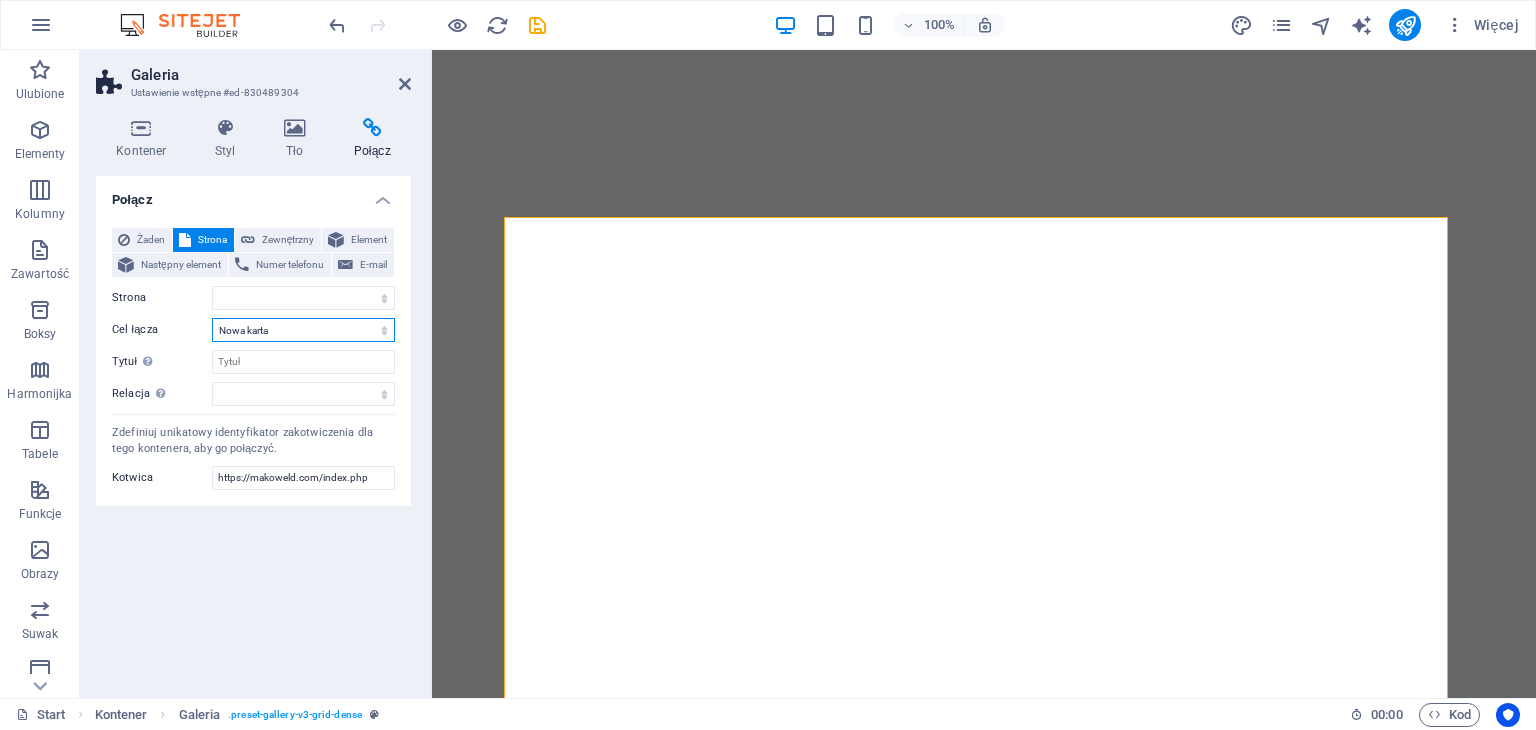 click on "Nowa karta Ta sama karta Nakładka" at bounding box center (303, 330) 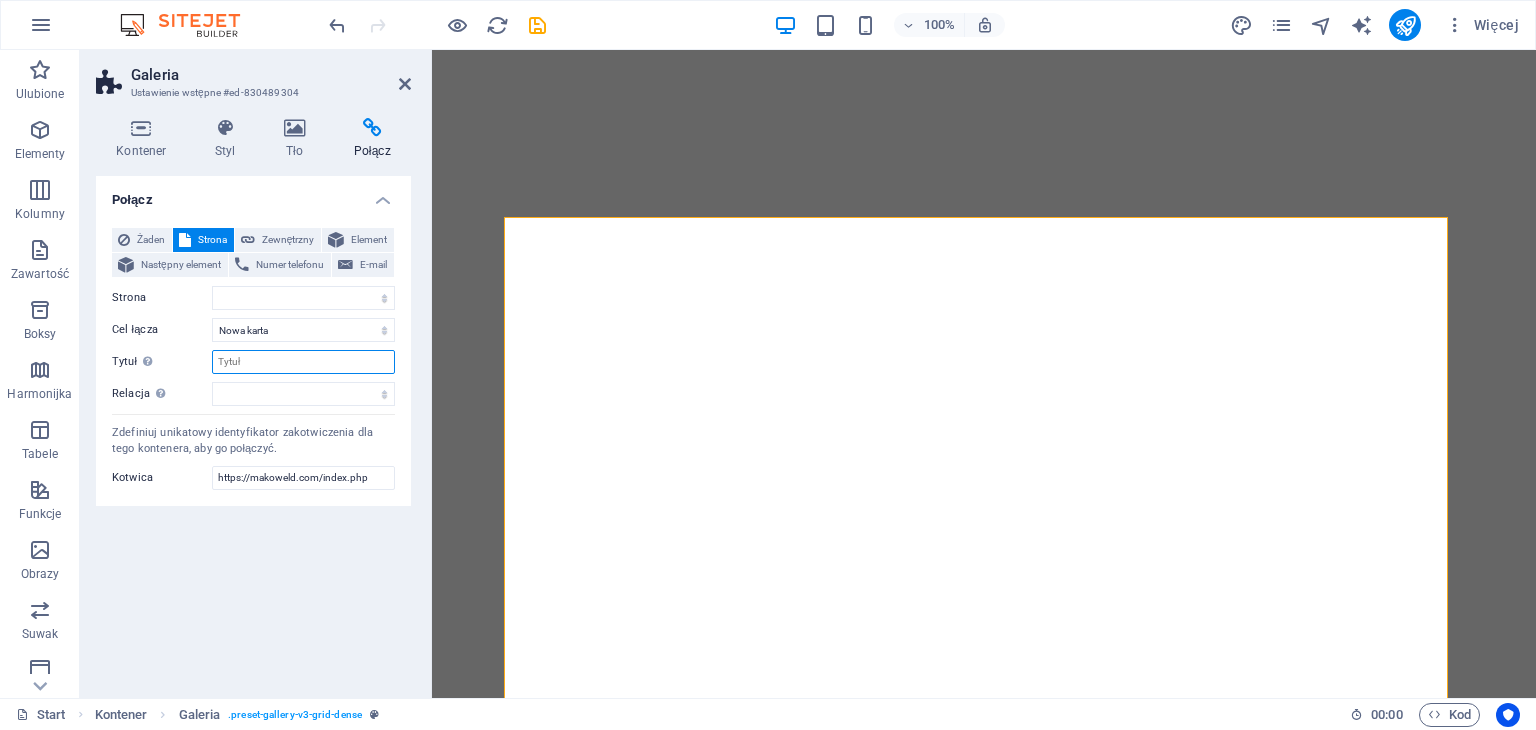 click on "Tytuł Dodatkowy opis linku nie powinien być taki sam jak treść linku. Tytuł jest najczęściej wyświetlany jako tekst podpowiedzi po najechaniu myszką nad element. Jeśli nie jesteś pewien, pozostaw puste." at bounding box center [303, 362] 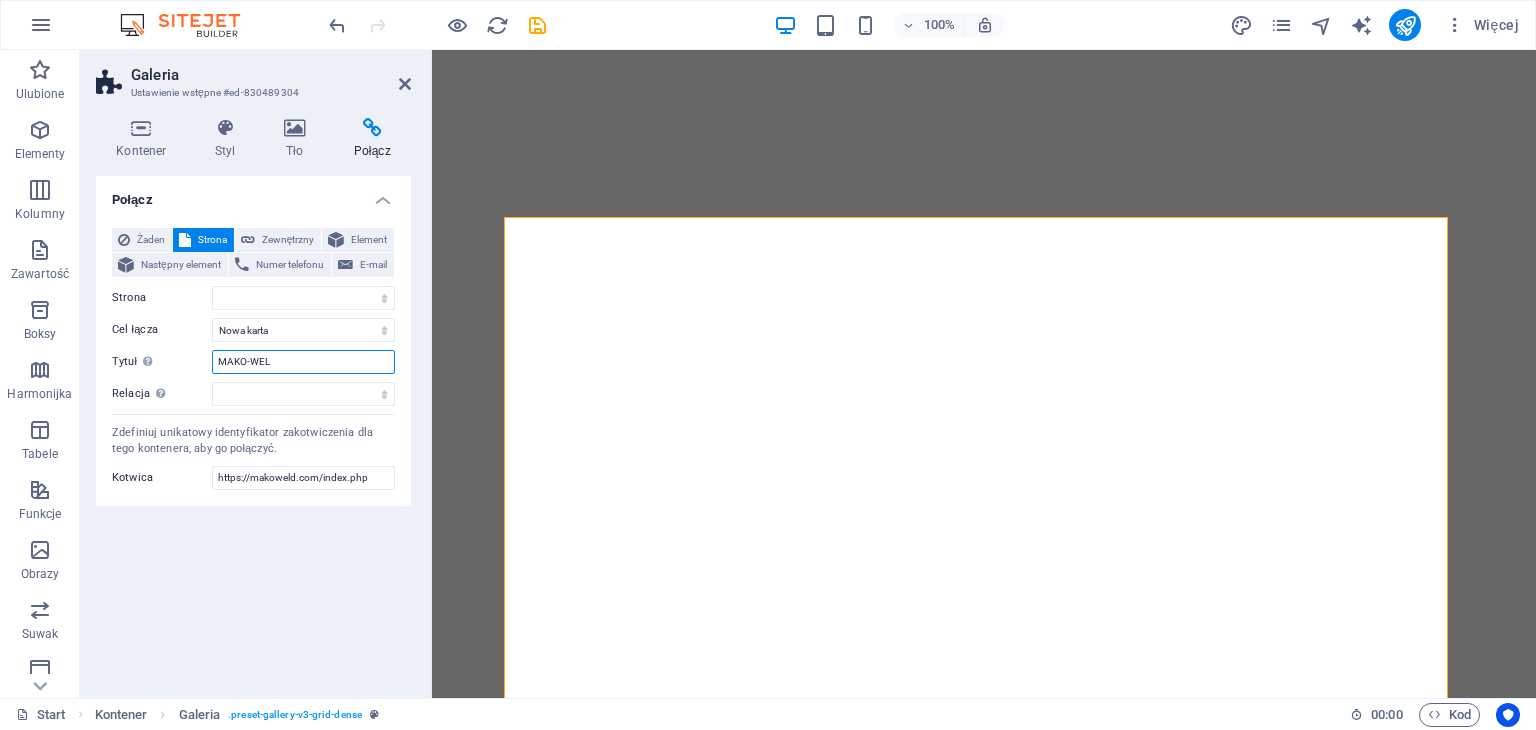 type on "MAKO-WELD" 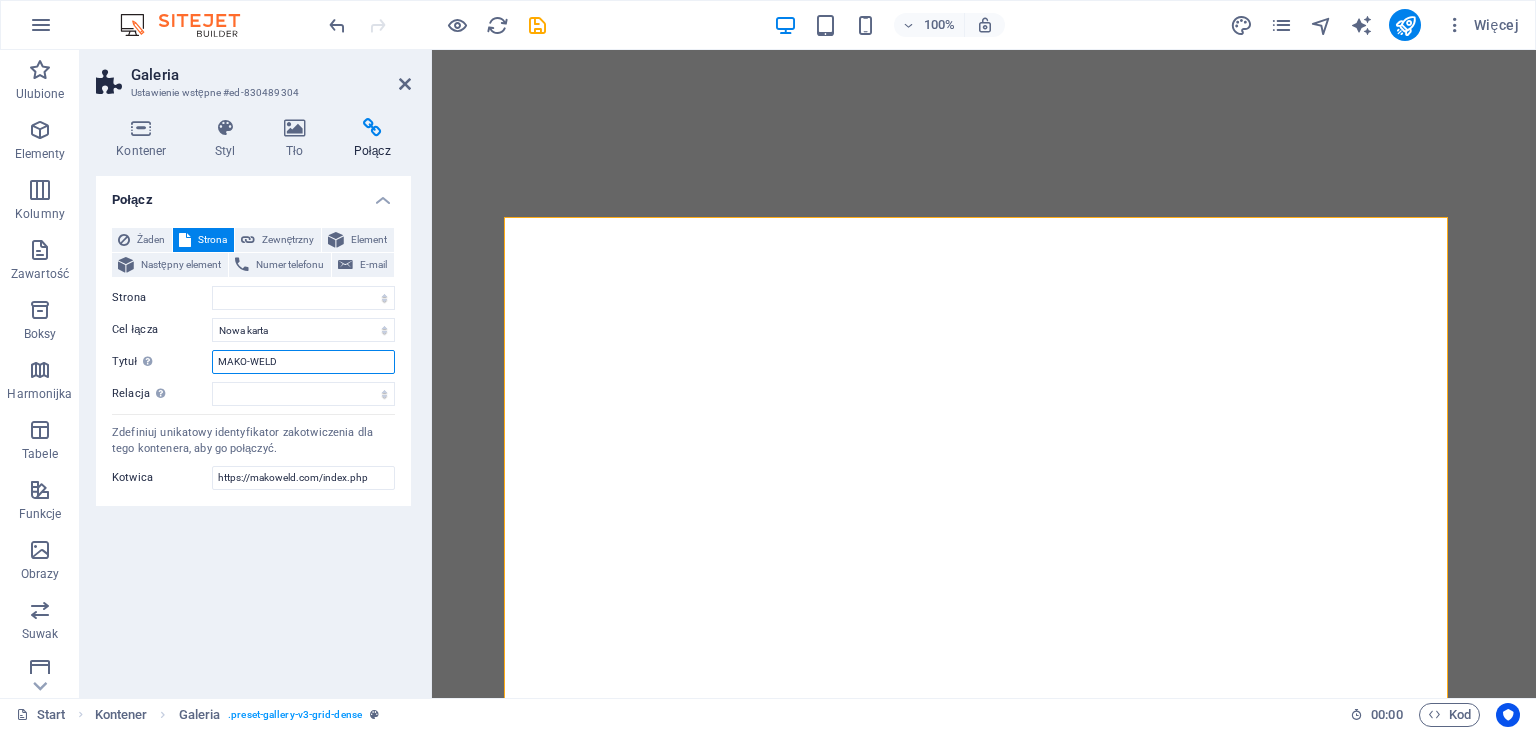 select 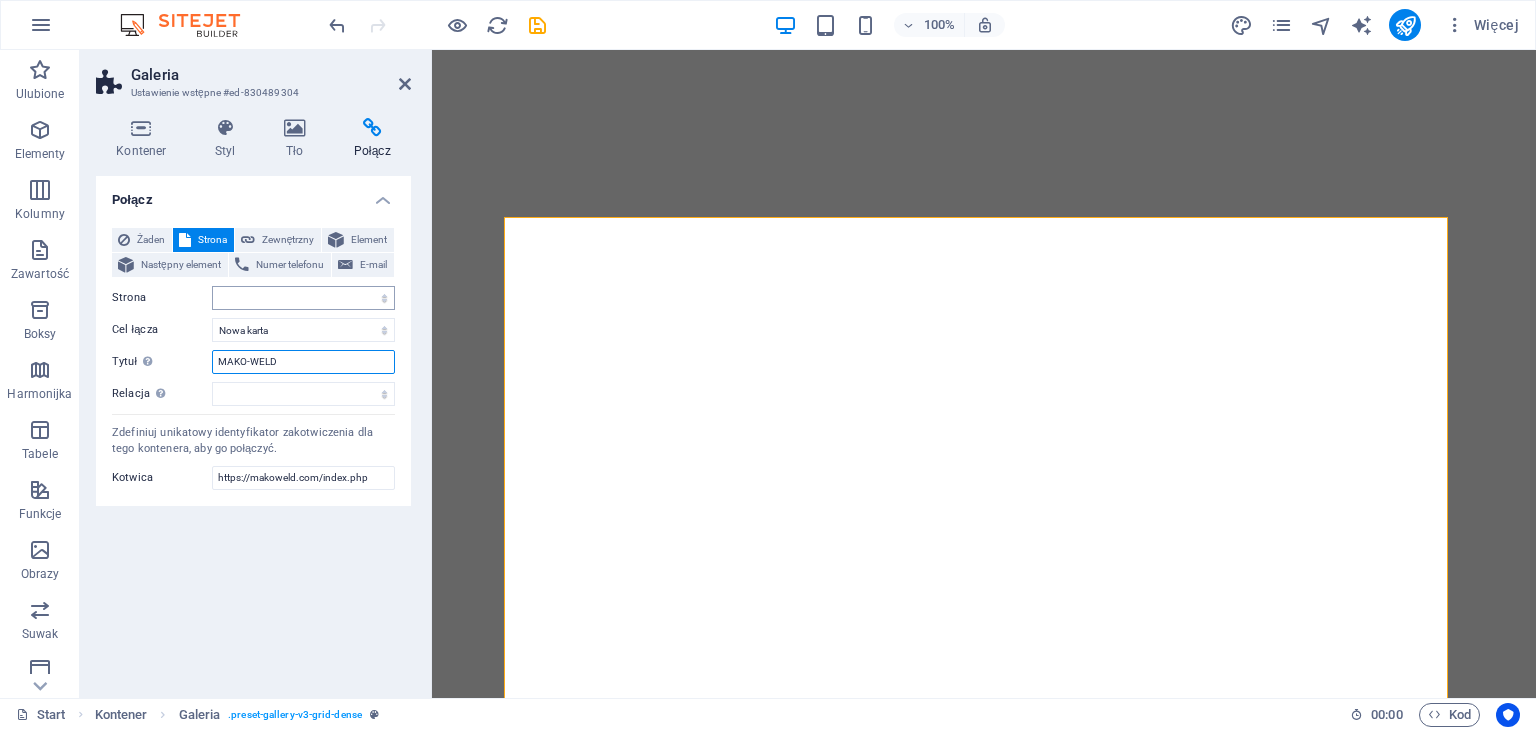 type on "MAKO-WELD" 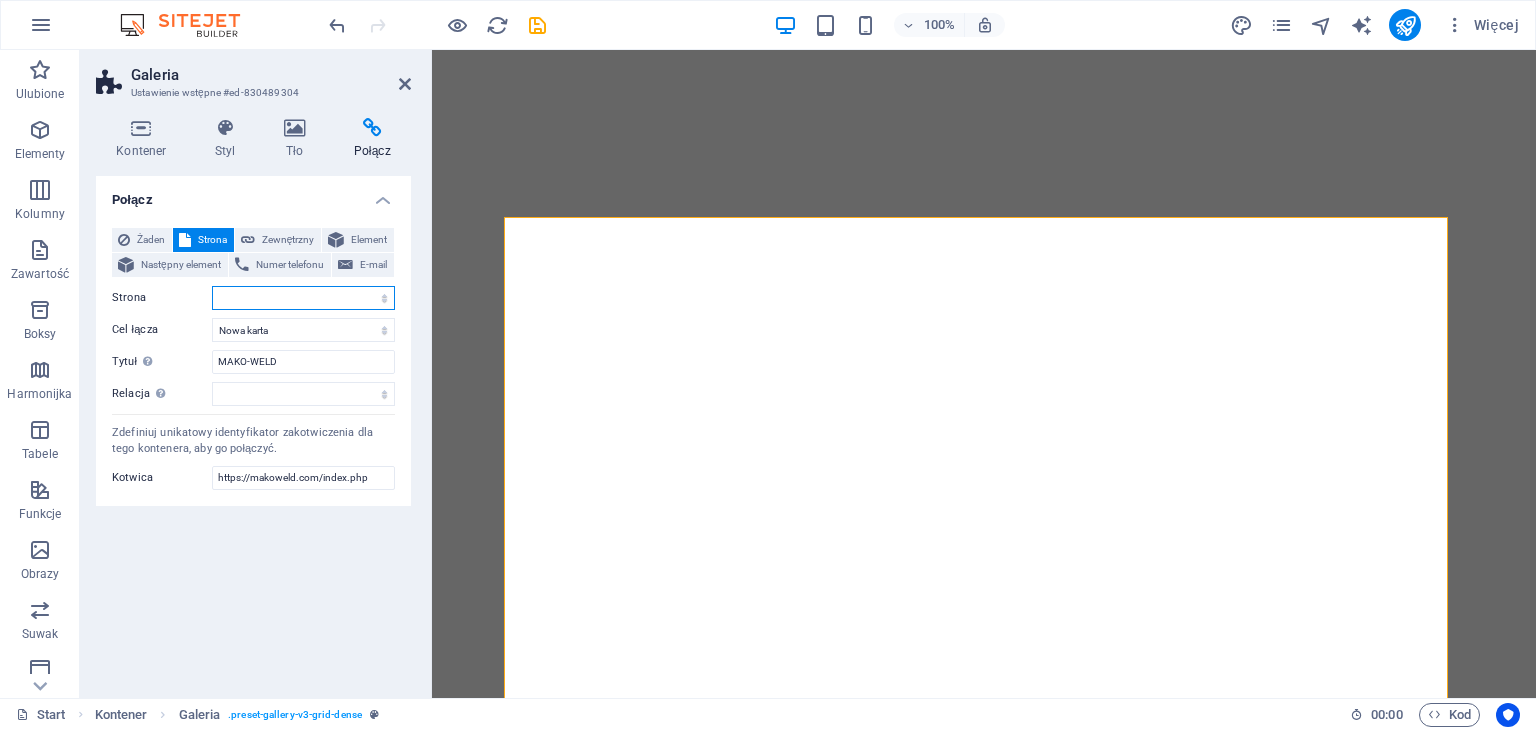 click on "Start Subpage Legal Notice Privacy Start Subpage" at bounding box center (303, 298) 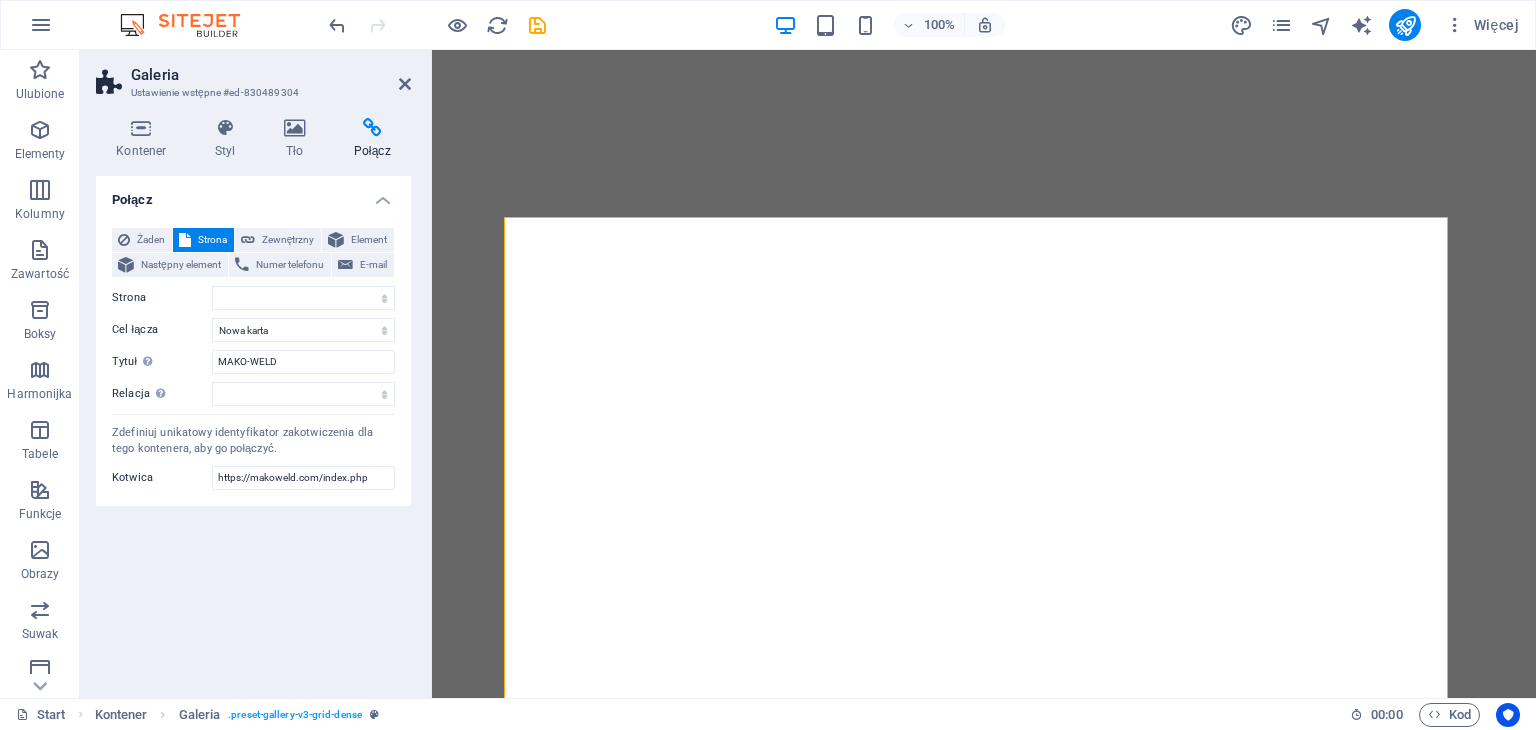 click on "Połącz Żaden Strona Zewnętrzny Element Następny element Numer telefonu E-mail Strona Start Subpage Legal Notice Privacy Start Subpage Element
URL Numer telefonu E-mail Cel łącza Nowa karta Ta sama karta Nakładka Tytuł Dodatkowy opis linku nie powinien być taki sam jak treść linku. Tytuł jest najczęściej wyświetlany jako tekst podpowiedzi po najechaniu myszką nad element. Jeśli nie jesteś pewien, pozostaw puste. MAKO-WELD Relacja Ustawia  powiązanie tego łącza z celem łącza . Na przykład wartość „nofollow” instruuje wyszukiwarki, aby nie podążały za linkiem. Można pozostawić puste. alternate author bookmark external help license next nofollow noreferrer noopener prev search tag Zdefiniuj unikatowy identyfikator zakotwiczenia dla tego kontenera, aby go połączyć. Kotwica https://makoweld.com/index.php" at bounding box center [253, 429] 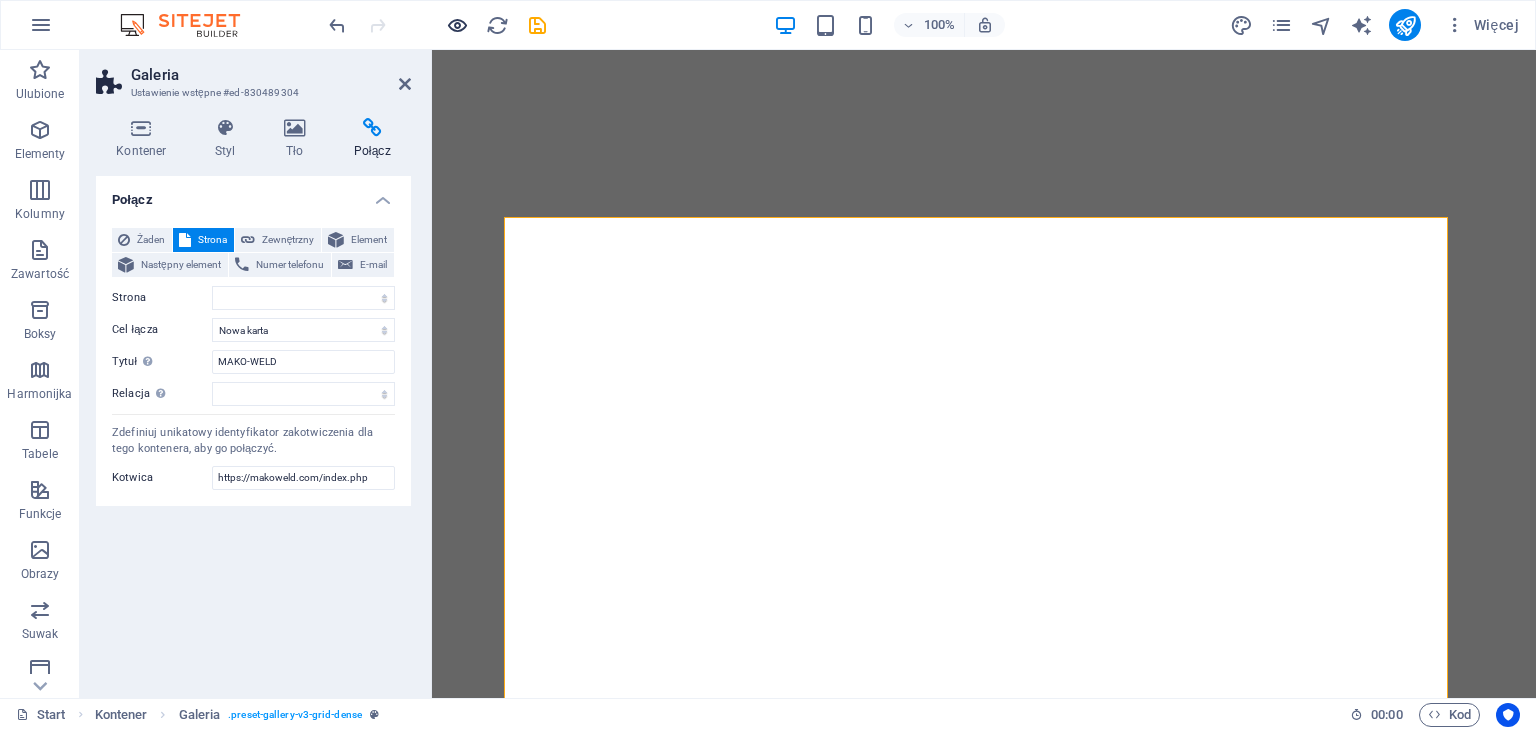 click at bounding box center (457, 25) 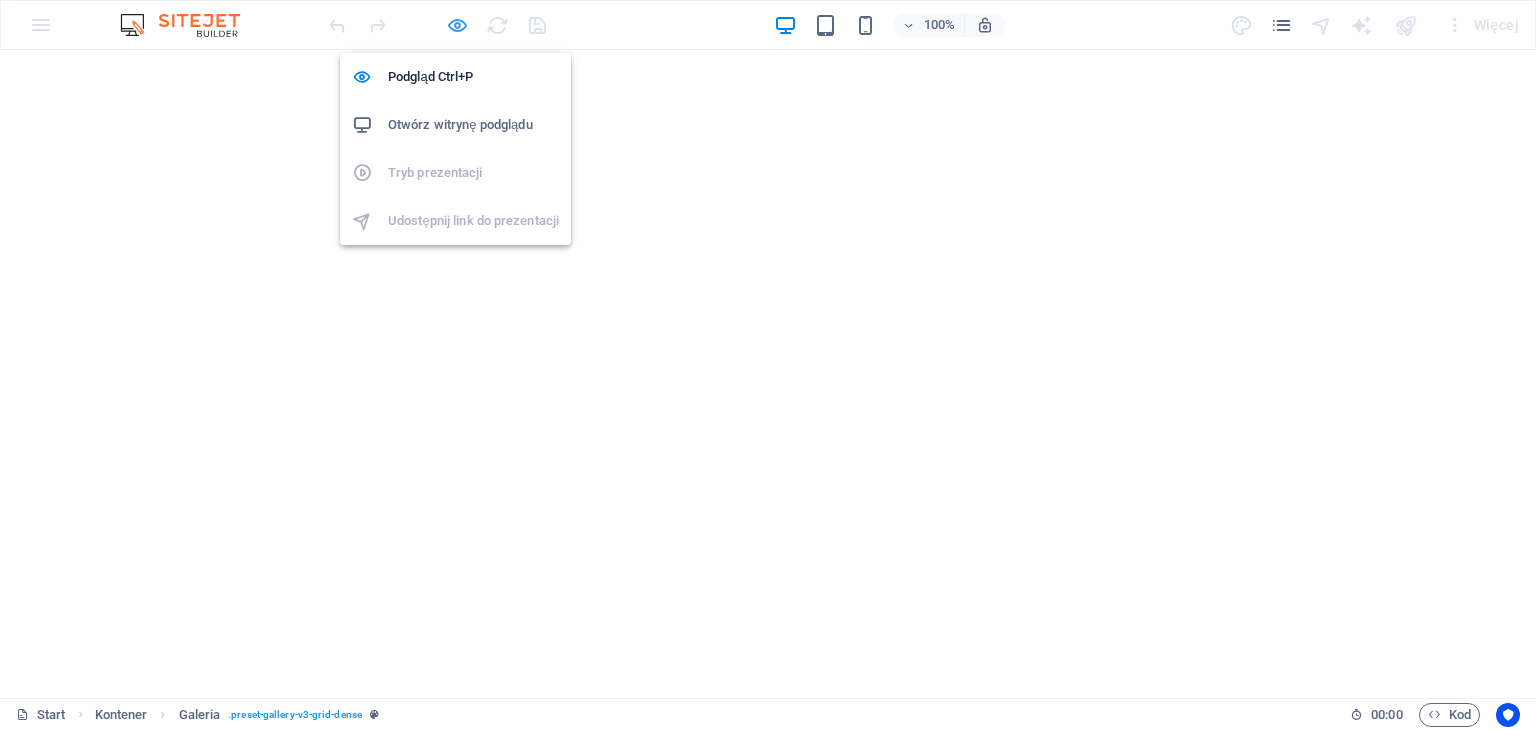 click at bounding box center [457, 25] 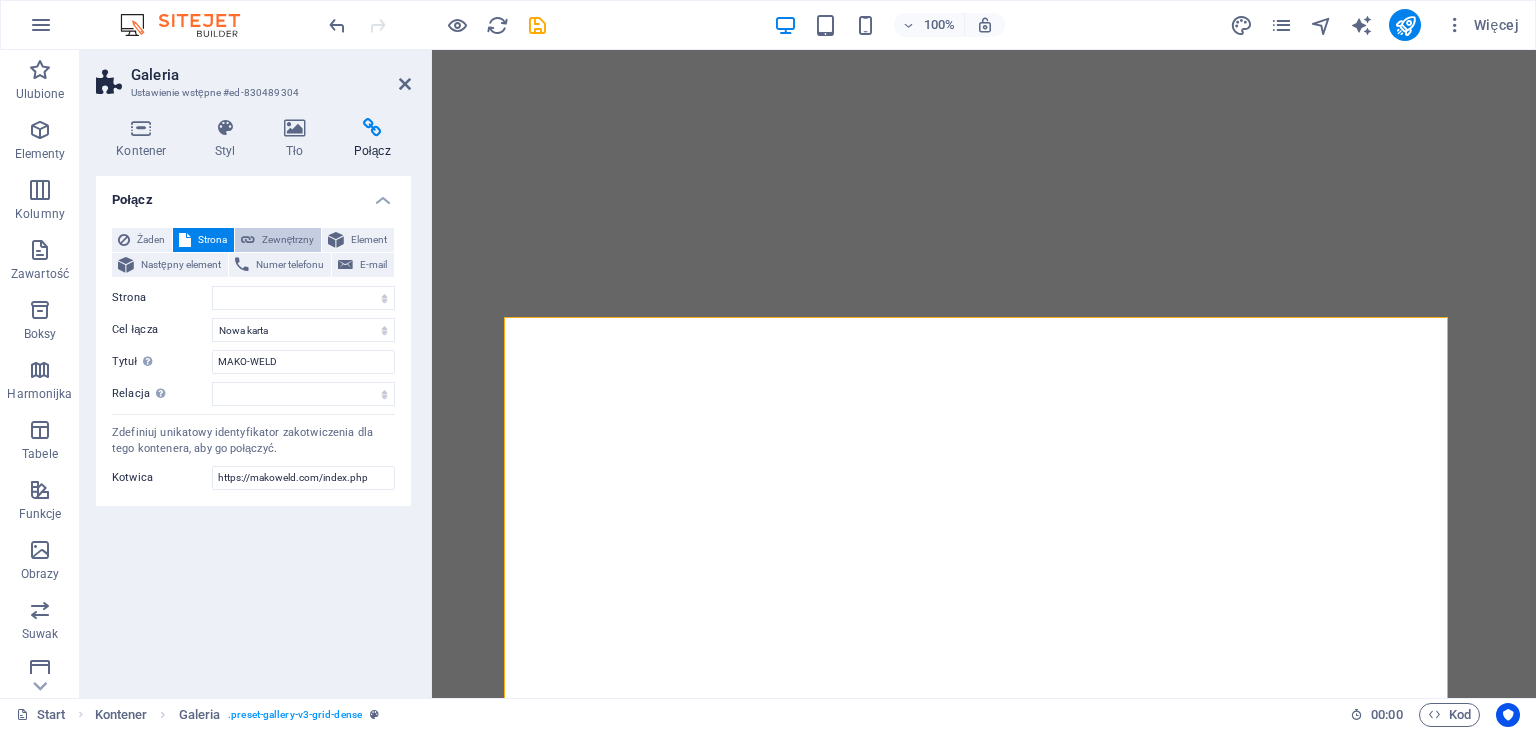 click on "Zewnętrzny" at bounding box center [288, 240] 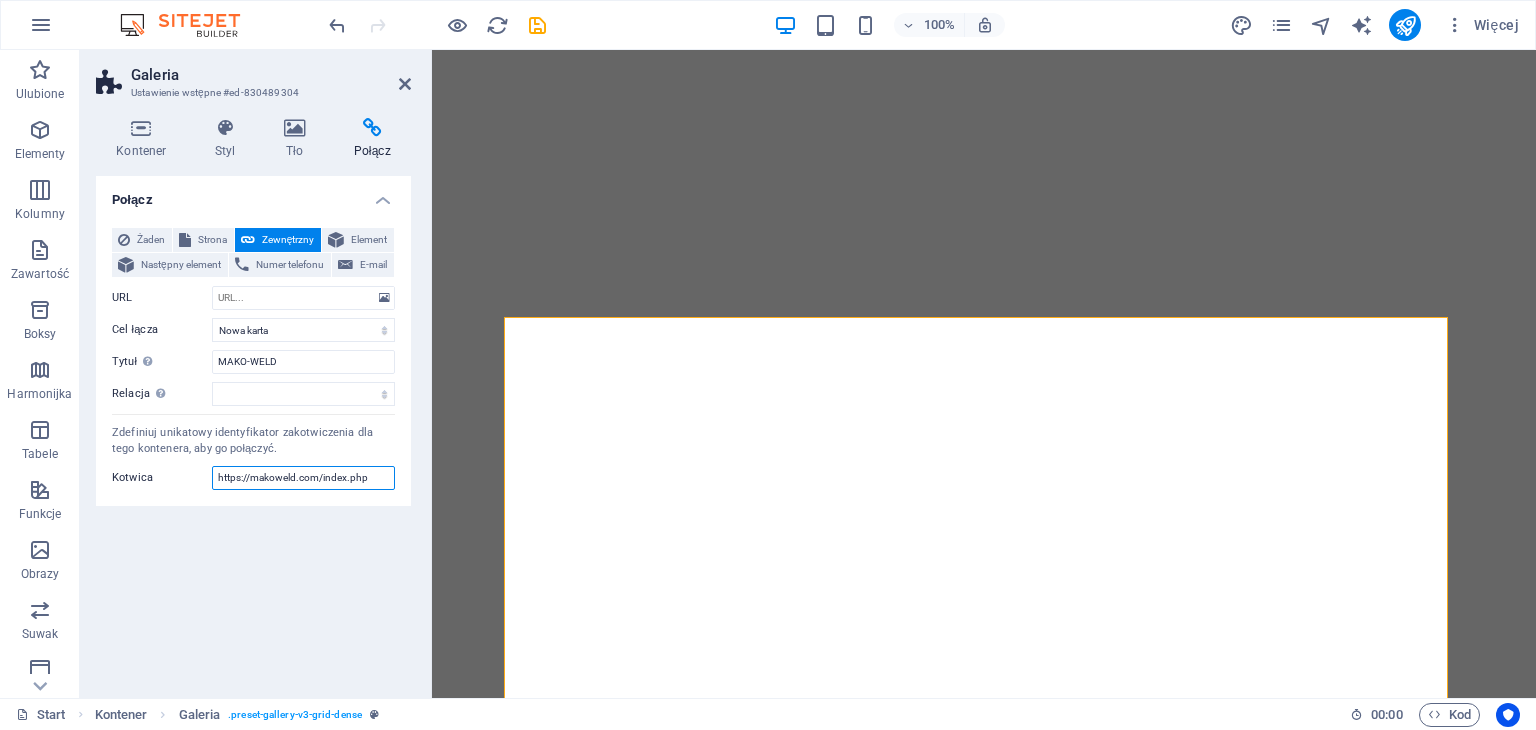 drag, startPoint x: 371, startPoint y: 469, endPoint x: 169, endPoint y: 457, distance: 202.35612 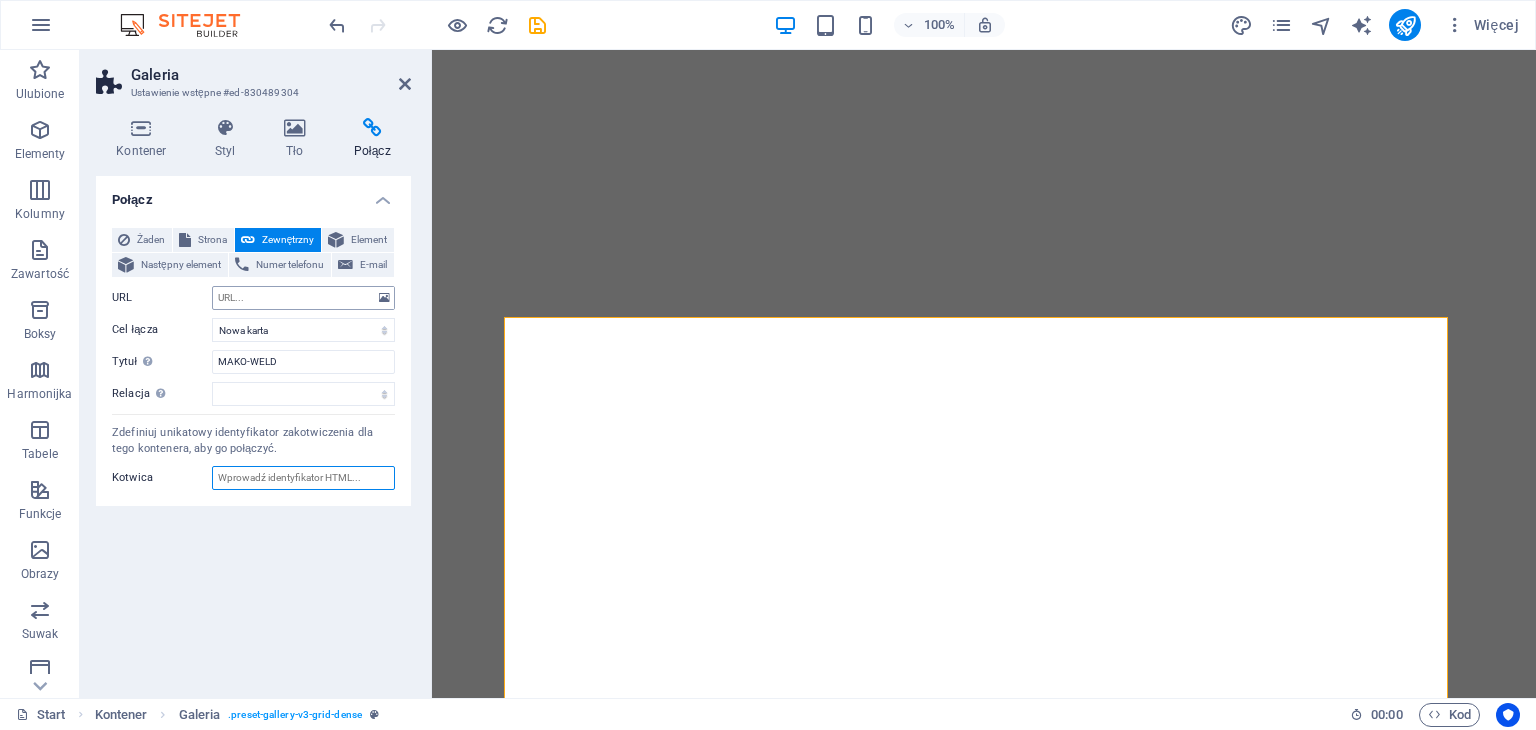 type 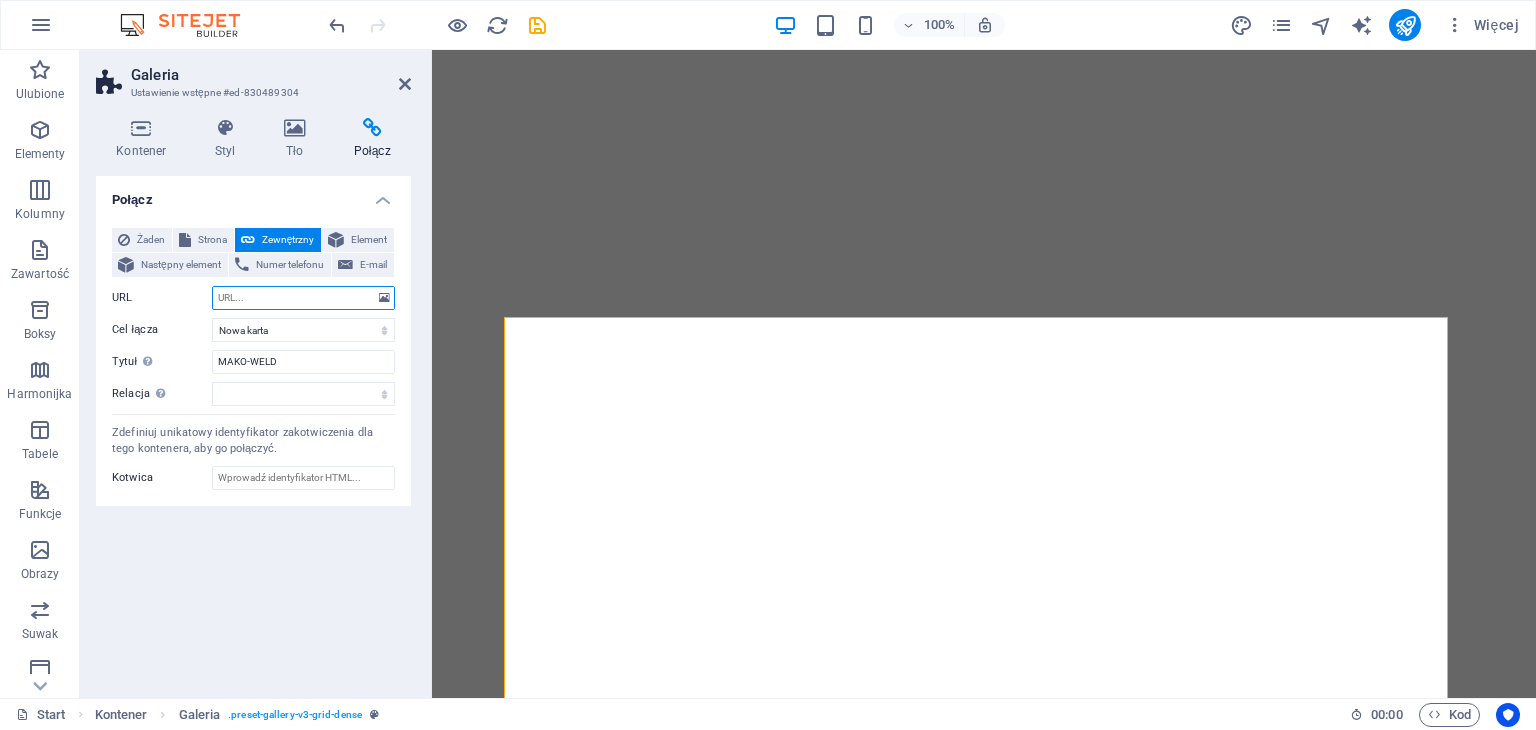 click on "URL" at bounding box center (303, 298) 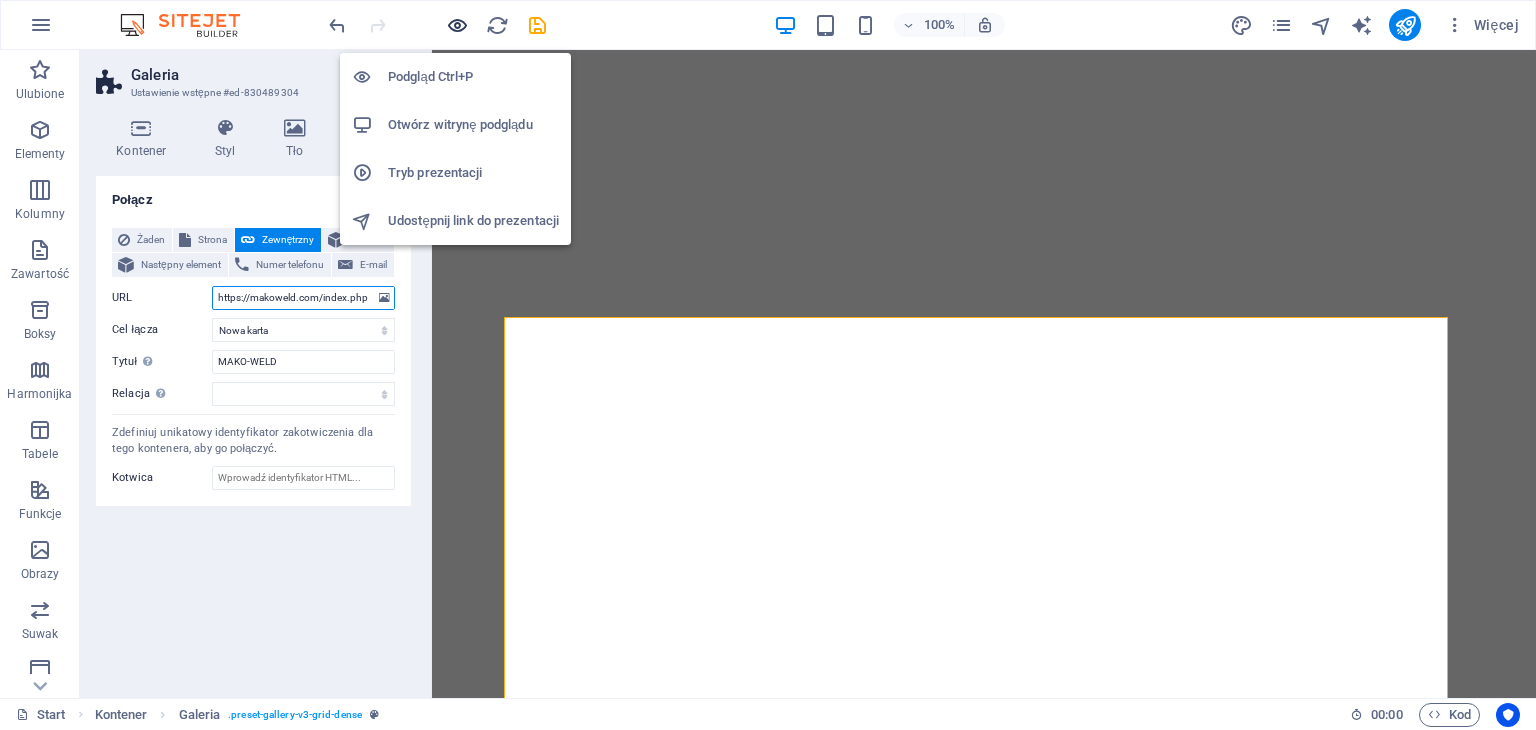 type on "https://makoweld.com/index.php" 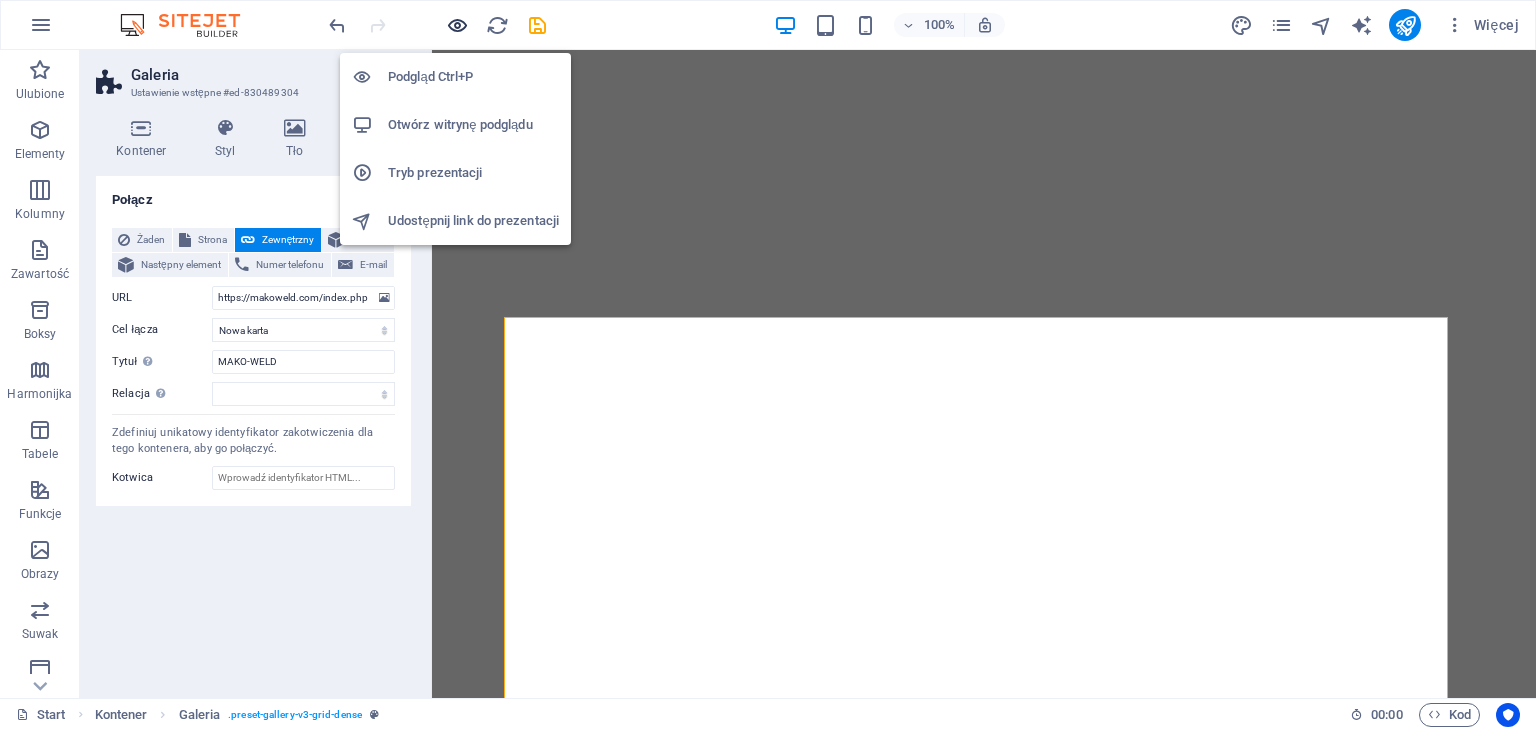 click at bounding box center [457, 25] 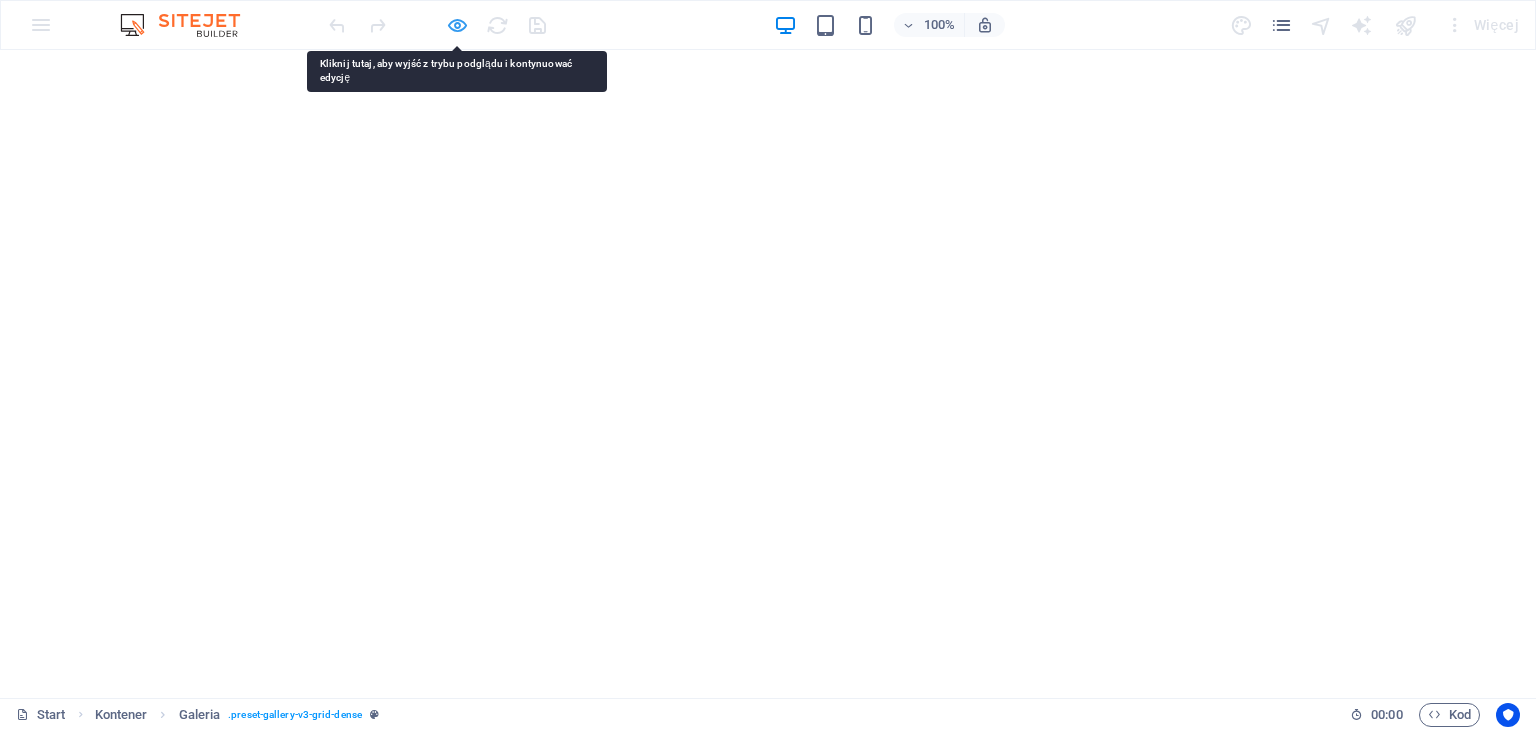 drag, startPoint x: 354, startPoint y: 35, endPoint x: 456, endPoint y: 22, distance: 102.825096 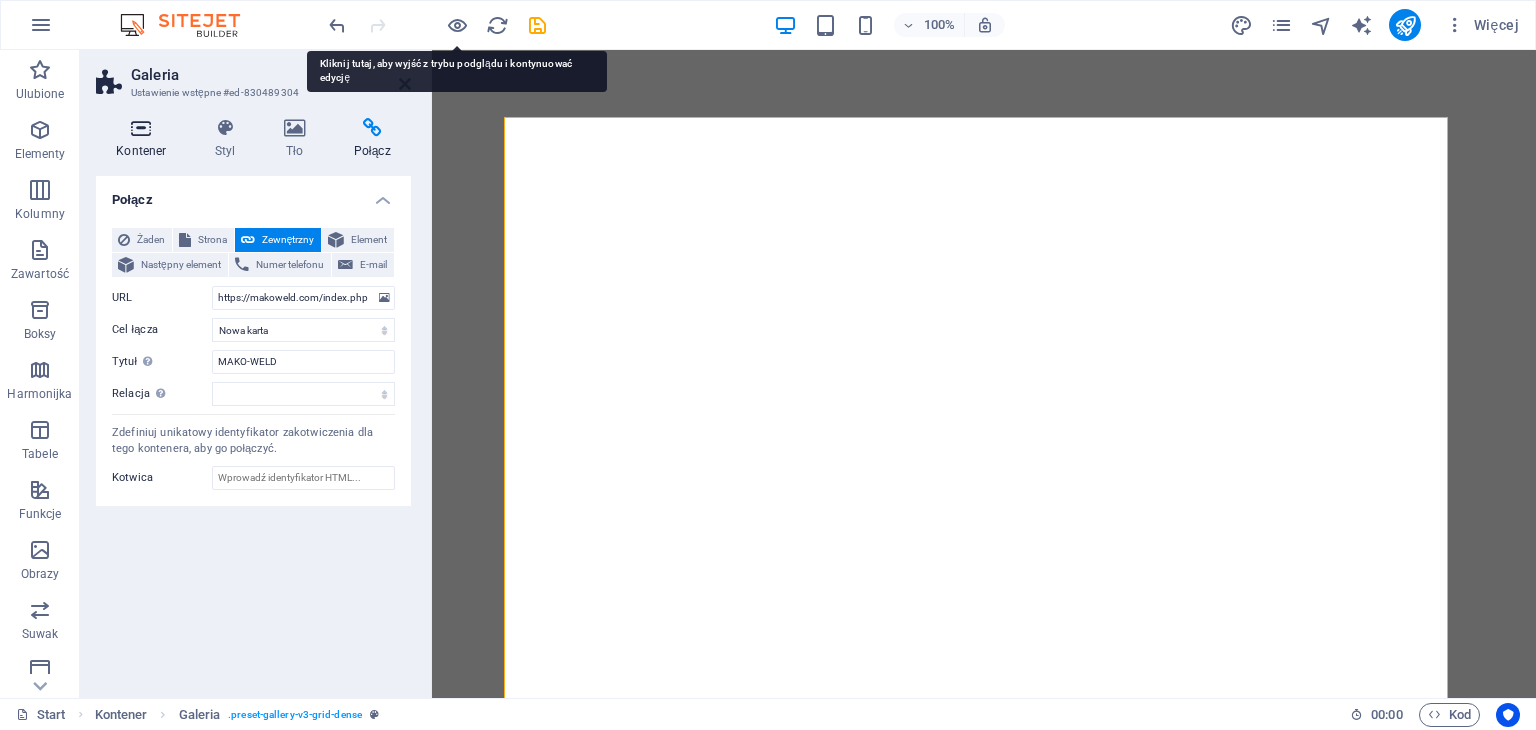 click at bounding box center (141, 128) 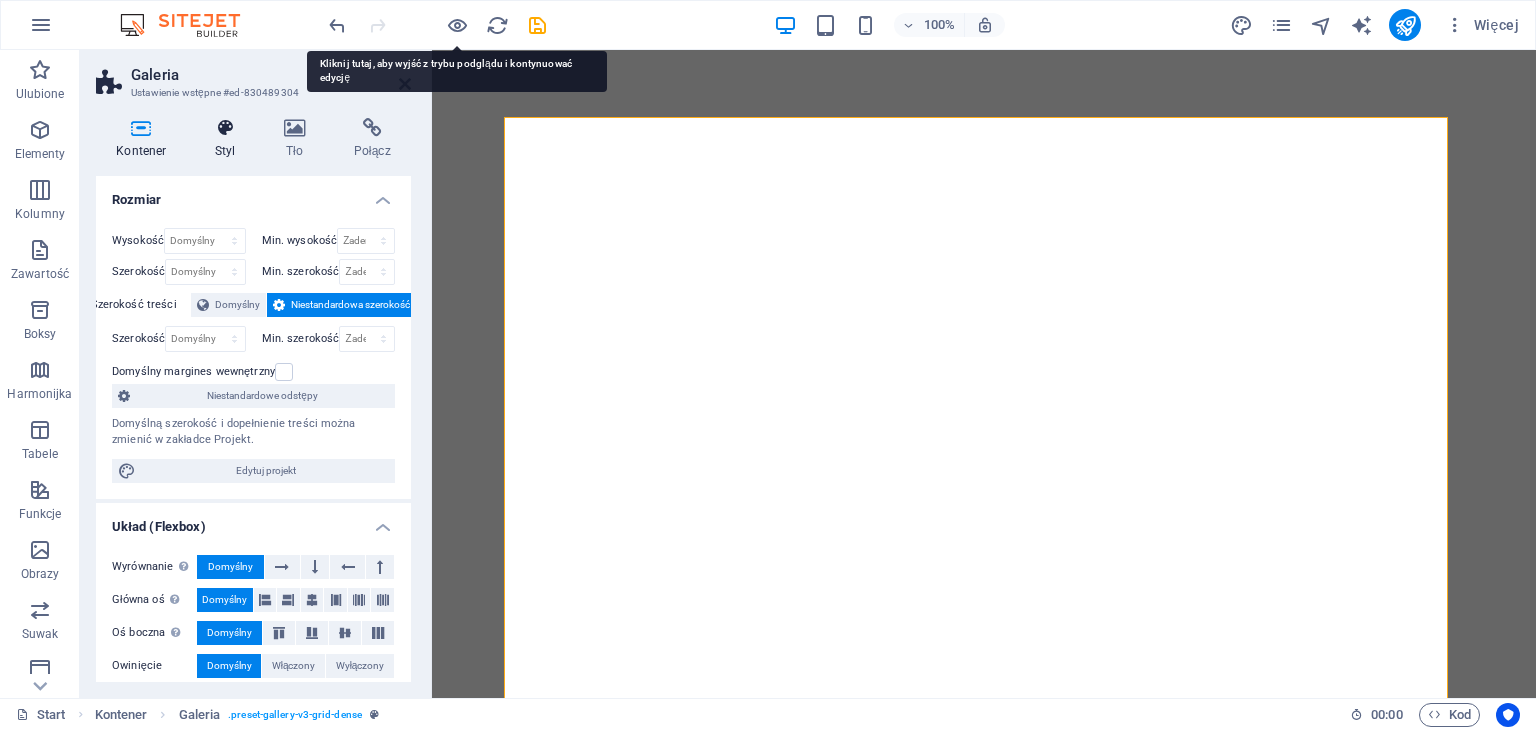 click at bounding box center [225, 128] 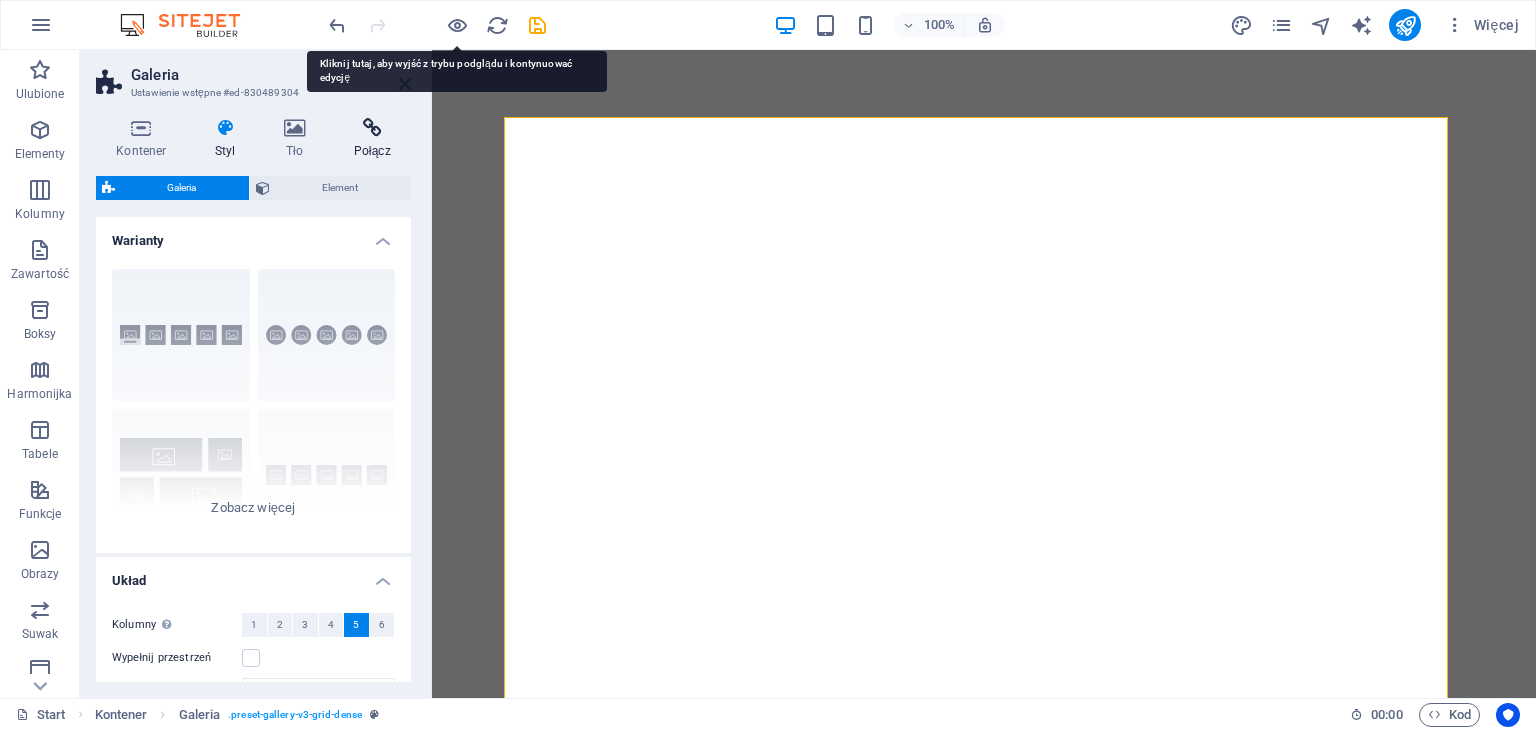 click at bounding box center (372, 128) 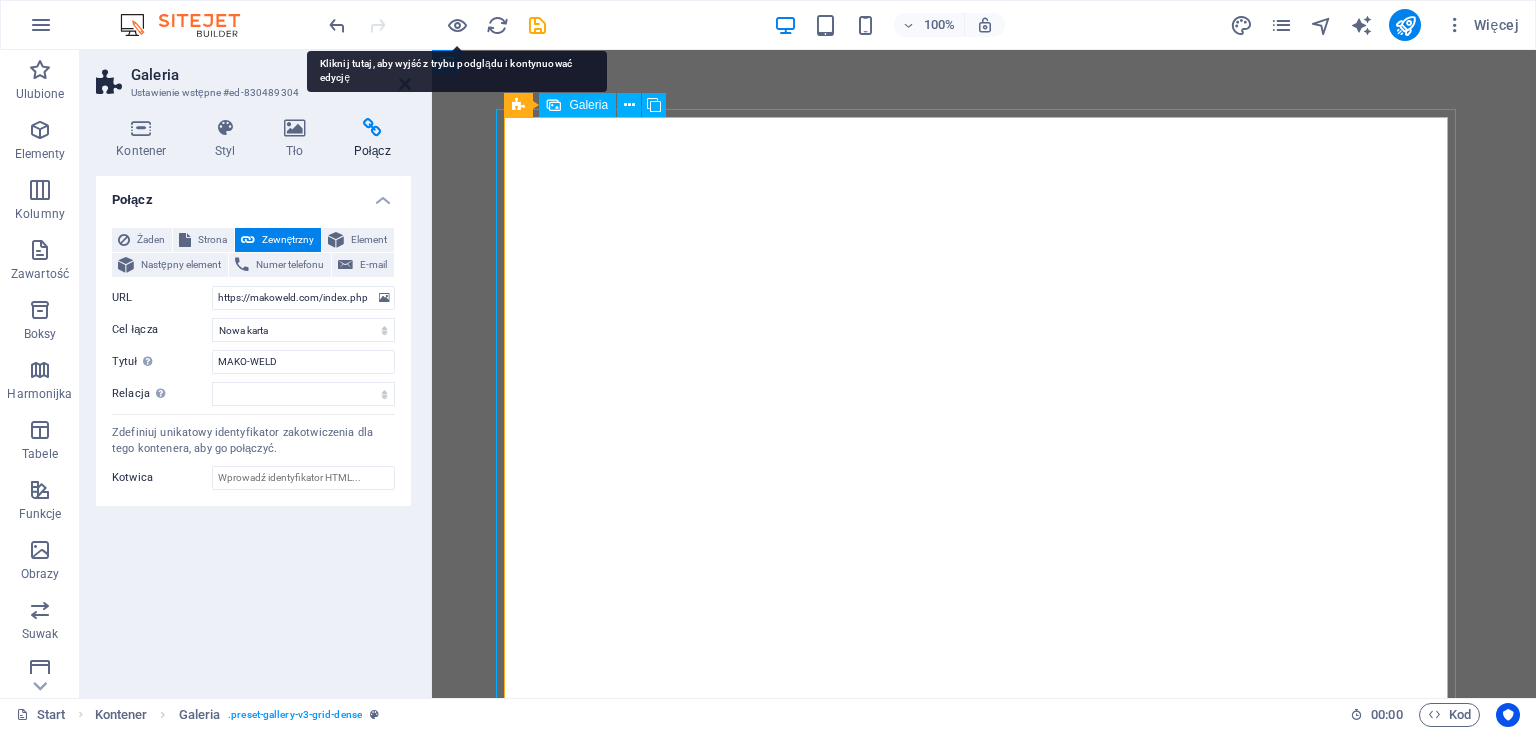select on "4" 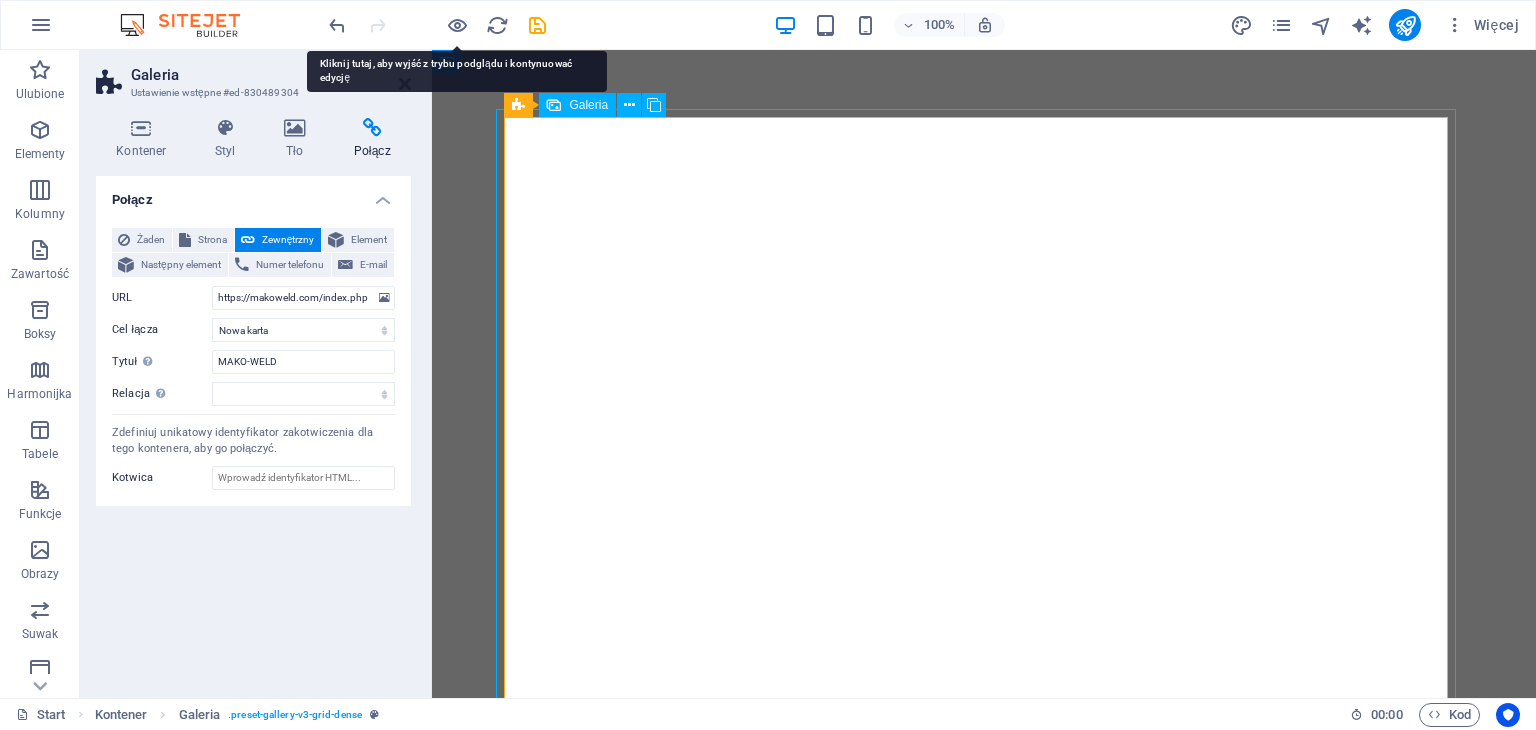select on "px" 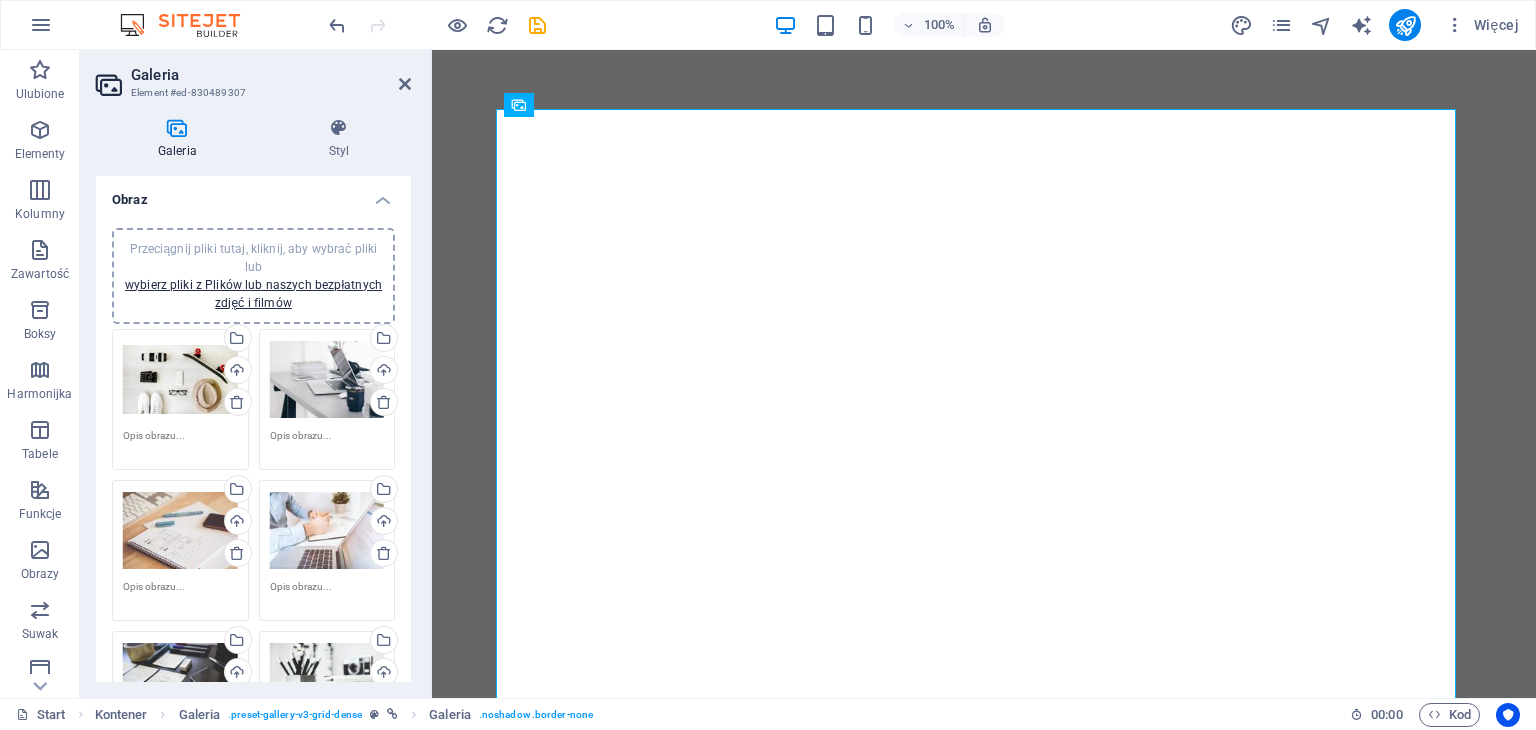 click on "Przeciągnij pliki tutaj, kliknij, aby wybrać pliki lub wybierz pliki z Plików lub naszych bezpłatnych zdjęć i filmów" at bounding box center [180, 380] 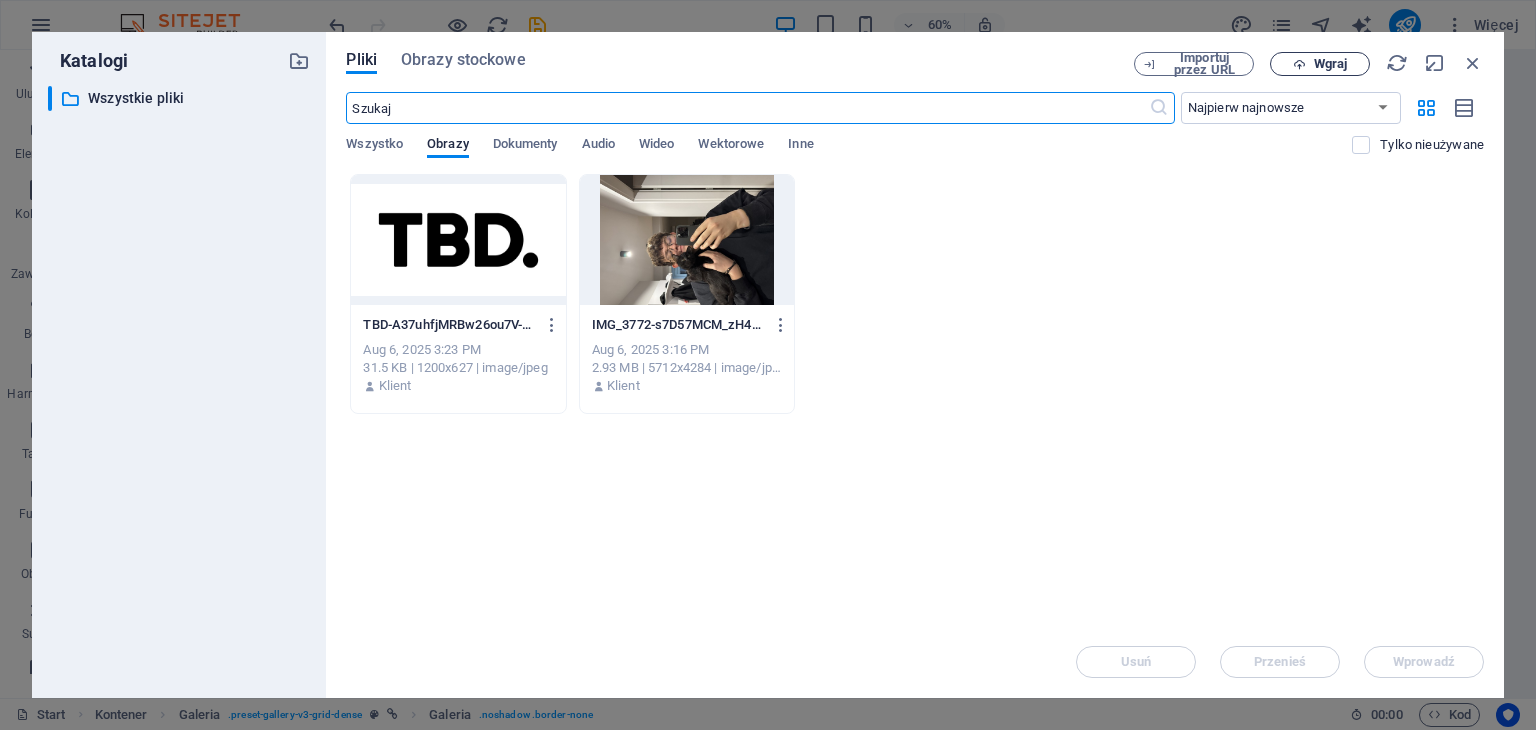 click at bounding box center (1299, 64) 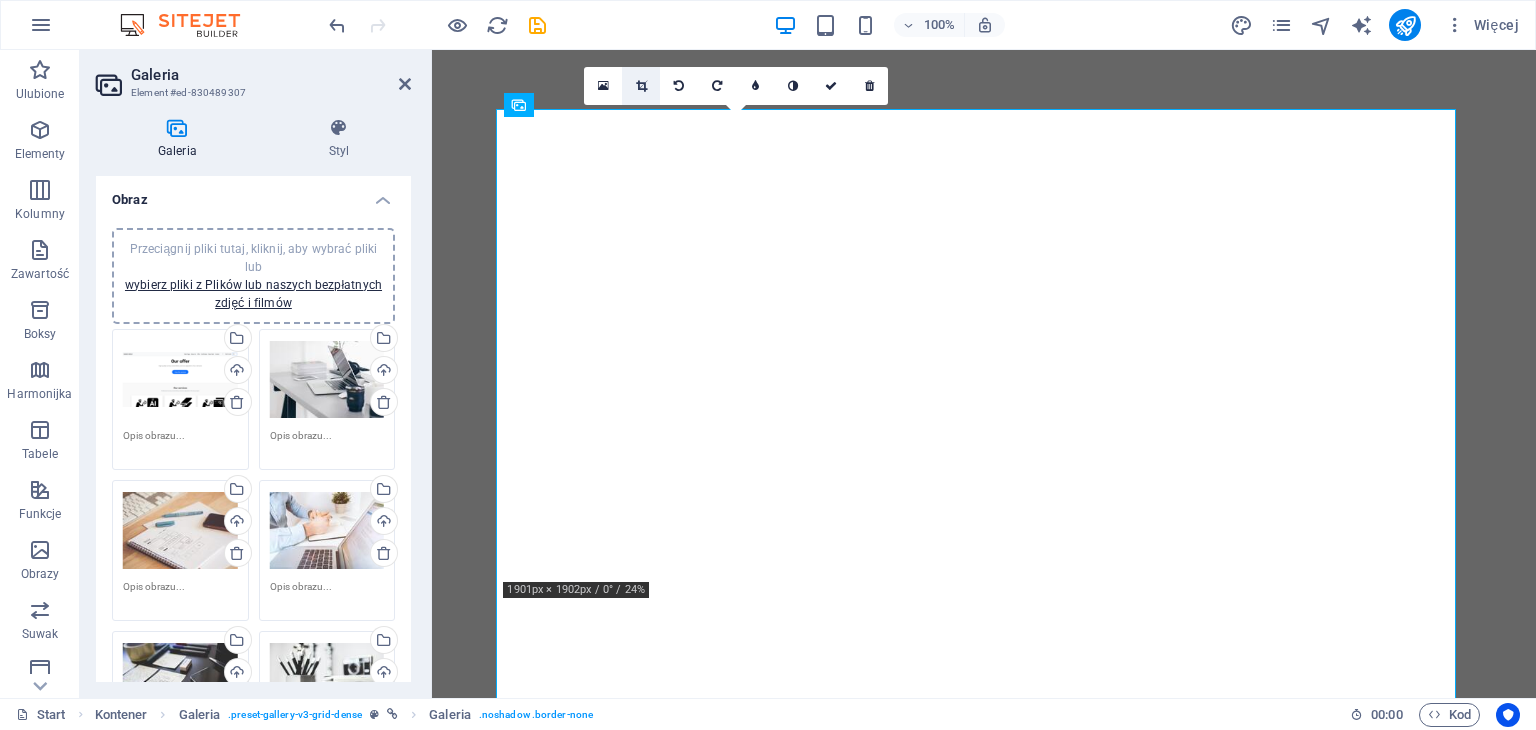 click at bounding box center (641, 86) 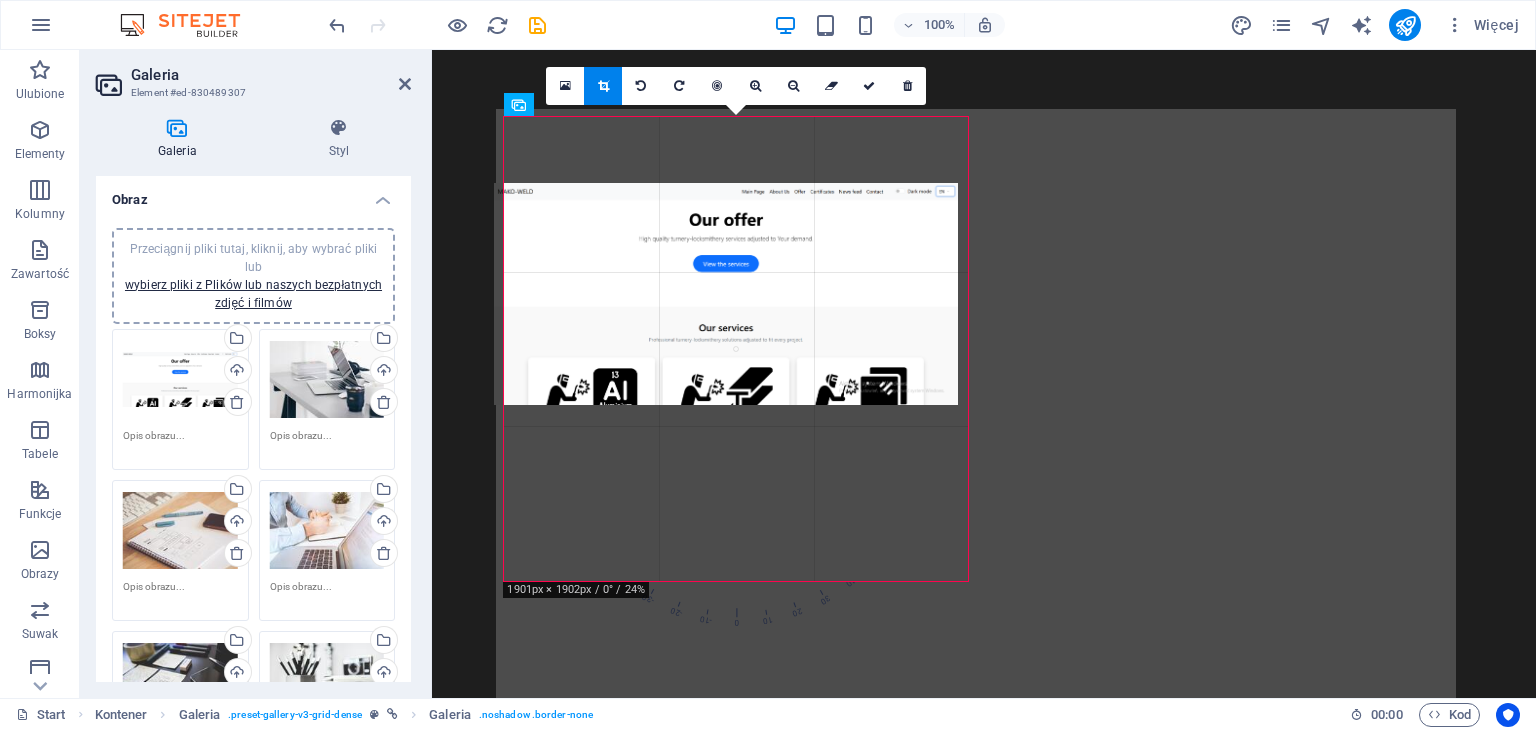 drag, startPoint x: 739, startPoint y: 261, endPoint x: 732, endPoint y: 319, distance: 58.420887 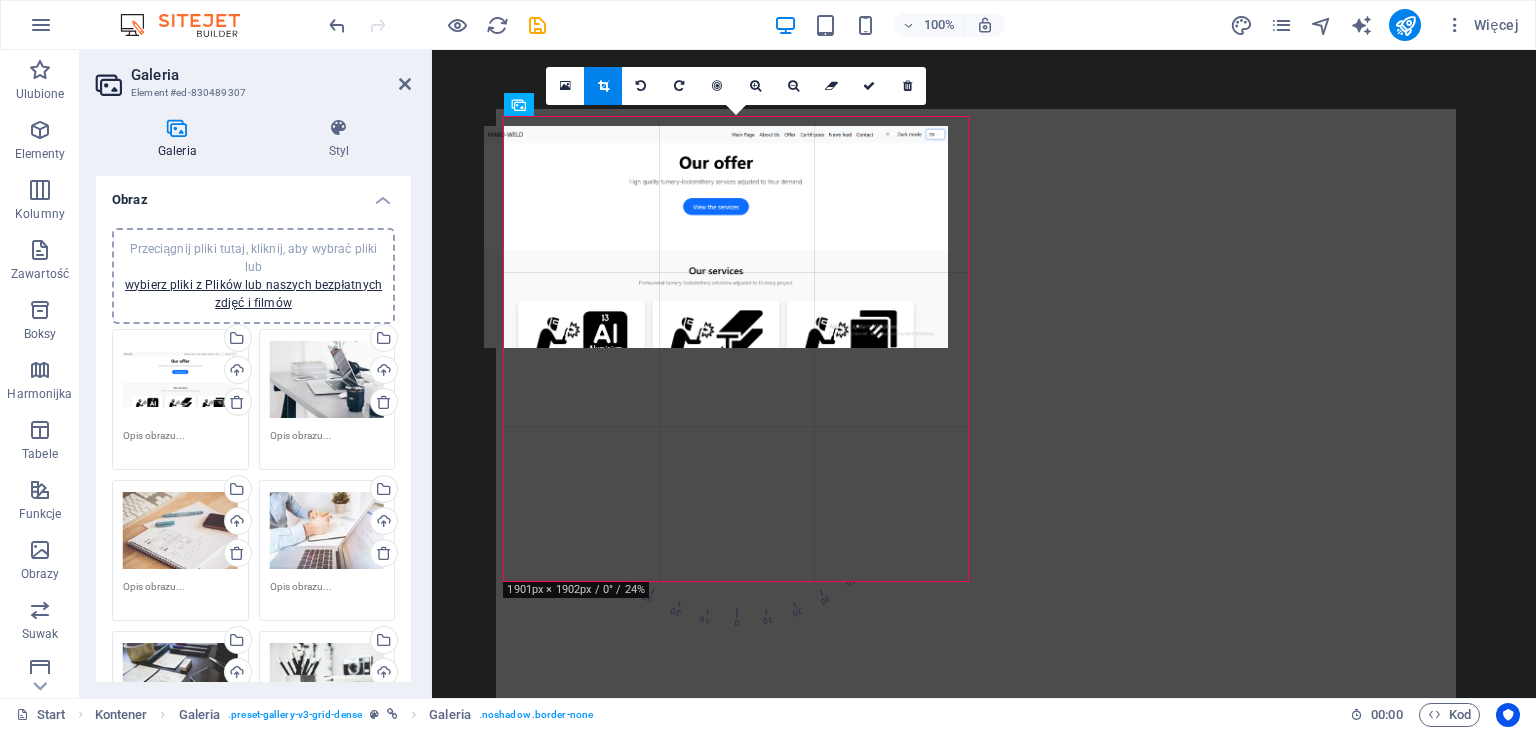 drag, startPoint x: 752, startPoint y: 406, endPoint x: 733, endPoint y: 173, distance: 233.77339 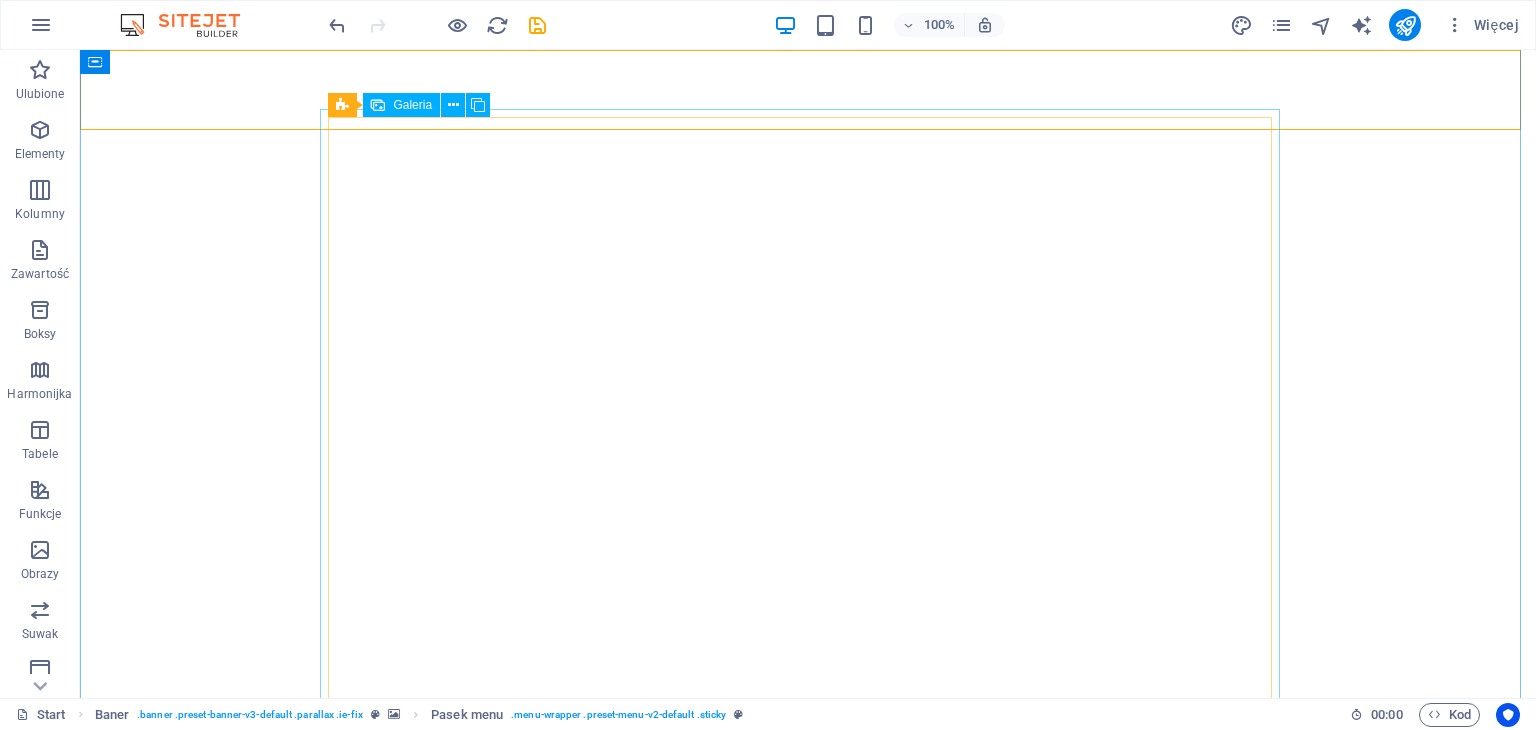 select on "4" 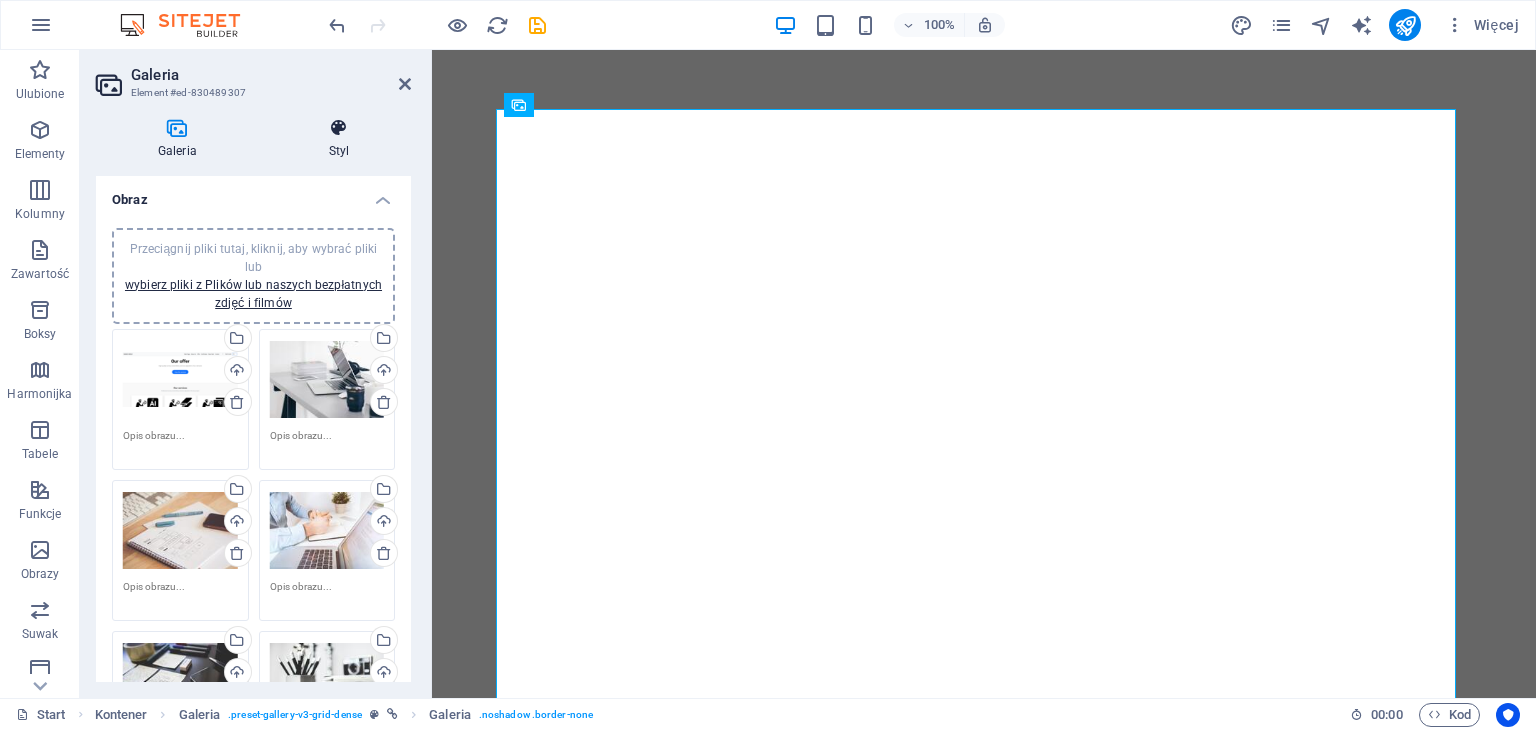 click at bounding box center (339, 128) 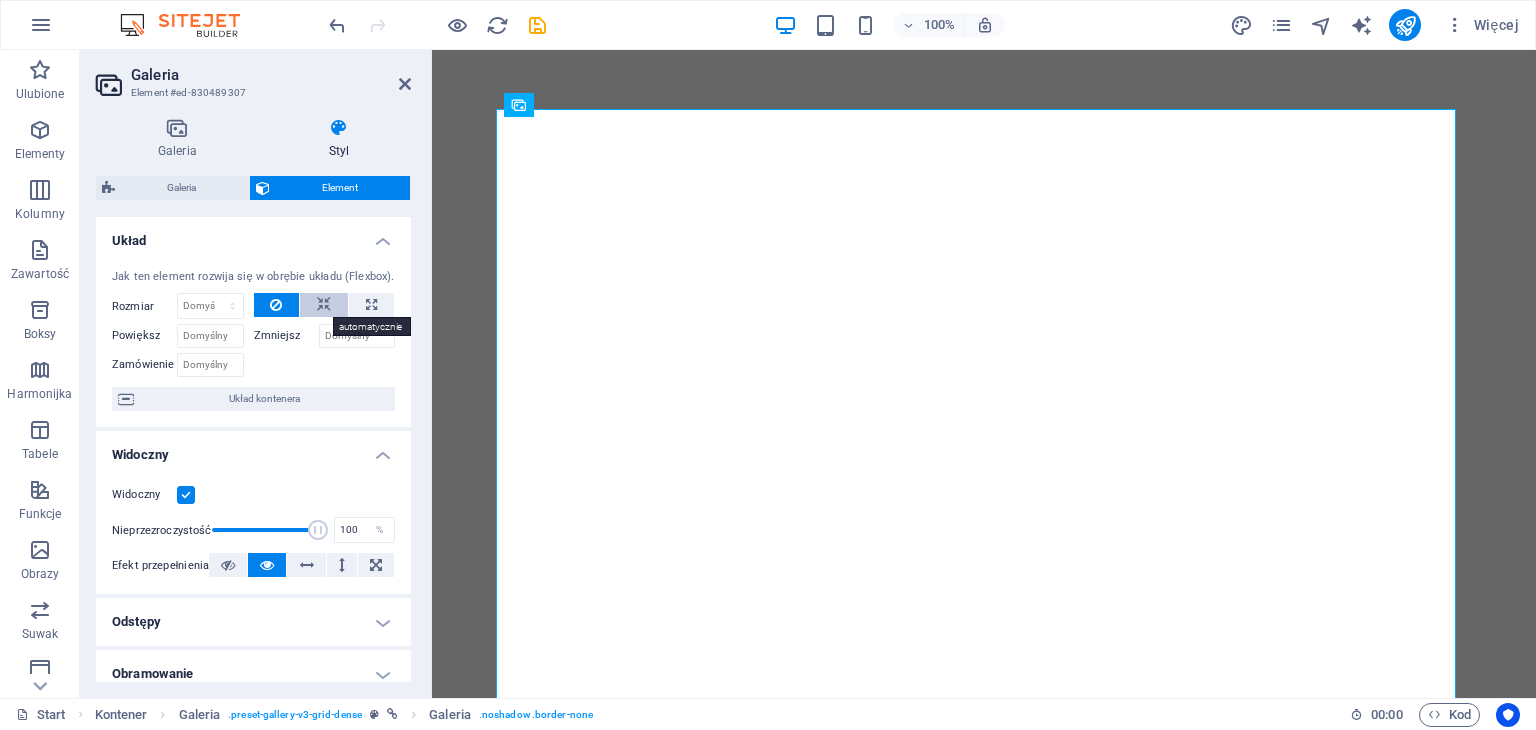click at bounding box center [324, 305] 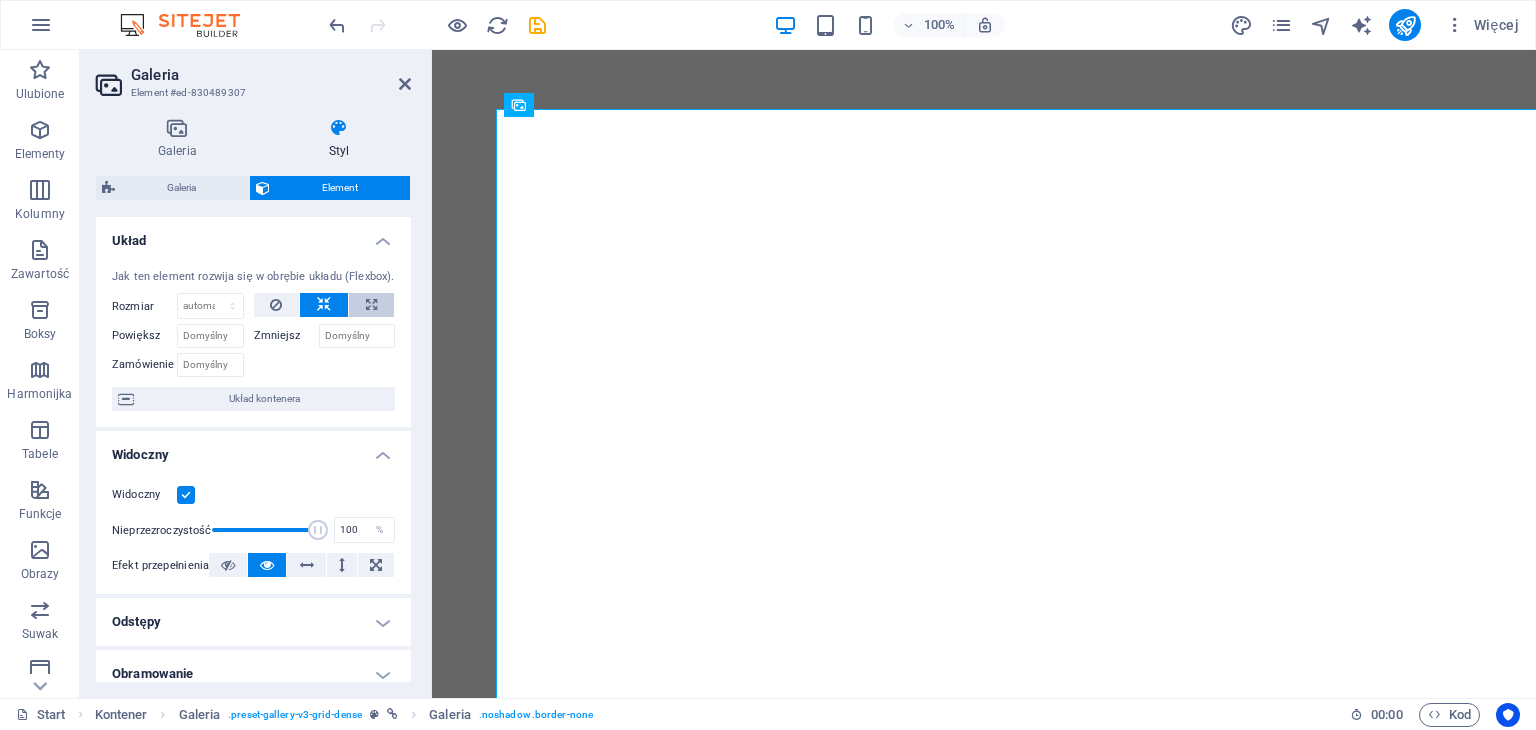 click at bounding box center [371, 305] 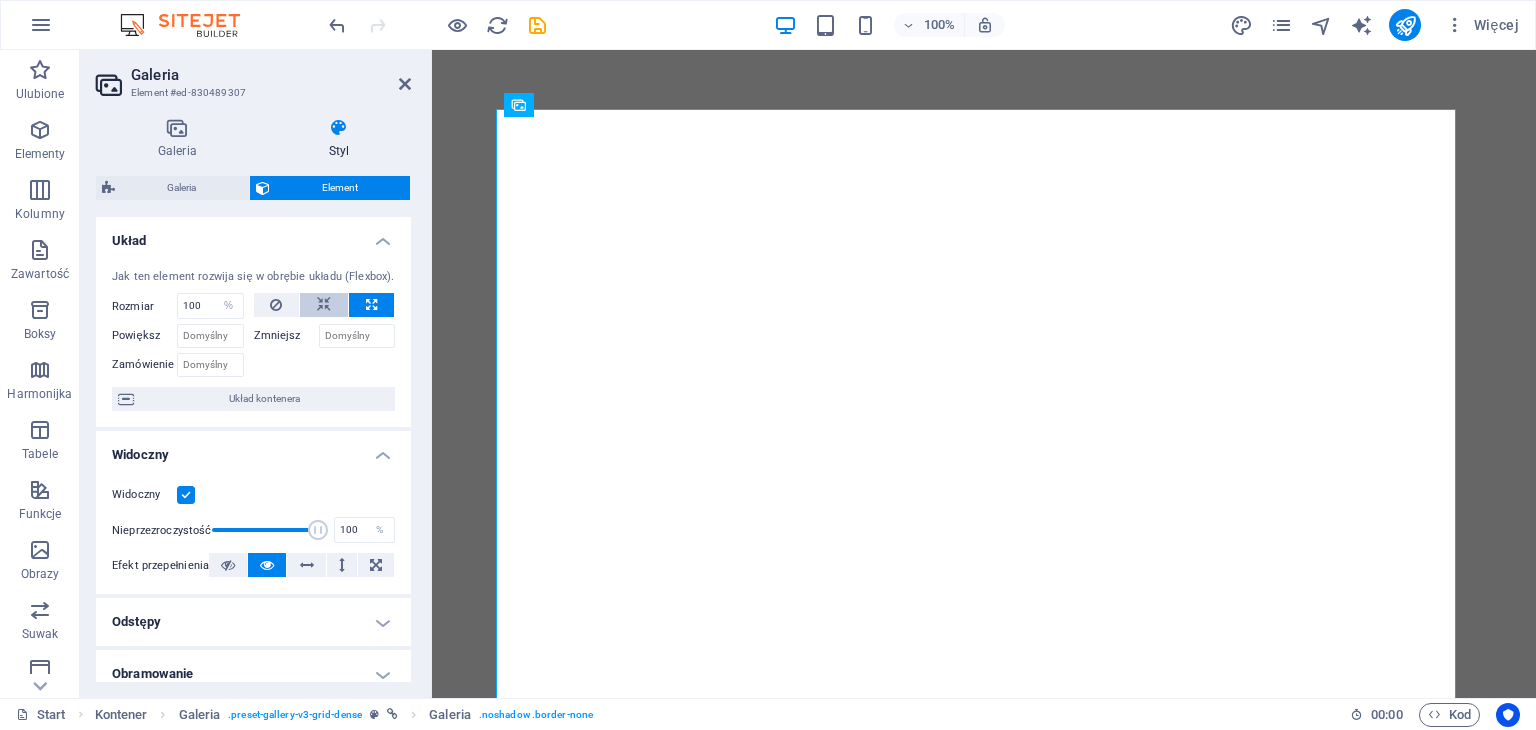 click at bounding box center (324, 305) 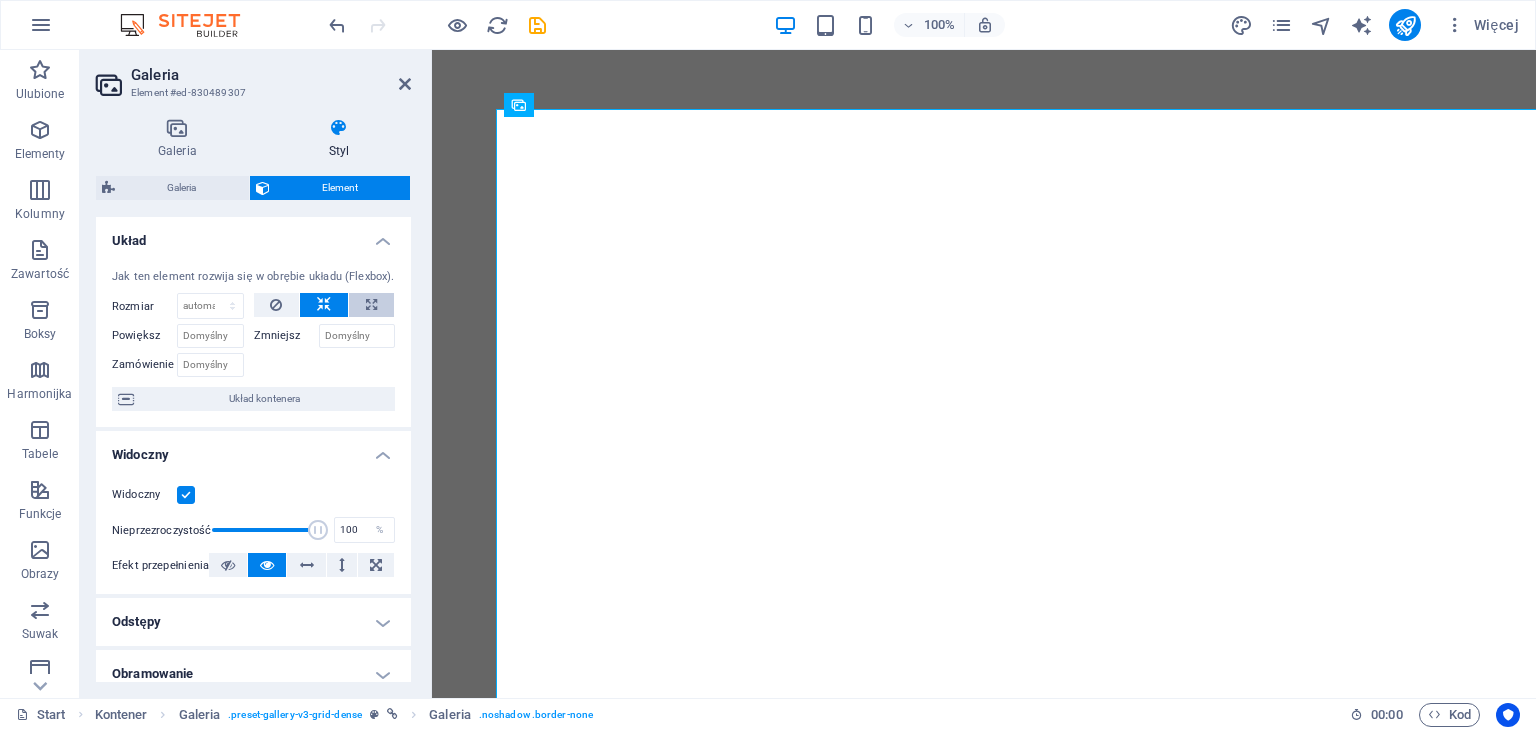 click at bounding box center [371, 305] 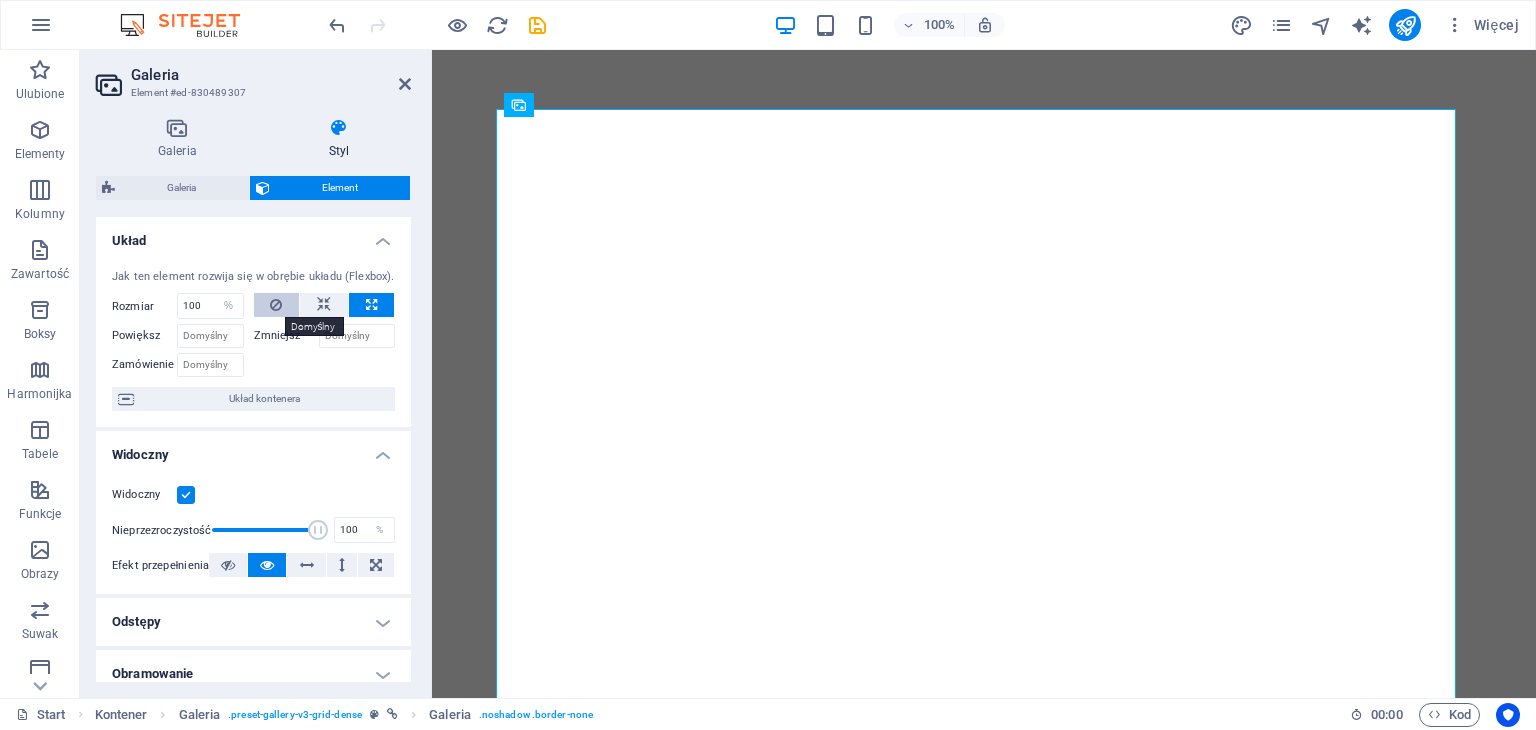 click at bounding box center [277, 305] 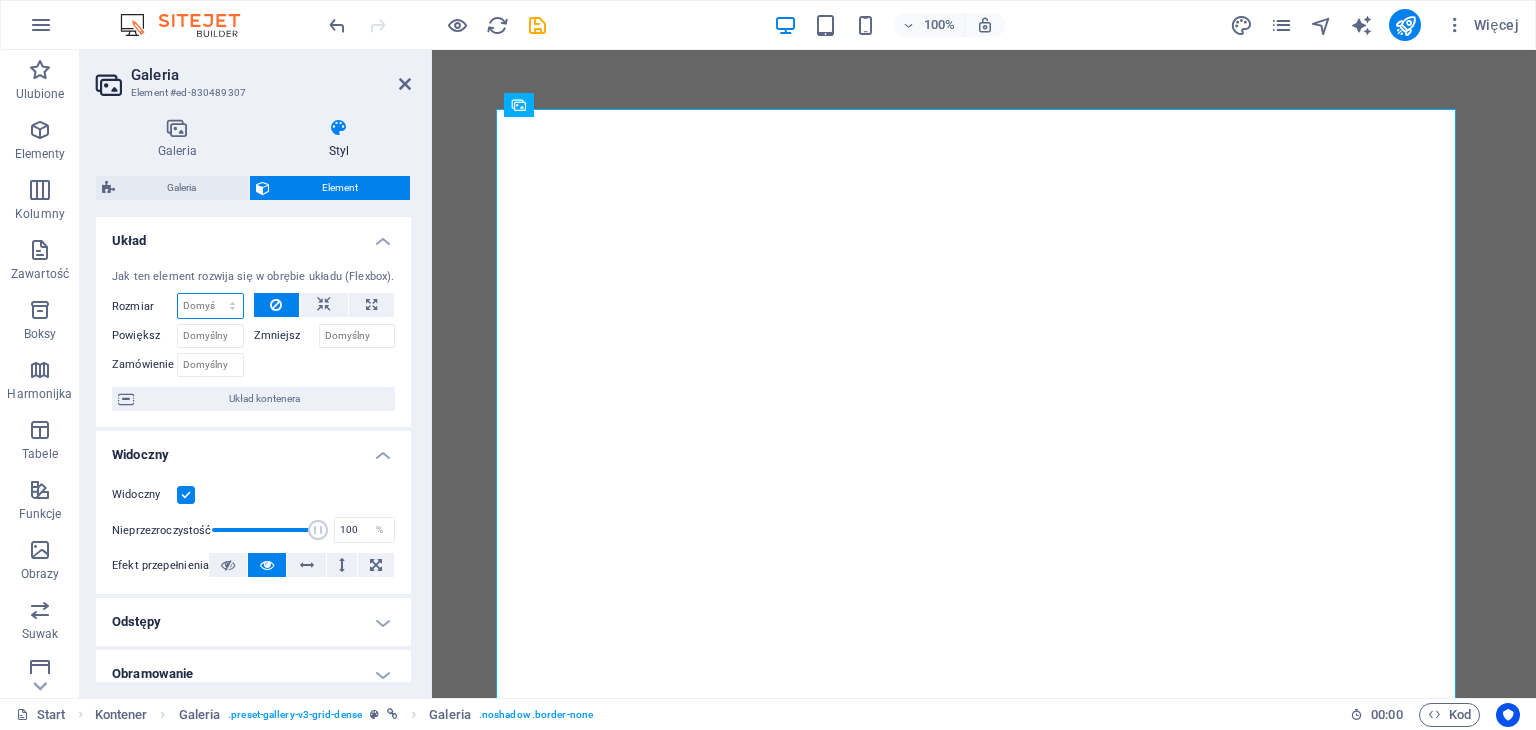 click on "Domyślny automatycznie px % 1/1 1/2 1/3 1/4 1/5 1/6 1/7 1/8 1/9 1/10" at bounding box center (210, 306) 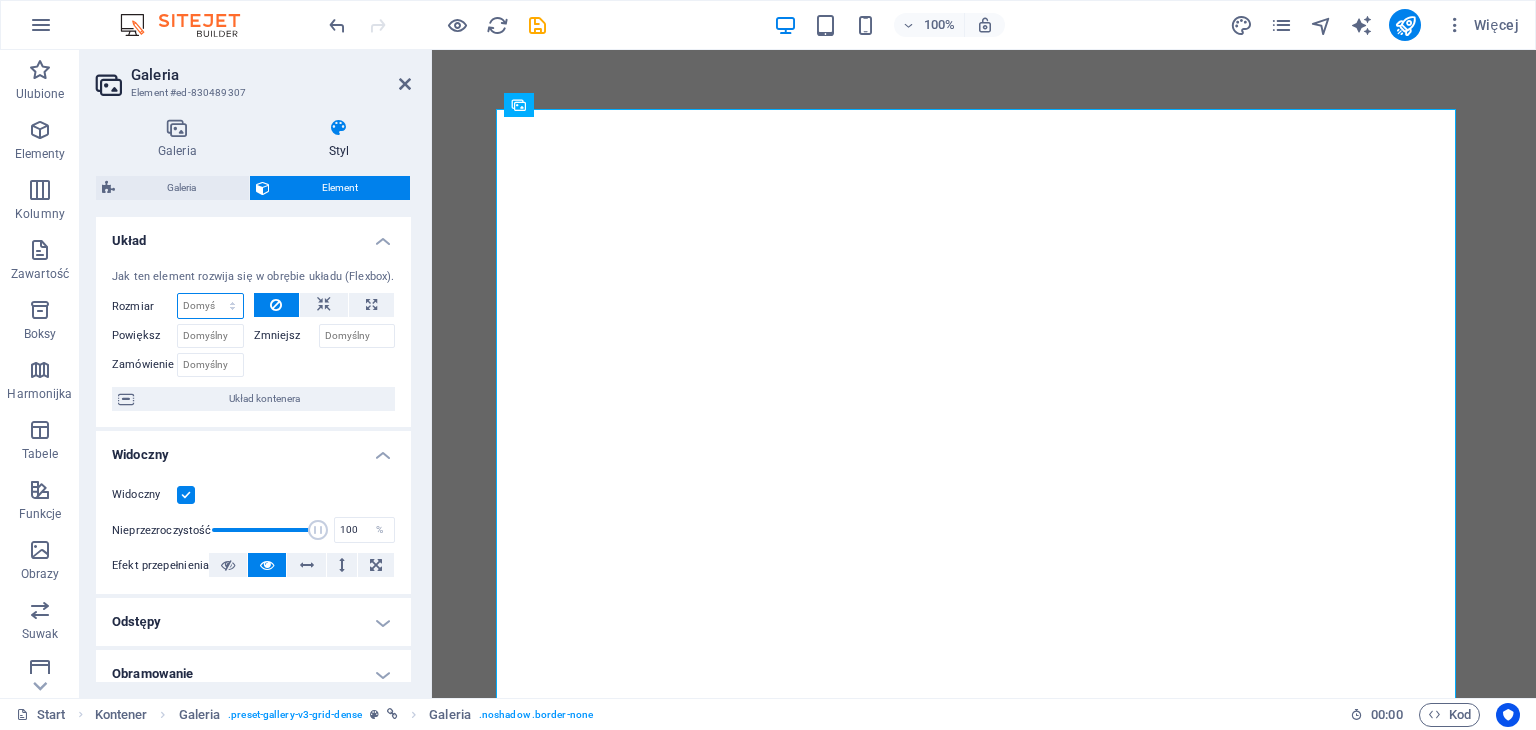 select on "1/3" 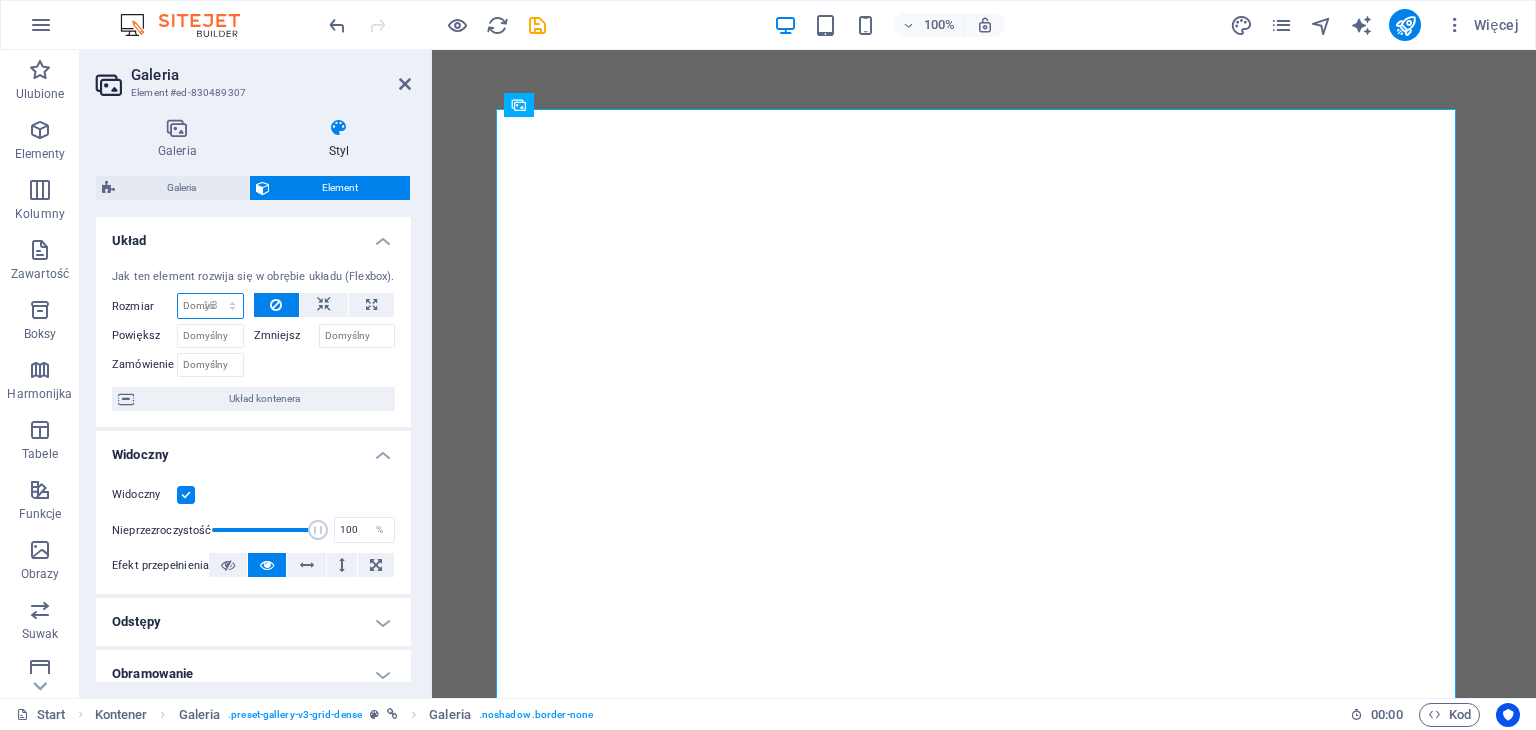 click on "Domyślny automatycznie px % 1/1 1/2 1/3 1/4 1/5 1/6 1/7 1/8 1/9 1/10" at bounding box center [210, 306] 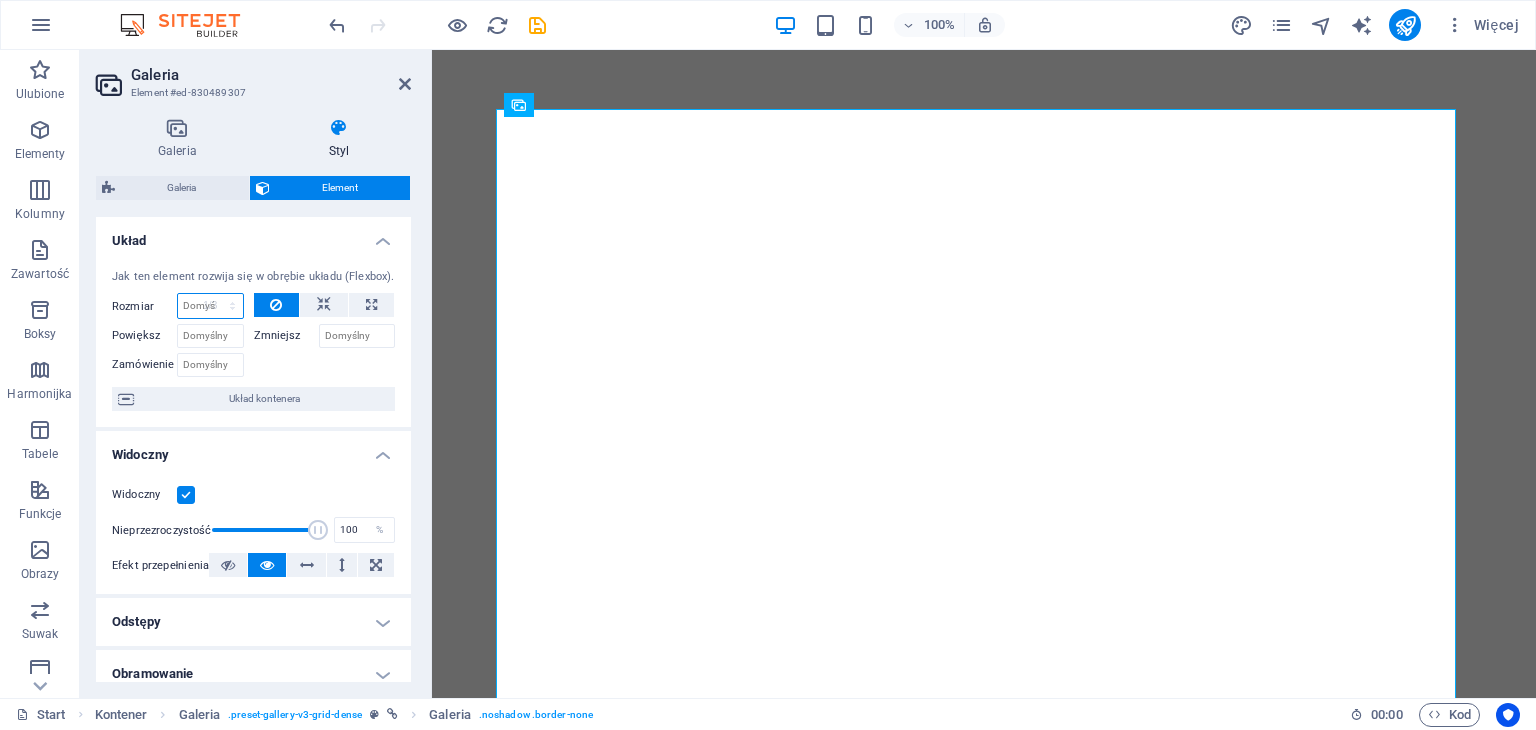type on "33.33" 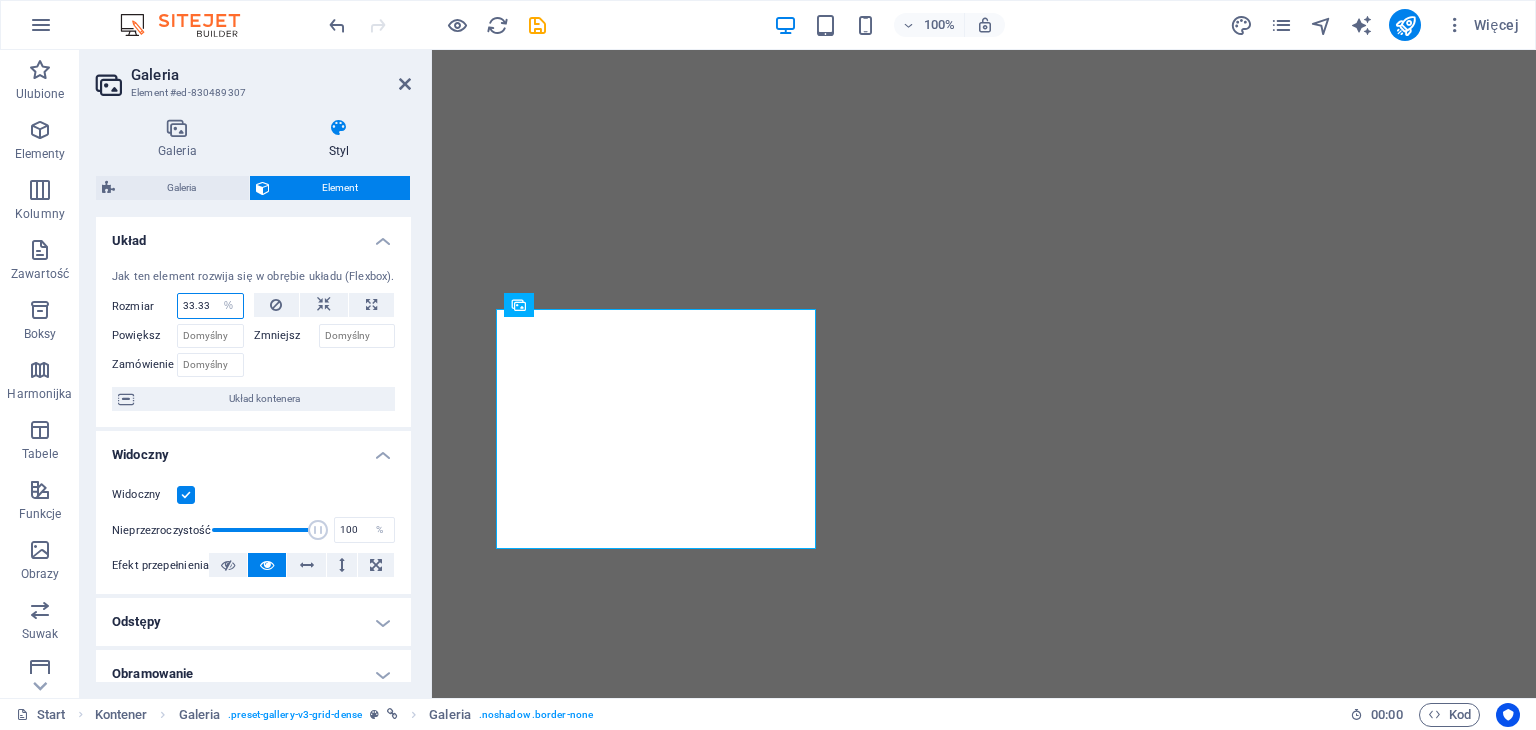 click on "33.33" at bounding box center [210, 306] 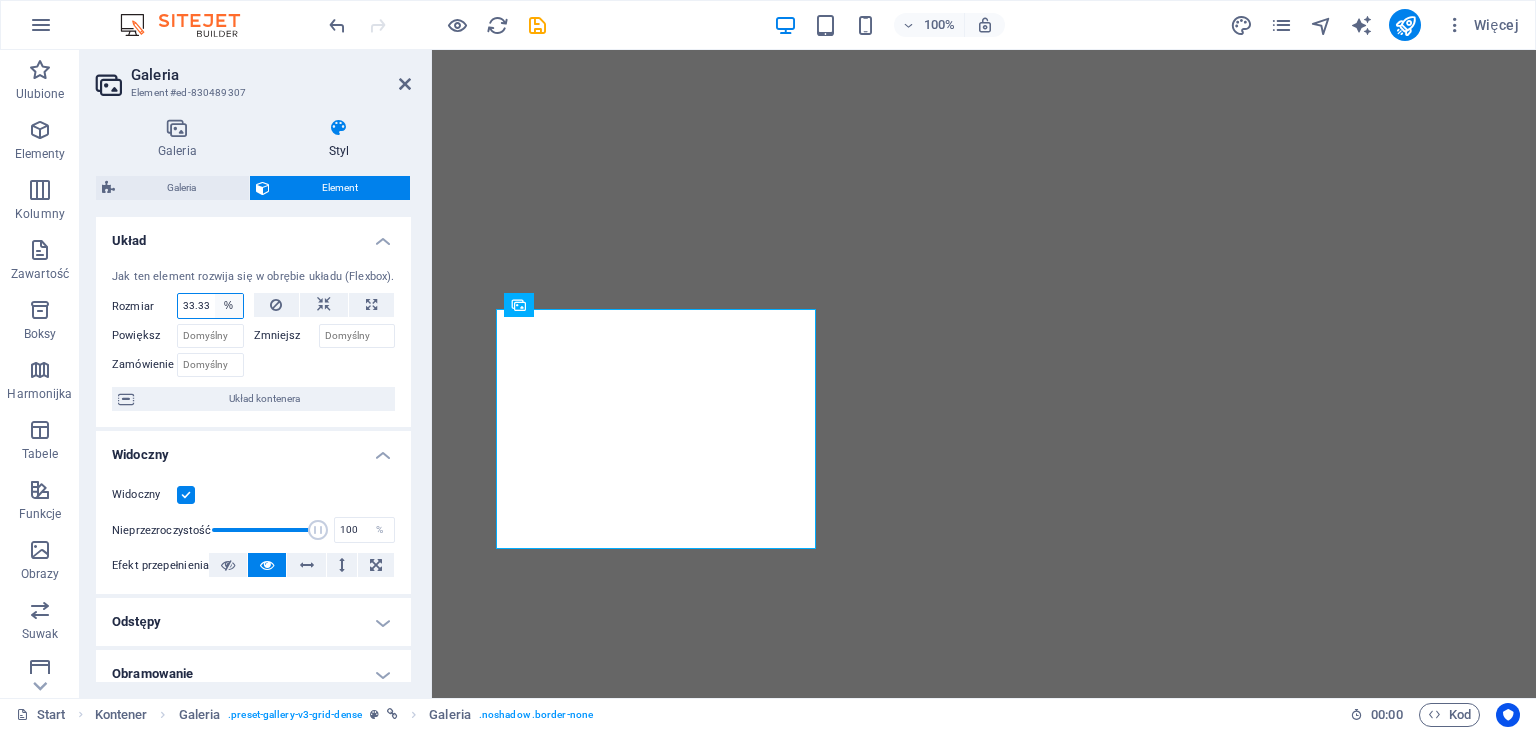 click on "Domyślny automatycznie px % 1/1 1/2 1/3 1/4 1/5 1/6 1/7 1/8 1/9 1/10" at bounding box center [229, 306] 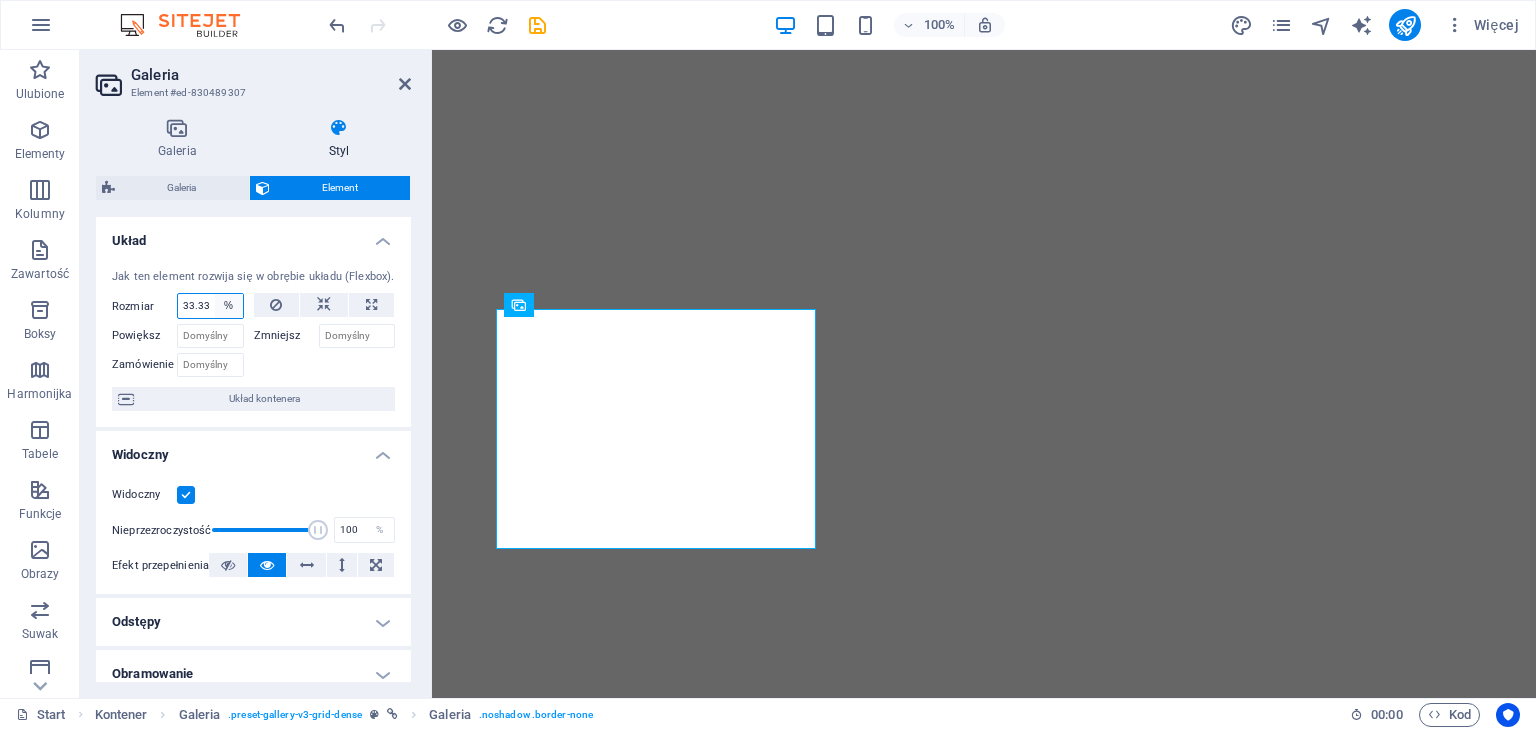 select on "auto" 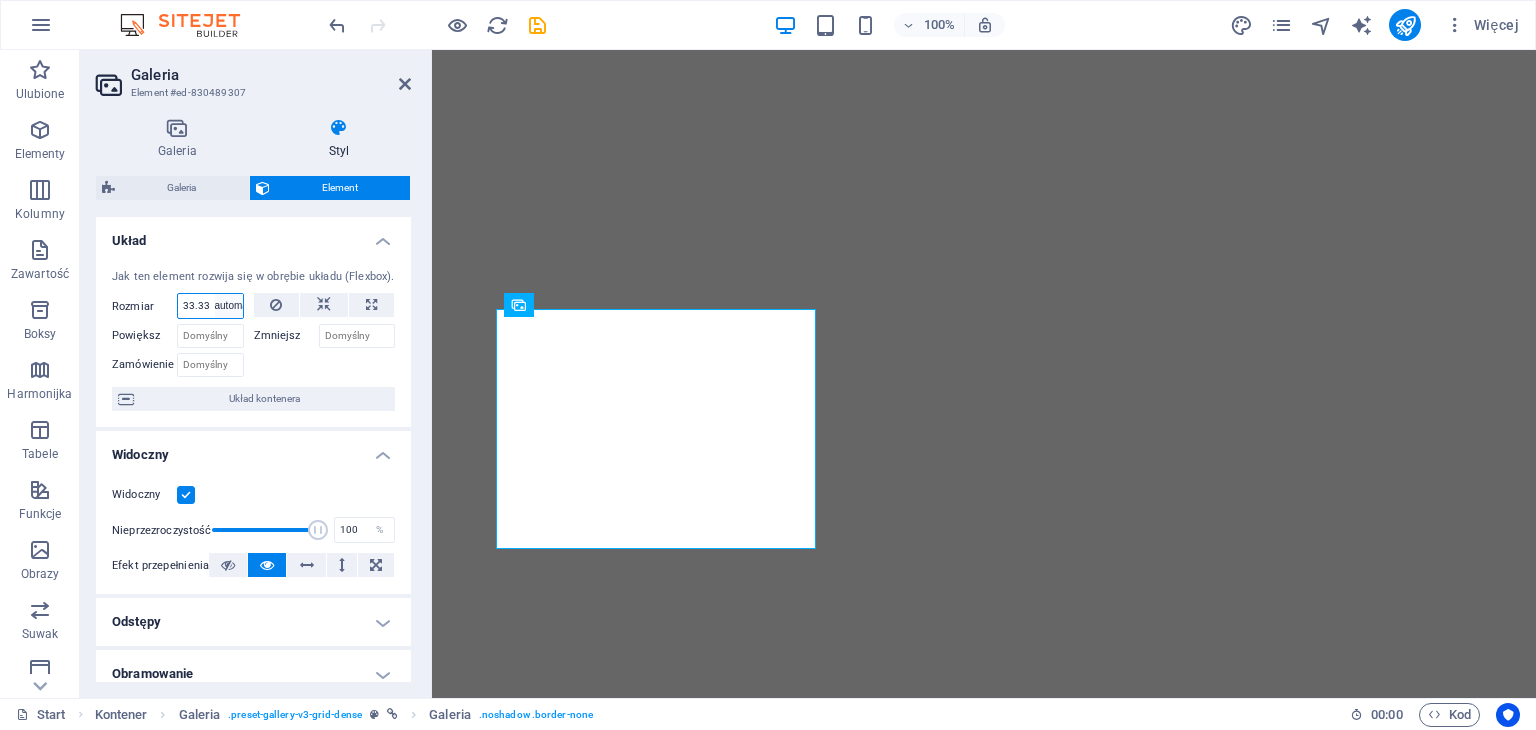 click on "Domyślny automatycznie px % 1/1 1/2 1/3 1/4 1/5 1/6 1/7 1/8 1/9 1/10" at bounding box center (229, 306) 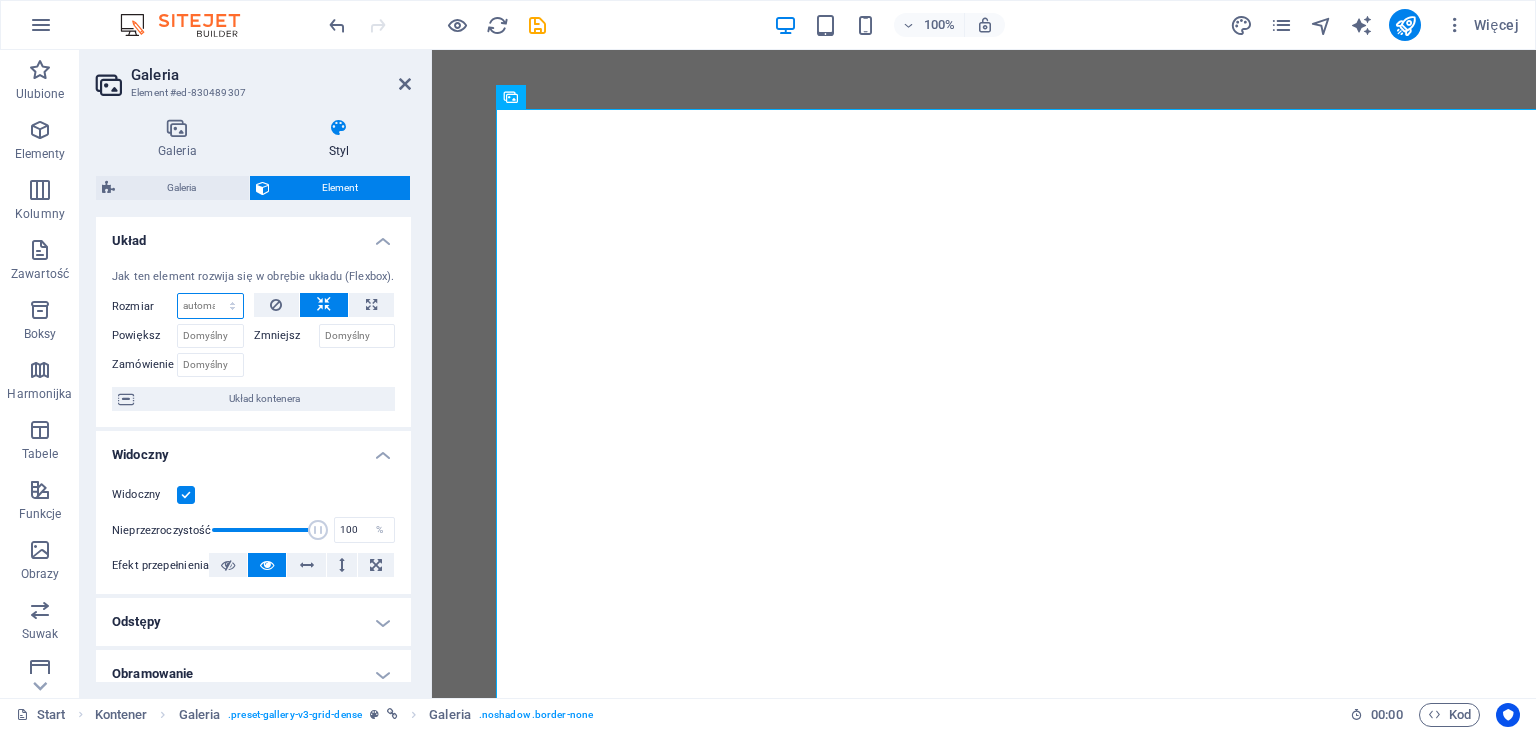 click on "Domyślny automatycznie px % 1/1 1/2 1/3 1/4 1/5 1/6 1/7 1/8 1/9 1/10" at bounding box center [210, 306] 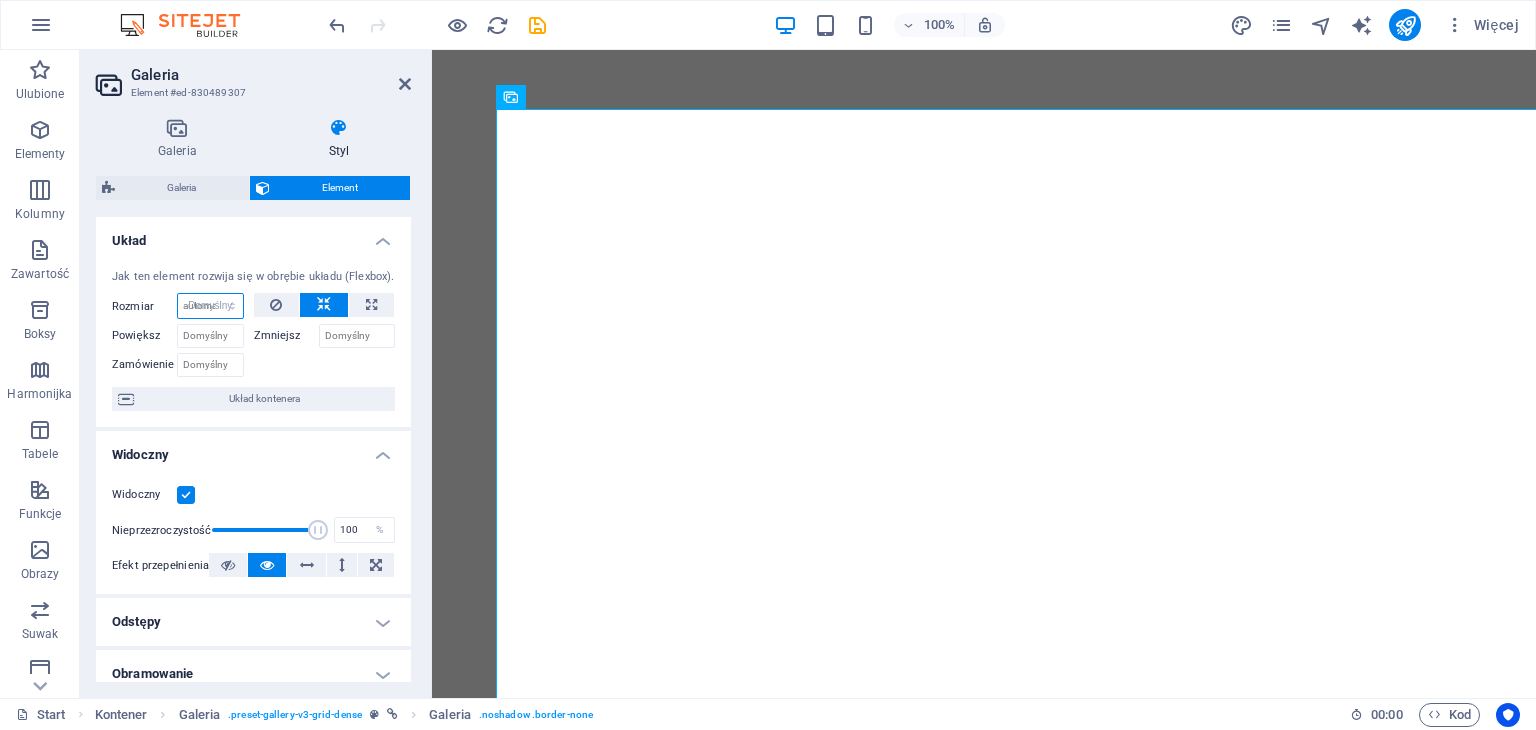 click on "Domyślny automatycznie px % 1/1 1/2 1/3 1/4 1/5 1/6 1/7 1/8 1/9 1/10" at bounding box center [210, 306] 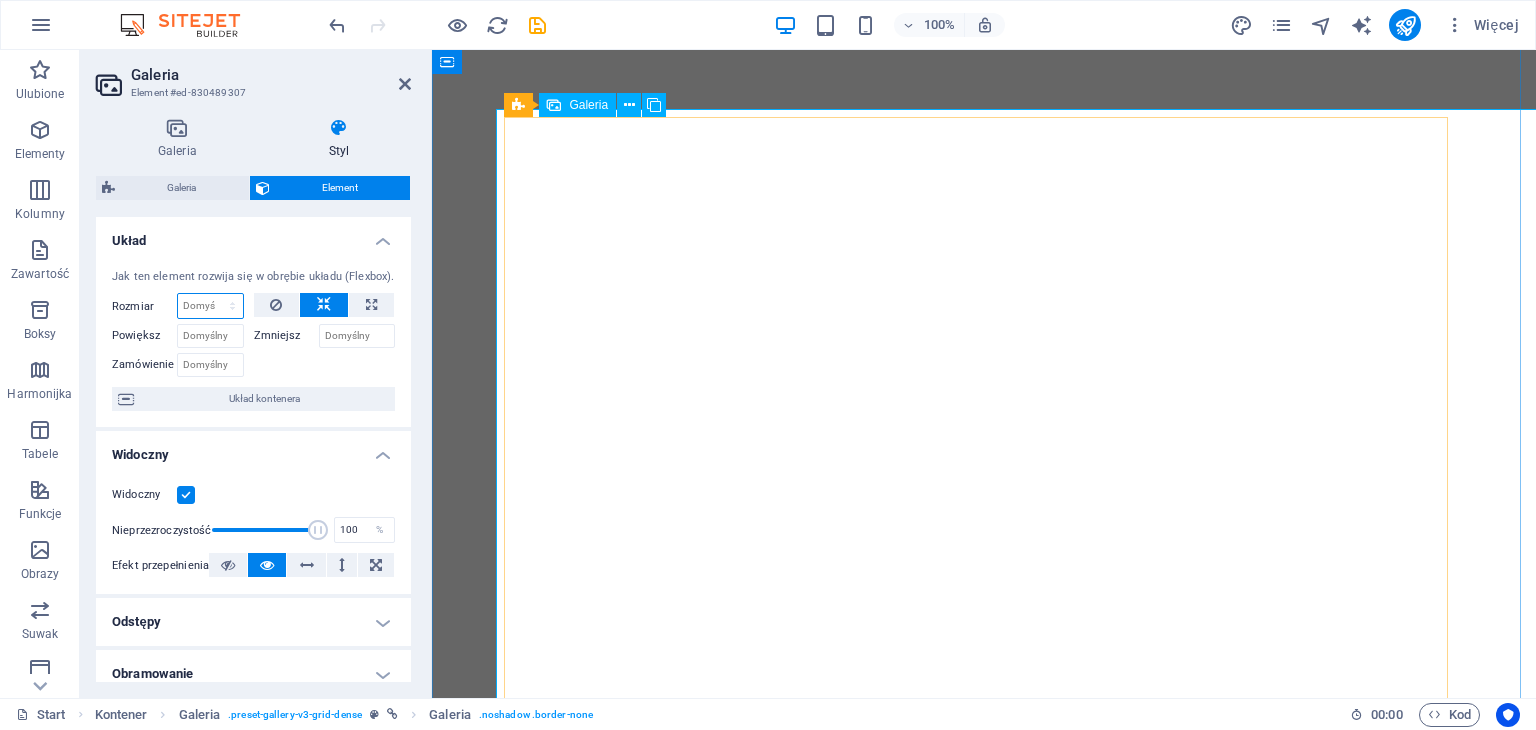 type on "33.33" 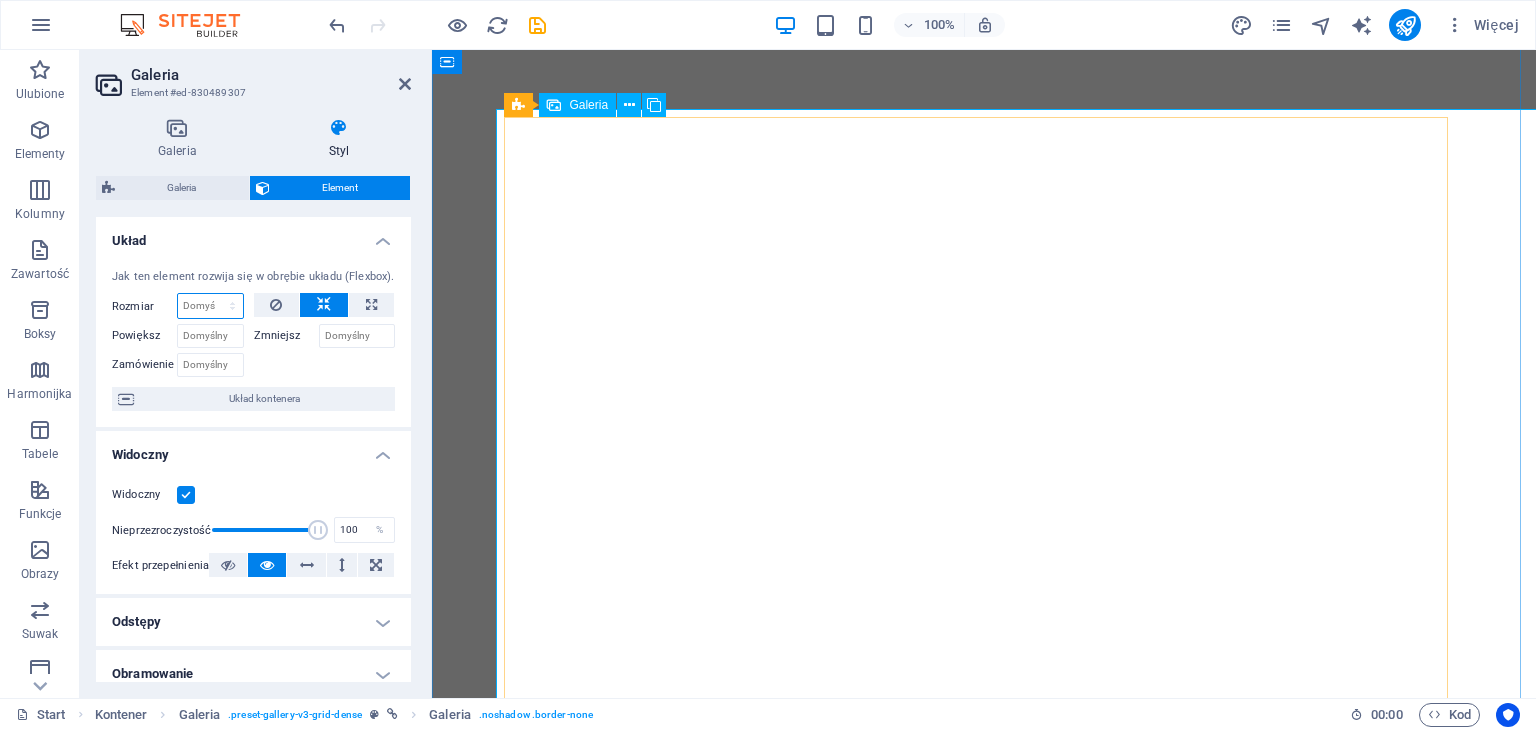 select on "%" 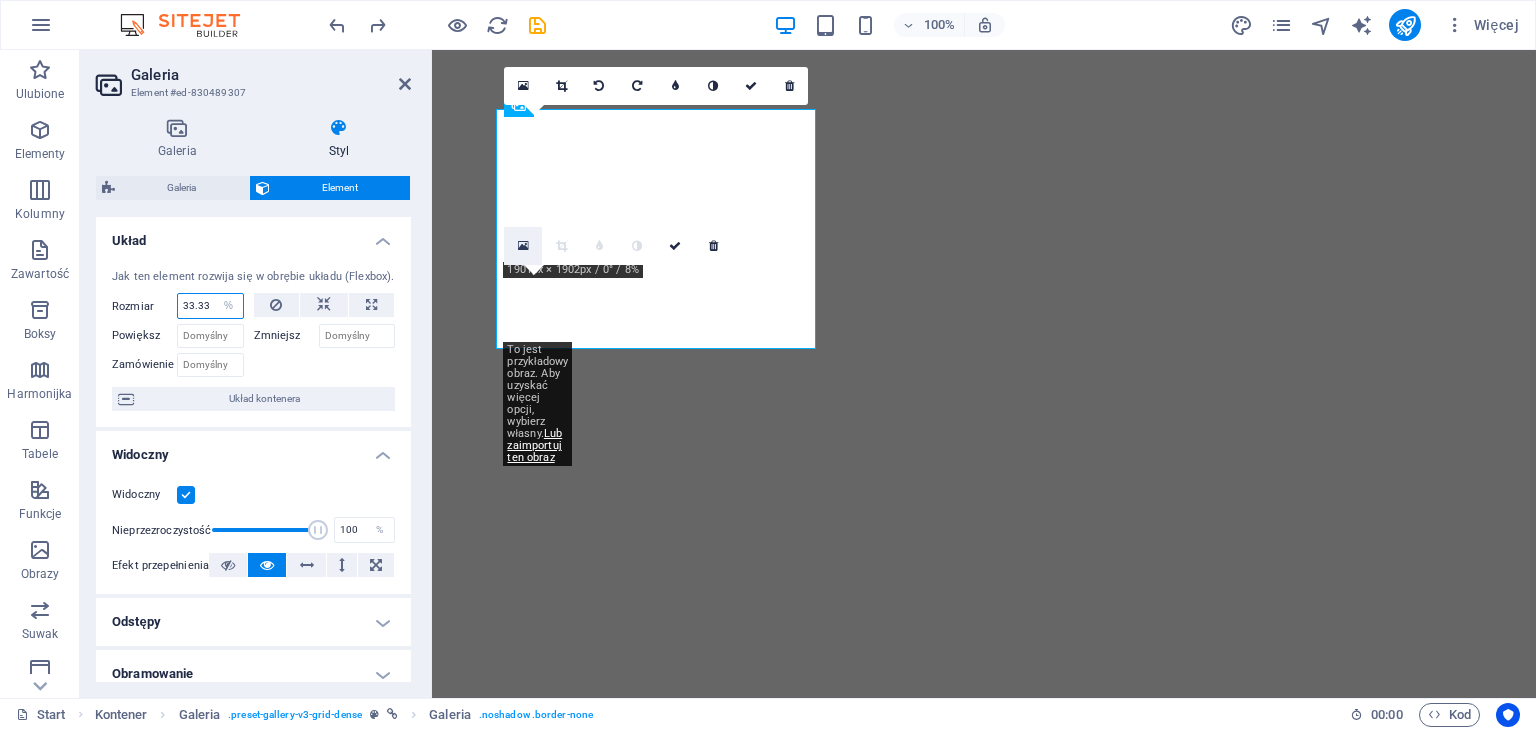 type 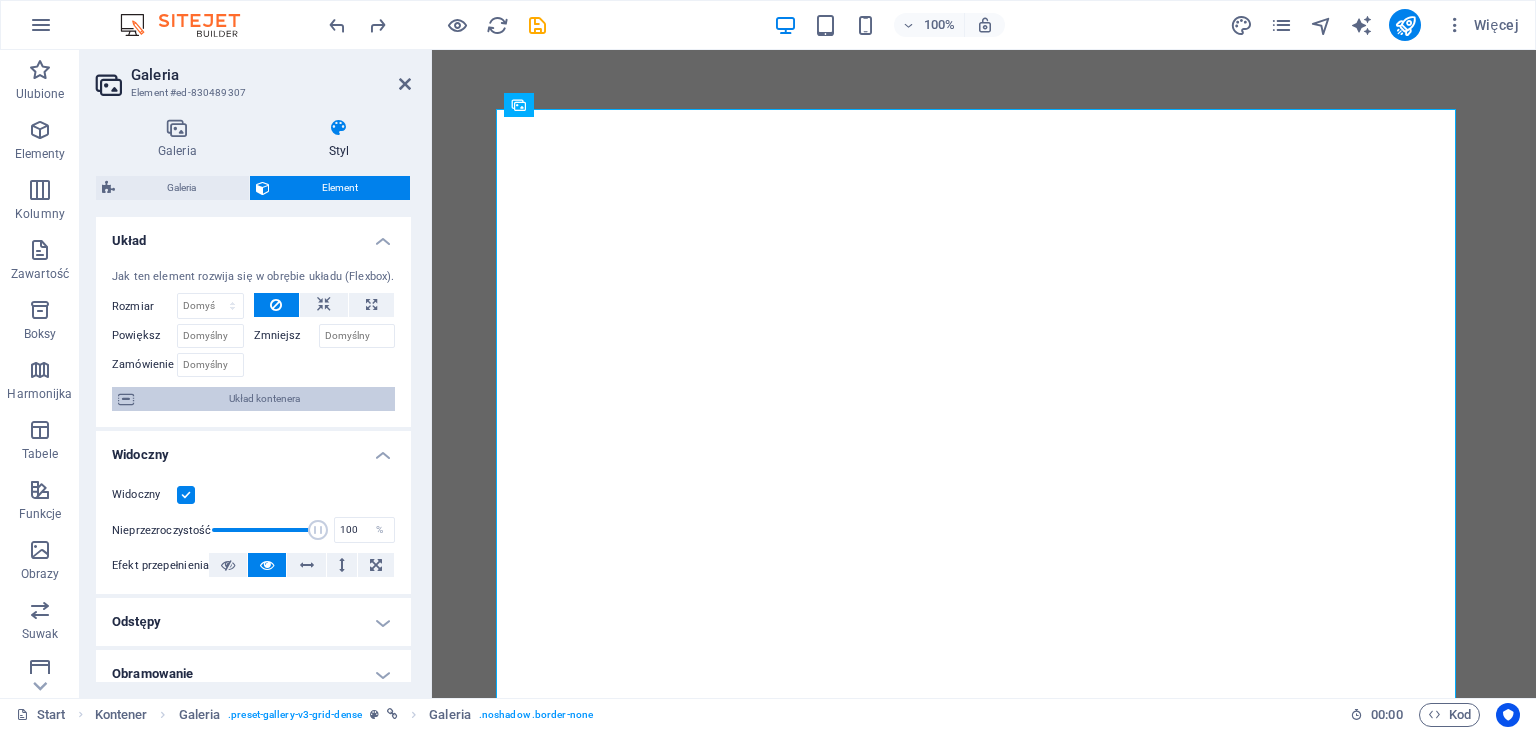 click on "Układ kontenera" at bounding box center [264, 399] 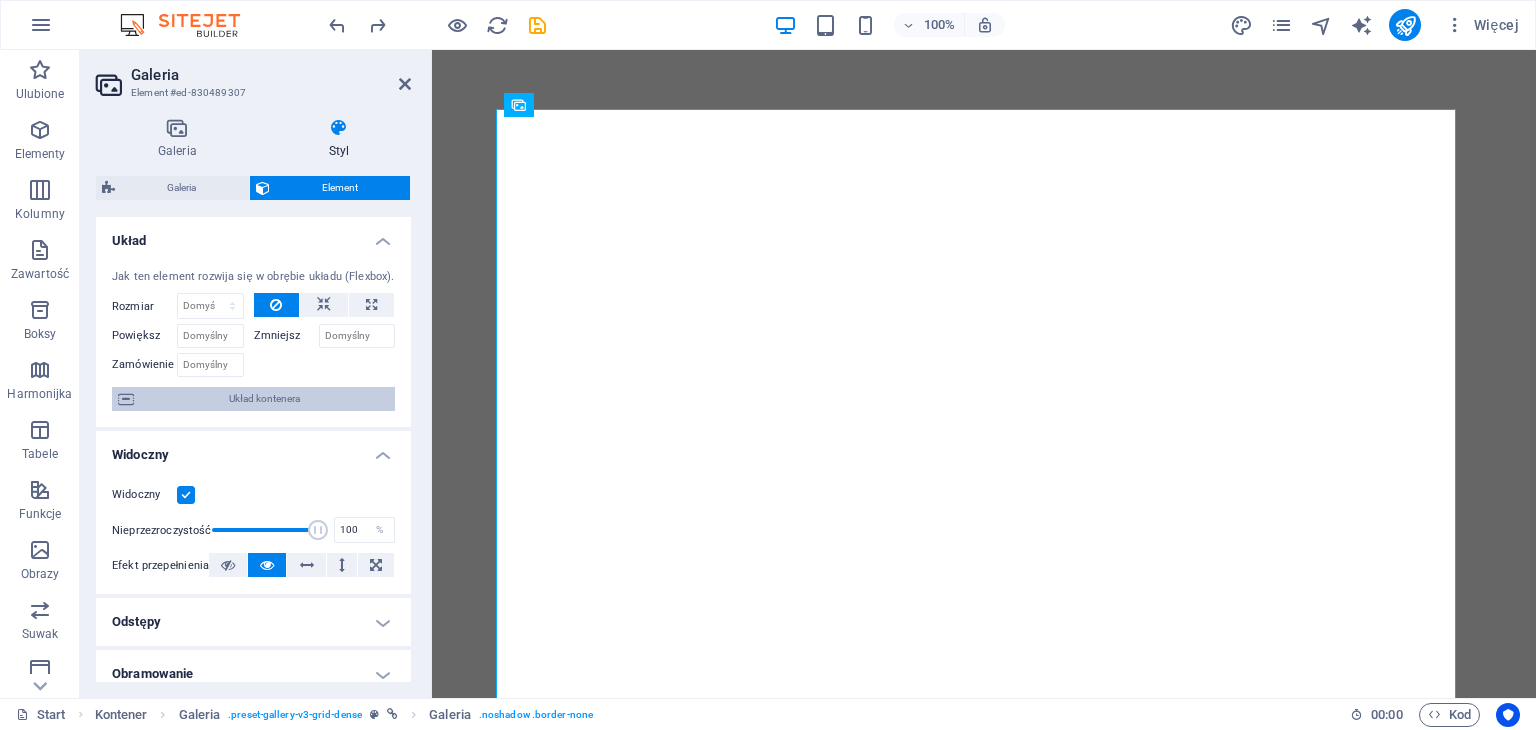 select on "rem" 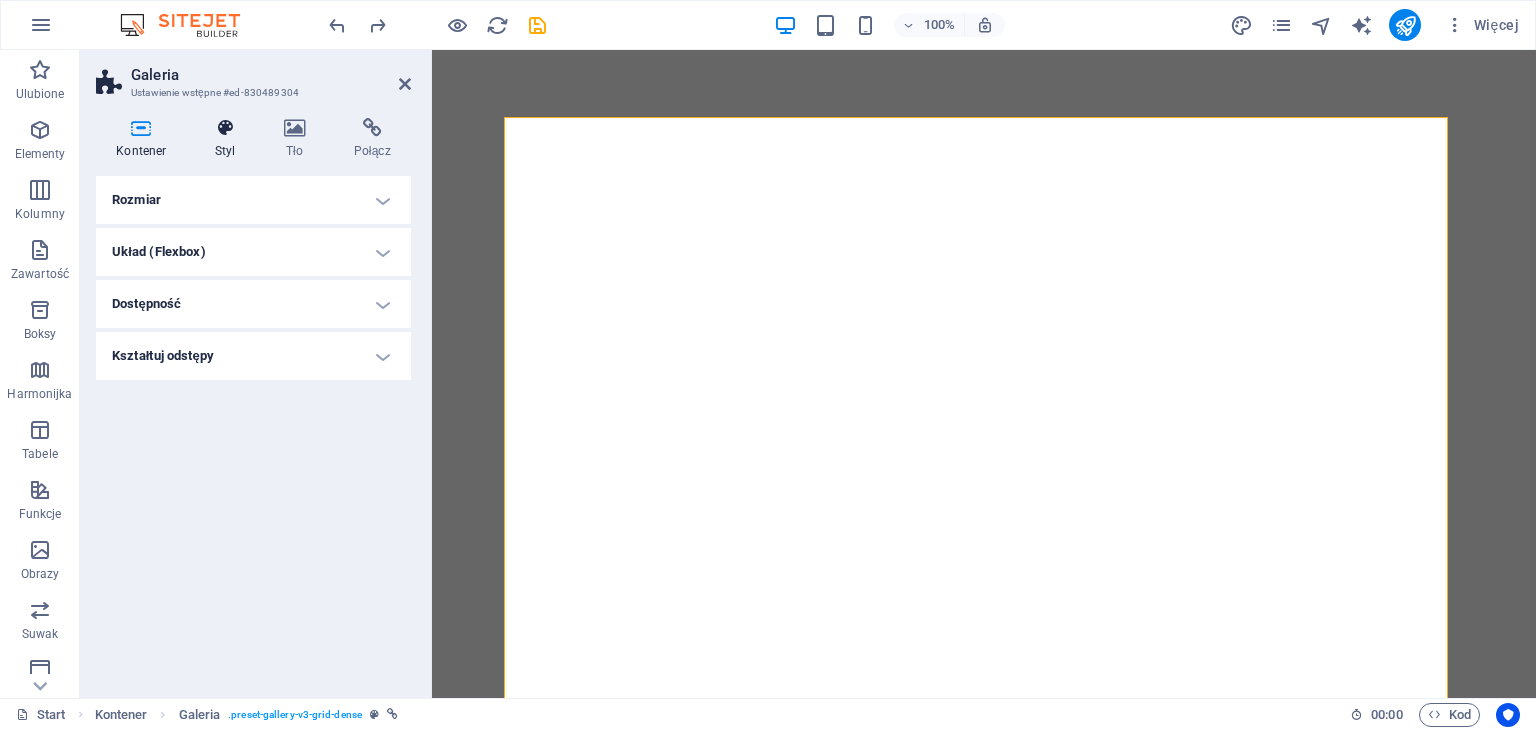 click on "Styl" at bounding box center (229, 139) 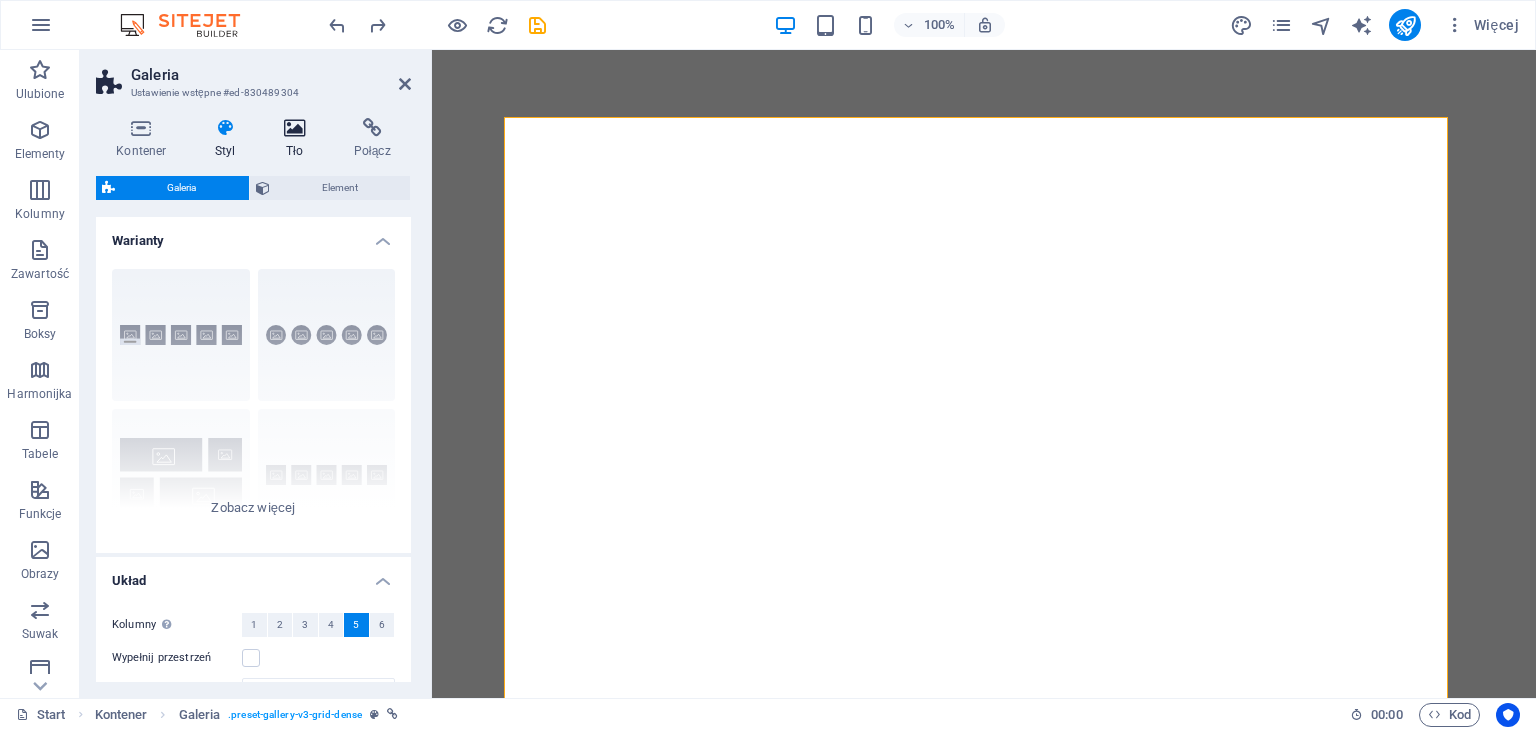 click on "Tło" at bounding box center (299, 139) 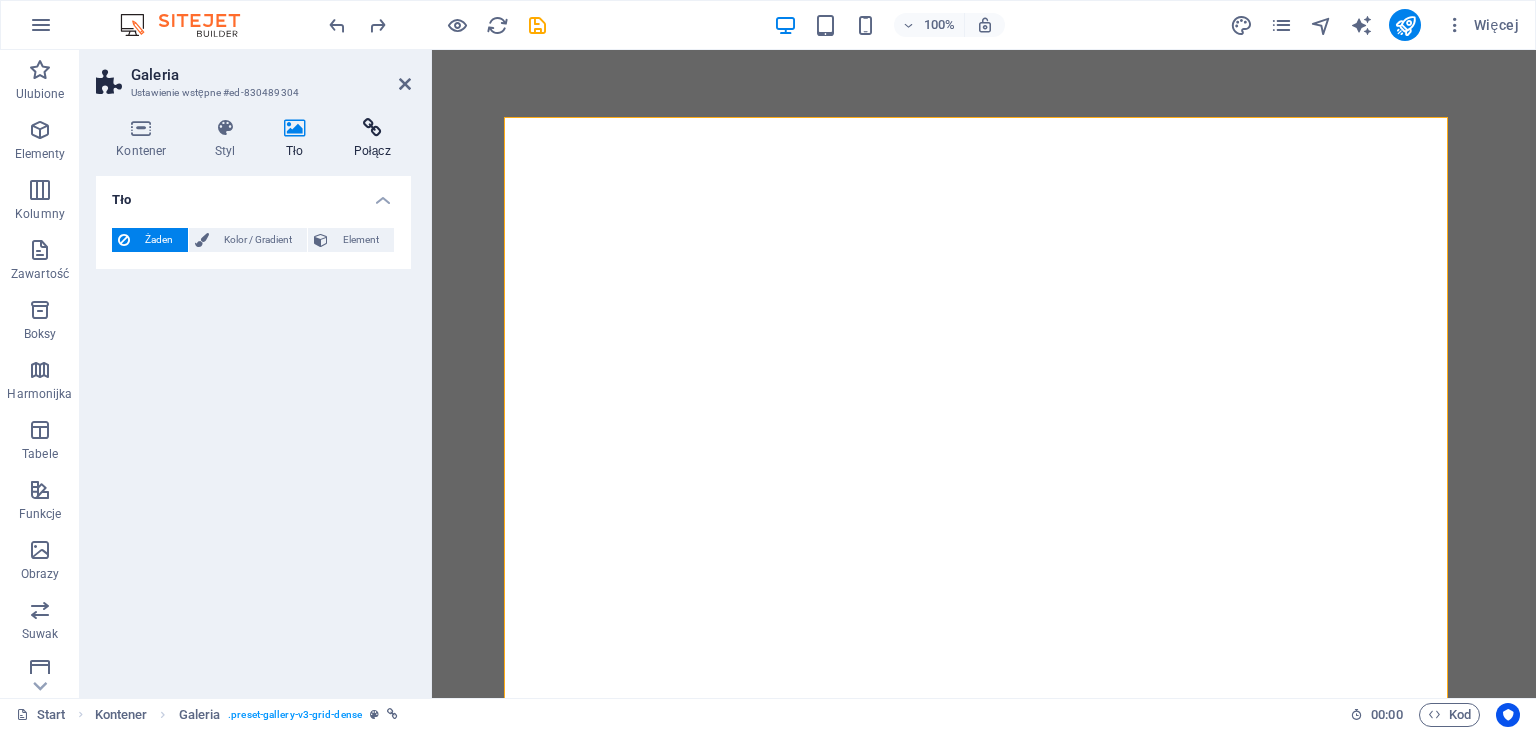click on "Połącz" at bounding box center (372, 139) 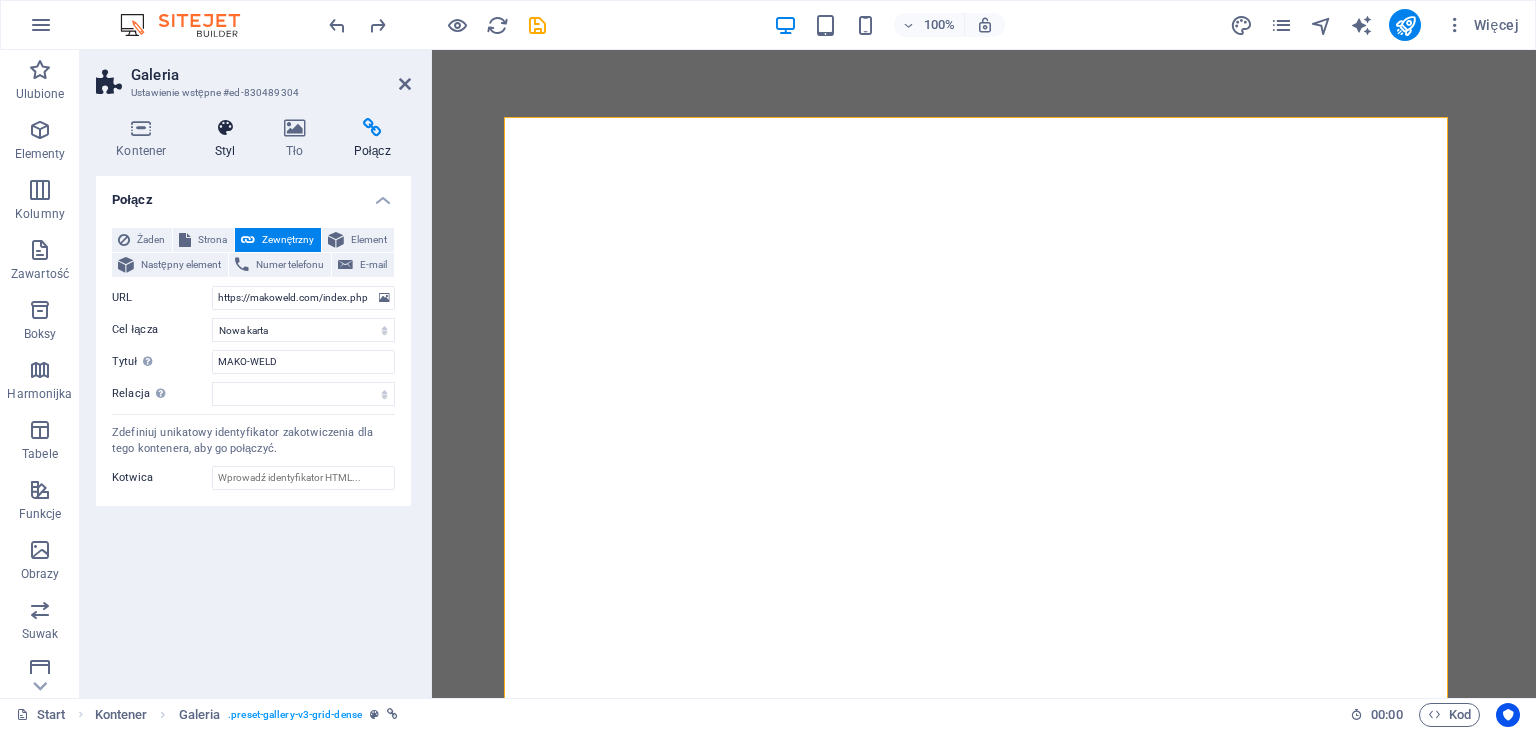 click on "Styl" at bounding box center (229, 139) 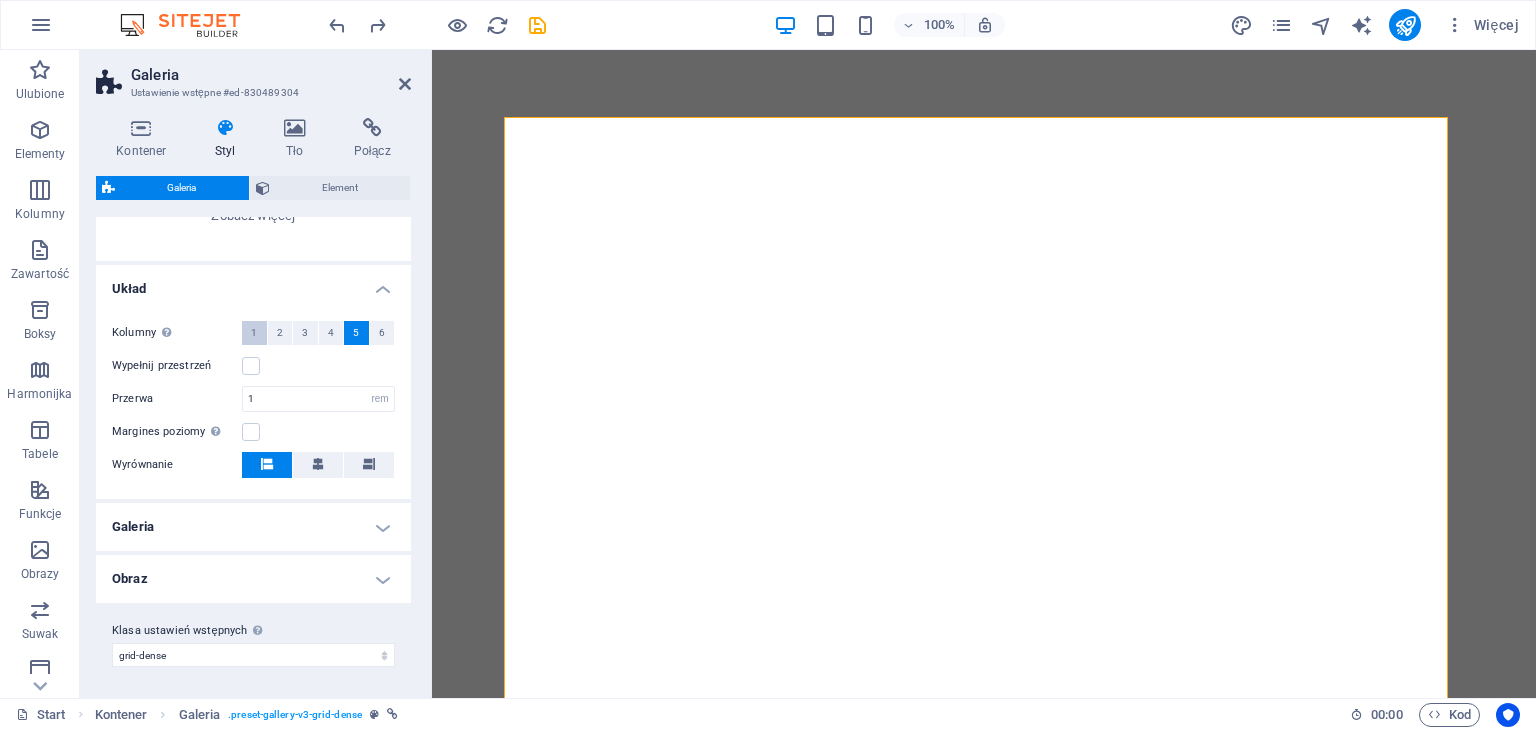 click on "1" at bounding box center [254, 333] 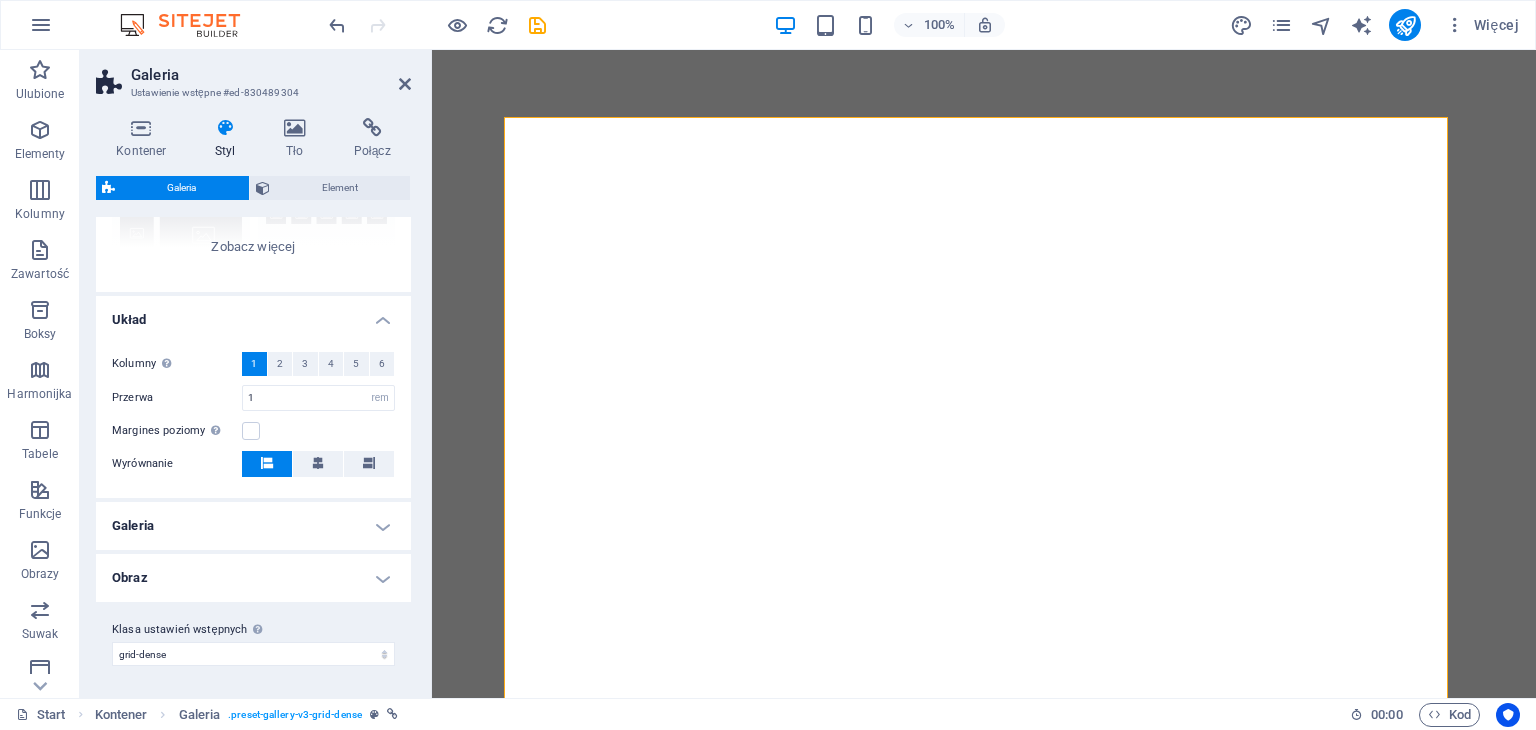 scroll, scrollTop: 260, scrollLeft: 0, axis: vertical 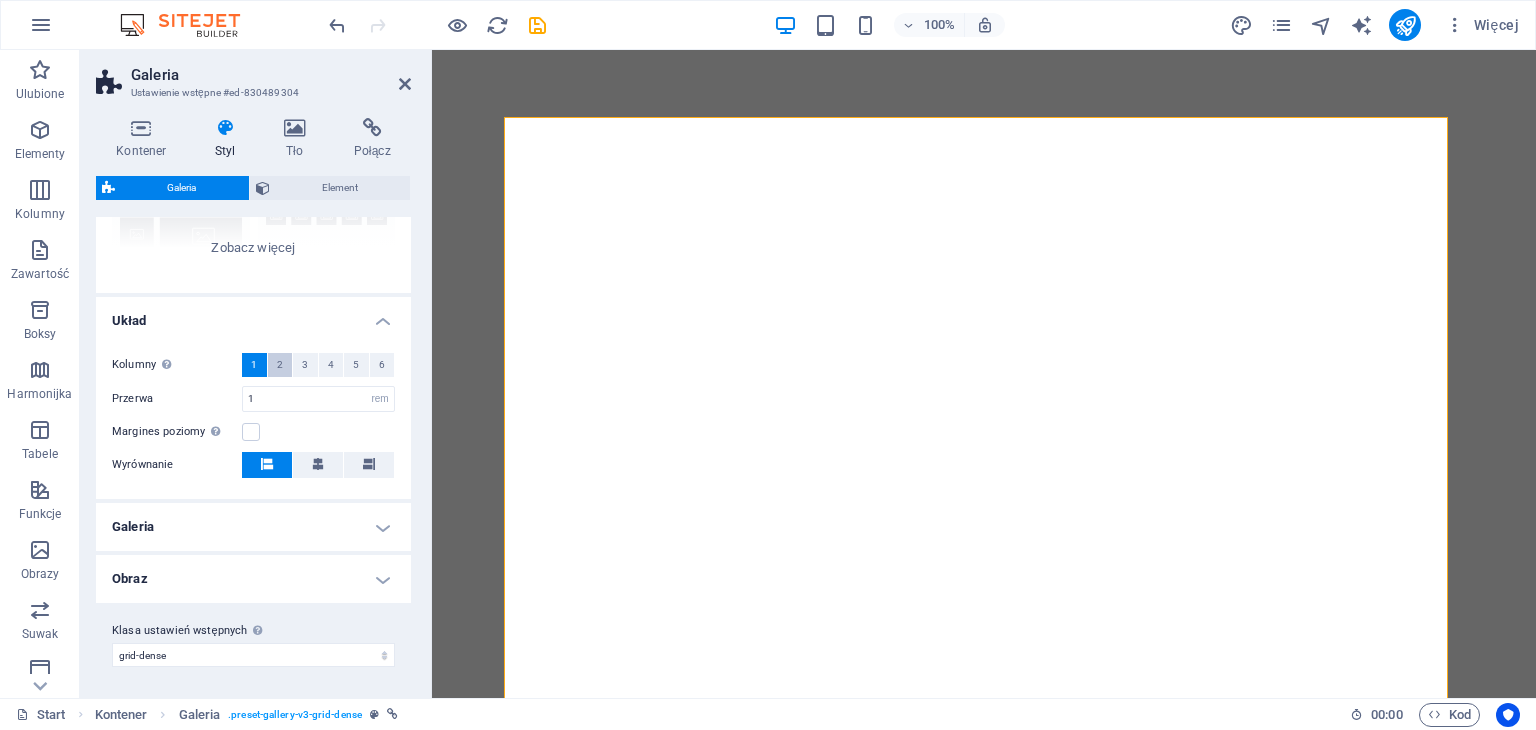 click on "2" at bounding box center (280, 365) 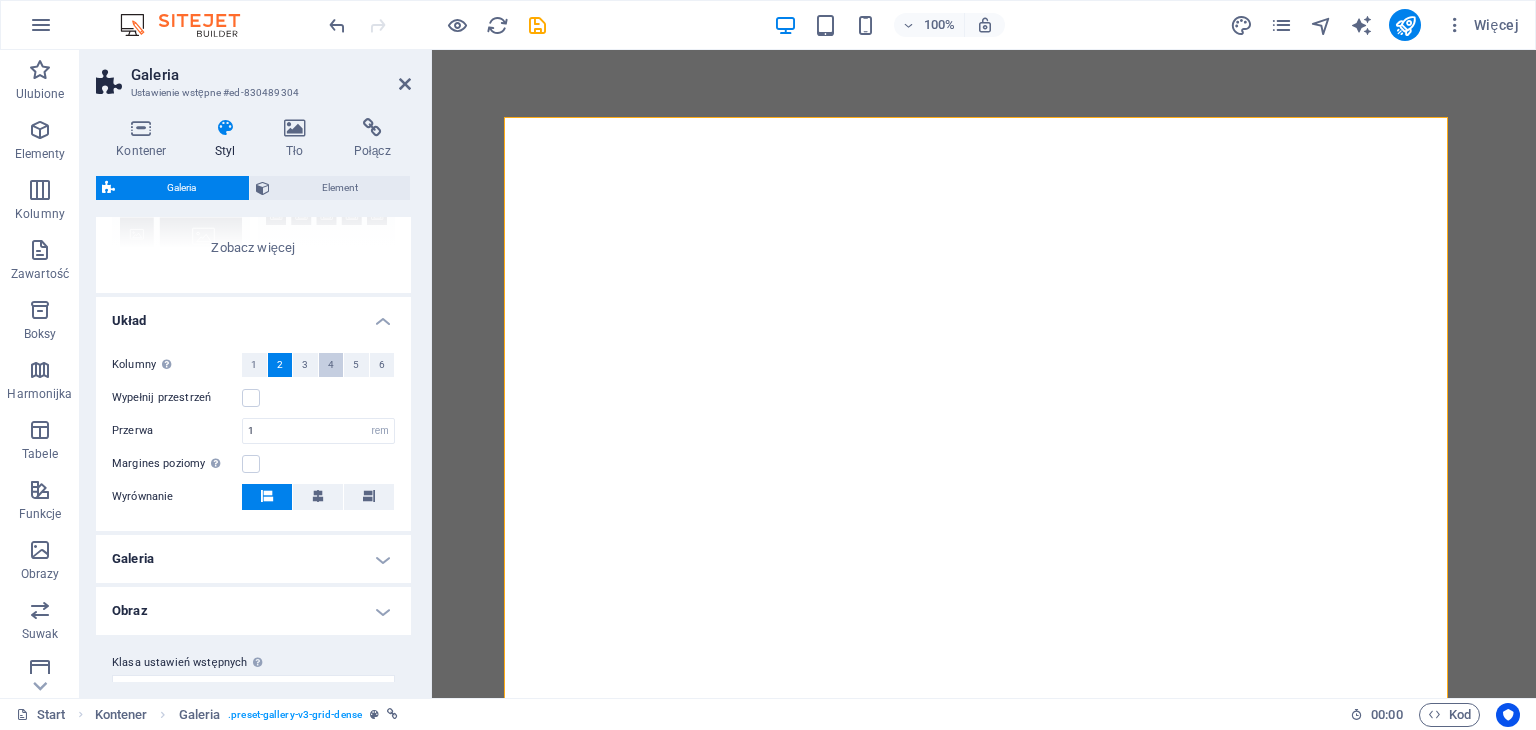 click on "4" at bounding box center (331, 365) 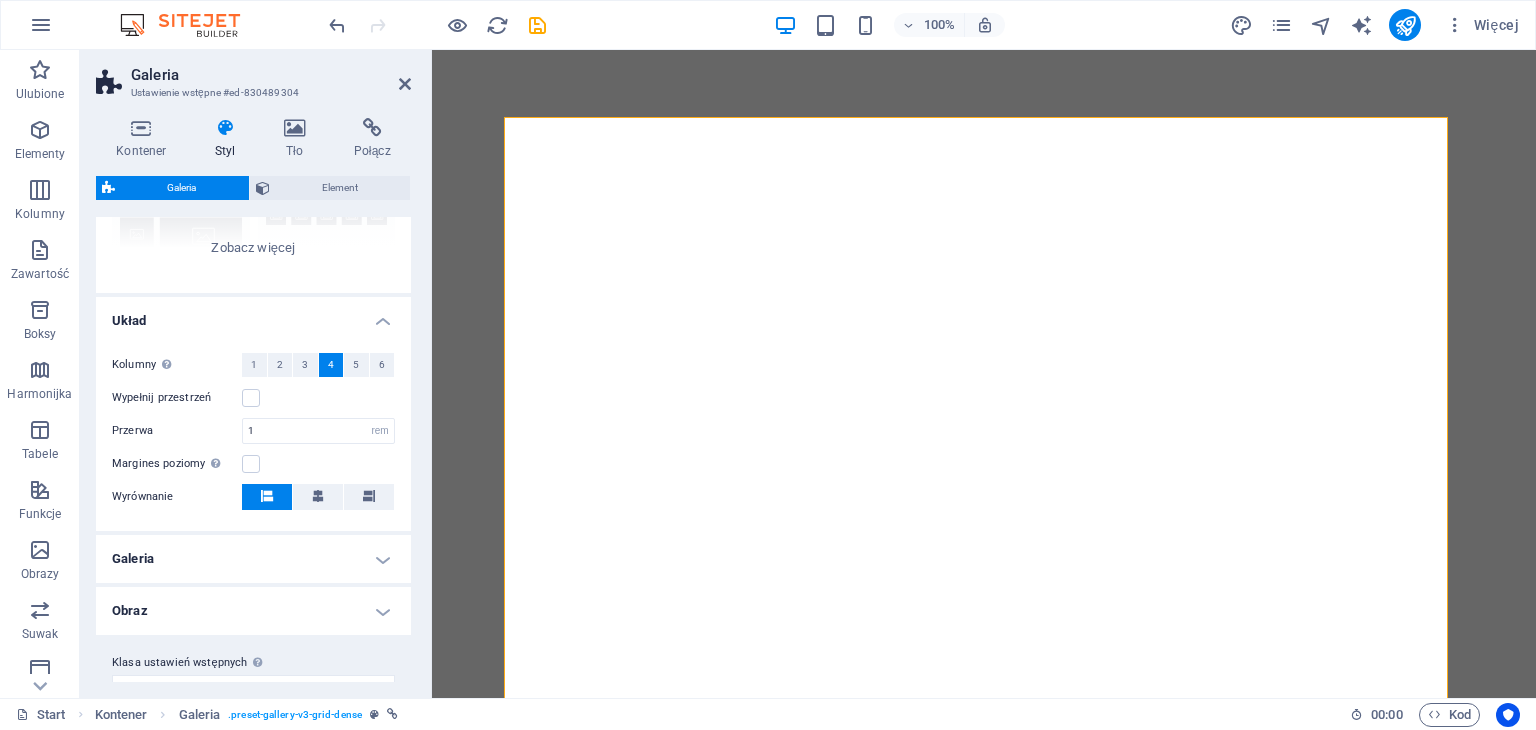 type 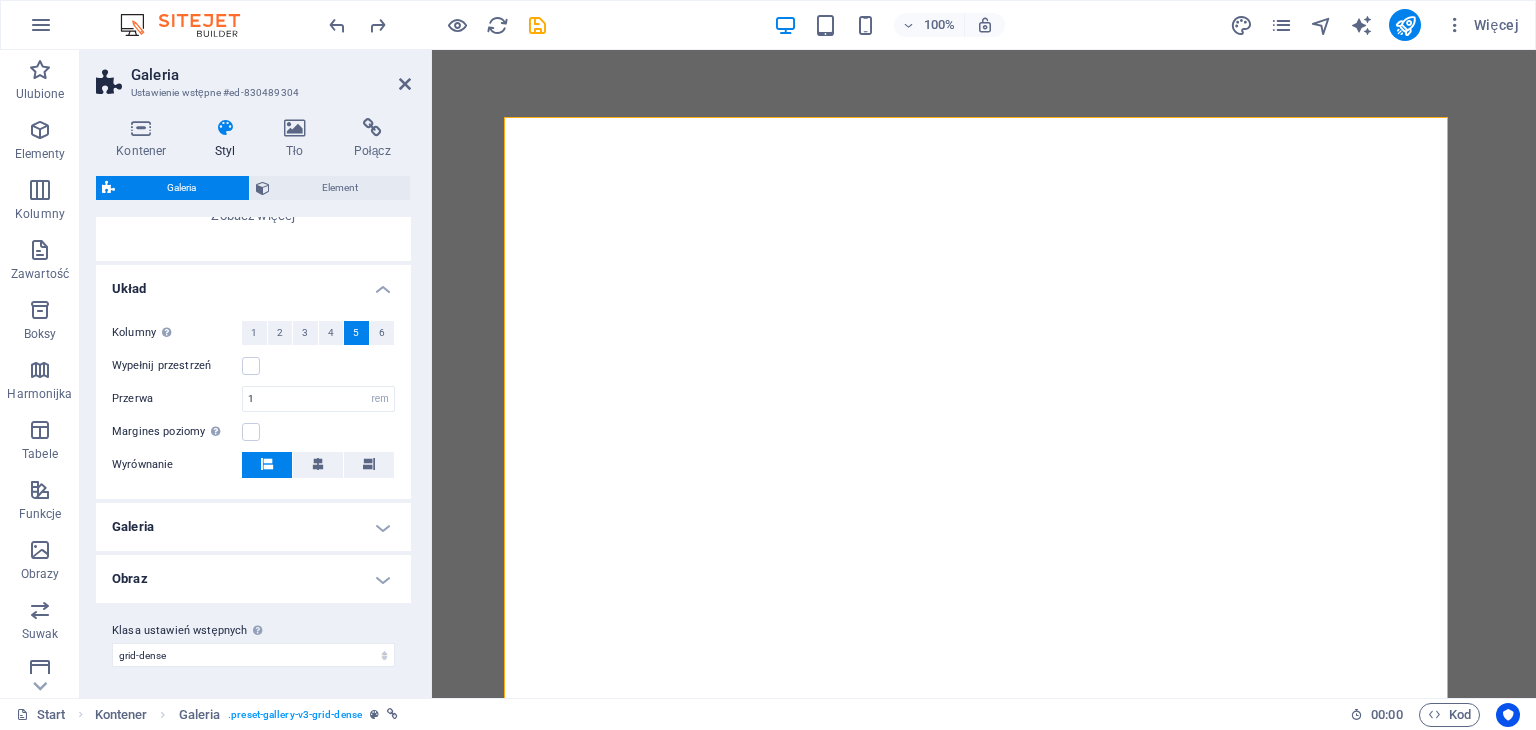 click on "Galeria" at bounding box center (253, 527) 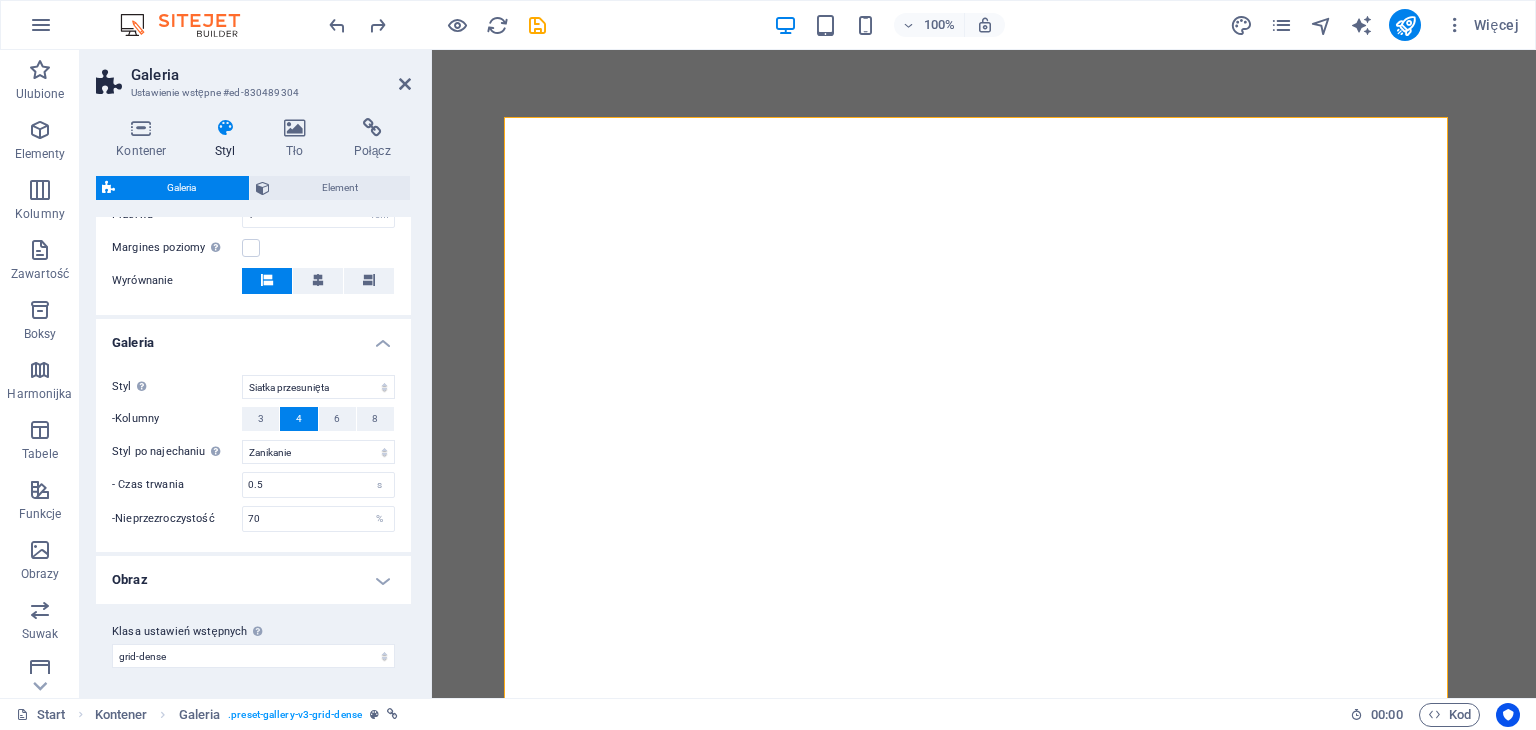 scroll, scrollTop: 476, scrollLeft: 0, axis: vertical 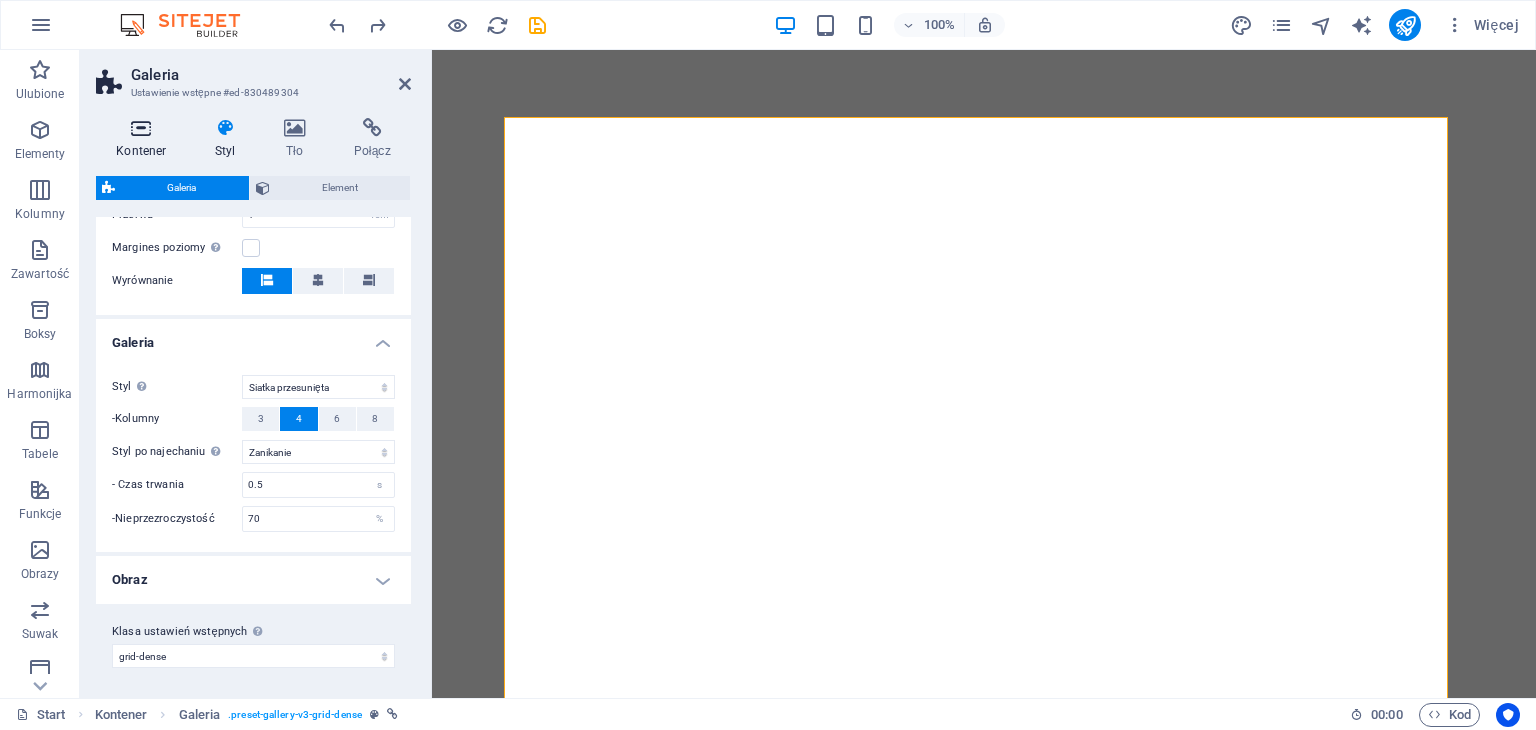 click on "Kontener" at bounding box center [145, 139] 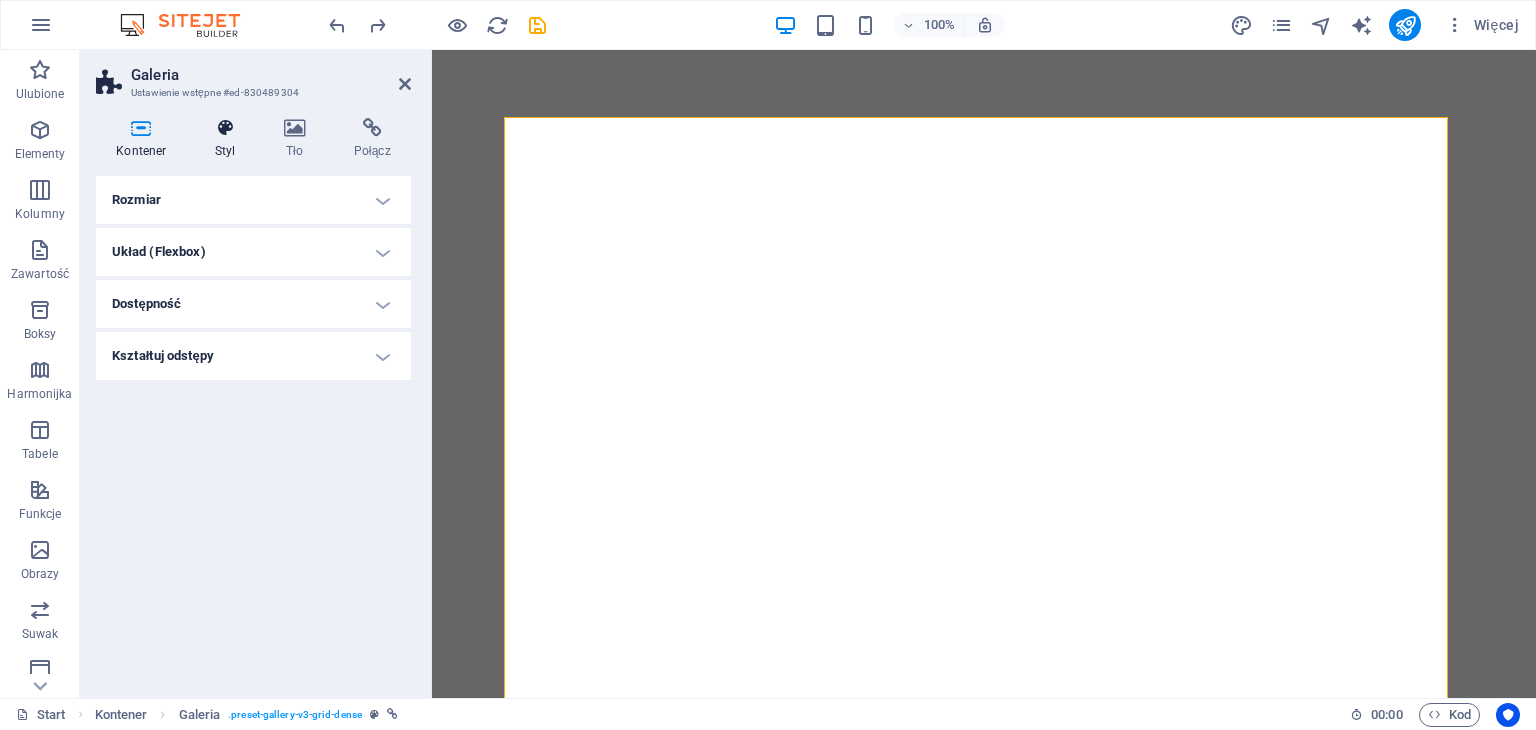 click at bounding box center (225, 128) 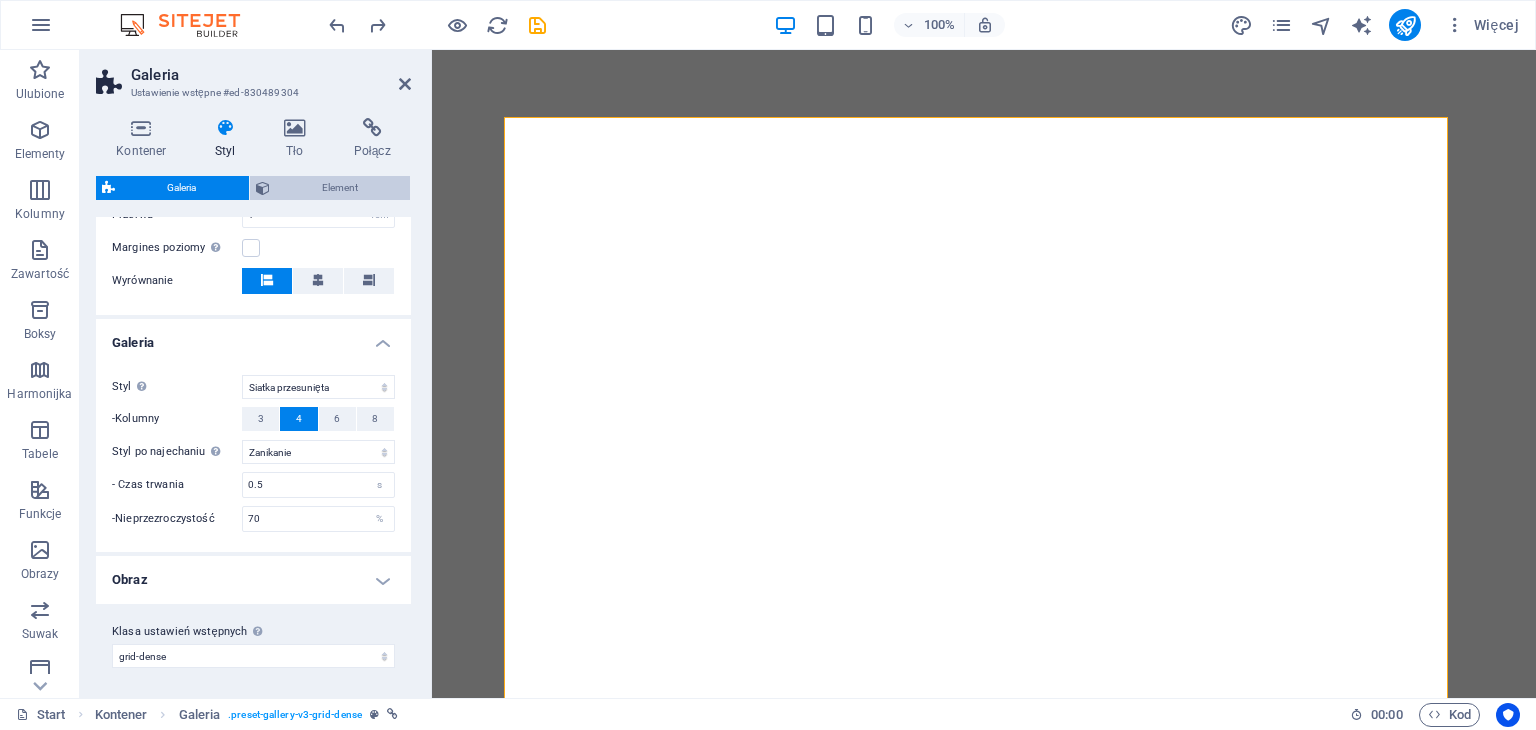 click on "Element" at bounding box center [340, 188] 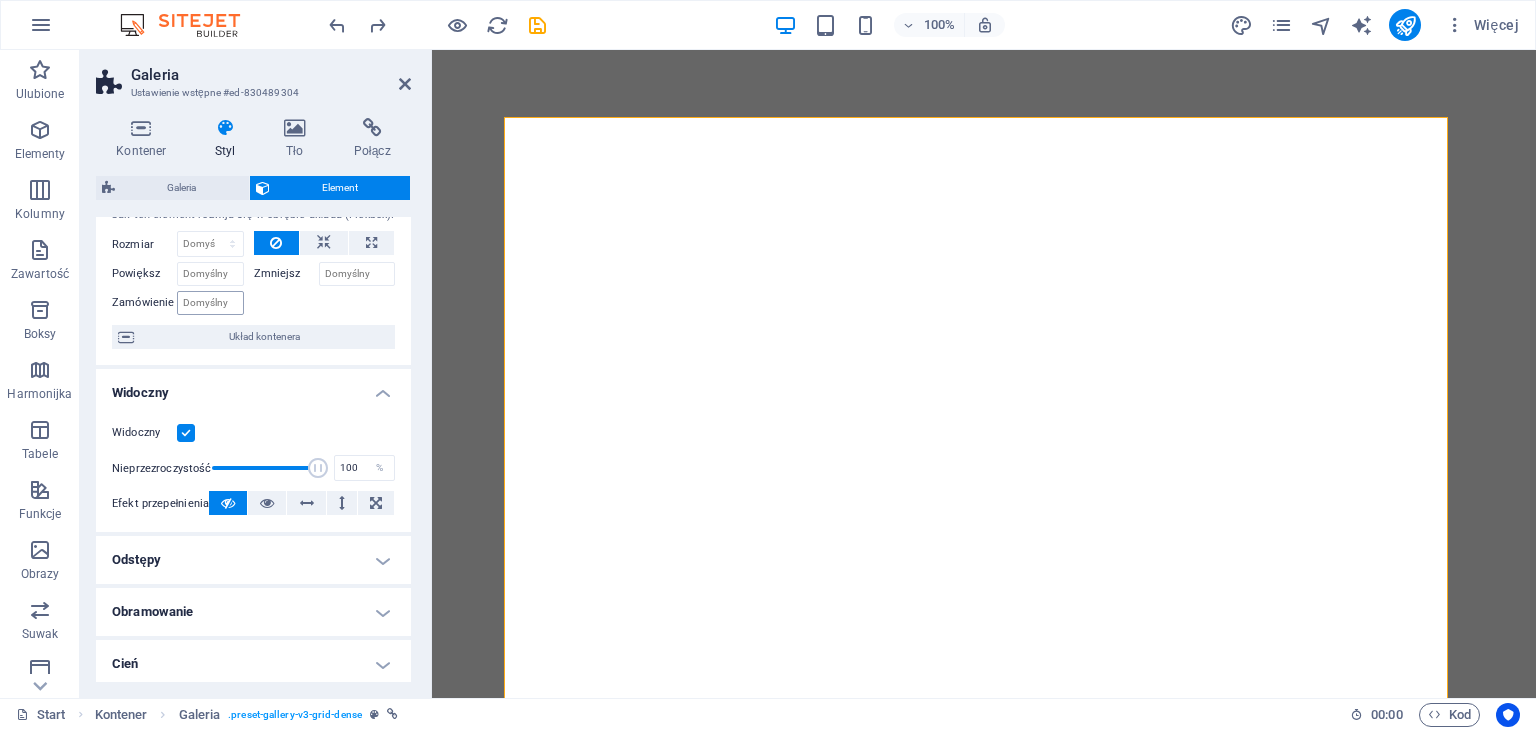 scroll, scrollTop: 0, scrollLeft: 0, axis: both 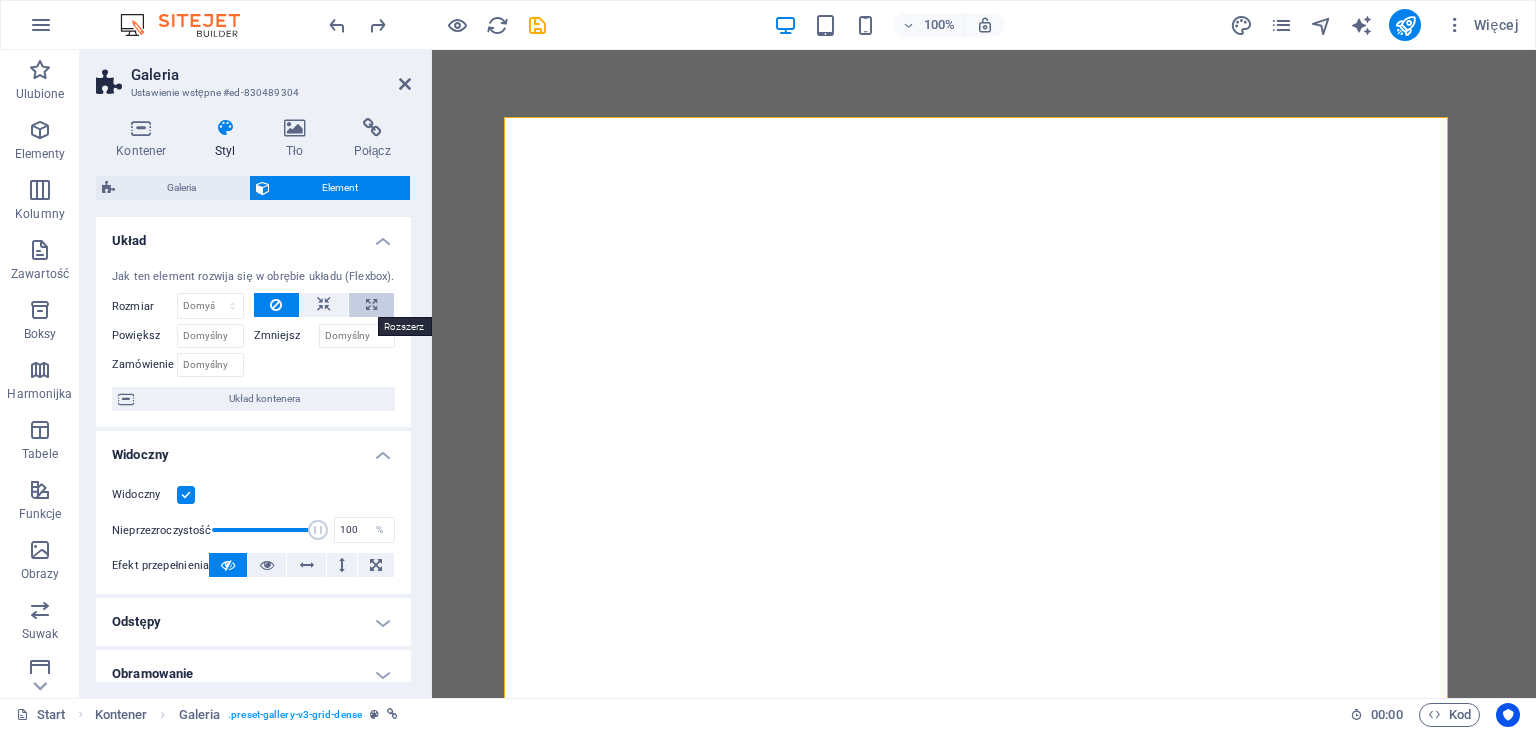 click at bounding box center (371, 305) 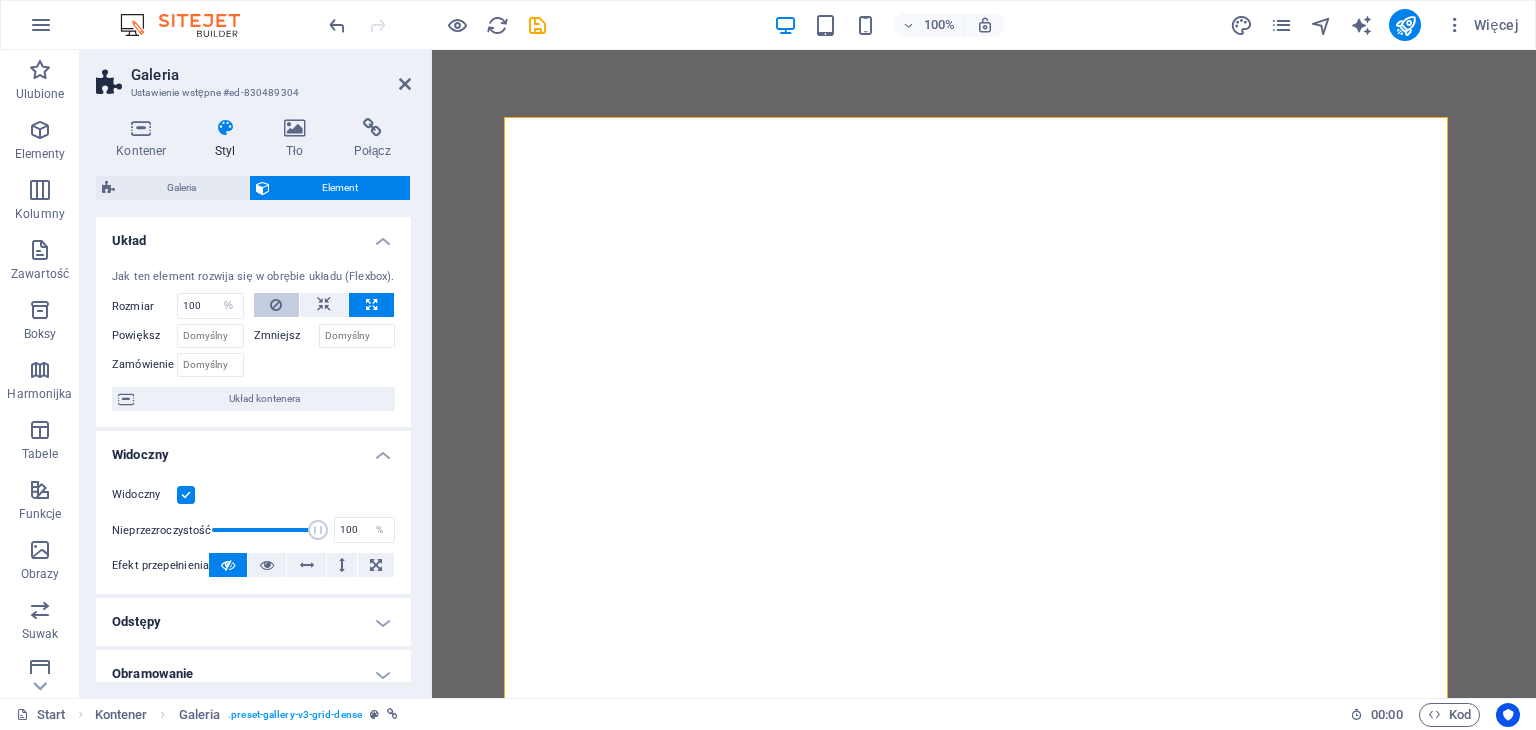 click at bounding box center [277, 305] 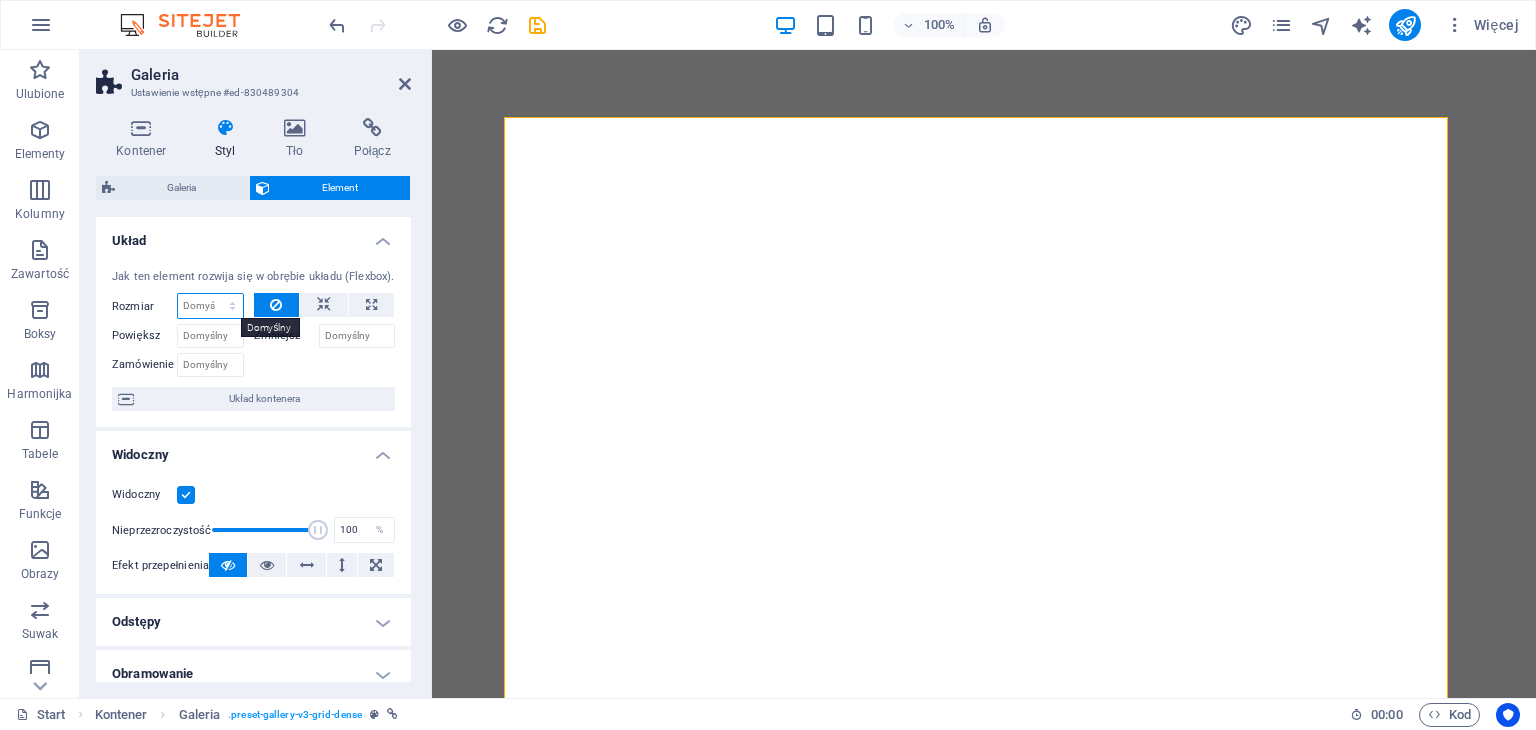 click on "Domyślny automatycznie px % 1/1 1/2 1/3 1/4 1/5 1/6 1/7 1/8 1/9 1/10" at bounding box center (210, 306) 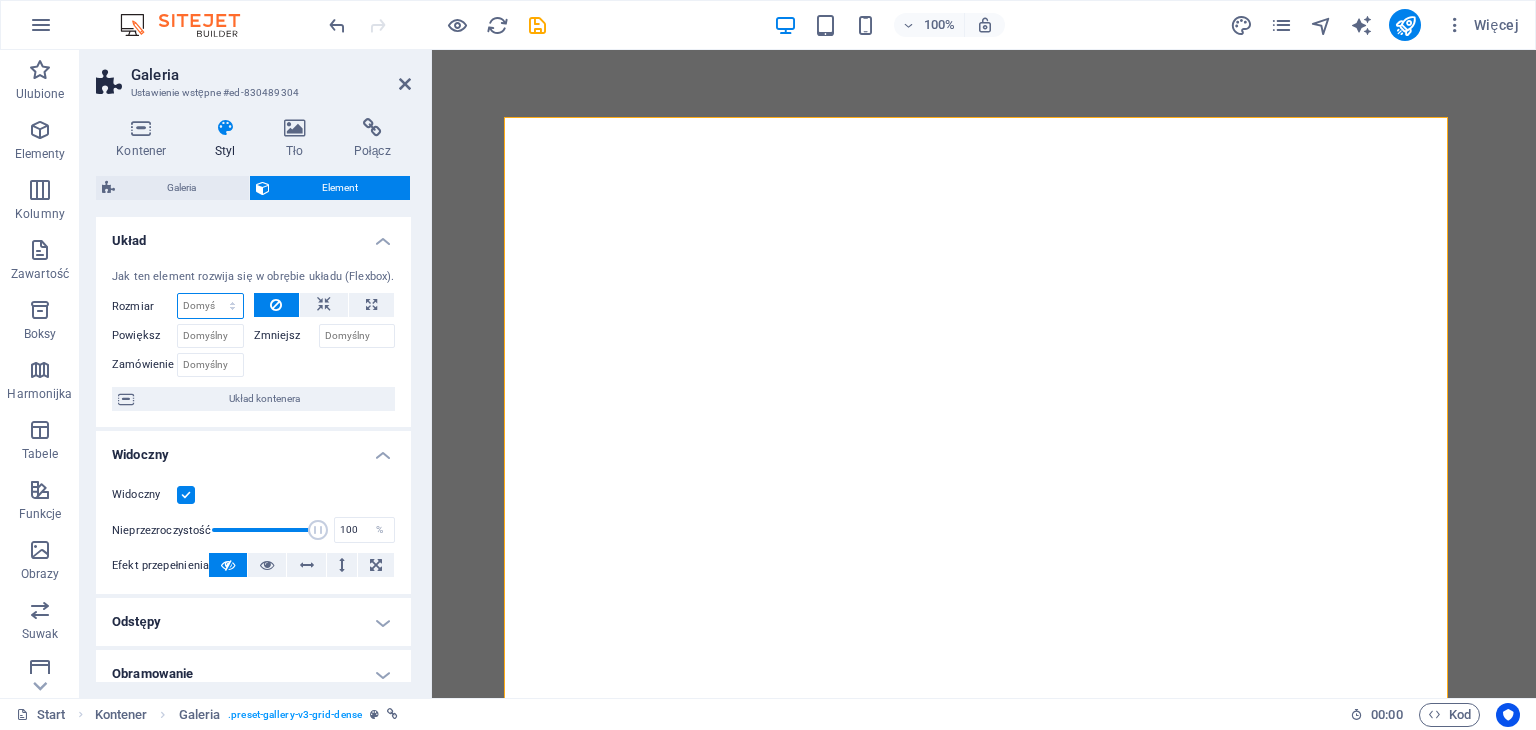select on "1/1" 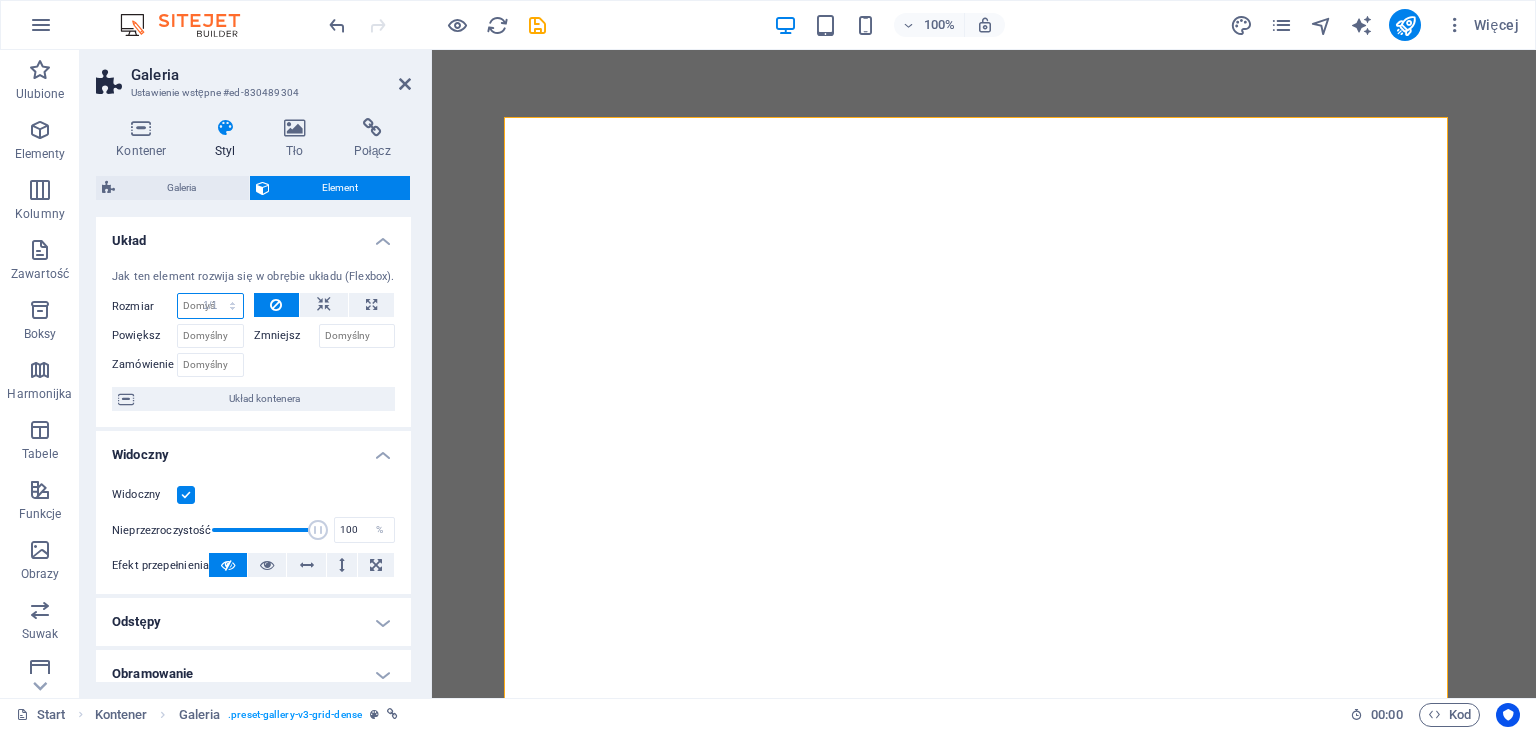 click on "Domyślny automatycznie px % 1/1 1/2 1/3 1/4 1/5 1/6 1/7 1/8 1/9 1/10" at bounding box center (210, 306) 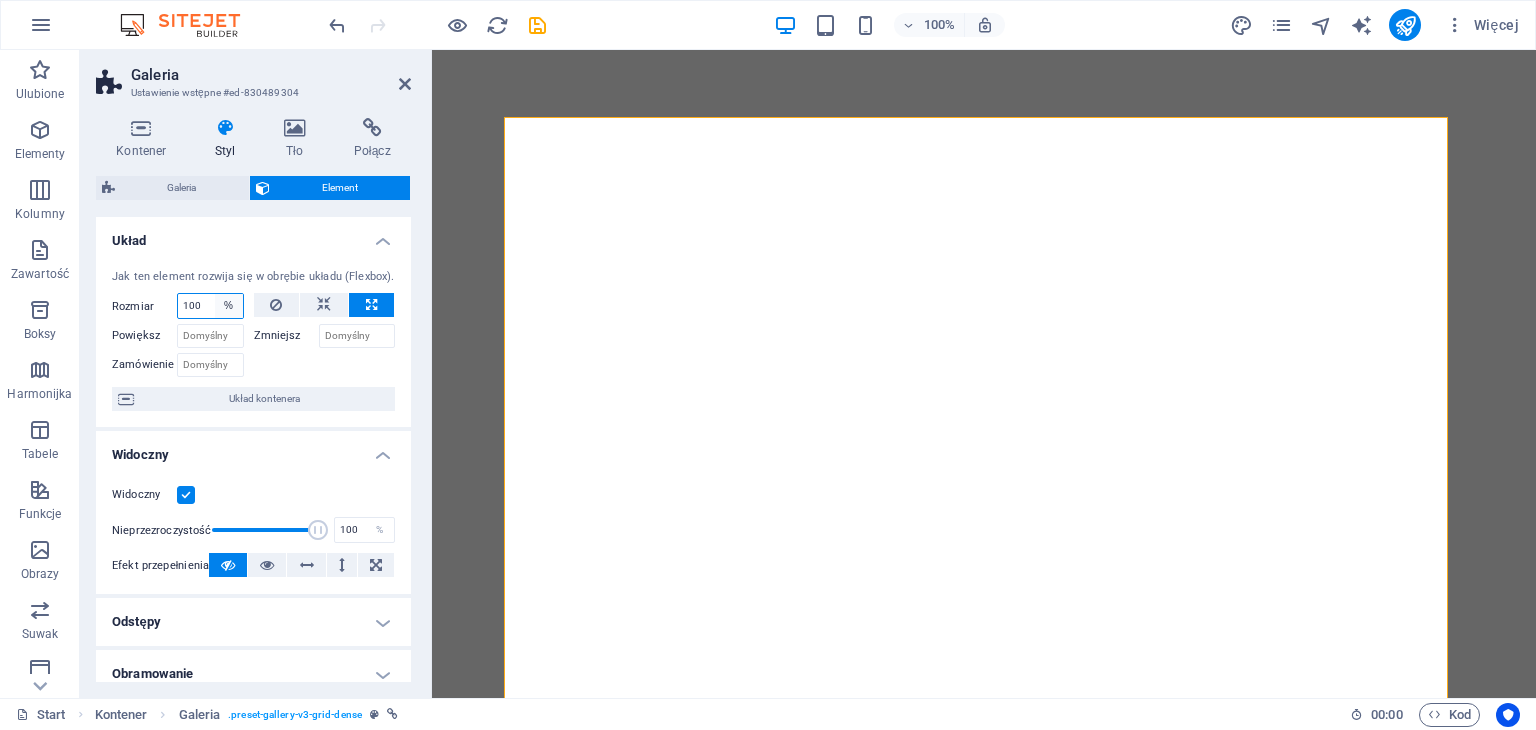click on "Domyślny automatycznie px % 1/1 1/2 1/3 1/4 1/5 1/6 1/7 1/8 1/9 1/10" at bounding box center [229, 306] 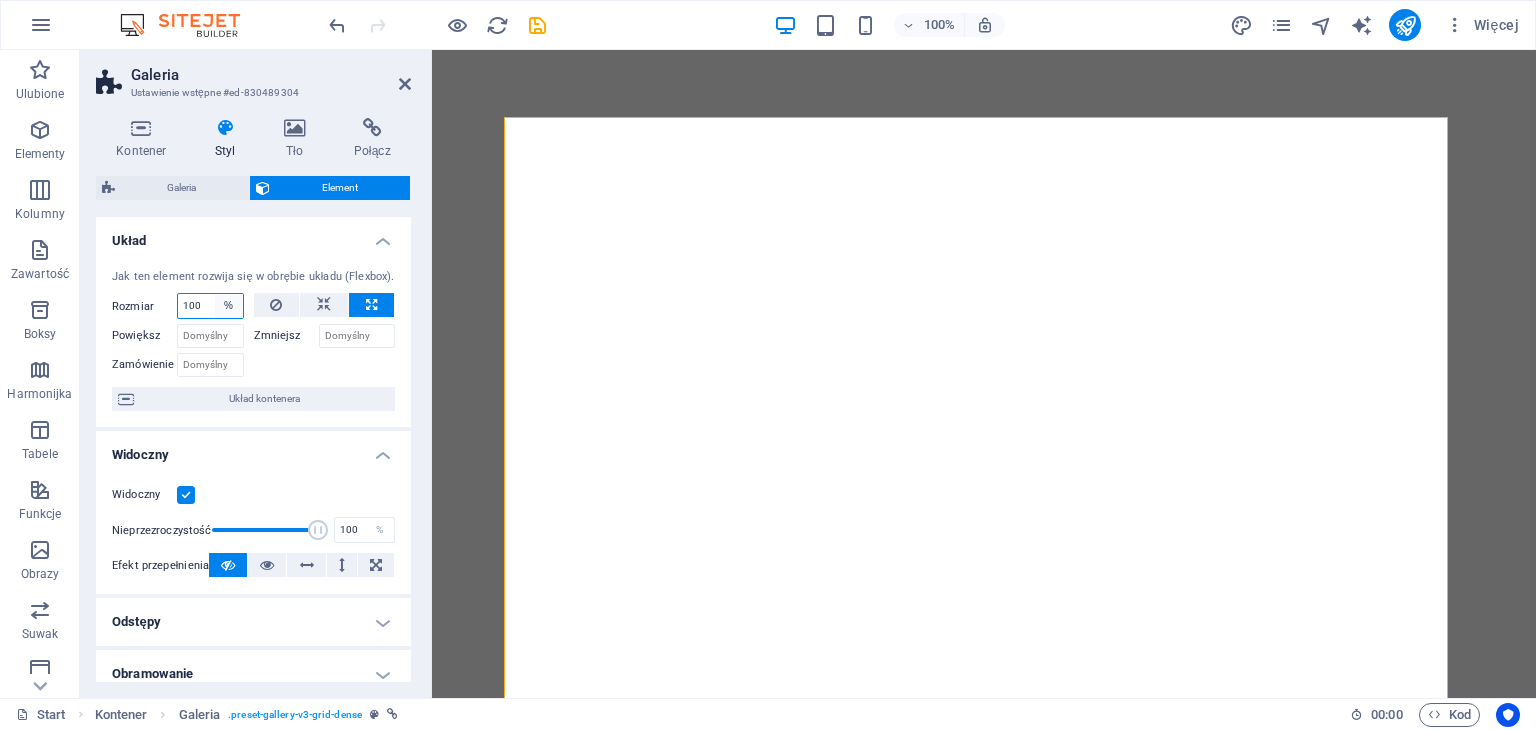 click on "Domyślny automatycznie px % 1/1 1/2 1/3 1/4 1/5 1/6 1/7 1/8 1/9 1/10" at bounding box center (229, 306) 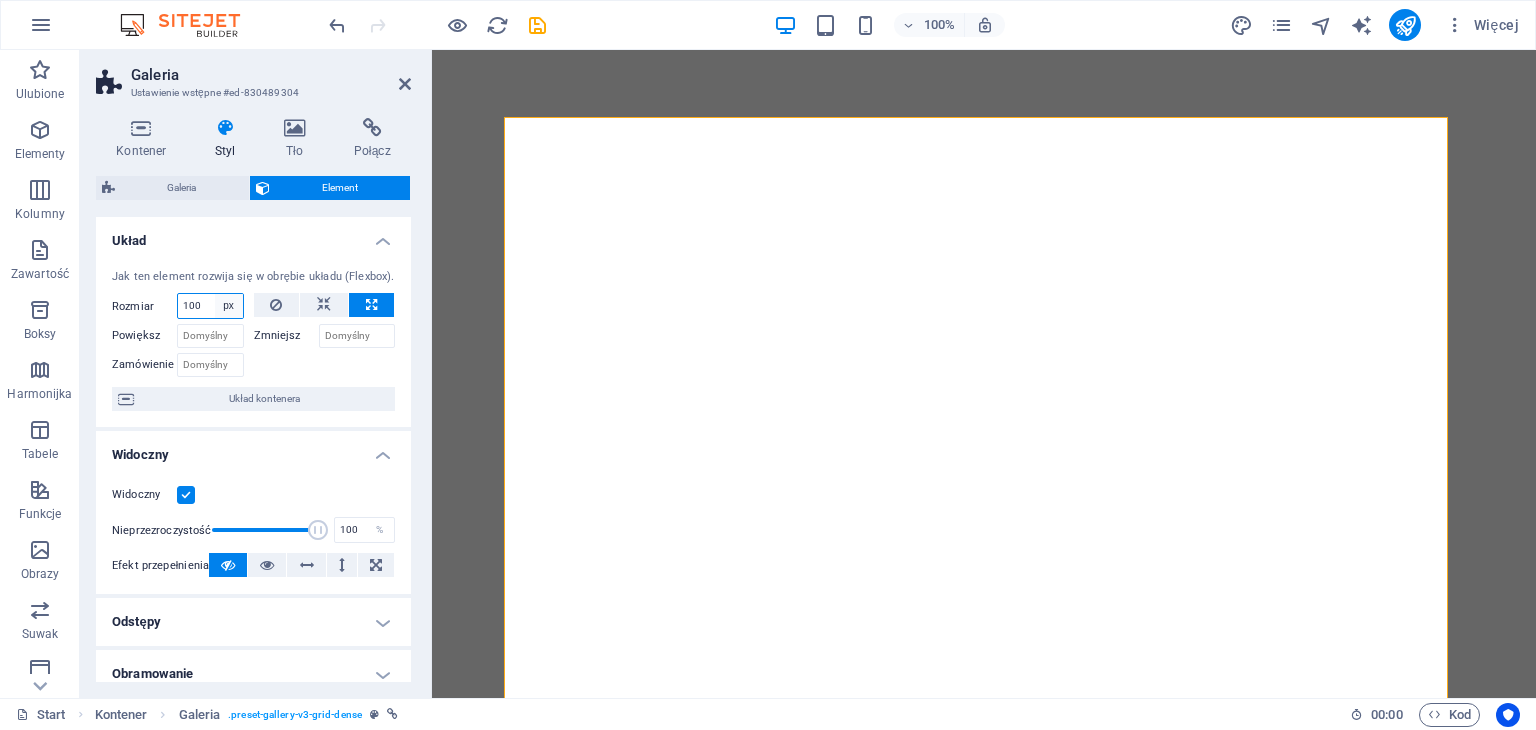 click on "Domyślny automatycznie px % 1/1 1/2 1/3 1/4 1/5 1/6 1/7 1/8 1/9 1/10" at bounding box center [229, 306] 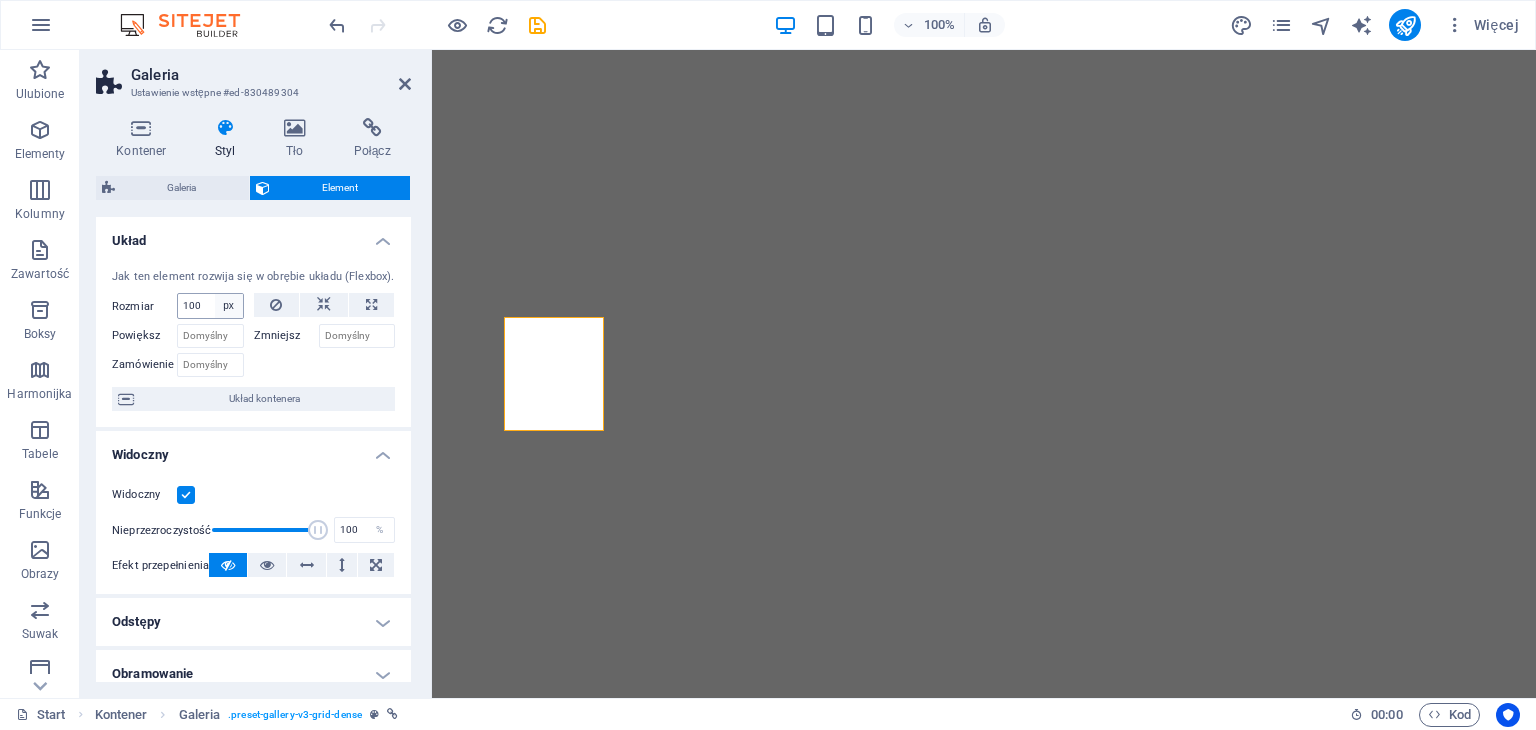 select on "%" 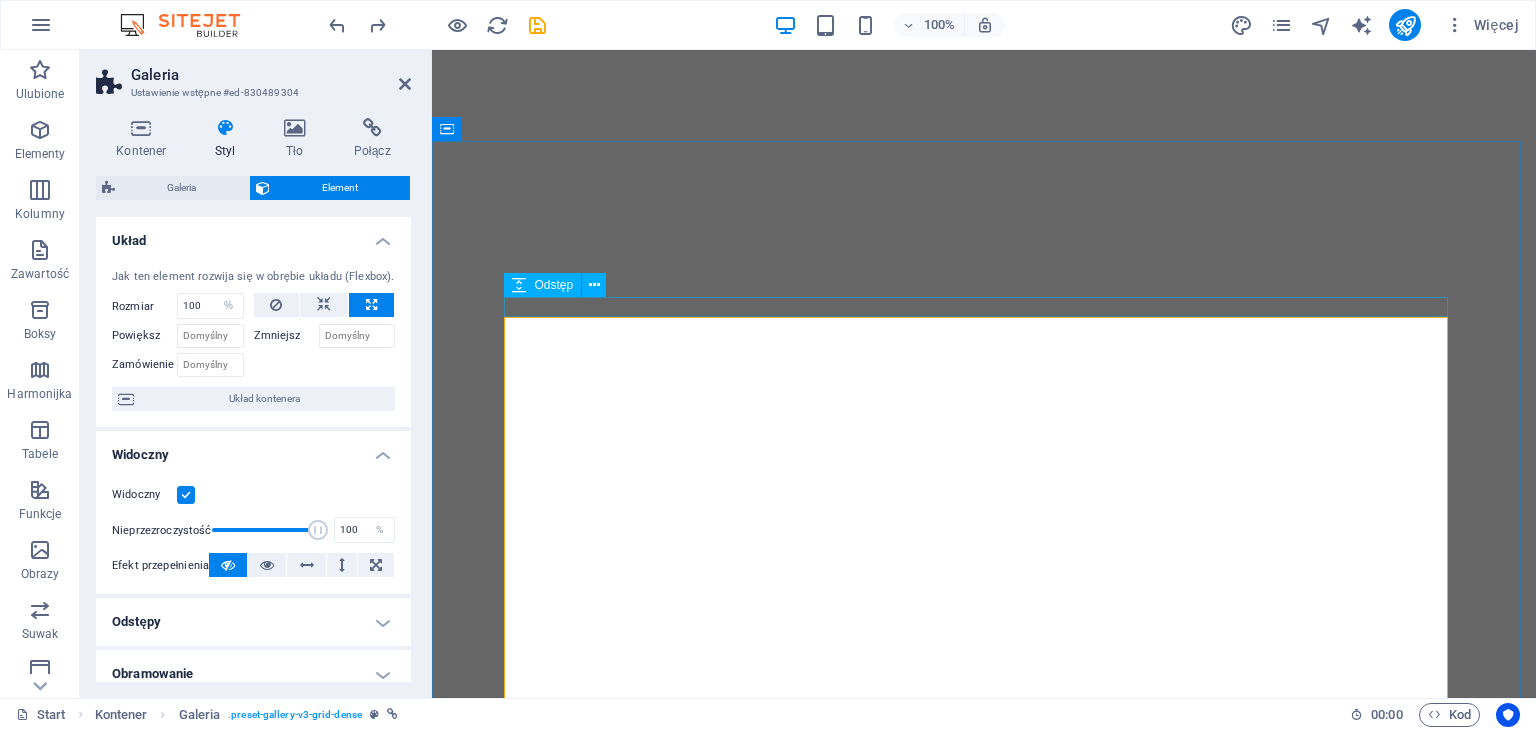 type 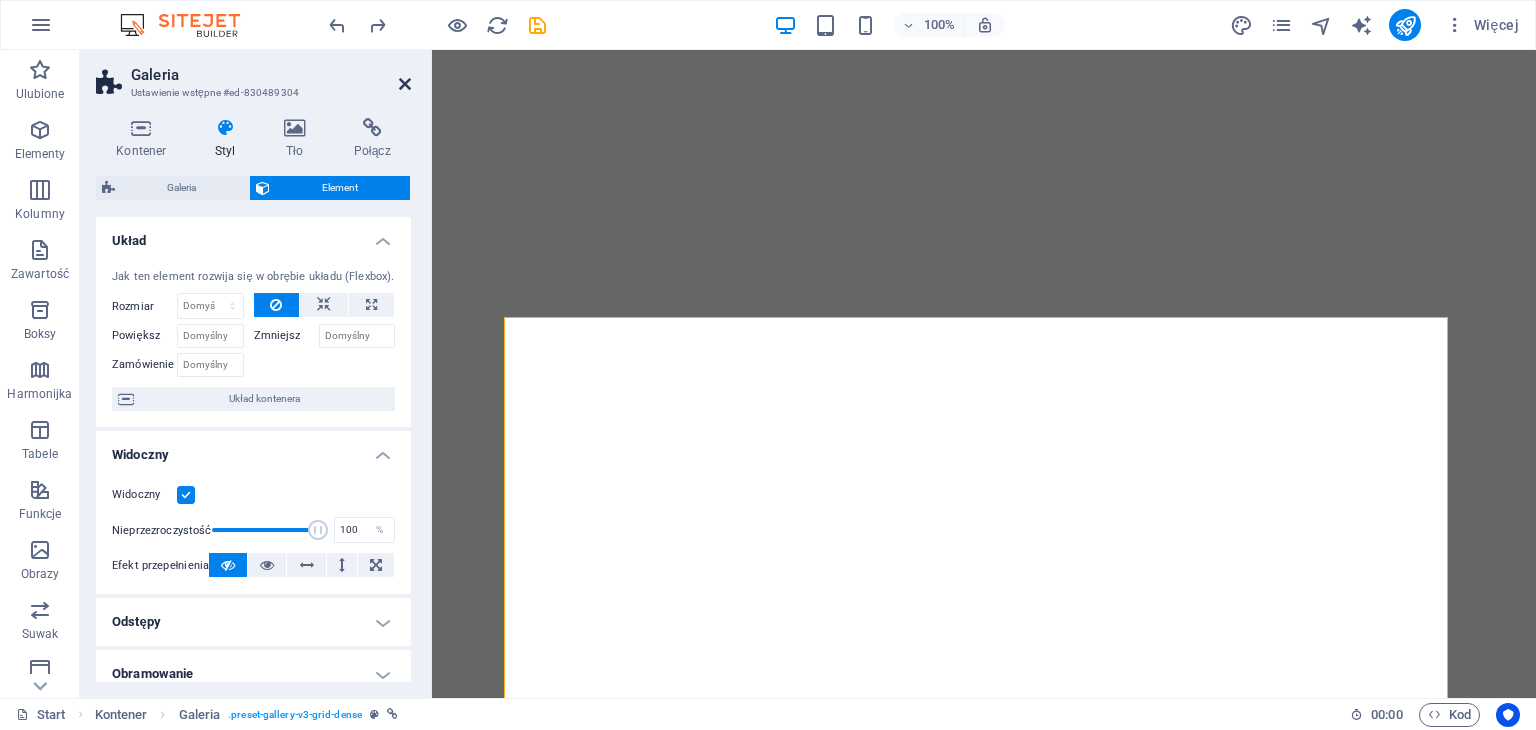 click at bounding box center [405, 84] 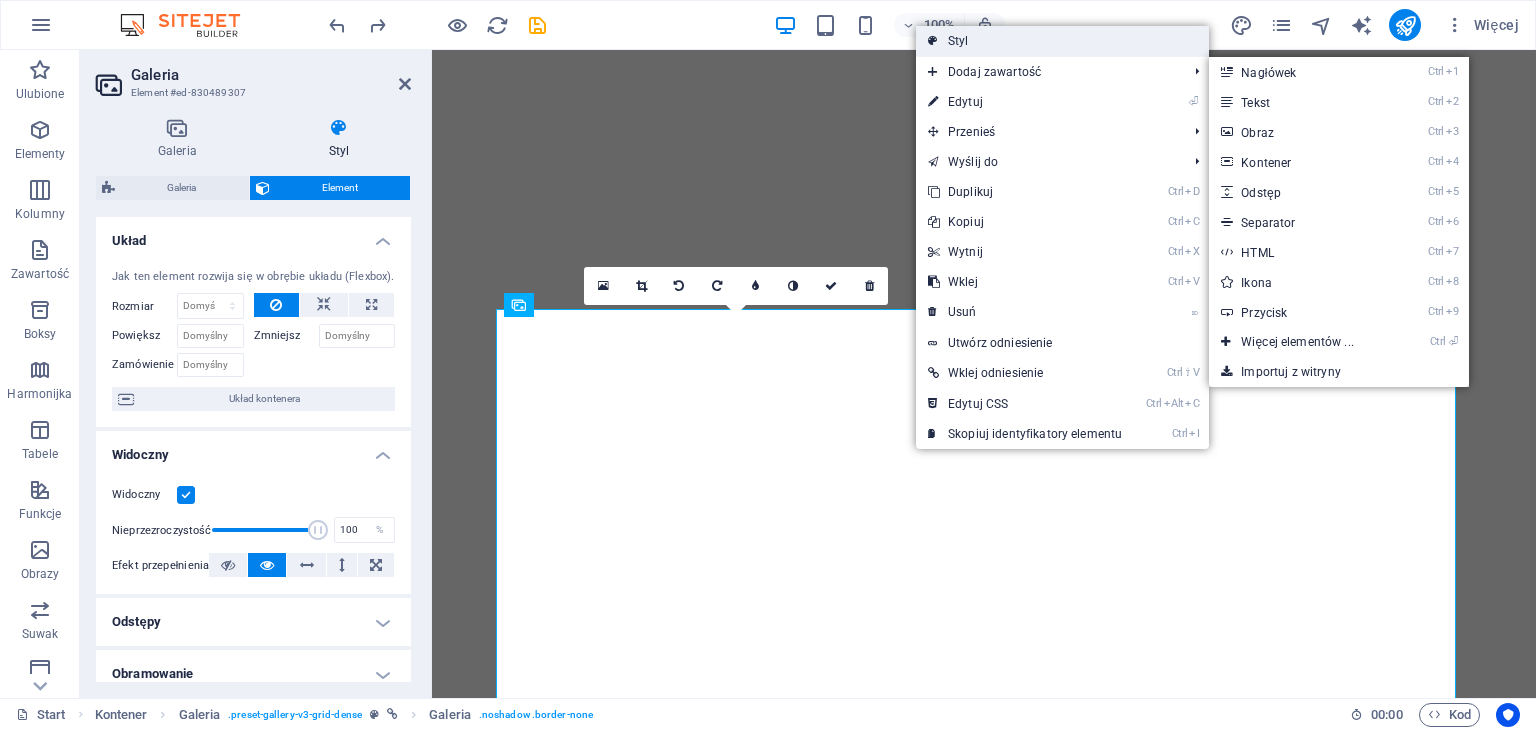 click on "Styl" at bounding box center (1062, 41) 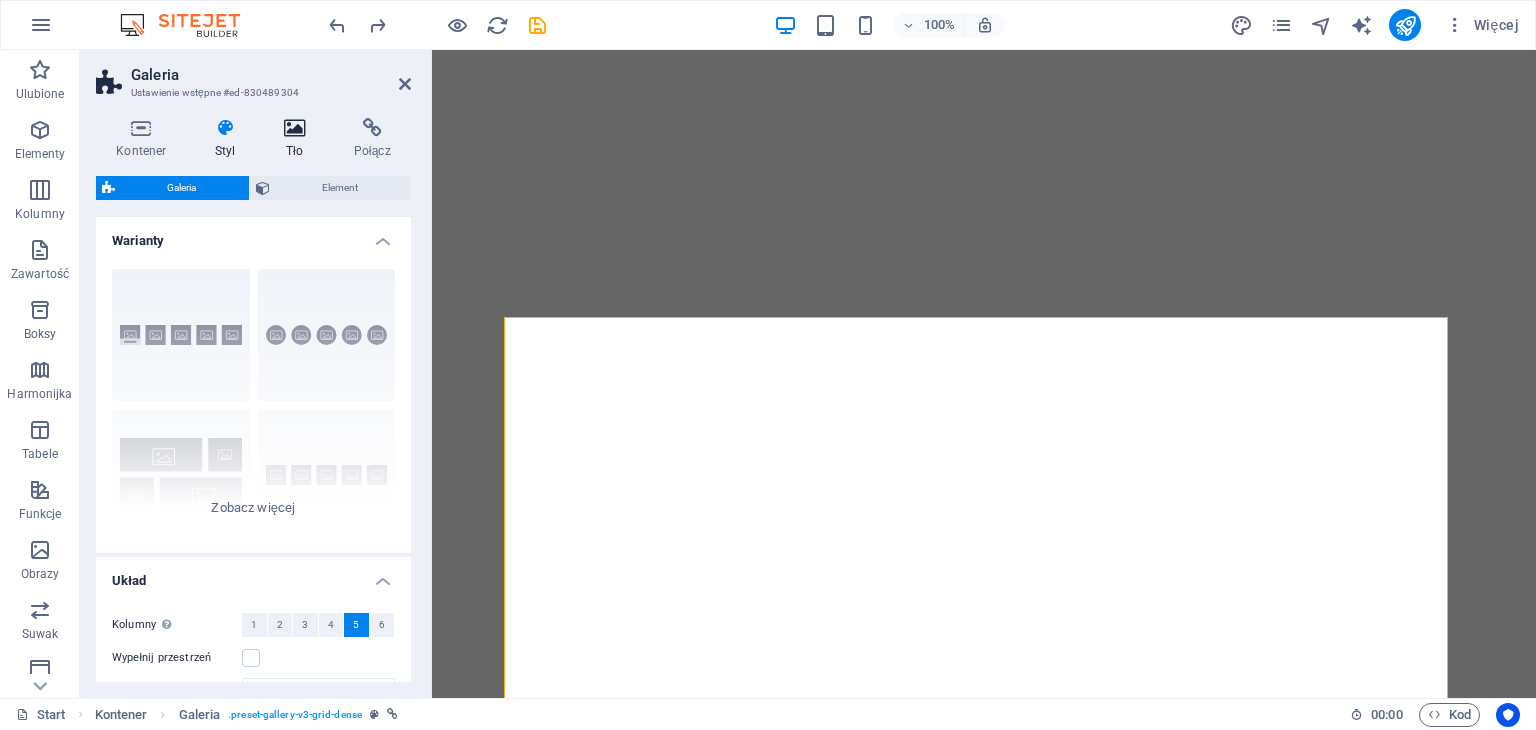 click on "Tło" at bounding box center (299, 139) 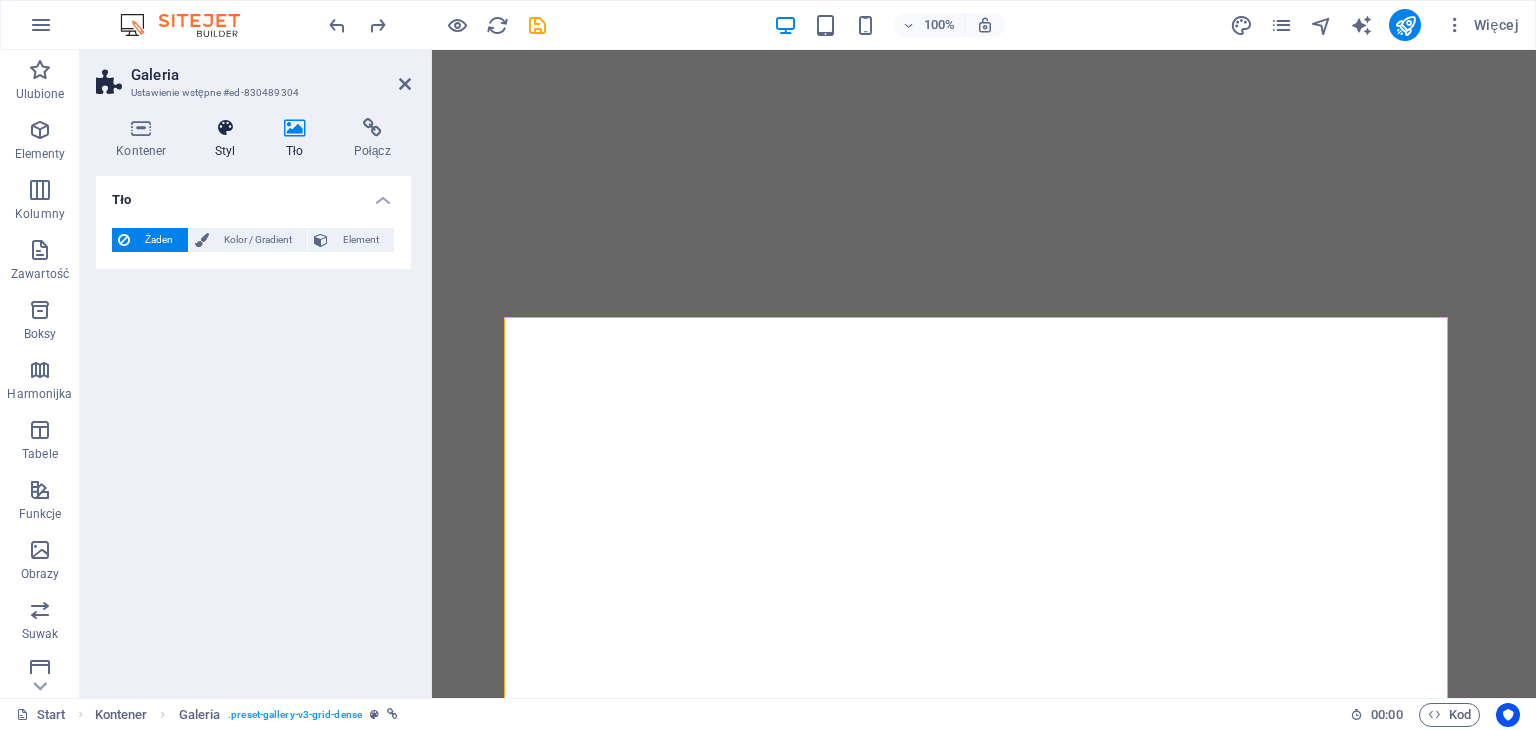 click on "Styl" at bounding box center [229, 139] 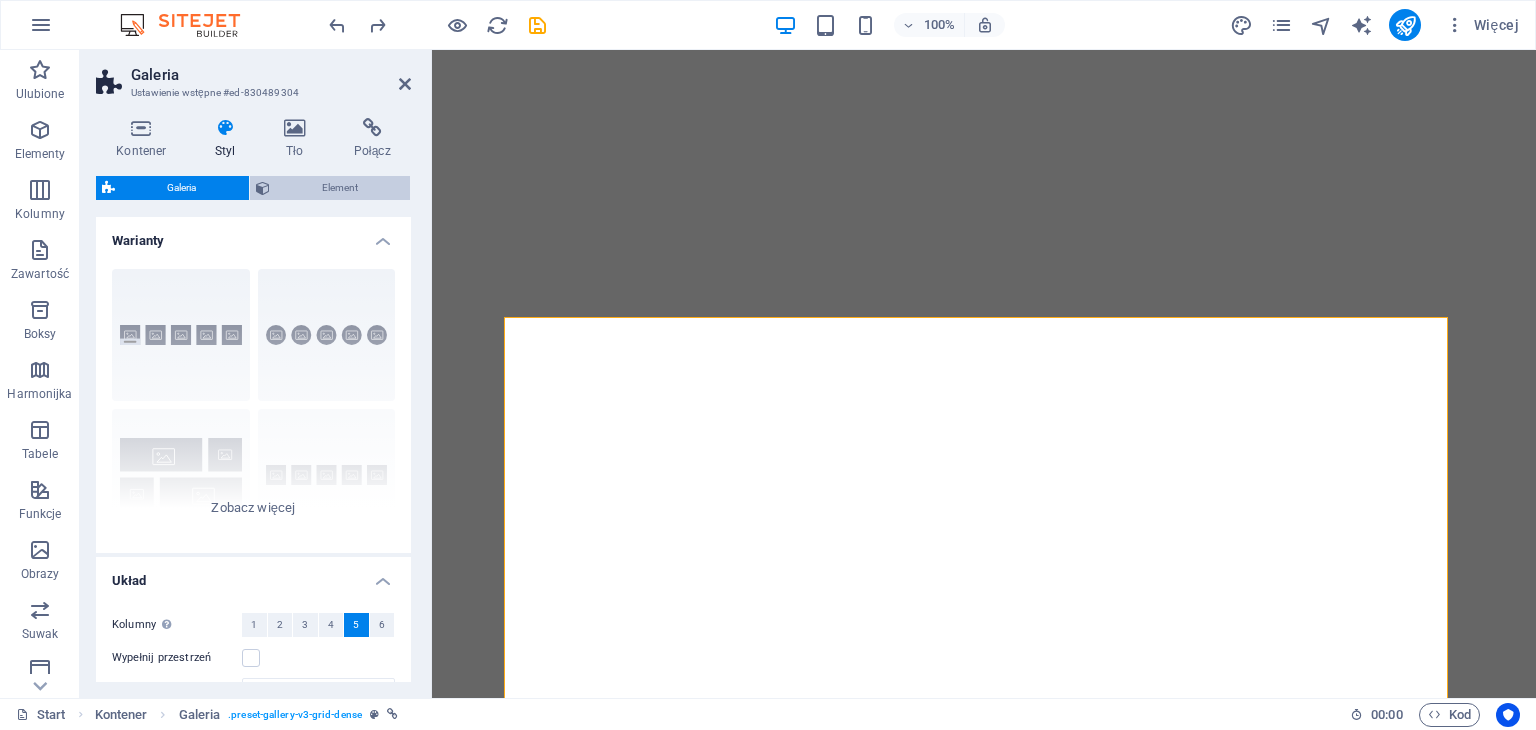 click on "Element" at bounding box center (340, 188) 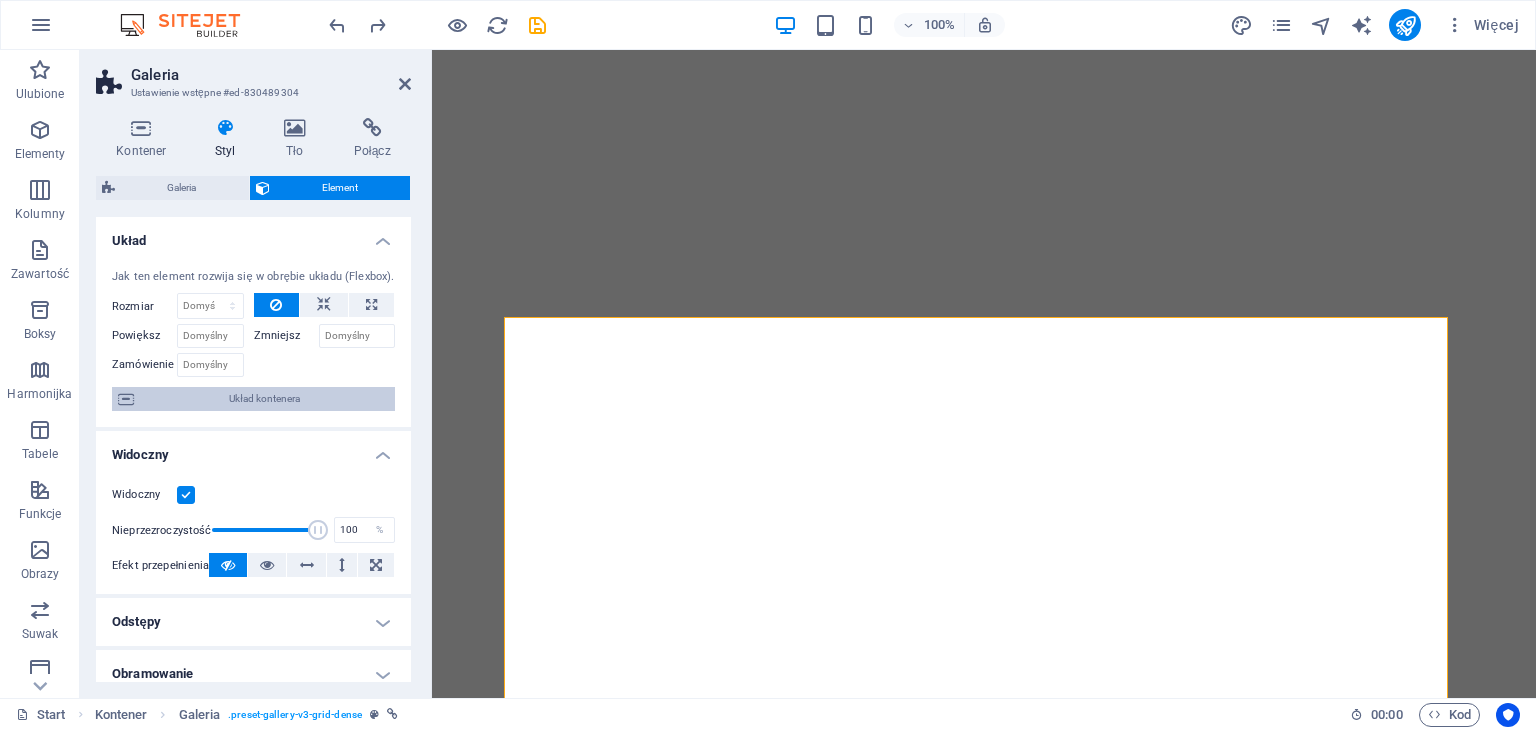 click on "Układ kontenera" at bounding box center [264, 399] 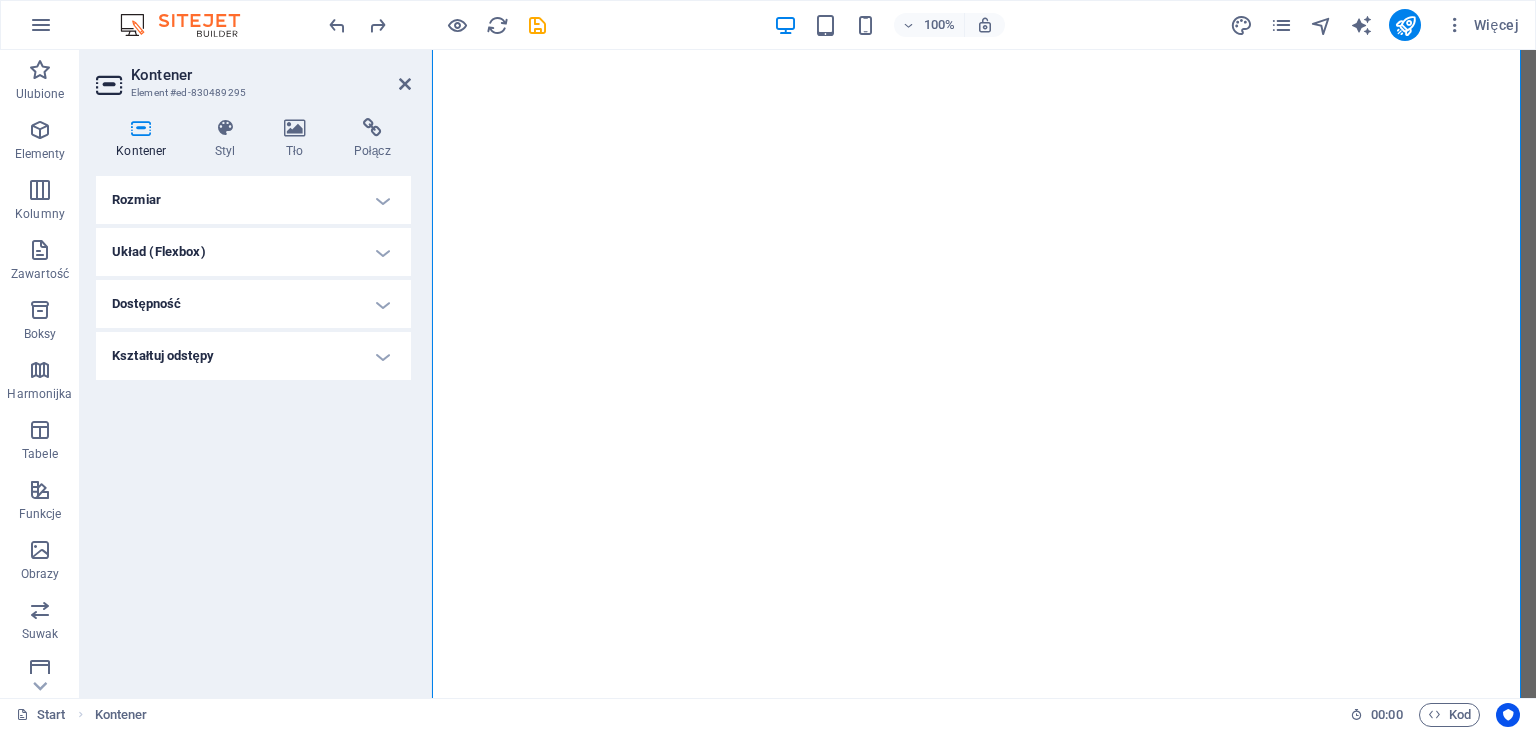 click on "Układ (Flexbox)" at bounding box center (253, 252) 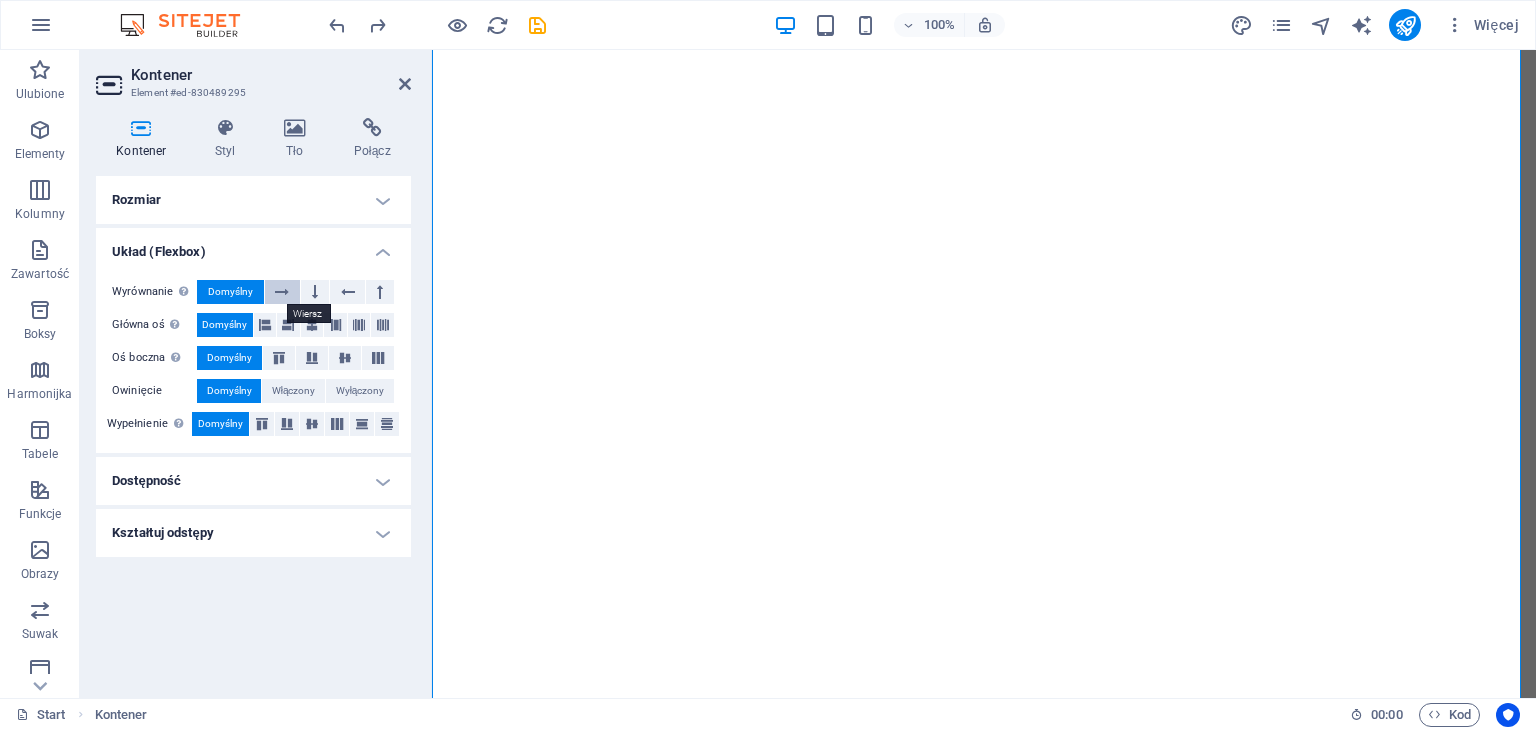 click at bounding box center (282, 292) 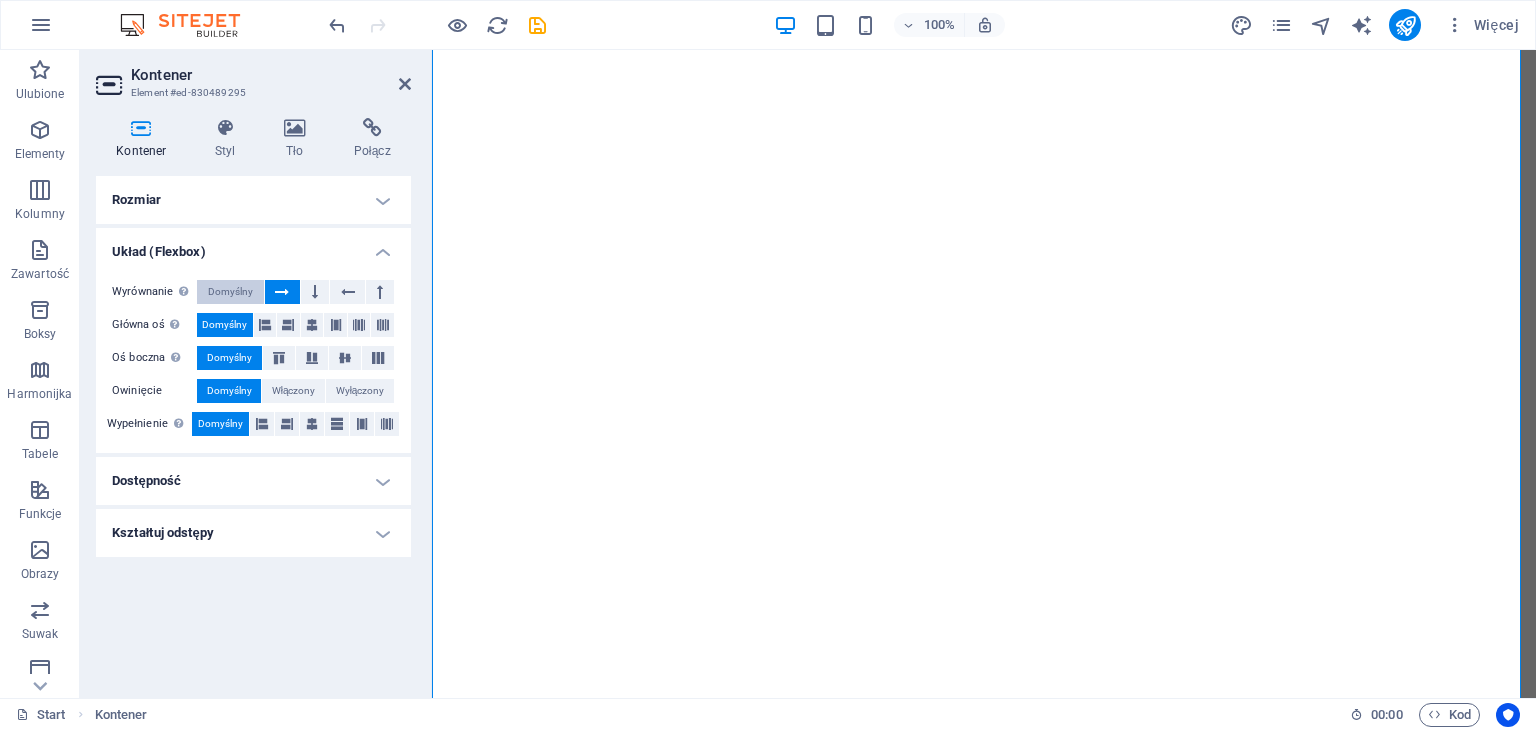 click on "Domyślny" at bounding box center [230, 292] 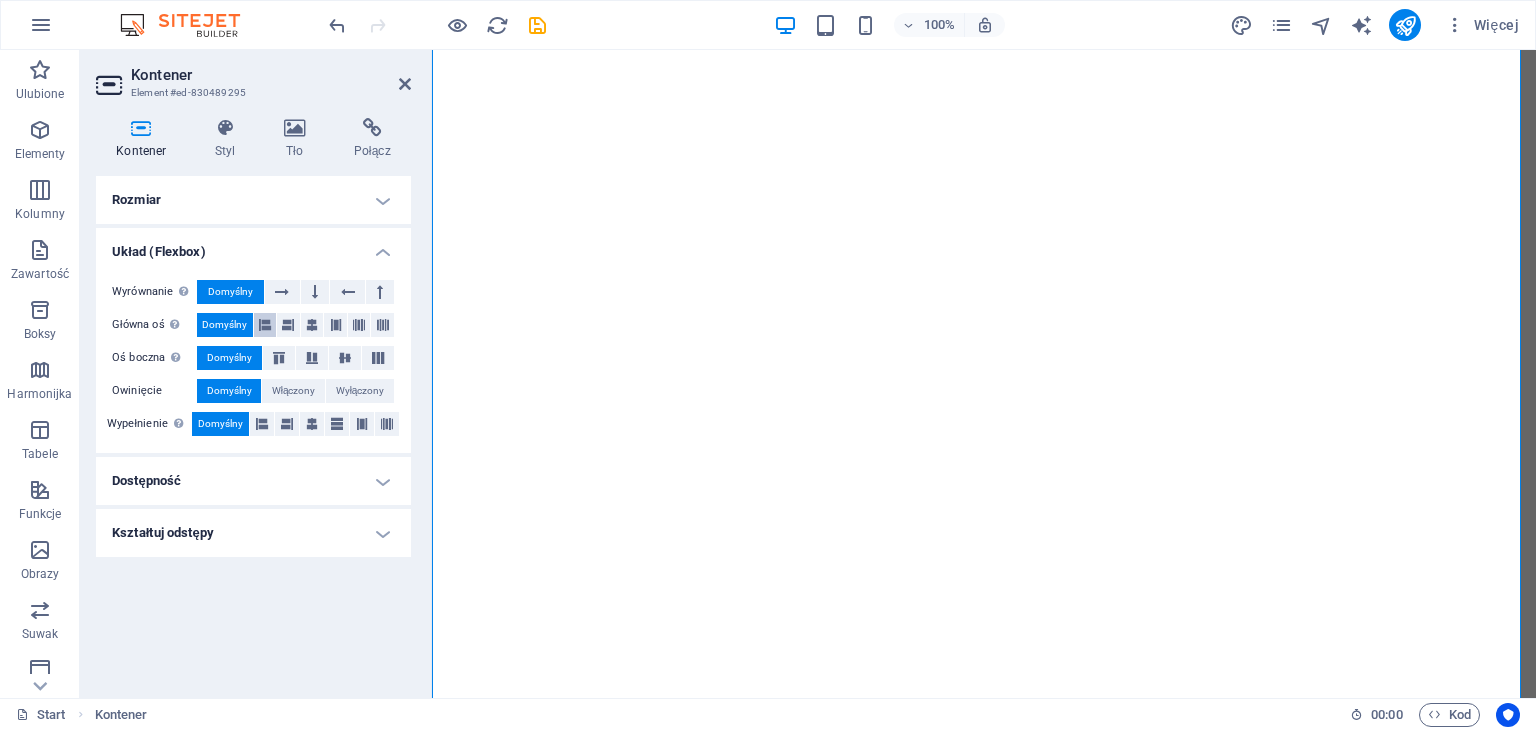 click at bounding box center (265, 325) 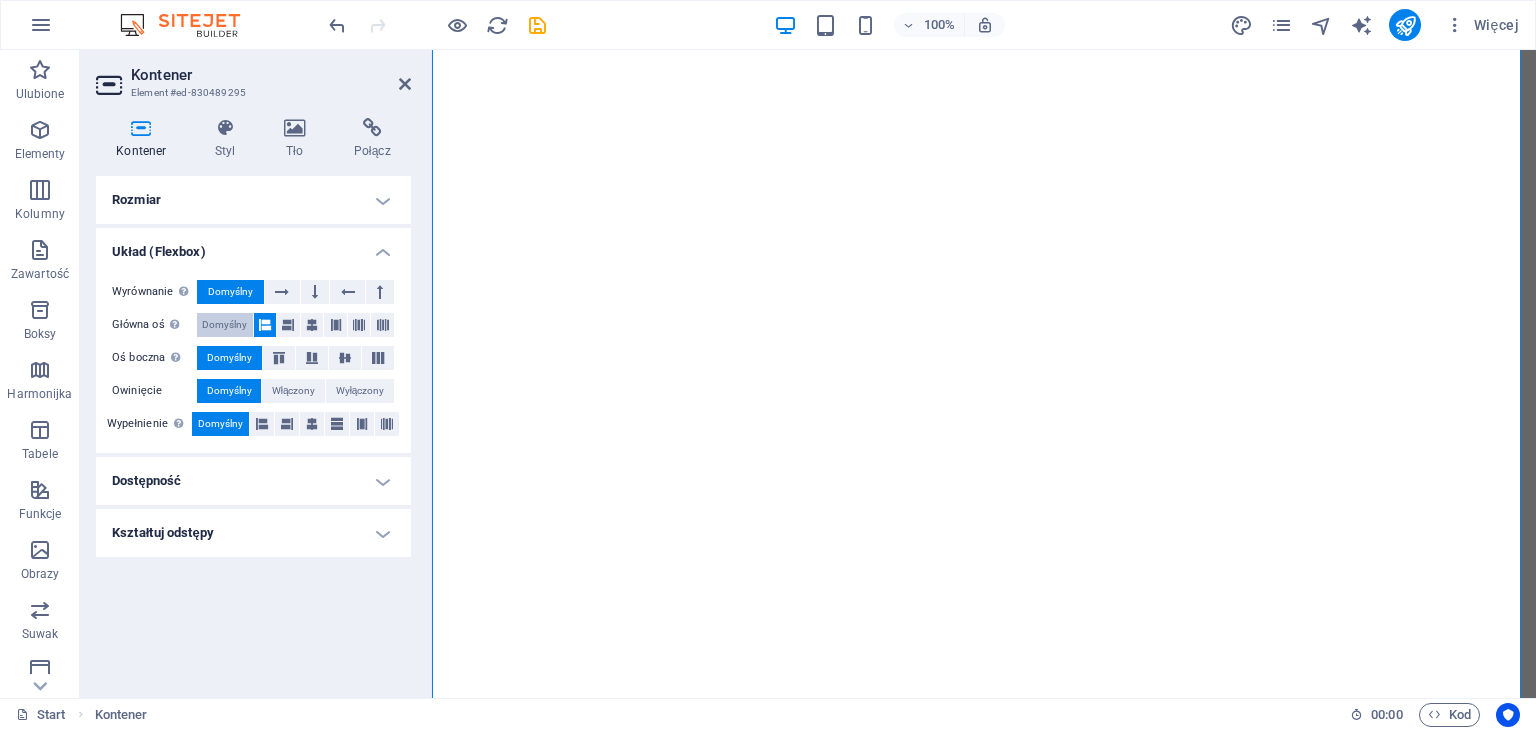 click on "Domyślny" at bounding box center [225, 325] 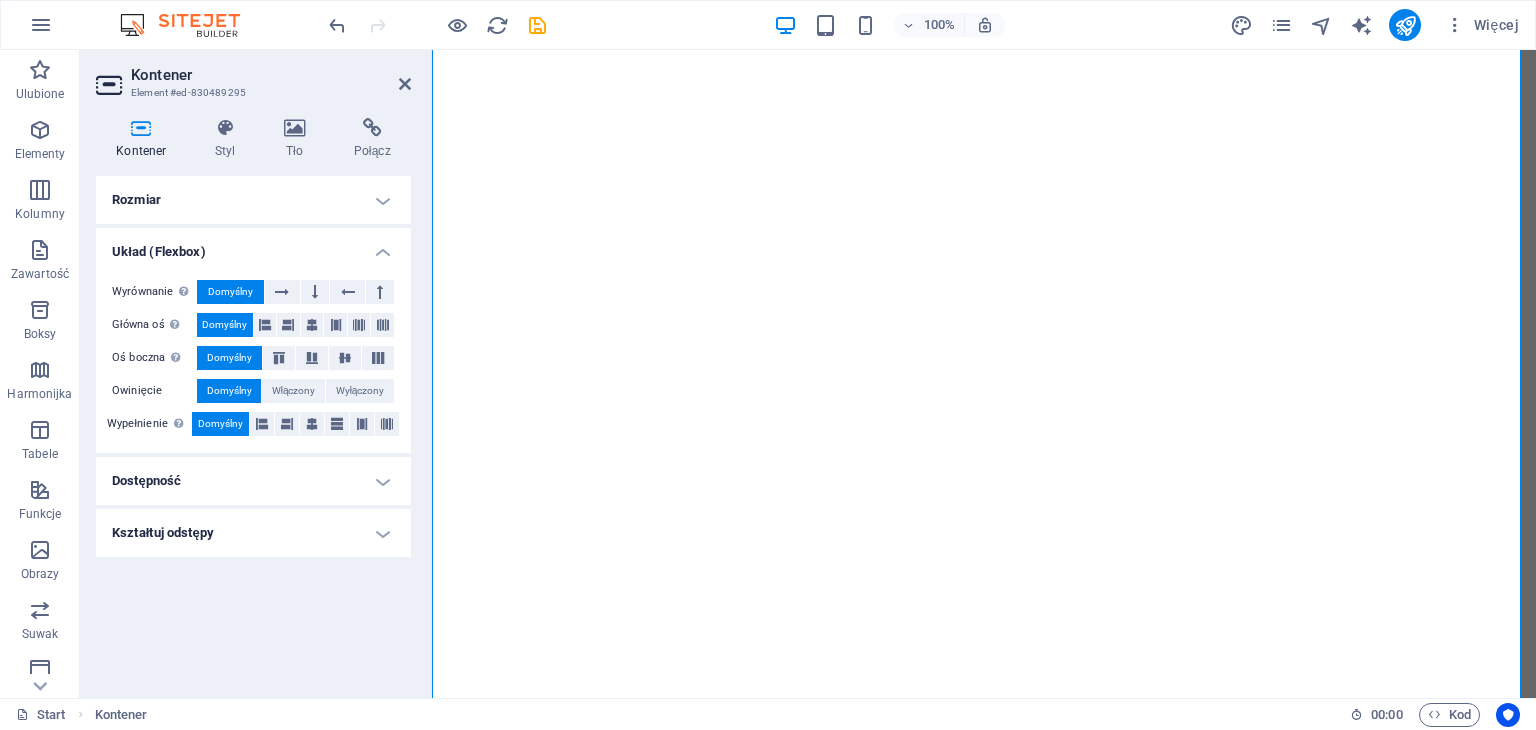 click on "Dostępność" at bounding box center [253, 481] 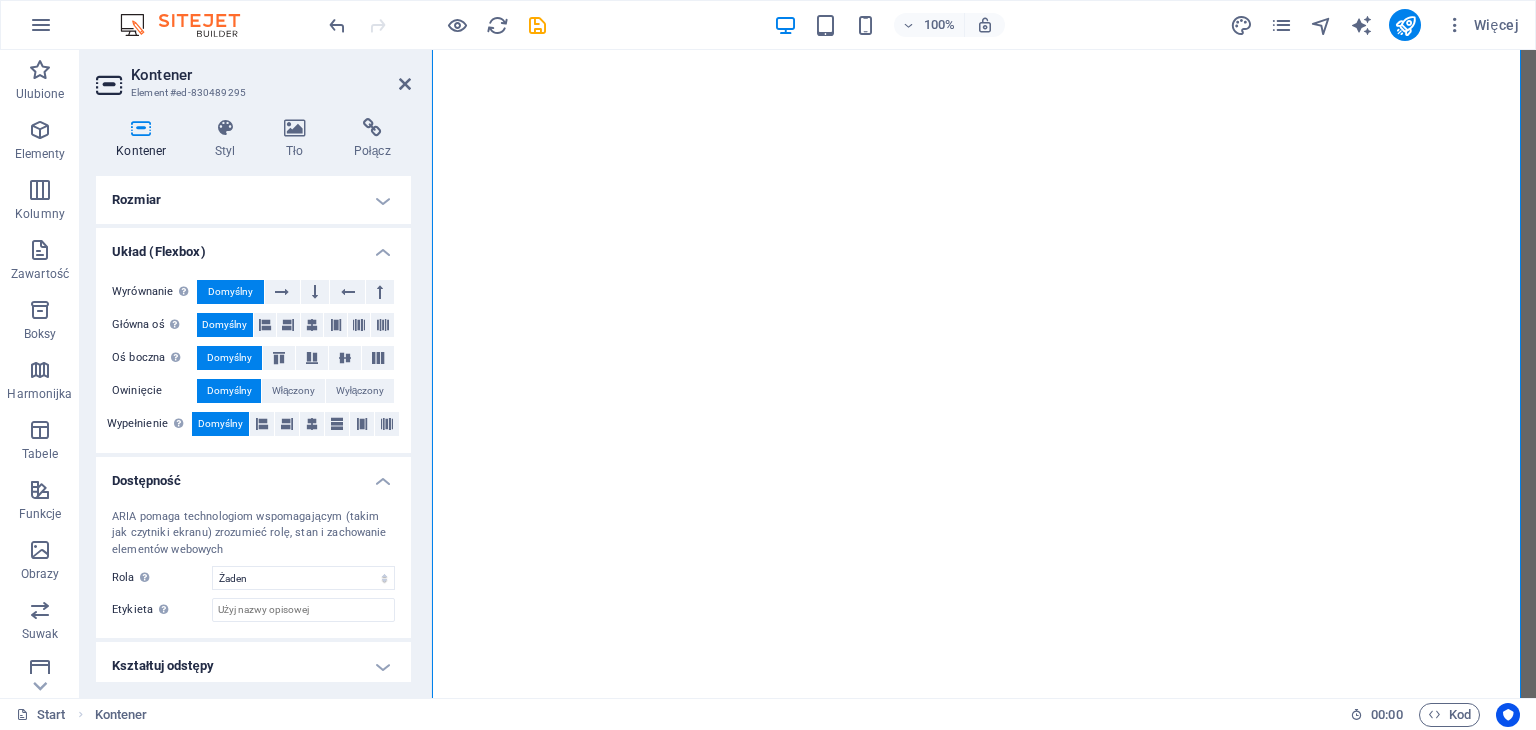 click on "Dostępność" at bounding box center [253, 475] 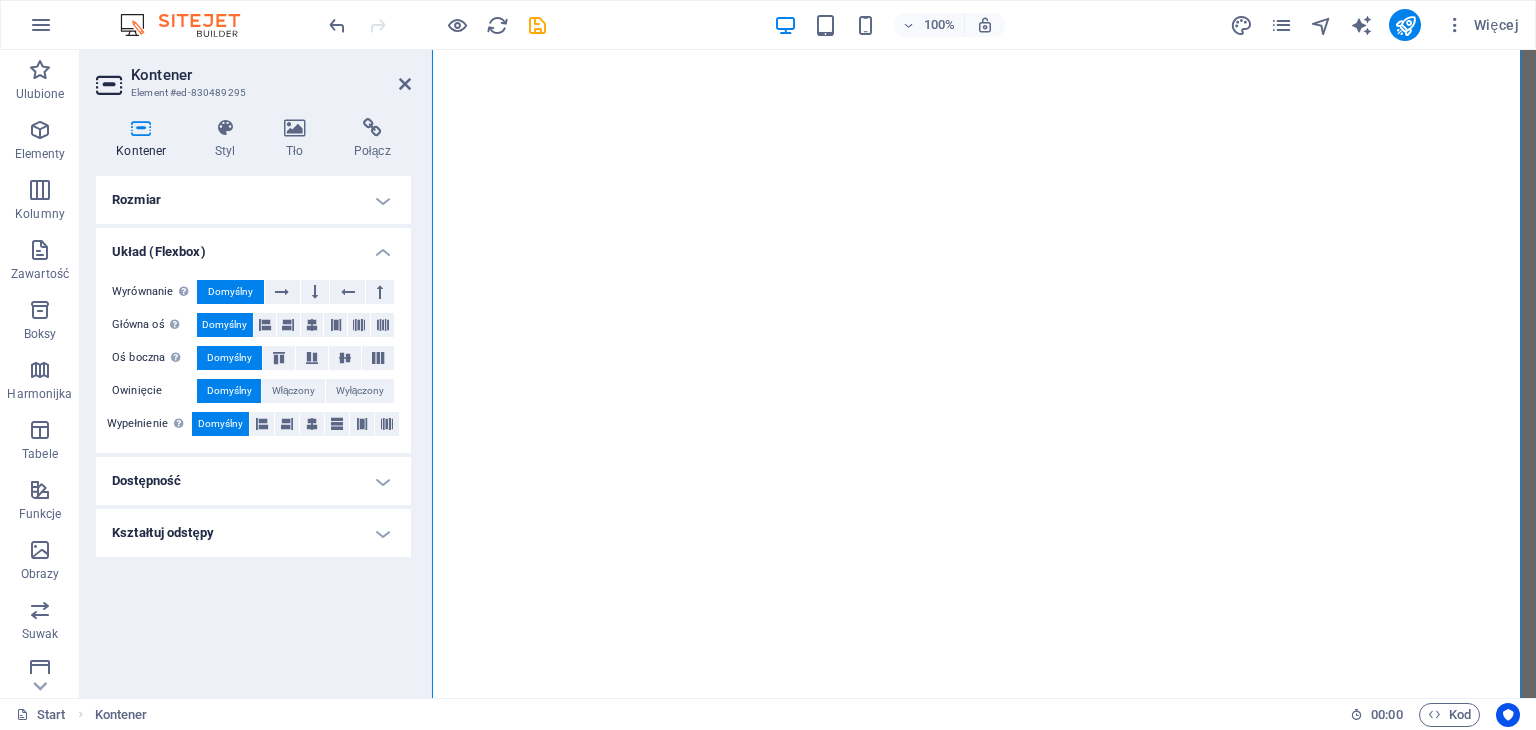 click on "Kształtuj odstępy" at bounding box center (253, 533) 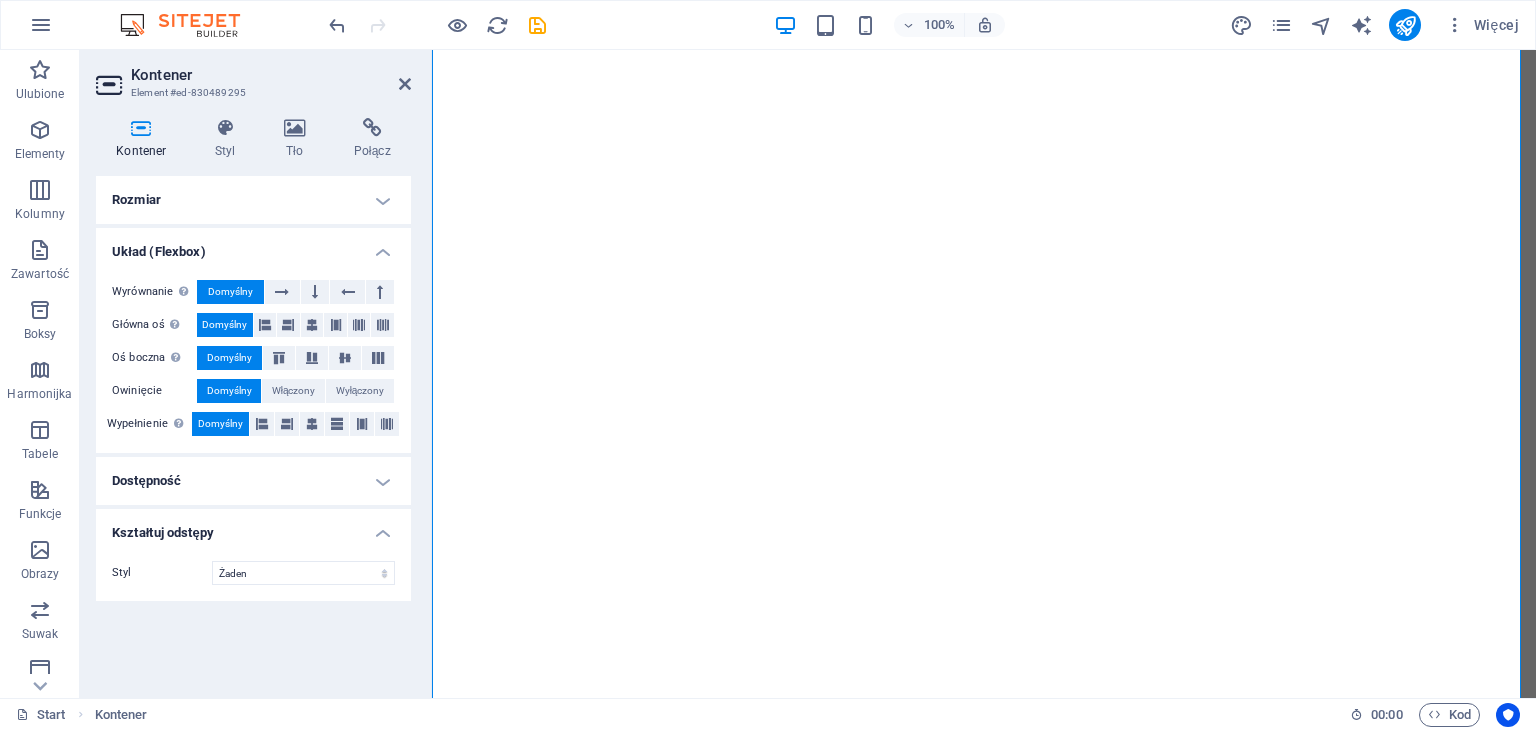 click on "Kształtuj odstępy" at bounding box center [253, 527] 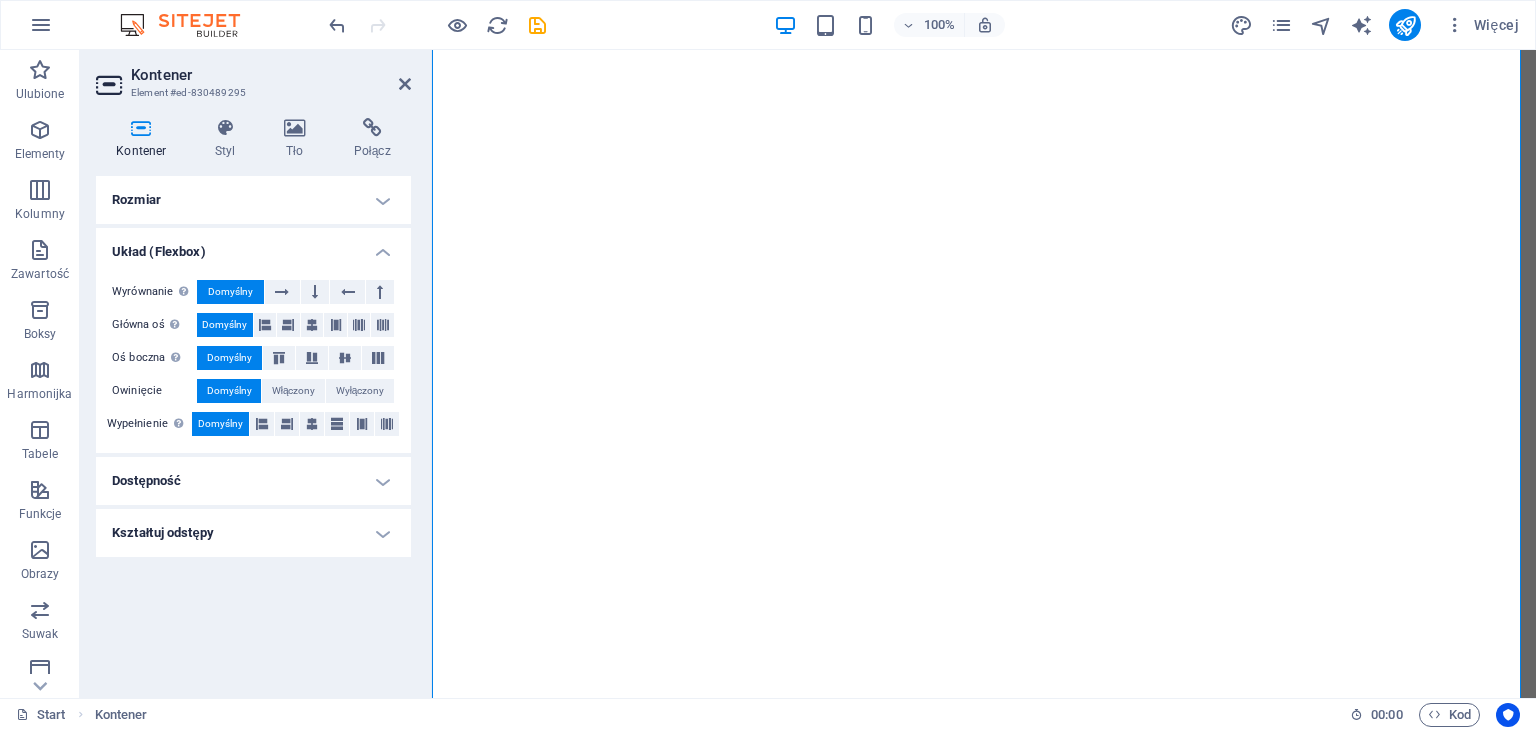 click on "Rozmiar" at bounding box center [253, 200] 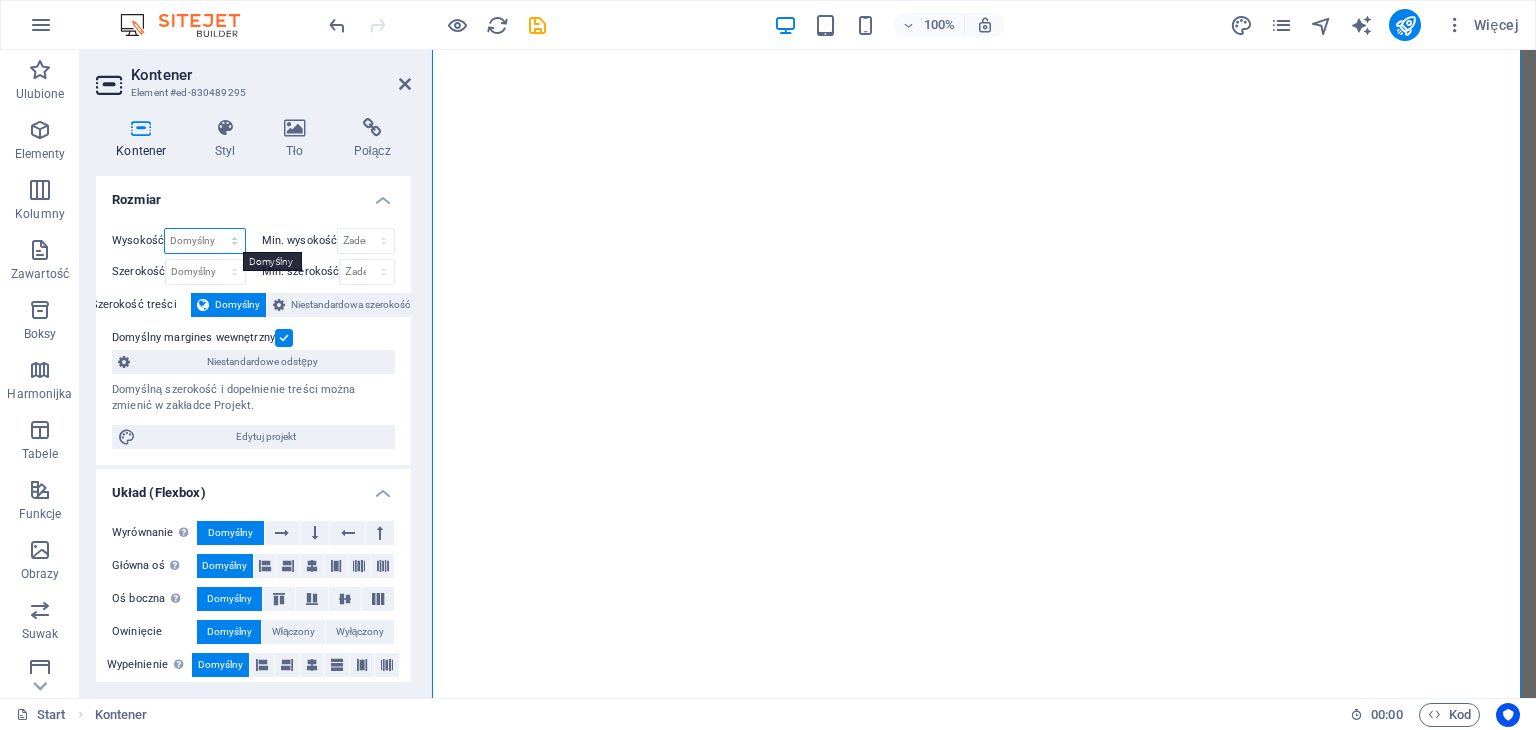 click on "Domyślny px rem % vh vw" at bounding box center [204, 241] 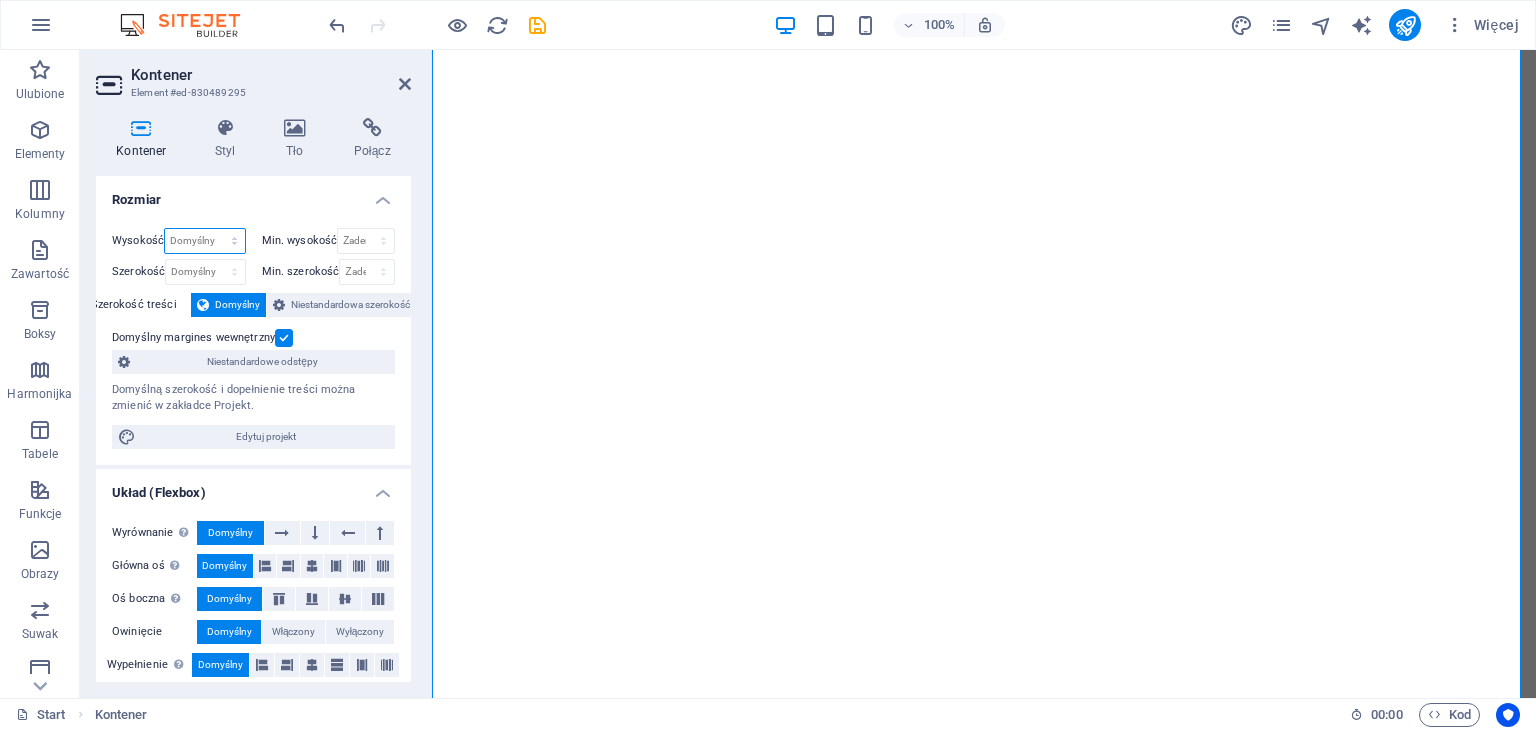 select on "rem" 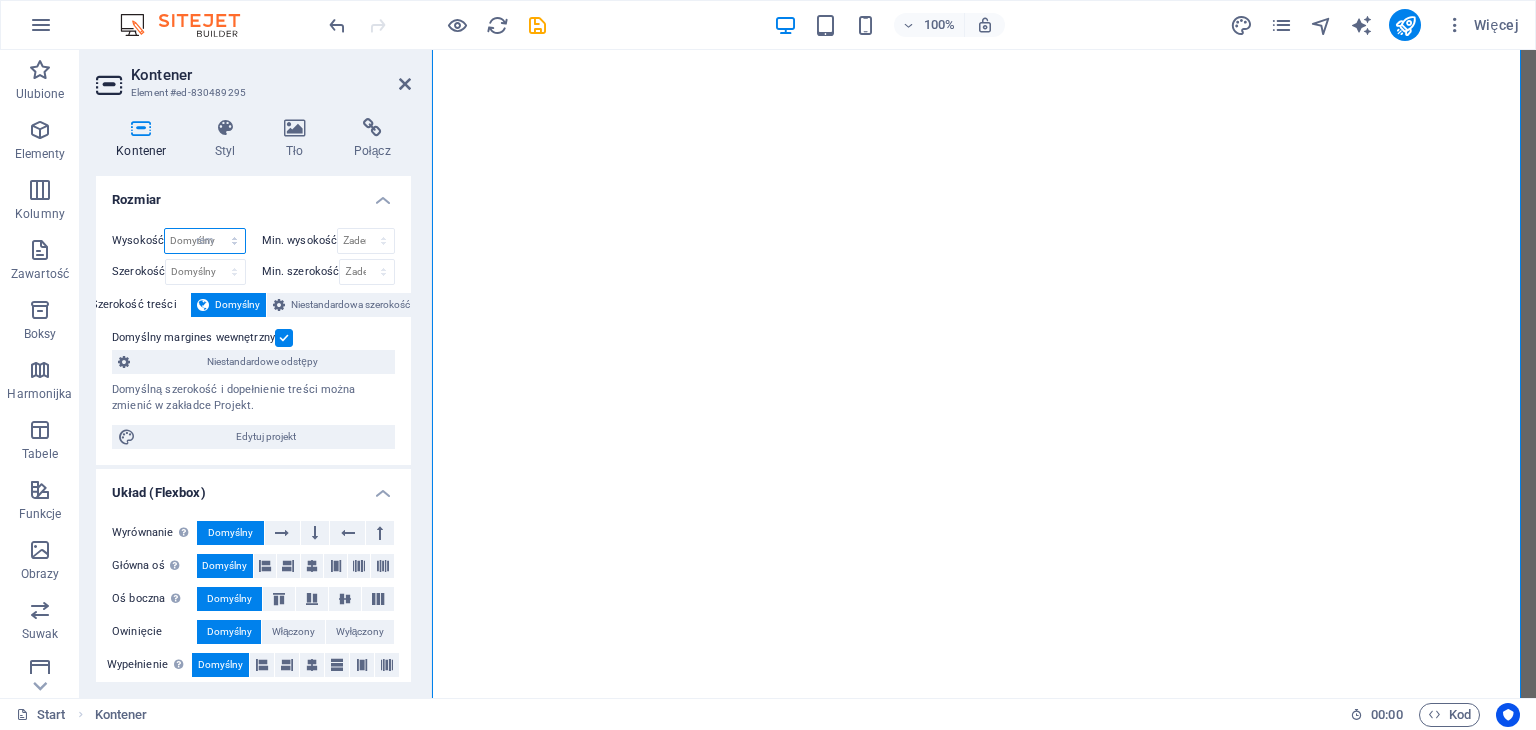 click on "Domyślny px rem % vh vw" at bounding box center [204, 241] 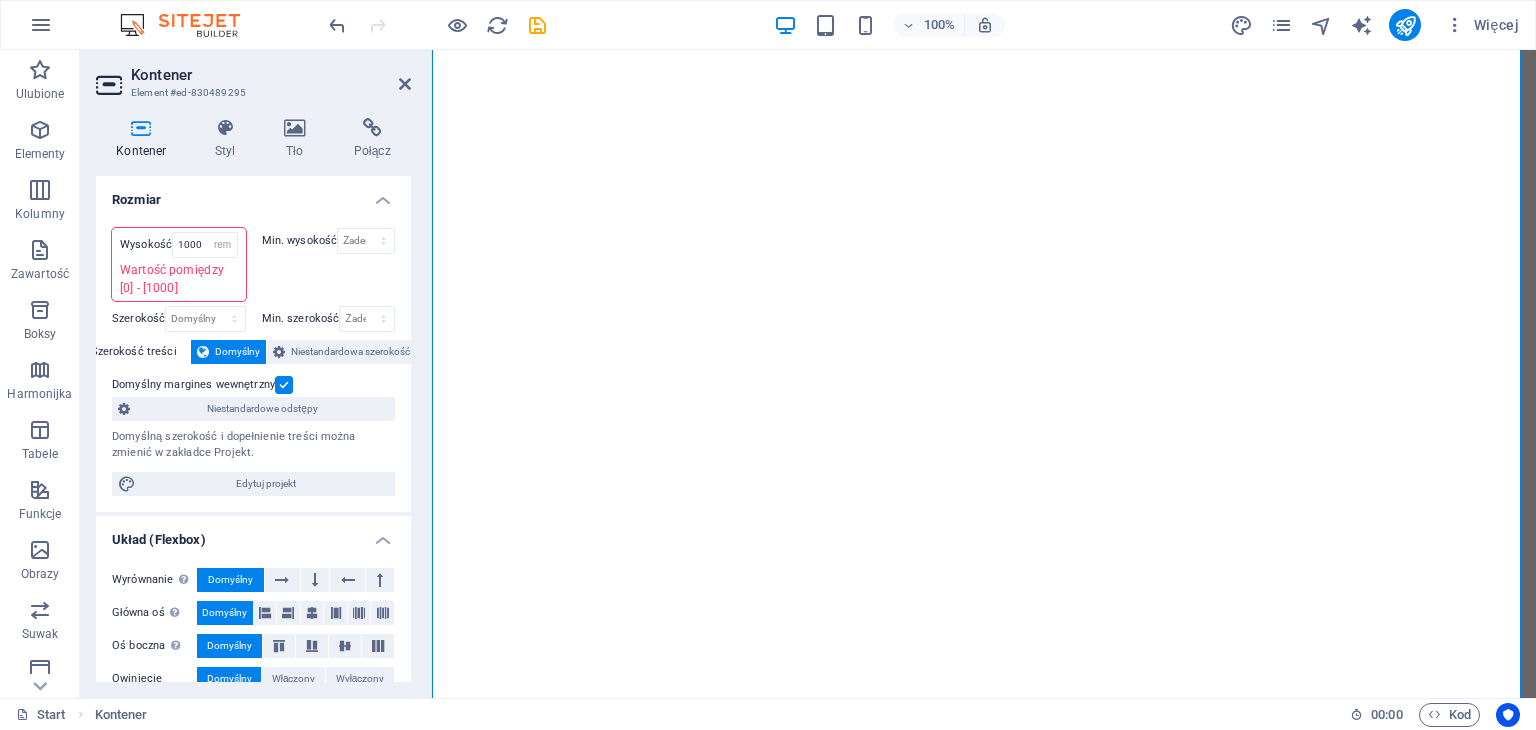type on "61" 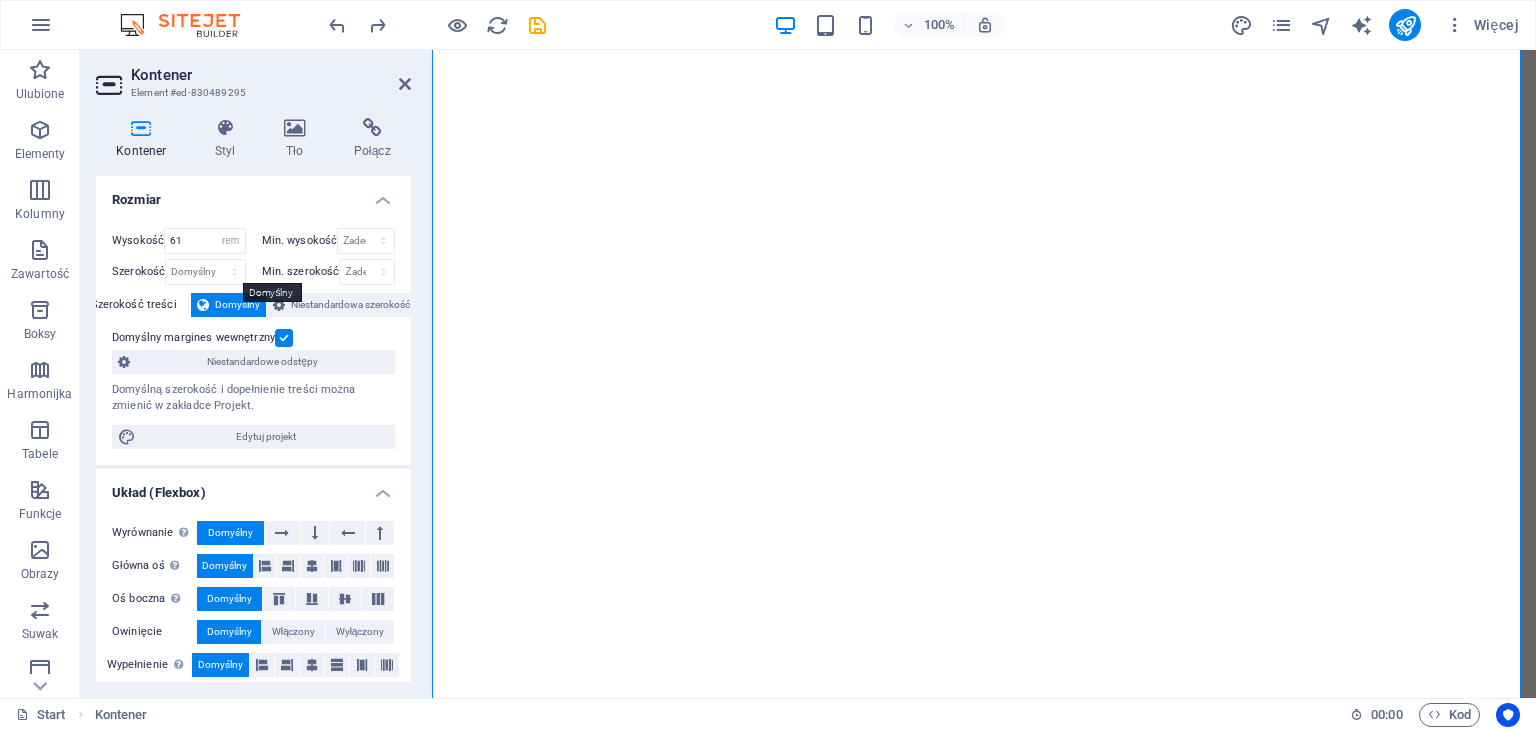 type 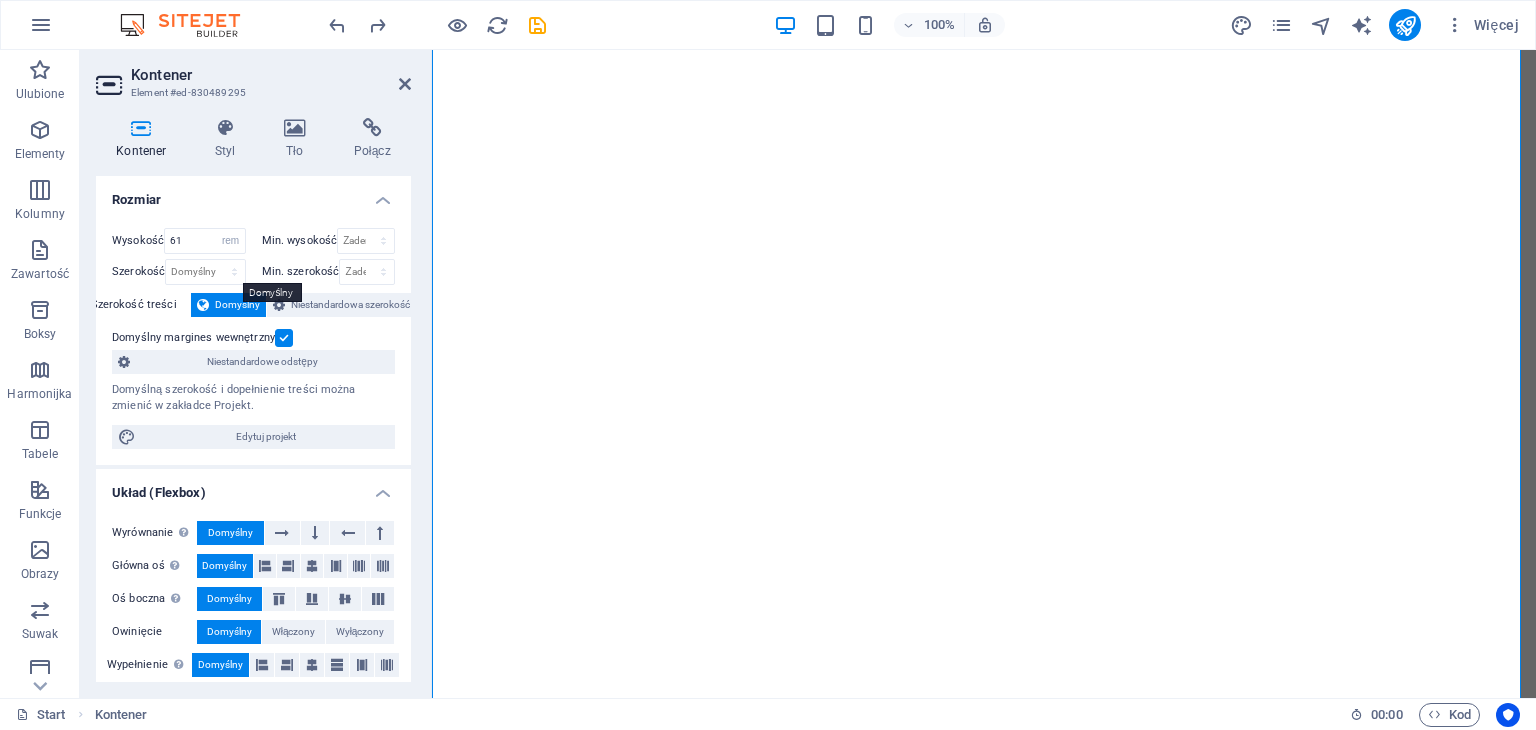 select on "DISABLED_OPTION_VALUE" 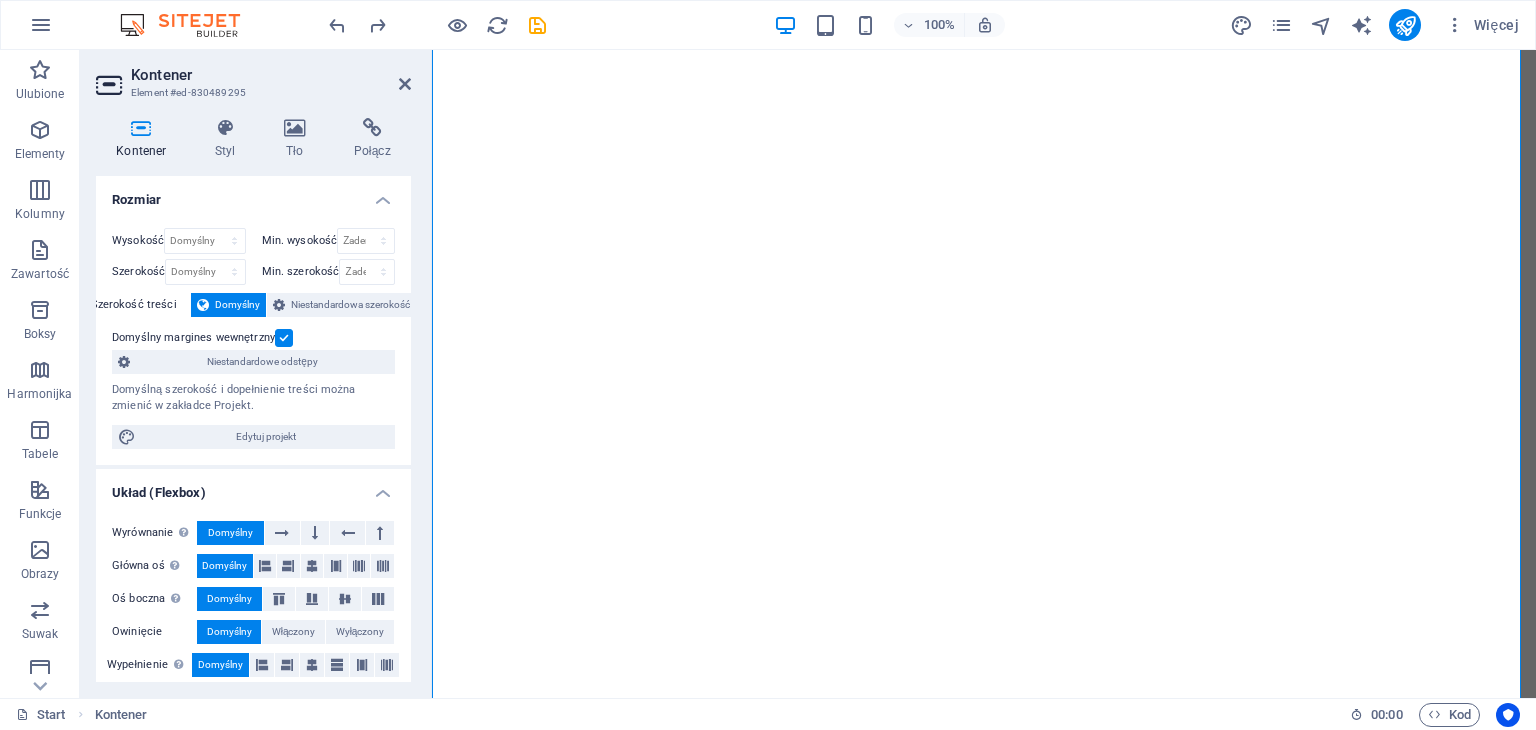 click on "Rozmiar" at bounding box center [253, 194] 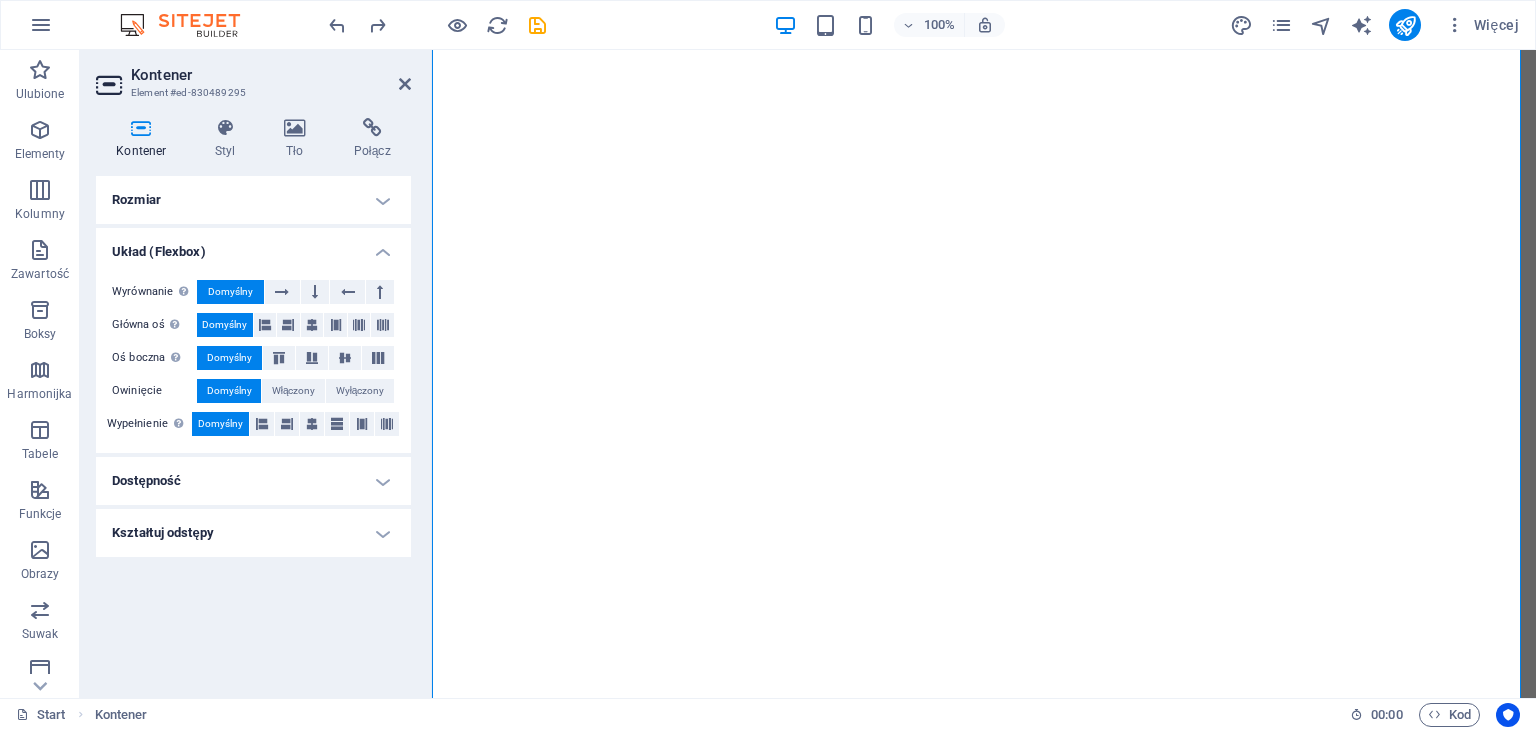 click on "Układ (Flexbox)" at bounding box center (253, 246) 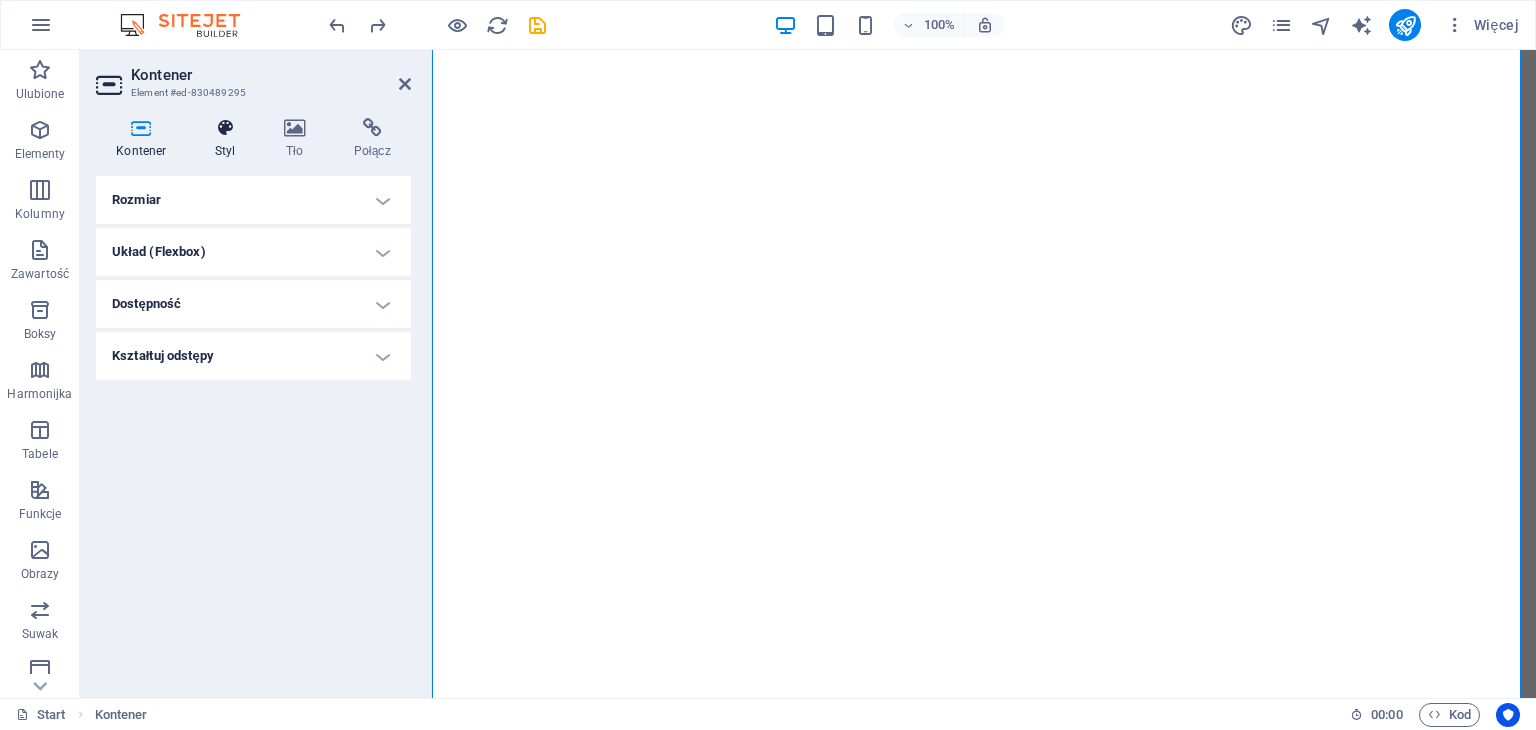 click at bounding box center [225, 128] 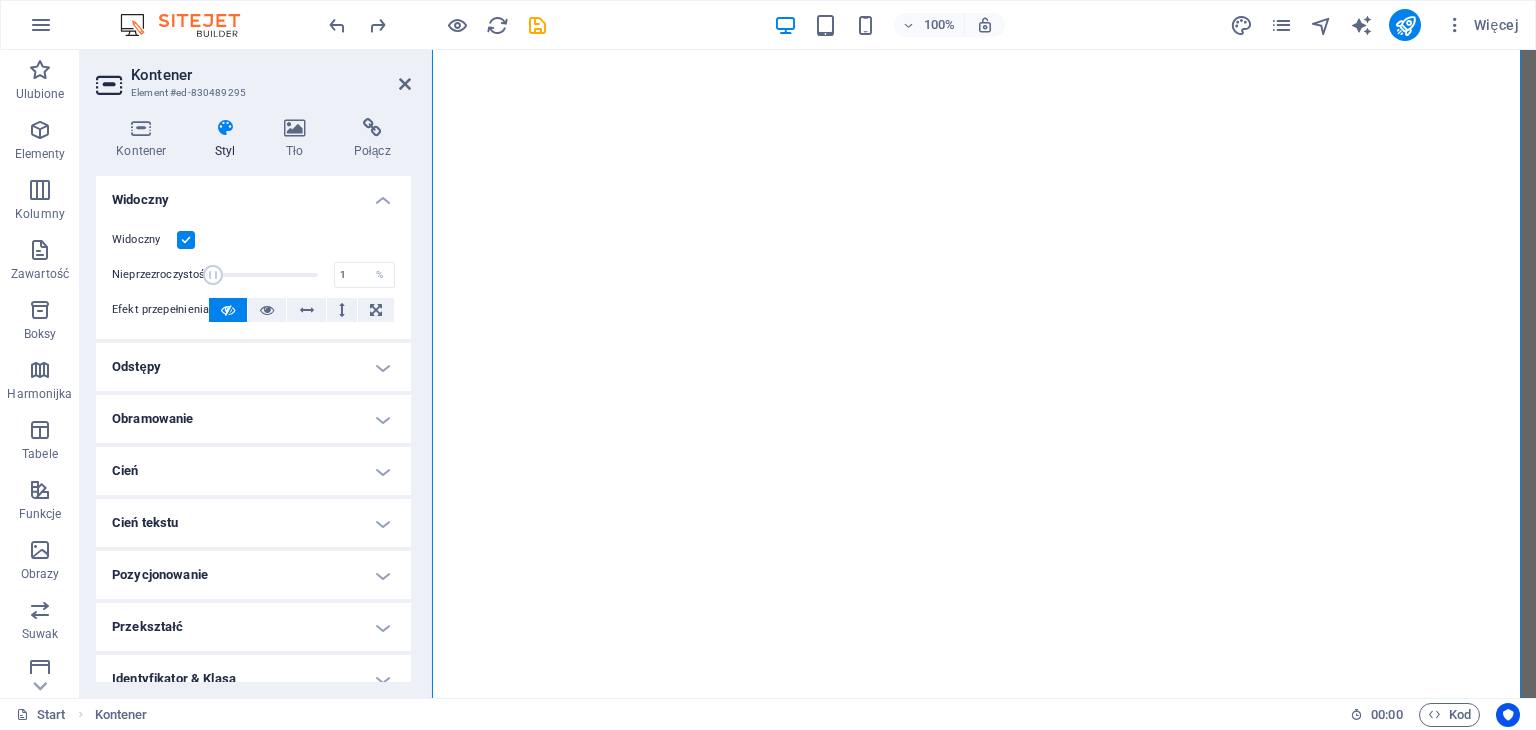 drag, startPoint x: 310, startPoint y: 269, endPoint x: 209, endPoint y: 289, distance: 102.96116 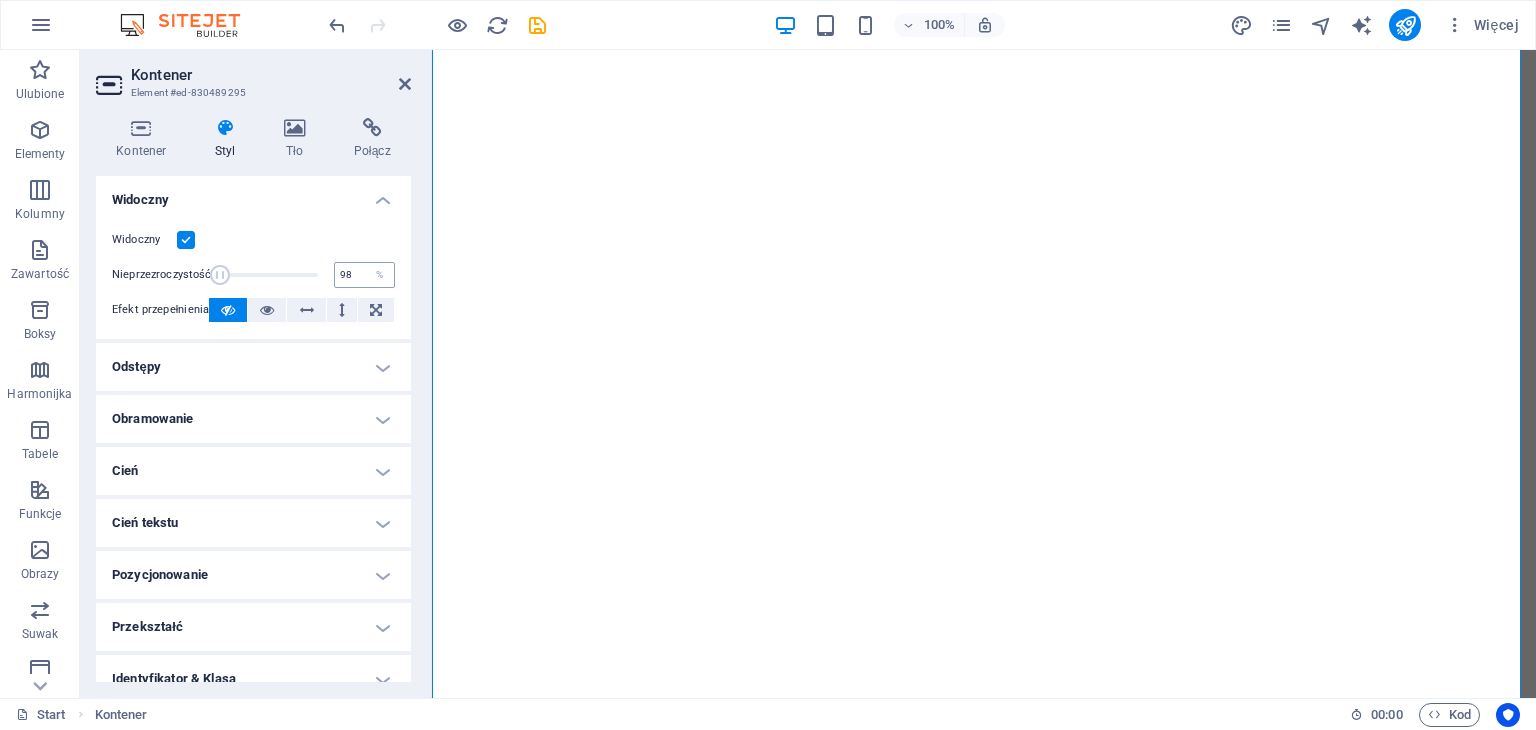 type on "100" 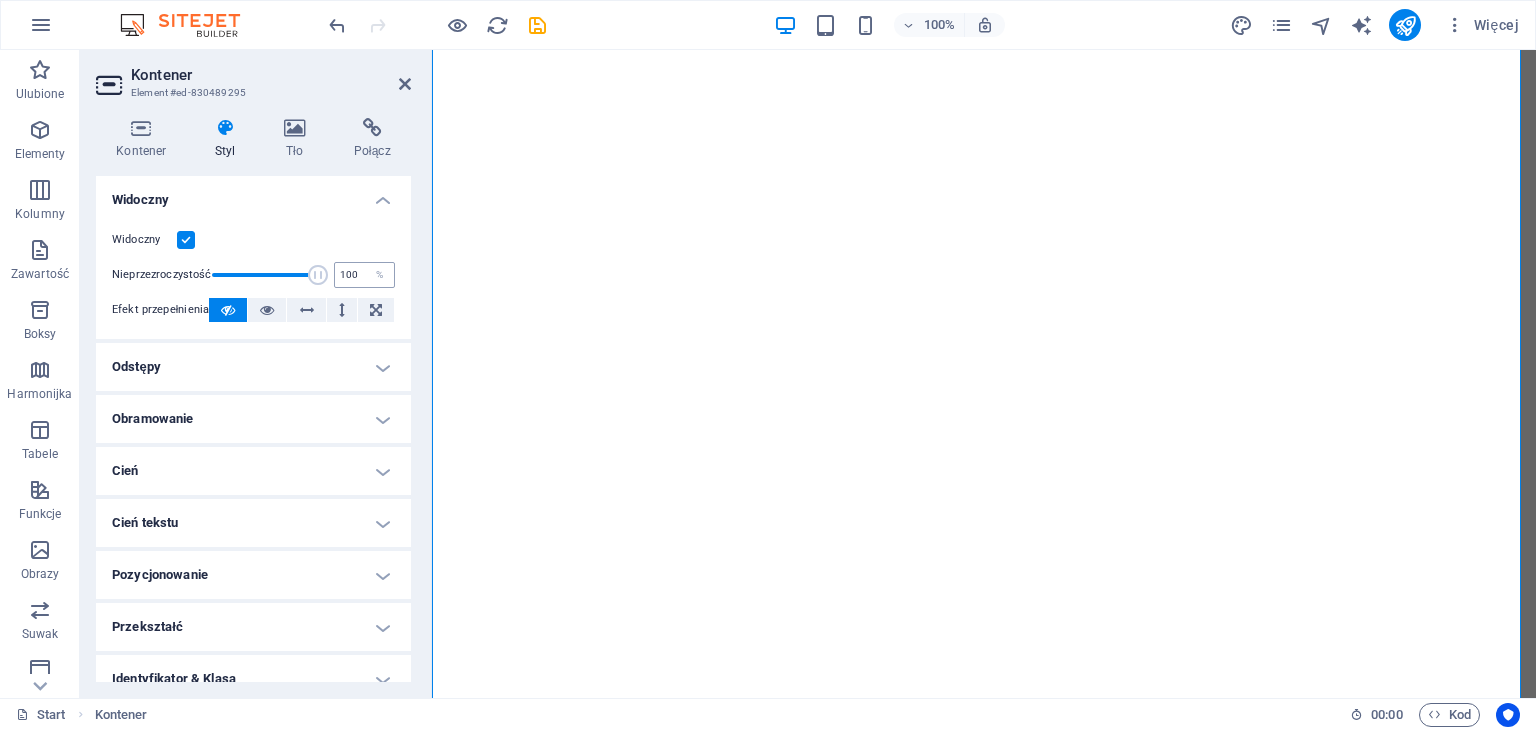 drag, startPoint x: 219, startPoint y: 273, endPoint x: 347, endPoint y: 286, distance: 128.65846 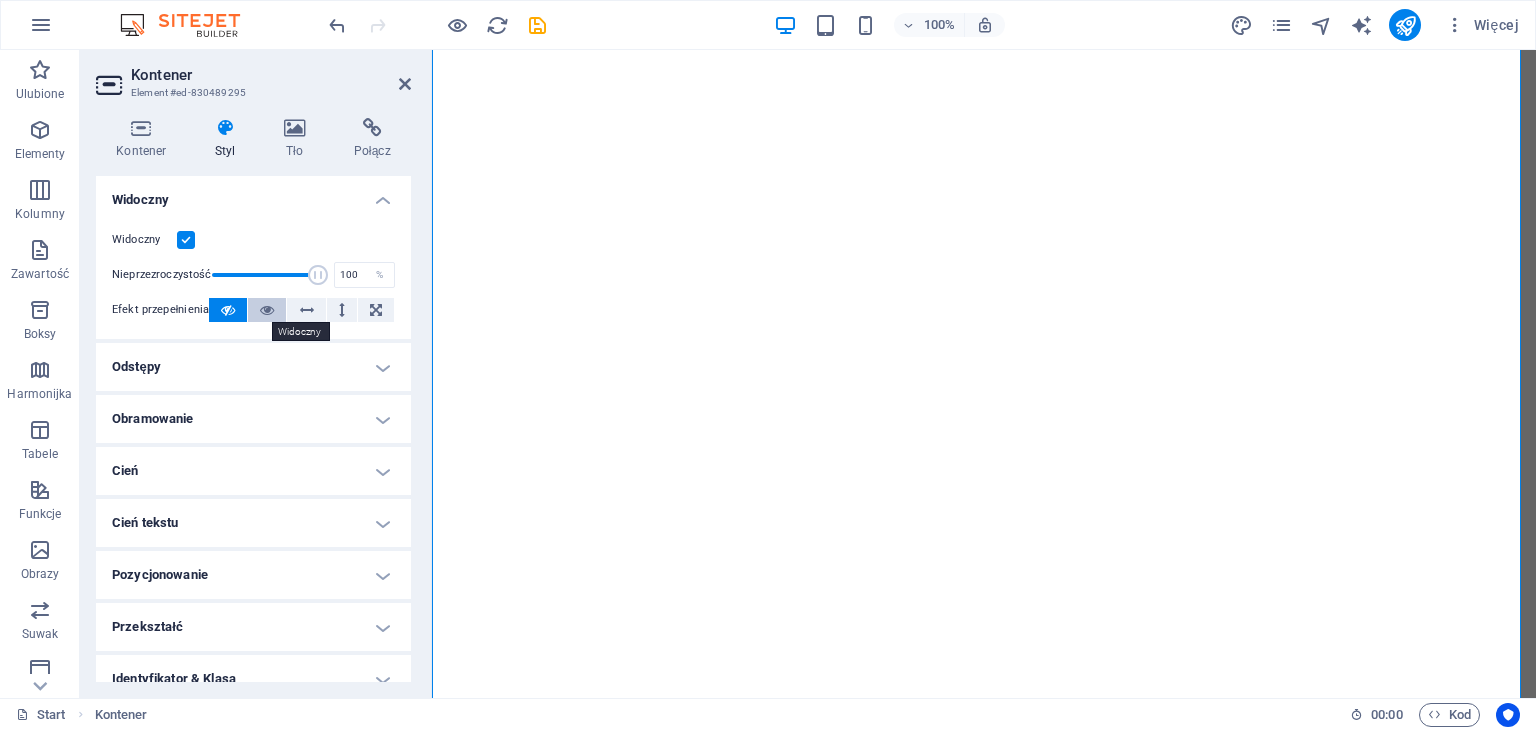 click at bounding box center (267, 310) 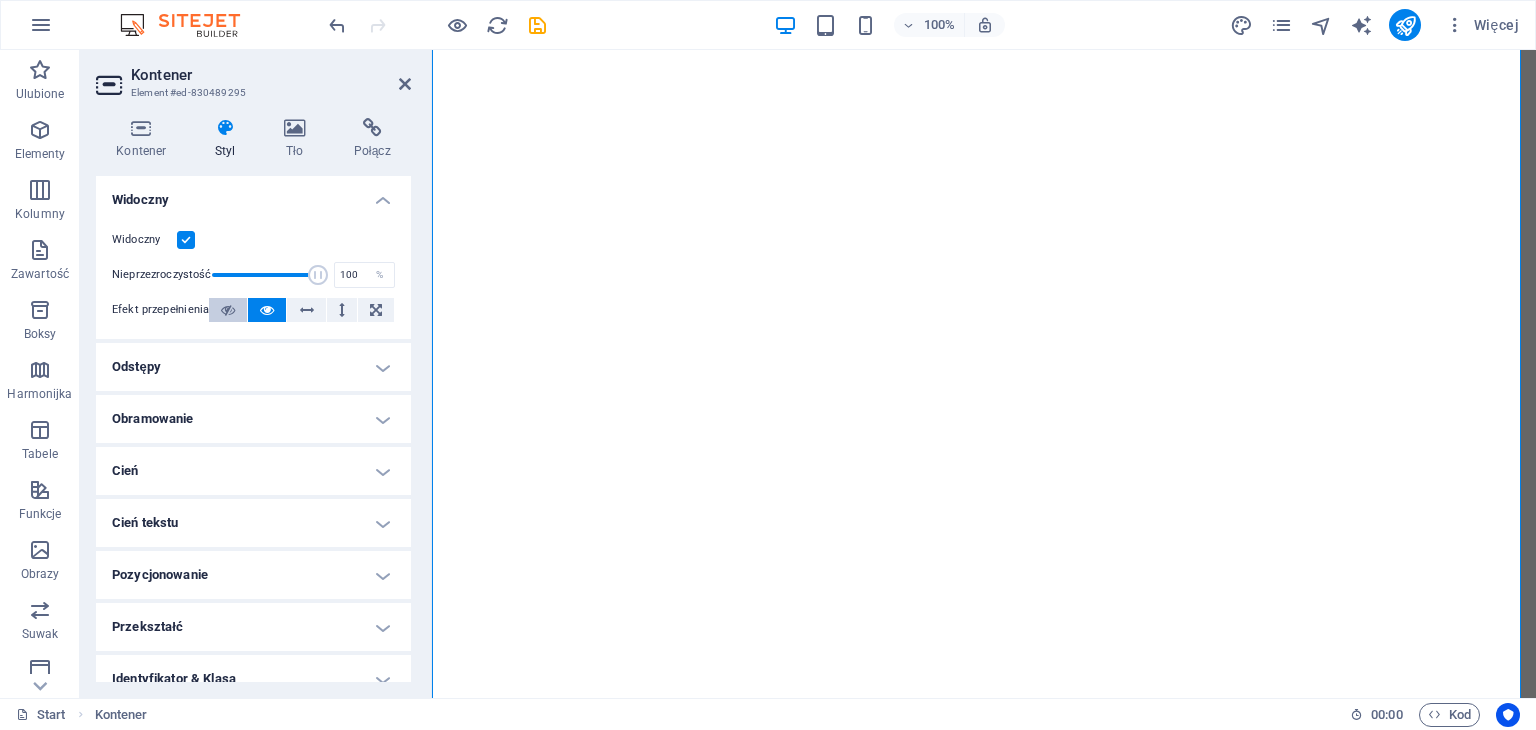 click at bounding box center [228, 310] 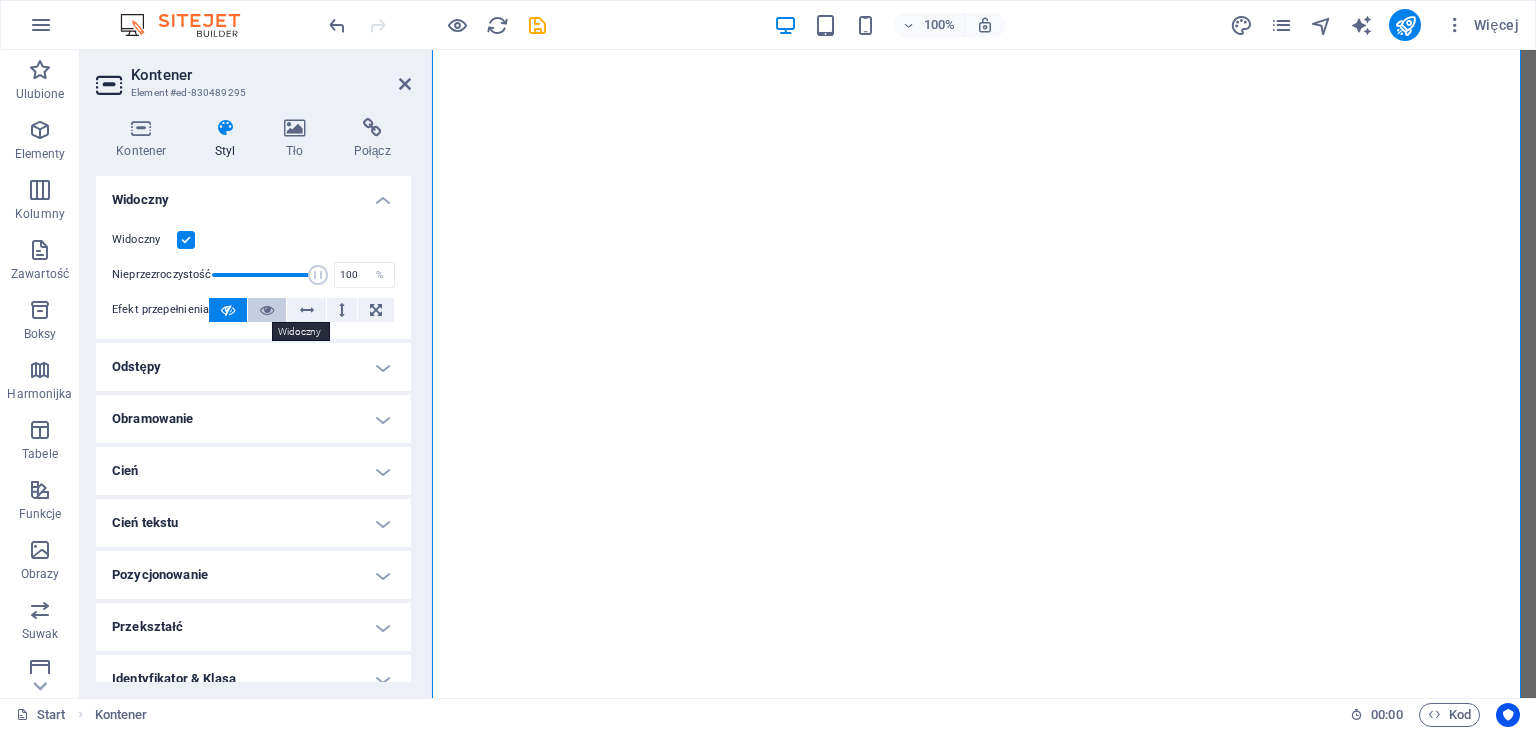 click at bounding box center (267, 310) 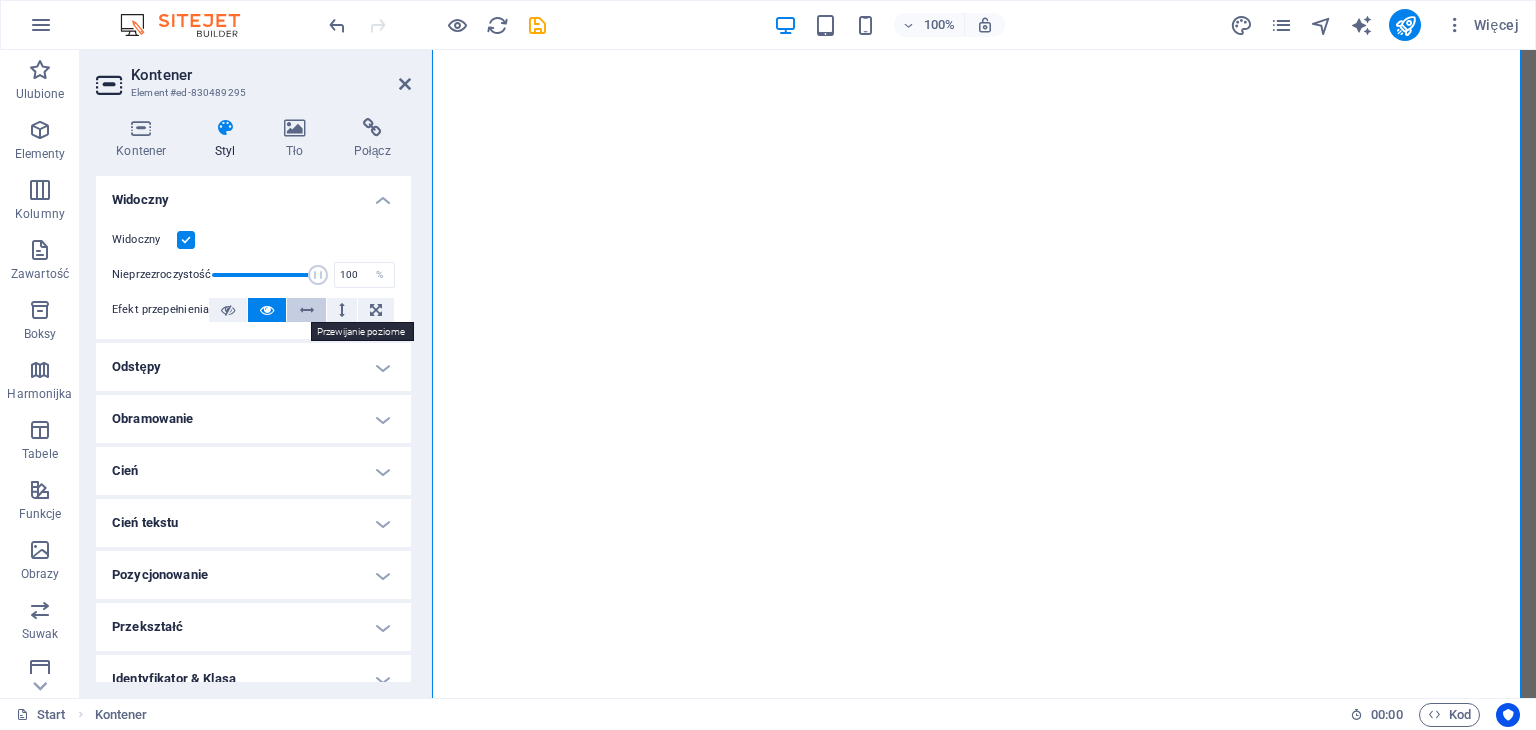 click at bounding box center (307, 310) 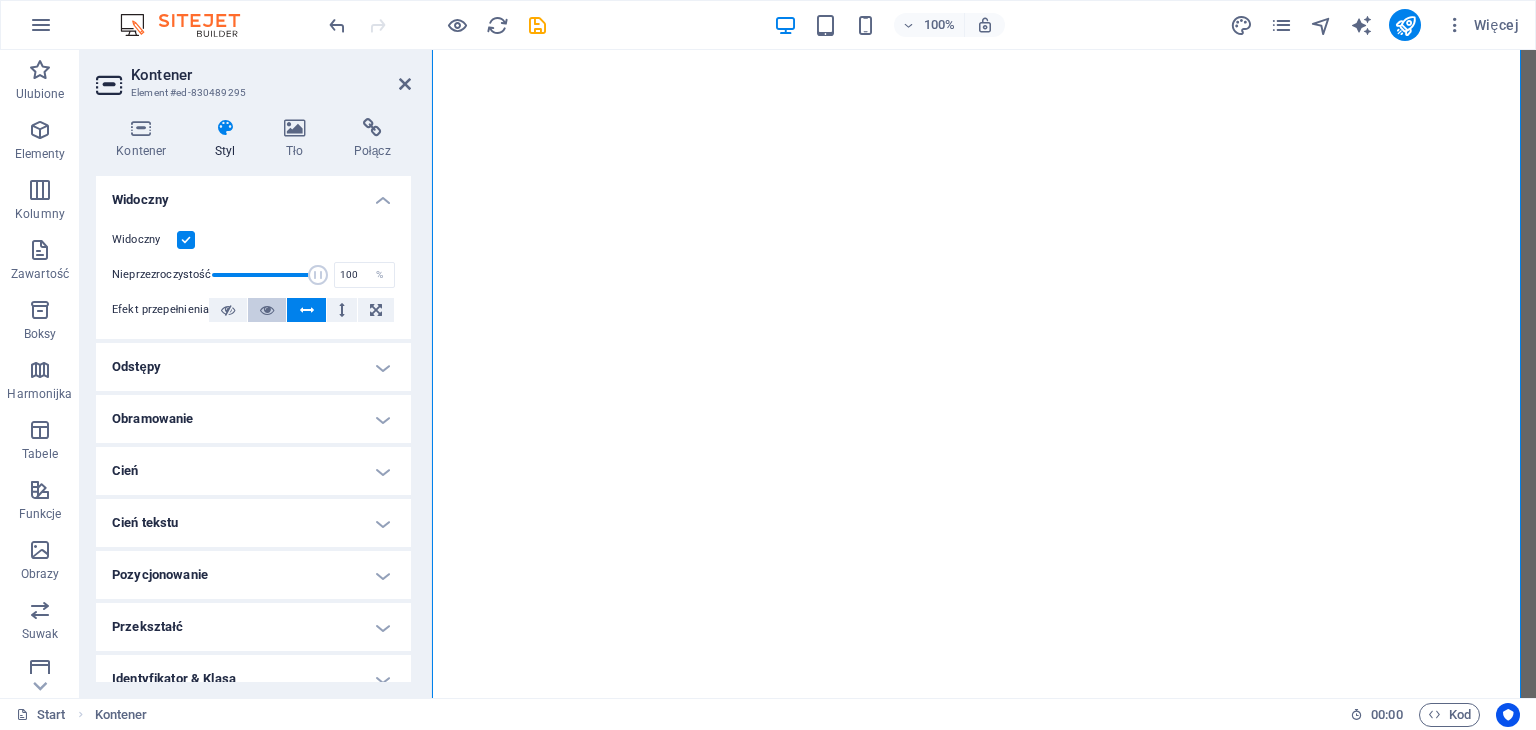 click at bounding box center [267, 310] 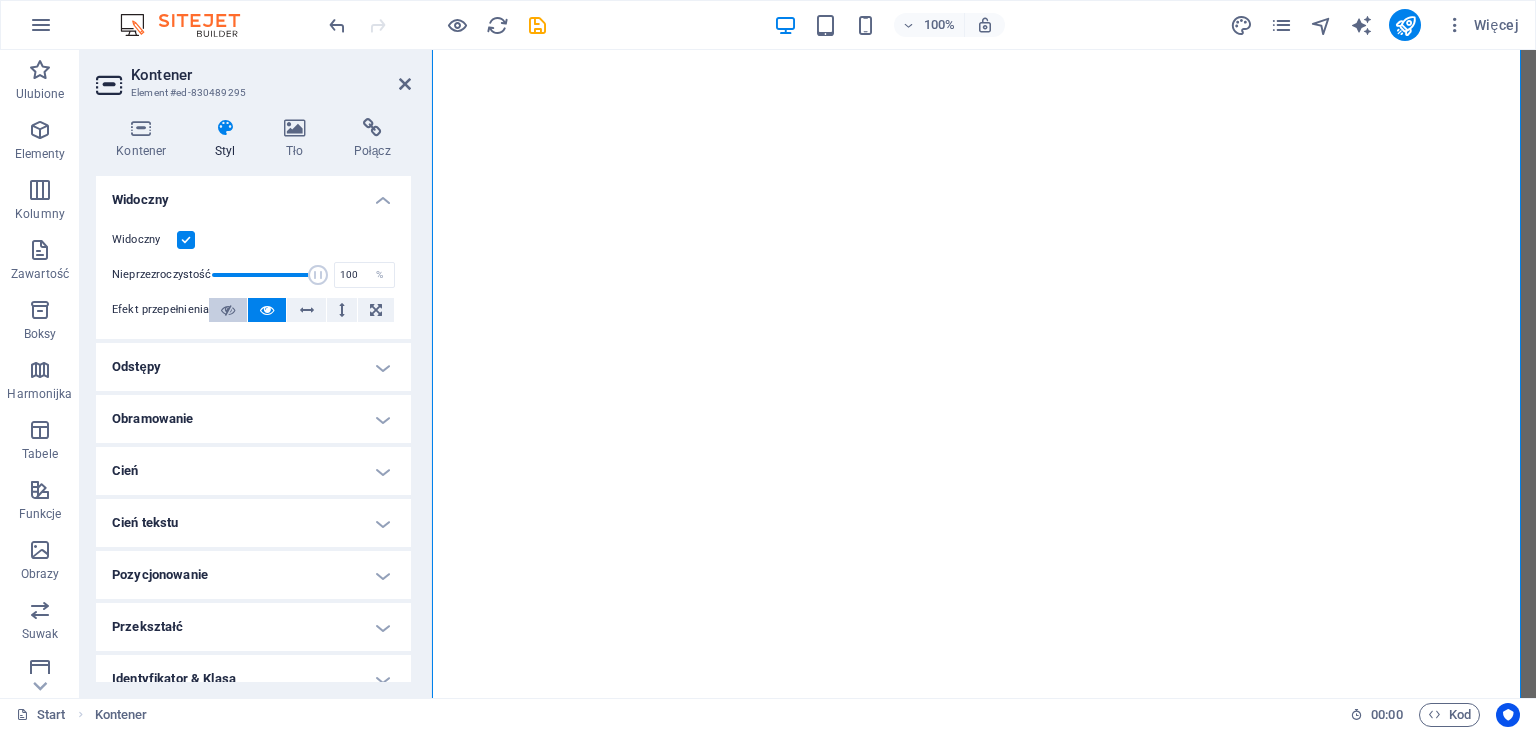 click at bounding box center (228, 310) 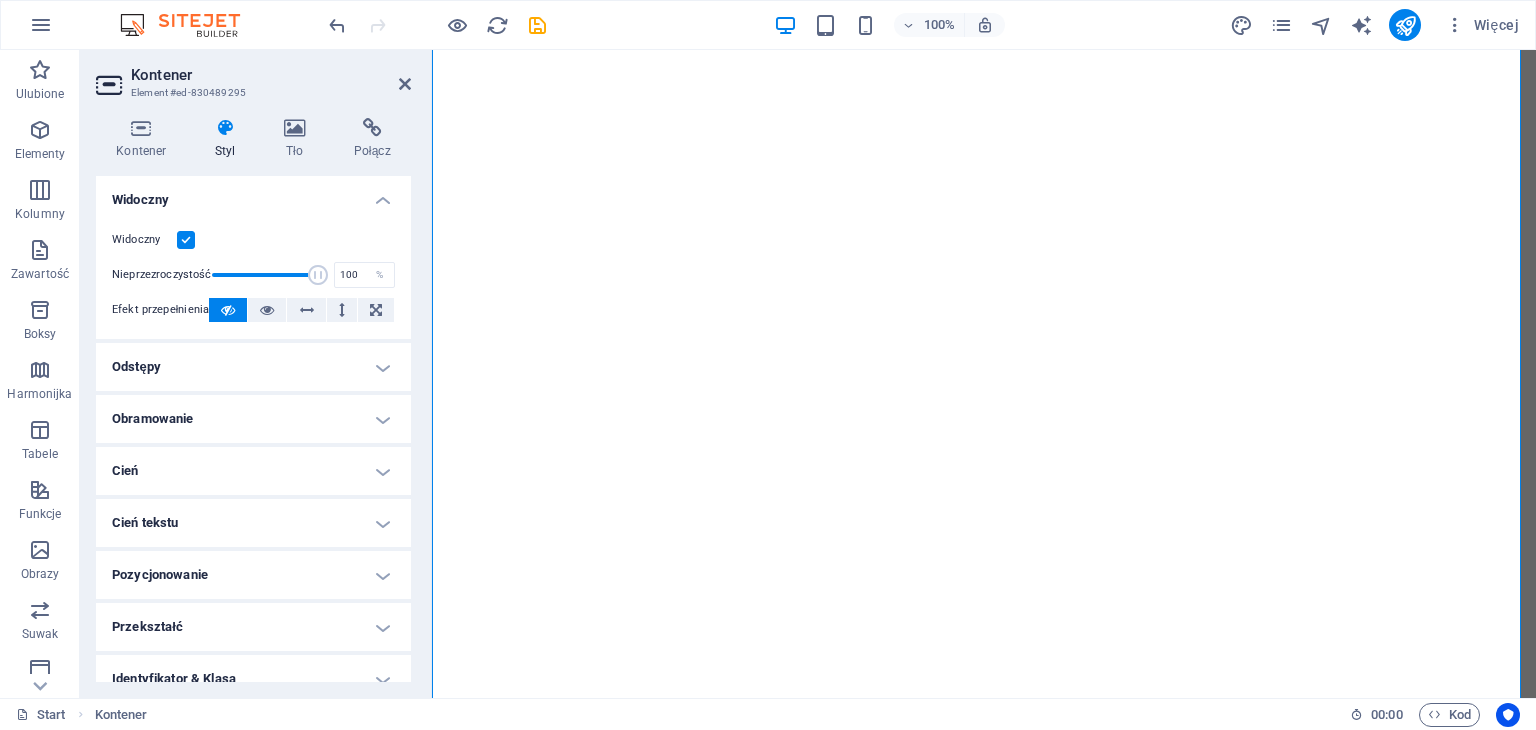 click on "Odstępy" at bounding box center (253, 367) 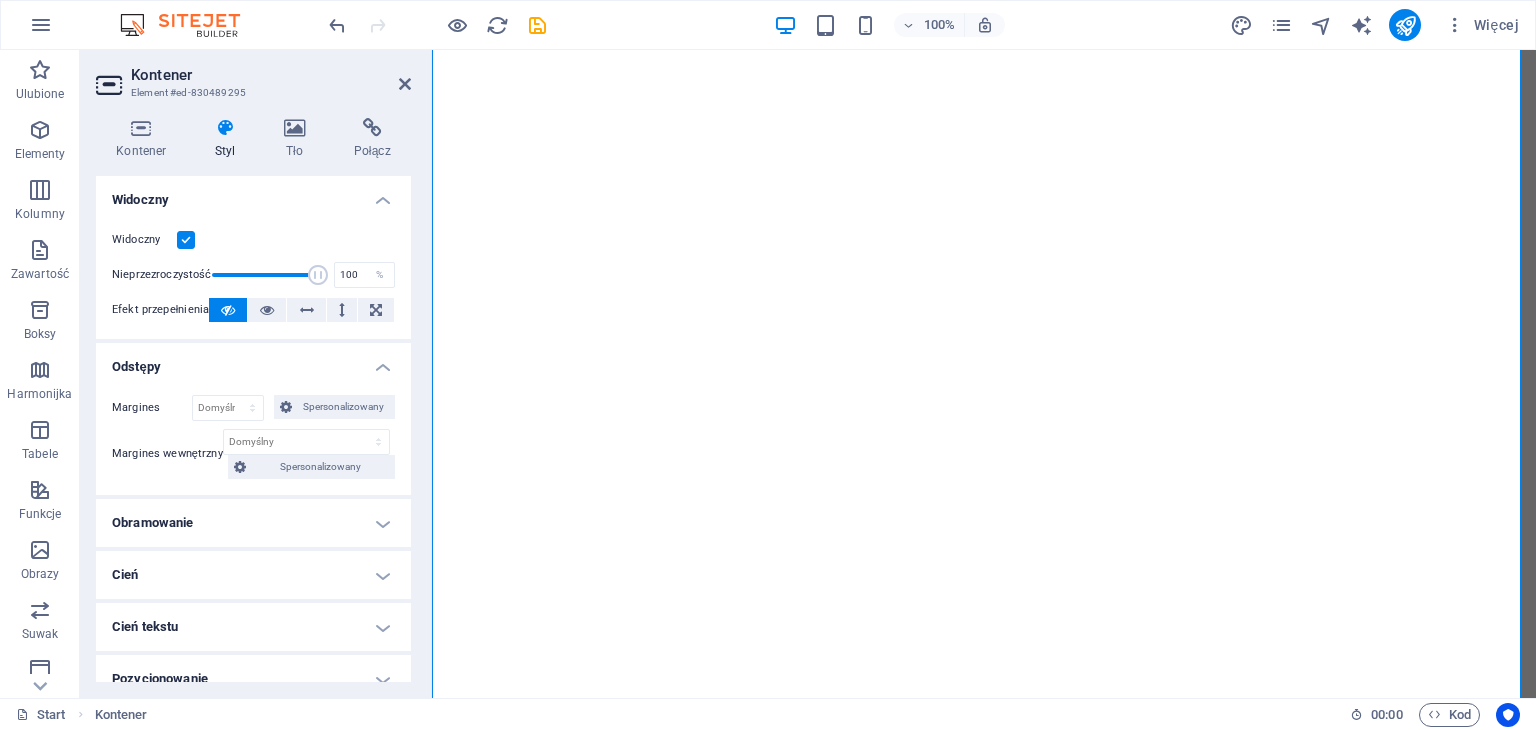 click on "Odstępy" at bounding box center (253, 361) 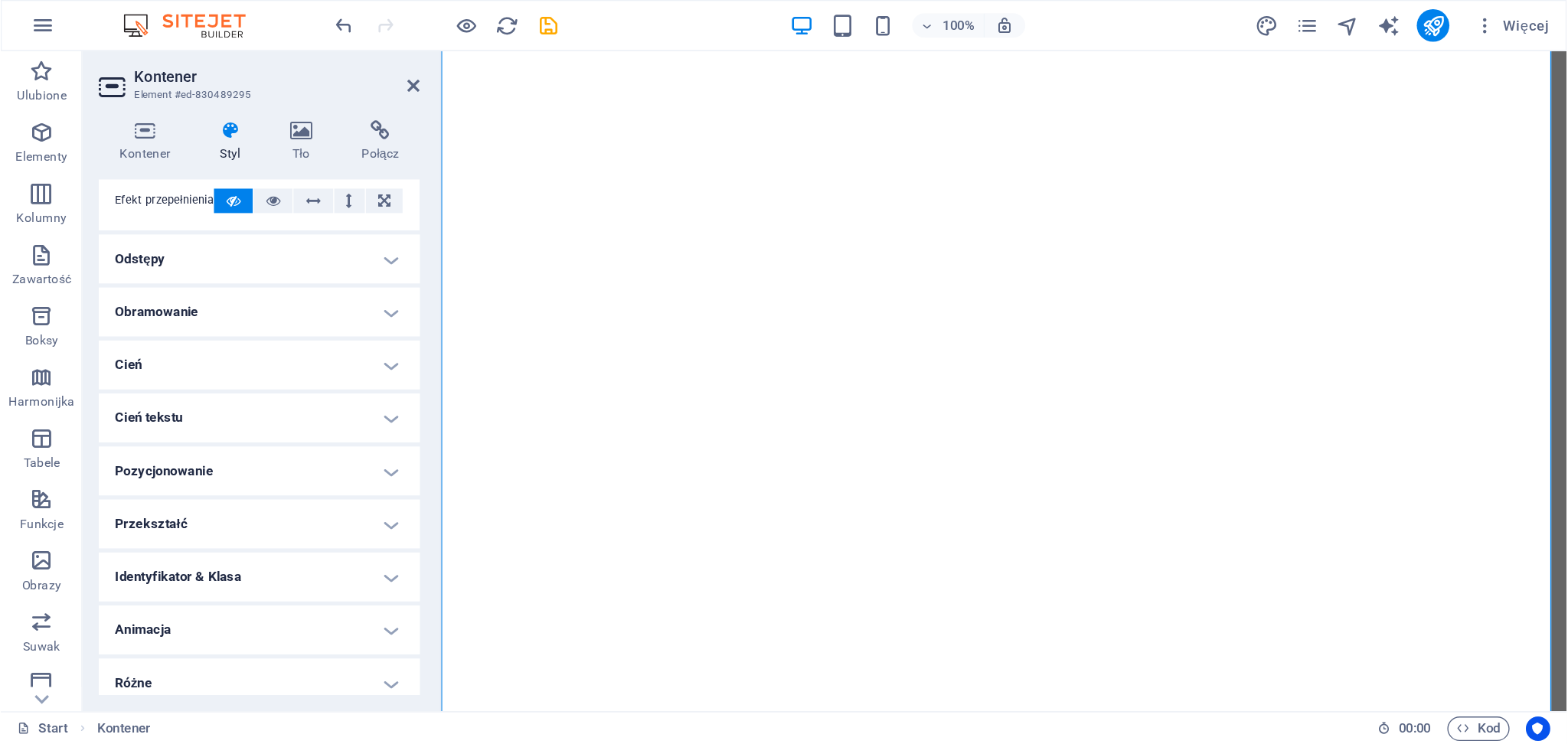 scroll, scrollTop: 95, scrollLeft: 0, axis: vertical 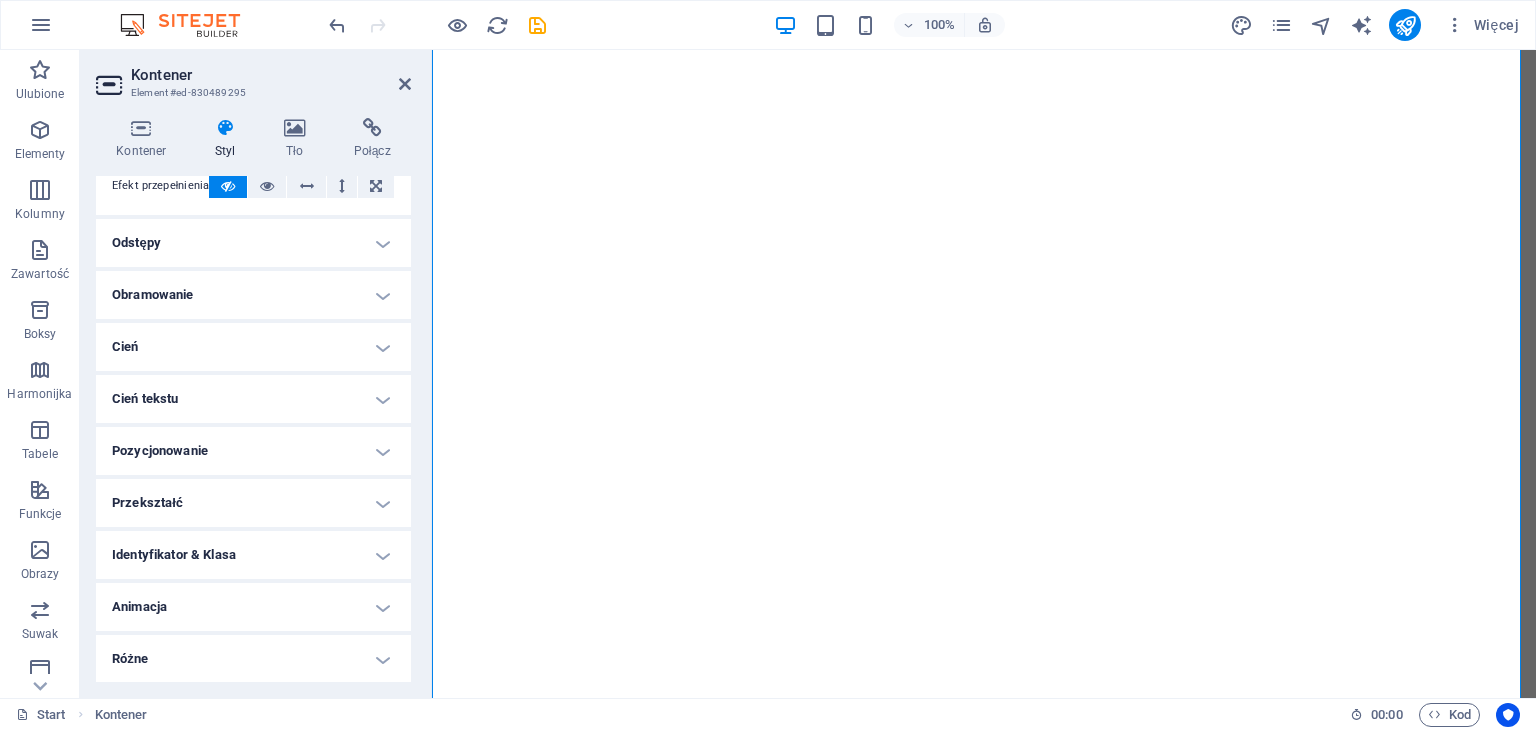 click on "Kontener Styl Tło Połącz Rozmiar Wysokość Domyślny px rem % vh vw Min. wysokość Żaden px rem % vh vw Szerokość Domyślny px rem % em vh vw Min. szerokość Żaden px rem % vh vw Szerokość treści Domyślny Niestandardowa szerokość Szerokość Domyślny px rem % em vh vw Min. szerokość Żaden px rem % vh vw Domyślny margines wewnętrzny Niestandardowe odstępy Domyślną szerokość i dopełnienie treści można zmienić w zakładce Projekt. Edytuj projekt Układ (Flexbox) Wyrównanie Określa kierunek zgięcia. Domyślny Główna oś Określ, jak elementy powinny zachowywać się wzdłuż głównej osi wewnątrz tego kontenera (wyrównaj zawartość). Domyślny Oś boczna Kontroluj kierunek pionowy elementu wewnątrz kontenera (wyrównaj elementy). Domyślny Owinięcie Domyślny Włączony Wyłączony Wypełnienie Steruje odległościami i kierunkiem elementów na osi Y w kilku liniach (wyrównaj zawartość). Domyślny Dostępność Rola Rola ARIA określa cel elementu.  %" at bounding box center [253, 400] 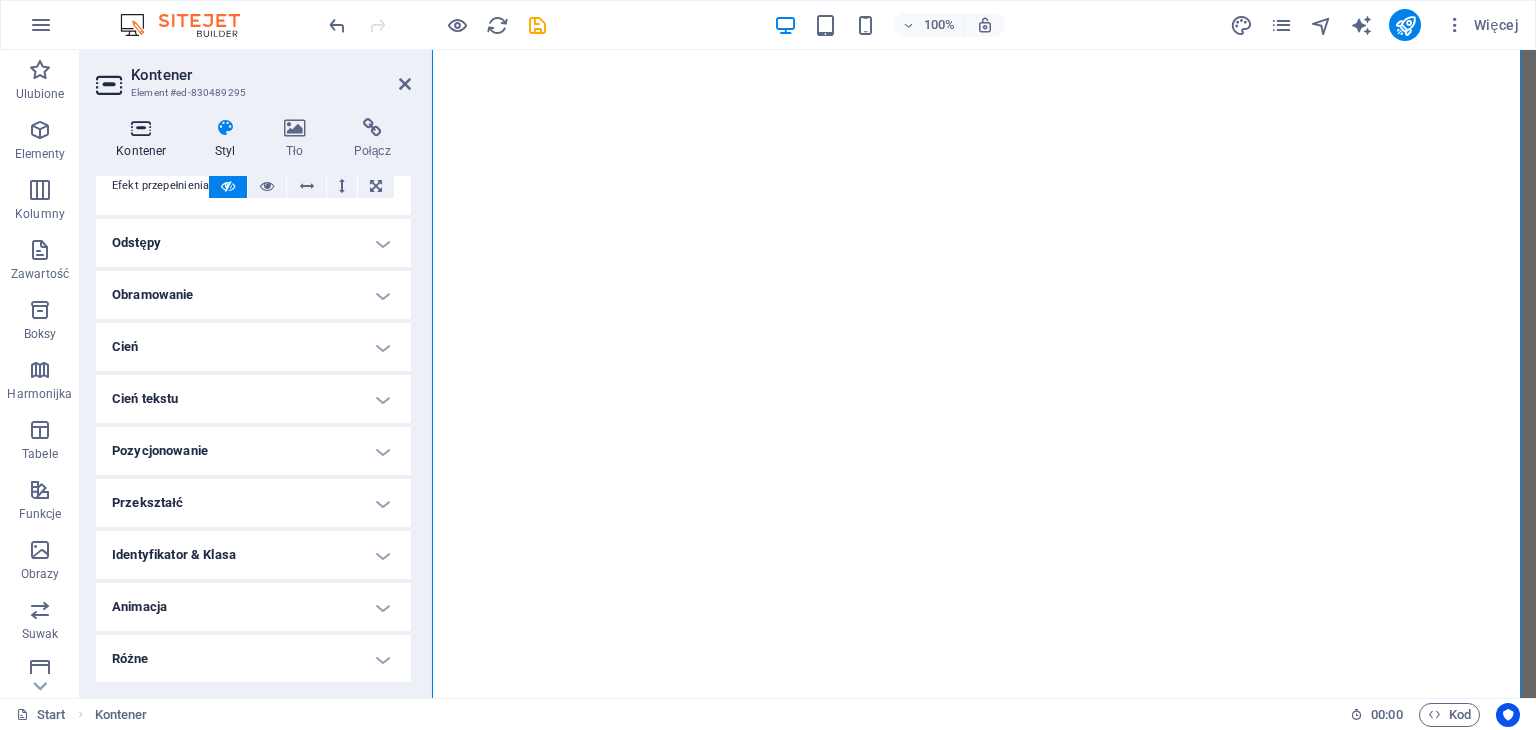click at bounding box center (141, 128) 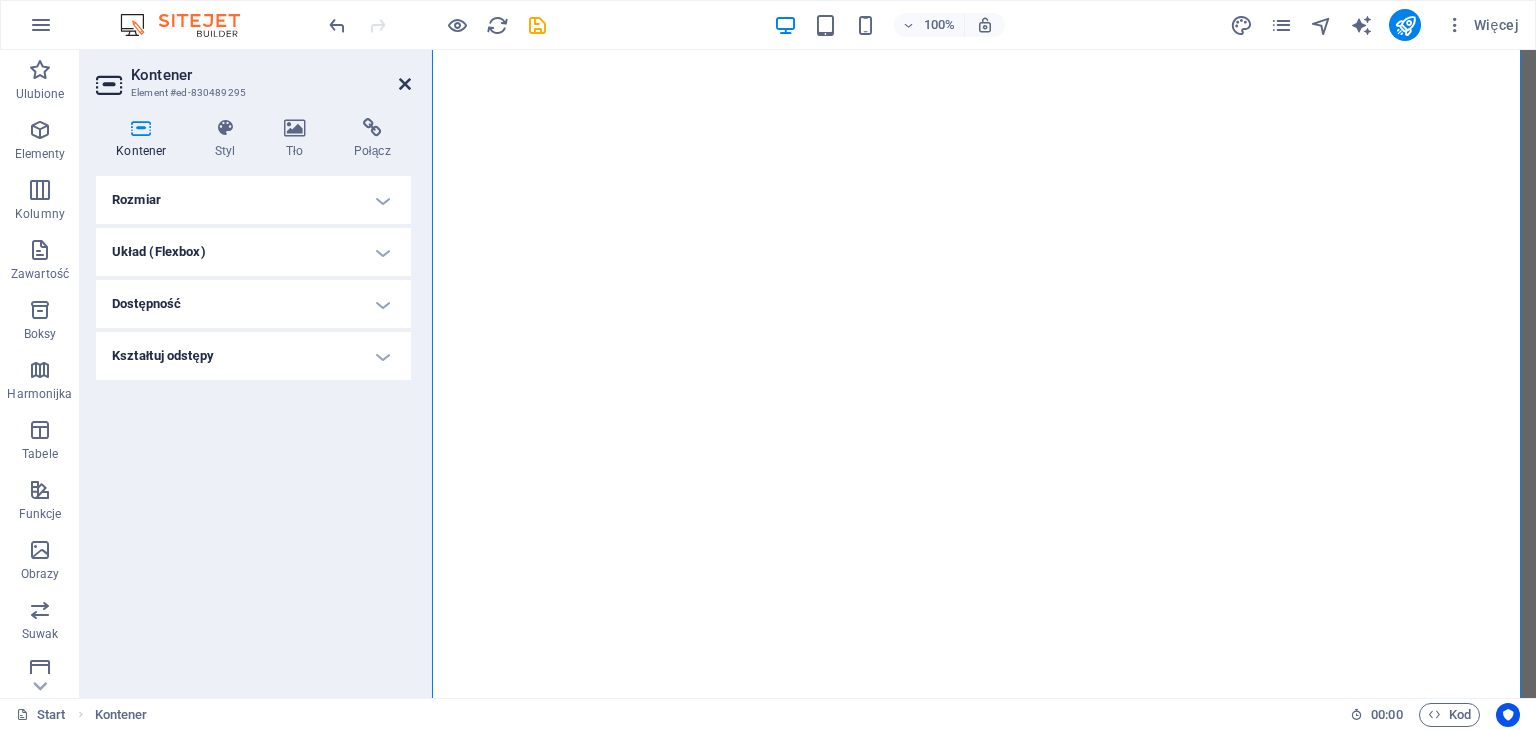 click at bounding box center [405, 84] 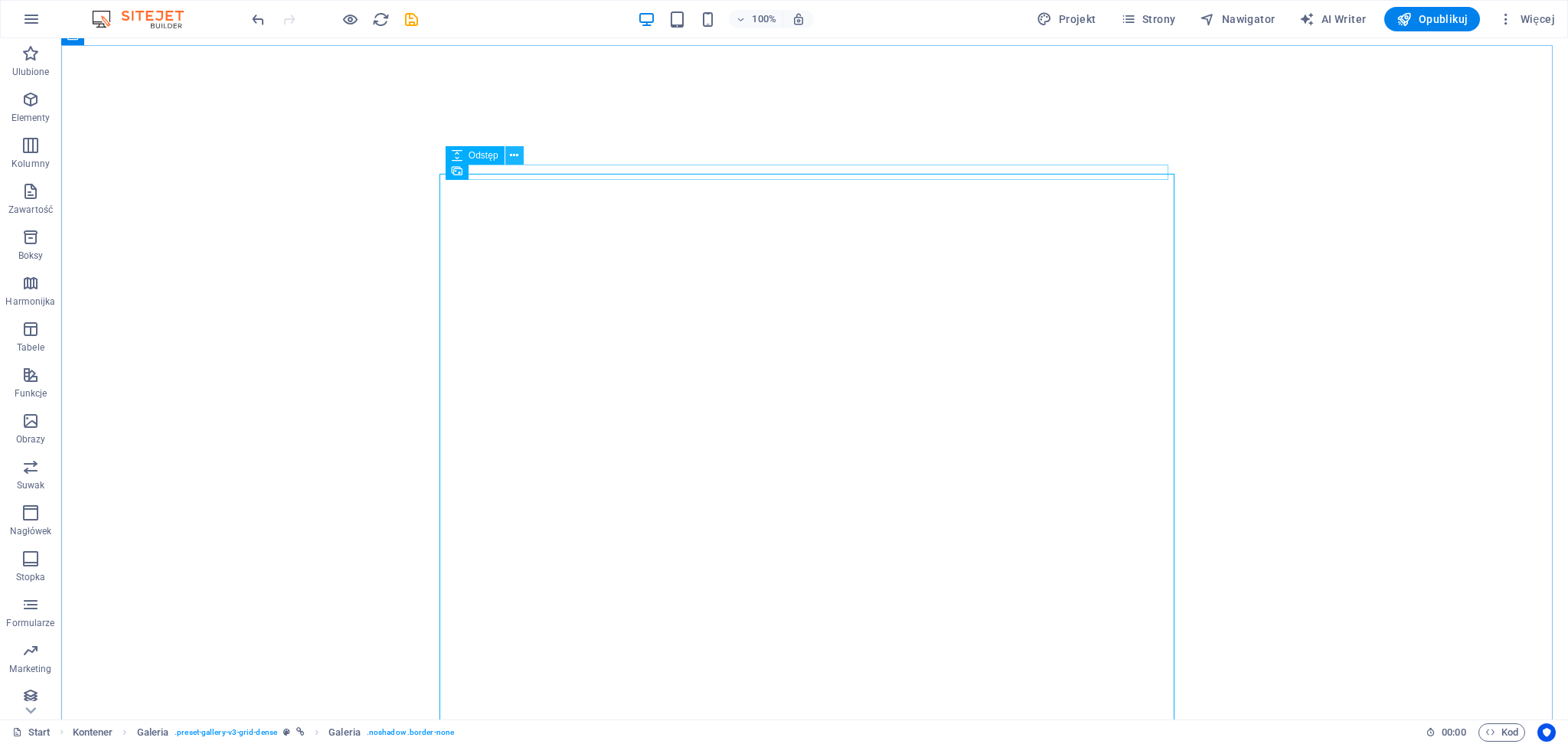 click at bounding box center [514, 155] 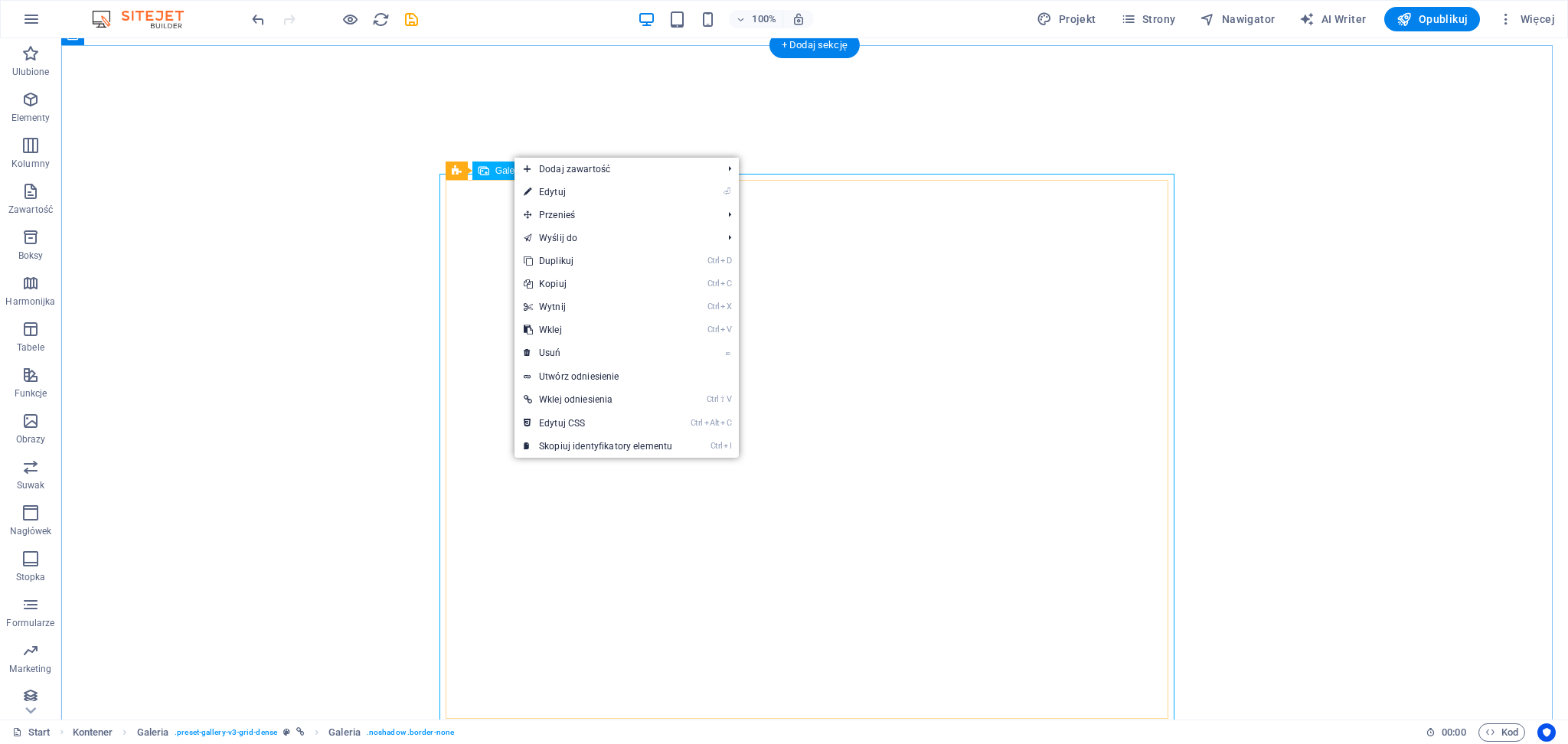 select on "4" 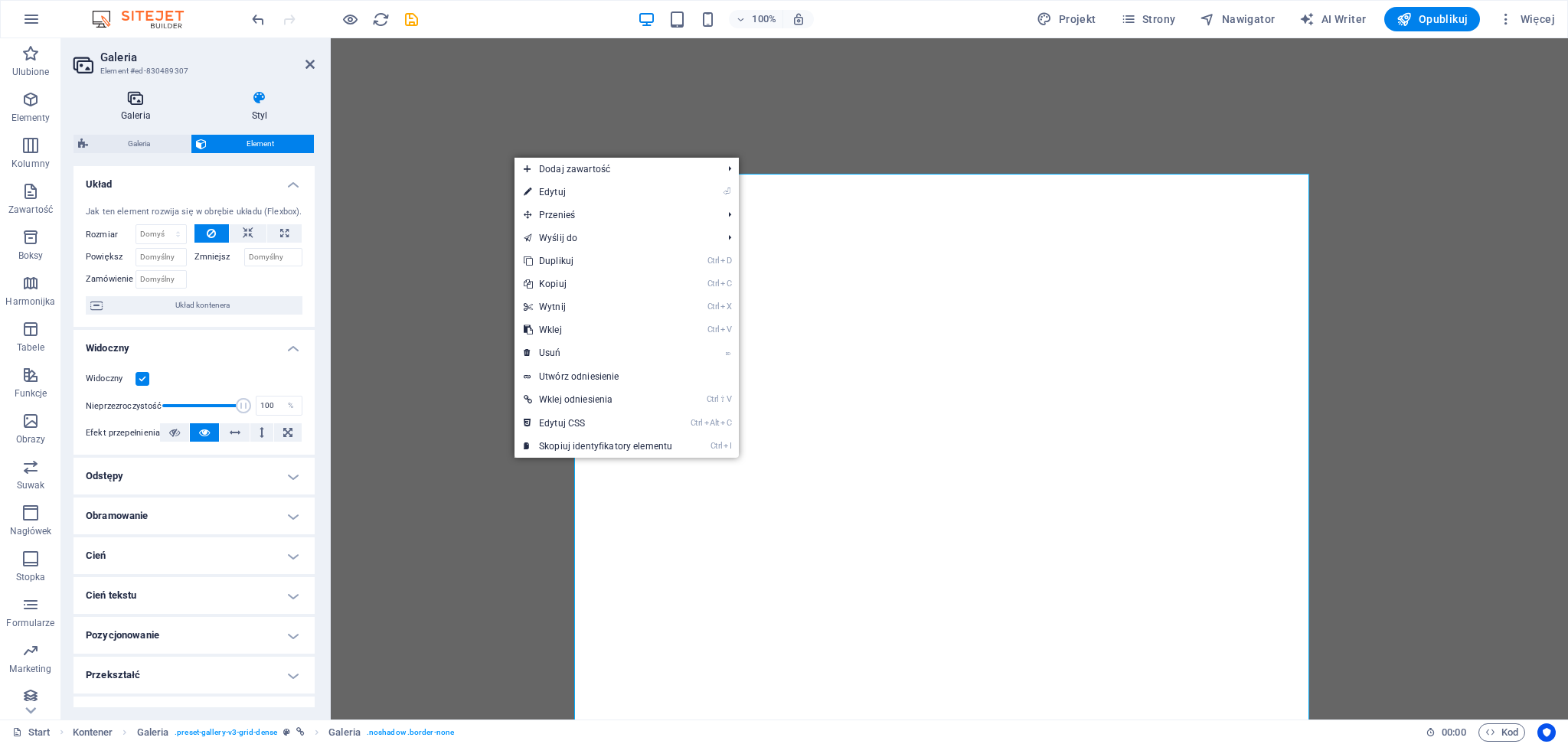 click on "Galeria" at bounding box center [139, 106] 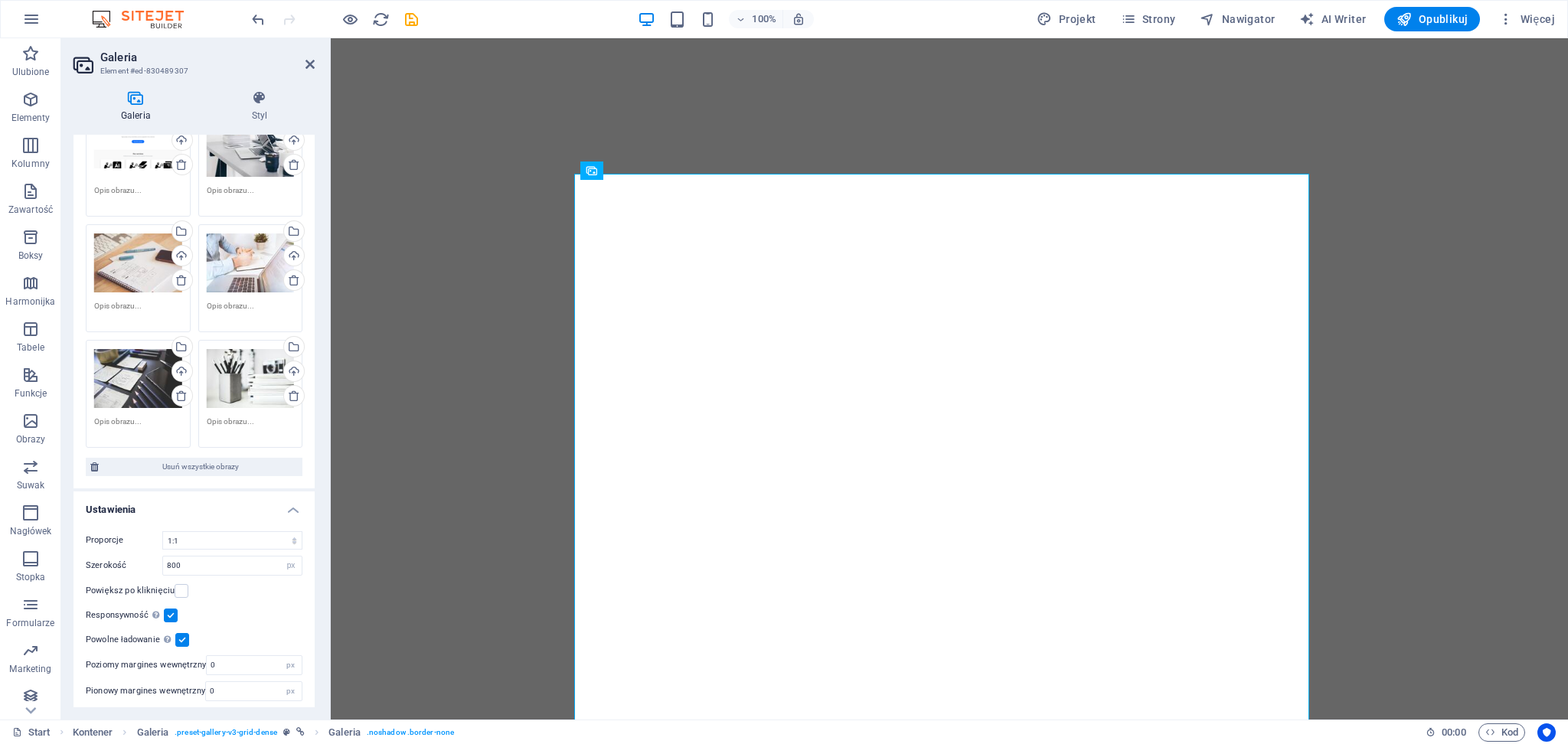 scroll, scrollTop: 147, scrollLeft: 0, axis: vertical 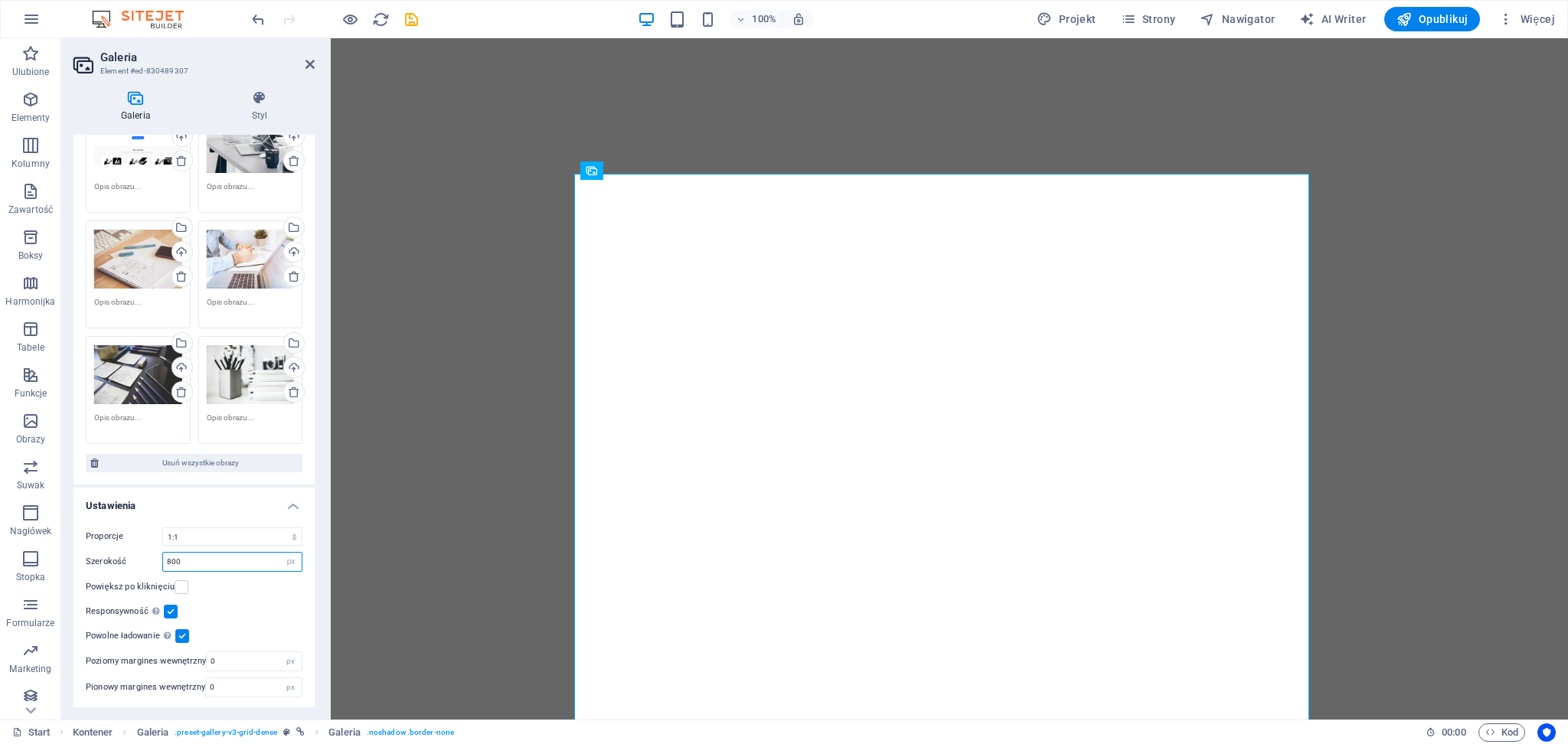 drag, startPoint x: 264, startPoint y: 564, endPoint x: 162, endPoint y: 562, distance: 102.01961 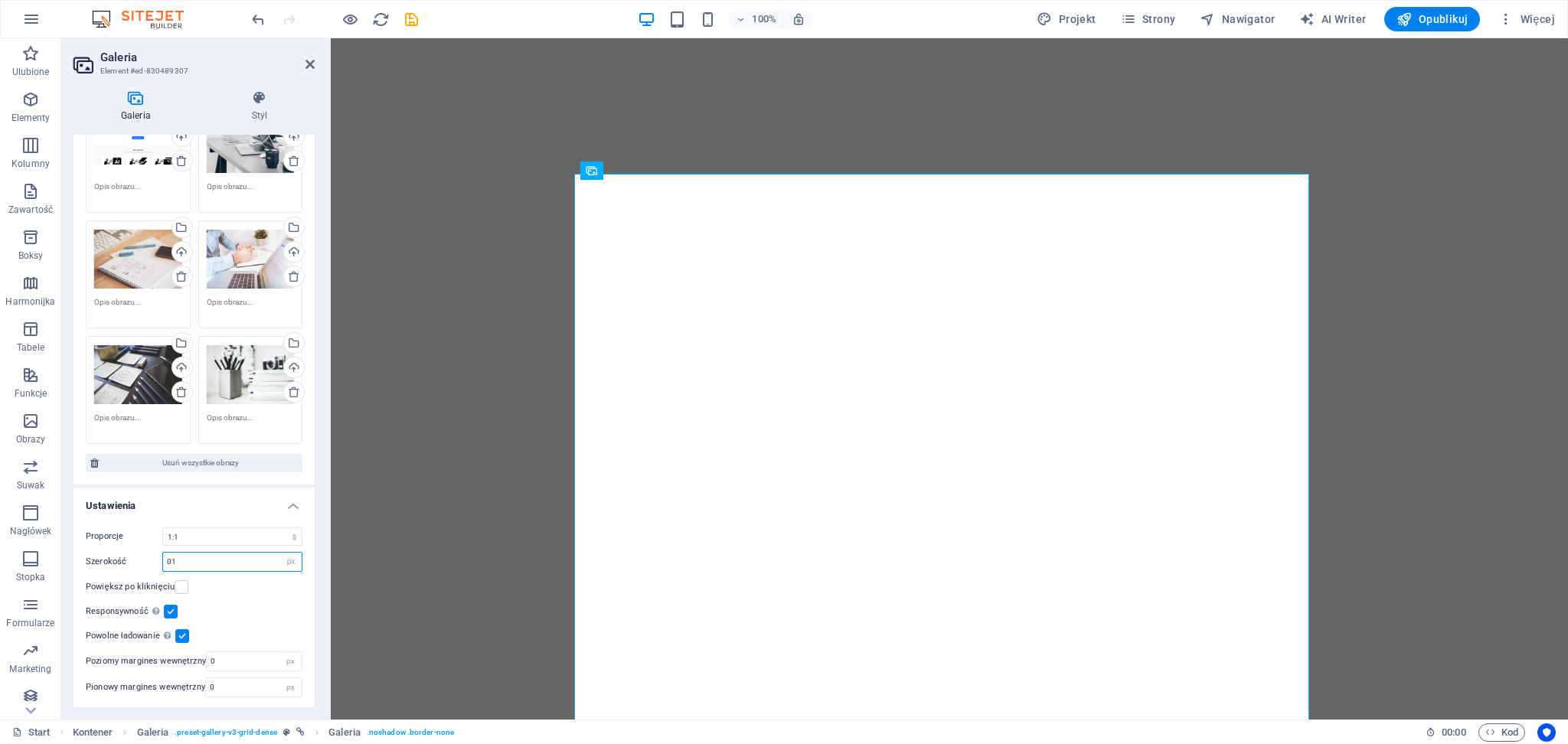 type on "0" 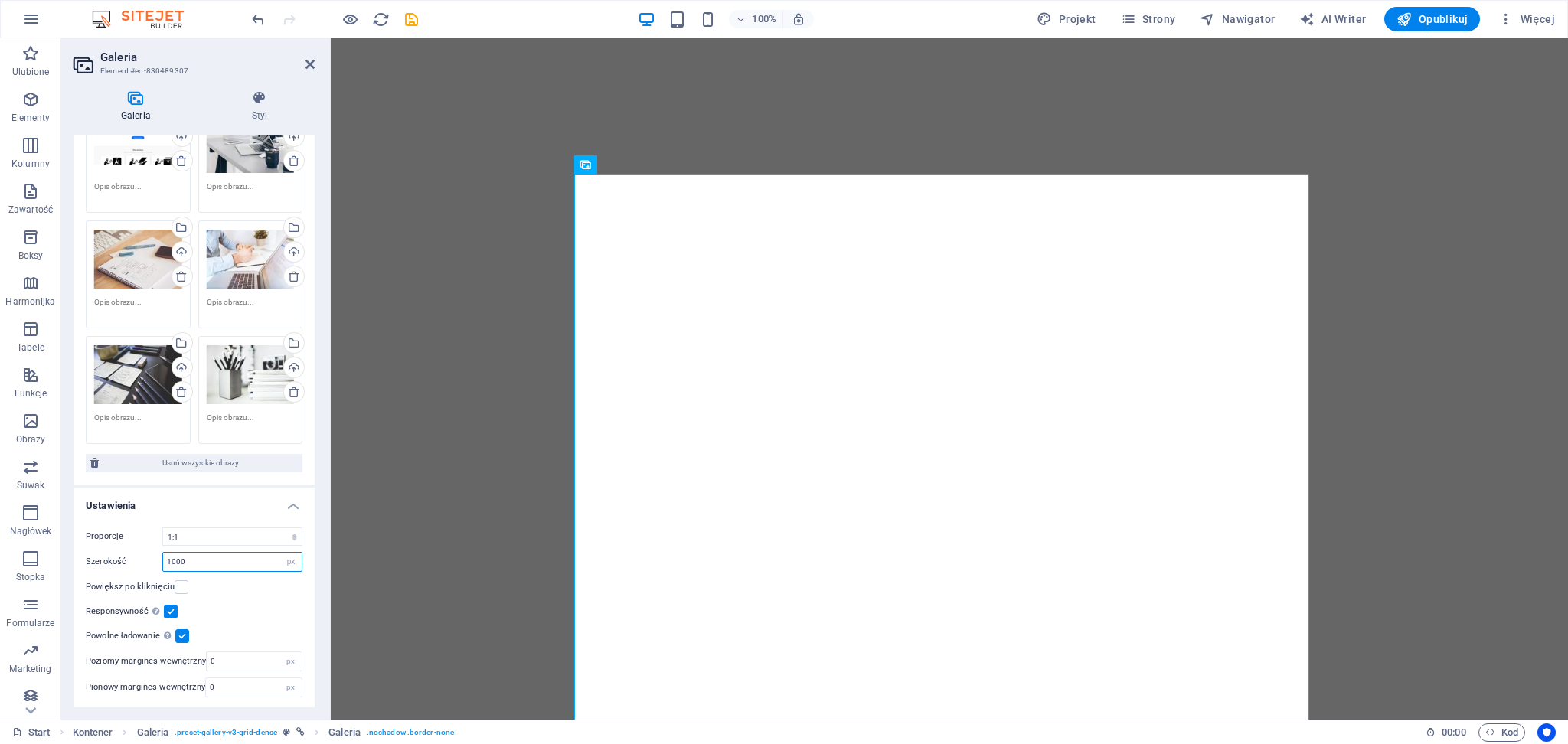drag, startPoint x: 196, startPoint y: 565, endPoint x: 79, endPoint y: 545, distance: 118.69709 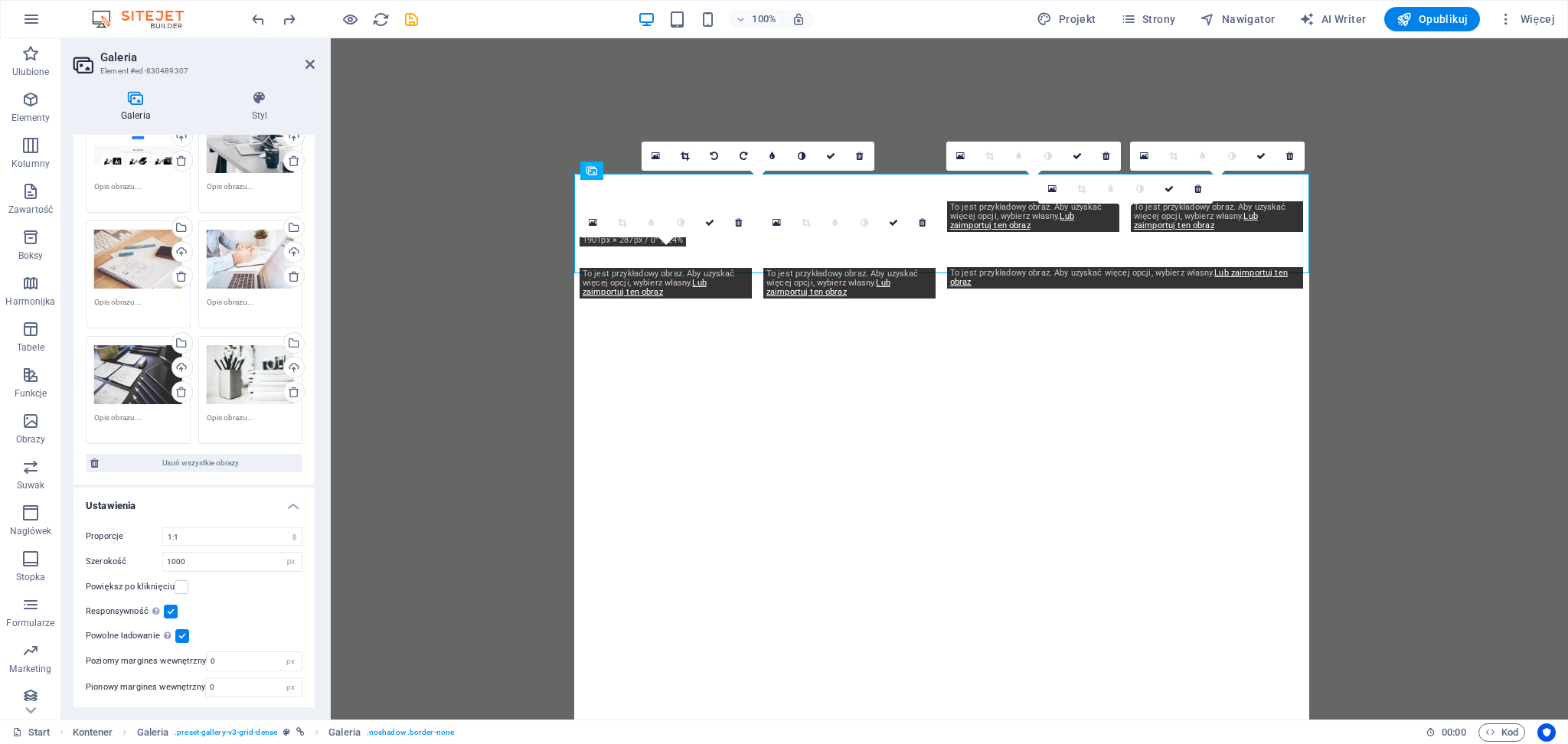 type on "800" 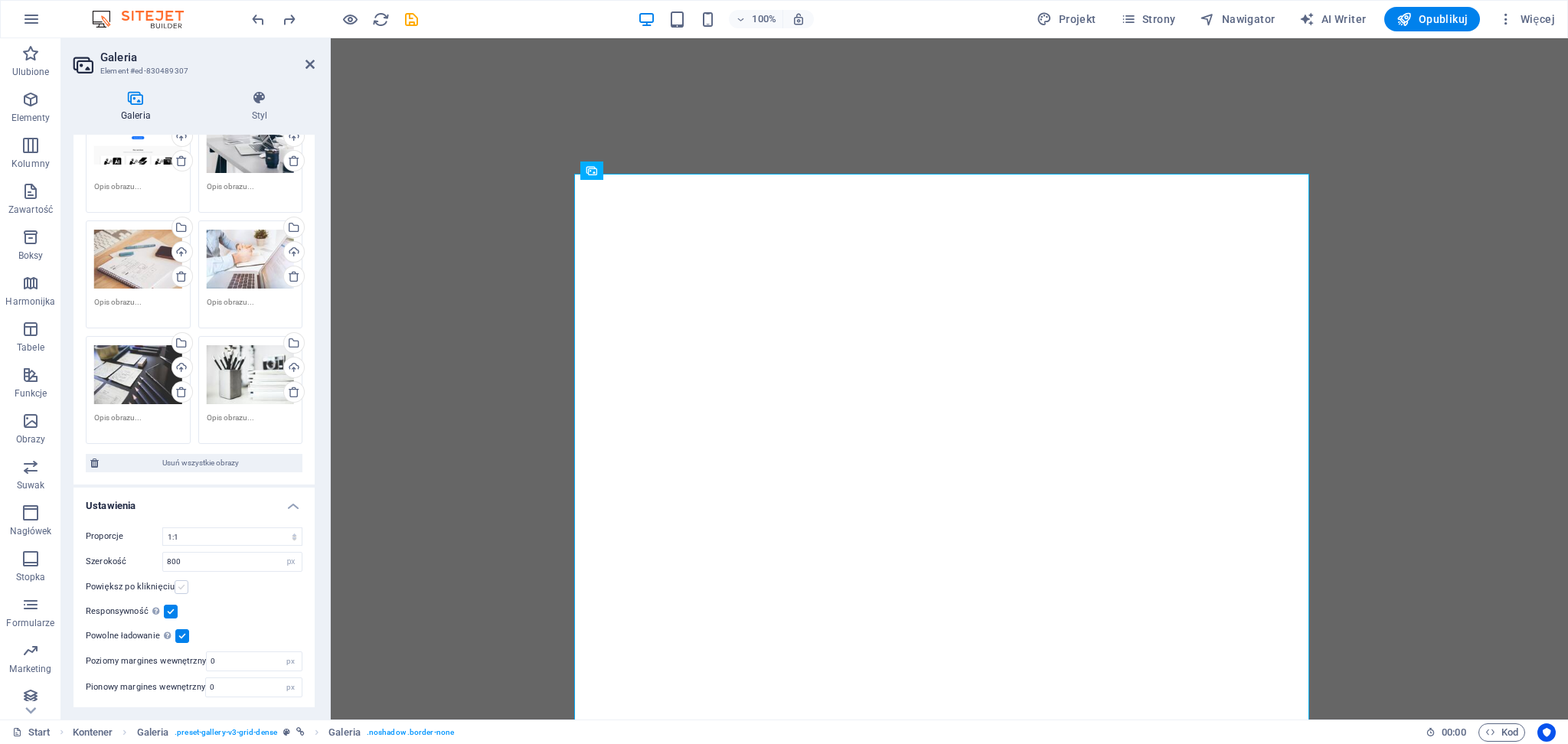 click at bounding box center (181, 587) 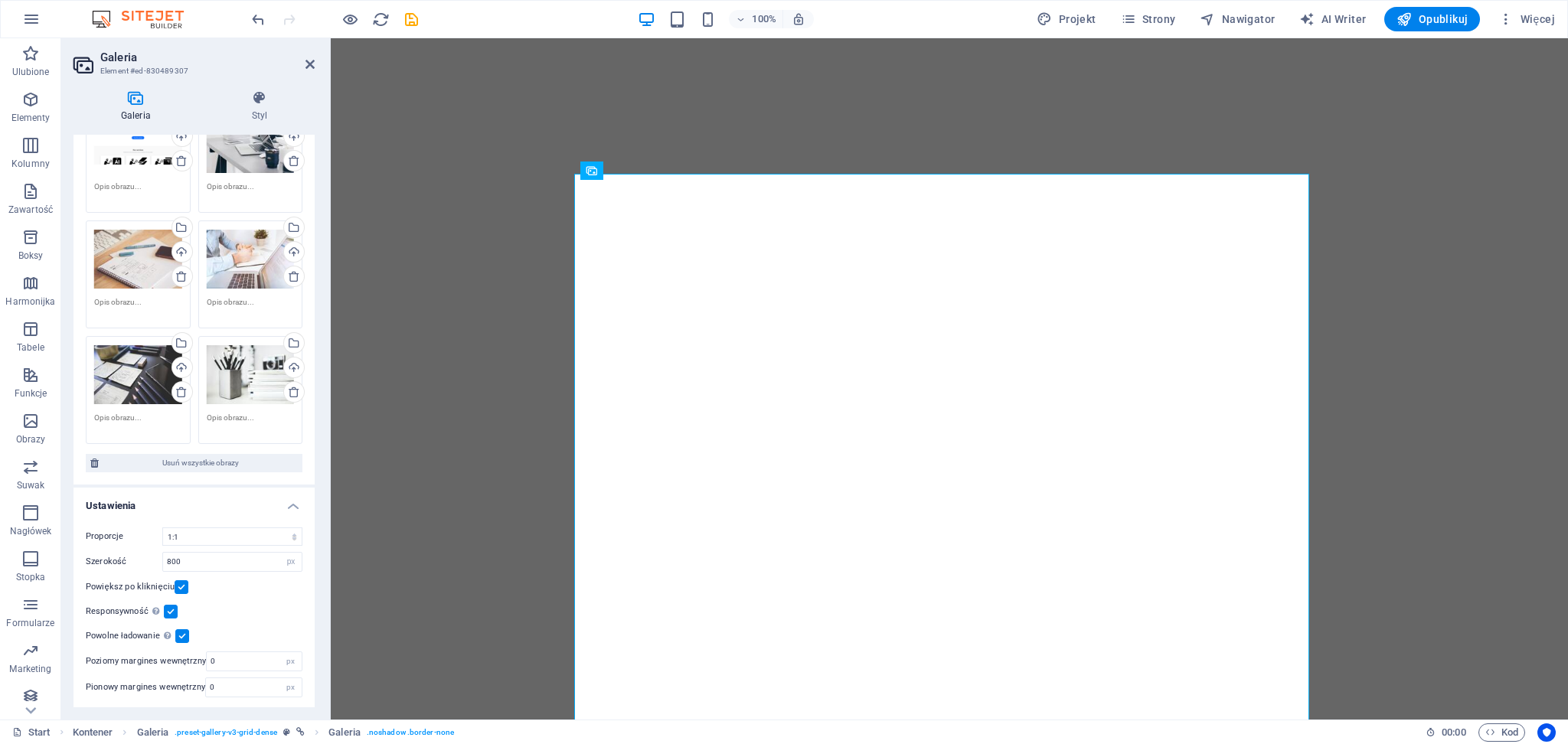 click at bounding box center [181, 587] 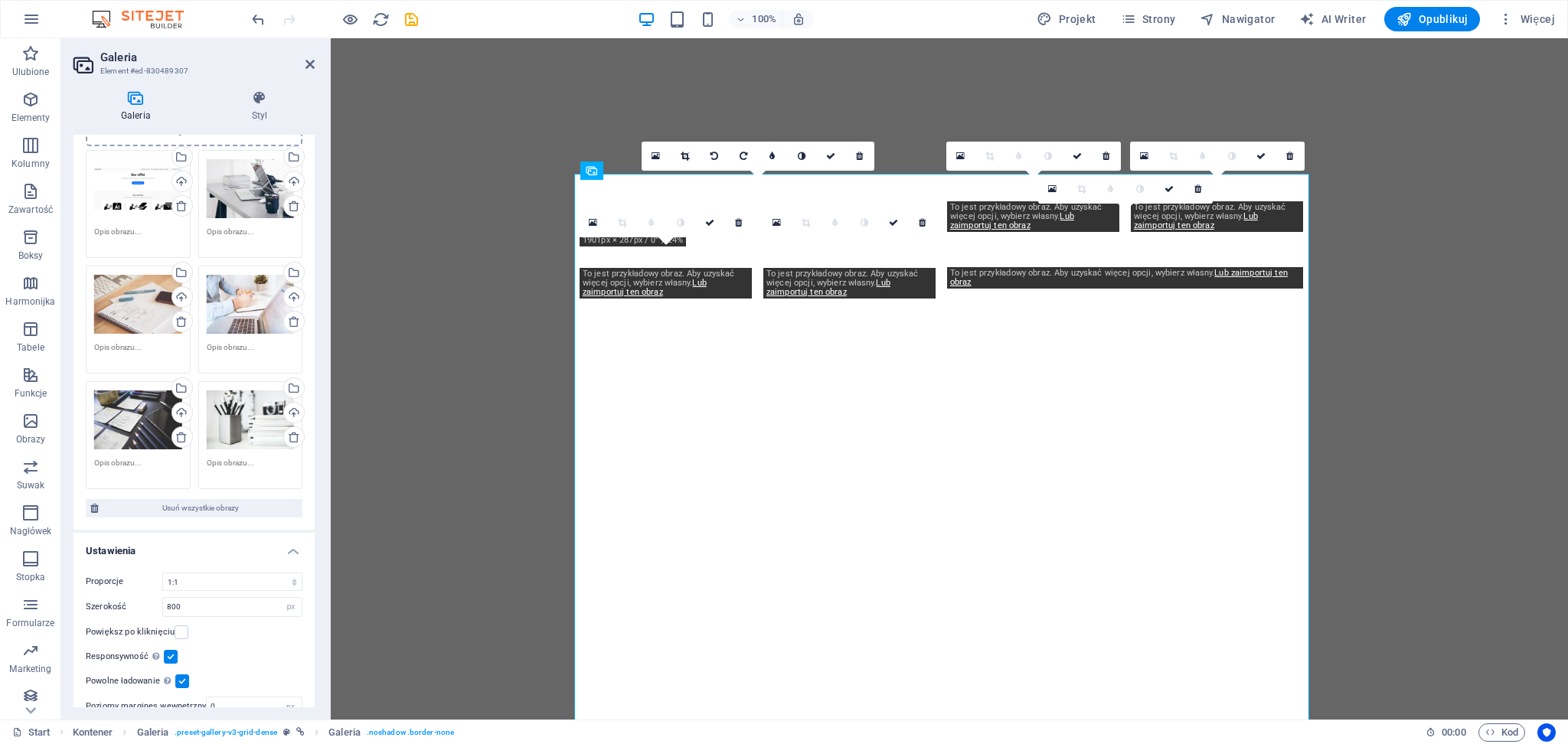 scroll, scrollTop: 0, scrollLeft: 0, axis: both 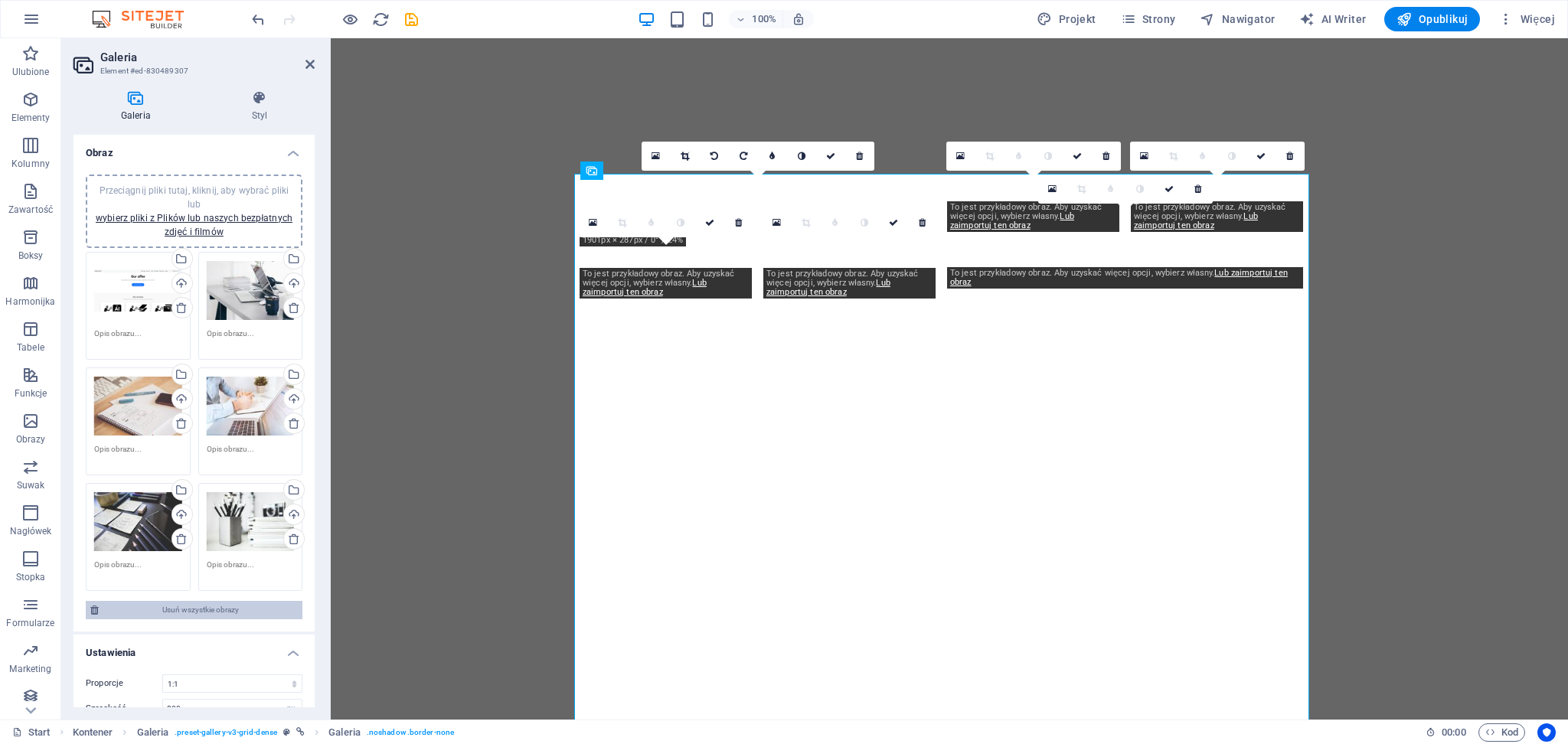click on "Usuń wszystkie obrazy" at bounding box center [201, 610] 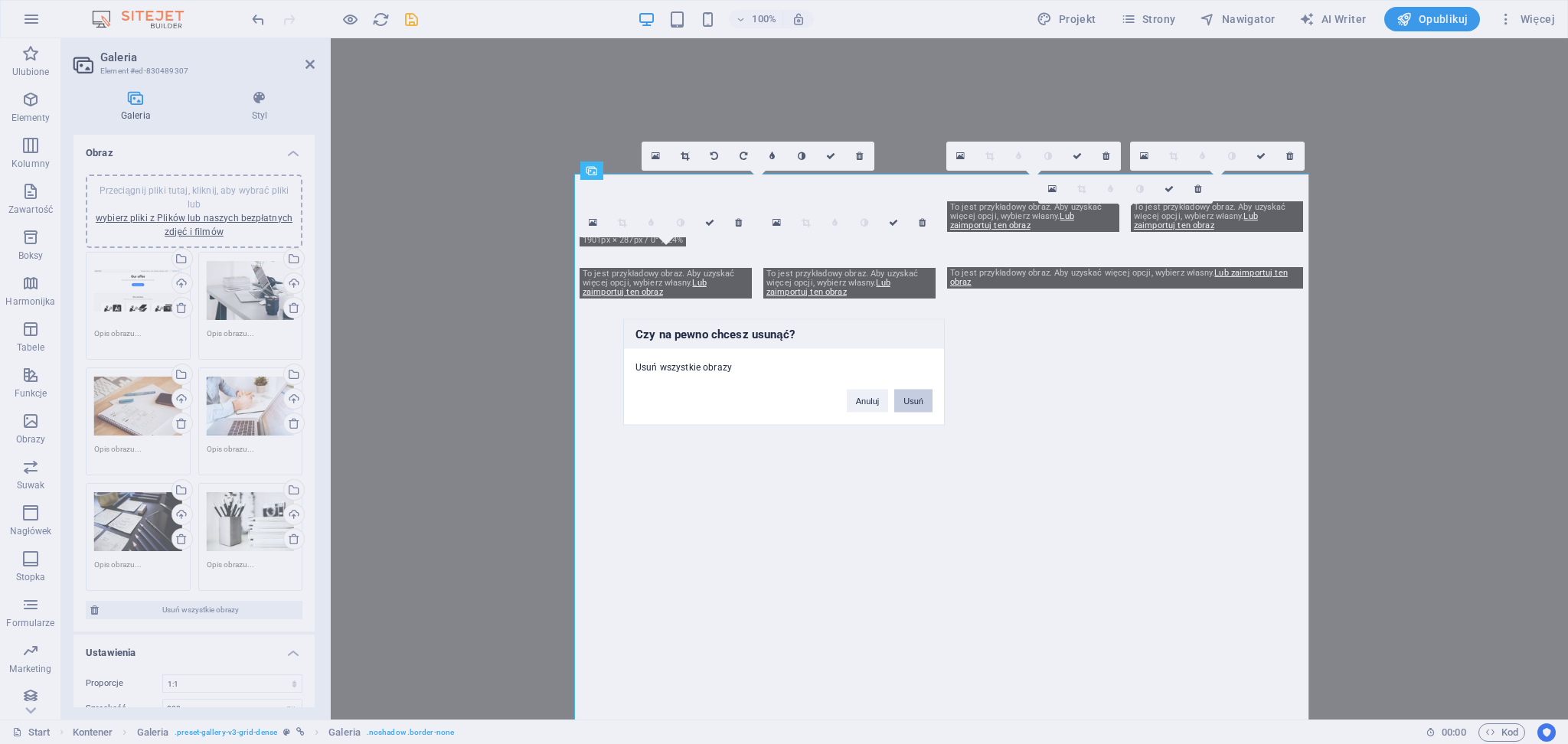 click on "Usuń" at bounding box center [913, 401] 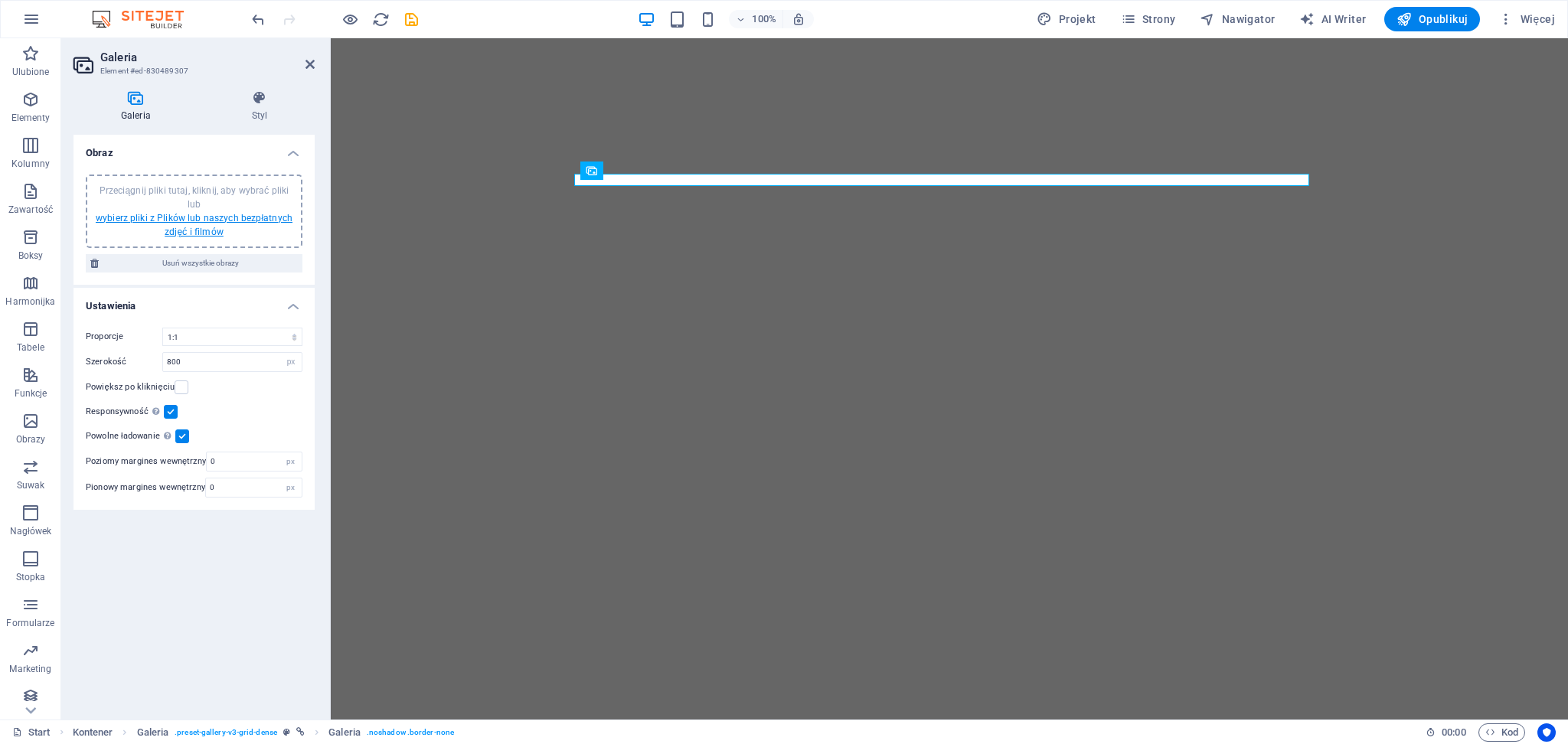 click on "wybierz pliki z Plików lub naszych bezpłatnych zdjęć i filmów" at bounding box center [194, 225] 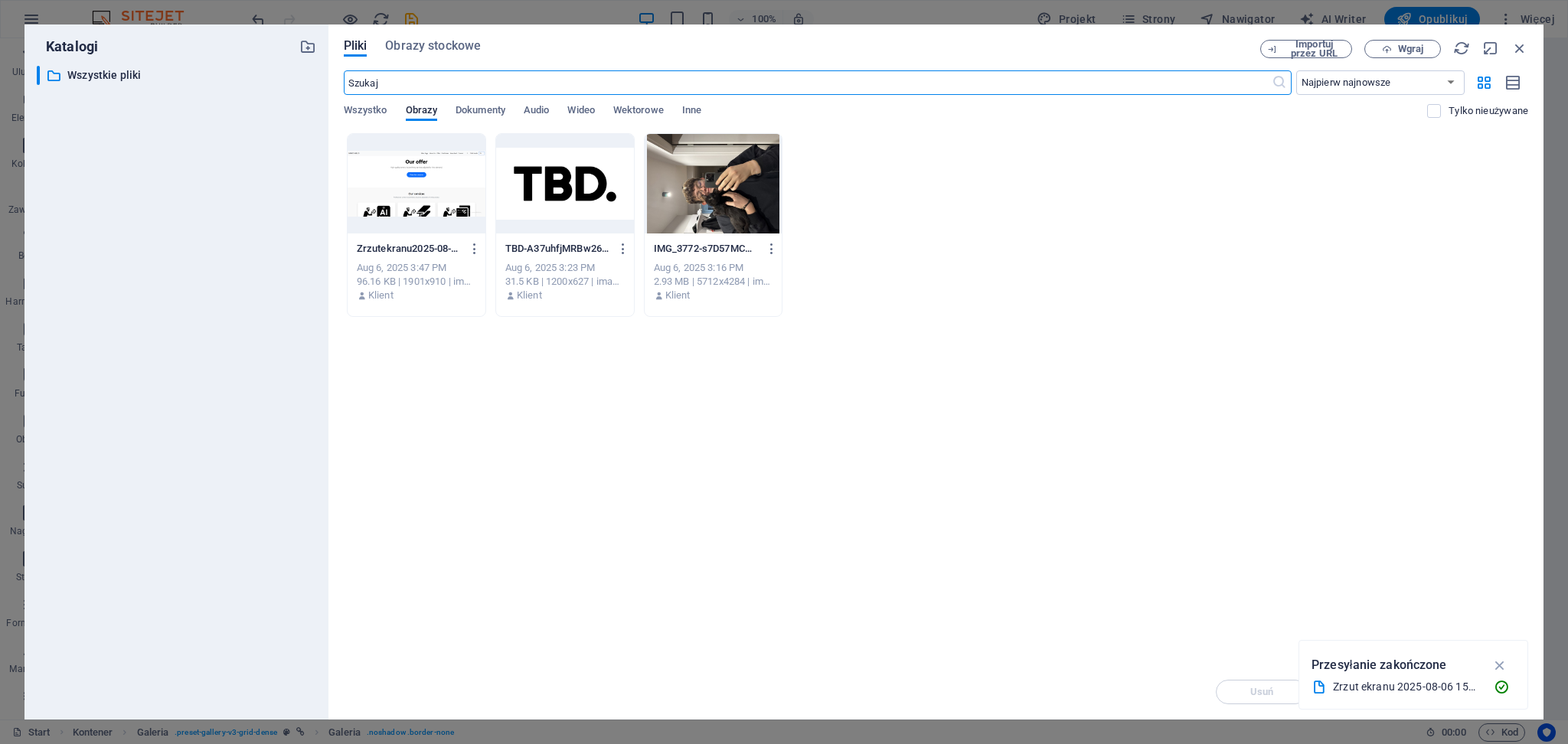 click at bounding box center (416, 184) 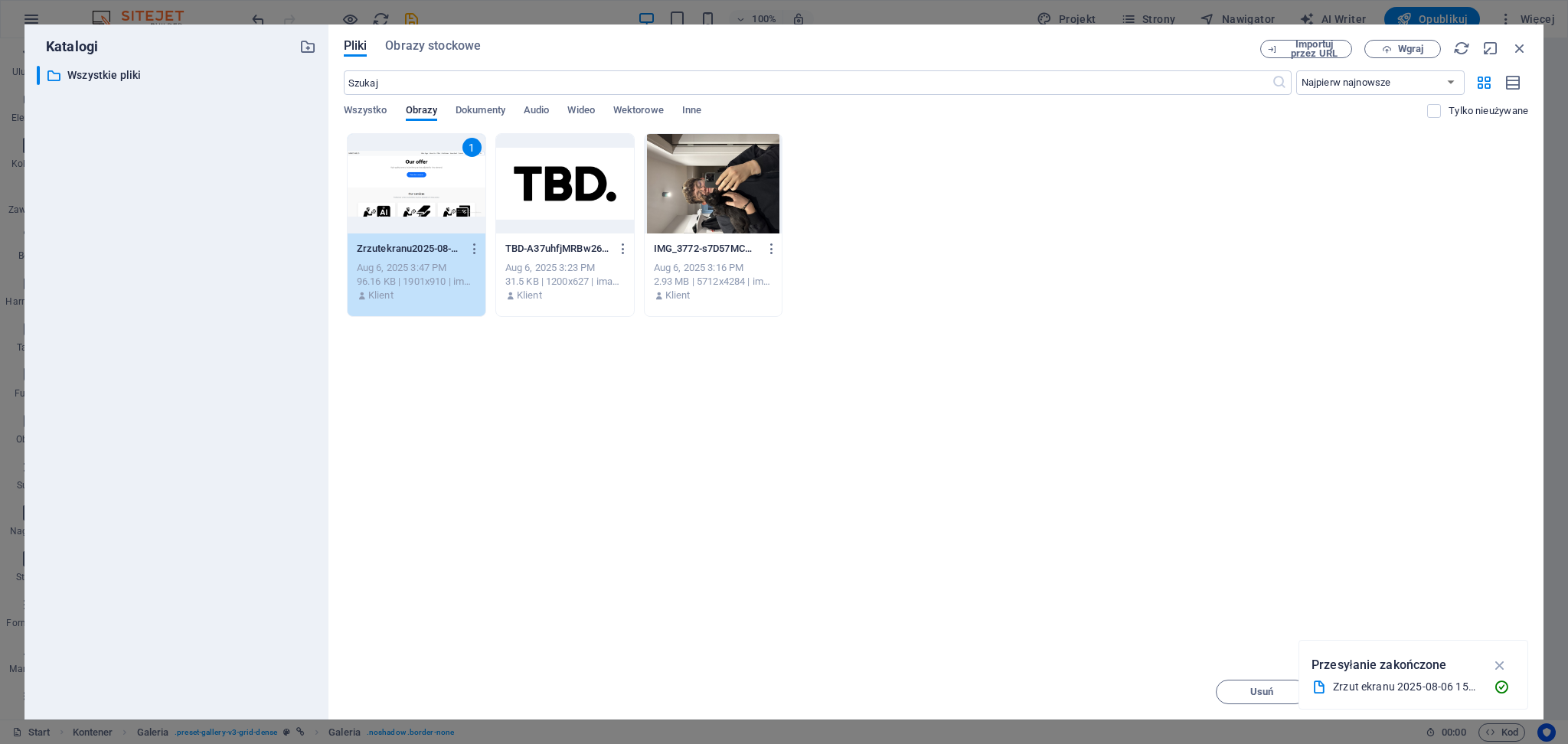 click on "1" at bounding box center [416, 184] 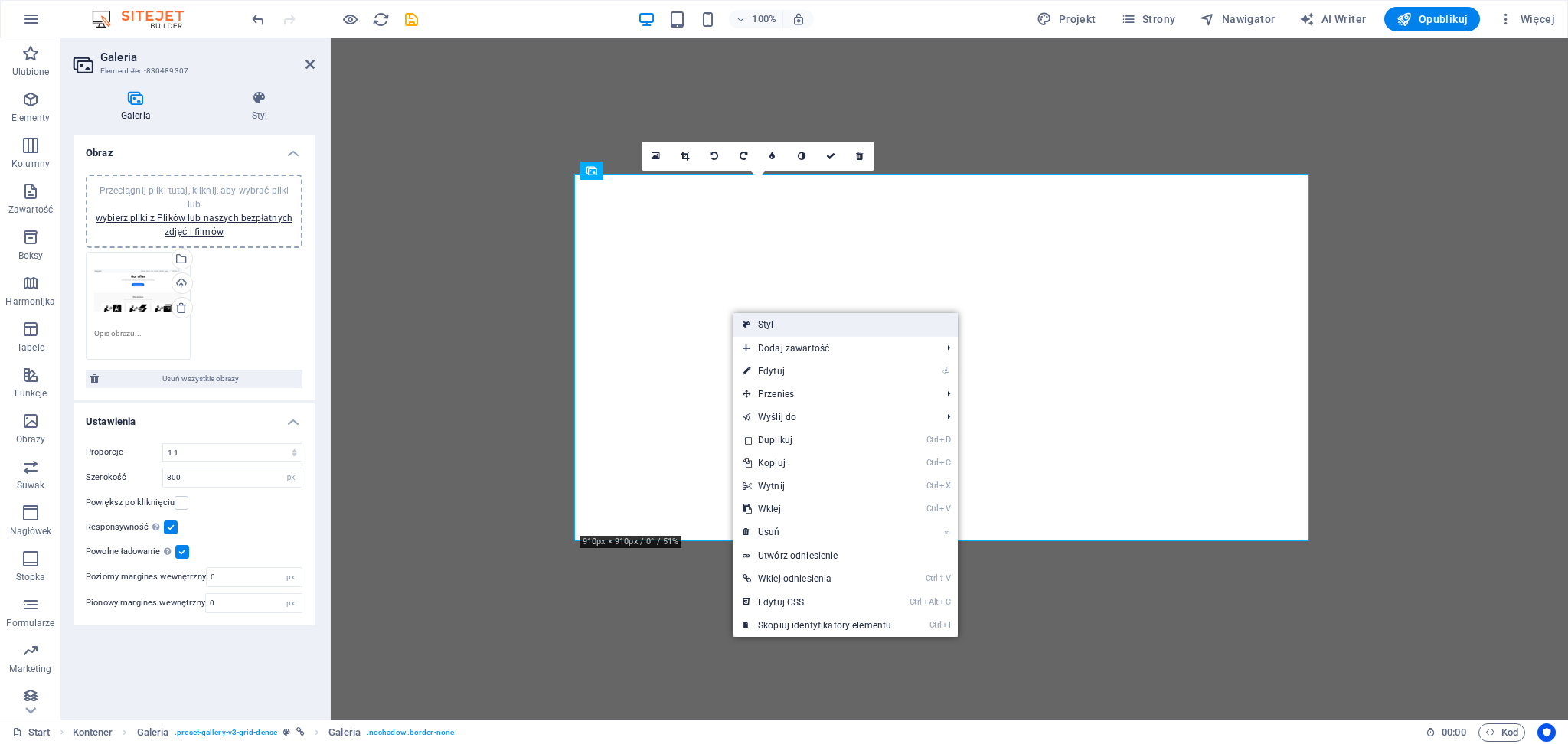 click at bounding box center (746, 325) 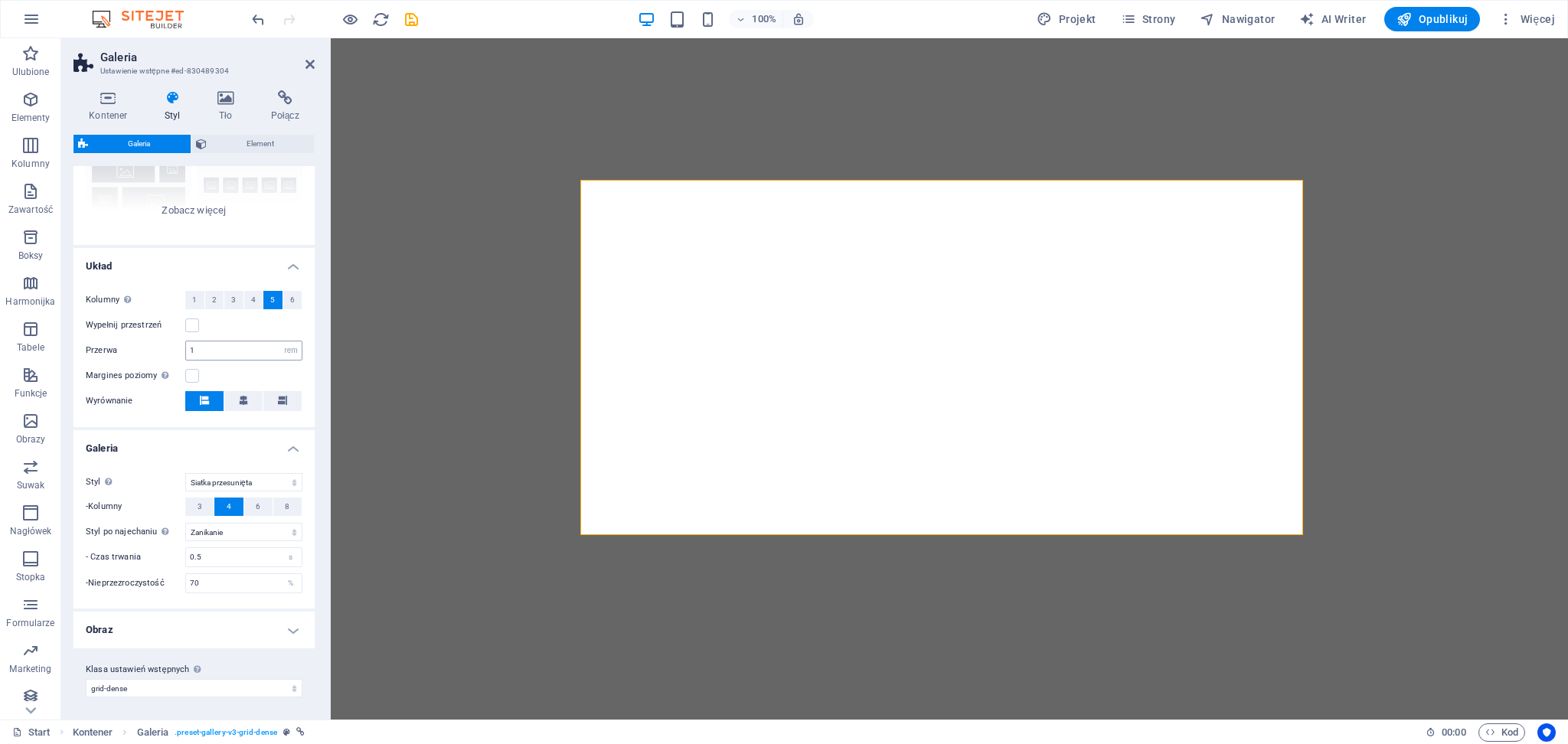 scroll, scrollTop: 180, scrollLeft: 0, axis: vertical 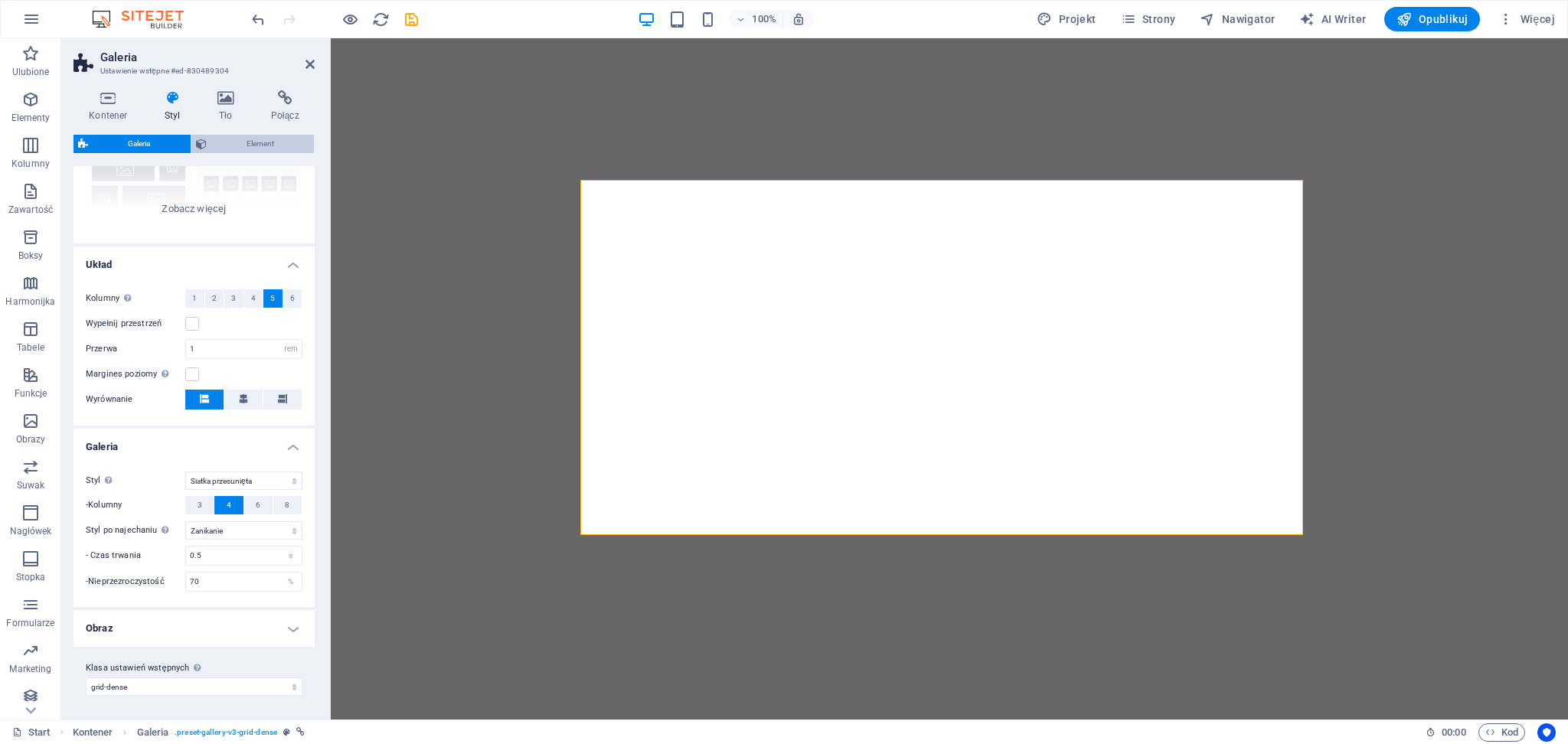 click on "Element" at bounding box center (260, 144) 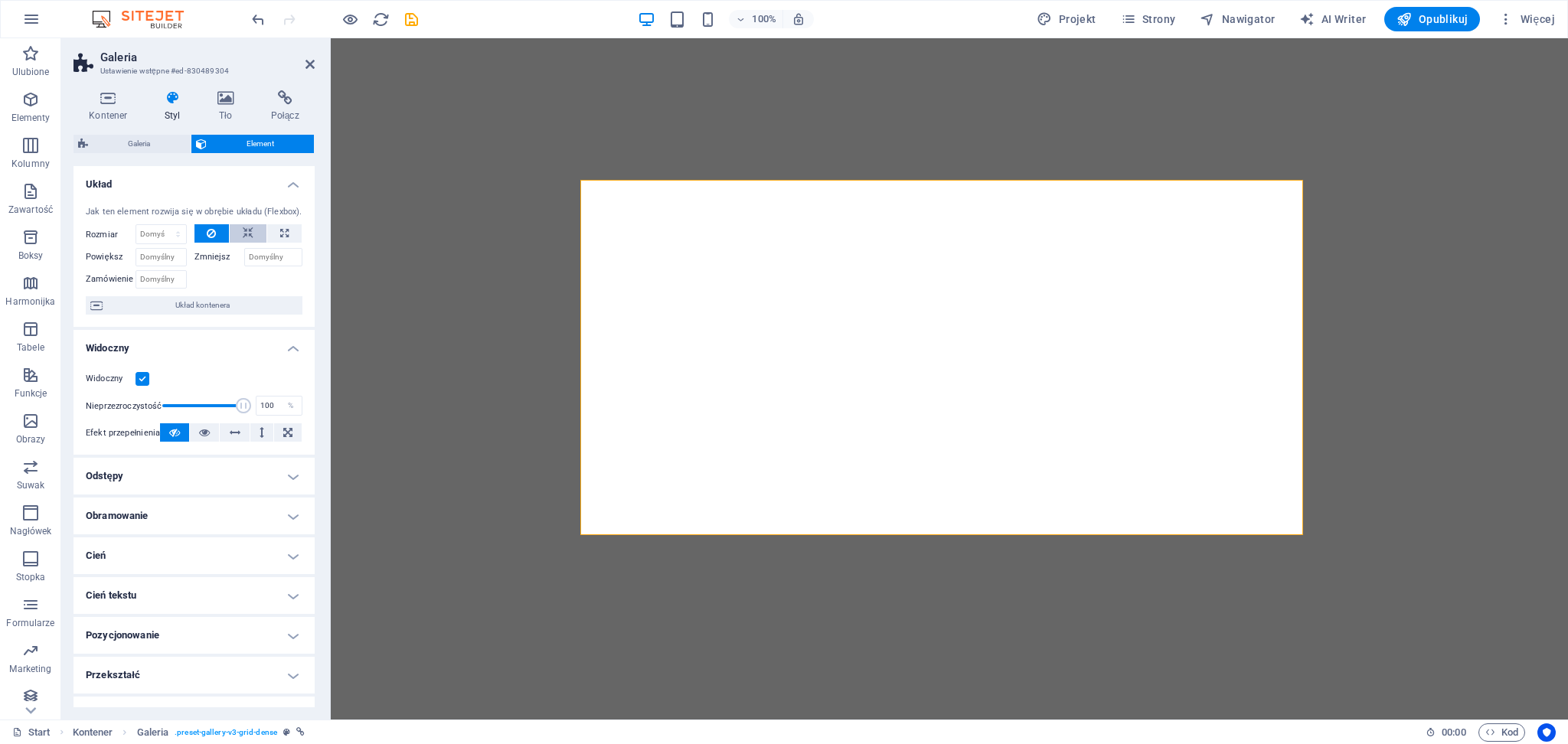 click at bounding box center [248, 233] 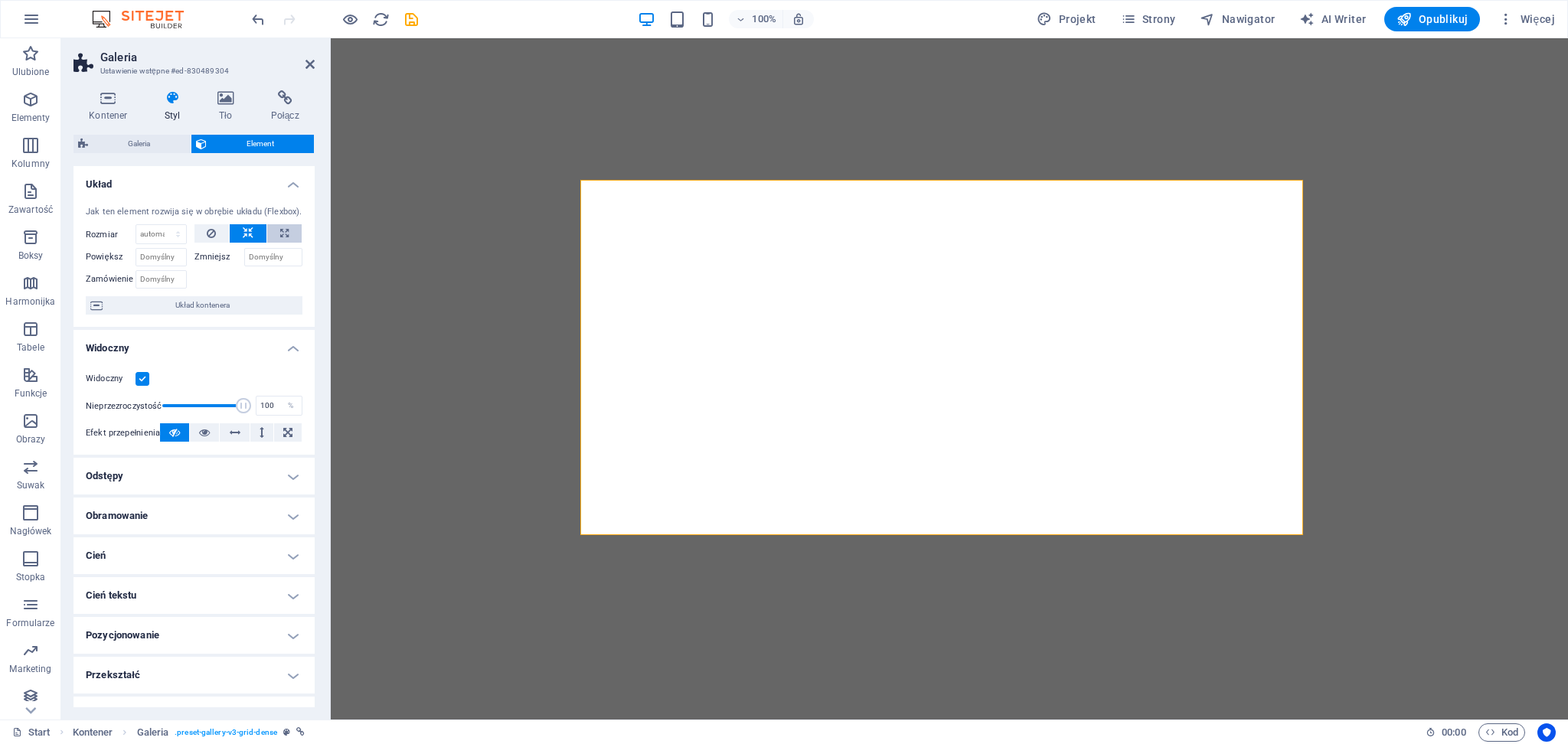 click at bounding box center [284, 233] 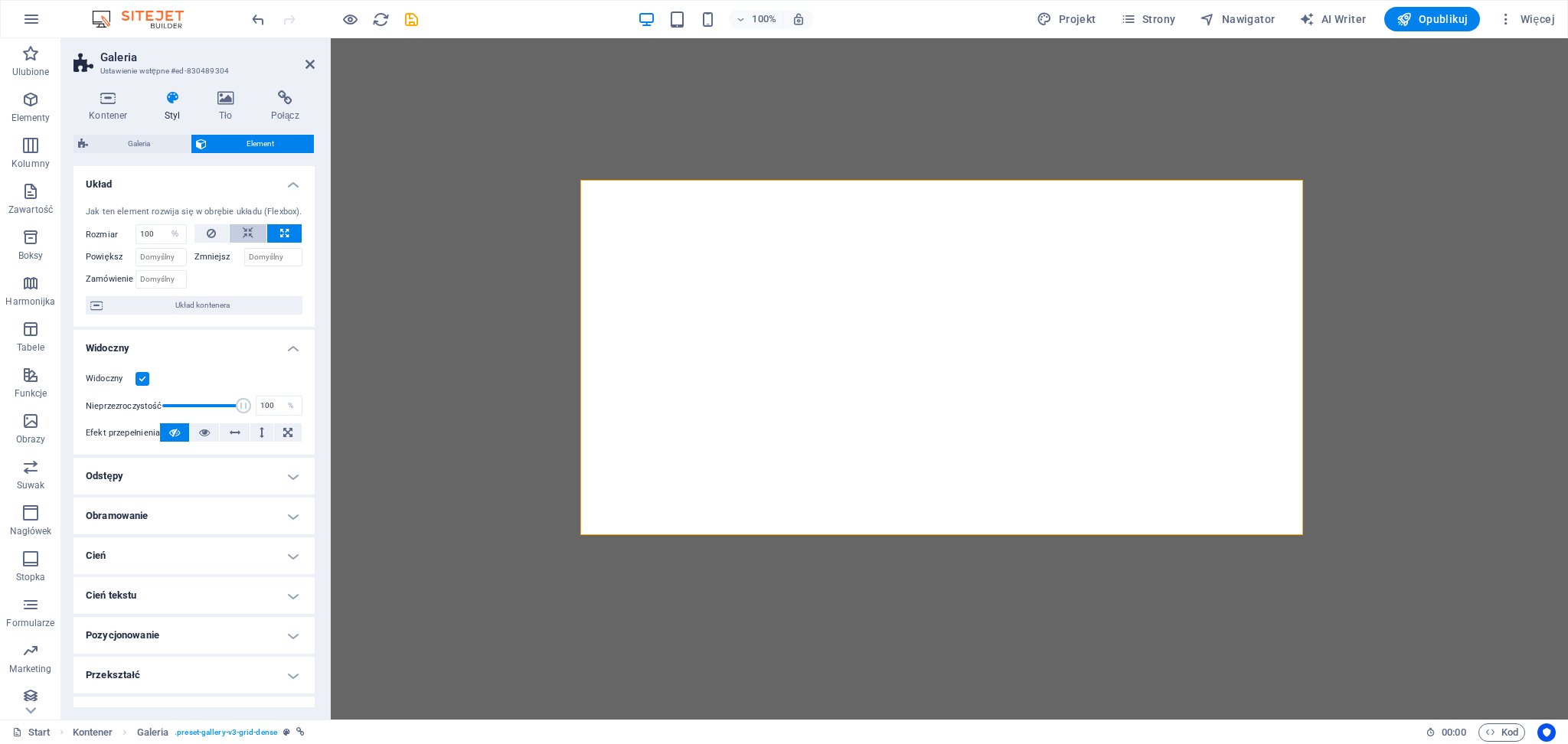 click at bounding box center (248, 233) 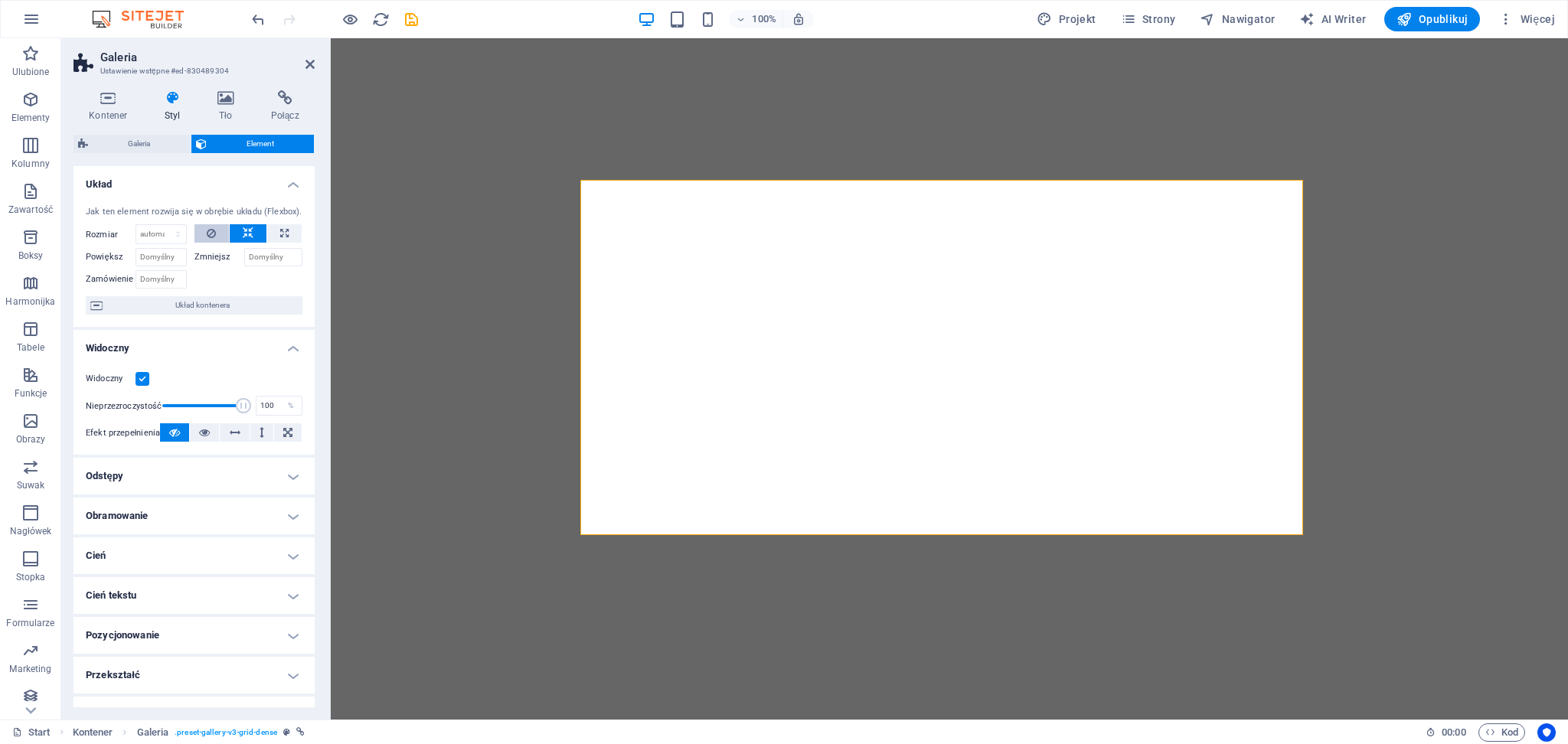 click at bounding box center (212, 233) 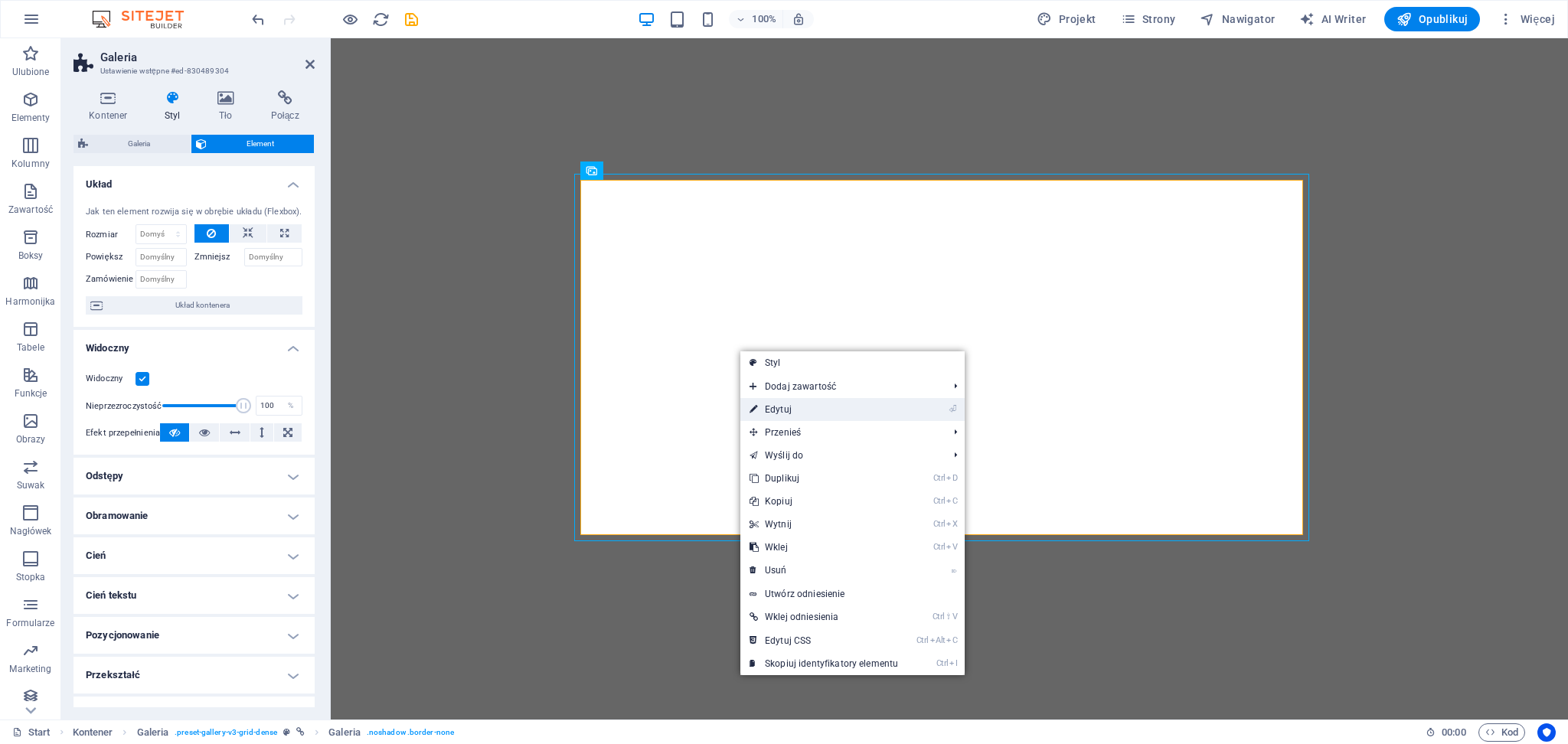 click on "⏎  Edytuj" at bounding box center (824, 410) 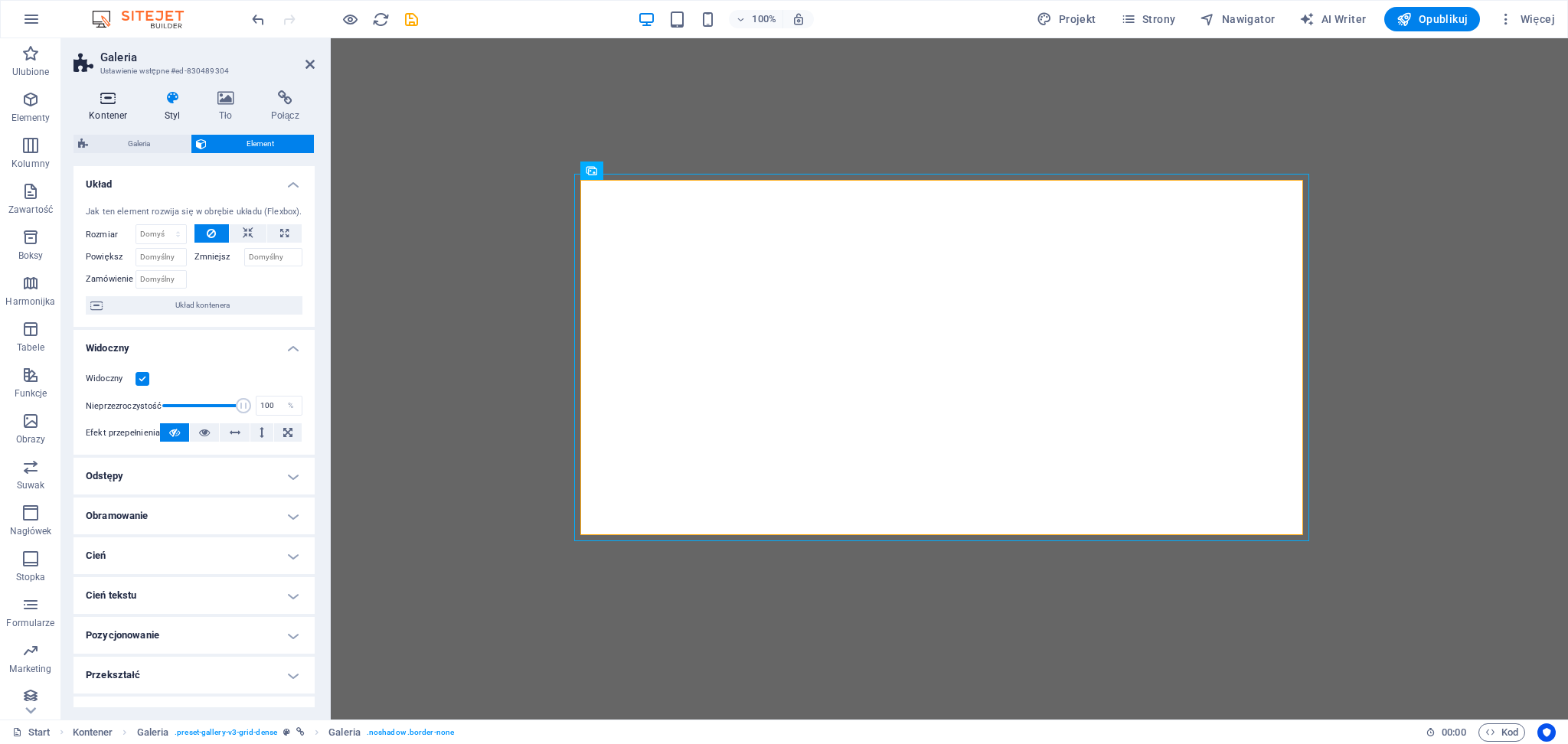 click at bounding box center (108, 98) 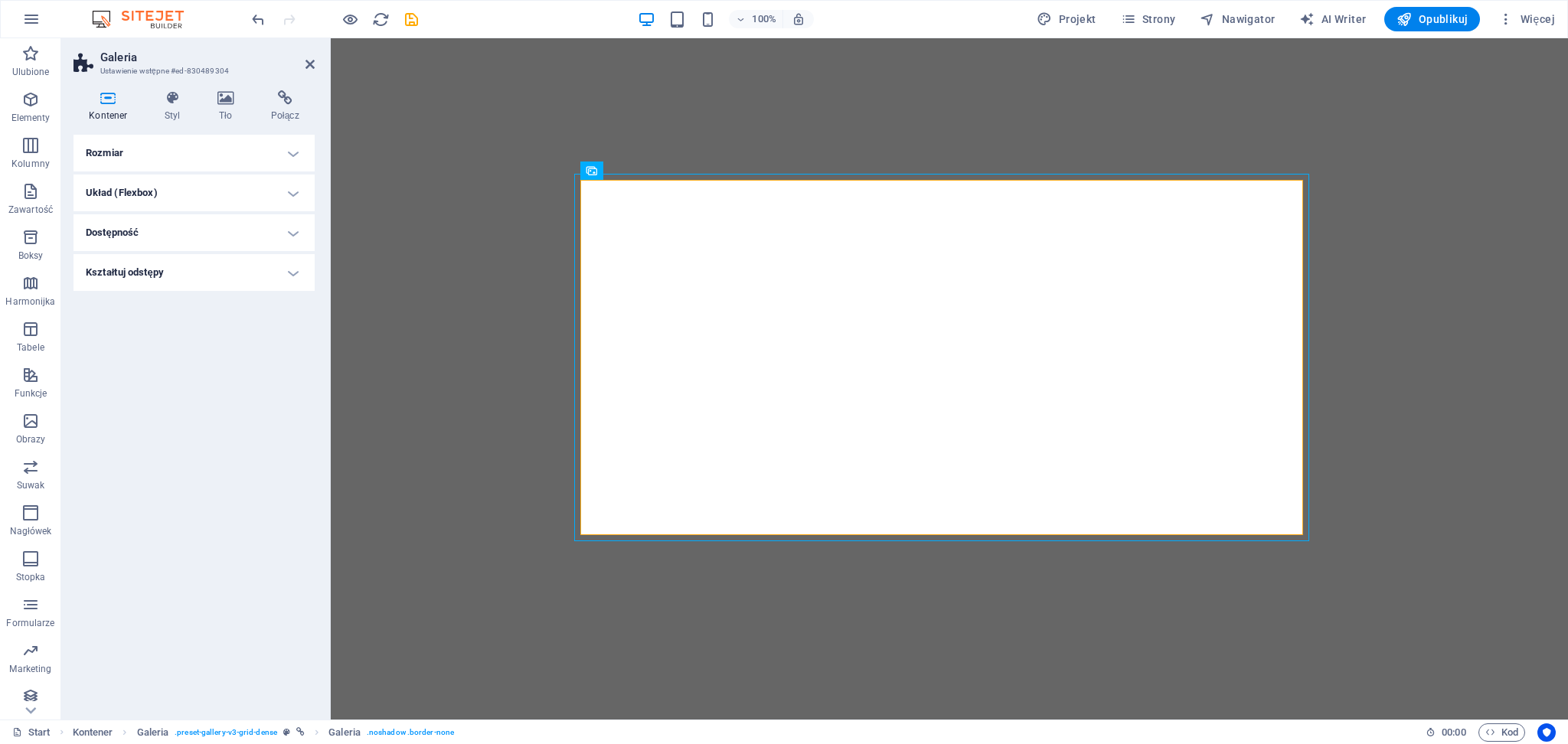 click on "Kontener Styl Tło Połącz Rozmiar Wysokość Domyślny px rem % vh vw Min. wysokość Żaden px rem % vh vw Szerokość Domyślny px rem % em vh vw Min. szerokość Żaden px rem % vh vw Szerokość treści Domyślny Niestandardowa szerokość Szerokość Domyślny px rem % em vh vw Min. szerokość Żaden px rem % vh vw Domyślny margines wewnętrzny Niestandardowe odstępy Domyślną szerokość i dopełnienie treści można zmienić w zakładce Projekt. Edytuj projekt Układ (Flexbox) Wyrównanie Określa kierunek zgięcia. Domyślny Główna oś Określ, jak elementy powinny zachowywać się wzdłuż głównej osi wewnątrz tego kontenera (wyrównaj zawartość). Domyślny Oś boczna Kontroluj kierunek pionowy elementu wewnątrz kontenera (wyrównaj elementy). Domyślny Owinięcie Domyślny Włączony Wyłączony Wypełnienie Steruje odległościami i kierunkiem elementów na osi Y w kilku liniach (wyrównaj zawartość). Domyślny Dostępność Rola Rola ARIA określa cel elementu.  %" at bounding box center [194, 399] 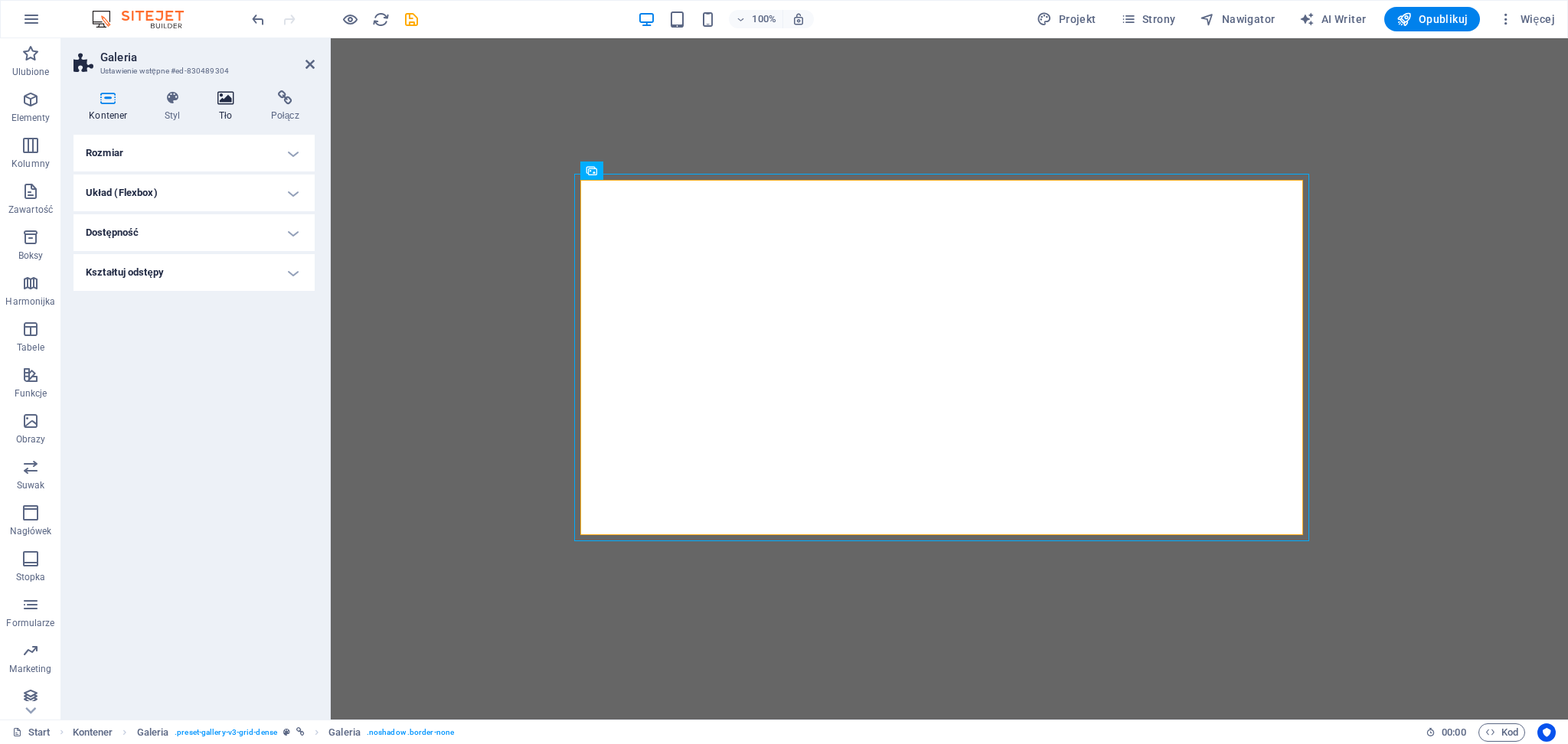 click on "Tło" at bounding box center (229, 106) 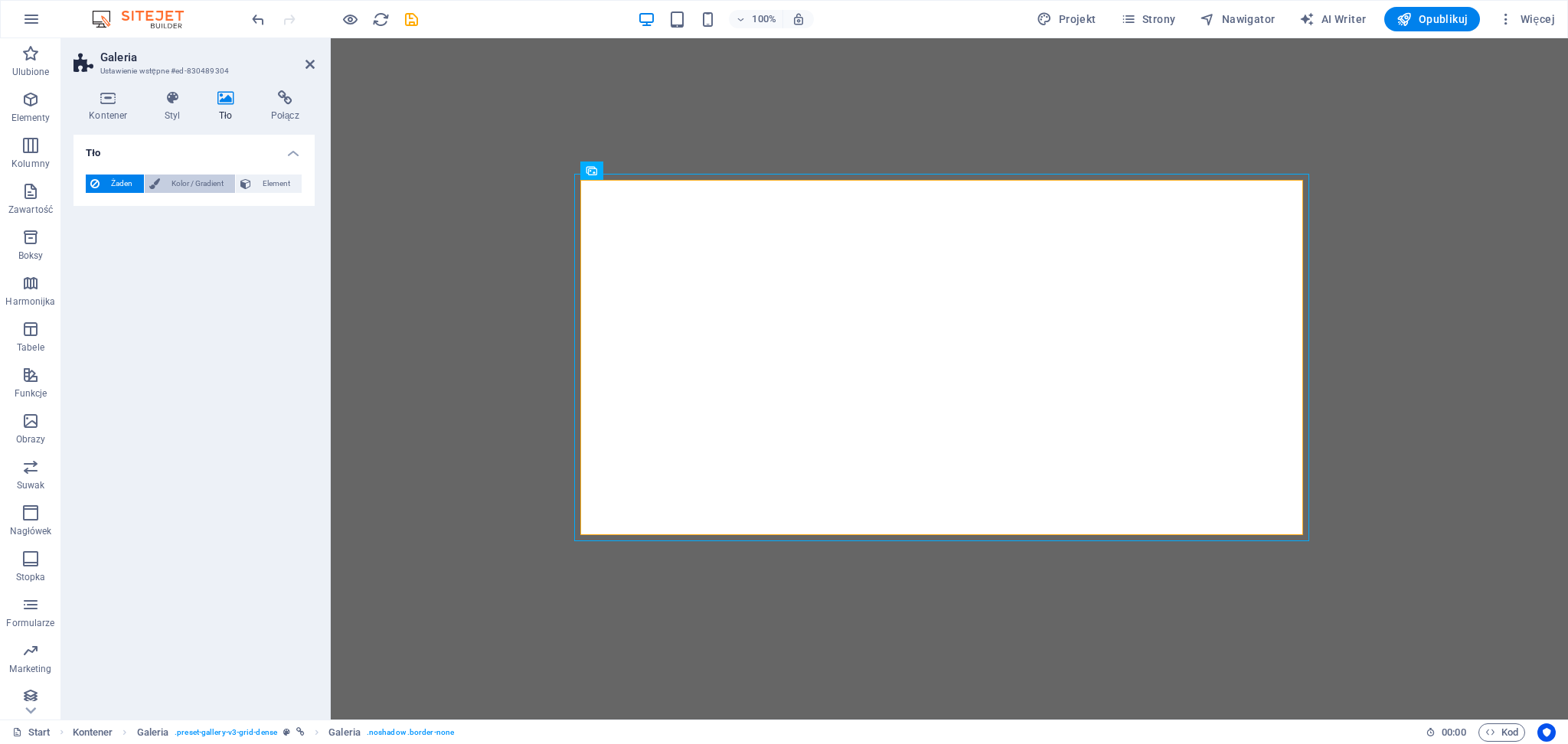 click on "Kolor / Gradient" at bounding box center [198, 184] 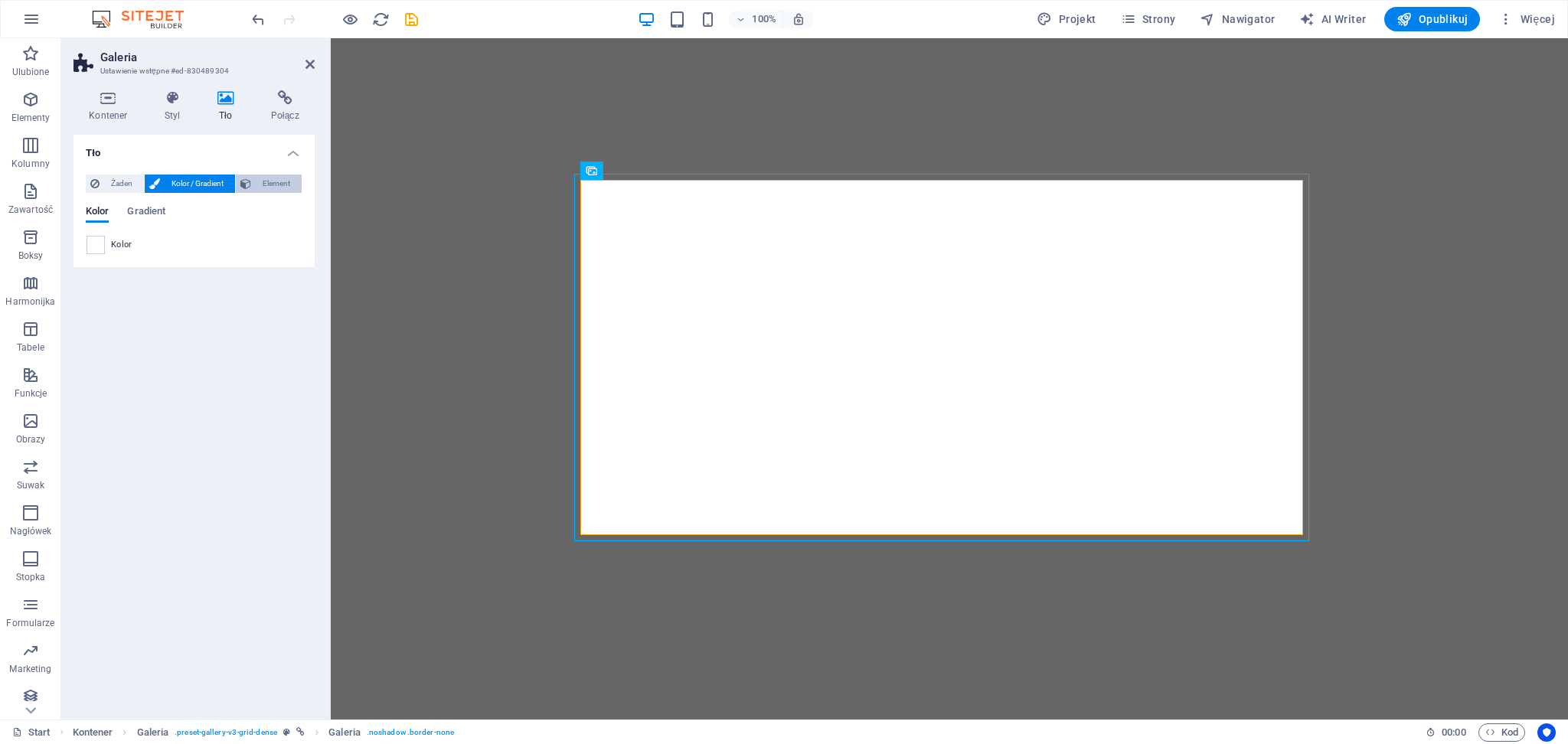 click on "Element" at bounding box center (276, 184) 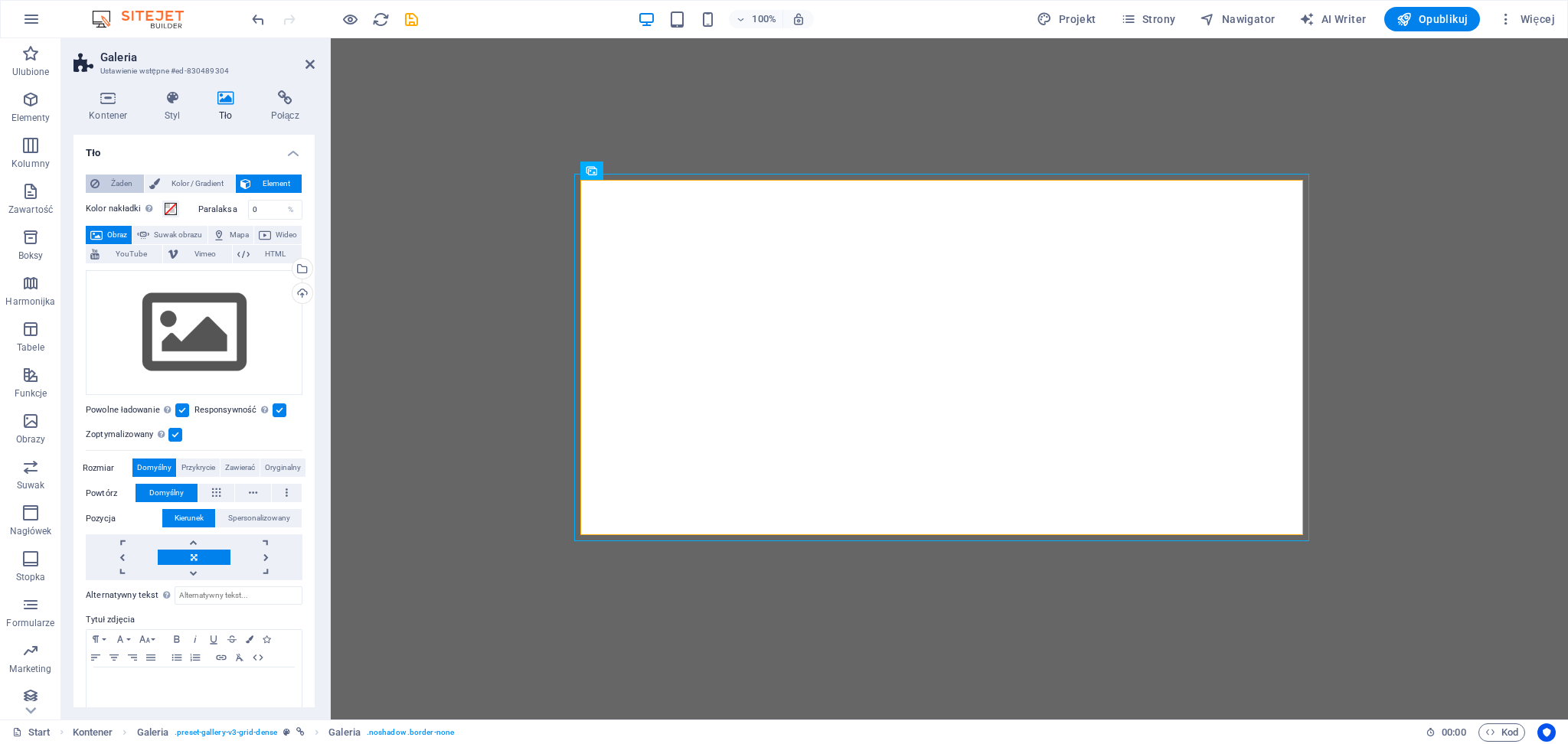click at bounding box center [95, 184] 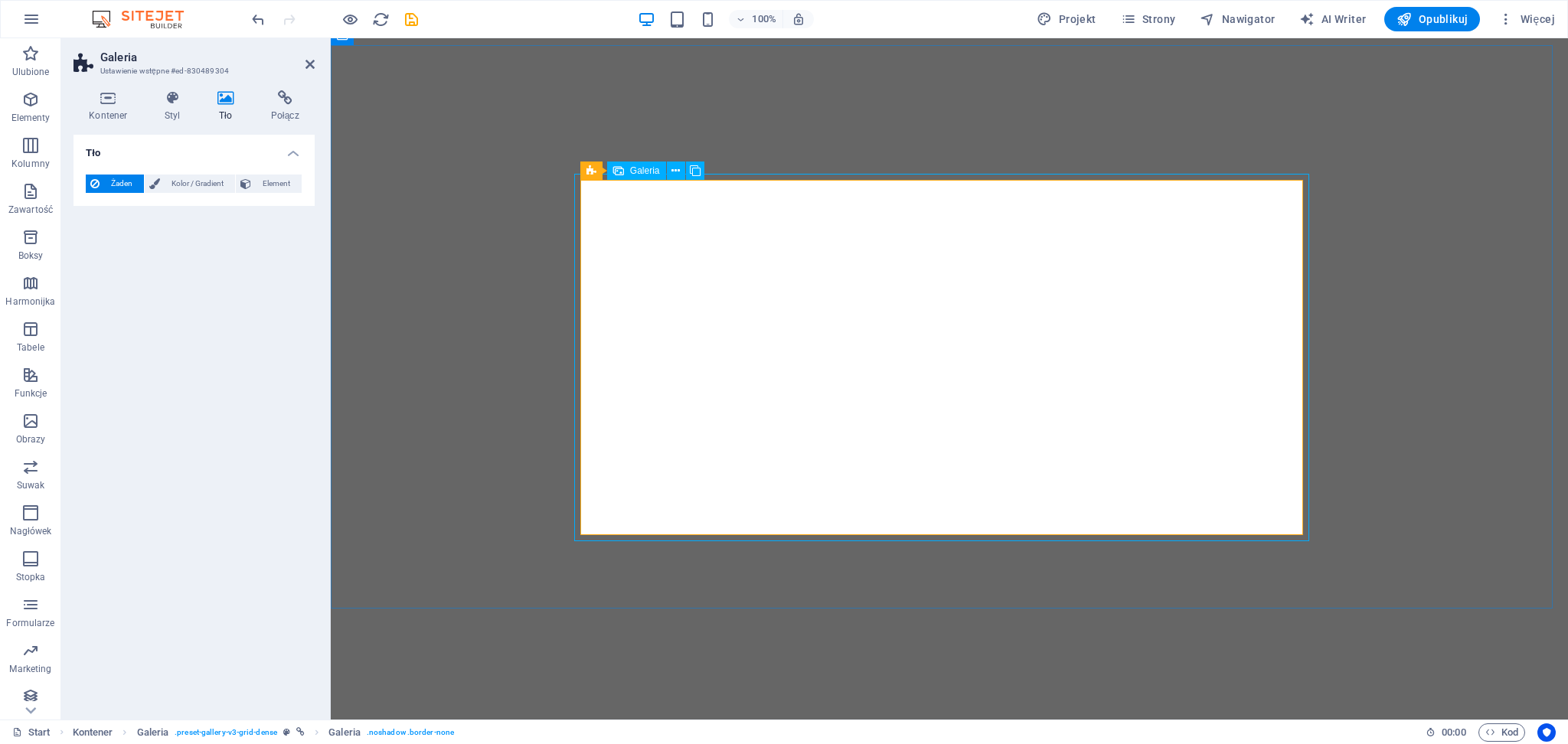 select on "4" 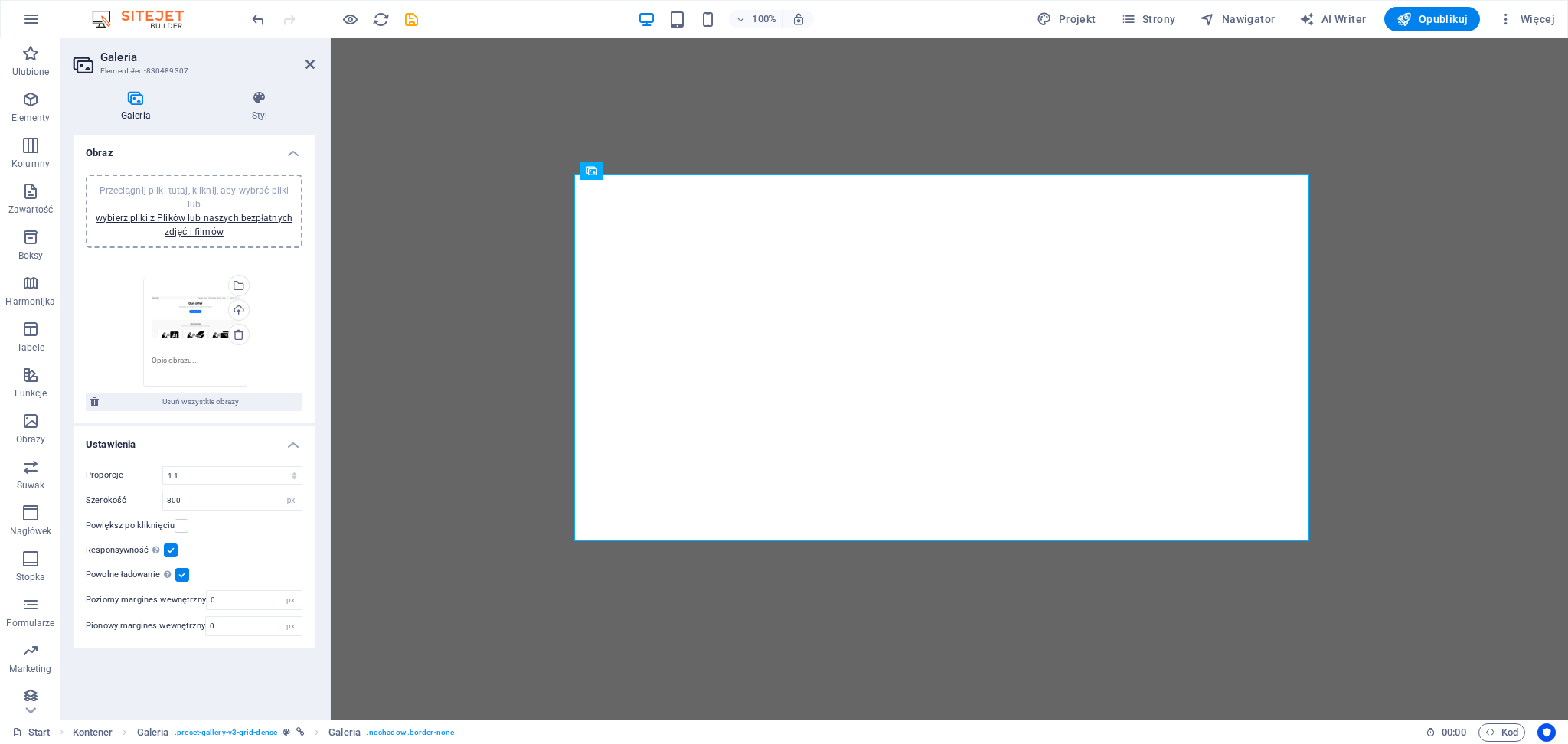drag, startPoint x: 113, startPoint y: 282, endPoint x: 160, endPoint y: 309, distance: 54.20332 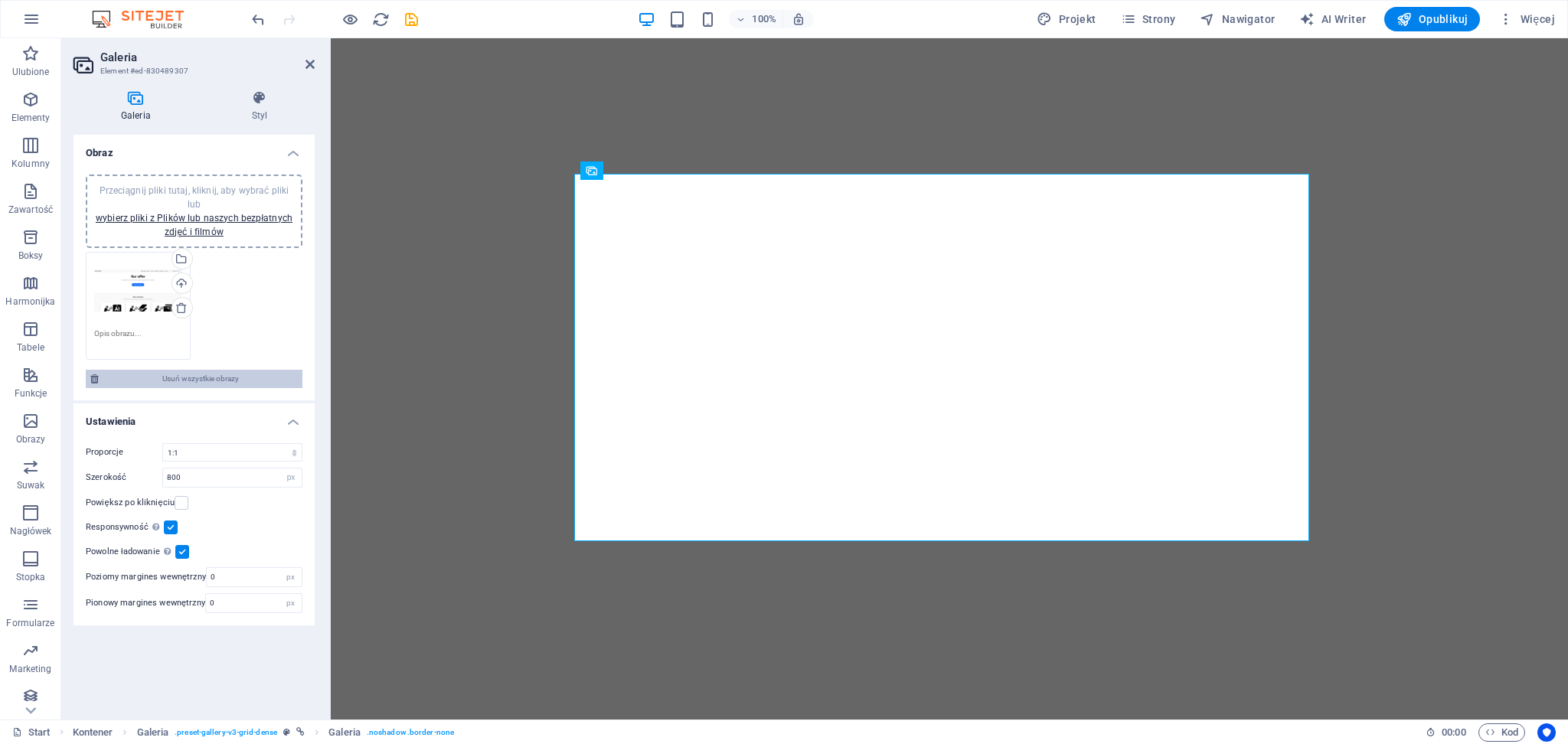 click on "Usuń wszystkie obrazy" at bounding box center (201, 379) 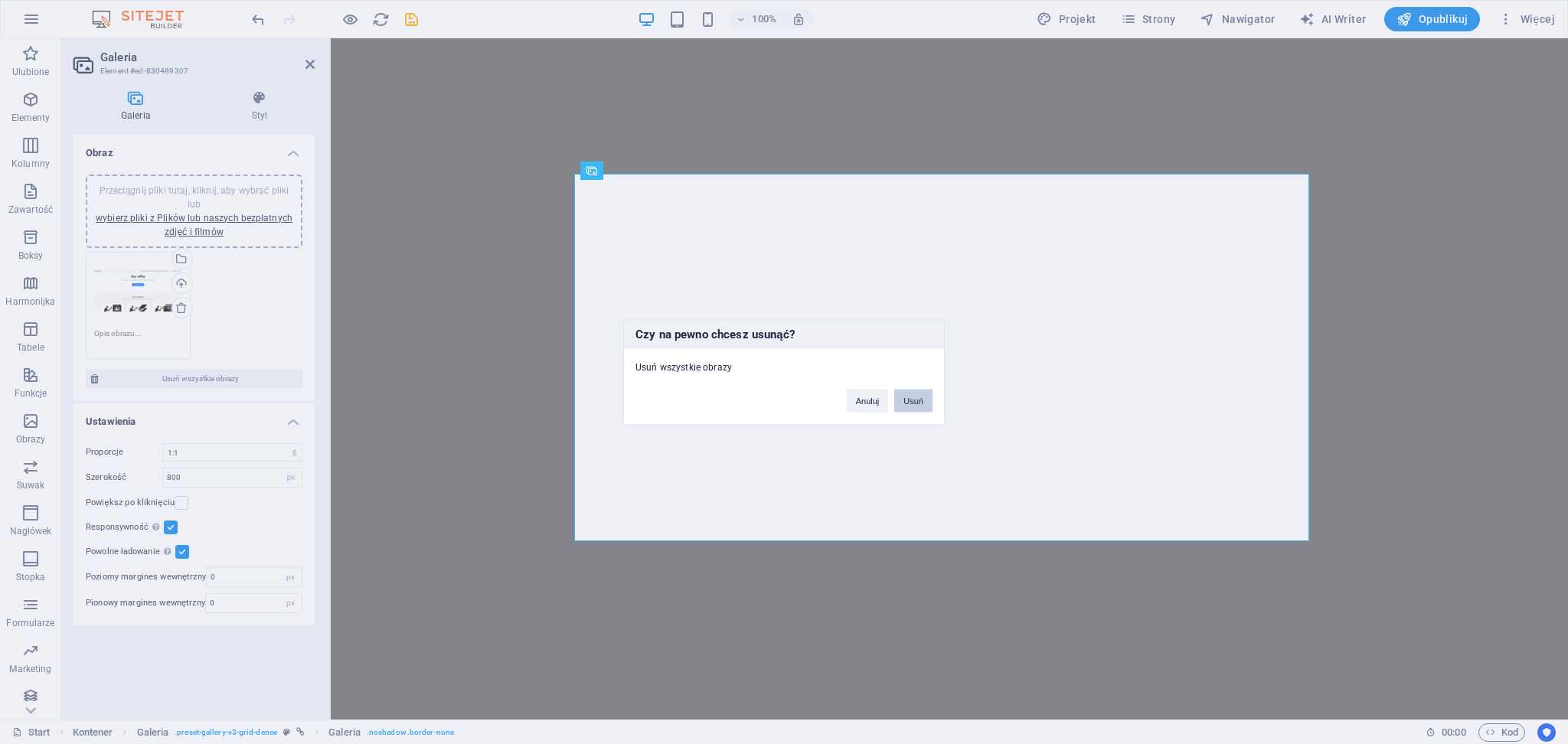 click on "Usuń" at bounding box center [913, 401] 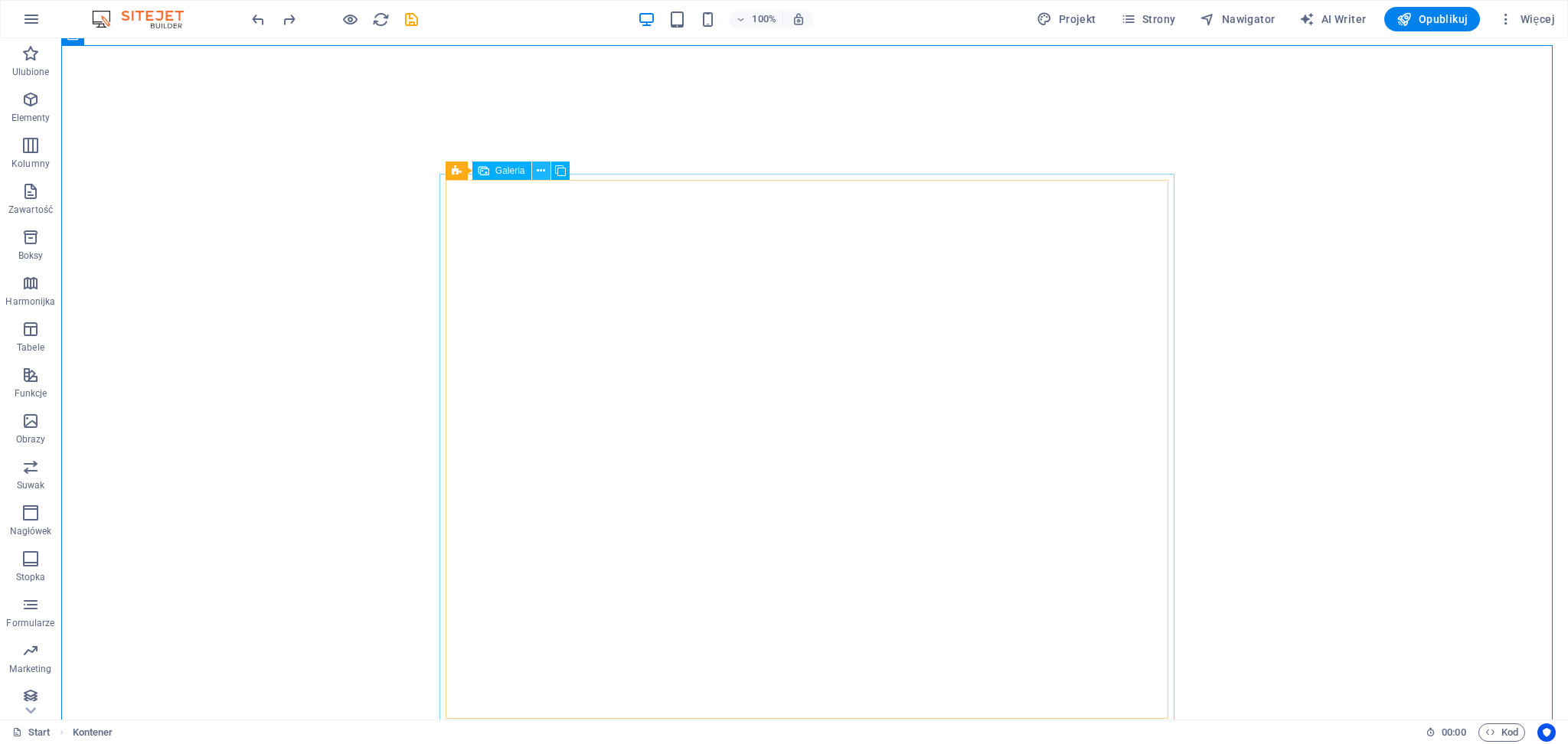 click at bounding box center [541, 171] 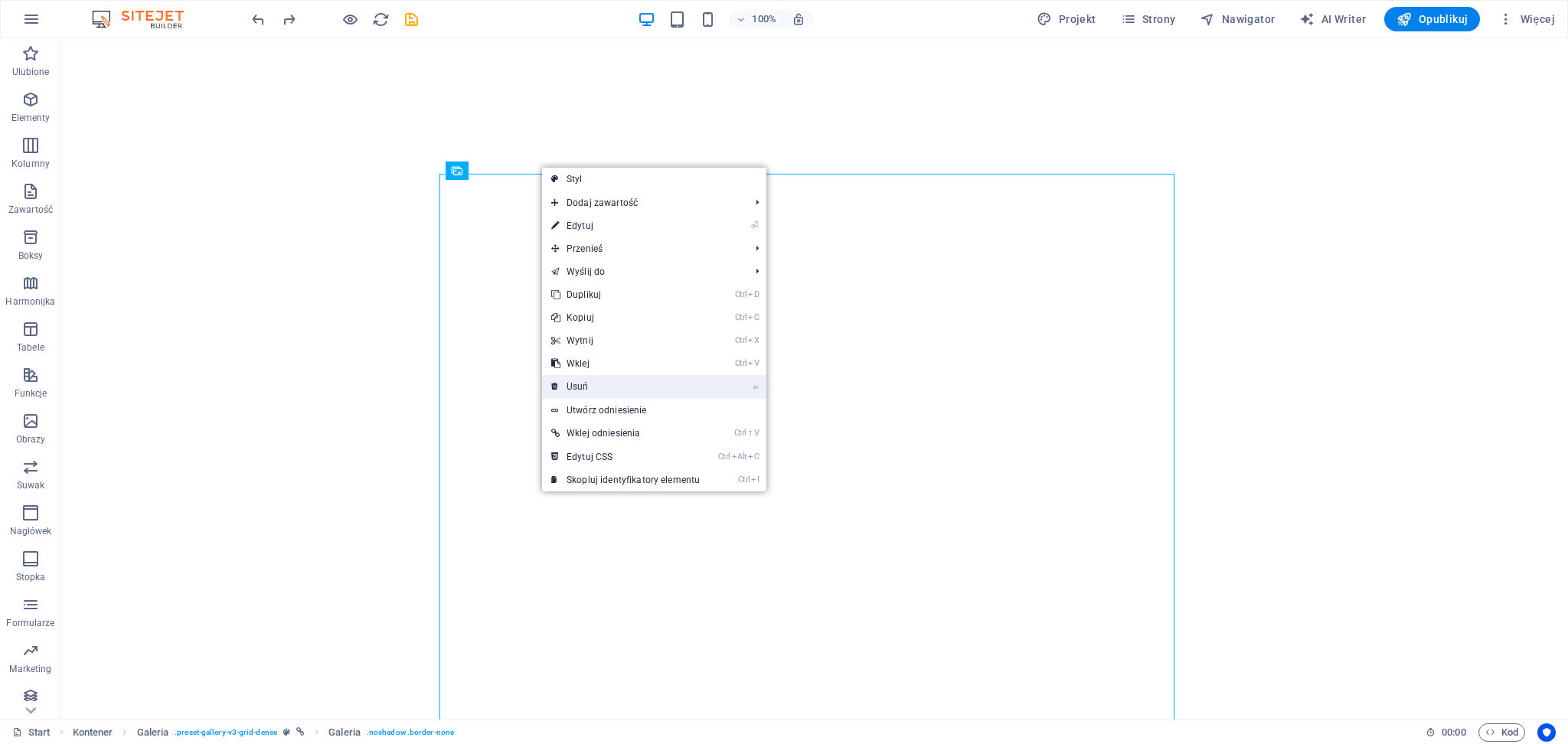 click on "⌦  Usuń" at bounding box center [626, 387] 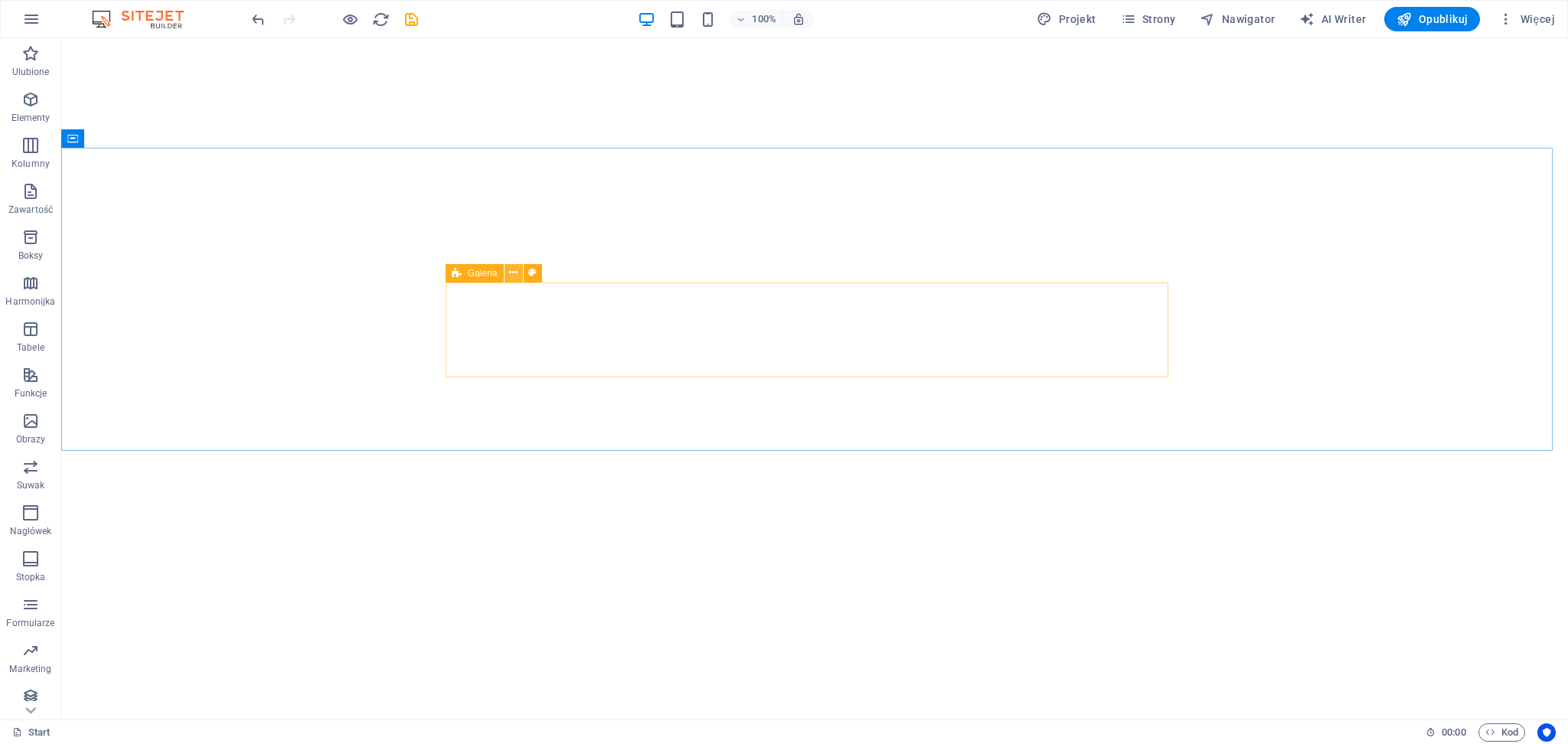 click at bounding box center [513, 272] 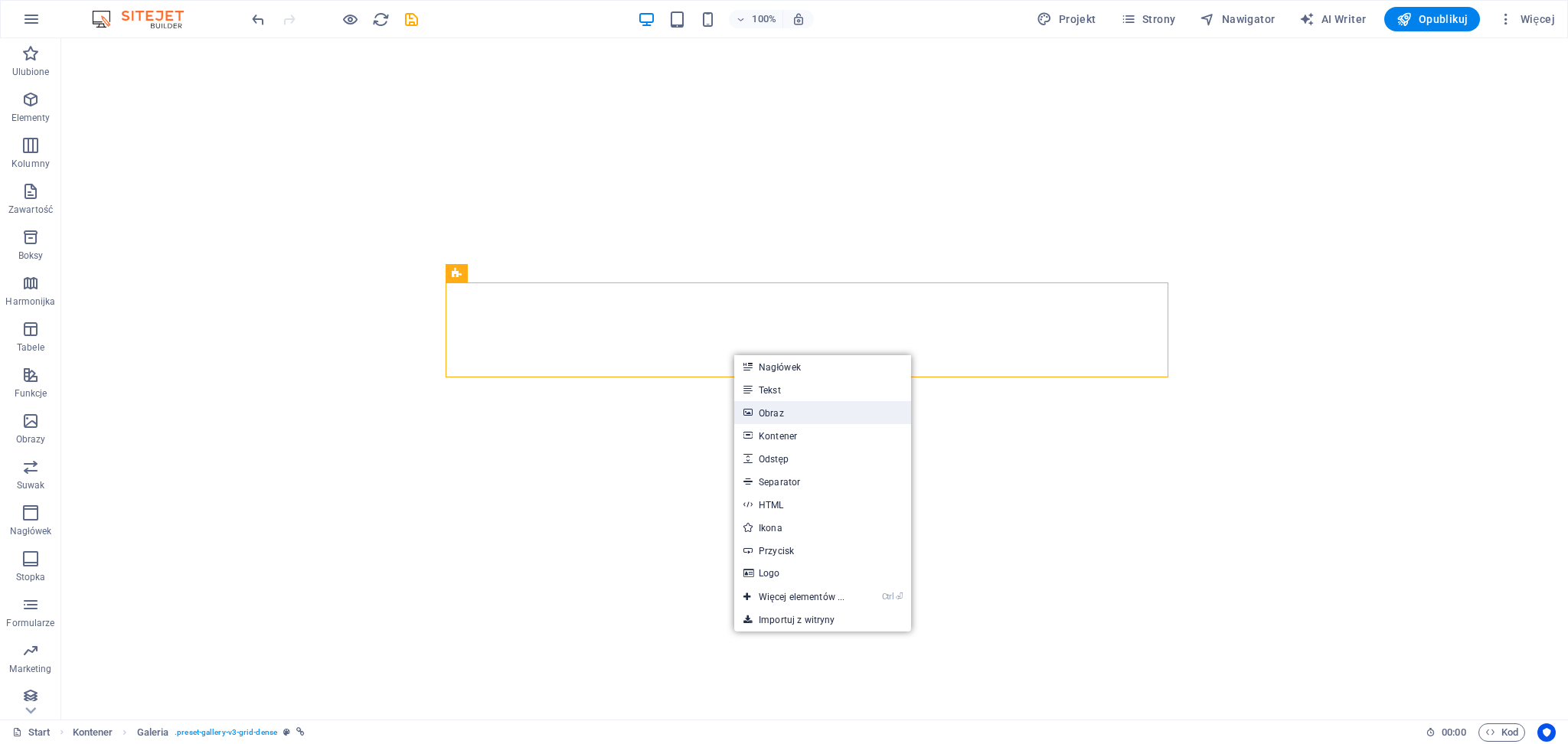 click on "Obraz" at bounding box center (822, 413) 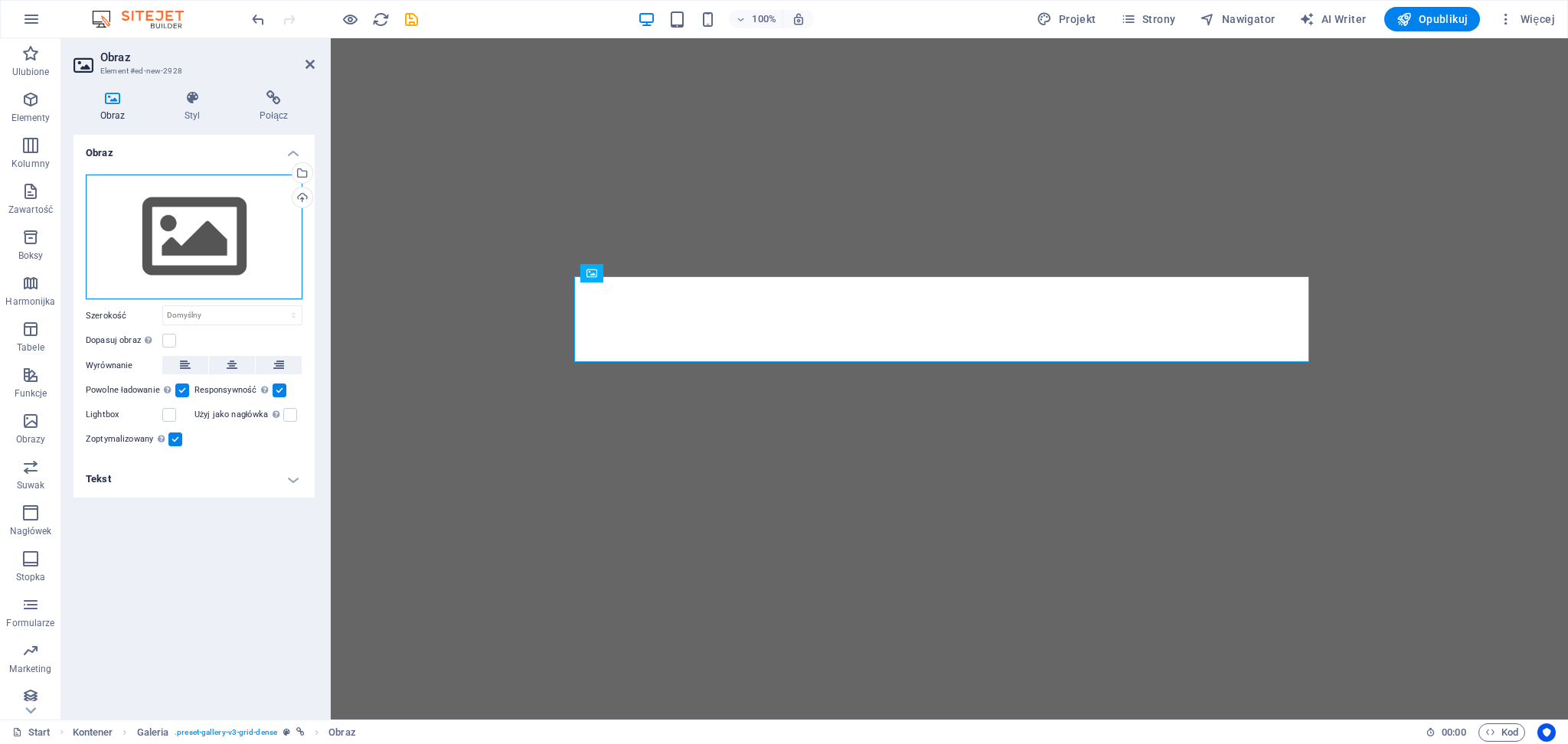 click on "Przeciągnij pliki tutaj, kliknij, aby wybrać pliki lub wybierz pliki z Plików lub naszych bezpłatnych zdjęć i filmów" at bounding box center [194, 237] 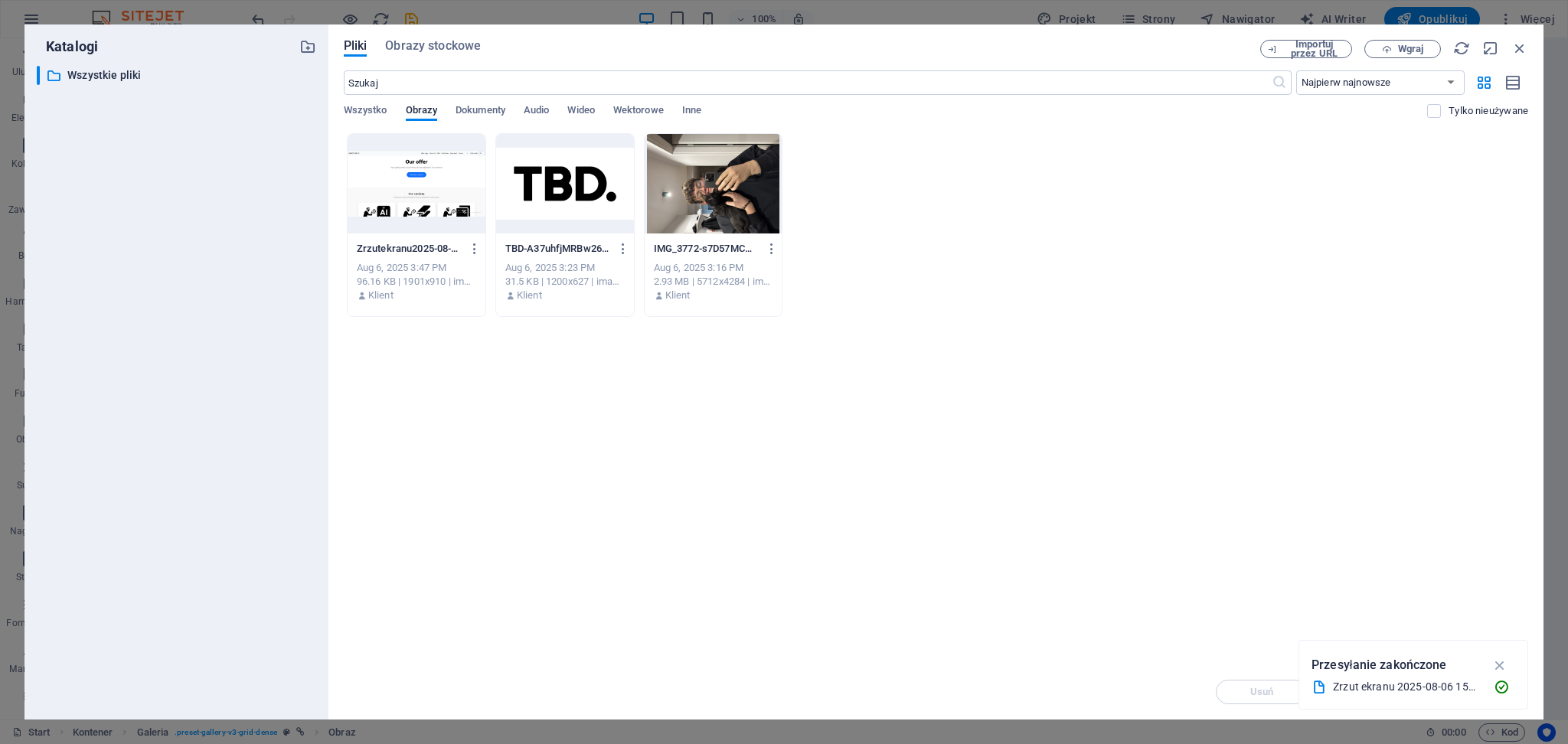 click at bounding box center (416, 184) 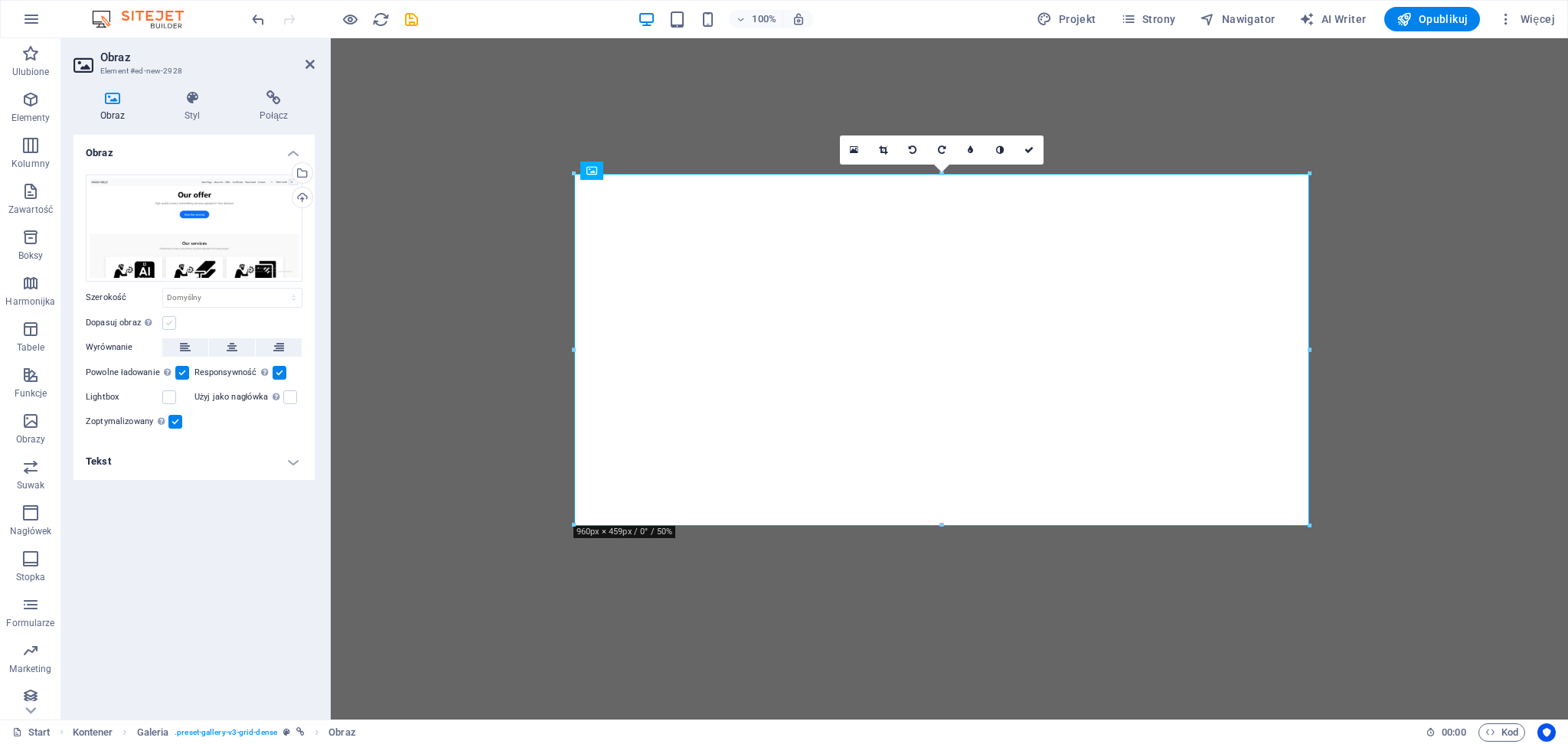 click at bounding box center [169, 323] 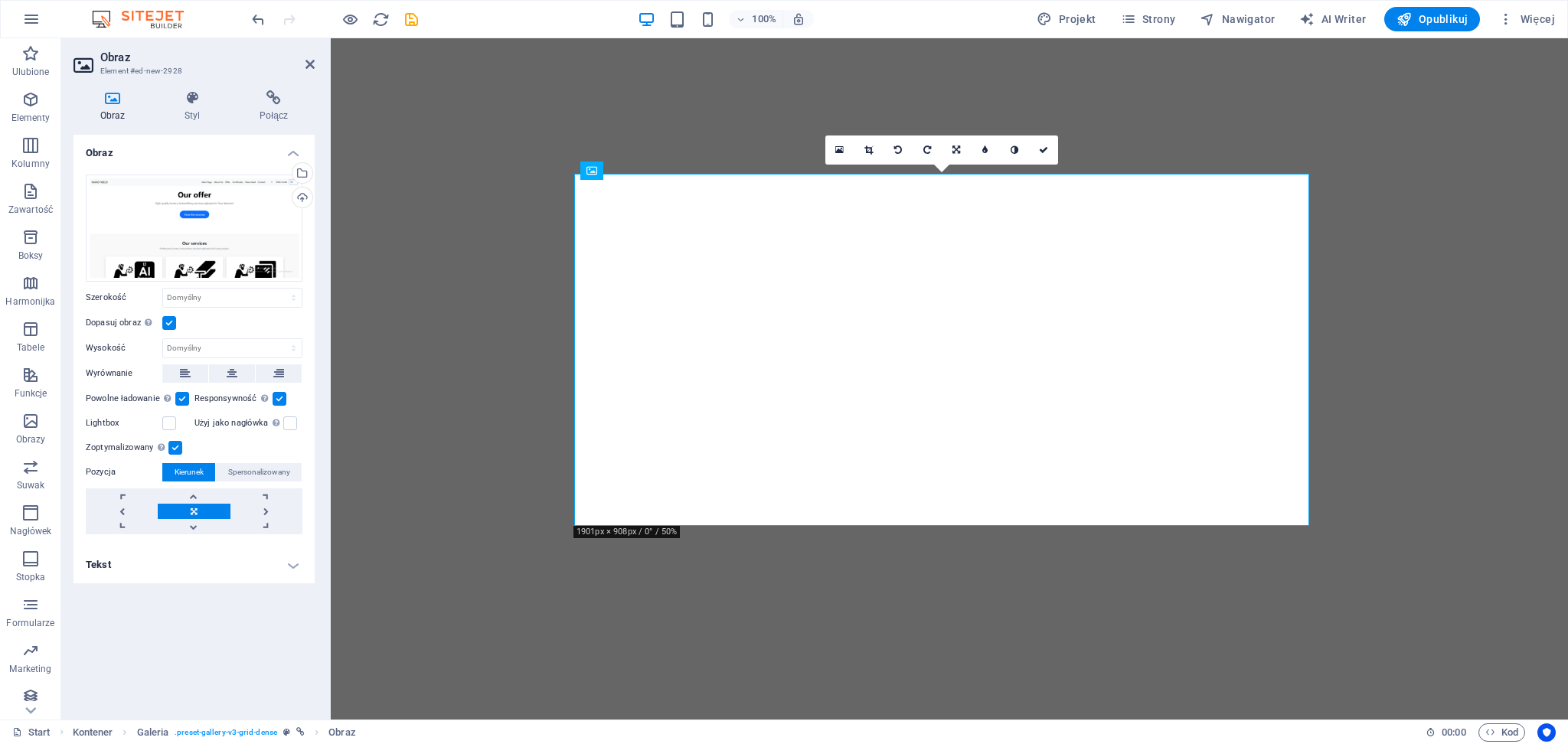 click on "Dopasuj obraz Automatycznie dopasuj obraz do stałej szerokości i wysokości" at bounding box center (194, 323) 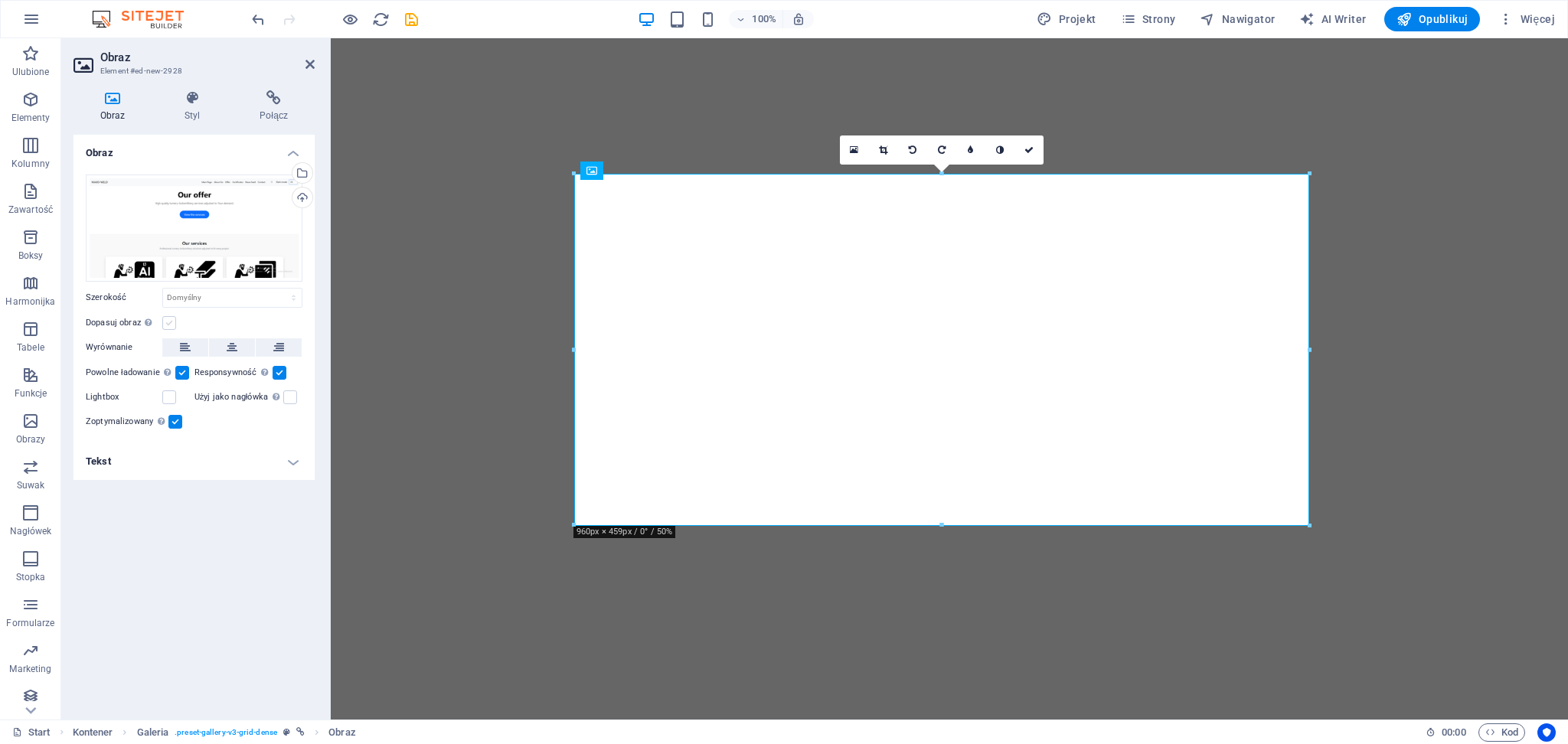 click at bounding box center (169, 323) 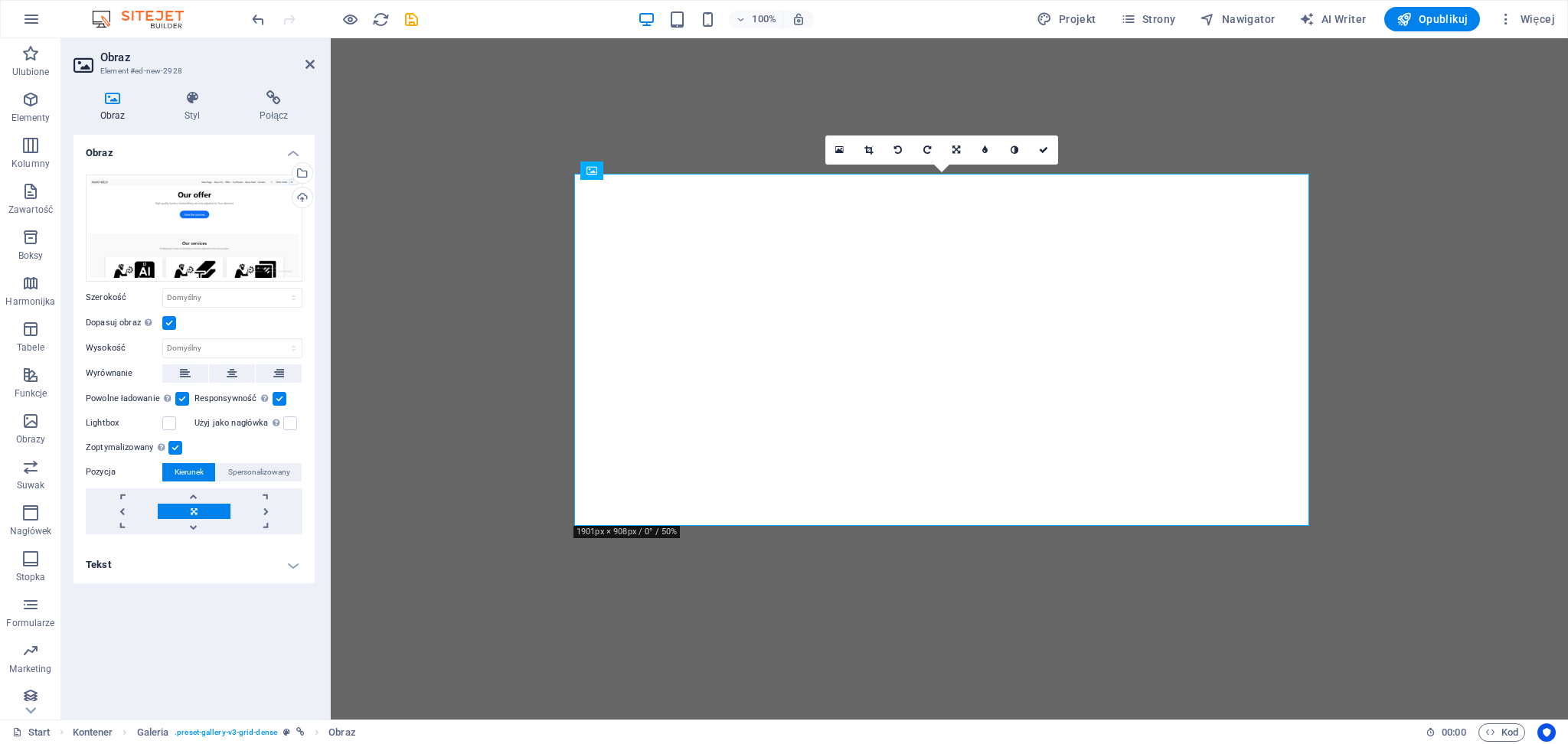 click at bounding box center (169, 323) 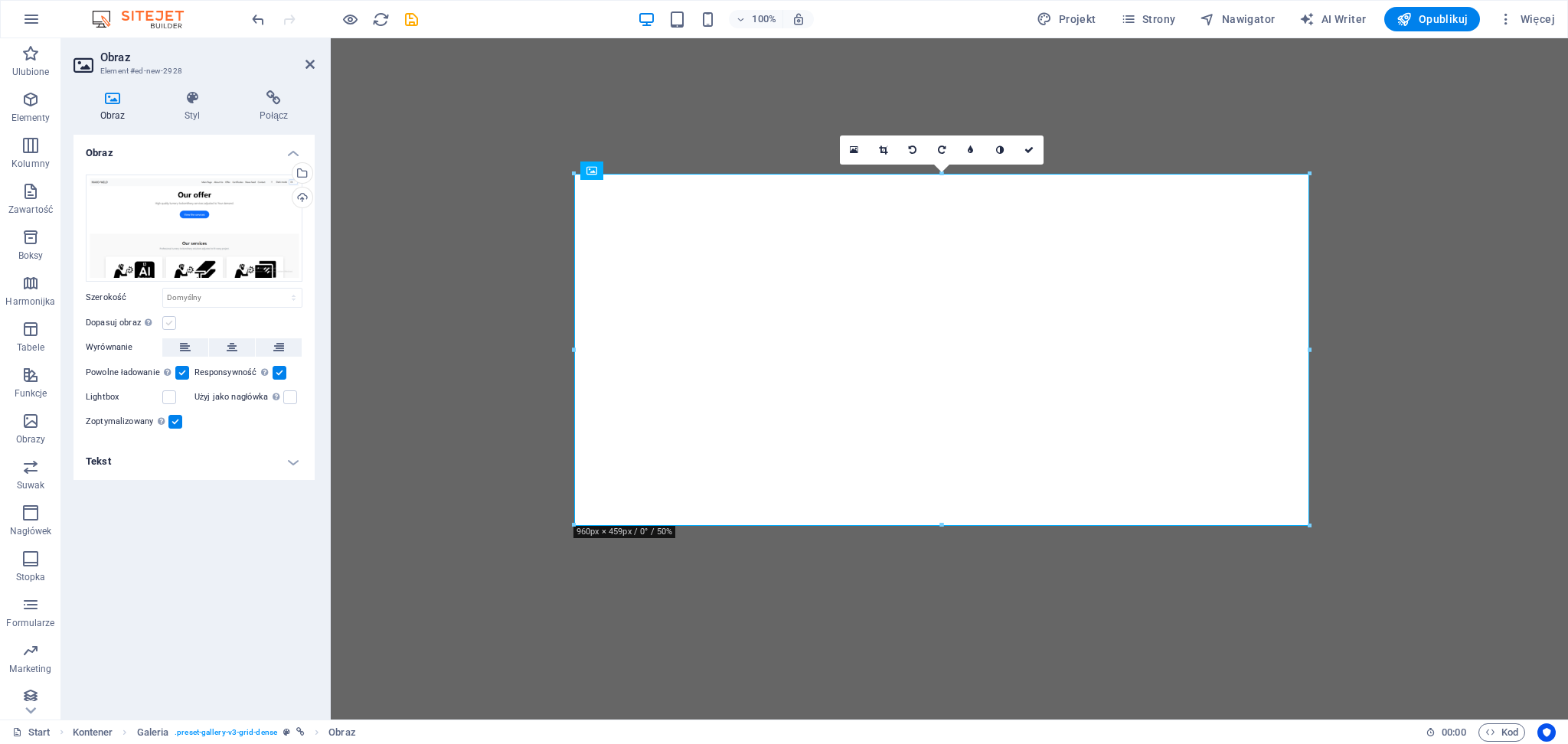 click at bounding box center [169, 323] 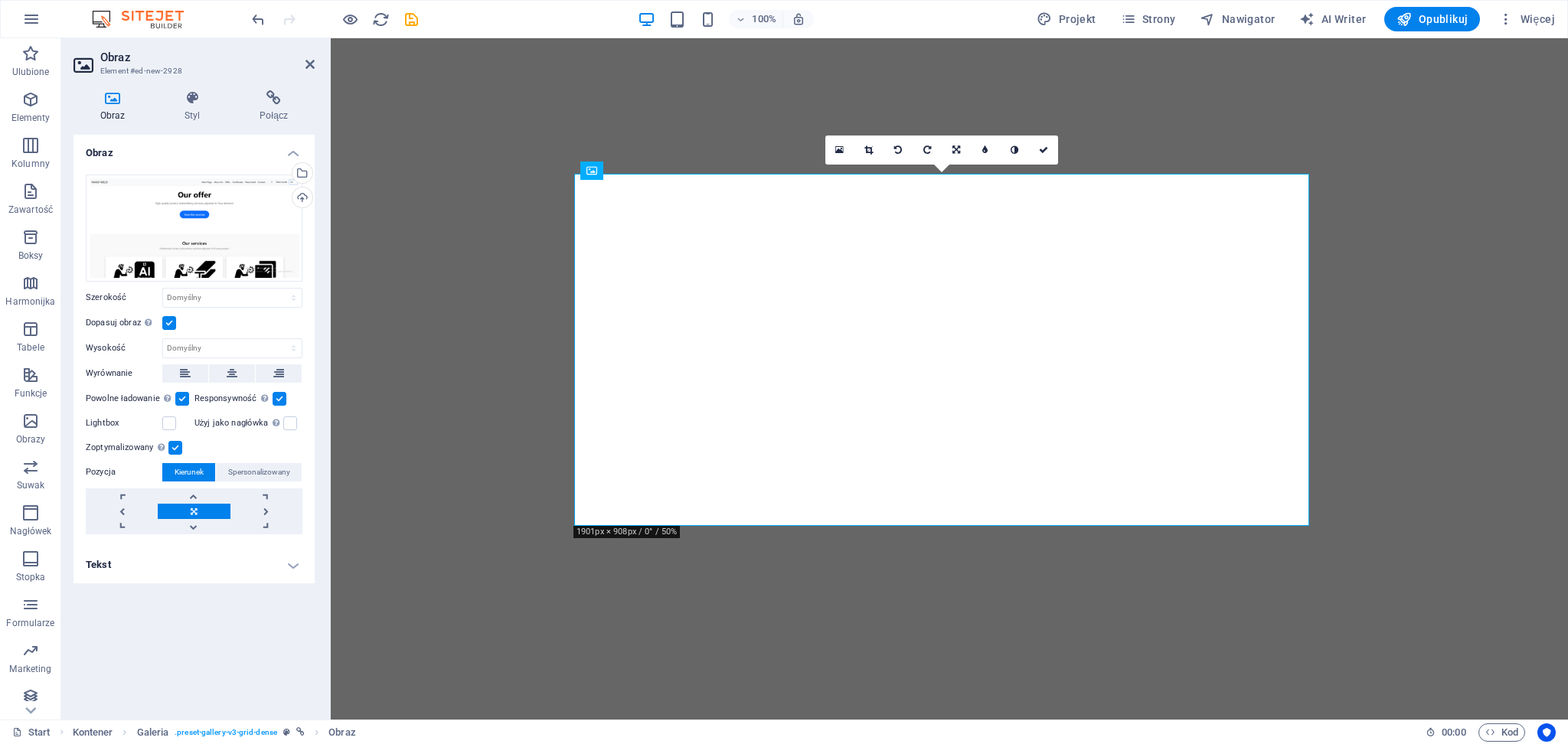click at bounding box center [169, 323] 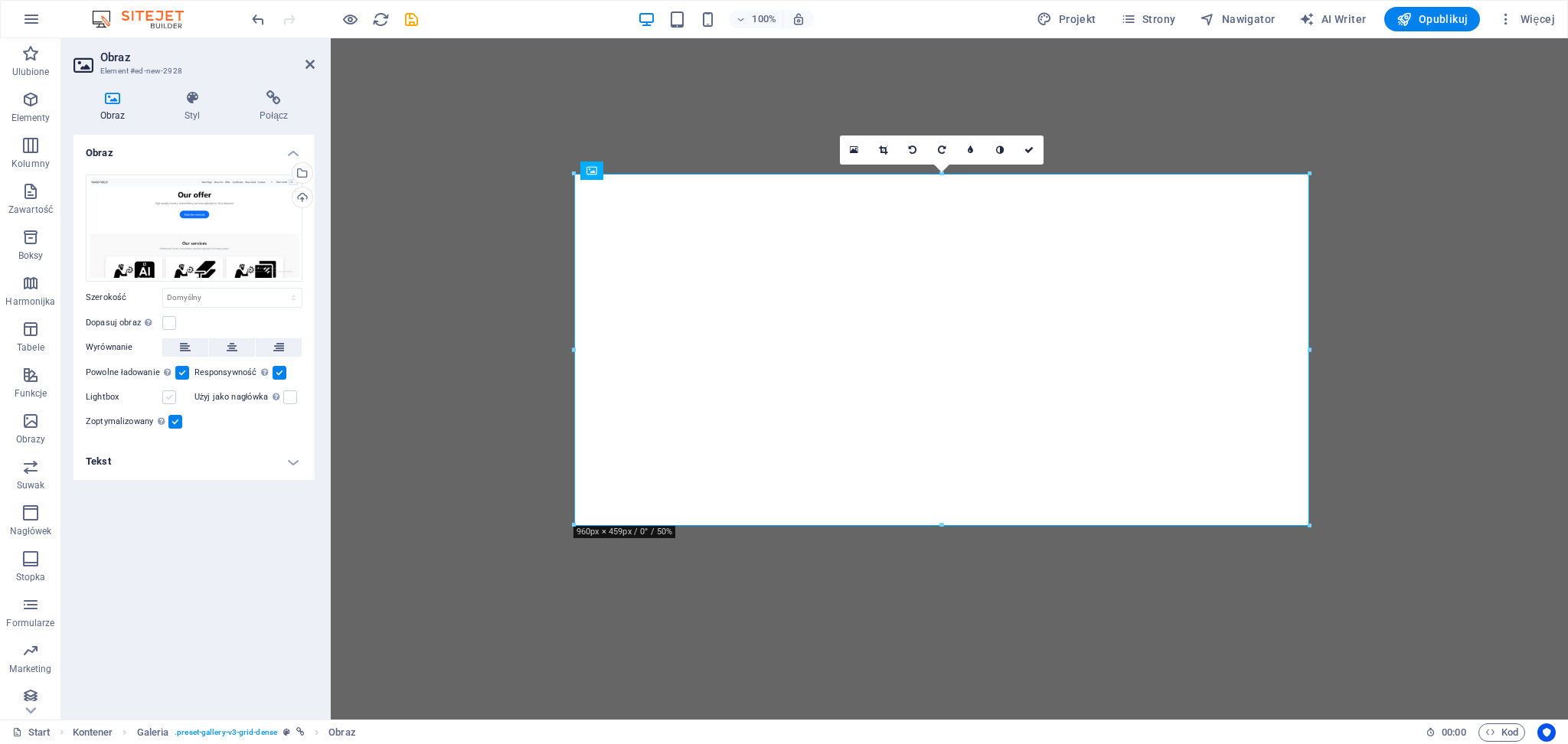 click at bounding box center (169, 397) 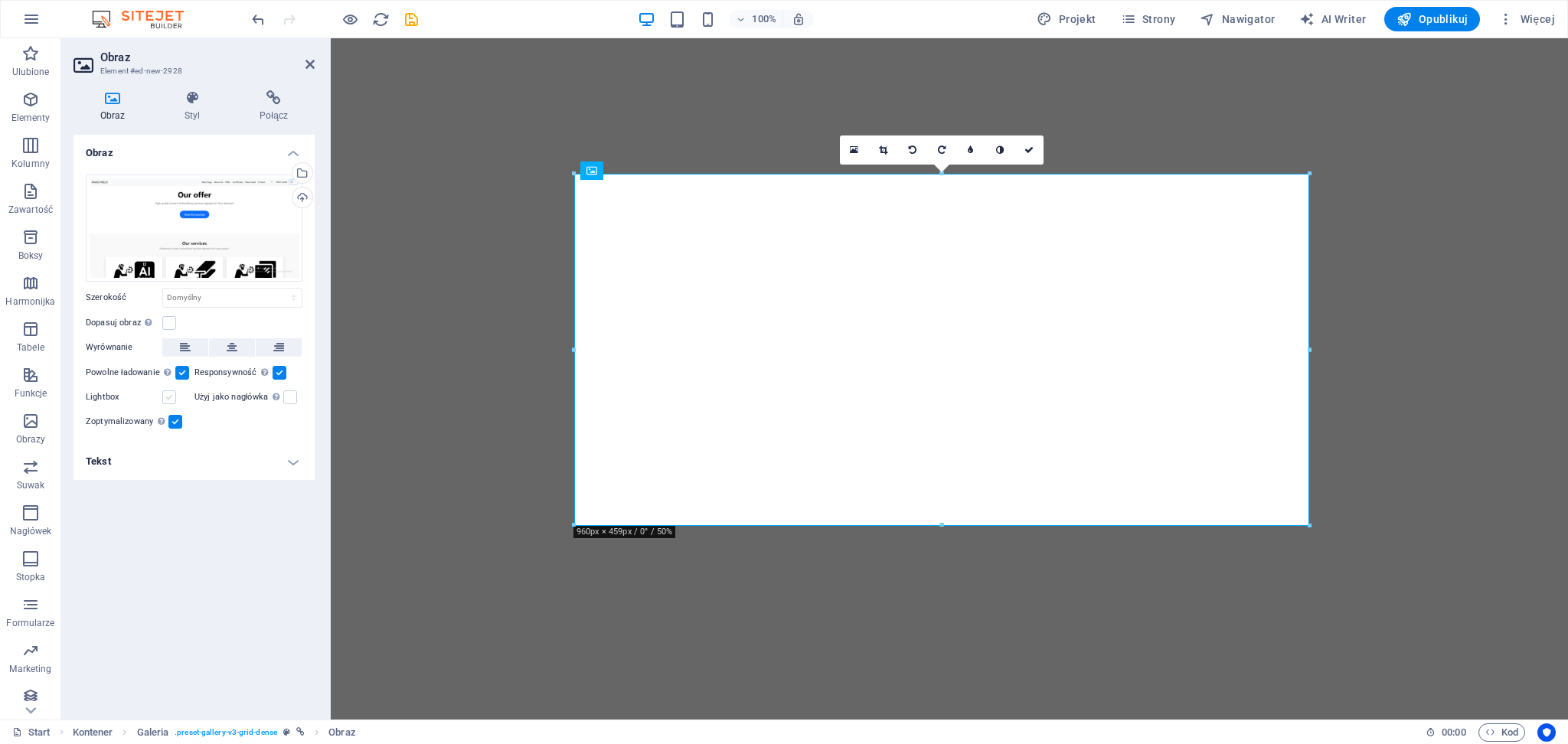 click on "Lightbox" at bounding box center [0, 0] 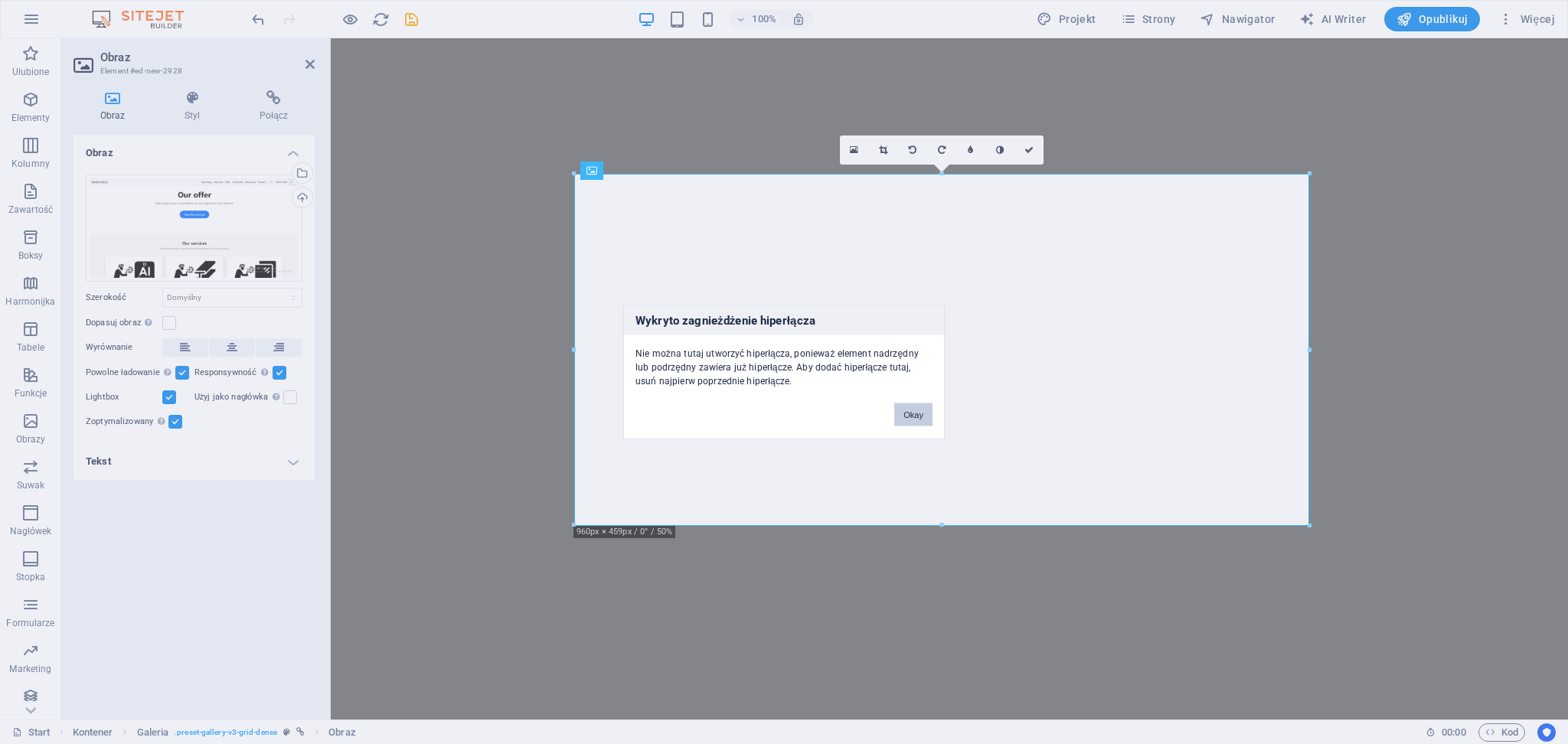 click on "Okay" at bounding box center [913, 415] 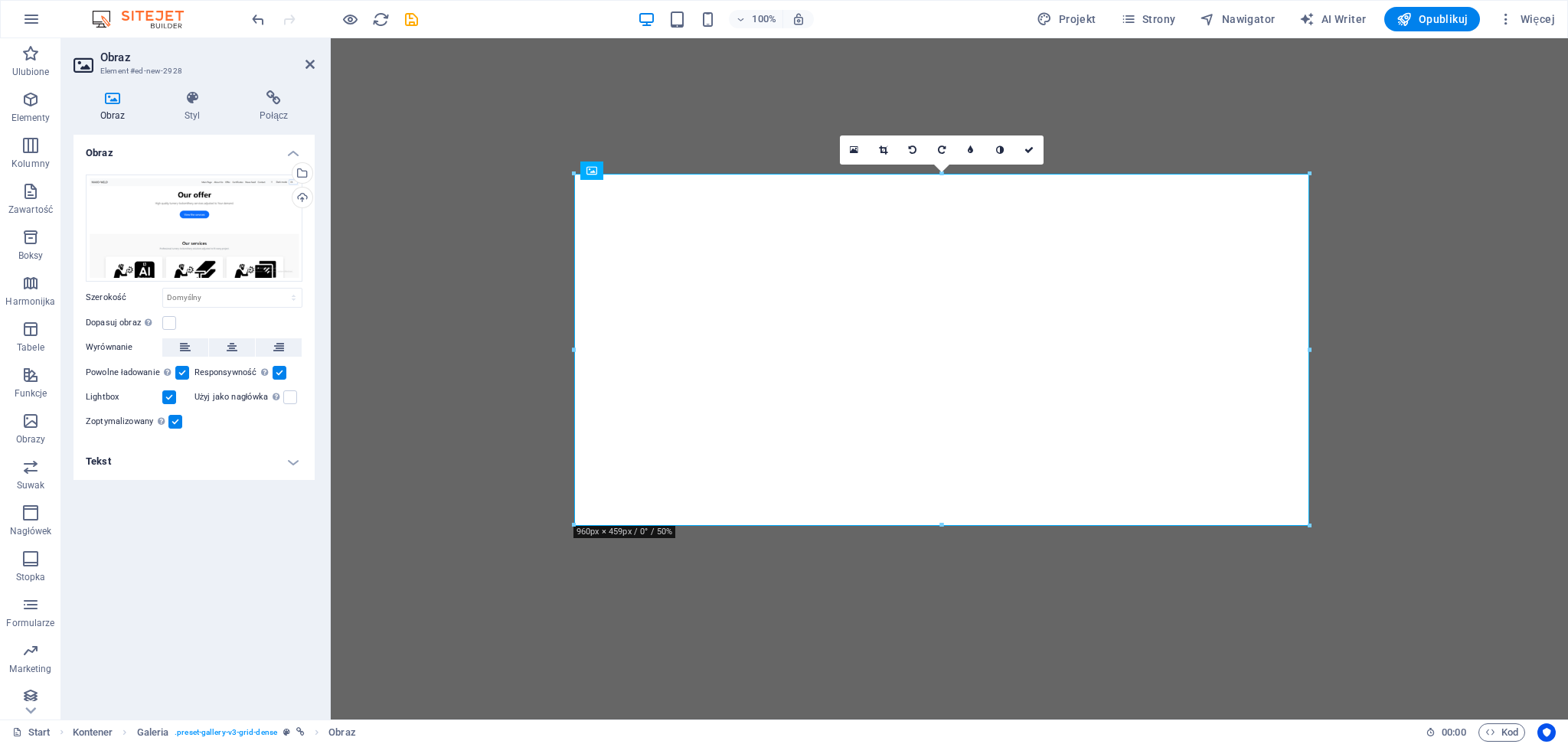 click on "Lightbox" at bounding box center [140, 397] 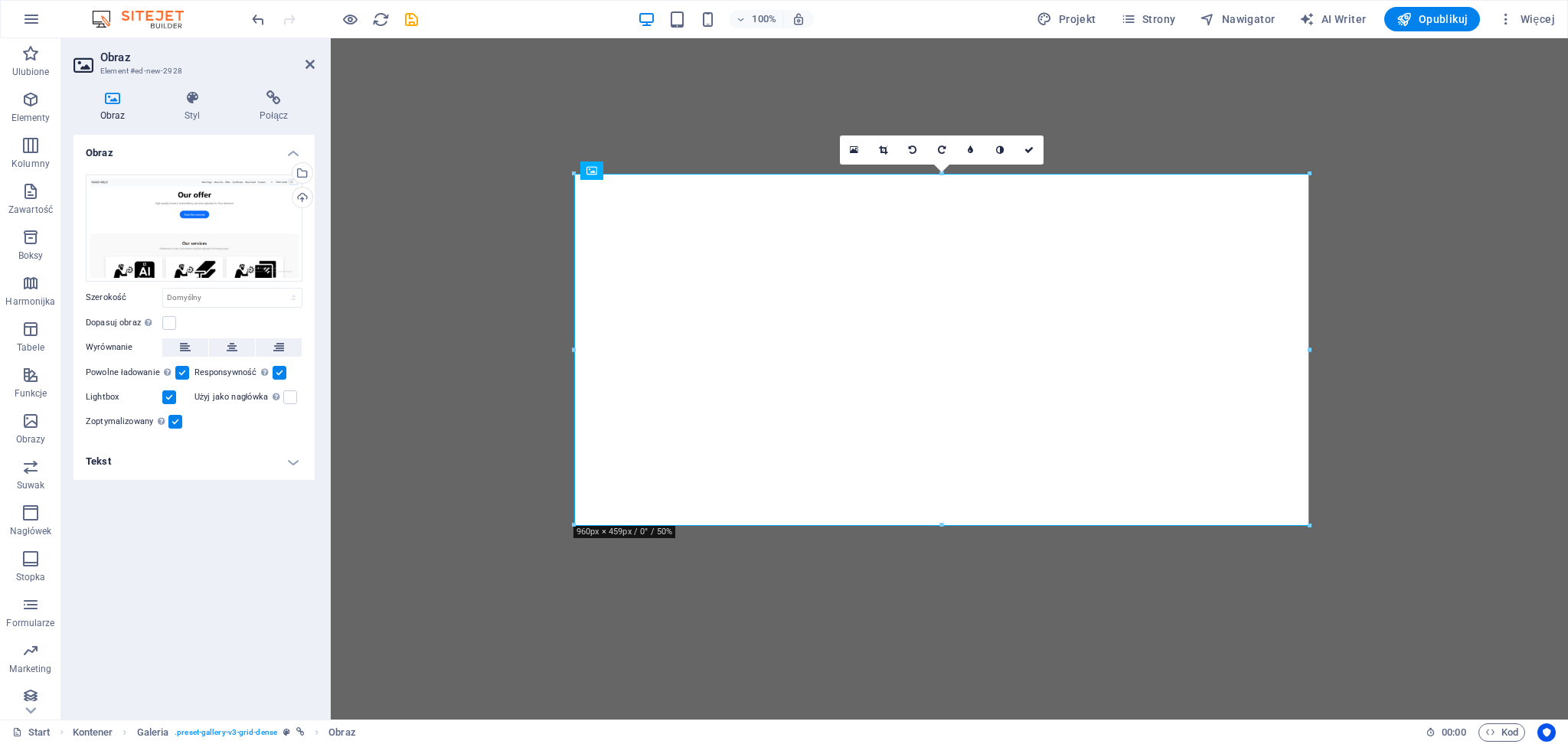 click at bounding box center [169, 397] 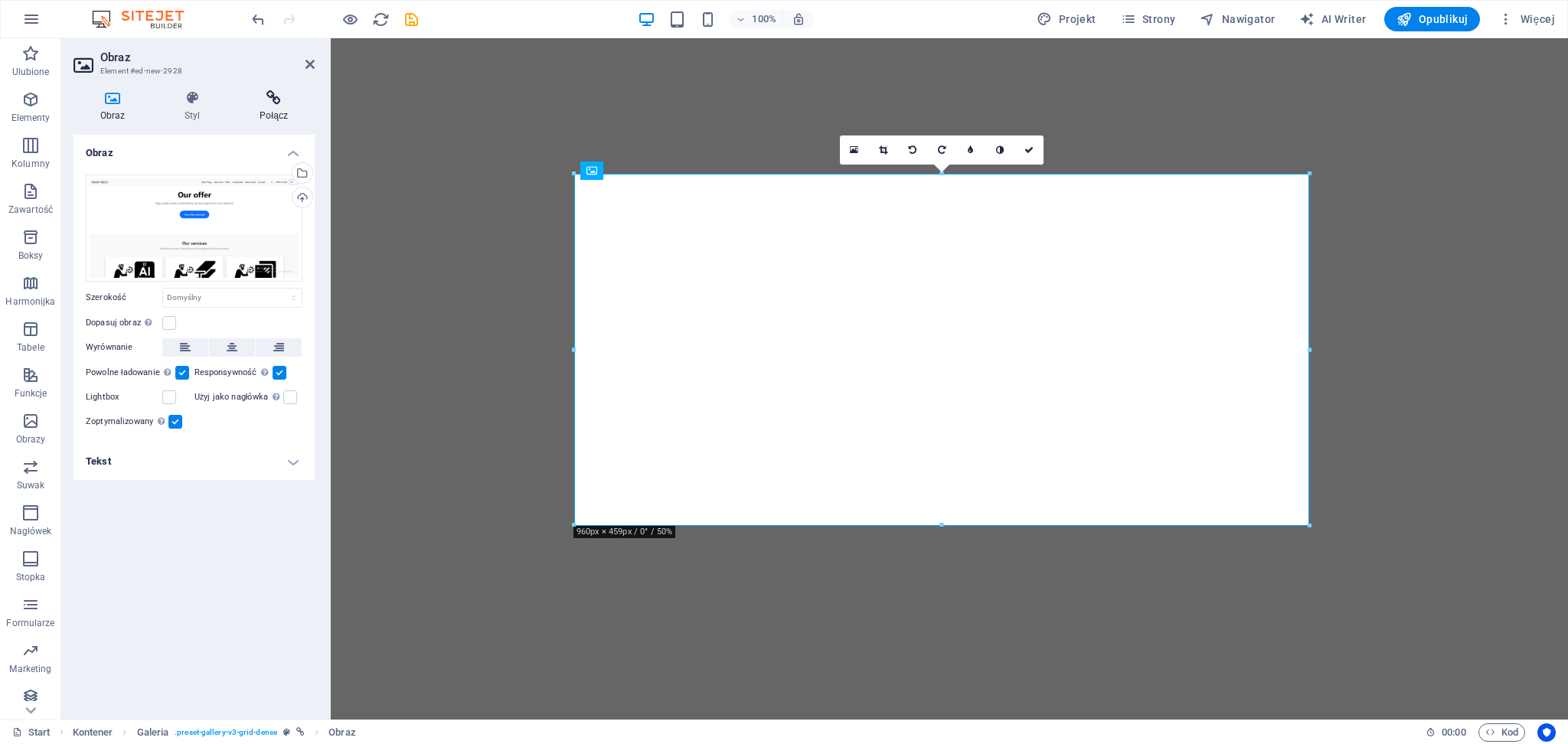 click at bounding box center [273, 98] 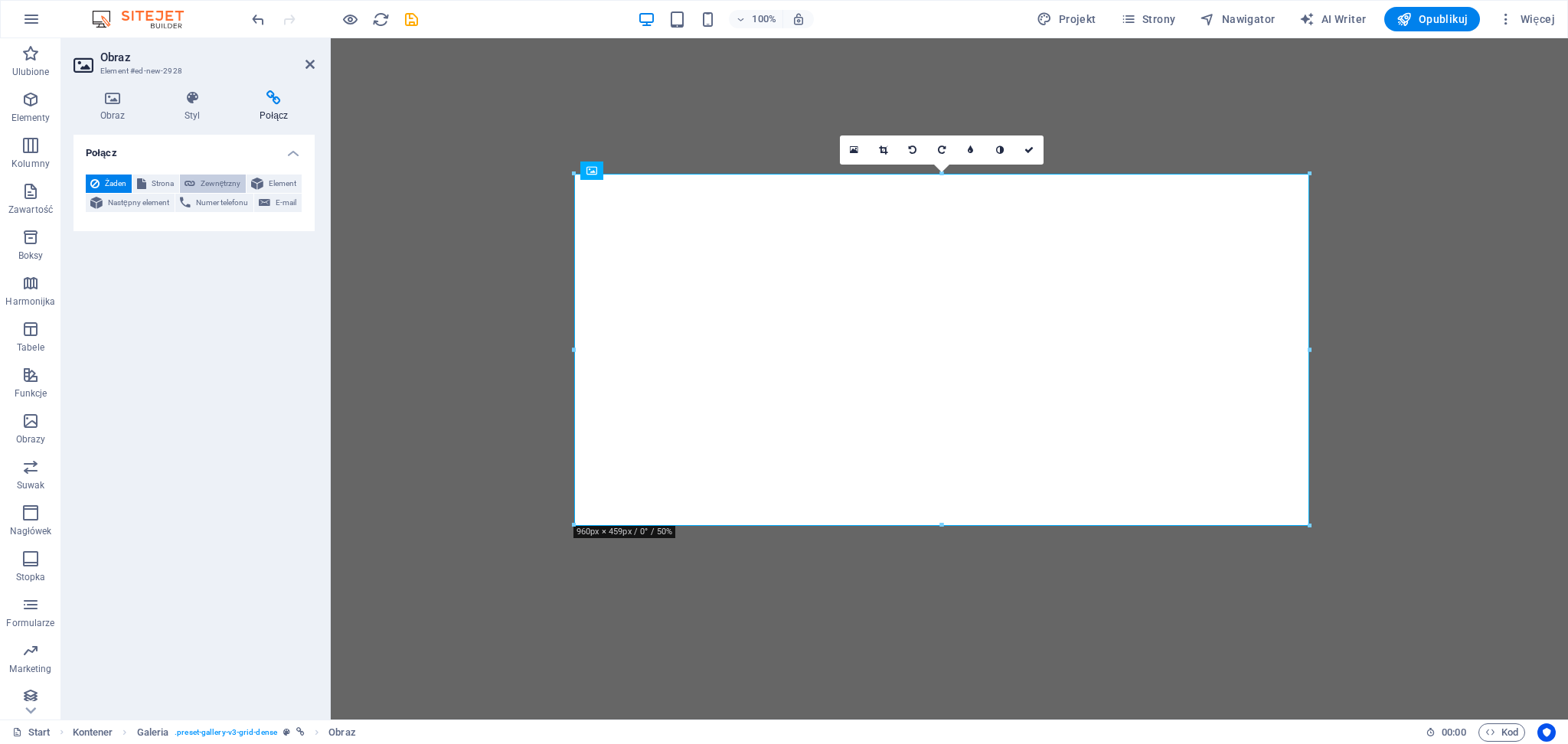 click on "Zewnętrzny" at bounding box center (213, 184) 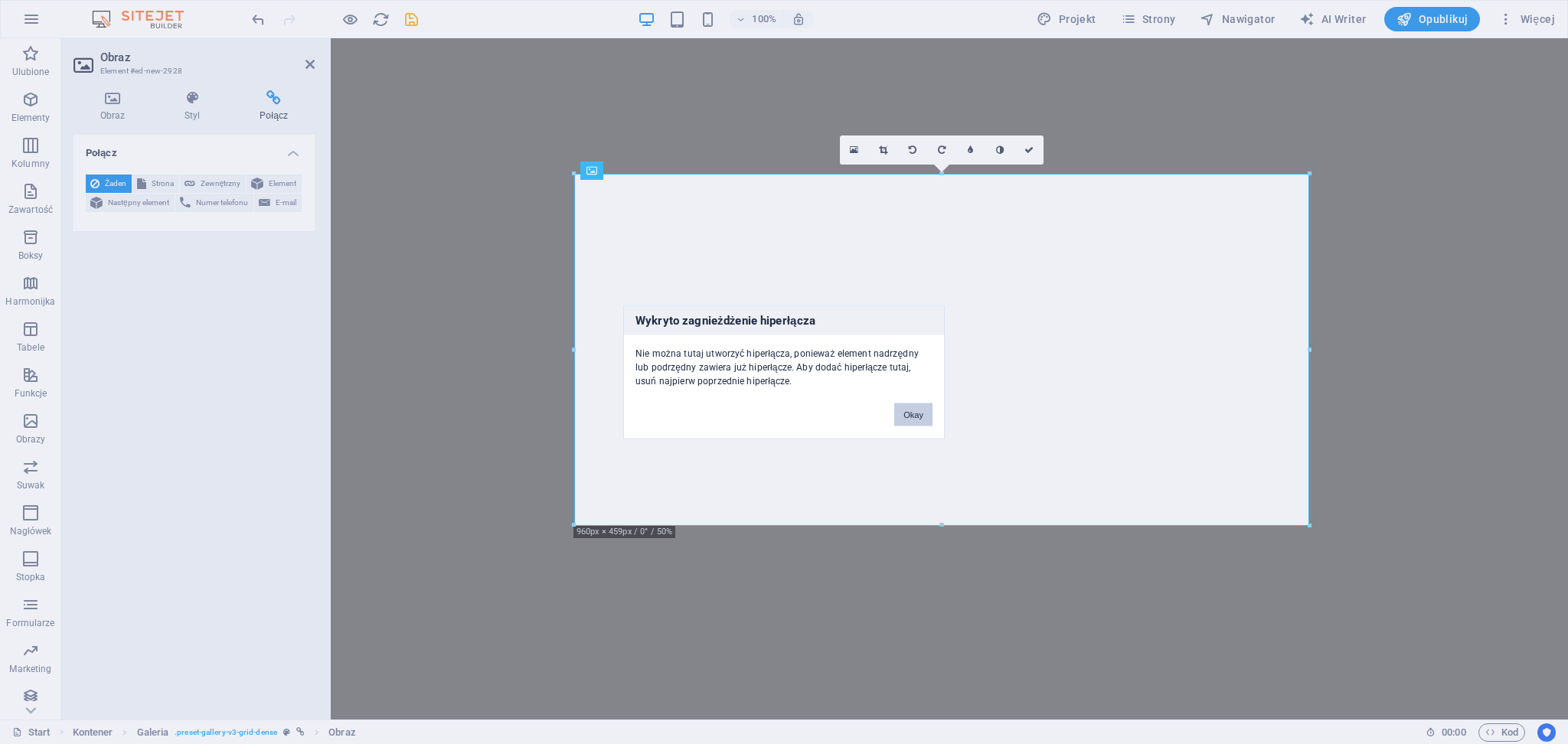 click on "Okay" at bounding box center [913, 415] 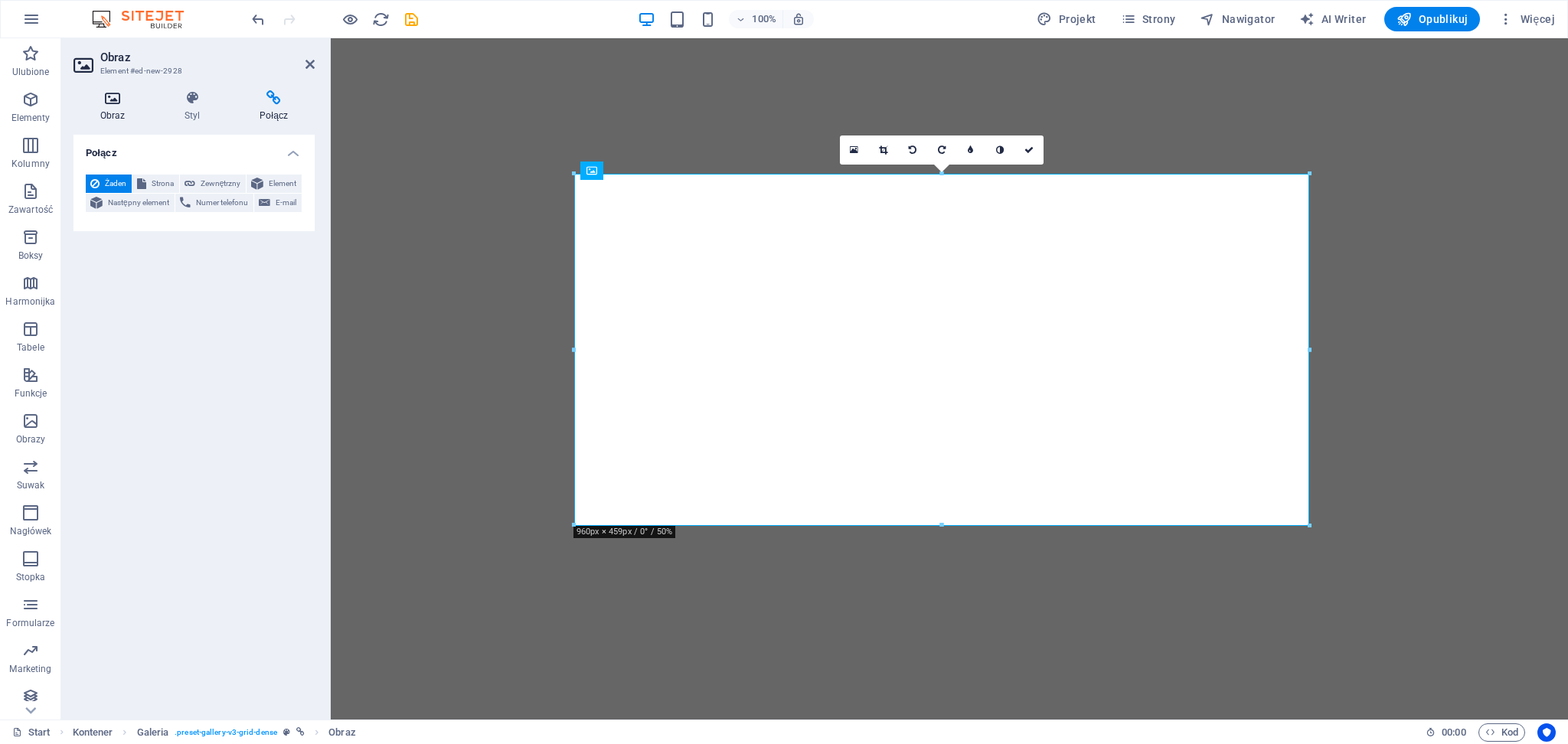 click on "Obraz" at bounding box center [116, 106] 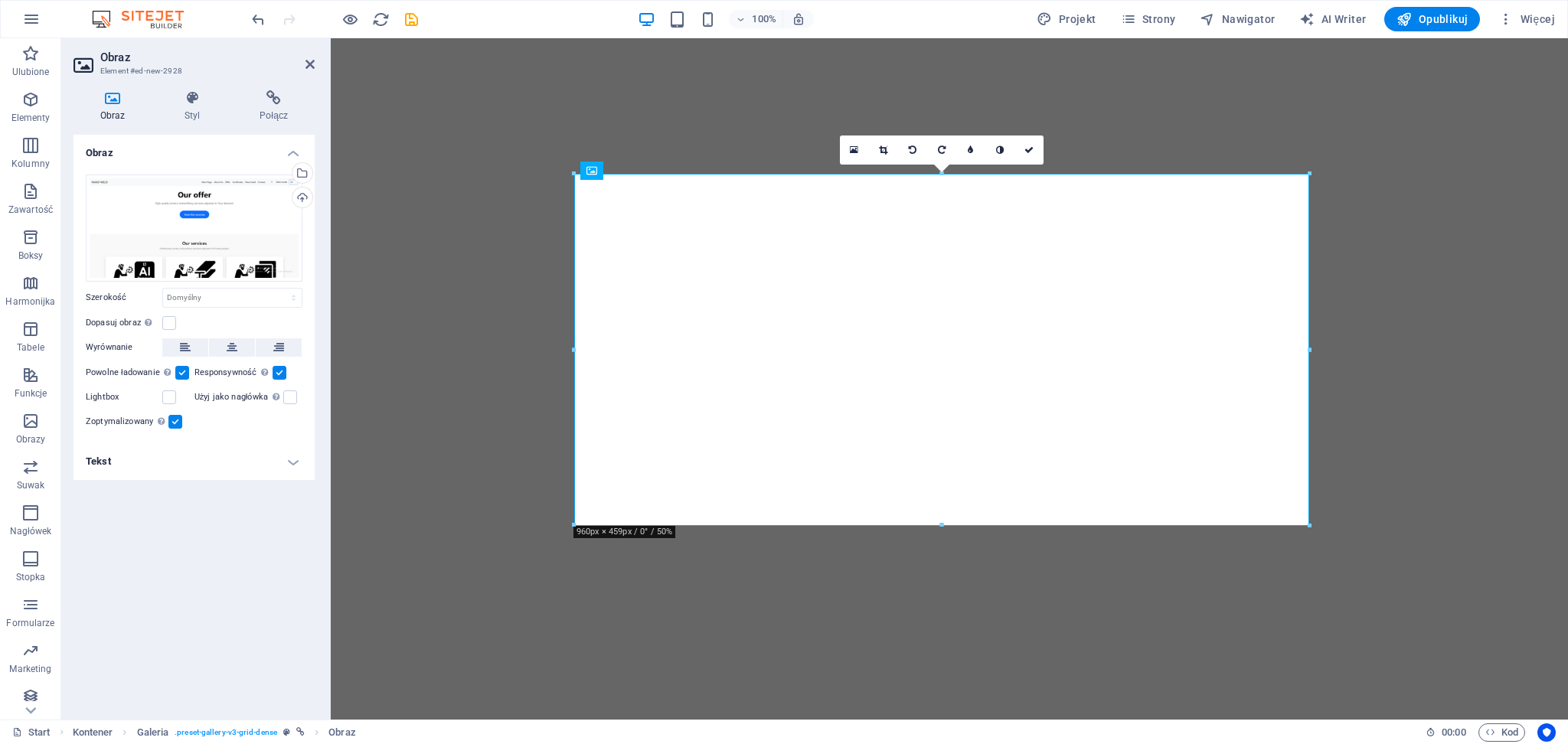 click on "Tekst" at bounding box center (194, 462) 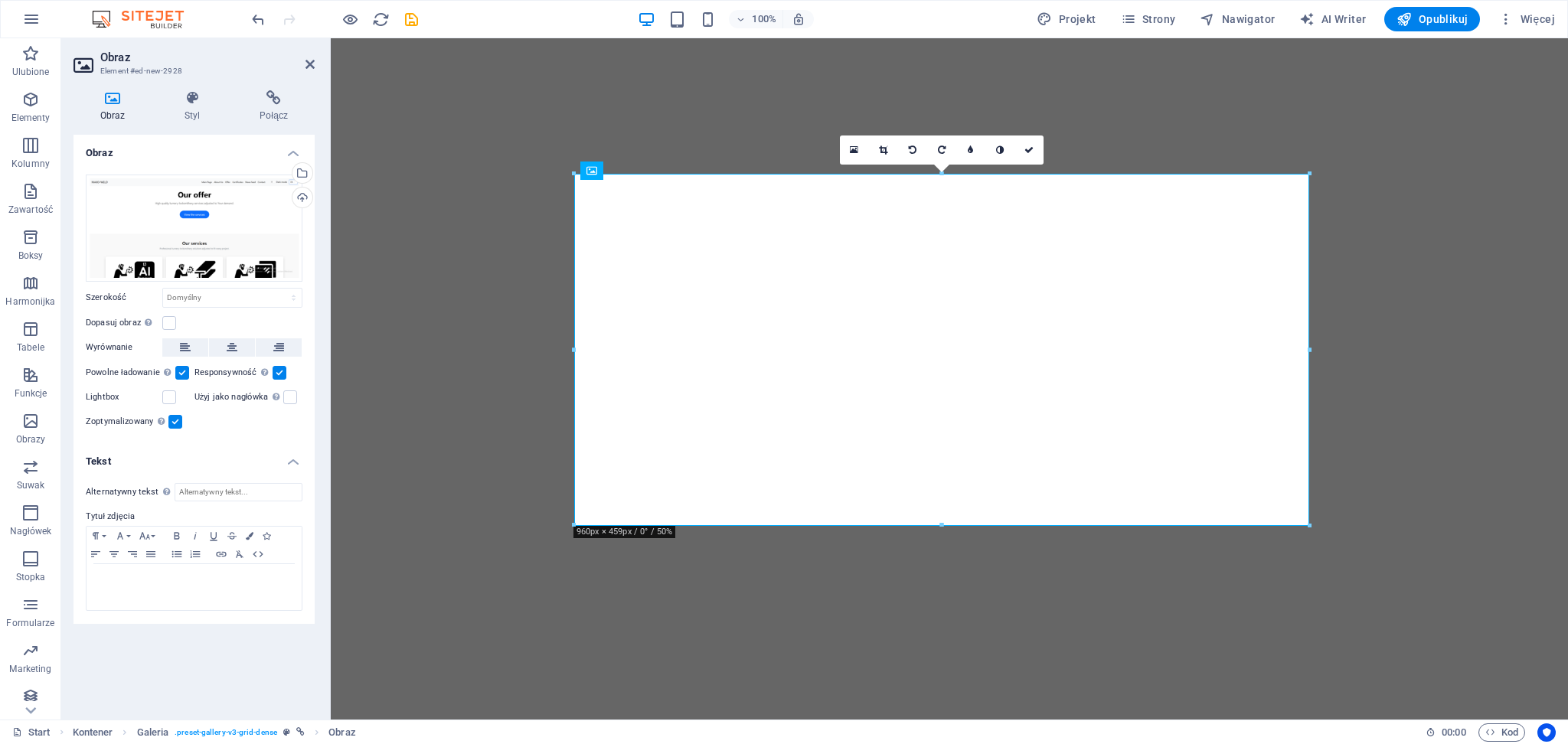 click on "Tekst" at bounding box center [194, 457] 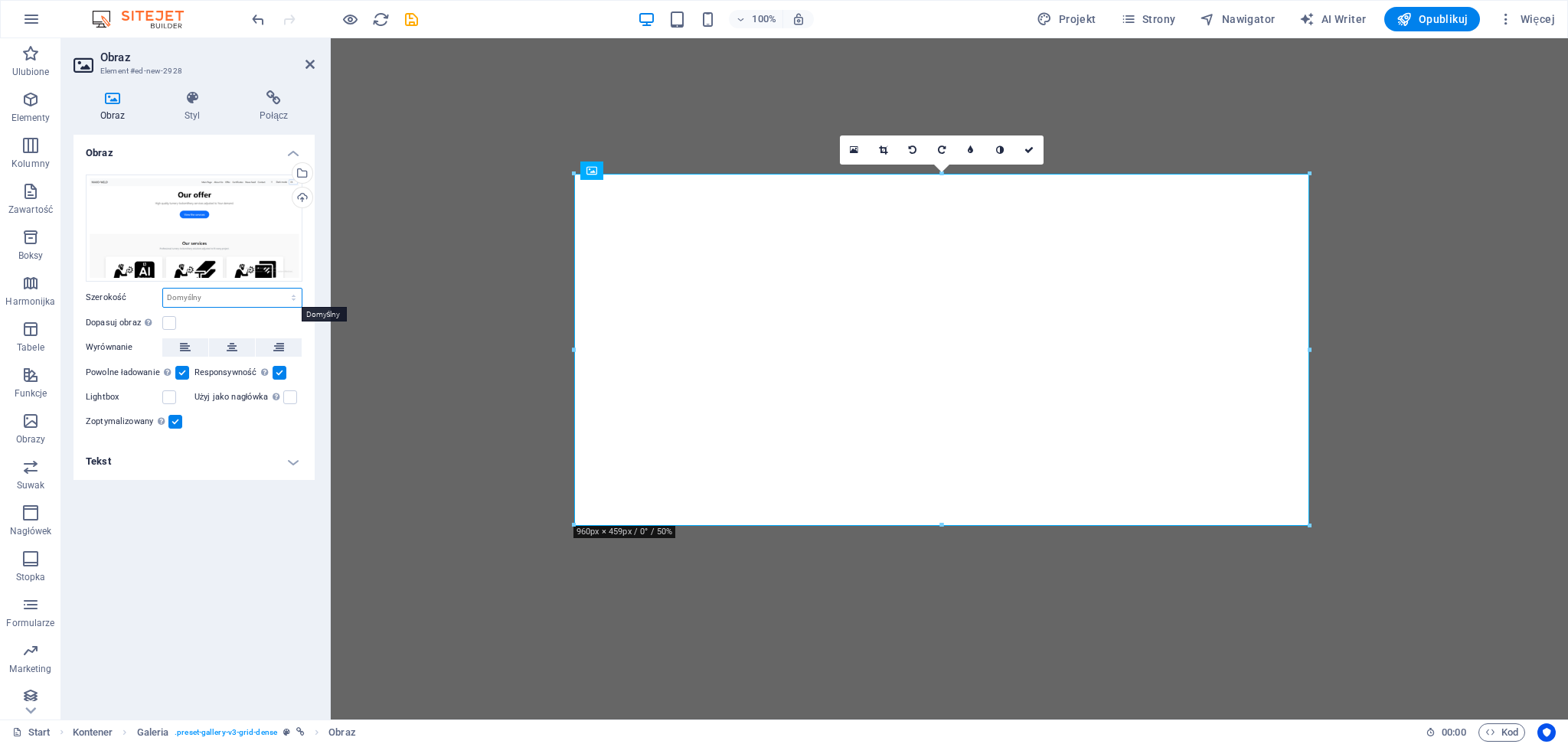 click on "Domyślny automatycznie px rem % em vh vw" at bounding box center (232, 298) 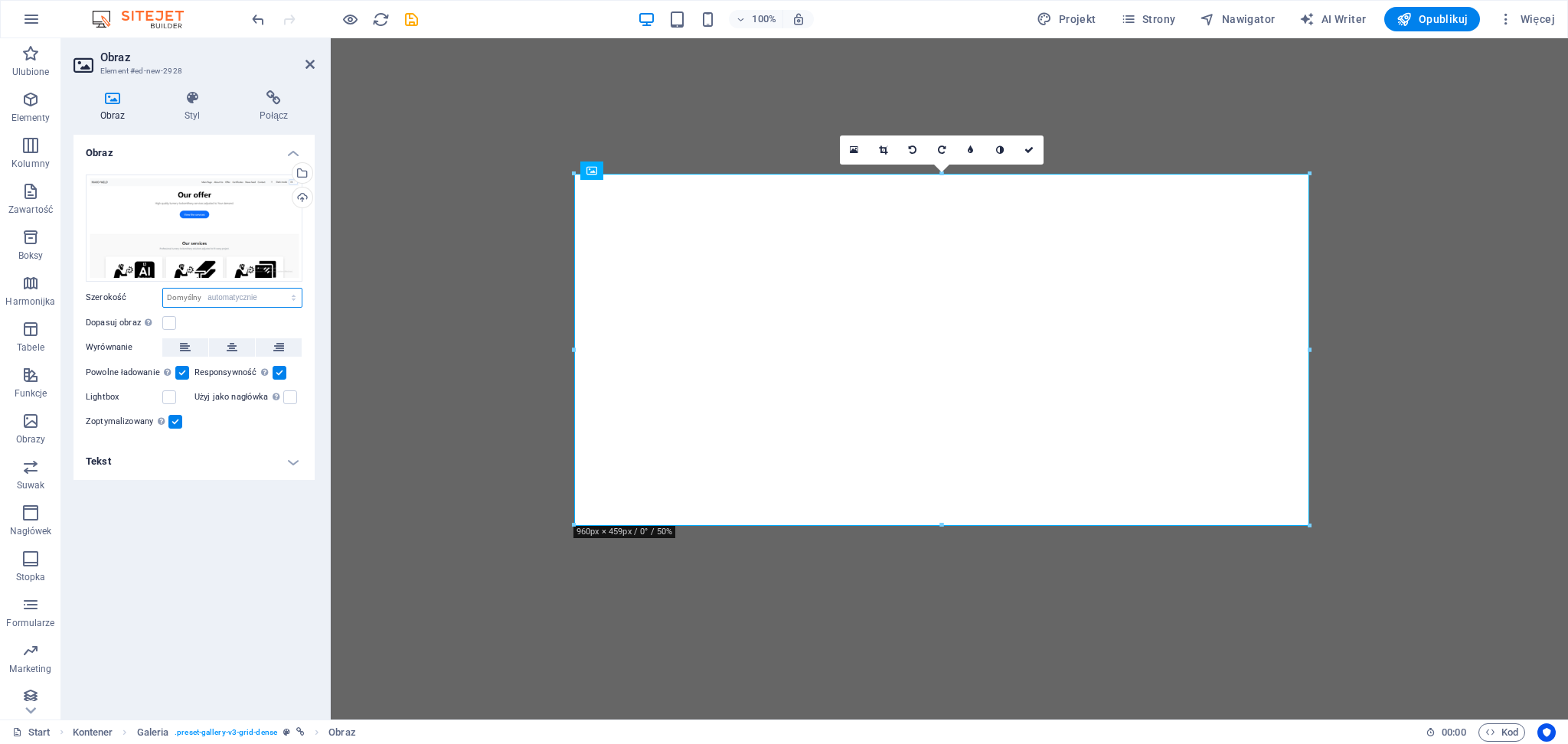 click on "Domyślny automatycznie px rem % em vh vw" at bounding box center (232, 298) 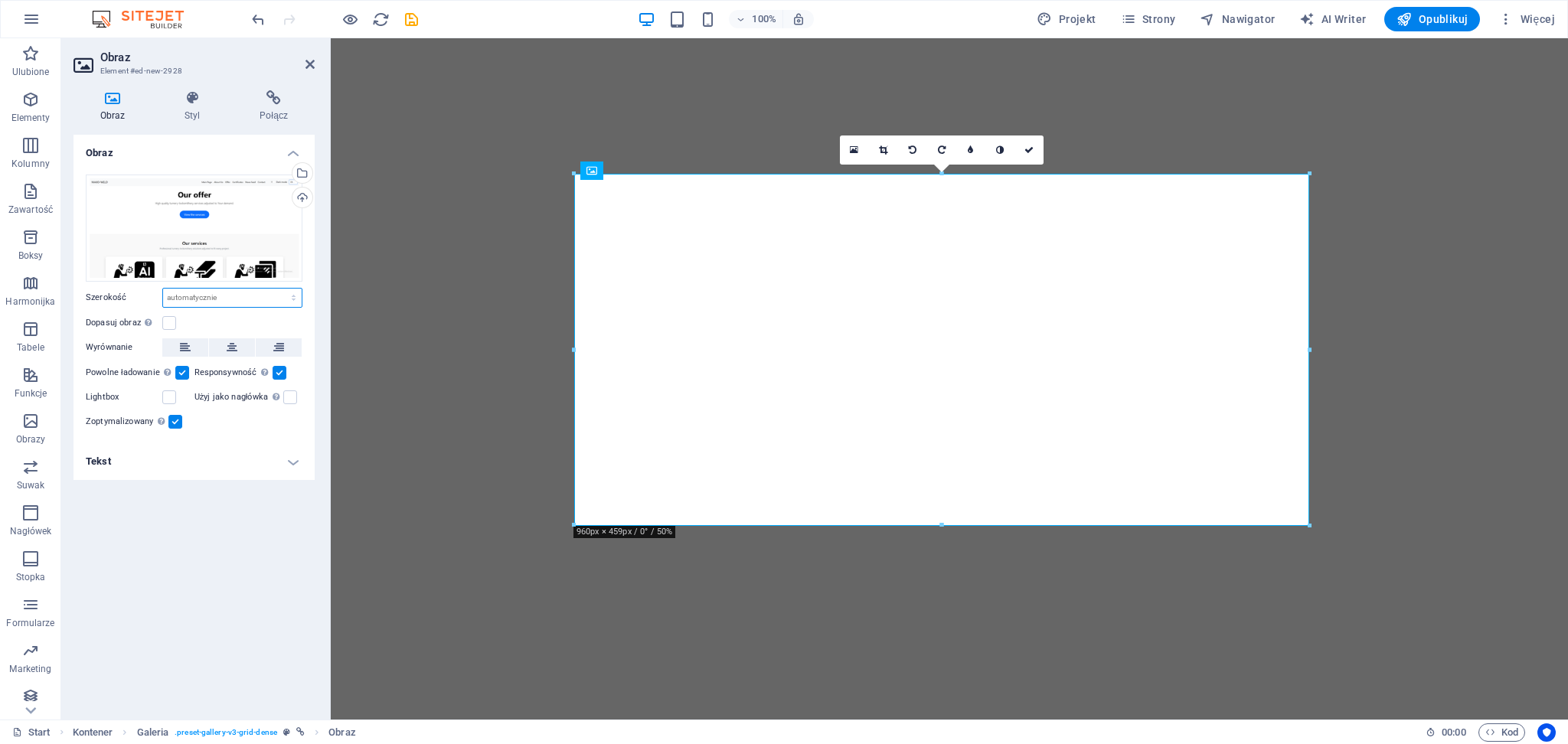click on "Domyślny automatycznie px rem % em vh vw" at bounding box center [232, 298] 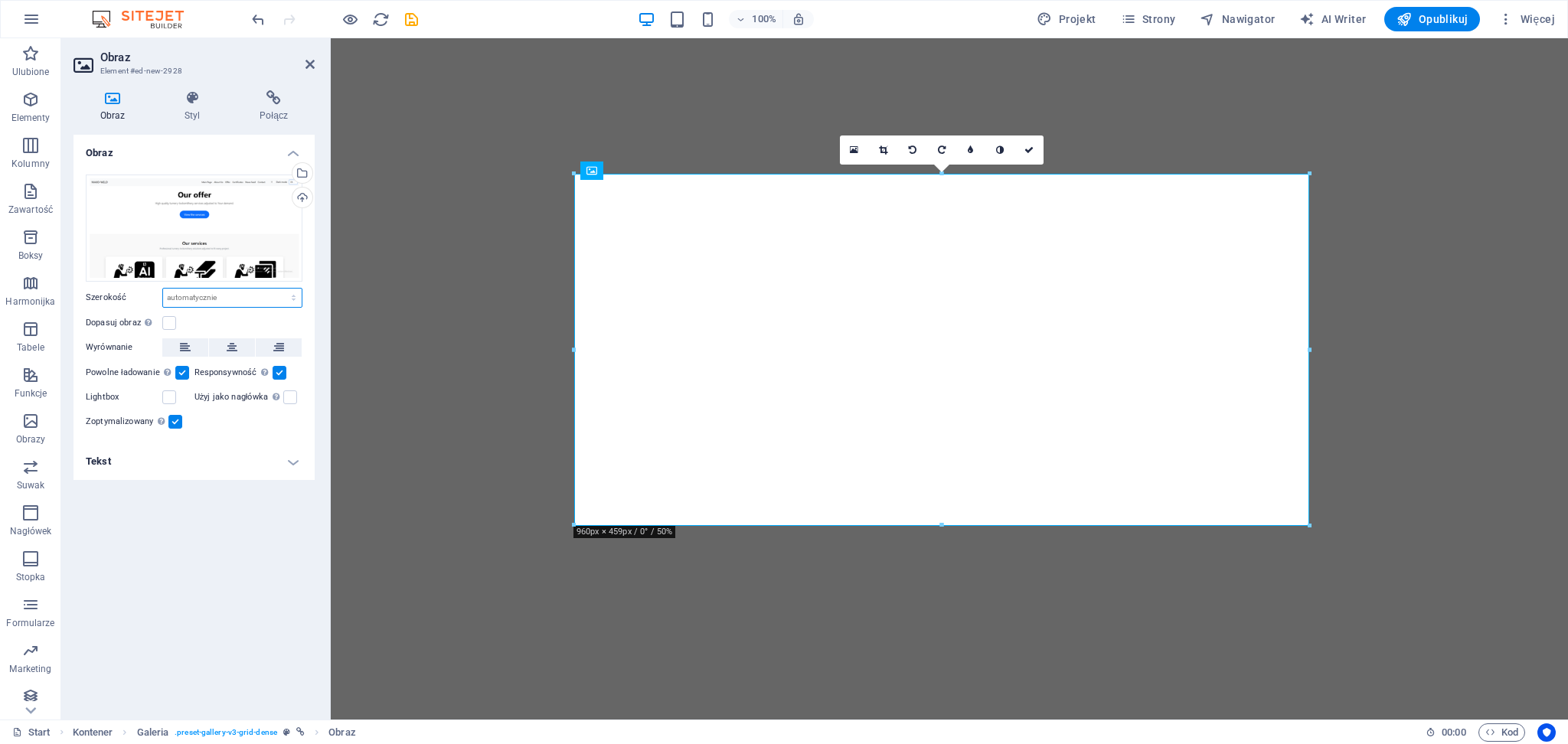 select on "px" 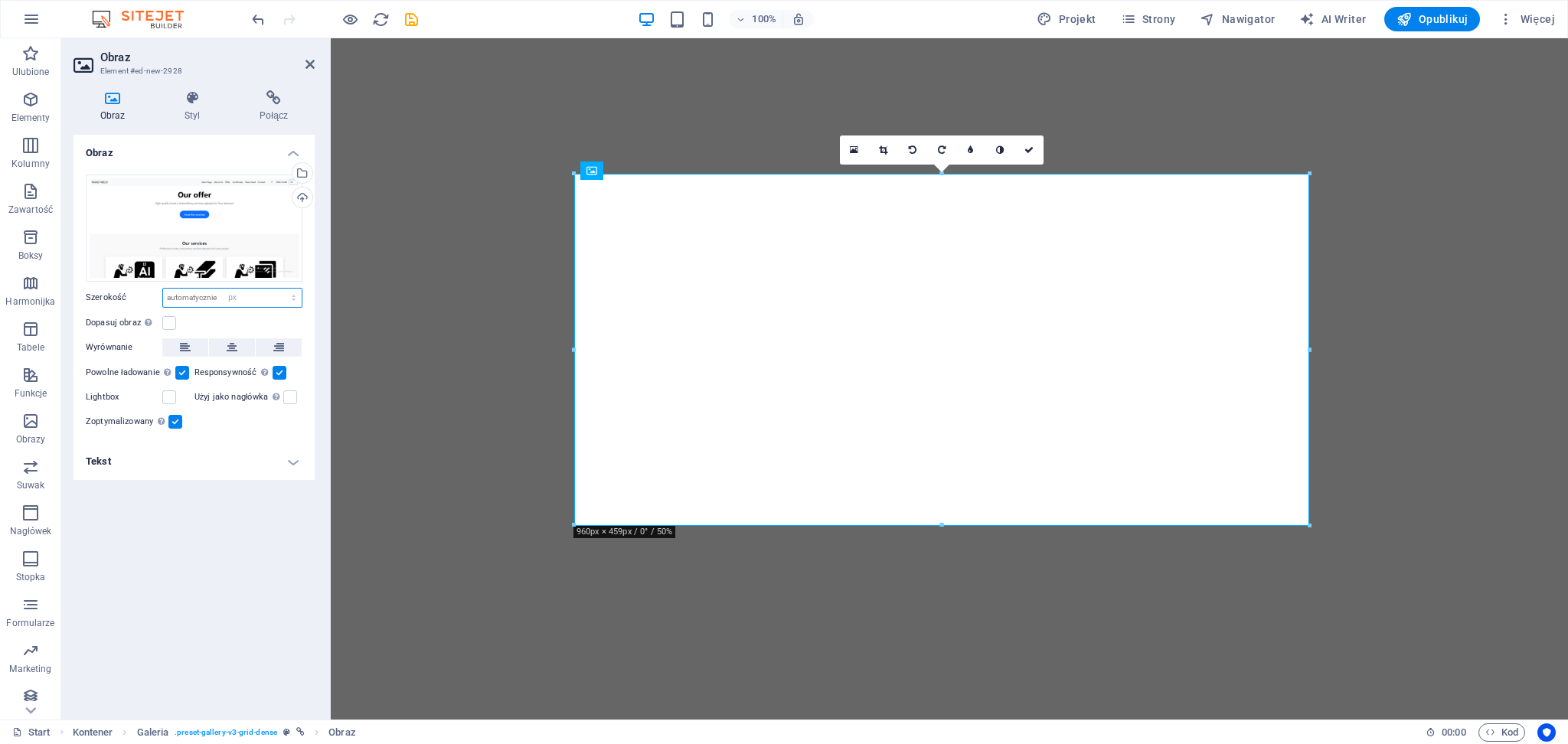 click on "Domyślny automatycznie px rem % em vh vw" at bounding box center (232, 298) 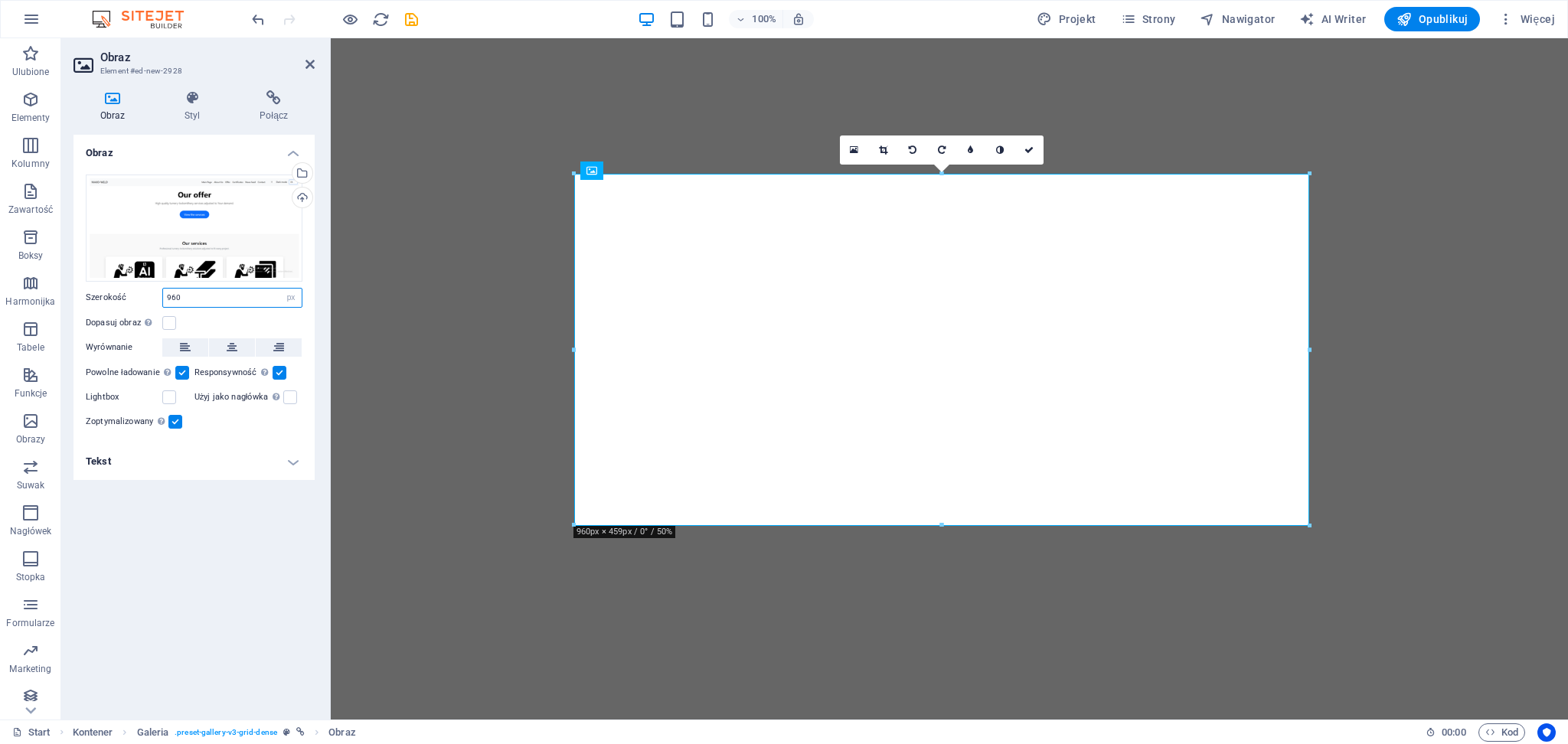 drag, startPoint x: 208, startPoint y: 301, endPoint x: 201, endPoint y: 305, distance: 8.06226 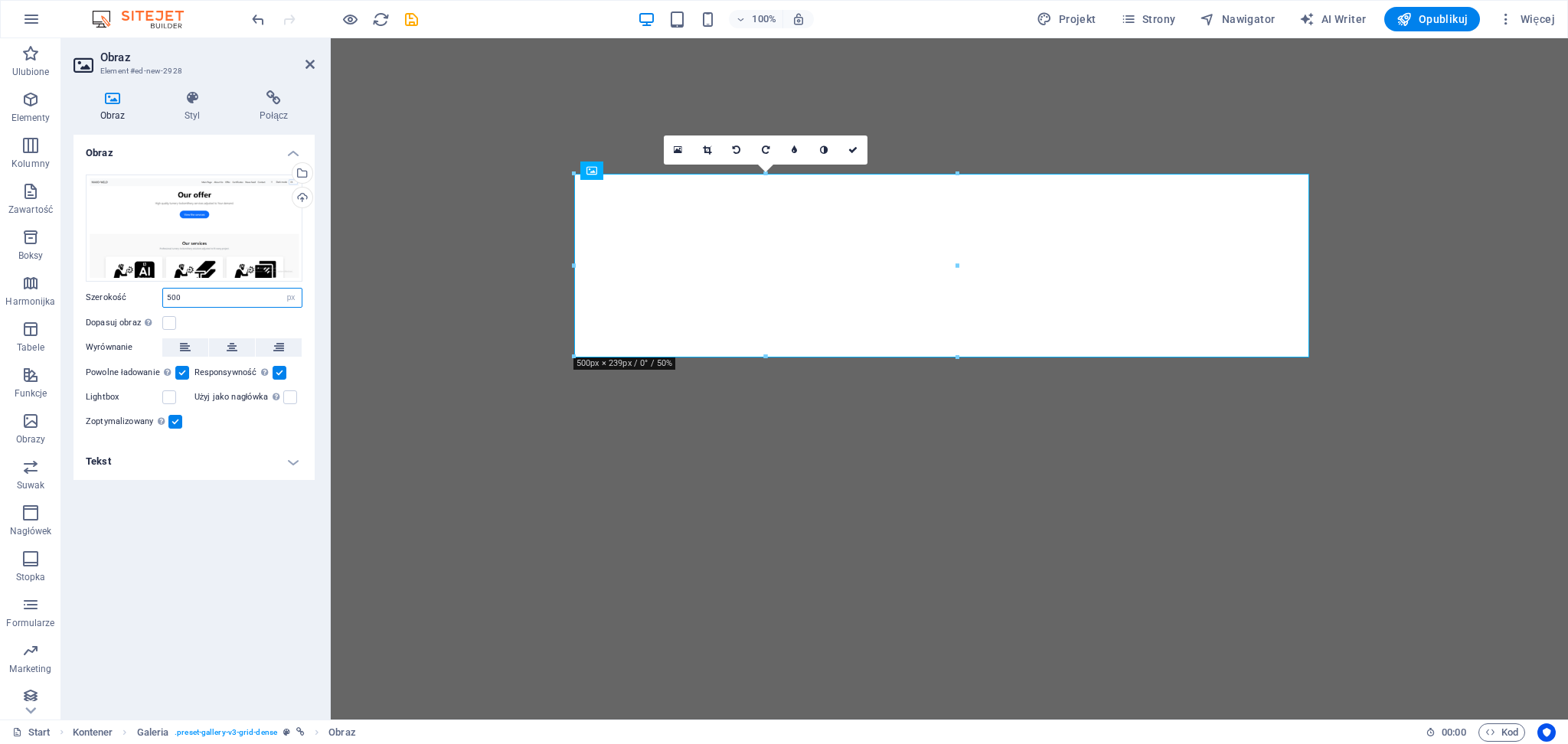 click on "500" at bounding box center [232, 298] 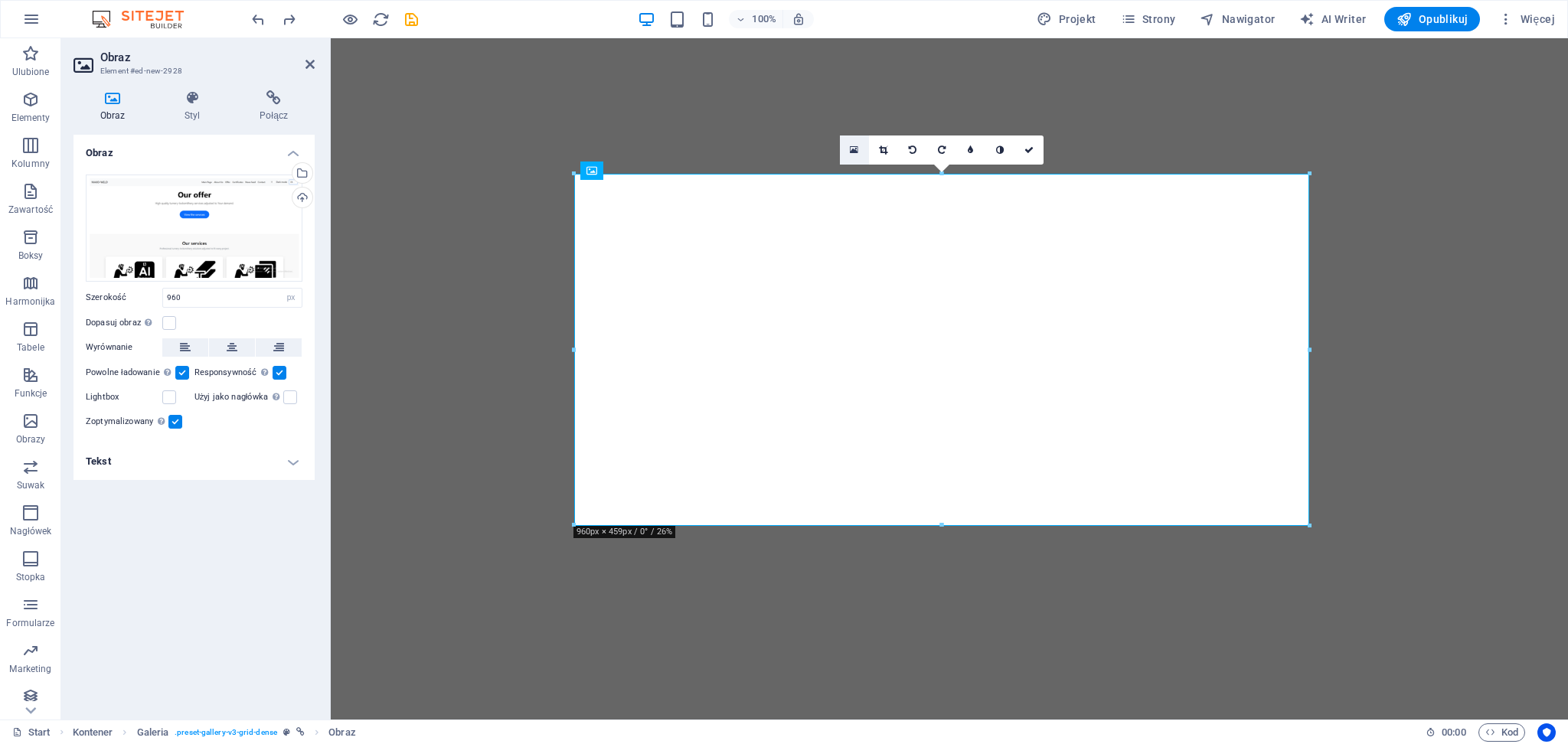 click at bounding box center (854, 150) 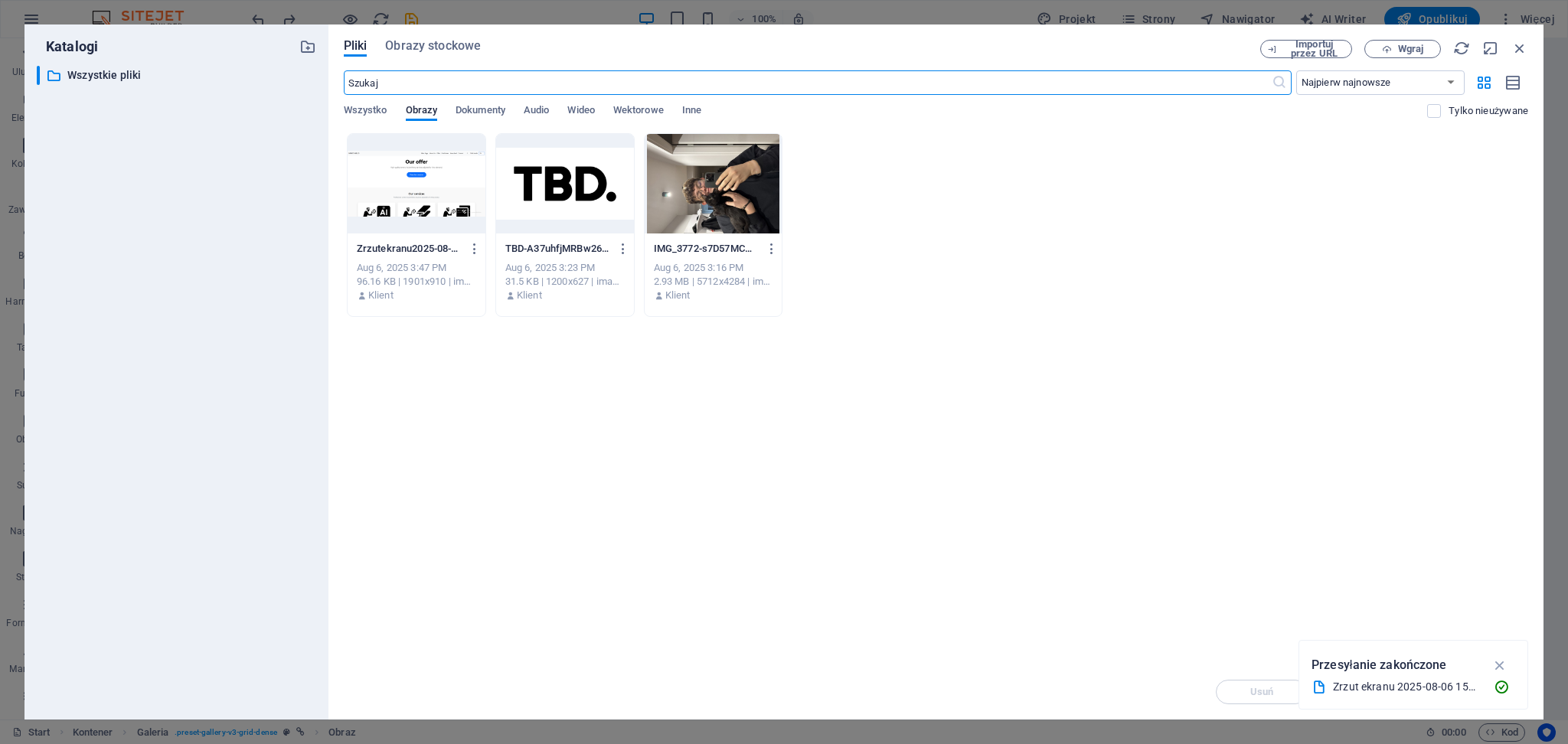 click on "Importuj przez URL Wgraj" at bounding box center (1394, 49) 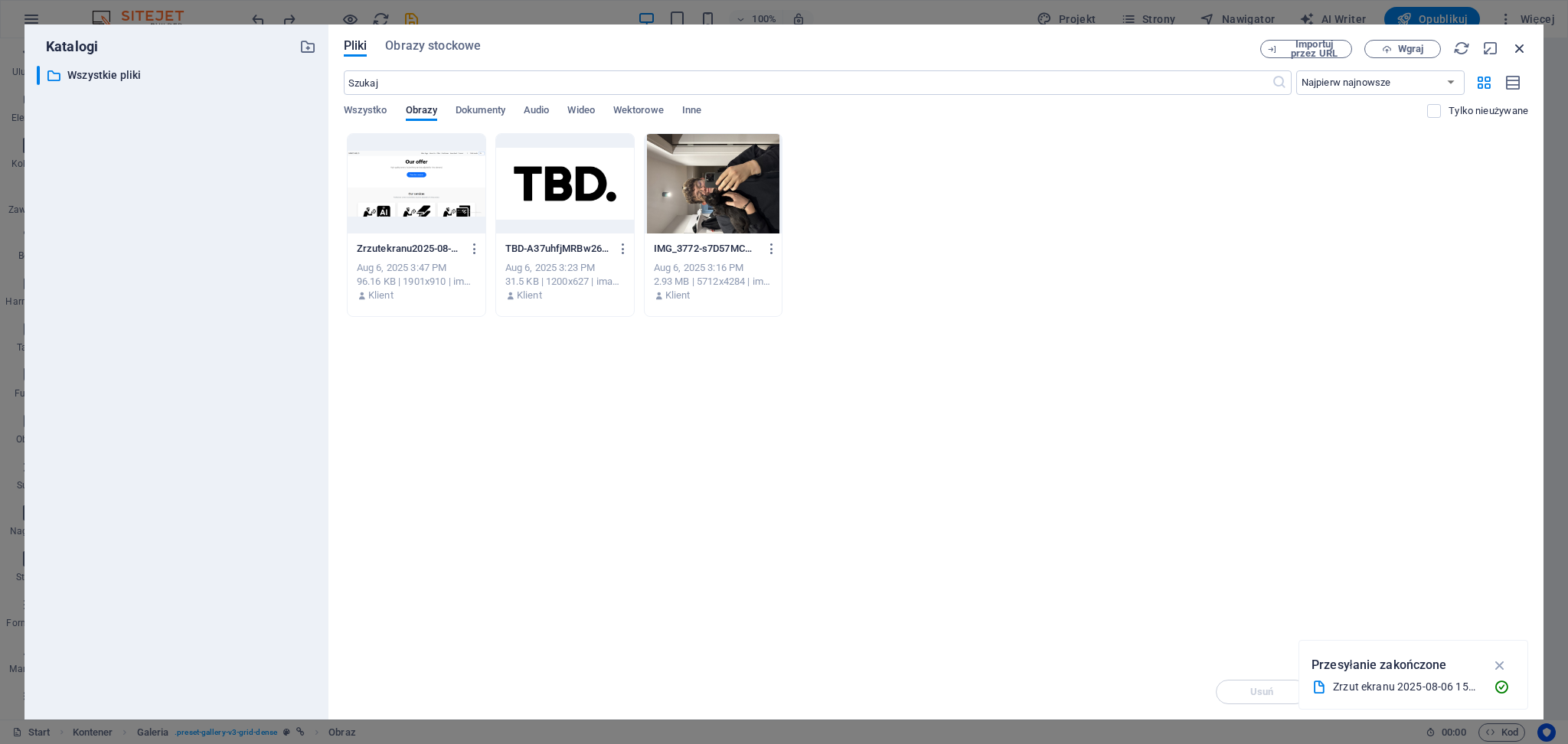 click at bounding box center (1520, 48) 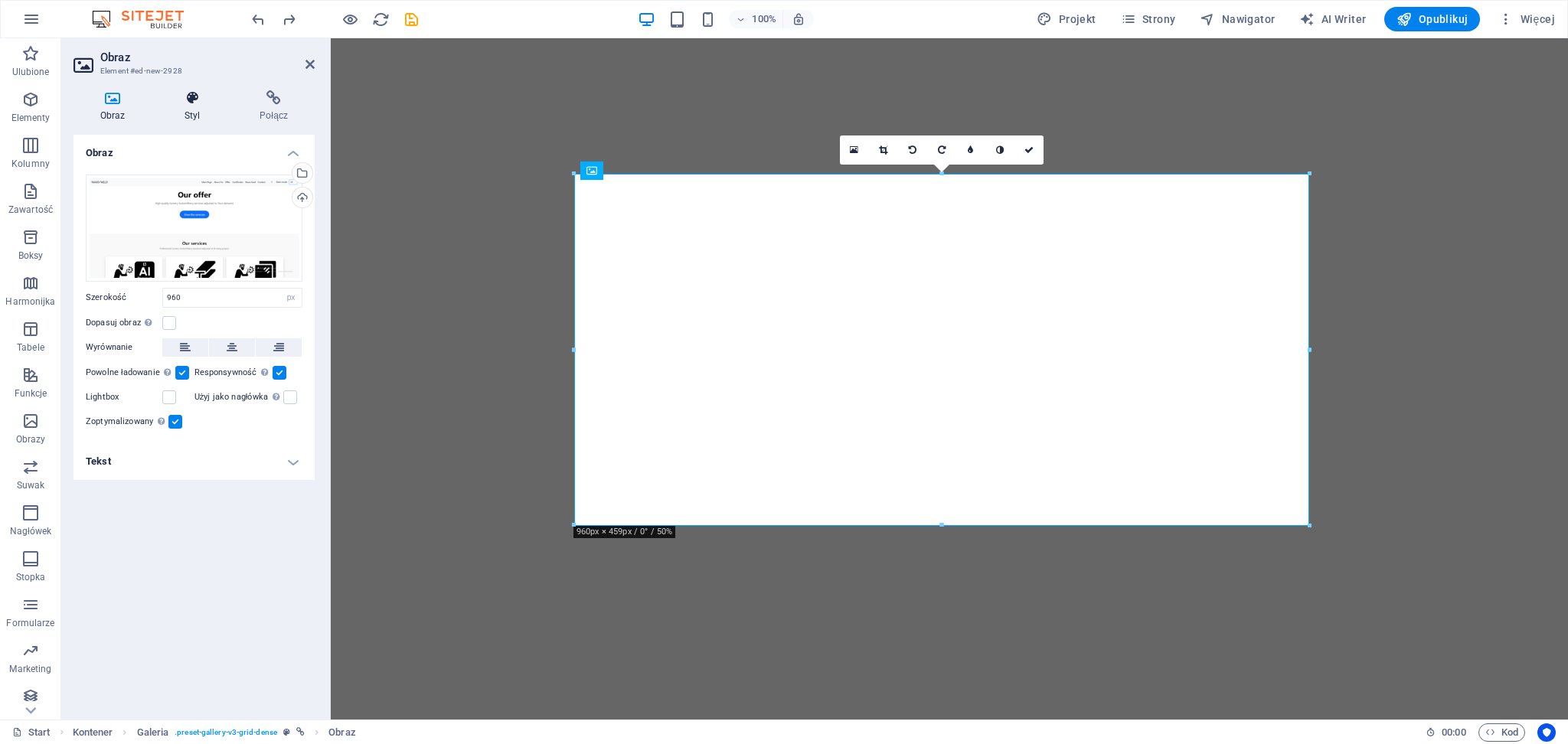 click on "Styl" at bounding box center [195, 106] 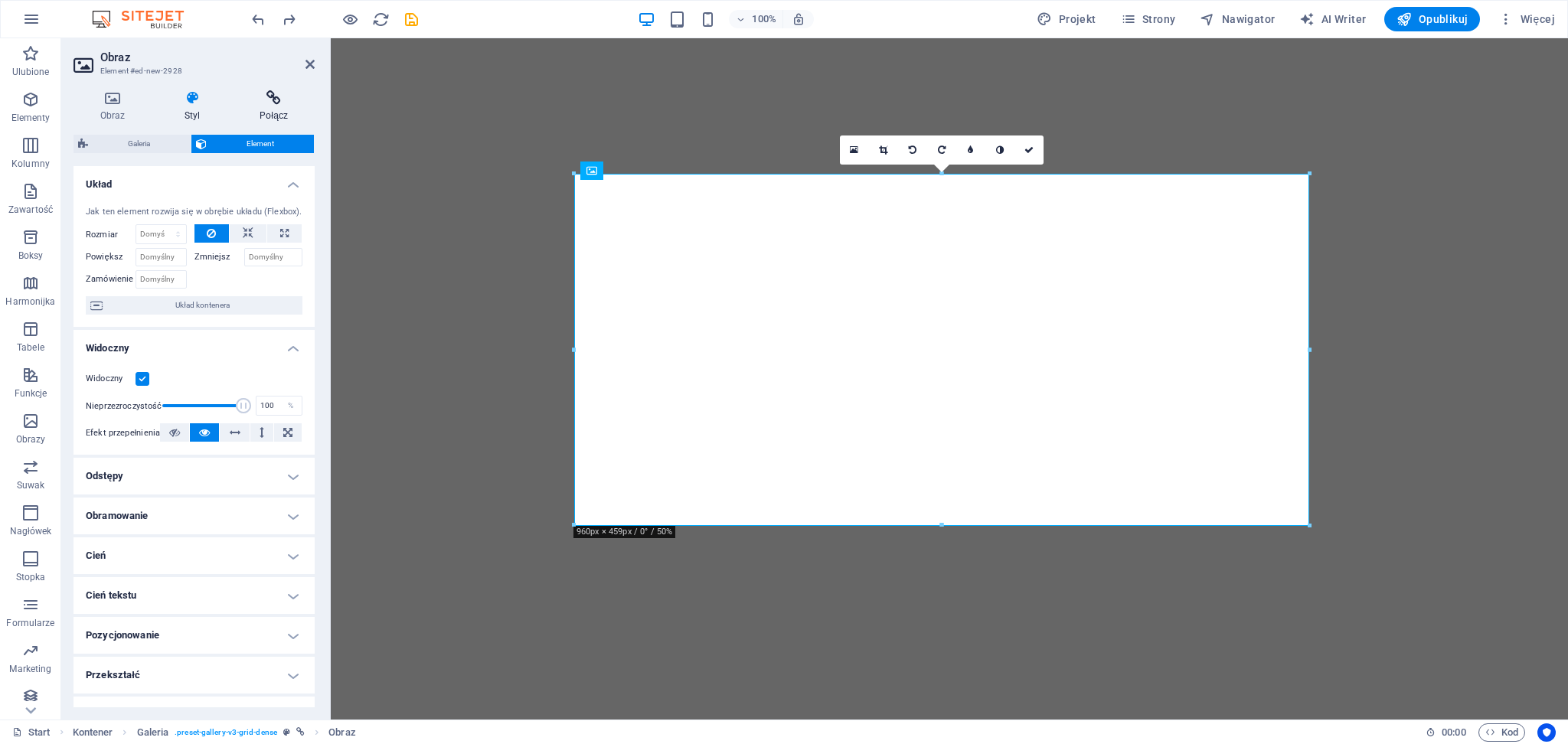 click on "Połącz" at bounding box center (273, 106) 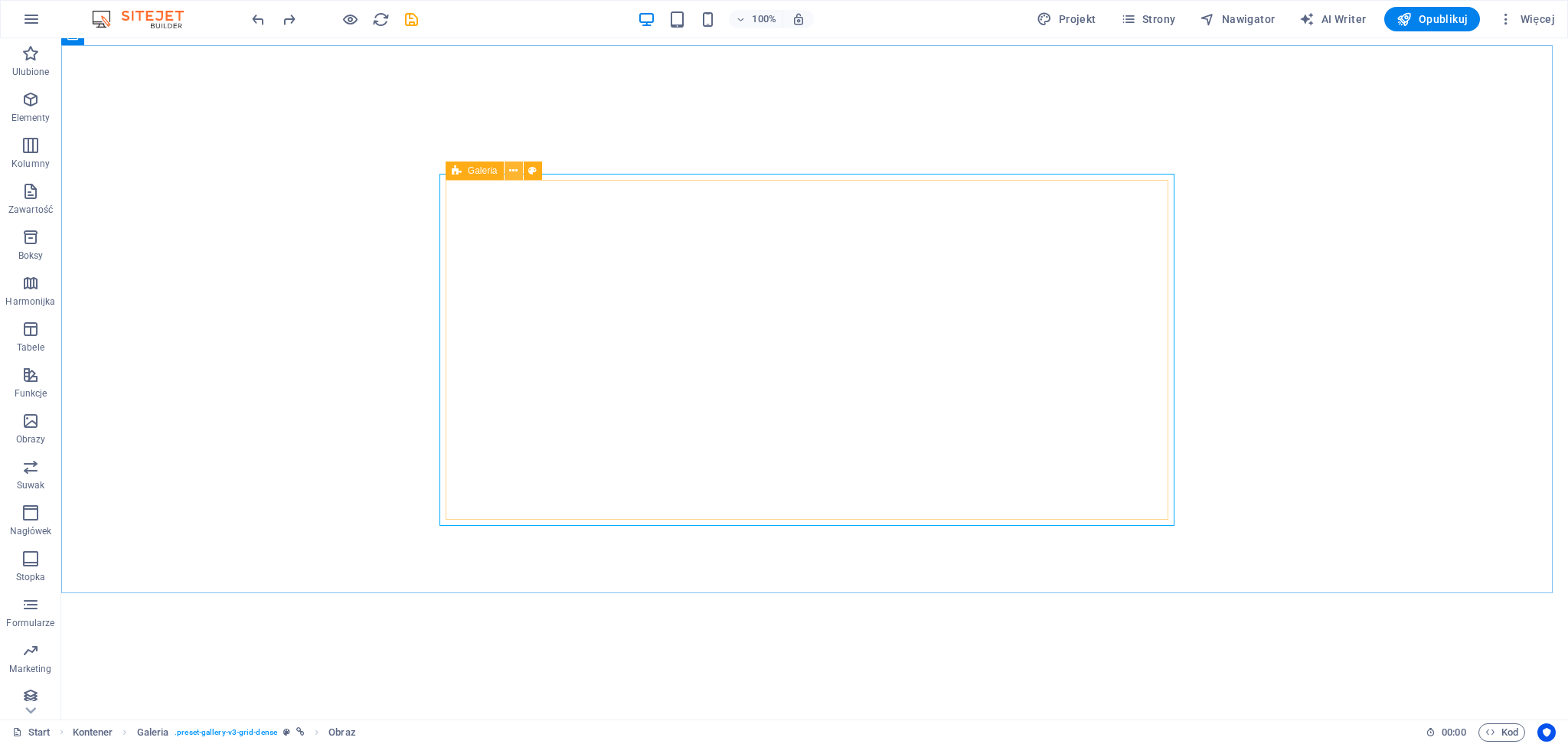 click at bounding box center [513, 171] 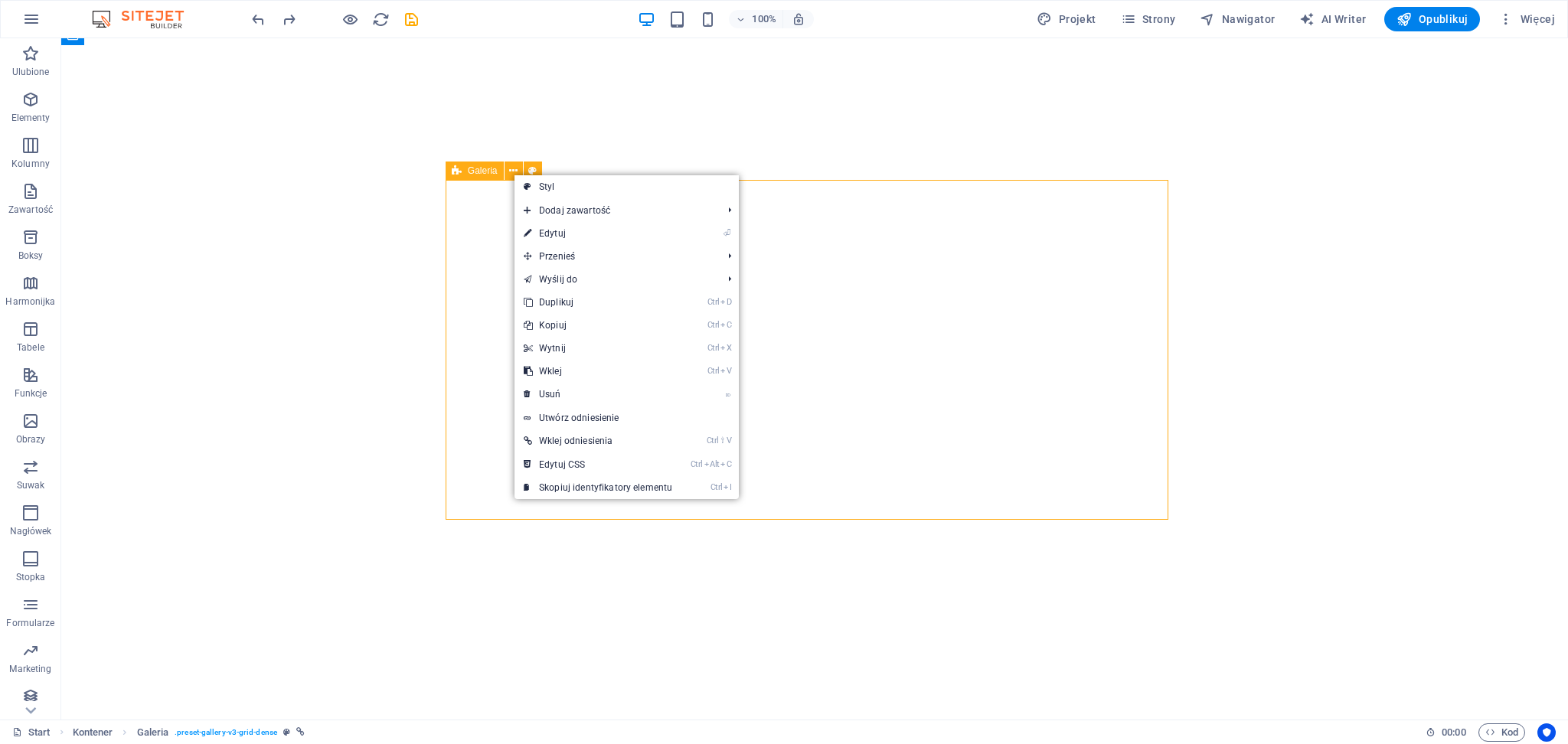 click on "Galeria" at bounding box center [482, 171] 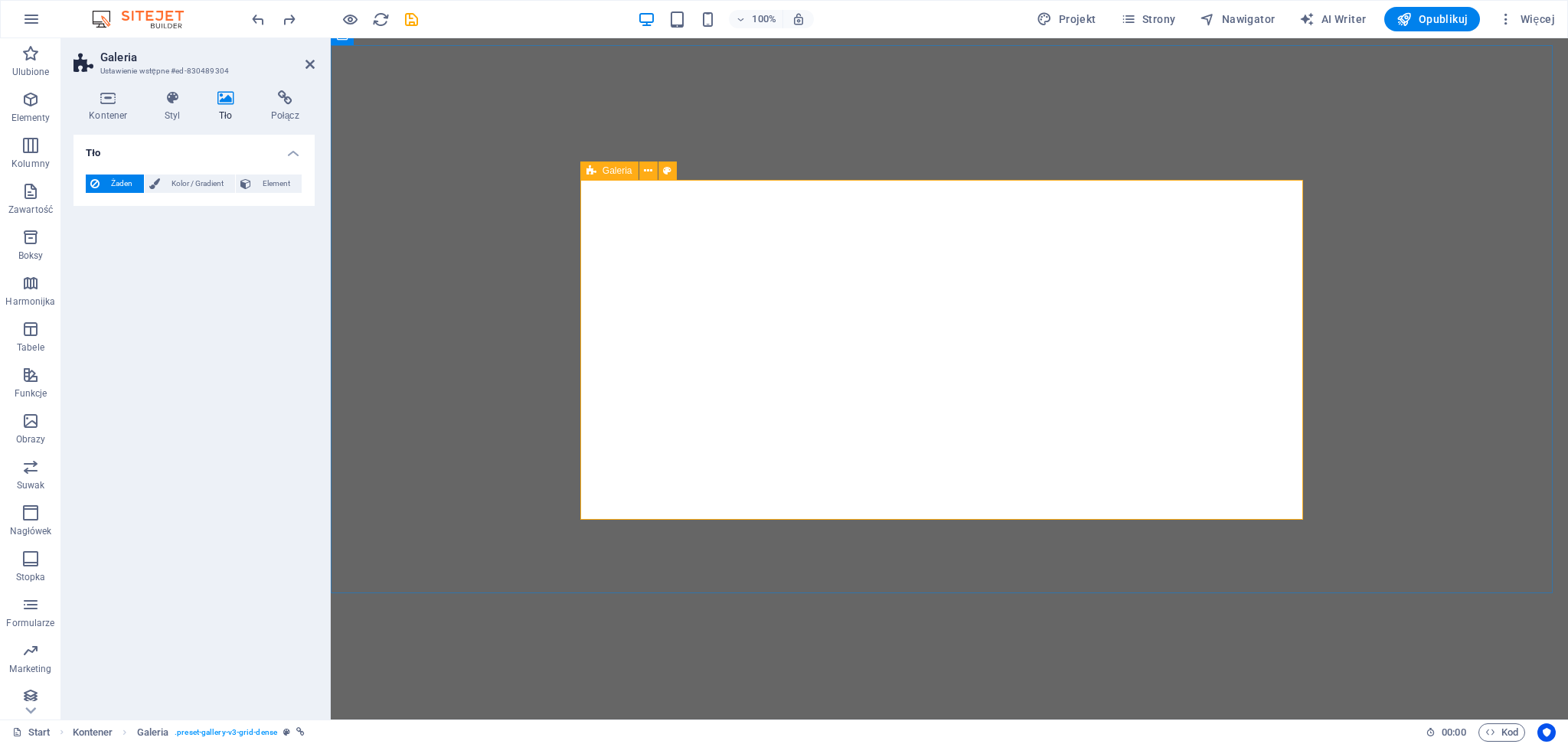 click at bounding box center [591, 171] 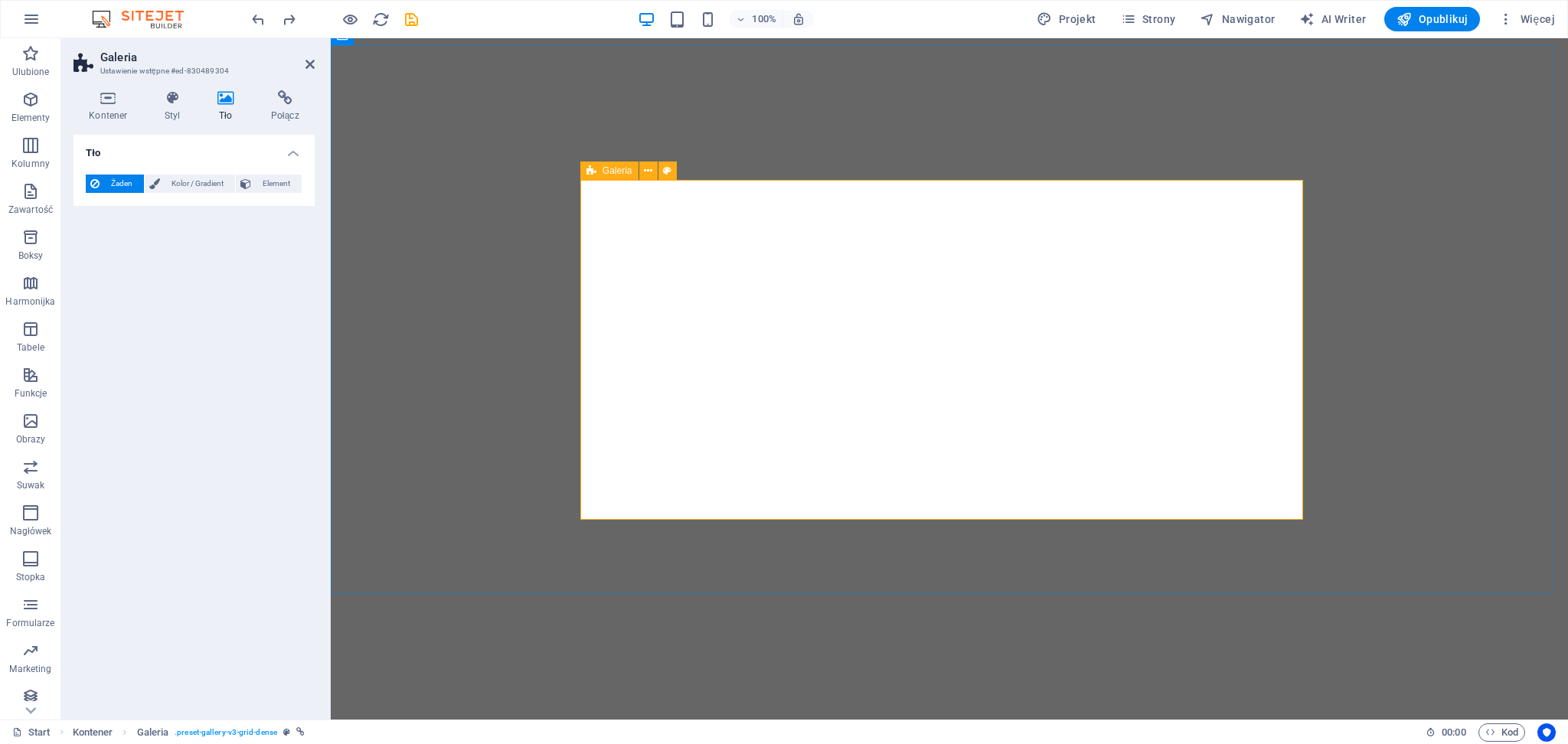 click at bounding box center [591, 171] 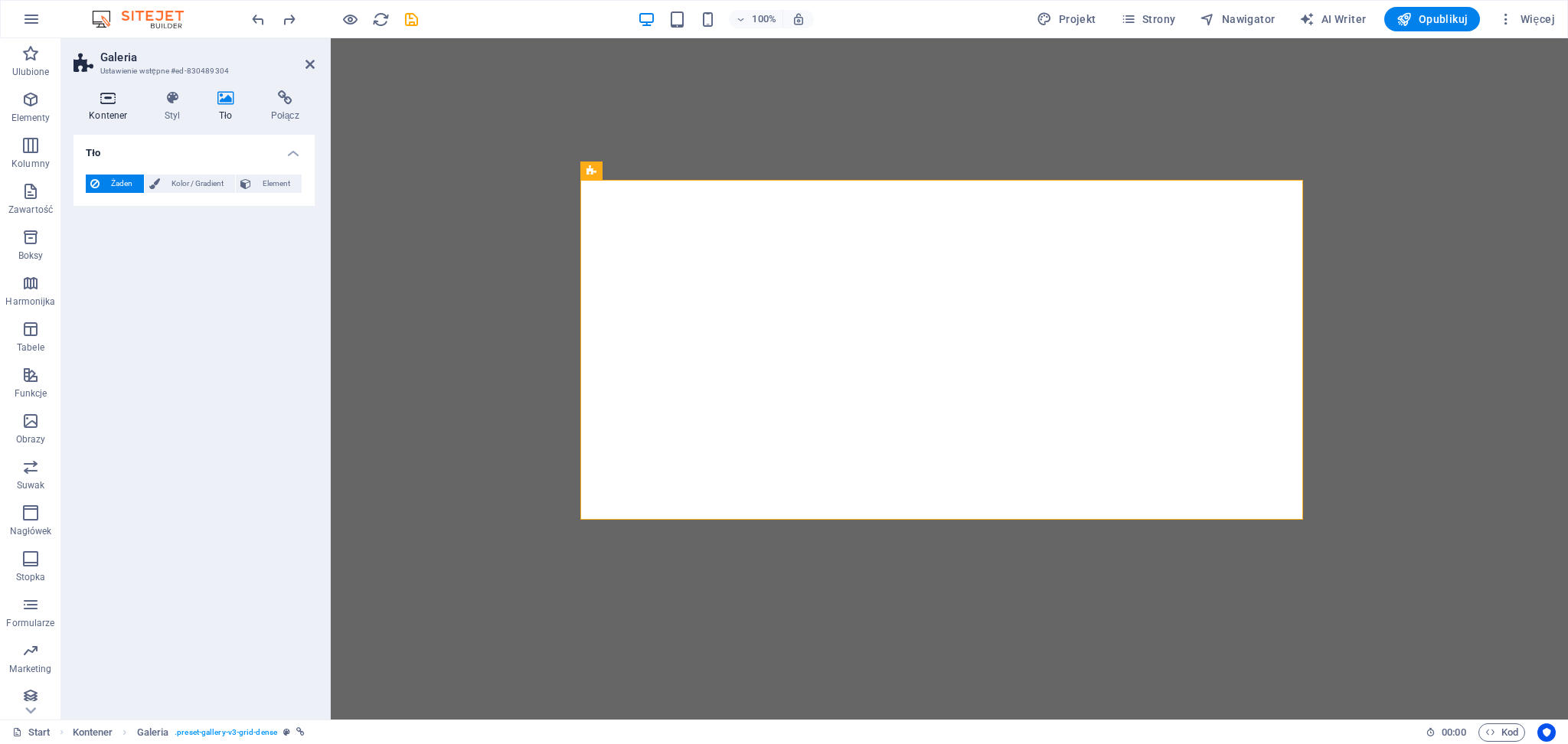 click at bounding box center (108, 98) 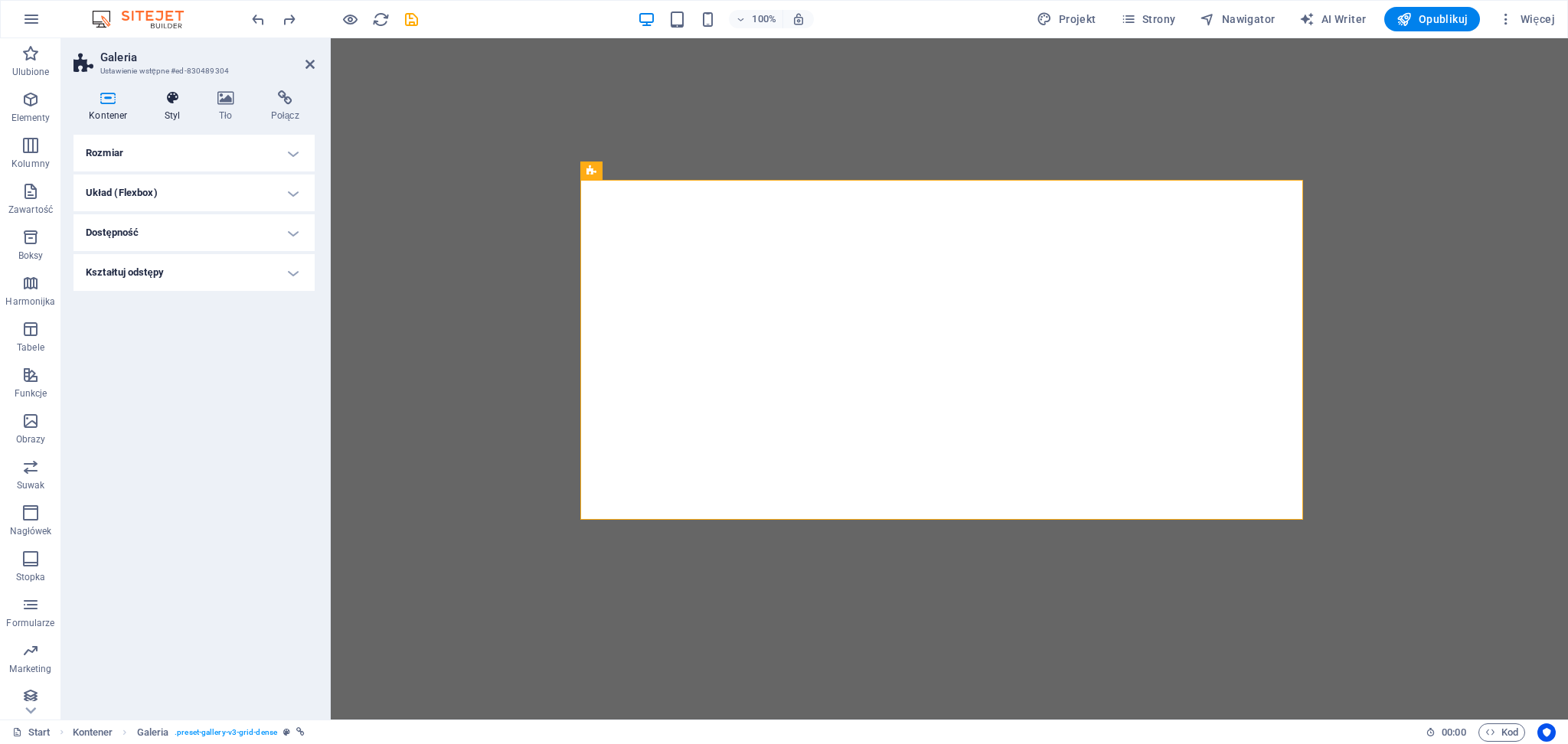 click at bounding box center [172, 98] 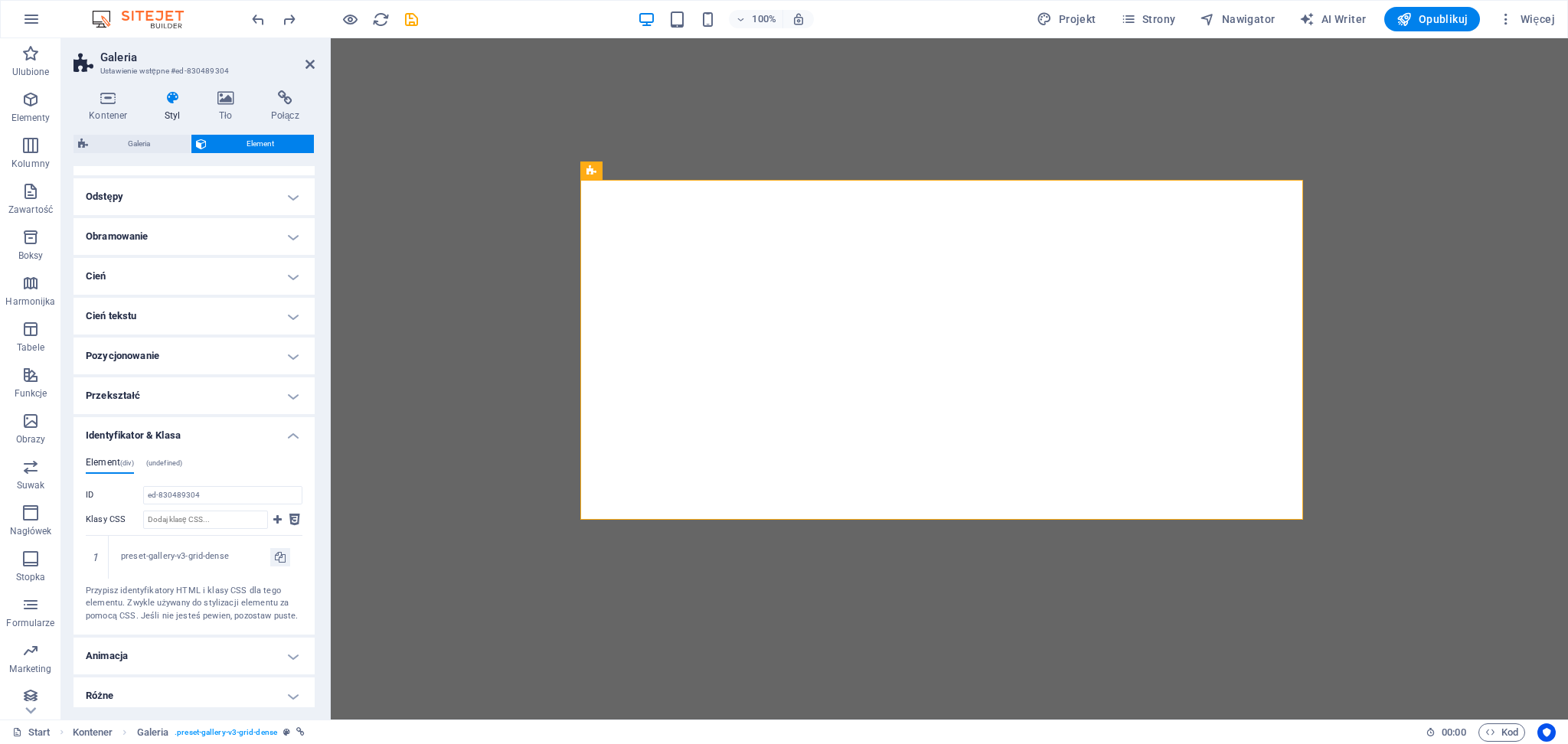 scroll, scrollTop: 285, scrollLeft: 0, axis: vertical 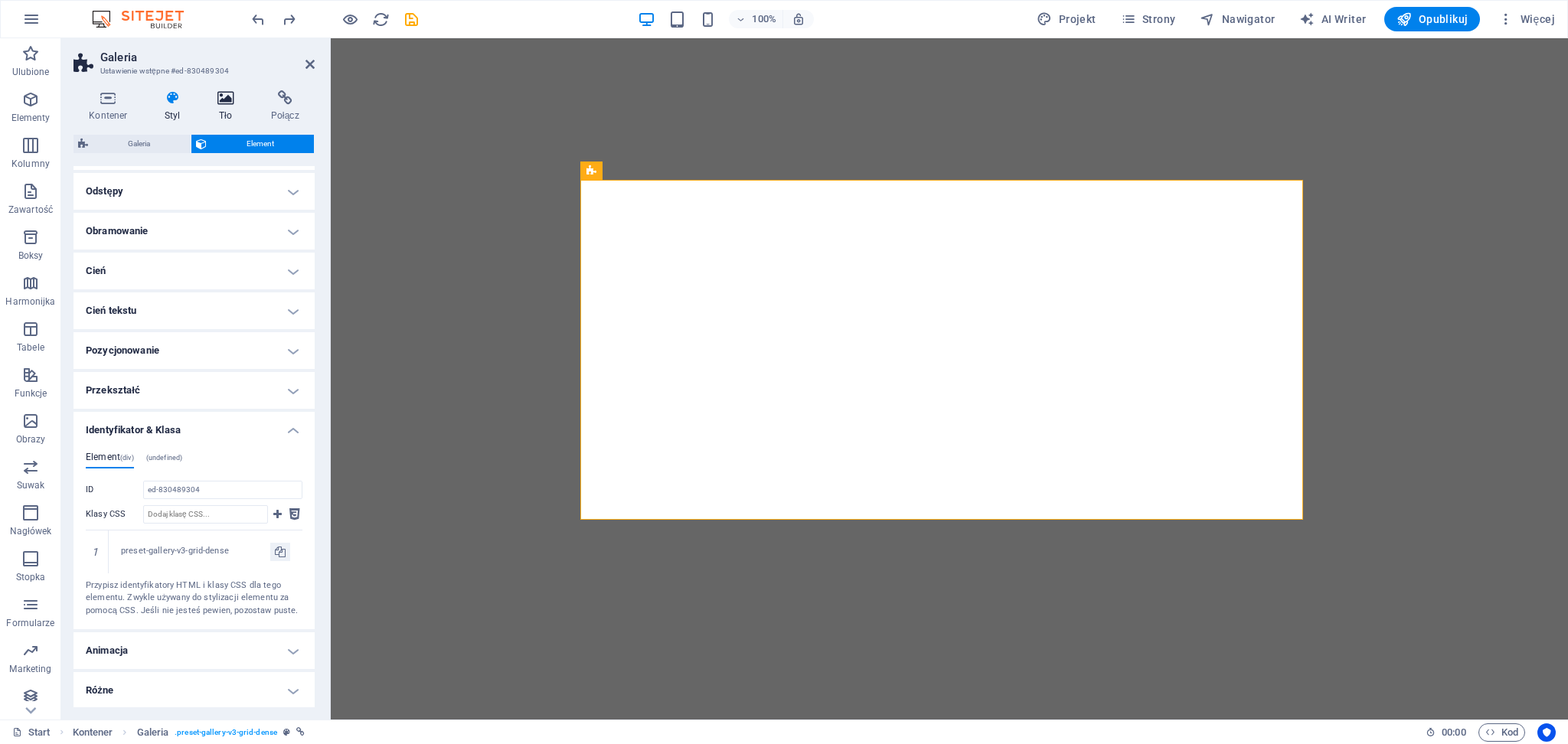 click at bounding box center [226, 98] 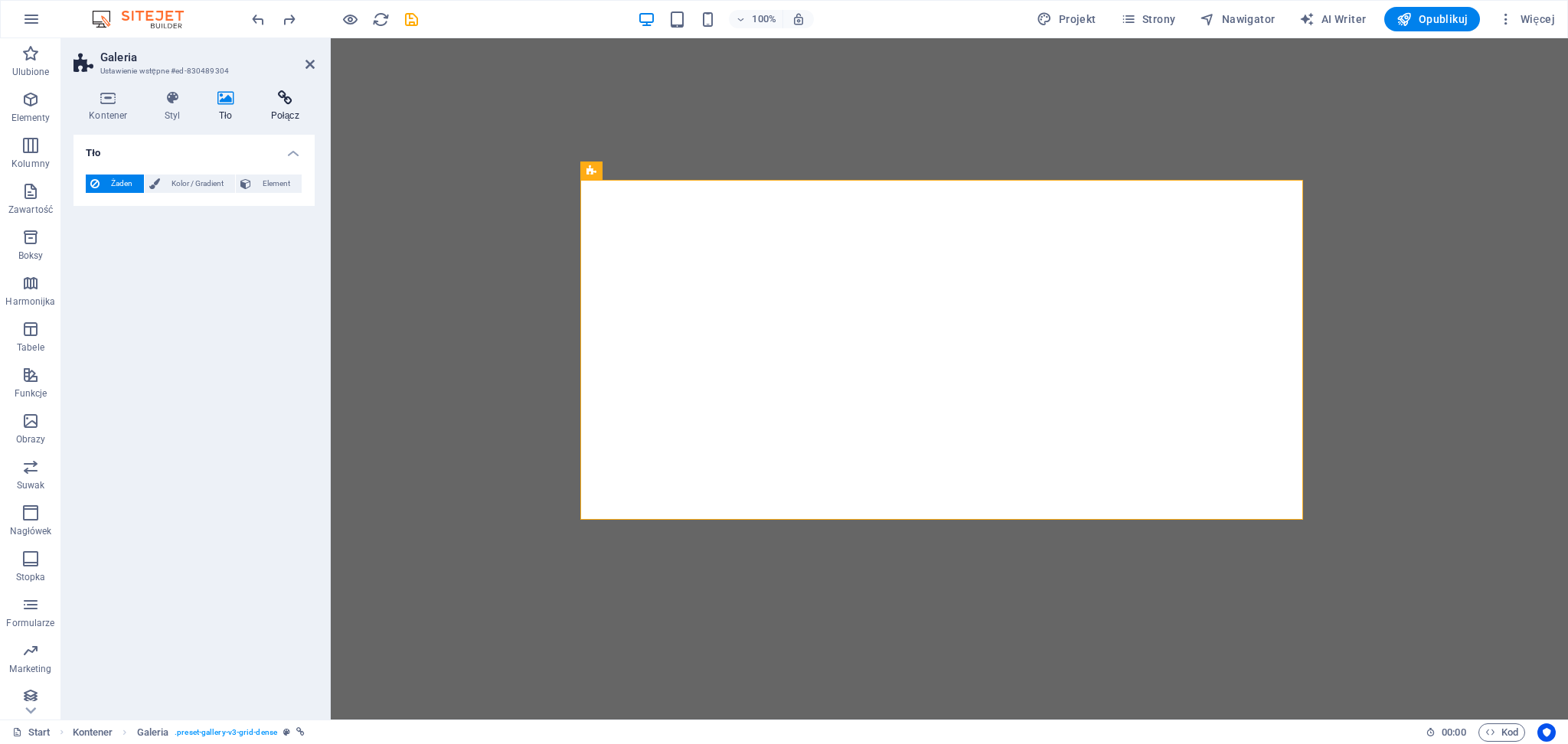 click at bounding box center (285, 98) 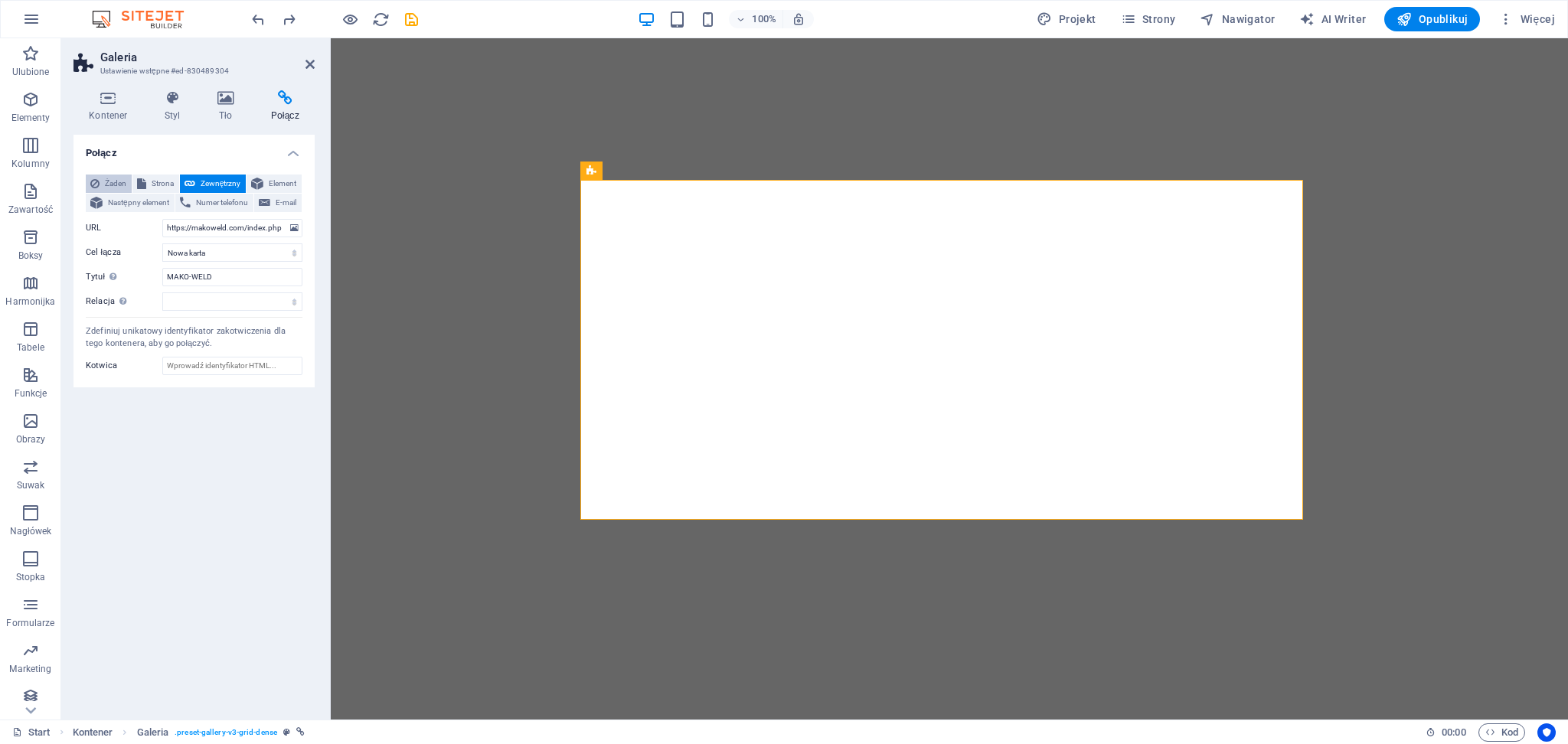 click on "Żaden" at bounding box center (116, 184) 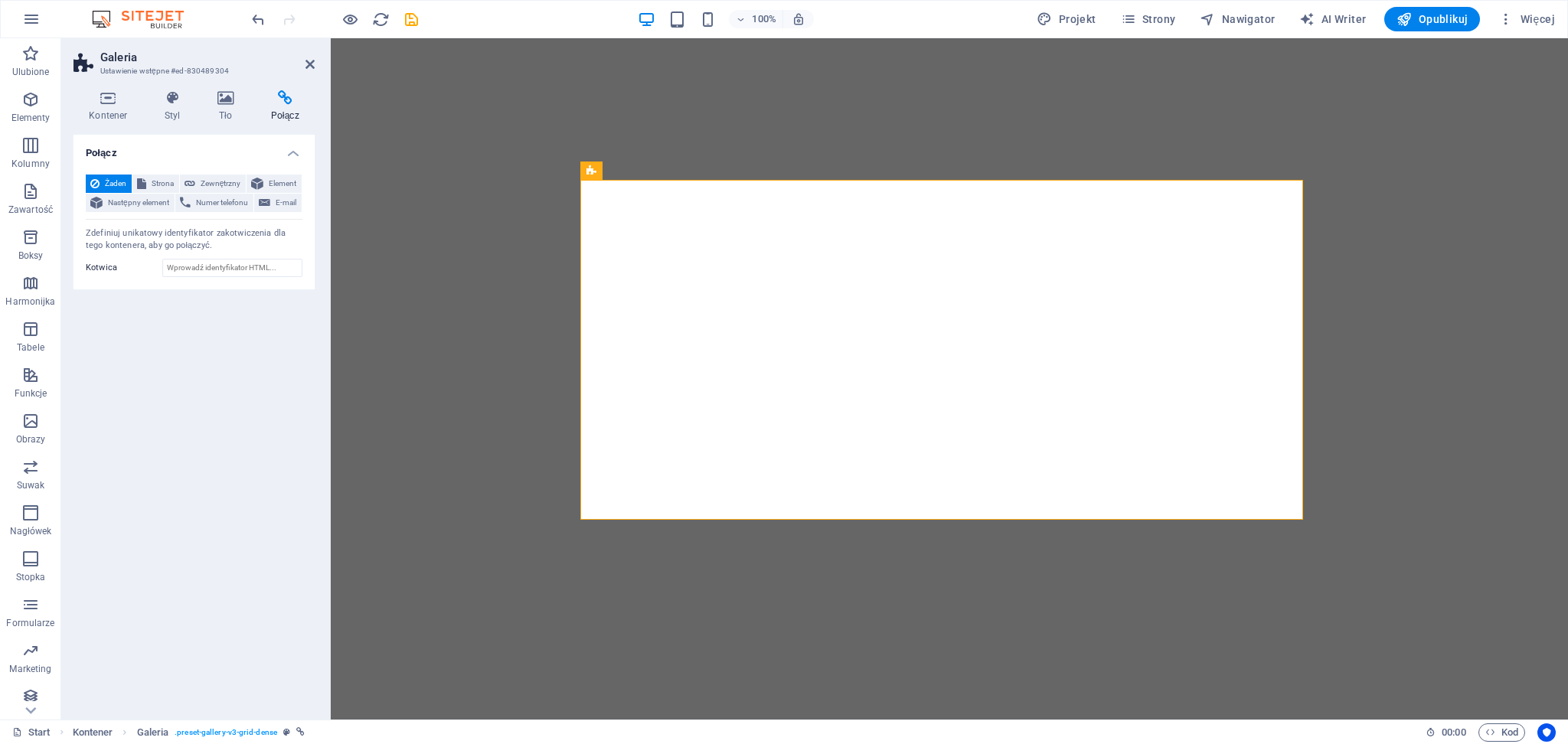 click on "Galeria Ustawienie wstępne #ed-830489304
Kontener Styl Tło Połącz Rozmiar Wysokość Domyślny px rem % vh vw Min. wysokość Żaden px rem % vh vw Szerokość Domyślny px rem % em vh vw Min. szerokość Żaden px rem % vh vw Szerokość treści Domyślny Niestandardowa szerokość Szerokość Domyślny px rem % em vh vw Min. szerokość Żaden px rem % vh vw Domyślny margines wewnętrzny Niestandardowe odstępy Domyślną szerokość i dopełnienie treści można zmienić w zakładce Projekt. Edytuj projekt Układ (Flexbox) Wyrównanie Określa kierunek zgięcia. Domyślny Główna oś Określ, jak elementy powinny zachowywać się wzdłuż głównej osi wewnątrz tego kontenera (wyrównaj zawartość). Domyślny Oś boczna Kontroluj kierunek pionowy elementu wewnątrz kontenera (wyrównaj elementy). Domyślny Owinięcie Domyślny Włączony Wyłączony Wypełnienie Steruje odległościami i kierunkiem elementów na osi Y w kilku liniach (wyrównaj zawartość). Domyślny Dostępność" at bounding box center [196, 379] 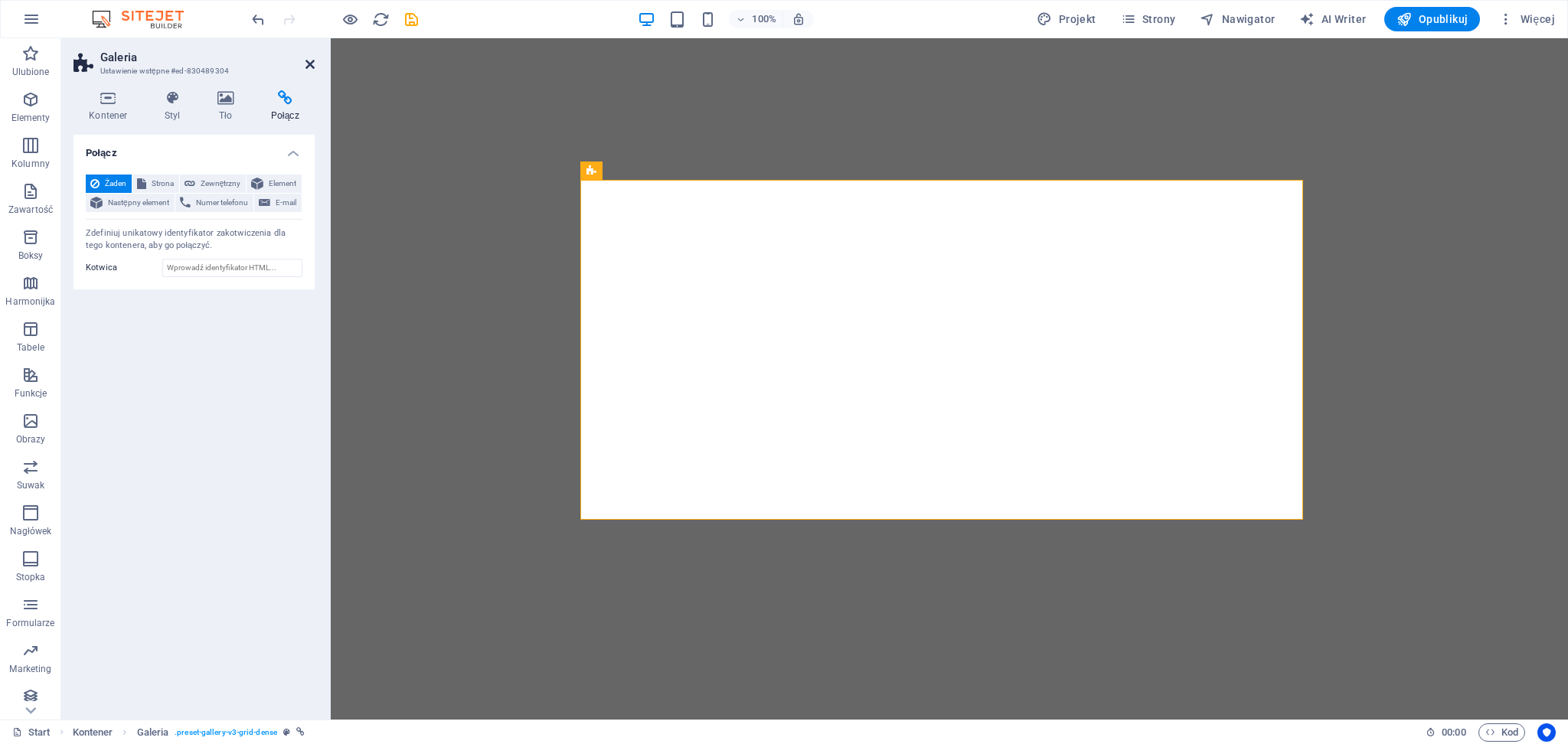 click at bounding box center (310, 64) 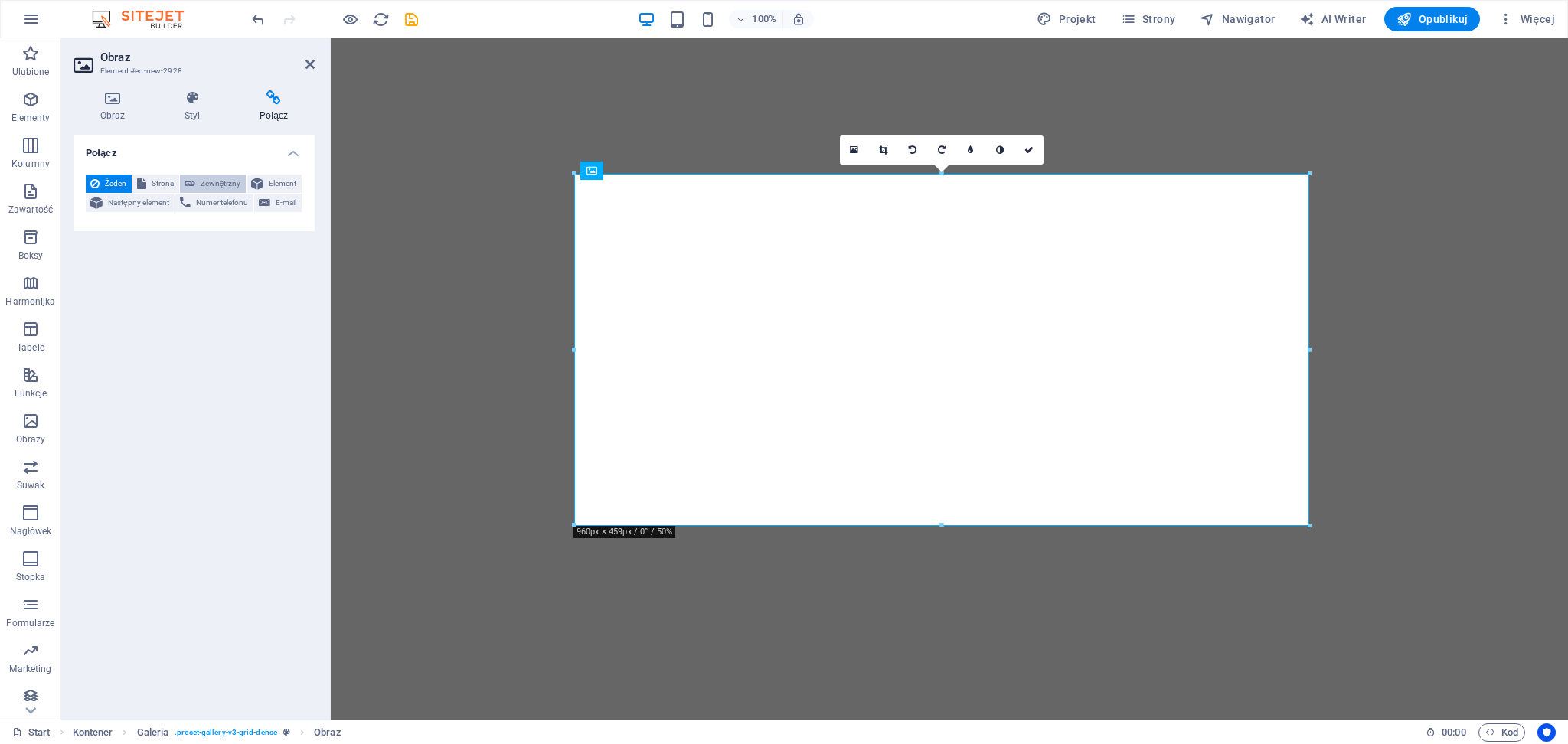 click on "Zewnętrzny" at bounding box center (220, 184) 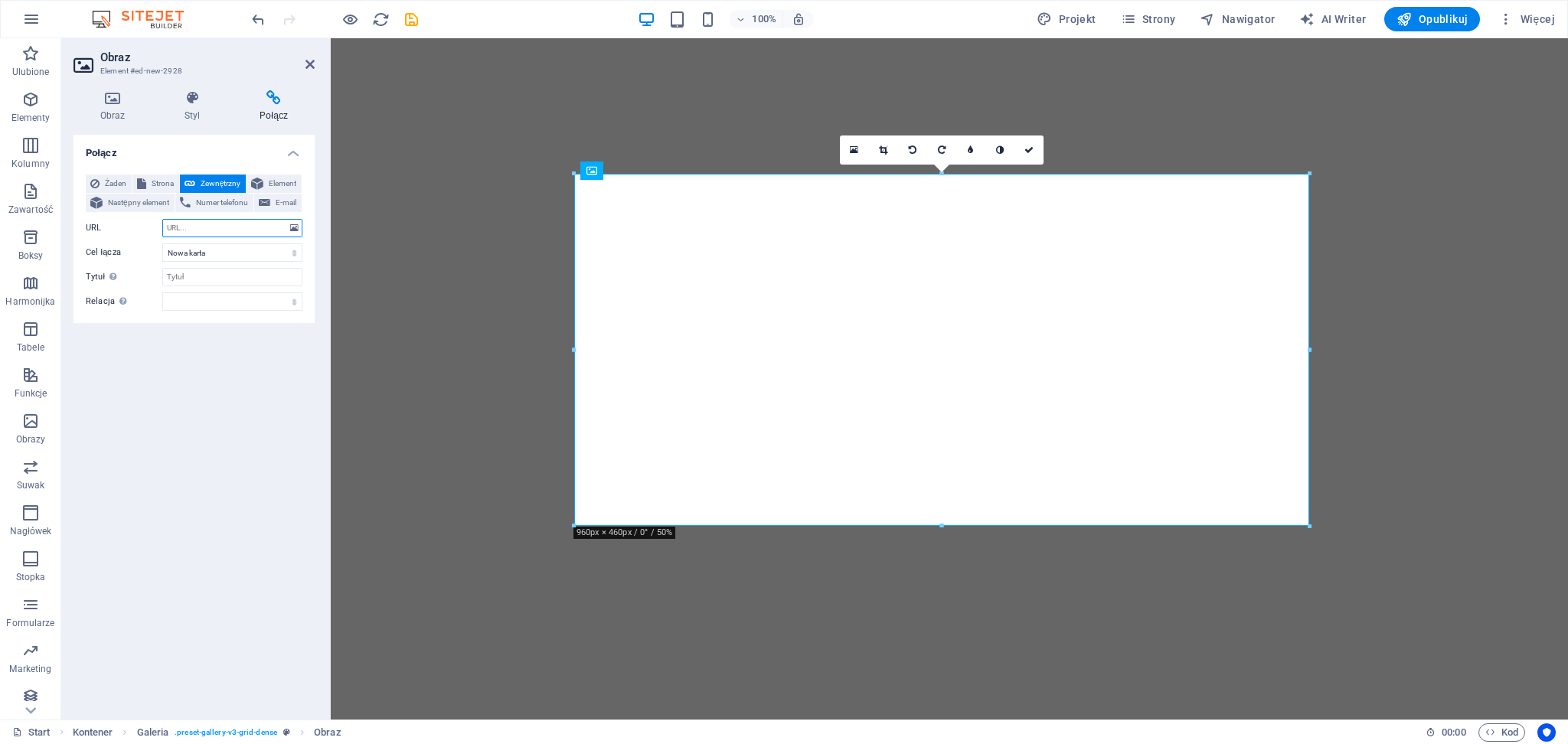 click on "URL" at bounding box center [232, 228] 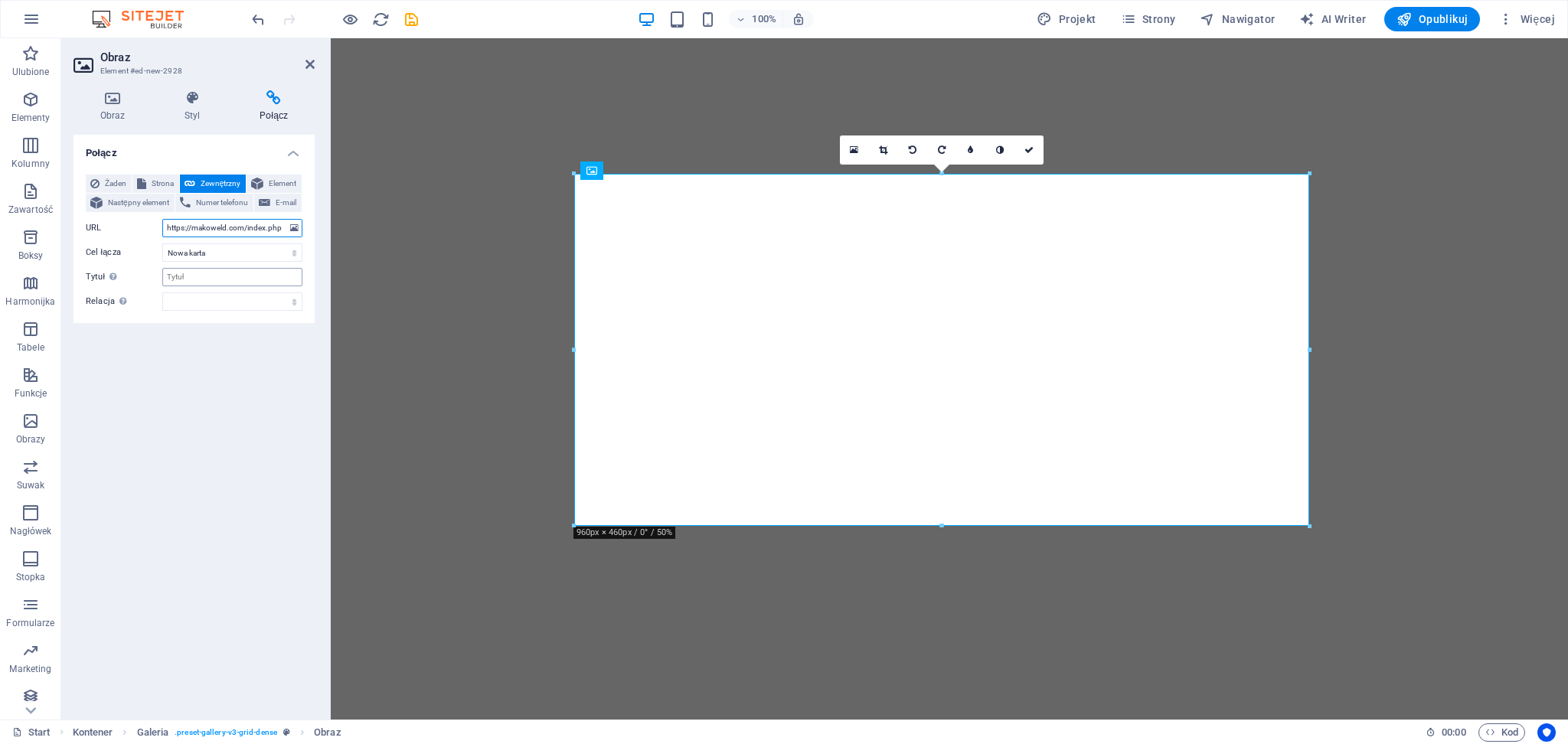 select 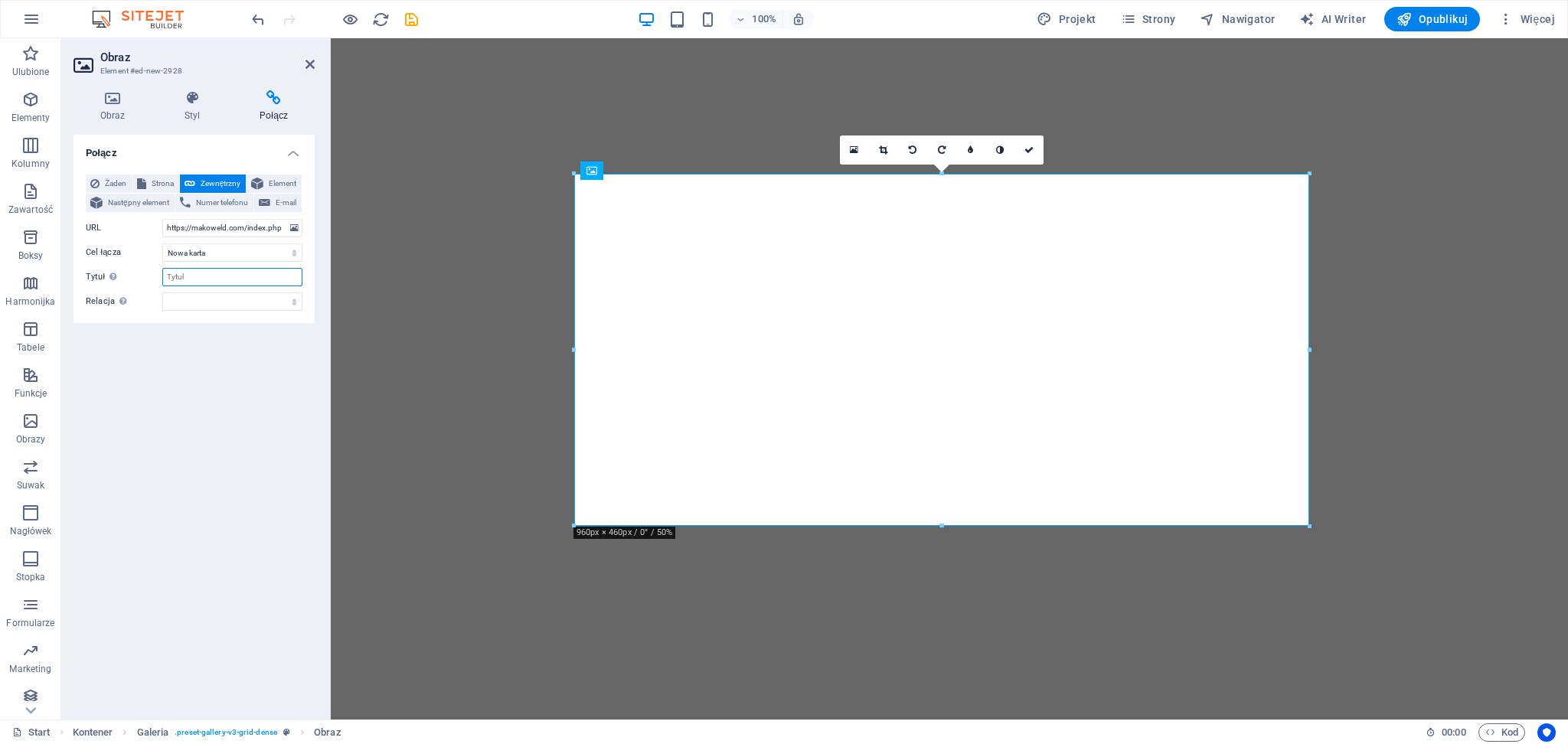 click on "Tytuł Dodatkowy opis linku nie powinien być taki sam jak treść linku. Tytuł jest najczęściej wyświetlany jako tekst podpowiedzi po najechaniu myszką nad element. Jeśli nie jesteś pewien, pozostaw puste." at bounding box center (232, 277) 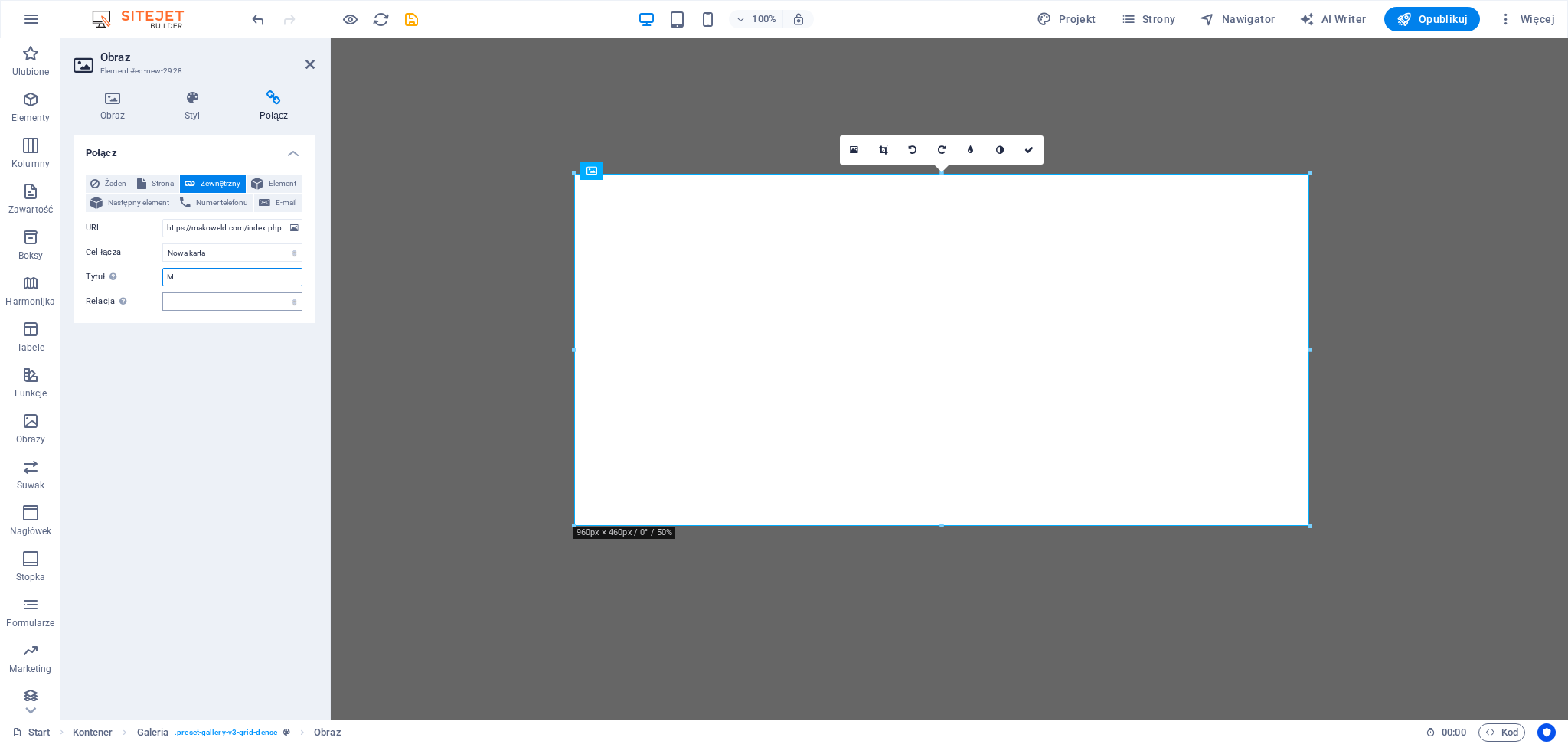 type on "MA" 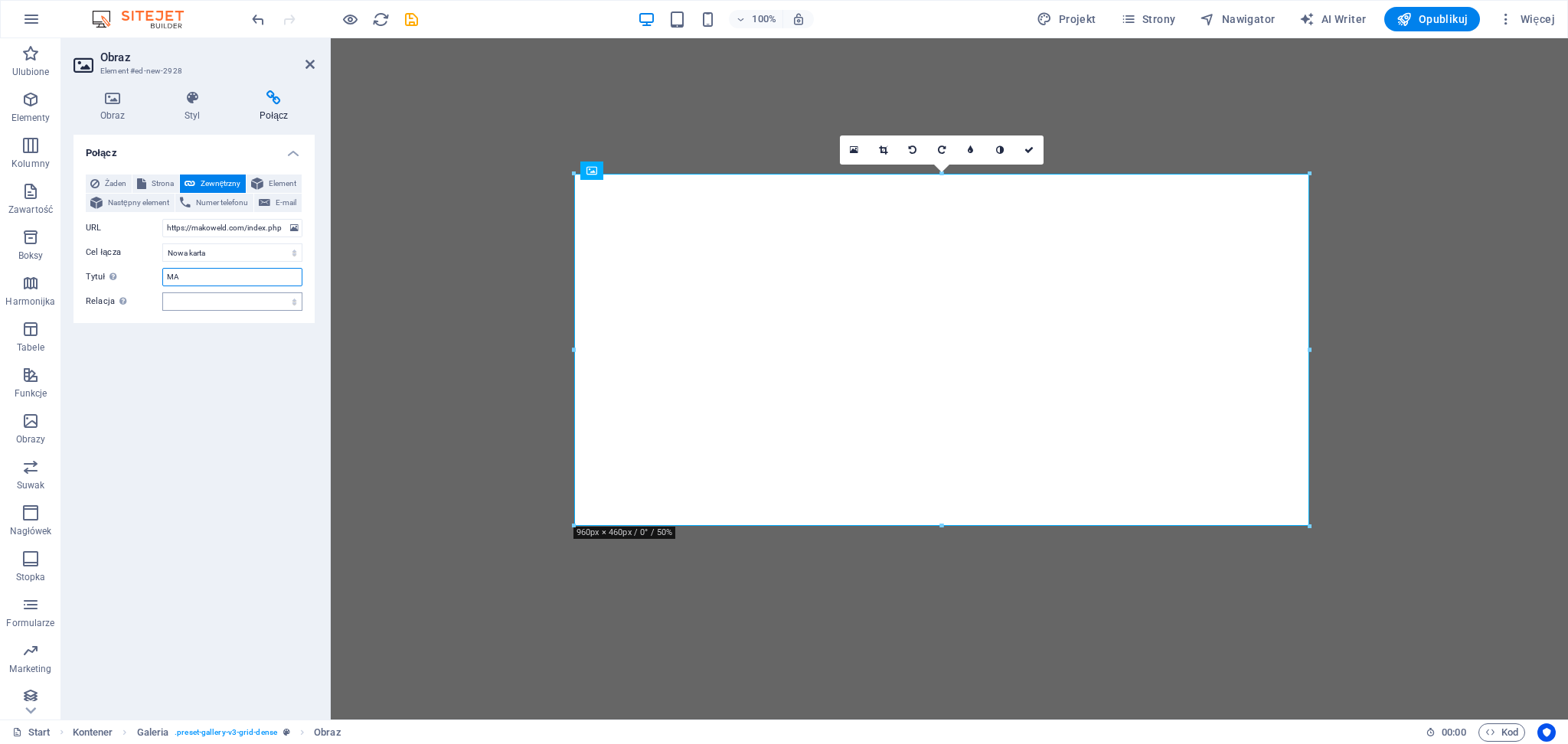 select 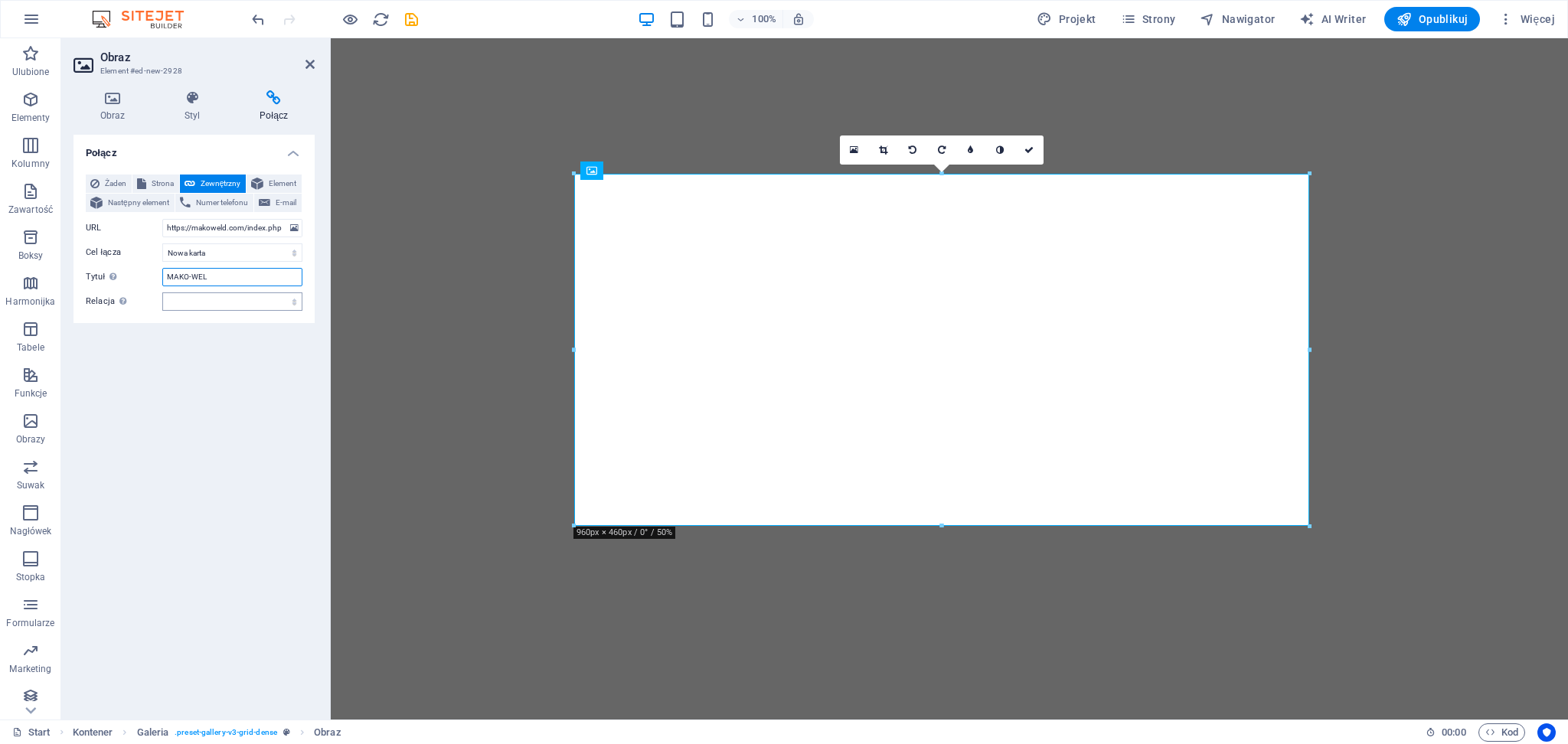 type on "MAKO-WELD" 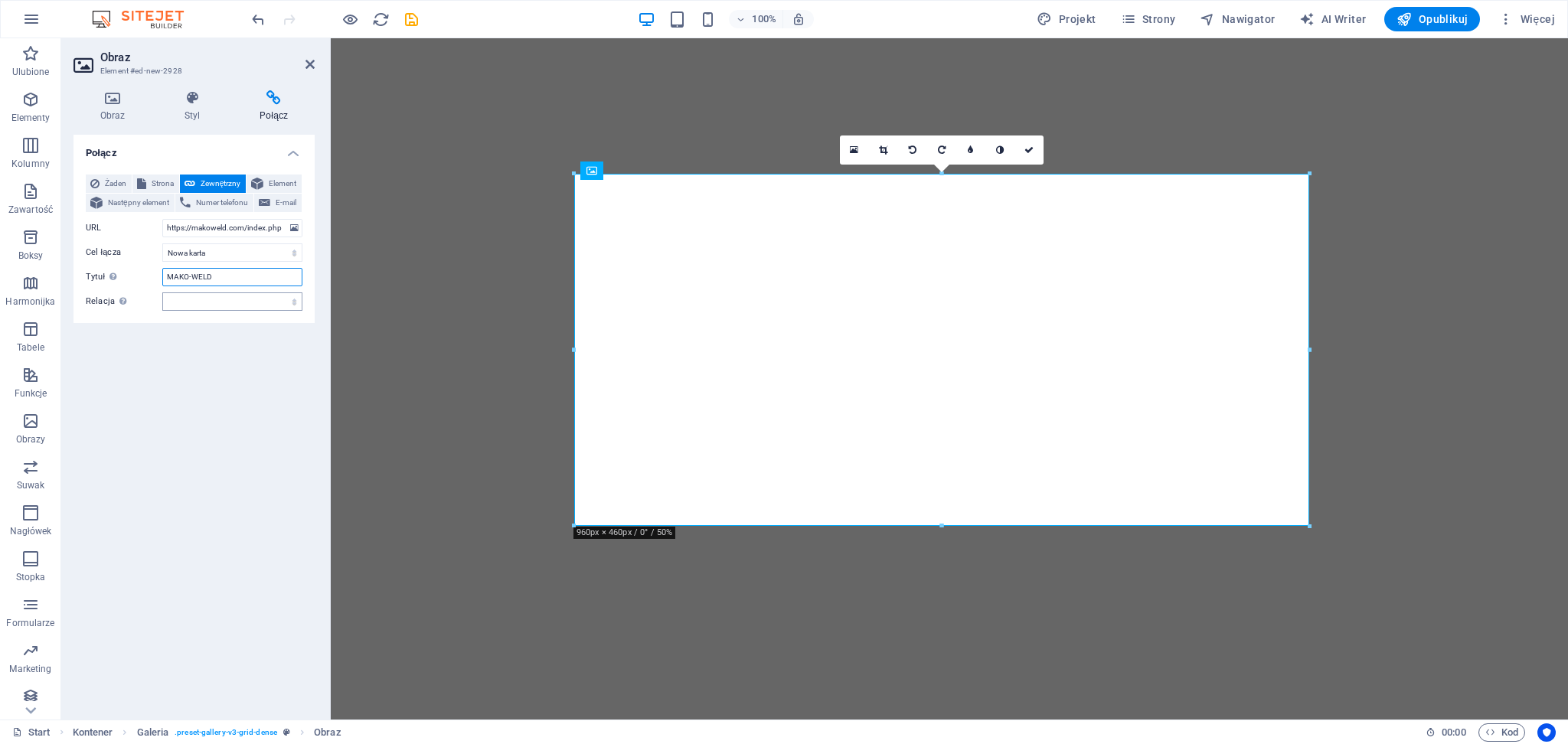 select 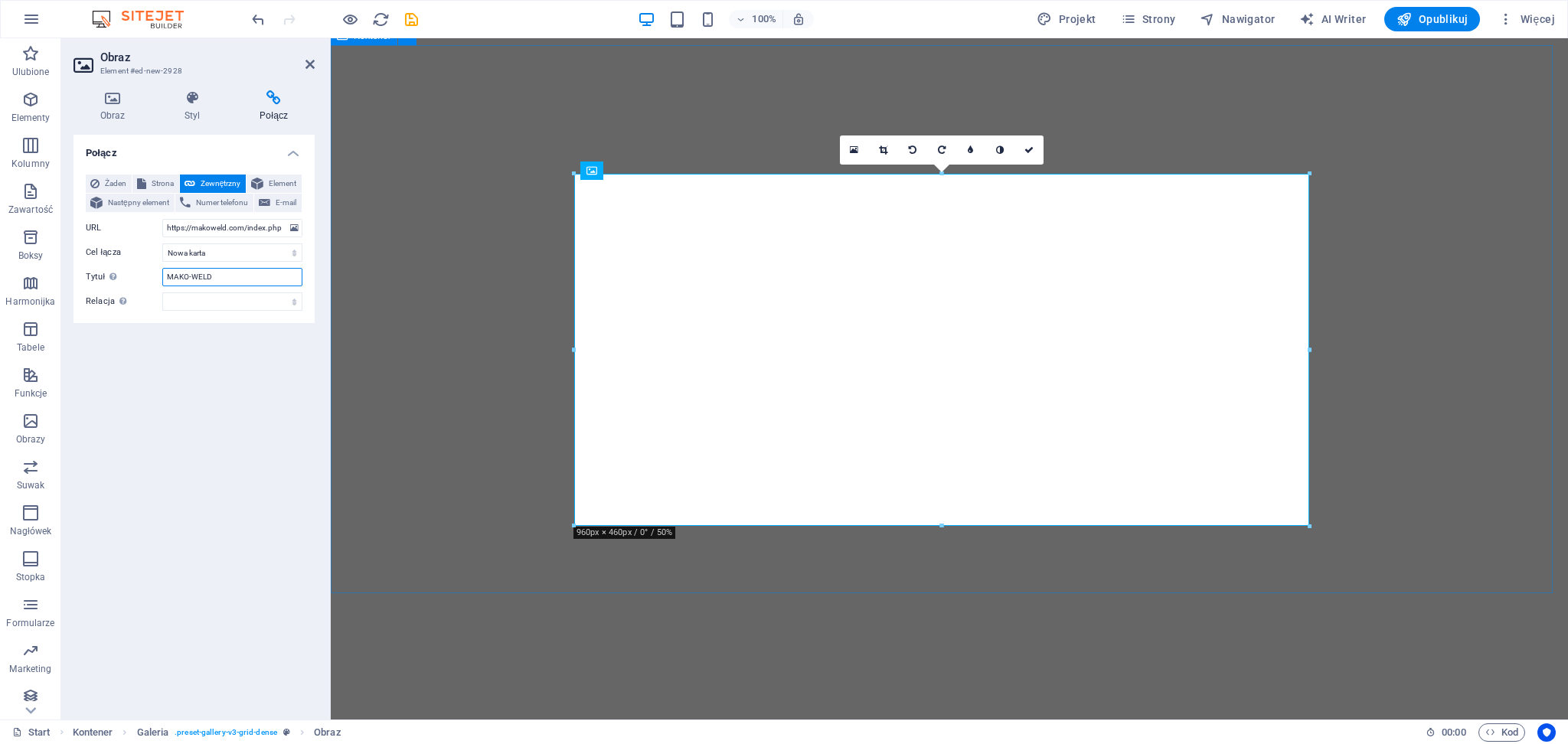 type on "MAKO-WELD" 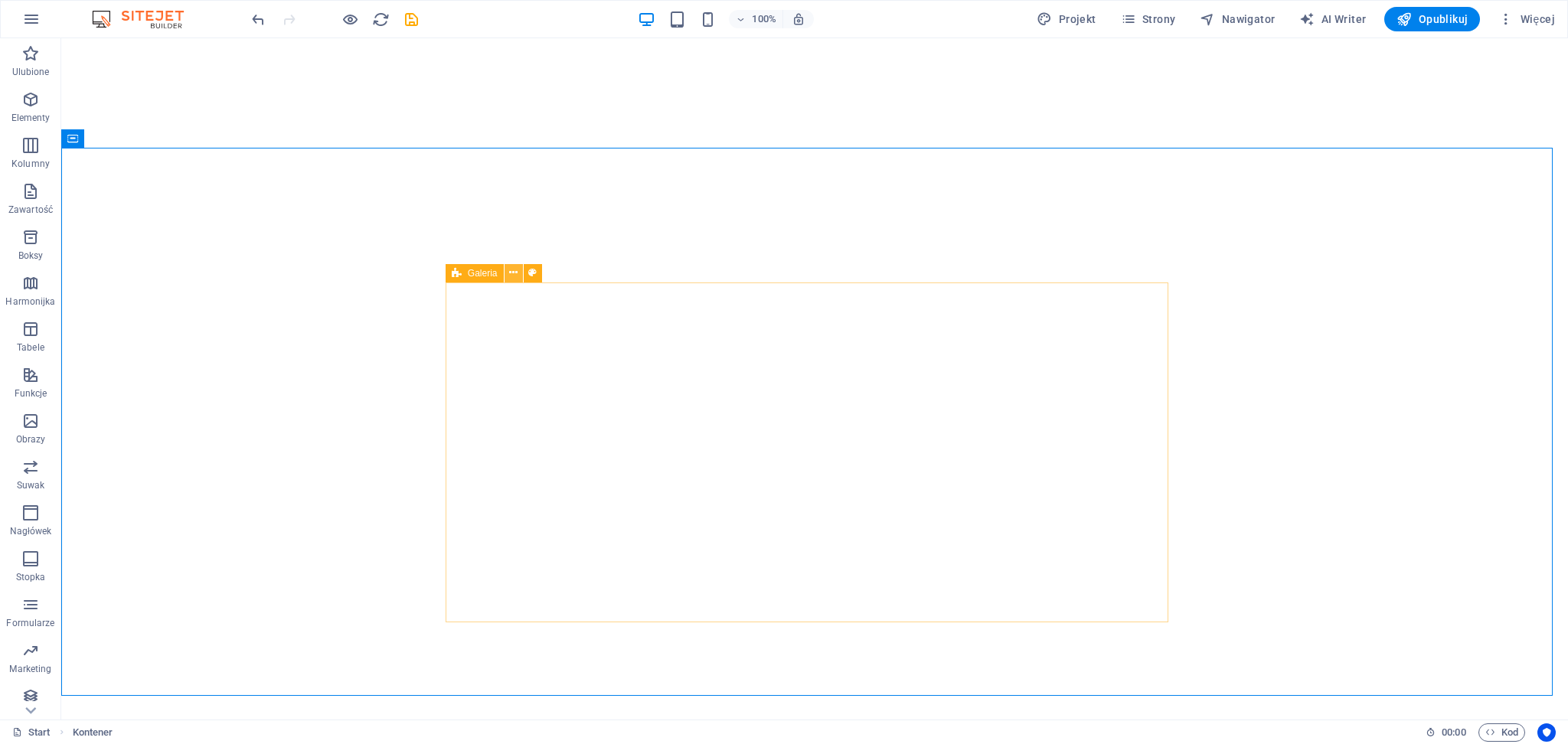 click at bounding box center [514, 273] 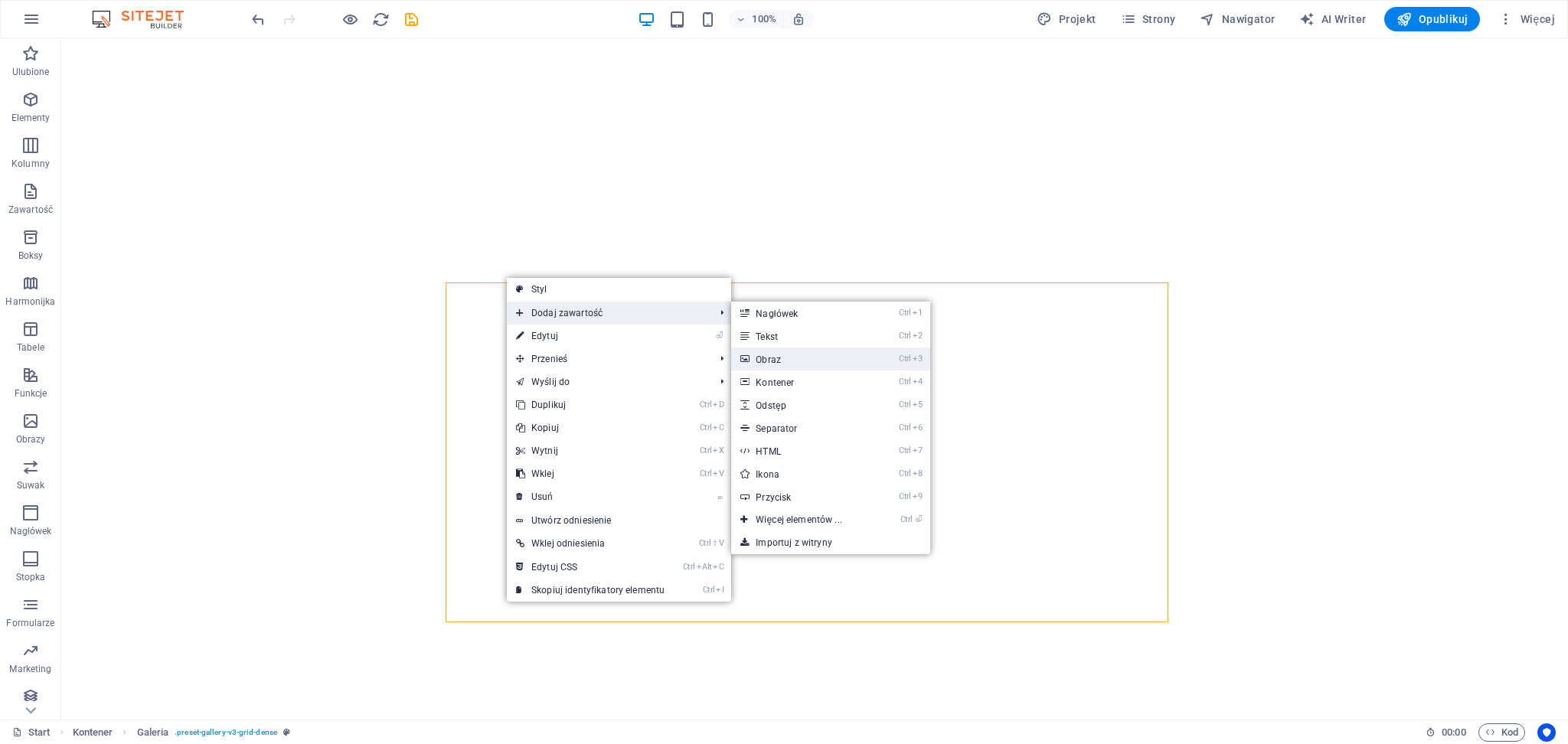 click on "Ctrl 3  Obraz" at bounding box center [802, 359] 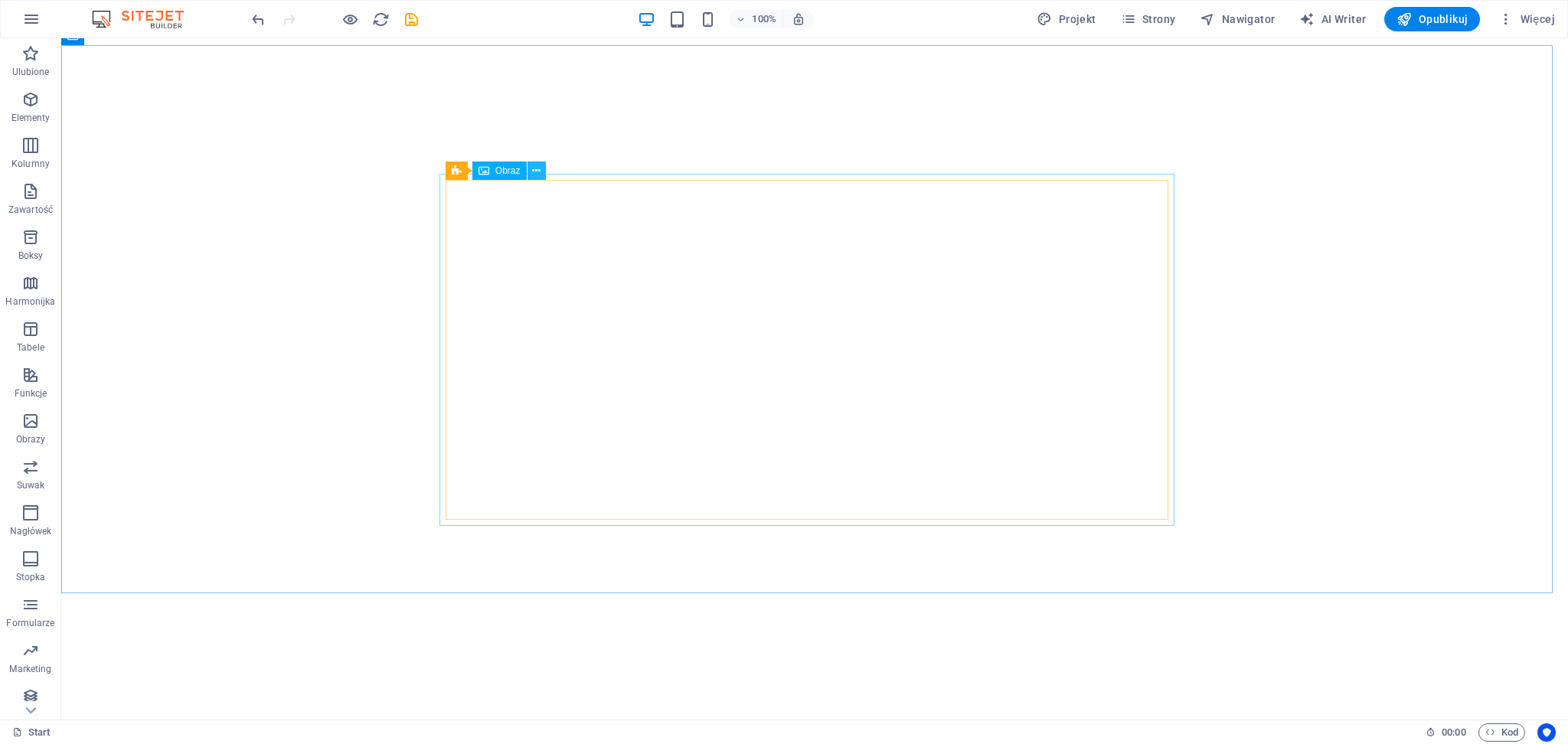 click at bounding box center (536, 171) 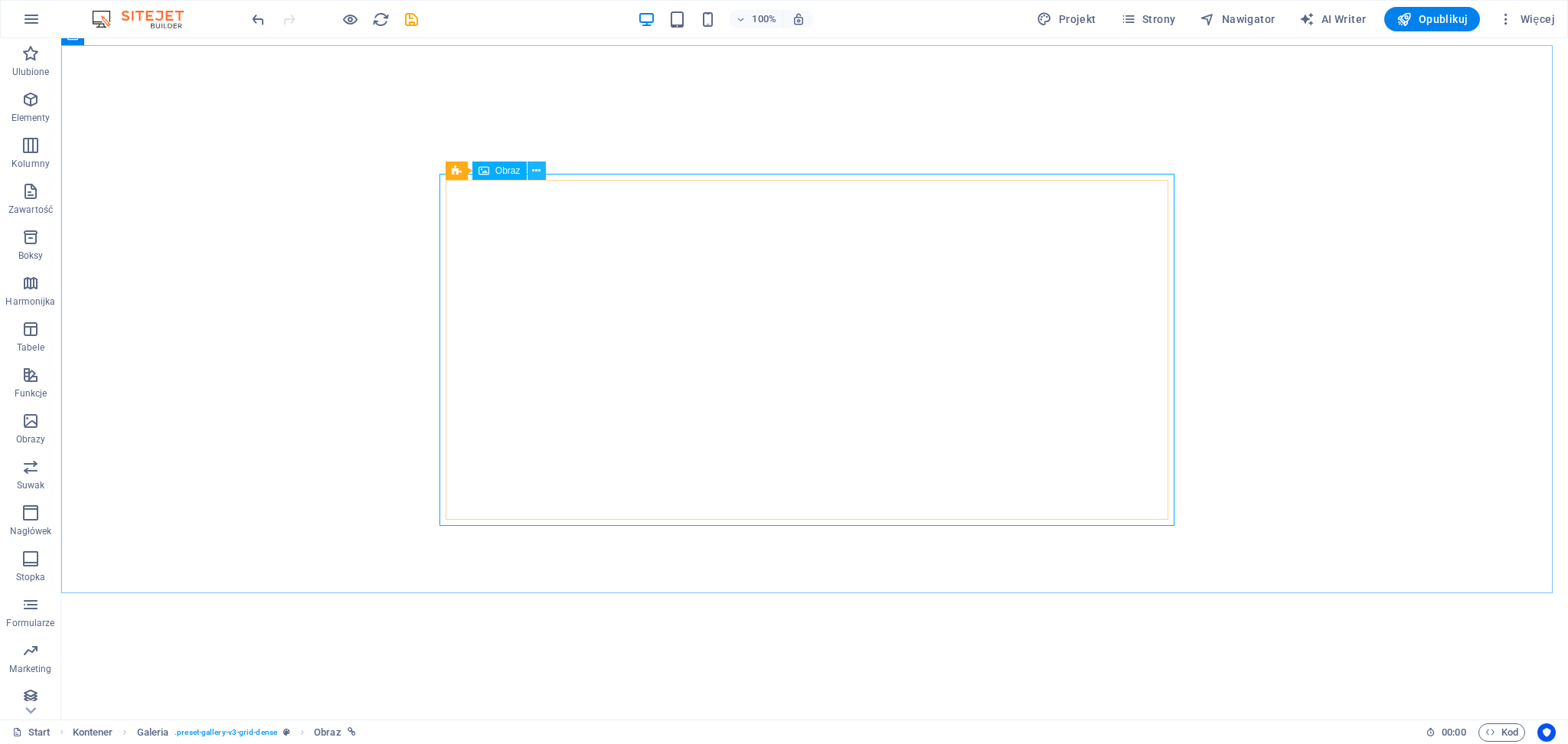 click at bounding box center [536, 171] 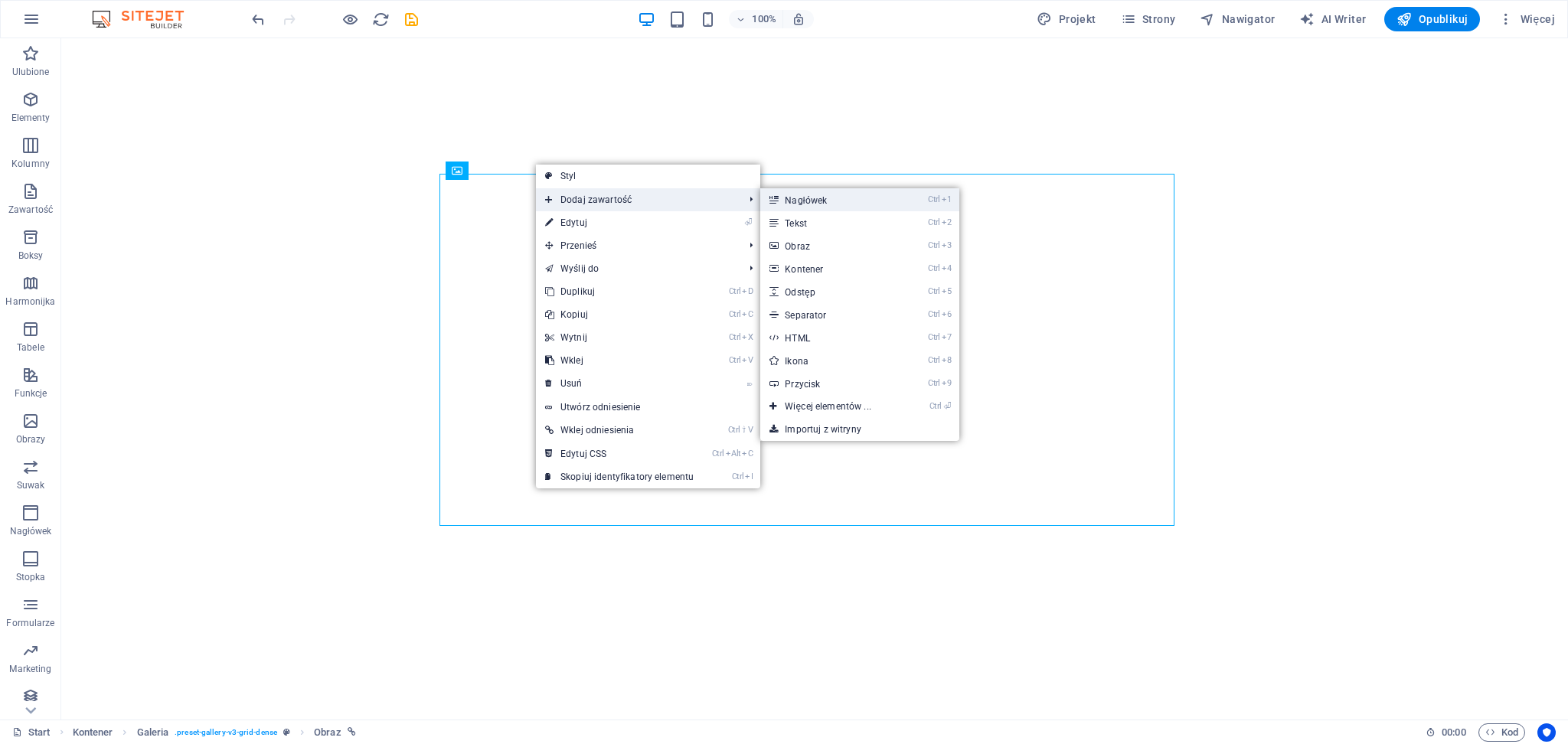 click on "Ctrl 1  Nagłówek" at bounding box center (831, 200) 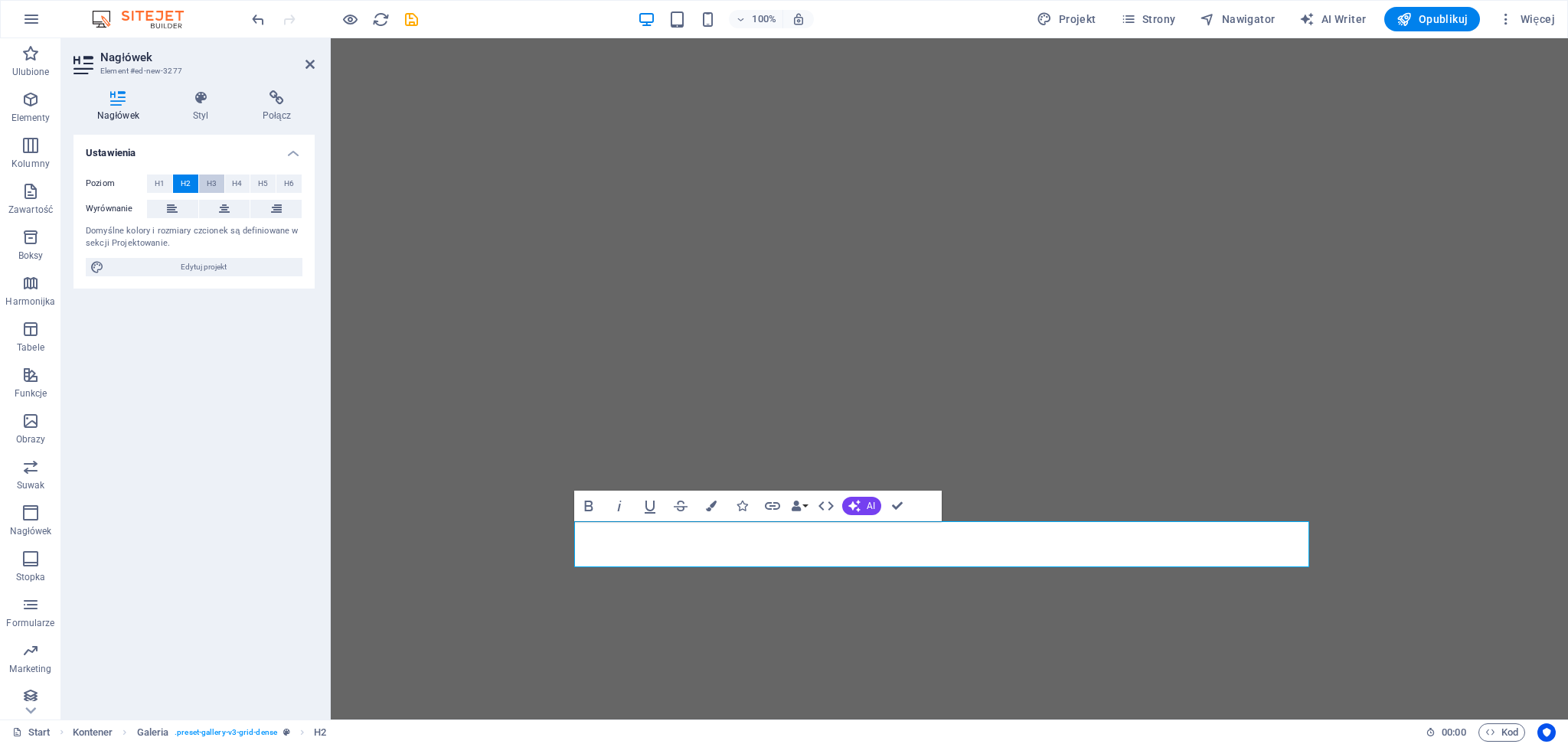 click on "H3" at bounding box center [211, 184] 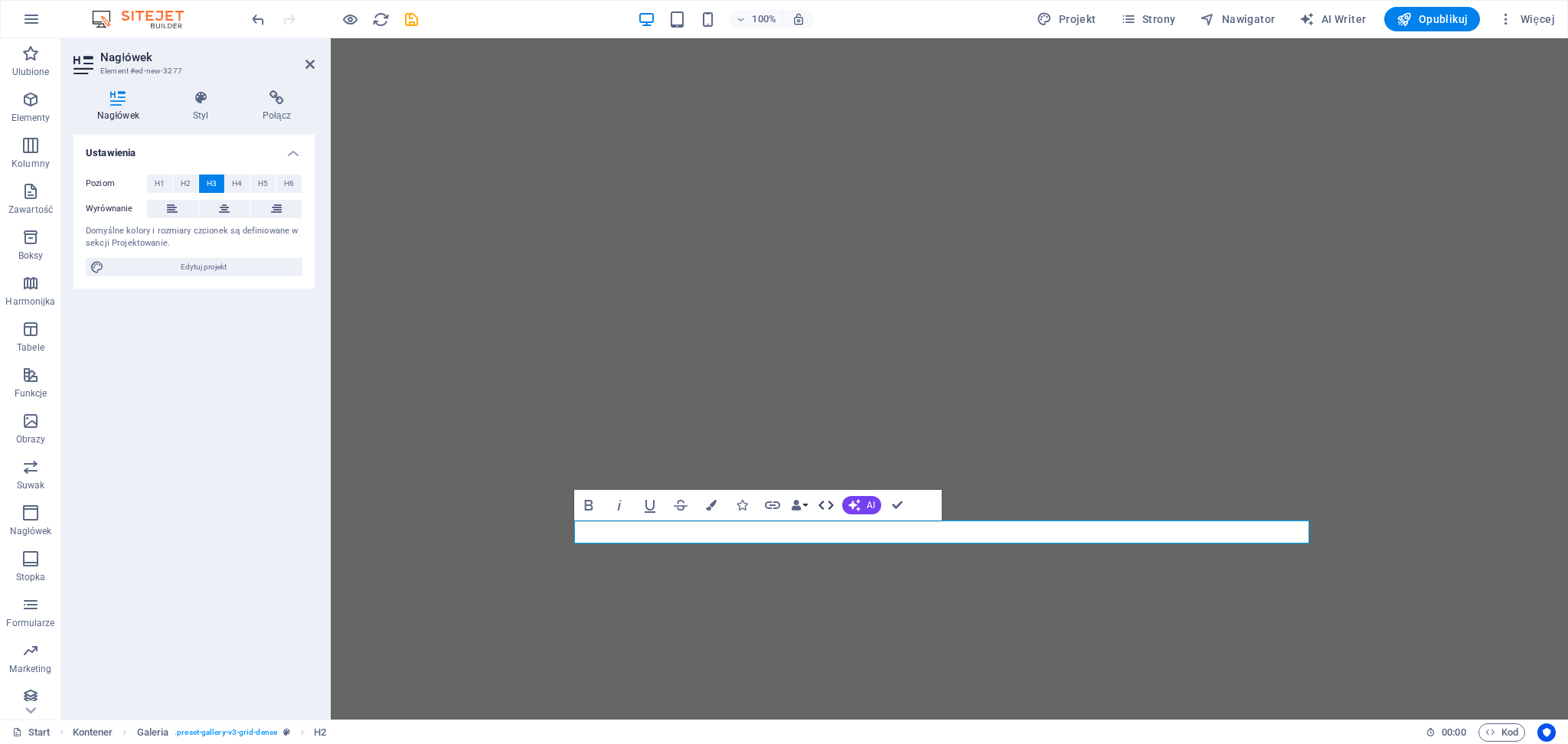click 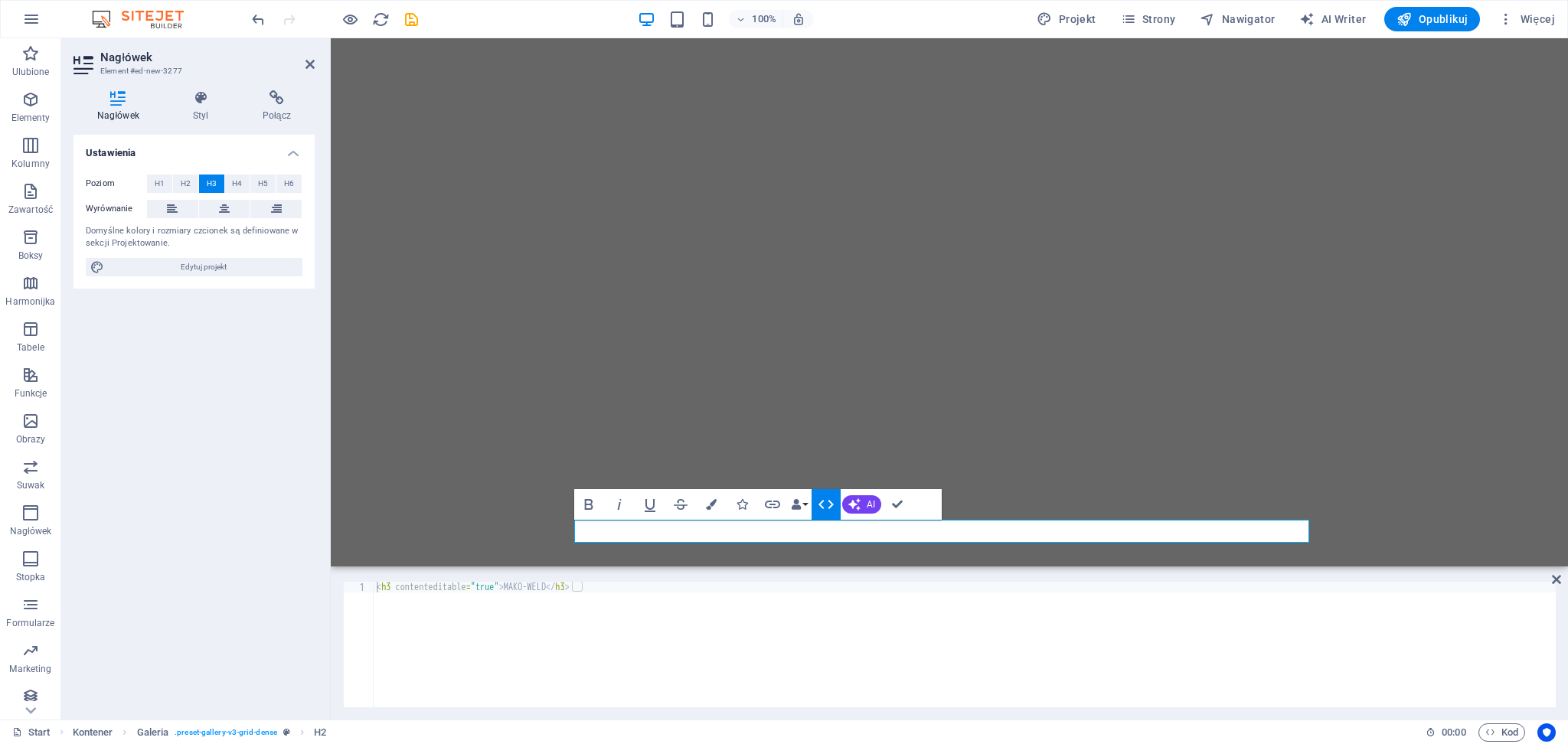 click 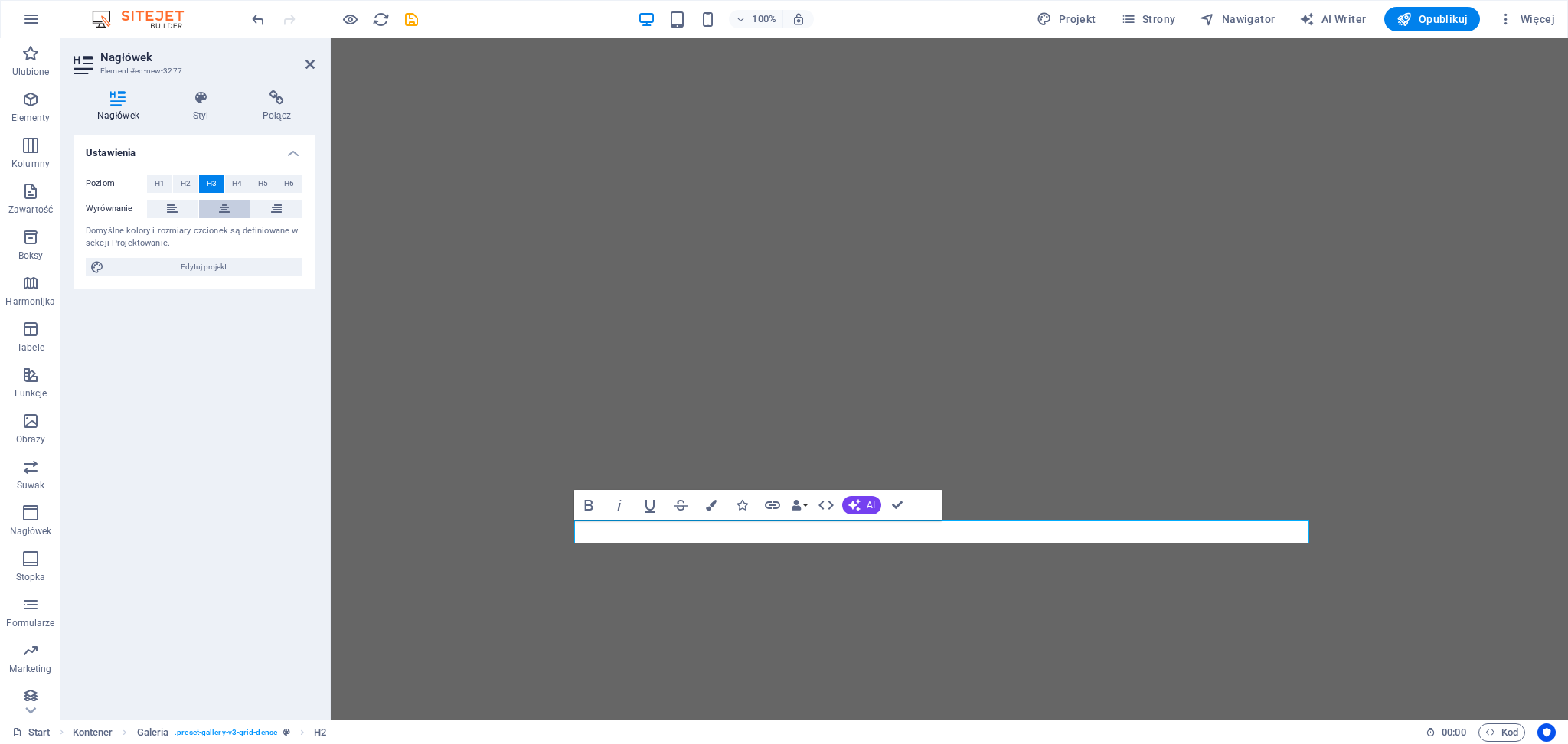 click at bounding box center (224, 209) 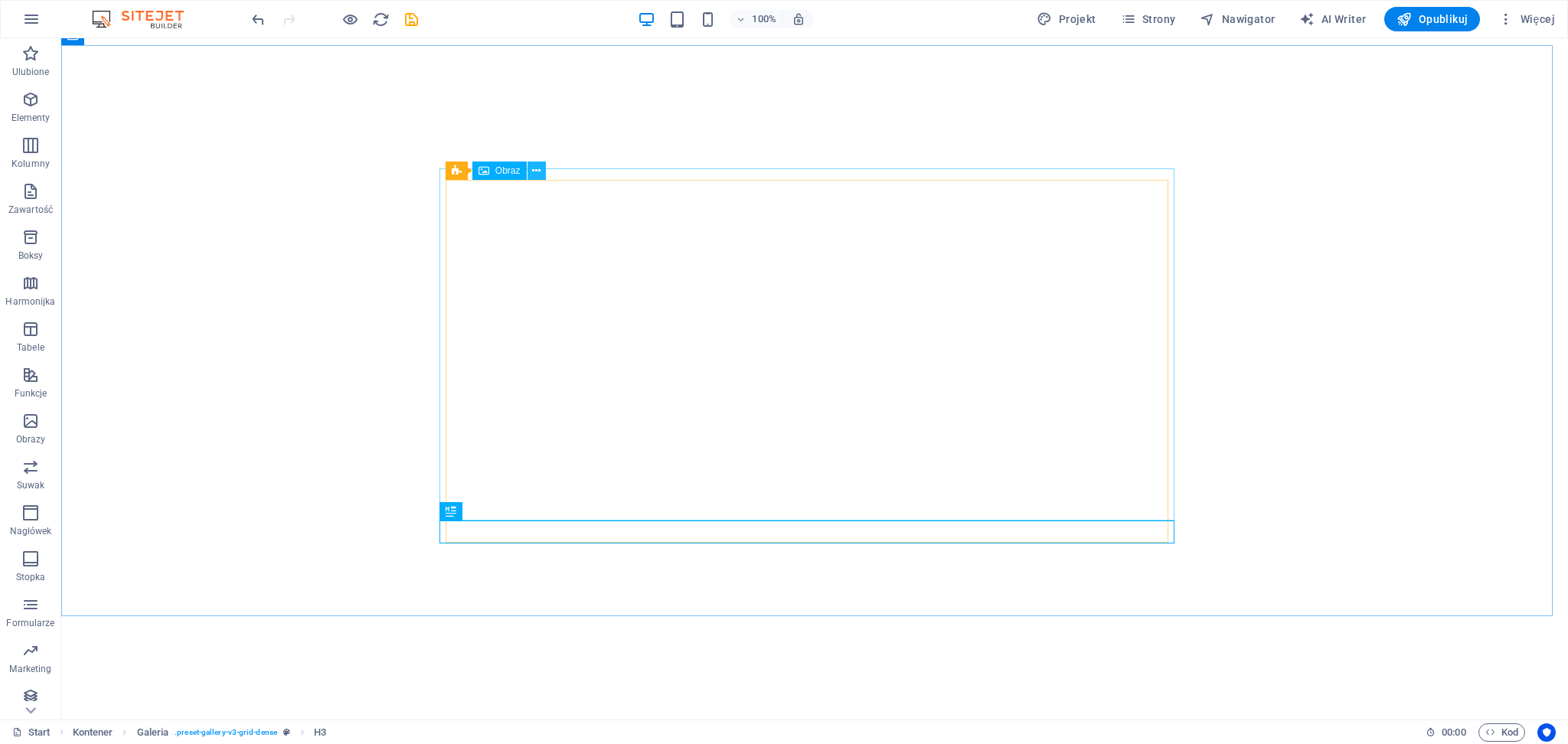 click at bounding box center [536, 171] 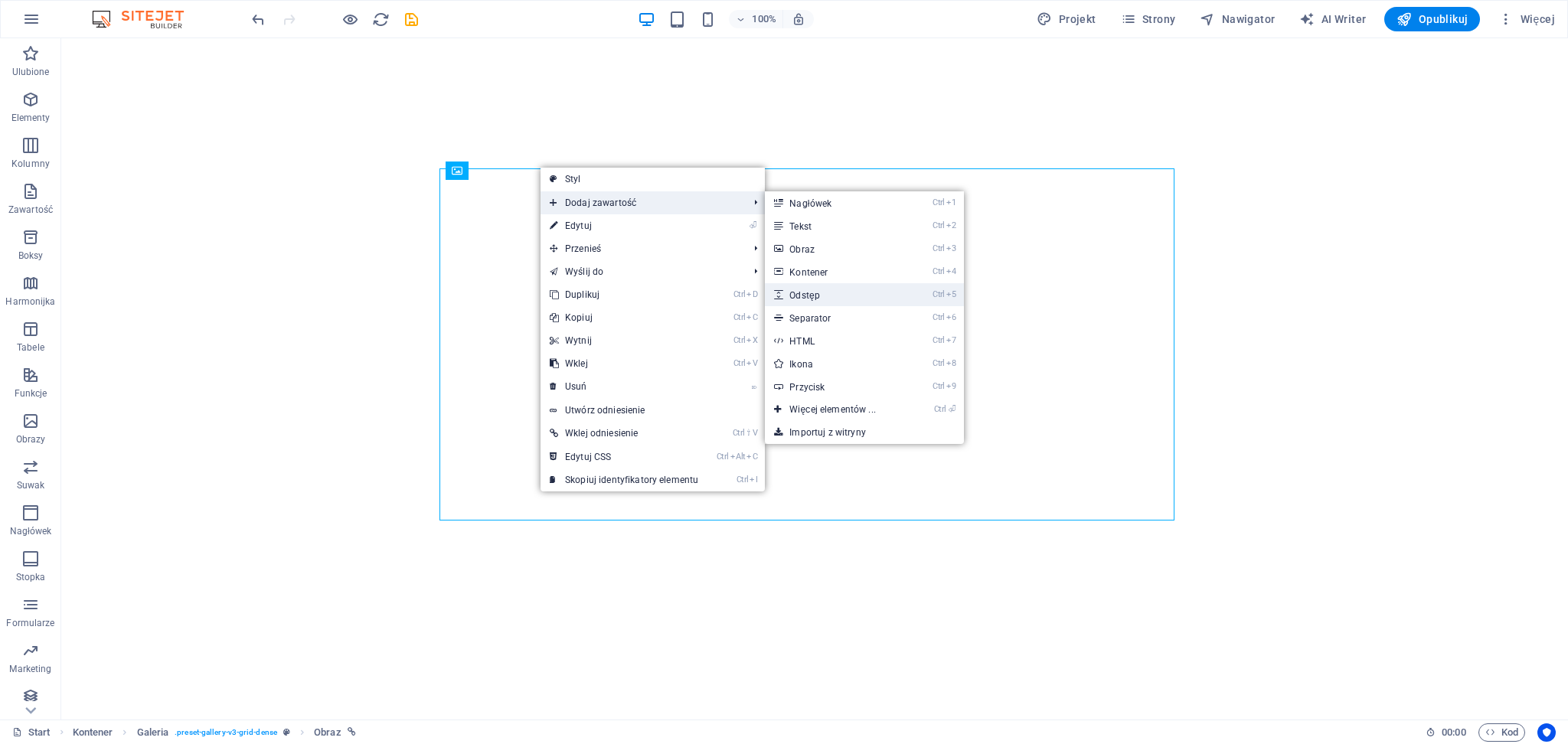 click on "Ctrl 5  Odstęp" at bounding box center [835, 295] 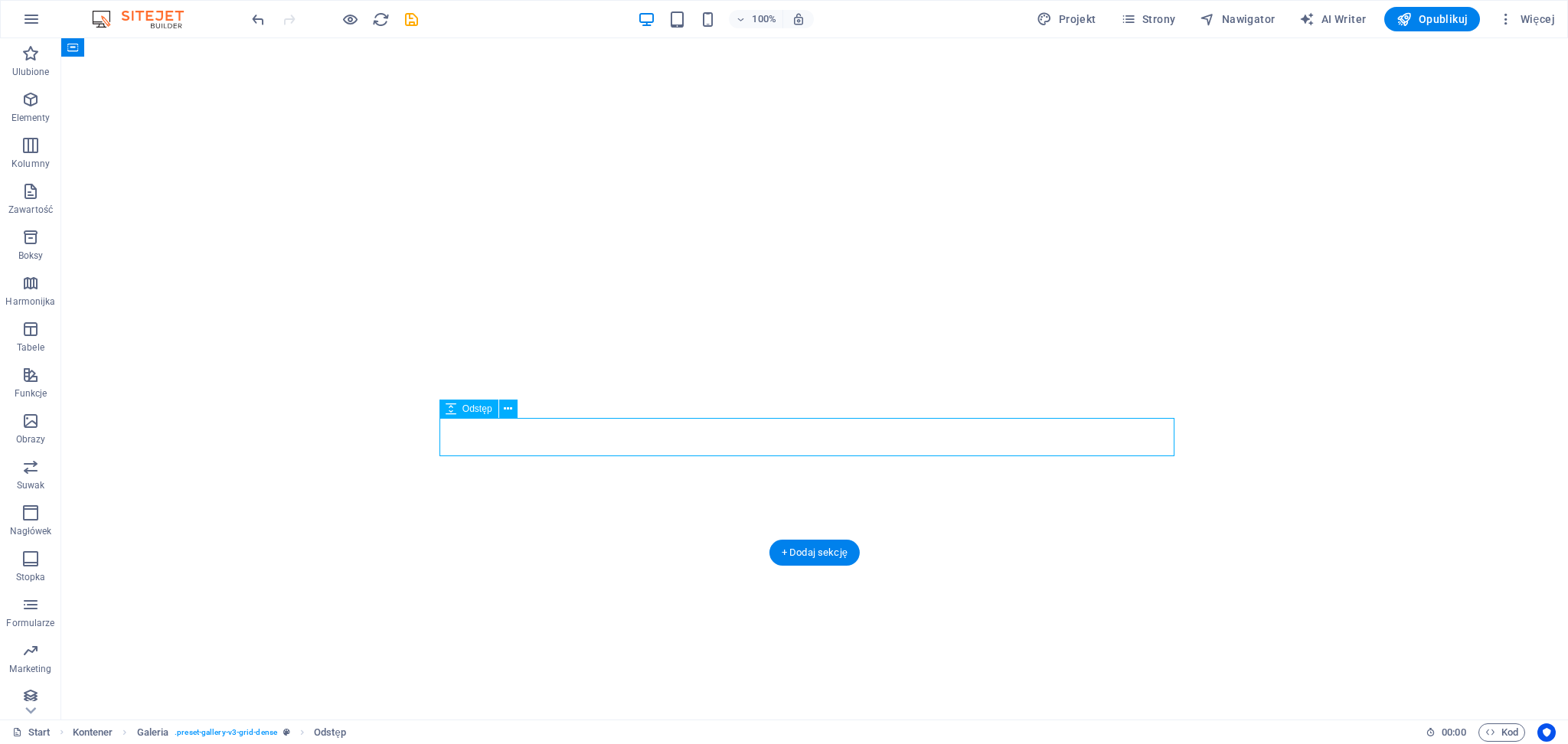 select on "px" 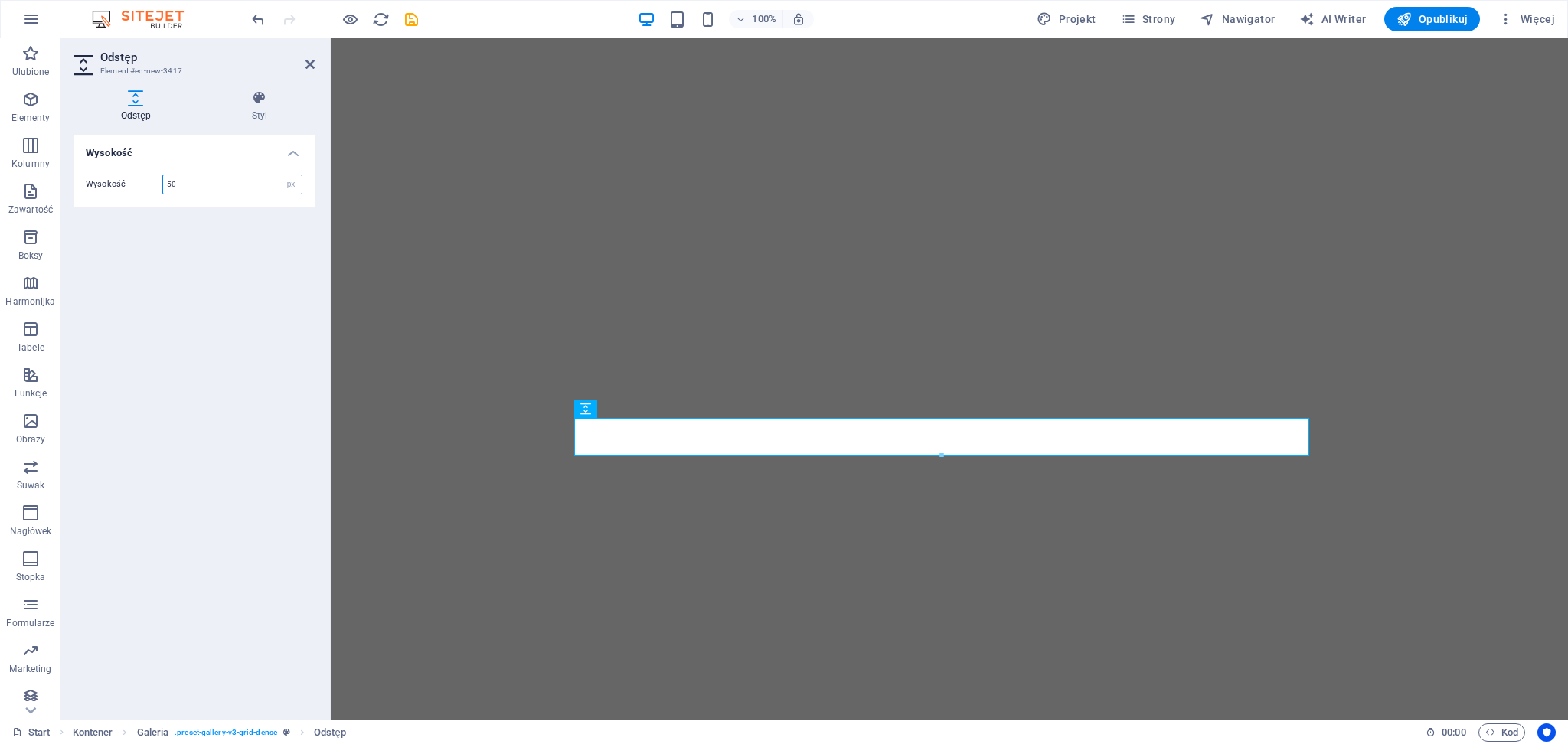 drag, startPoint x: 246, startPoint y: 184, endPoint x: 105, endPoint y: 188, distance: 141.05673 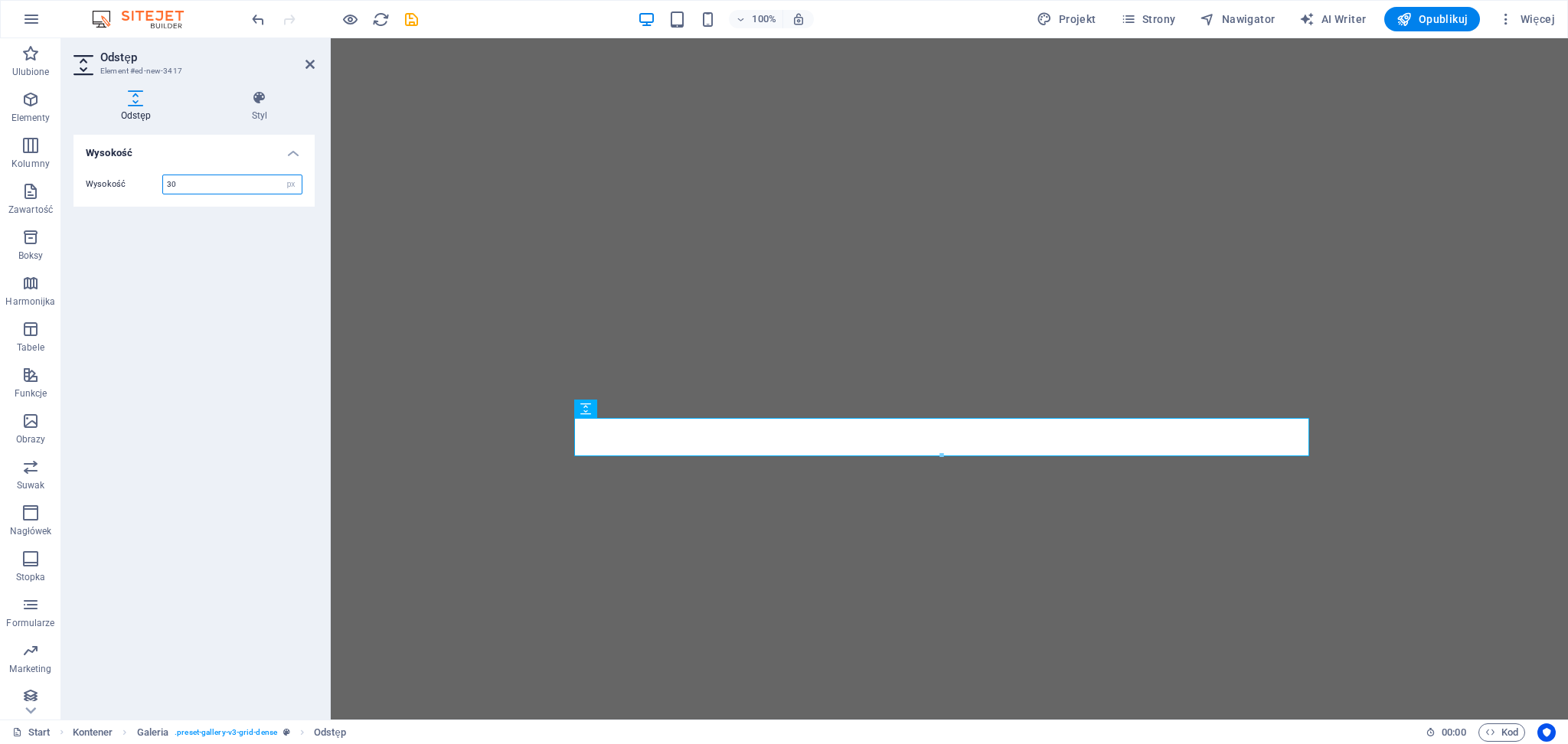 type on "30" 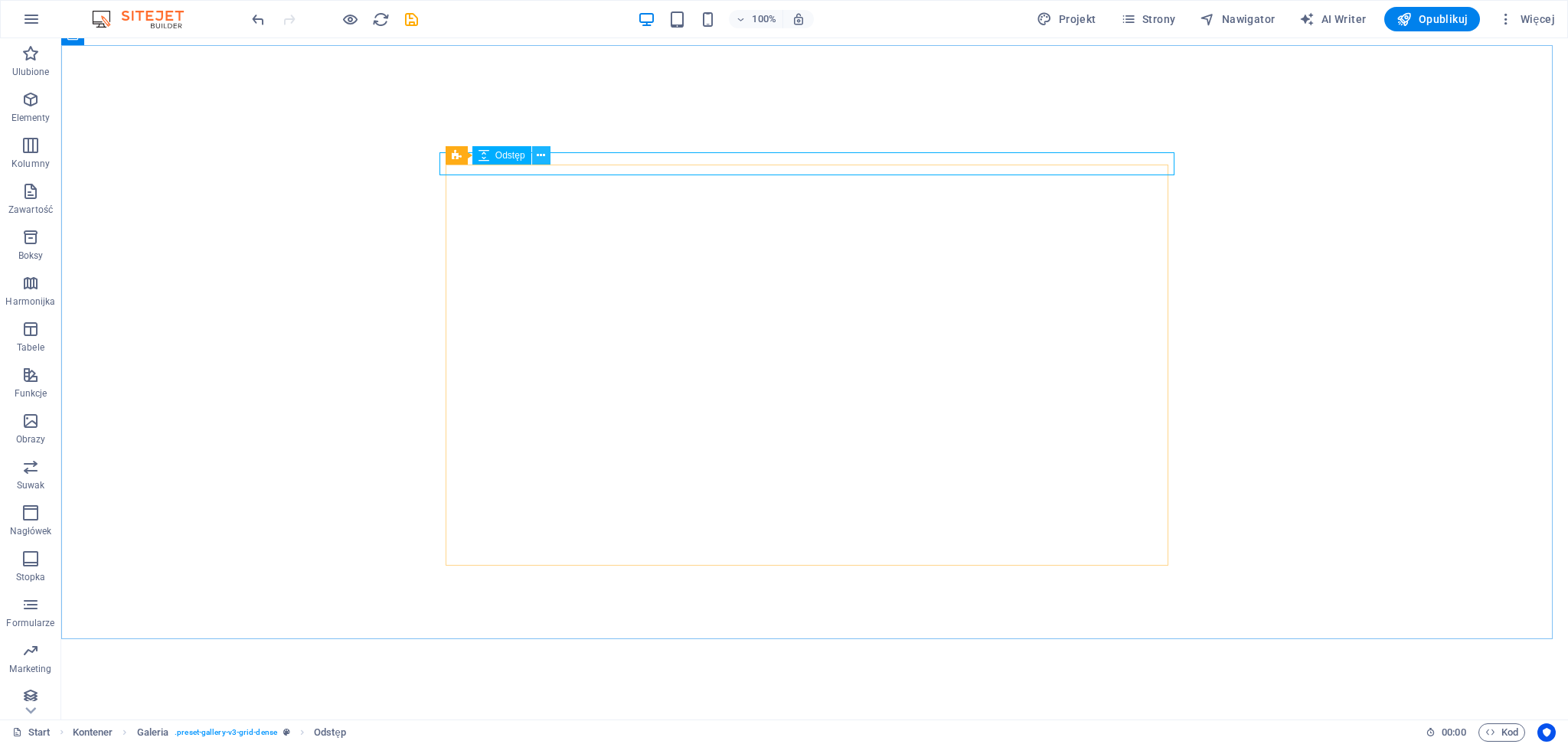 click at bounding box center (541, 155) 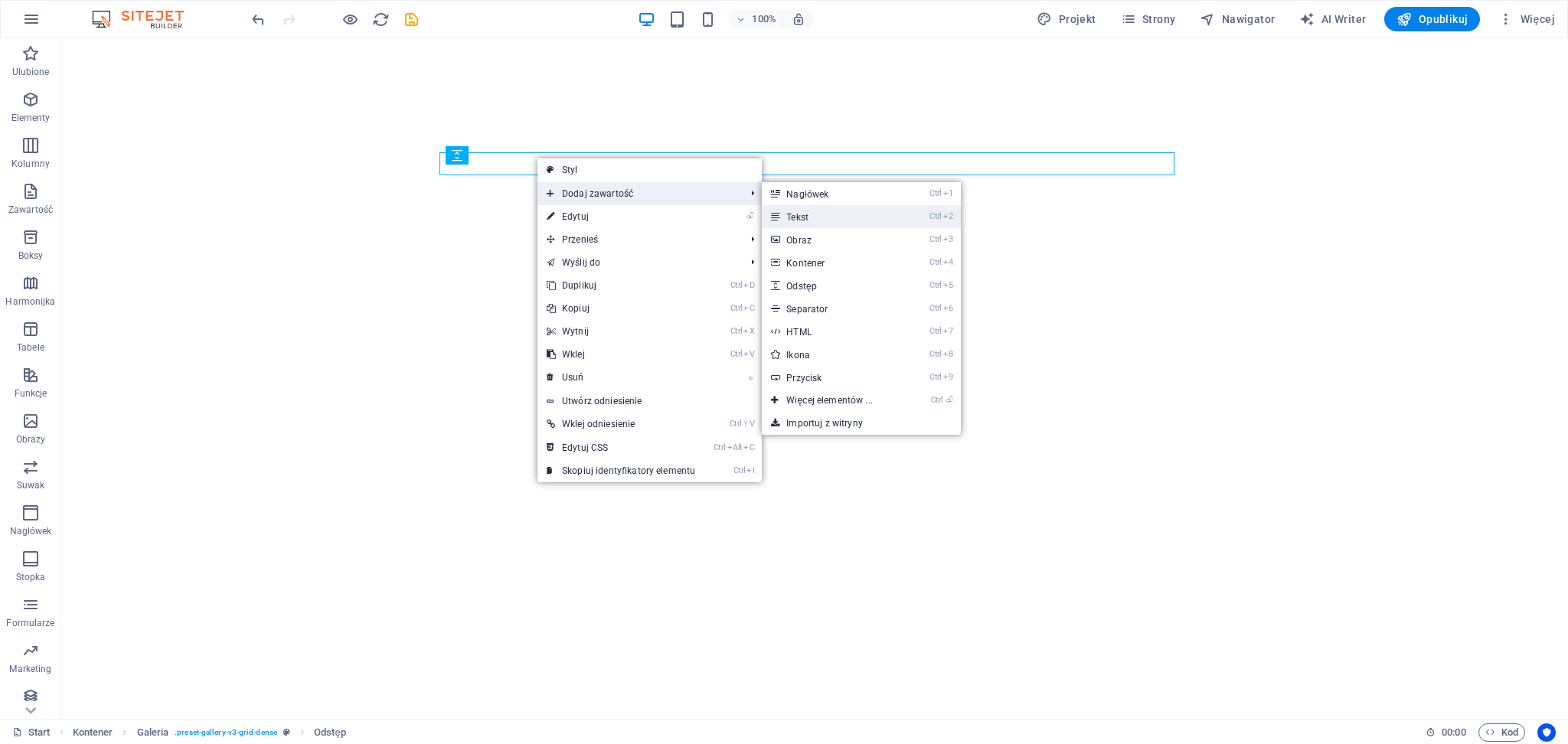 click on "Ctrl 2  Tekst" at bounding box center (832, 217) 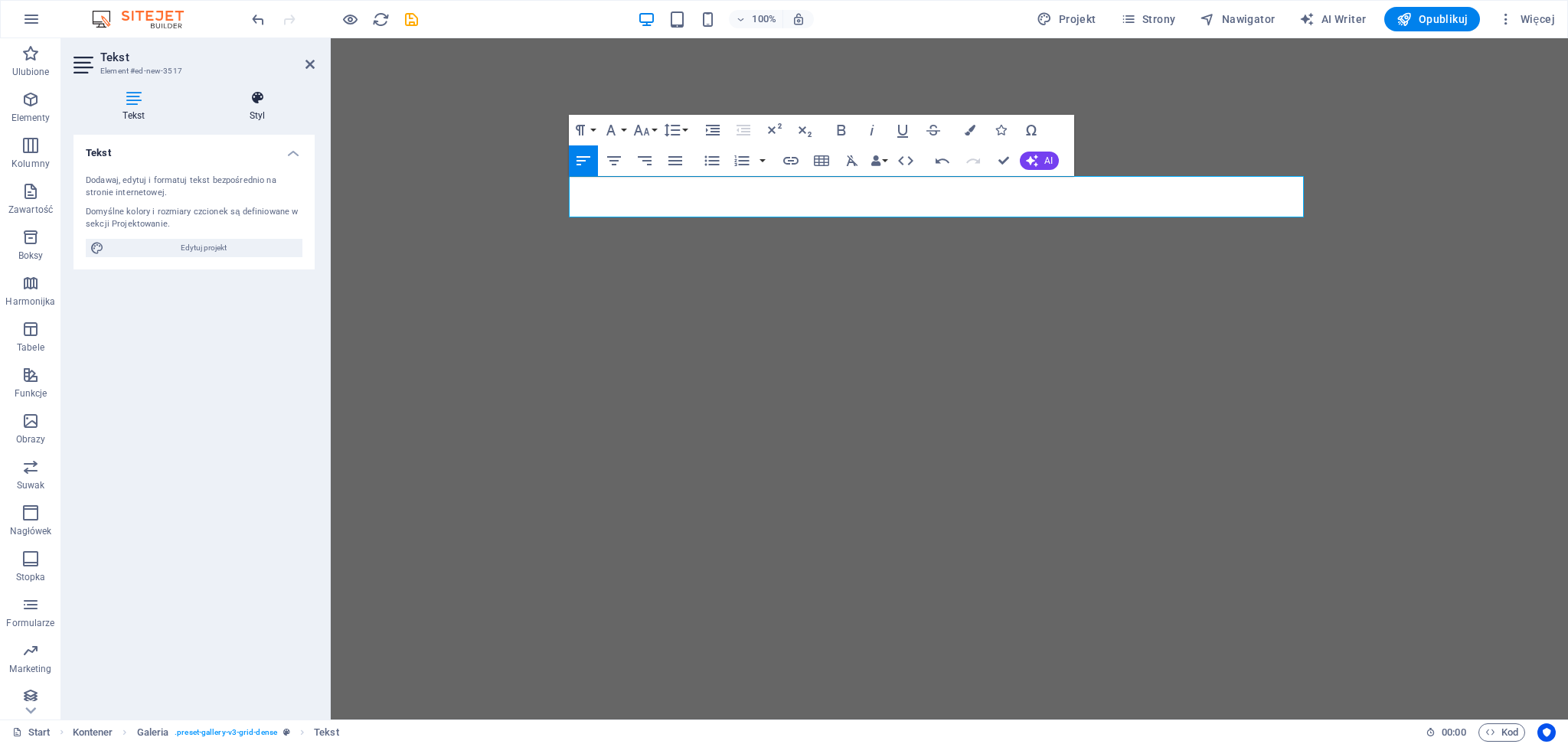 click on "Styl" at bounding box center (257, 106) 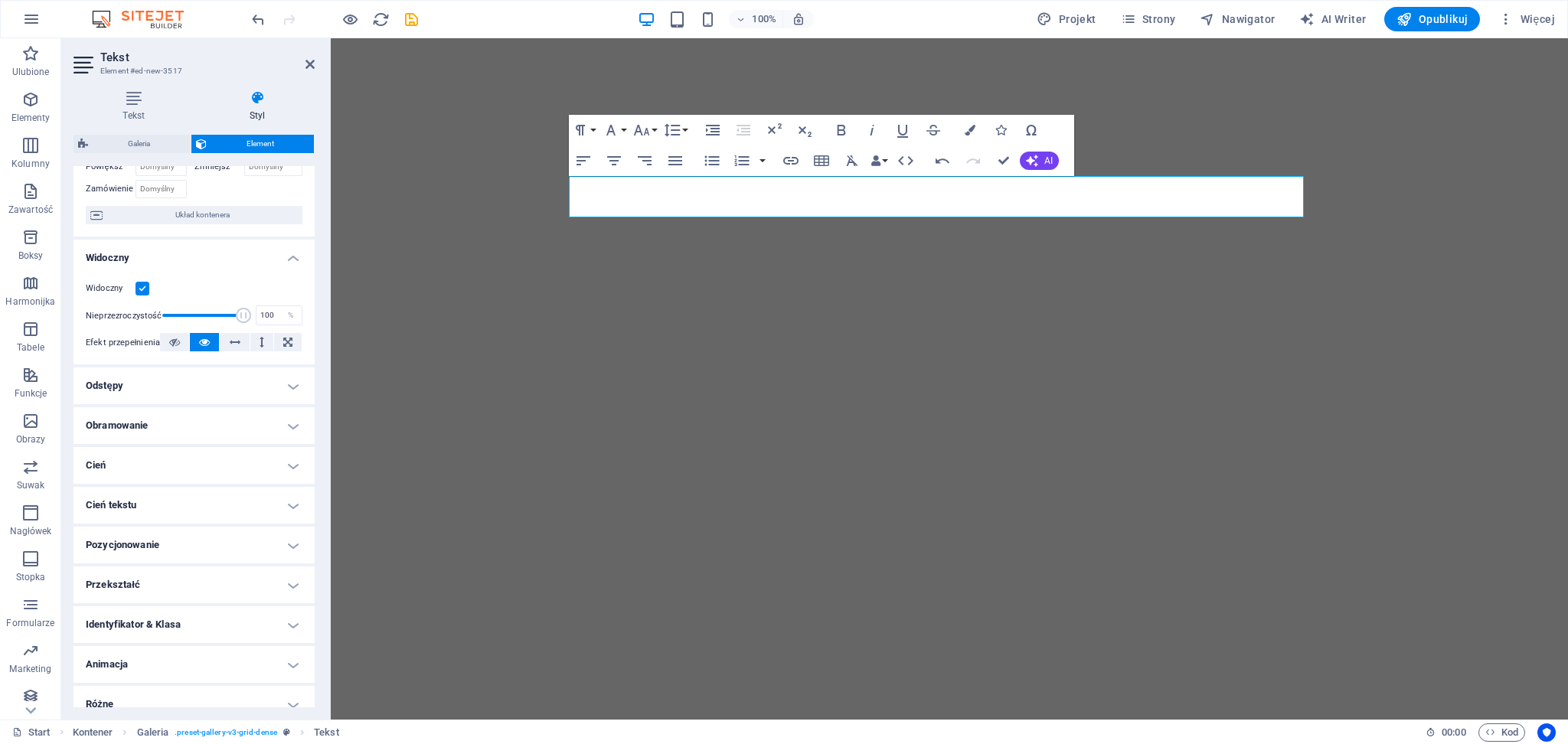 scroll, scrollTop: 105, scrollLeft: 0, axis: vertical 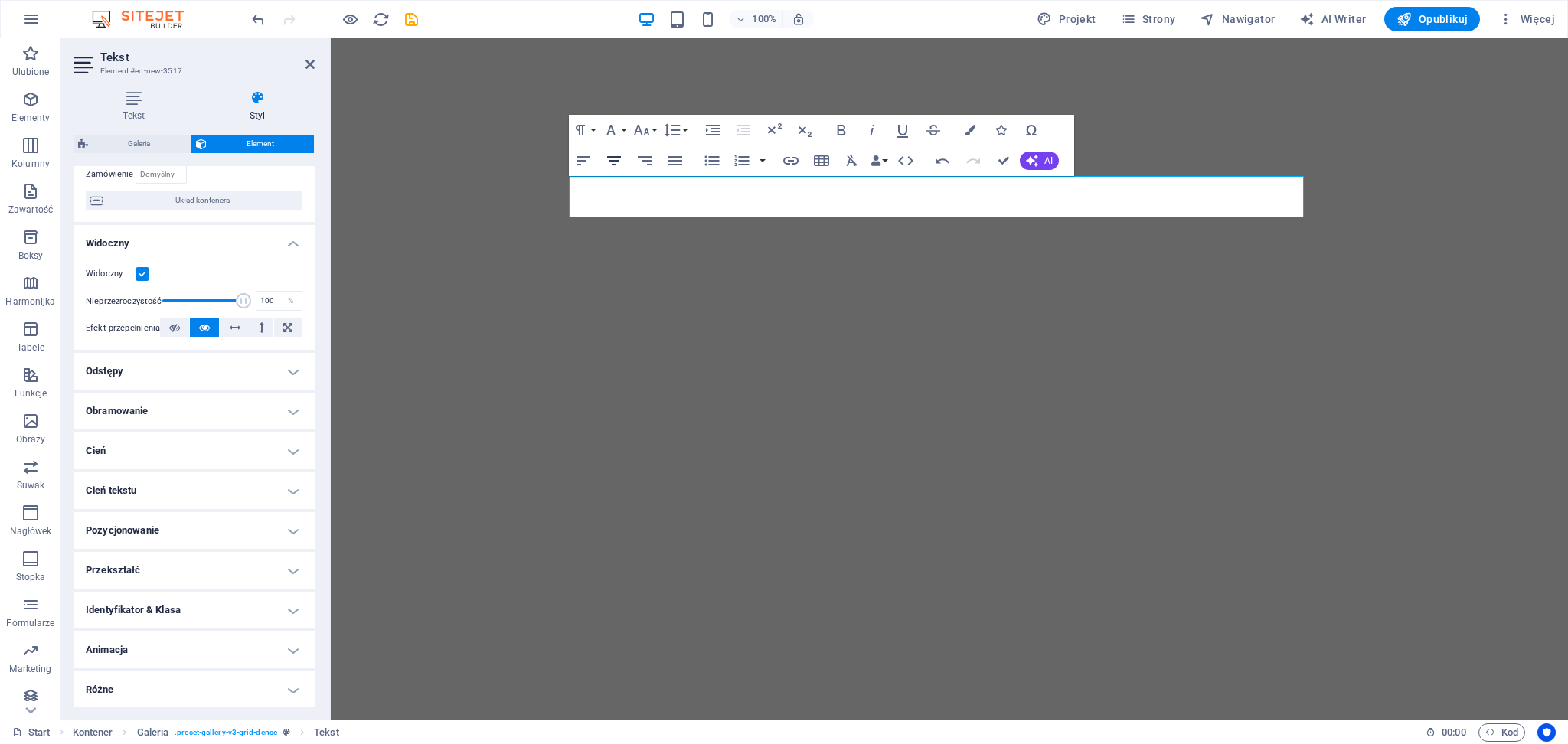 click 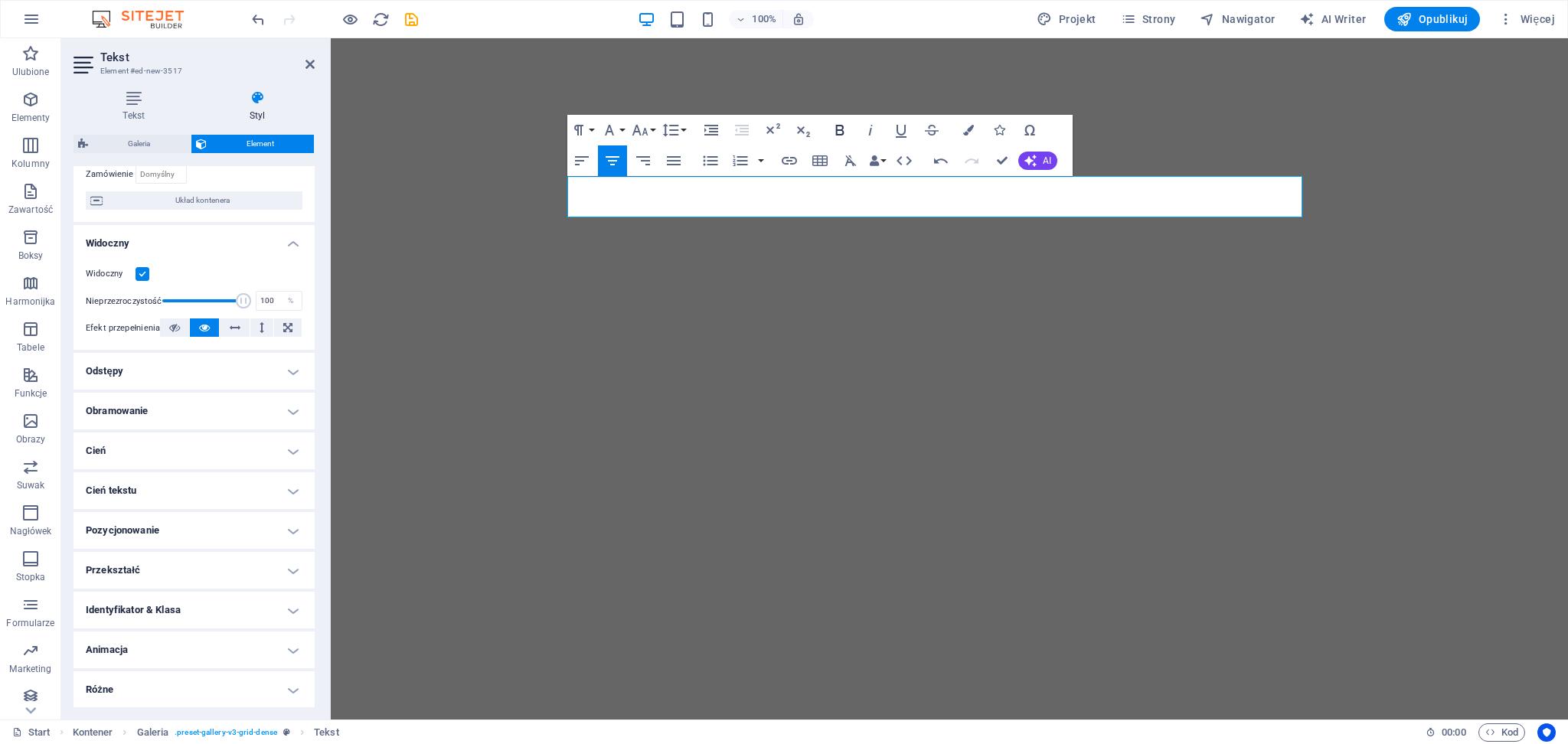 click 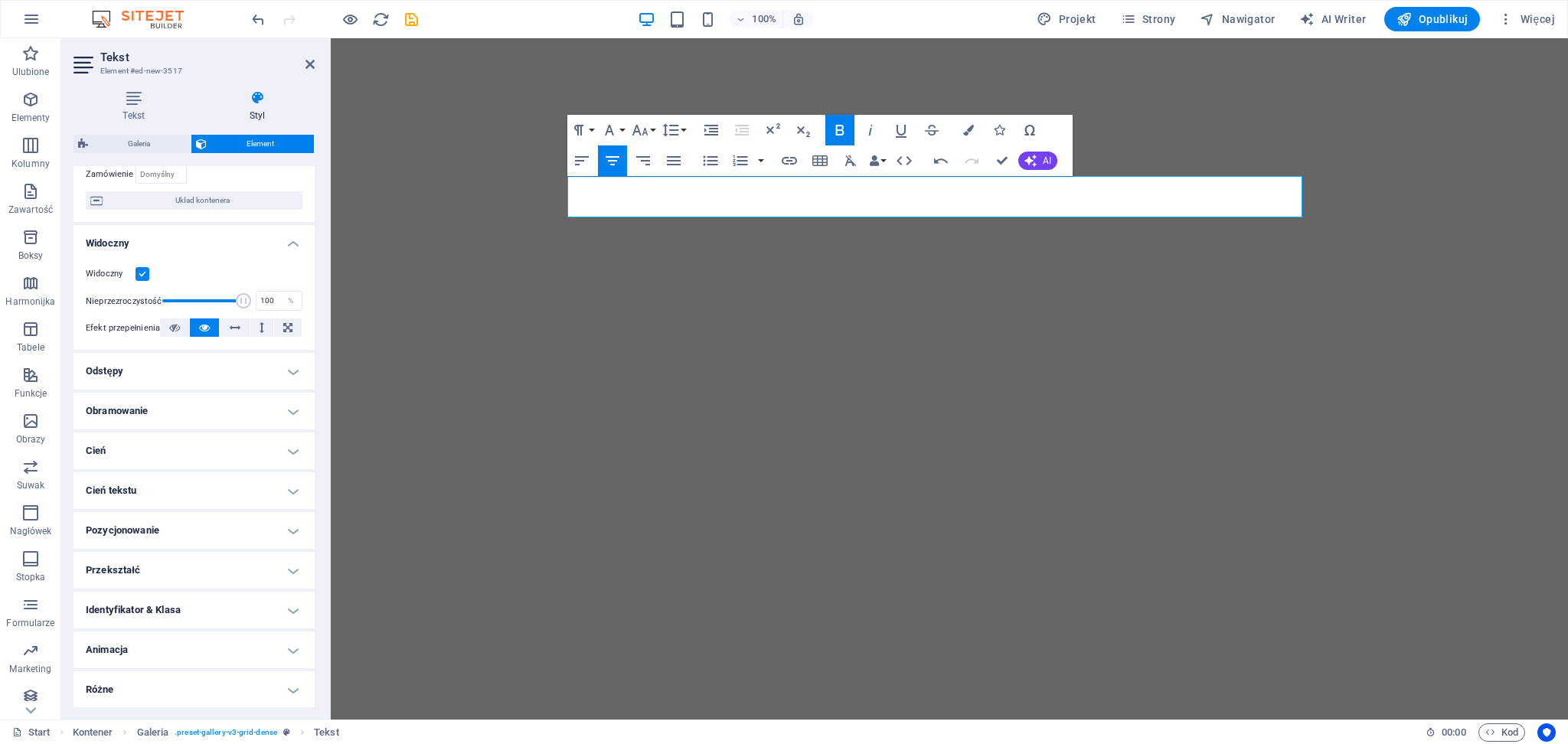 click 